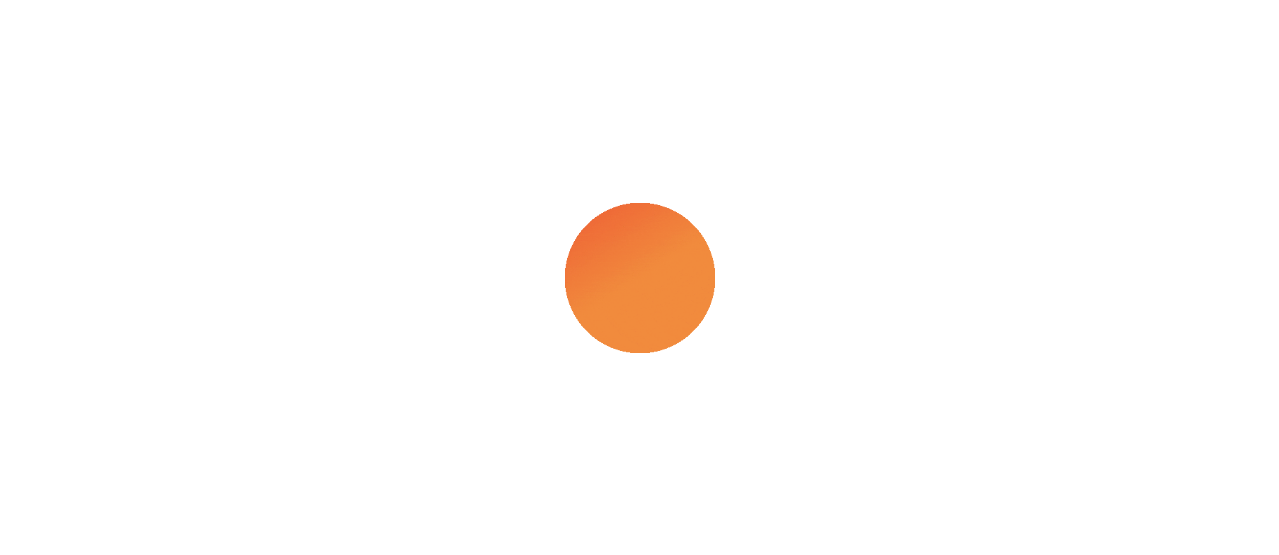 scroll, scrollTop: 0, scrollLeft: 0, axis: both 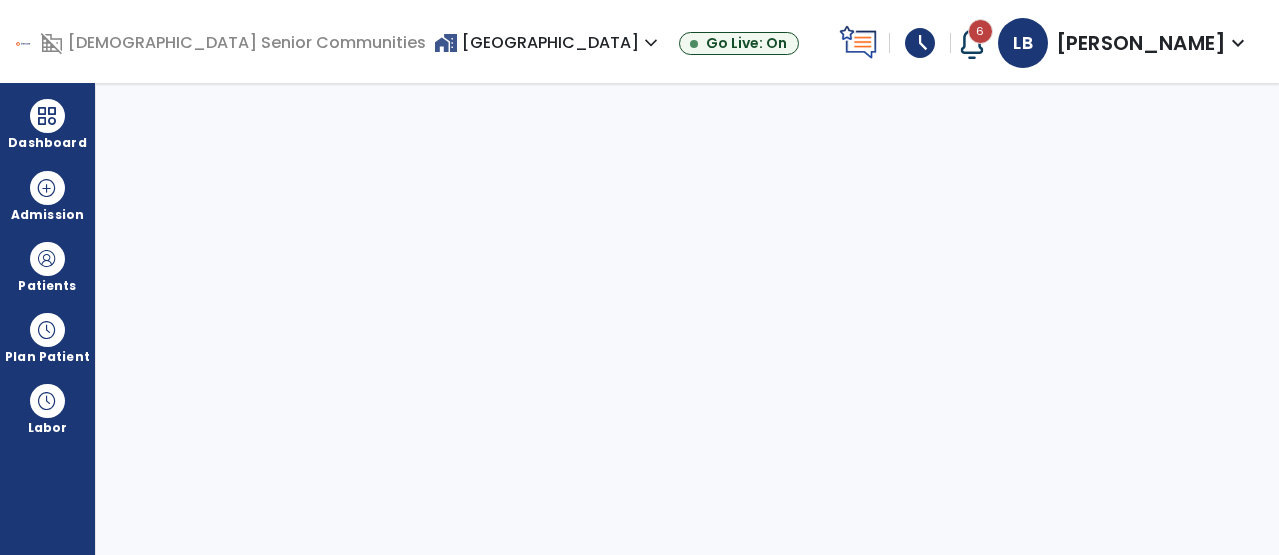 select on "****" 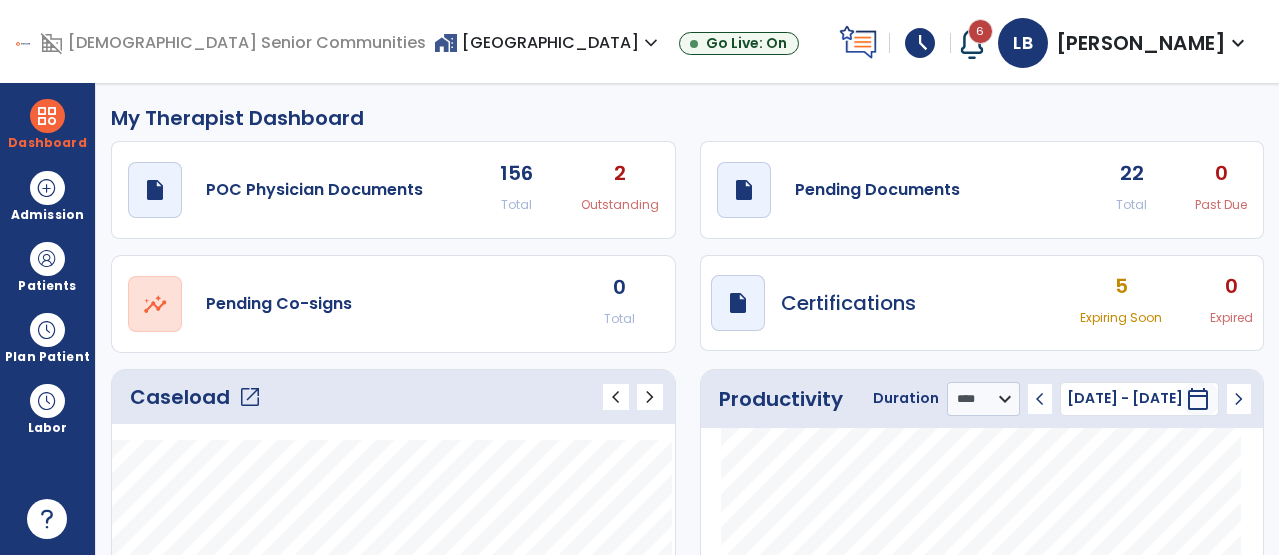 click on "open_in_new" 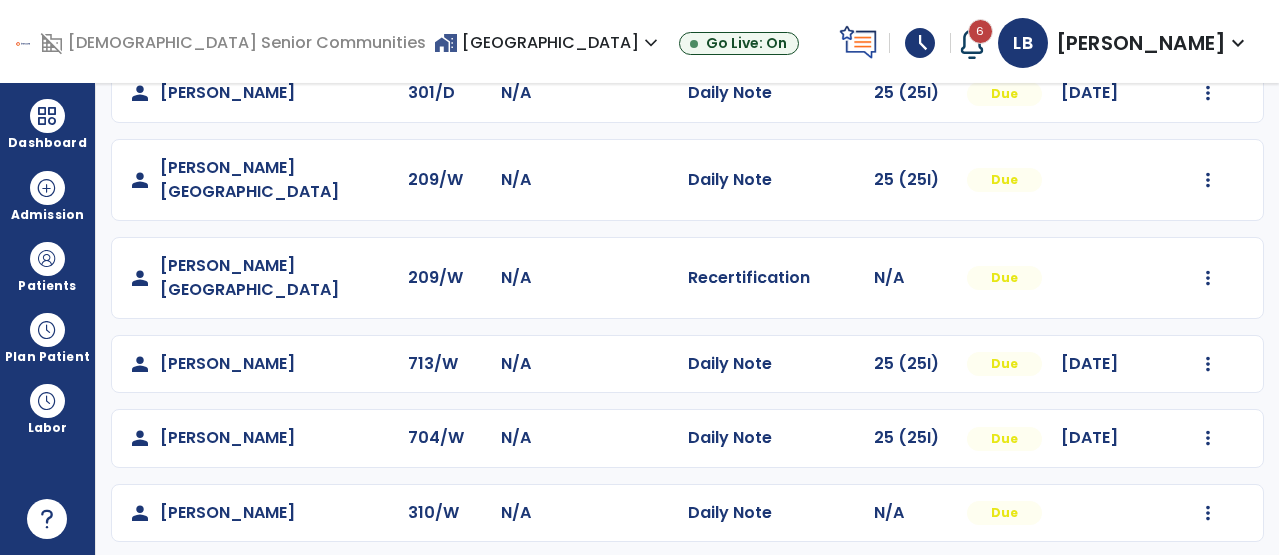 scroll, scrollTop: 663, scrollLeft: 0, axis: vertical 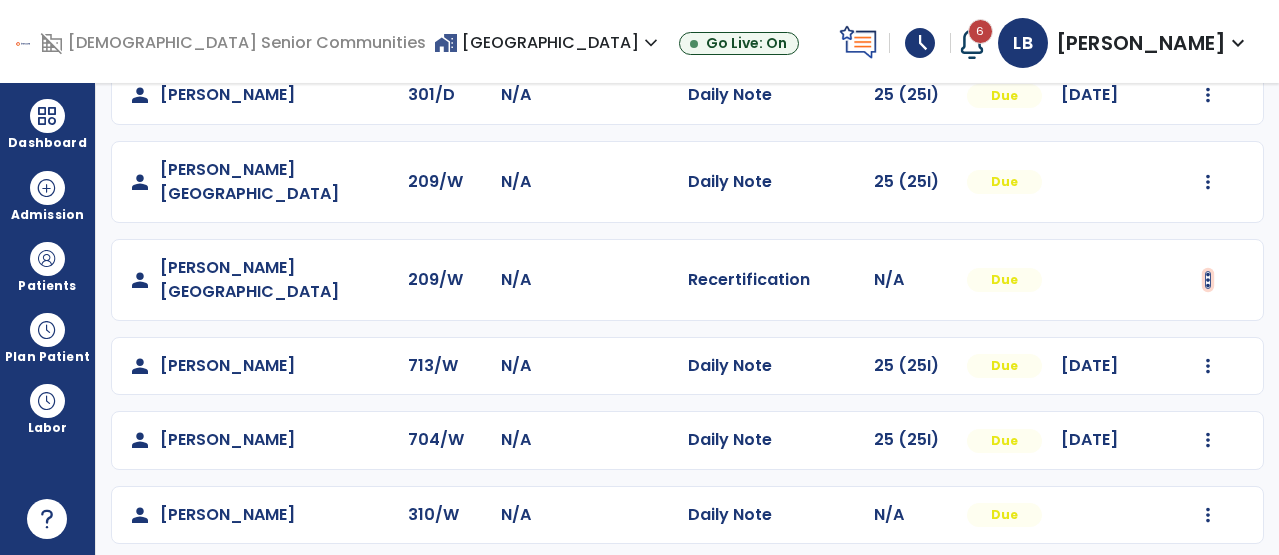 click at bounding box center (1208, -203) 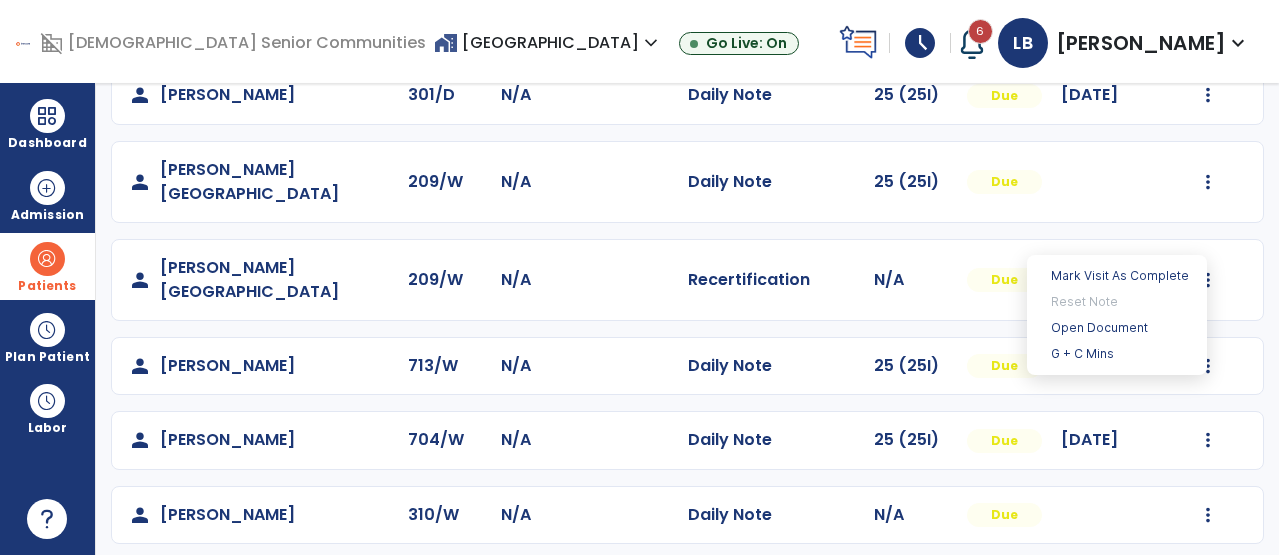 click on "Patients" at bounding box center (47, 266) 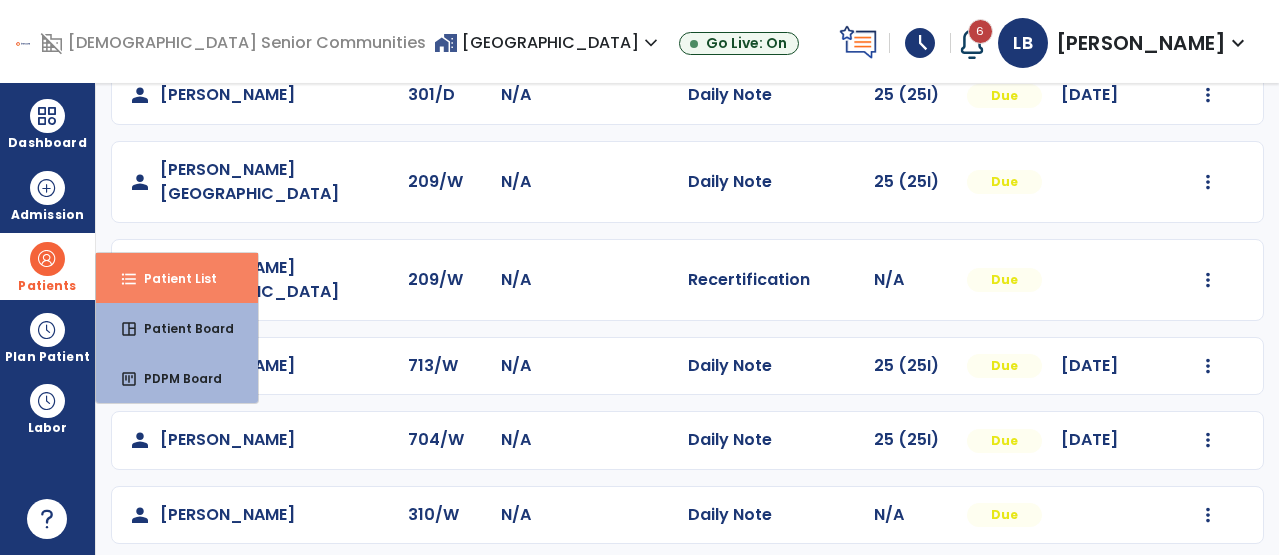 click on "Patient List" at bounding box center (172, 278) 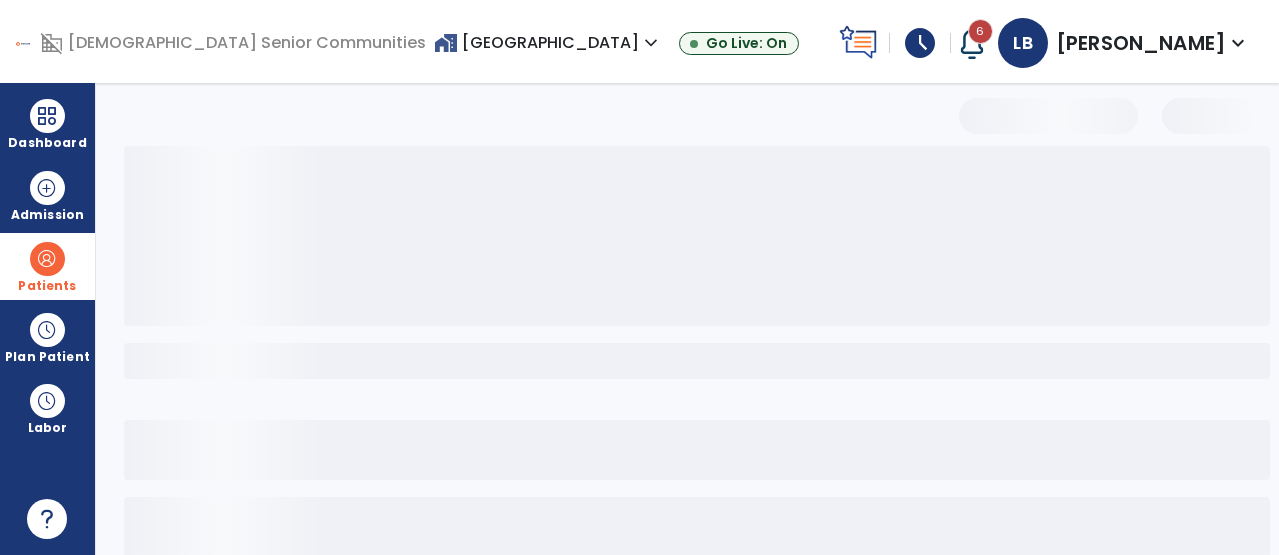 scroll, scrollTop: 188, scrollLeft: 0, axis: vertical 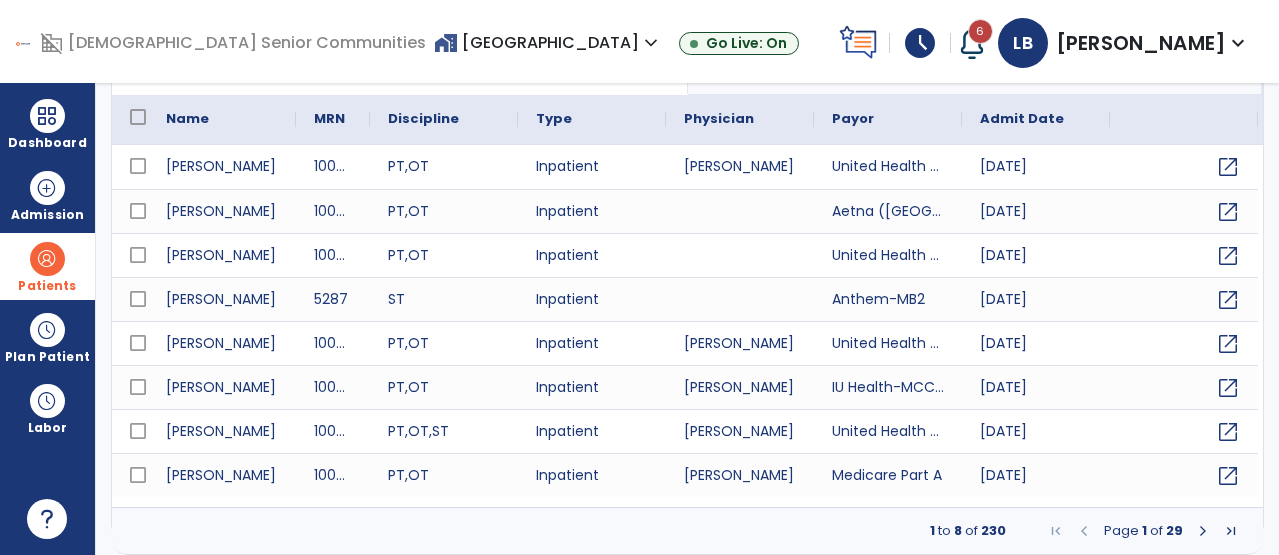 select on "***" 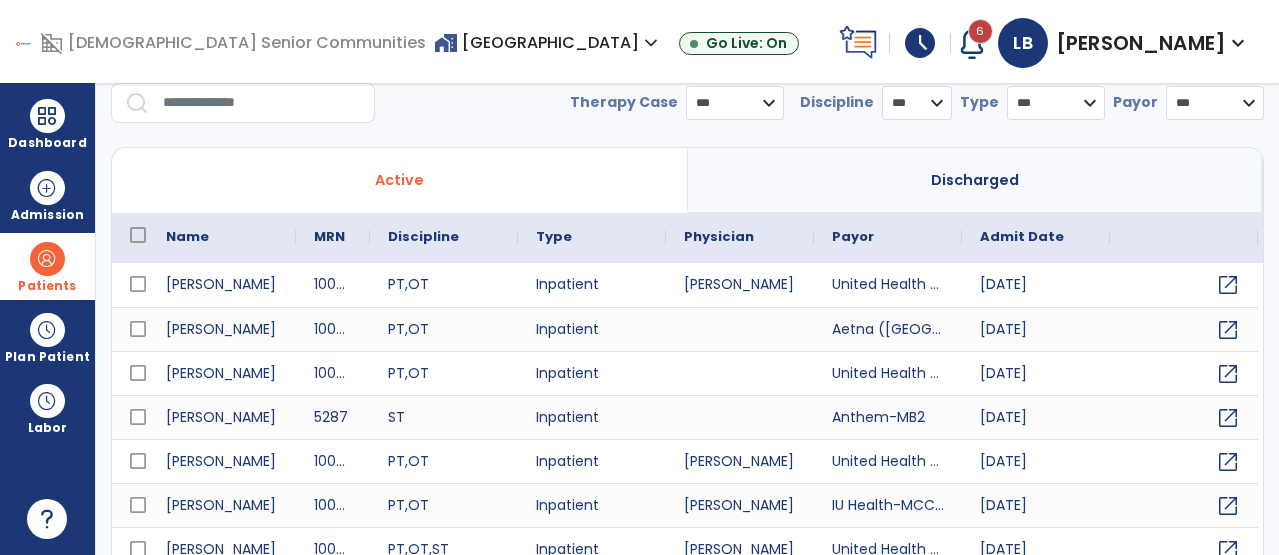 scroll, scrollTop: 44, scrollLeft: 0, axis: vertical 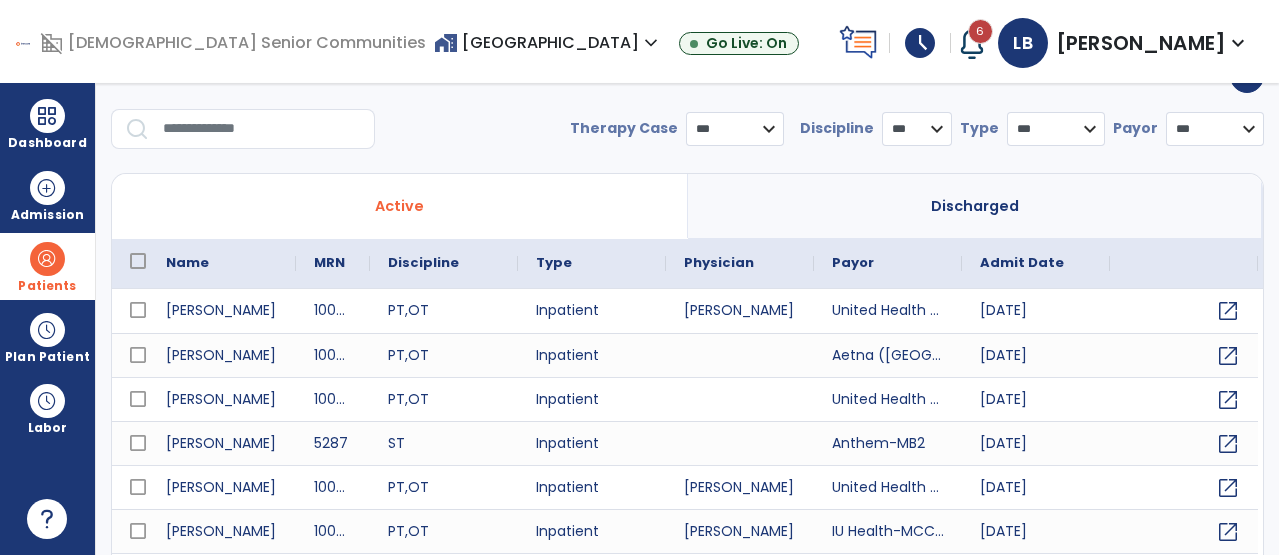 click at bounding box center [262, 129] 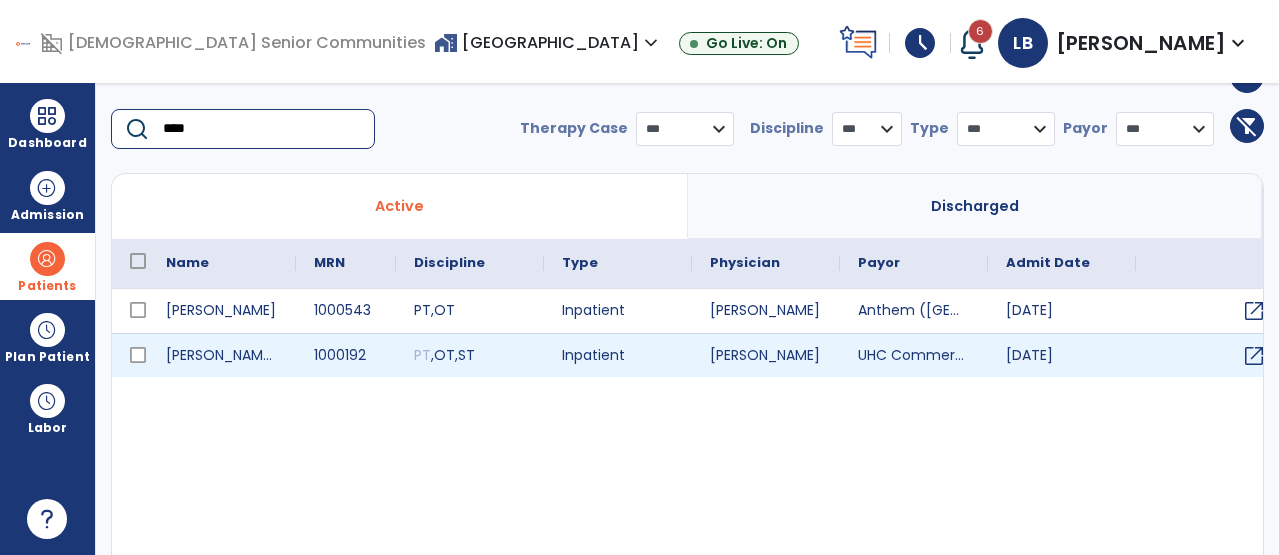 type on "****" 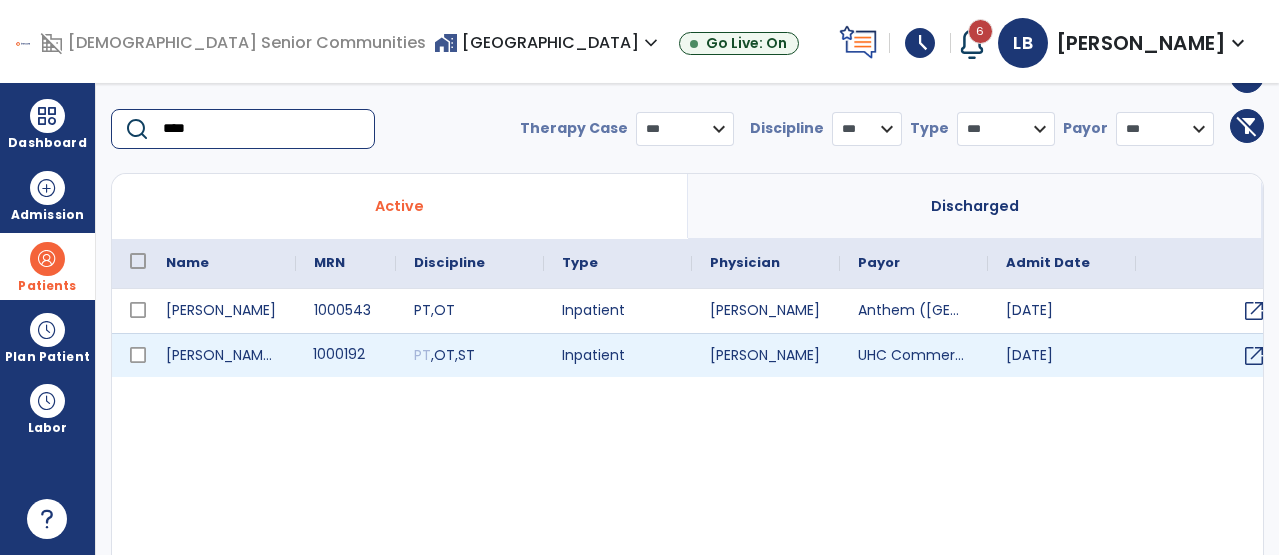 click on "1000192" at bounding box center [346, 355] 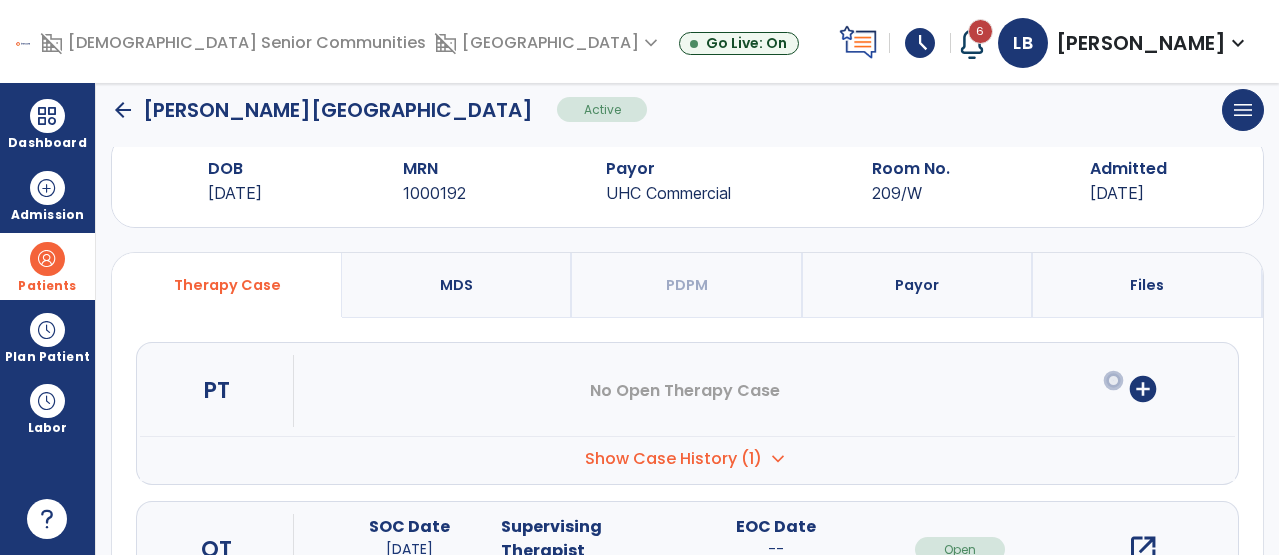 scroll, scrollTop: 341, scrollLeft: 0, axis: vertical 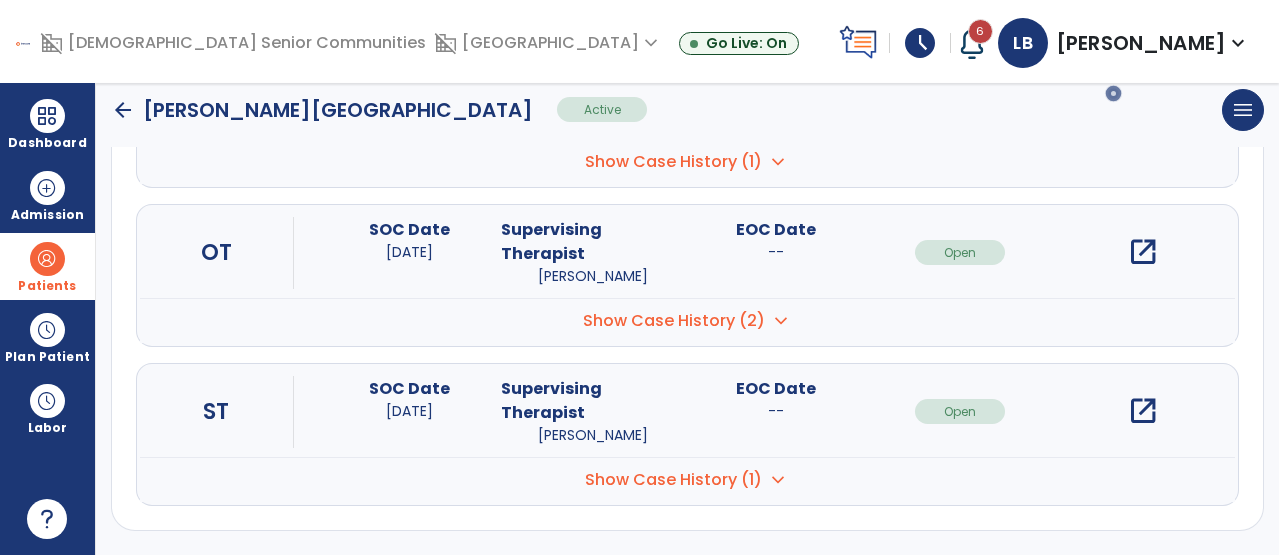 click on "open_in_new" at bounding box center [1143, 411] 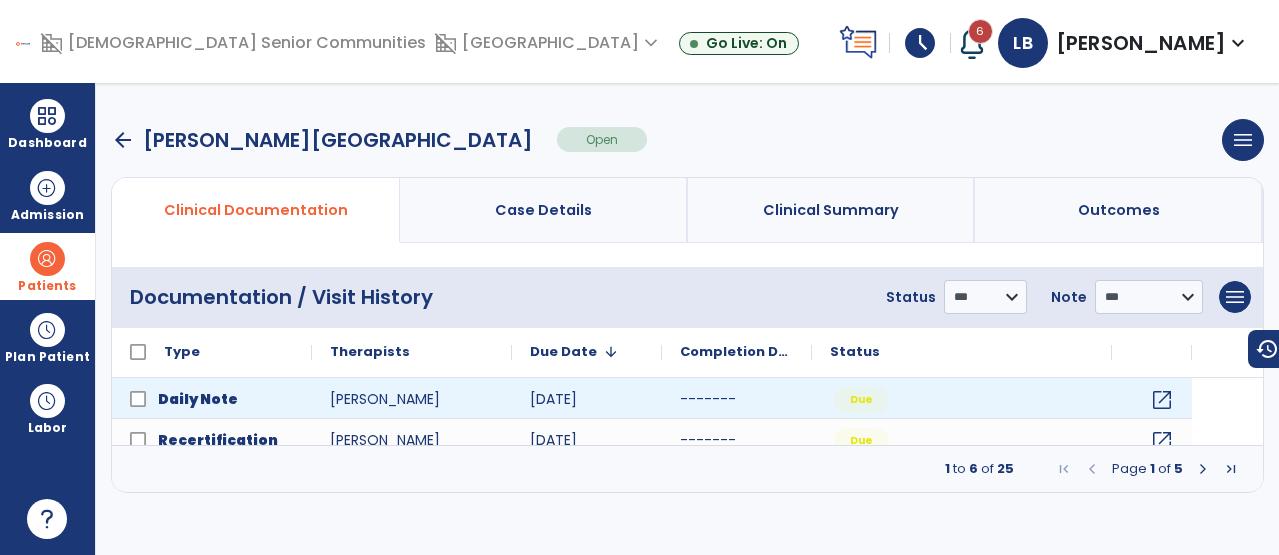 scroll, scrollTop: 0, scrollLeft: 0, axis: both 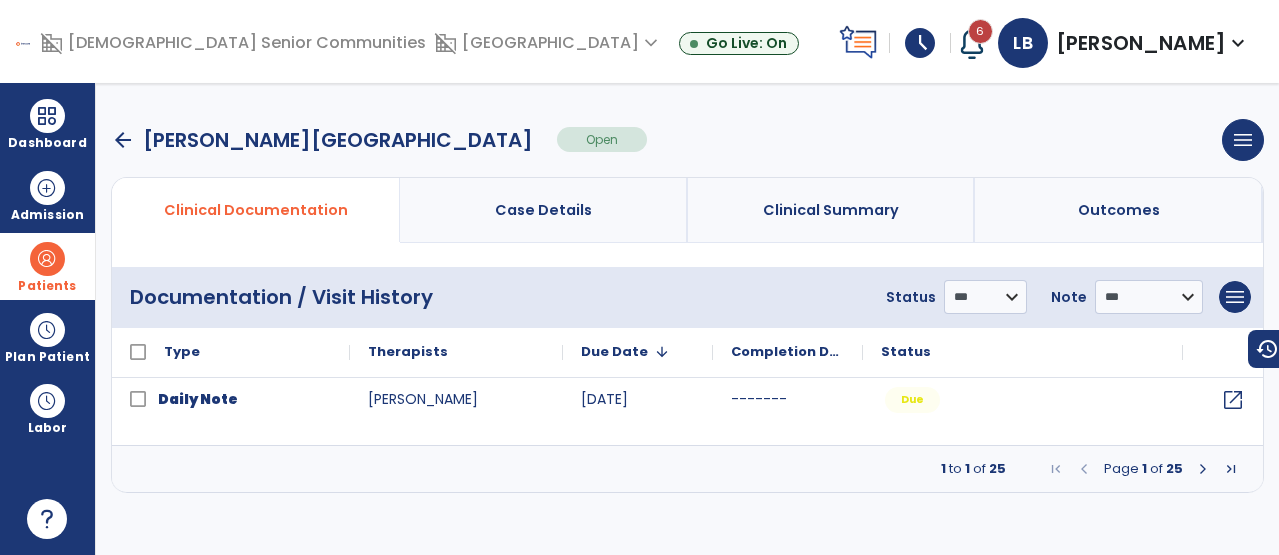 click at bounding box center [1203, 469] 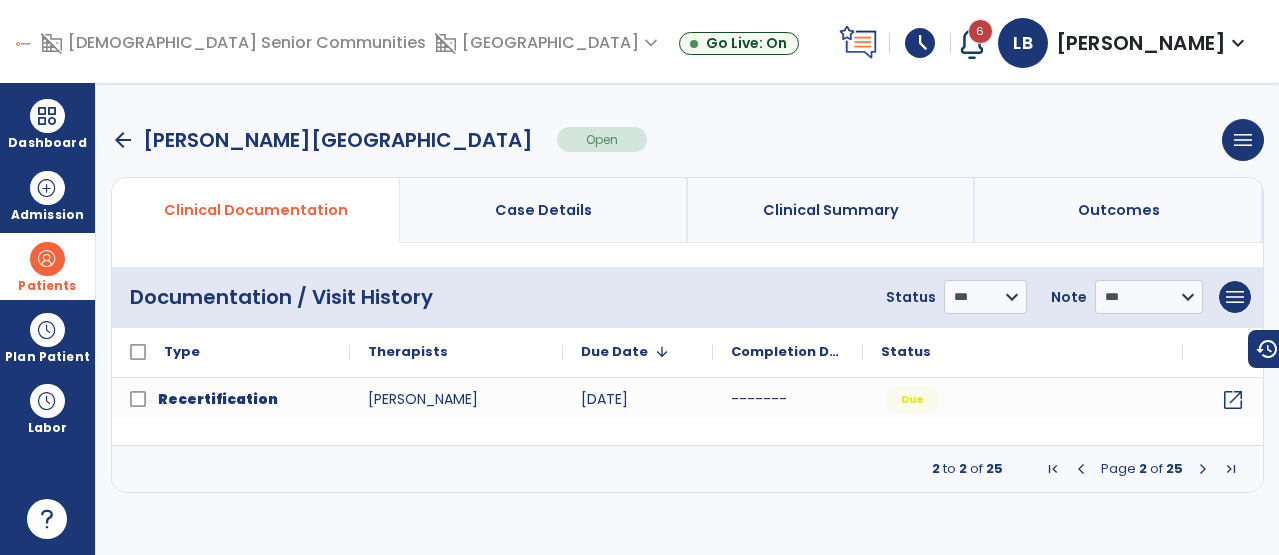 click at bounding box center (1203, 469) 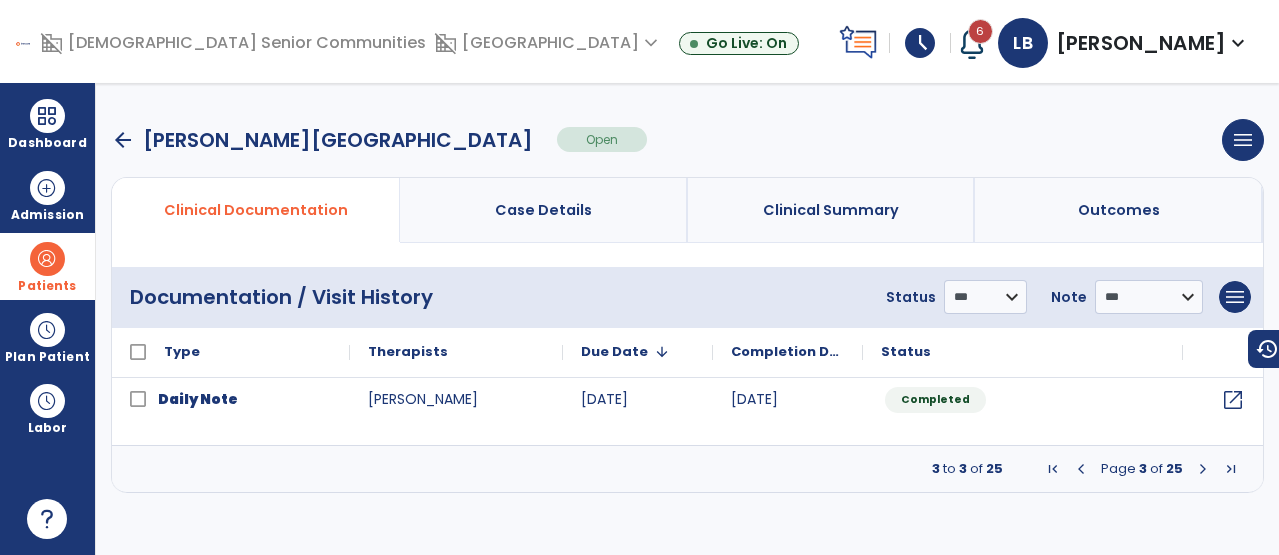 click at bounding box center [1203, 469] 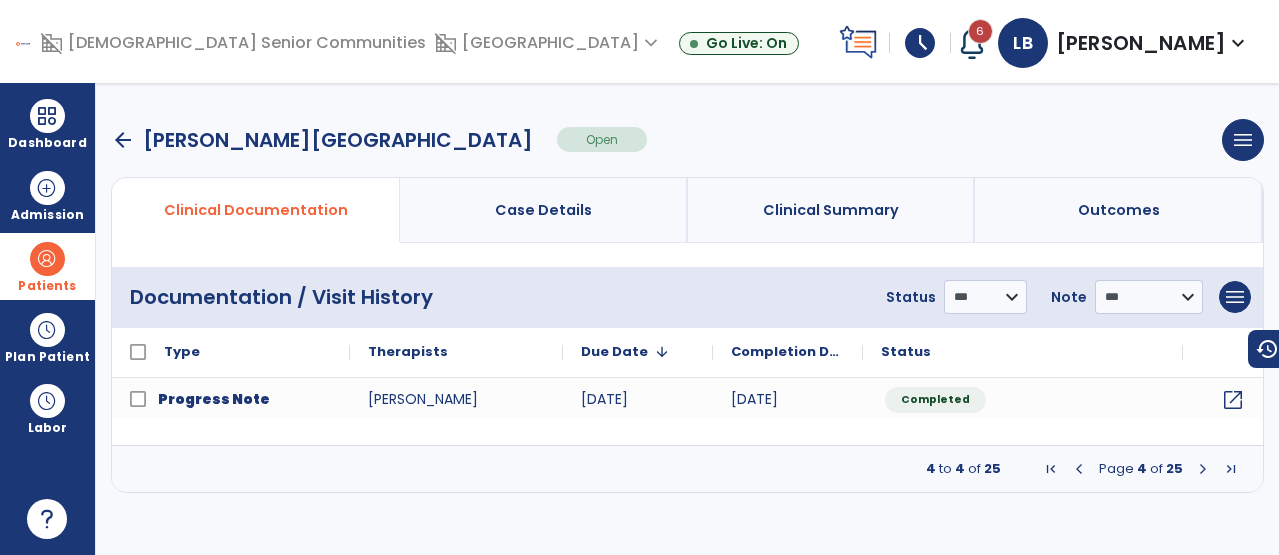 click at bounding box center (1079, 469) 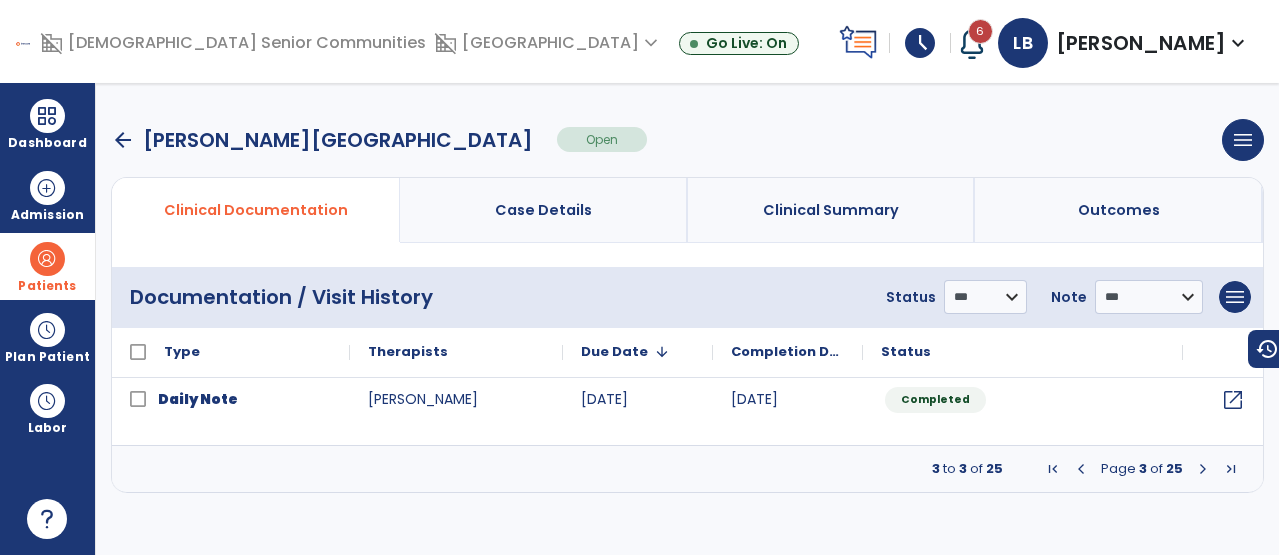 click at bounding box center [1081, 469] 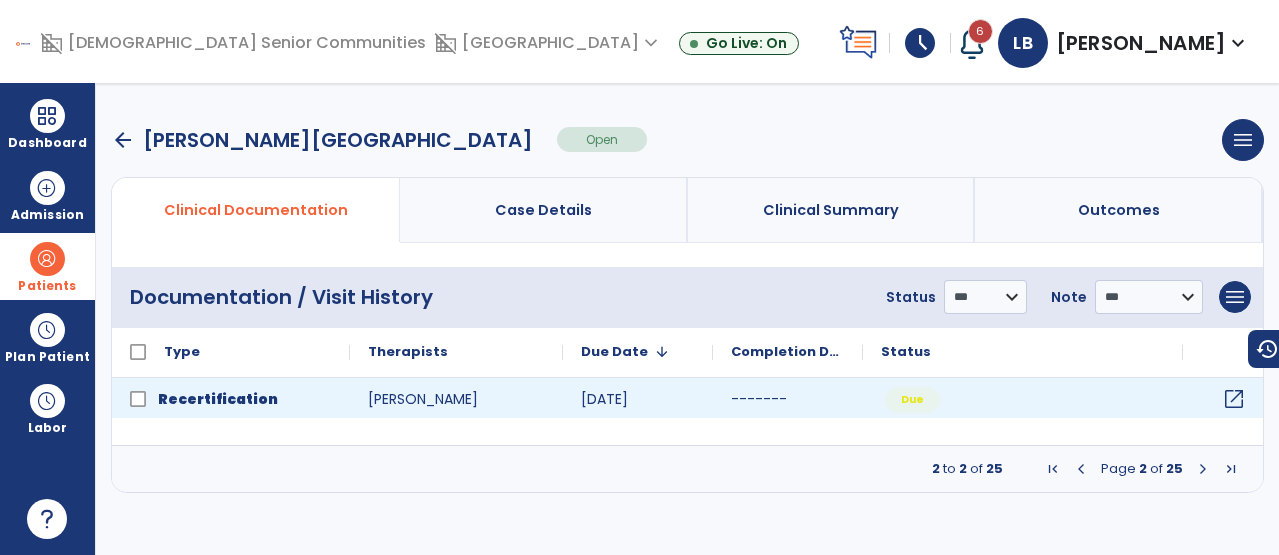 click on "open_in_new" 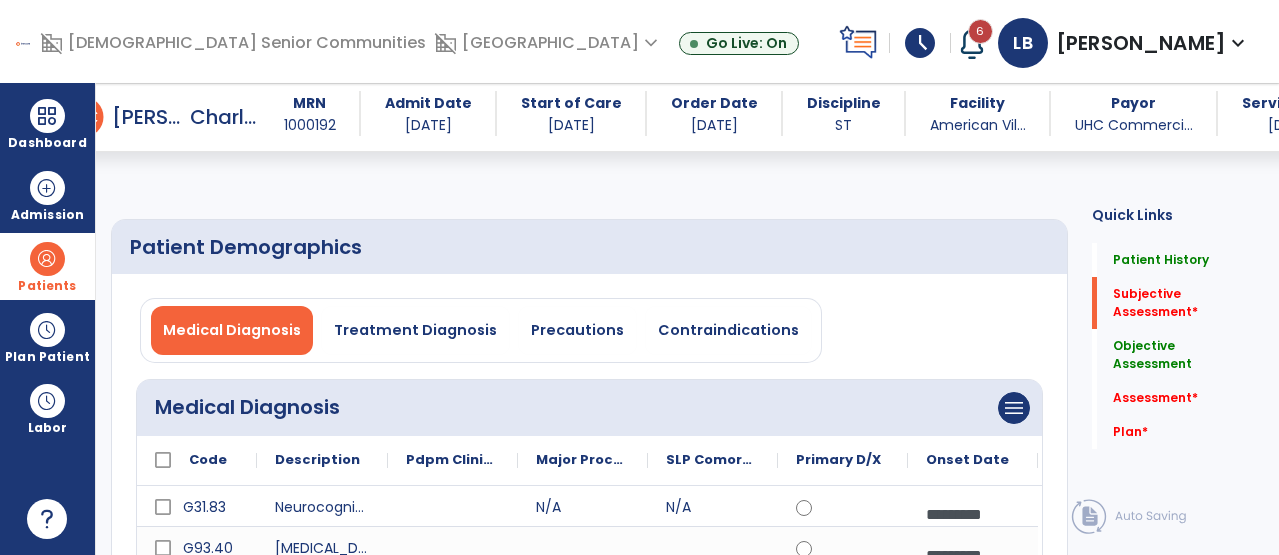 scroll, scrollTop: 455, scrollLeft: 0, axis: vertical 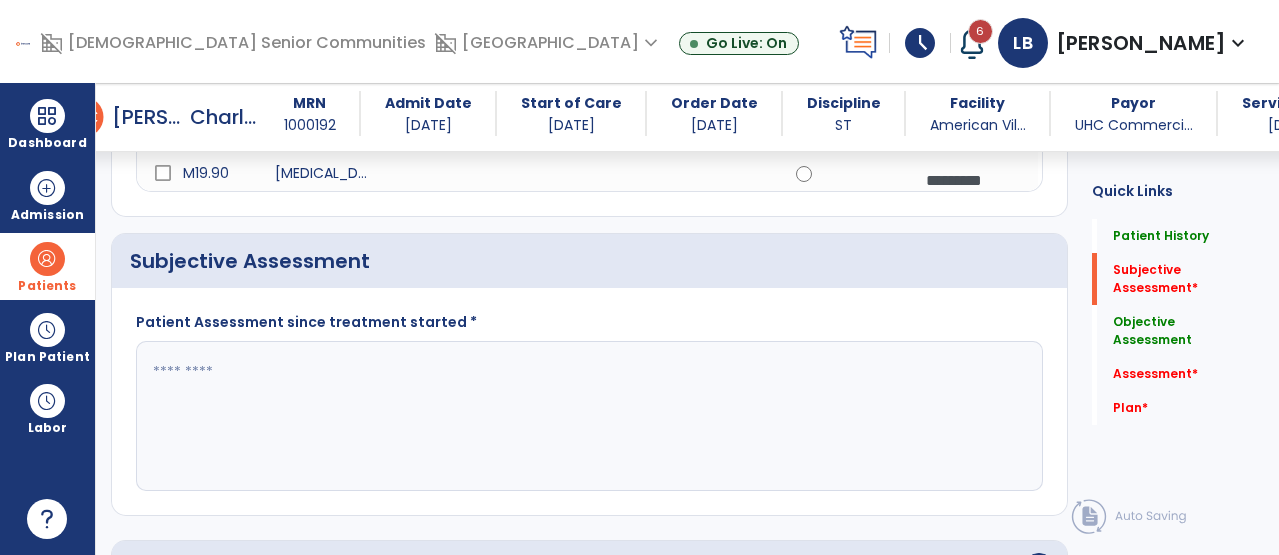 click 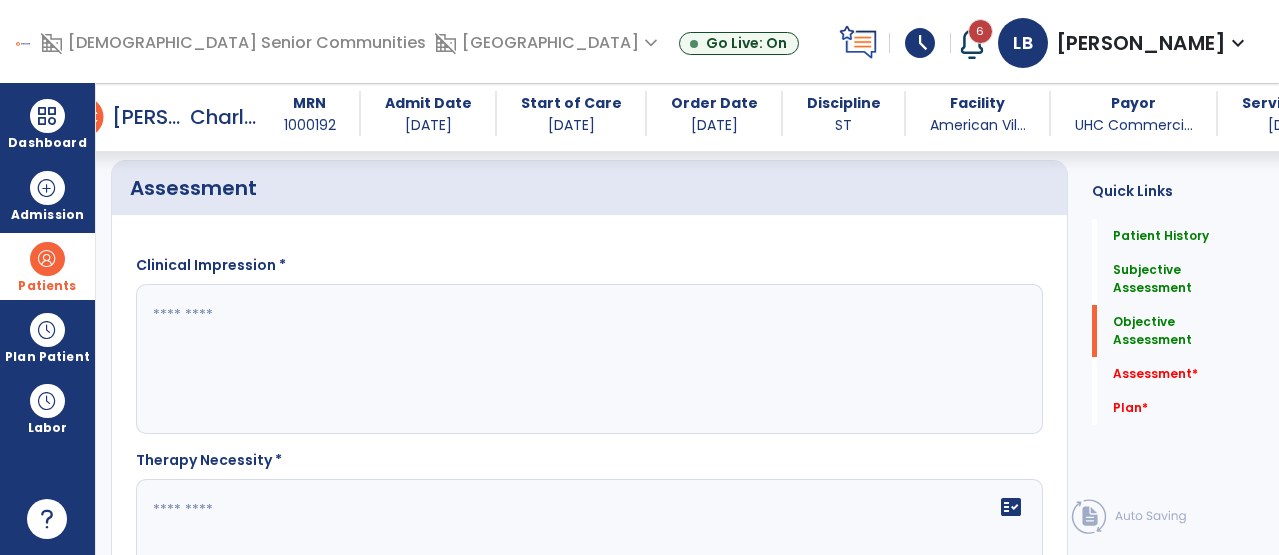scroll, scrollTop: 2960, scrollLeft: 0, axis: vertical 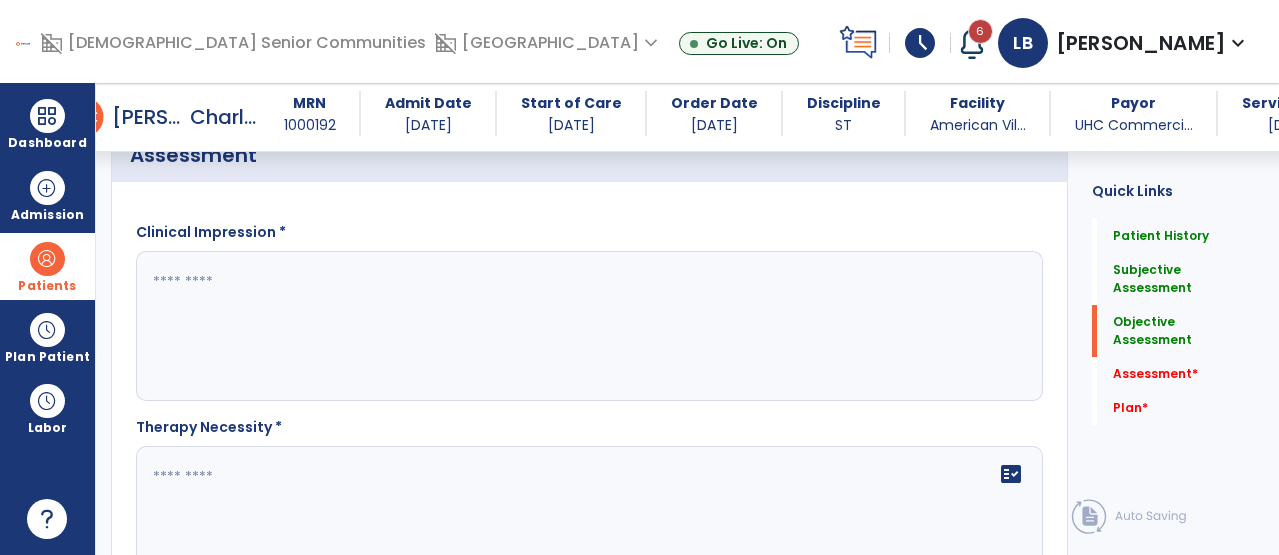 type on "*******" 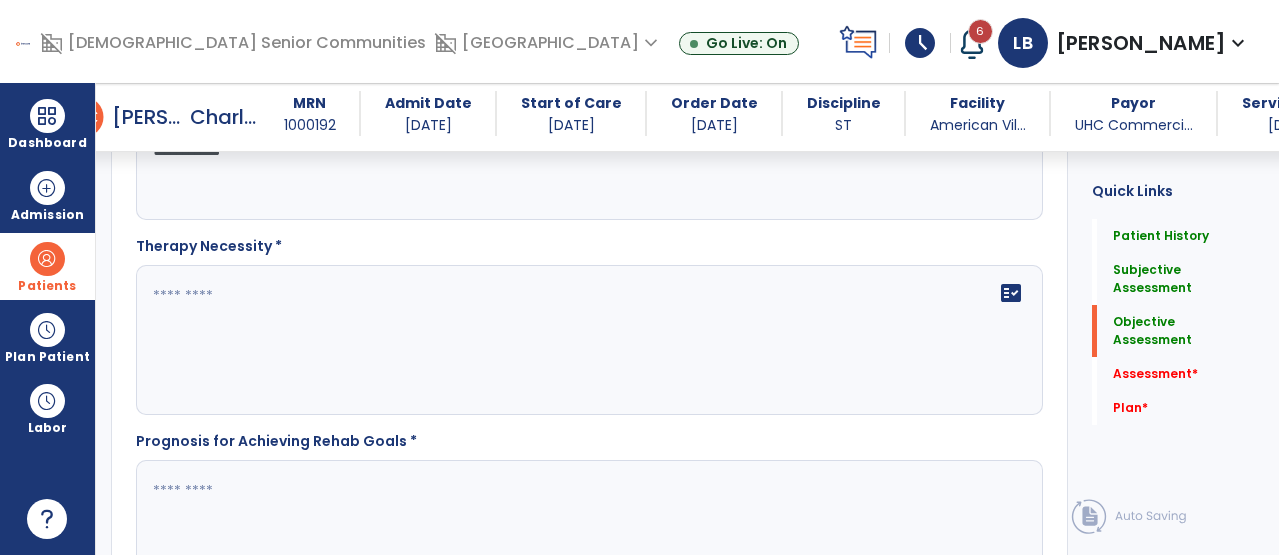 scroll, scrollTop: 3155, scrollLeft: 0, axis: vertical 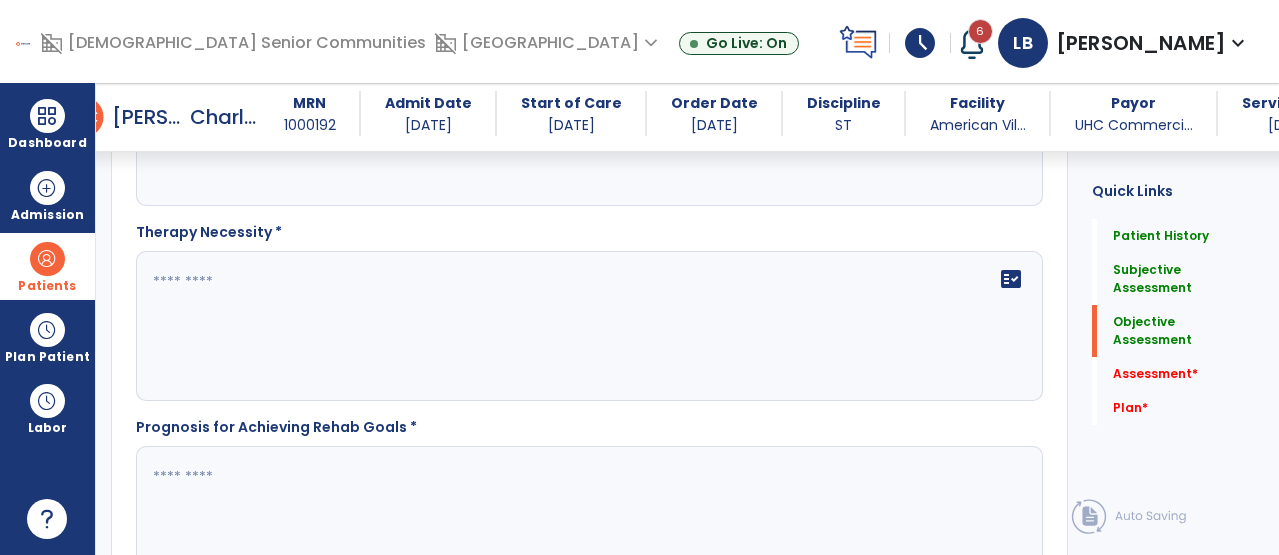 type on "**********" 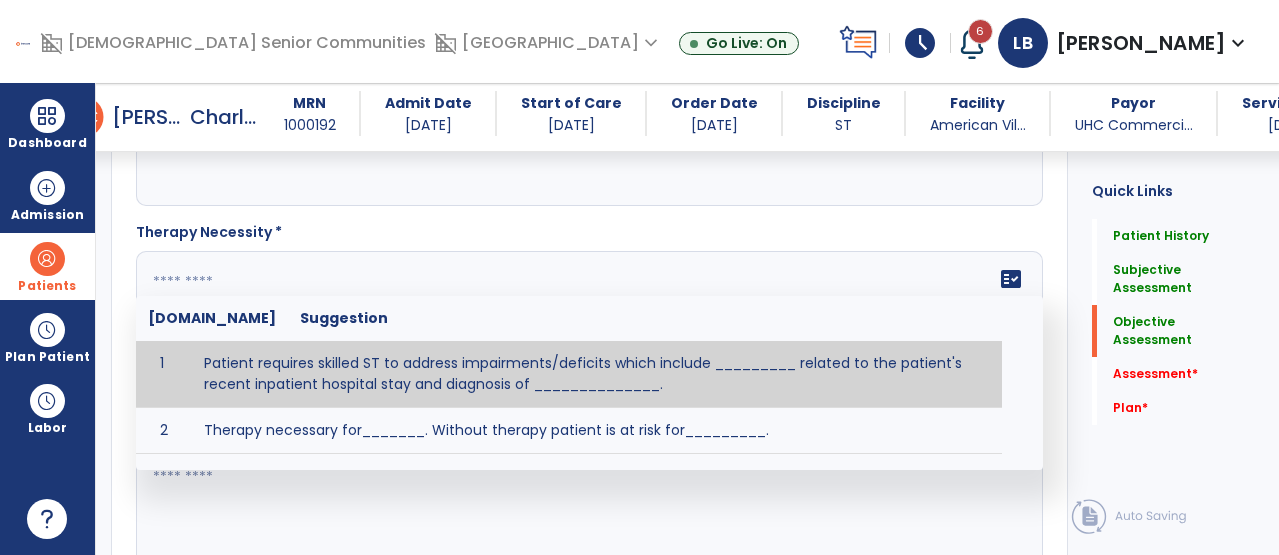 paste on "**********" 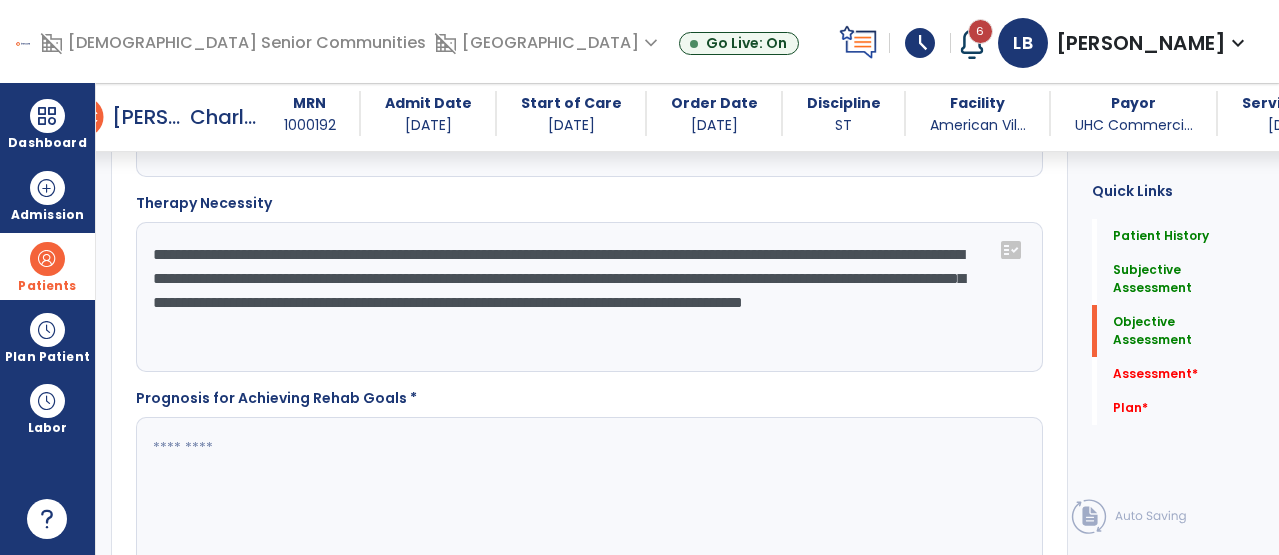 scroll, scrollTop: 3288, scrollLeft: 0, axis: vertical 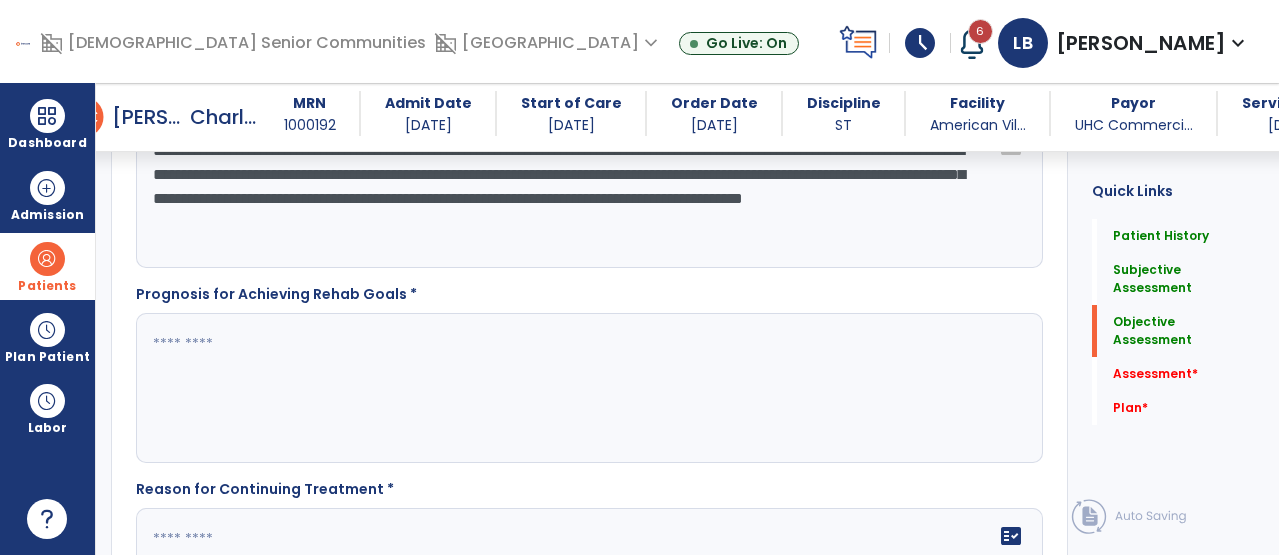 type on "**********" 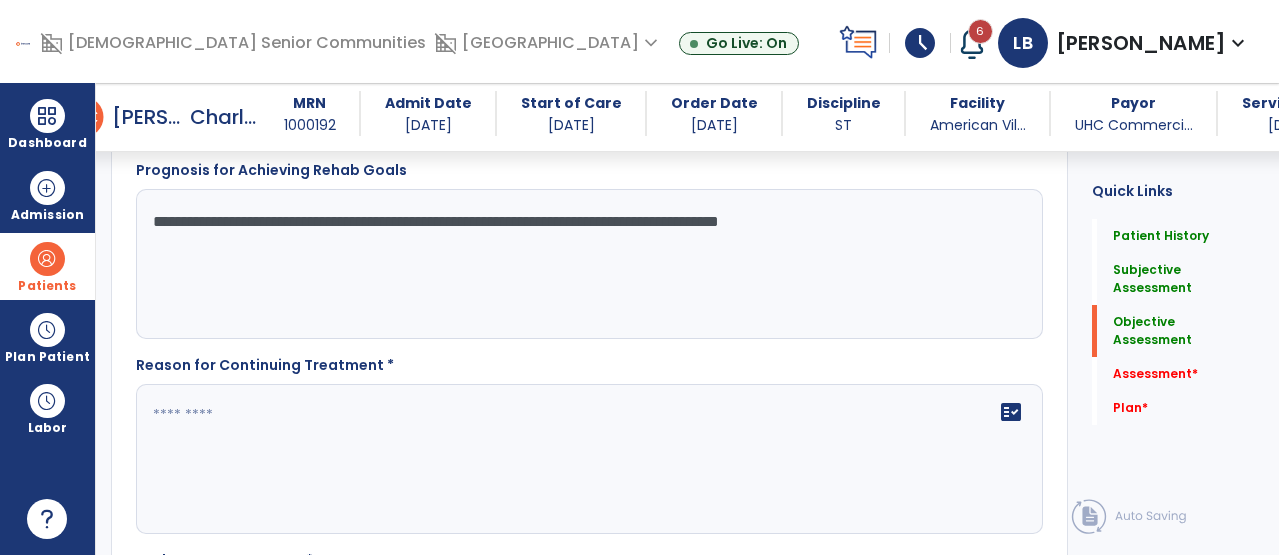 scroll, scrollTop: 3501, scrollLeft: 0, axis: vertical 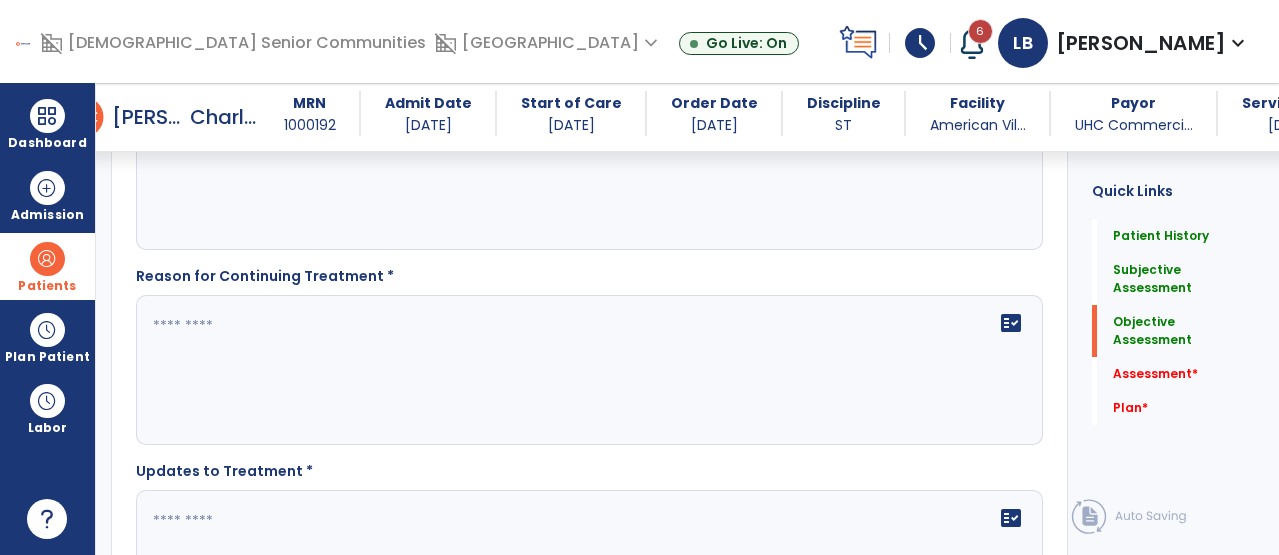 type on "**********" 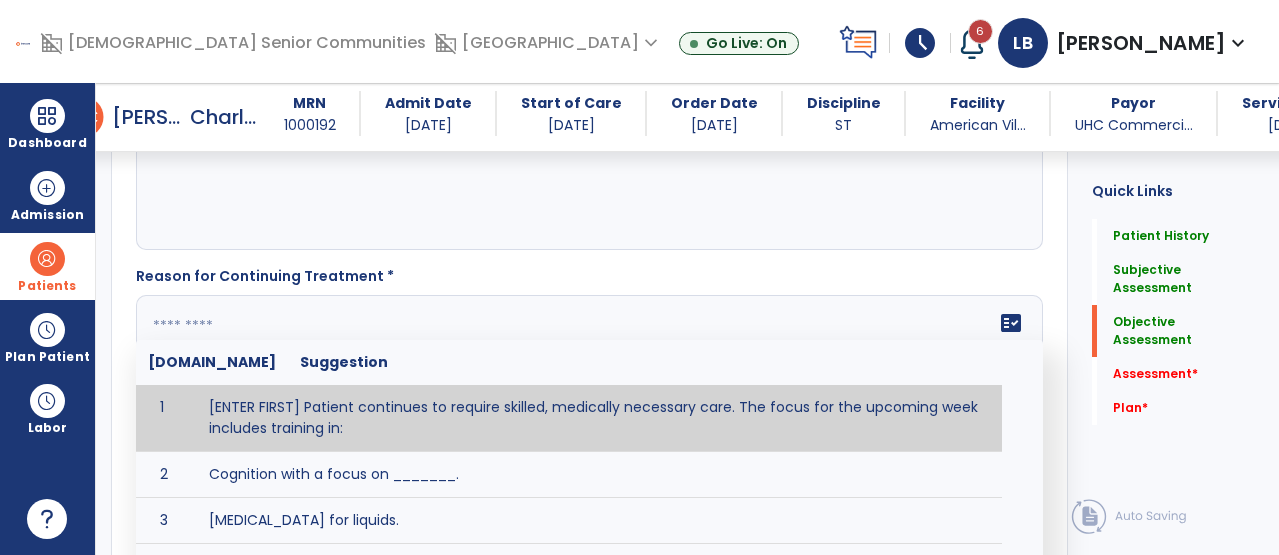 paste on "**********" 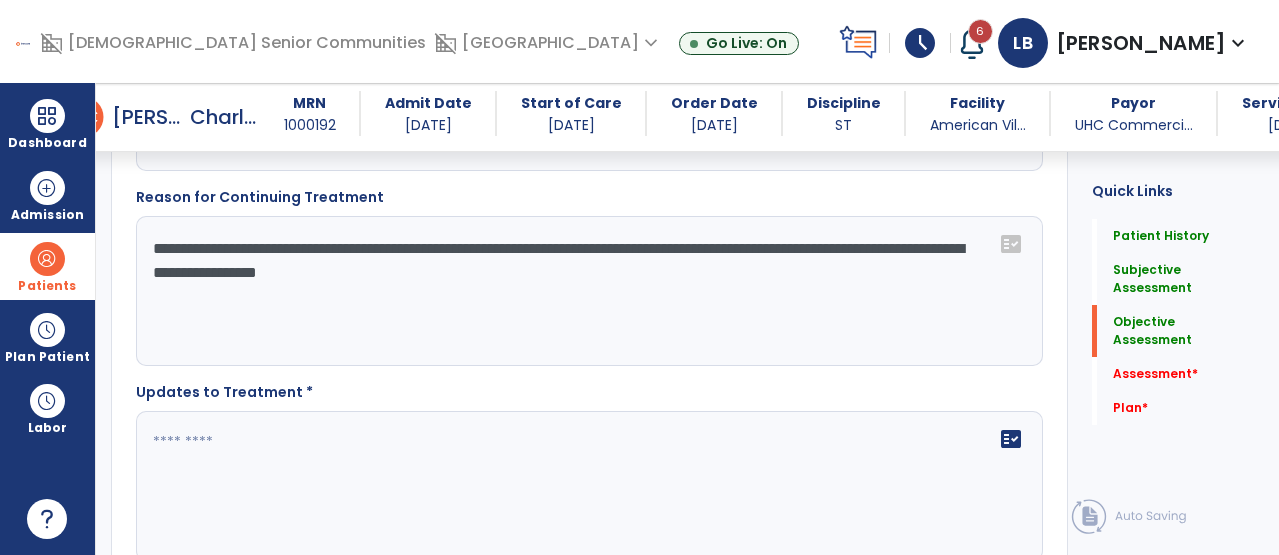 scroll, scrollTop: 3677, scrollLeft: 0, axis: vertical 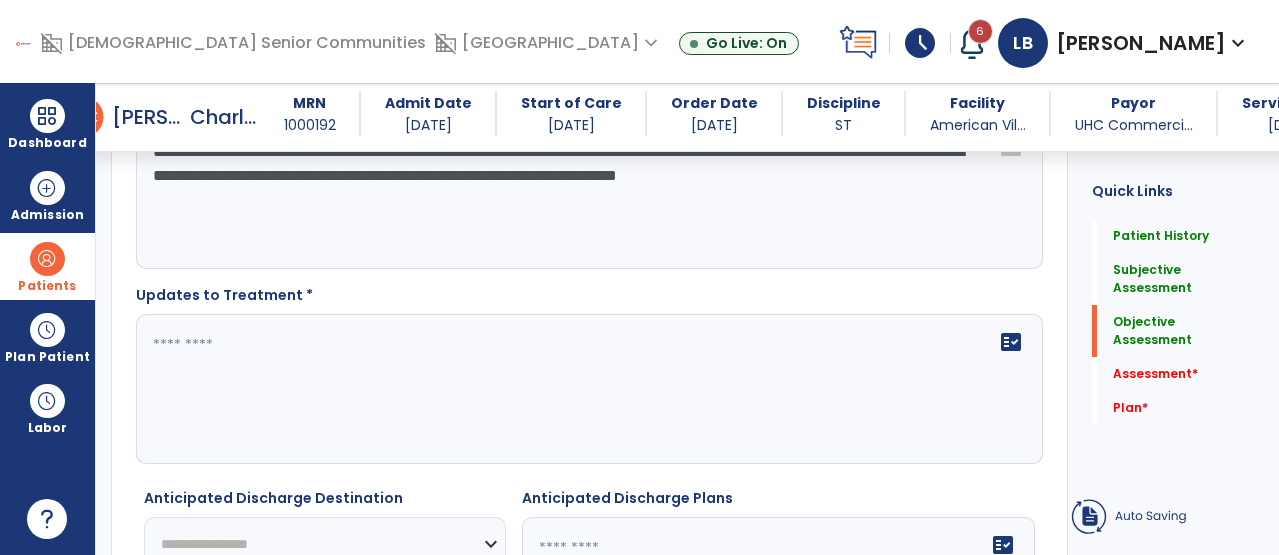 type on "**********" 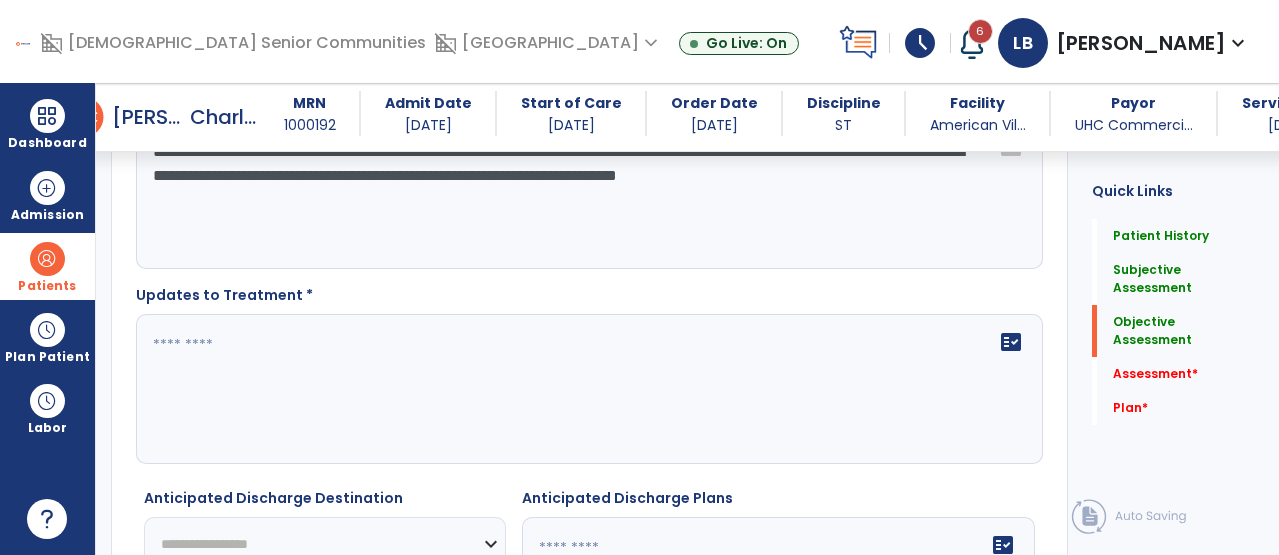 click 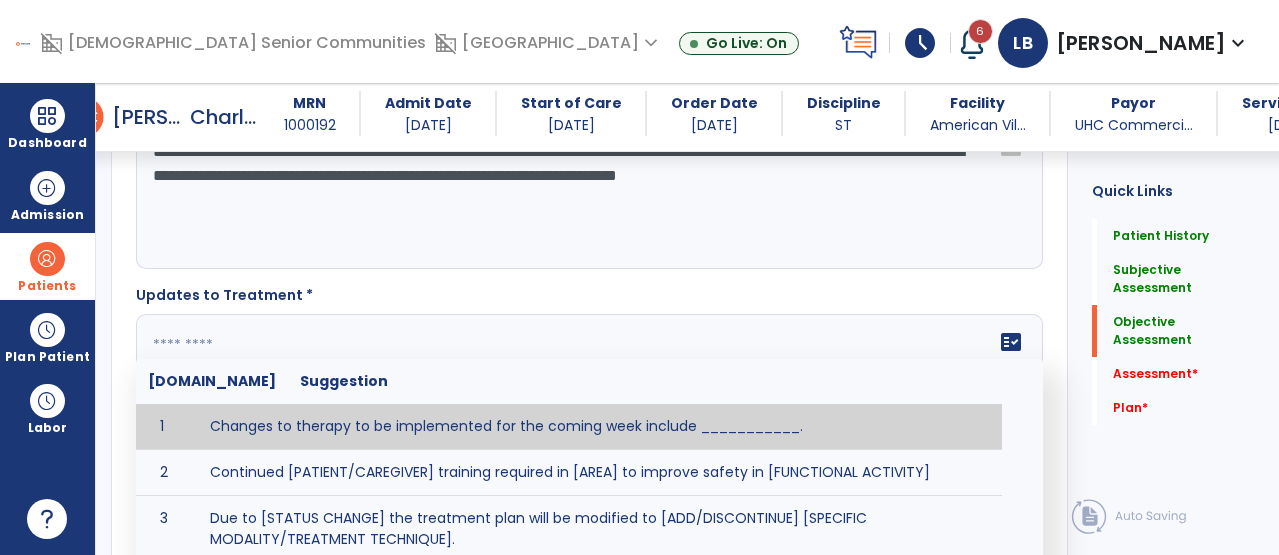 paste on "**********" 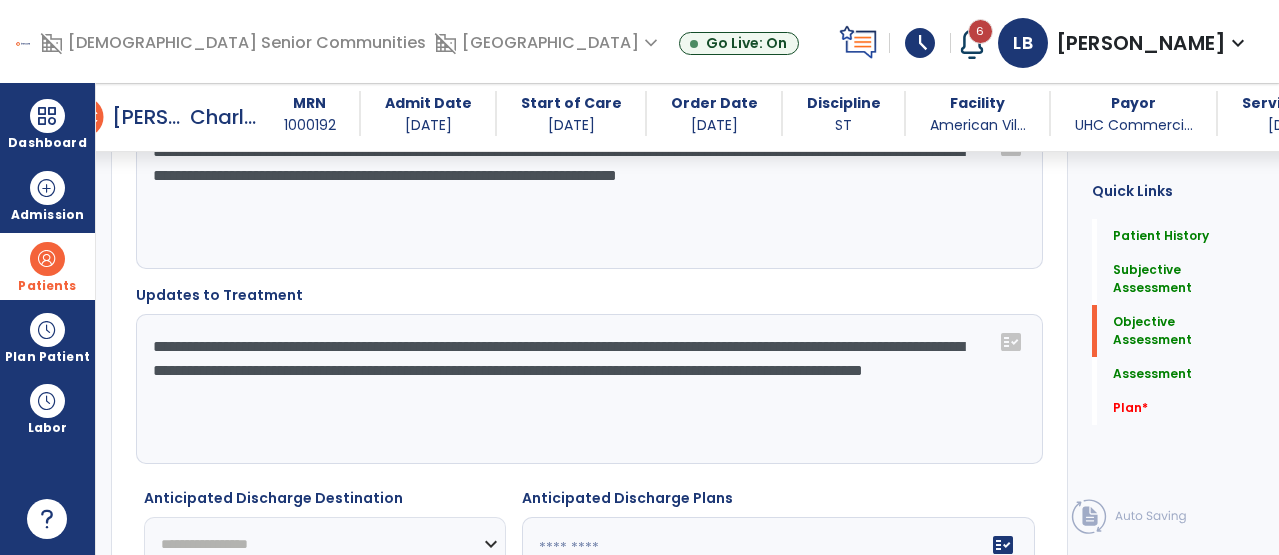 click on "**********" 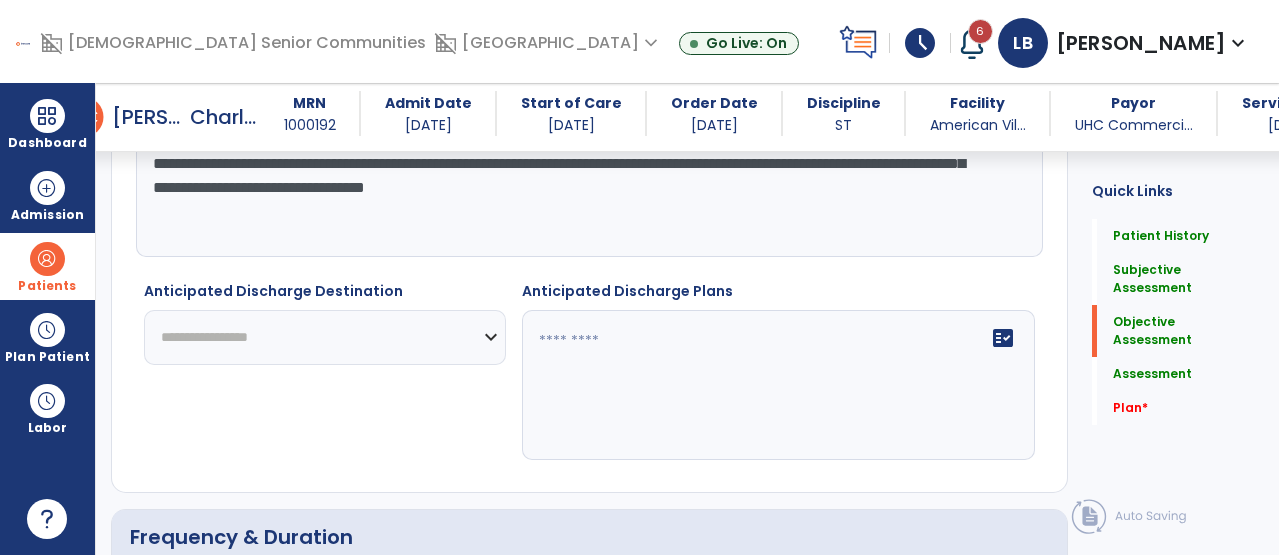 scroll, scrollTop: 3885, scrollLeft: 0, axis: vertical 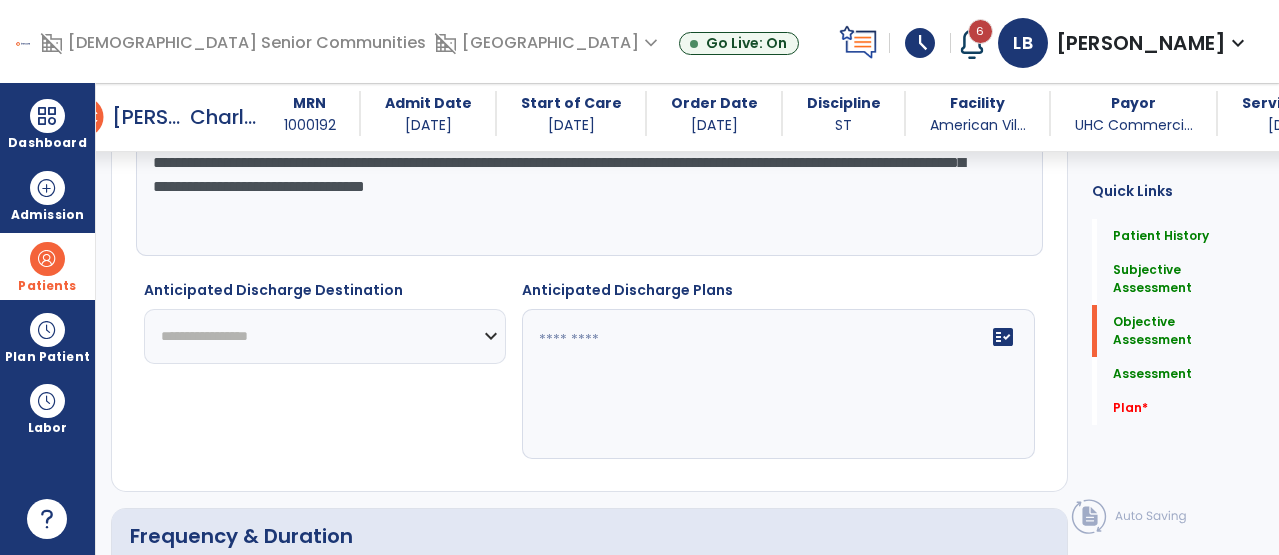 type on "**********" 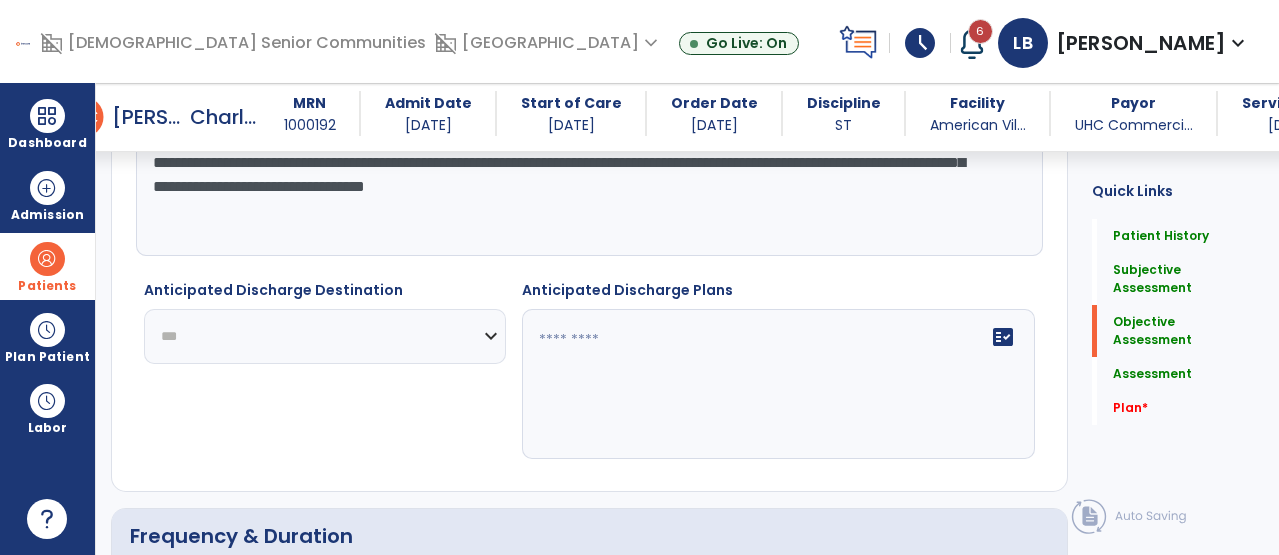 click on "**********" 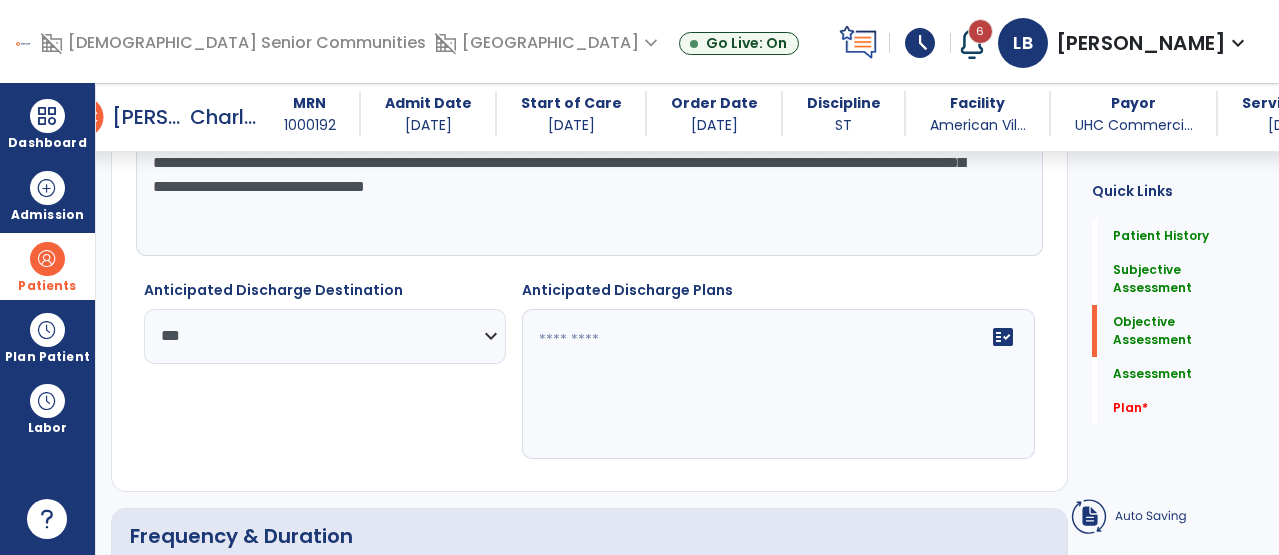 click on "fact_check" 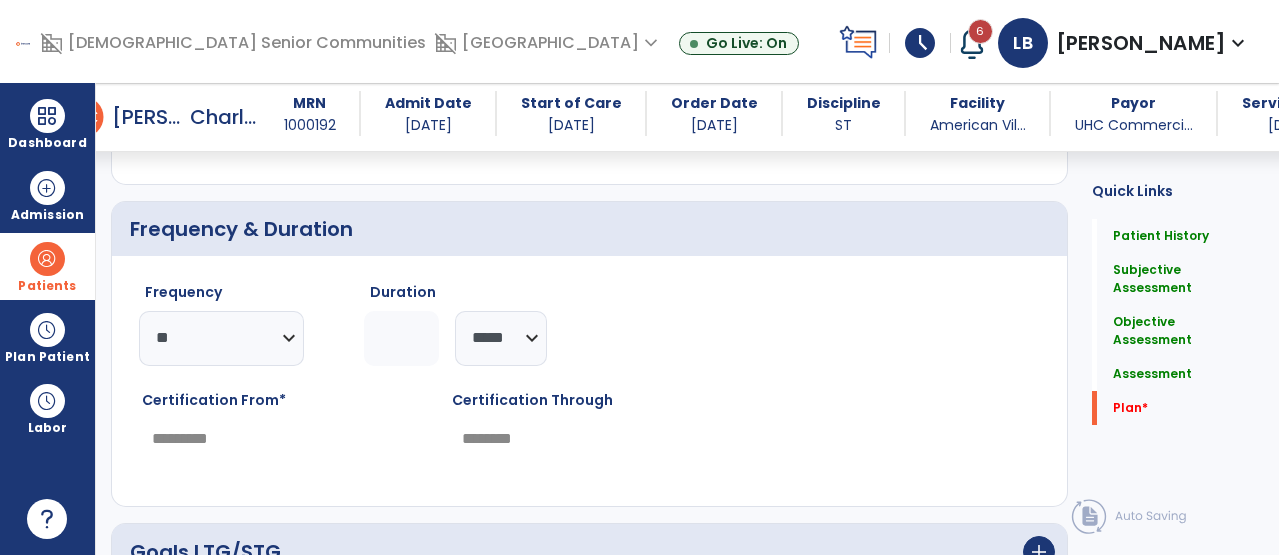 scroll, scrollTop: 4203, scrollLeft: 0, axis: vertical 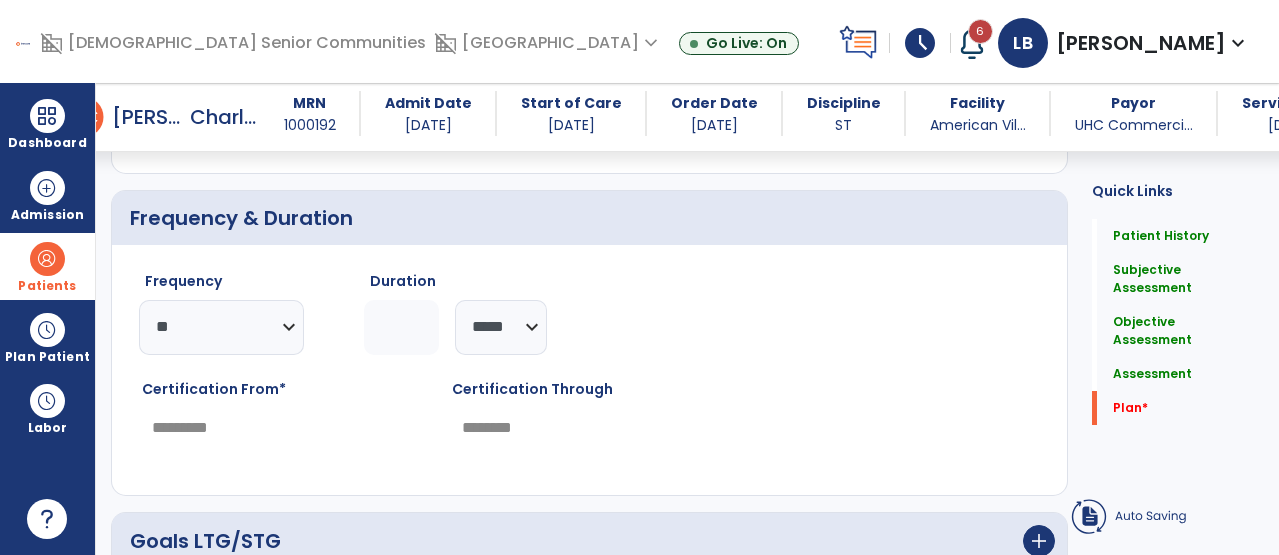 type on "**********" 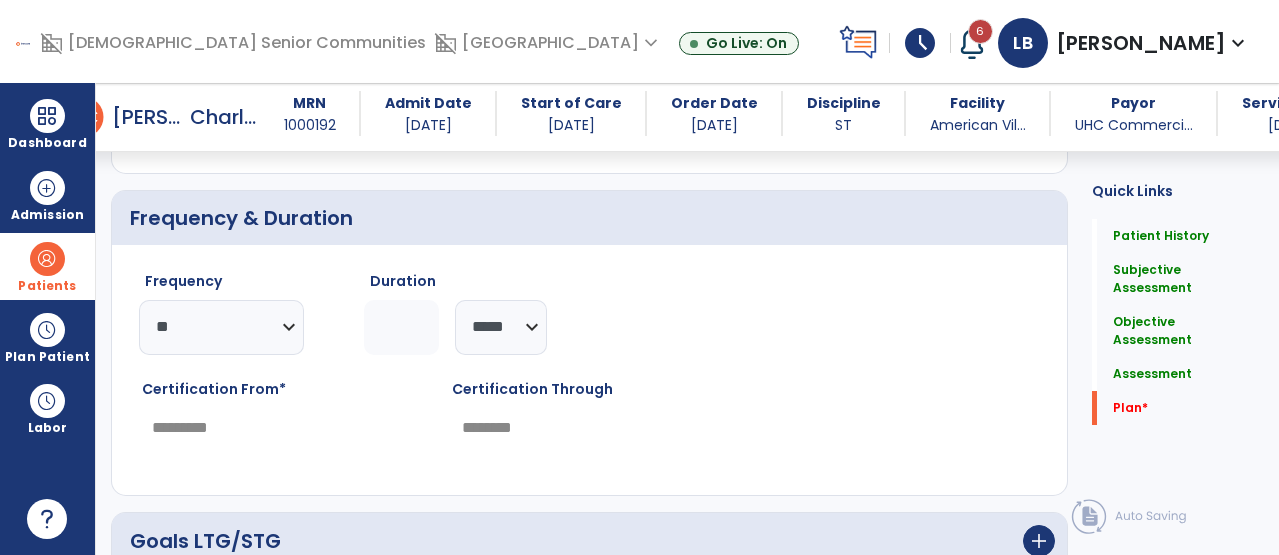 select on "**" 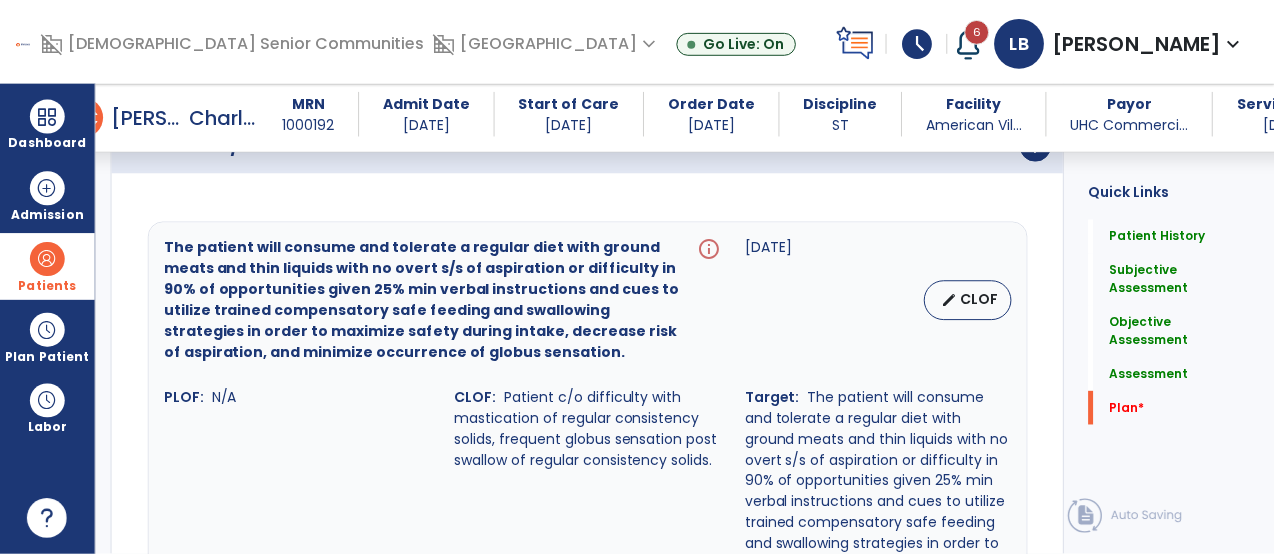 scroll, scrollTop: 4591, scrollLeft: 0, axis: vertical 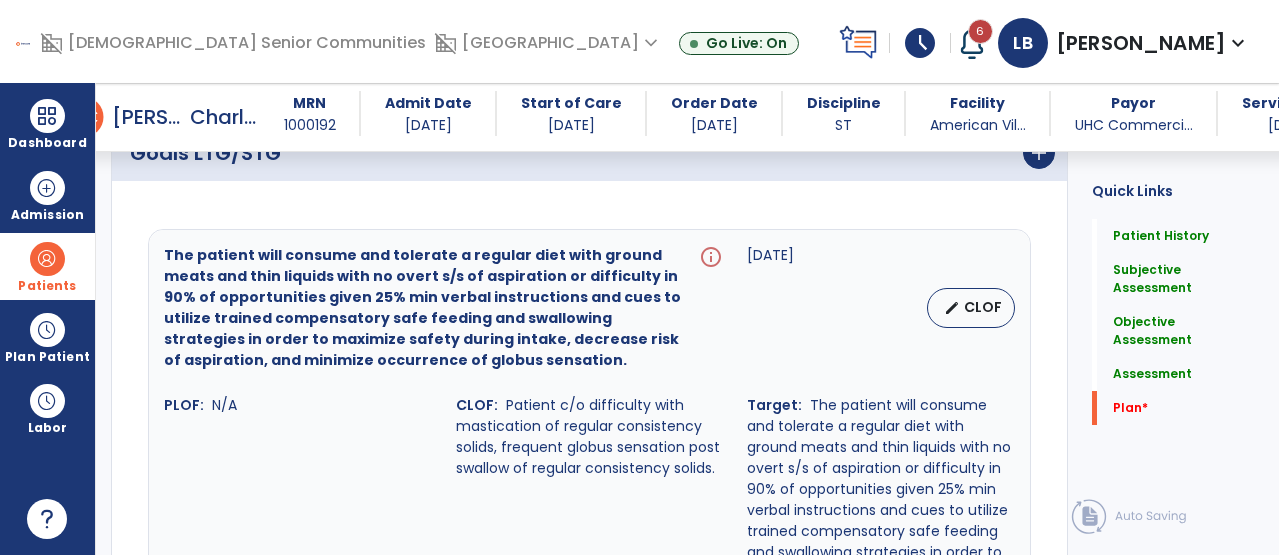 type on "*" 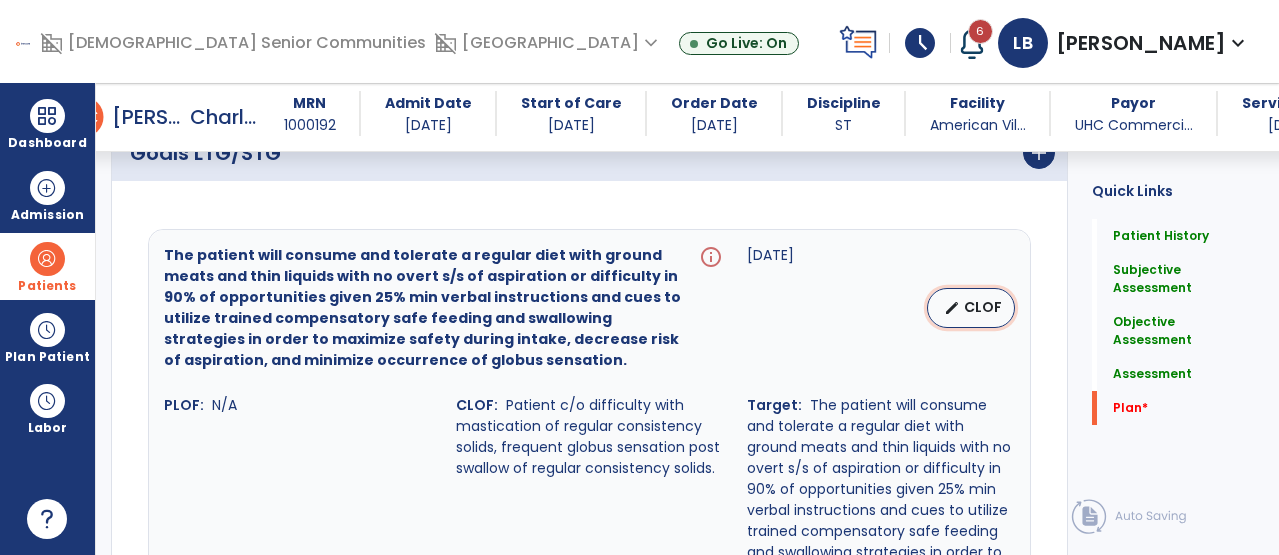 click on "edit   CLOF" at bounding box center (971, 308) 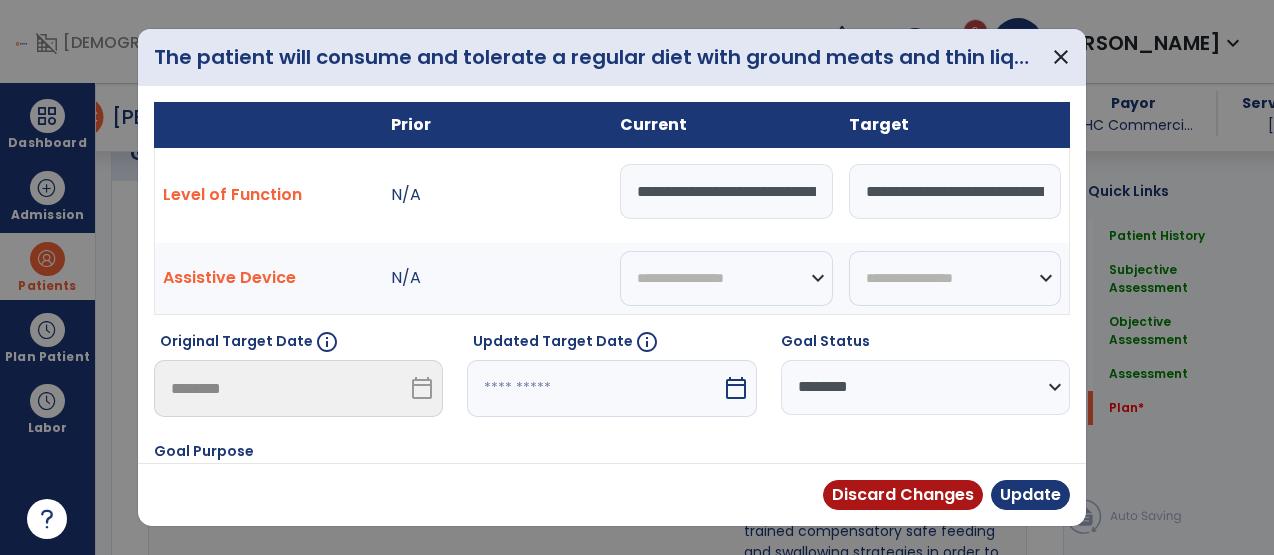 scroll, scrollTop: 4591, scrollLeft: 0, axis: vertical 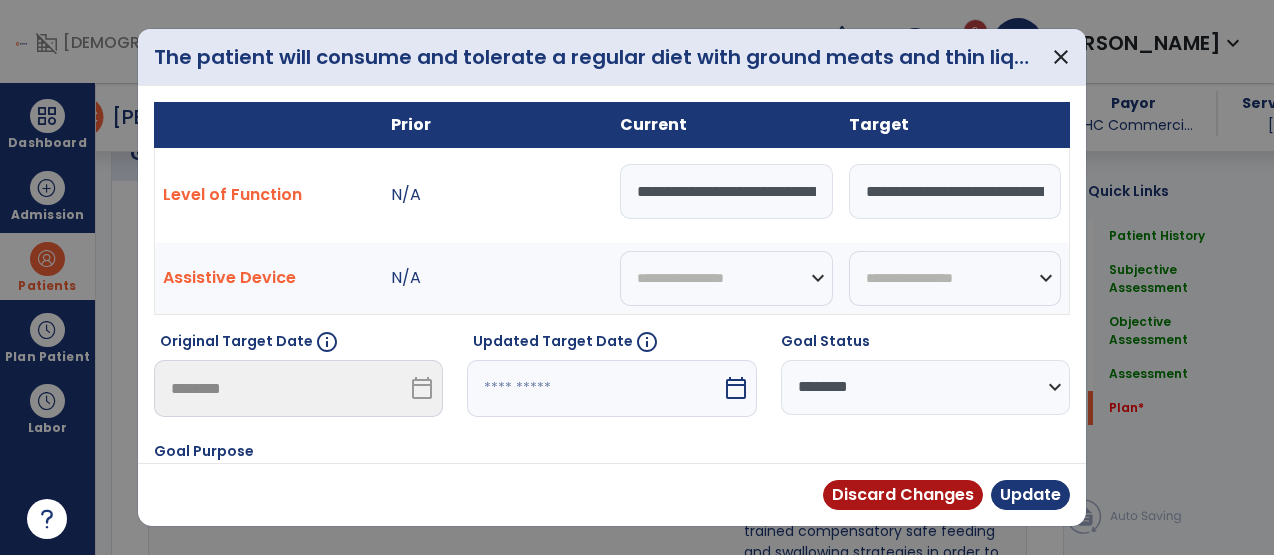 click at bounding box center (594, 388) 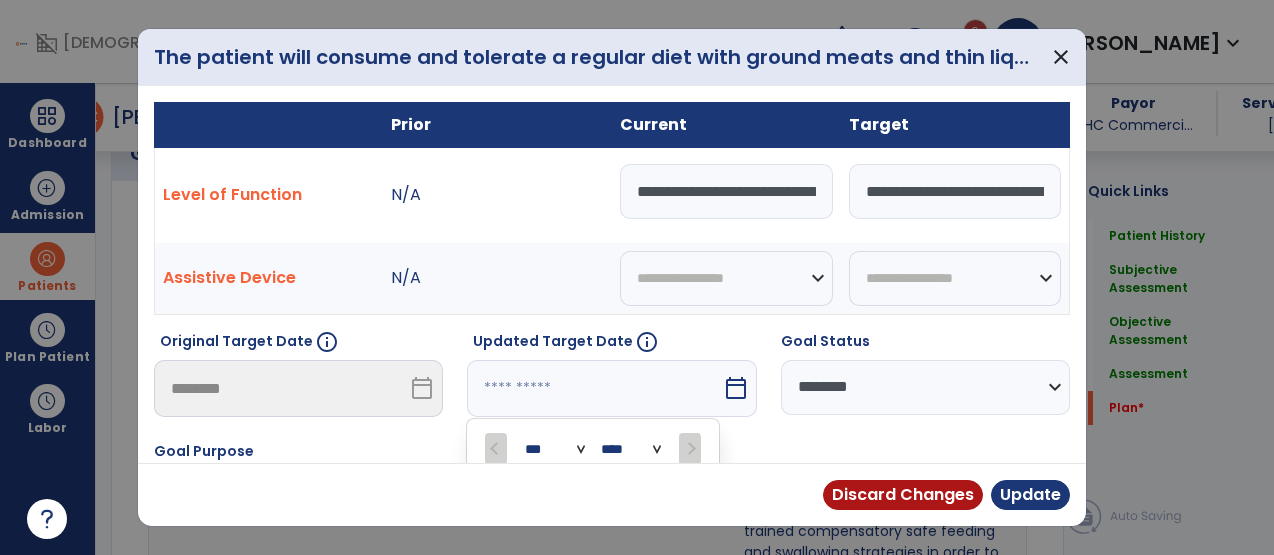 scroll, scrollTop: 250, scrollLeft: 0, axis: vertical 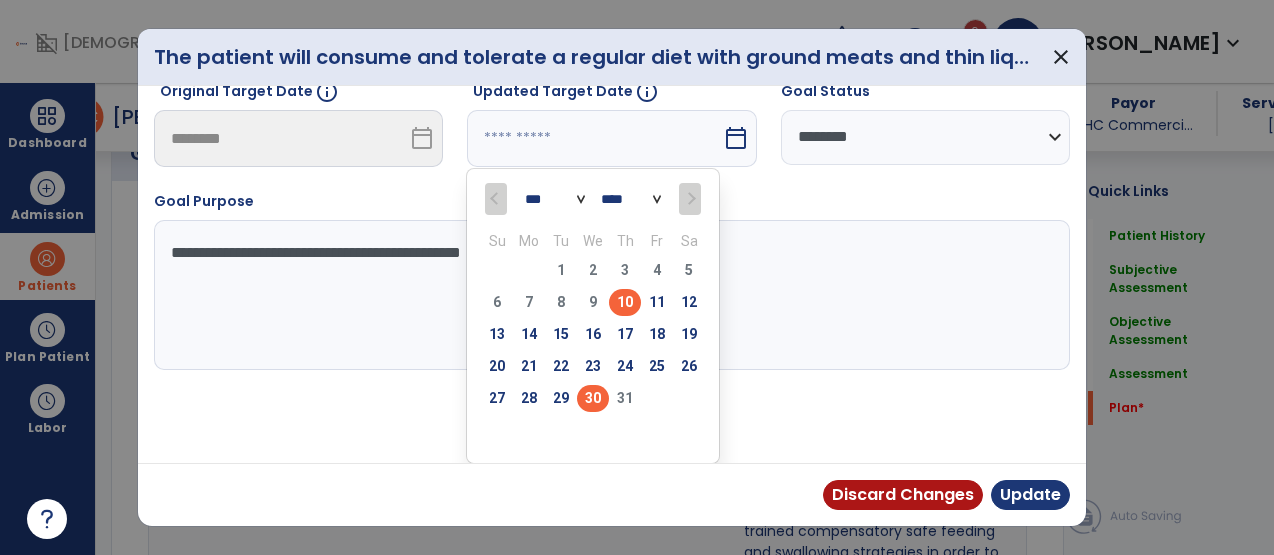 click on "30" at bounding box center (593, 398) 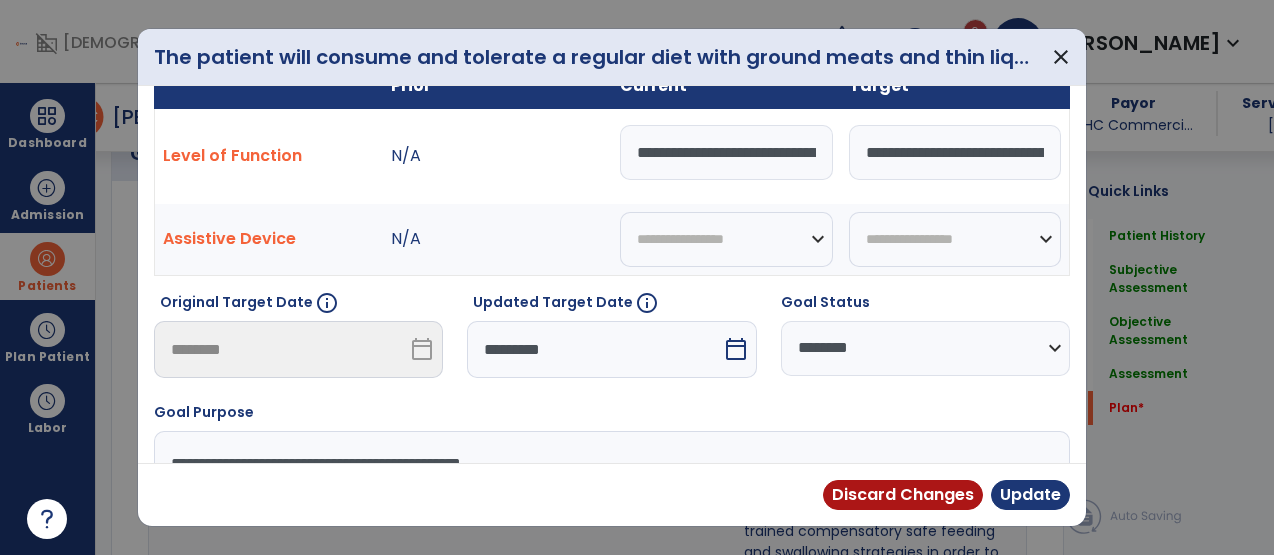 scroll, scrollTop: 0, scrollLeft: 0, axis: both 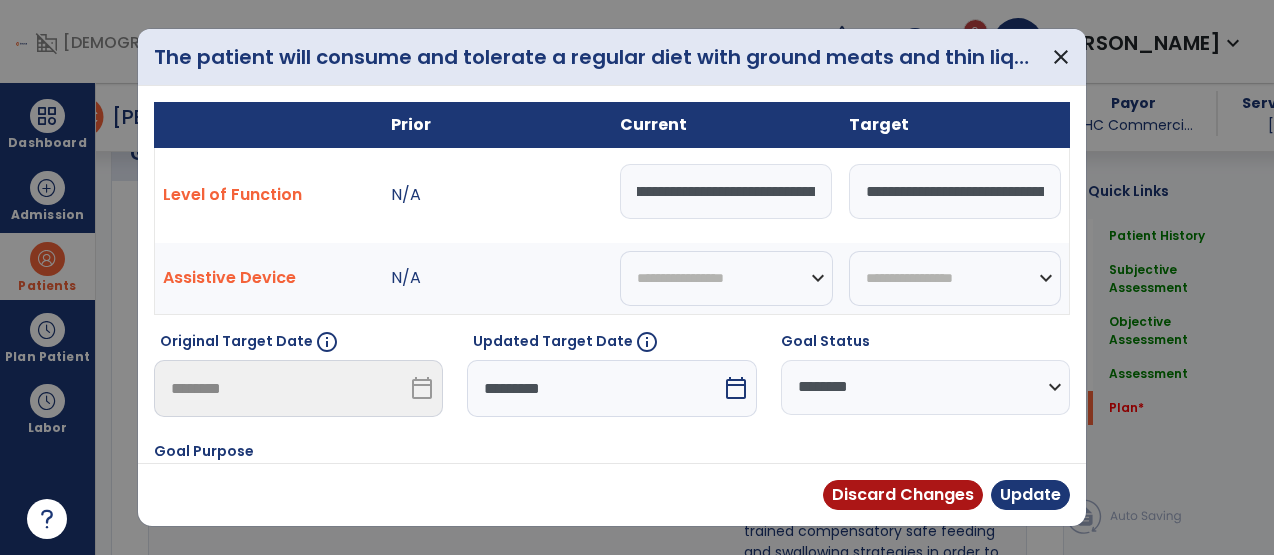 click on "**********" at bounding box center (726, 191) 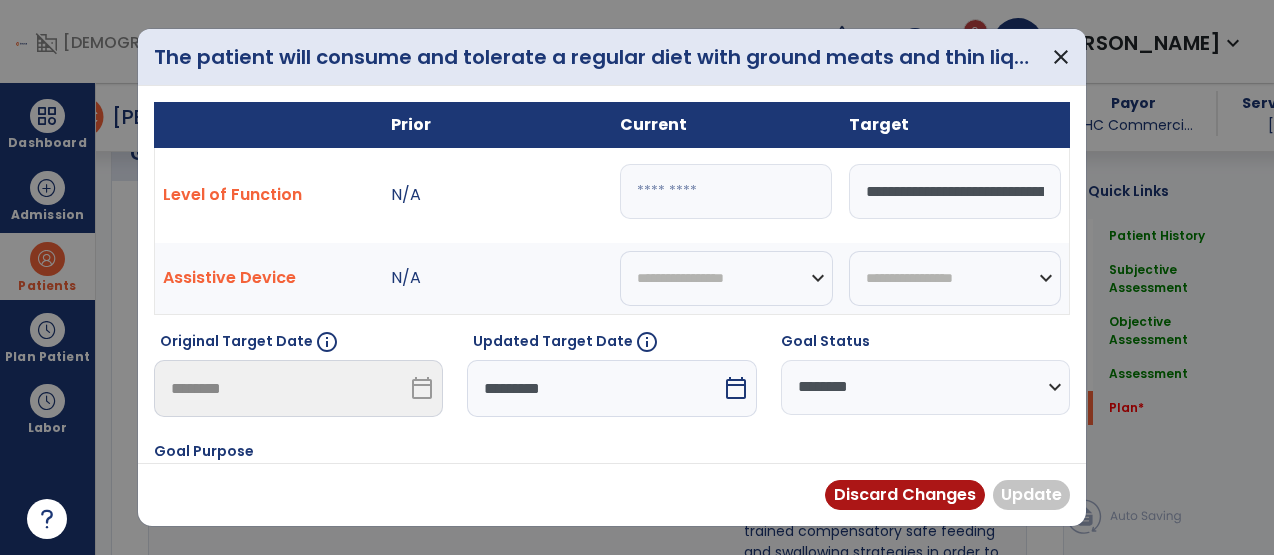 scroll, scrollTop: 0, scrollLeft: 0, axis: both 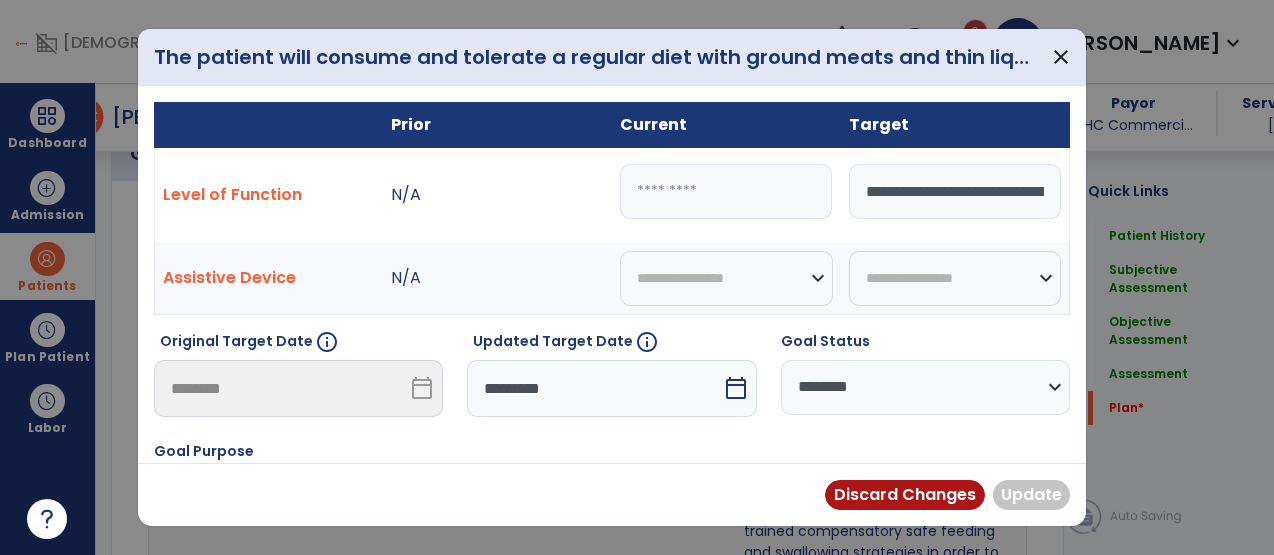click on "**********" at bounding box center (955, 191) 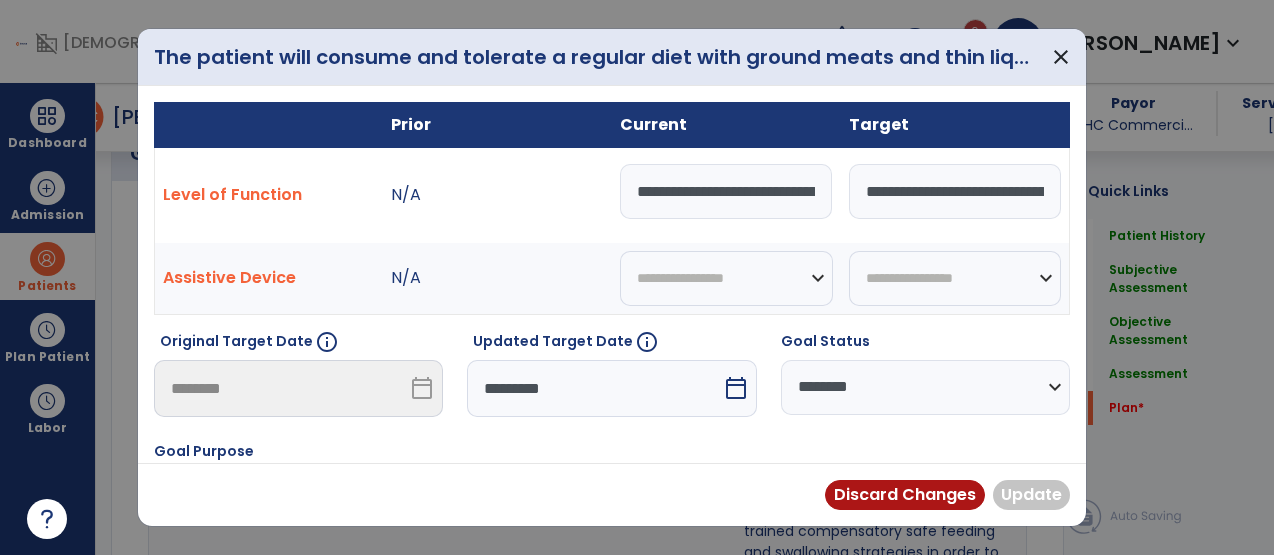 scroll, scrollTop: 0, scrollLeft: 2885, axis: horizontal 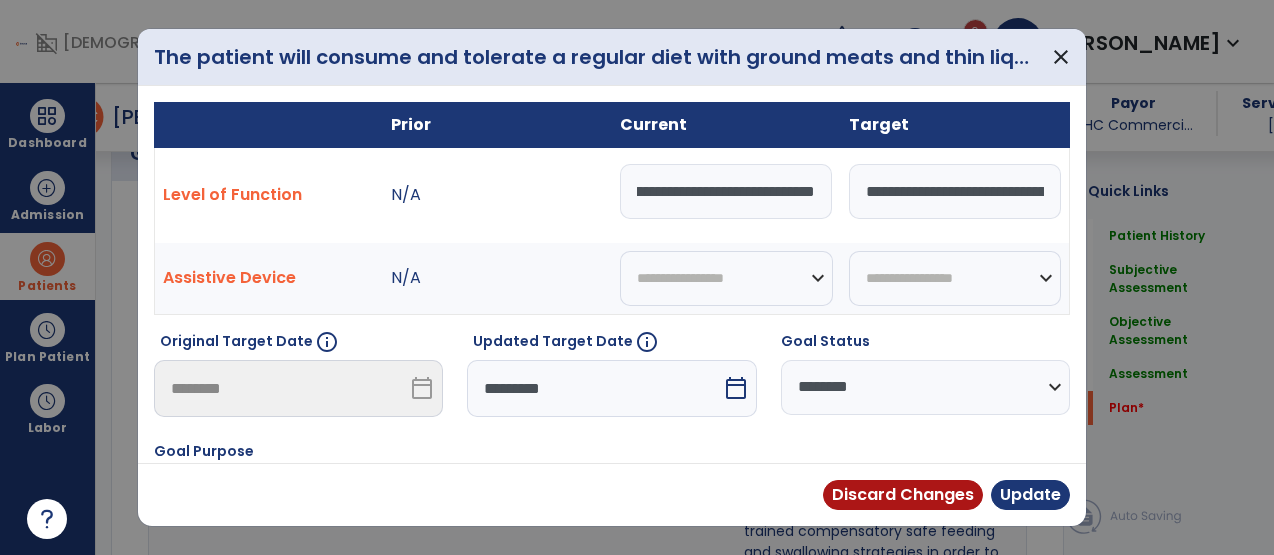 click on "**********" at bounding box center [726, 191] 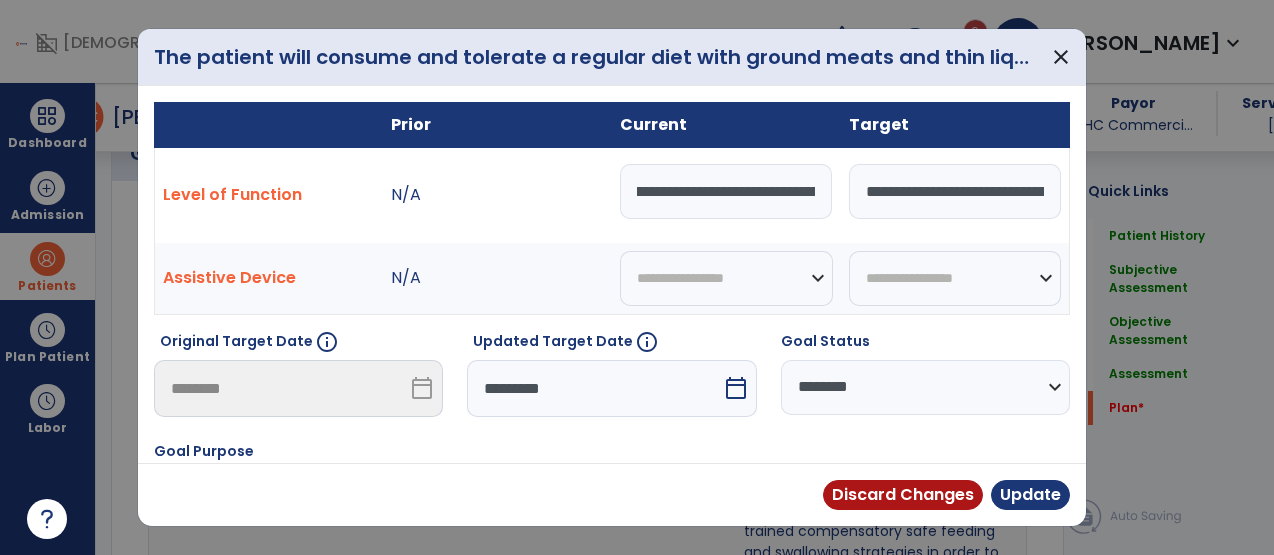 scroll, scrollTop: 0, scrollLeft: 0, axis: both 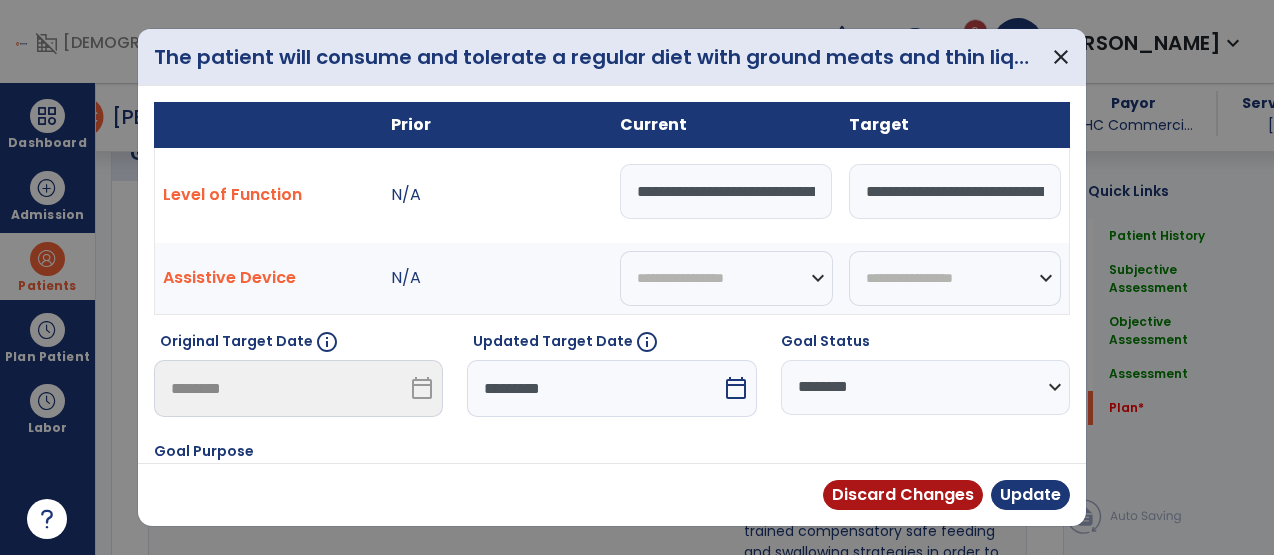 click on "**********" at bounding box center (726, 191) 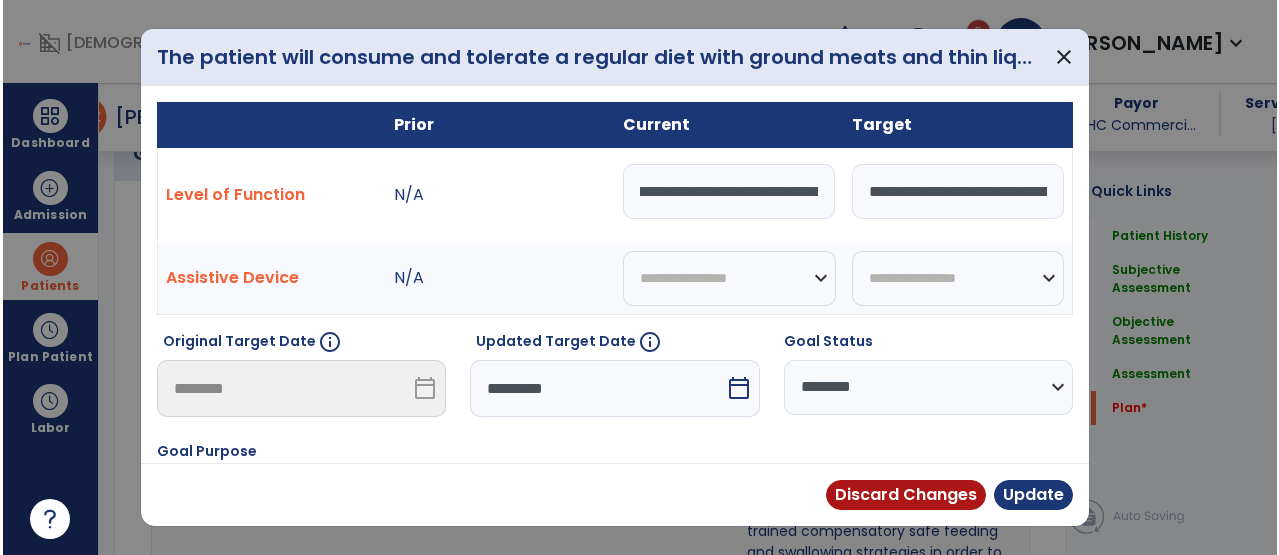 scroll, scrollTop: 0, scrollLeft: 1254, axis: horizontal 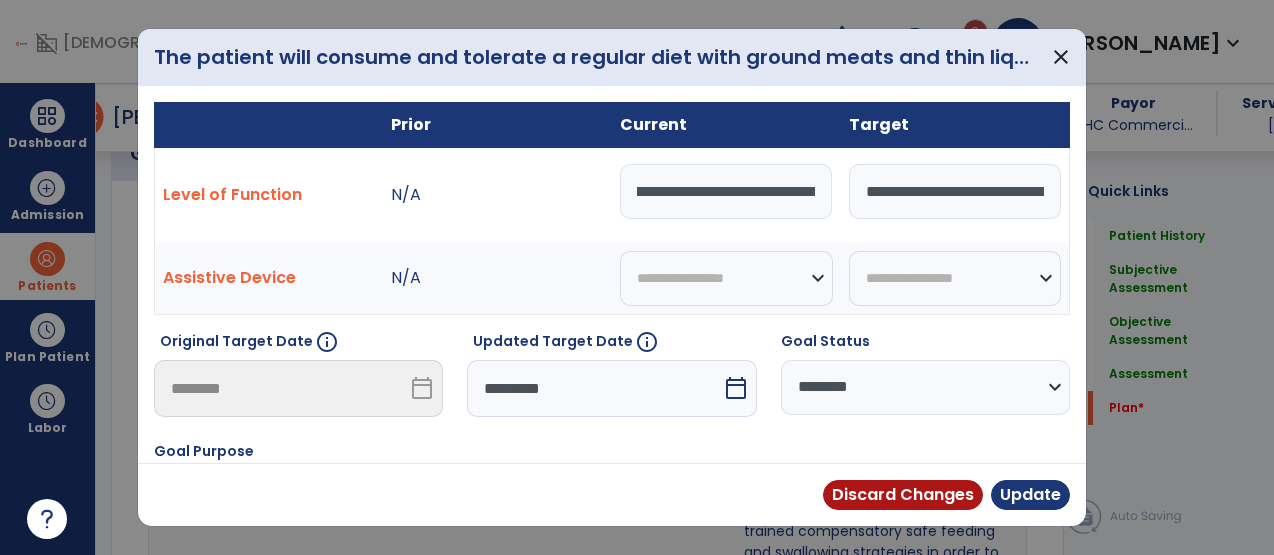 click on "**********" at bounding box center (726, 191) 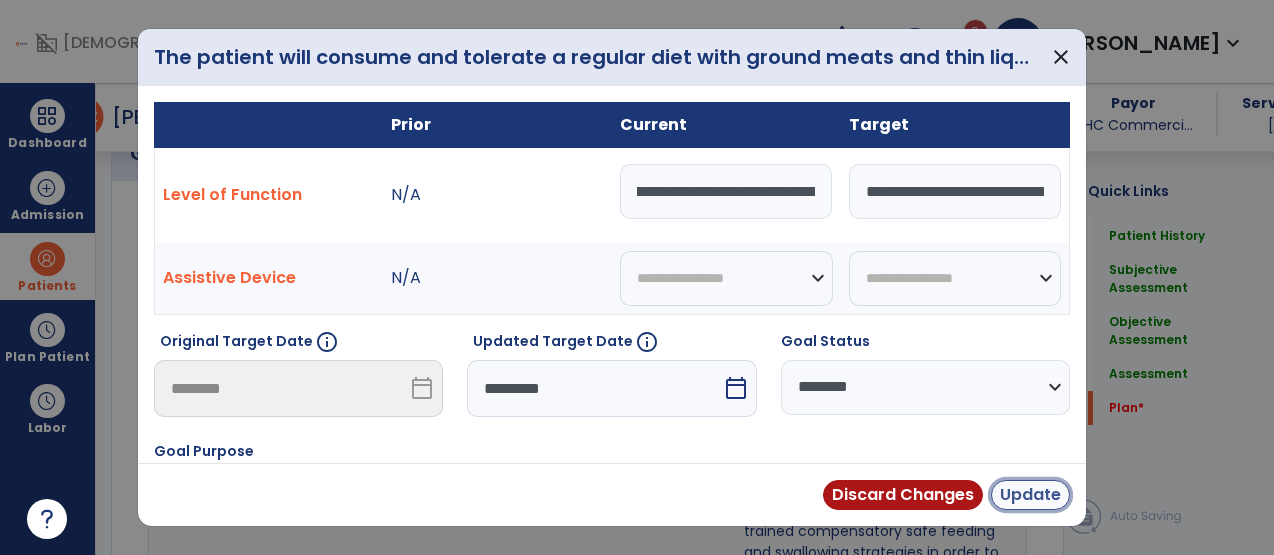 click on "Update" at bounding box center [1030, 495] 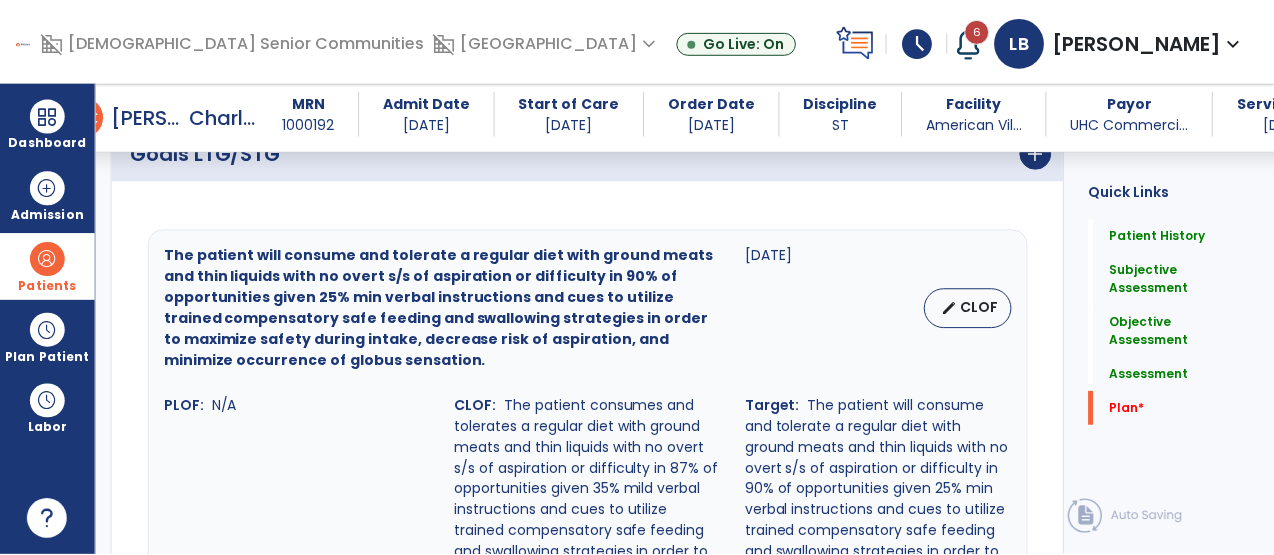 scroll, scrollTop: 5013, scrollLeft: 0, axis: vertical 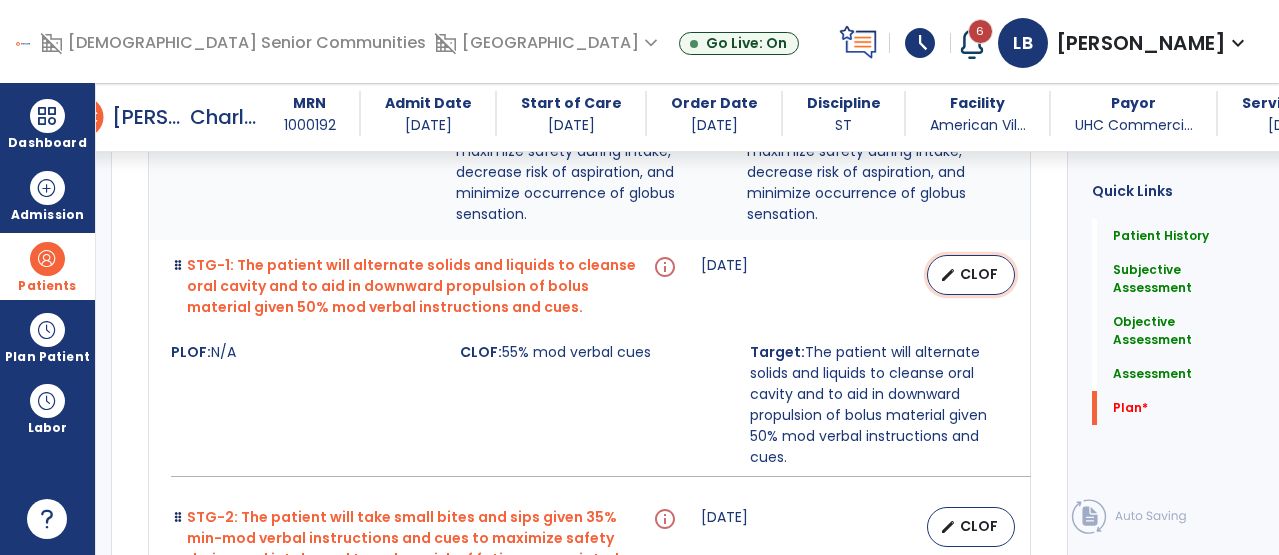 click on "CLOF" at bounding box center (979, 274) 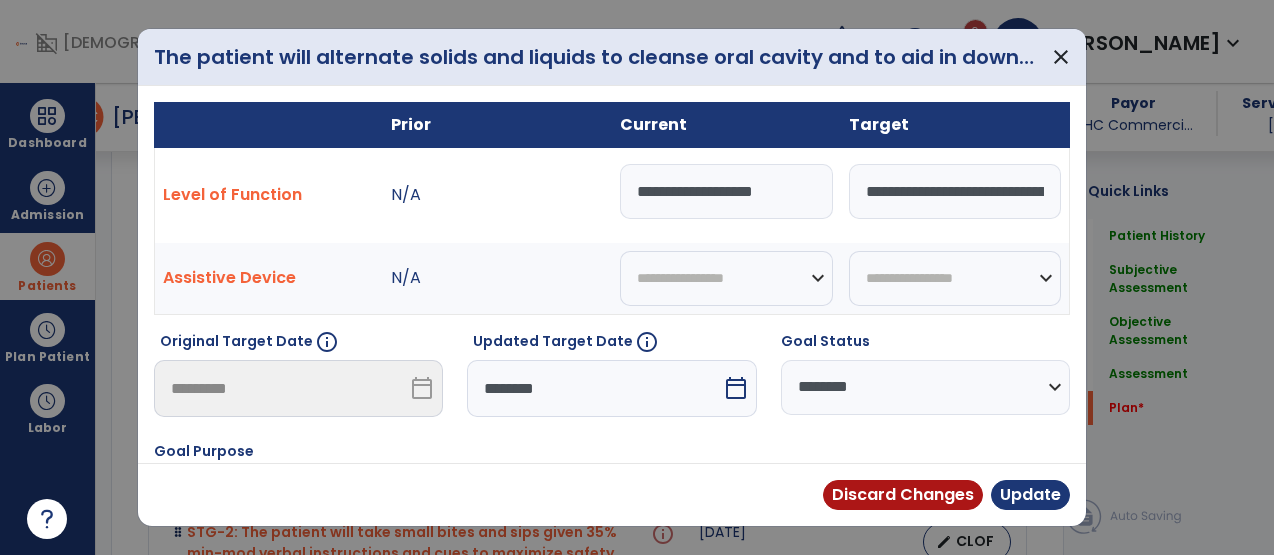 click on "********" at bounding box center [594, 388] 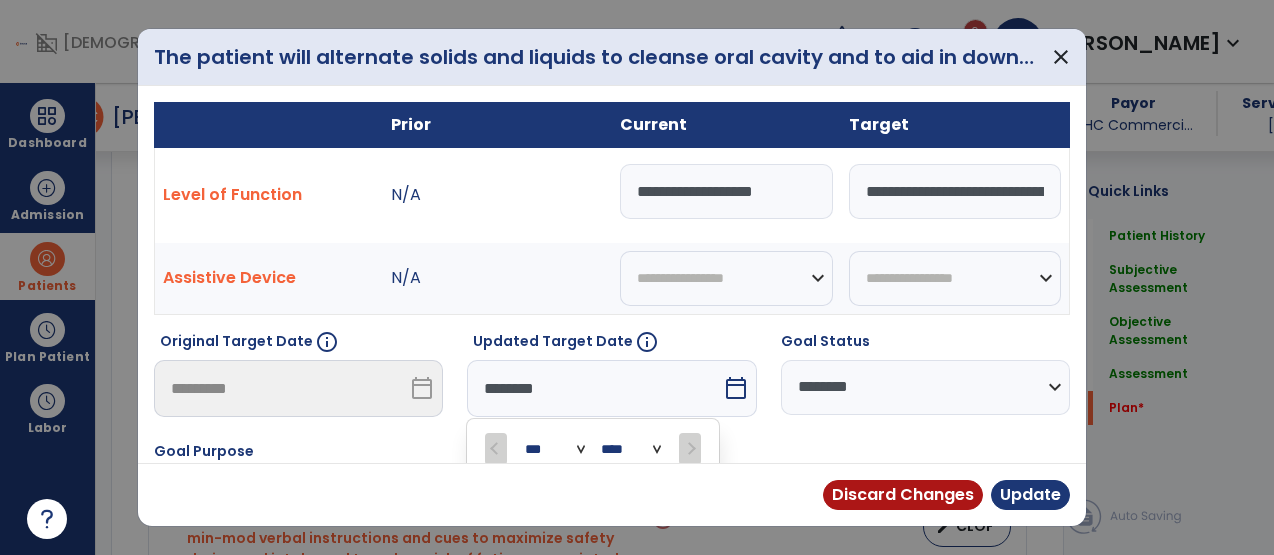 scroll, scrollTop: 5013, scrollLeft: 0, axis: vertical 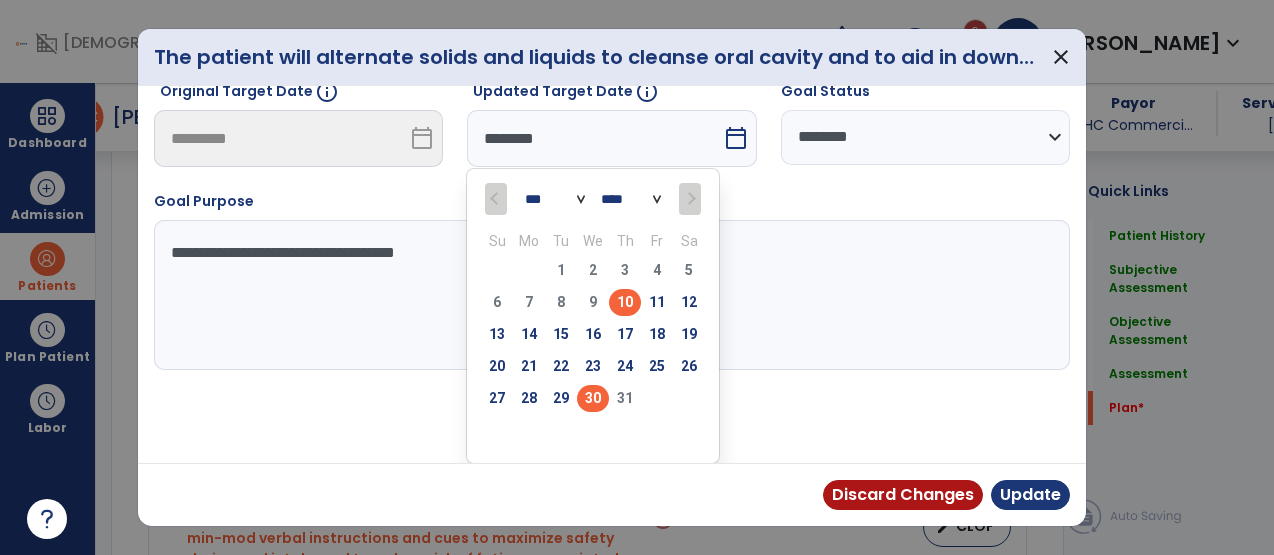 click on "30" at bounding box center [593, 398] 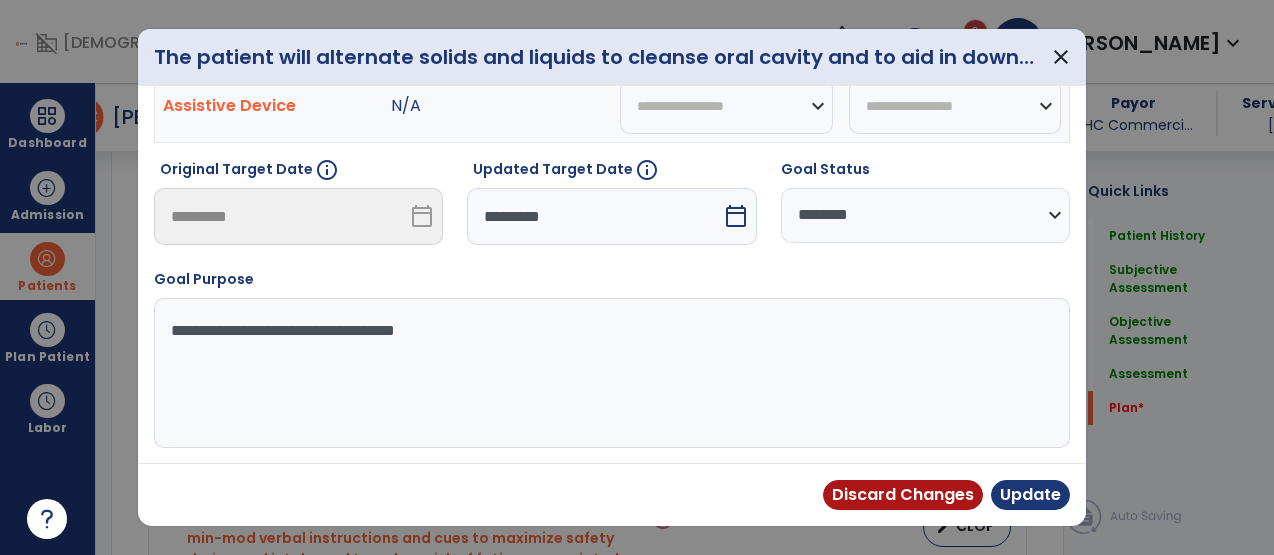 scroll, scrollTop: 172, scrollLeft: 0, axis: vertical 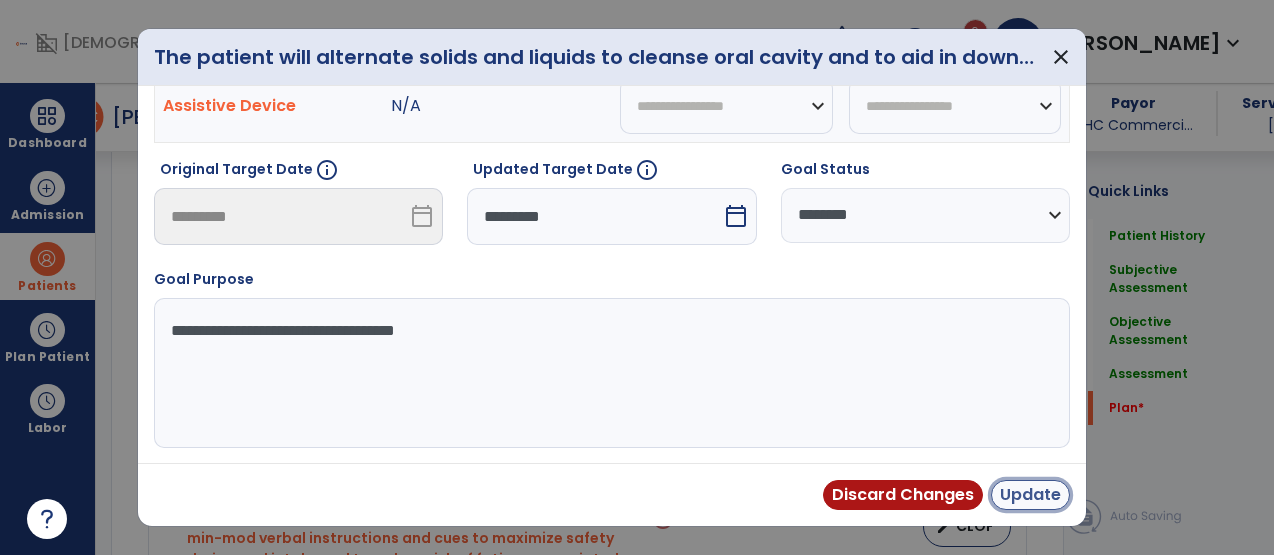 click on "Update" at bounding box center (1030, 495) 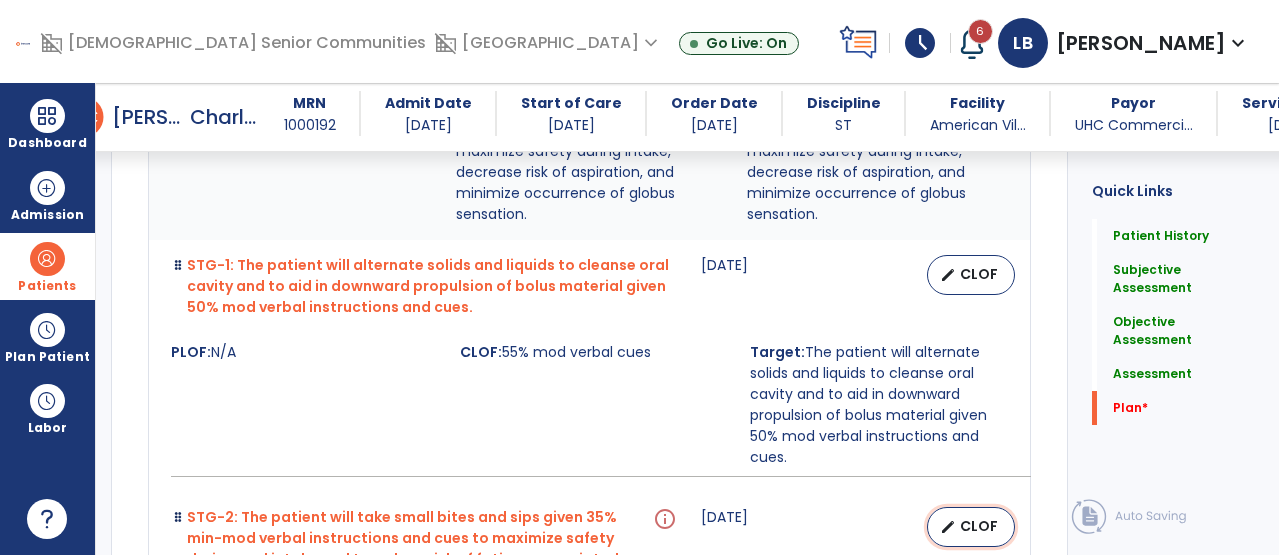 click on "CLOF" at bounding box center (979, 526) 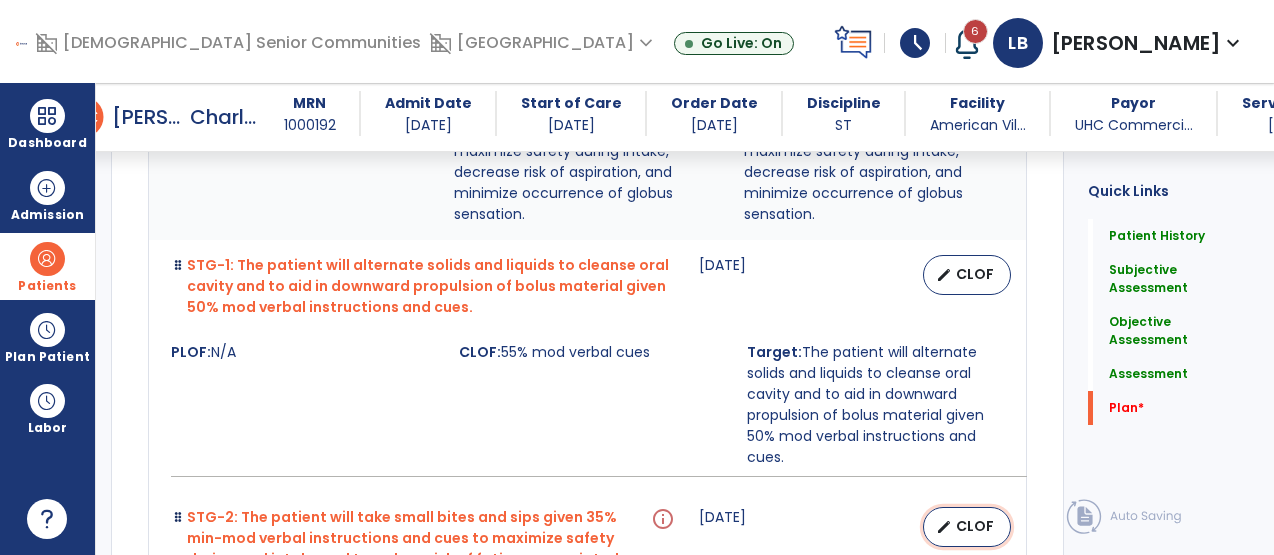 select on "********" 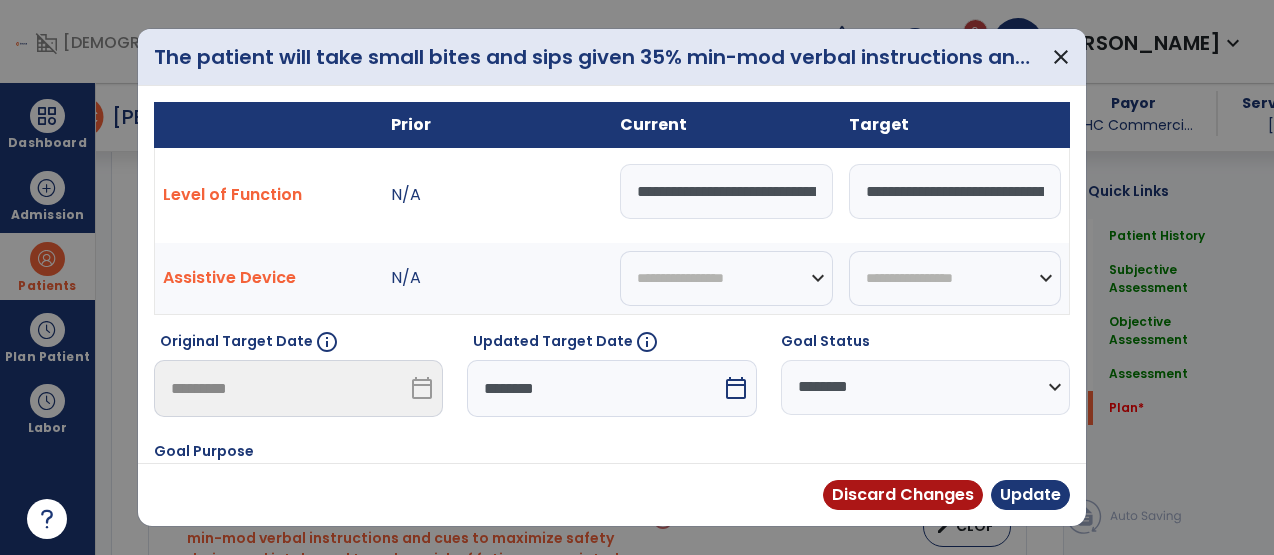 click on "********" at bounding box center (594, 388) 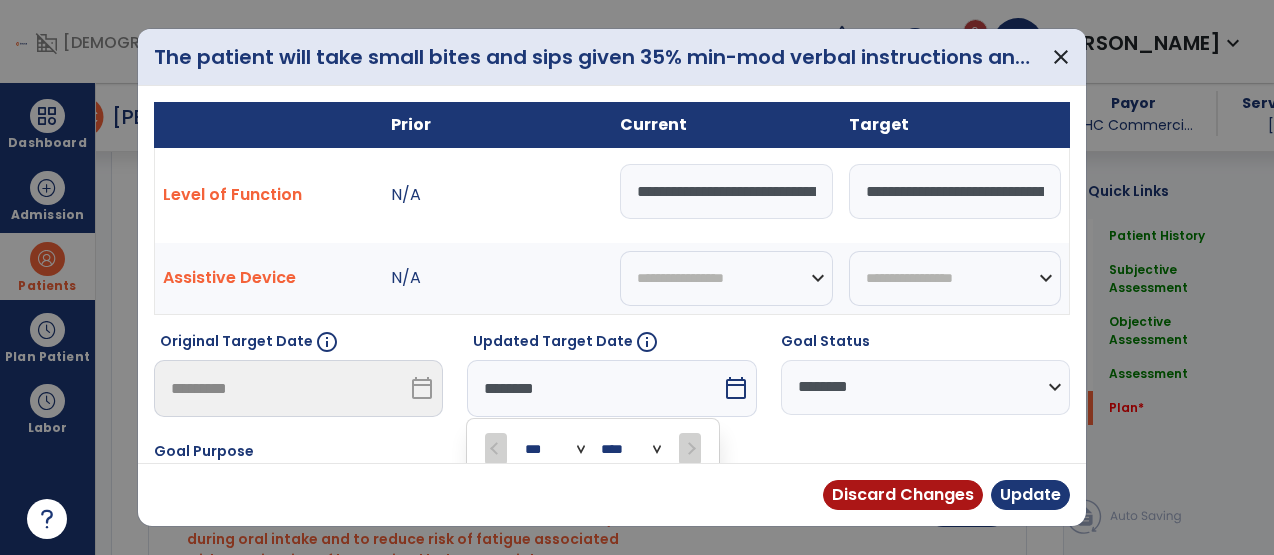 scroll, scrollTop: 5013, scrollLeft: 0, axis: vertical 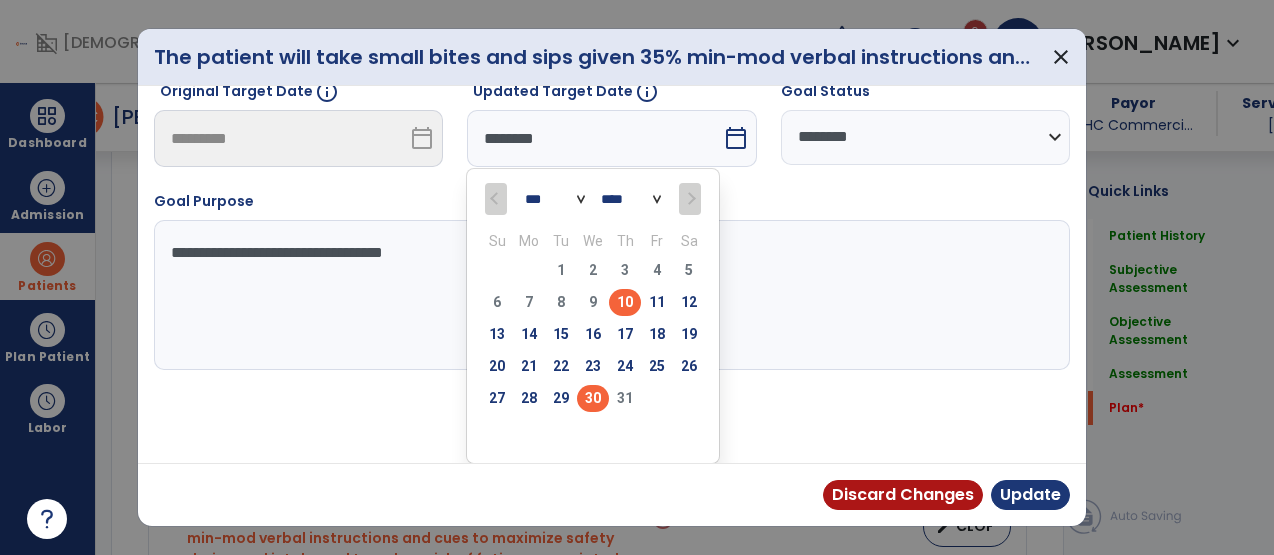 click on "30" at bounding box center (593, 398) 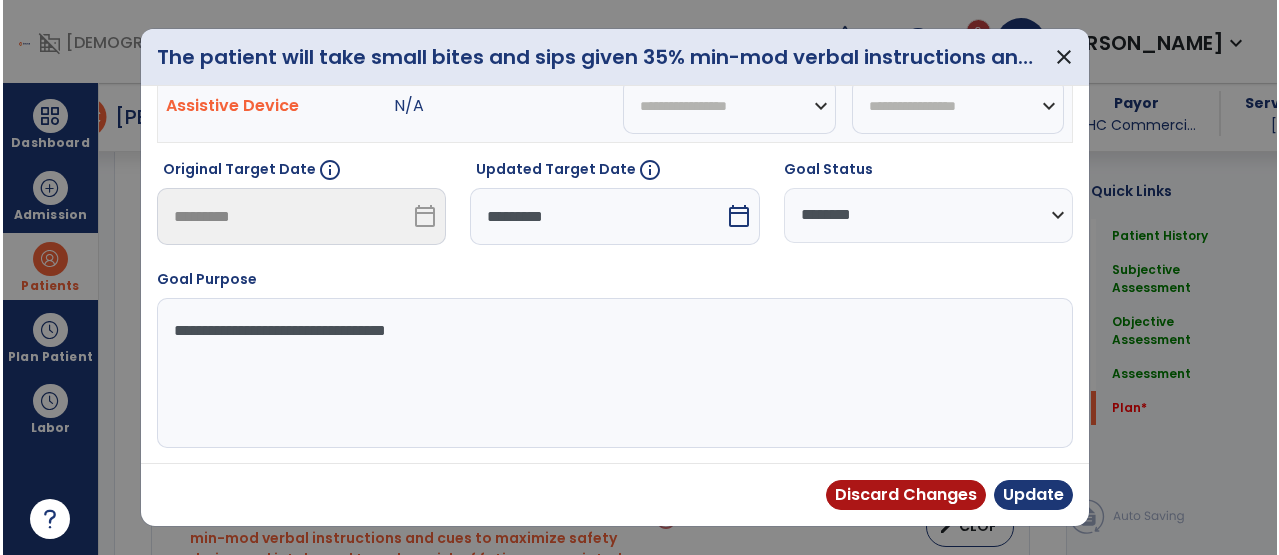 scroll, scrollTop: 172, scrollLeft: 0, axis: vertical 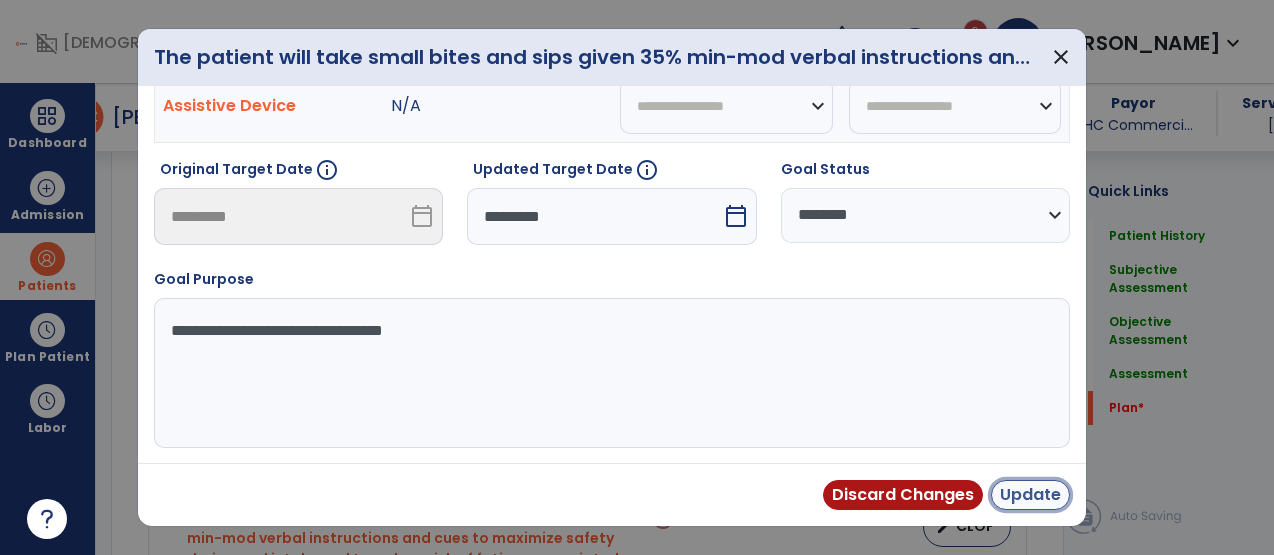 click on "Update" at bounding box center [1030, 495] 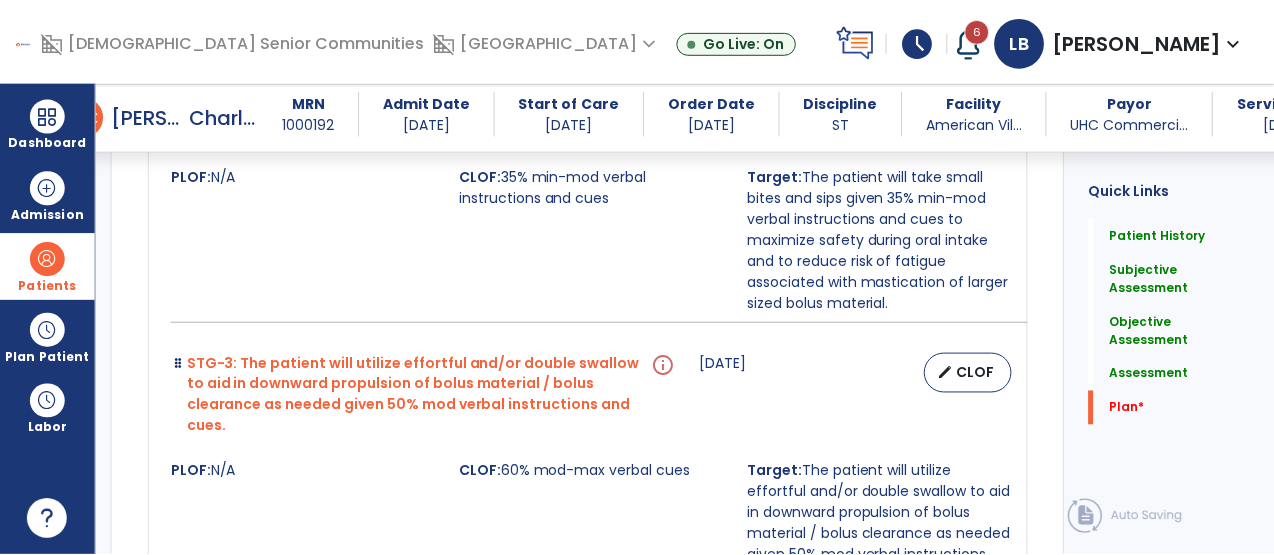 scroll, scrollTop: 5492, scrollLeft: 0, axis: vertical 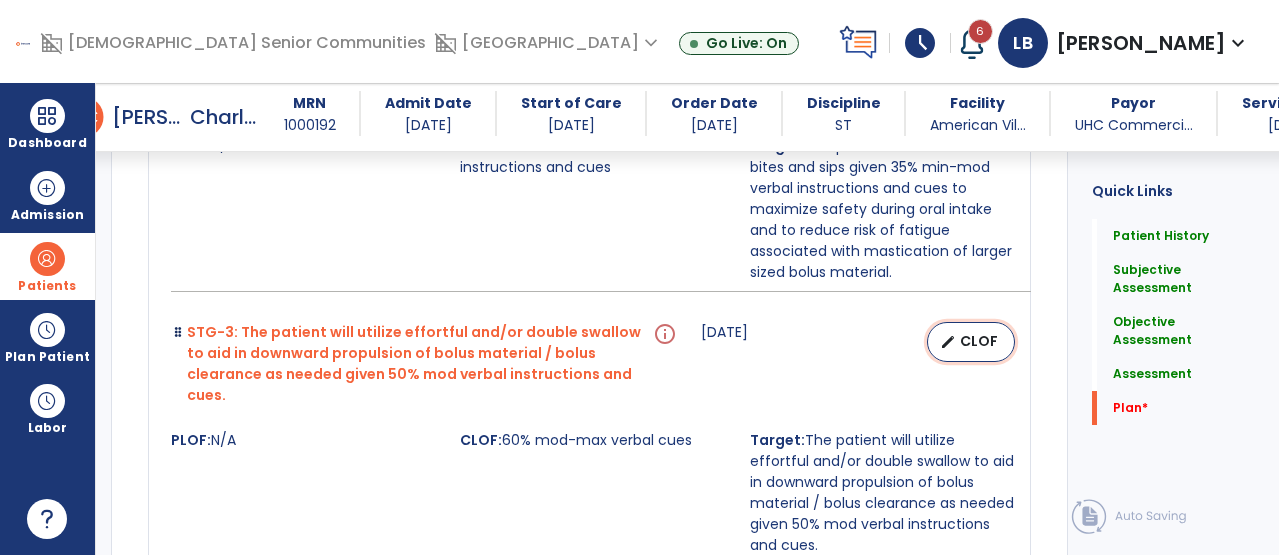 click on "edit" at bounding box center [948, 342] 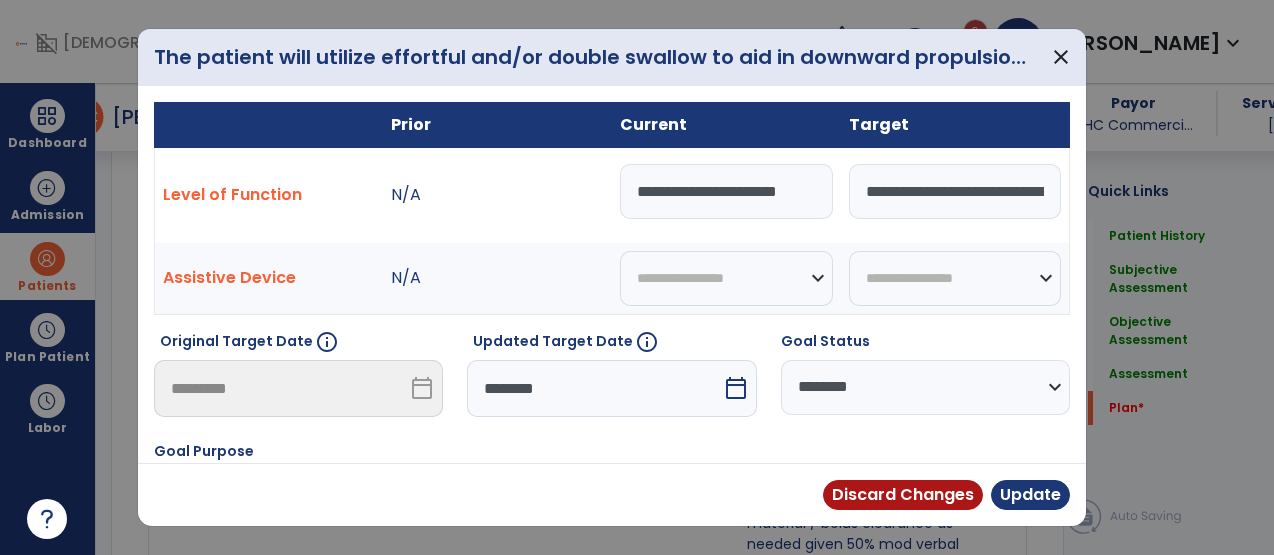 click on "********" at bounding box center [594, 388] 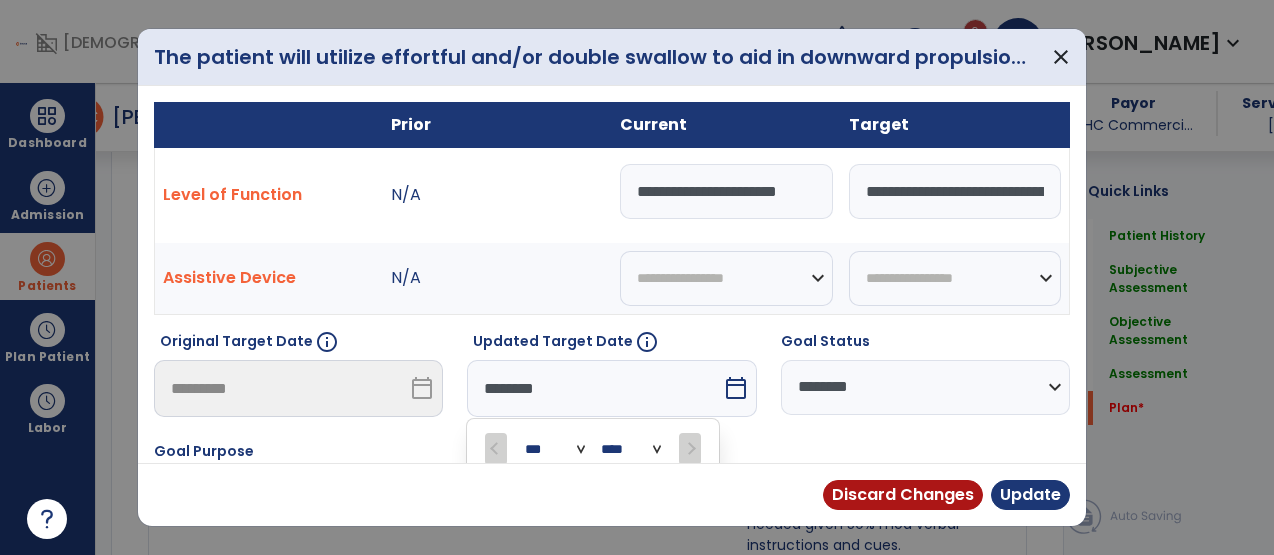 scroll, scrollTop: 5492, scrollLeft: 0, axis: vertical 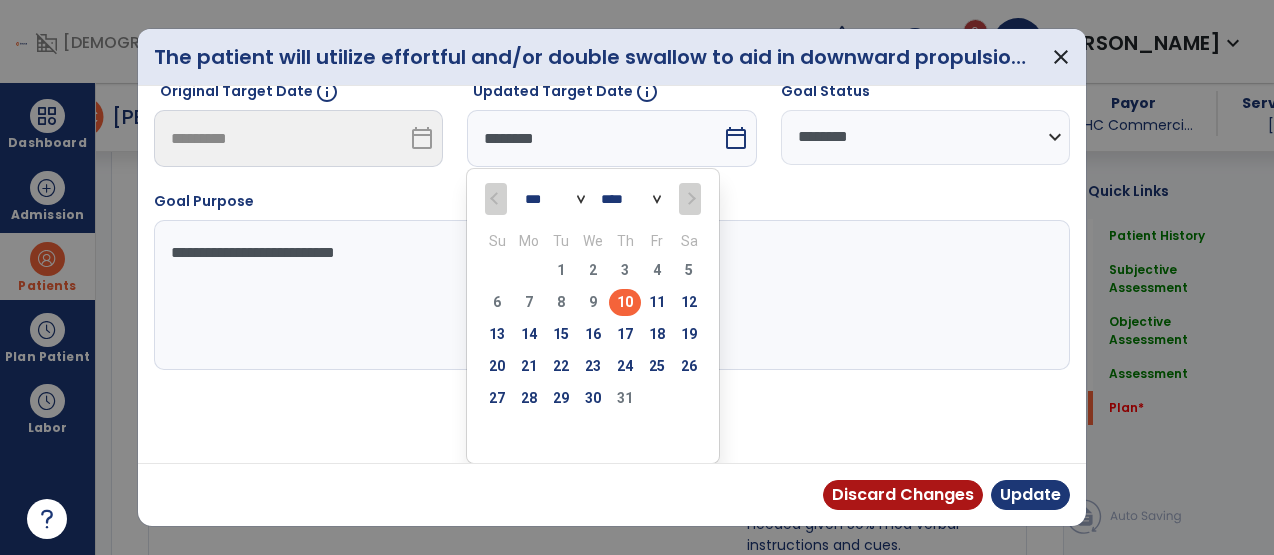 click on "23" at bounding box center (593, 369) 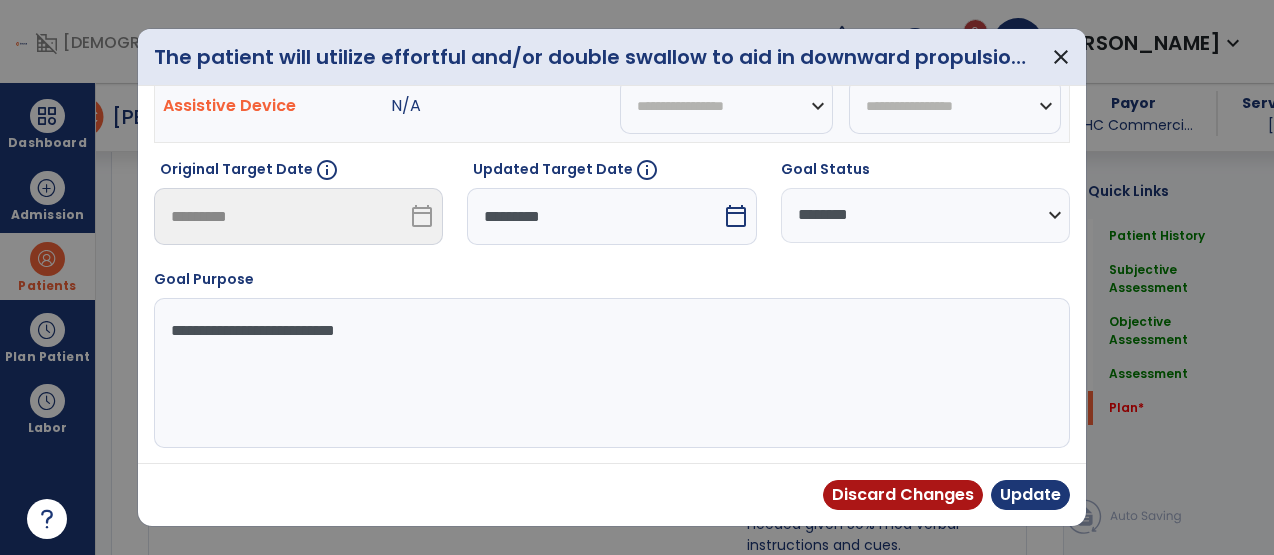click on "*********" at bounding box center [594, 216] 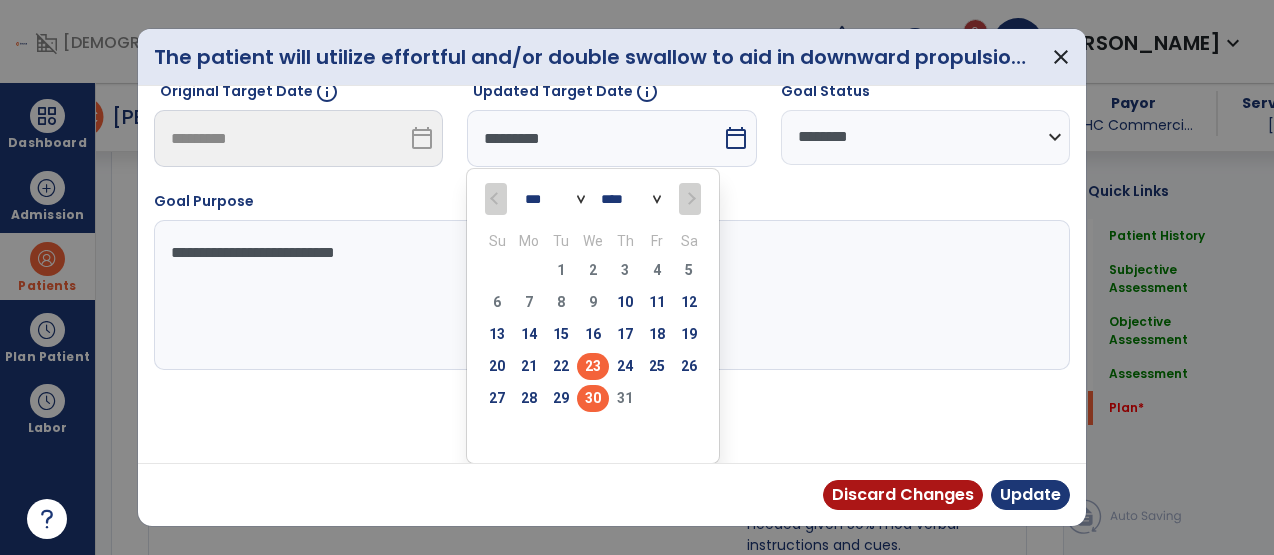 click on "30" at bounding box center (593, 398) 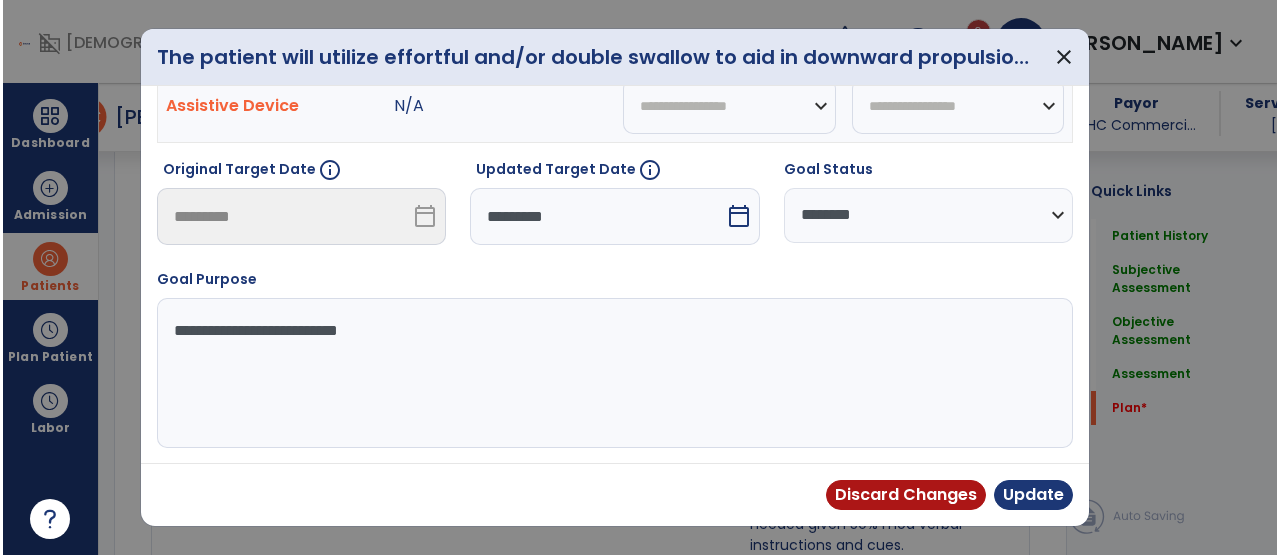 scroll, scrollTop: 172, scrollLeft: 0, axis: vertical 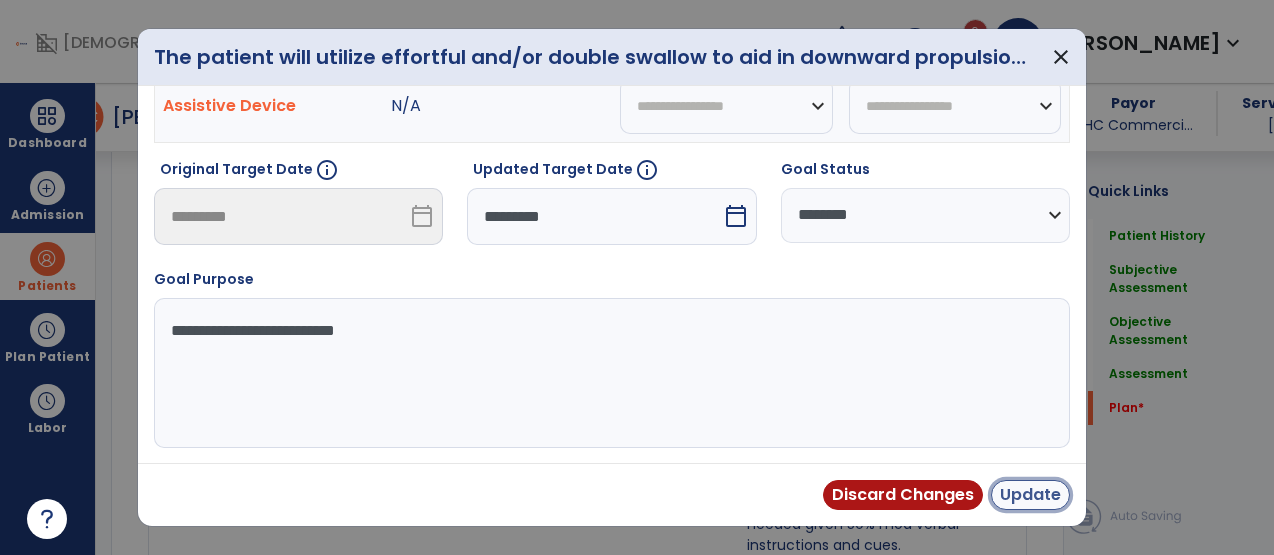click on "Update" at bounding box center [1030, 495] 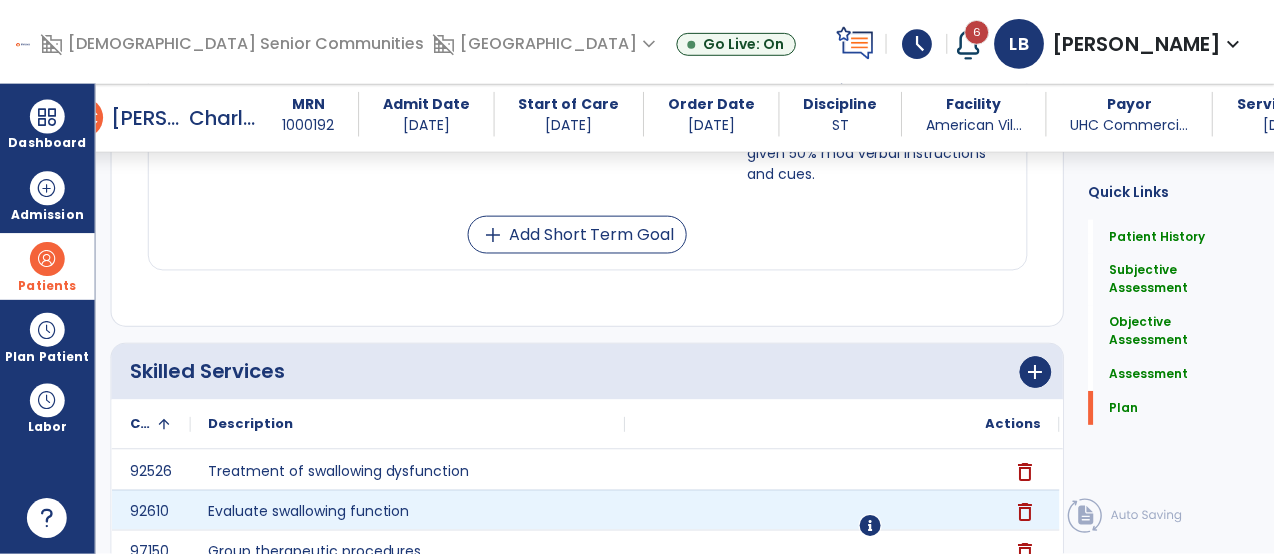 scroll, scrollTop: 5963, scrollLeft: 0, axis: vertical 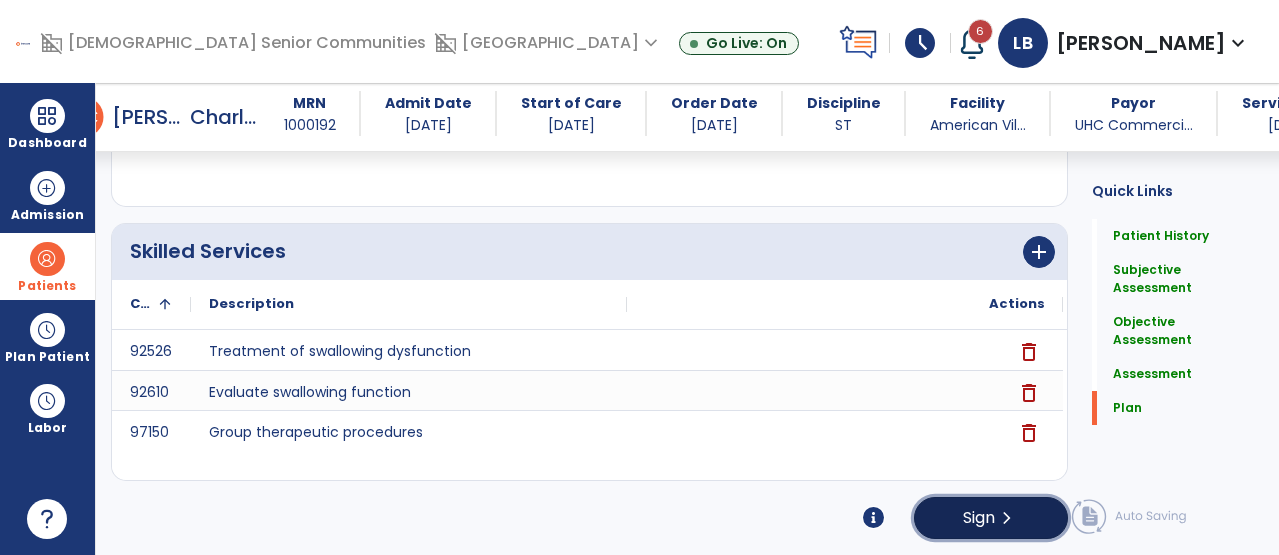 click on "Sign  chevron_right" 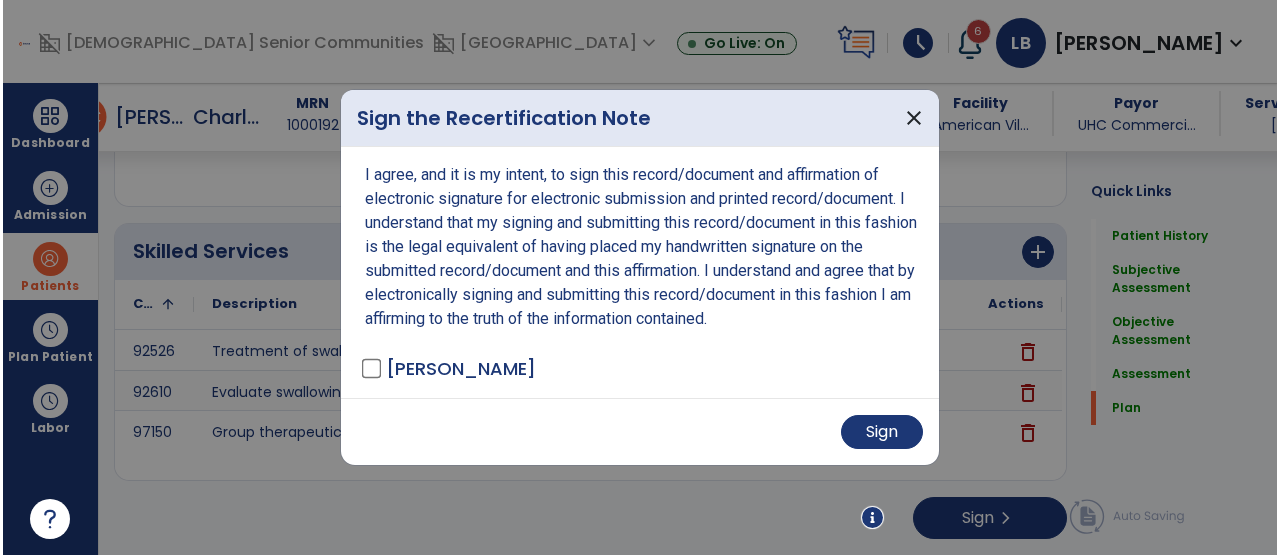 scroll, scrollTop: 5963, scrollLeft: 0, axis: vertical 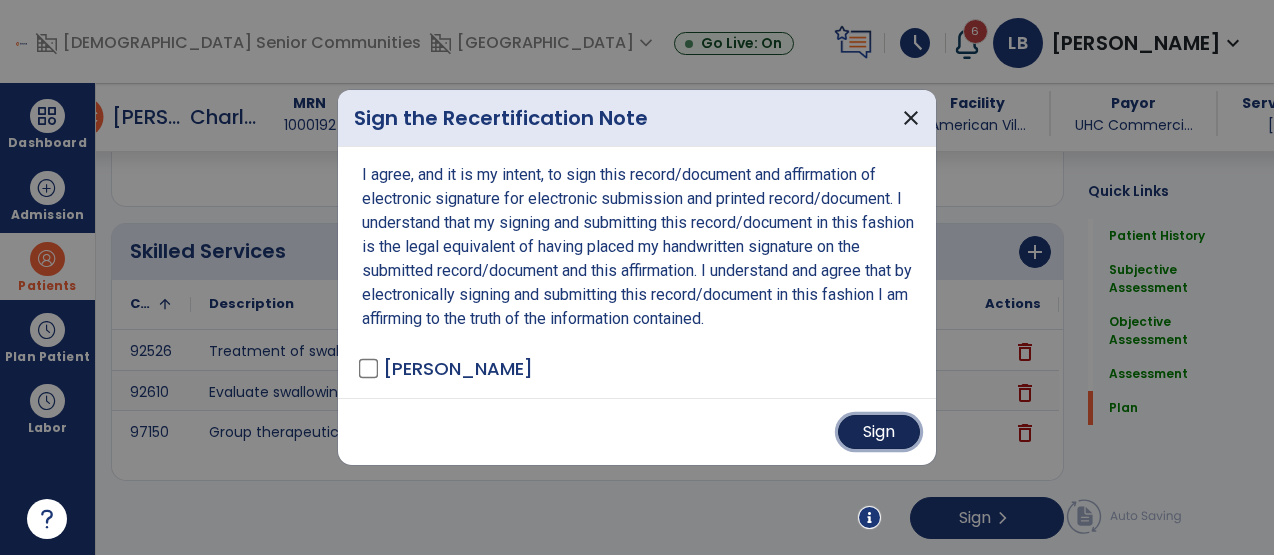 click on "Sign" at bounding box center (879, 432) 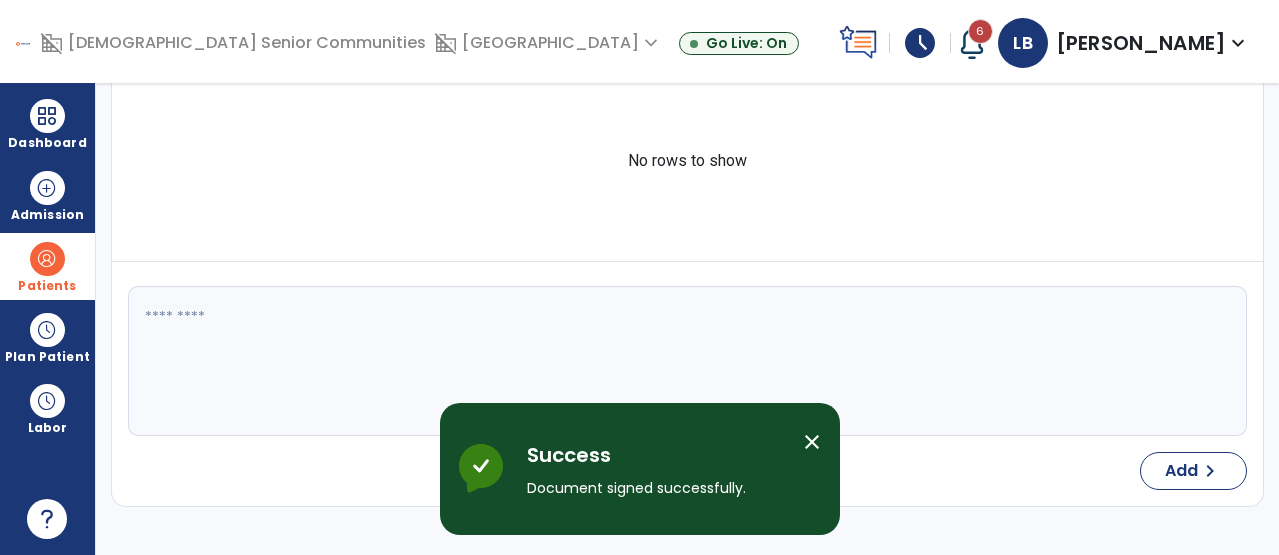 scroll, scrollTop: 0, scrollLeft: 0, axis: both 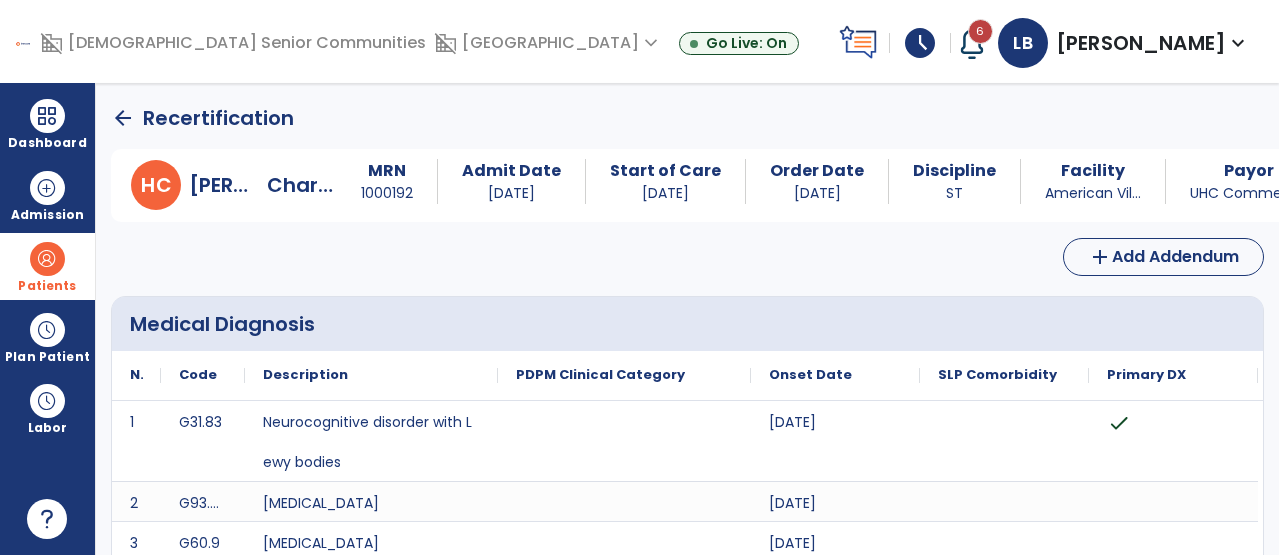 click on "arrow_back" 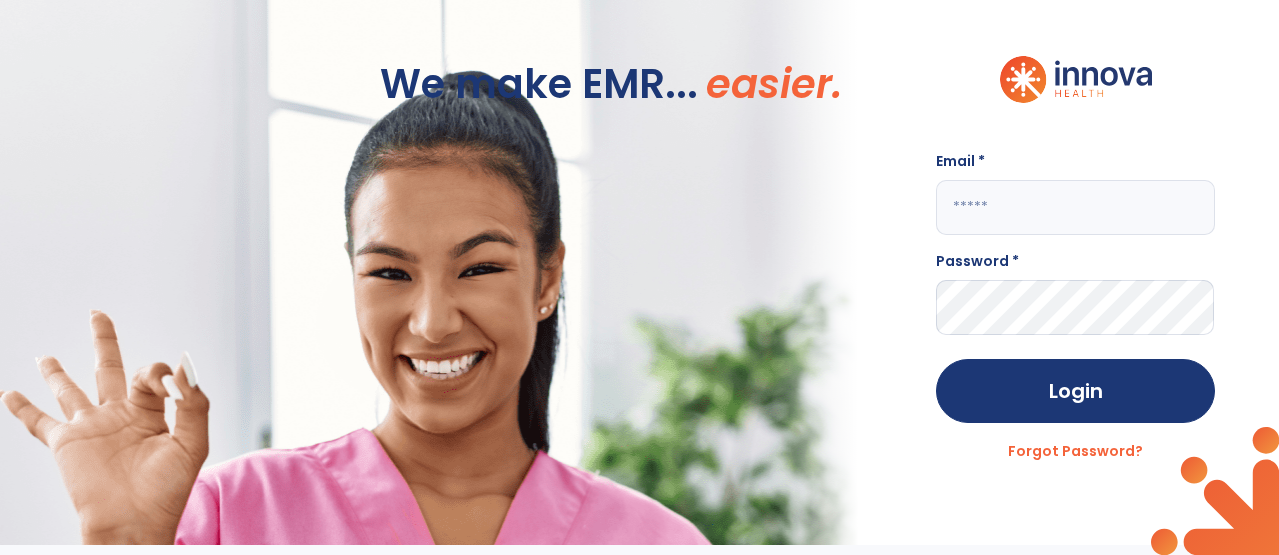 click 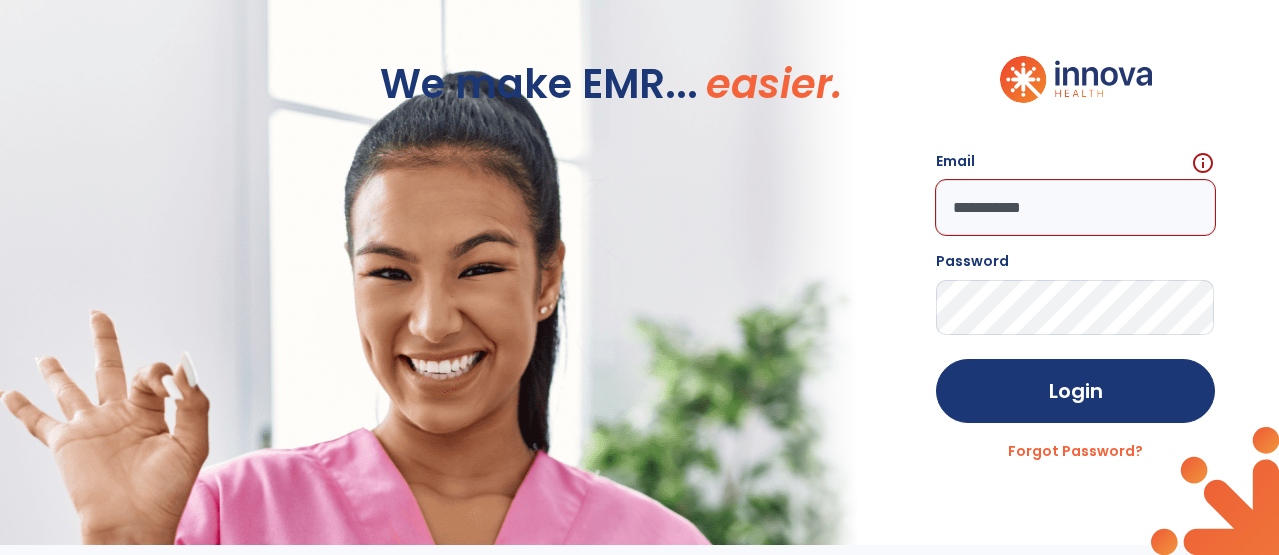 click on "**********" 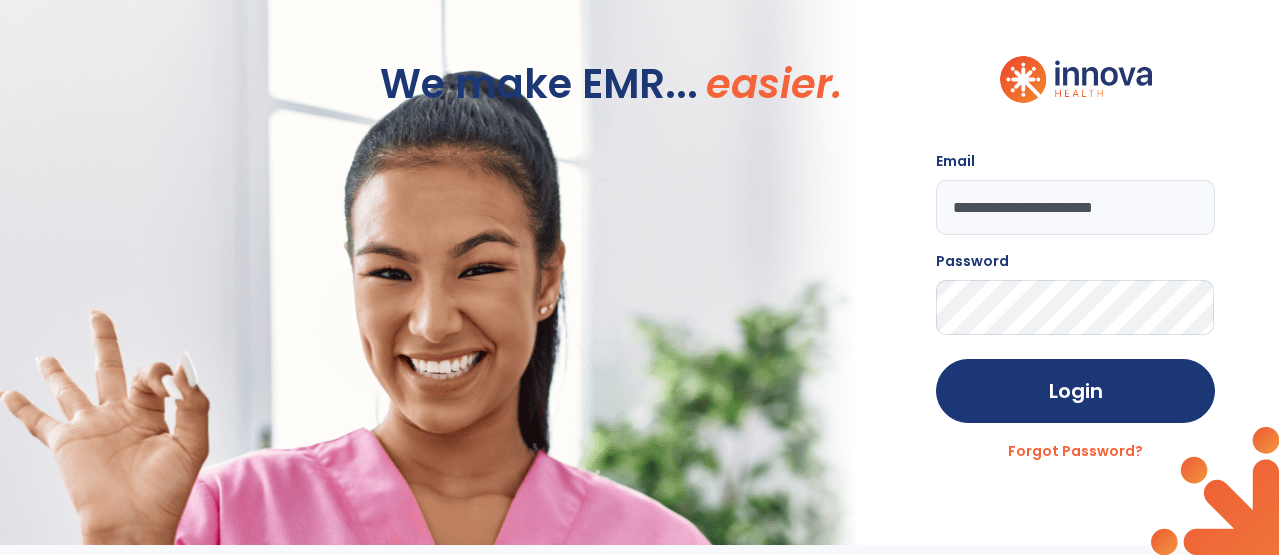 type on "**********" 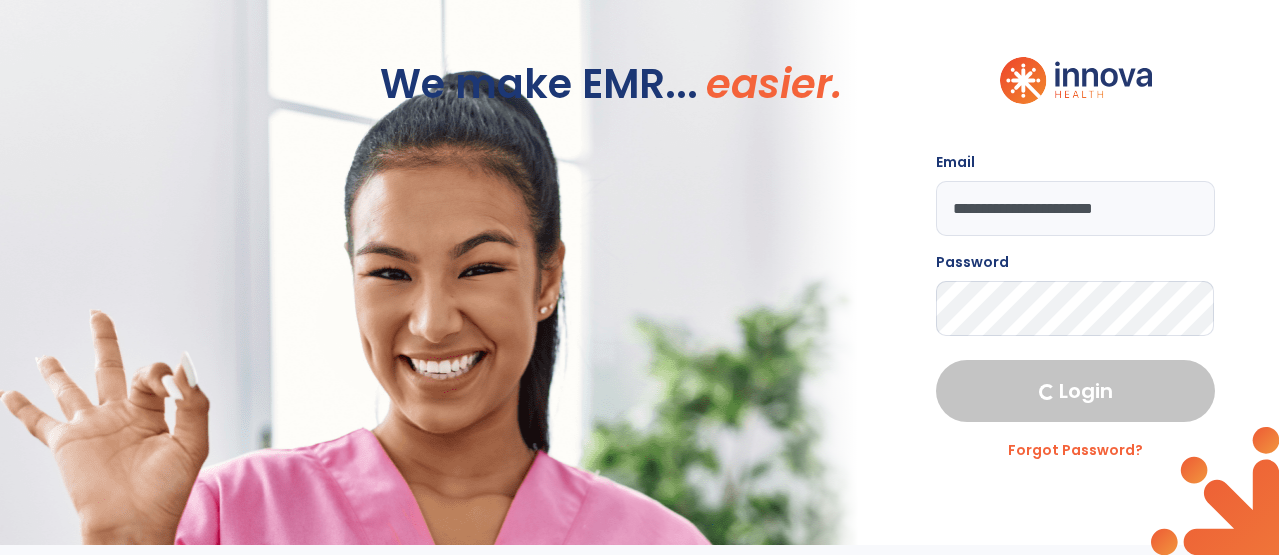 select on "****" 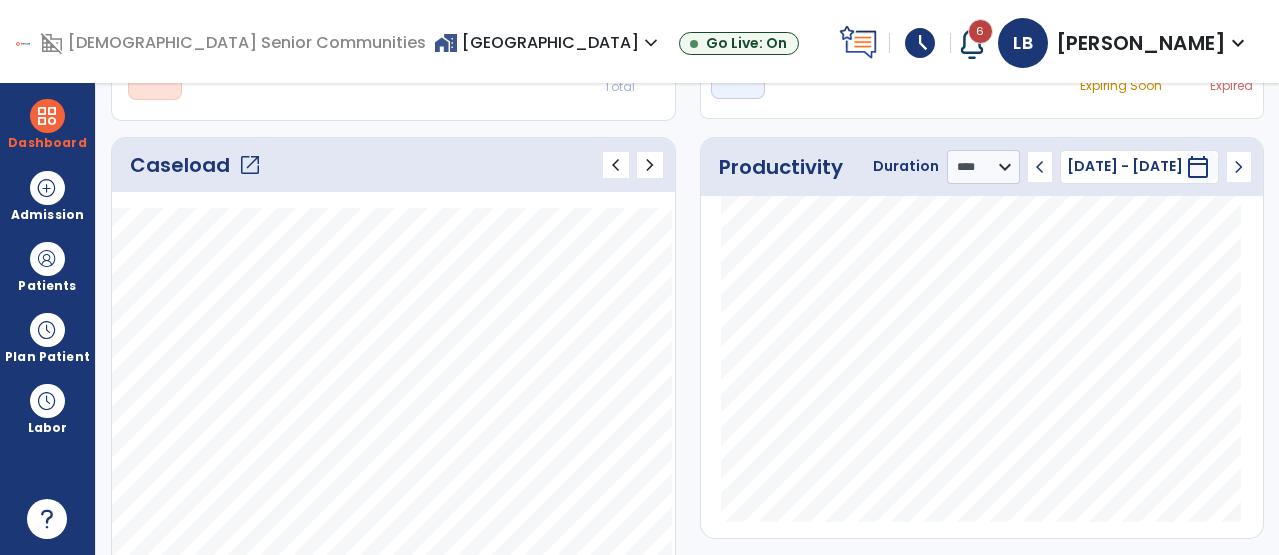 scroll, scrollTop: 227, scrollLeft: 0, axis: vertical 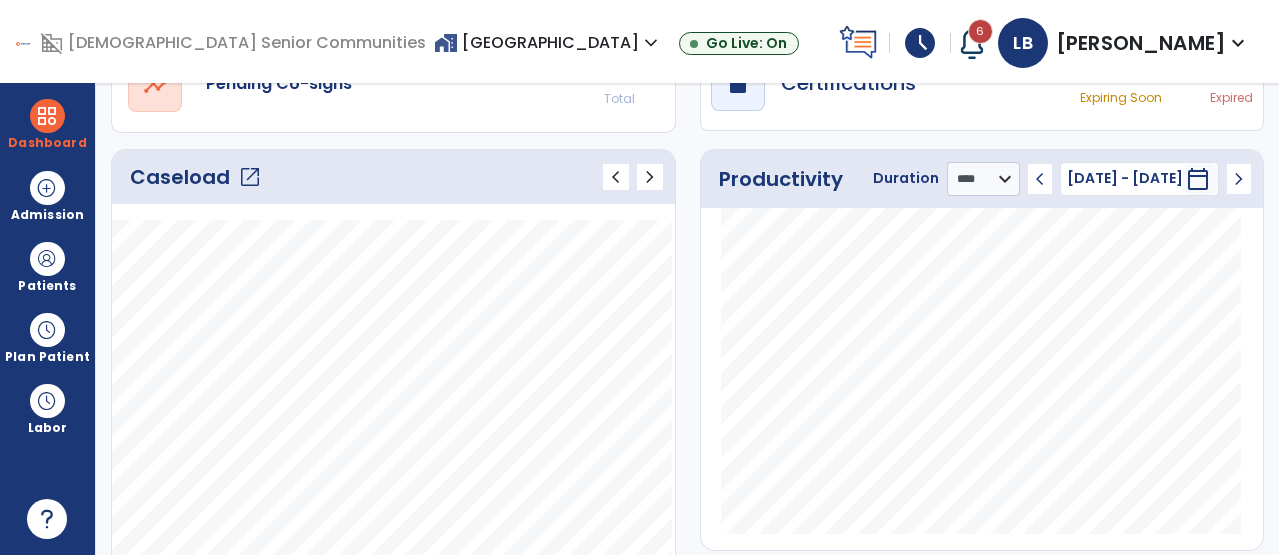 click on "open_in_new" 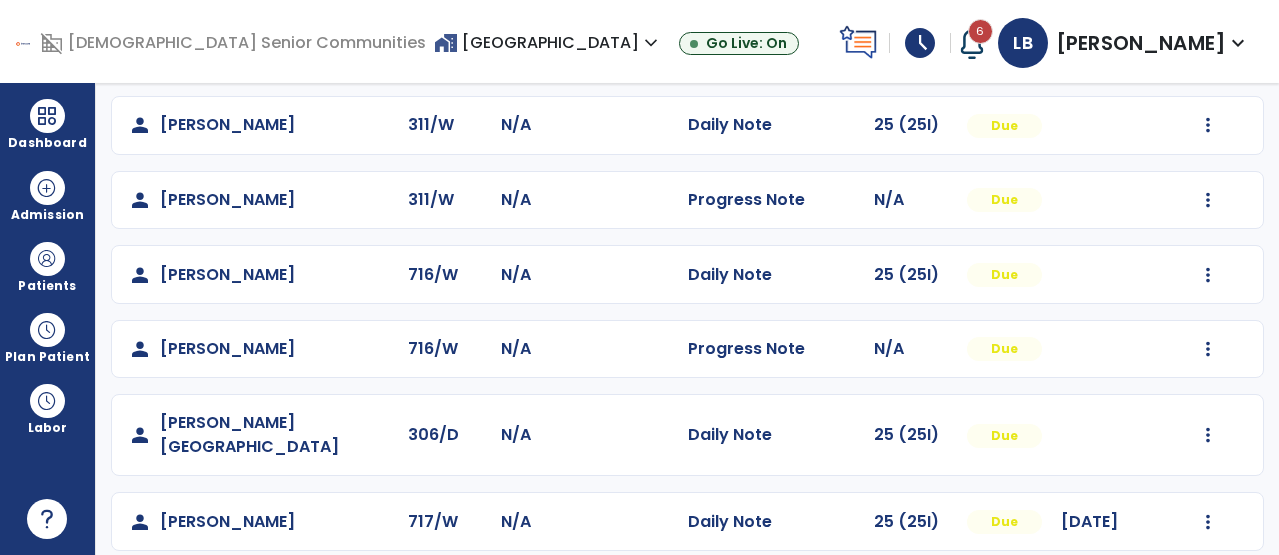 scroll, scrollTop: 1501, scrollLeft: 0, axis: vertical 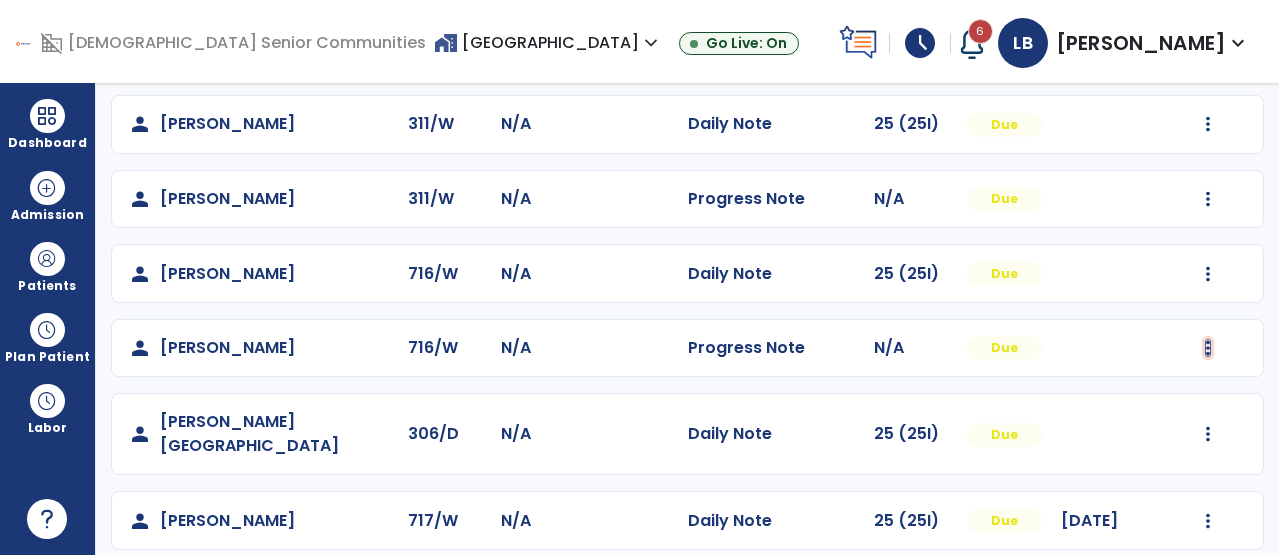 click at bounding box center [1208, -1041] 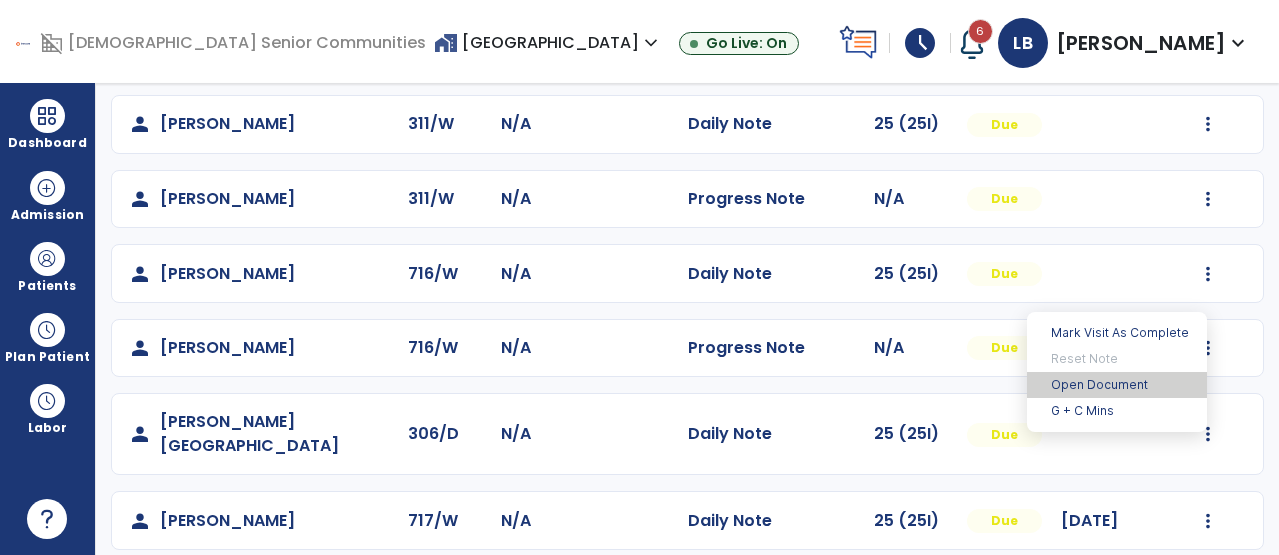 click on "Open Document" at bounding box center [1117, 385] 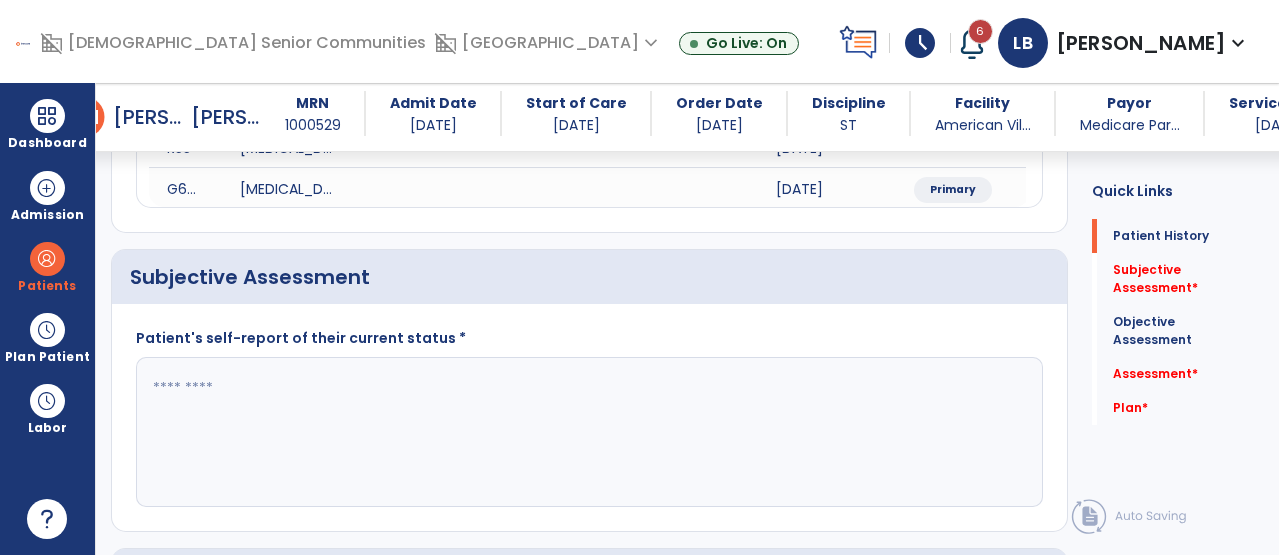 scroll, scrollTop: 0, scrollLeft: 0, axis: both 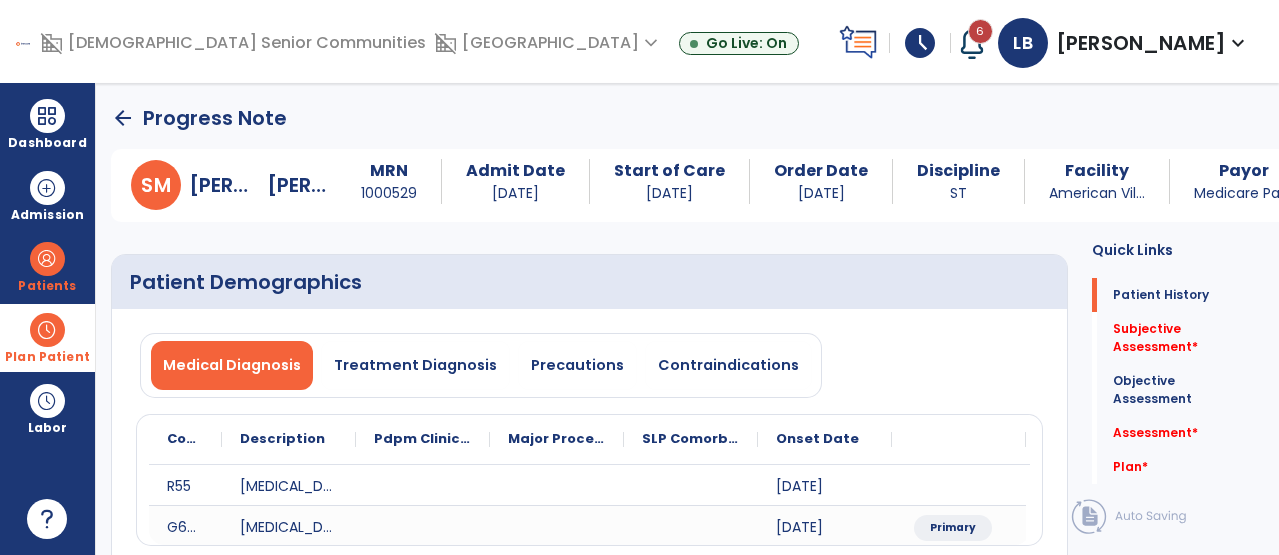 click at bounding box center (47, 330) 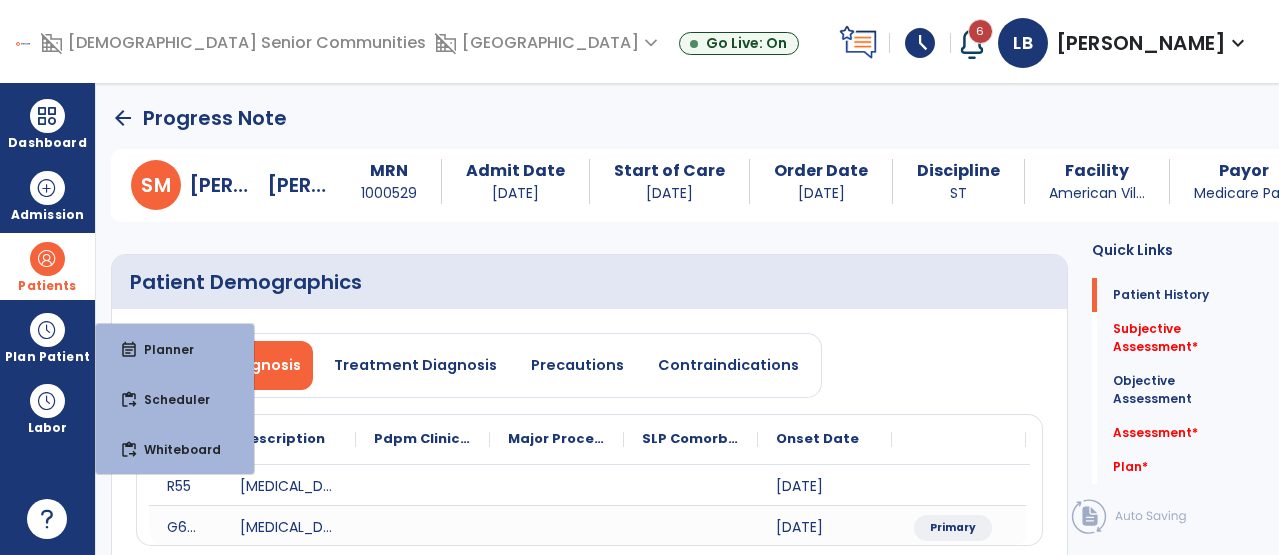 click at bounding box center (47, 259) 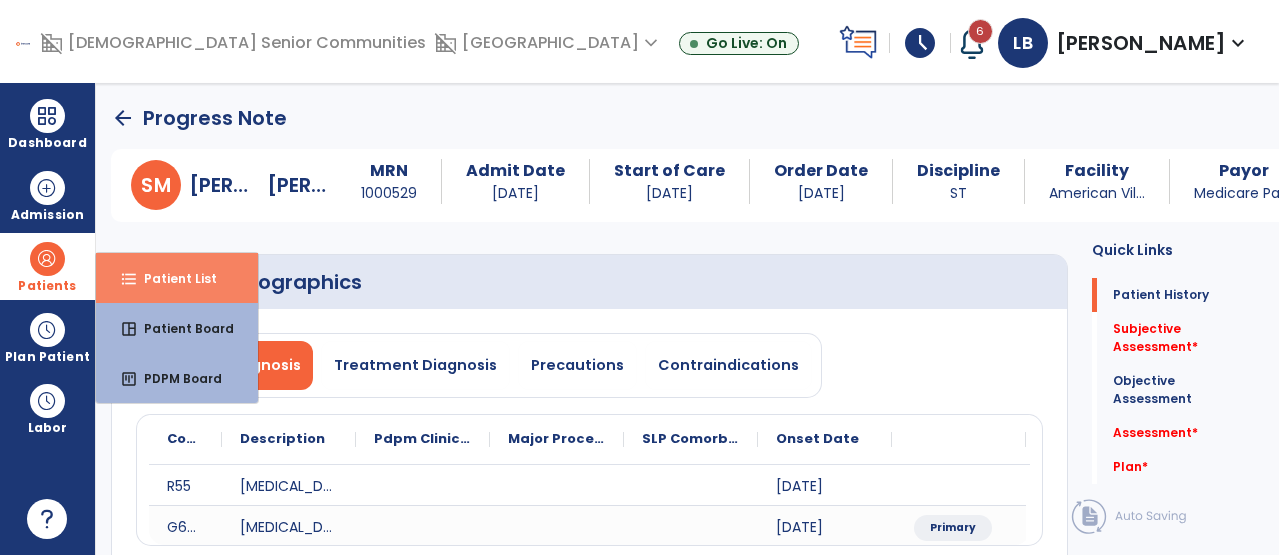 click on "Patient List" at bounding box center [172, 278] 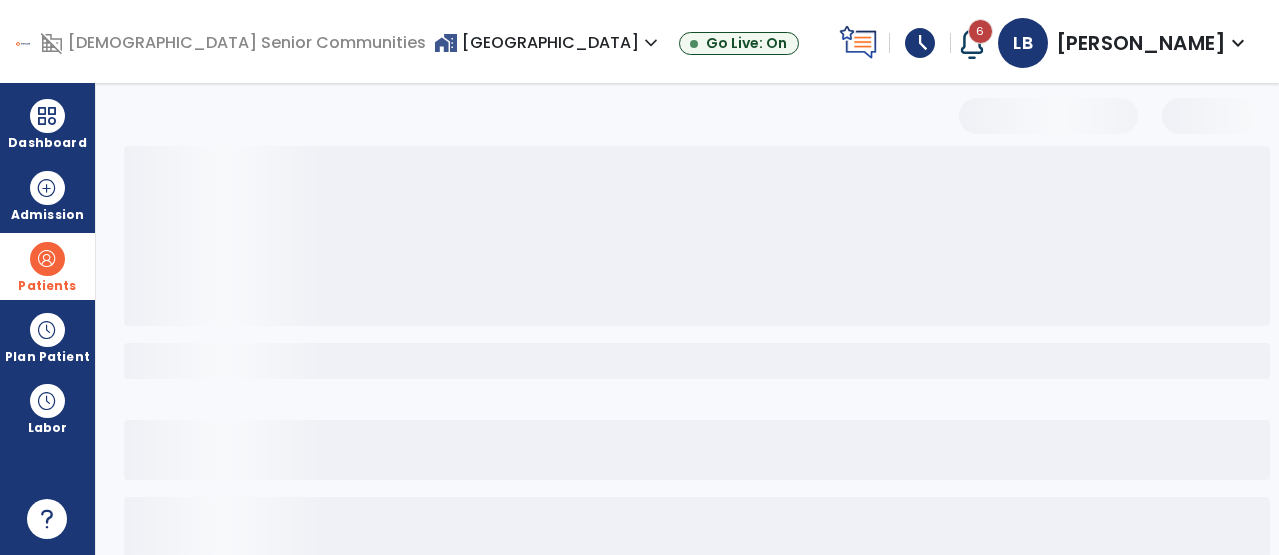 select on "***" 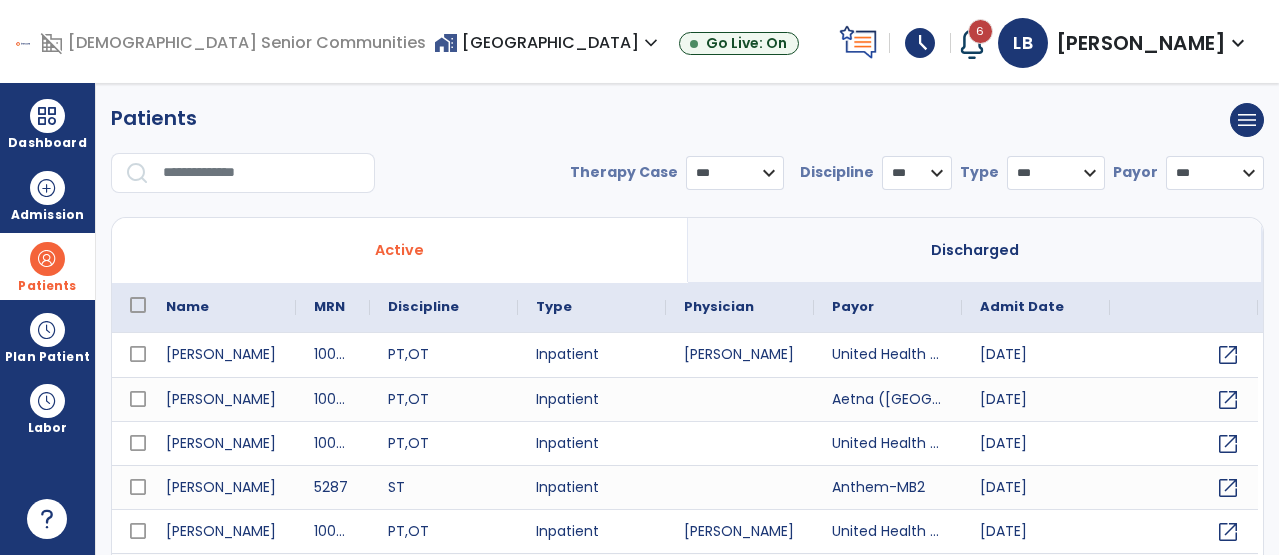 click at bounding box center [262, 173] 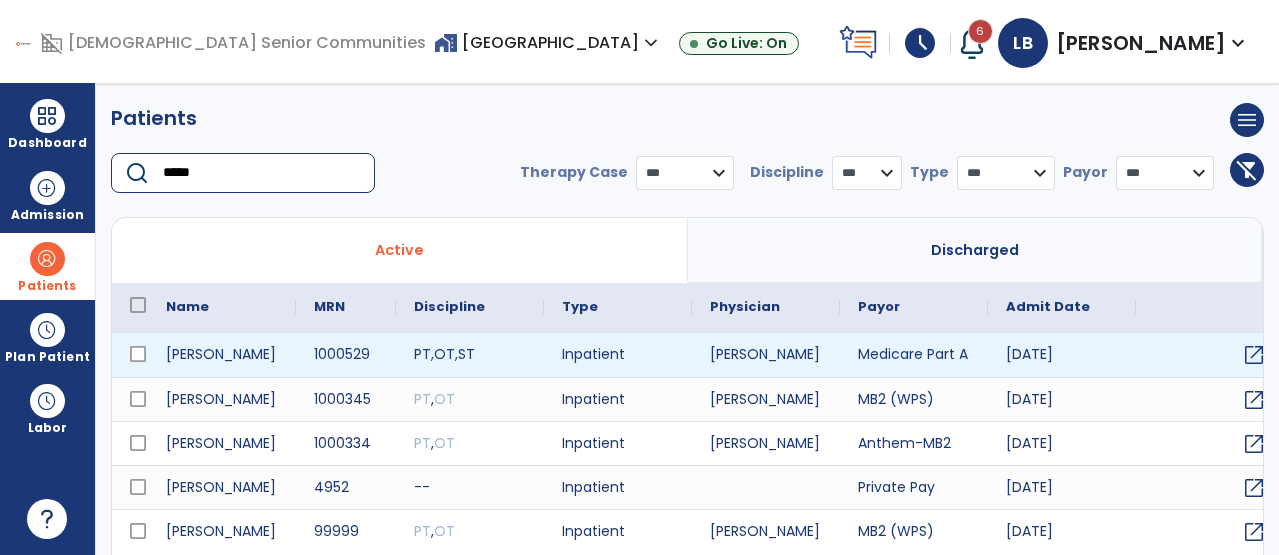 type on "*****" 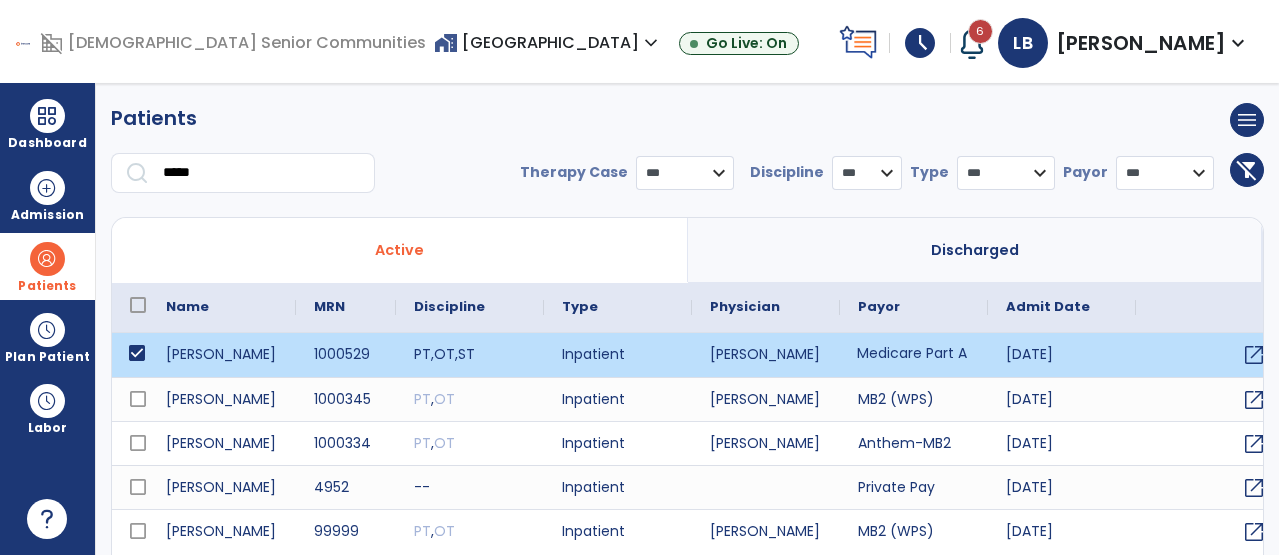 click on "Medicare Part A" at bounding box center (914, 355) 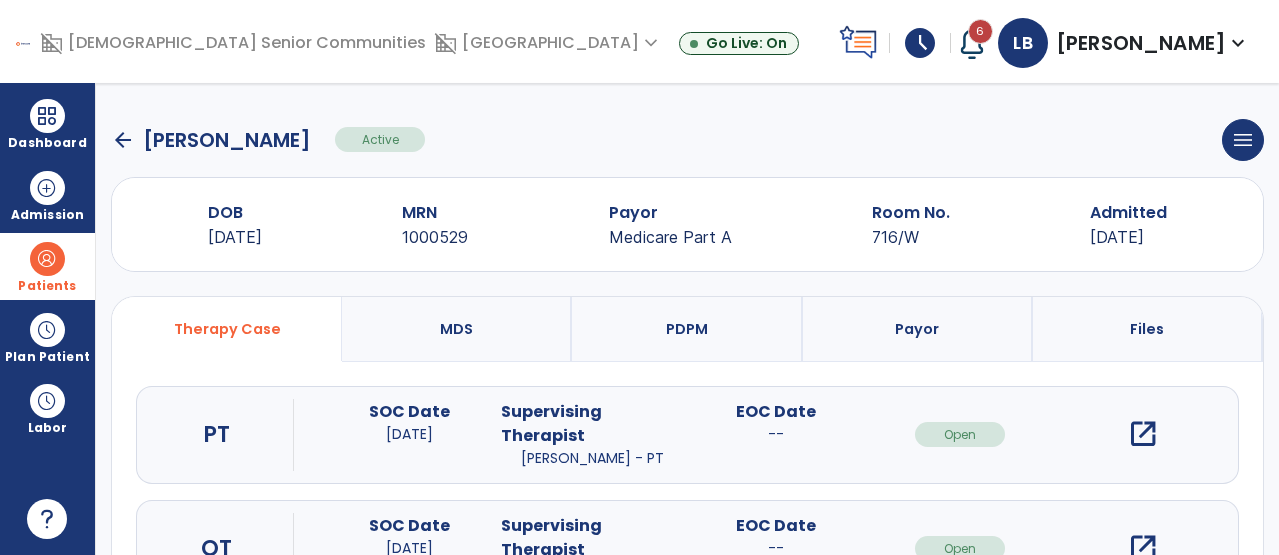 scroll, scrollTop: 206, scrollLeft: 0, axis: vertical 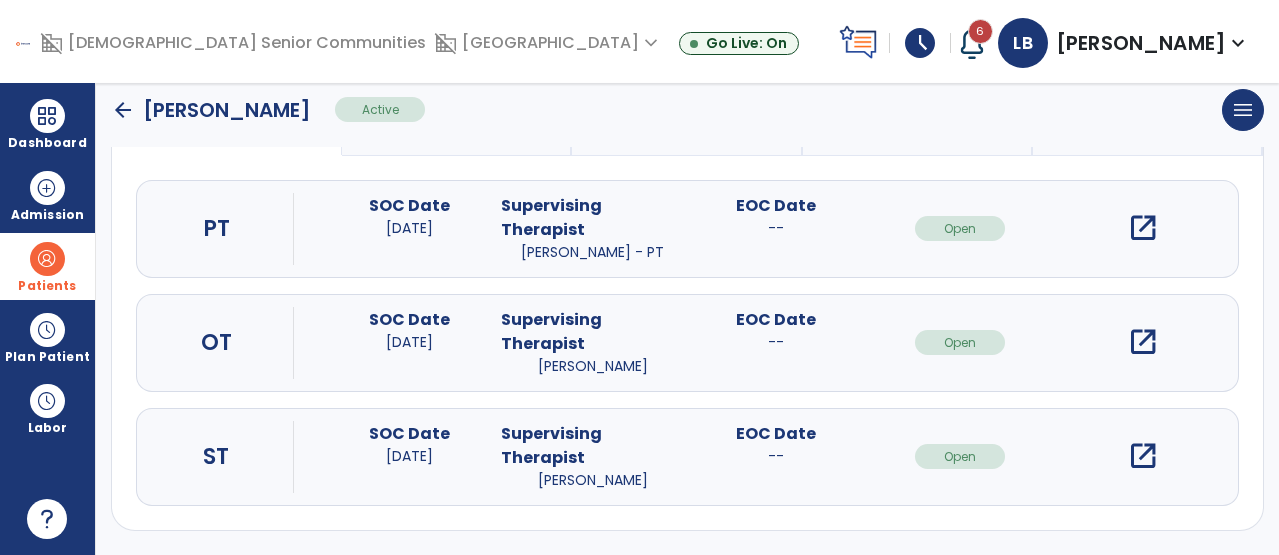 click on "open_in_new" at bounding box center (1143, 456) 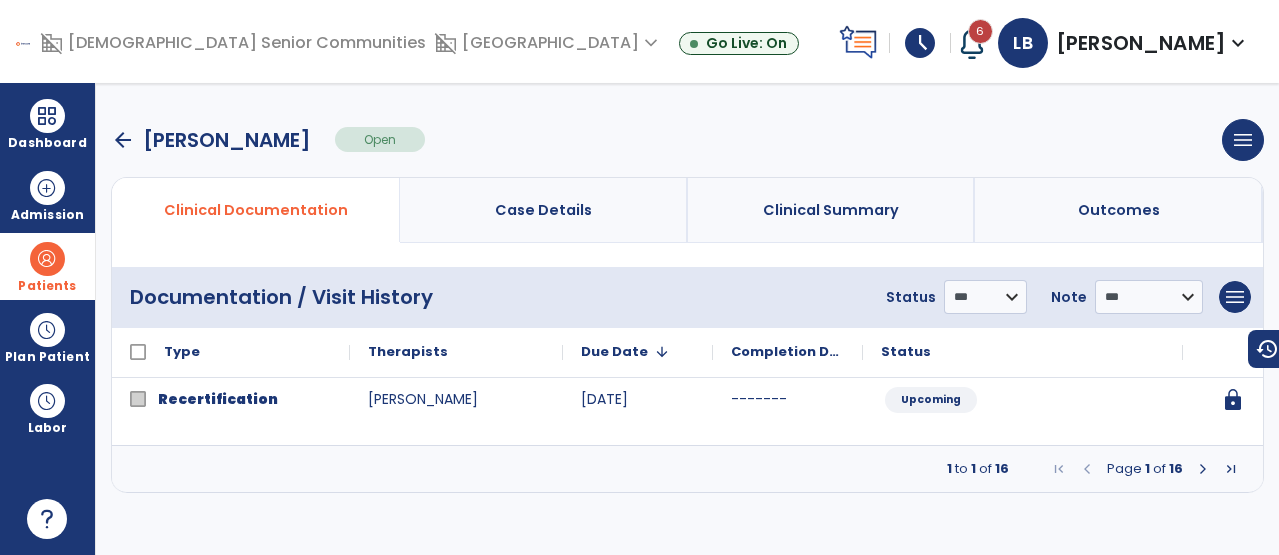 scroll, scrollTop: 0, scrollLeft: 0, axis: both 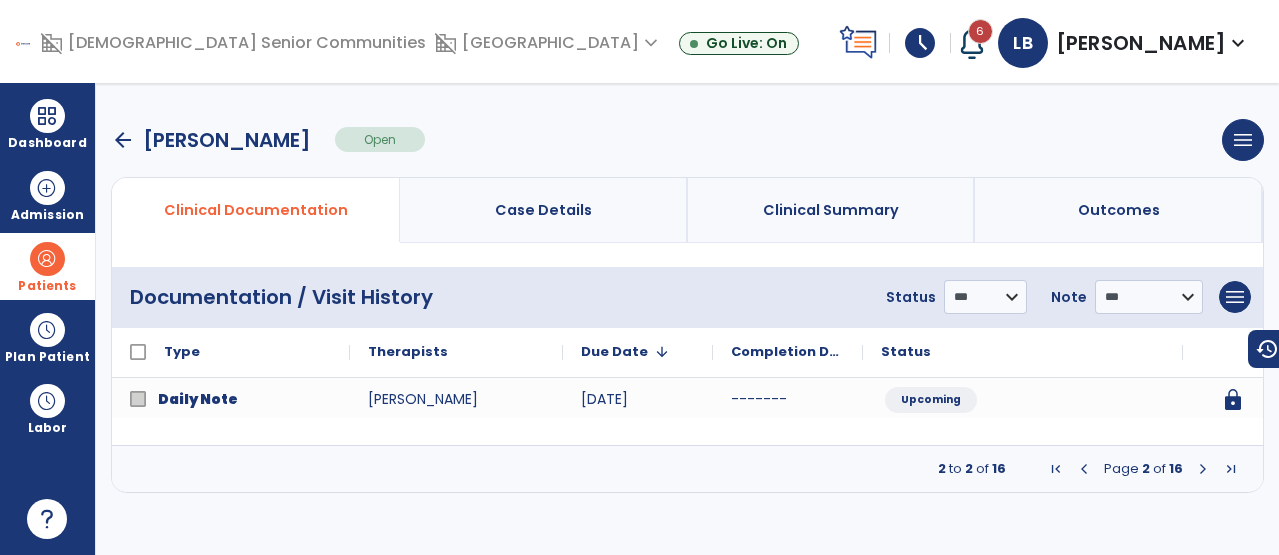 click at bounding box center [1203, 469] 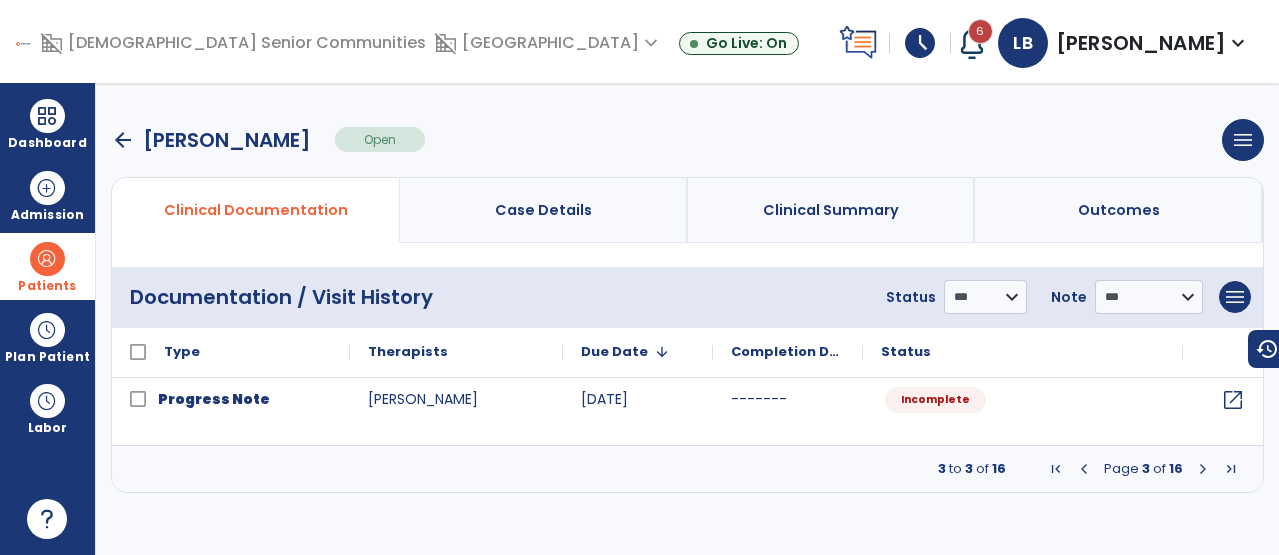 click at bounding box center (1203, 469) 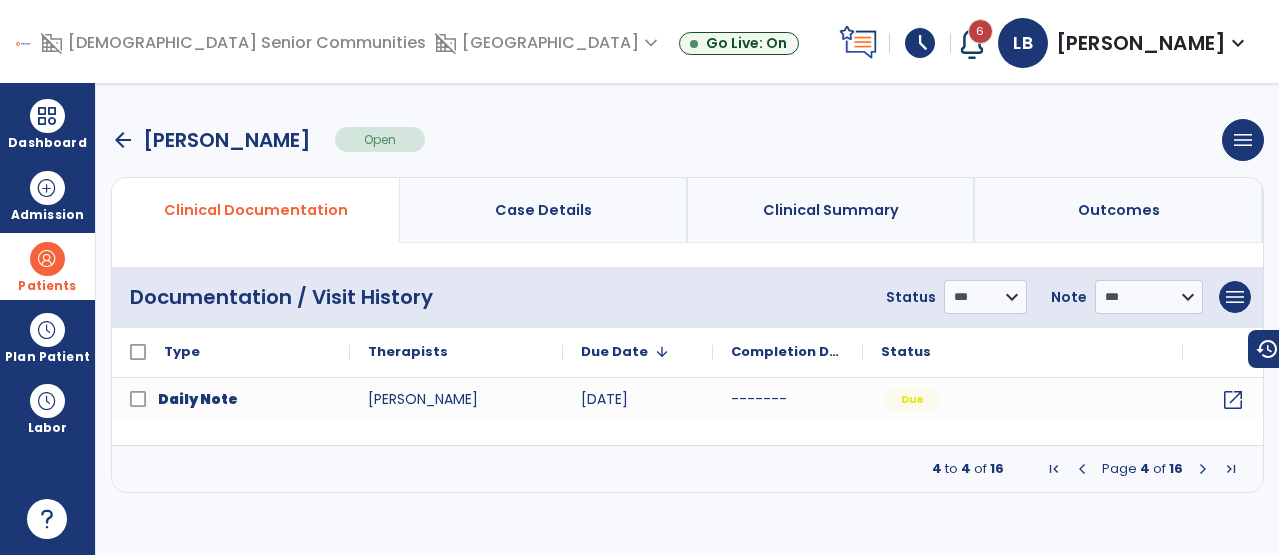 click at bounding box center (1203, 469) 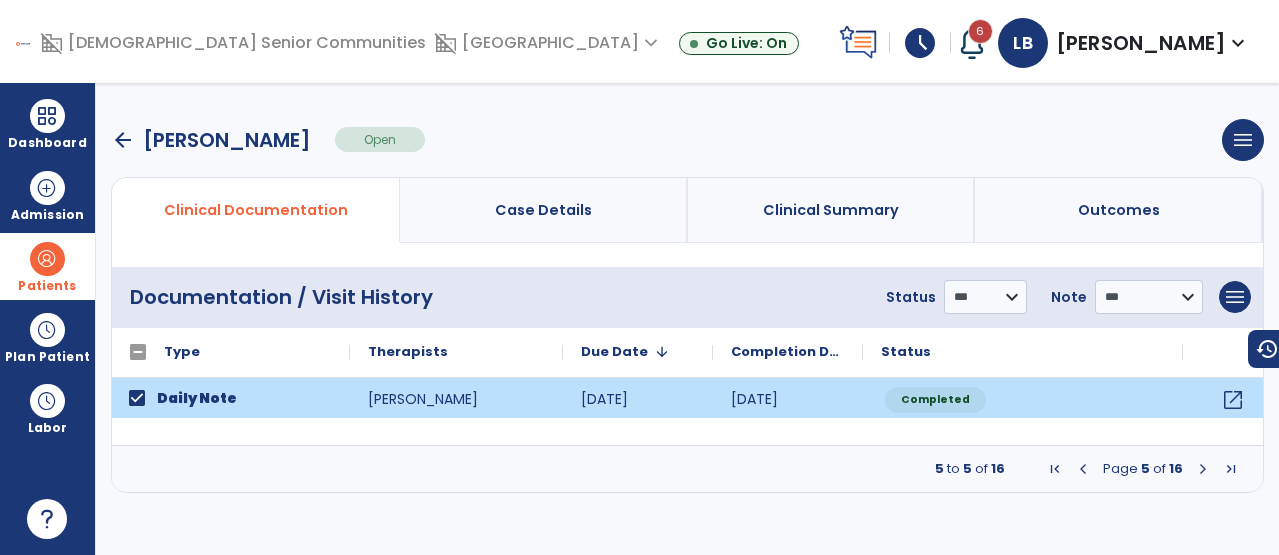 click at bounding box center [1203, 469] 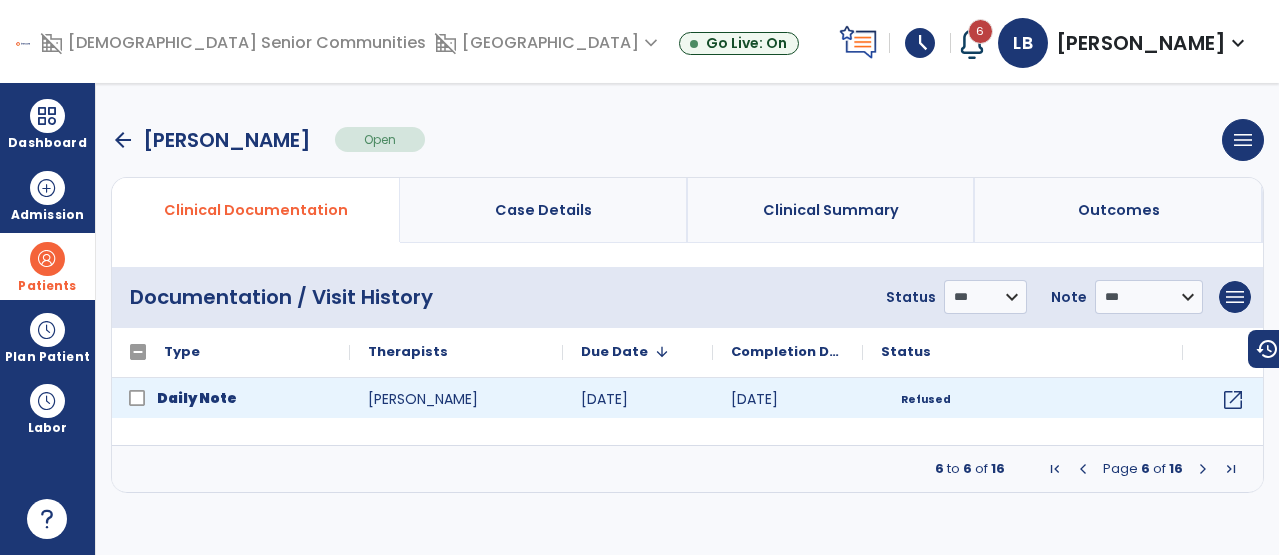 click at bounding box center (1203, 469) 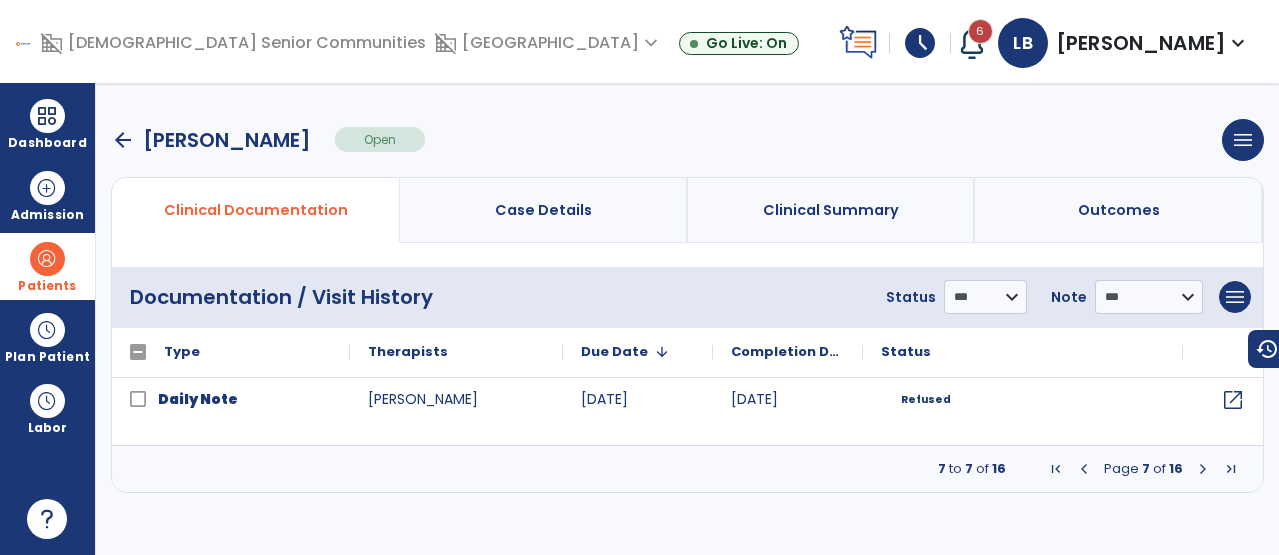click at bounding box center [1203, 469] 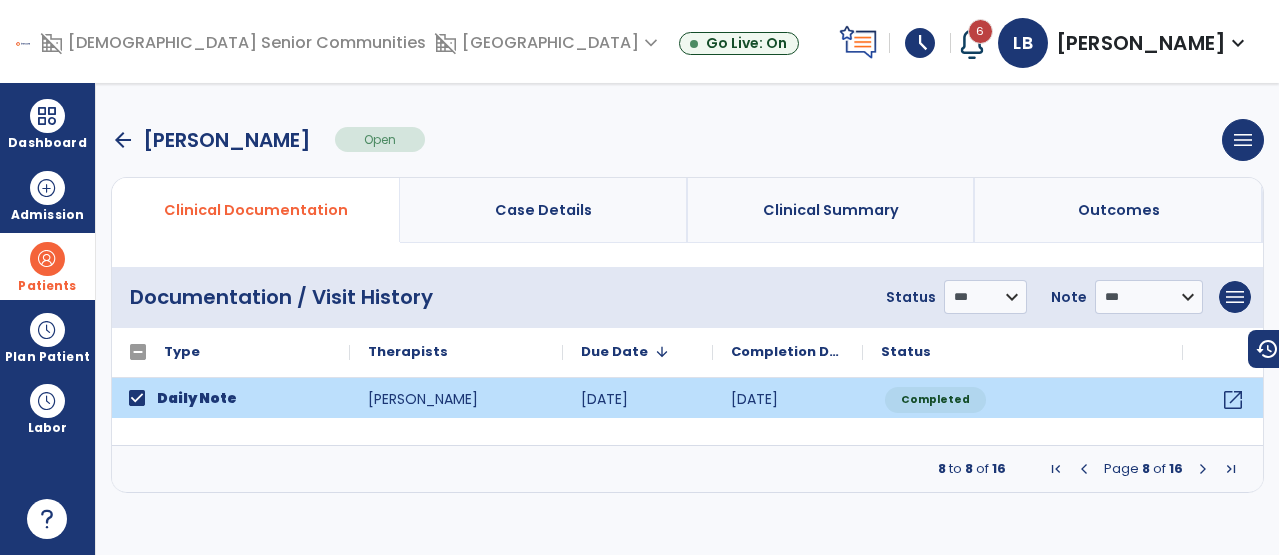 click at bounding box center (1203, 469) 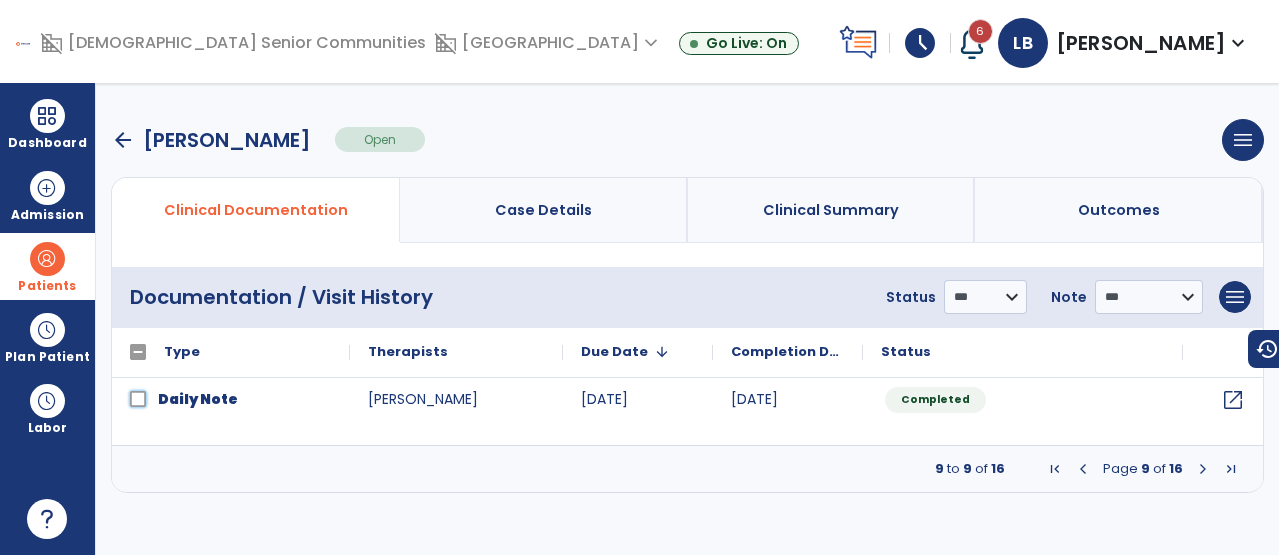 click 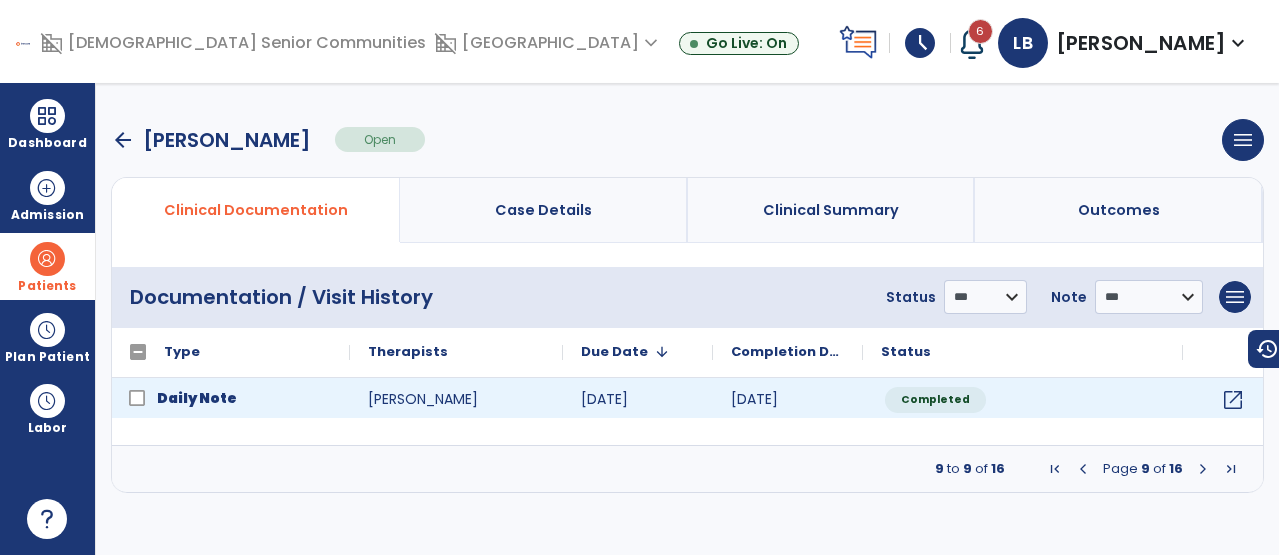 click at bounding box center (1203, 469) 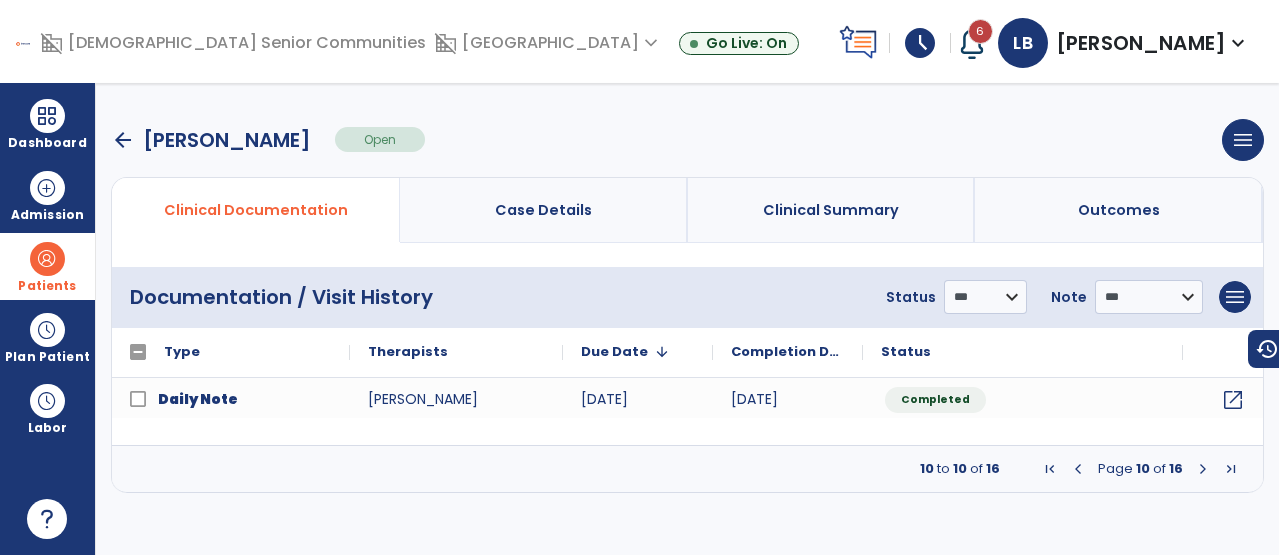 click at bounding box center [1078, 469] 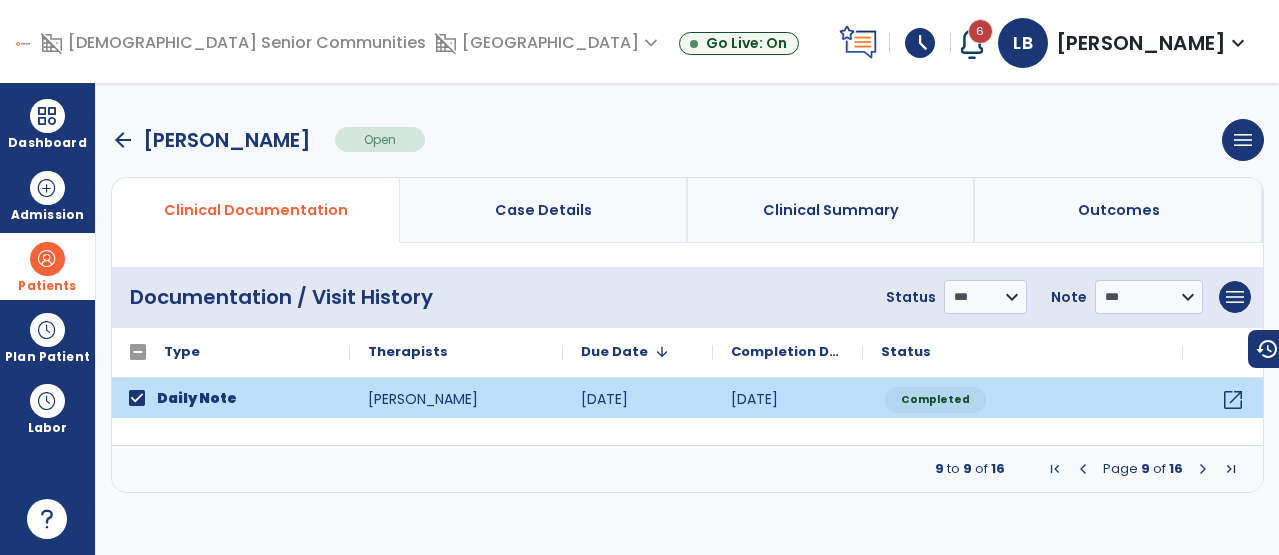 click at bounding box center (1203, 469) 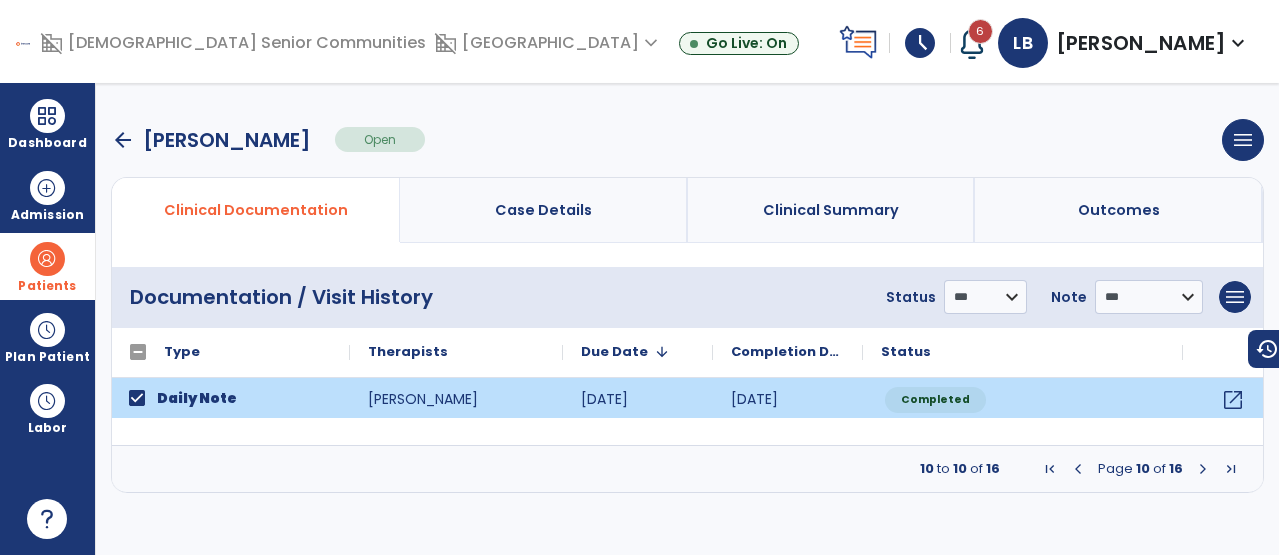 click at bounding box center [1203, 469] 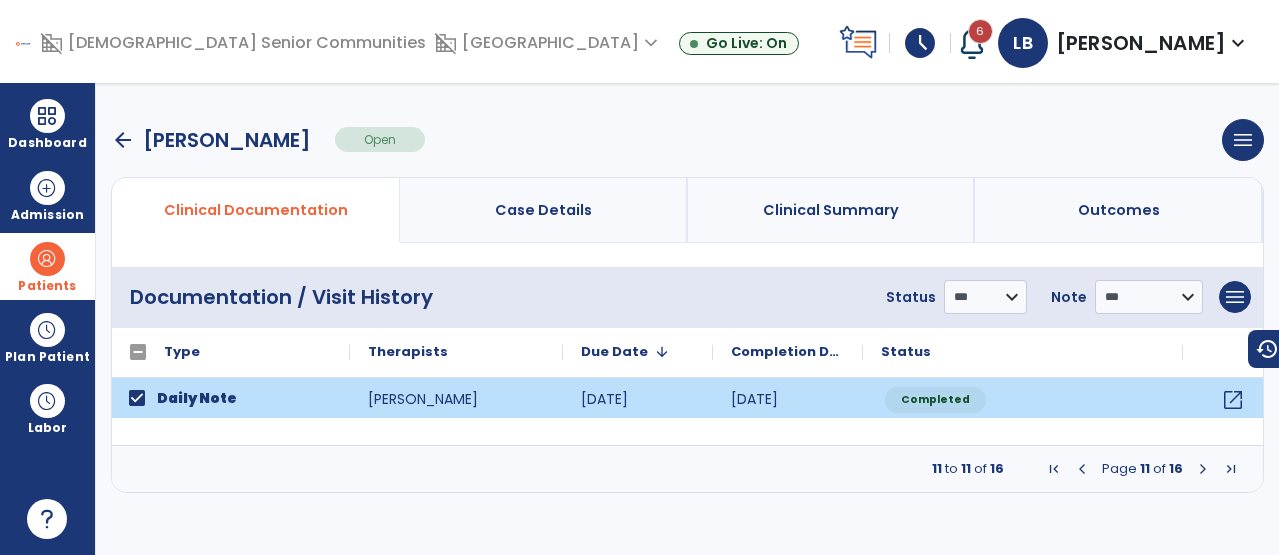 click at bounding box center (1203, 469) 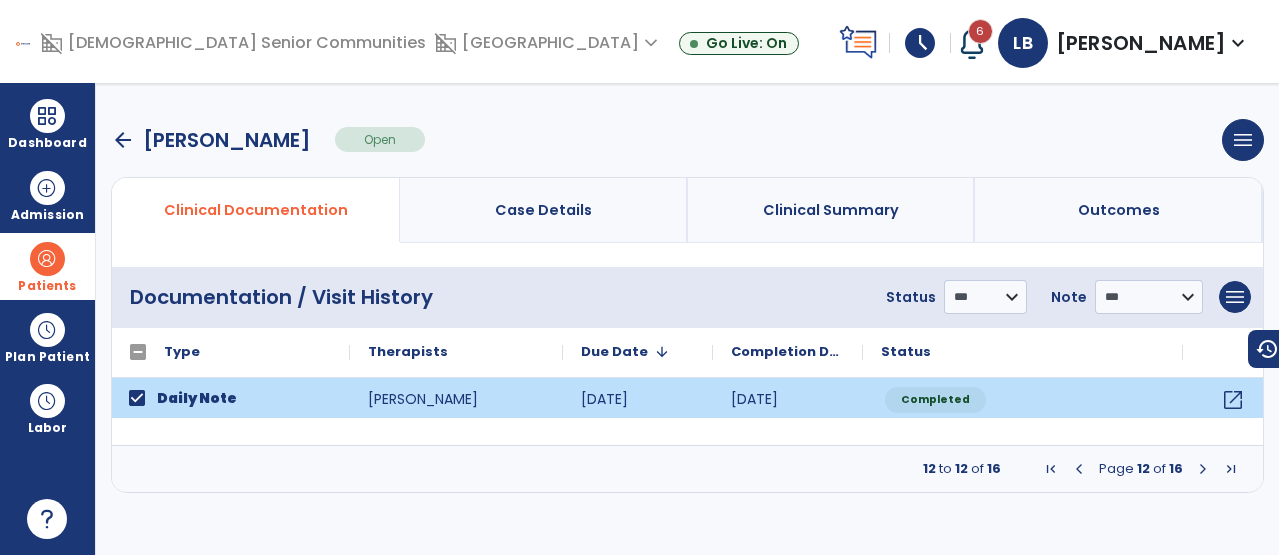 click at bounding box center (1203, 469) 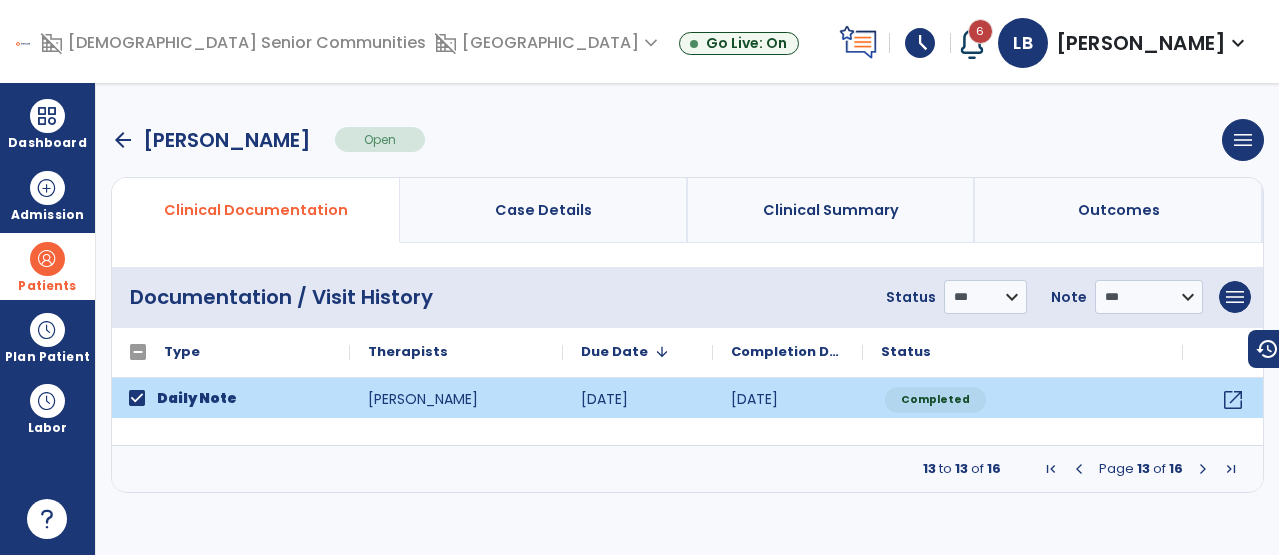 click at bounding box center (1203, 469) 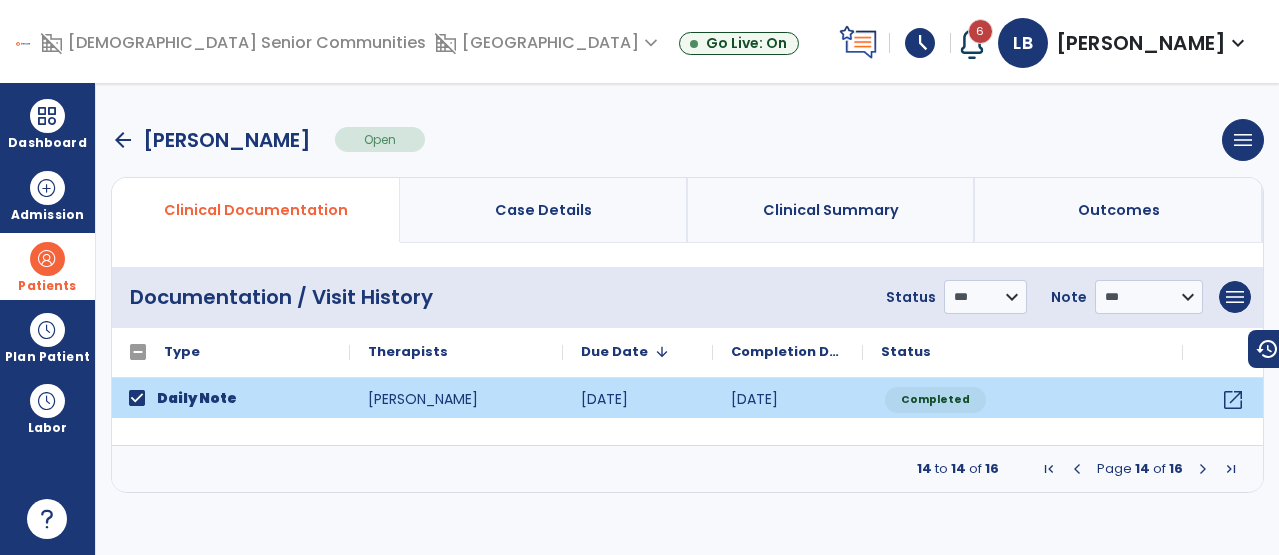 click at bounding box center (1203, 469) 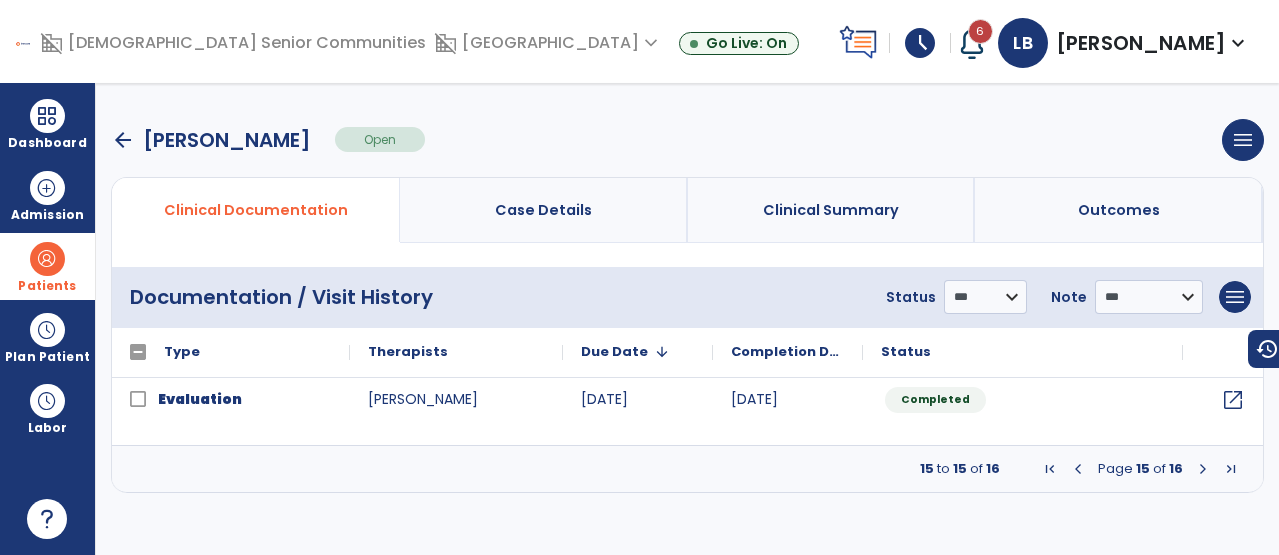 click on "**********" at bounding box center [687, 297] 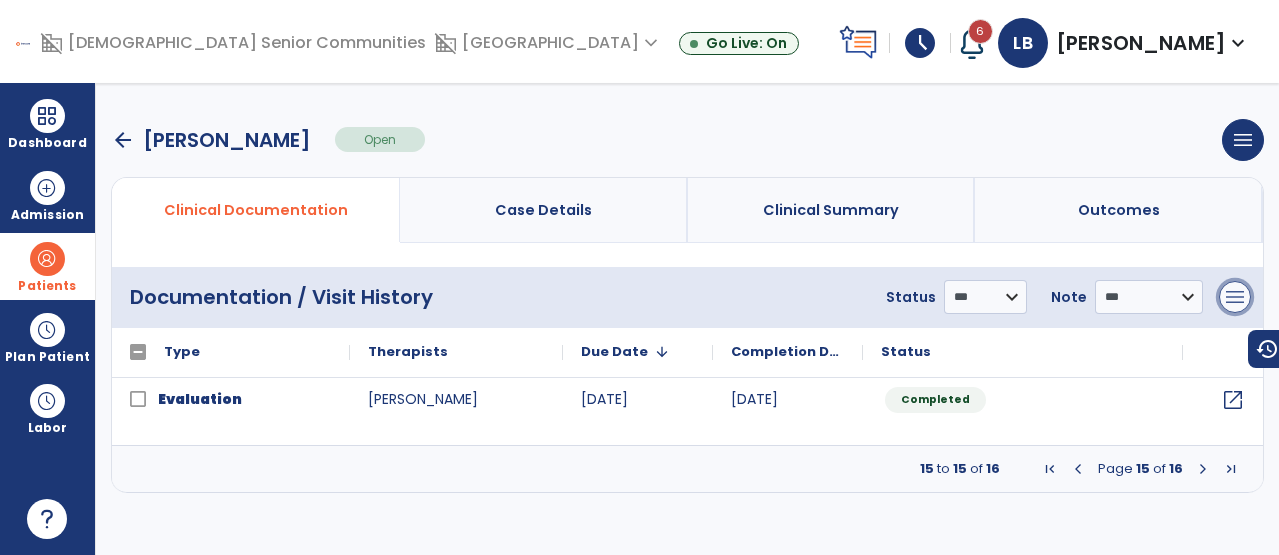click on "menu" at bounding box center (1235, 297) 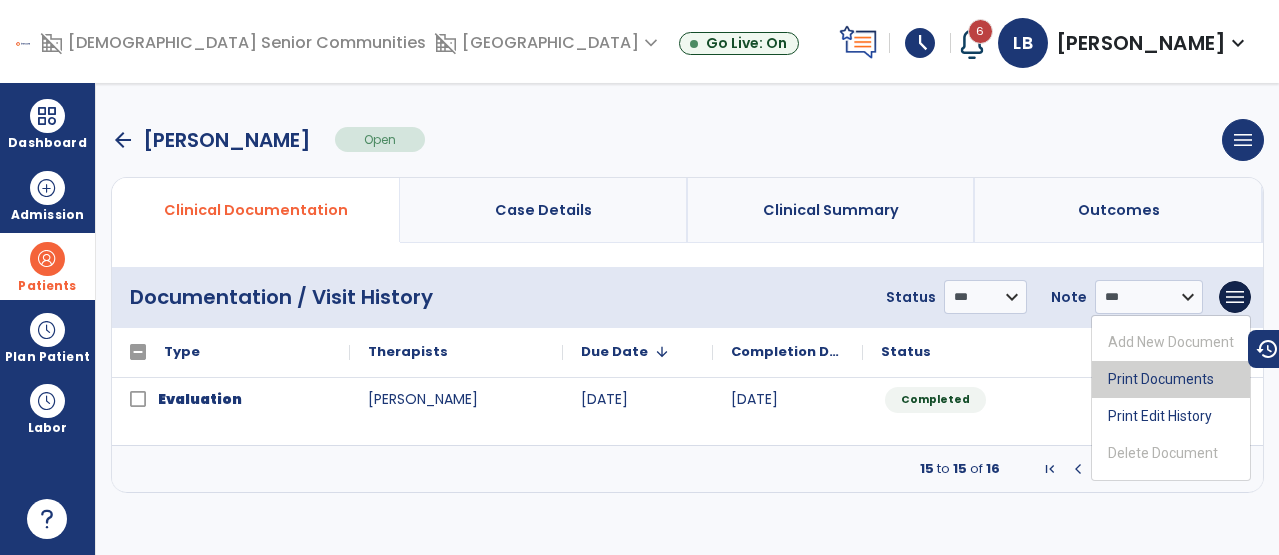 click on "Print Documents" at bounding box center (1171, 379) 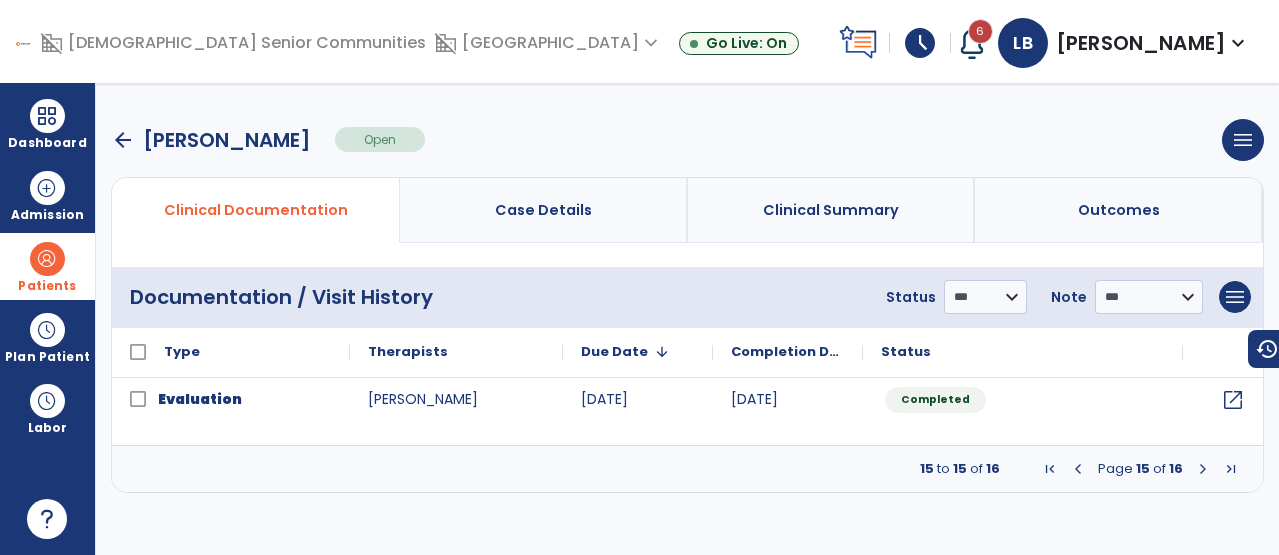 click at bounding box center (1078, 469) 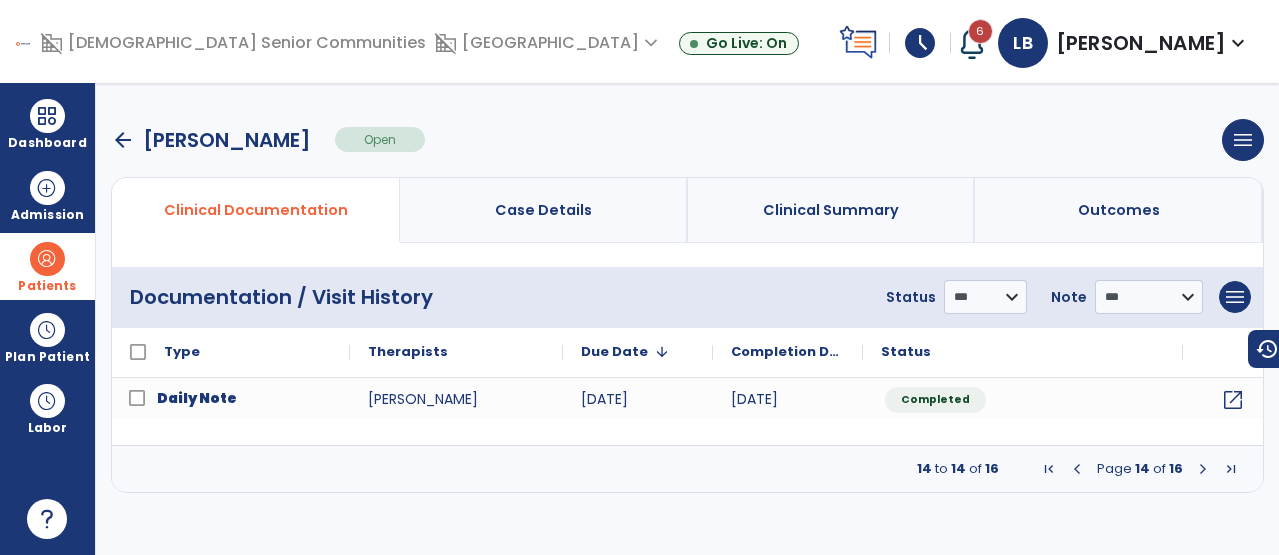 click at bounding box center [1077, 469] 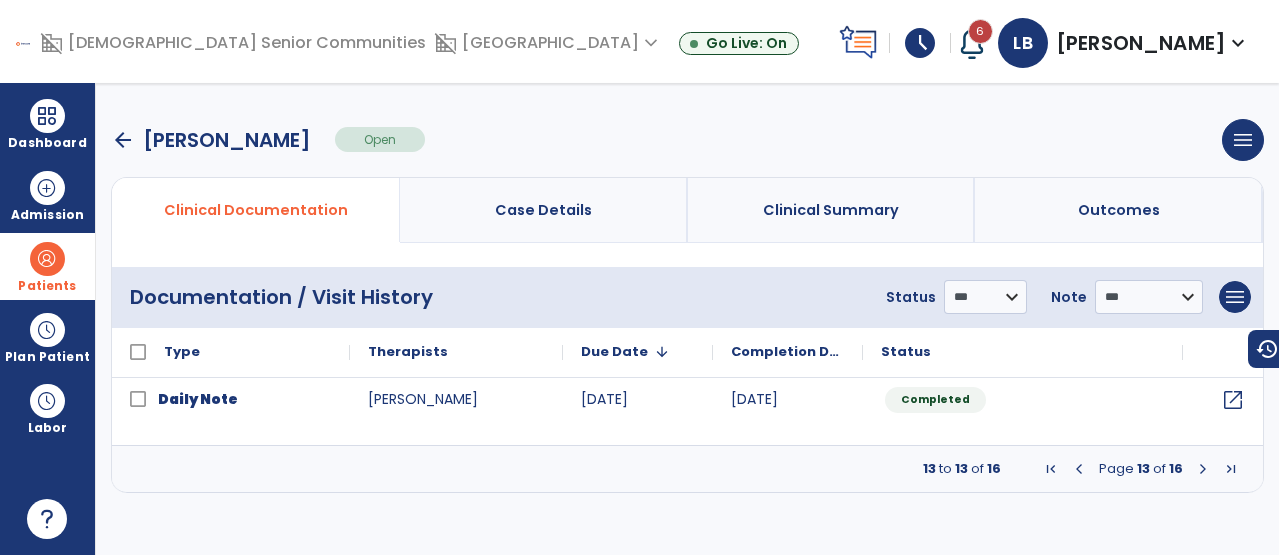 click at bounding box center [1079, 469] 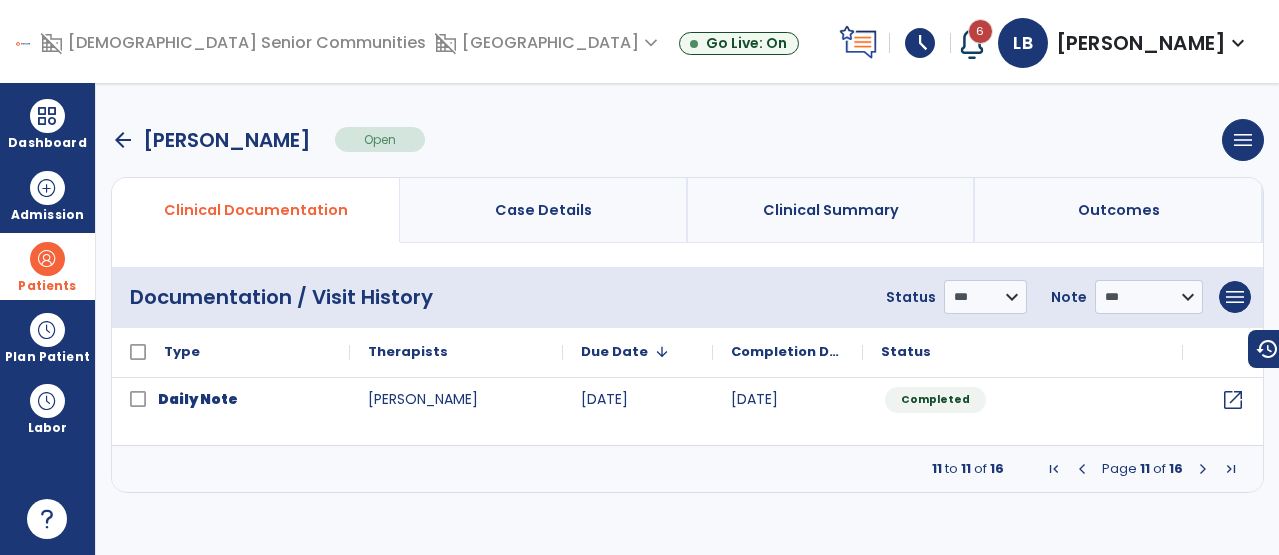 click at bounding box center (1082, 469) 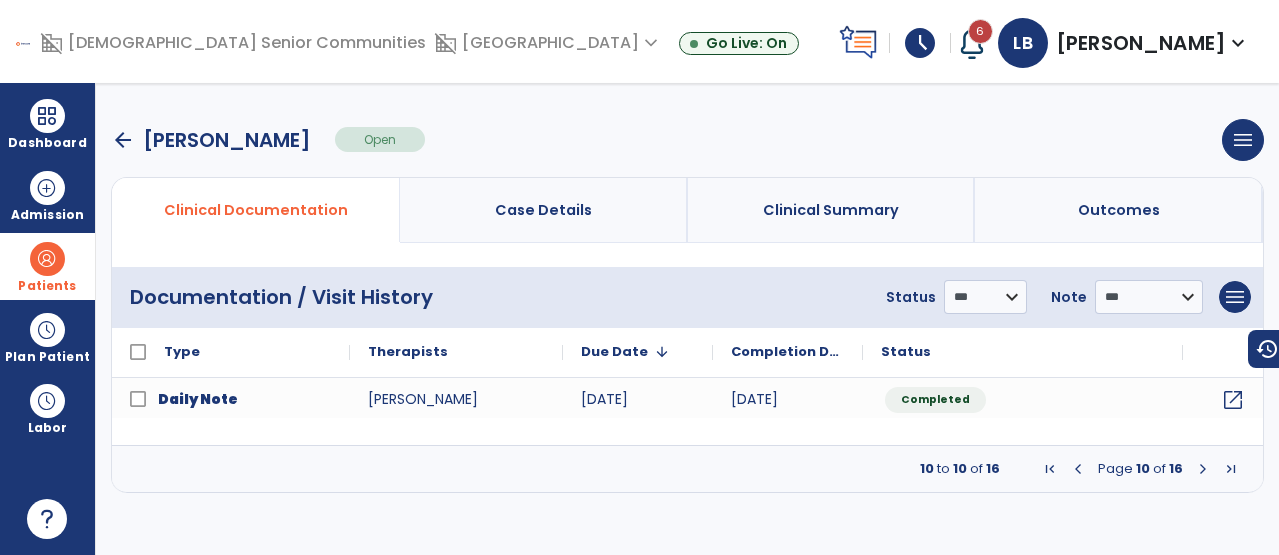click at bounding box center (1078, 469) 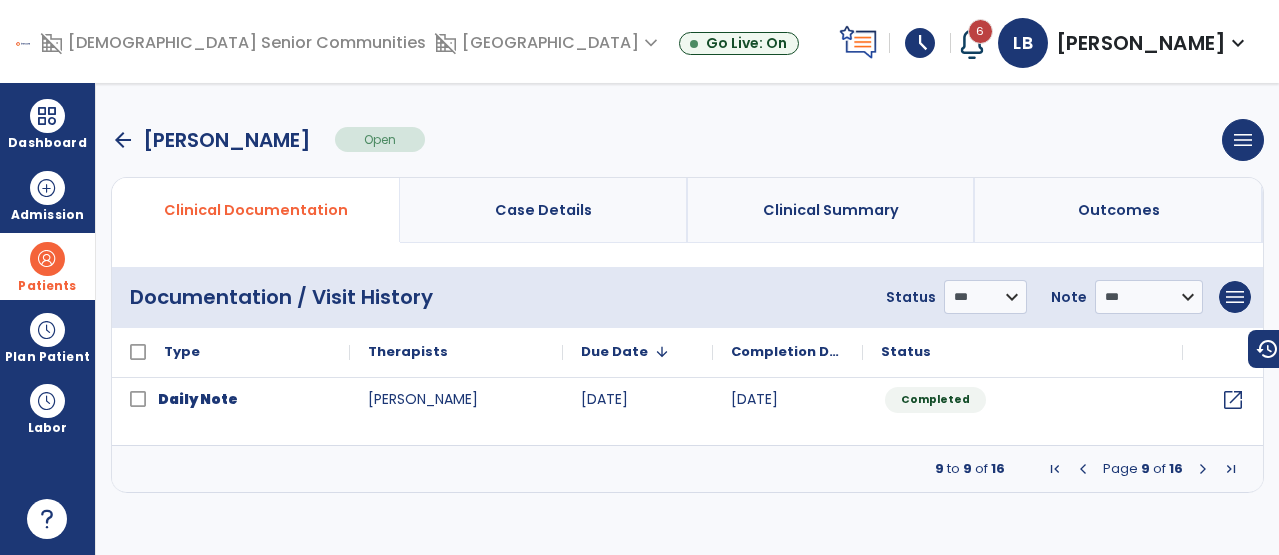 click at bounding box center (1083, 469) 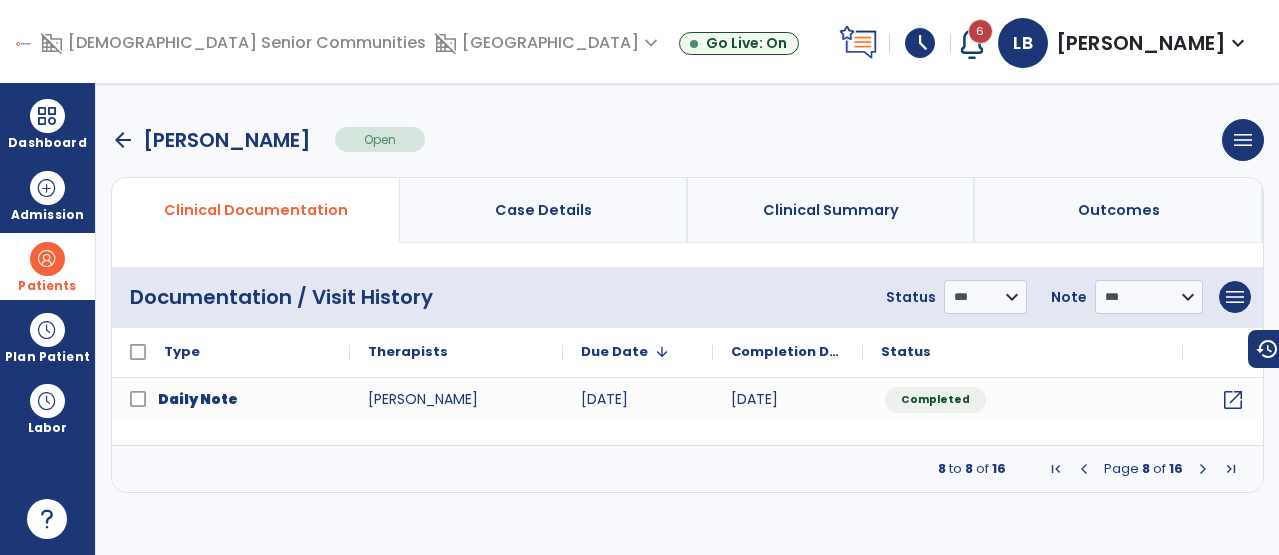 click at bounding box center [1084, 469] 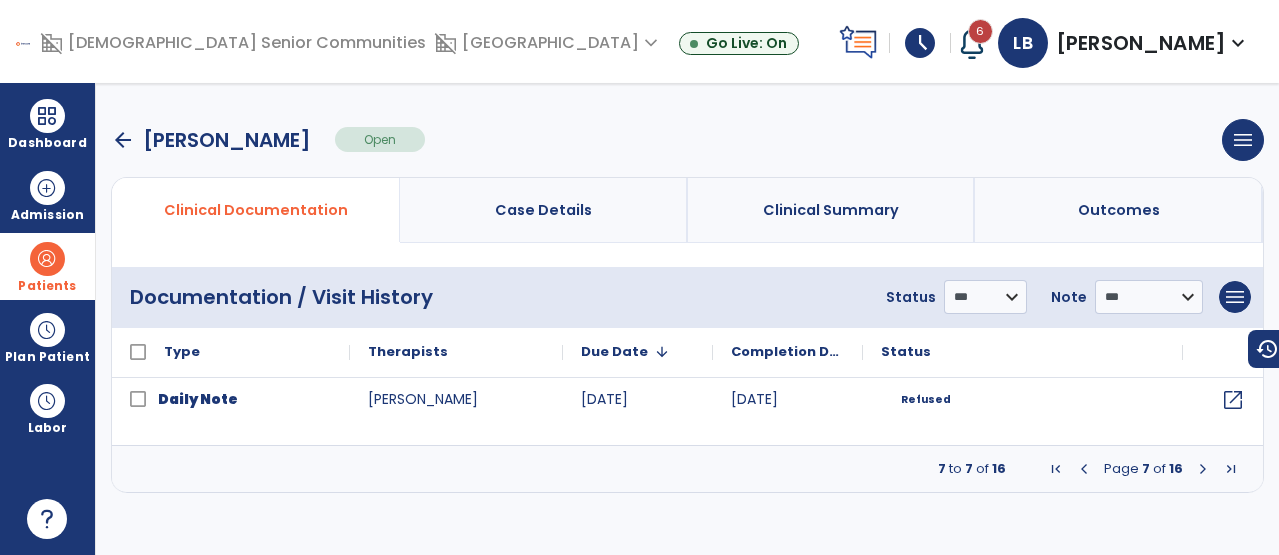 click at bounding box center (1084, 469) 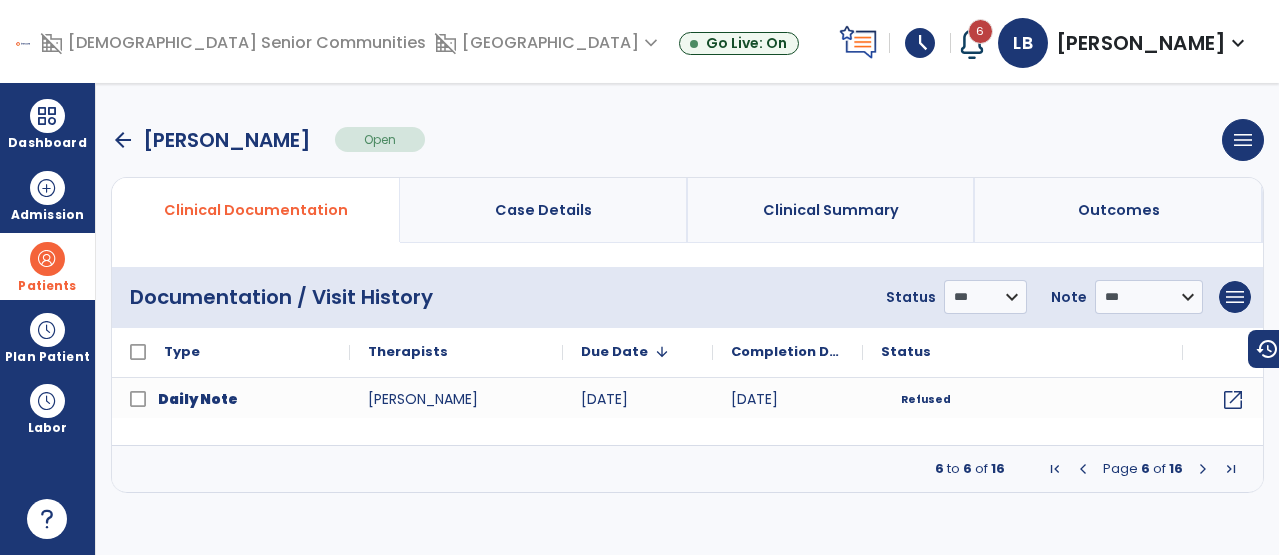 click at bounding box center (1083, 469) 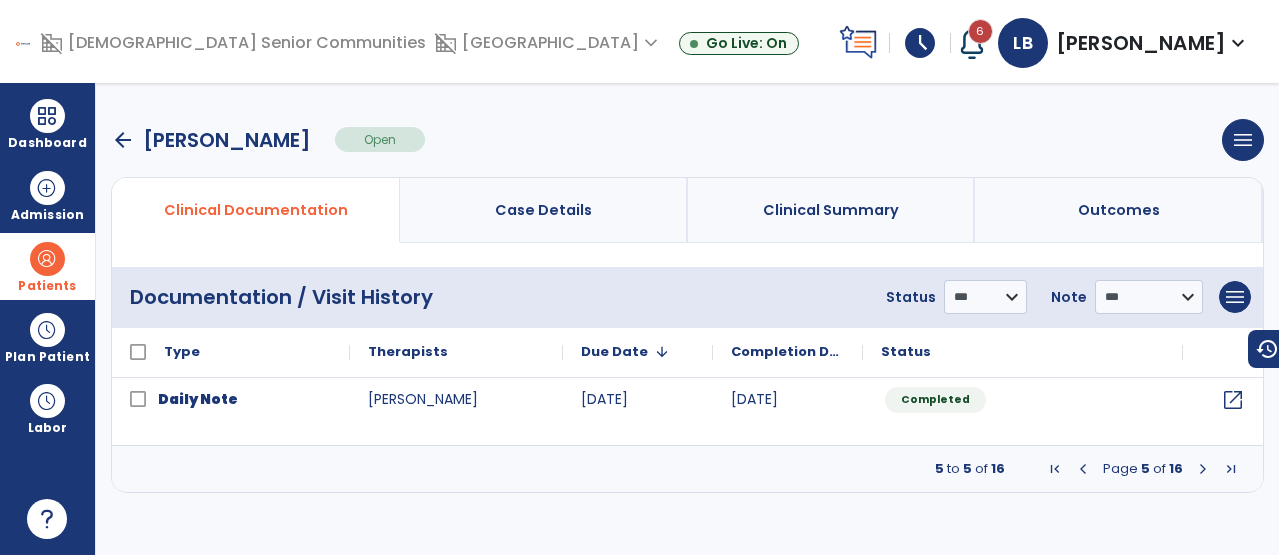 click at bounding box center [1083, 469] 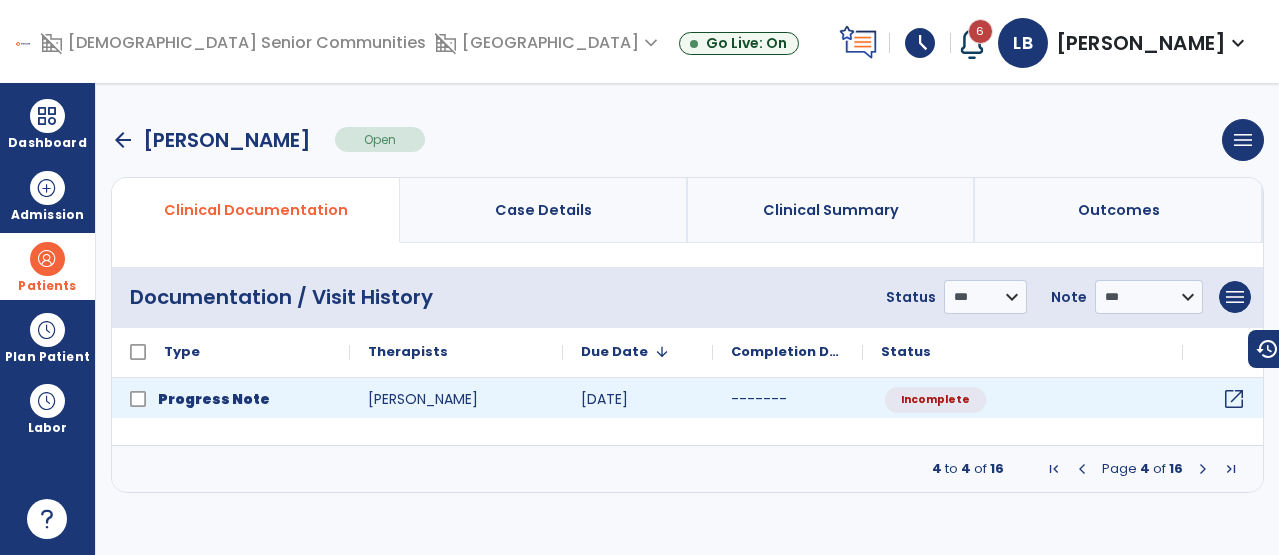 click on "open_in_new" 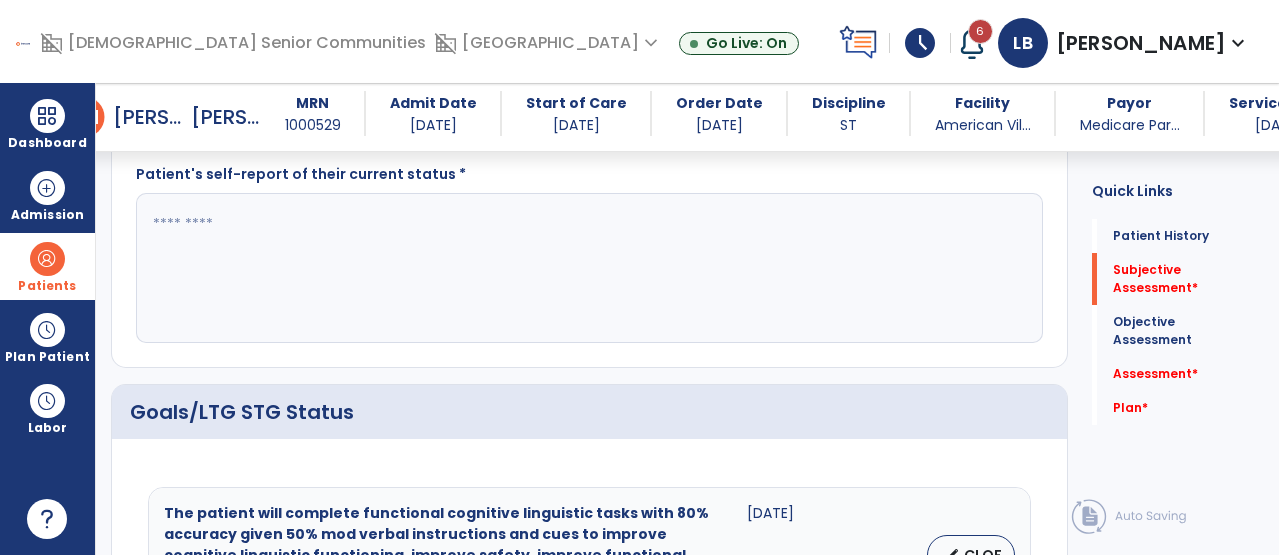 scroll, scrollTop: 488, scrollLeft: 0, axis: vertical 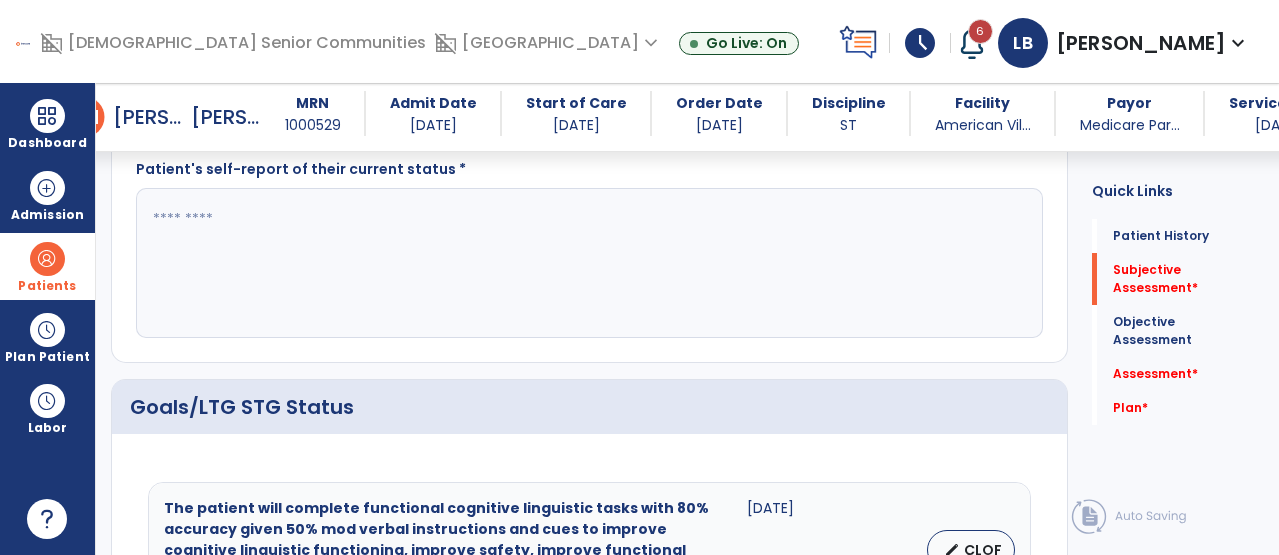 click 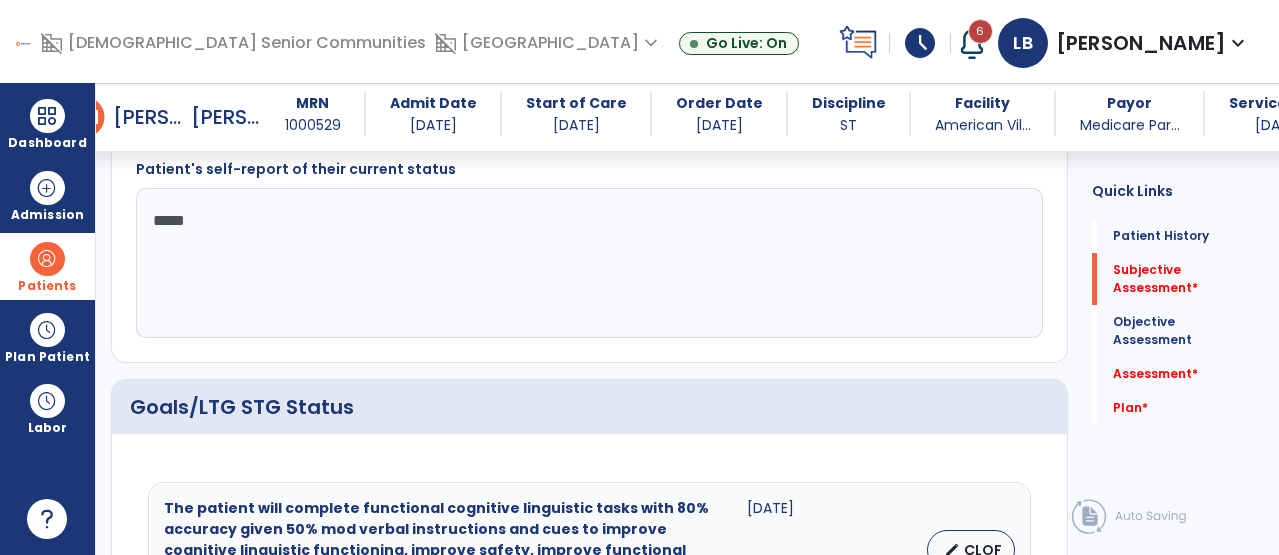 type on "******" 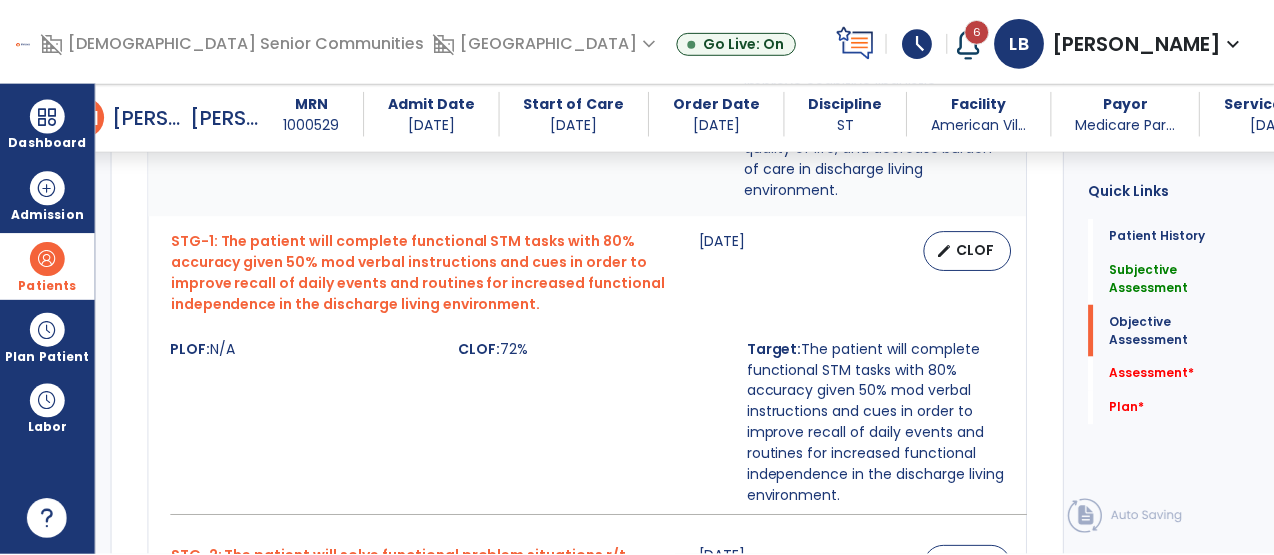 scroll, scrollTop: 1115, scrollLeft: 0, axis: vertical 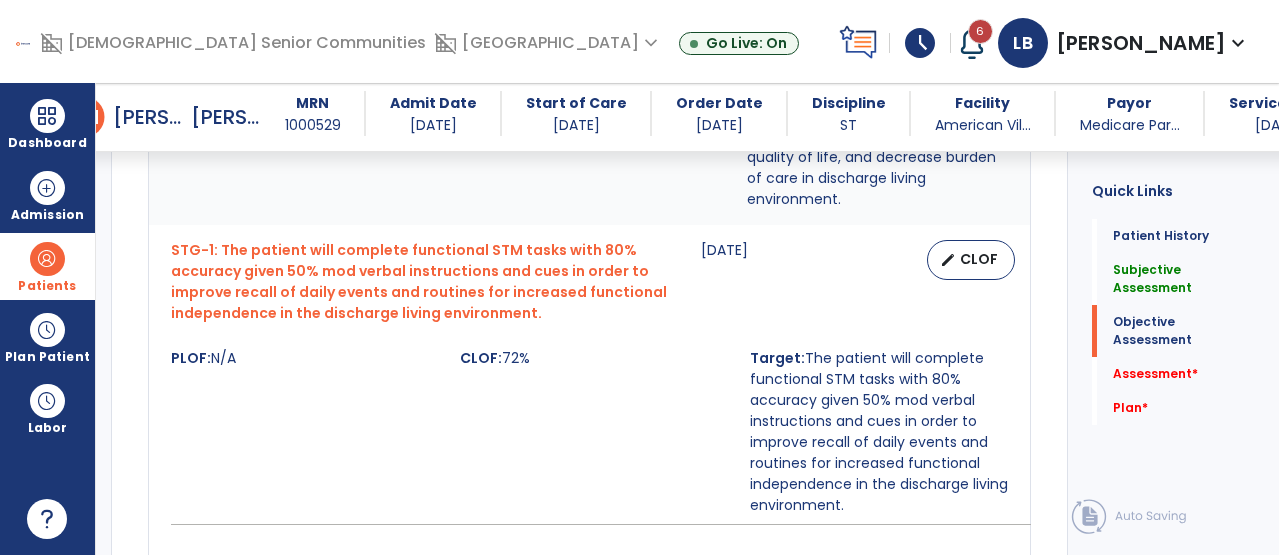 type on "**********" 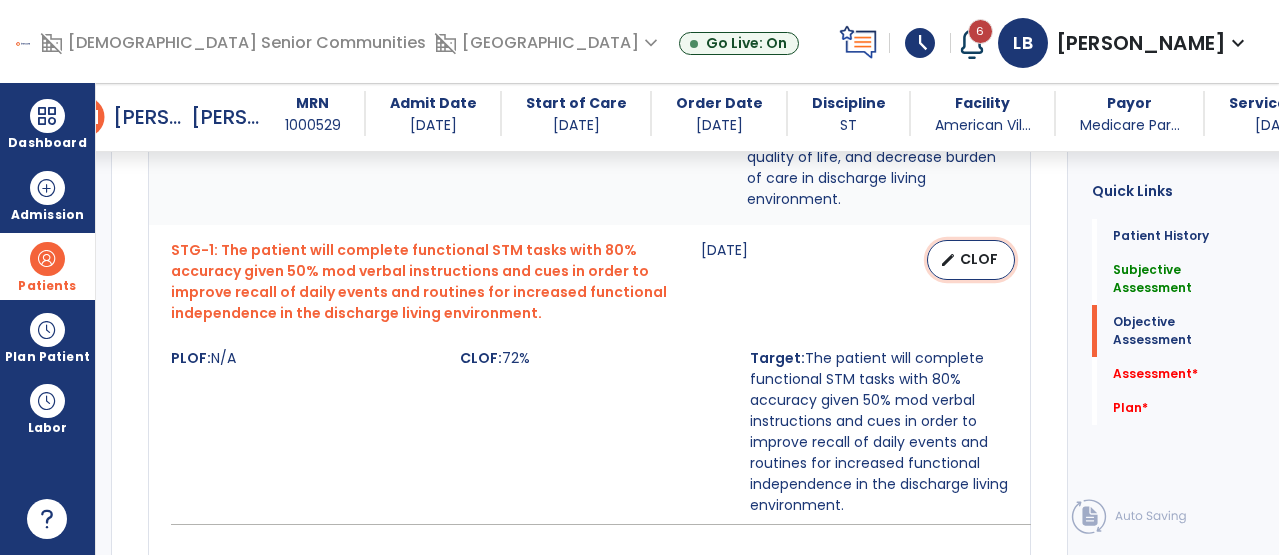 click on "CLOF" at bounding box center (979, 259) 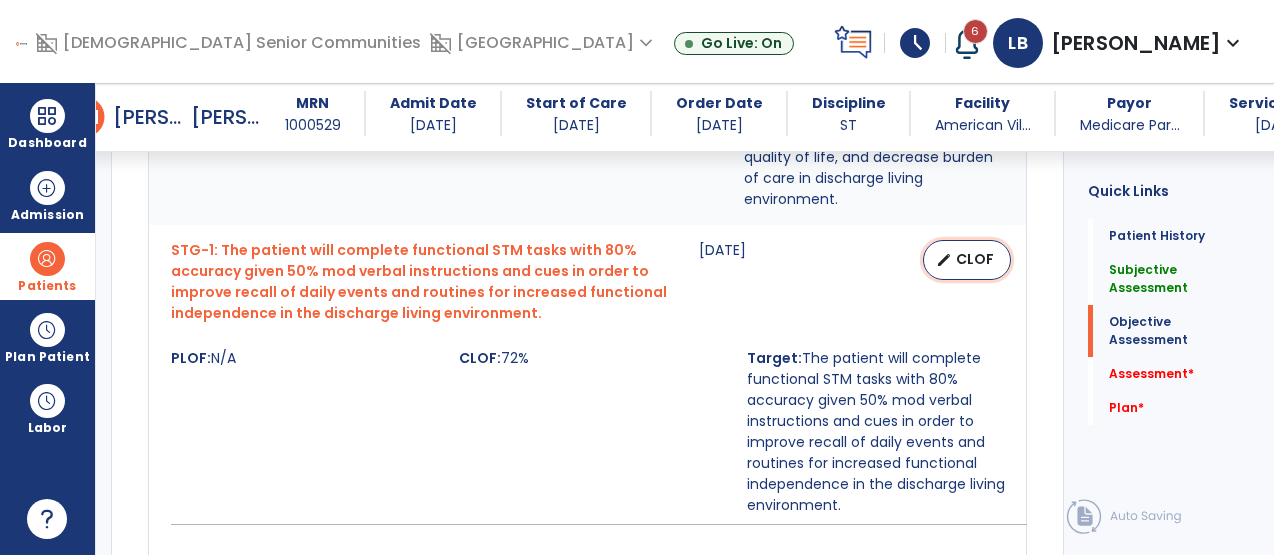 select on "********" 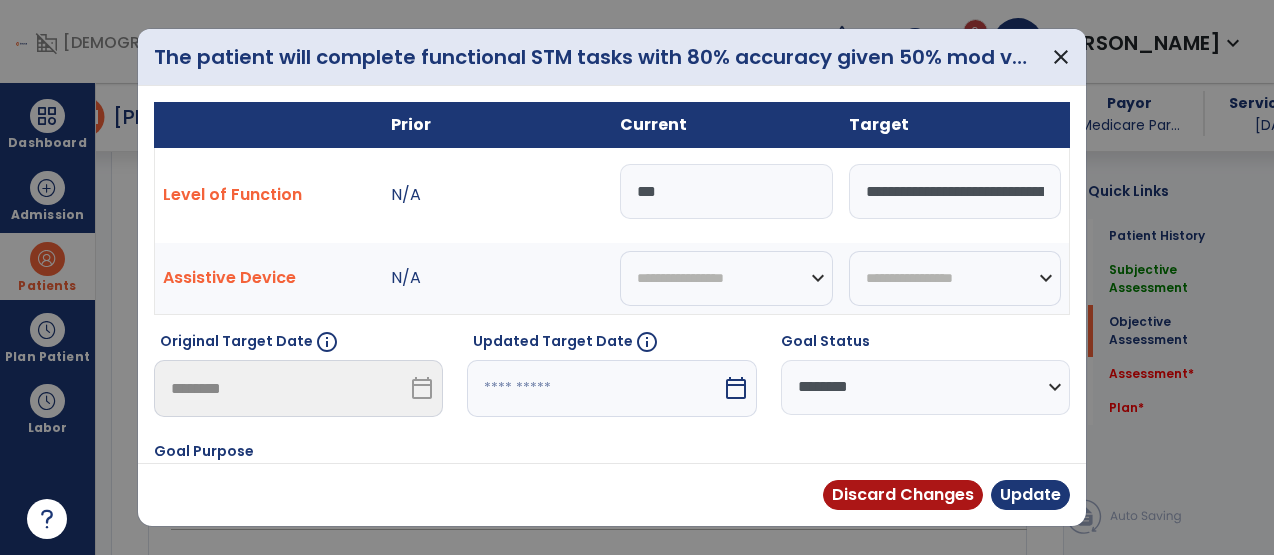 scroll, scrollTop: 1115, scrollLeft: 0, axis: vertical 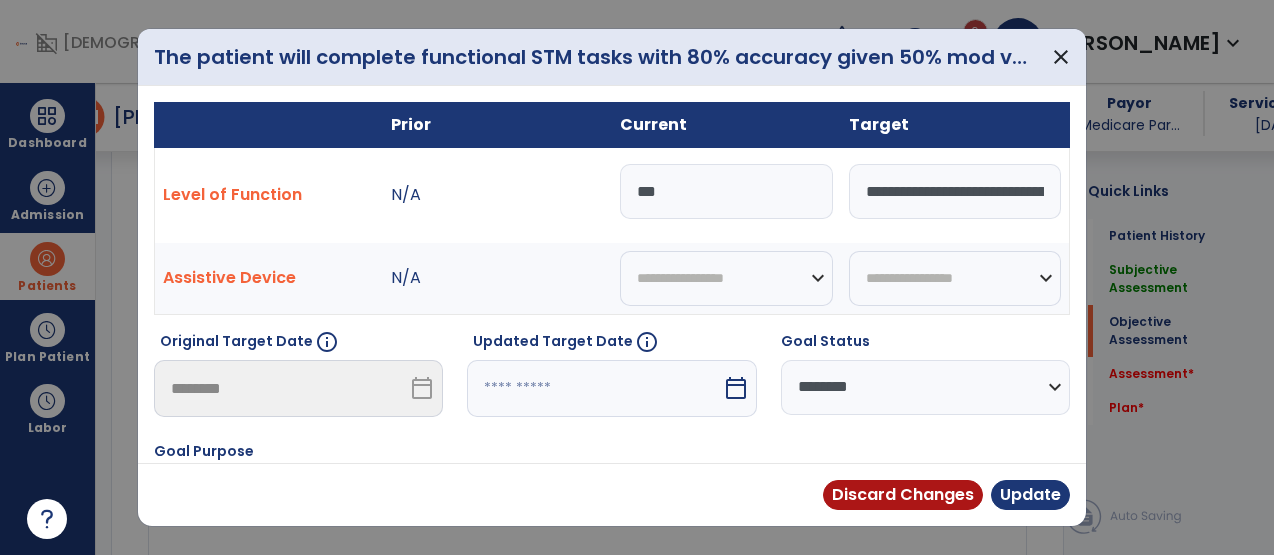 click on "***" at bounding box center [726, 191] 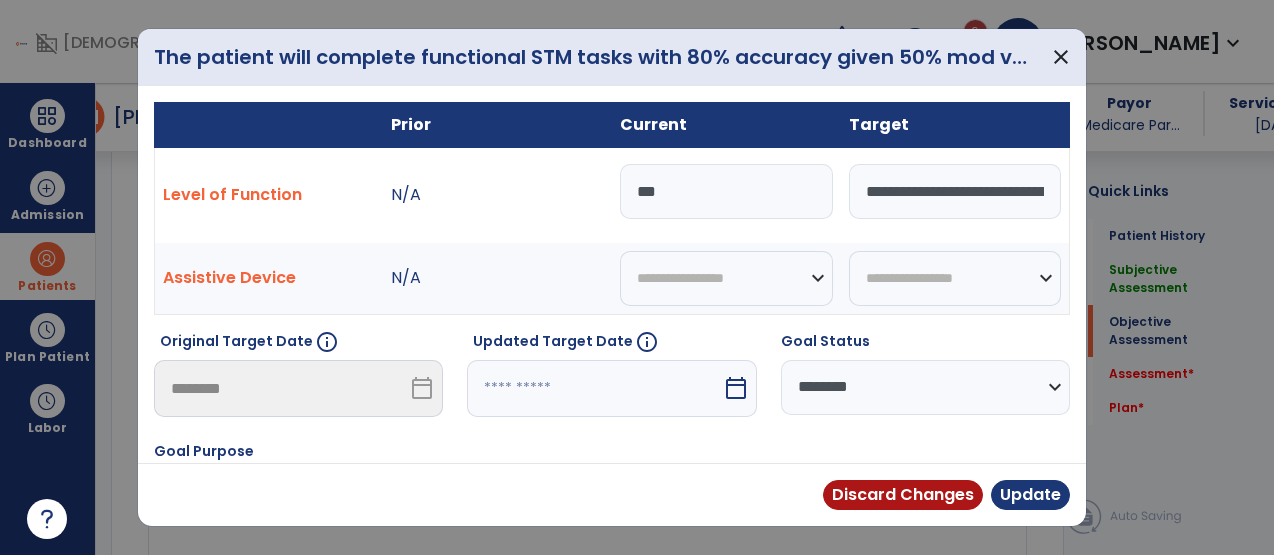type on "***" 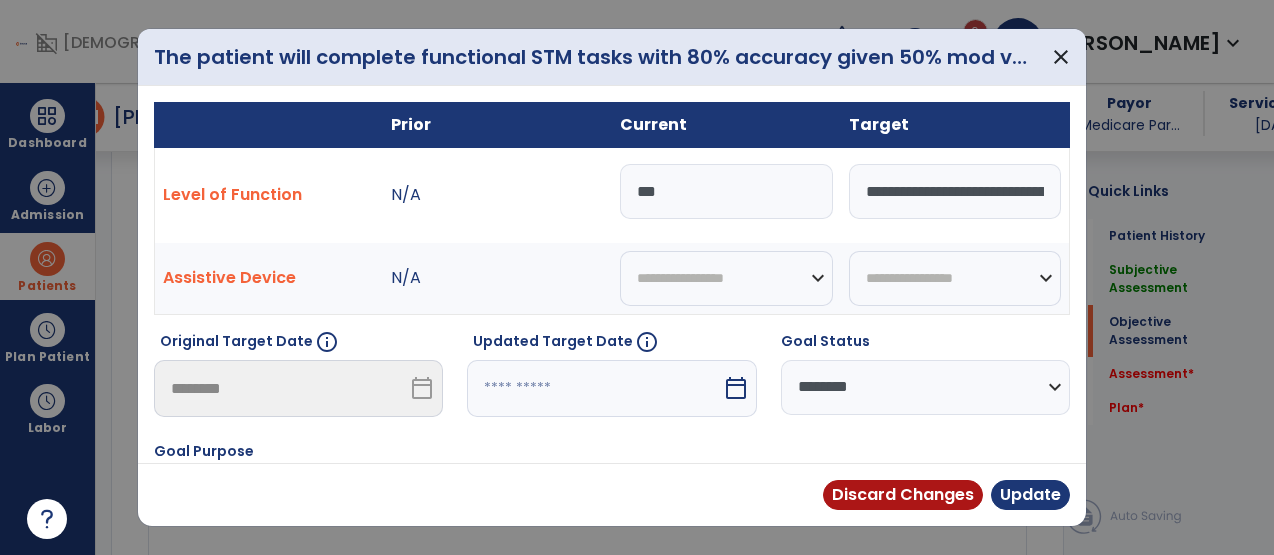 click at bounding box center [594, 388] 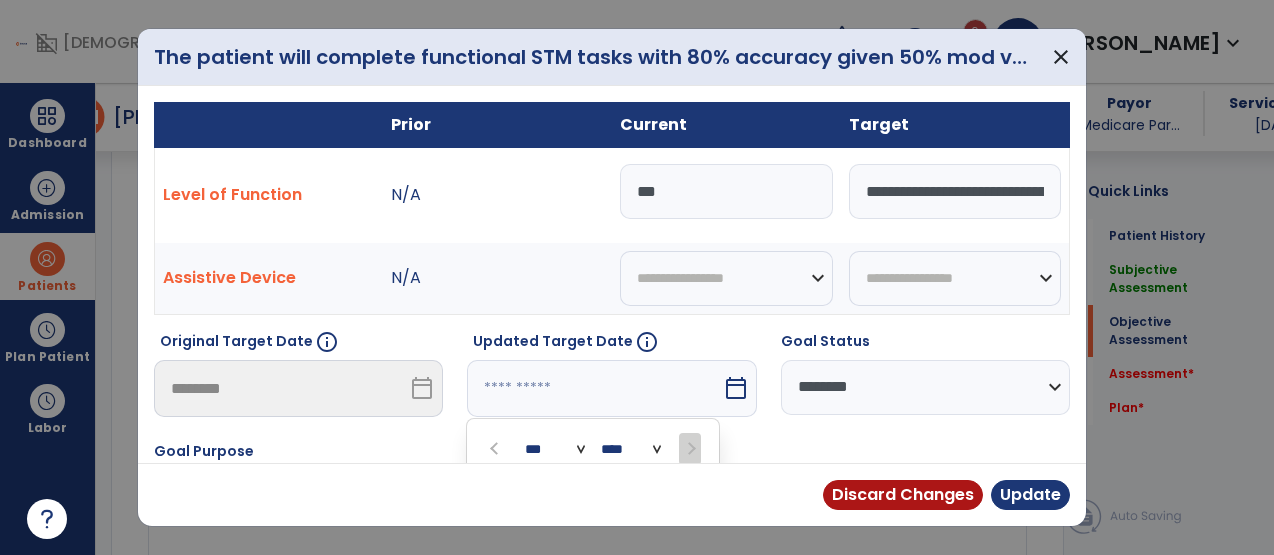 scroll, scrollTop: 250, scrollLeft: 0, axis: vertical 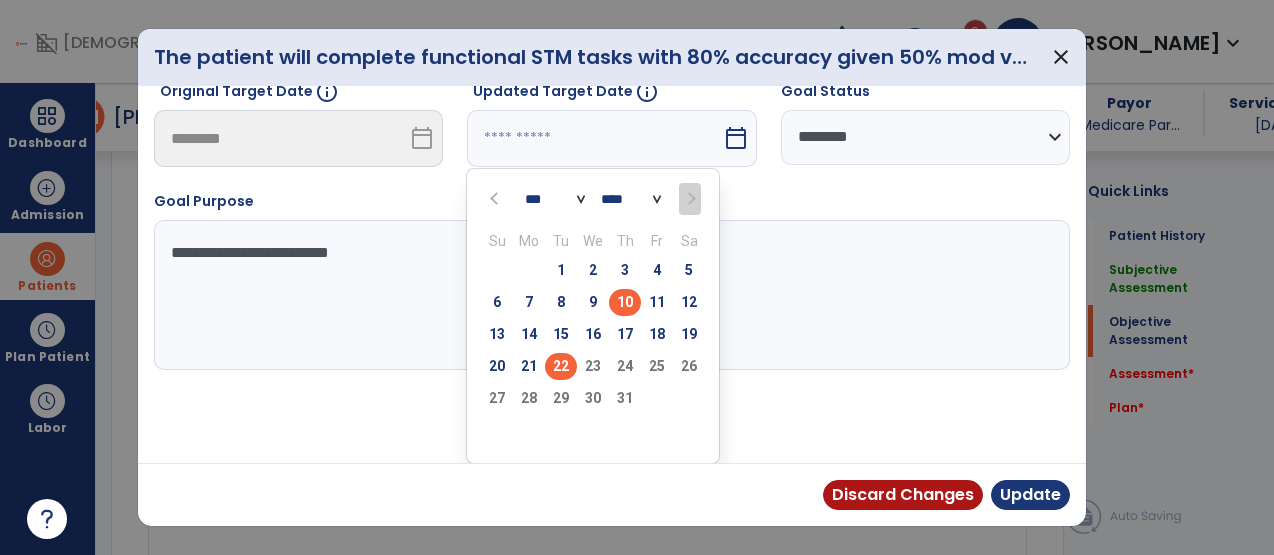 click on "22" at bounding box center (561, 366) 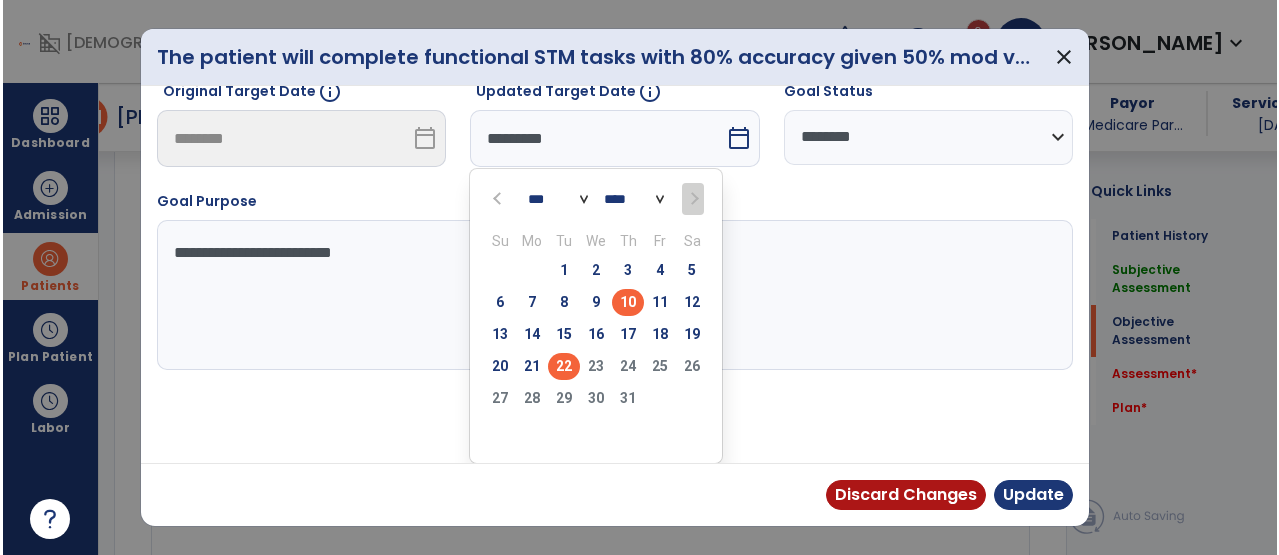 scroll, scrollTop: 172, scrollLeft: 0, axis: vertical 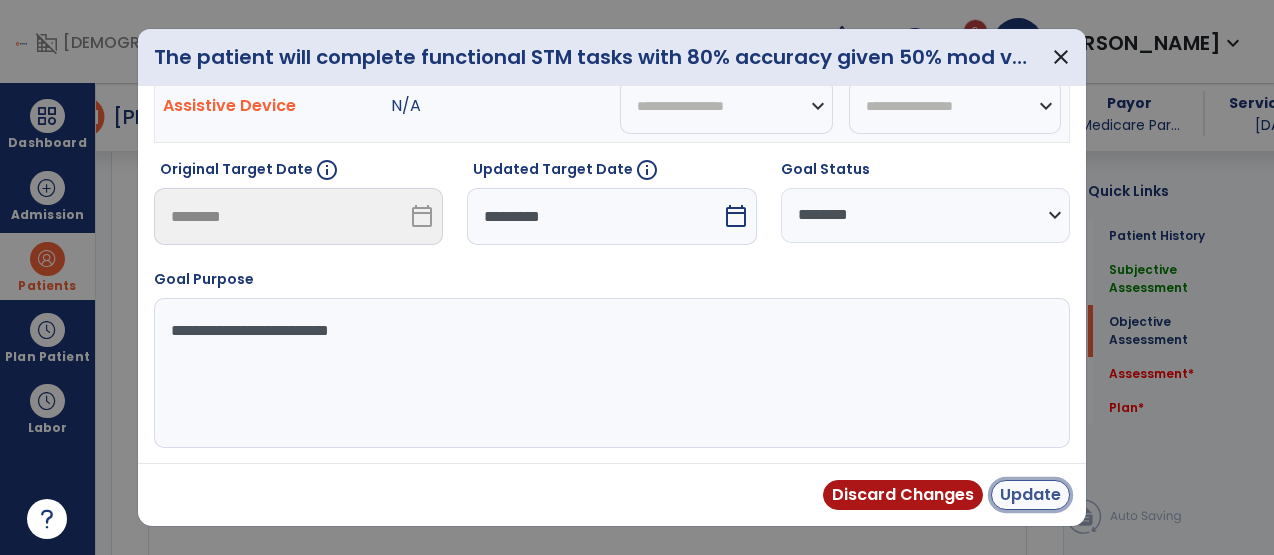 click on "Update" at bounding box center [1030, 495] 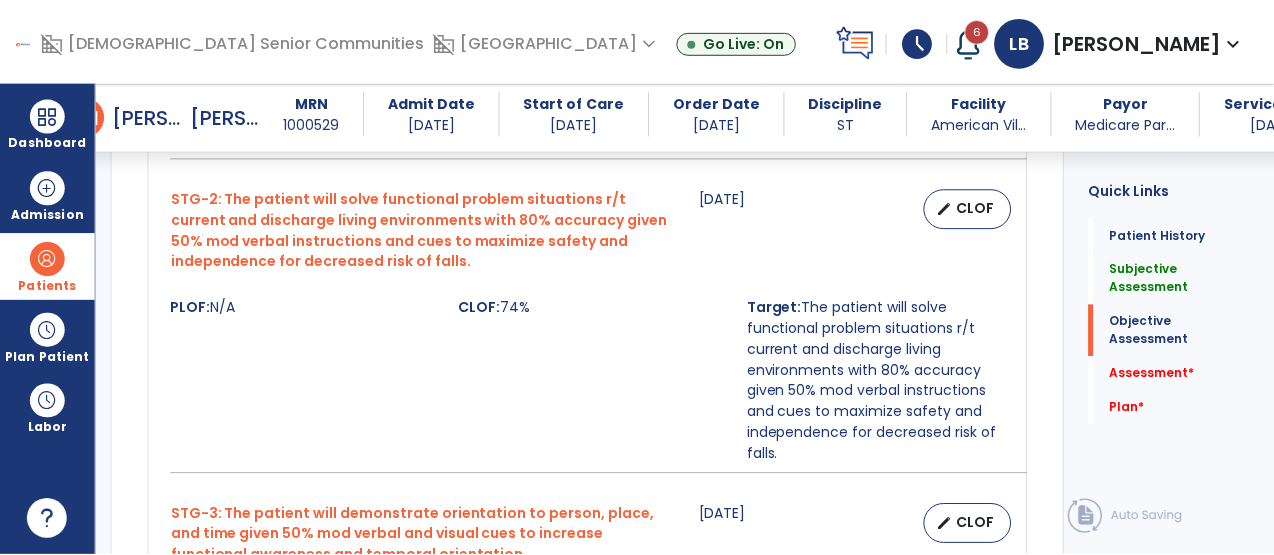 scroll, scrollTop: 1475, scrollLeft: 0, axis: vertical 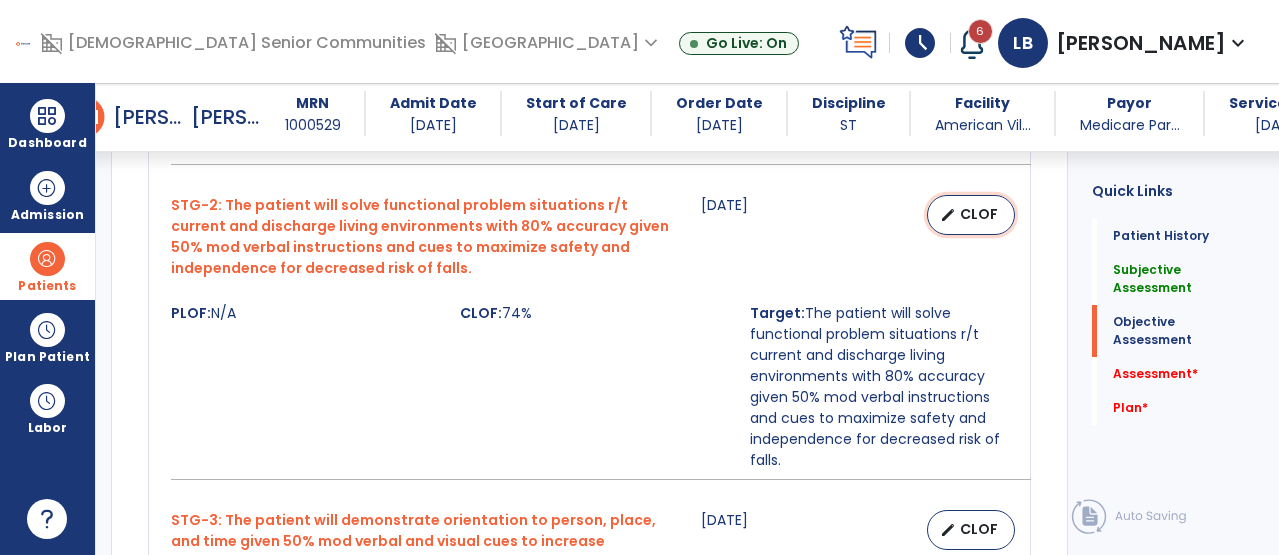 click on "edit" at bounding box center [948, 215] 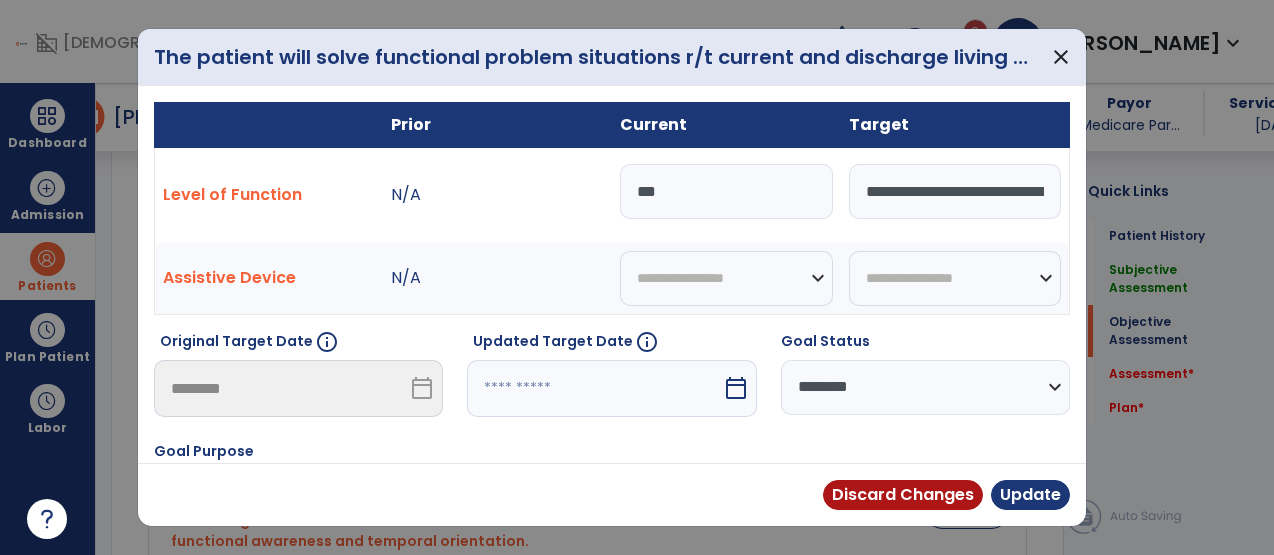 scroll, scrollTop: 1496, scrollLeft: 0, axis: vertical 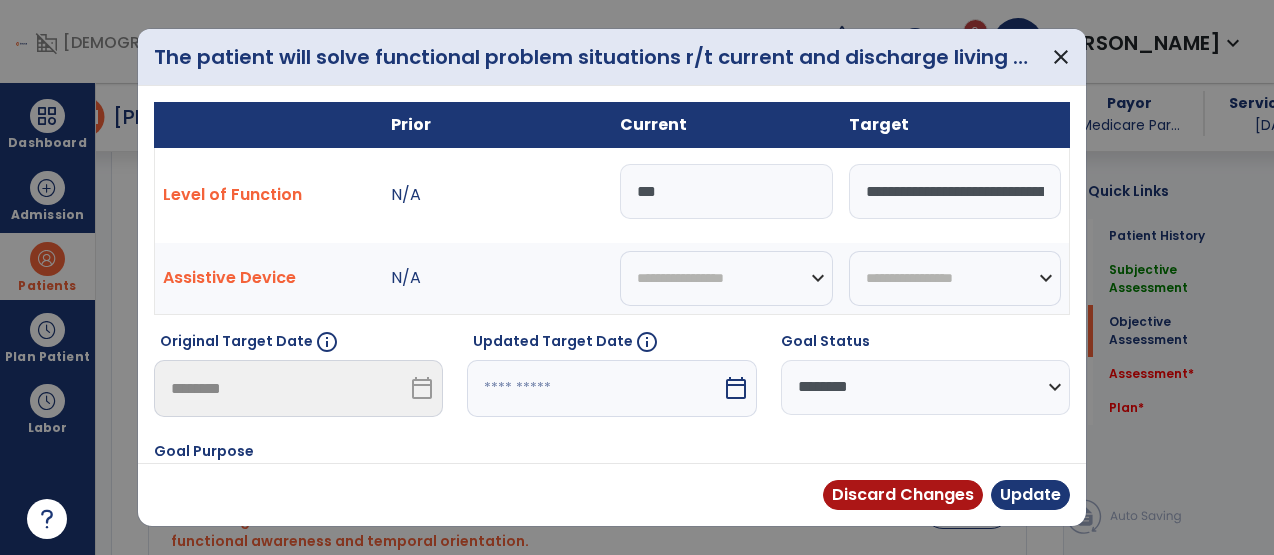click on "***" at bounding box center (726, 191) 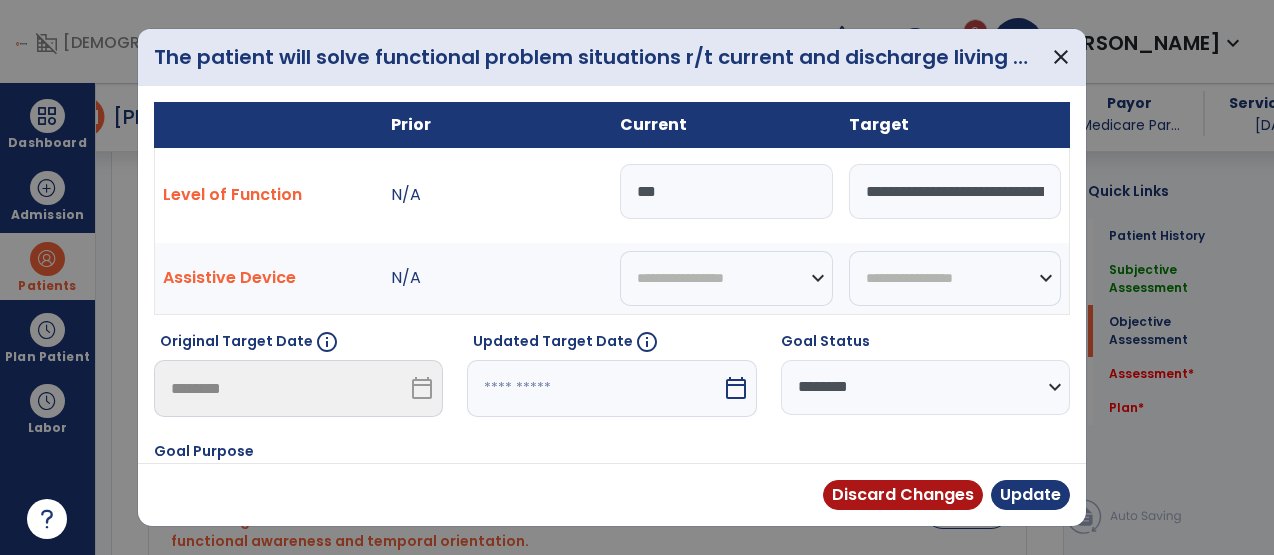 type on "***" 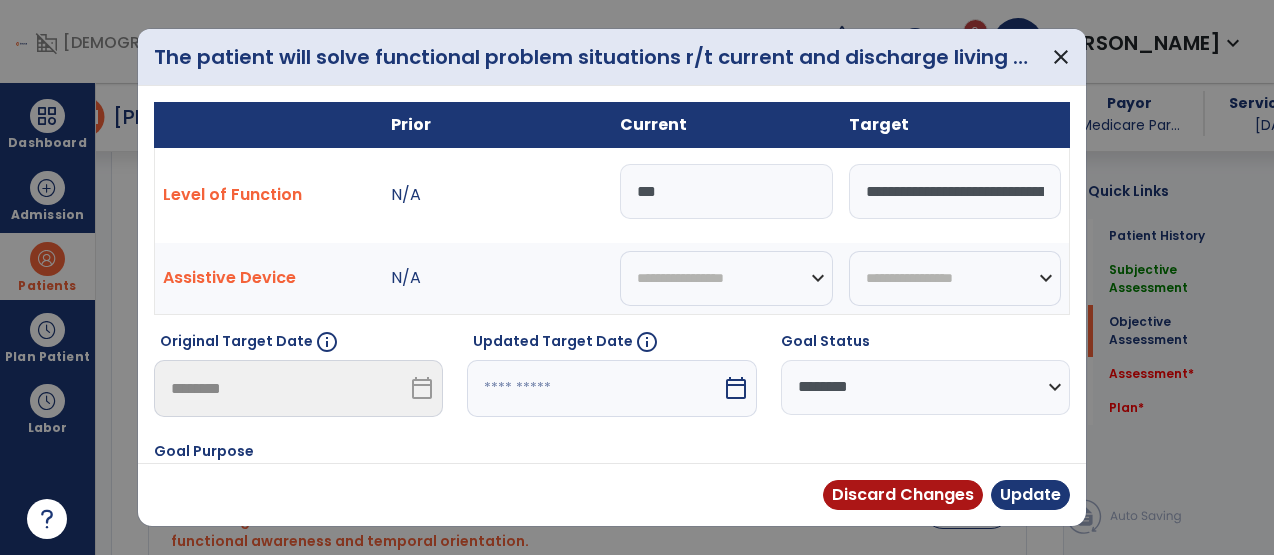 click on "Updated Target Date   info   calendar_today" at bounding box center [611, 382] 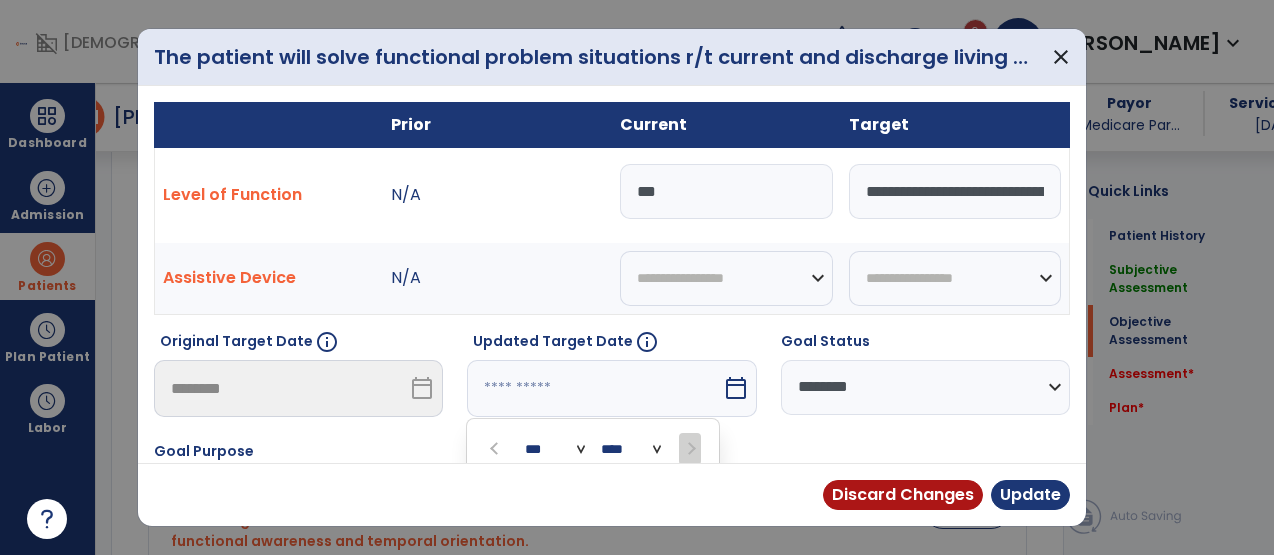 scroll, scrollTop: 250, scrollLeft: 0, axis: vertical 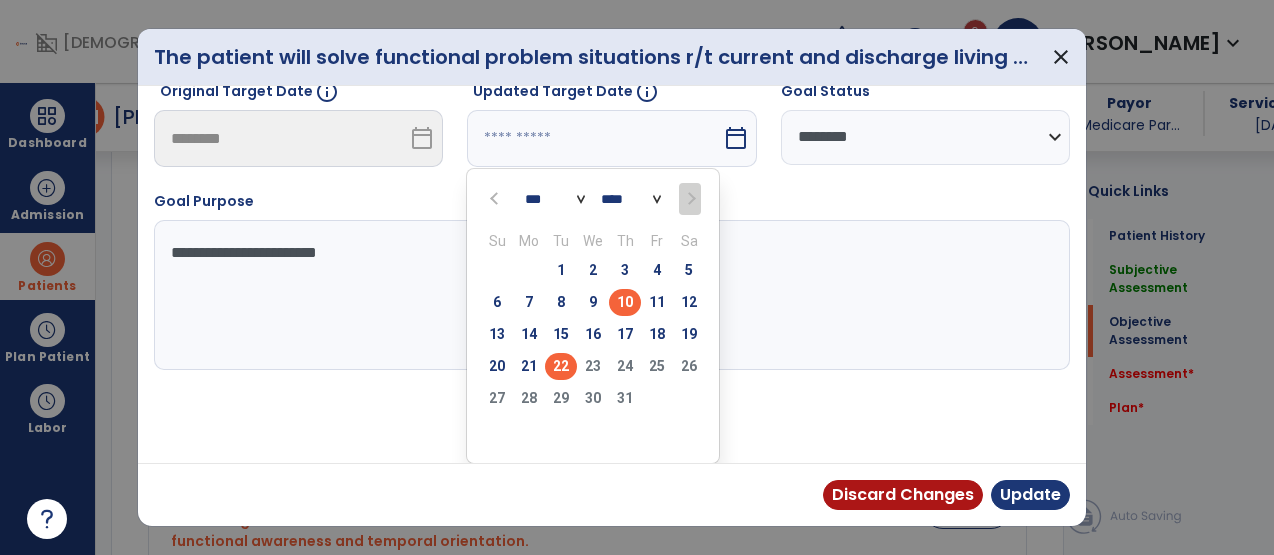 click on "22" at bounding box center [561, 366] 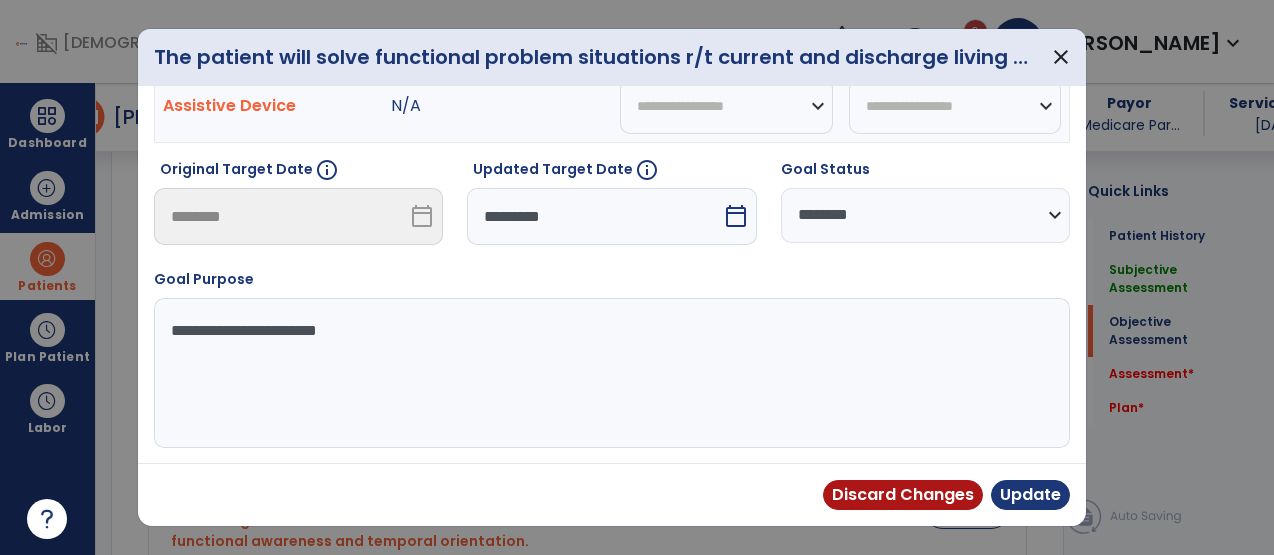 scroll, scrollTop: 172, scrollLeft: 0, axis: vertical 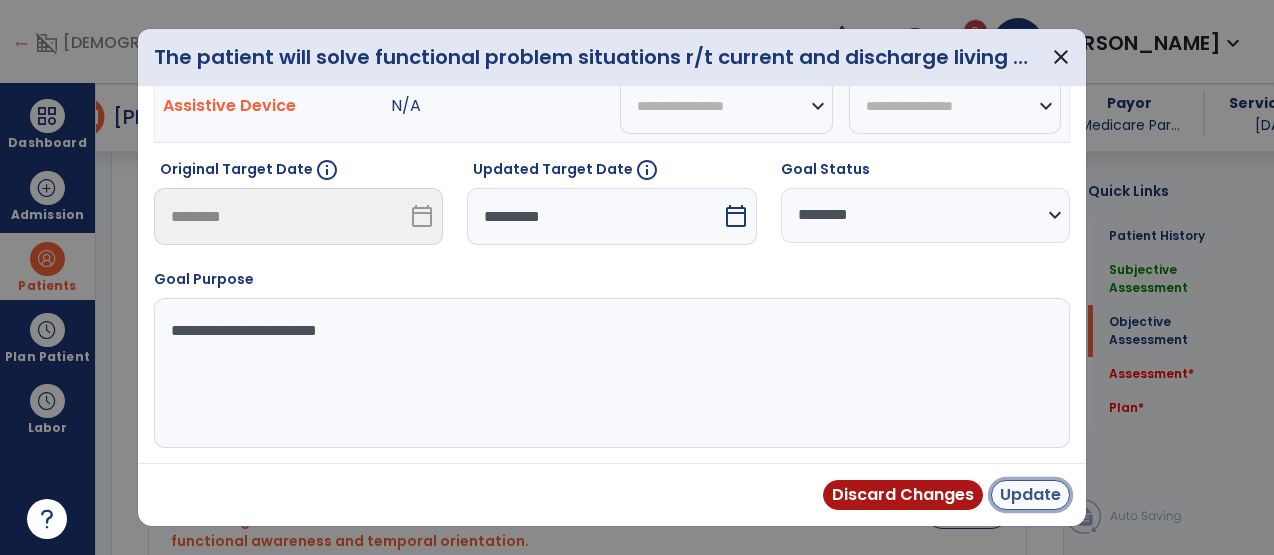 click on "Update" at bounding box center (1030, 495) 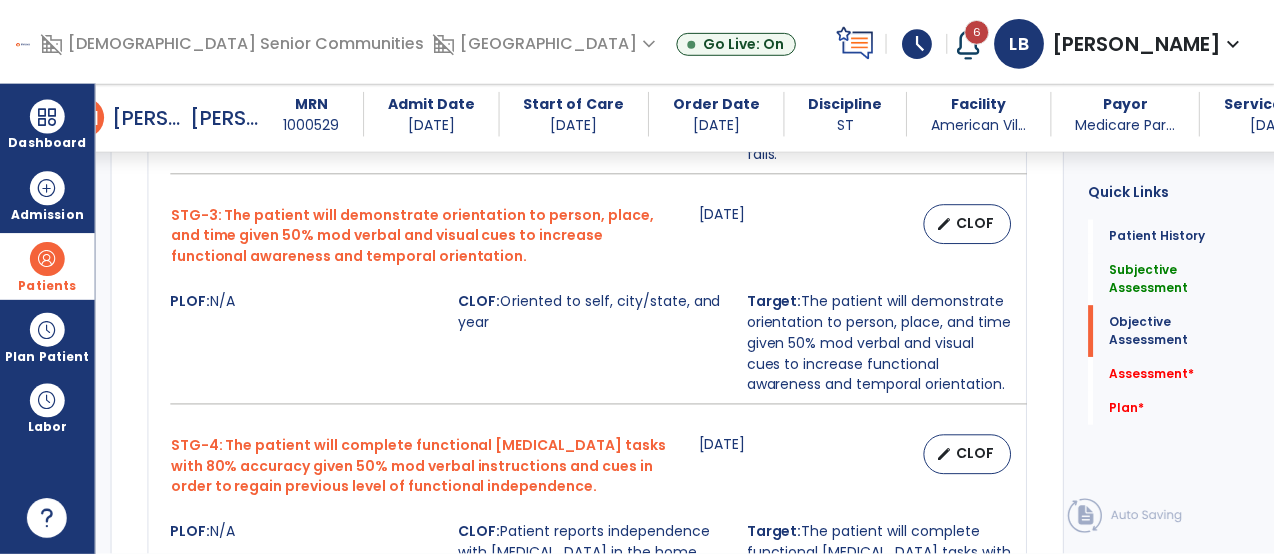 scroll, scrollTop: 1792, scrollLeft: 0, axis: vertical 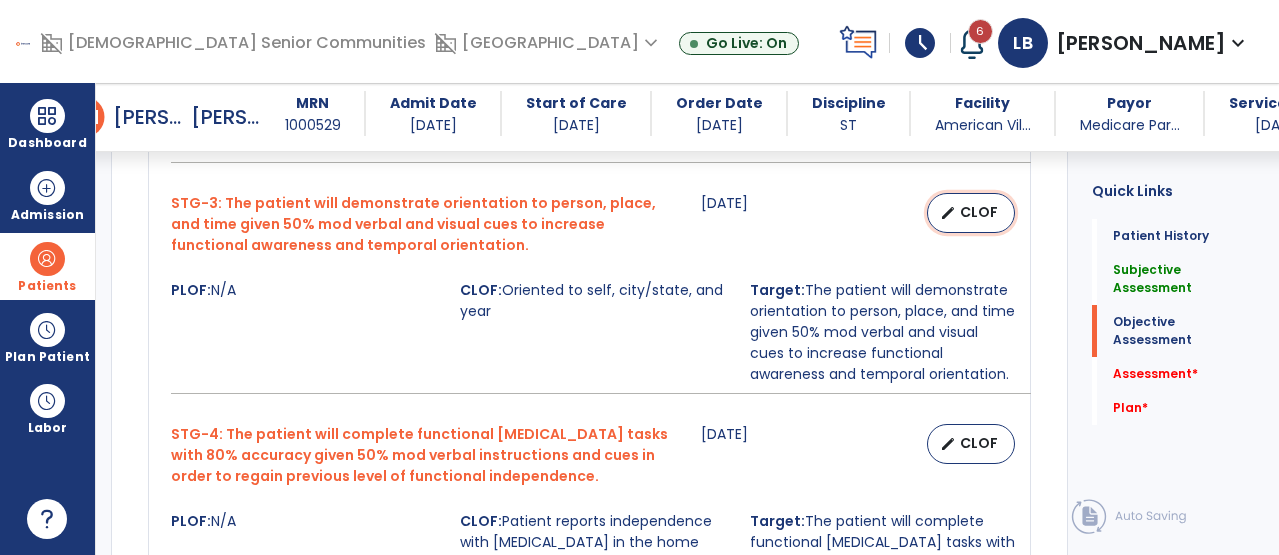 click on "CLOF" at bounding box center [979, 212] 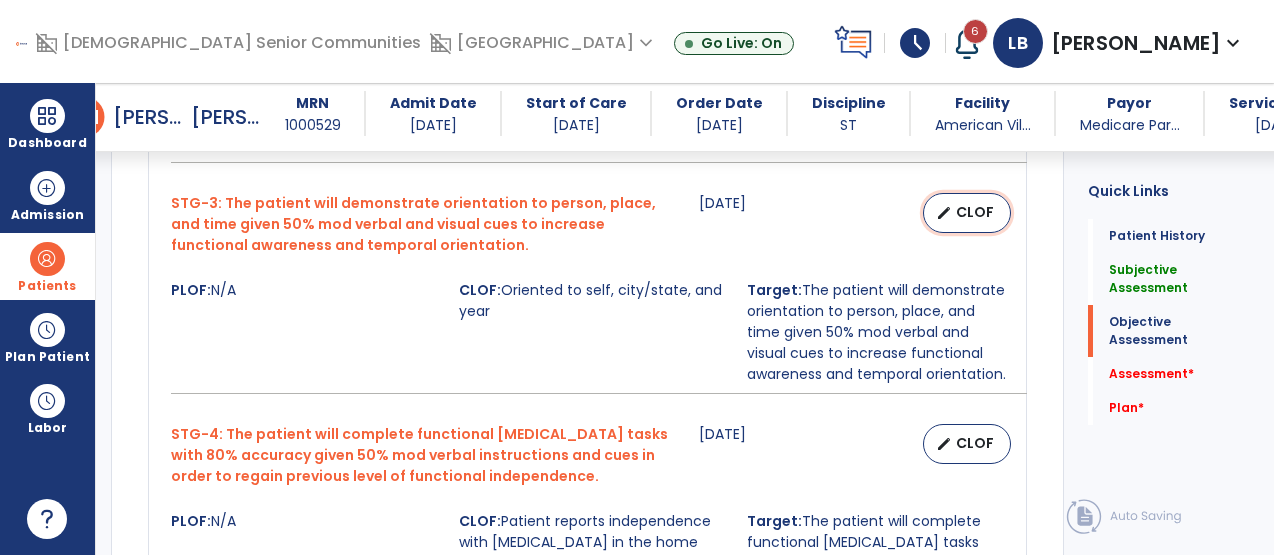 select on "********" 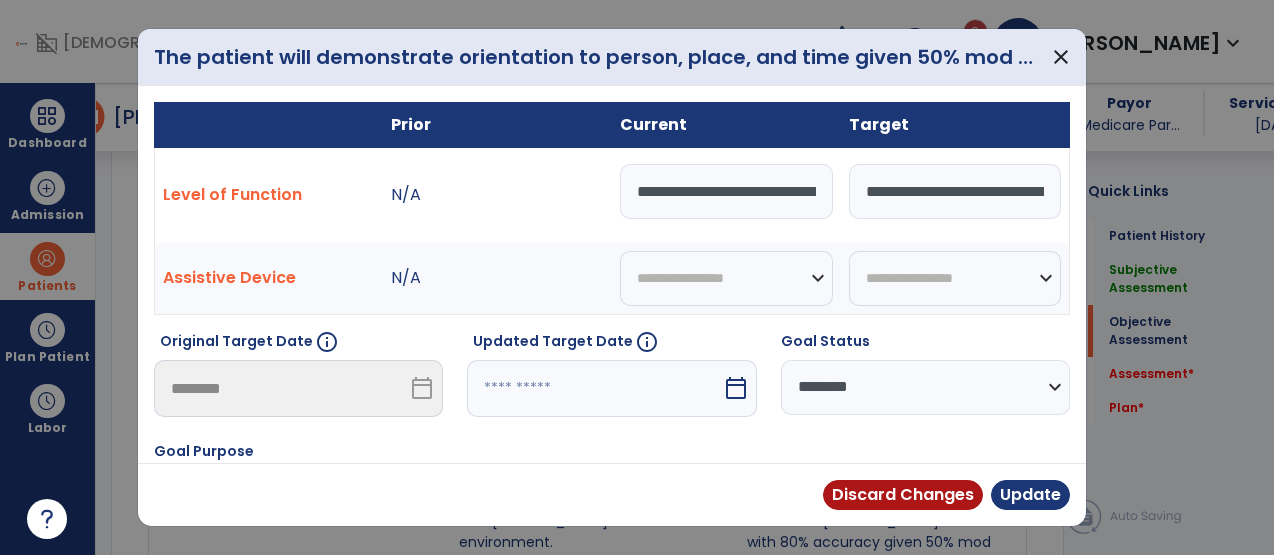 scroll, scrollTop: 1813, scrollLeft: 0, axis: vertical 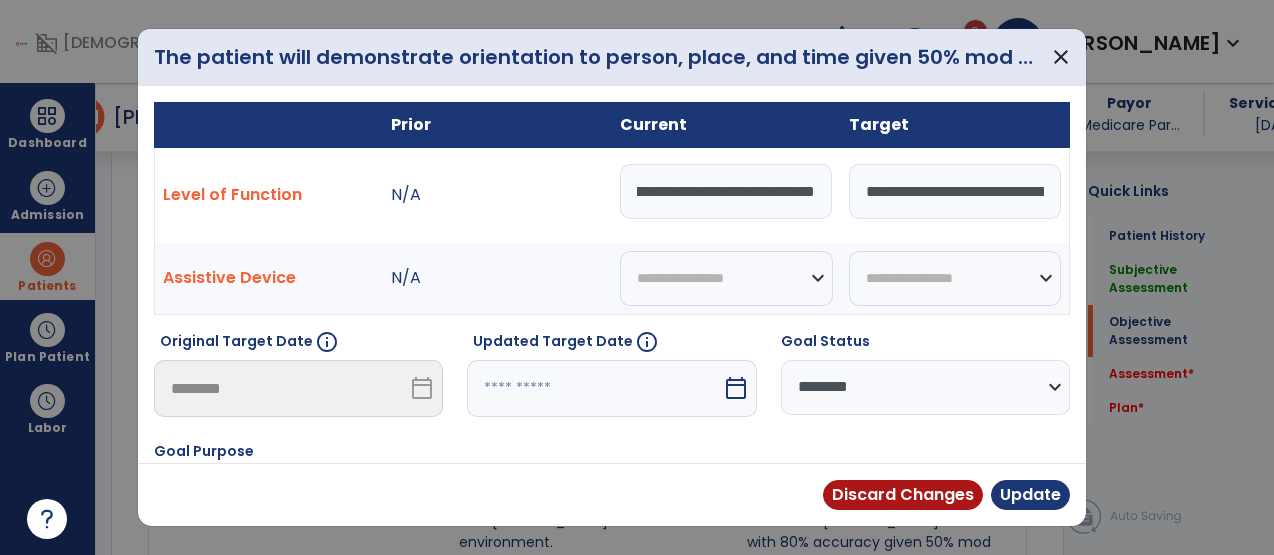 click on "**********" at bounding box center [726, 191] 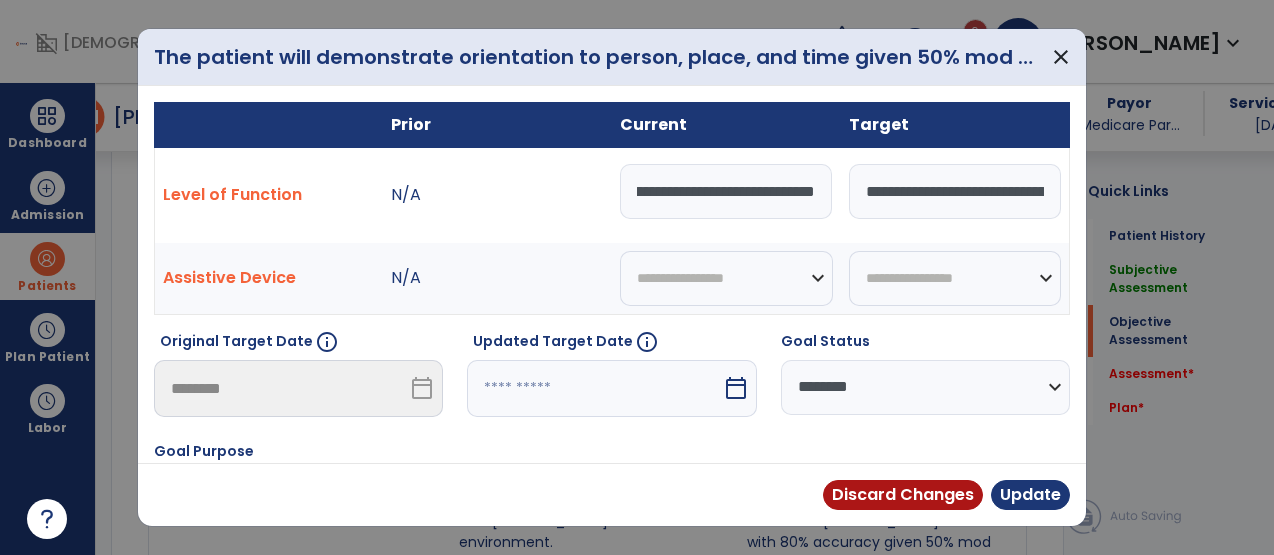 scroll, scrollTop: 0, scrollLeft: 680, axis: horizontal 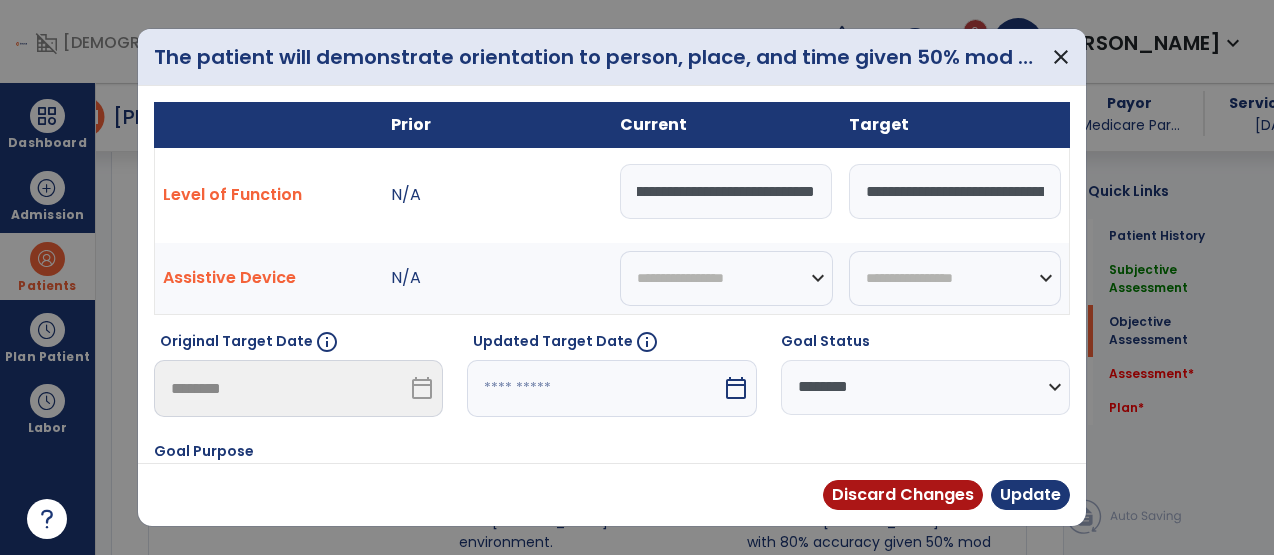 type on "**********" 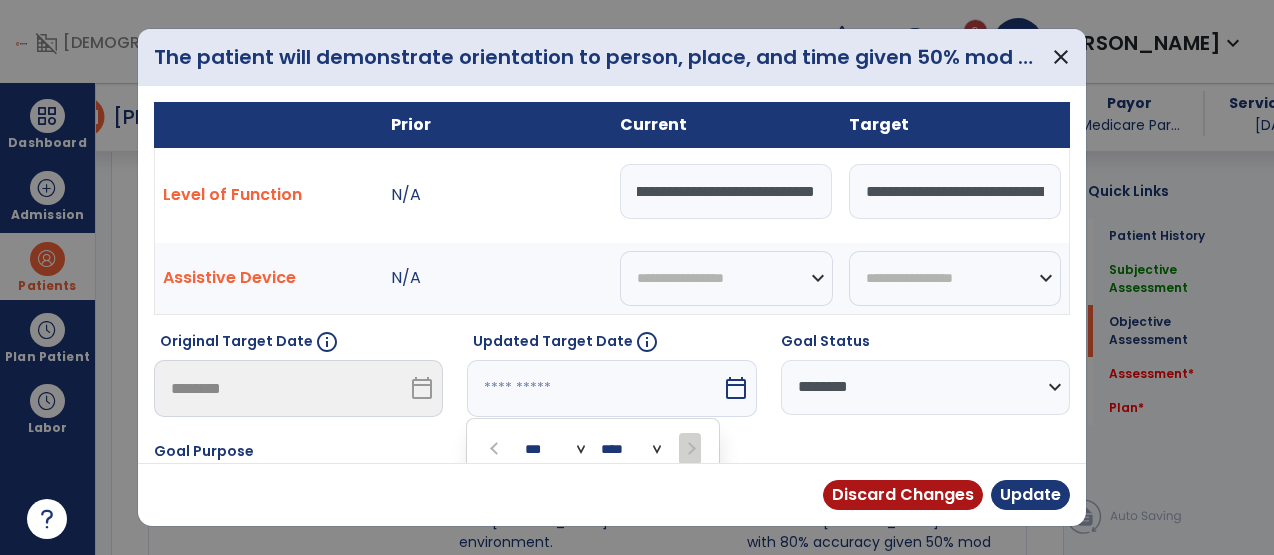 scroll, scrollTop: 0, scrollLeft: 0, axis: both 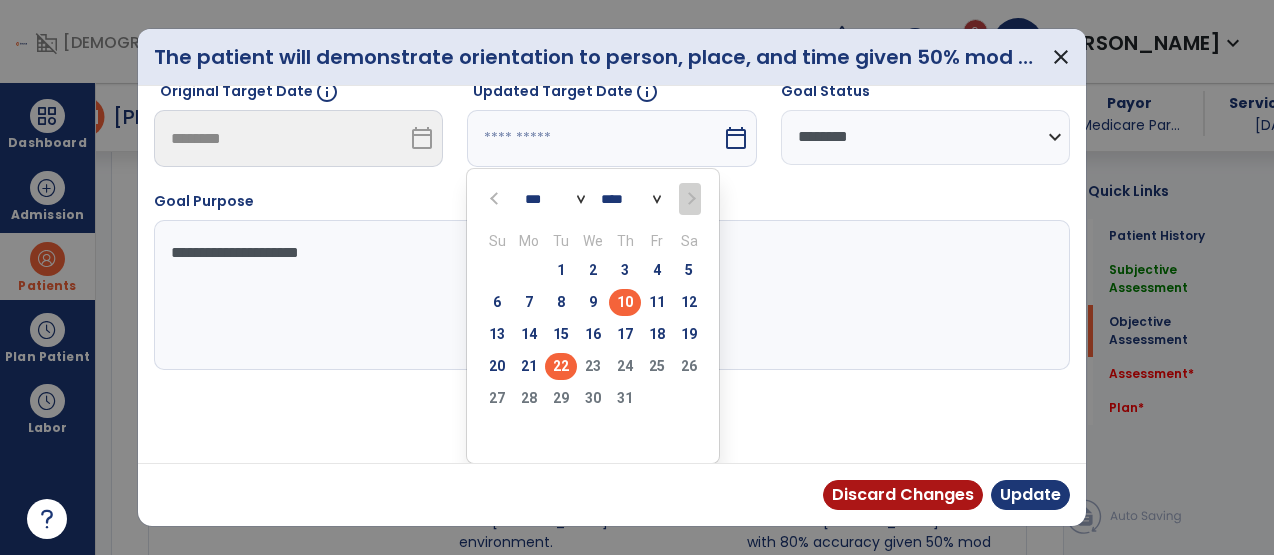 click on "22" at bounding box center [561, 366] 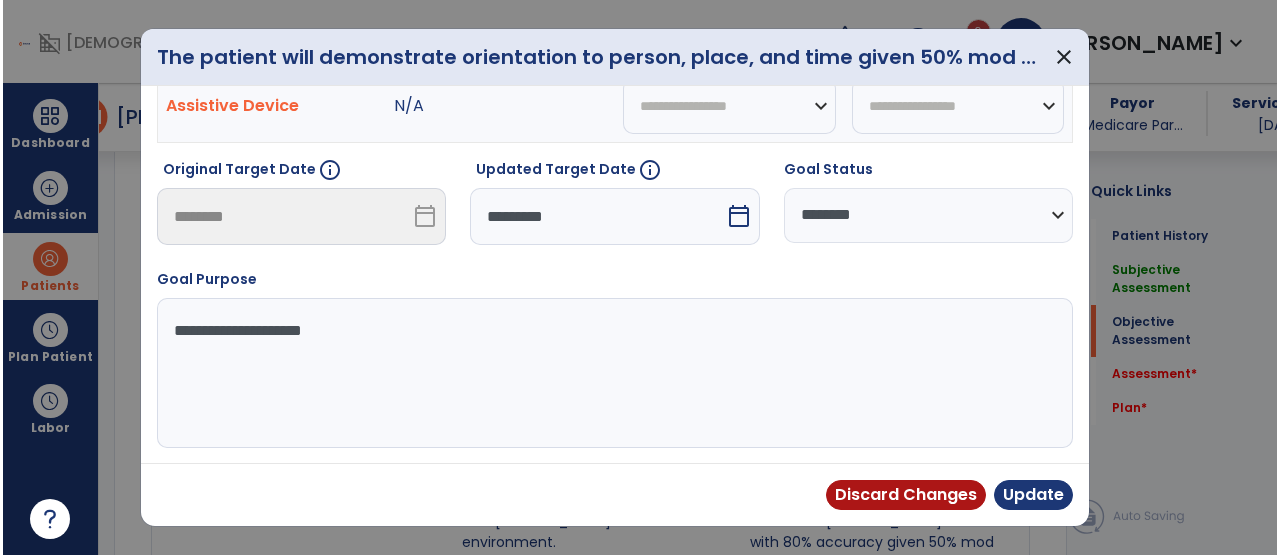 scroll, scrollTop: 172, scrollLeft: 0, axis: vertical 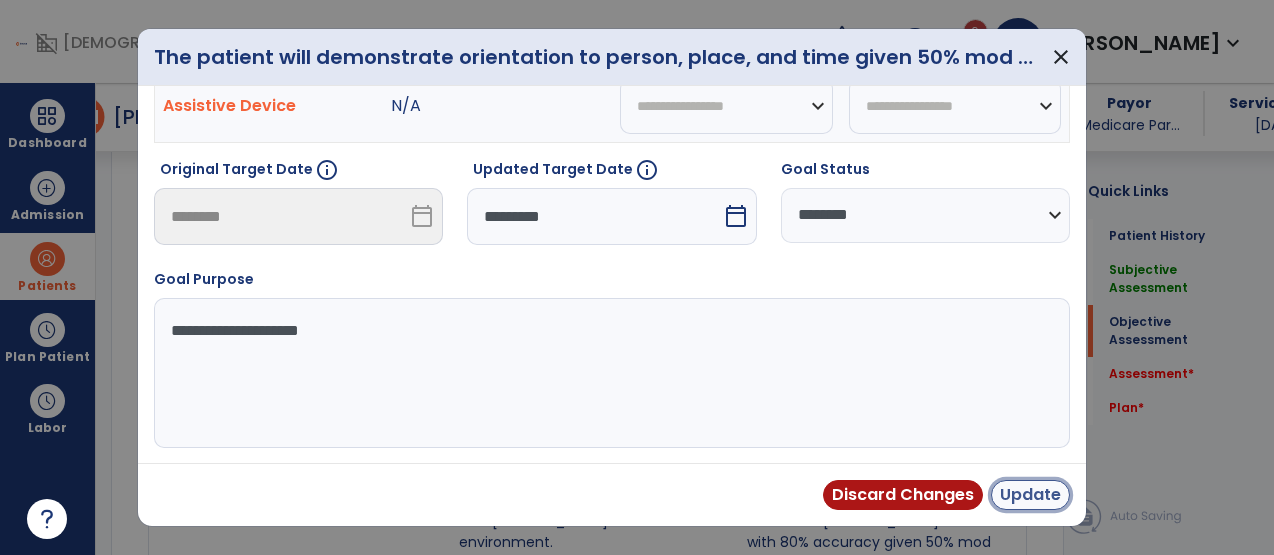click on "Update" at bounding box center (1030, 495) 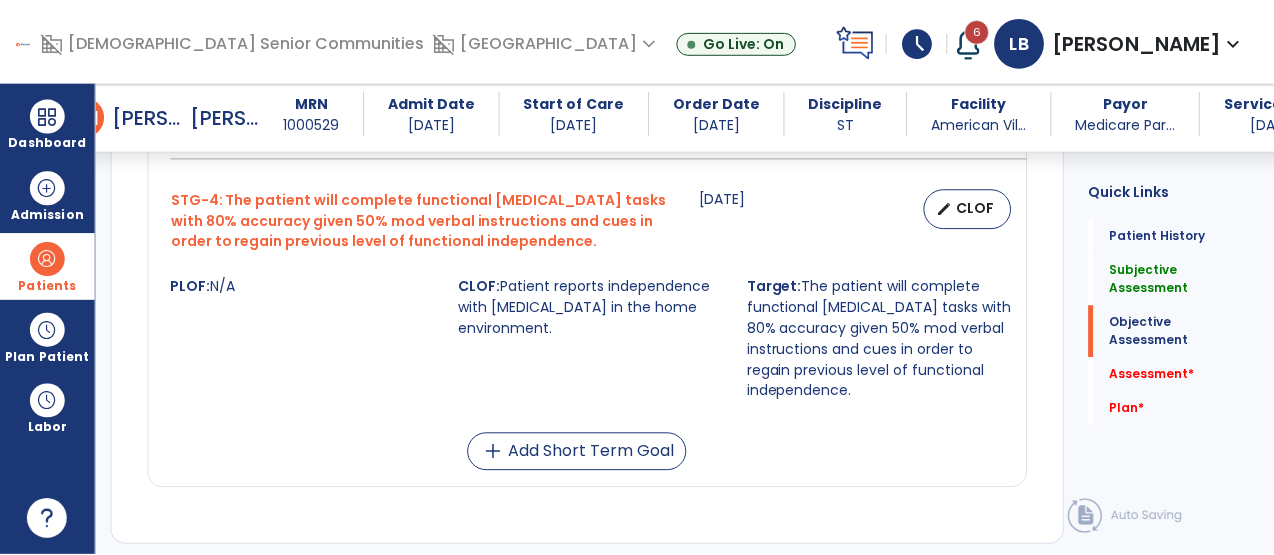 scroll, scrollTop: 2026, scrollLeft: 0, axis: vertical 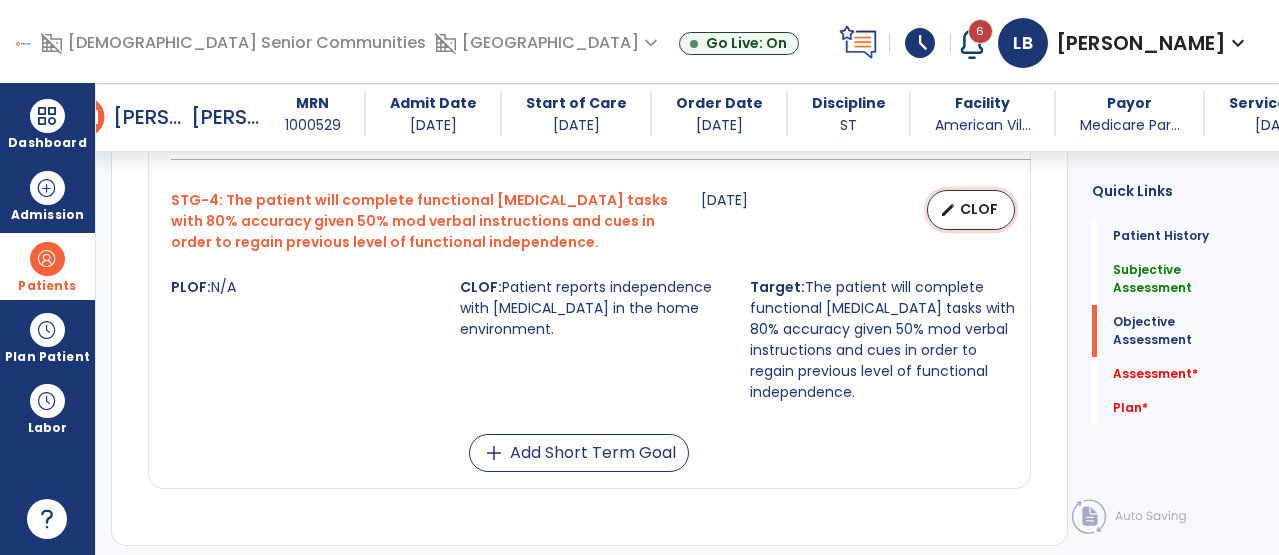 click on "CLOF" at bounding box center [979, 209] 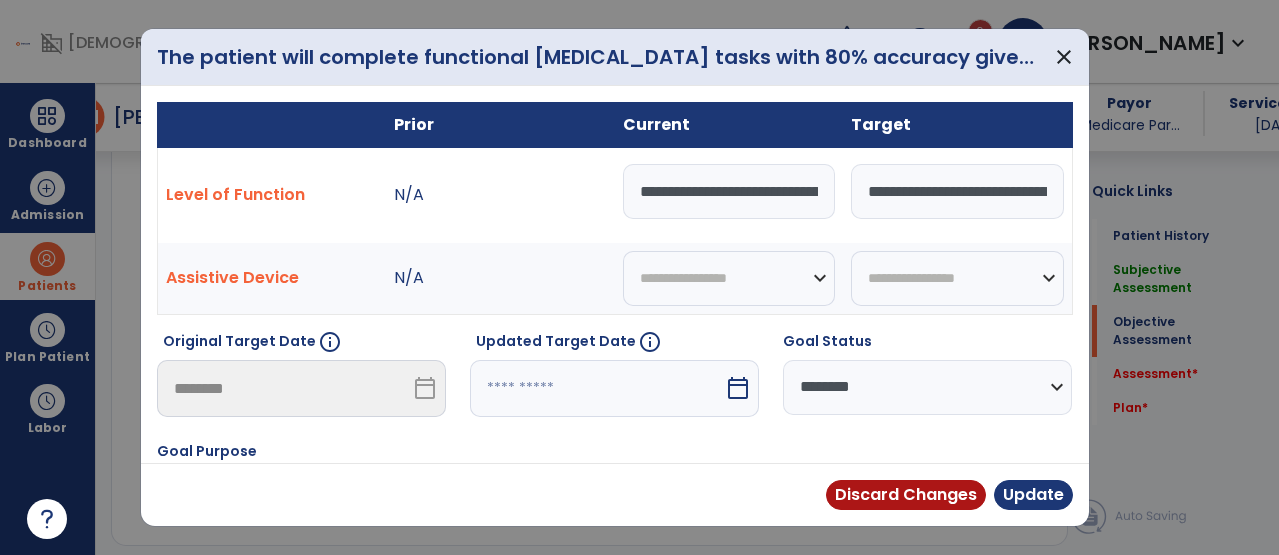 click on "**********" at bounding box center [957, 191] 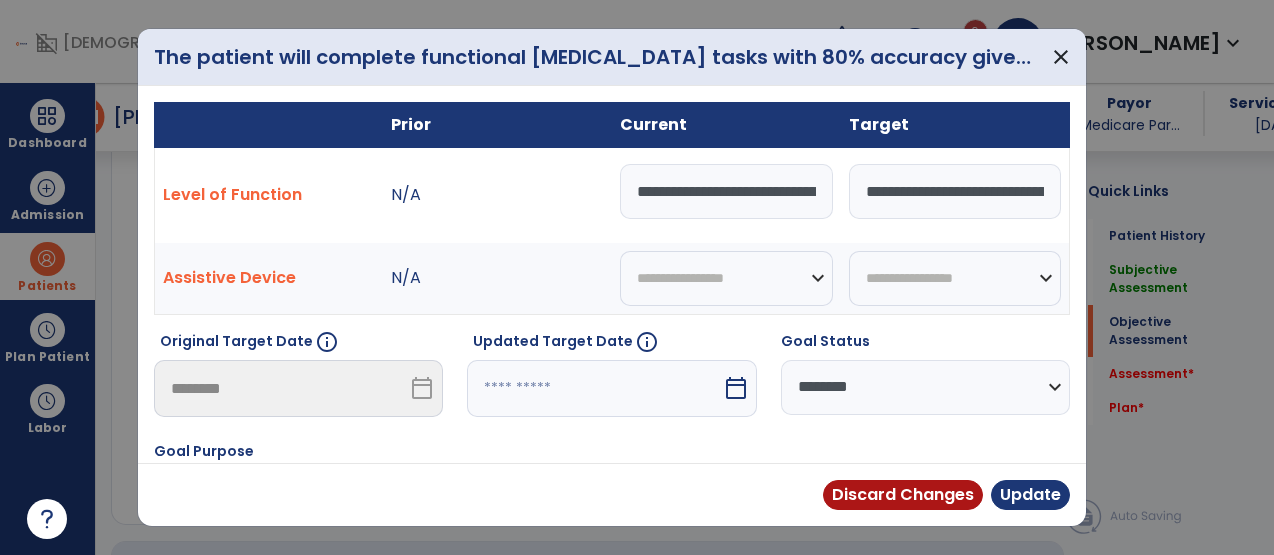 click on "**********" at bounding box center (955, 191) 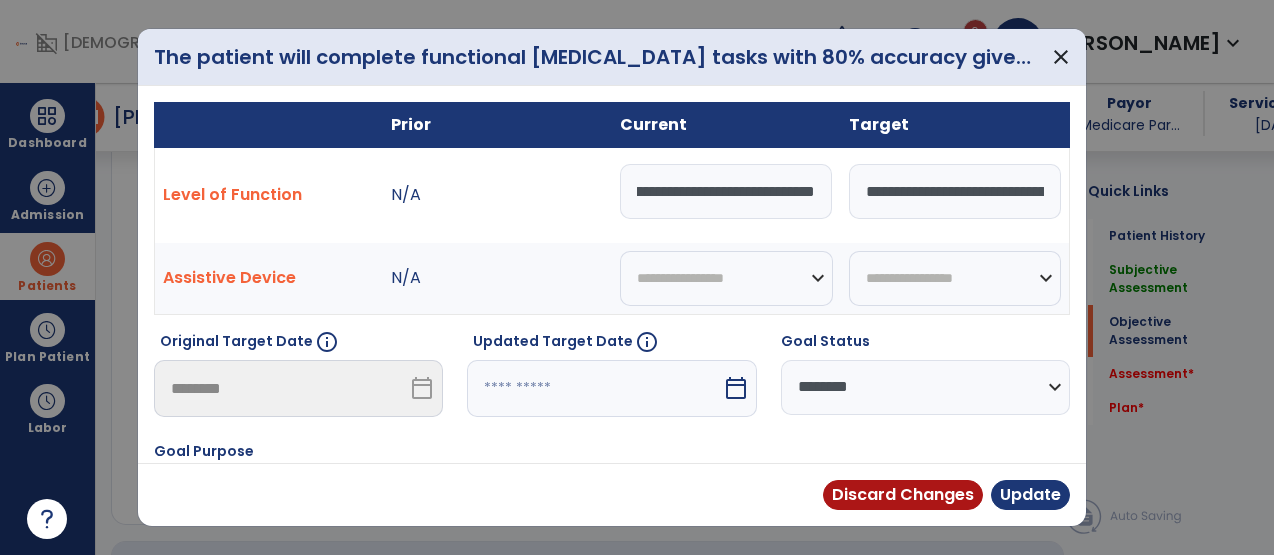 scroll, scrollTop: 0, scrollLeft: 1707, axis: horizontal 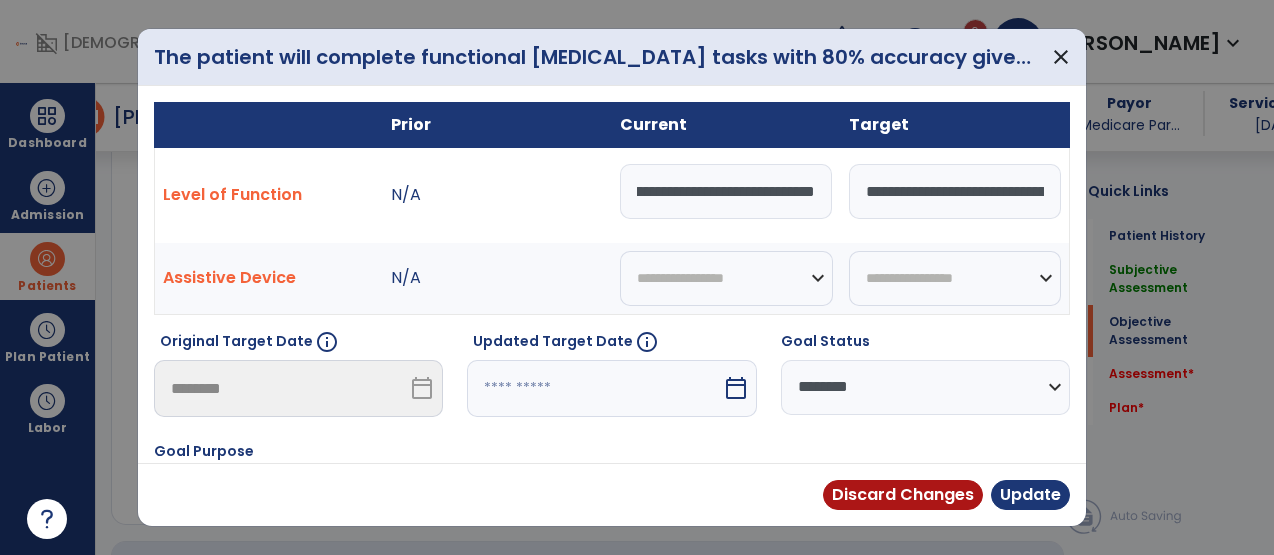 type on "**********" 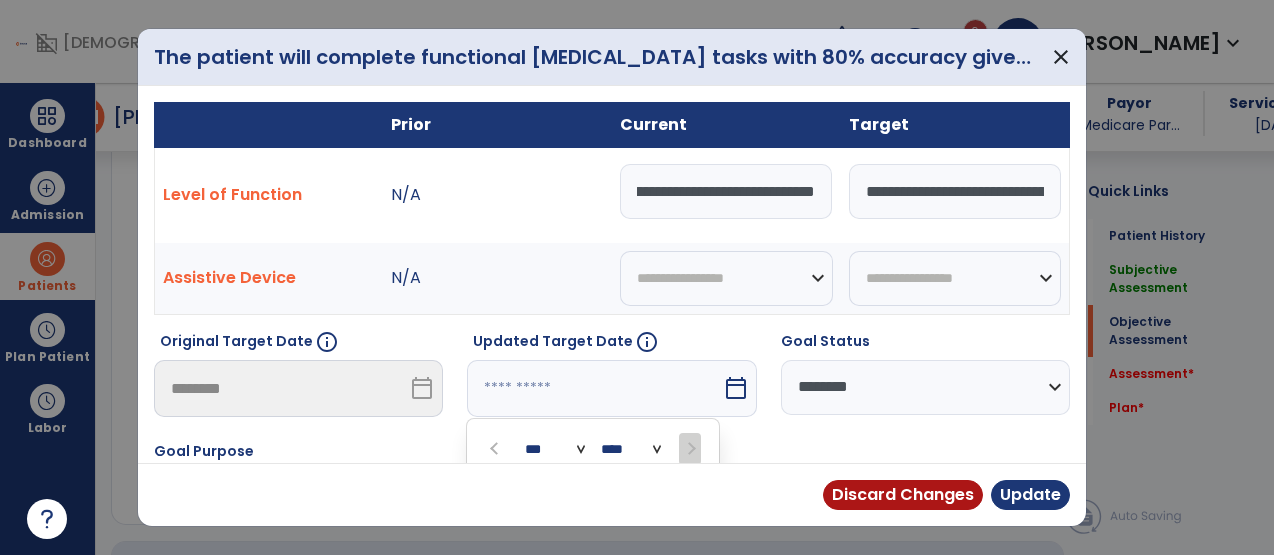 scroll, scrollTop: 0, scrollLeft: 0, axis: both 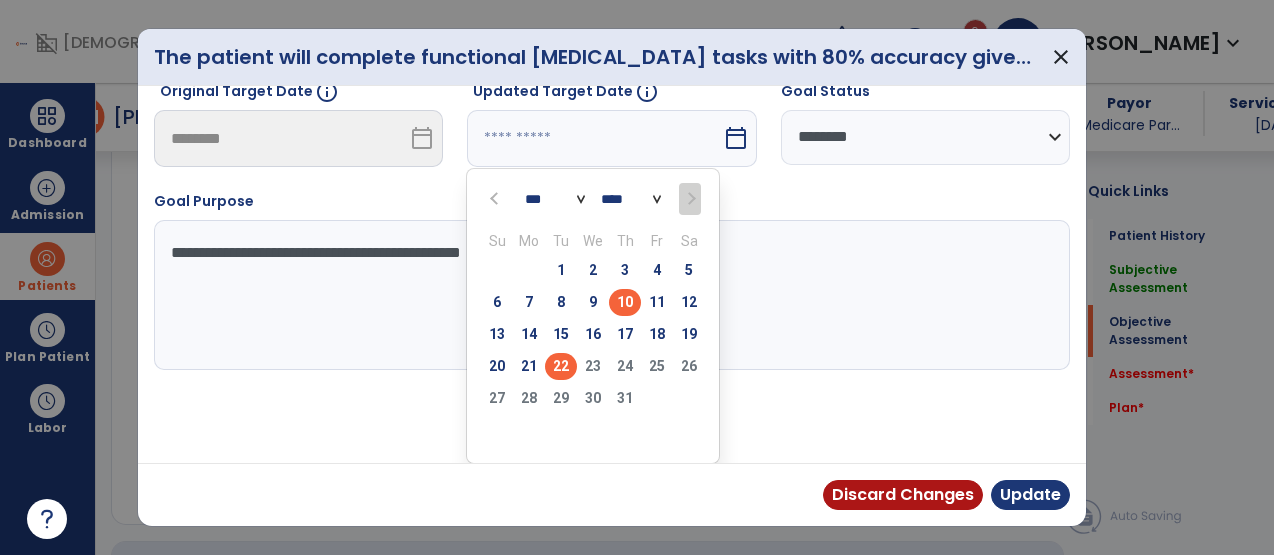 click on "22" at bounding box center (561, 366) 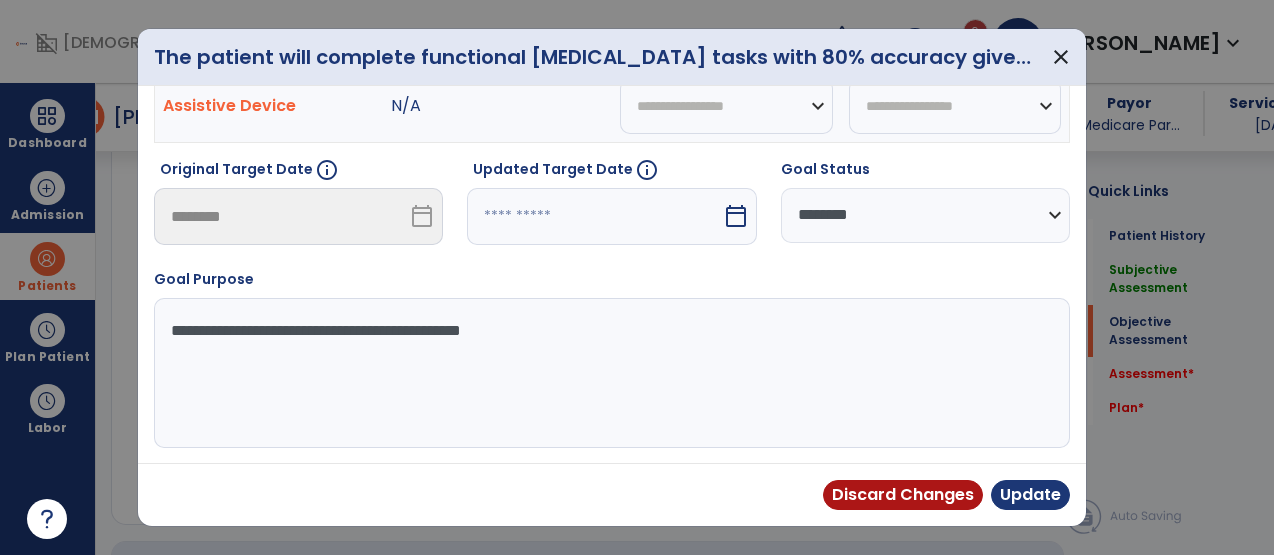 type on "*********" 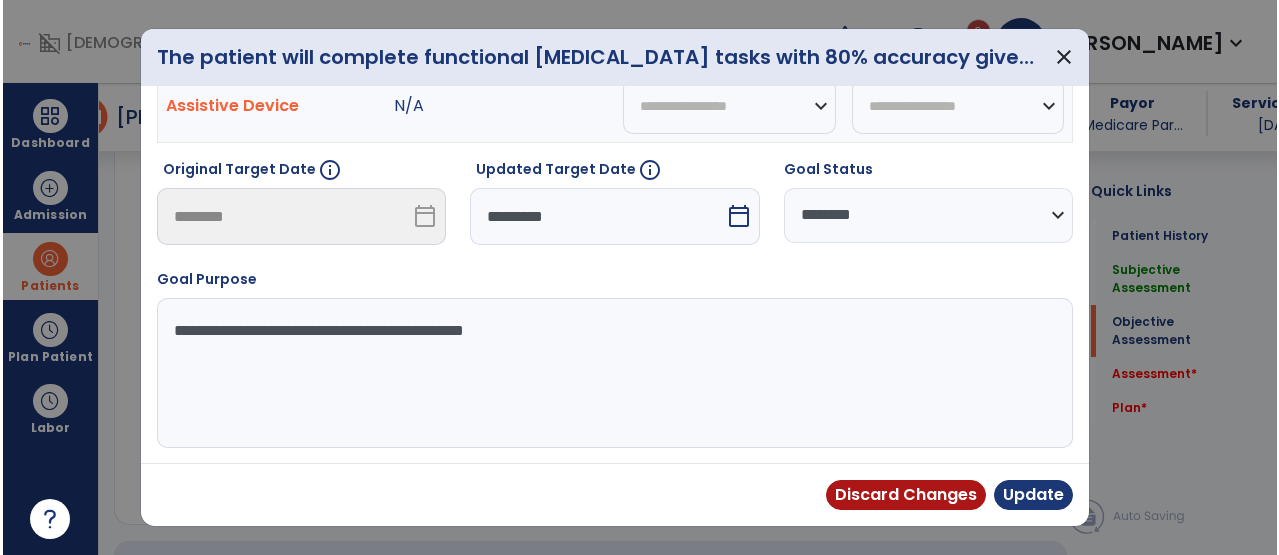 scroll, scrollTop: 172, scrollLeft: 0, axis: vertical 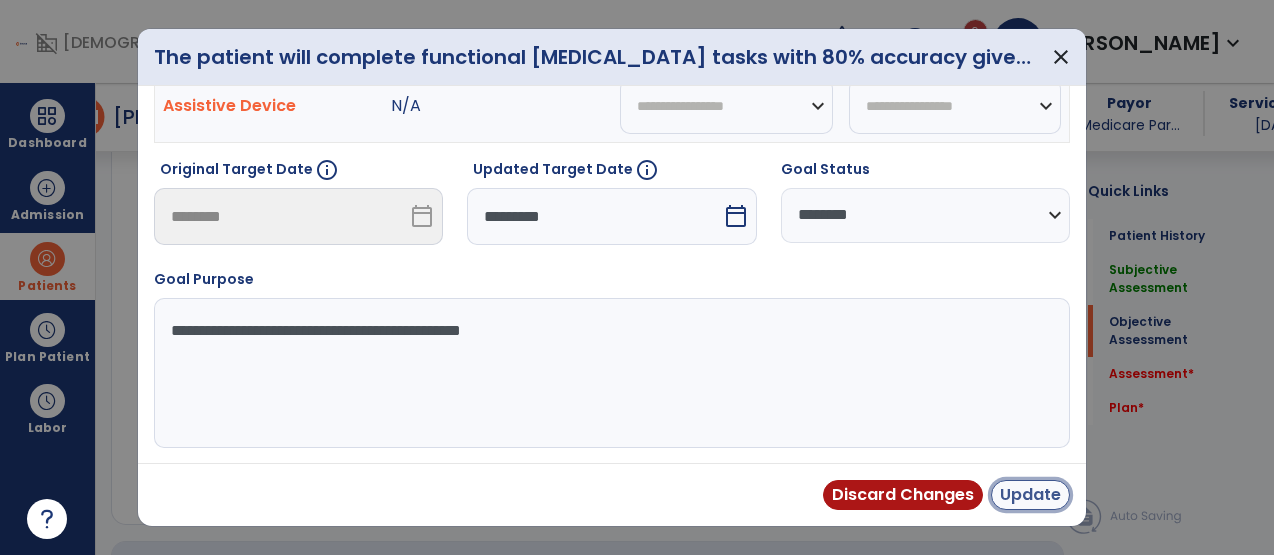 click on "Update" at bounding box center [1030, 495] 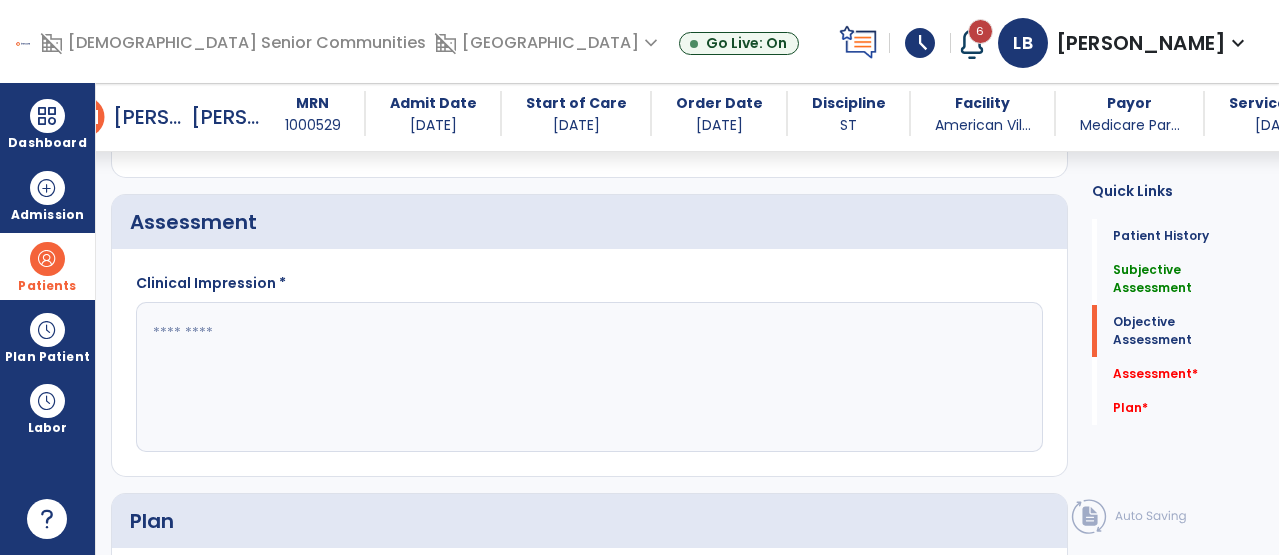 scroll, scrollTop: 2548, scrollLeft: 0, axis: vertical 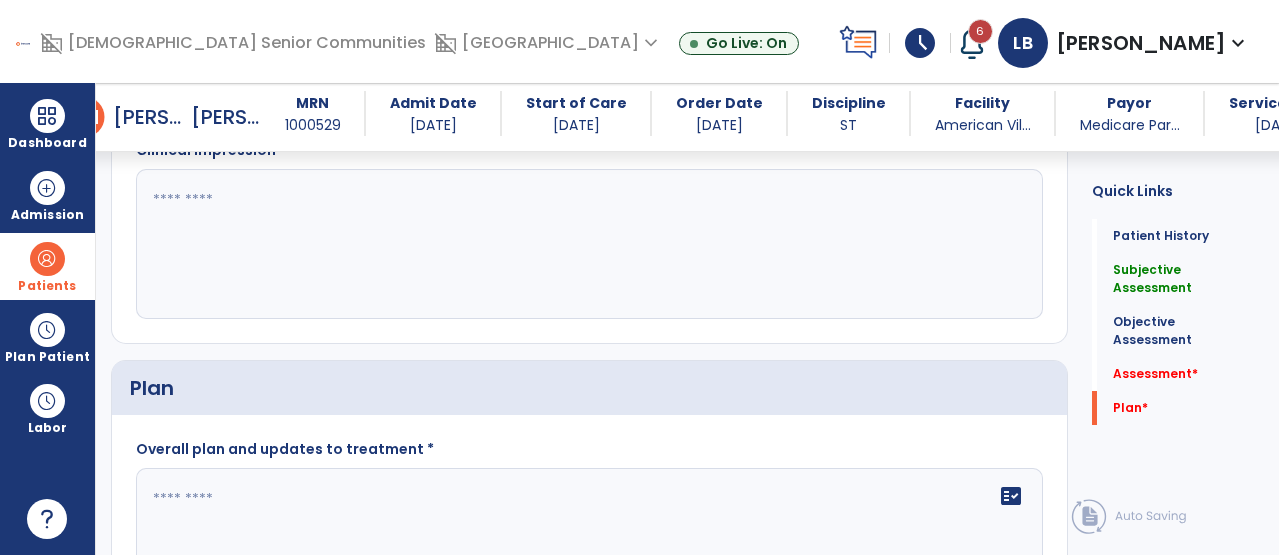 click 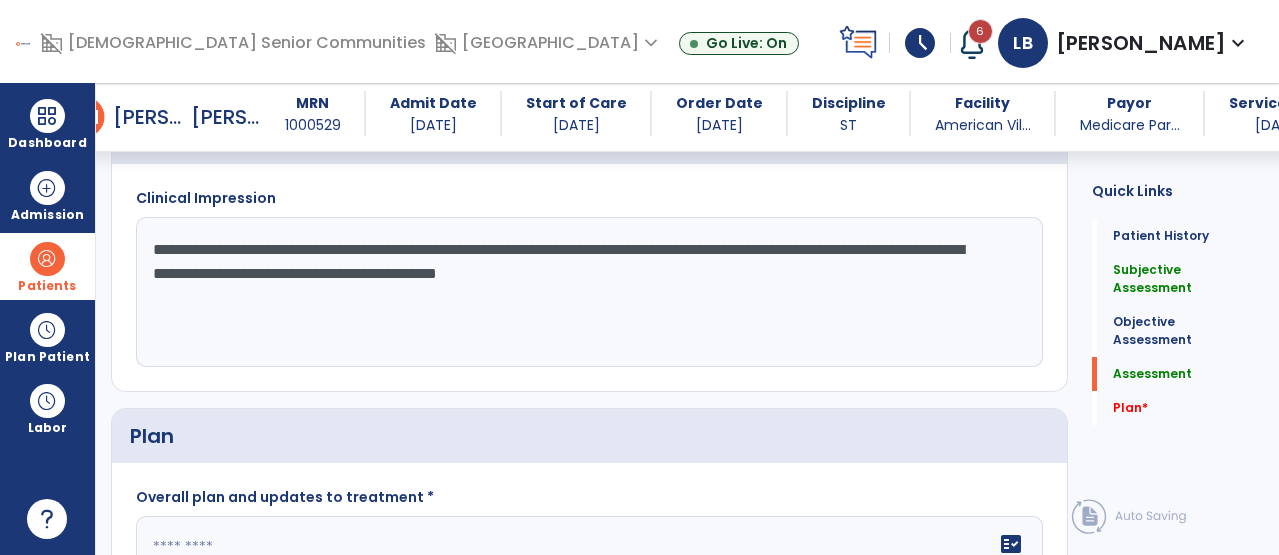 scroll, scrollTop: 2498, scrollLeft: 0, axis: vertical 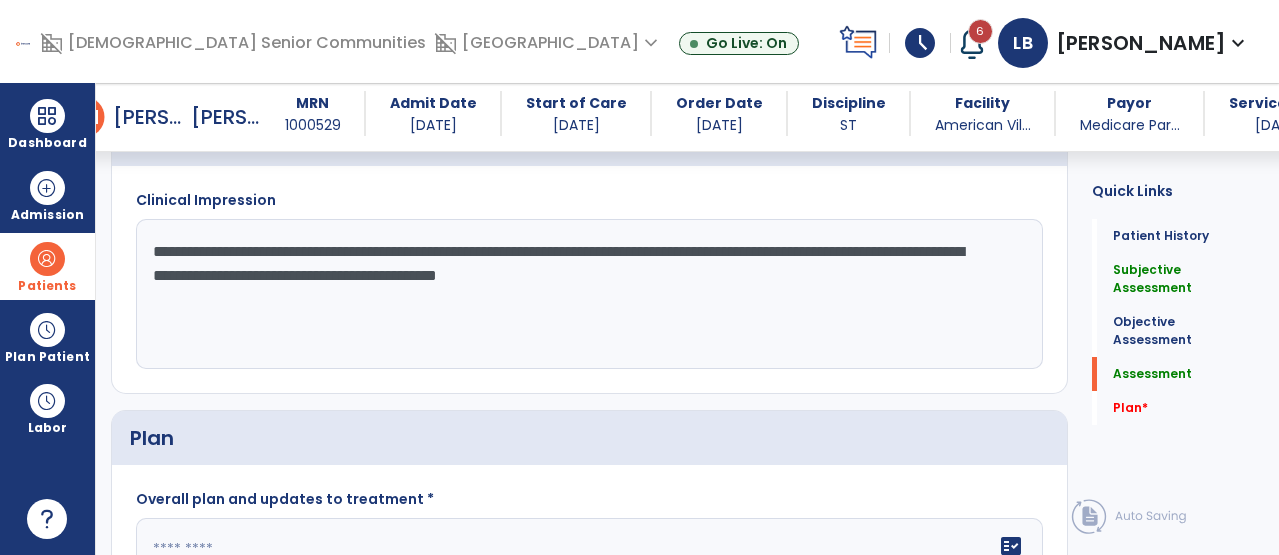 click on "**********" 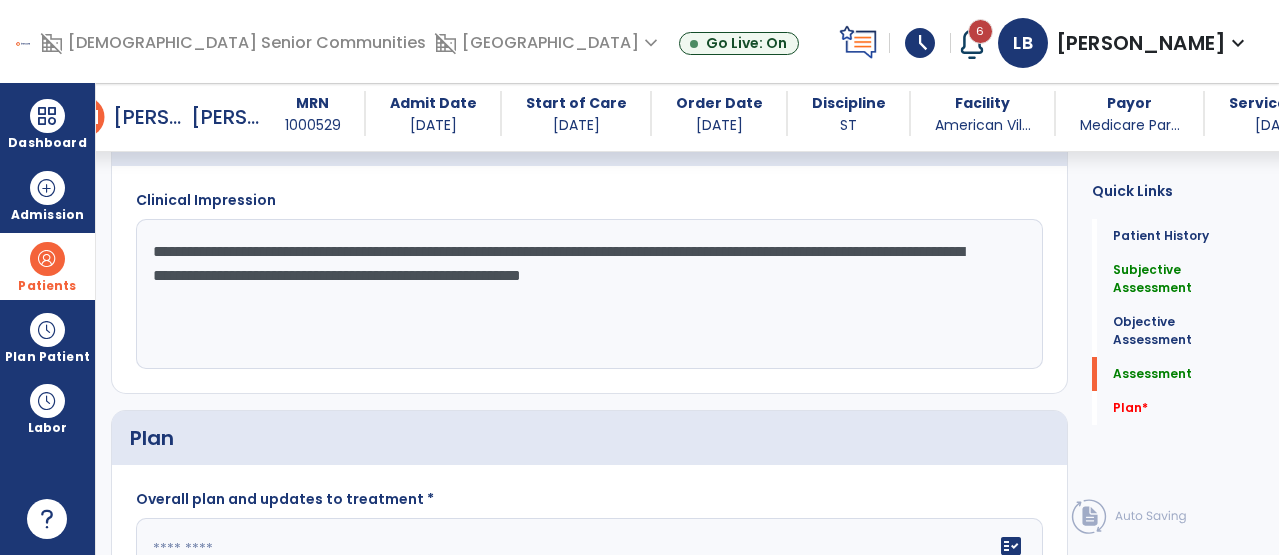 click on "**********" 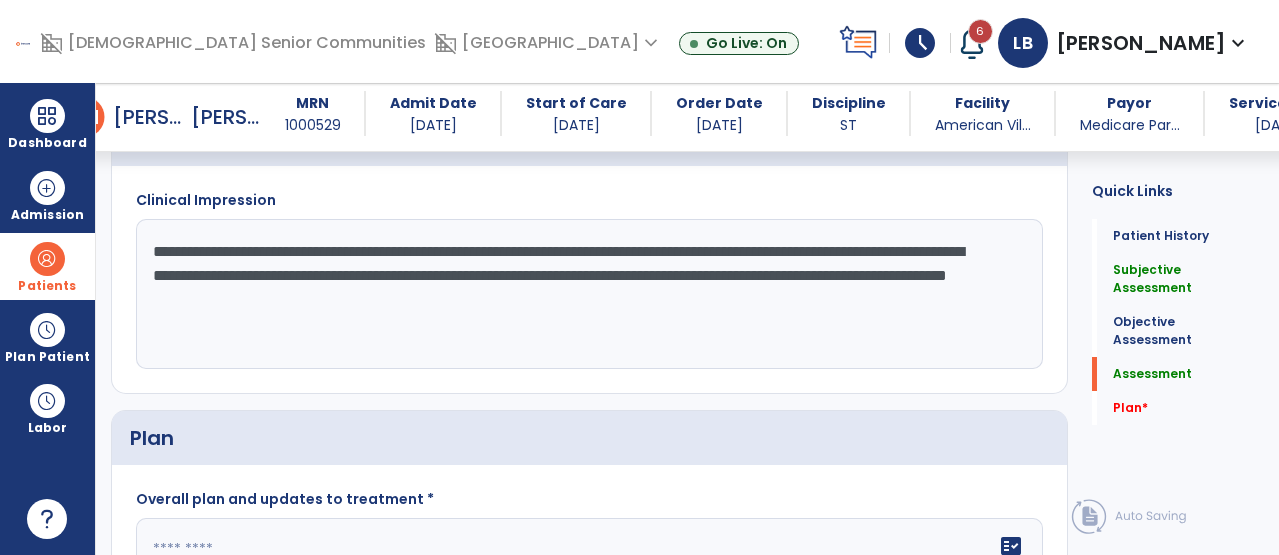 click on "**********" 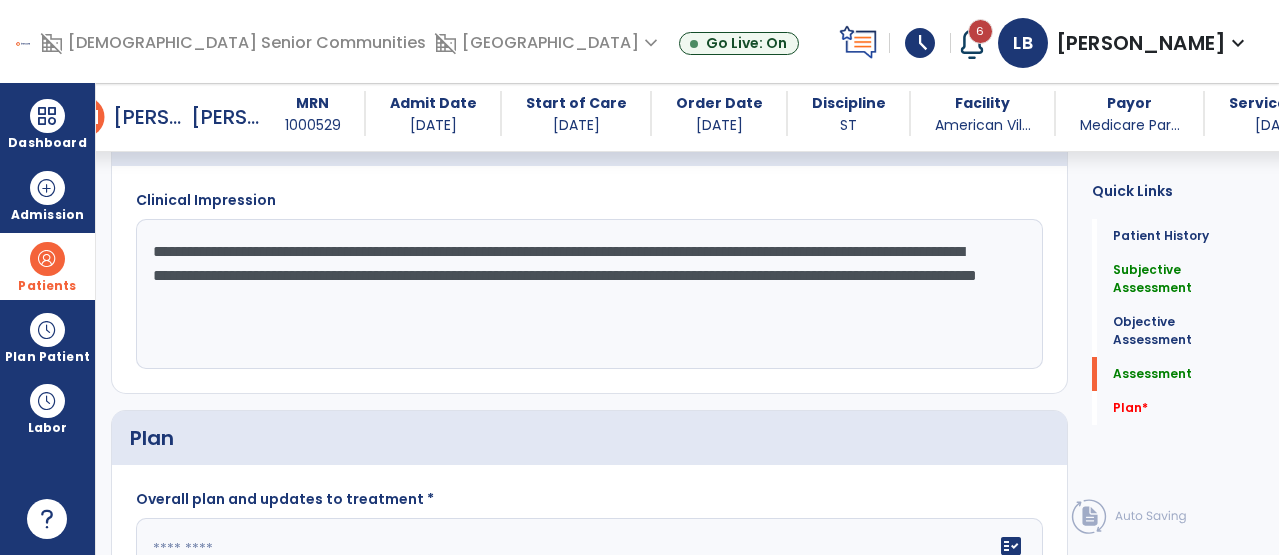 click on "**********" 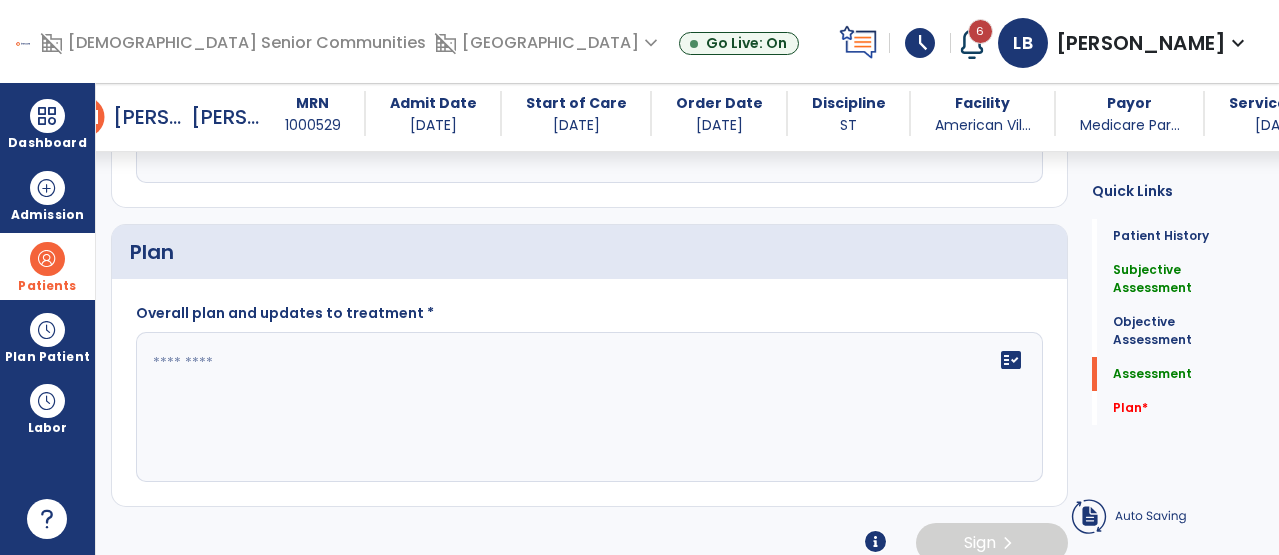 scroll, scrollTop: 2685, scrollLeft: 0, axis: vertical 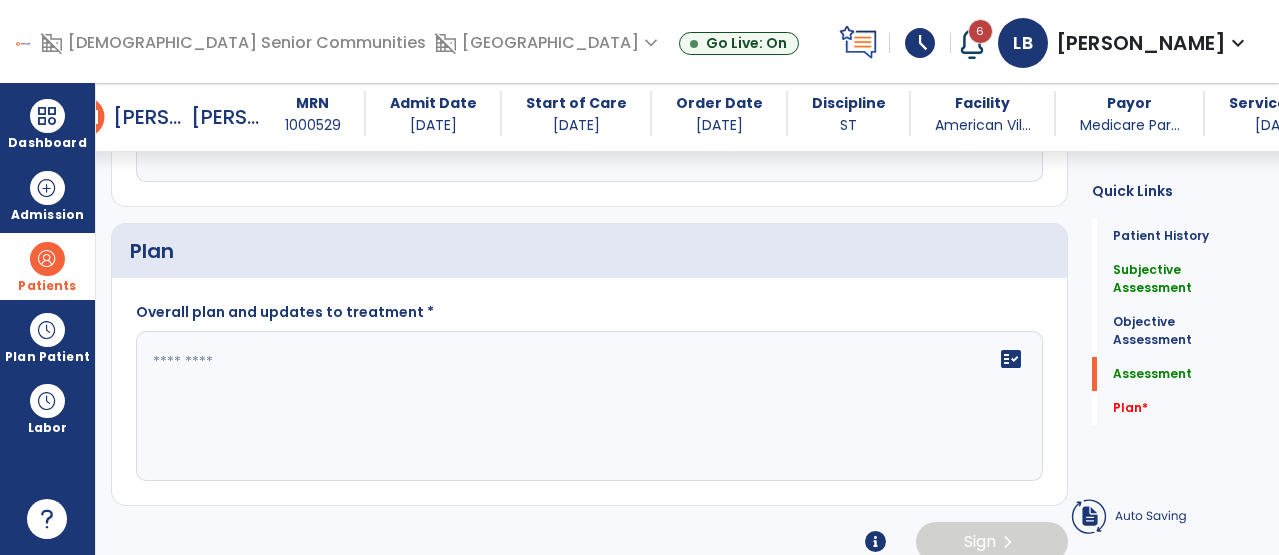 type on "**********" 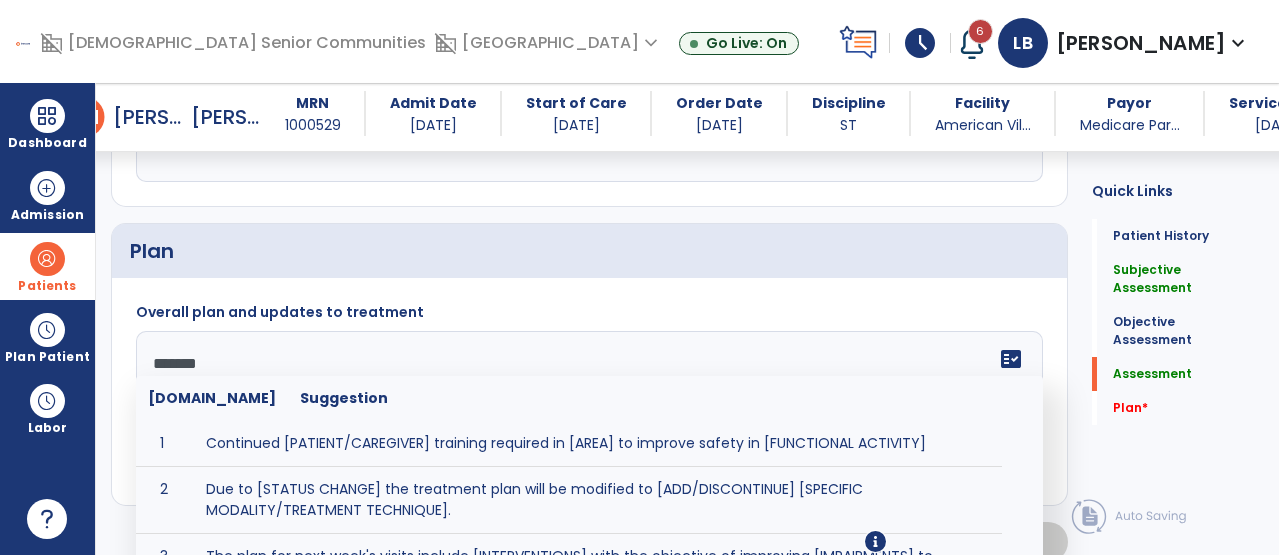 type on "********" 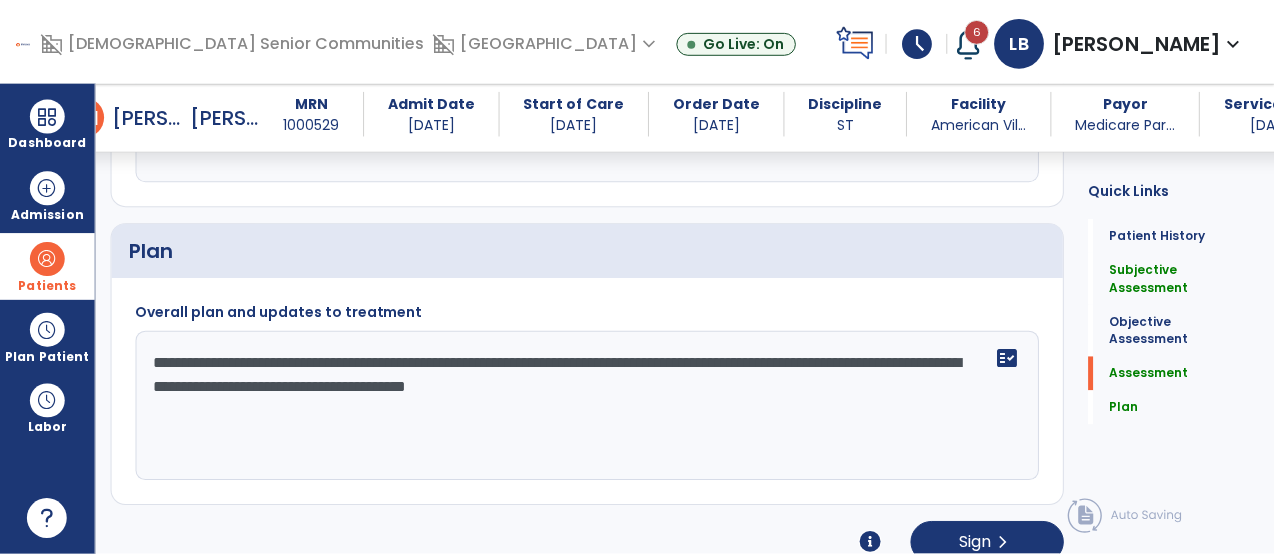 scroll, scrollTop: 2710, scrollLeft: 0, axis: vertical 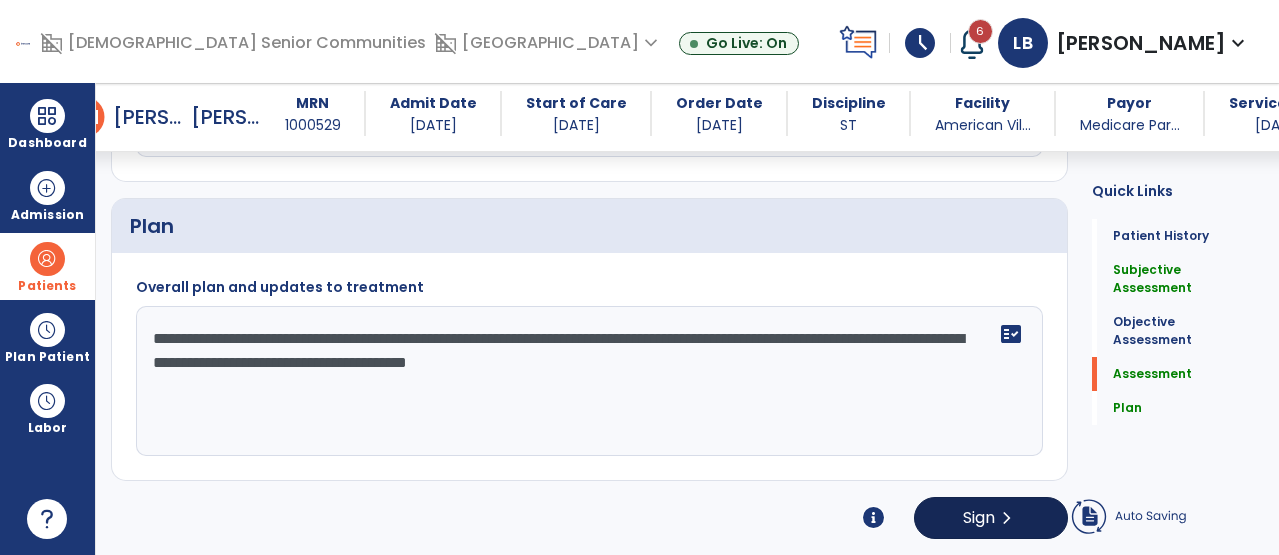 type on "**********" 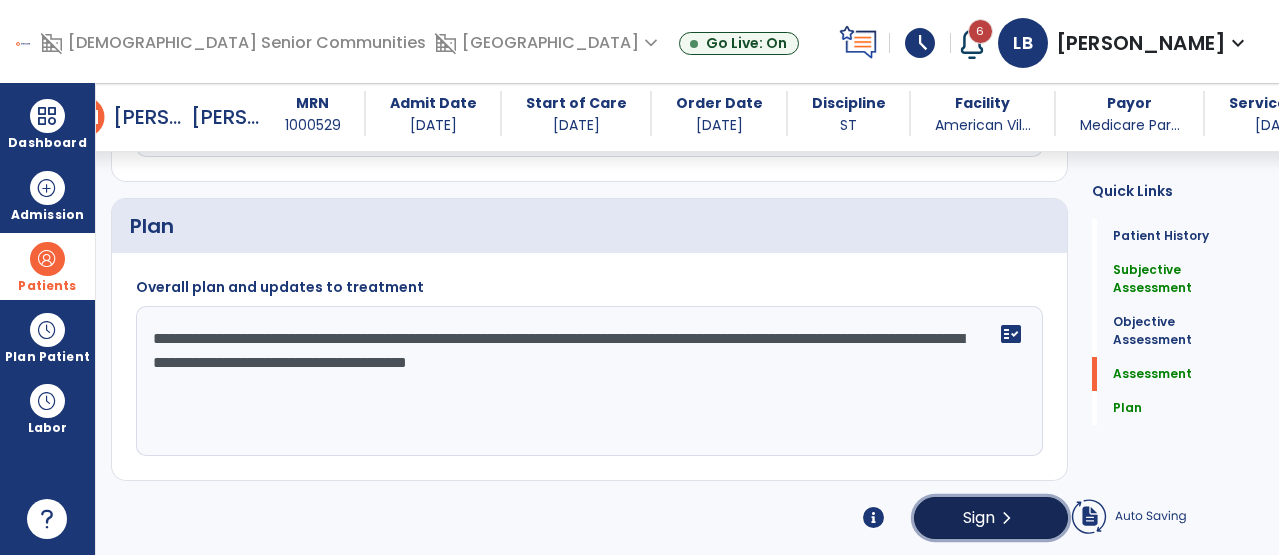 click on "Sign" 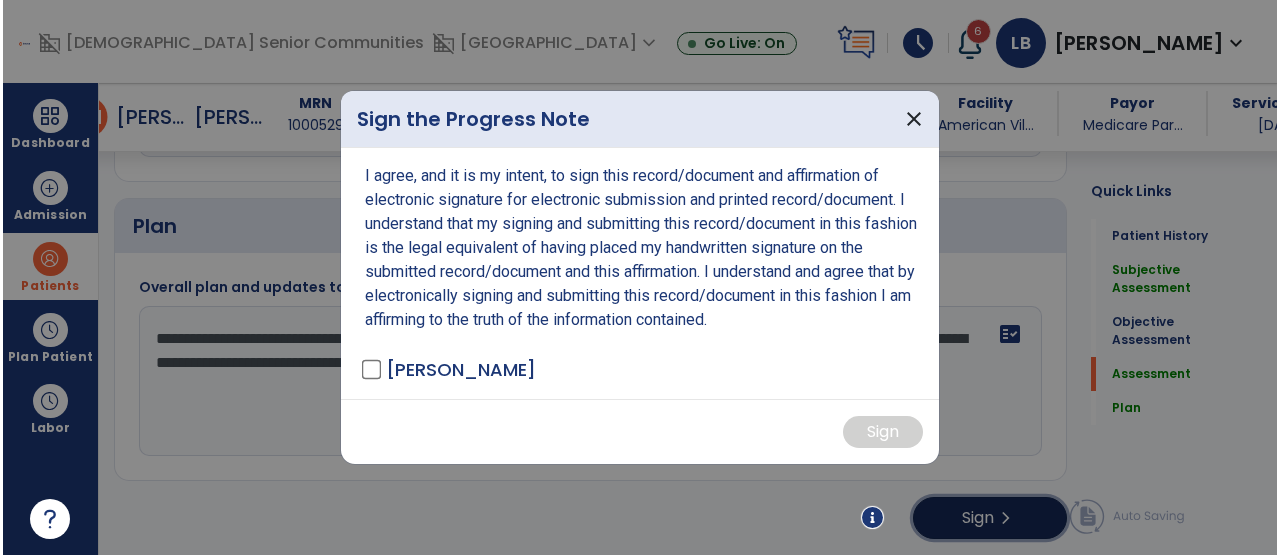 scroll, scrollTop: 2731, scrollLeft: 0, axis: vertical 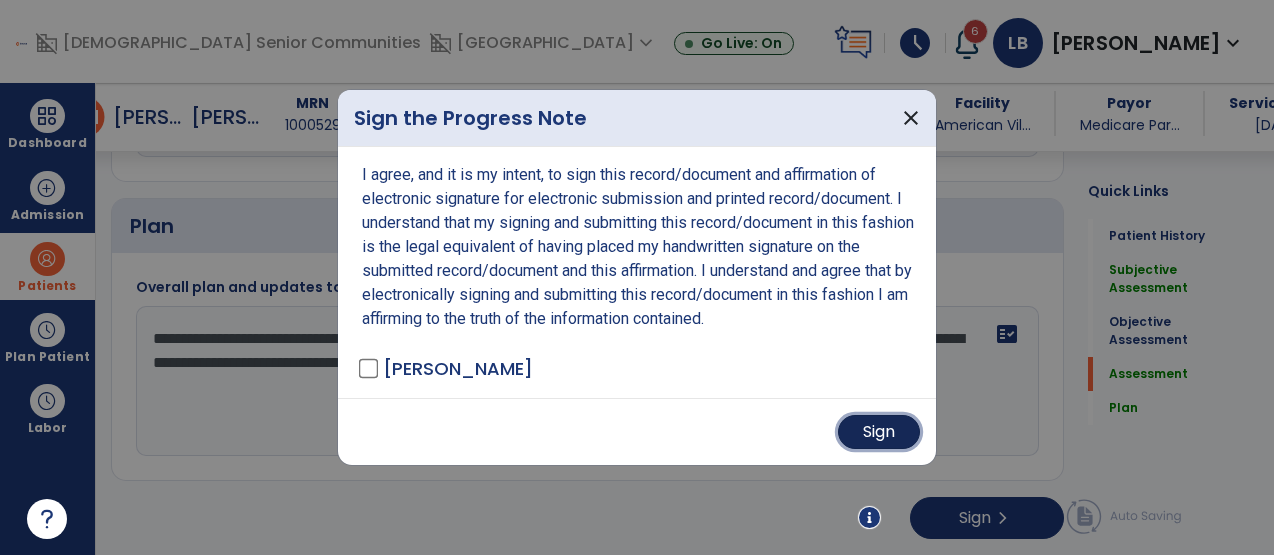 click on "Sign" at bounding box center [879, 432] 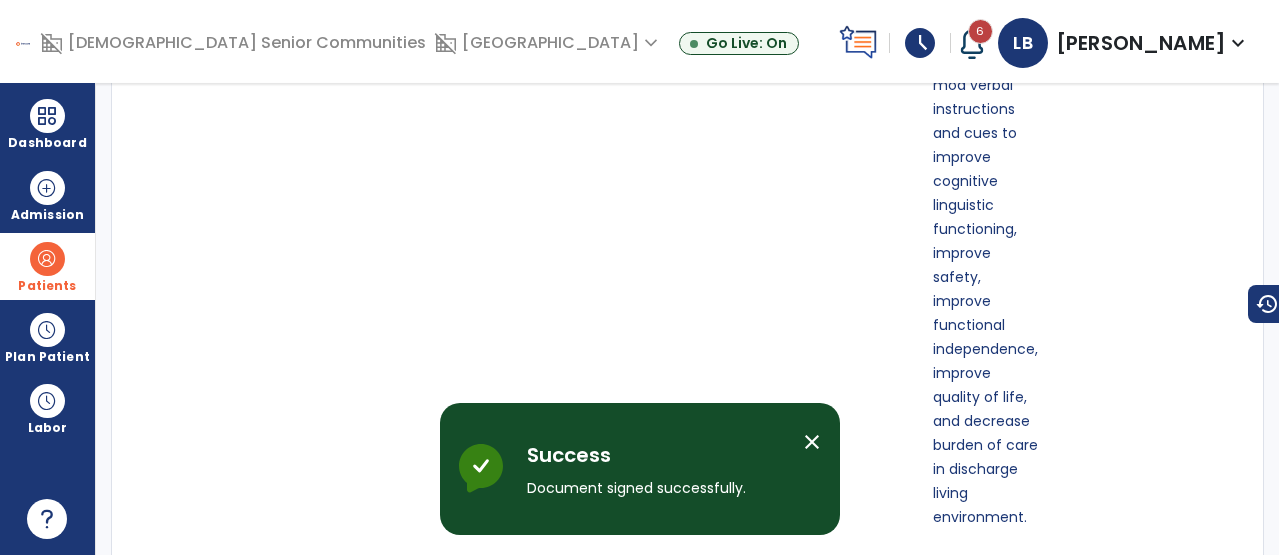 scroll, scrollTop: 0, scrollLeft: 0, axis: both 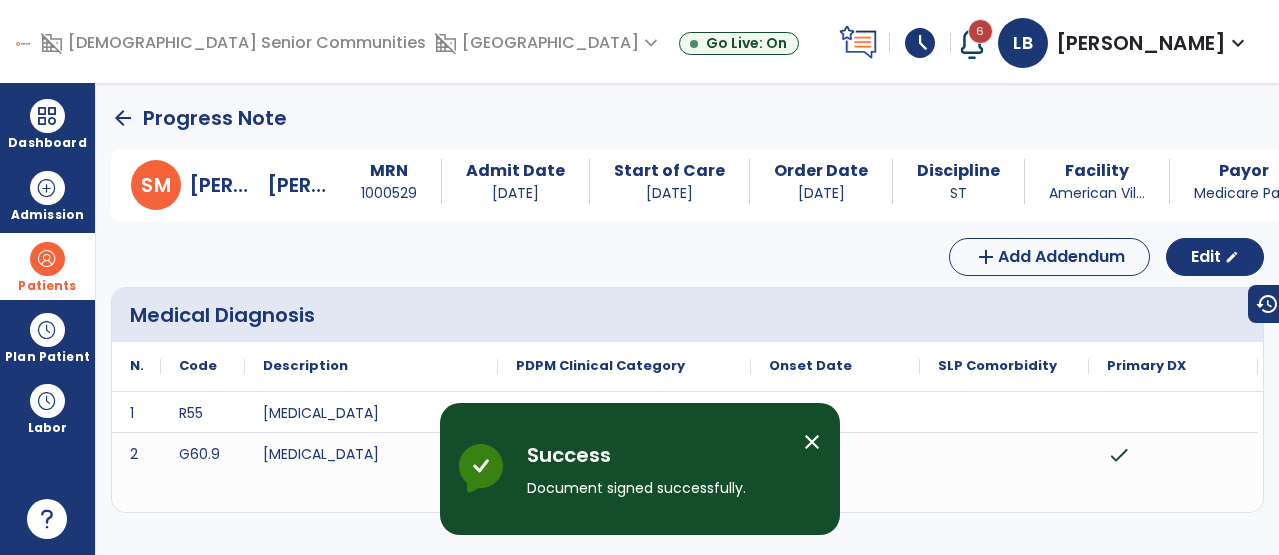 click on "arrow_back" 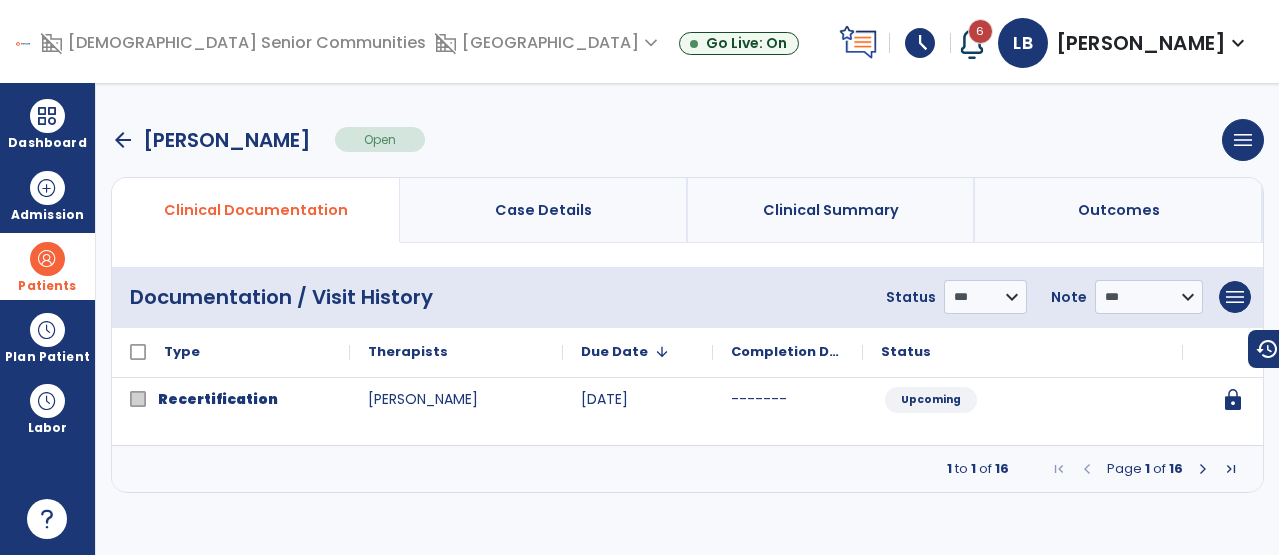 click at bounding box center (1203, 469) 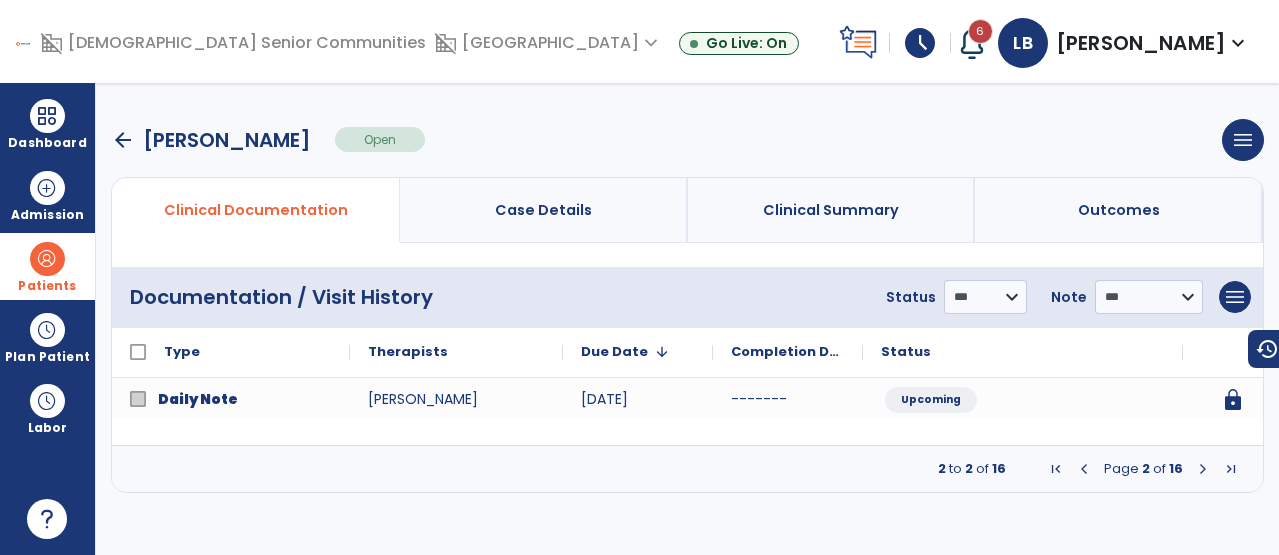 click at bounding box center [1203, 469] 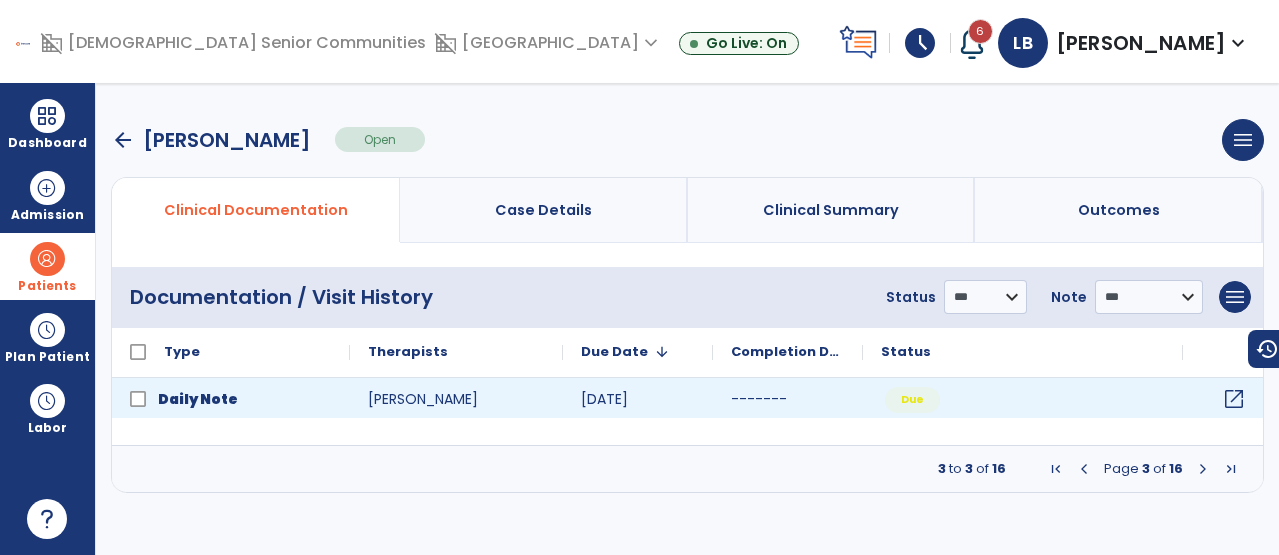 click on "open_in_new" 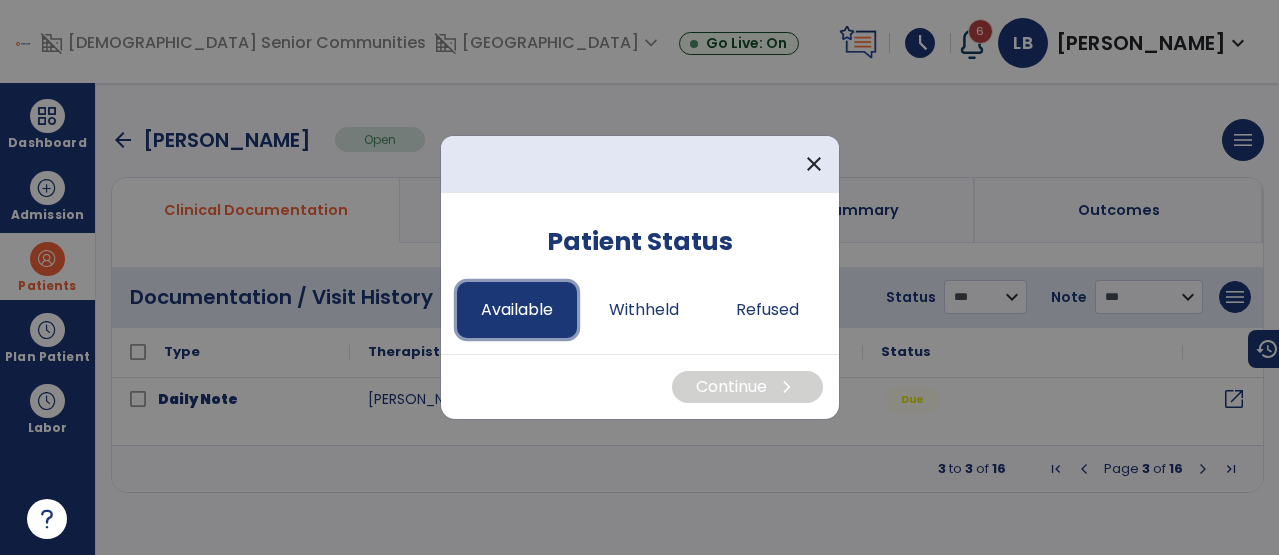 click on "Available" at bounding box center [517, 310] 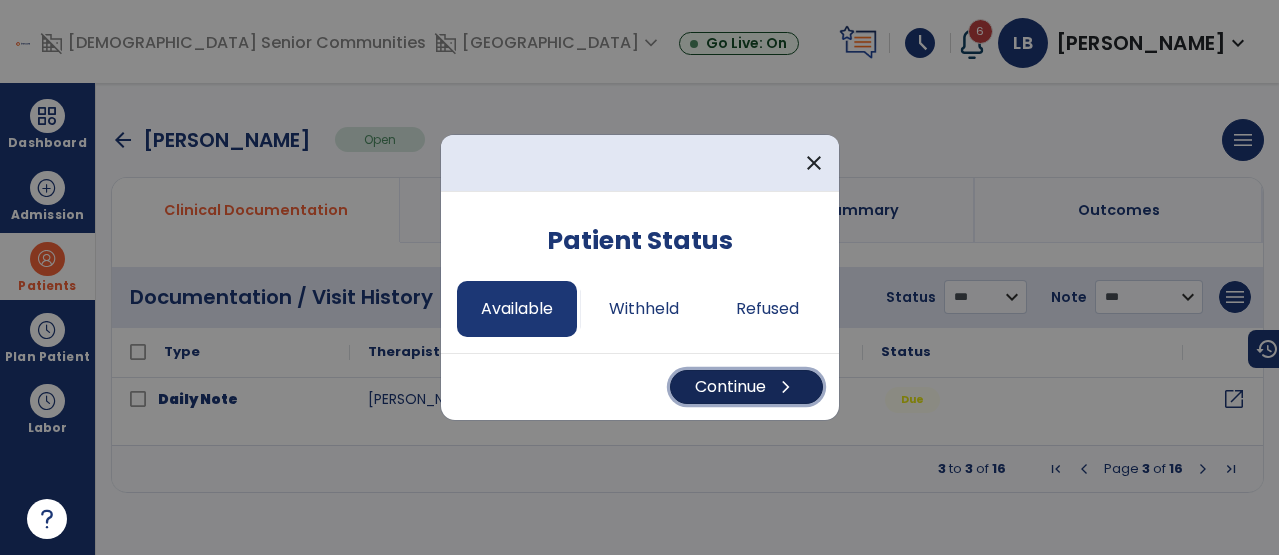 click on "Continue   chevron_right" at bounding box center (746, 387) 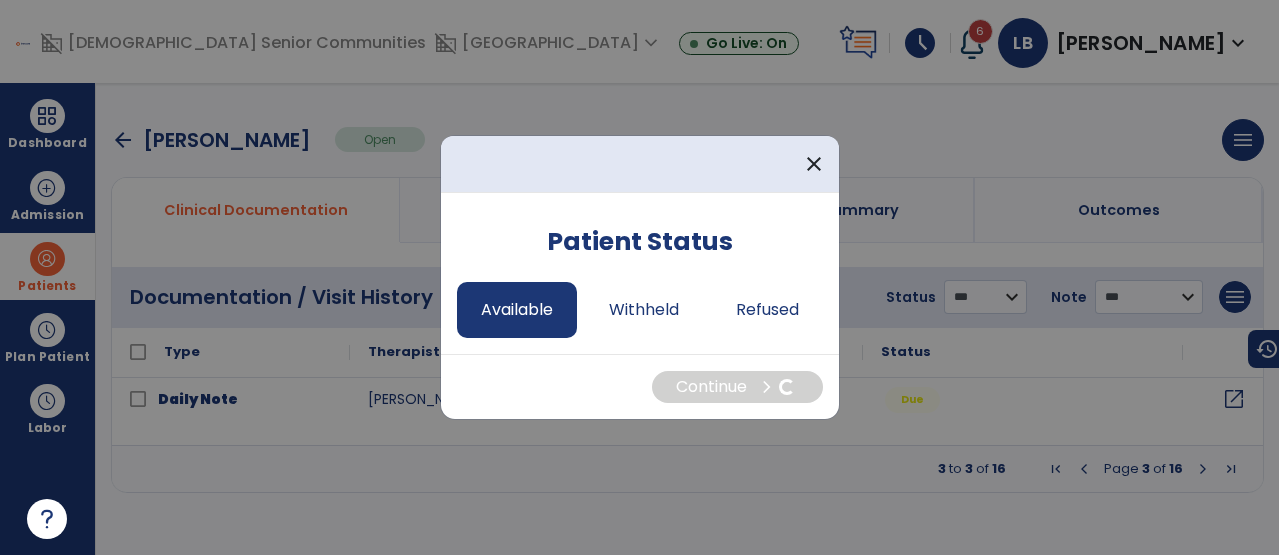 select on "*" 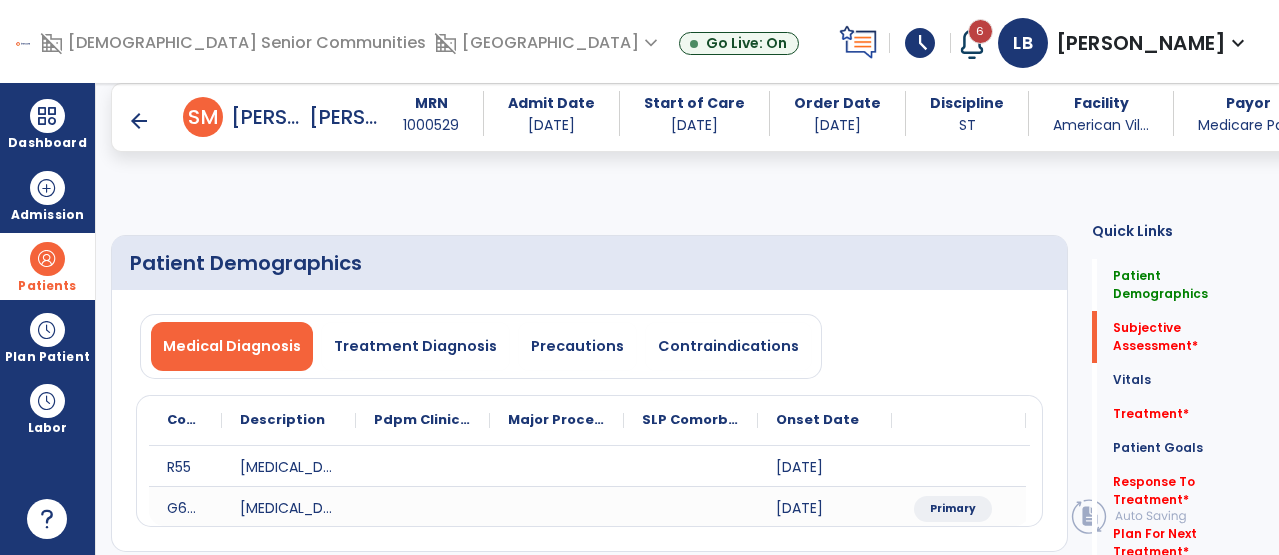 scroll, scrollTop: 419, scrollLeft: 0, axis: vertical 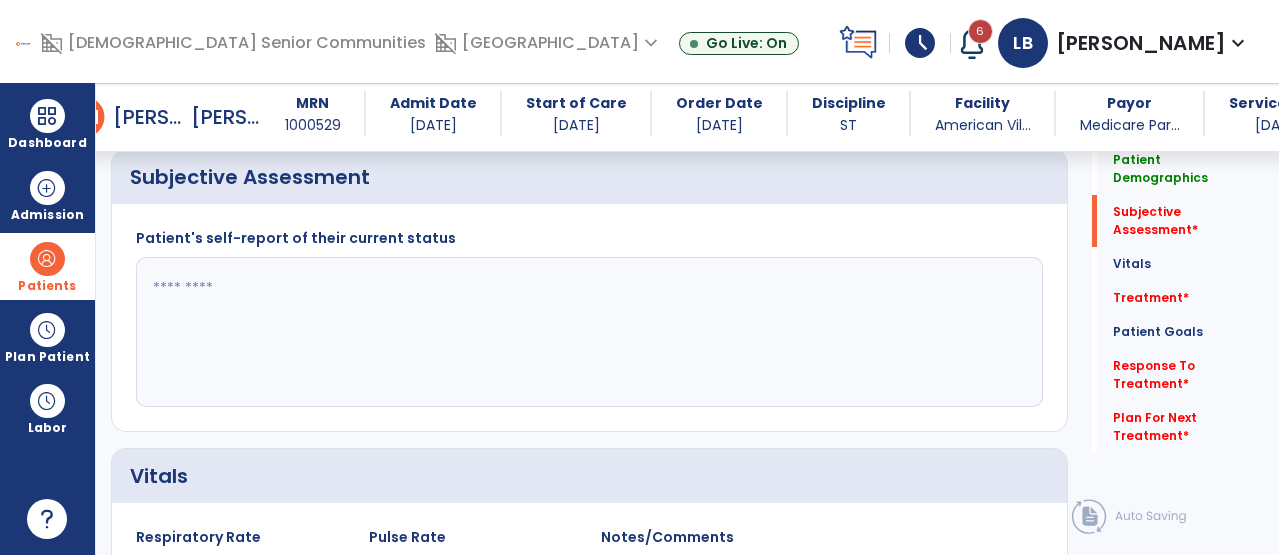 click 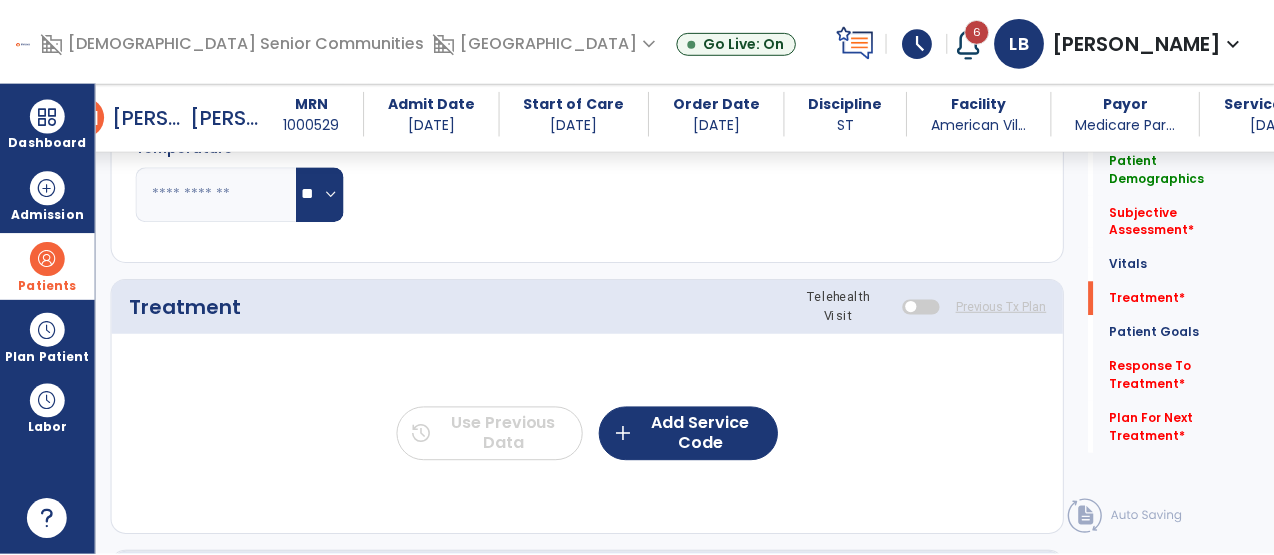 scroll, scrollTop: 1079, scrollLeft: 0, axis: vertical 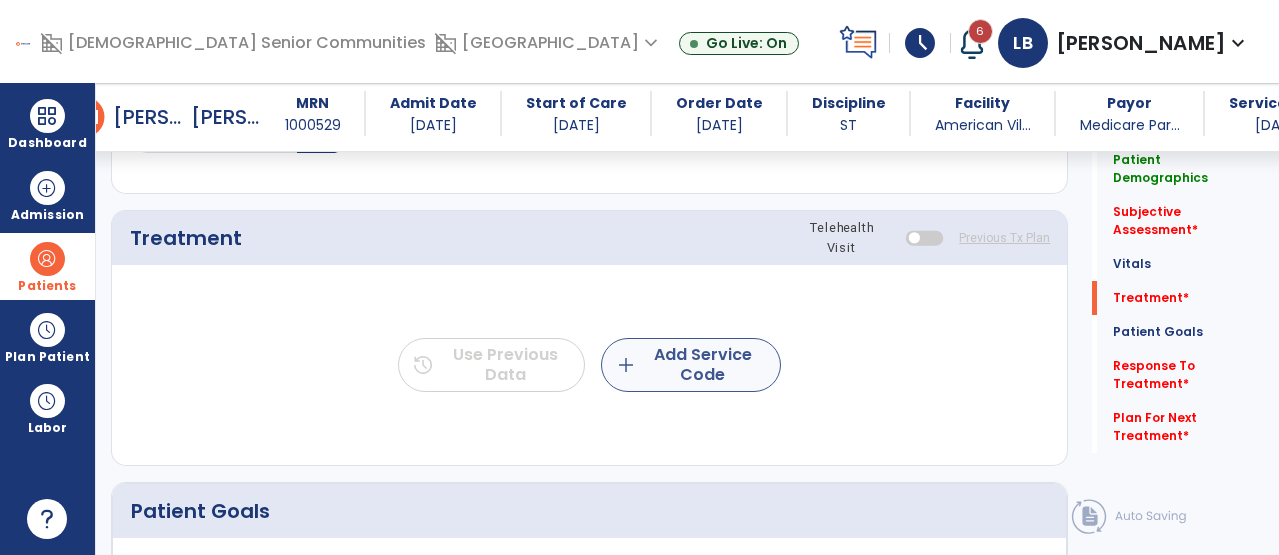 type on "**********" 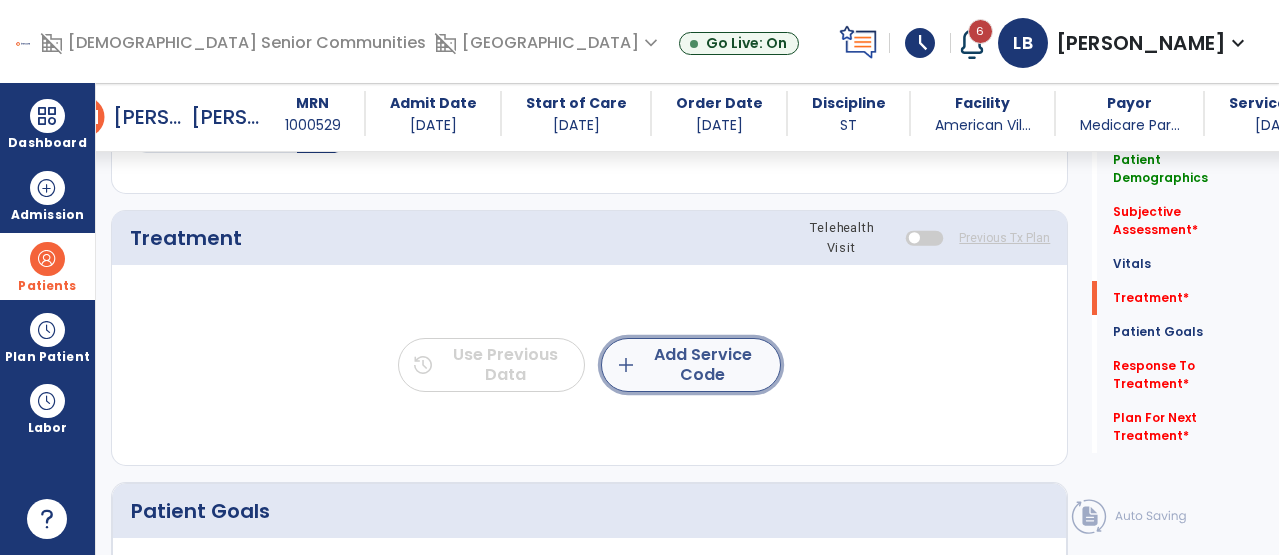 click on "add  Add Service Code" 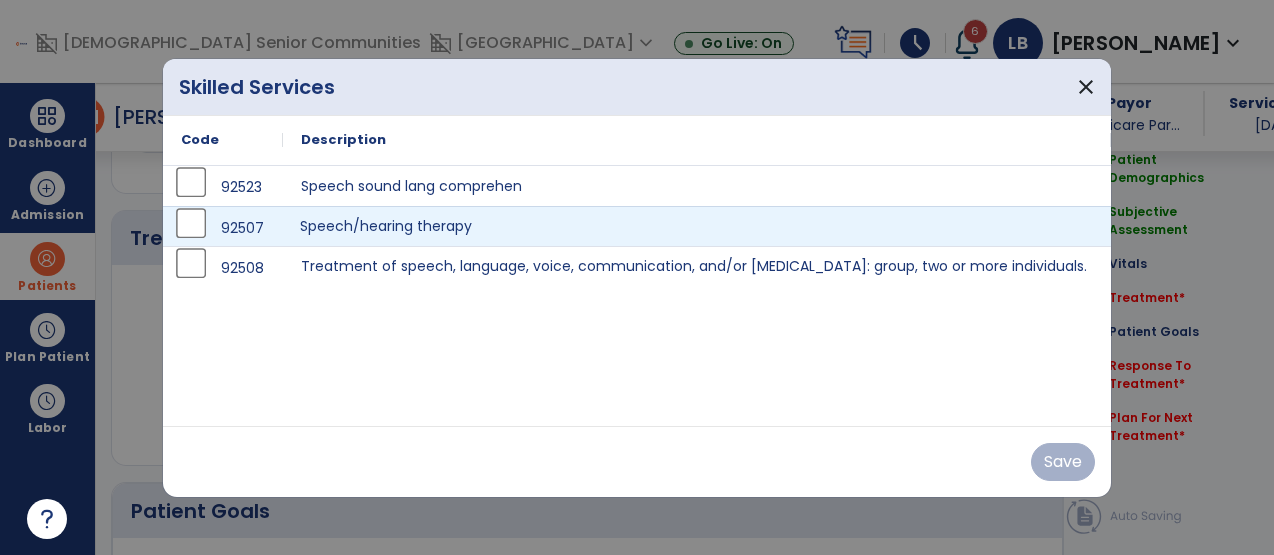 click on "Speech/hearing therapy" at bounding box center [697, 226] 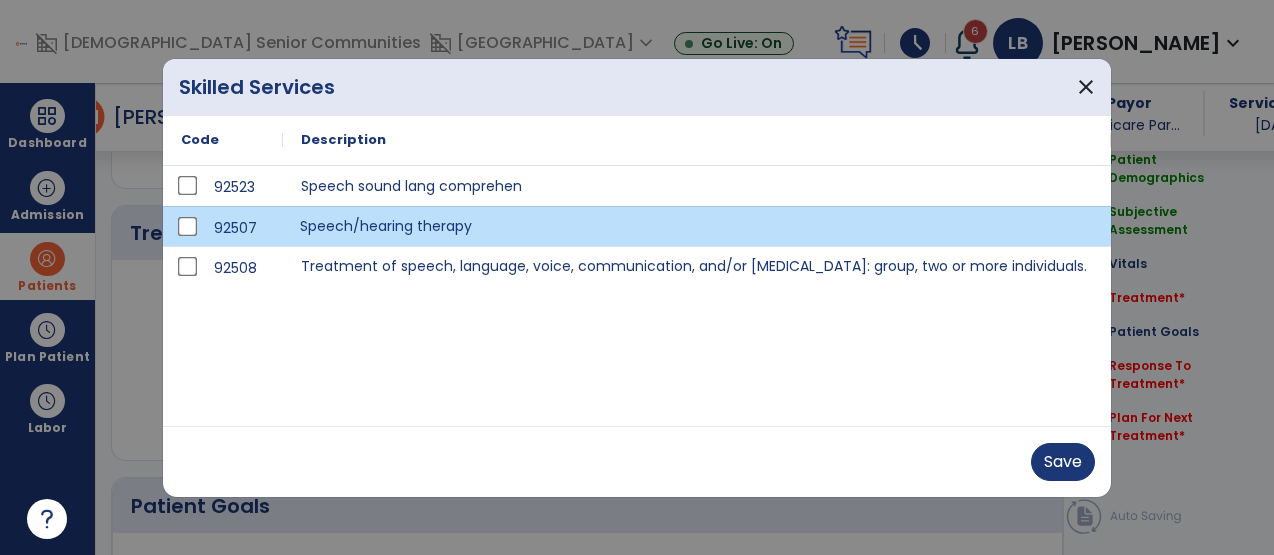 scroll, scrollTop: 1079, scrollLeft: 0, axis: vertical 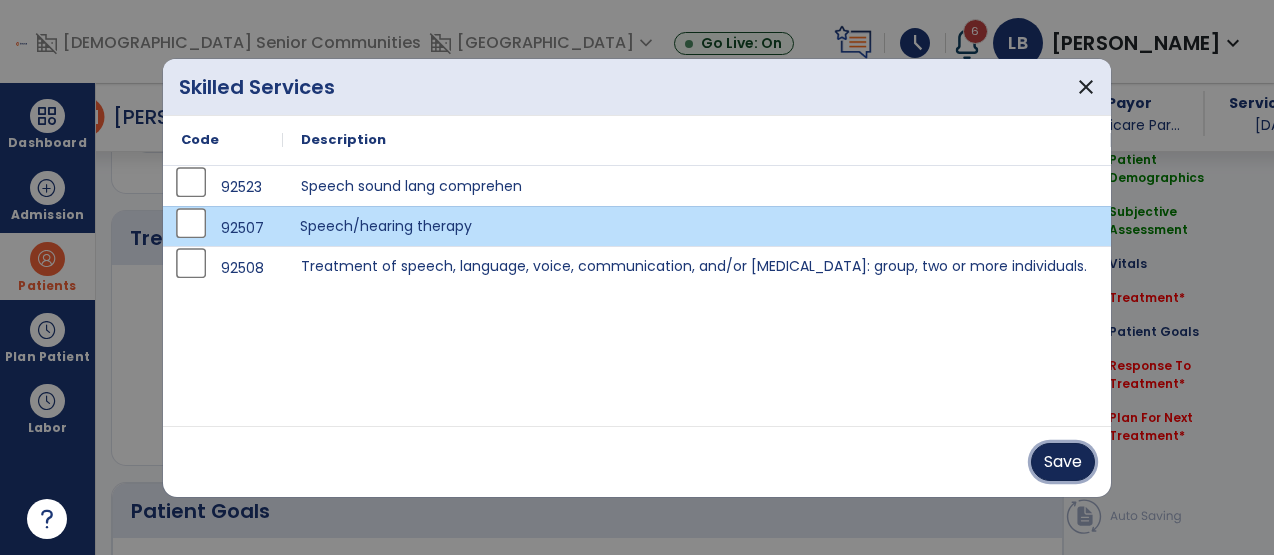 click on "Save" at bounding box center (1063, 462) 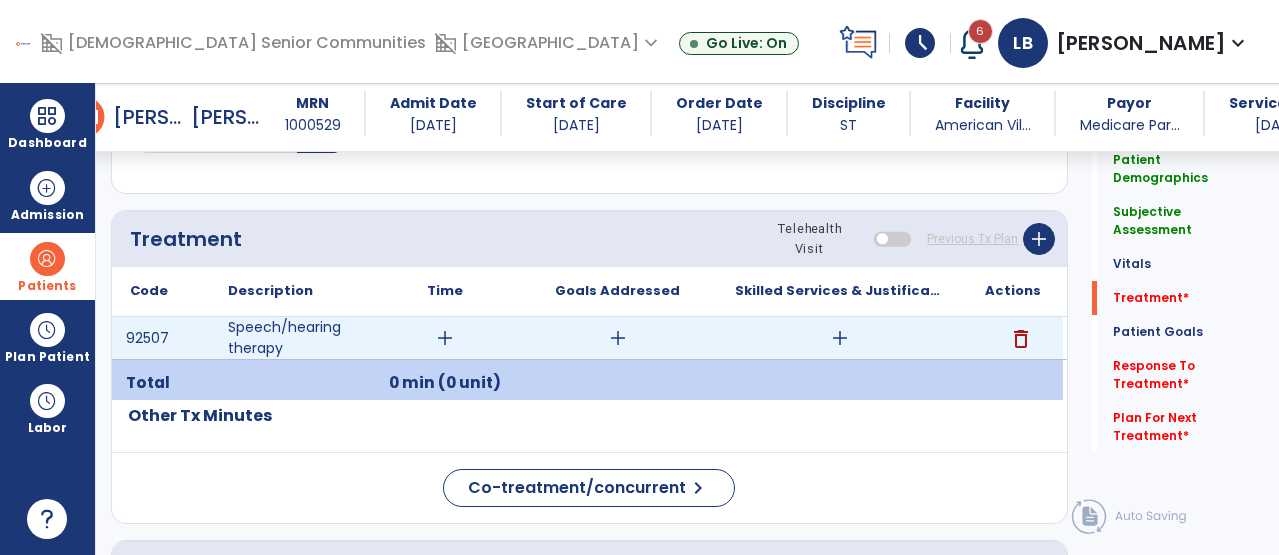 click on "add" at bounding box center [445, 338] 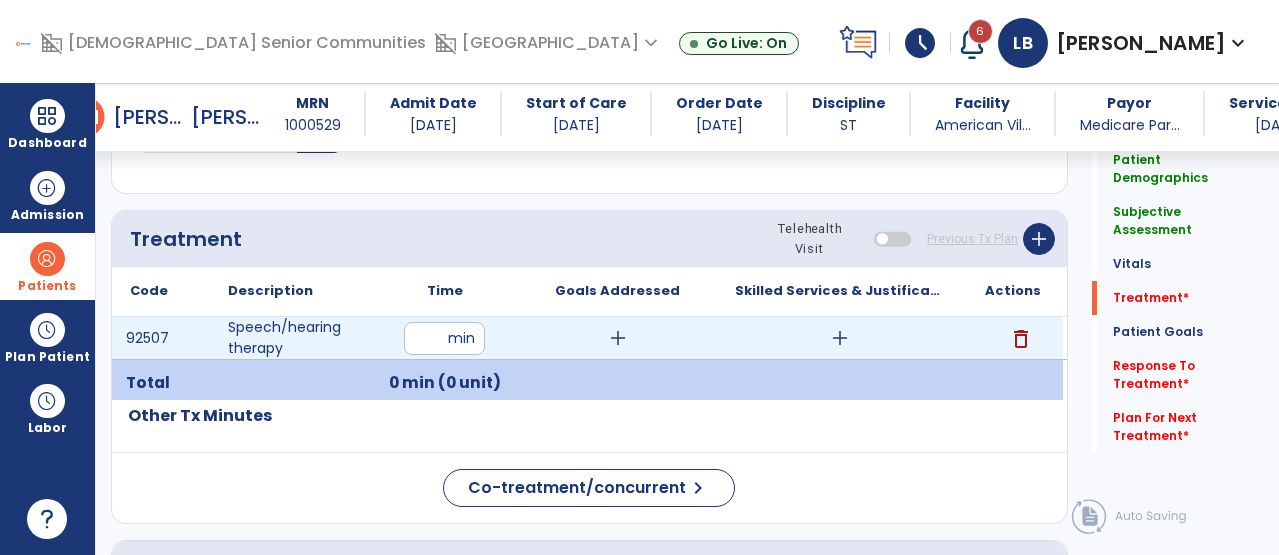 type on "**" 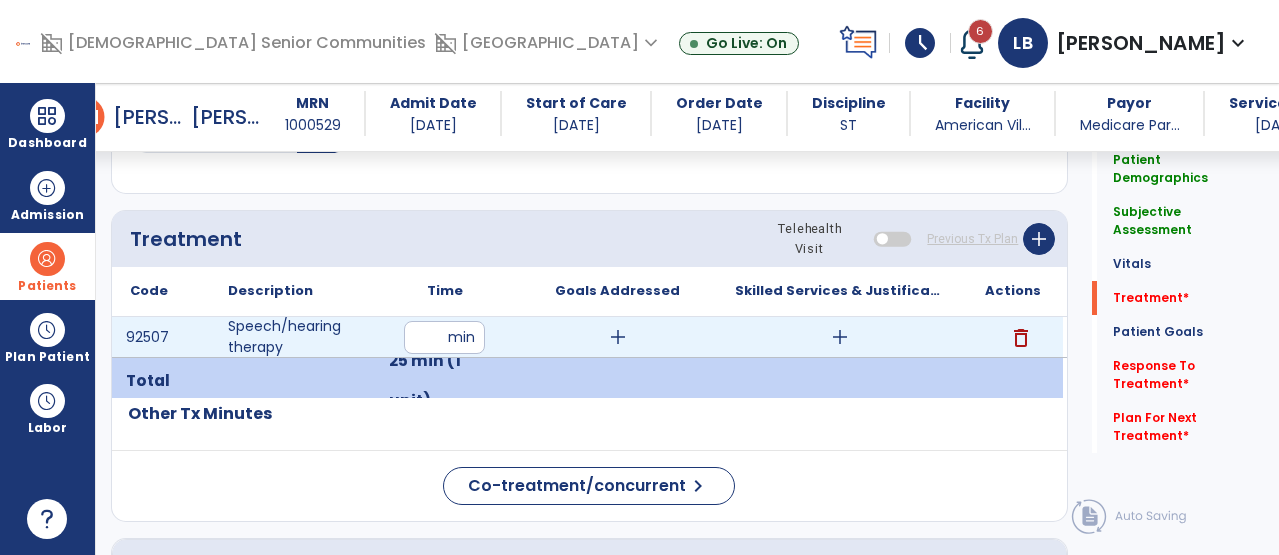 click on "add" at bounding box center [618, 337] 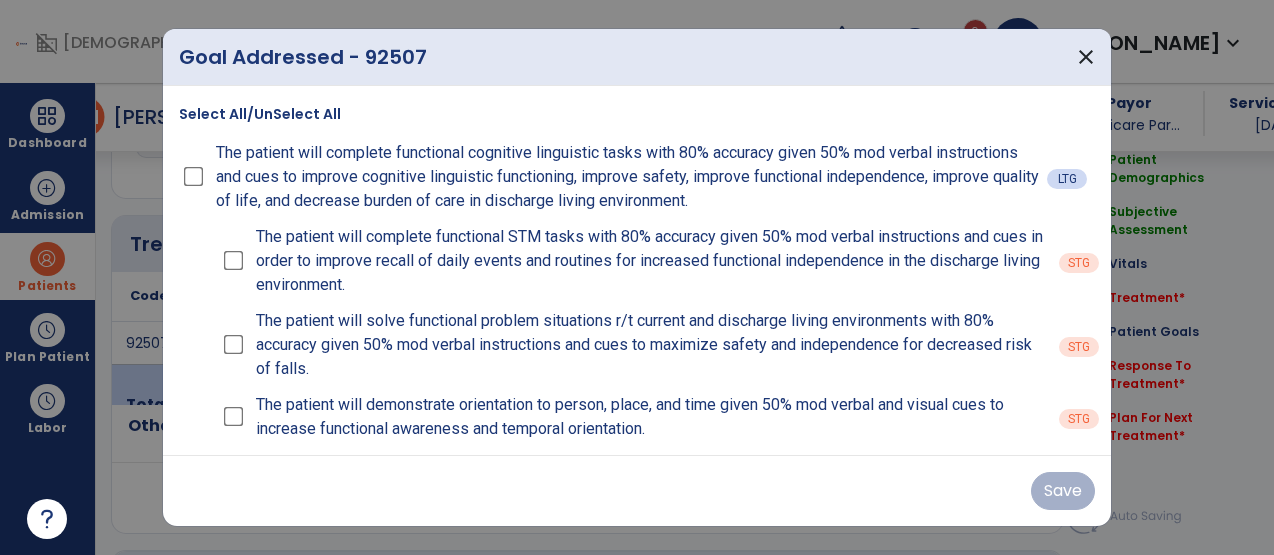 scroll, scrollTop: 1079, scrollLeft: 0, axis: vertical 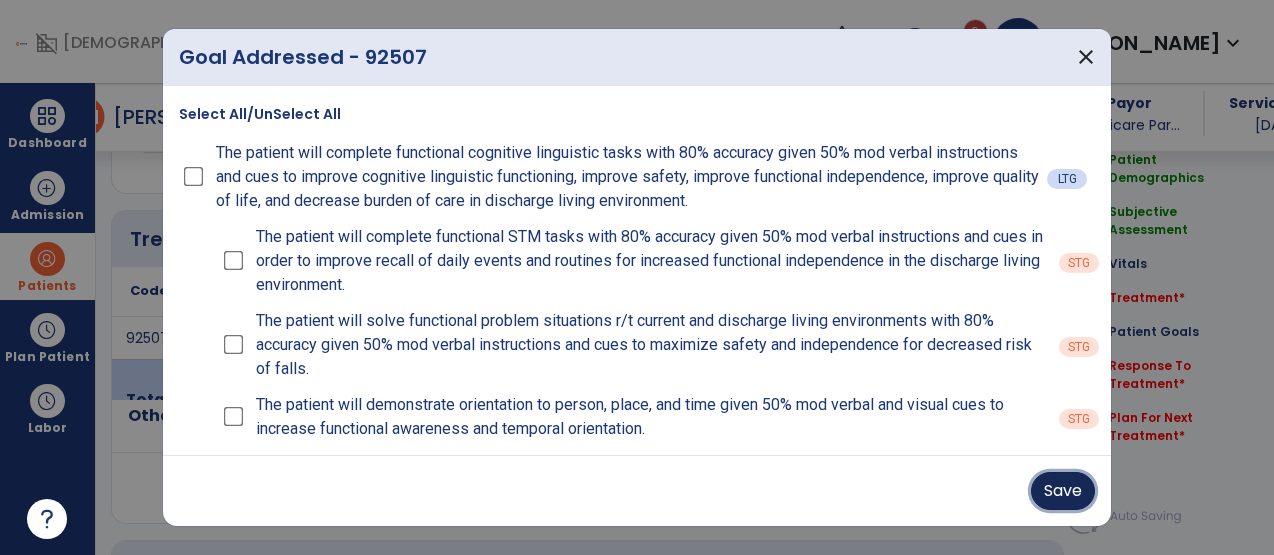 click on "Save" at bounding box center [1063, 491] 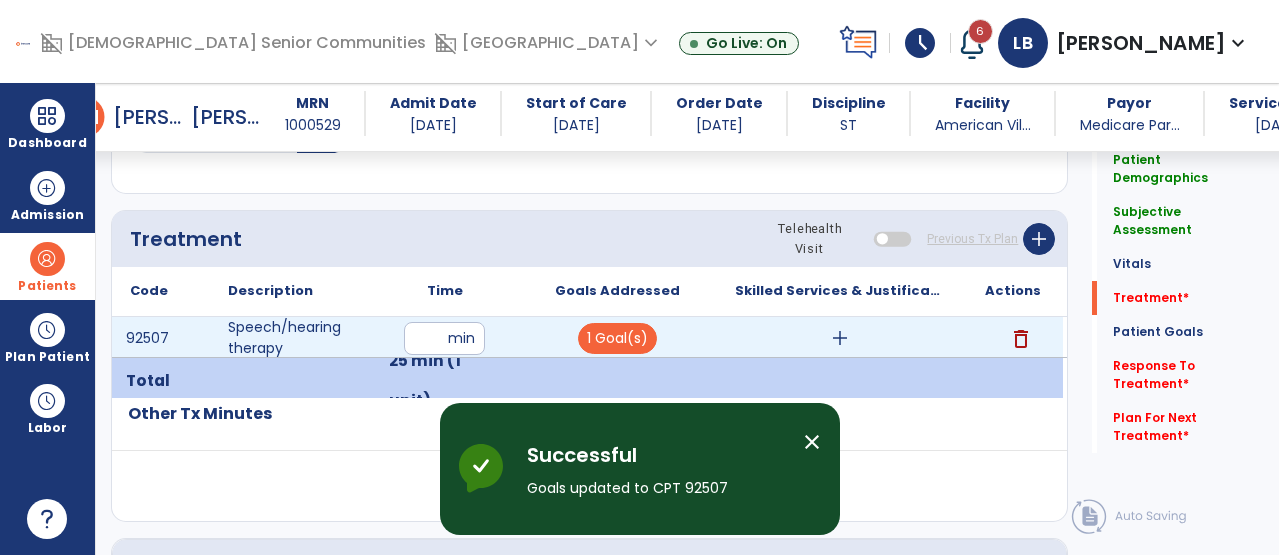 click on "add" at bounding box center (840, 338) 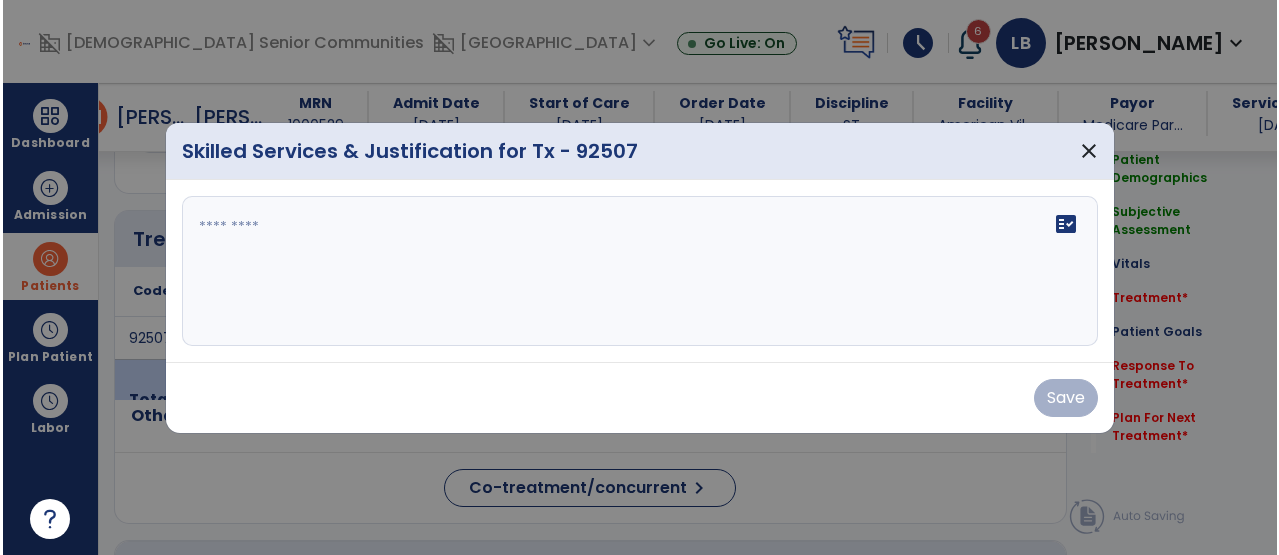 scroll, scrollTop: 1079, scrollLeft: 0, axis: vertical 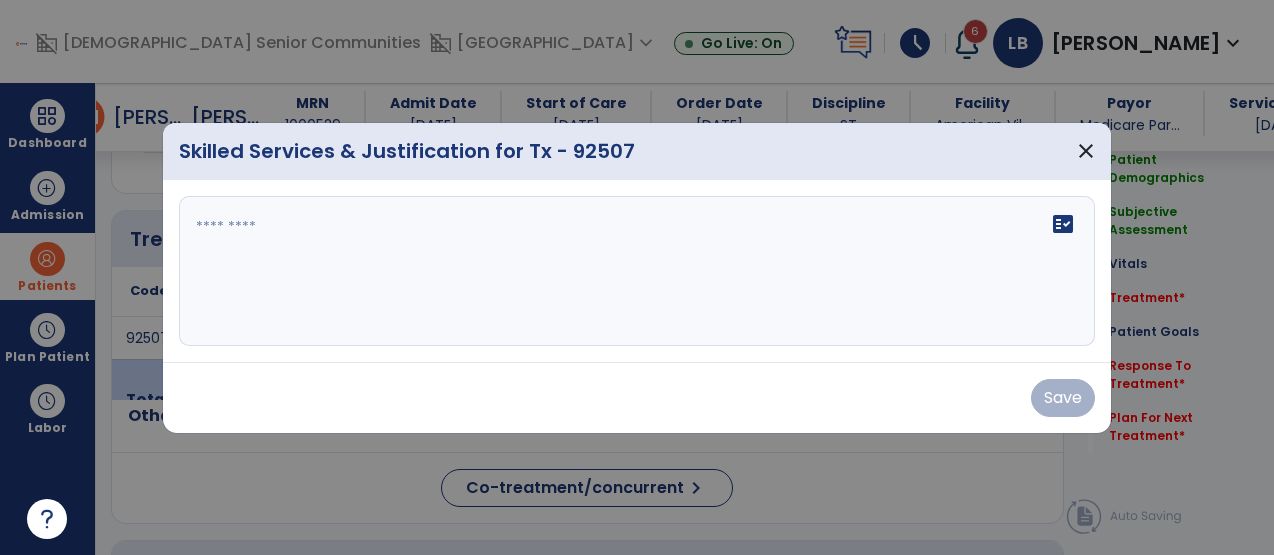click on "fact_check" at bounding box center (637, 271) 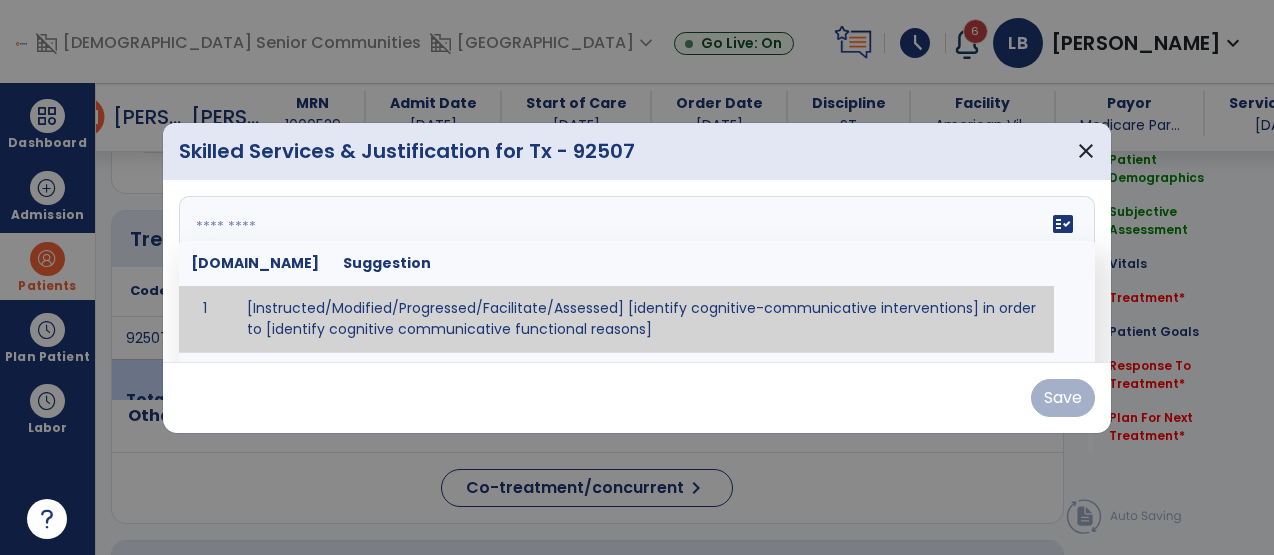paste on "**********" 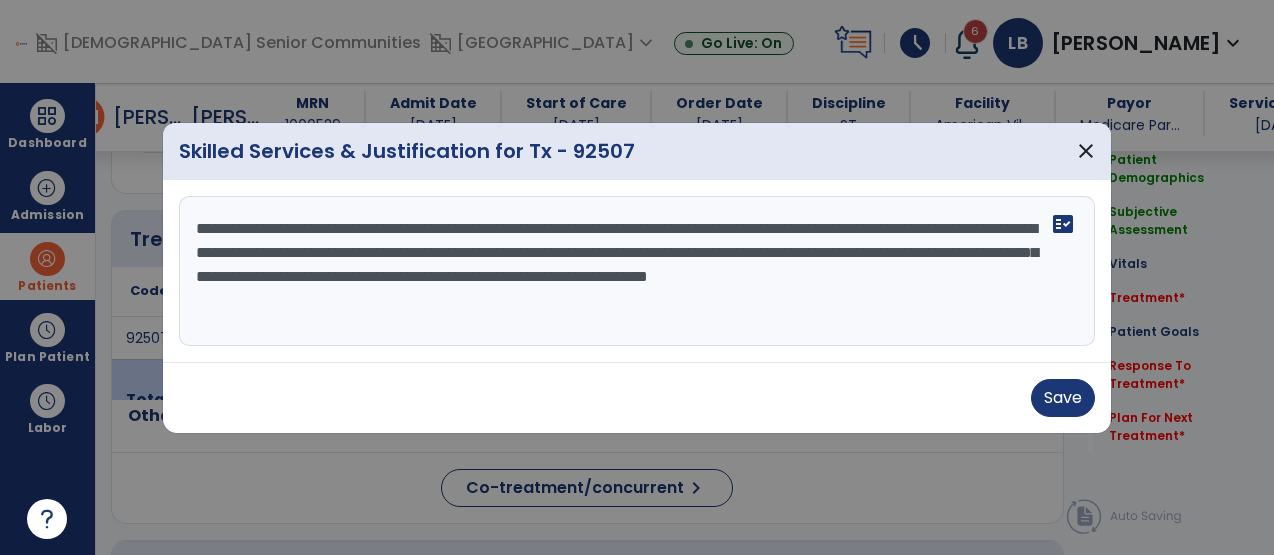 drag, startPoint x: 604, startPoint y: 302, endPoint x: 523, endPoint y: 313, distance: 81.7435 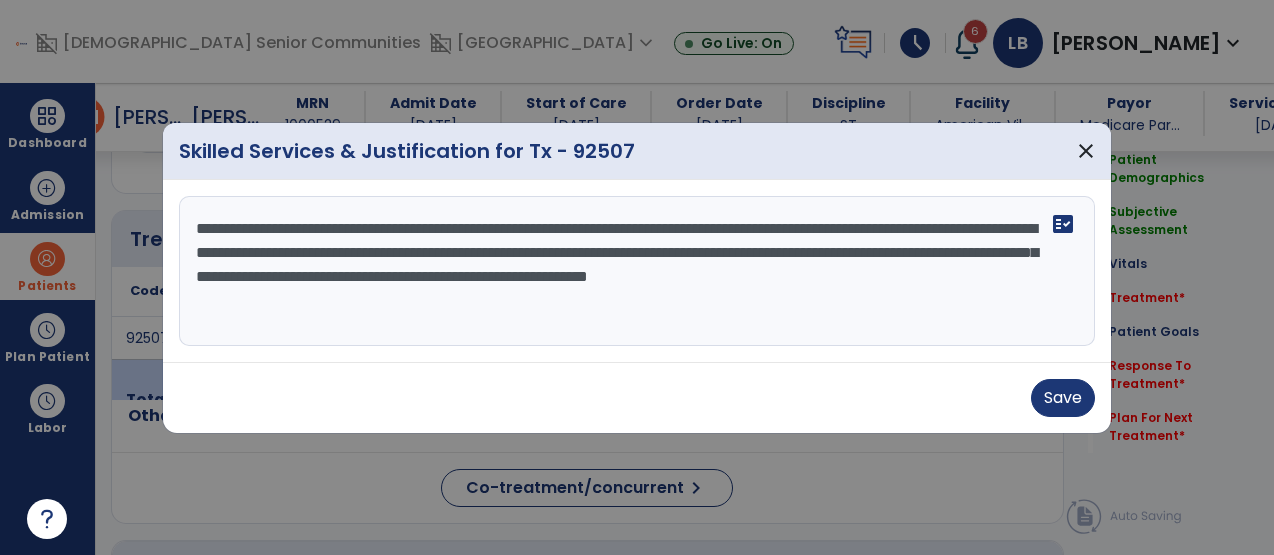 drag, startPoint x: 641, startPoint y: 311, endPoint x: 542, endPoint y: 315, distance: 99.08077 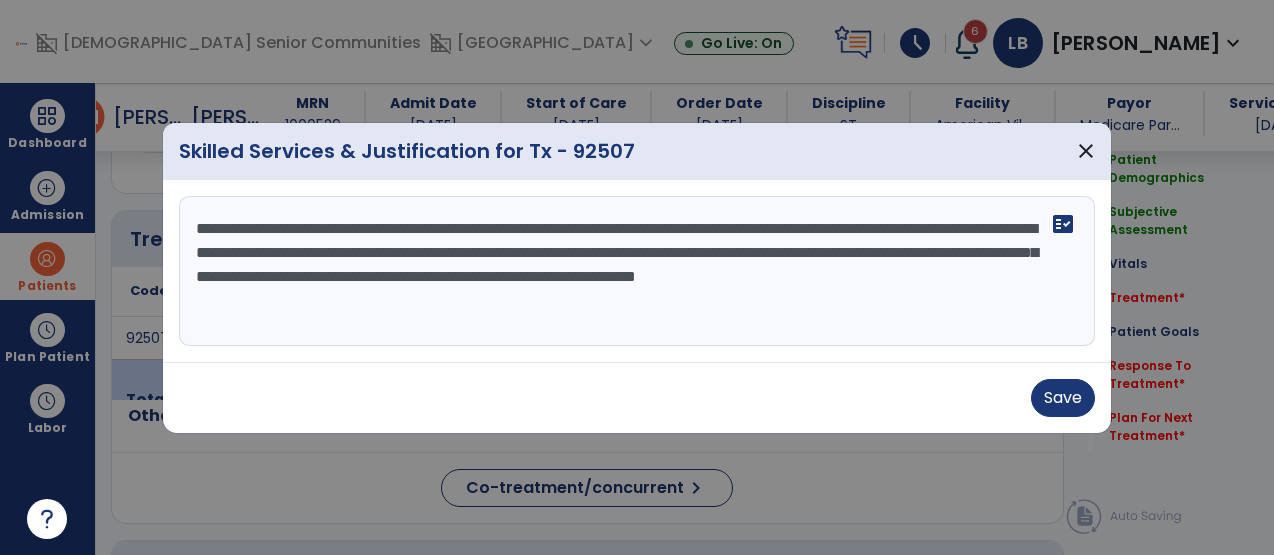 click on "**********" at bounding box center (637, 271) 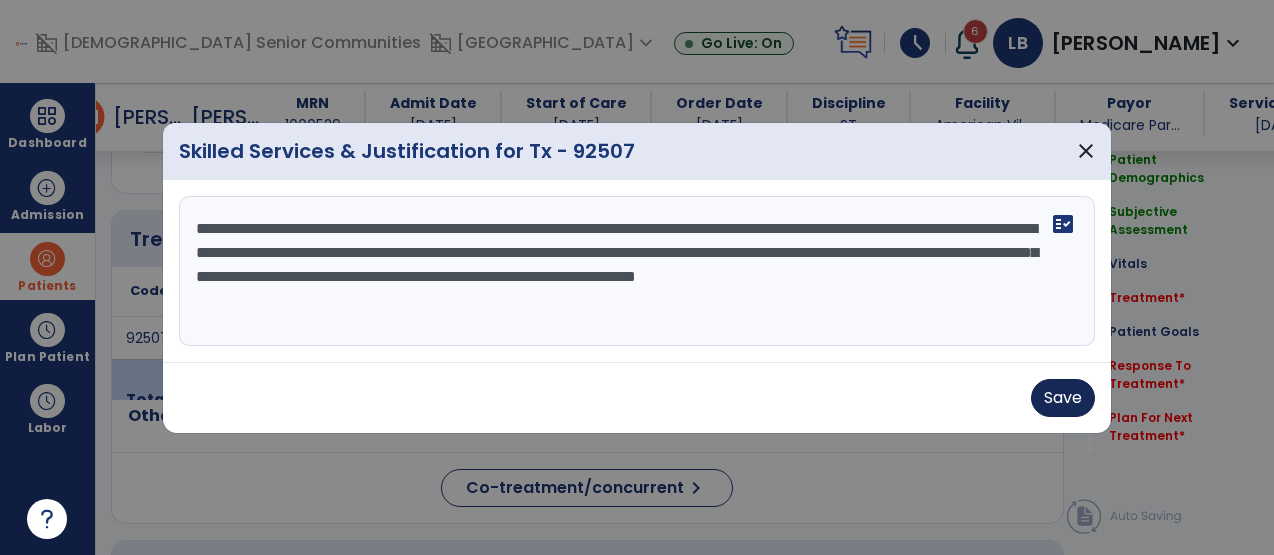 type on "**********" 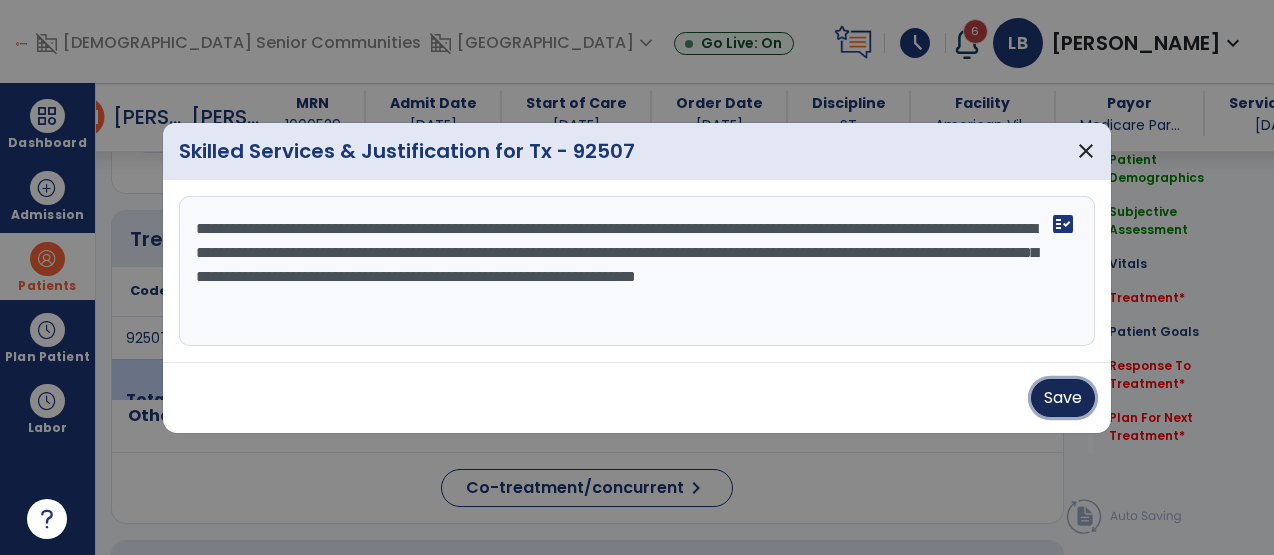click on "Save" at bounding box center (1063, 398) 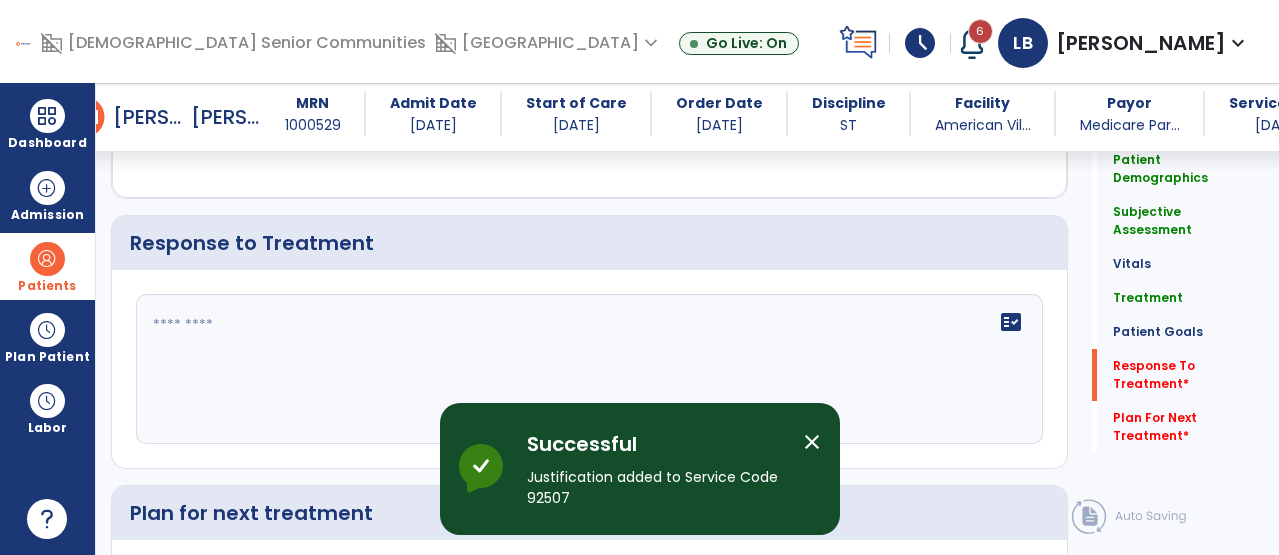 scroll, scrollTop: 3140, scrollLeft: 0, axis: vertical 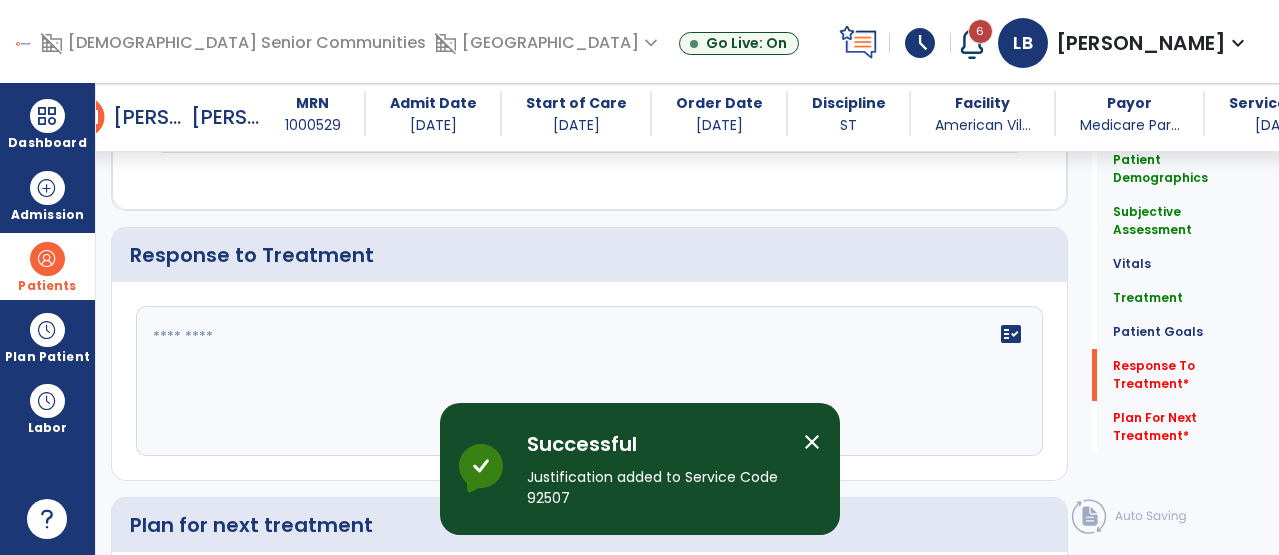click on "fact_check" 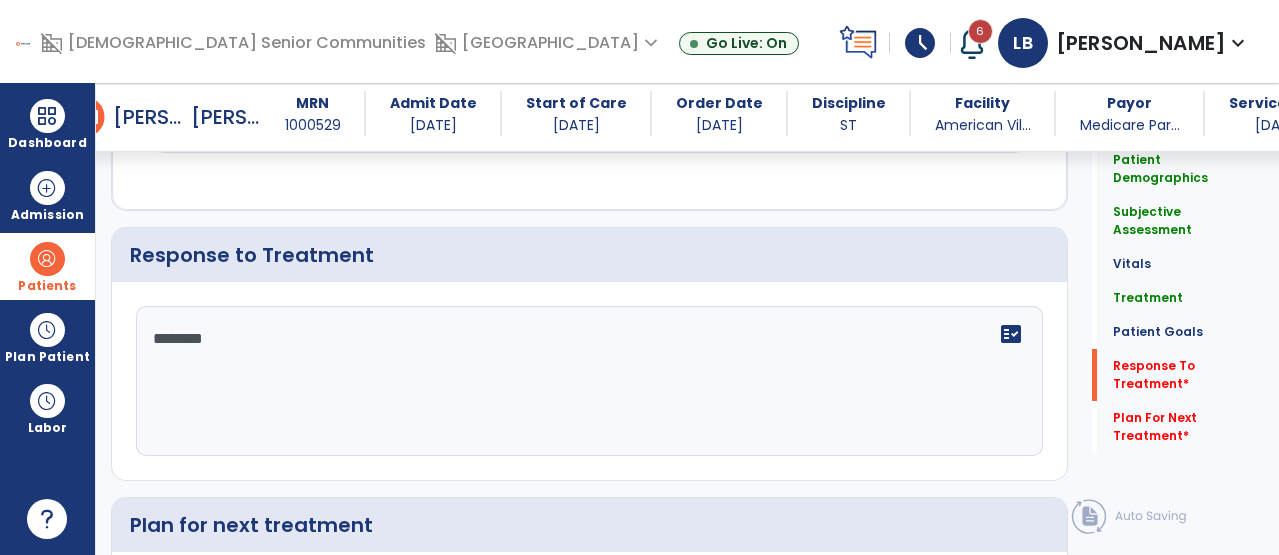 type on "*********" 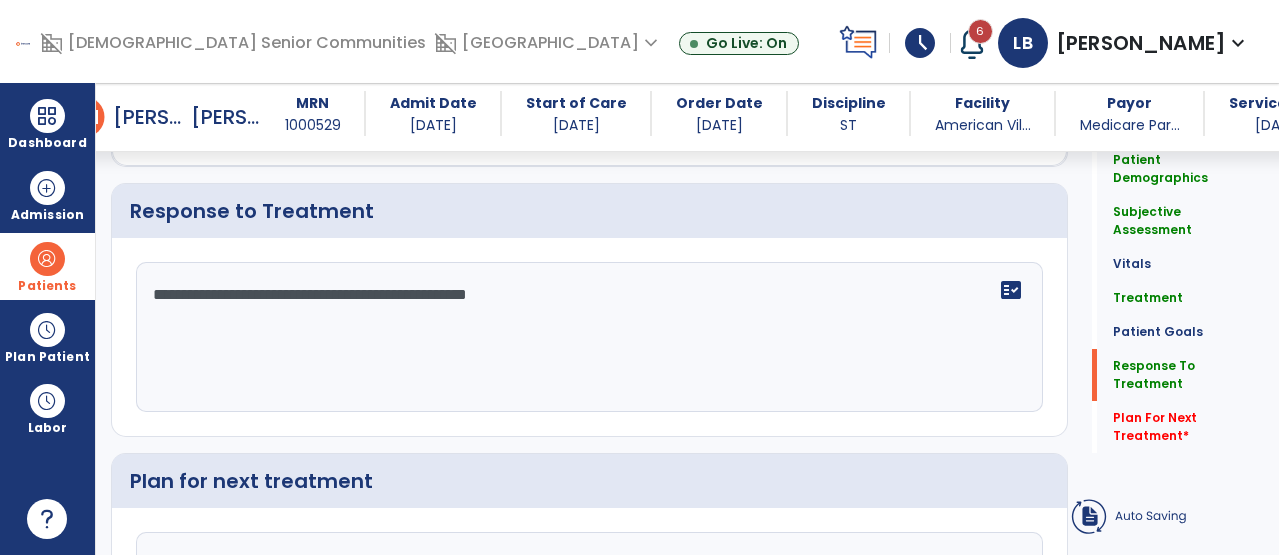 click on "**********" 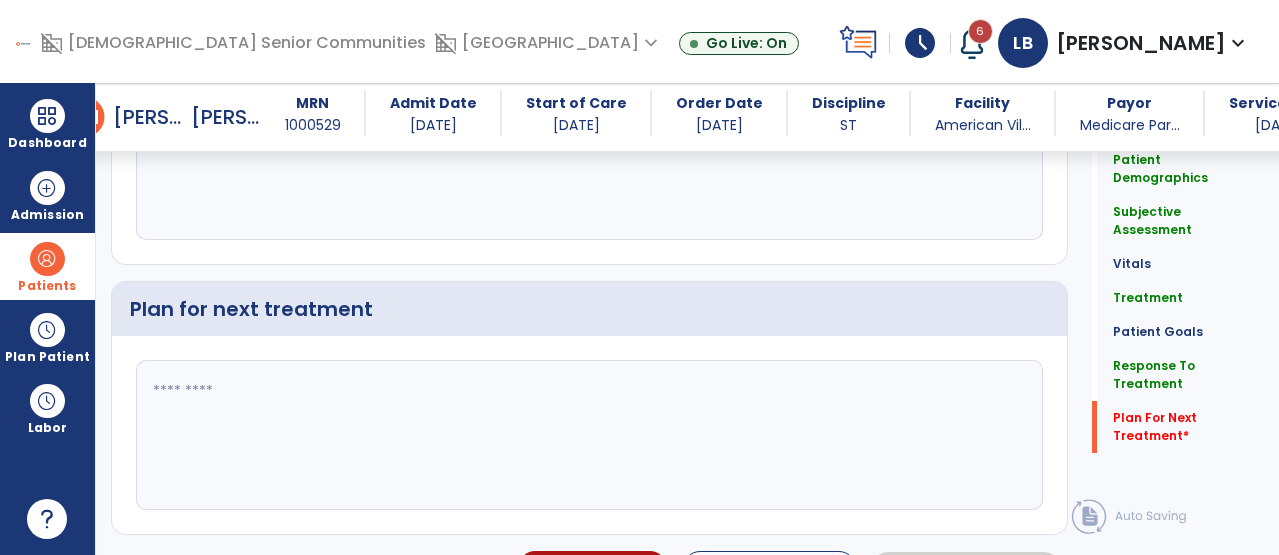 scroll, scrollTop: 3374, scrollLeft: 0, axis: vertical 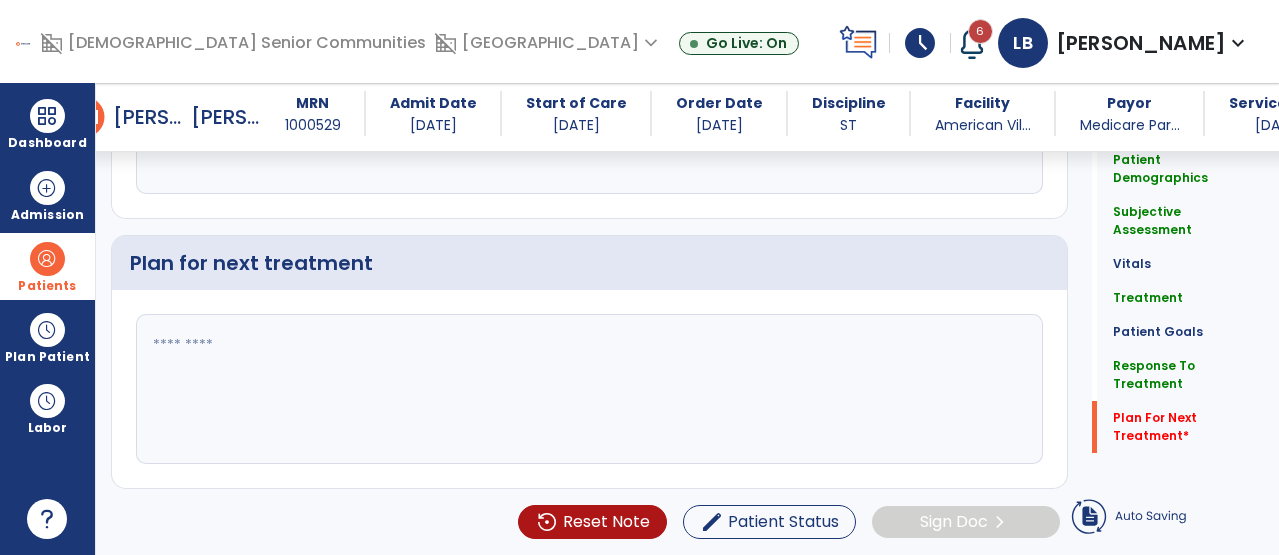 type on "**********" 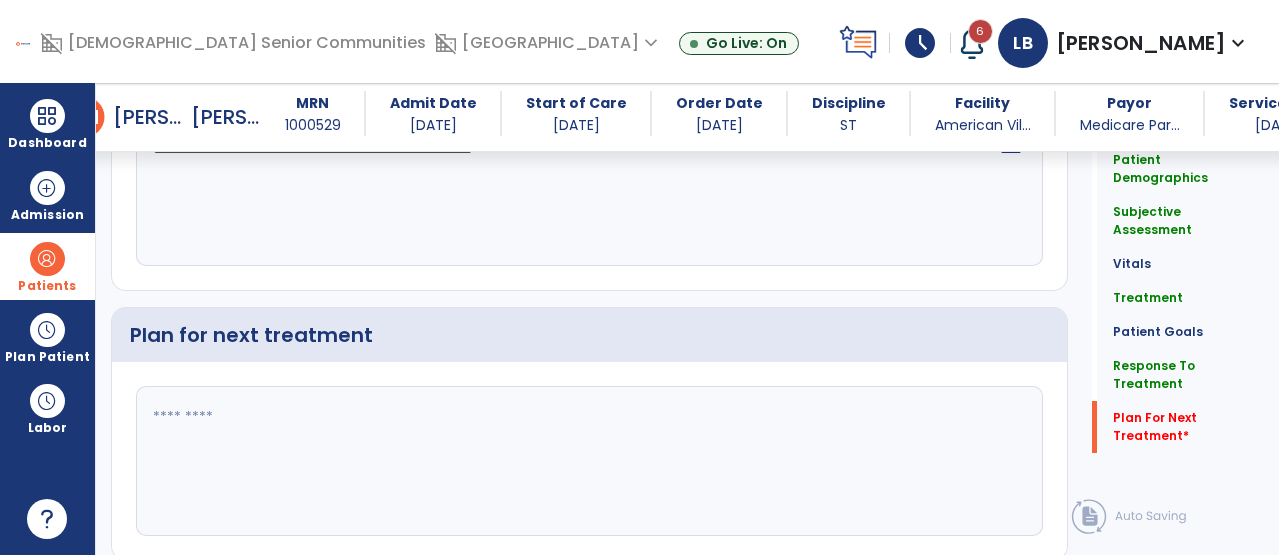 scroll, scrollTop: 3374, scrollLeft: 0, axis: vertical 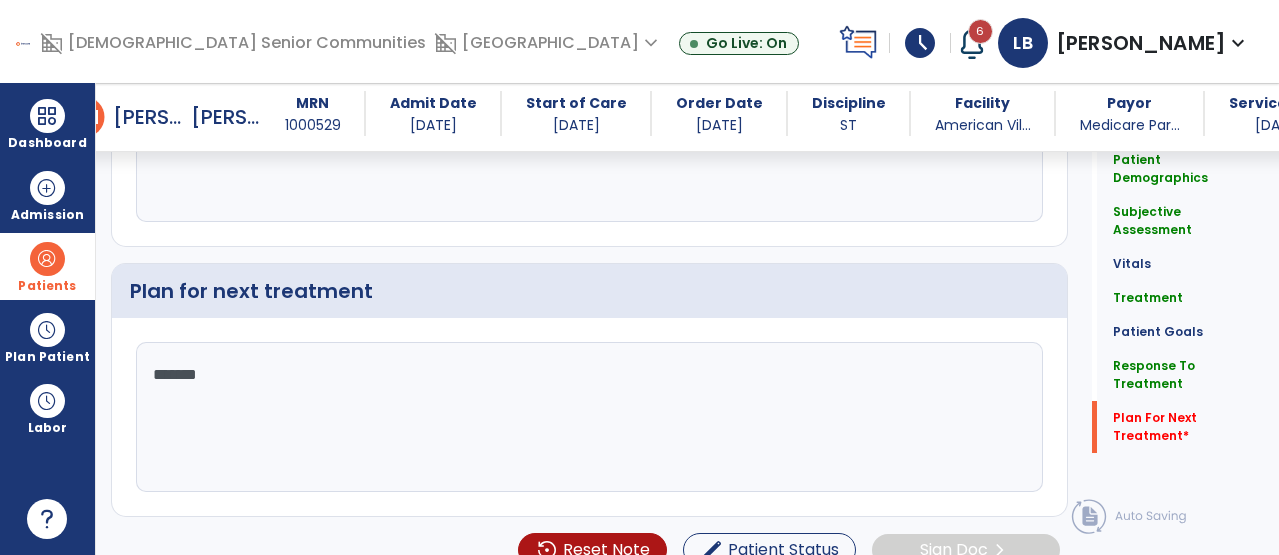 type on "********" 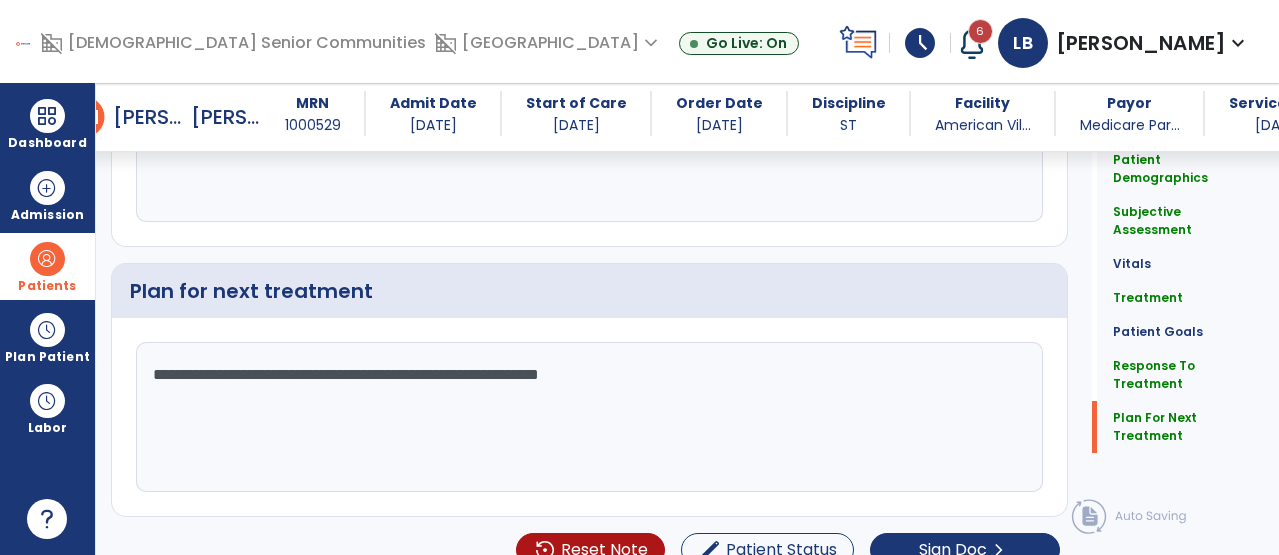scroll, scrollTop: 3402, scrollLeft: 0, axis: vertical 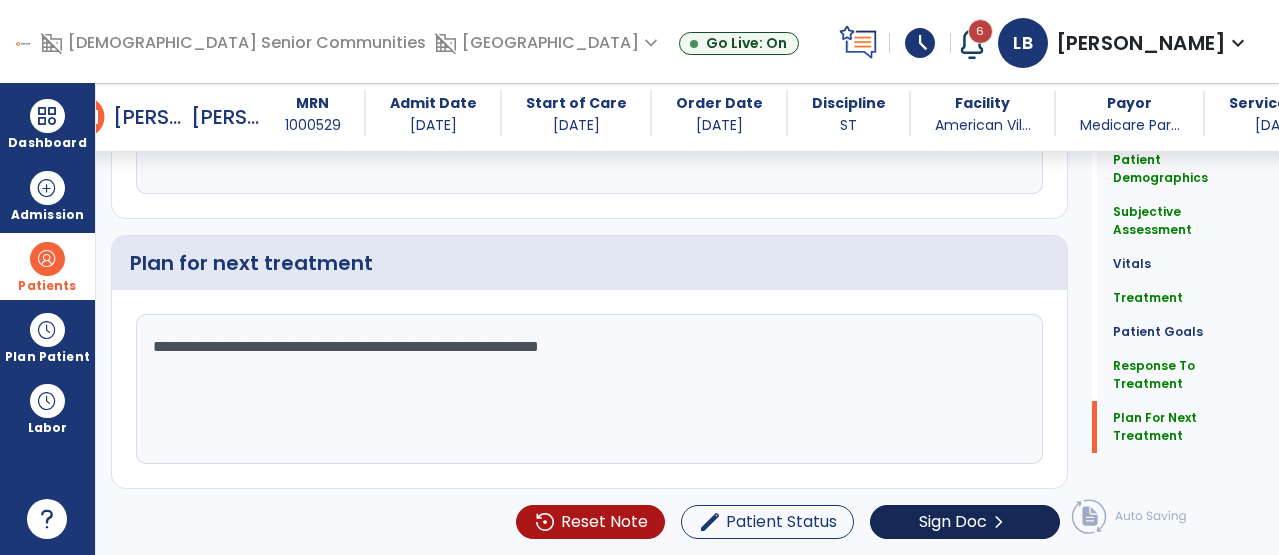 type on "**********" 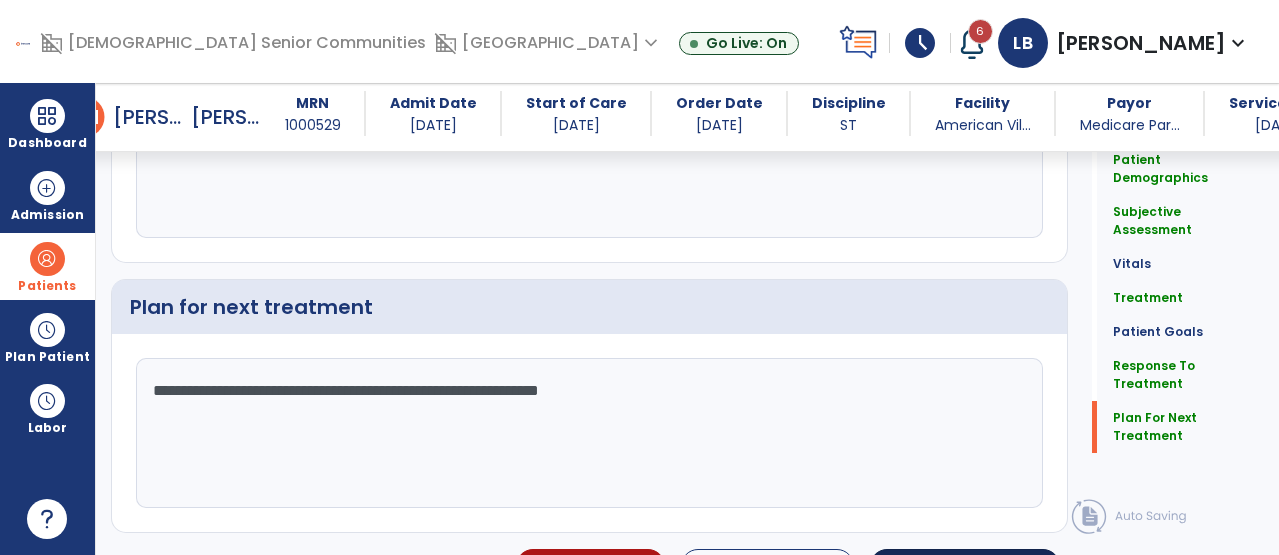 scroll, scrollTop: 3402, scrollLeft: 0, axis: vertical 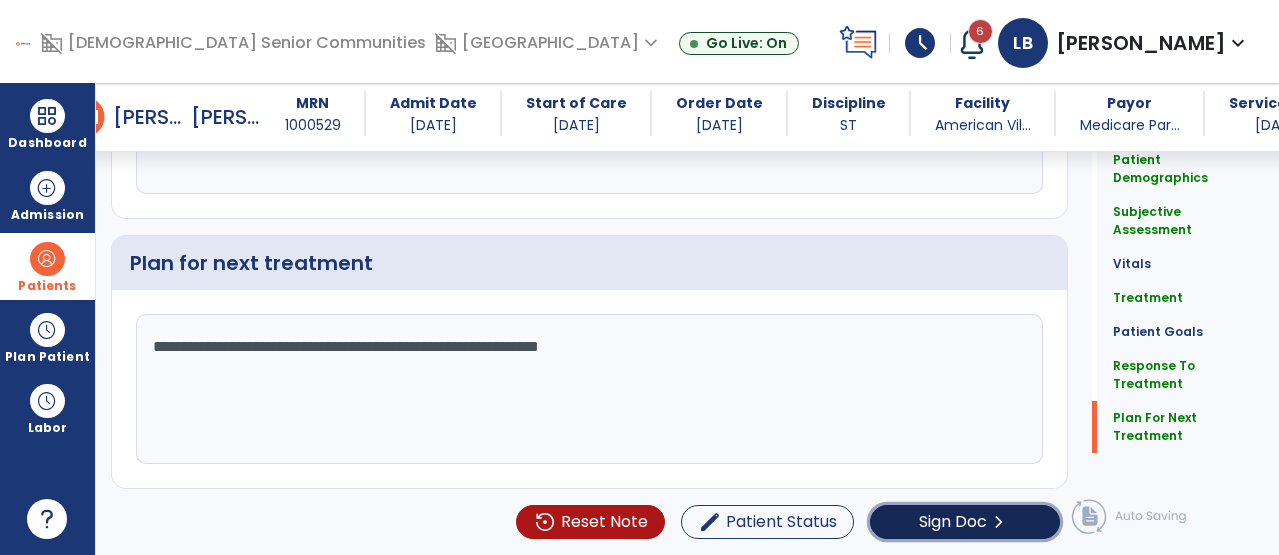 click on "Sign Doc" 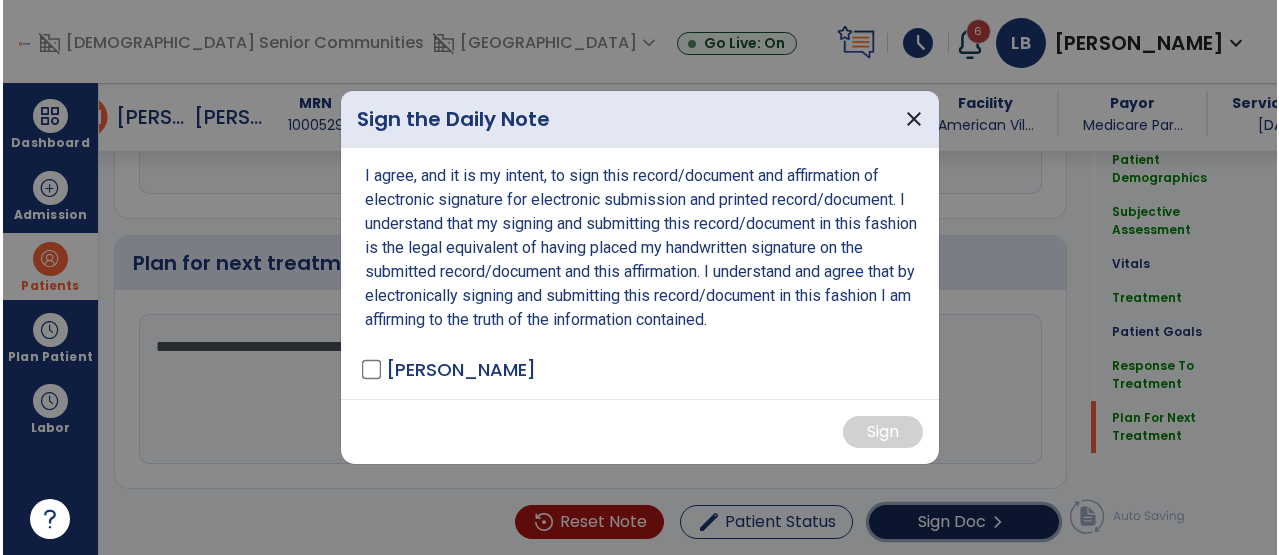 scroll, scrollTop: 3423, scrollLeft: 0, axis: vertical 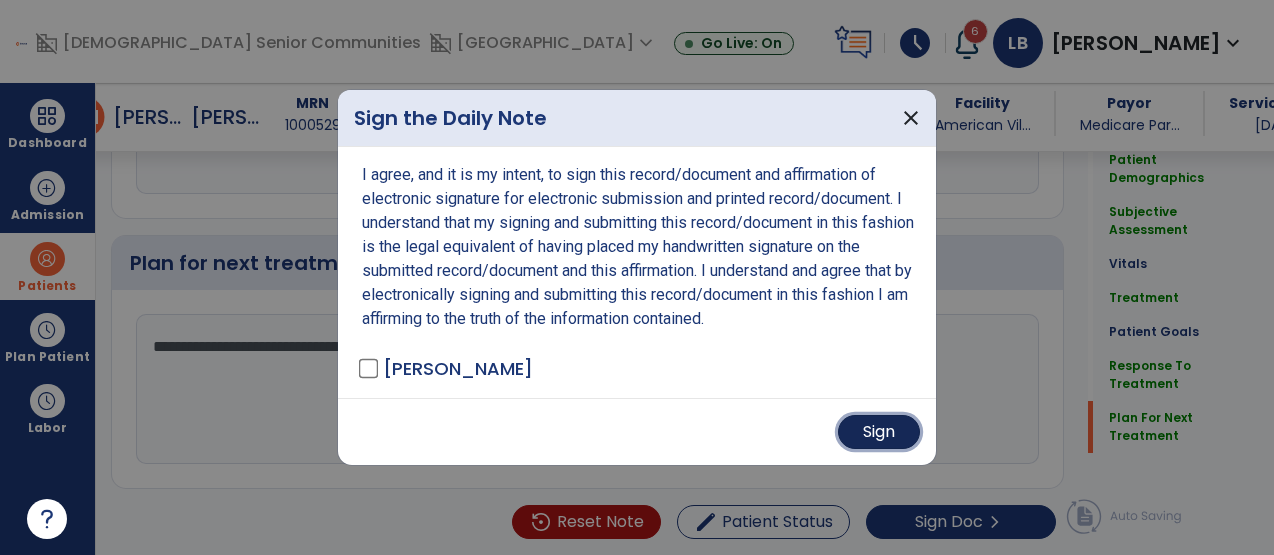 click on "Sign" at bounding box center (879, 432) 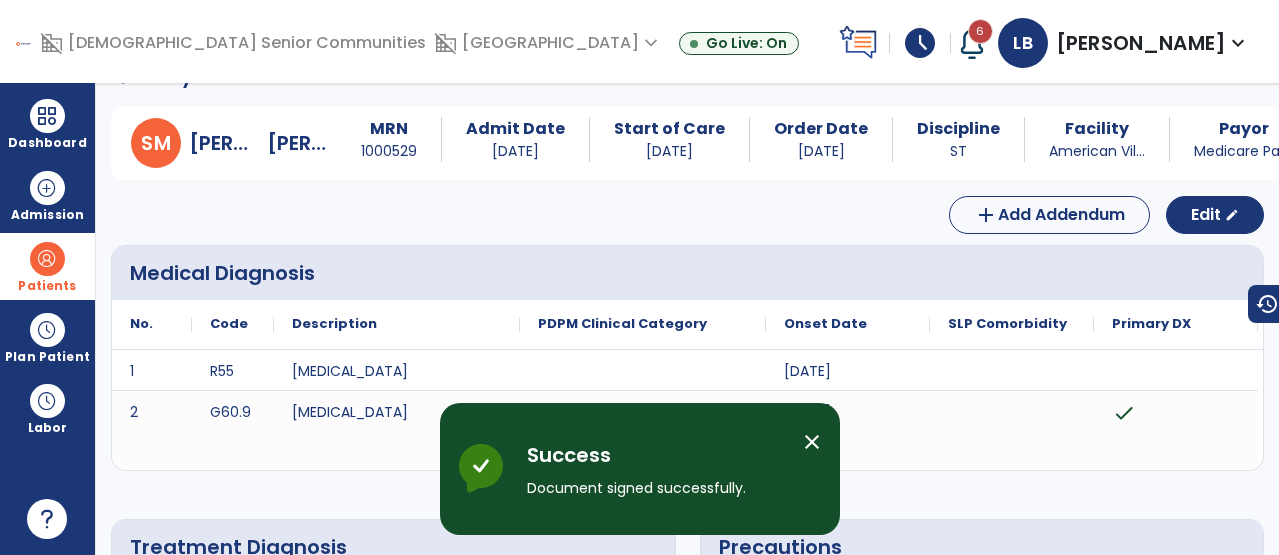 scroll, scrollTop: 0, scrollLeft: 0, axis: both 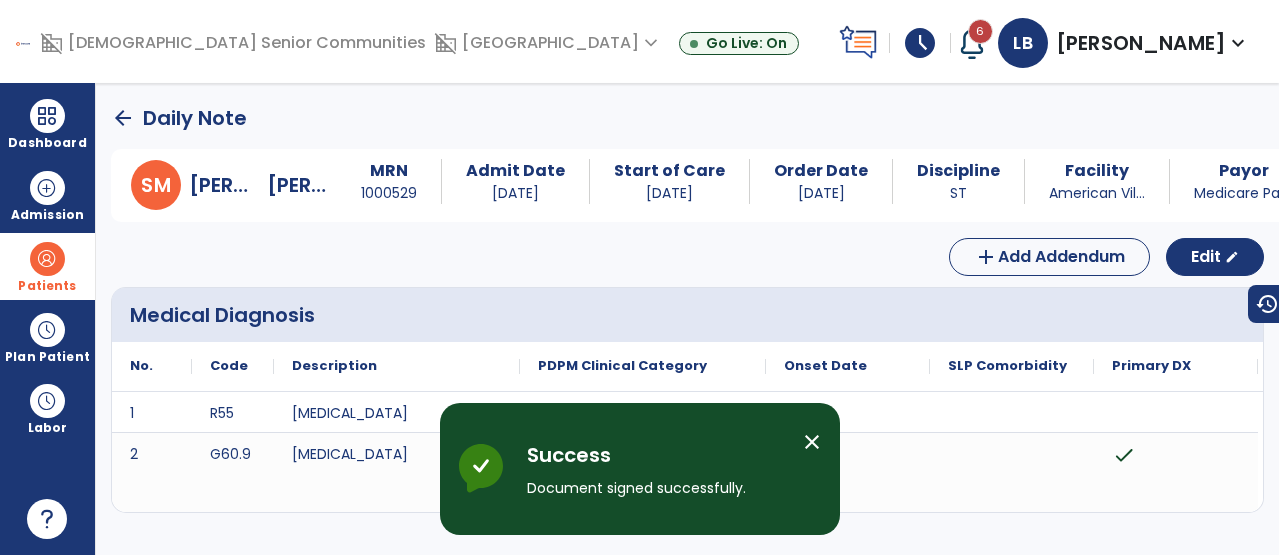 click on "arrow_back" 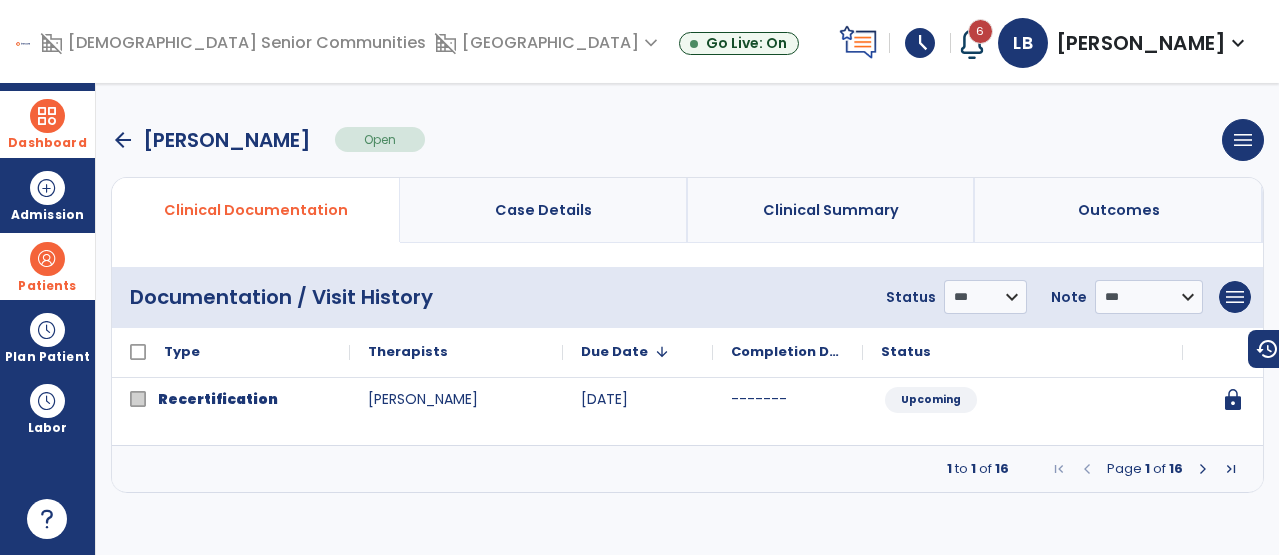 click on "Dashboard" at bounding box center [47, 124] 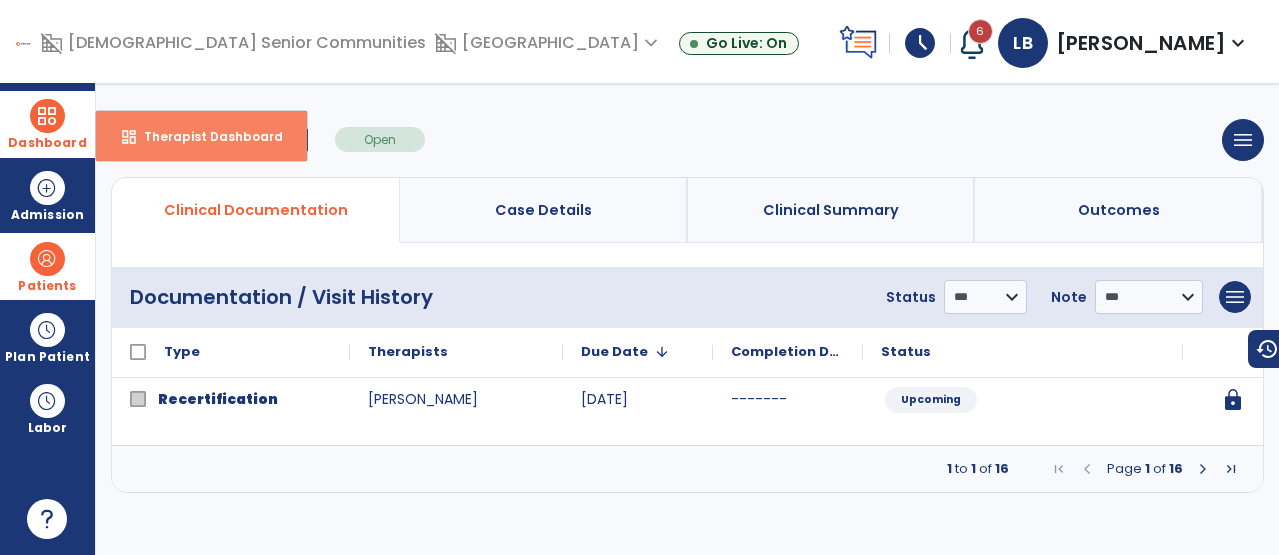 click on "Therapist Dashboard" at bounding box center [205, 136] 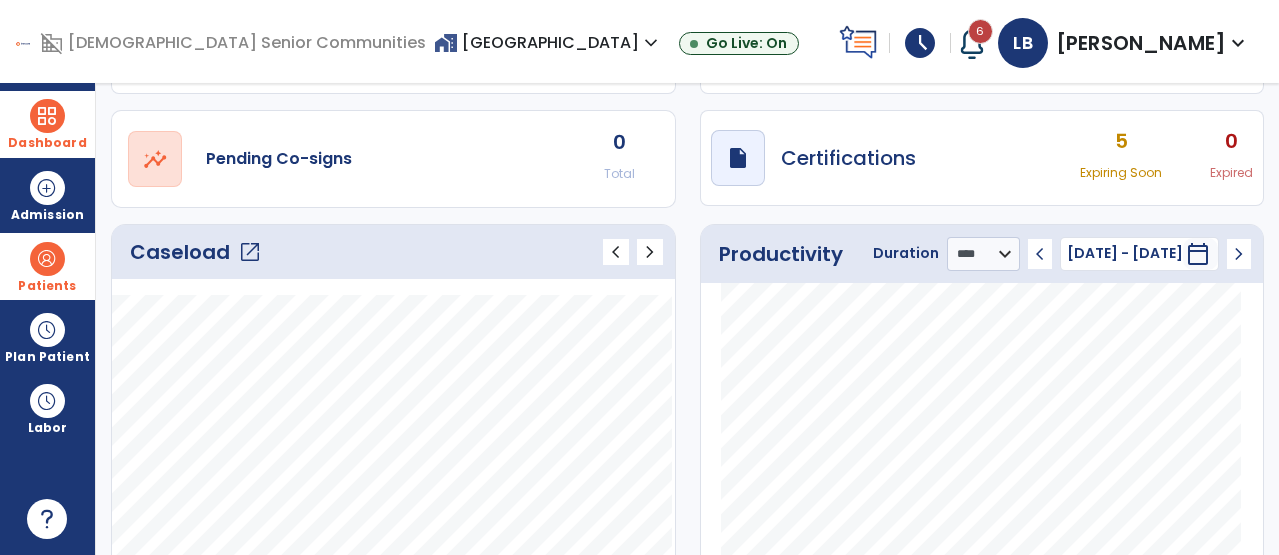 scroll, scrollTop: 147, scrollLeft: 0, axis: vertical 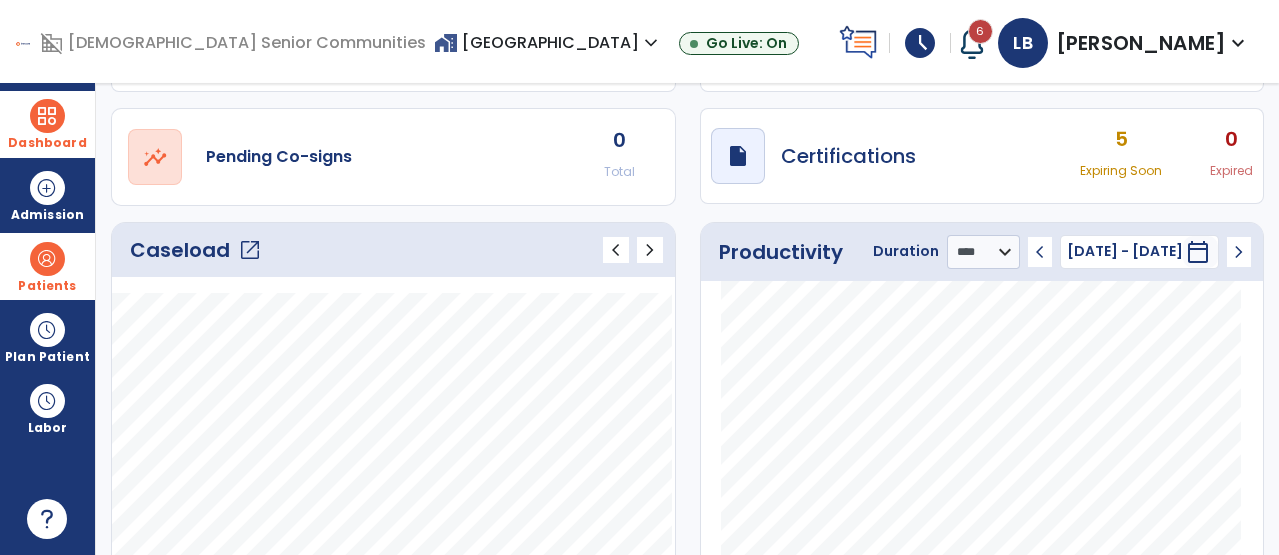 click on "open_in_new" 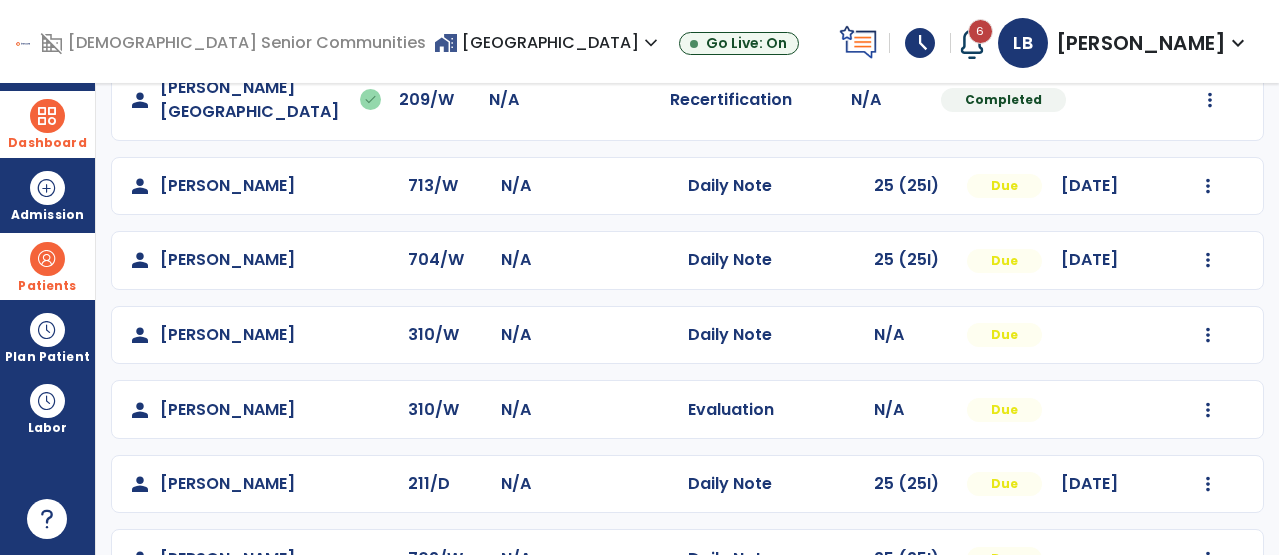 scroll, scrollTop: 839, scrollLeft: 0, axis: vertical 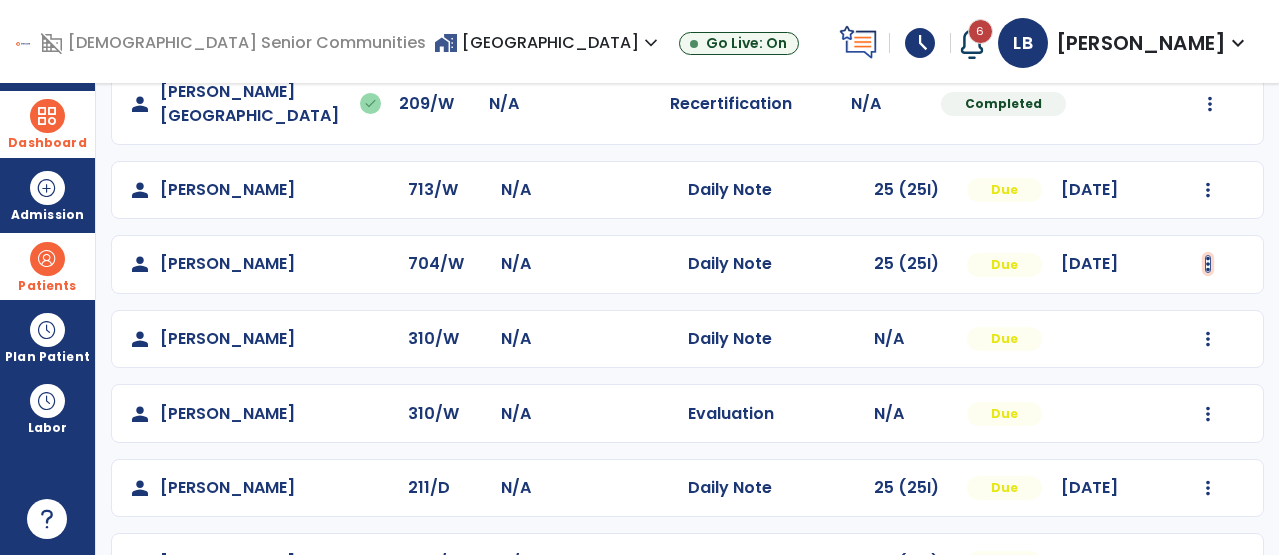 click at bounding box center (1208, -379) 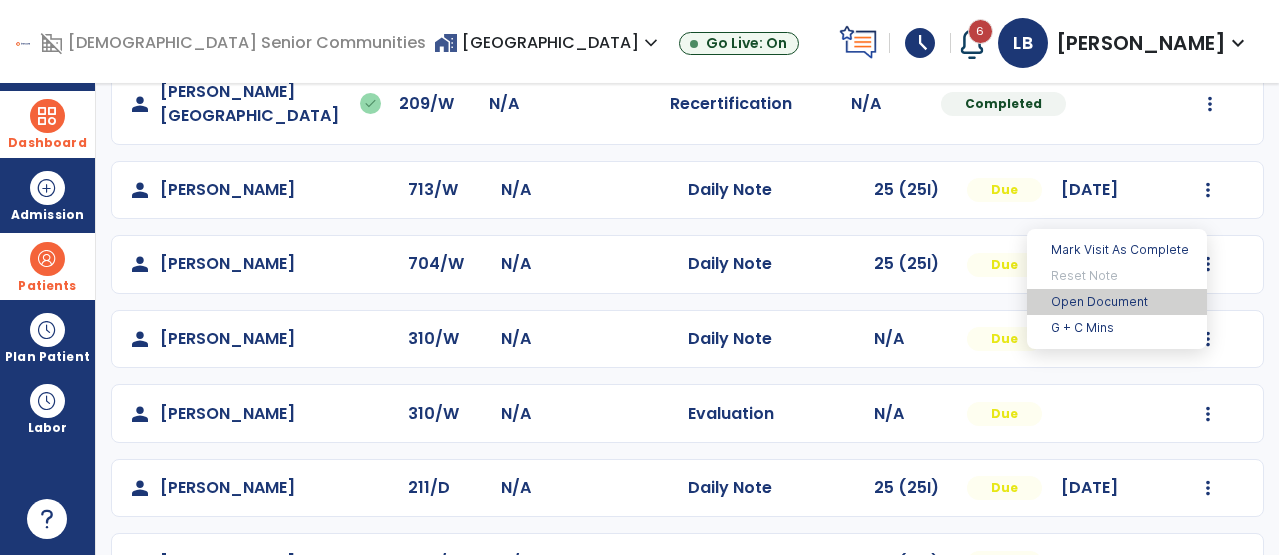 click on "Open Document" at bounding box center (1117, 302) 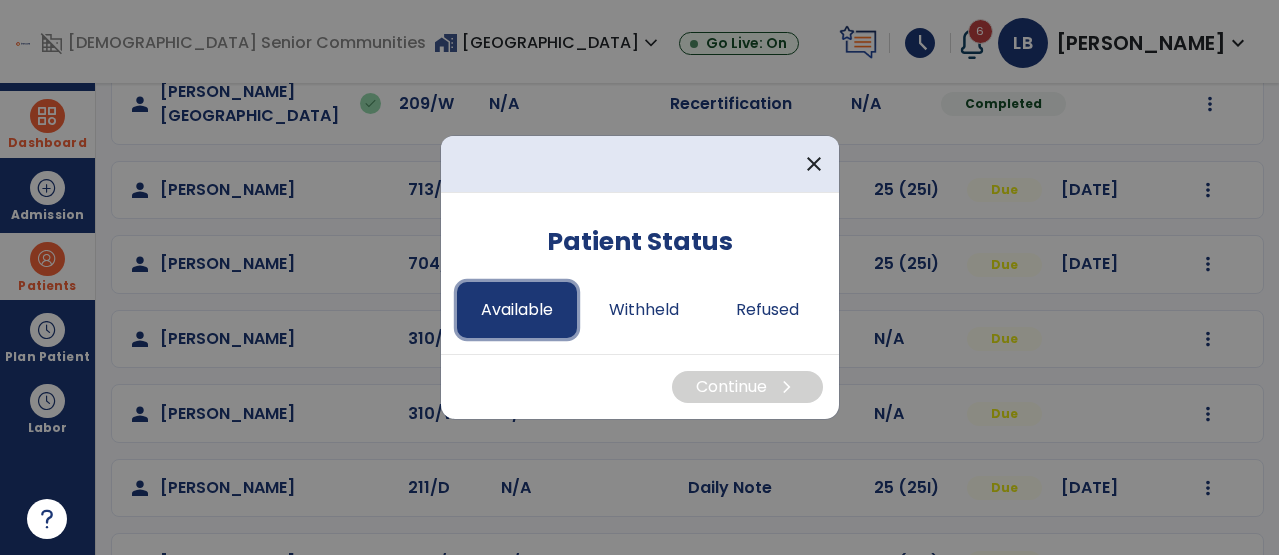 click on "Available" at bounding box center [517, 310] 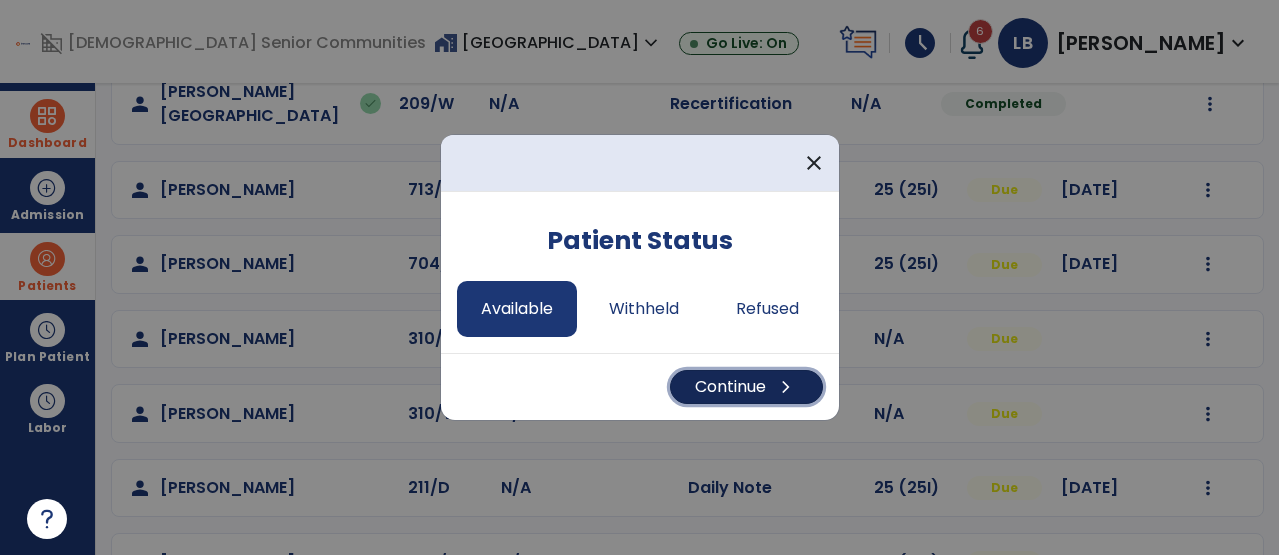 click on "Continue   chevron_right" at bounding box center [746, 387] 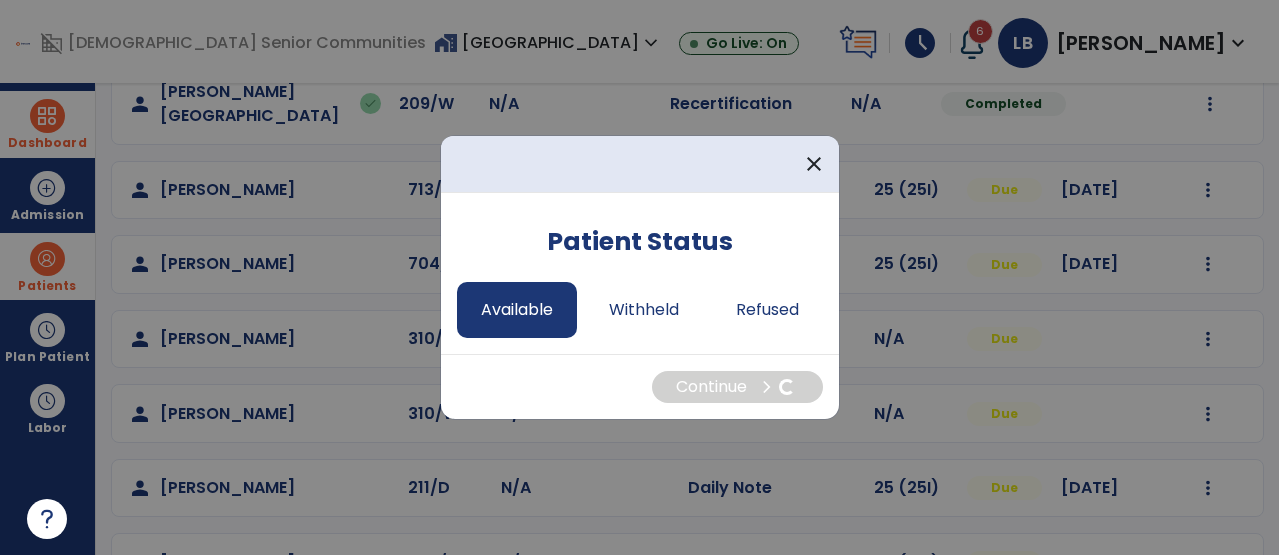 select on "*" 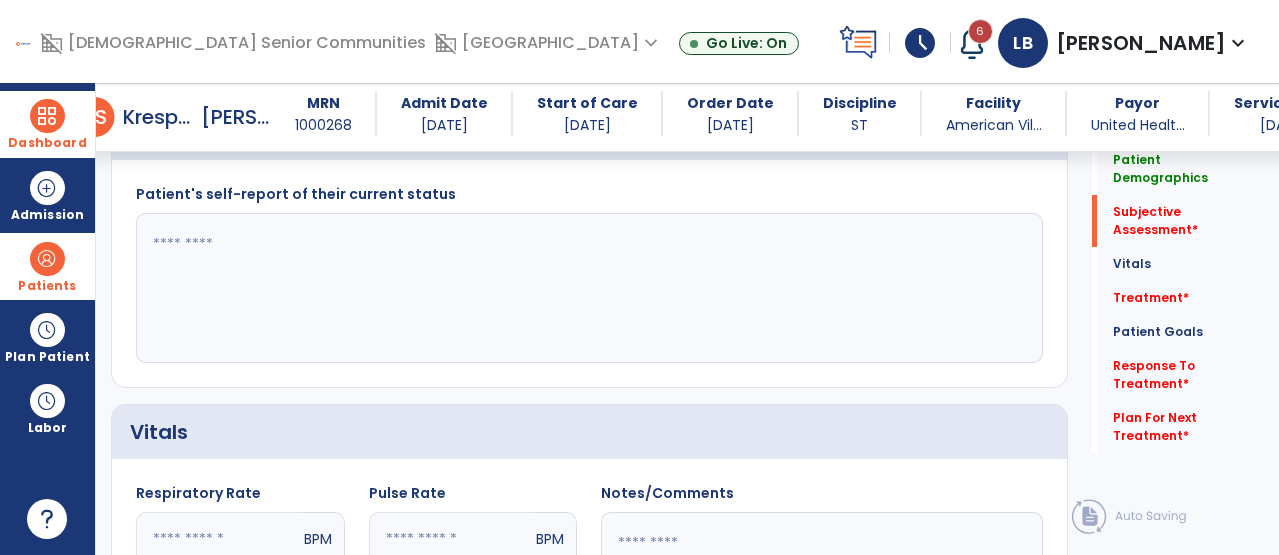 scroll, scrollTop: 521, scrollLeft: 0, axis: vertical 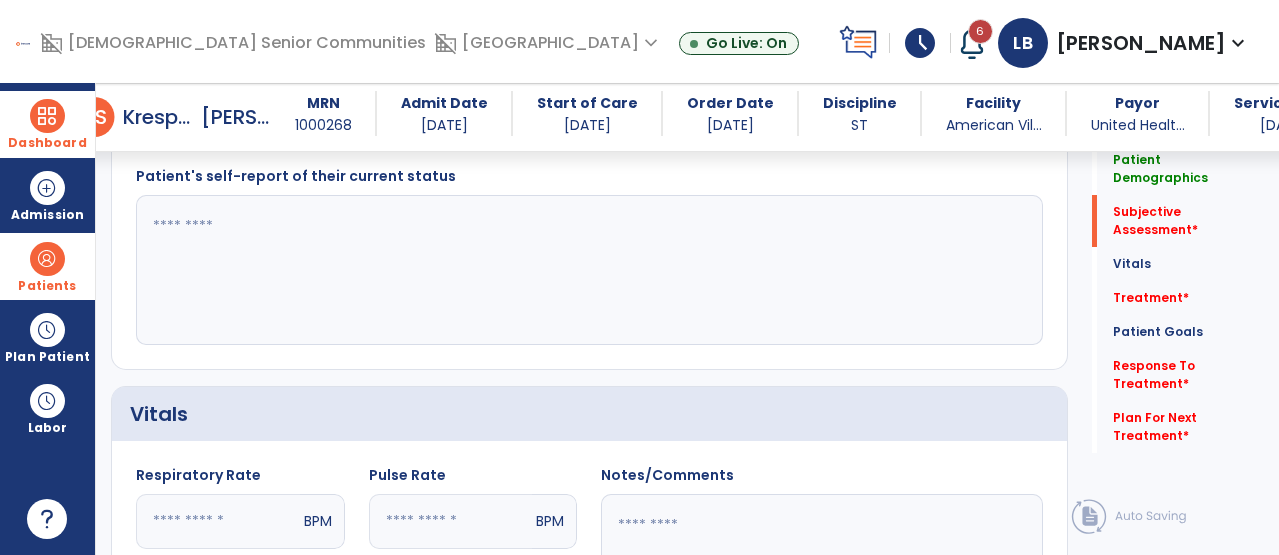 click 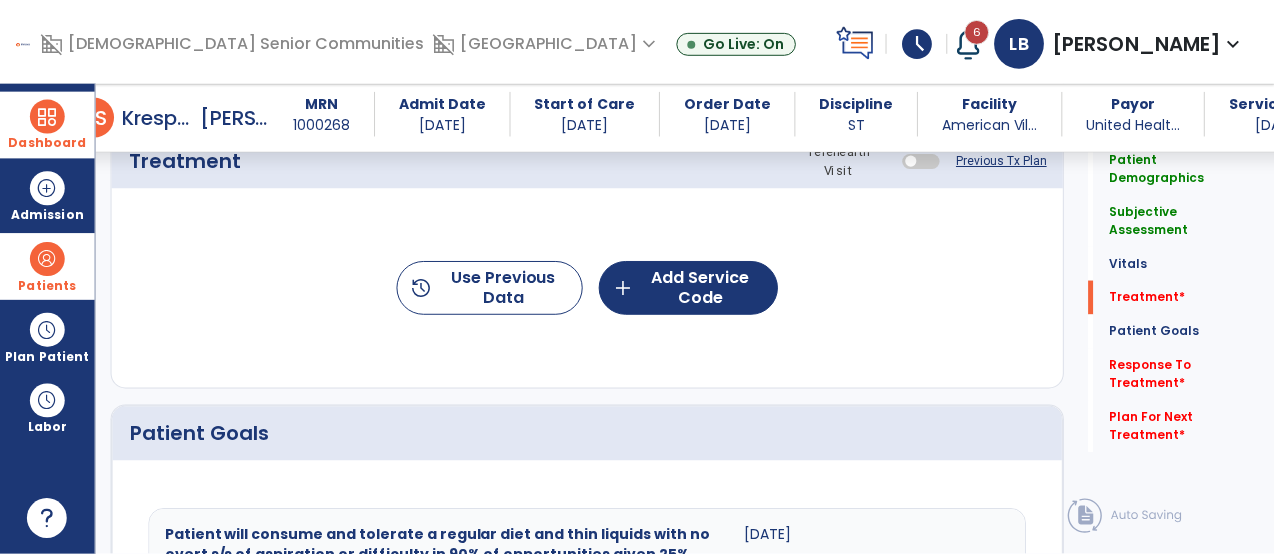 scroll, scrollTop: 1191, scrollLeft: 0, axis: vertical 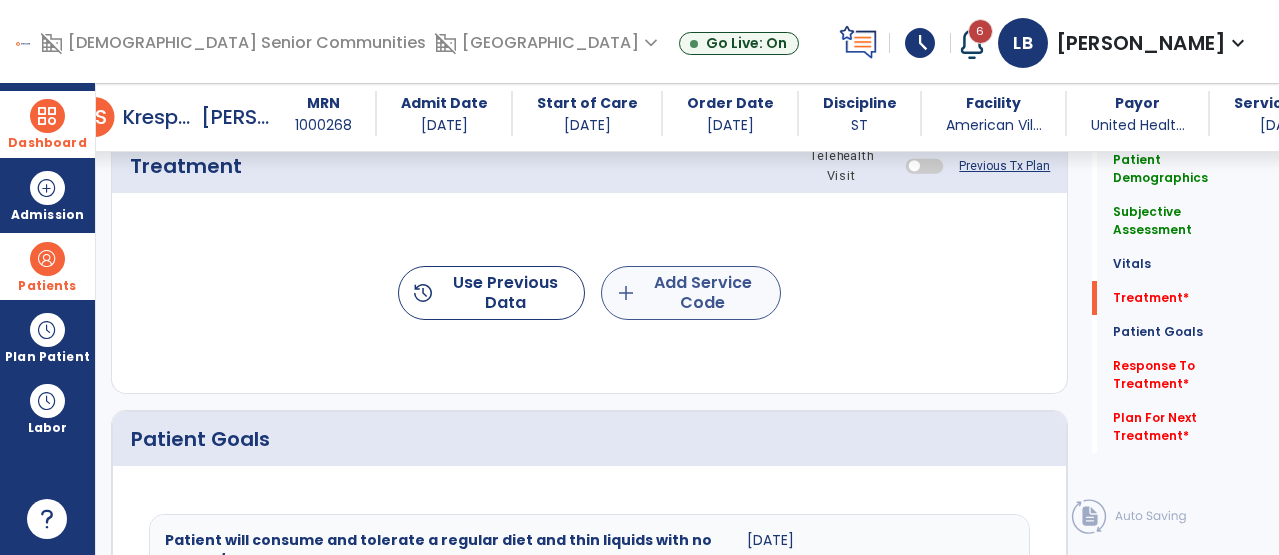 type on "*******" 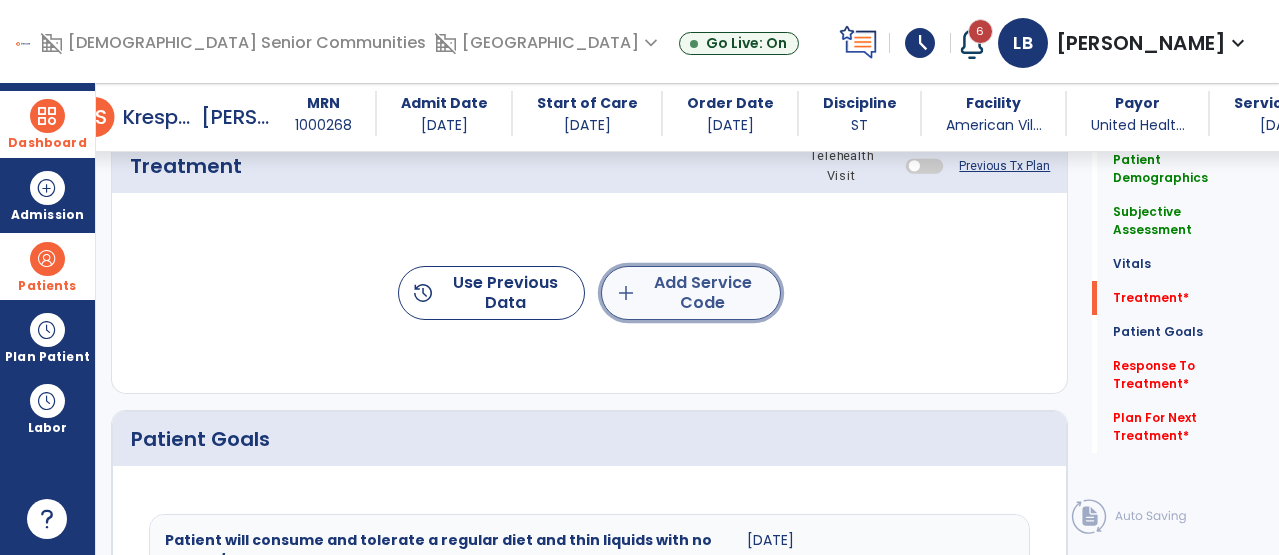 click on "add  Add Service Code" 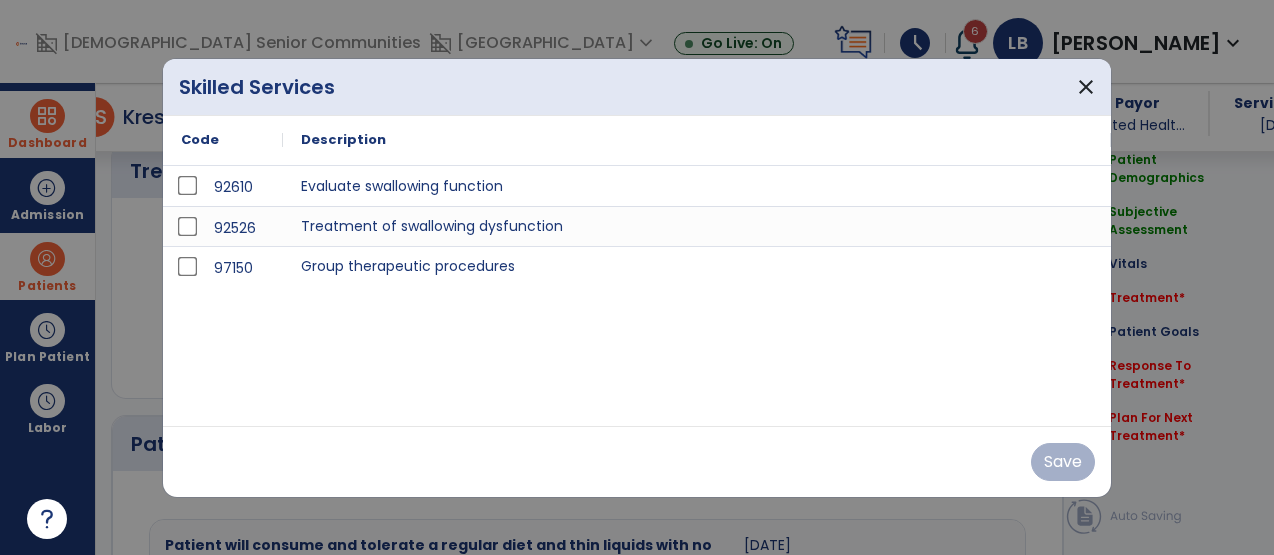 scroll, scrollTop: 1191, scrollLeft: 0, axis: vertical 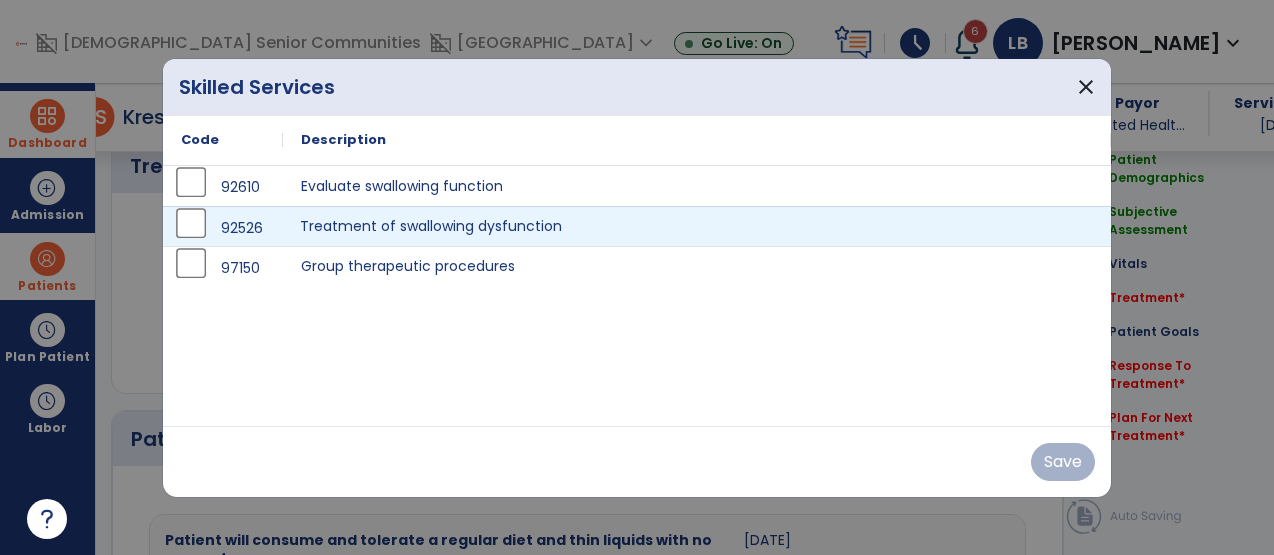 click on "Treatment of swallowing dysfunction" at bounding box center [697, 226] 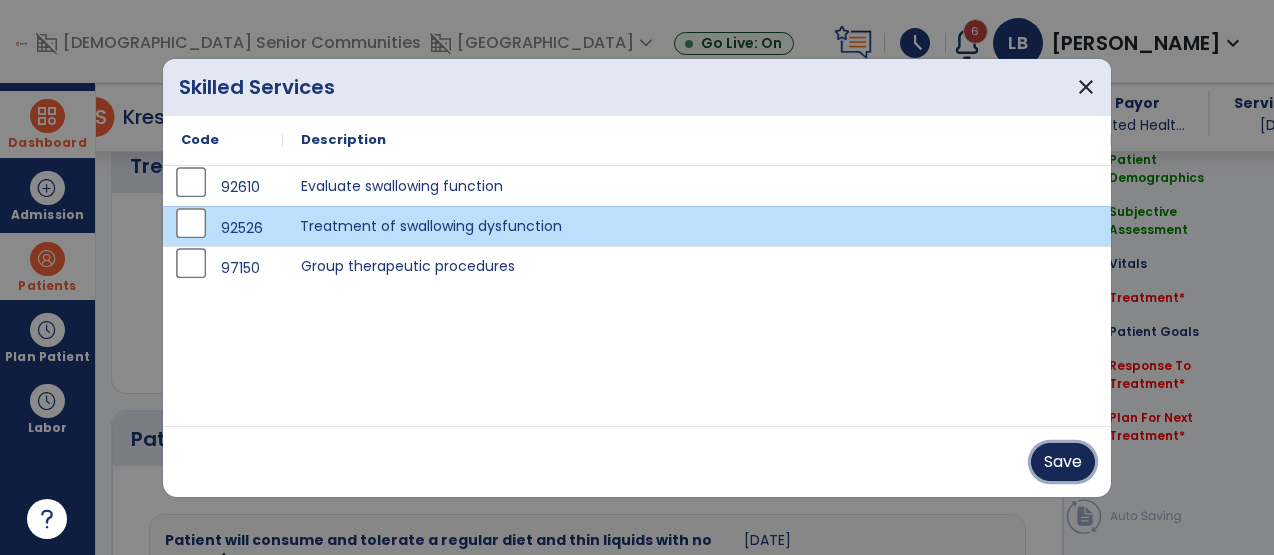 click on "Save" at bounding box center (1063, 462) 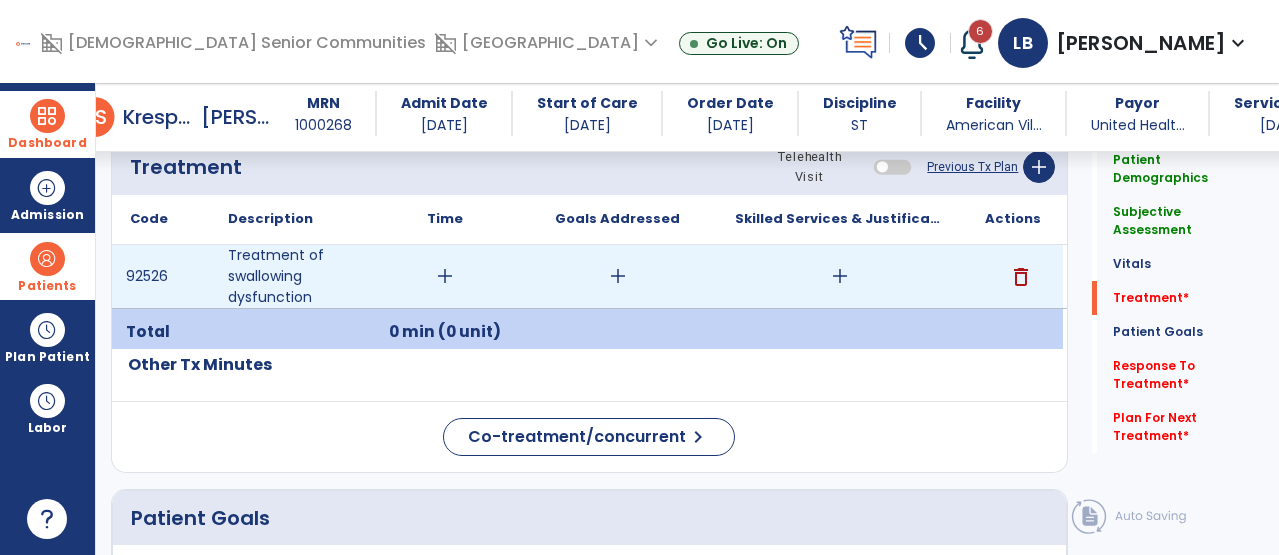 click on "add" at bounding box center (445, 276) 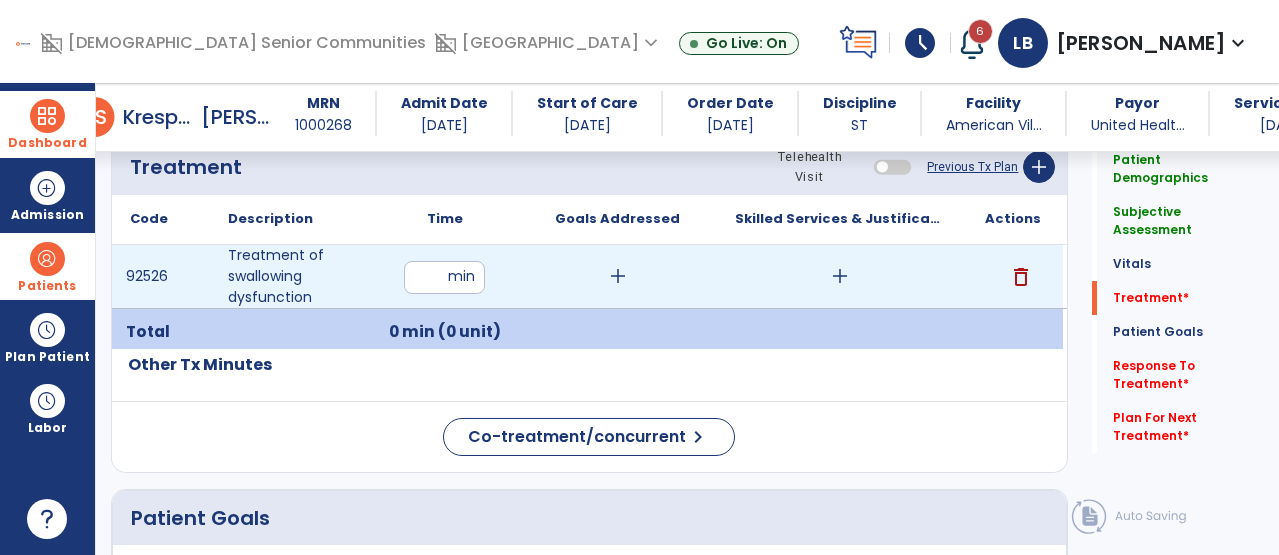 type on "*" 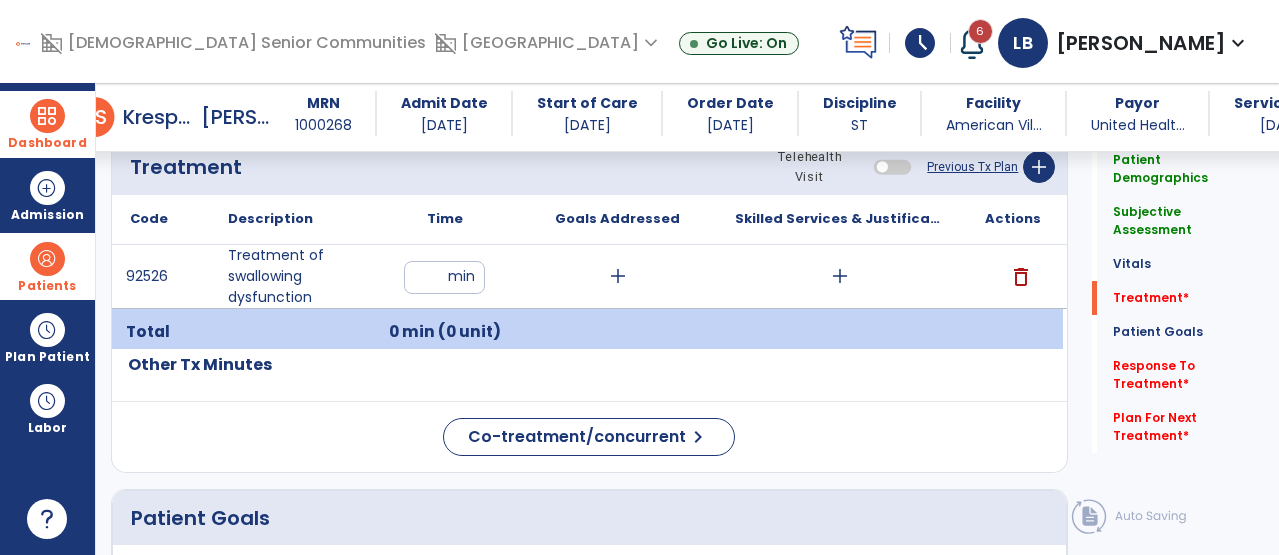 type on "*" 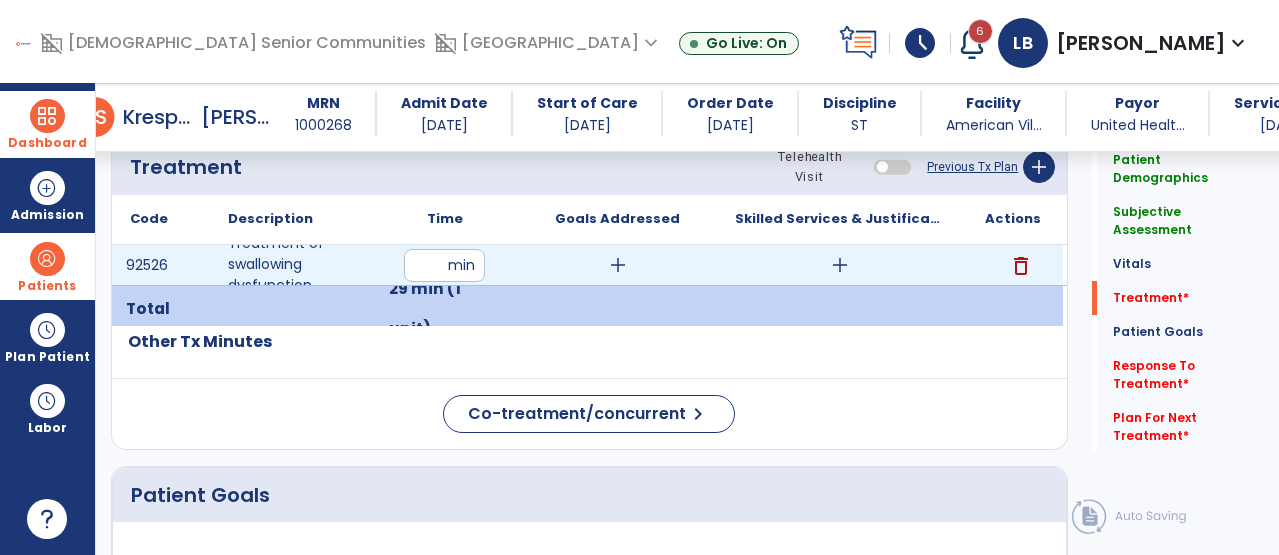 click on "add" at bounding box center (618, 265) 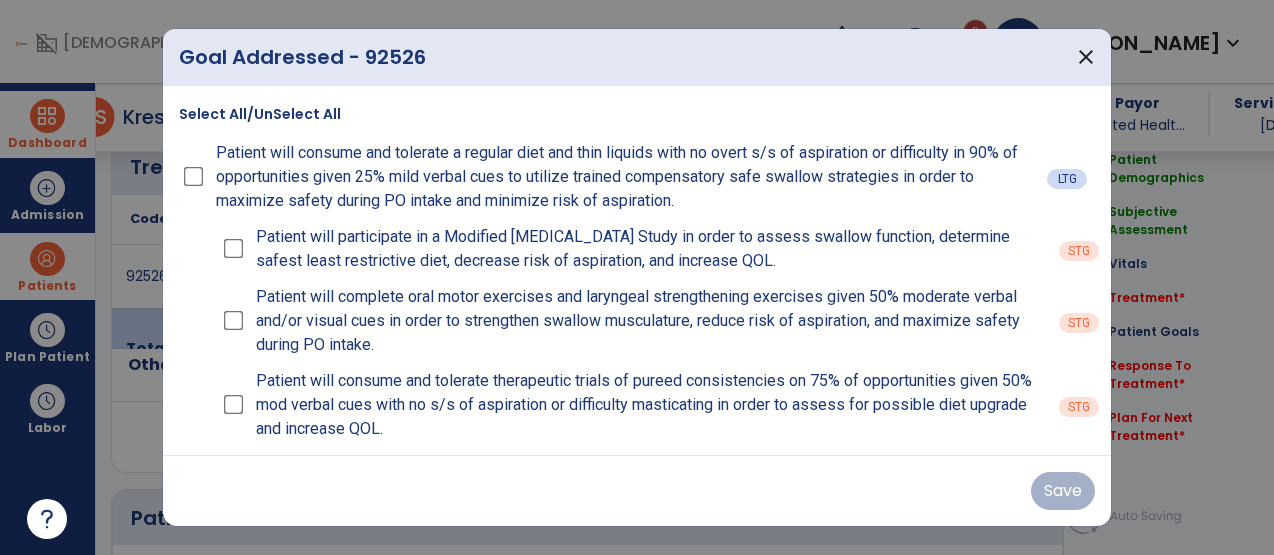 scroll, scrollTop: 1191, scrollLeft: 0, axis: vertical 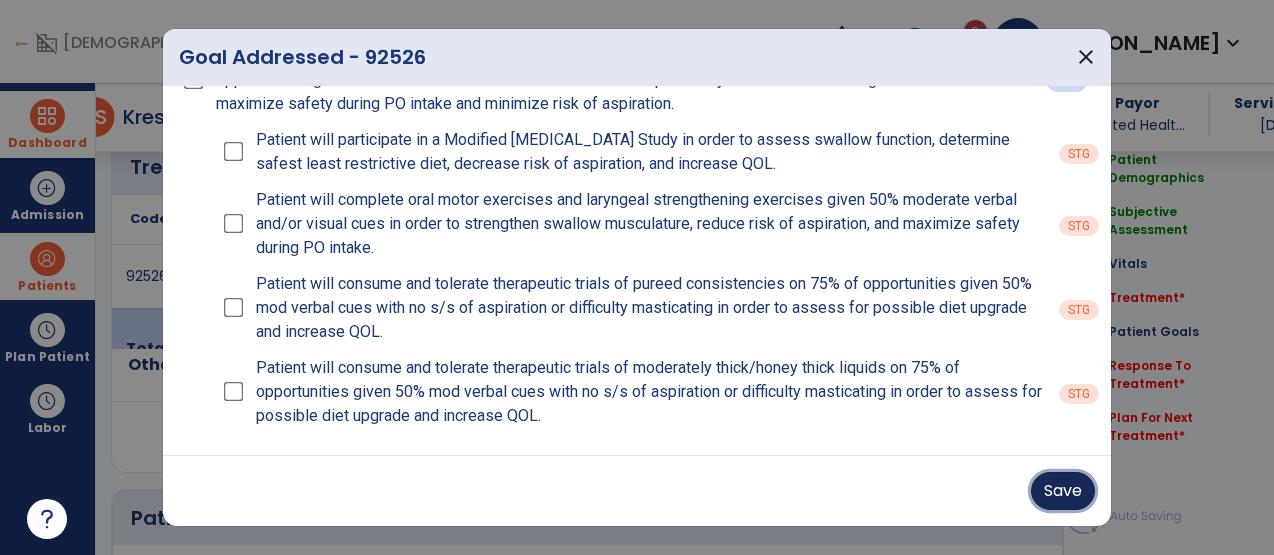 click on "Save" at bounding box center (1063, 491) 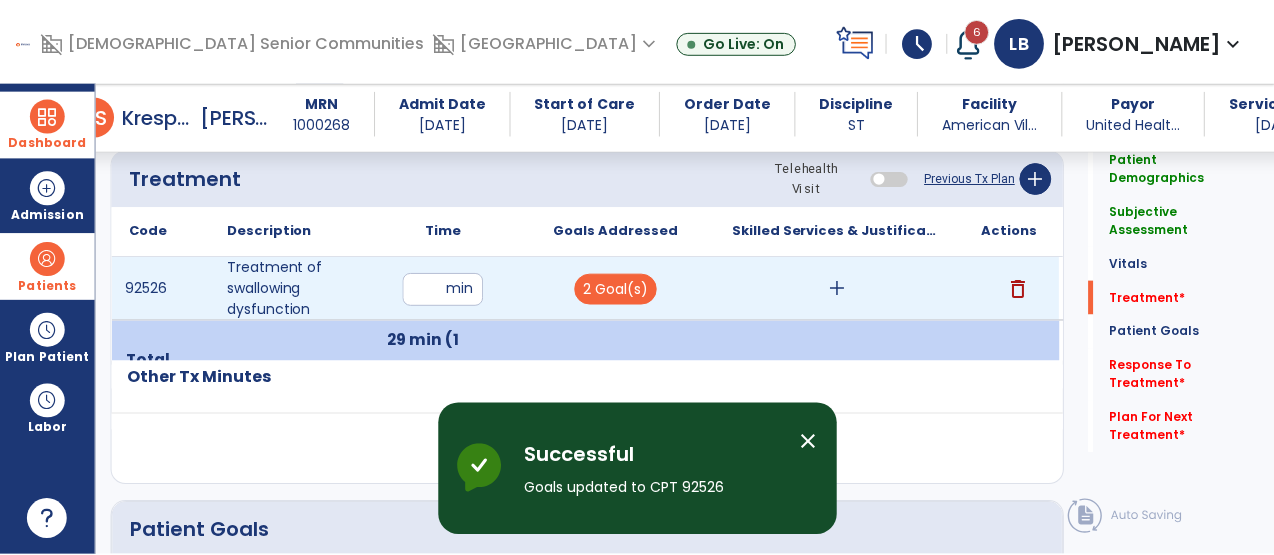 scroll, scrollTop: 1177, scrollLeft: 0, axis: vertical 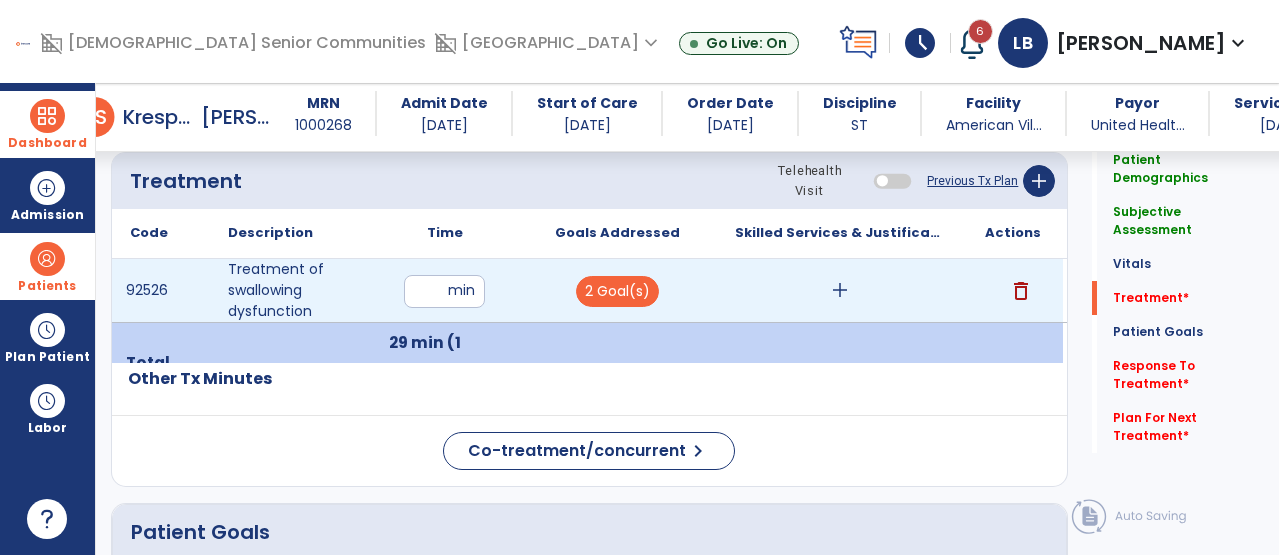 click on "add" at bounding box center [840, 290] 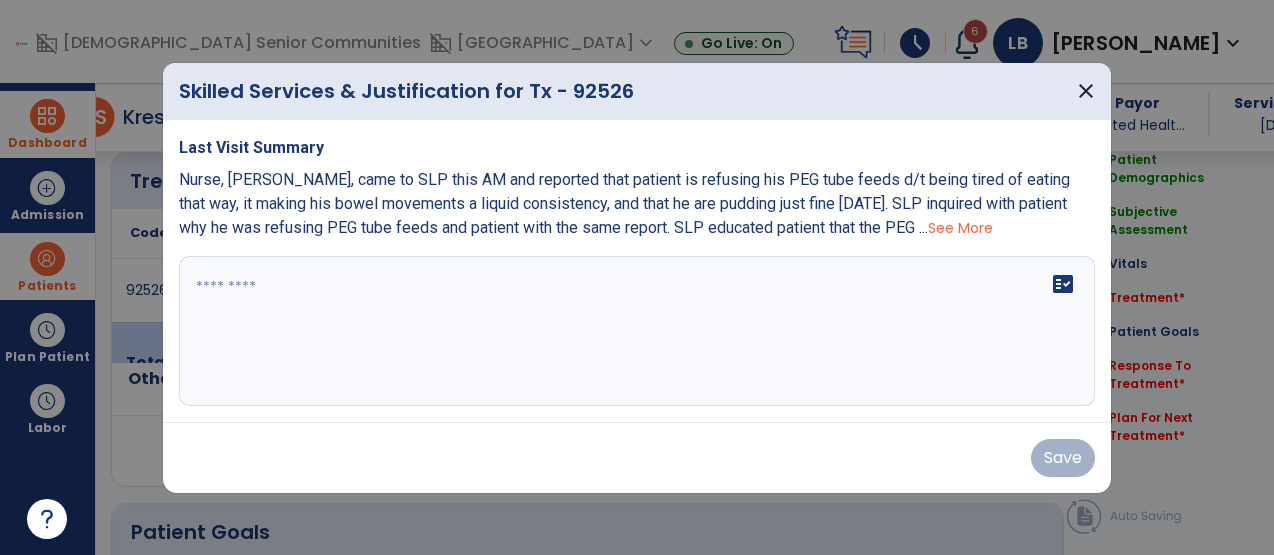 scroll, scrollTop: 1177, scrollLeft: 0, axis: vertical 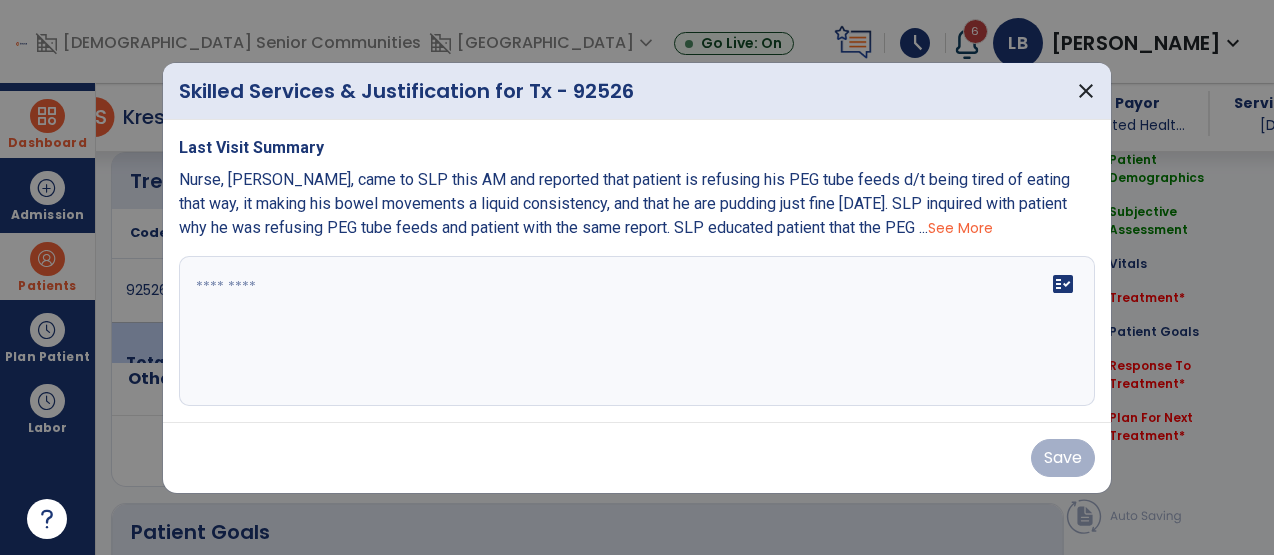 click on "fact_check" at bounding box center [637, 331] 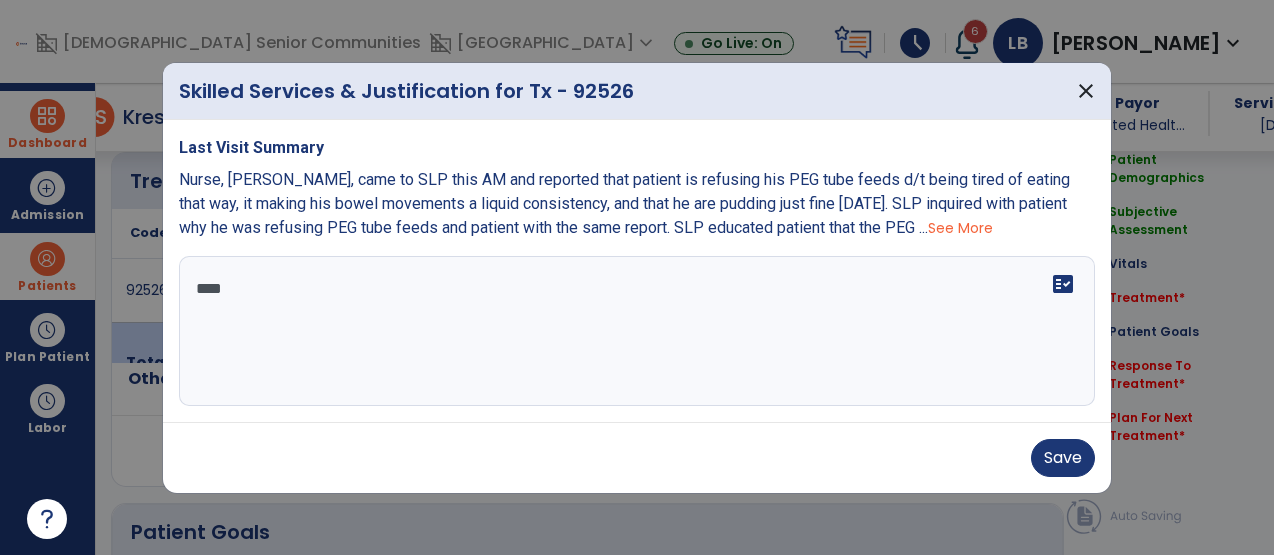 scroll, scrollTop: 0, scrollLeft: 0, axis: both 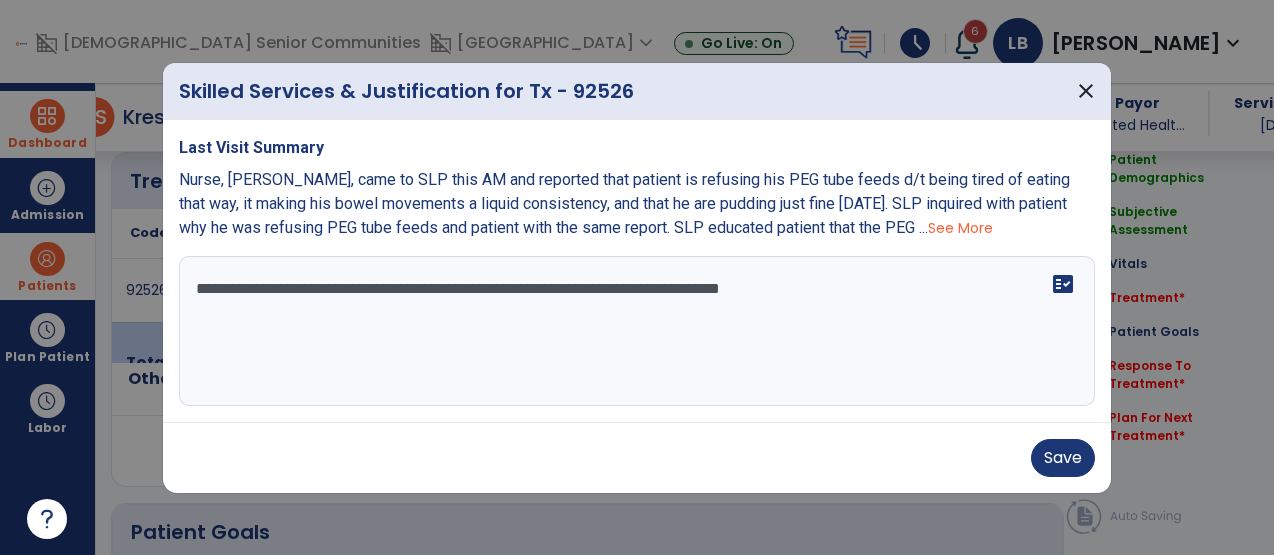 click on "**********" at bounding box center [637, 331] 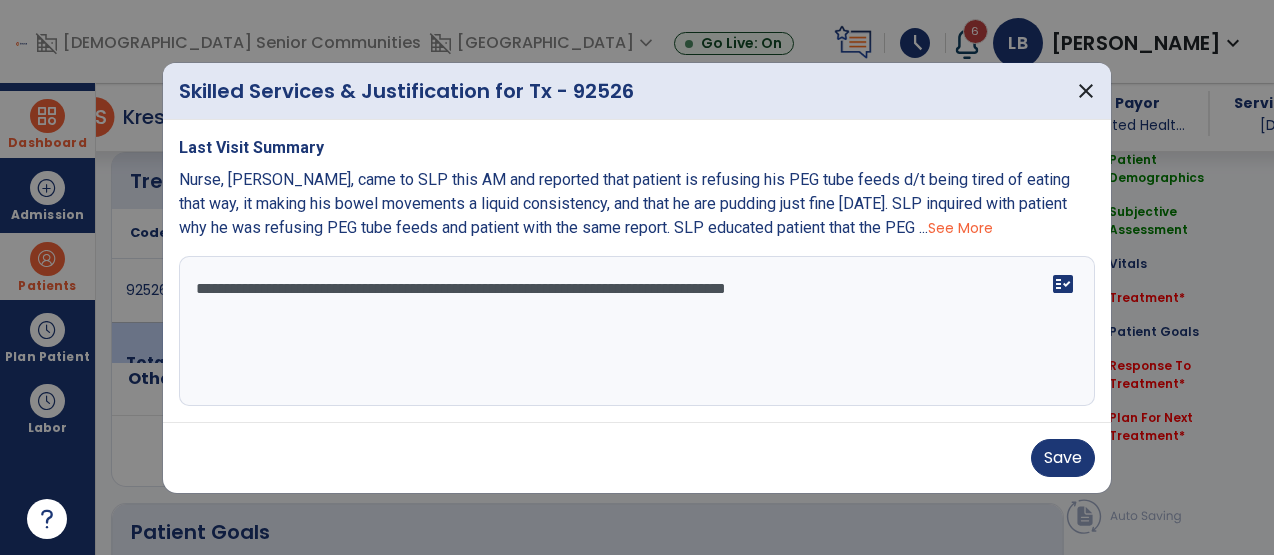 click on "**********" at bounding box center [637, 331] 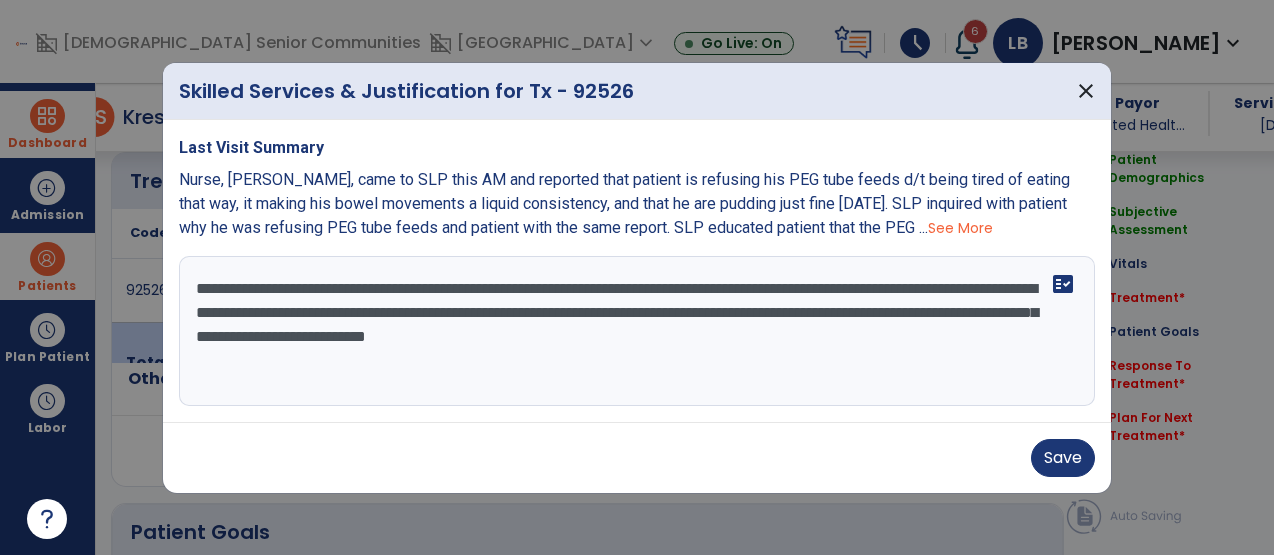 click on "**********" at bounding box center [637, 331] 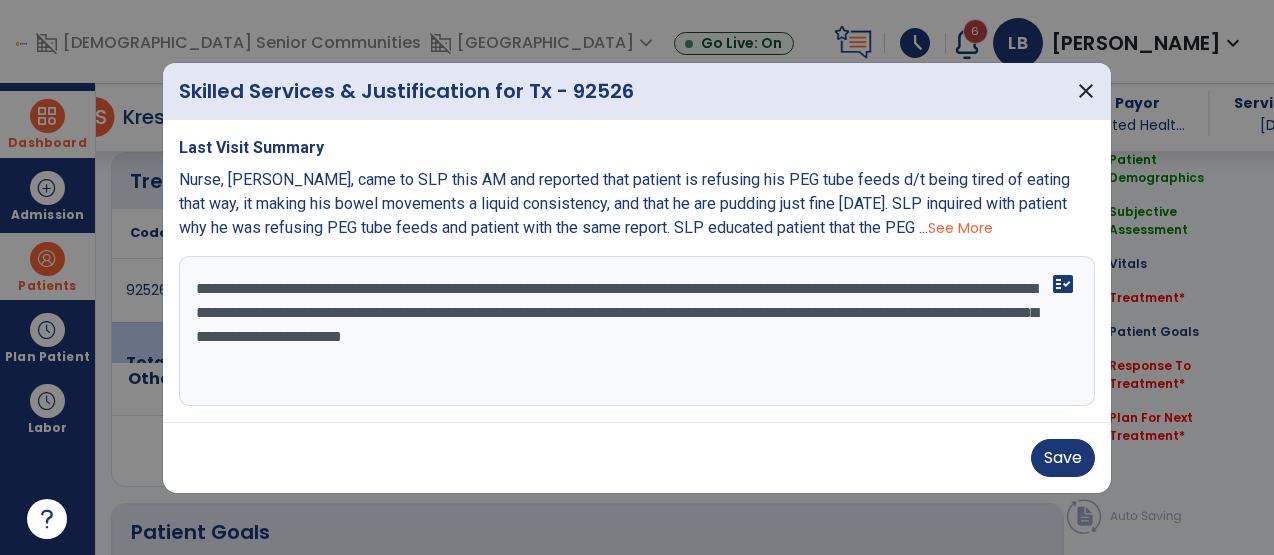 click on "**********" at bounding box center (637, 331) 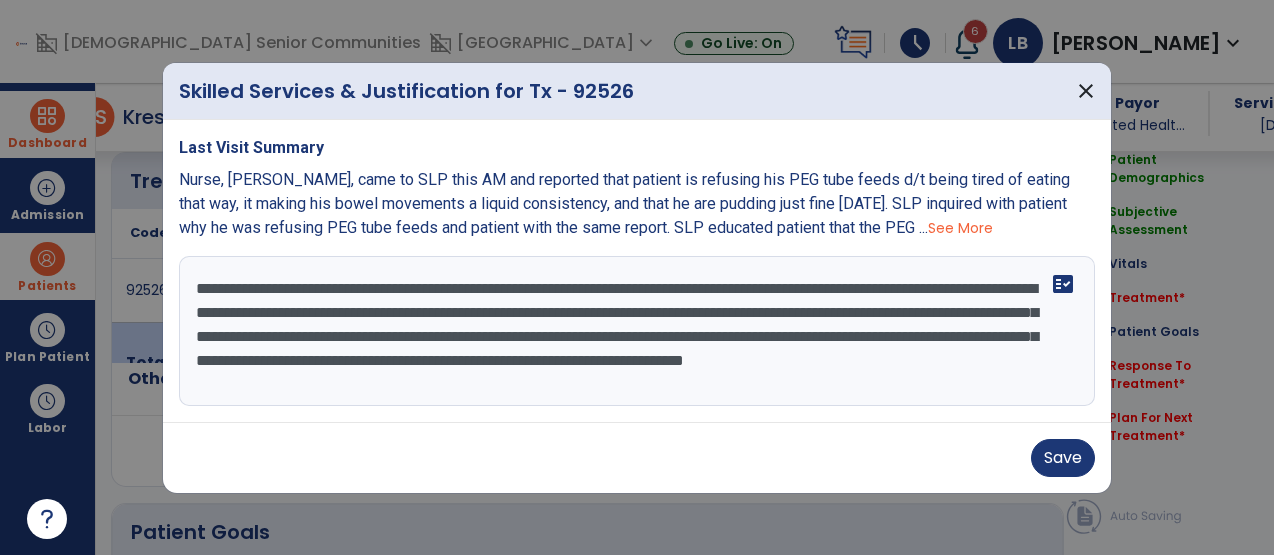 click on "**********" at bounding box center (637, 331) 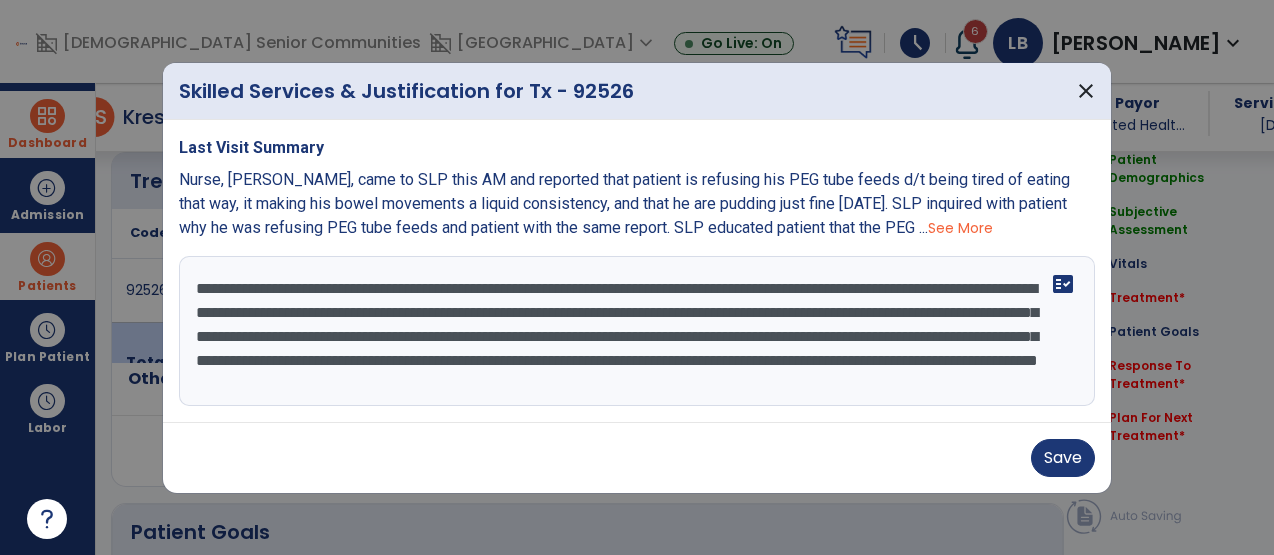 scroll, scrollTop: 24, scrollLeft: 0, axis: vertical 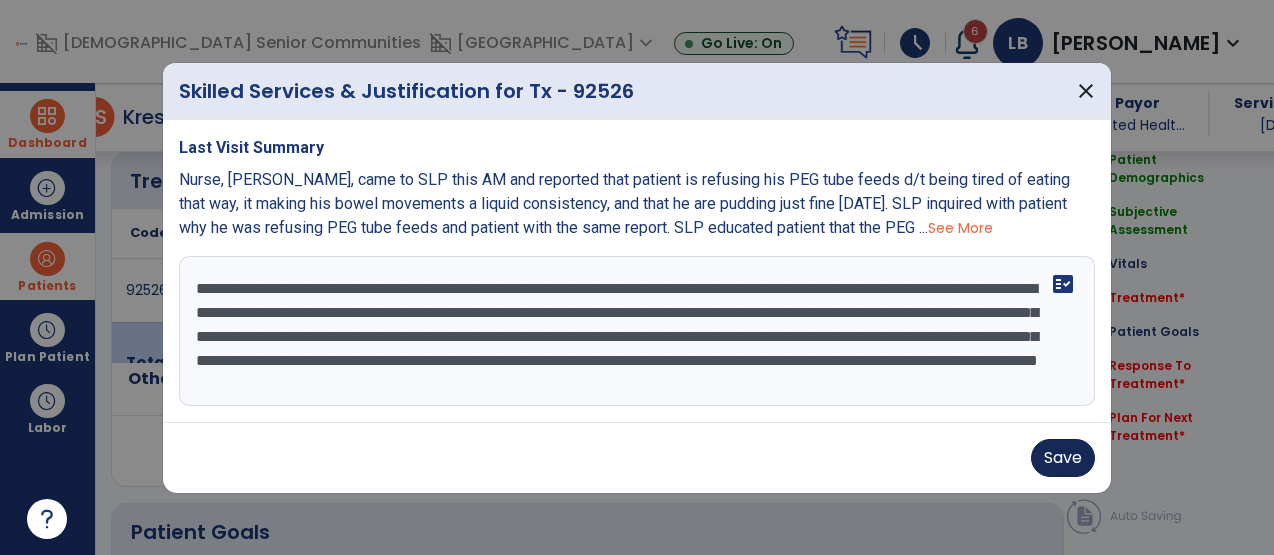 type on "**********" 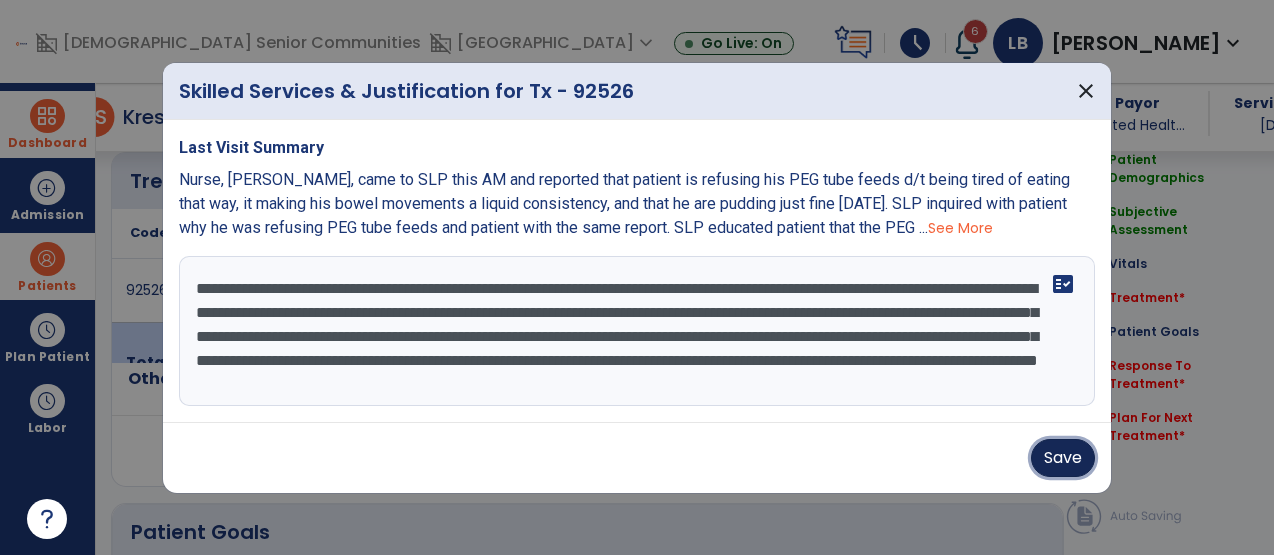 click on "Save" at bounding box center [1063, 458] 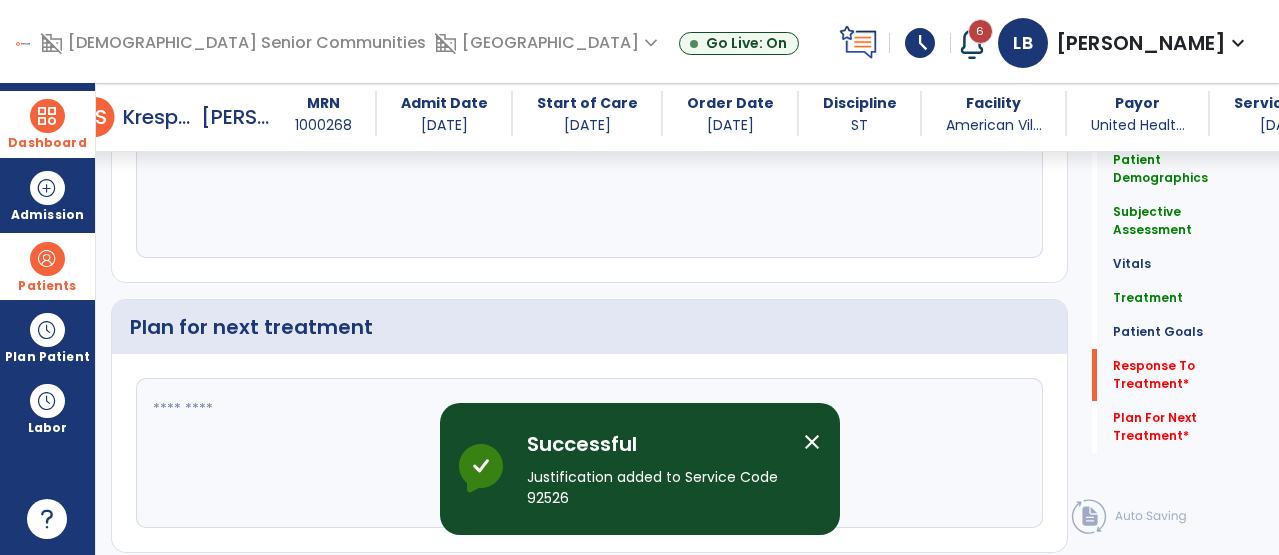 click on "fact_check" 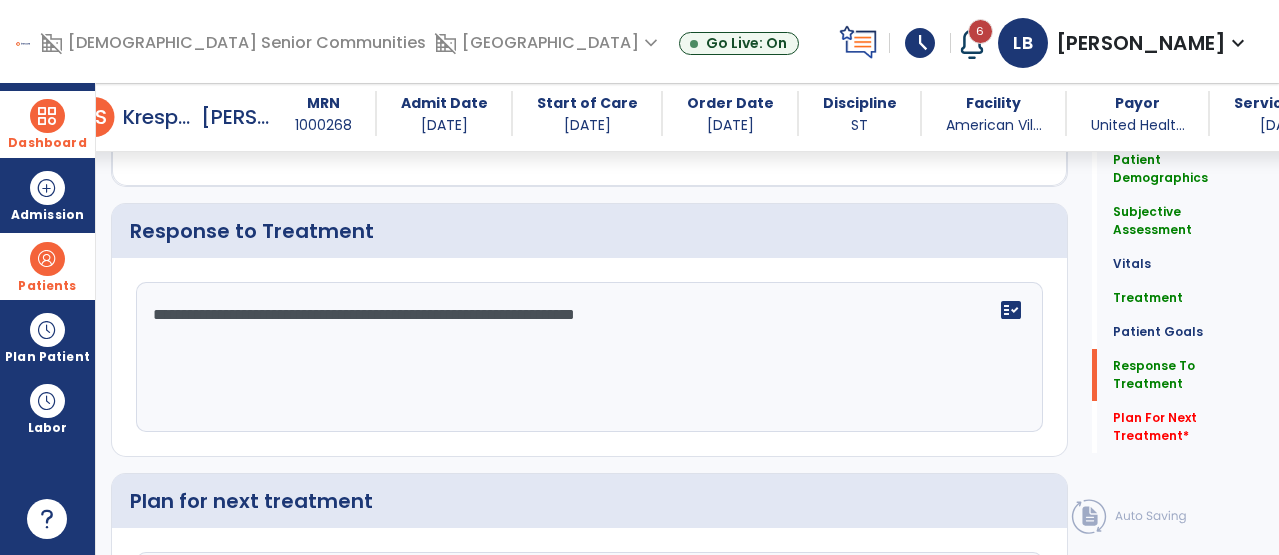 scroll, scrollTop: 3463, scrollLeft: 0, axis: vertical 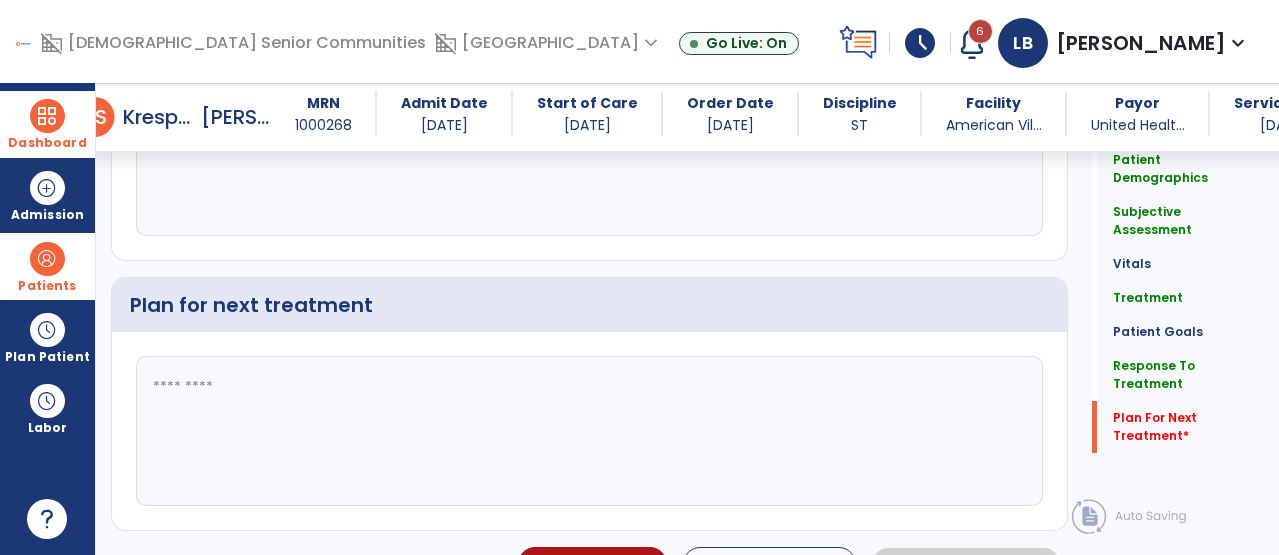 type on "**********" 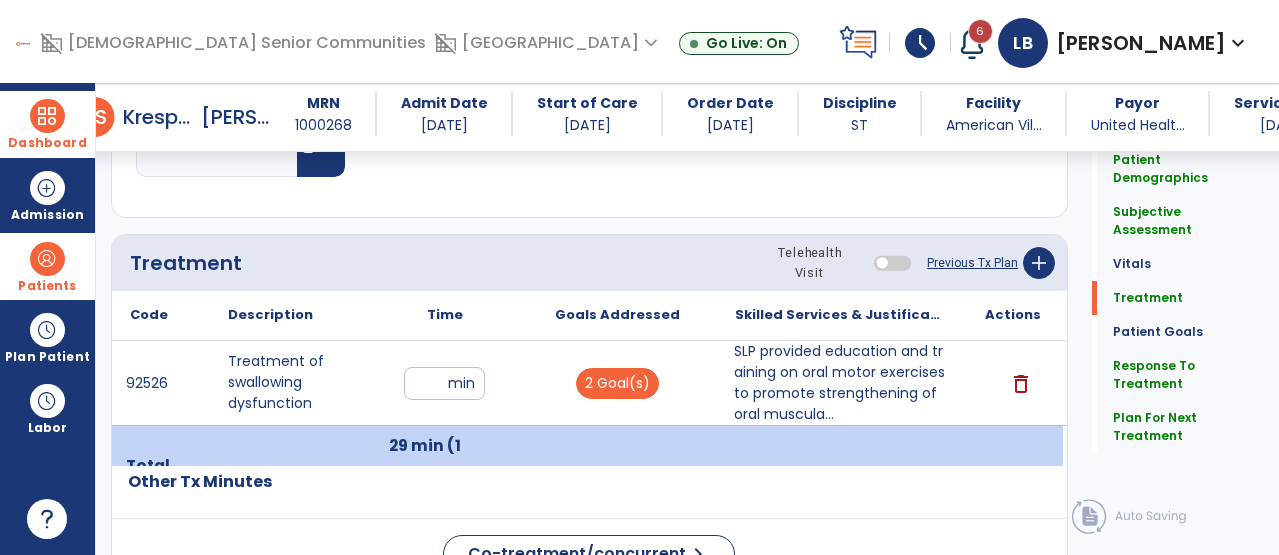 scroll, scrollTop: 1090, scrollLeft: 0, axis: vertical 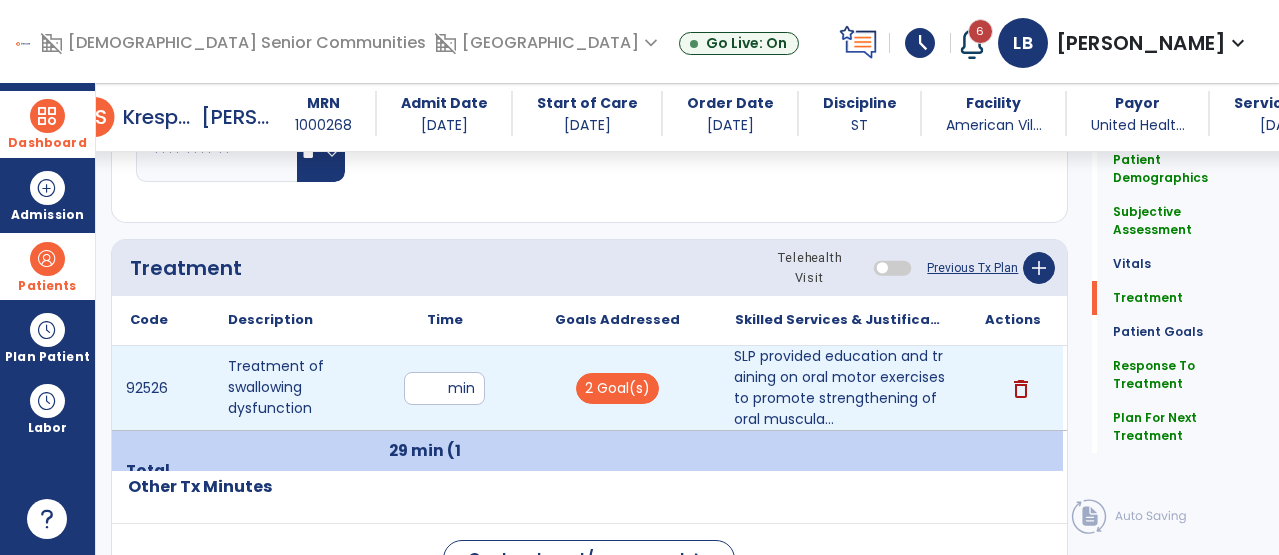type on "**********" 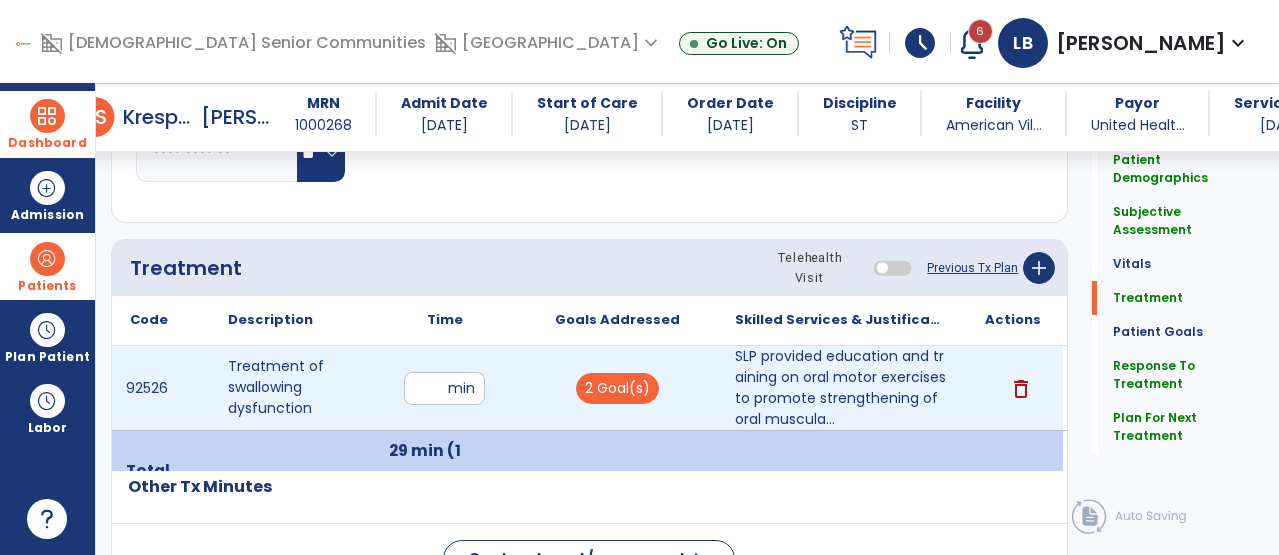 type on "*" 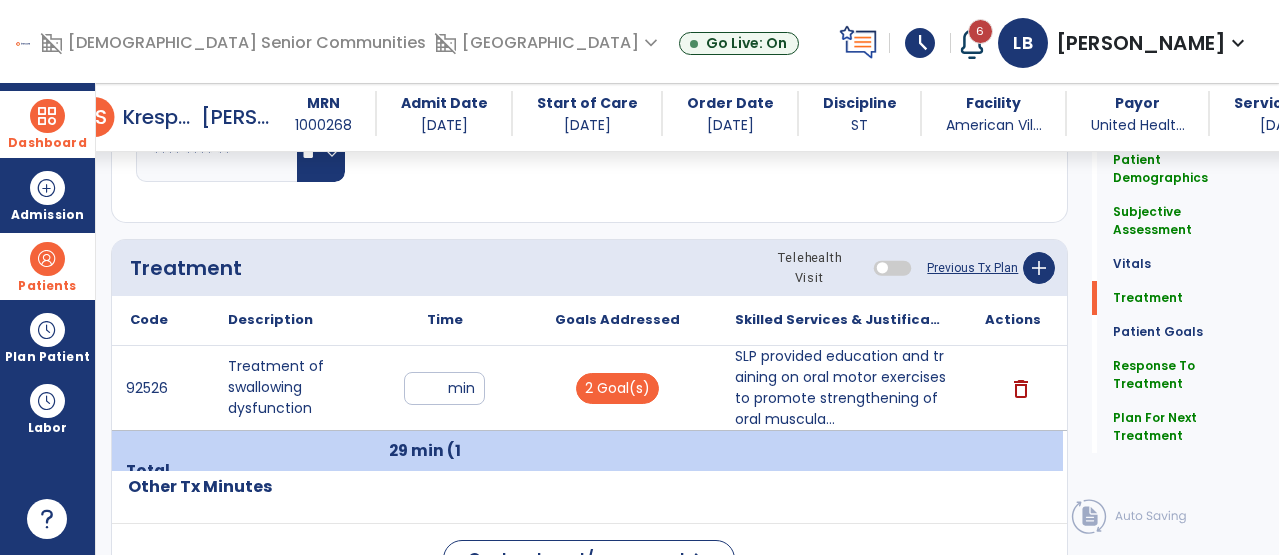 click on "Treatment Telehealth Visit  Previous Tx Plan   add" 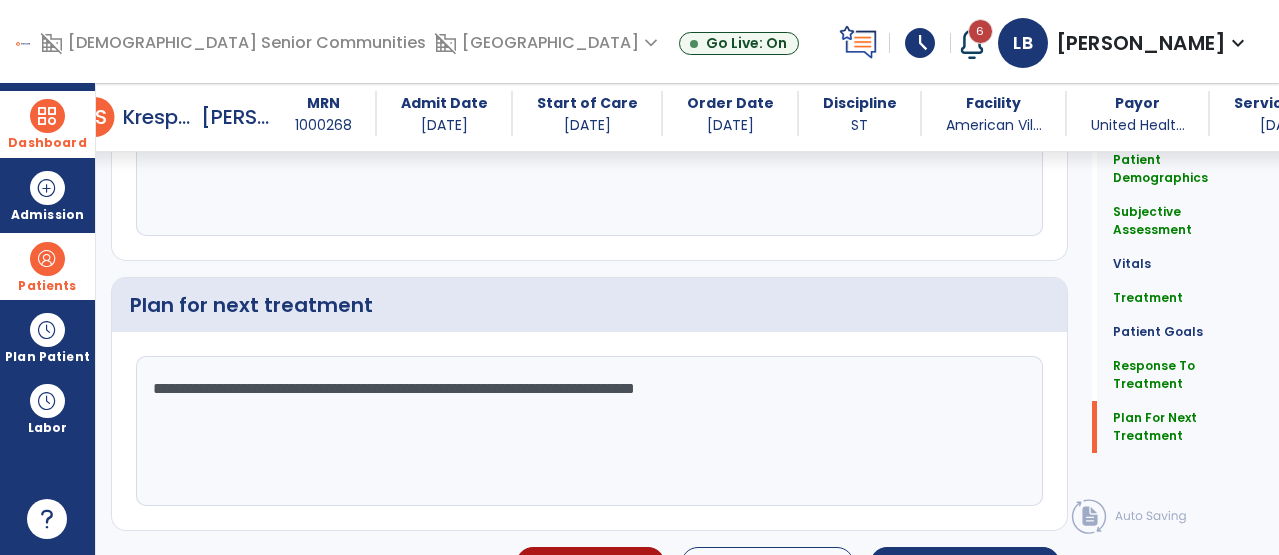 click on "Patient Demographics  Medical Diagnosis   Treatment Diagnosis   Precautions   Contraindications
Code
Description
Pdpm Clinical Category
J18.8 to" 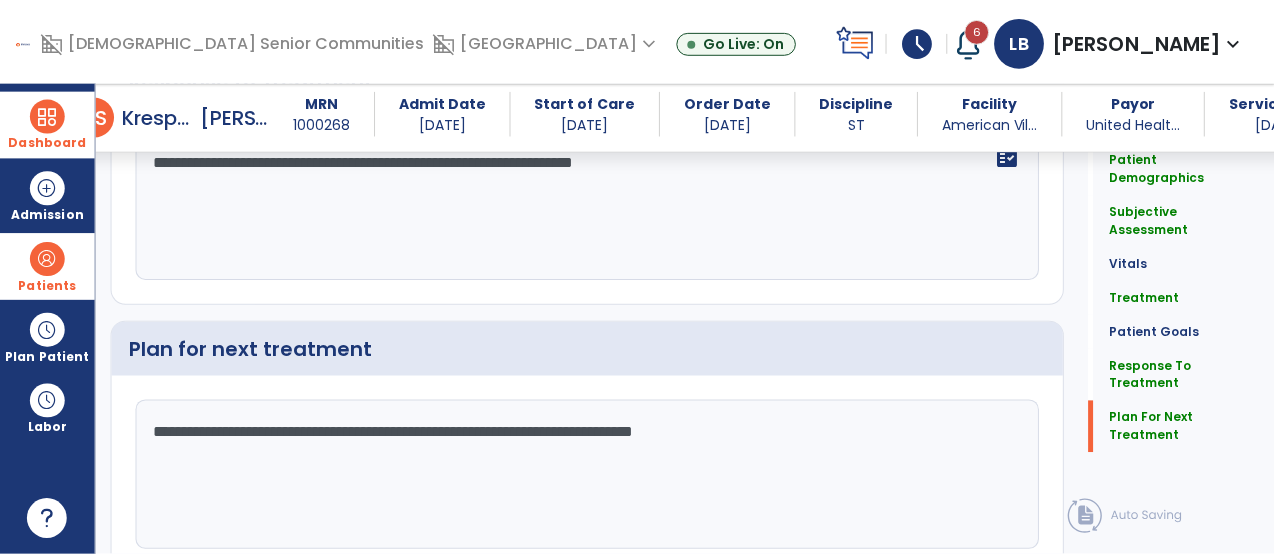 scroll, scrollTop: 3463, scrollLeft: 0, axis: vertical 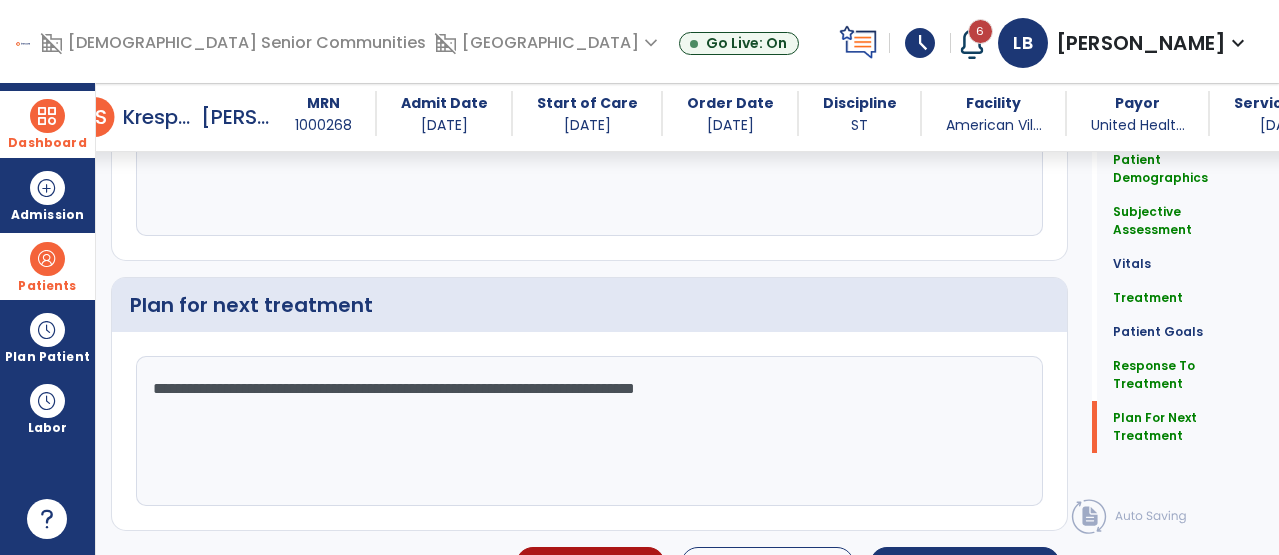 click on "Patient Demographics  Medical Diagnosis   Treatment Diagnosis   Precautions   Contraindications
Code
Description
Pdpm Clinical Category
J18.8 to" 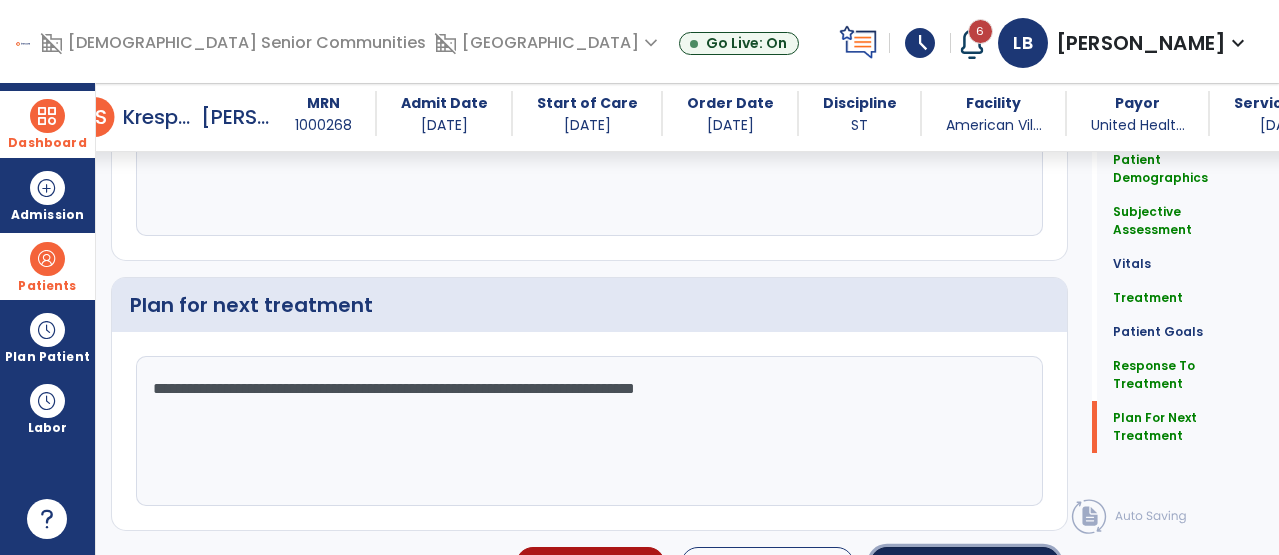 click on "Sign Doc" 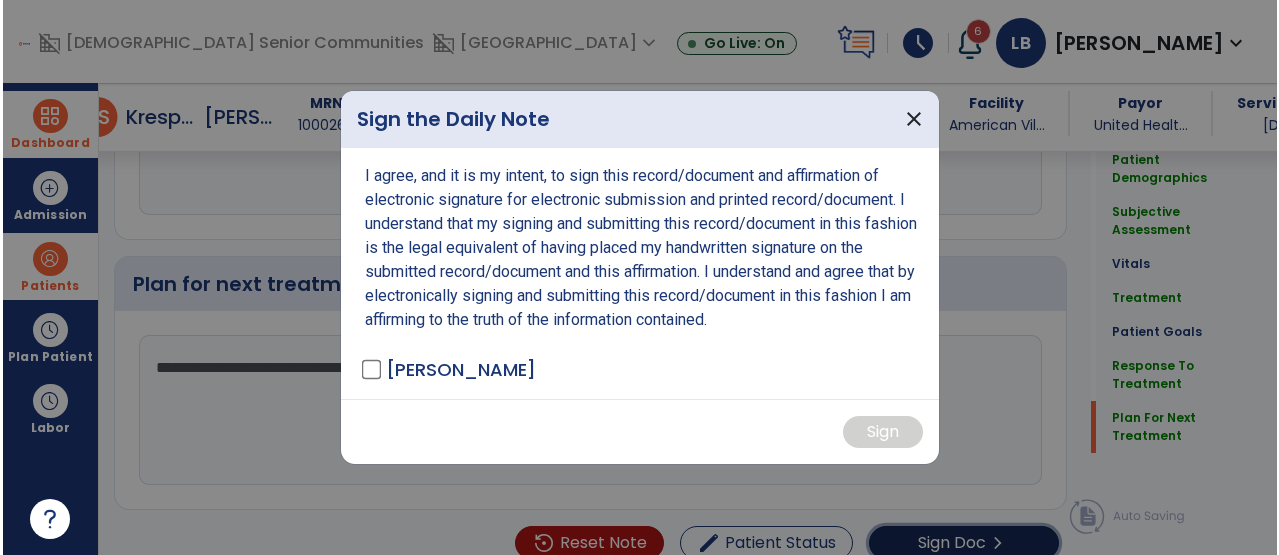 scroll, scrollTop: 3484, scrollLeft: 0, axis: vertical 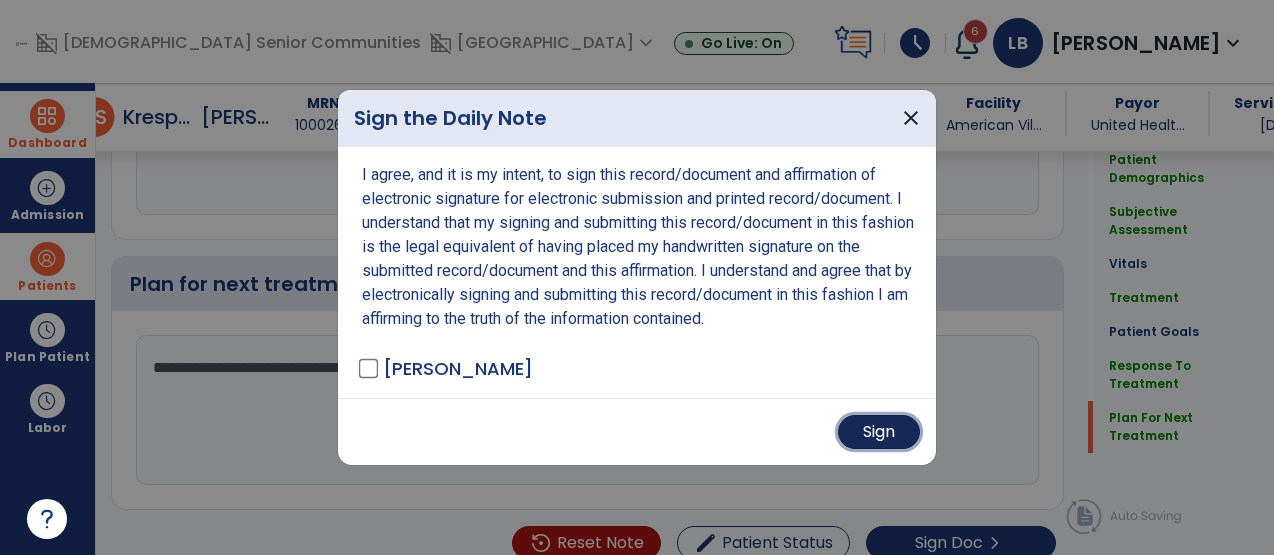 click on "Sign" at bounding box center (879, 432) 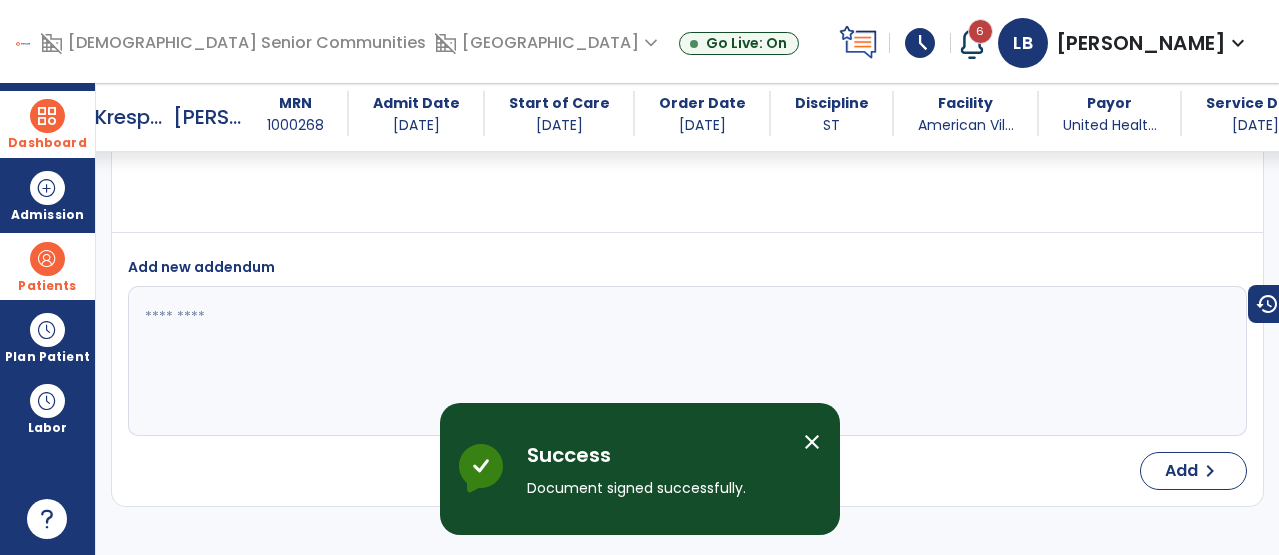 scroll, scrollTop: 5329, scrollLeft: 0, axis: vertical 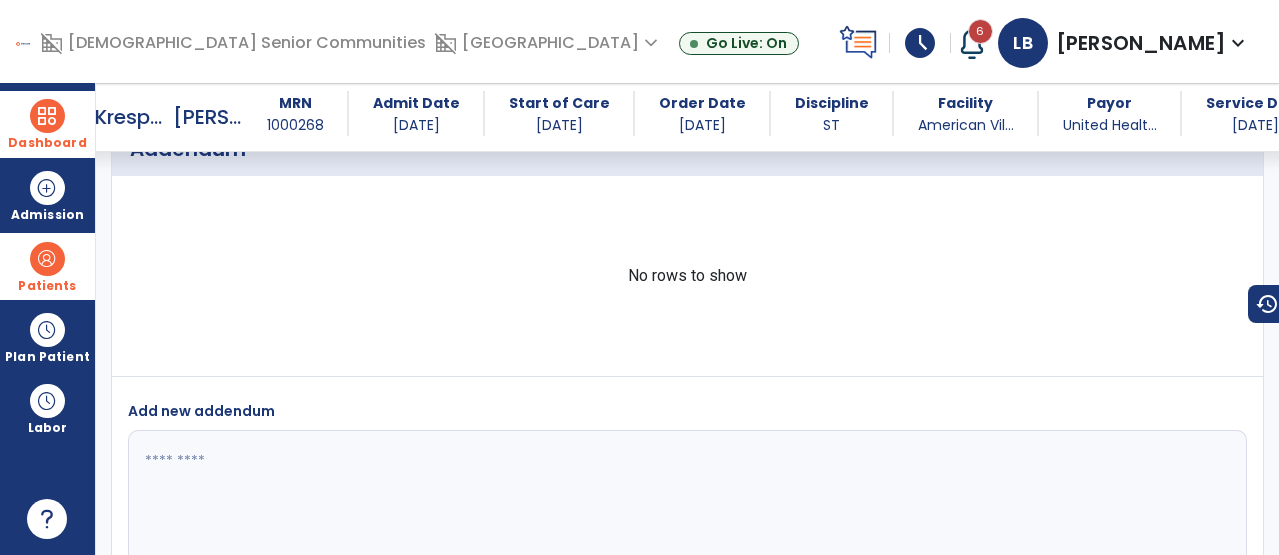 click on "Addendum No rows to show Add new addendum  Add  chevron_right" at bounding box center (687, 386) 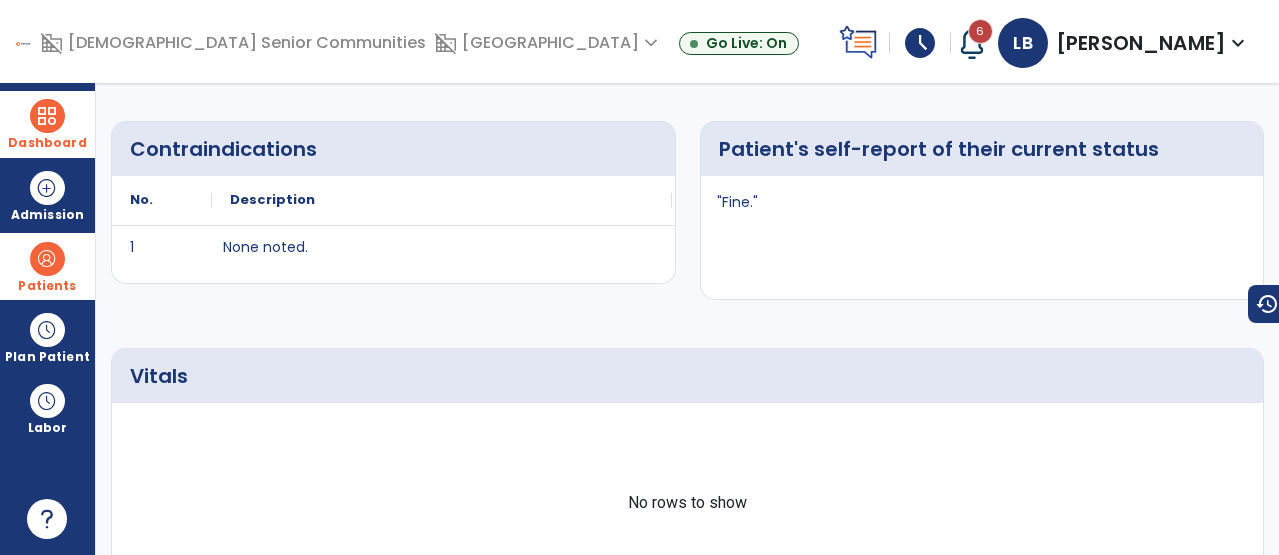scroll, scrollTop: 0, scrollLeft: 0, axis: both 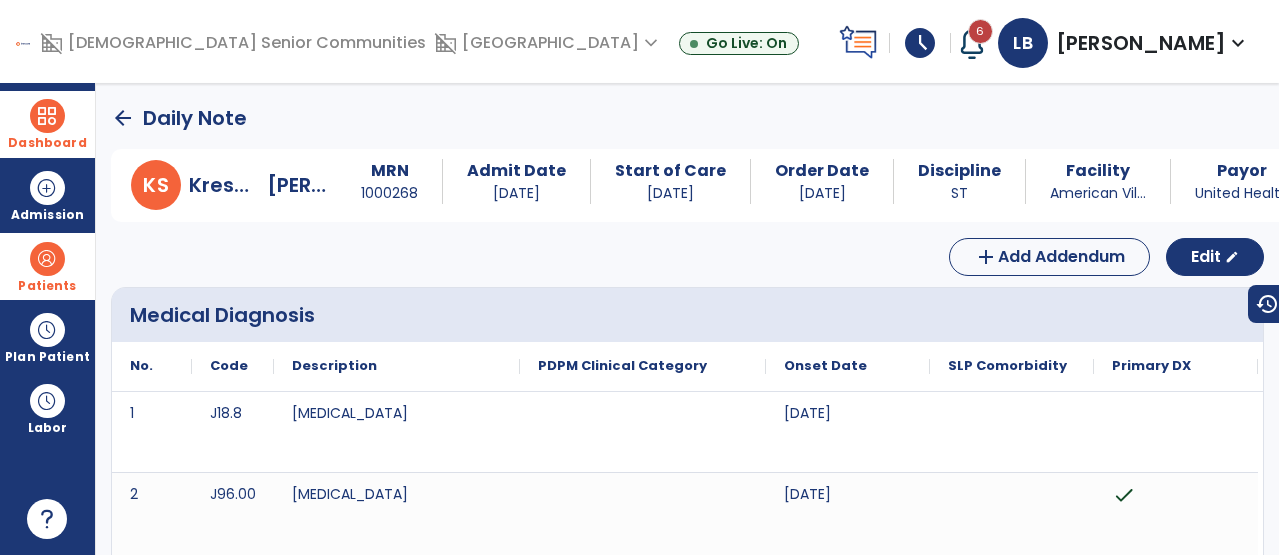 click on "arrow_back" 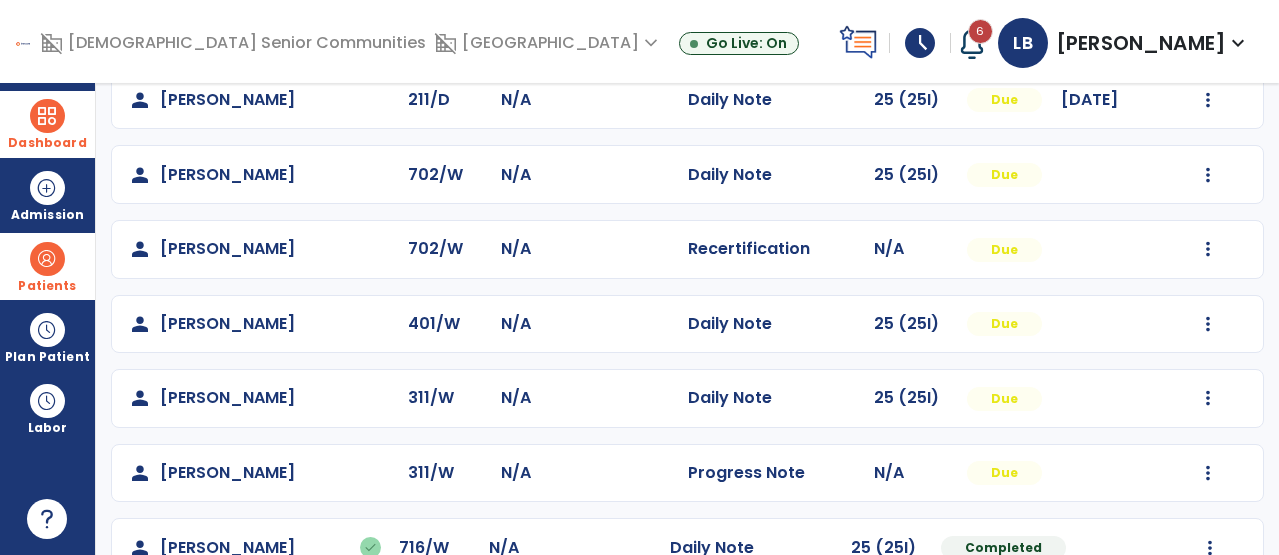 scroll, scrollTop: 1202, scrollLeft: 0, axis: vertical 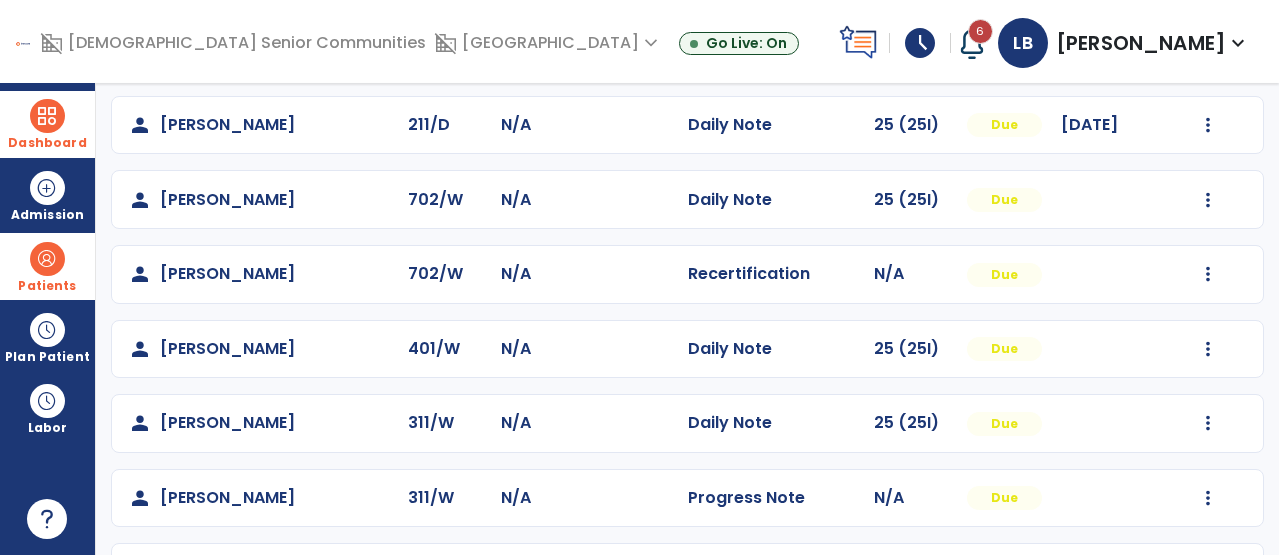 click at bounding box center [47, 259] 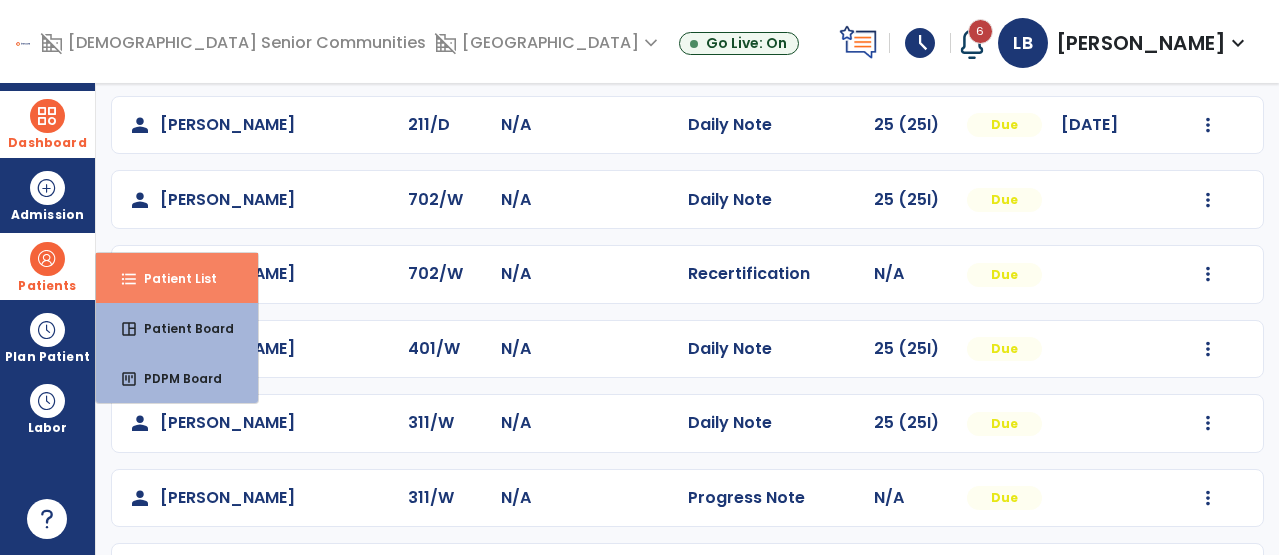 click on "Patient List" at bounding box center (172, 278) 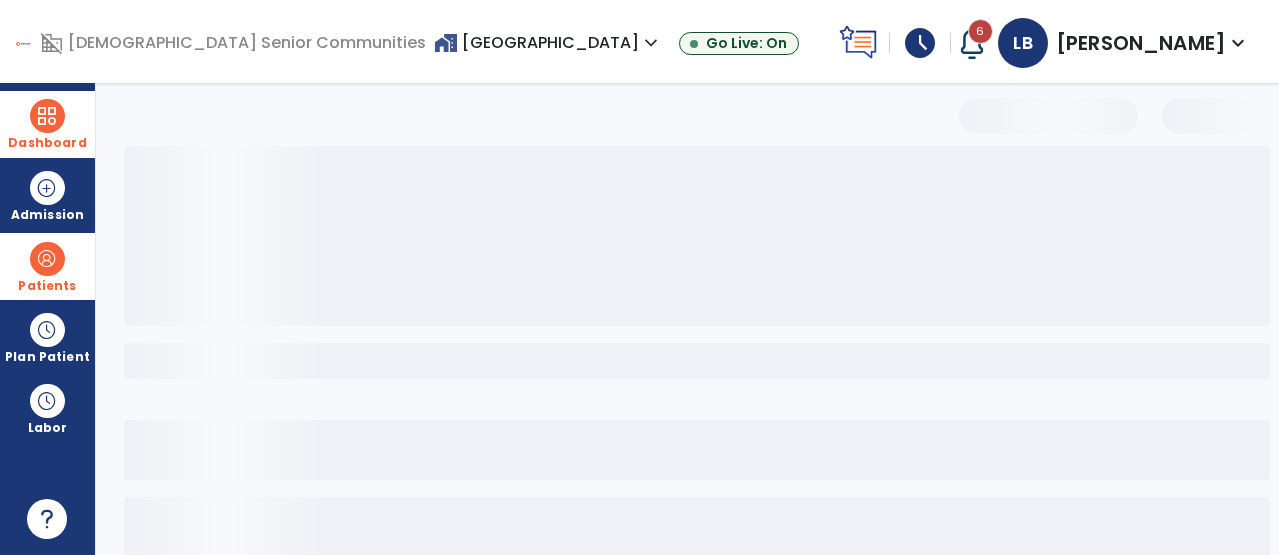 scroll, scrollTop: 188, scrollLeft: 0, axis: vertical 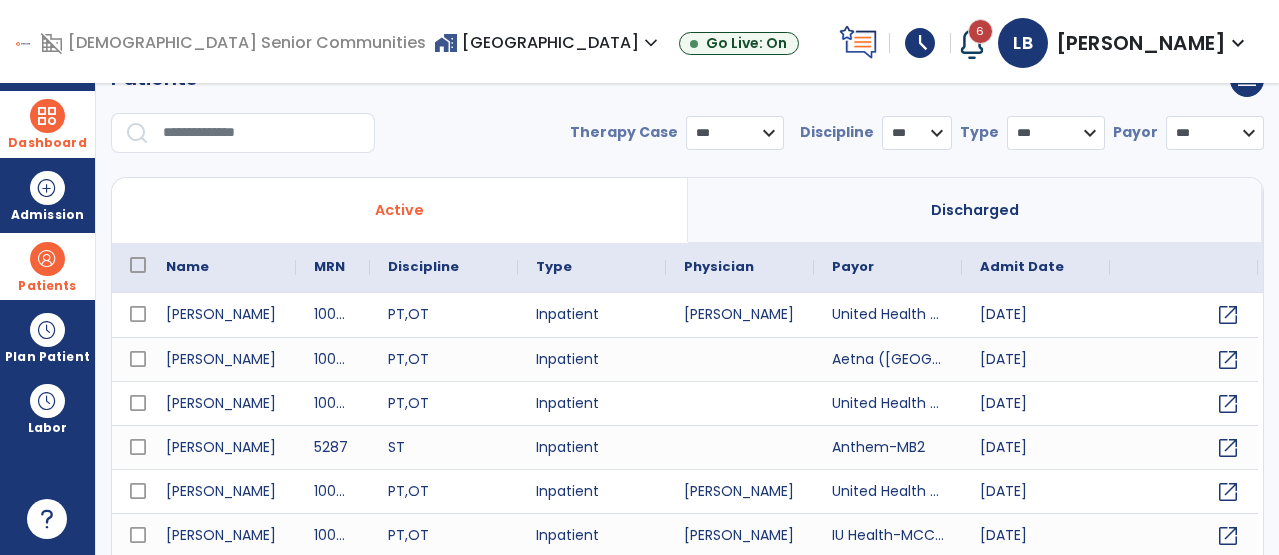 click at bounding box center [262, 133] 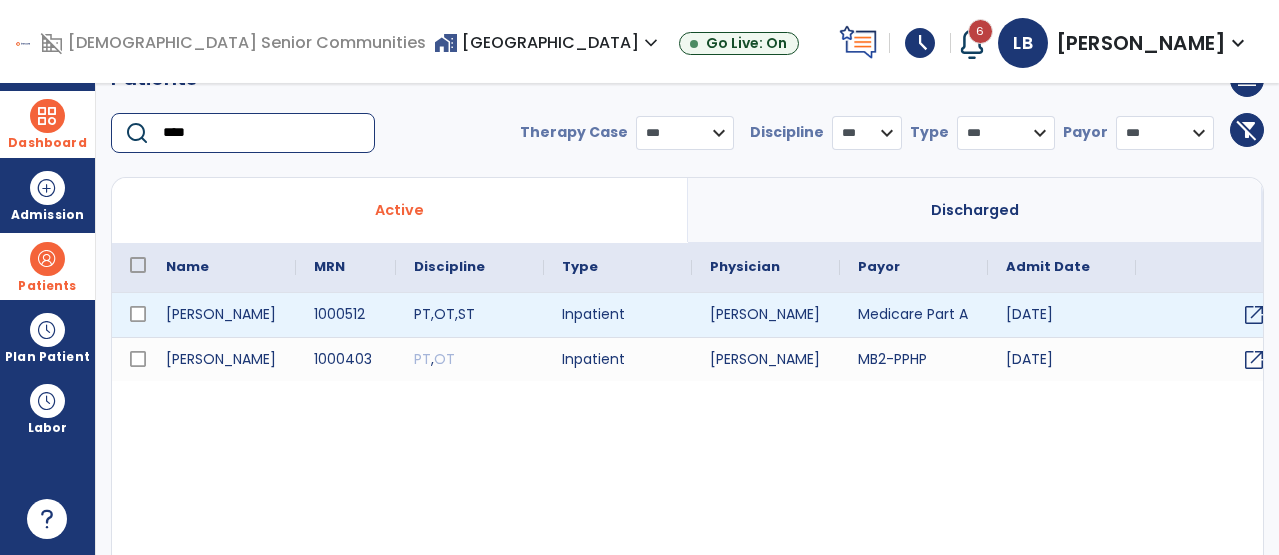 type on "****" 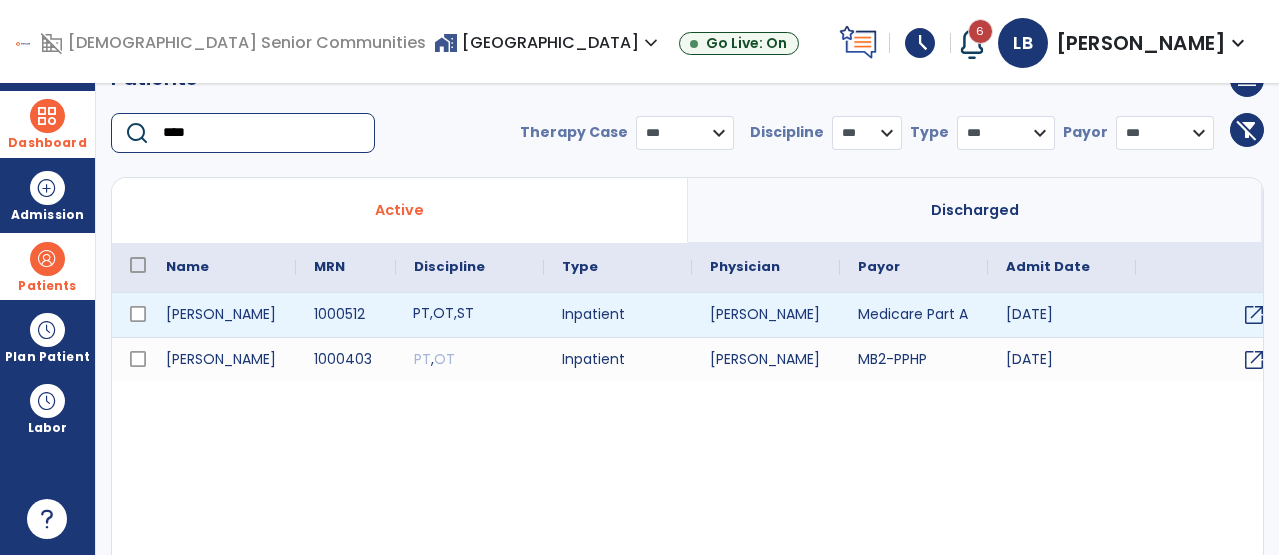 click on "PT , OT , ST" at bounding box center [470, 315] 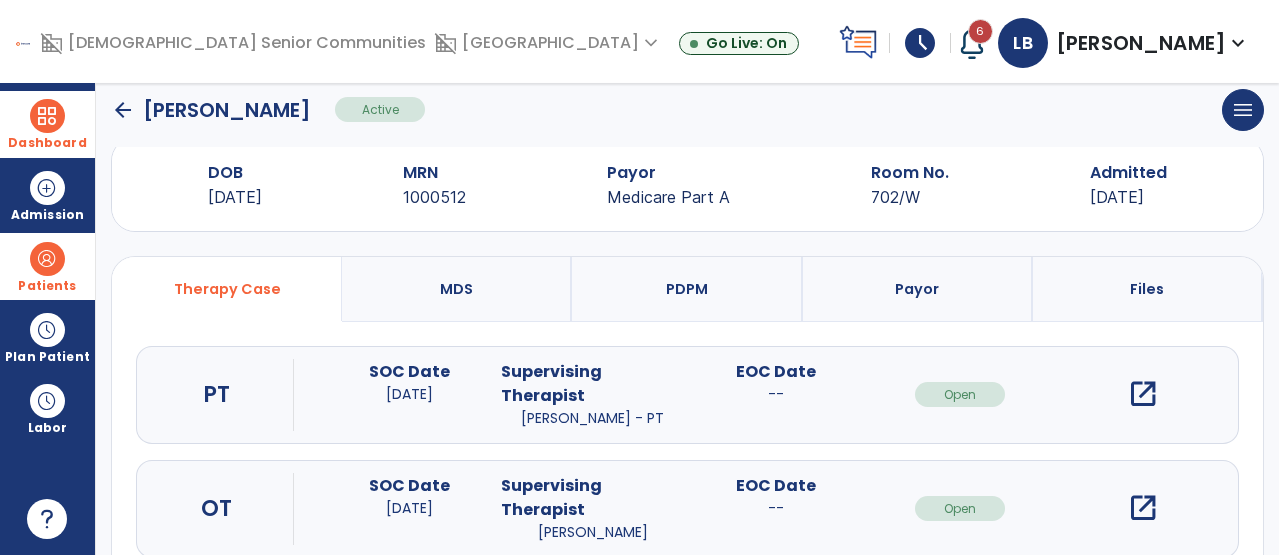 scroll, scrollTop: 206, scrollLeft: 0, axis: vertical 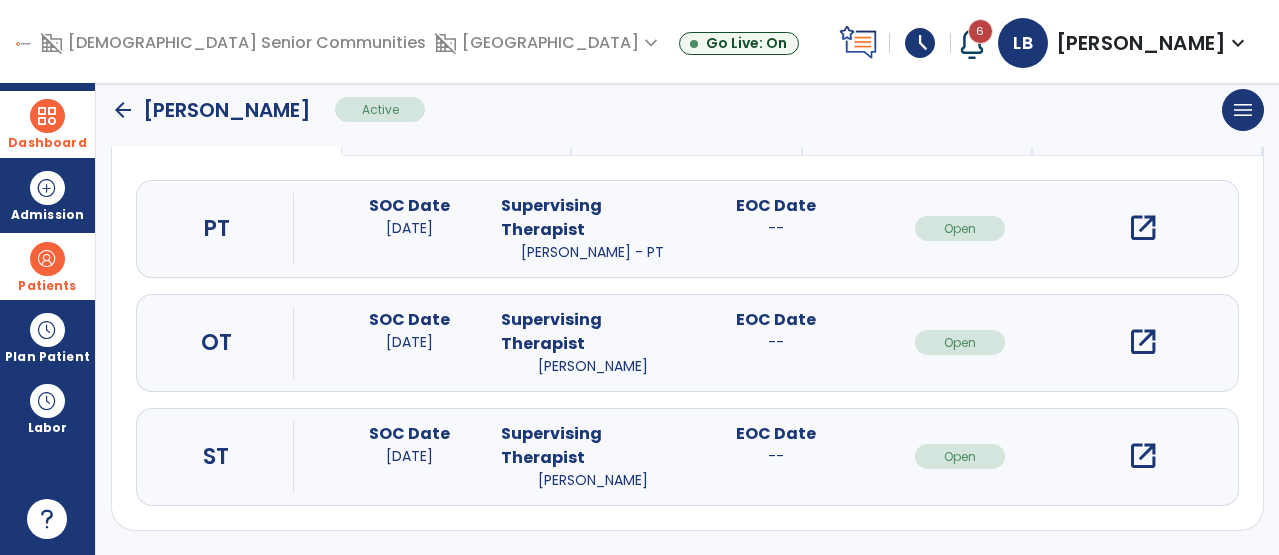 click on "open_in_new" at bounding box center [1143, 456] 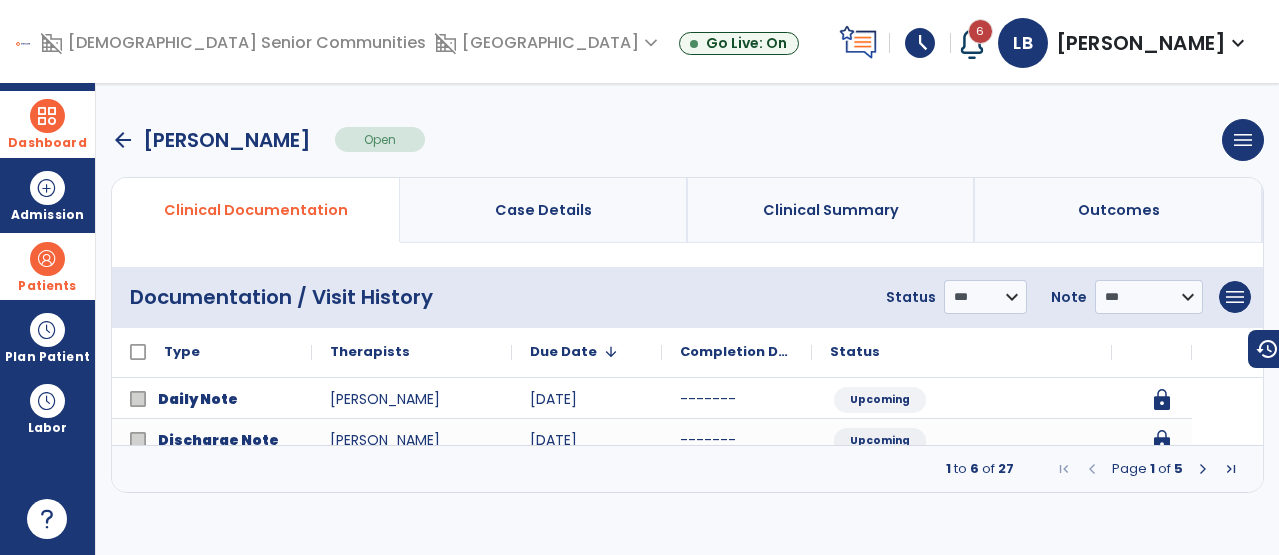 scroll, scrollTop: 0, scrollLeft: 0, axis: both 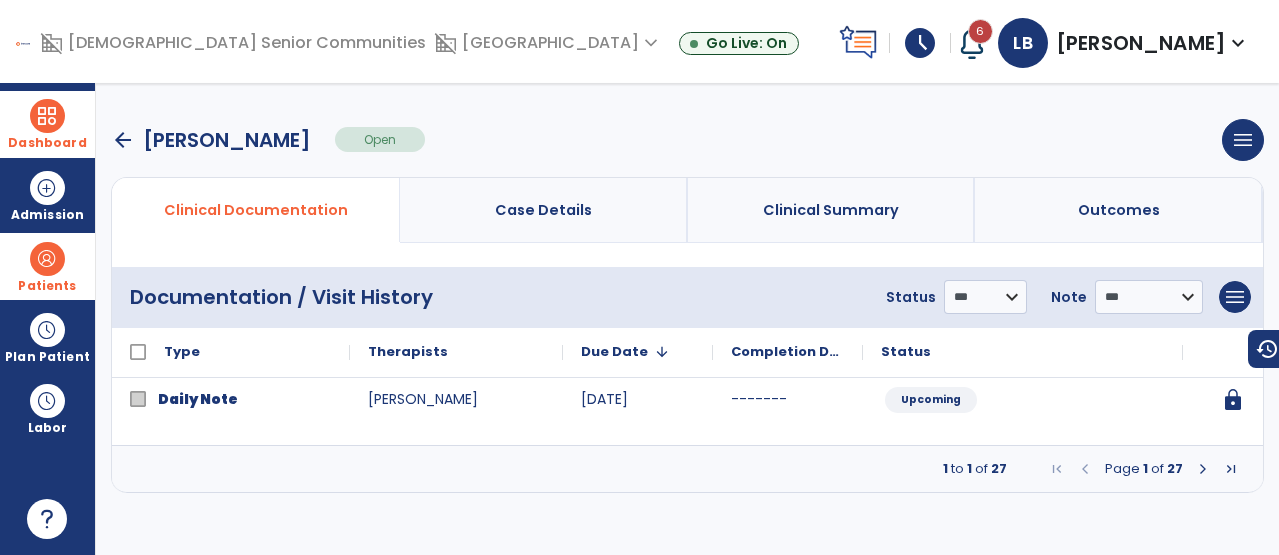 click at bounding box center (1203, 469) 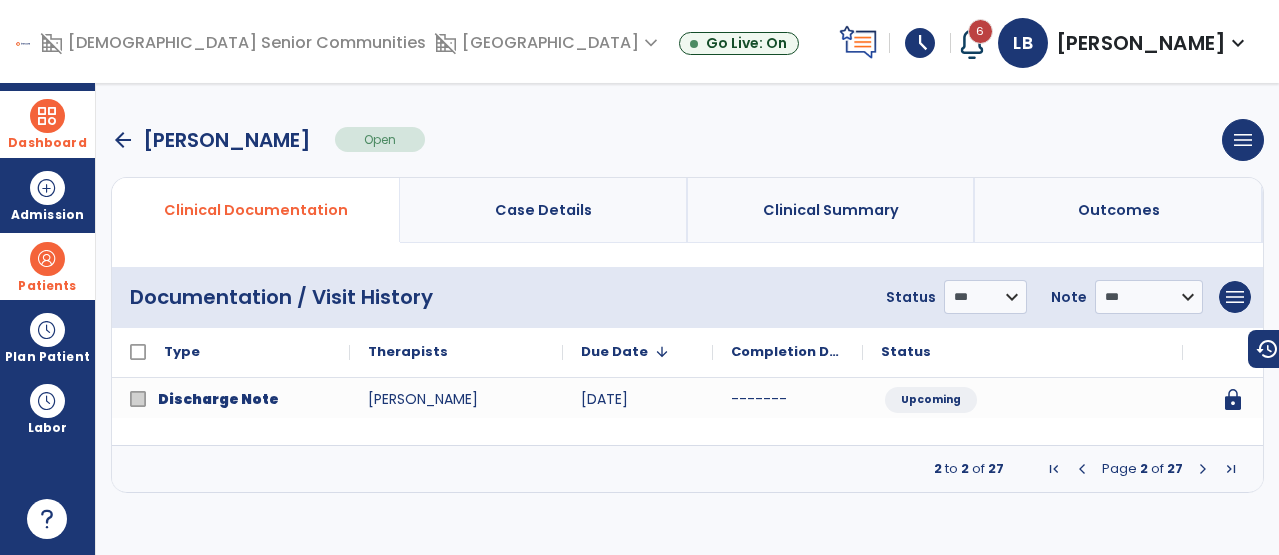 click at bounding box center [1203, 469] 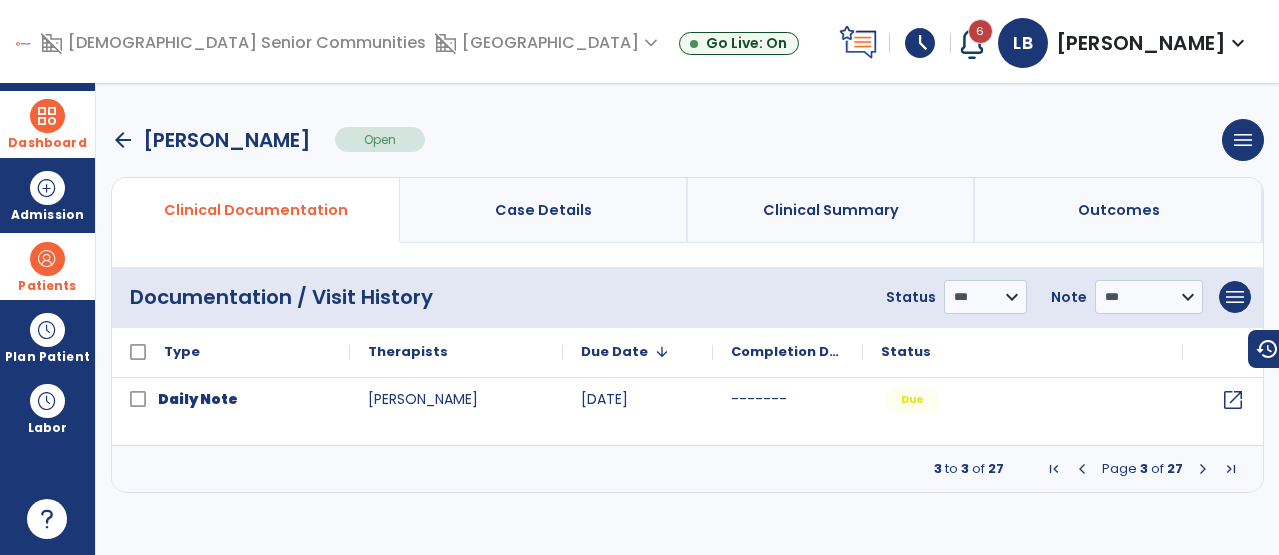 click at bounding box center (1203, 469) 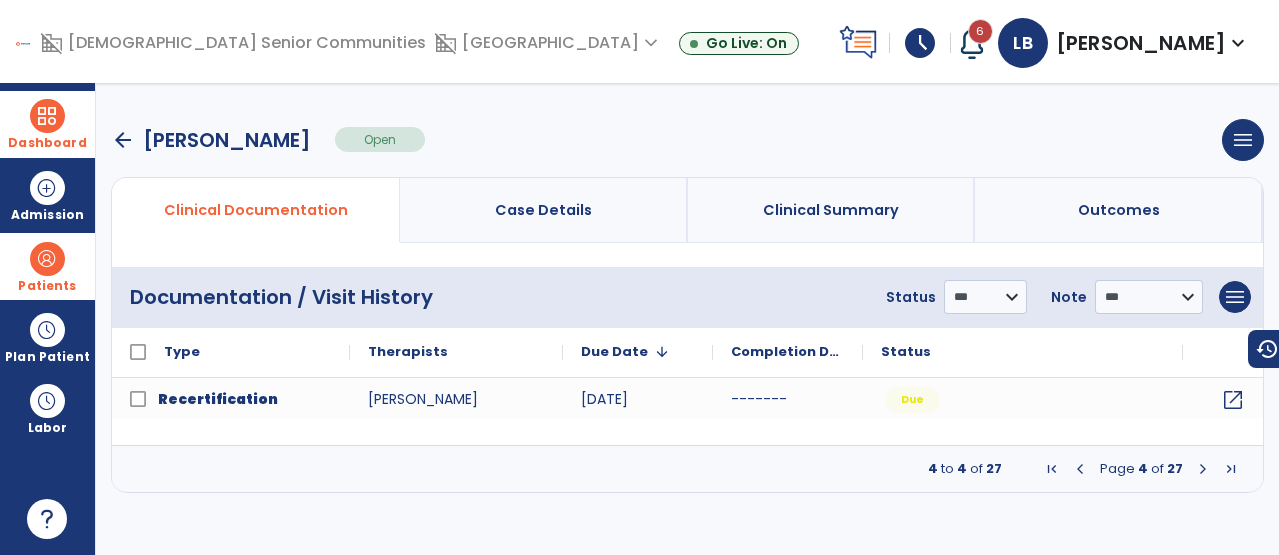 click at bounding box center [1203, 469] 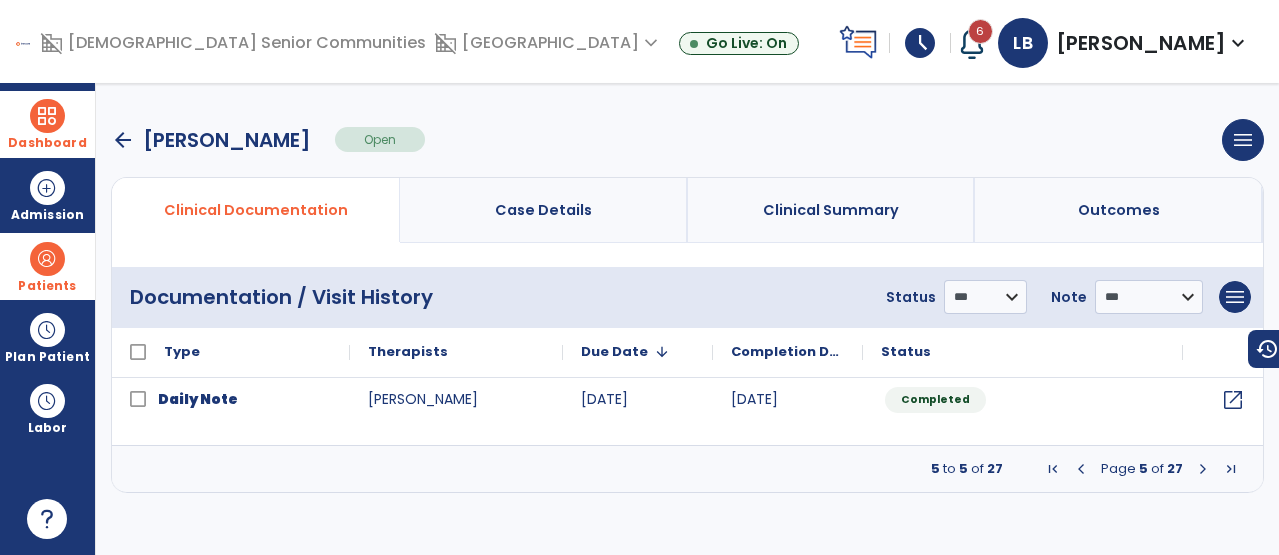 click at bounding box center [1203, 469] 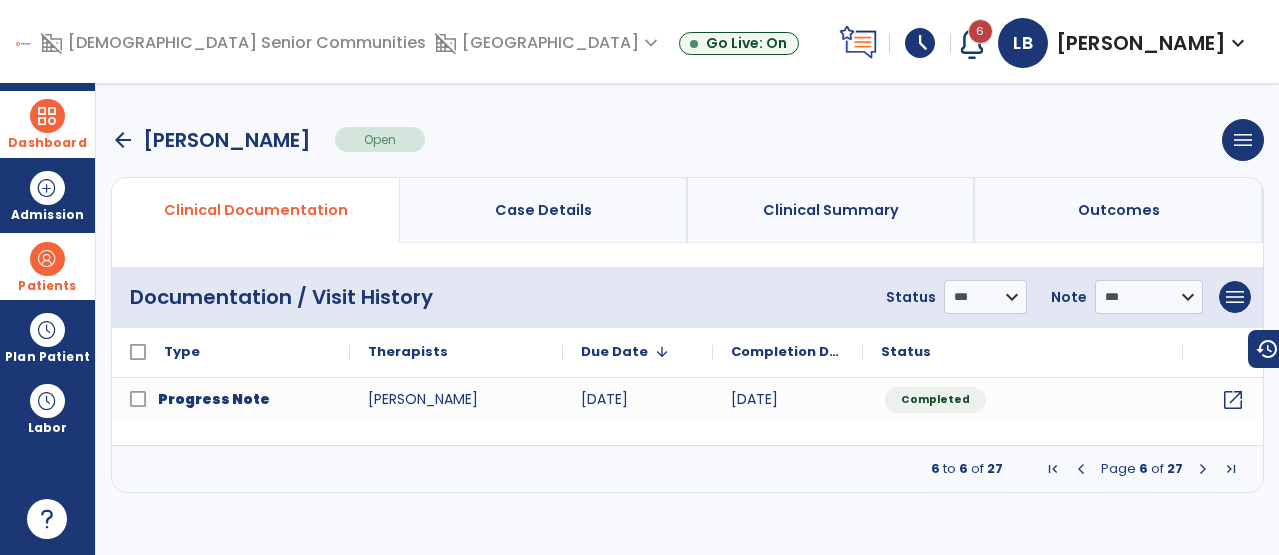 click at bounding box center [1081, 469] 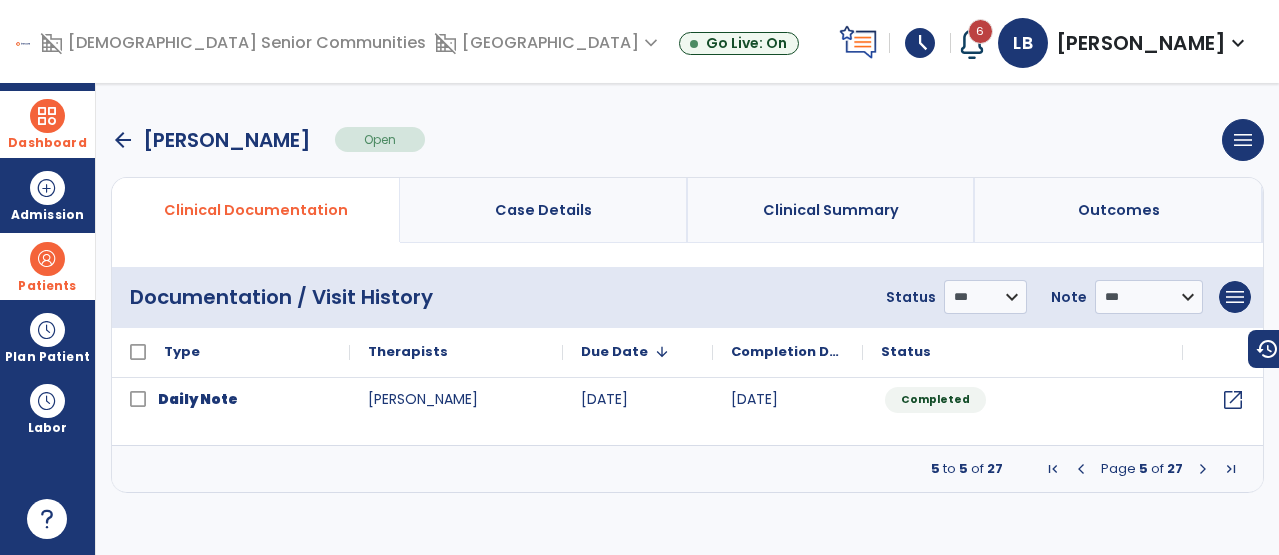 click at bounding box center [1081, 469] 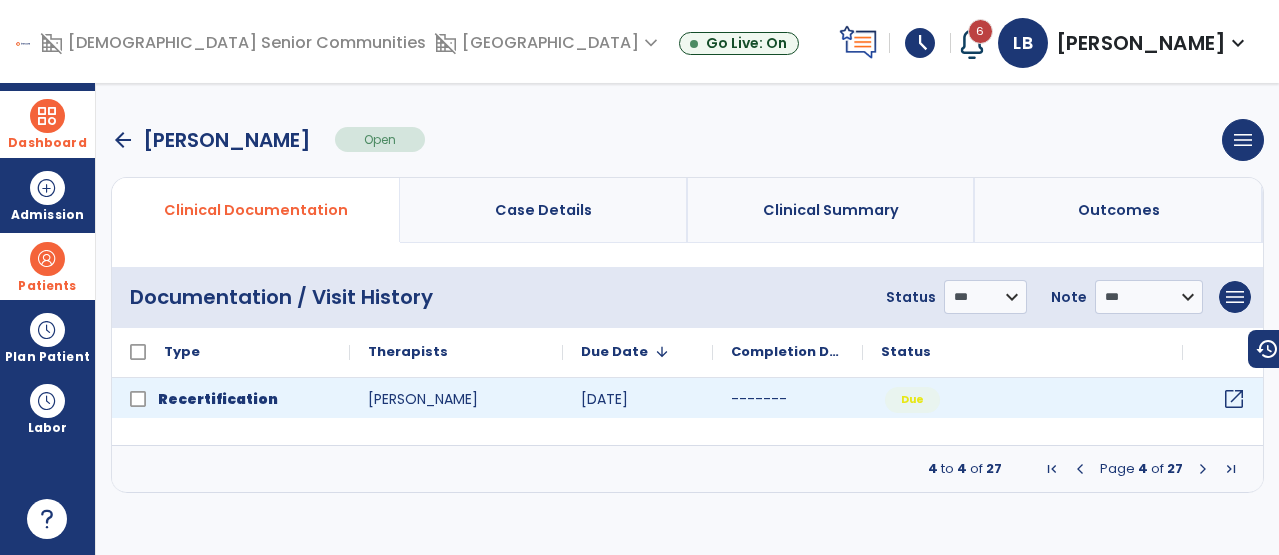 click on "open_in_new" 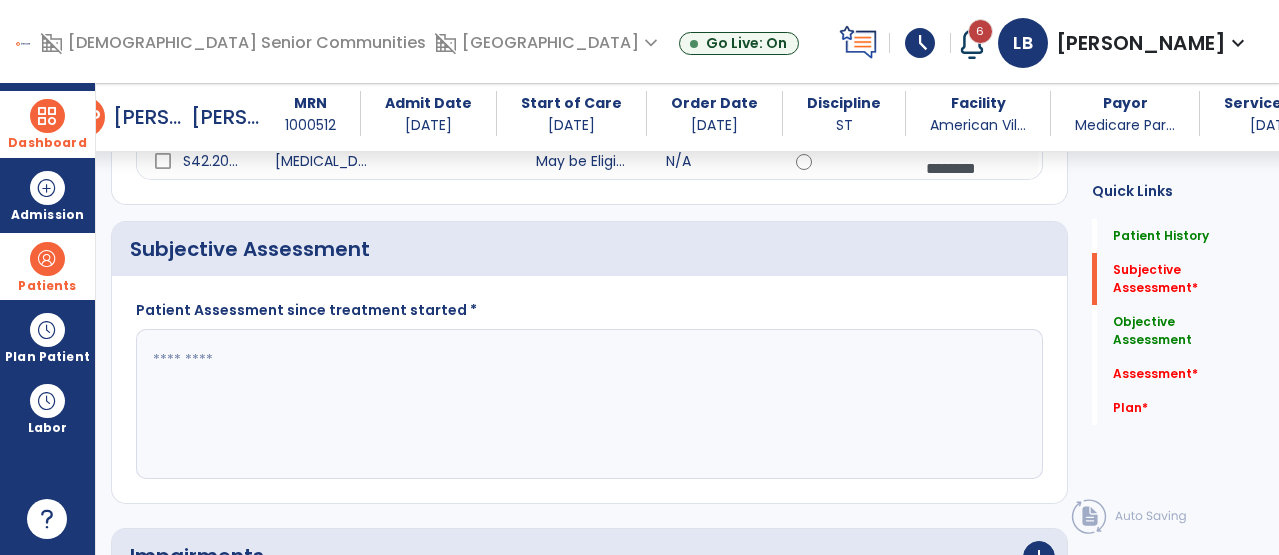 click 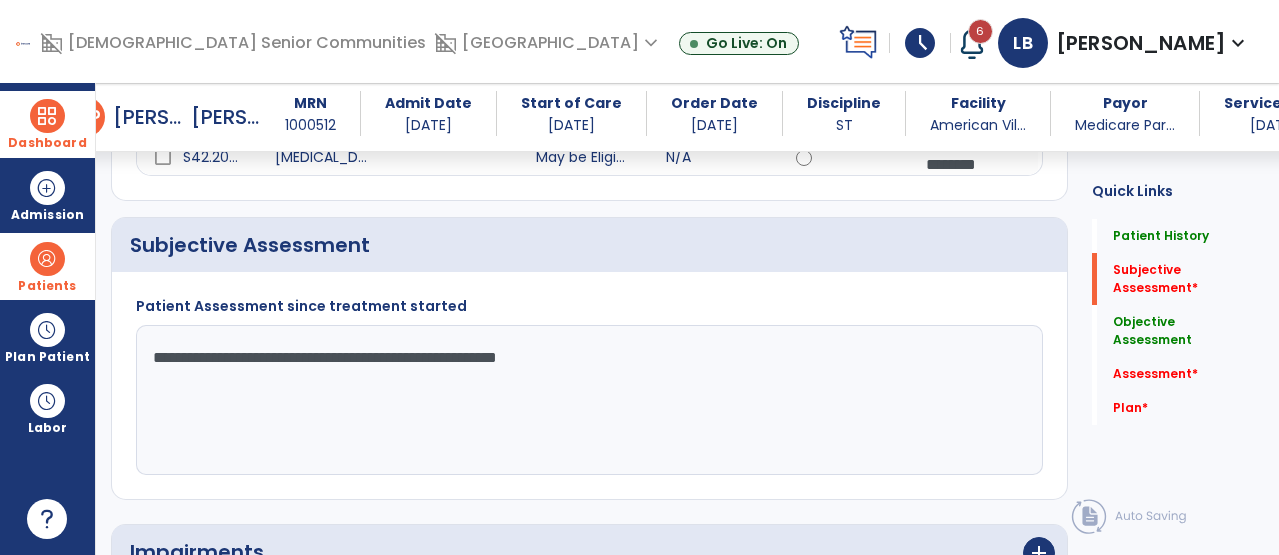 click on "**********" 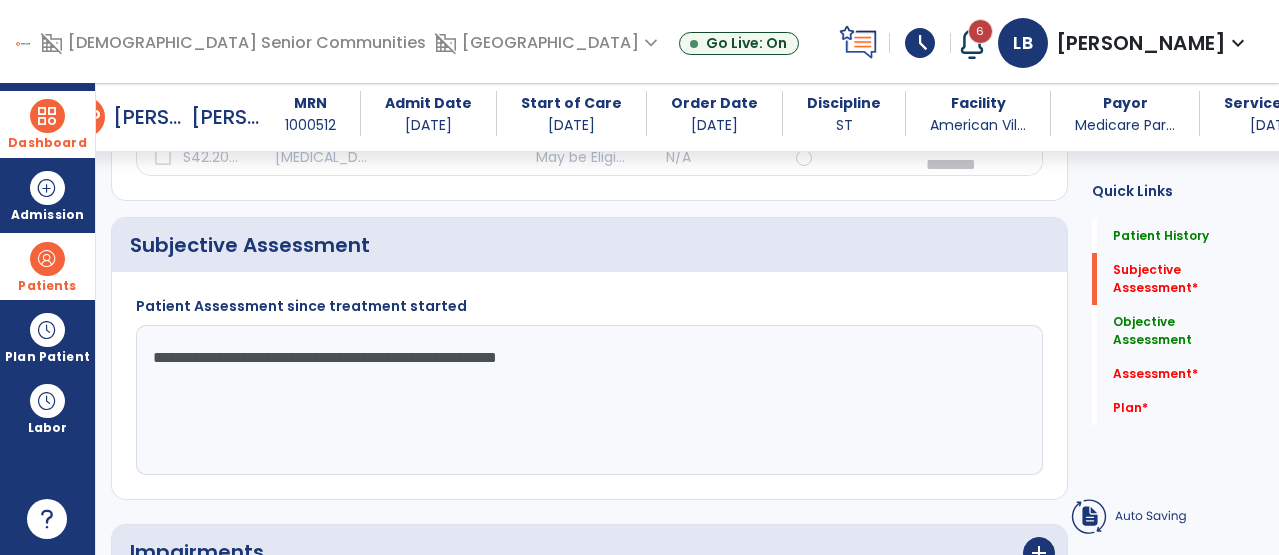 type on "**********" 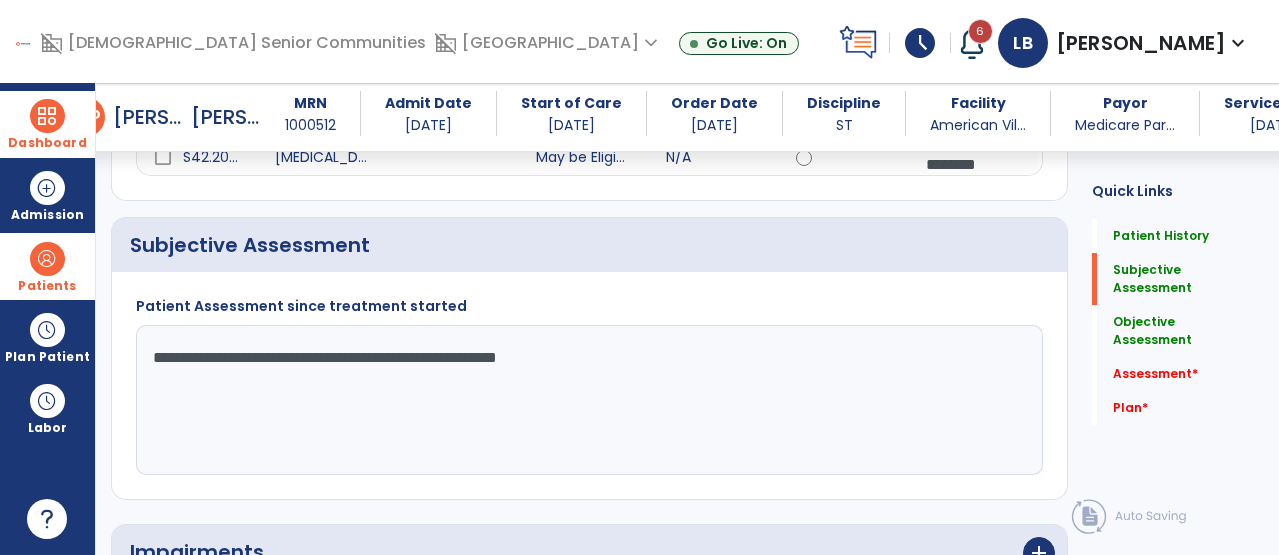 click on "**********" 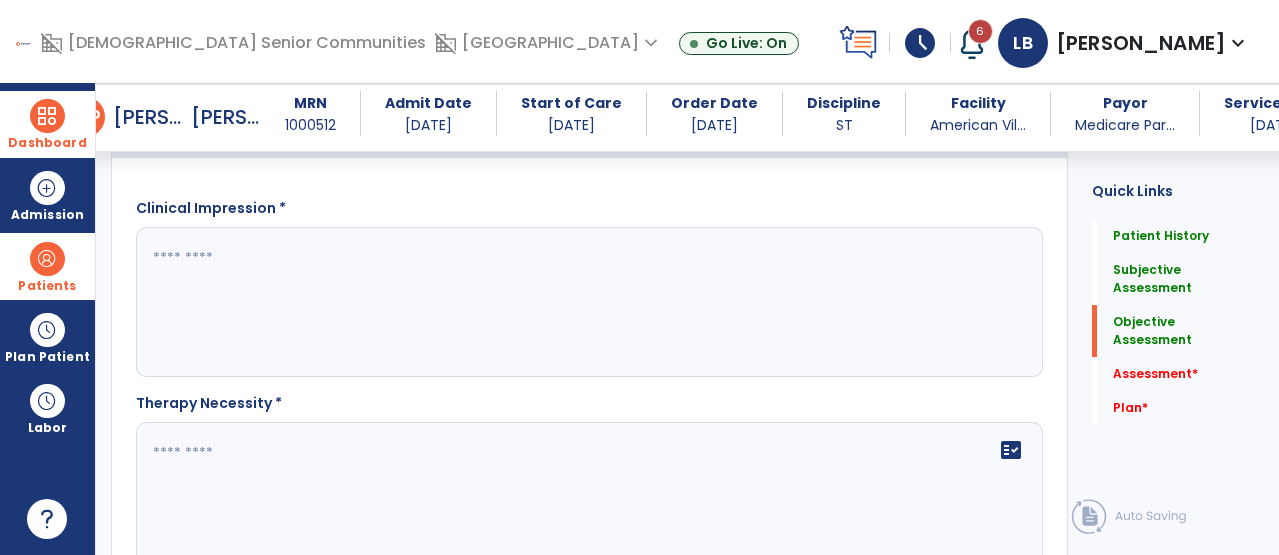 scroll, scrollTop: 2295, scrollLeft: 0, axis: vertical 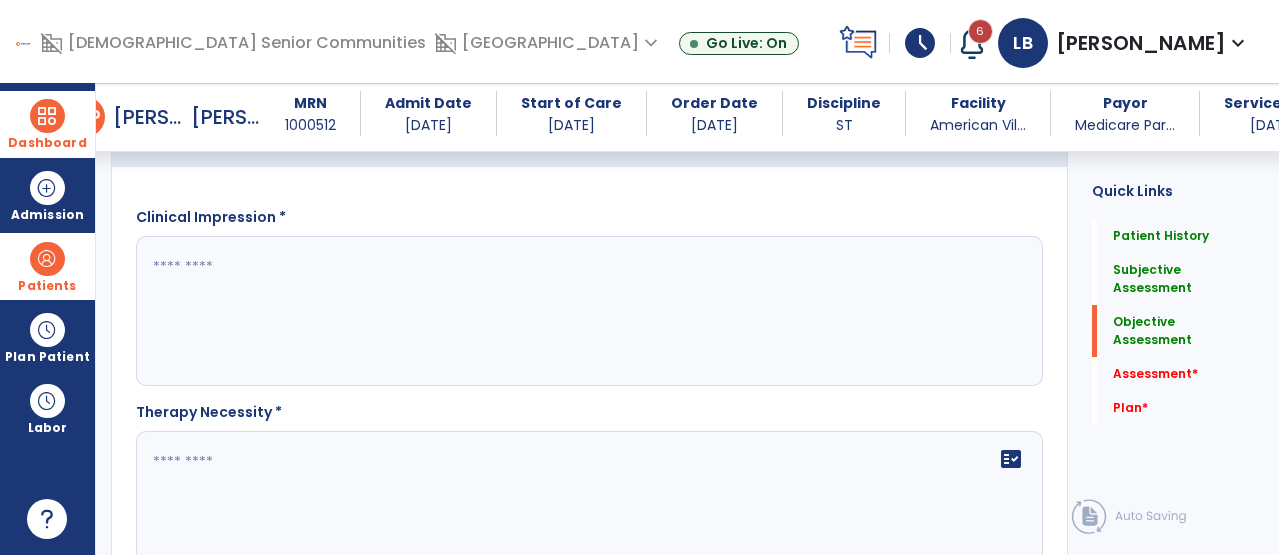 click 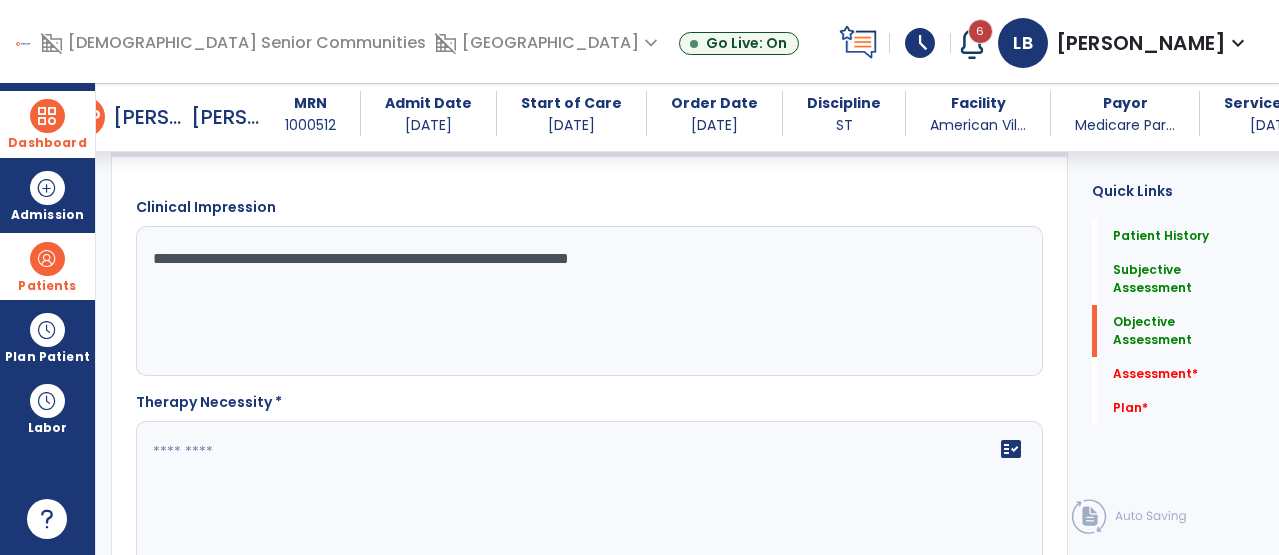 scroll, scrollTop: 2313, scrollLeft: 0, axis: vertical 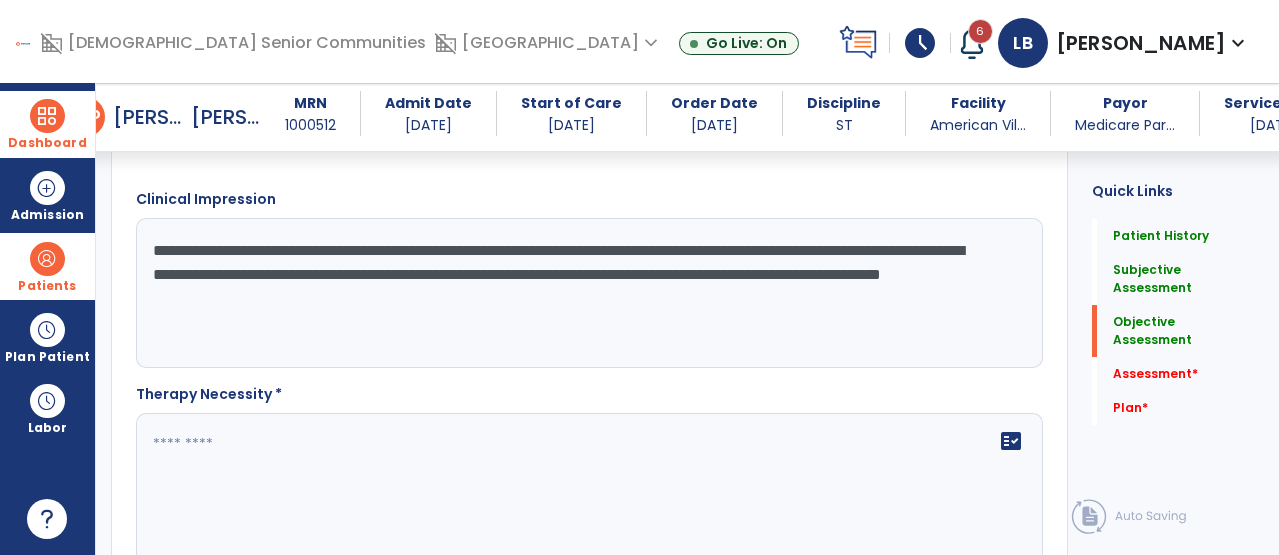 drag, startPoint x: 597, startPoint y: 276, endPoint x: 293, endPoint y: 269, distance: 304.08057 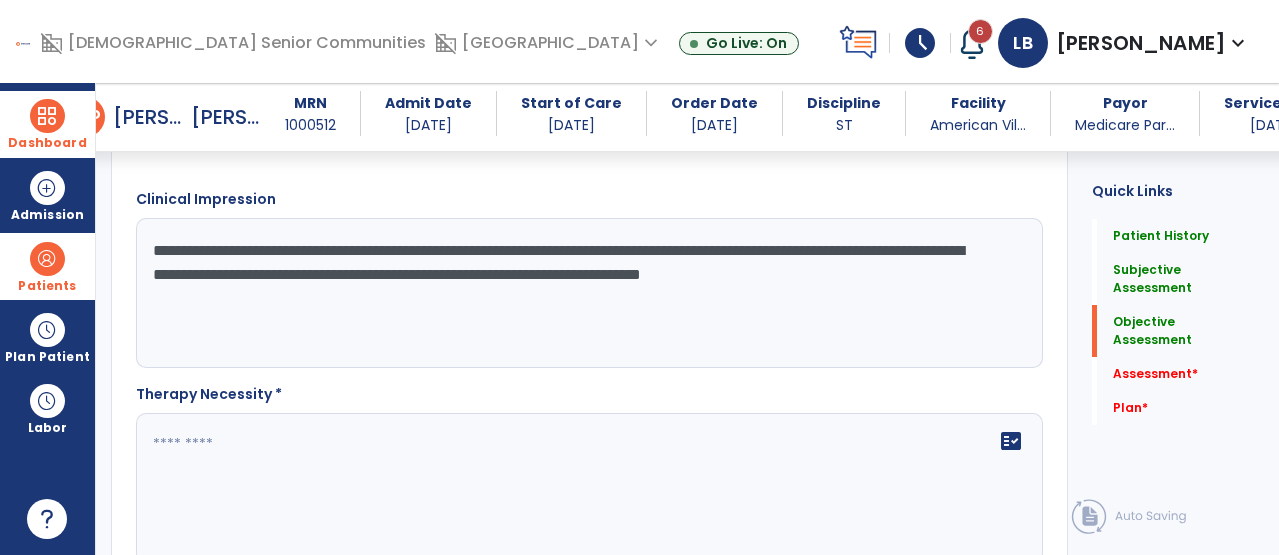 click on "**********" 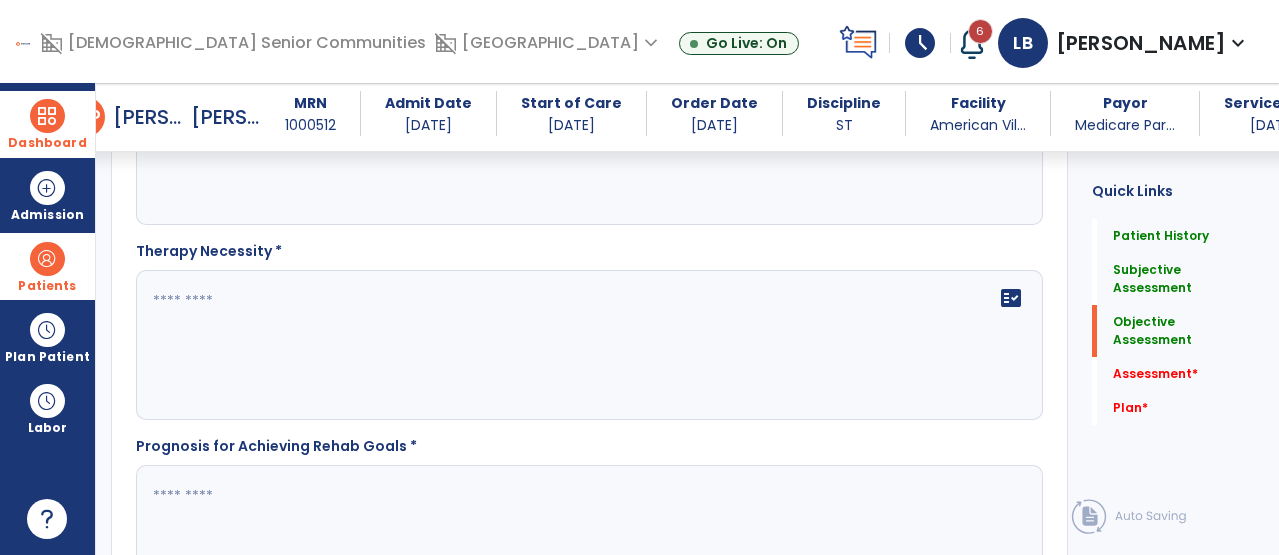 scroll, scrollTop: 2477, scrollLeft: 0, axis: vertical 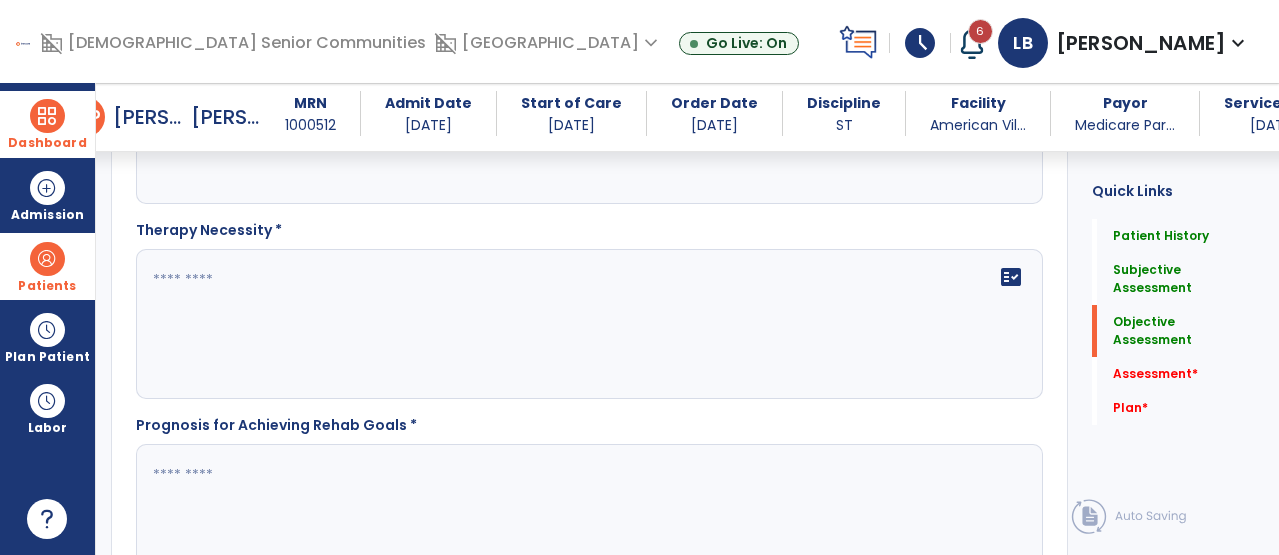 type on "**********" 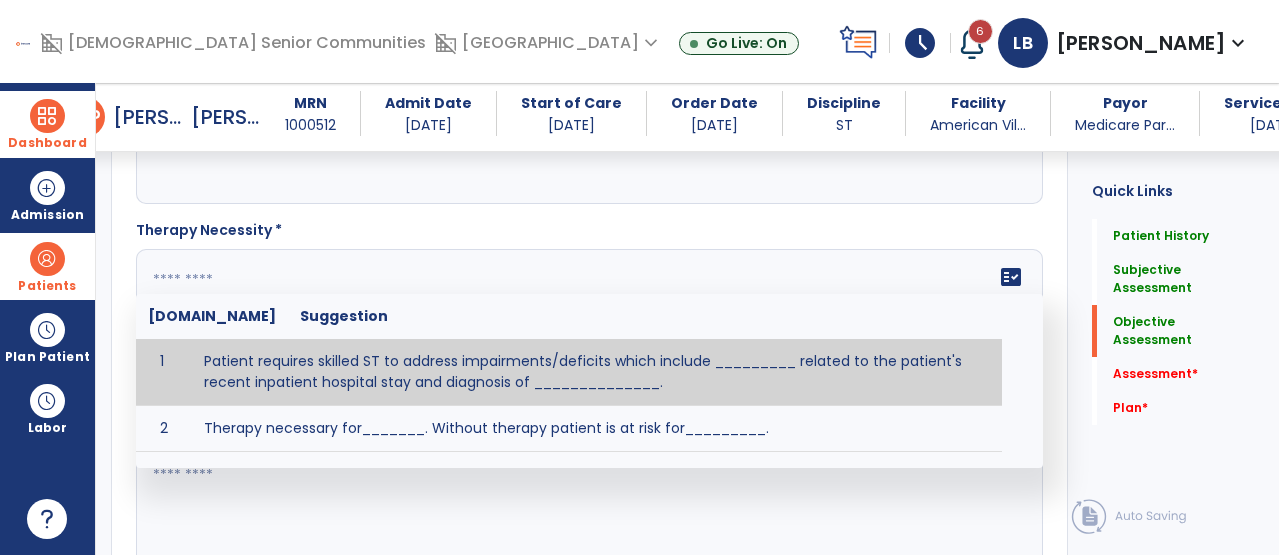 paste on "**********" 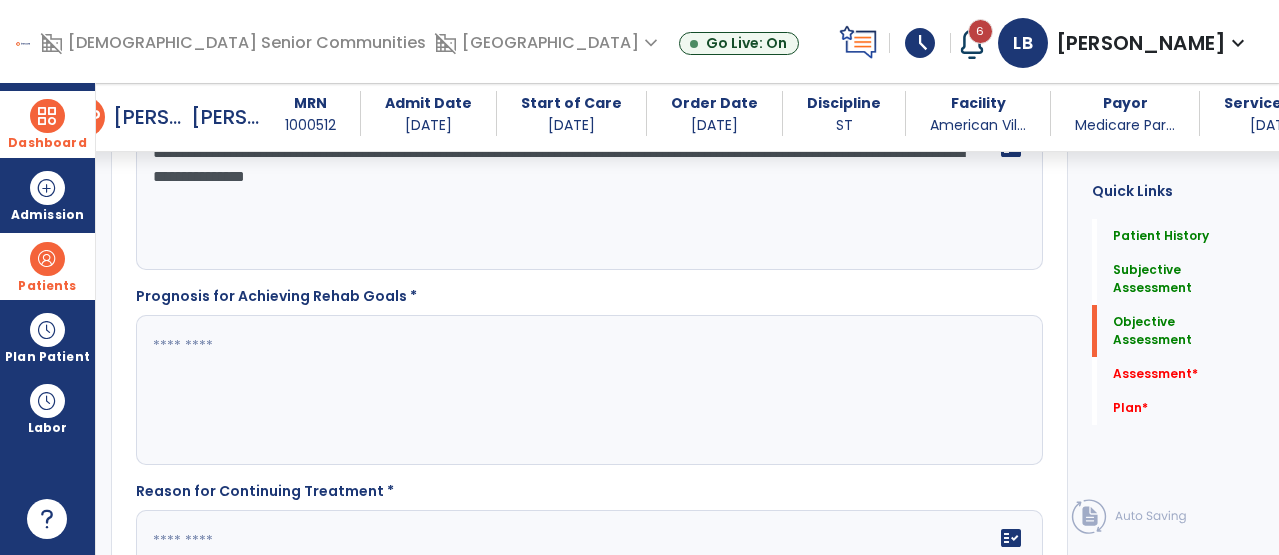 scroll, scrollTop: 2628, scrollLeft: 0, axis: vertical 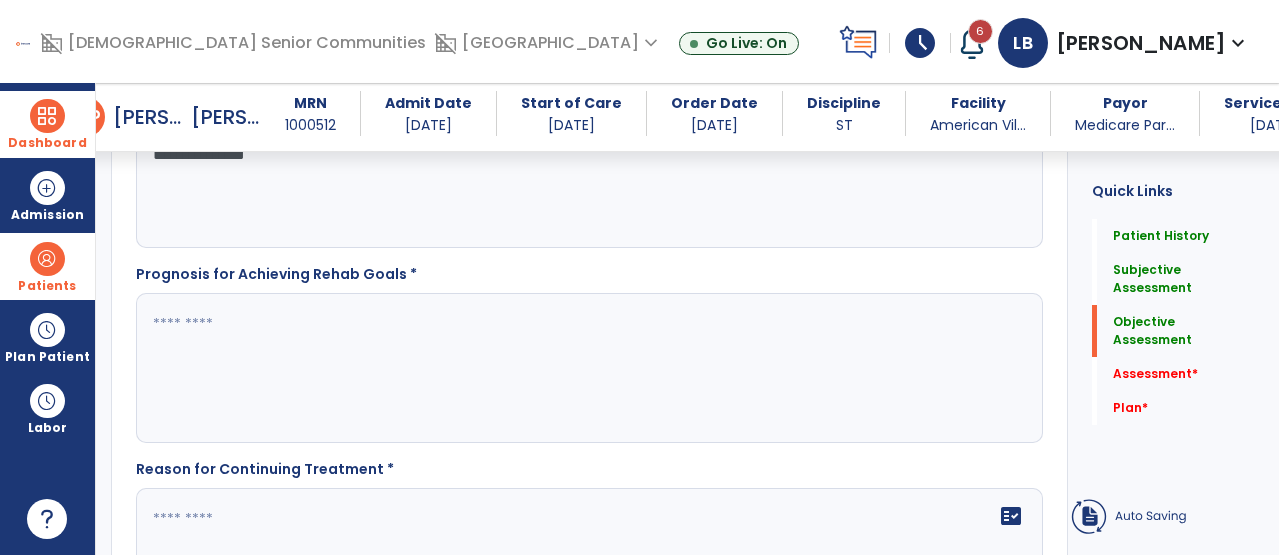 type on "**********" 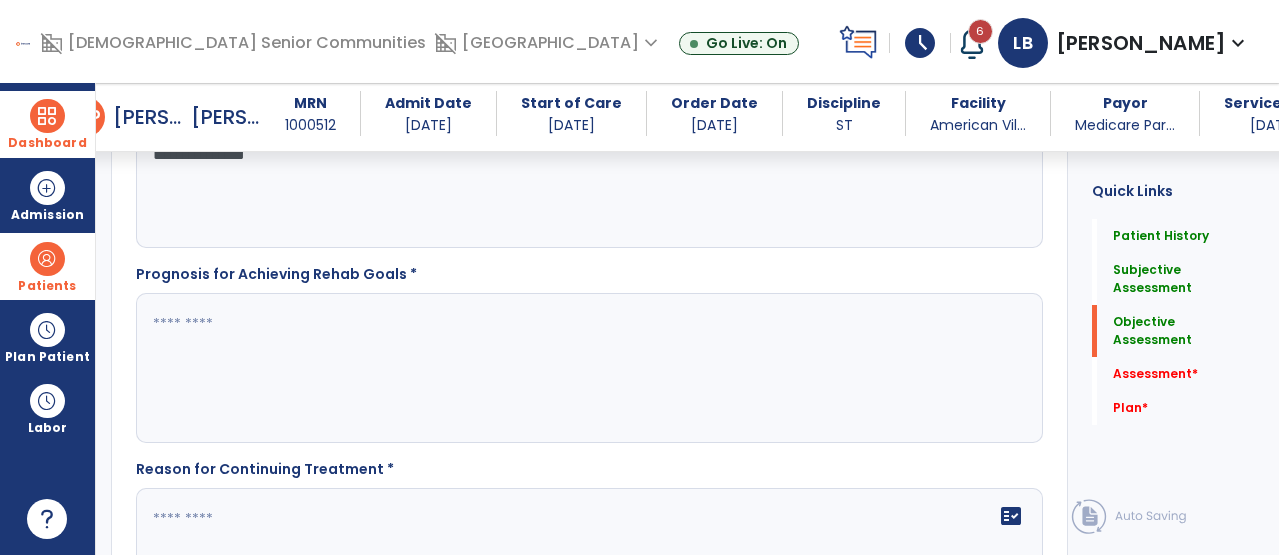 click 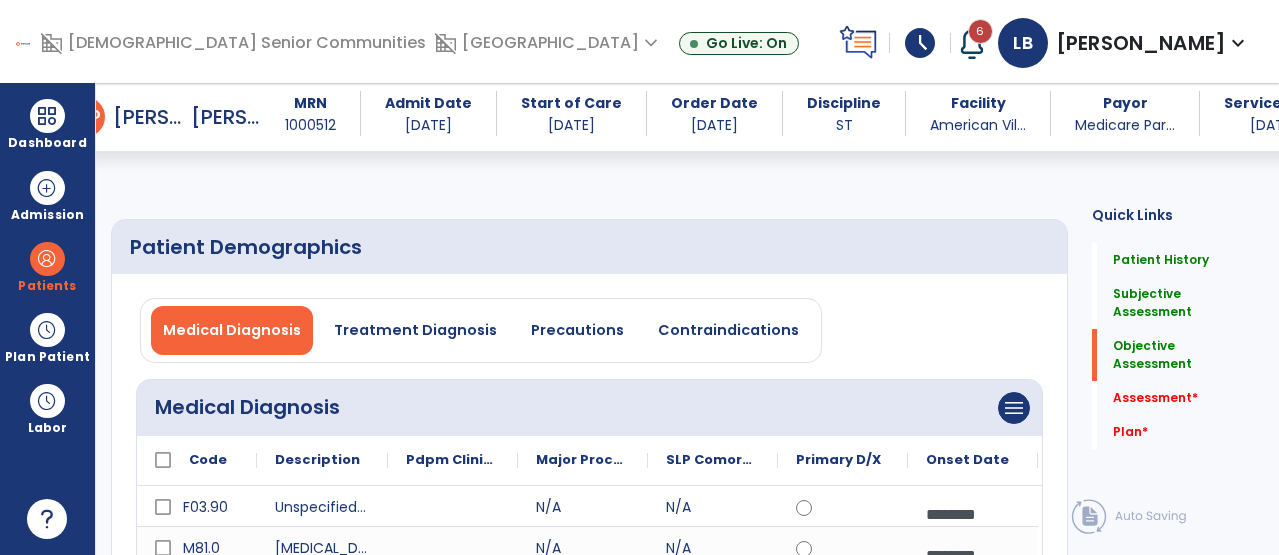 select on "**" 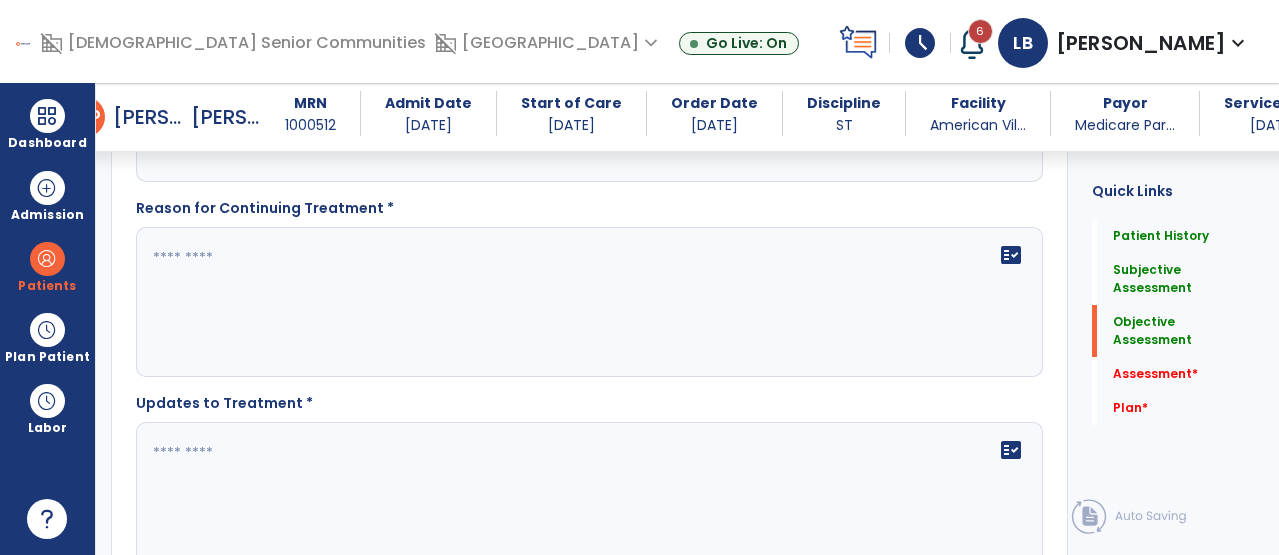 scroll, scrollTop: 2896, scrollLeft: 0, axis: vertical 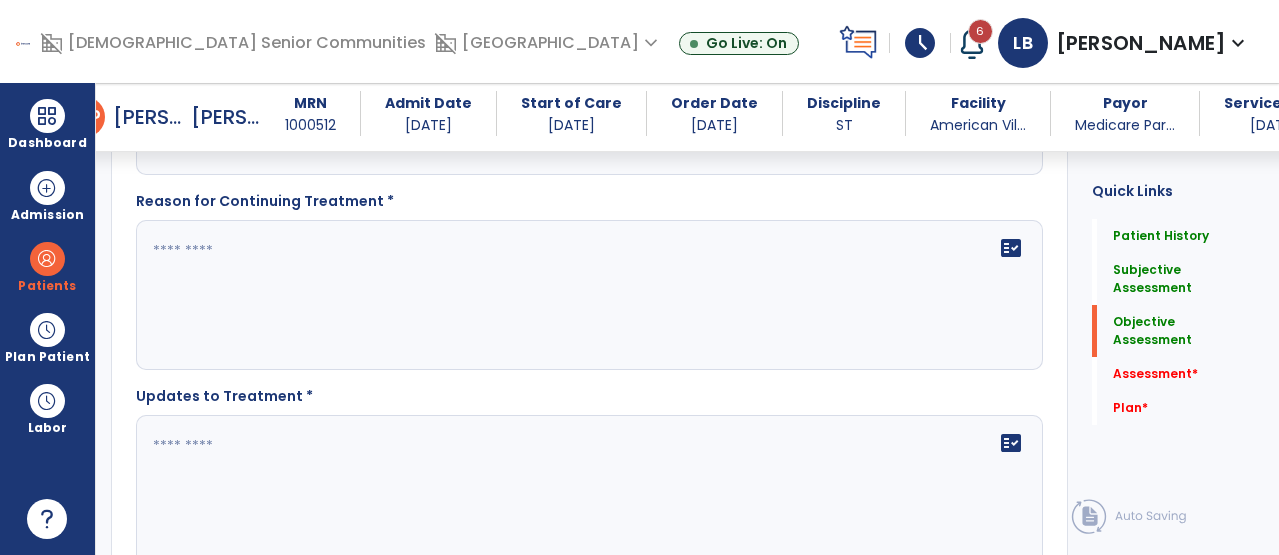 type on "**********" 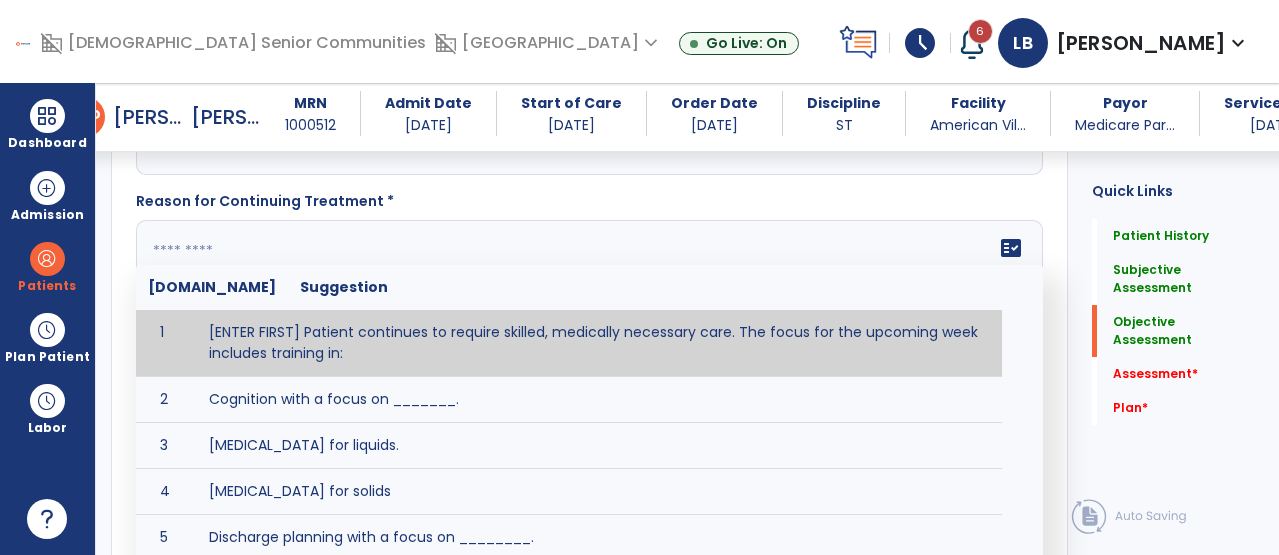 paste on "**********" 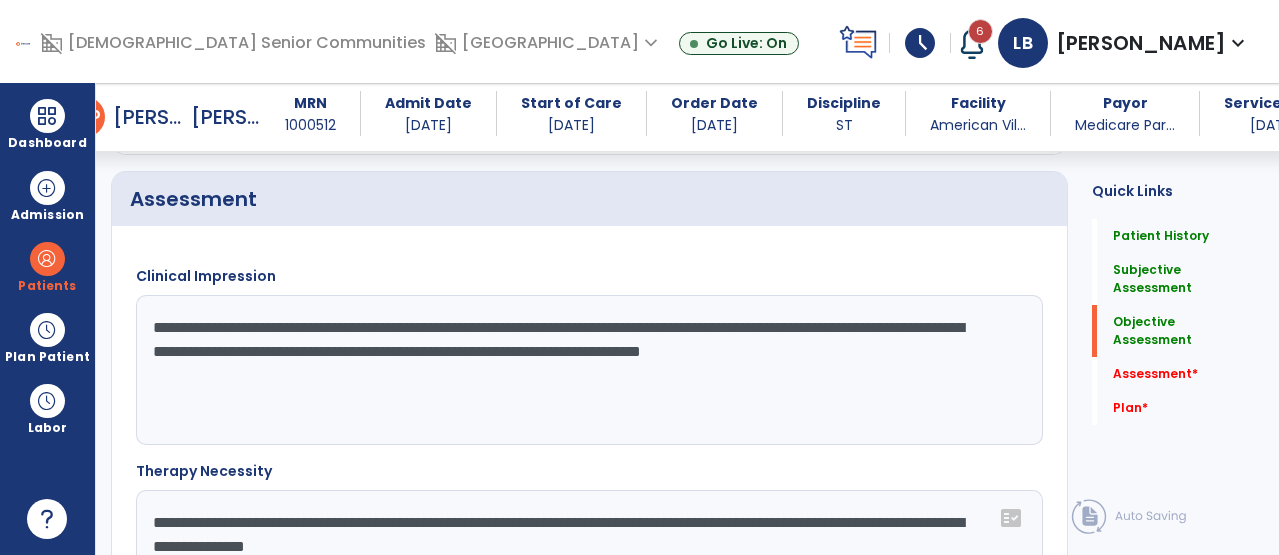 scroll, scrollTop: 2235, scrollLeft: 0, axis: vertical 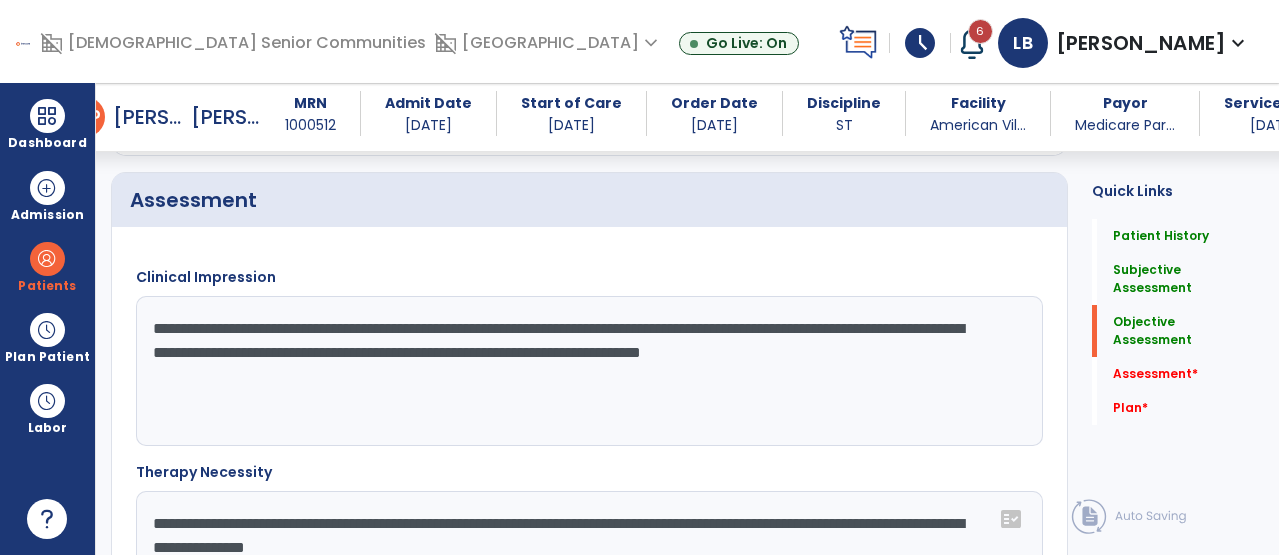 type on "**********" 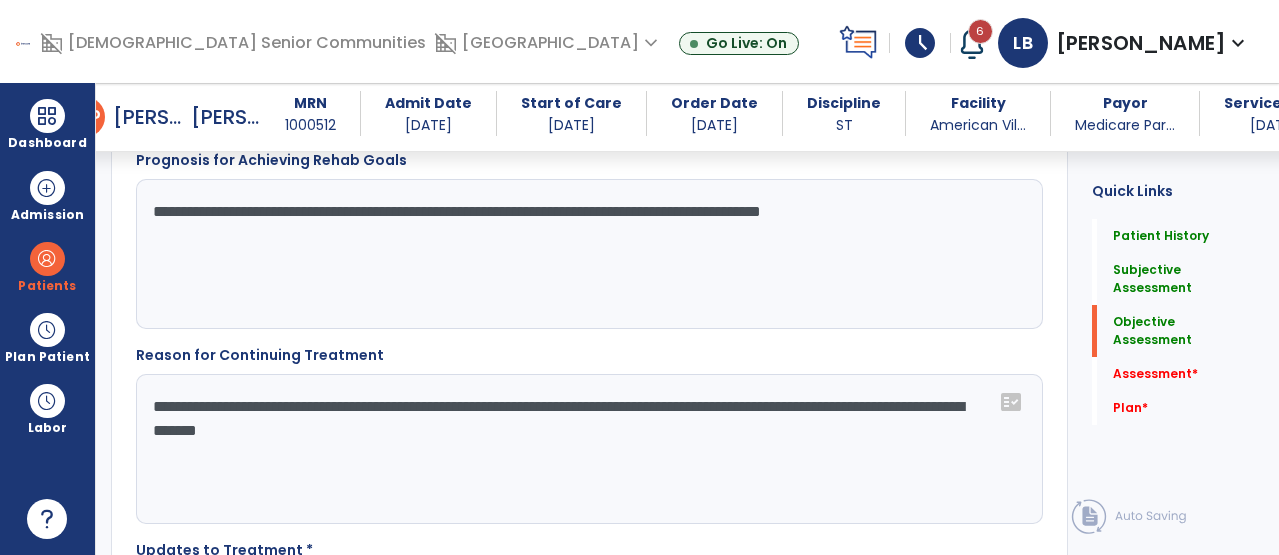 scroll, scrollTop: 2765, scrollLeft: 0, axis: vertical 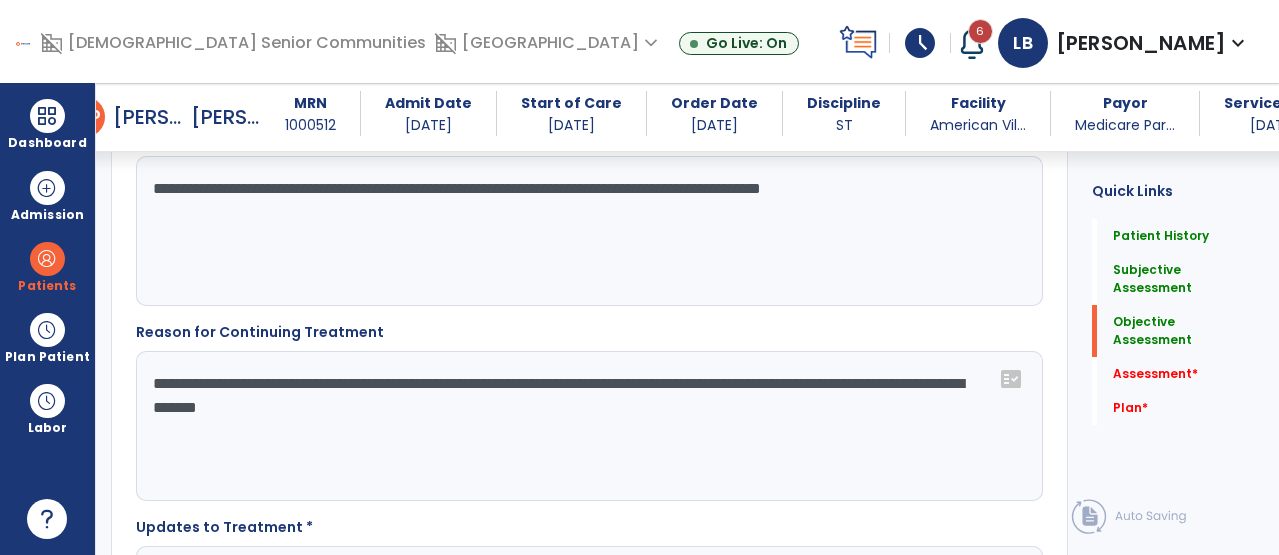 type on "**********" 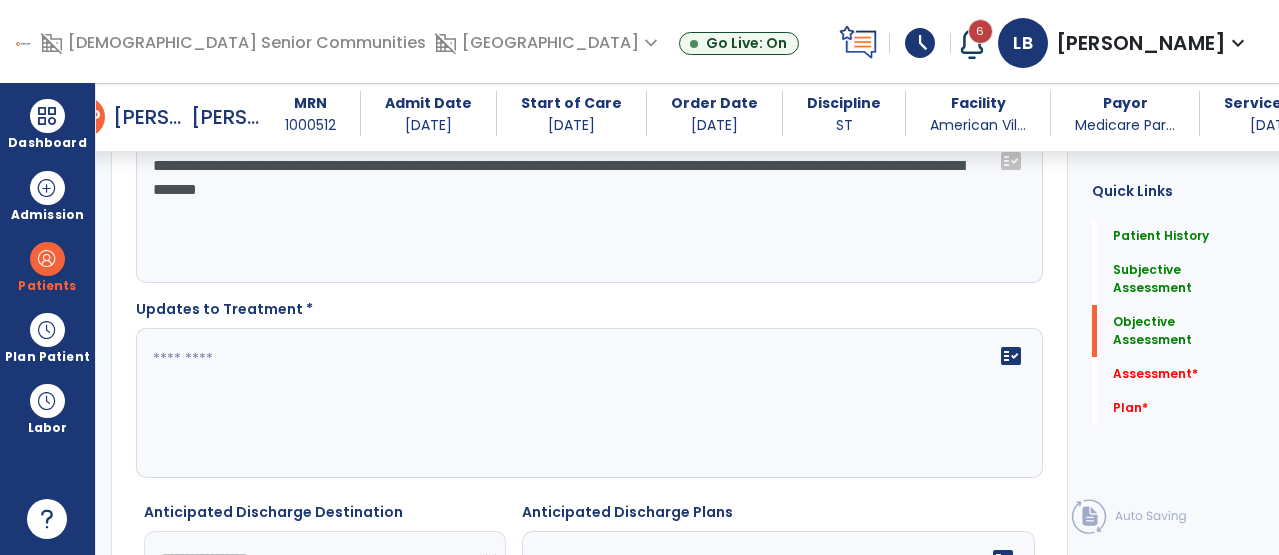 scroll, scrollTop: 3032, scrollLeft: 0, axis: vertical 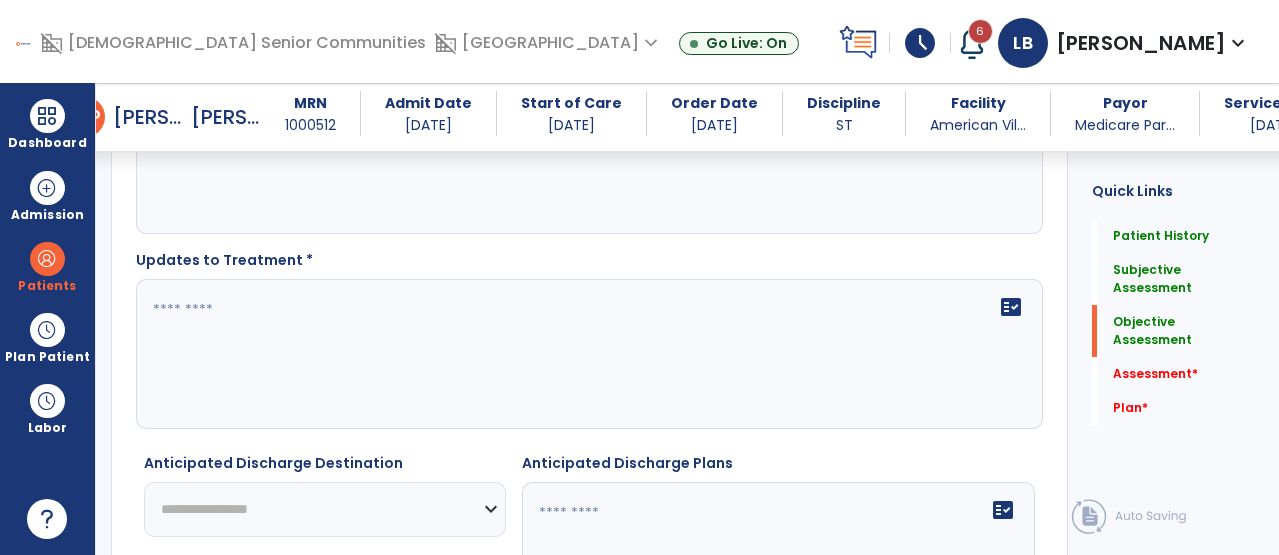 click on "fact_check" 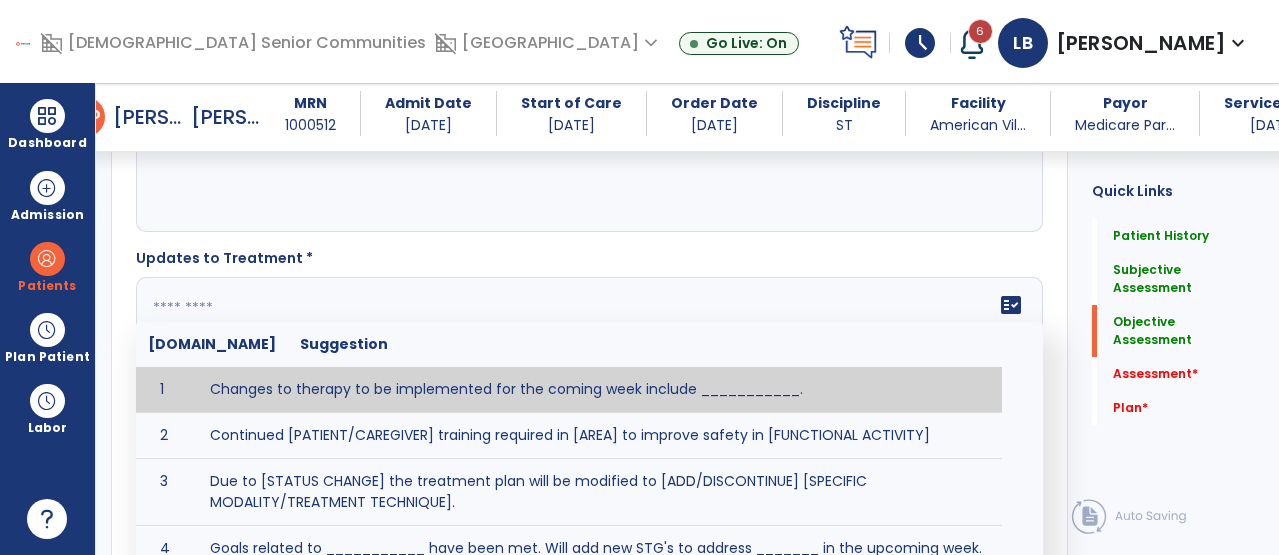scroll, scrollTop: 3032, scrollLeft: 0, axis: vertical 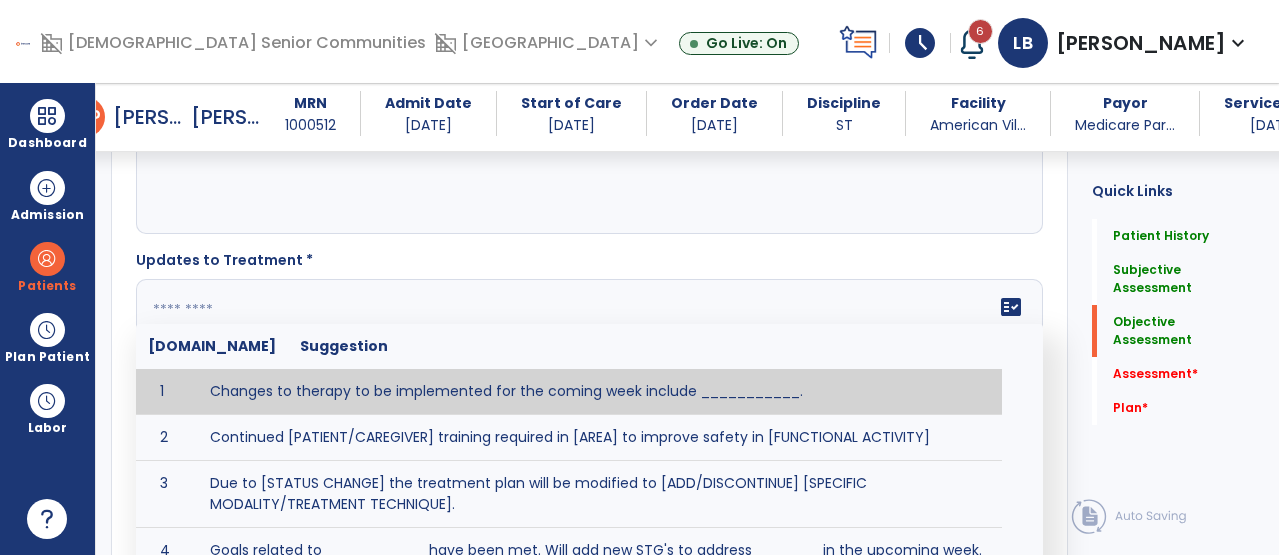 click 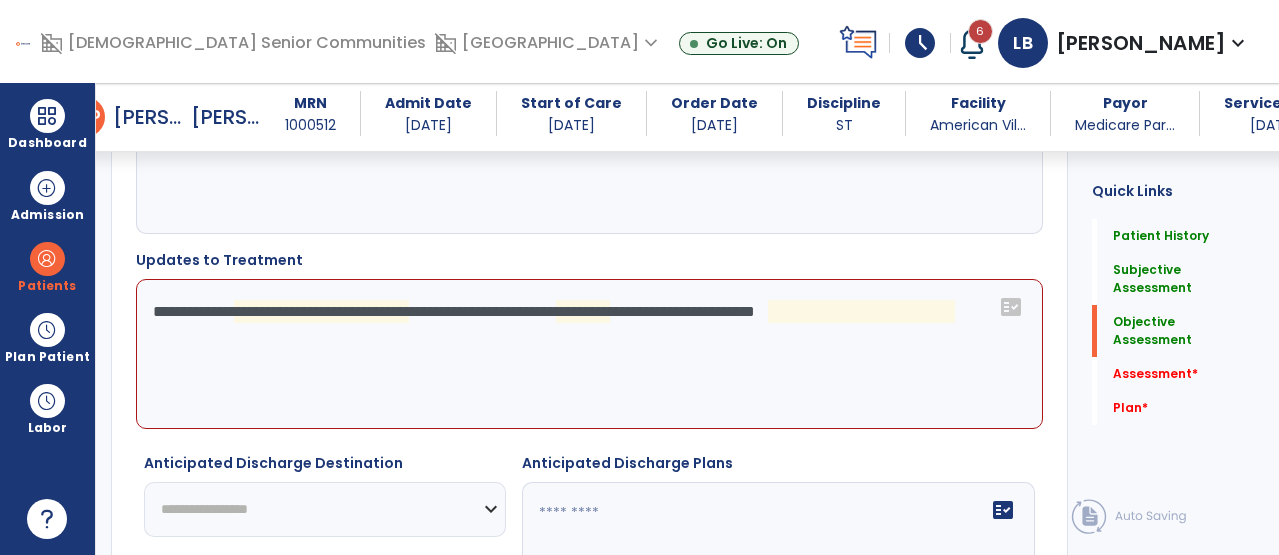 click on "**********" 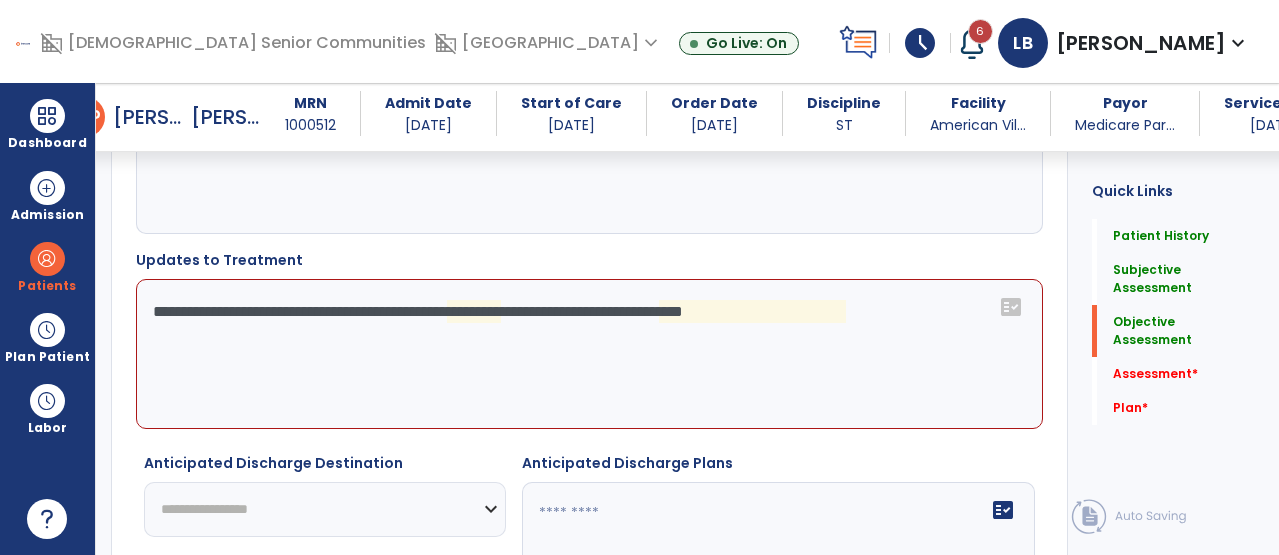 click on "**********" 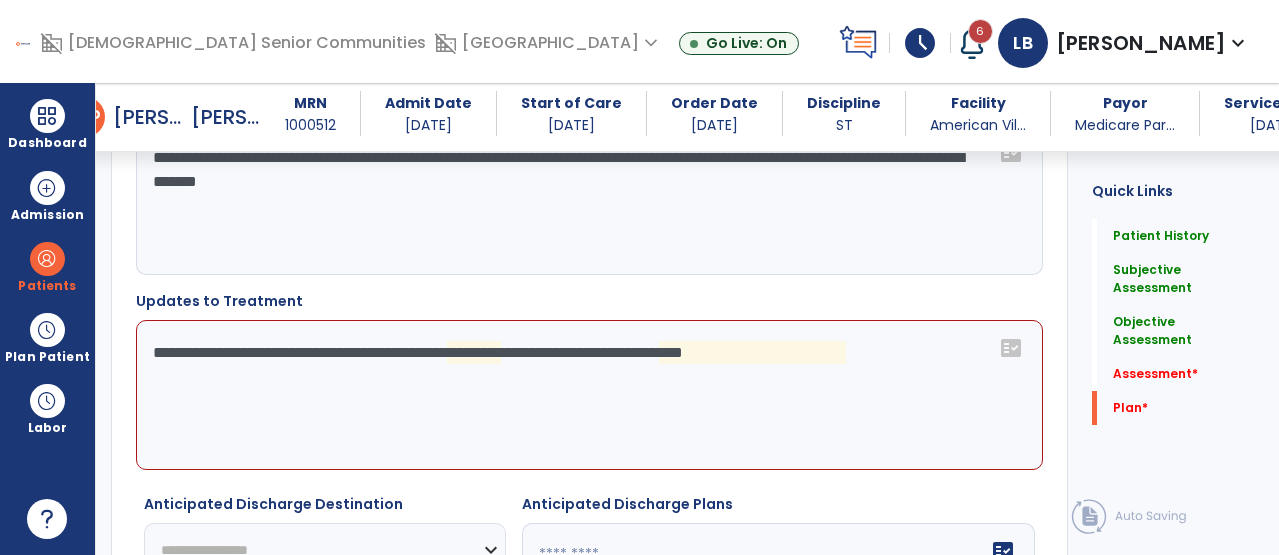 scroll, scrollTop: 2989, scrollLeft: 0, axis: vertical 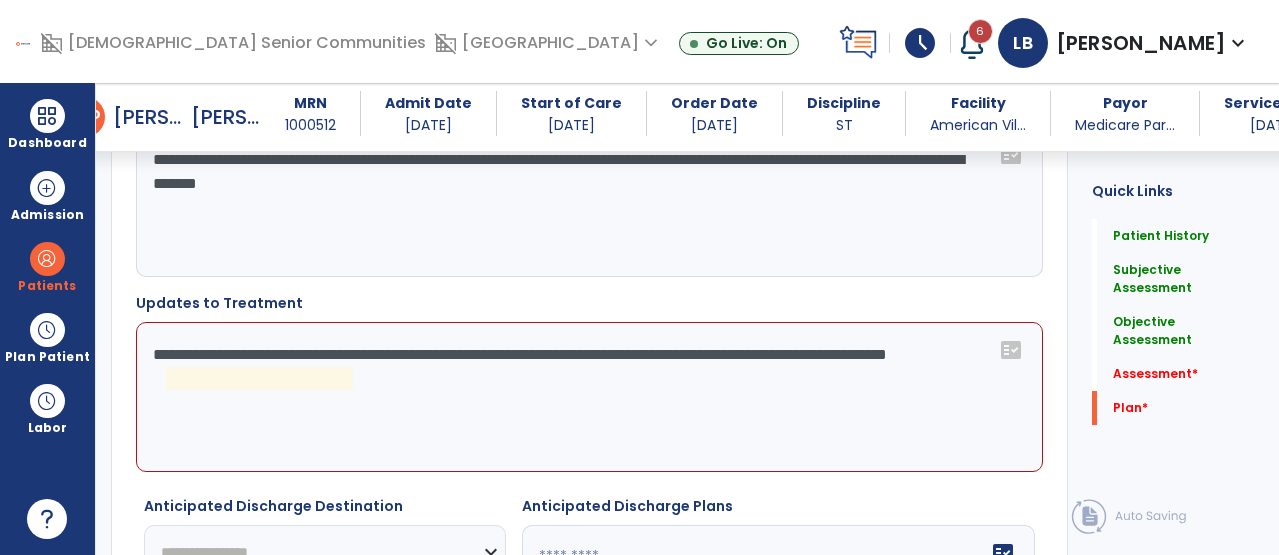 click on "**********" 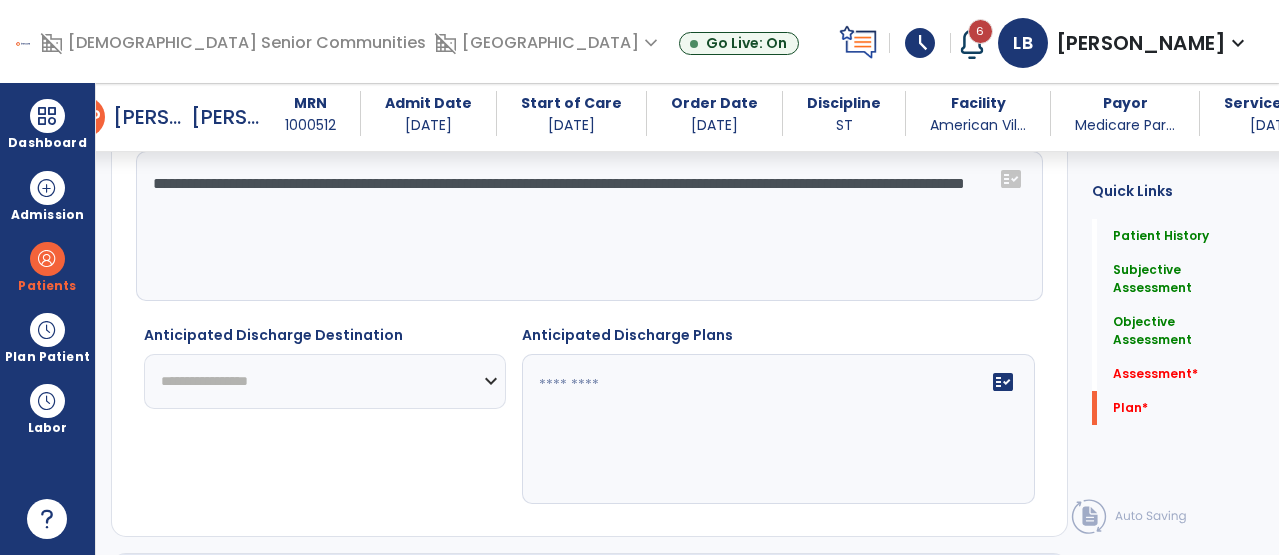 scroll, scrollTop: 3182, scrollLeft: 0, axis: vertical 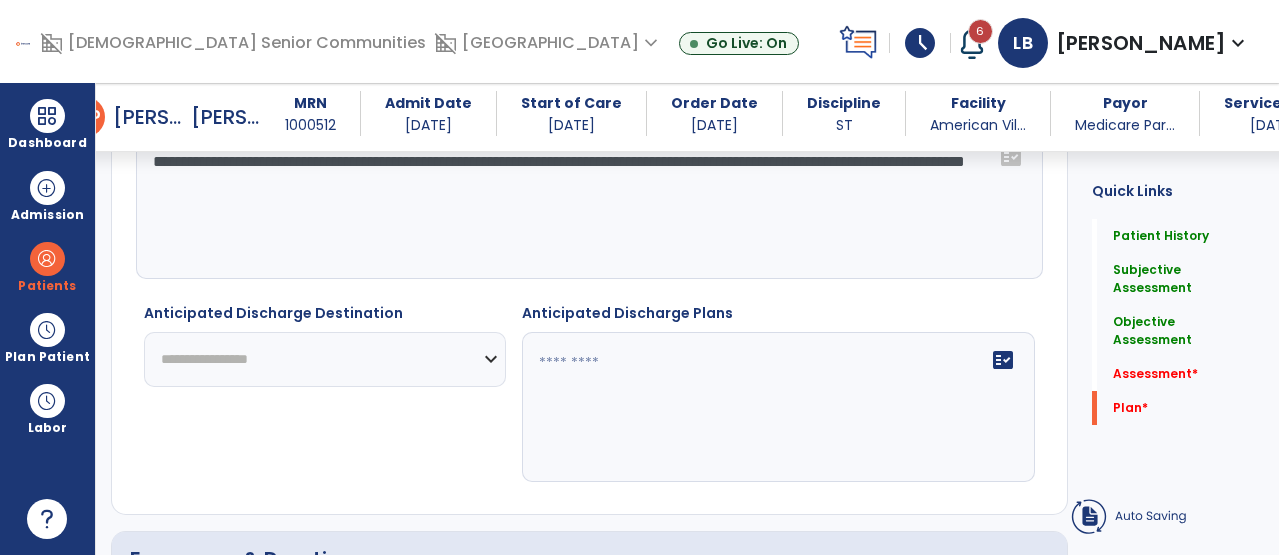 type on "**********" 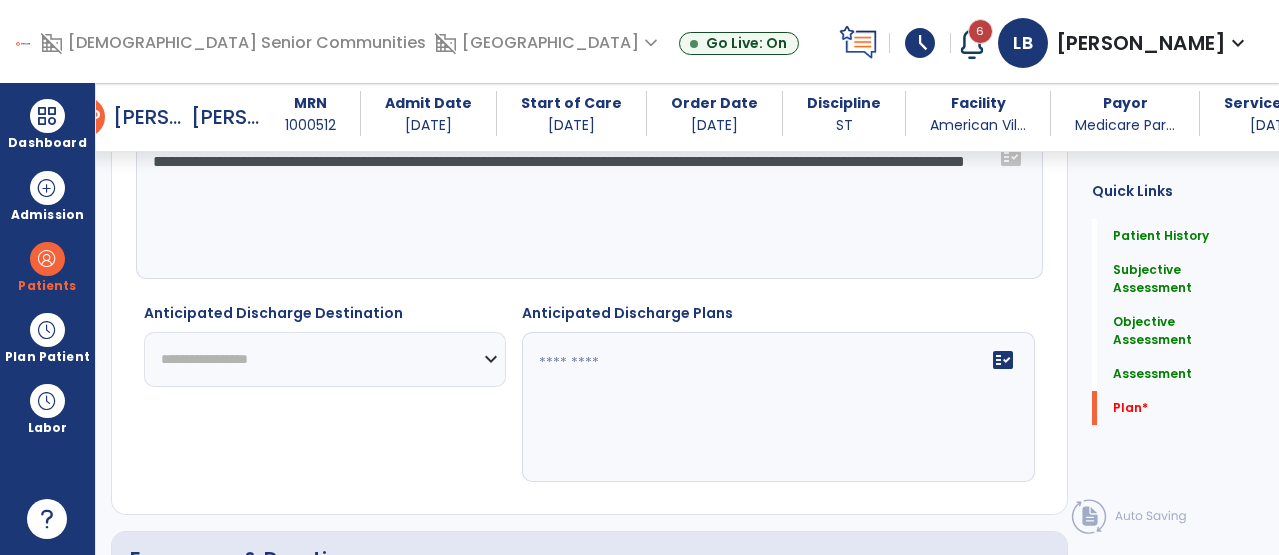 select on "****" 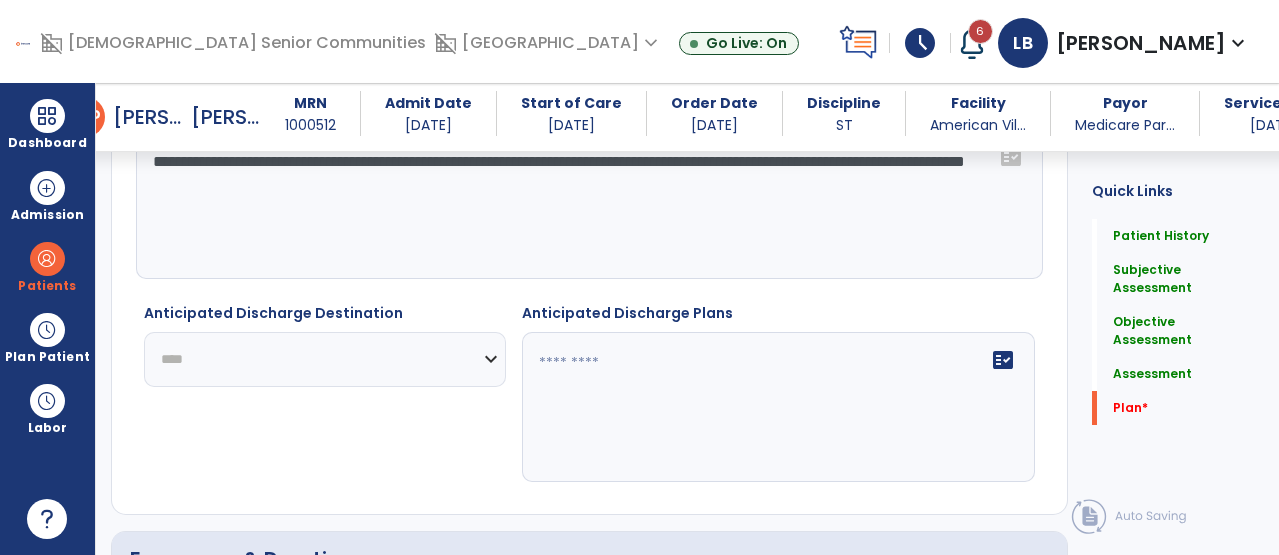click on "**********" 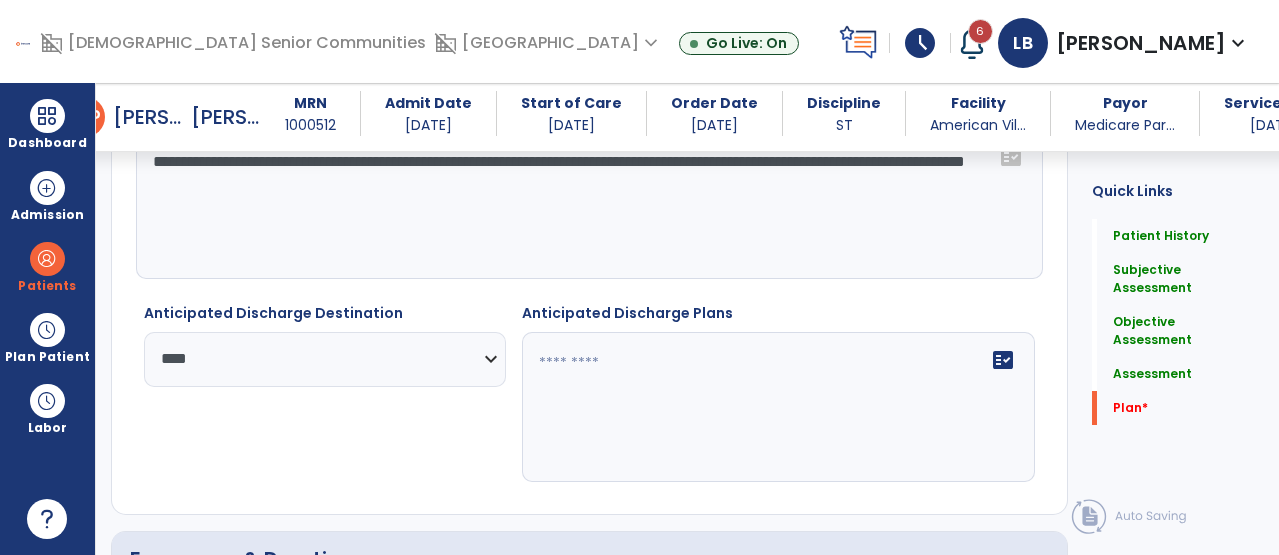 click on "fact_check" 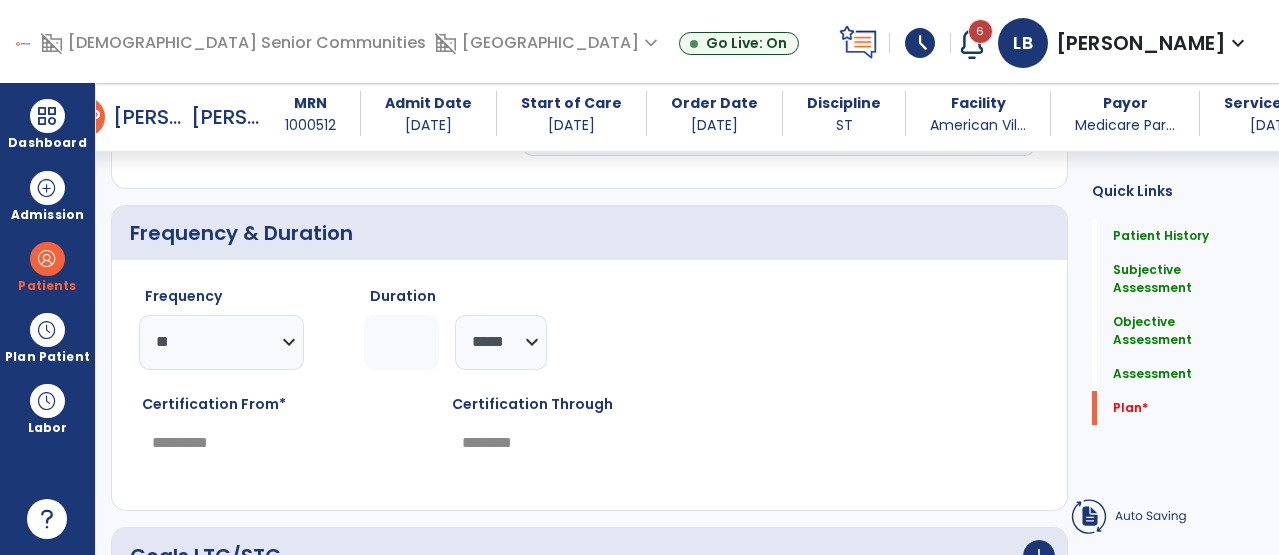 scroll, scrollTop: 3543, scrollLeft: 0, axis: vertical 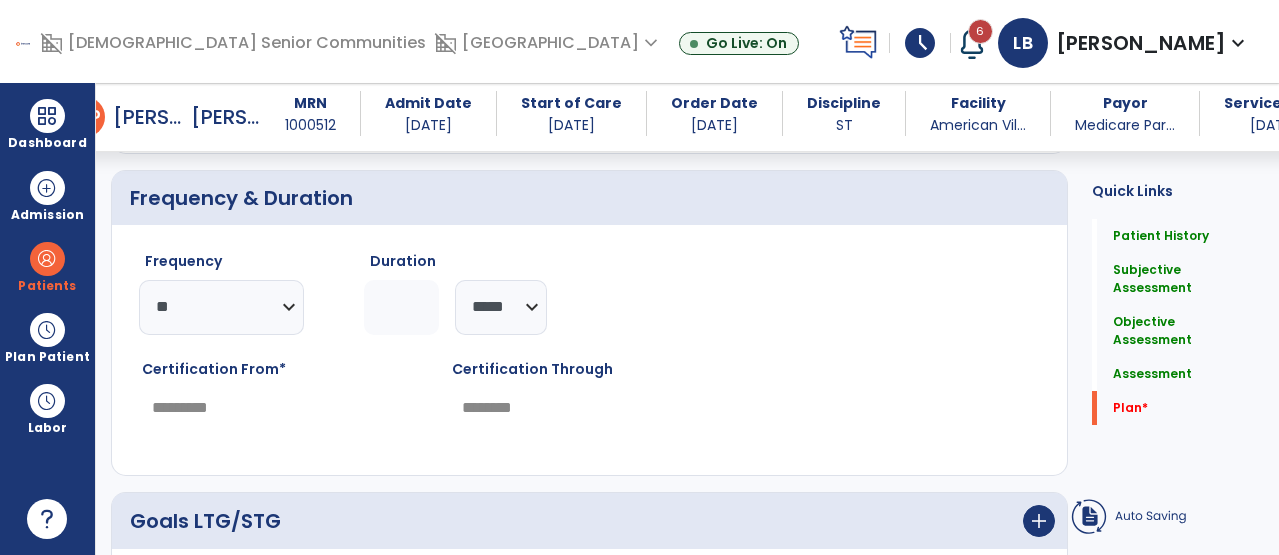 type on "**********" 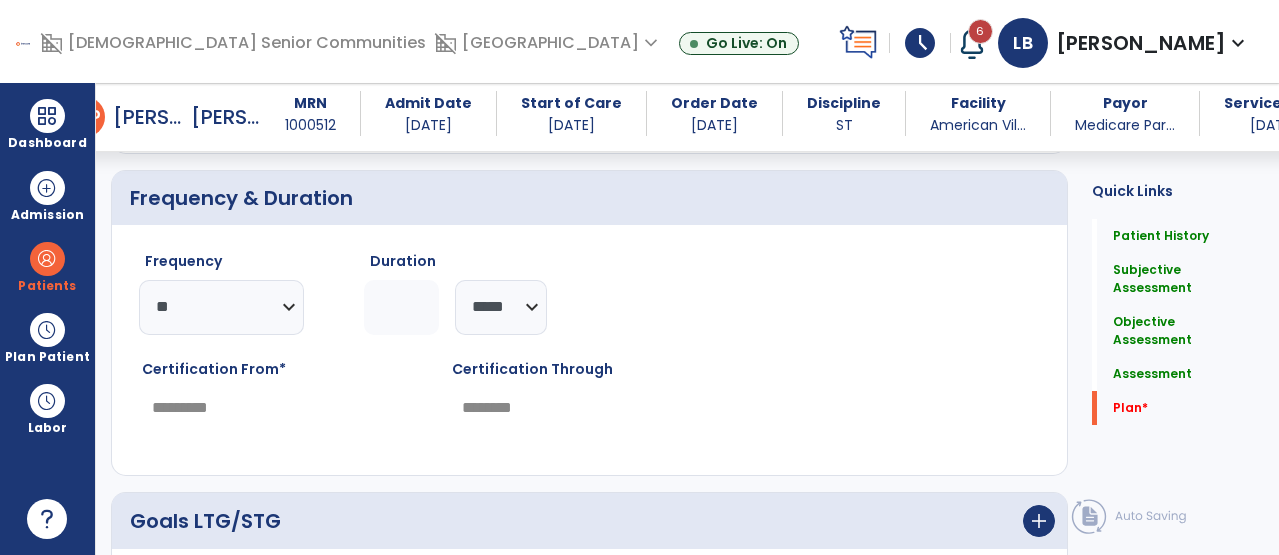 select on "**" 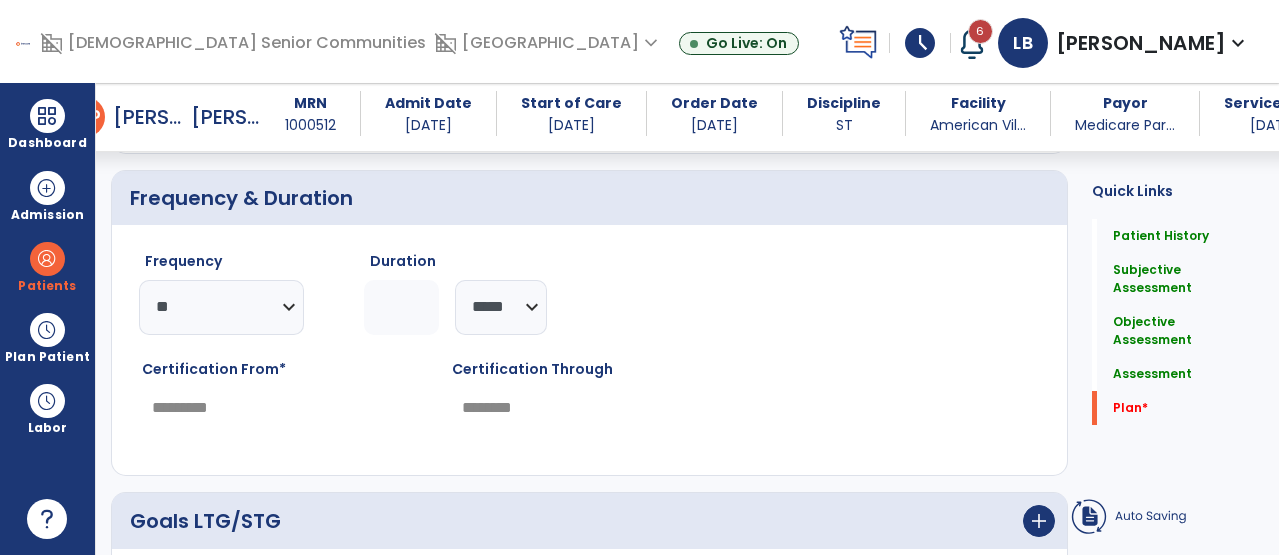 click on "*" 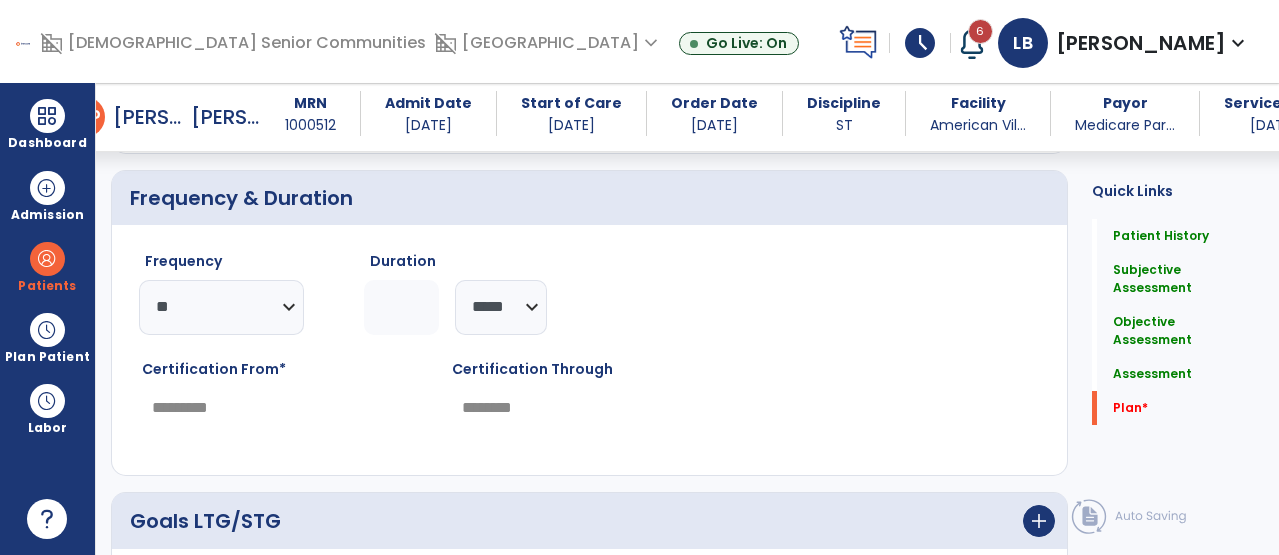 type on "*" 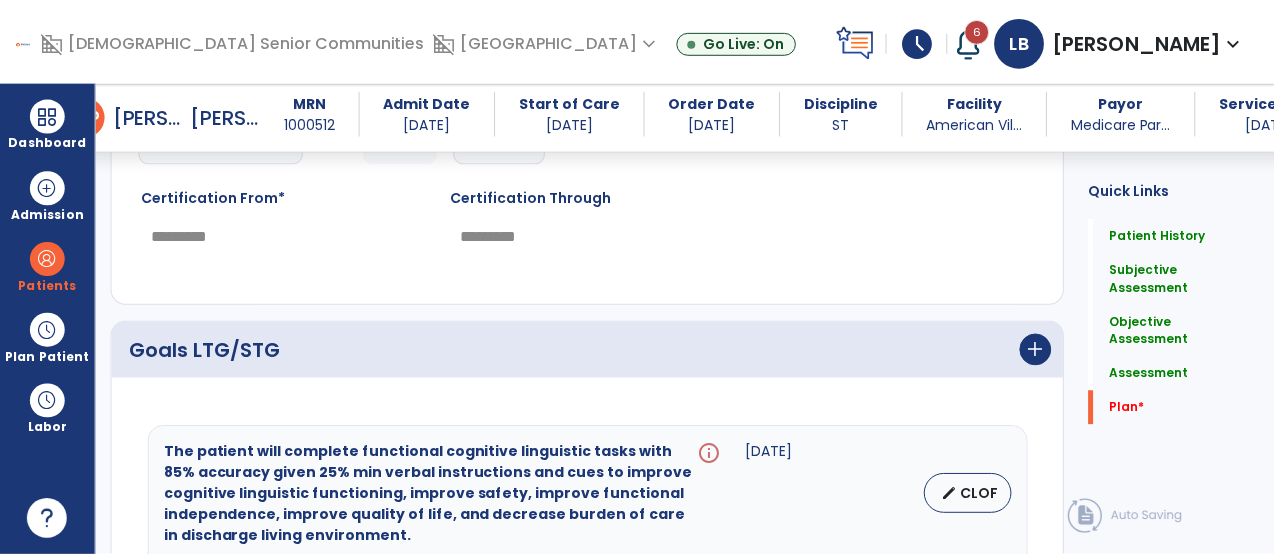 scroll, scrollTop: 3941, scrollLeft: 0, axis: vertical 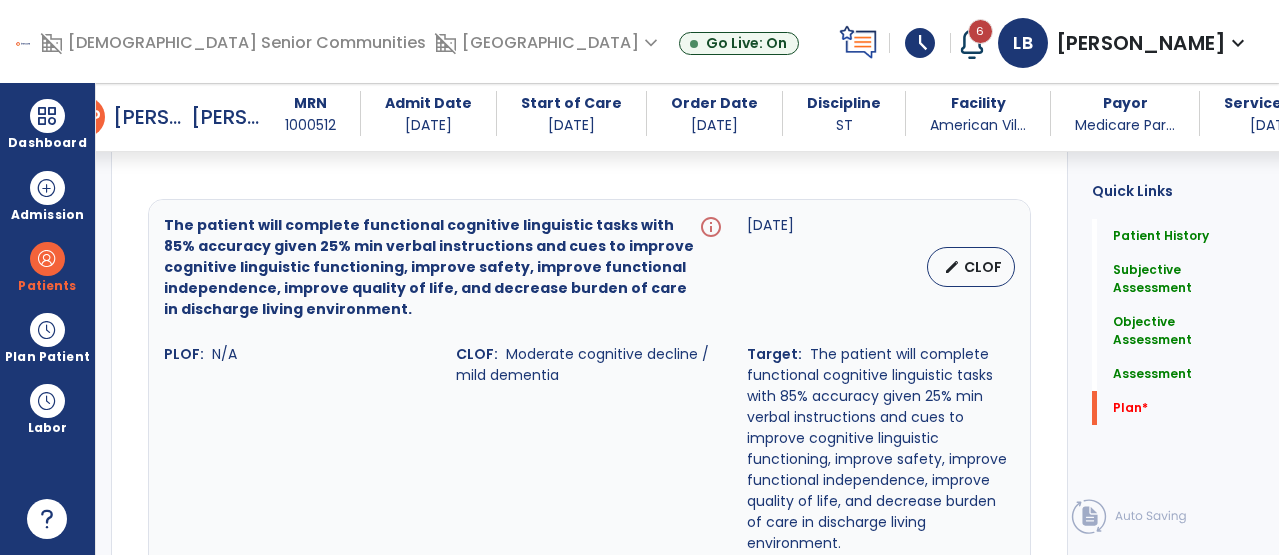 type on "*" 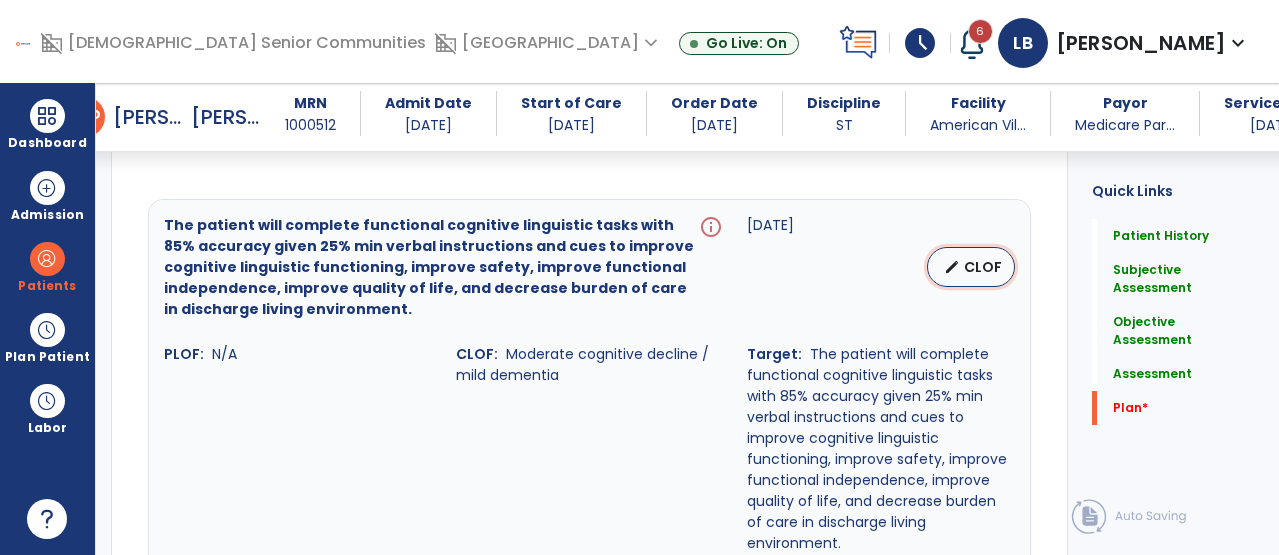 click on "CLOF" at bounding box center (983, 267) 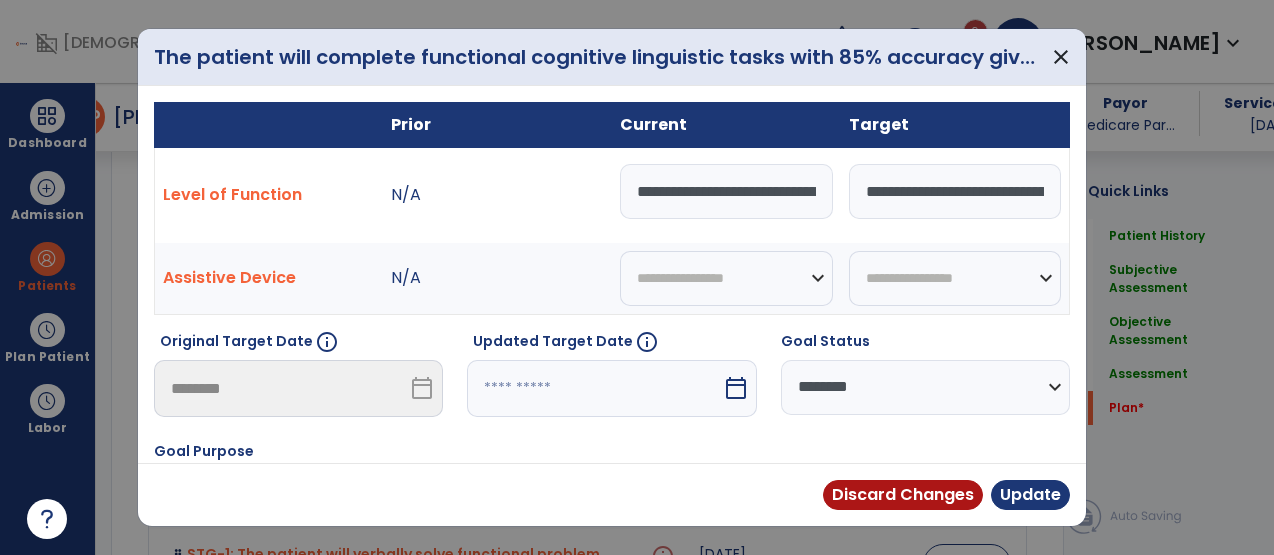 click at bounding box center [594, 388] 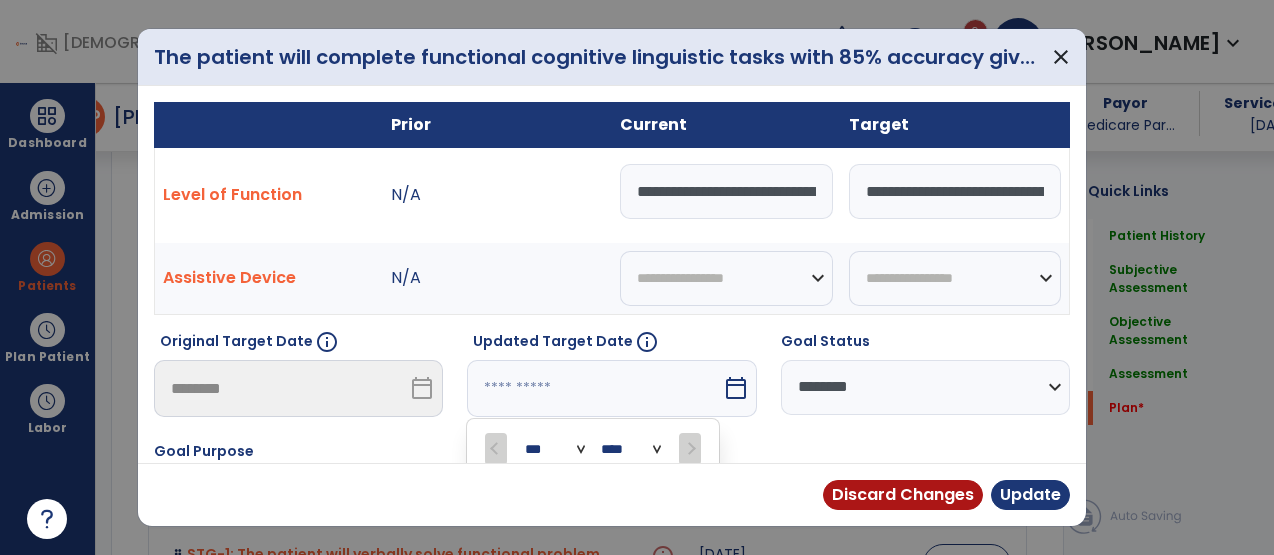 scroll, scrollTop: 3901, scrollLeft: 0, axis: vertical 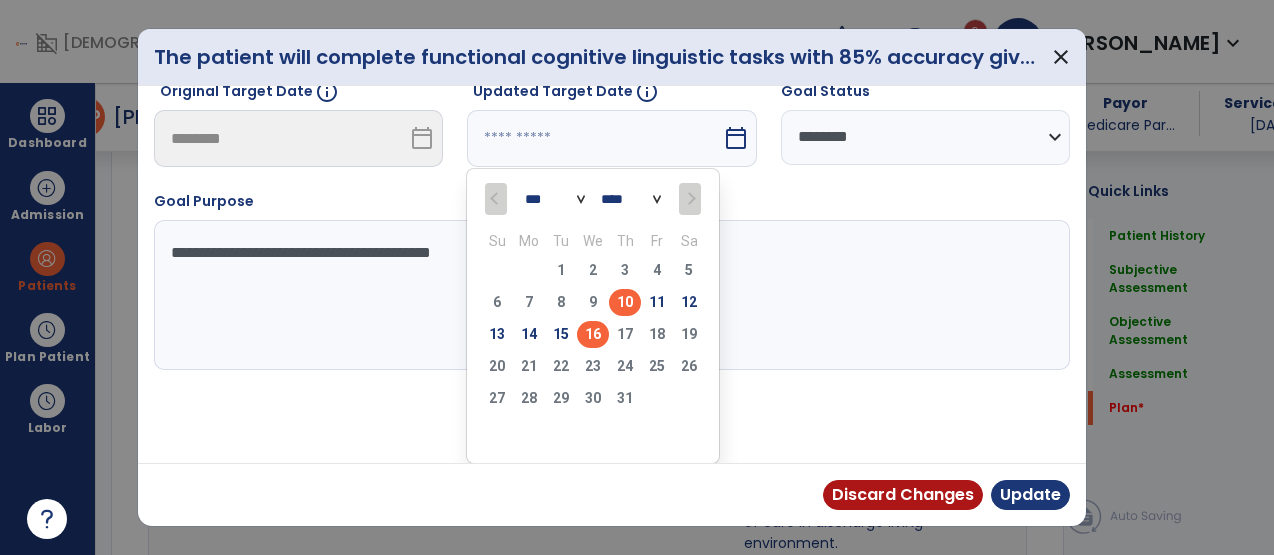 click on "16" at bounding box center [593, 334] 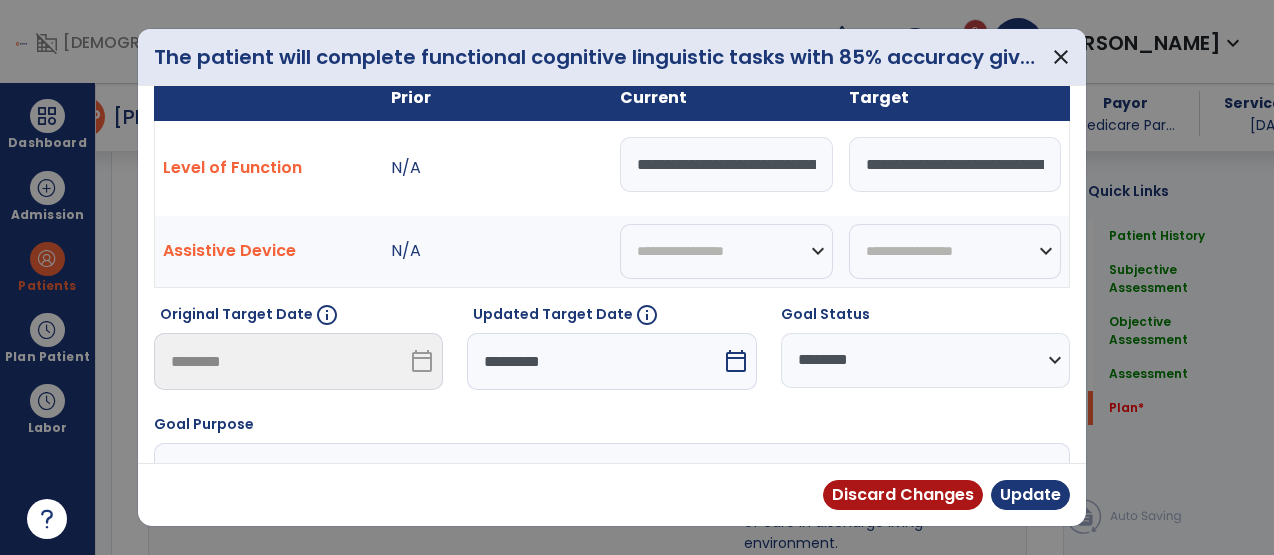 scroll, scrollTop: 17, scrollLeft: 0, axis: vertical 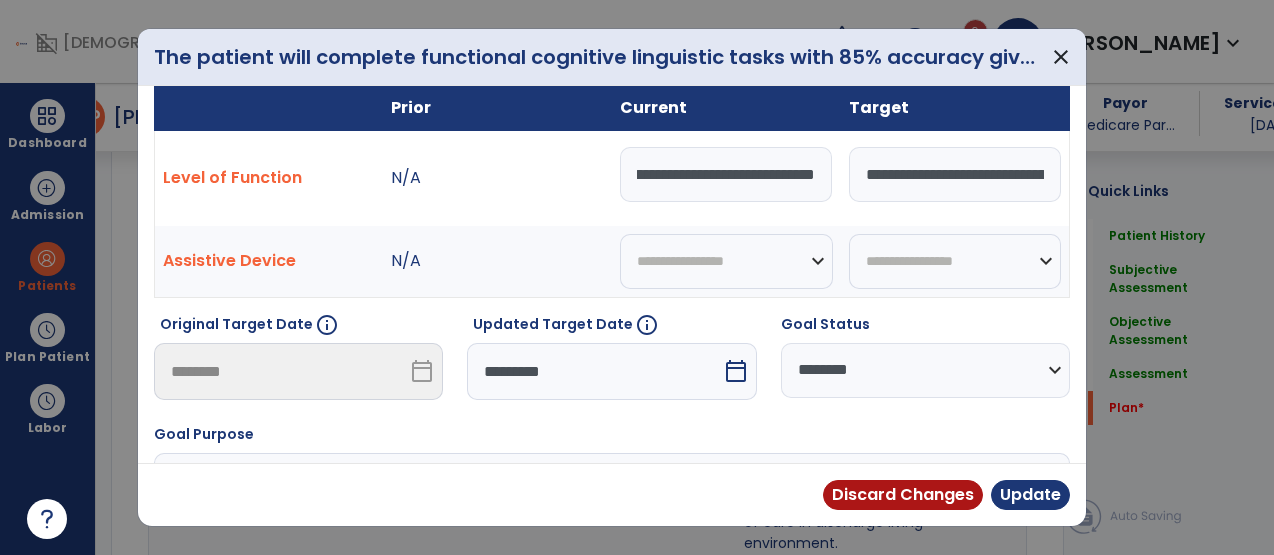 click on "**********" at bounding box center (726, 174) 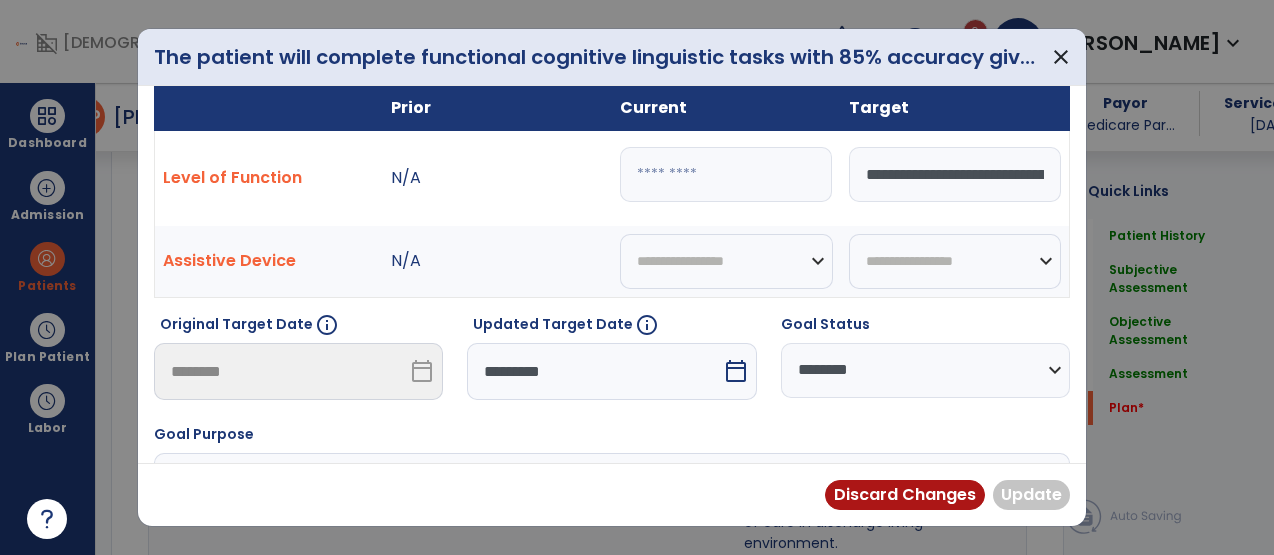 scroll, scrollTop: 0, scrollLeft: 0, axis: both 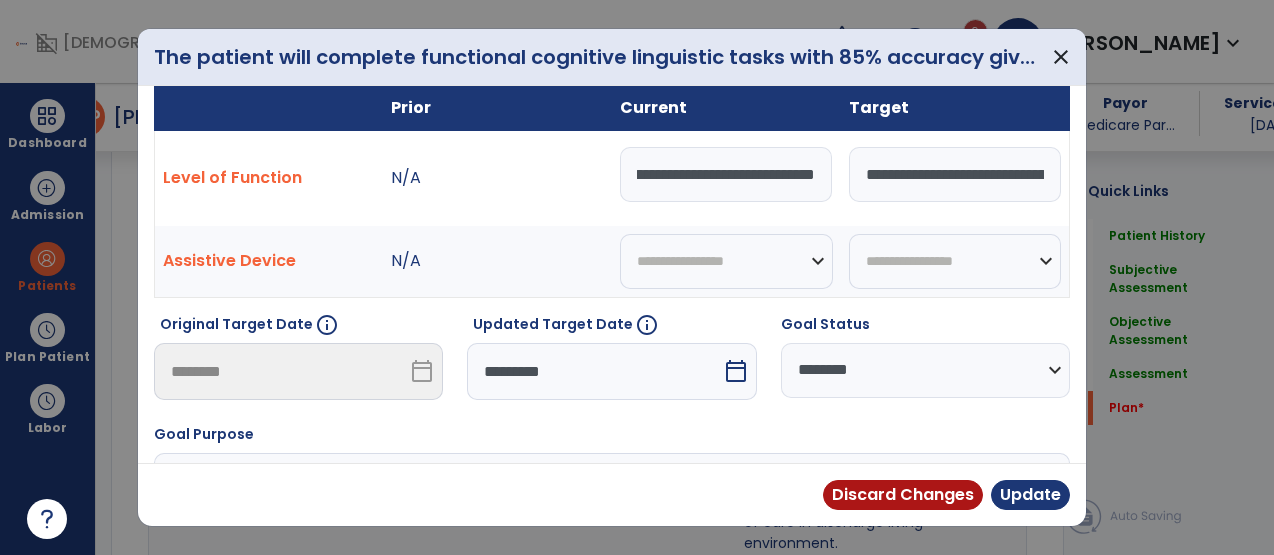 click on "**********" at bounding box center [726, 174] 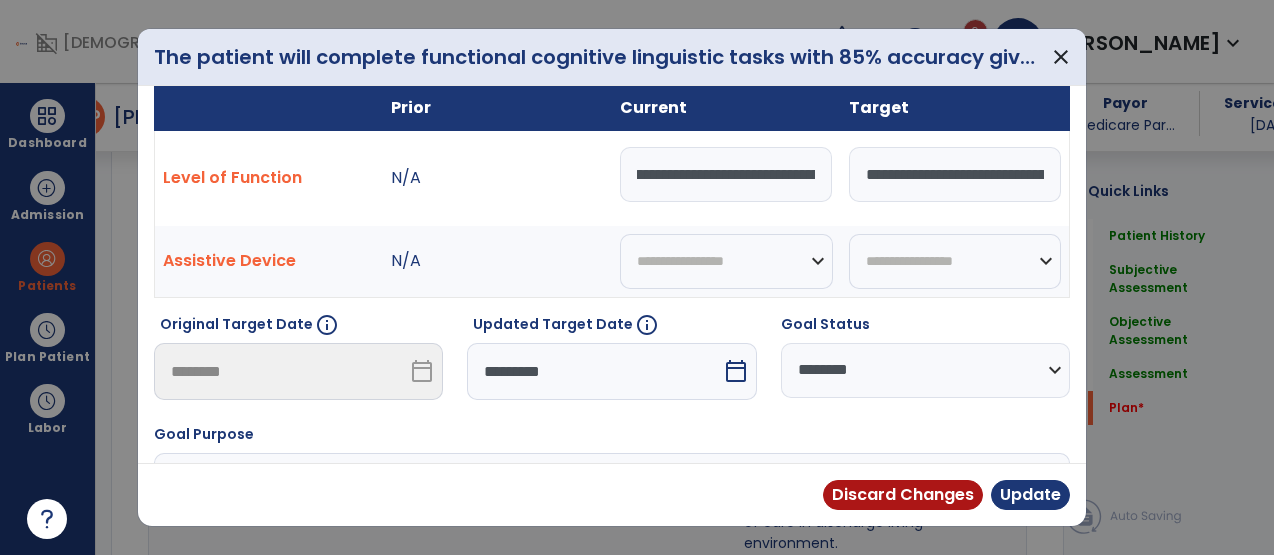 scroll, scrollTop: 0, scrollLeft: 0, axis: both 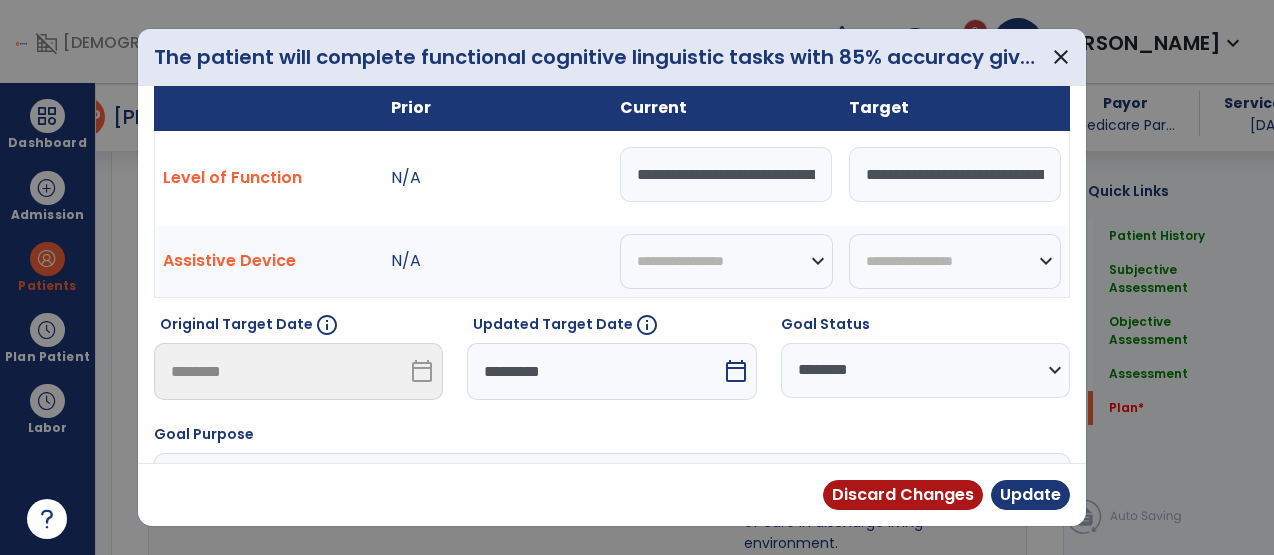 click on "**********" at bounding box center [726, 174] 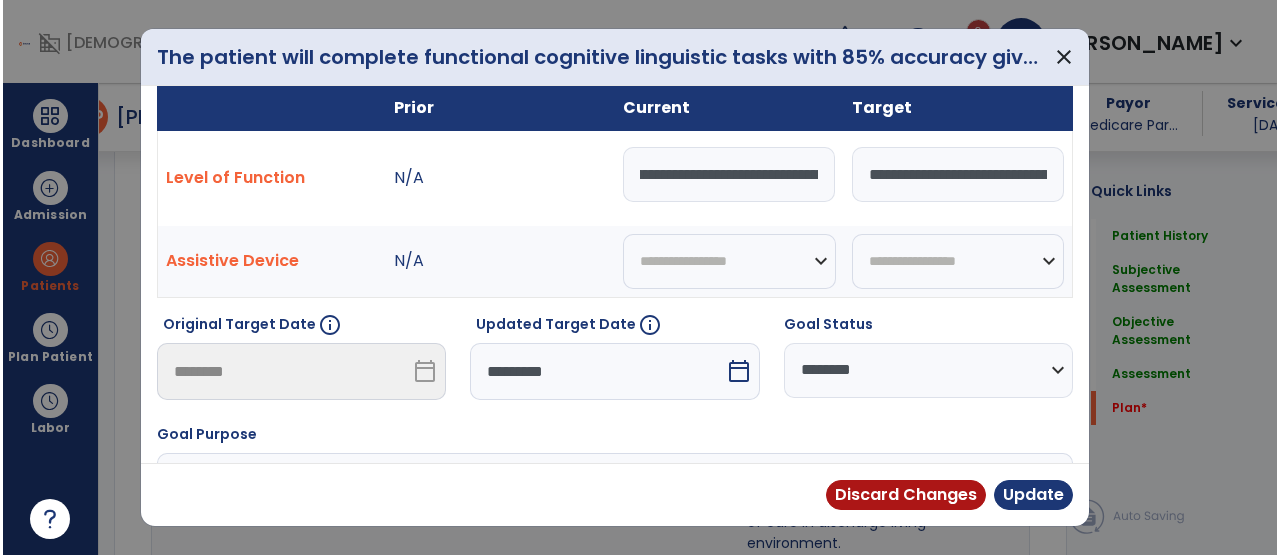scroll, scrollTop: 0, scrollLeft: 441, axis: horizontal 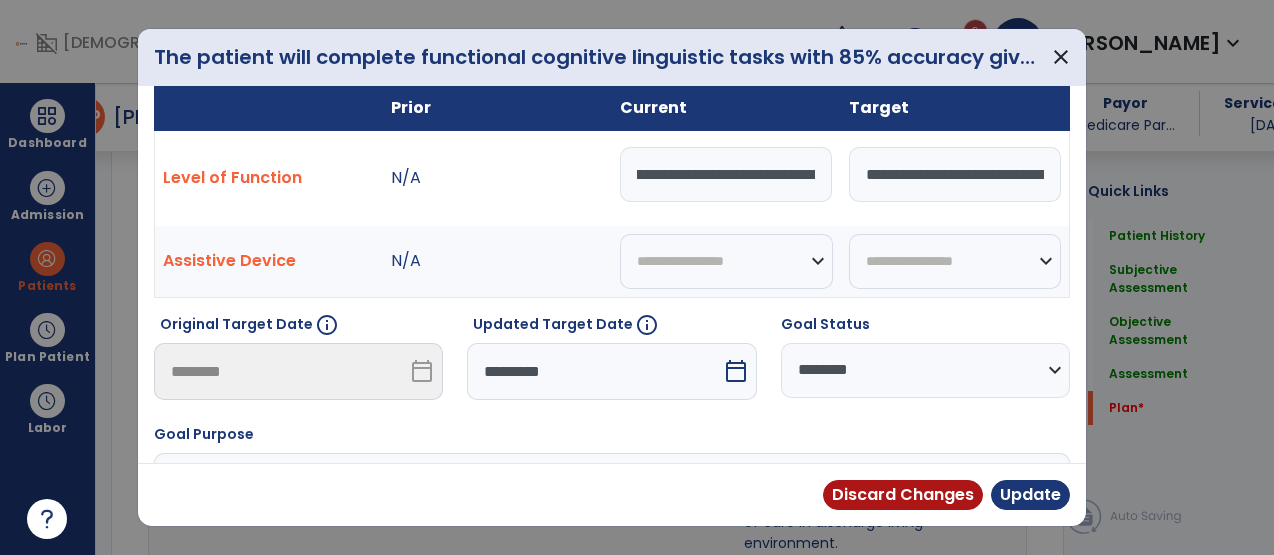 type on "**********" 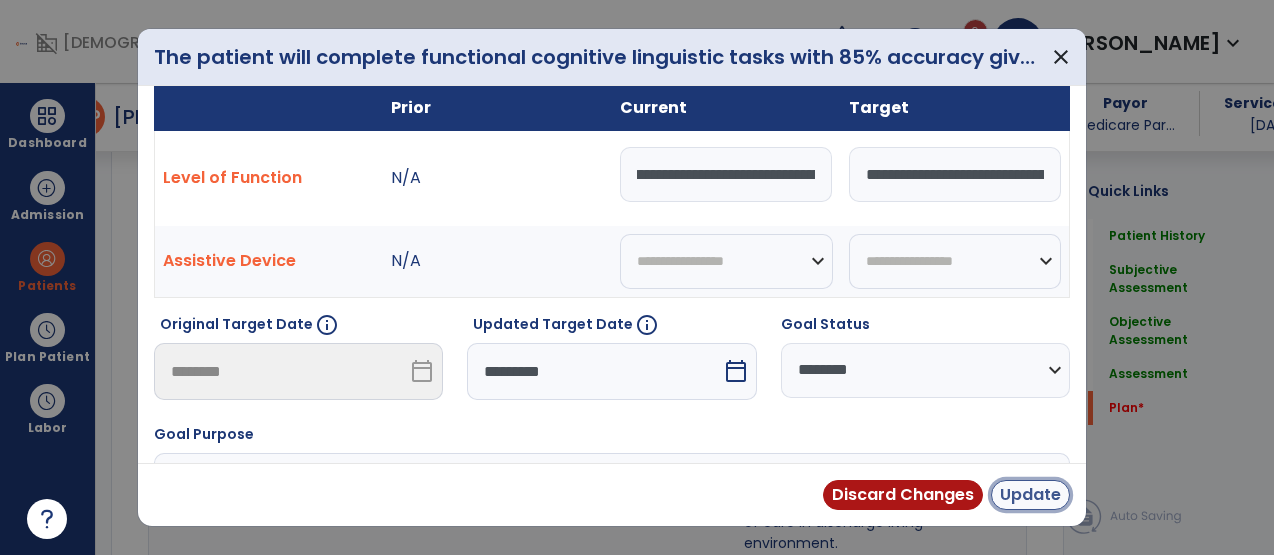 click on "Update" at bounding box center (1030, 495) 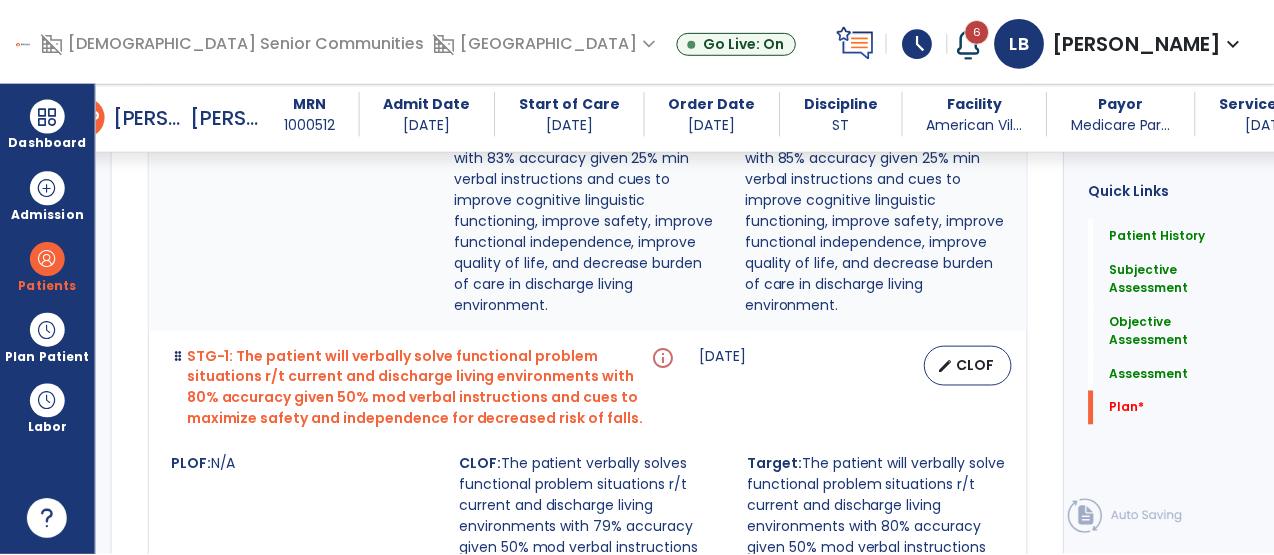 scroll, scrollTop: 4219, scrollLeft: 0, axis: vertical 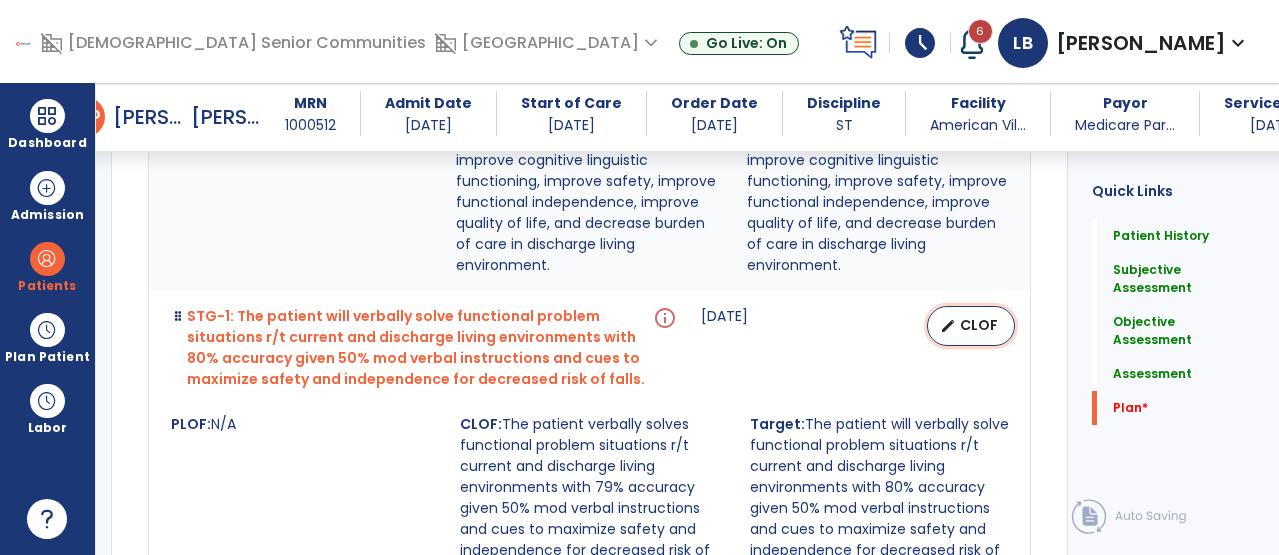 click on "CLOF" at bounding box center (979, 325) 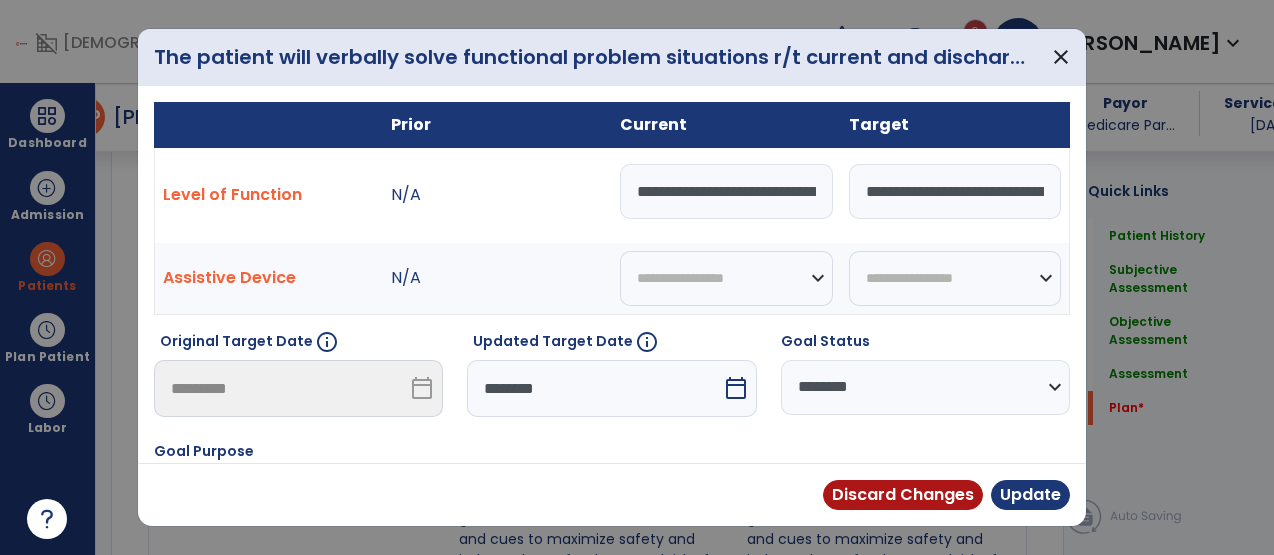 click on "********" at bounding box center (594, 388) 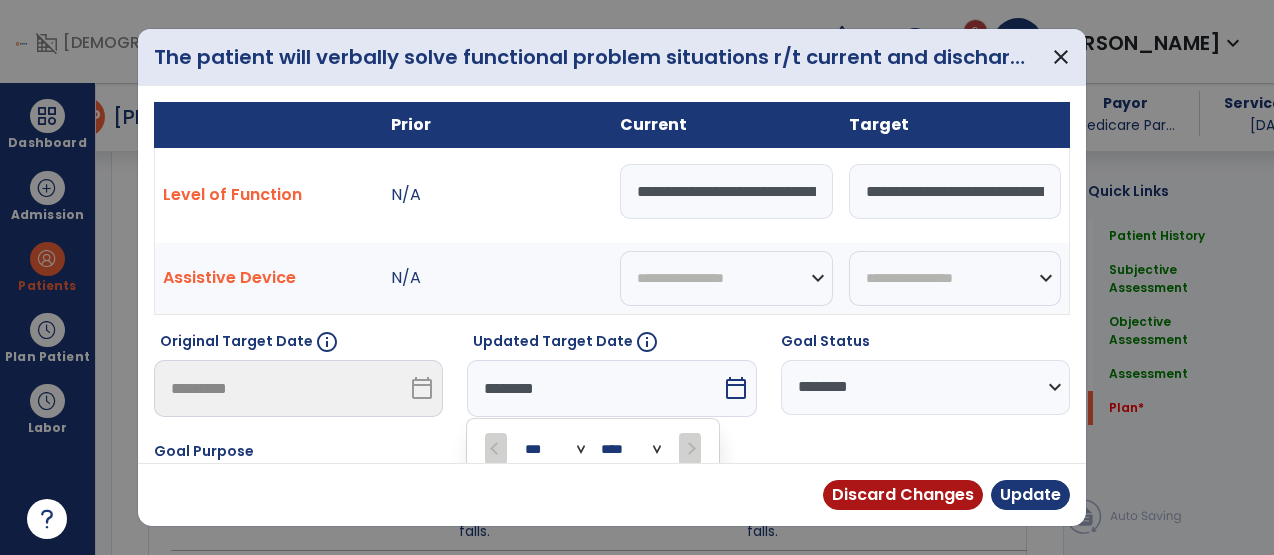 scroll, scrollTop: 250, scrollLeft: 0, axis: vertical 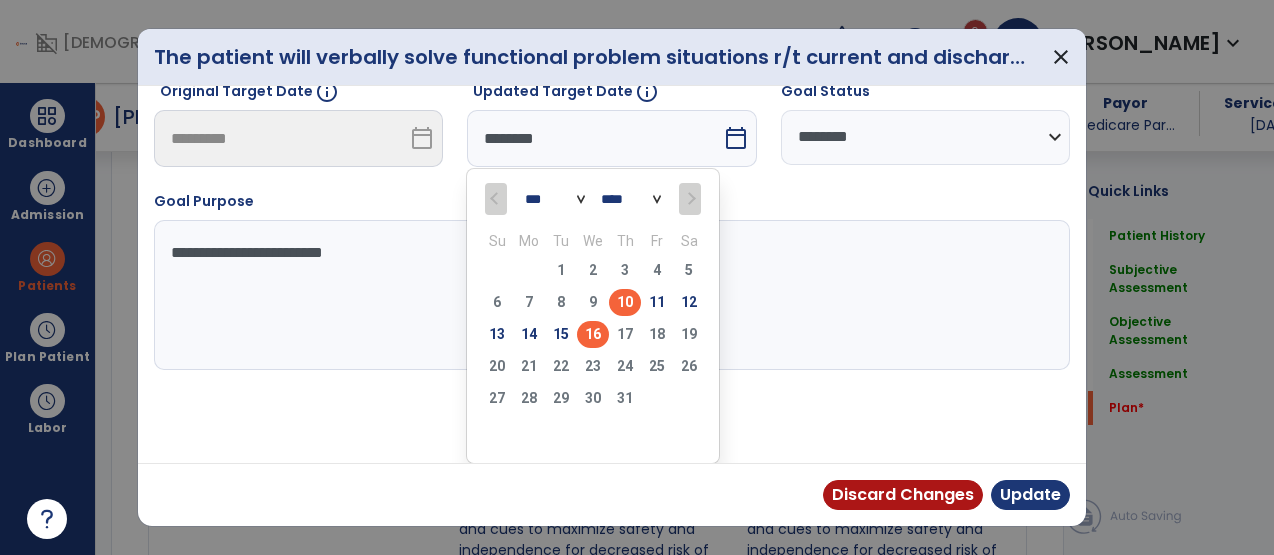 click on "16" at bounding box center (593, 334) 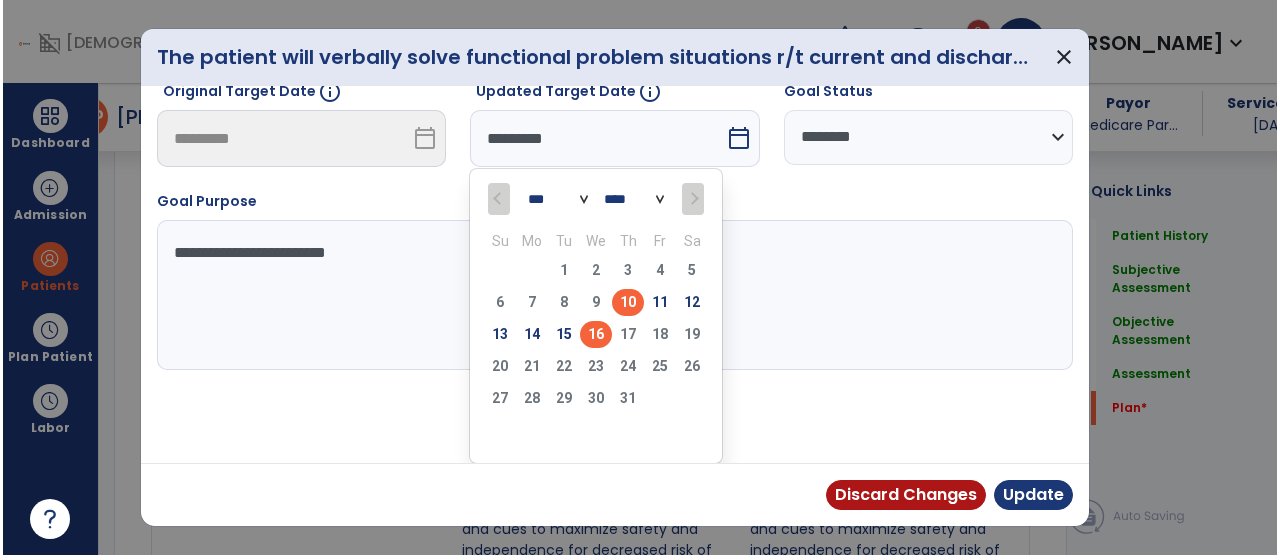 scroll, scrollTop: 172, scrollLeft: 0, axis: vertical 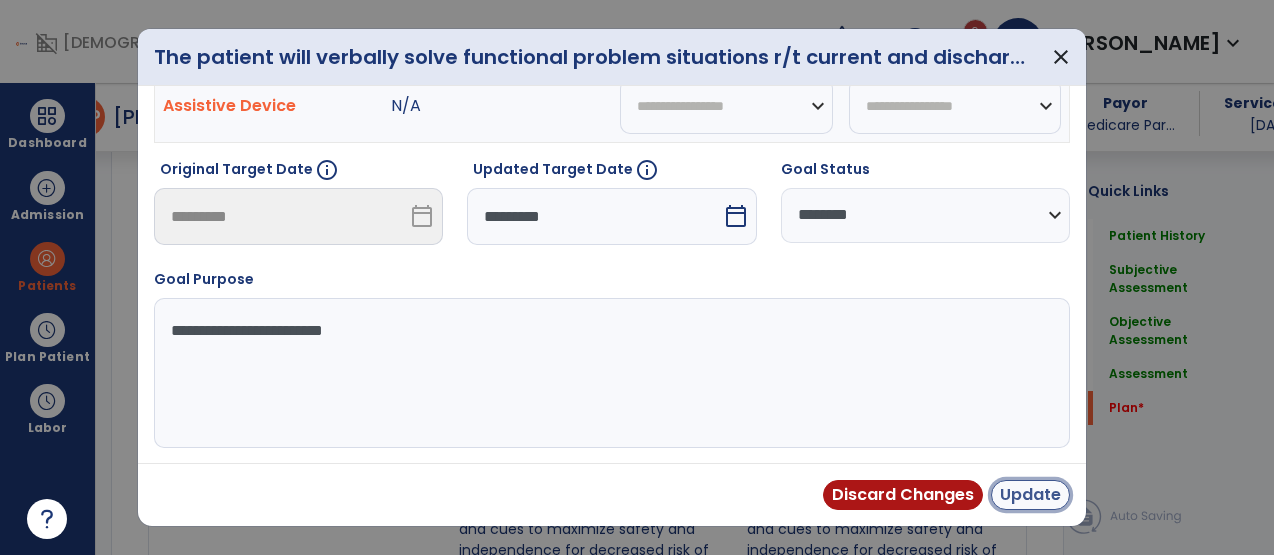 click on "Update" at bounding box center [1030, 495] 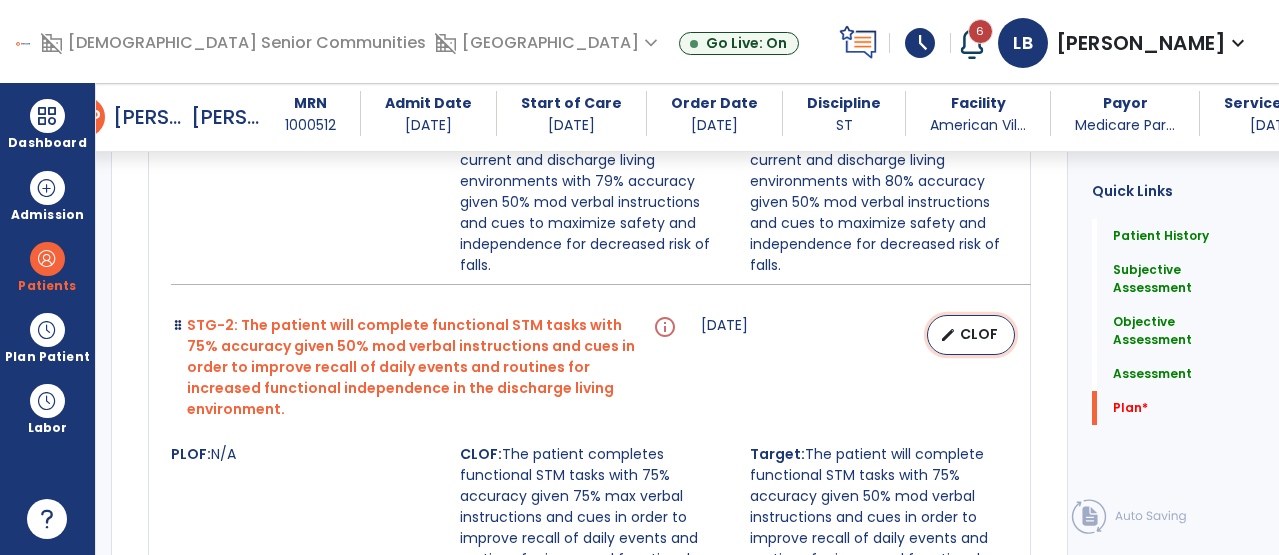 click on "edit   CLOF" at bounding box center (971, 335) 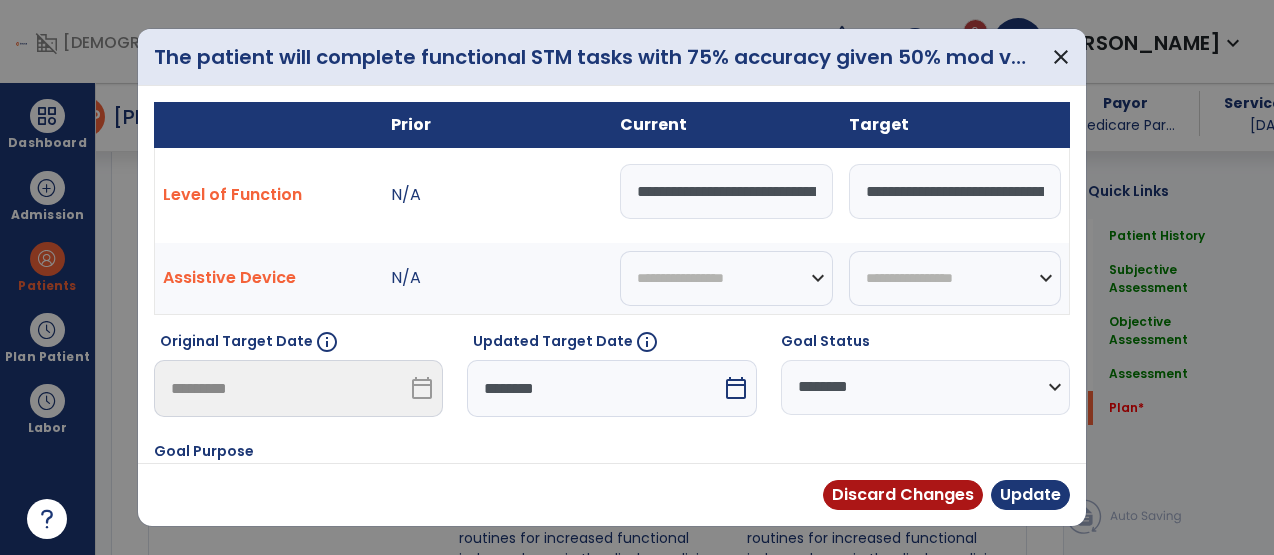 click on "********" at bounding box center [594, 388] 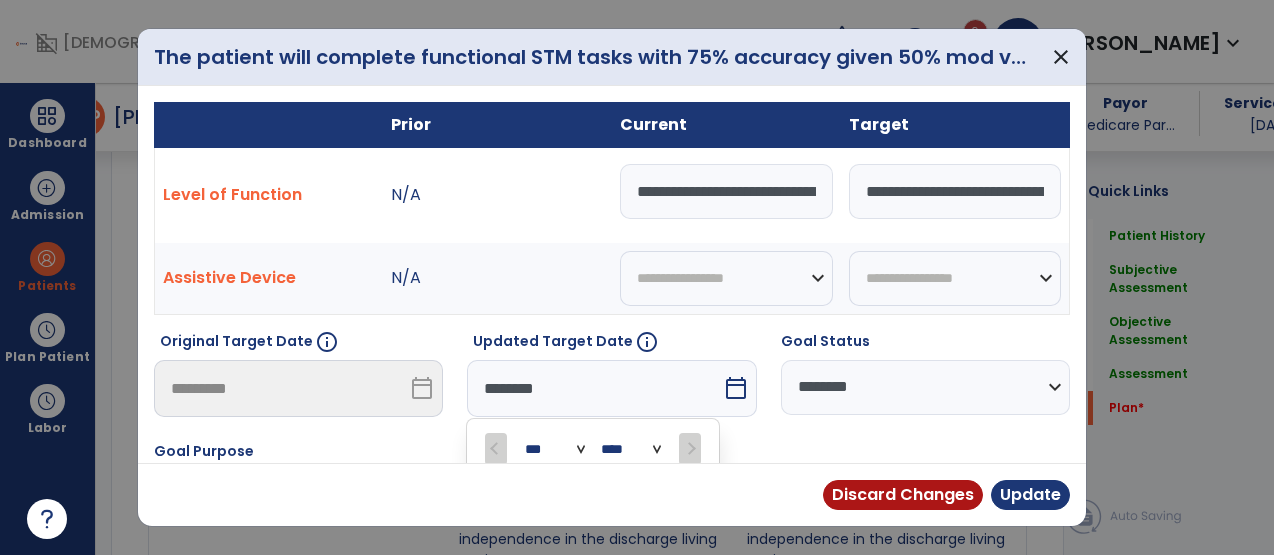 scroll, scrollTop: 4546, scrollLeft: 0, axis: vertical 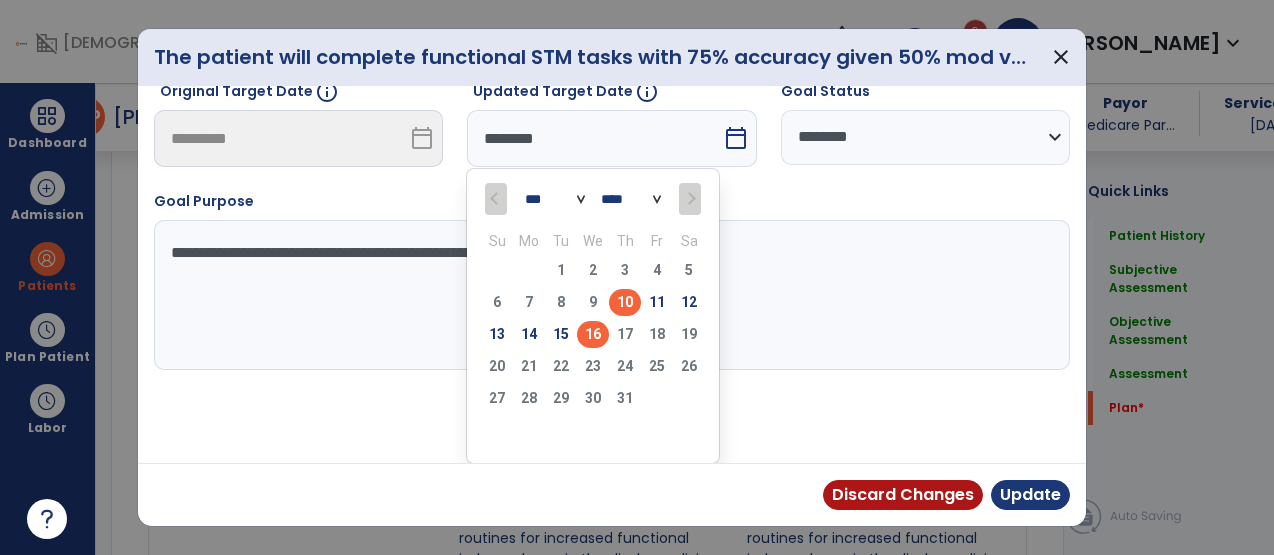 click on "16" at bounding box center (593, 334) 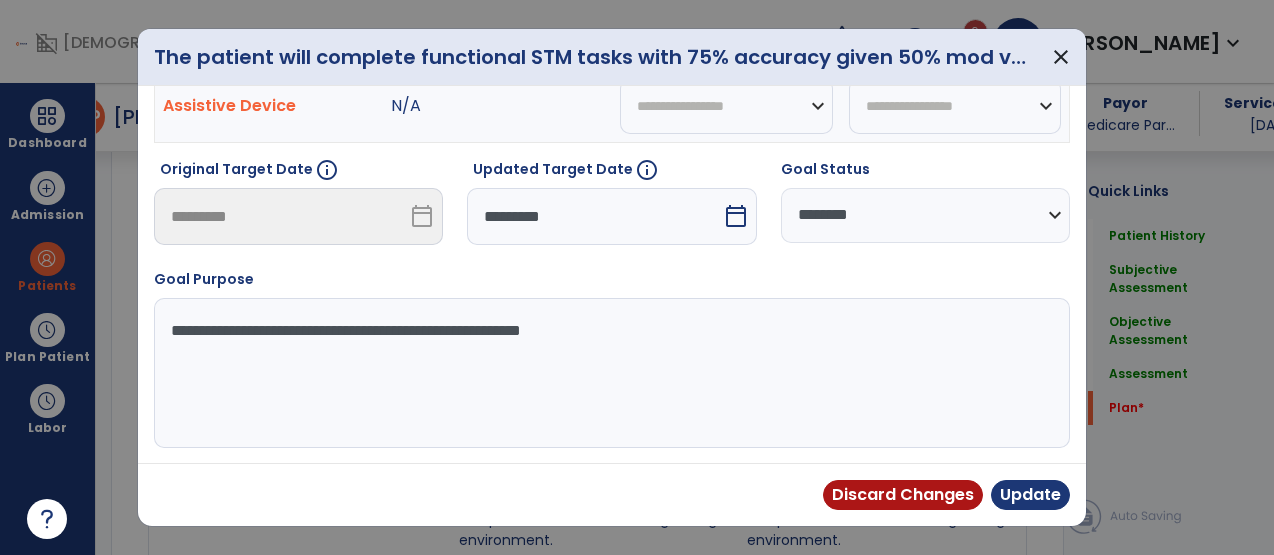 scroll, scrollTop: 4506, scrollLeft: 0, axis: vertical 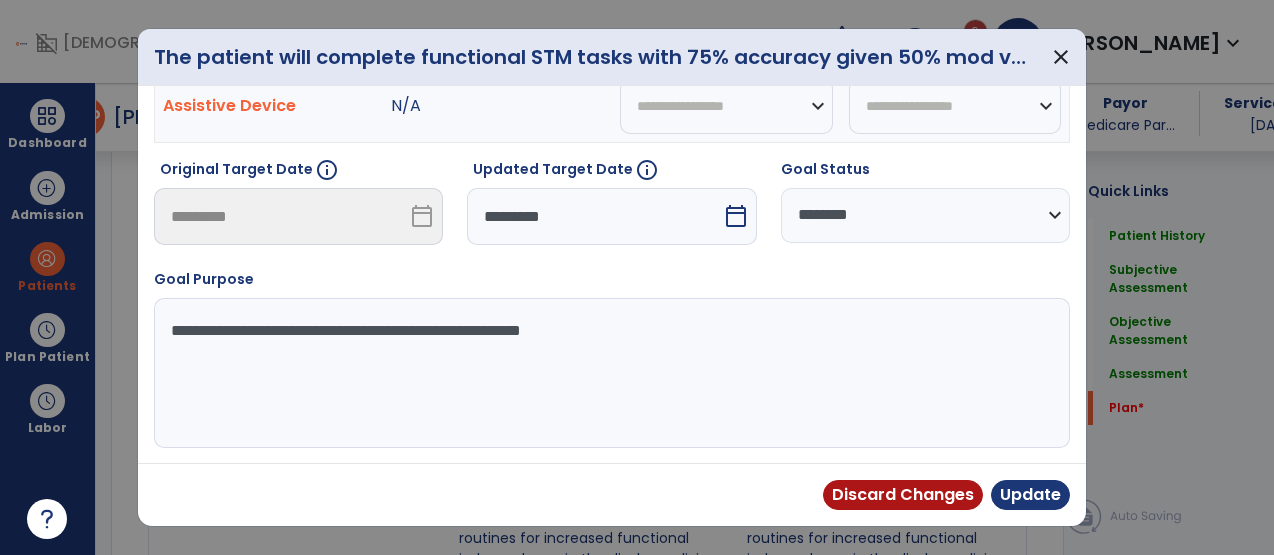 click on "Discard Changes  Update" at bounding box center (612, 494) 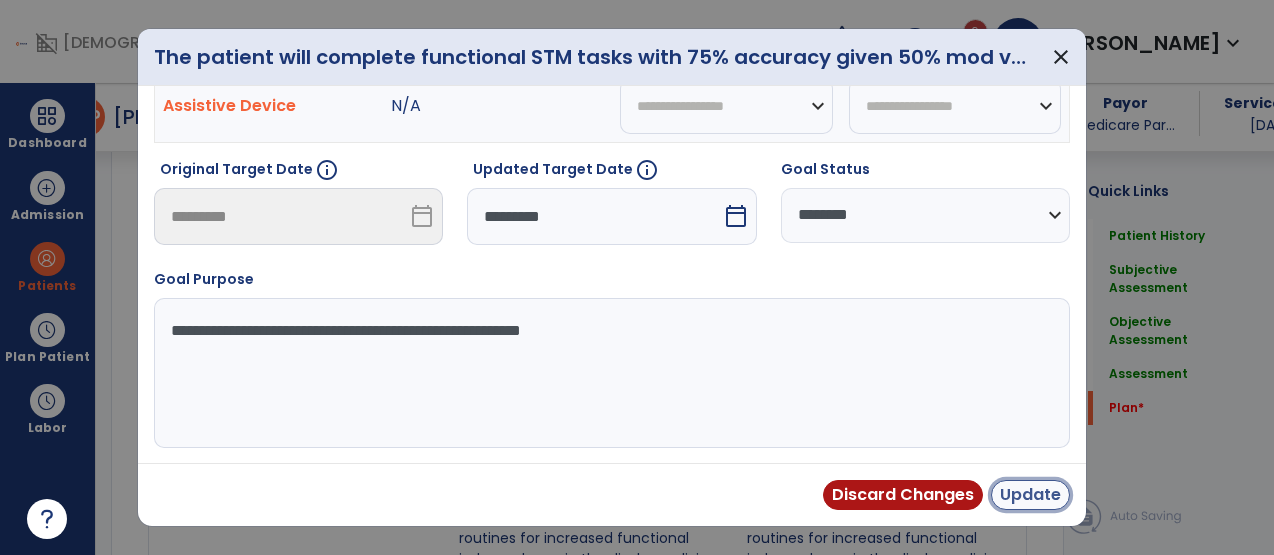 click on "Update" at bounding box center [1030, 495] 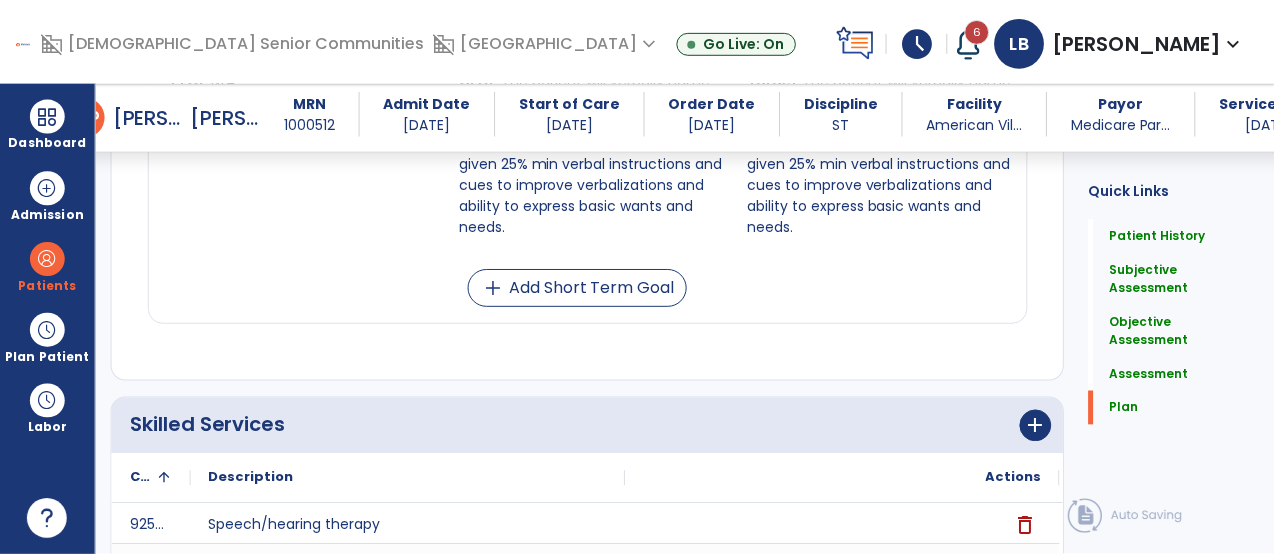 scroll, scrollTop: 5316, scrollLeft: 0, axis: vertical 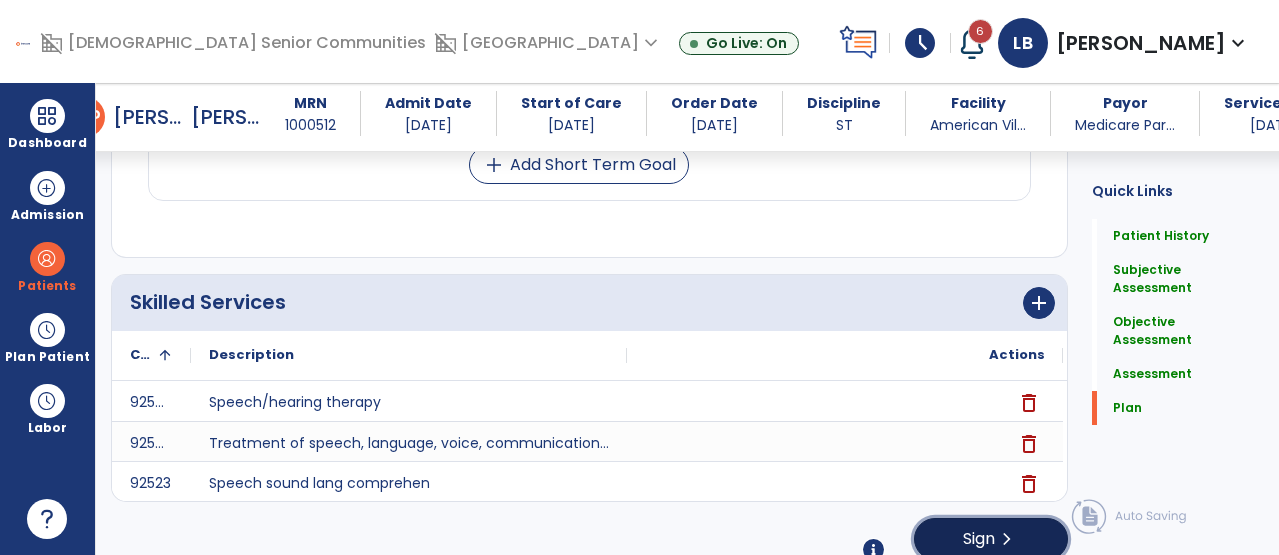 click on "Sign" 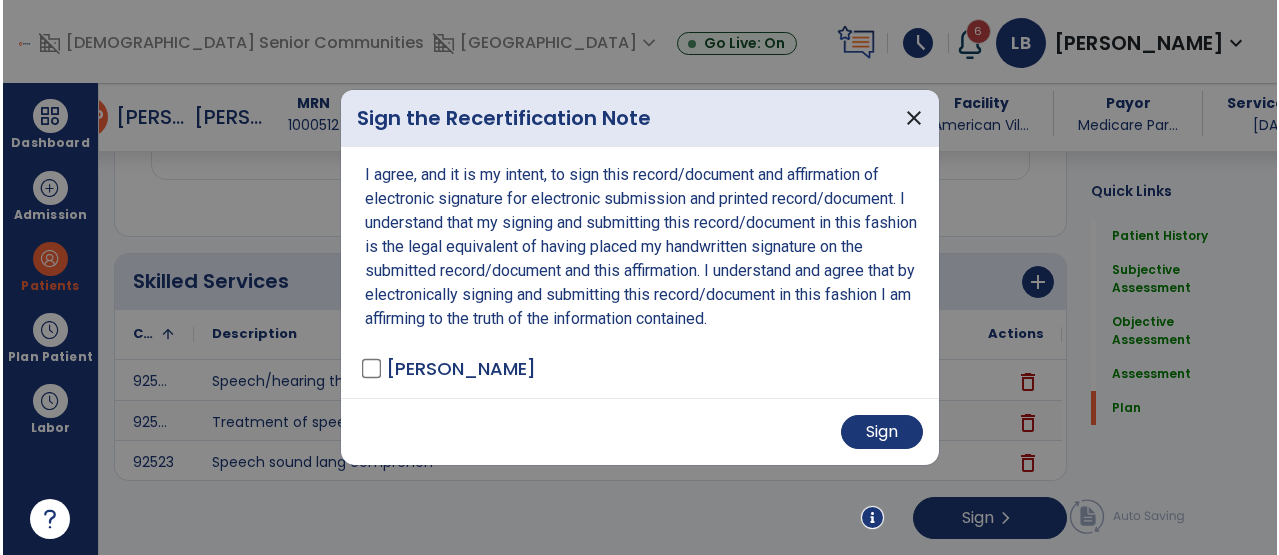 scroll, scrollTop: 5297, scrollLeft: 0, axis: vertical 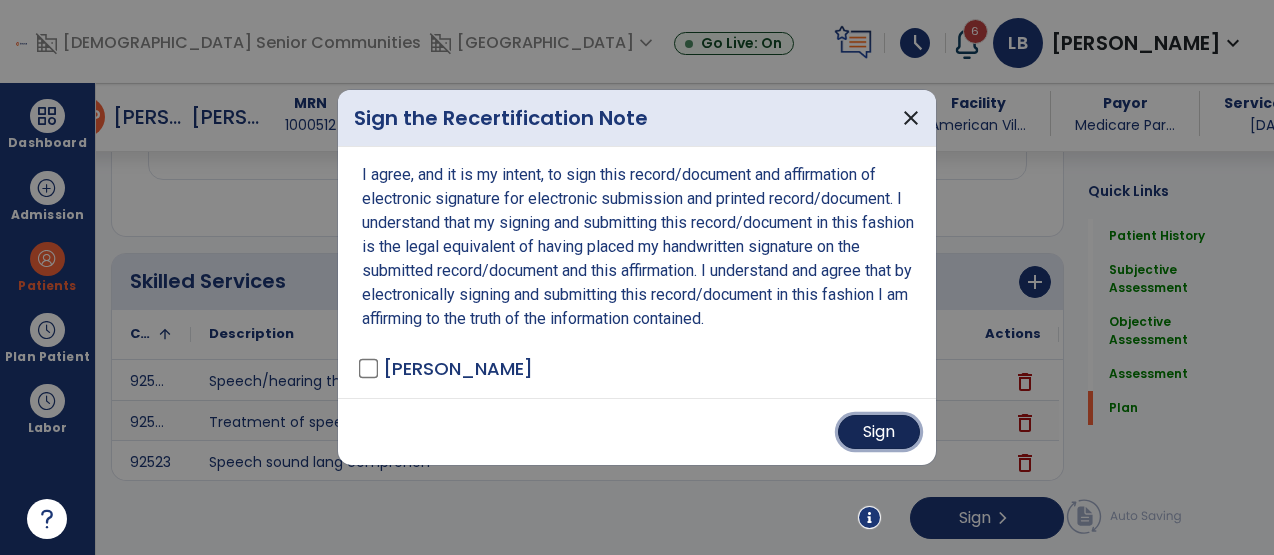 click on "Sign" at bounding box center (879, 432) 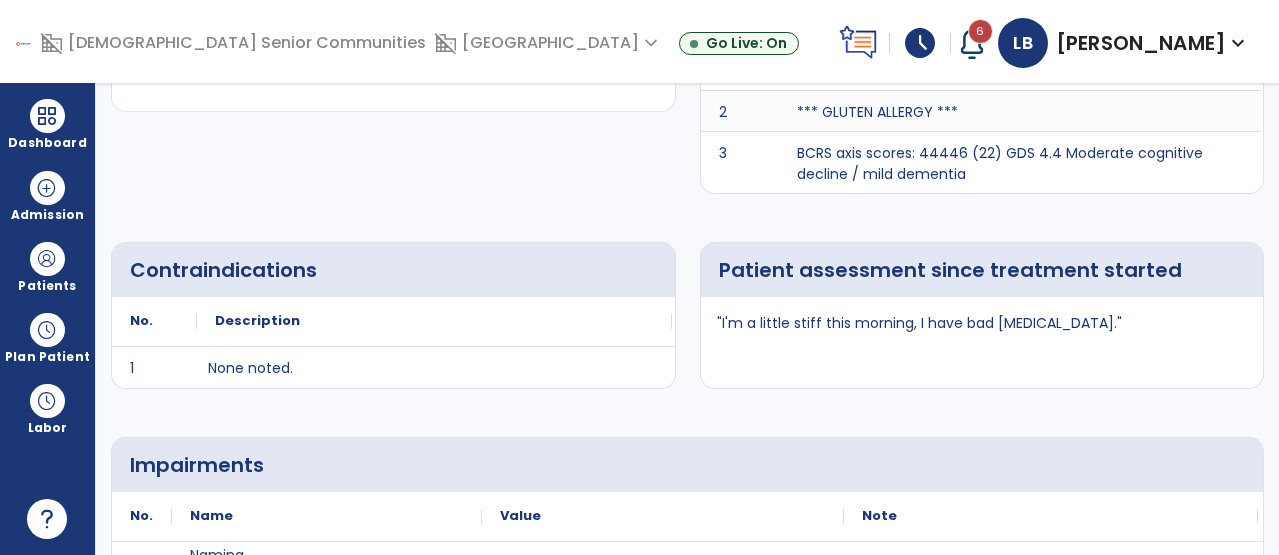 scroll, scrollTop: 0, scrollLeft: 0, axis: both 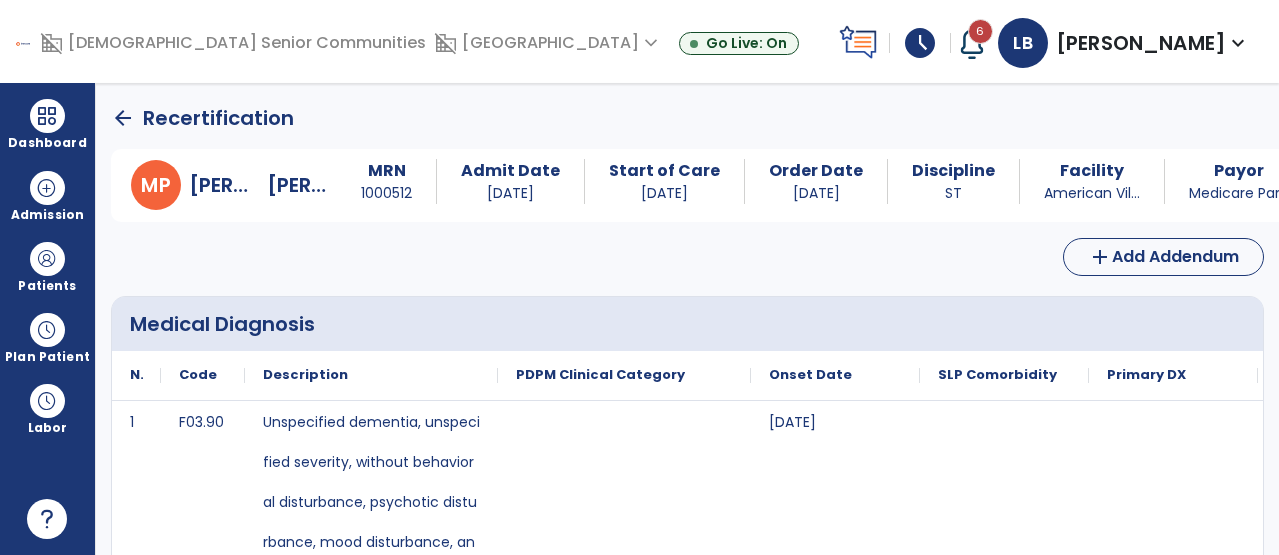 click on "arrow_back" 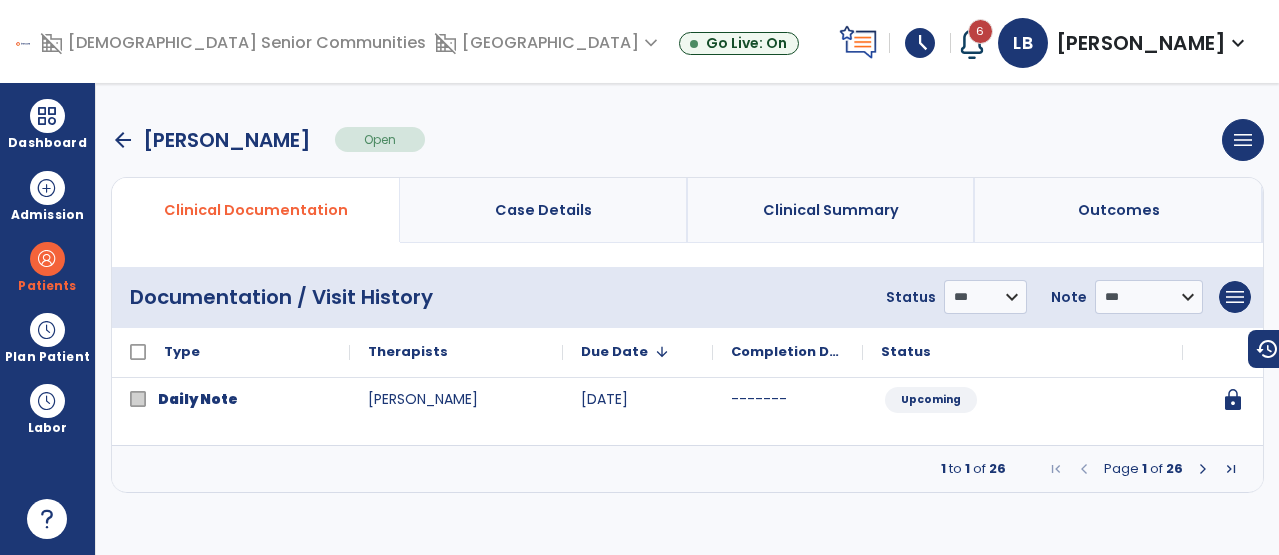 click at bounding box center (1203, 469) 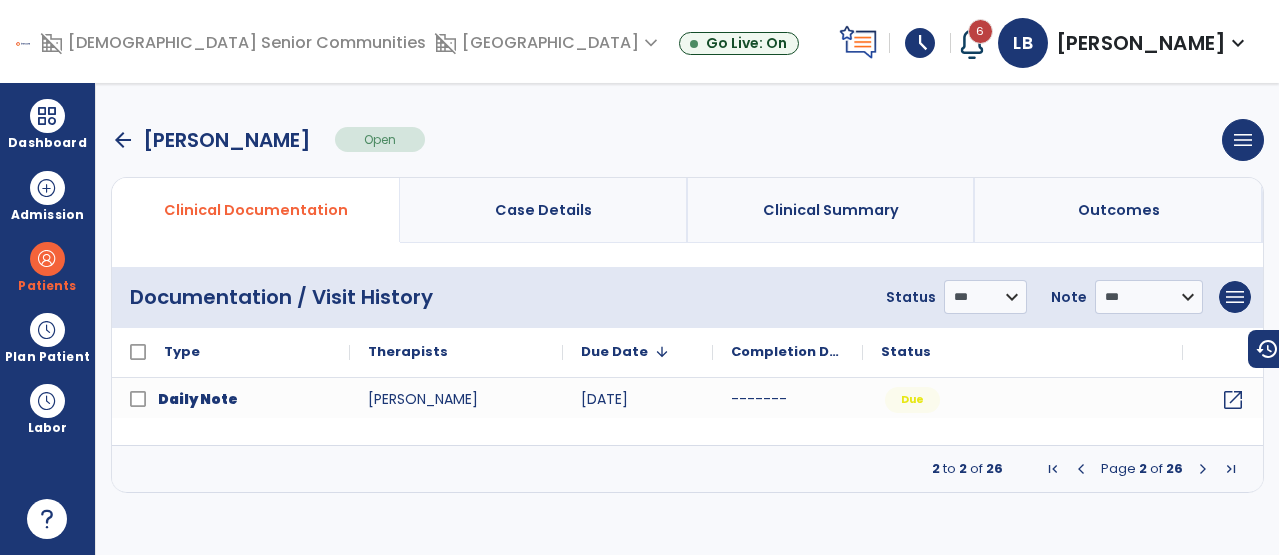 click at bounding box center (1203, 469) 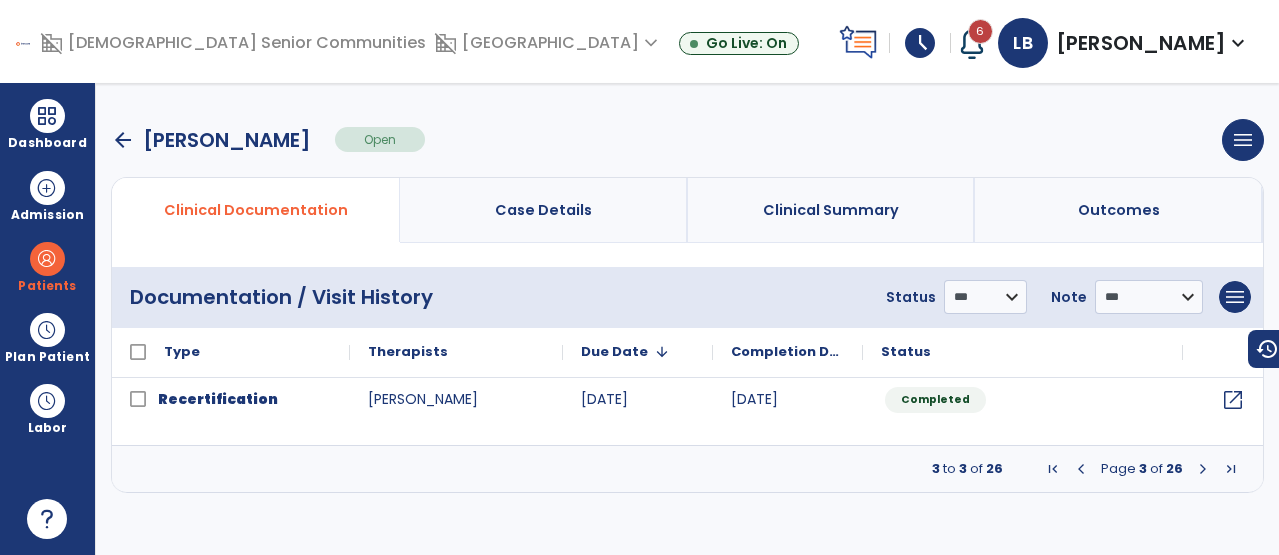 click at bounding box center [1081, 469] 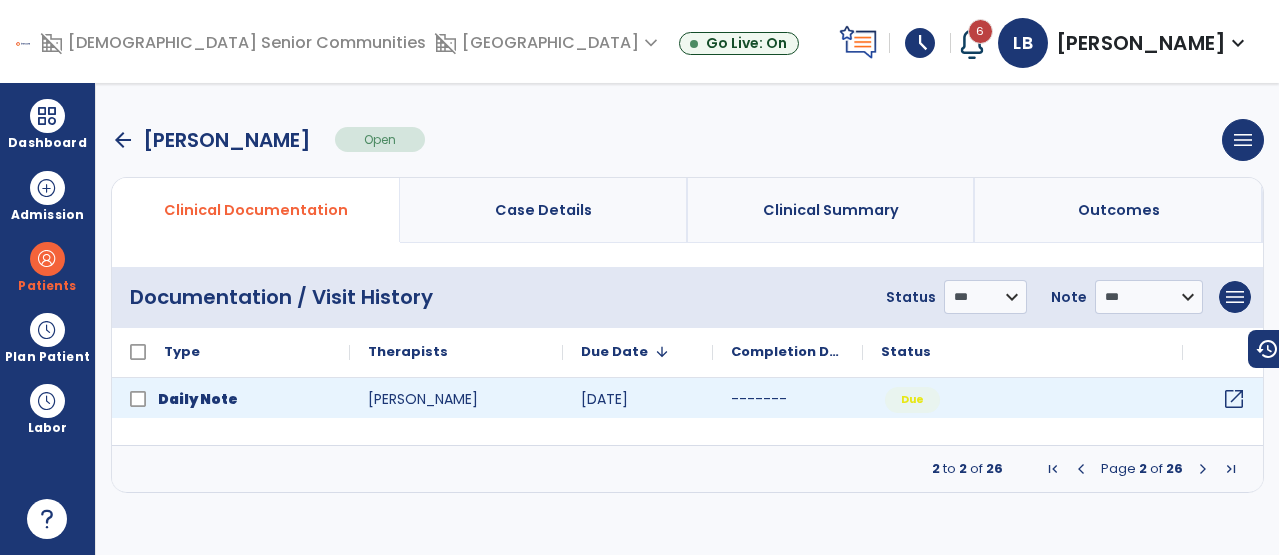 click on "open_in_new" 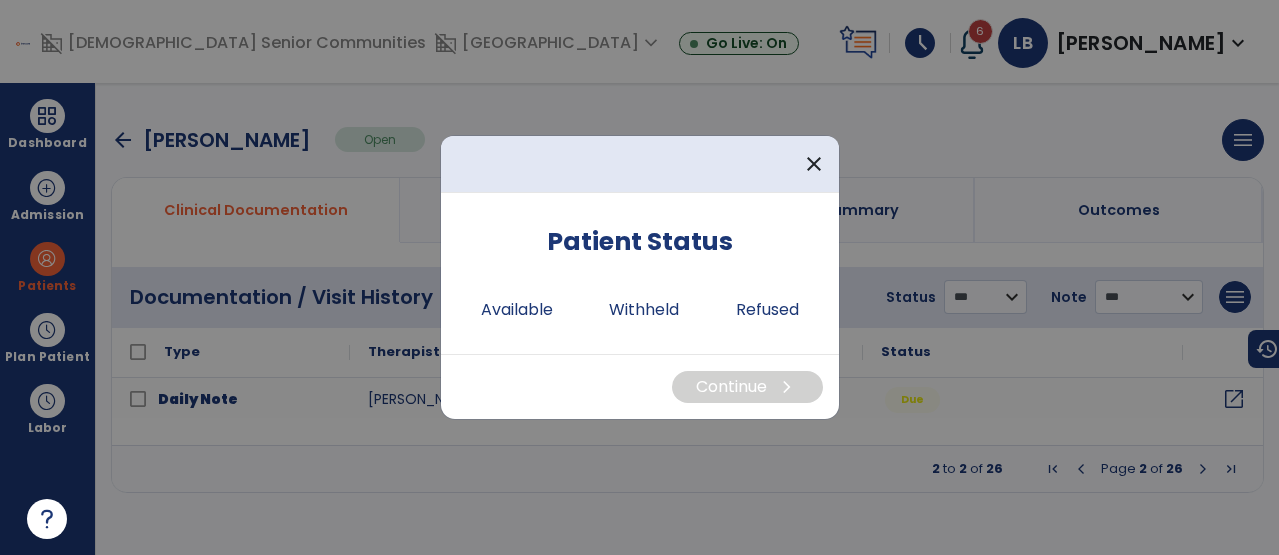 click on "Patient Status  Available   Withheld   Refused" at bounding box center [640, 273] 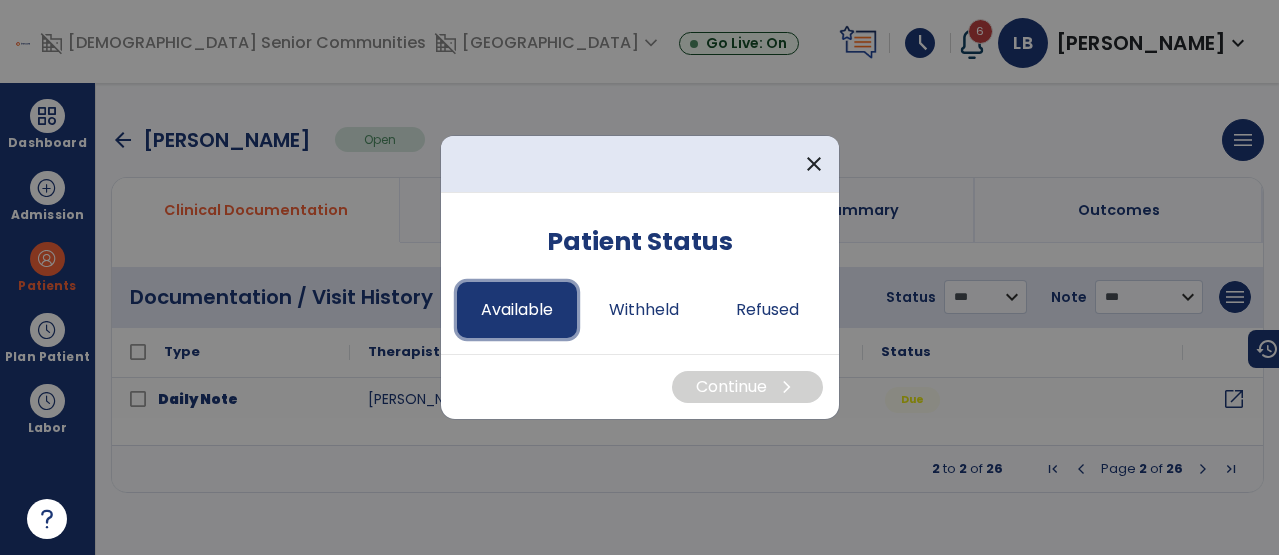 click on "Available" at bounding box center [517, 310] 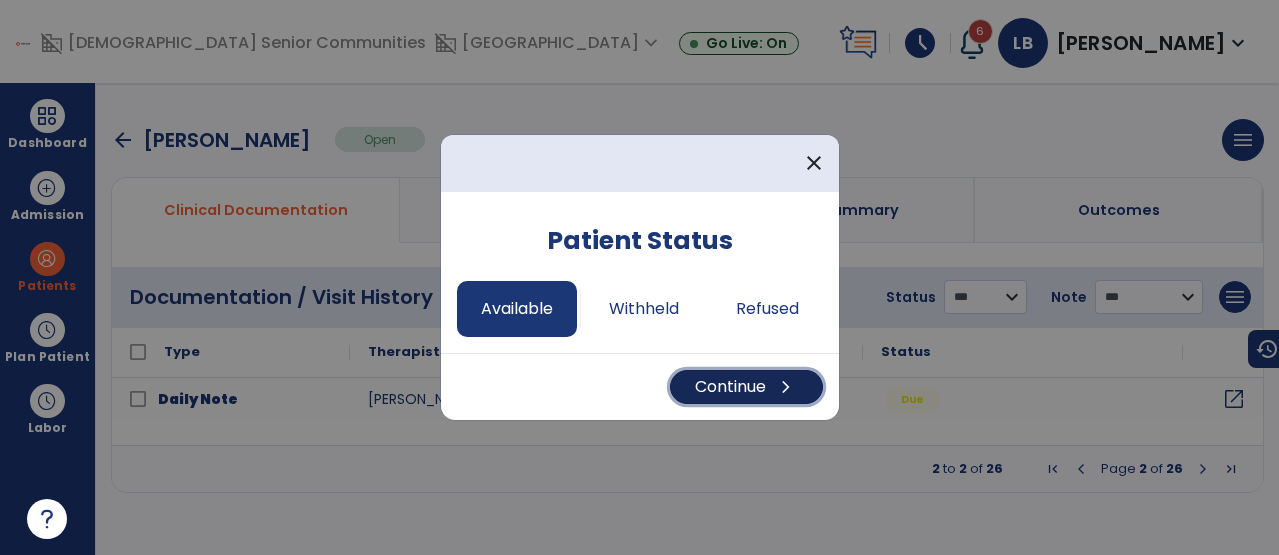 click on "chevron_right" at bounding box center (786, 387) 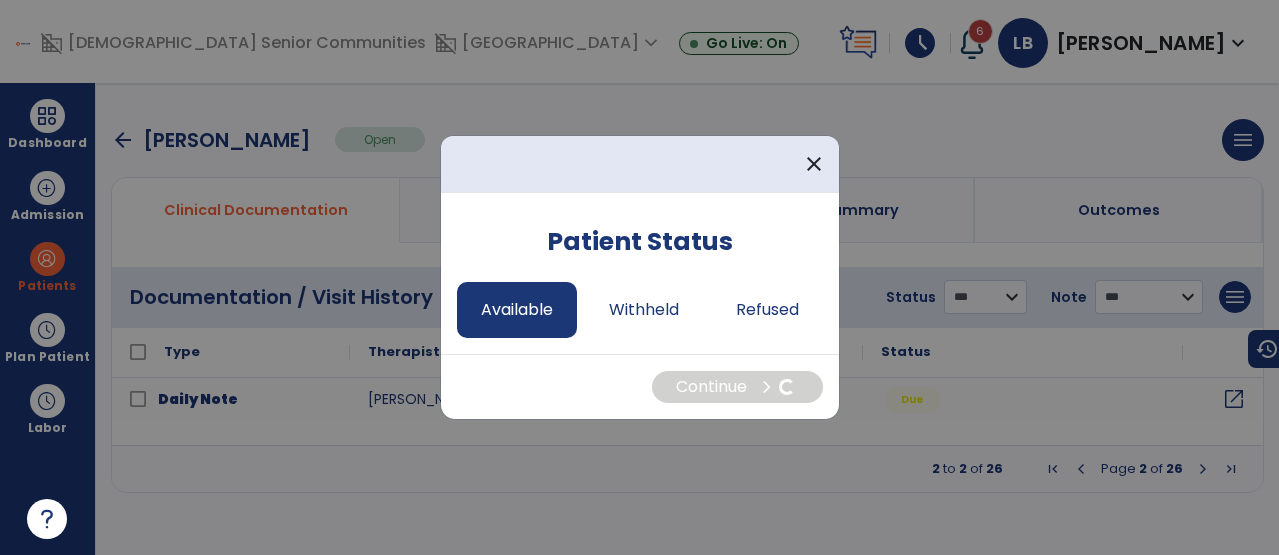 select on "*" 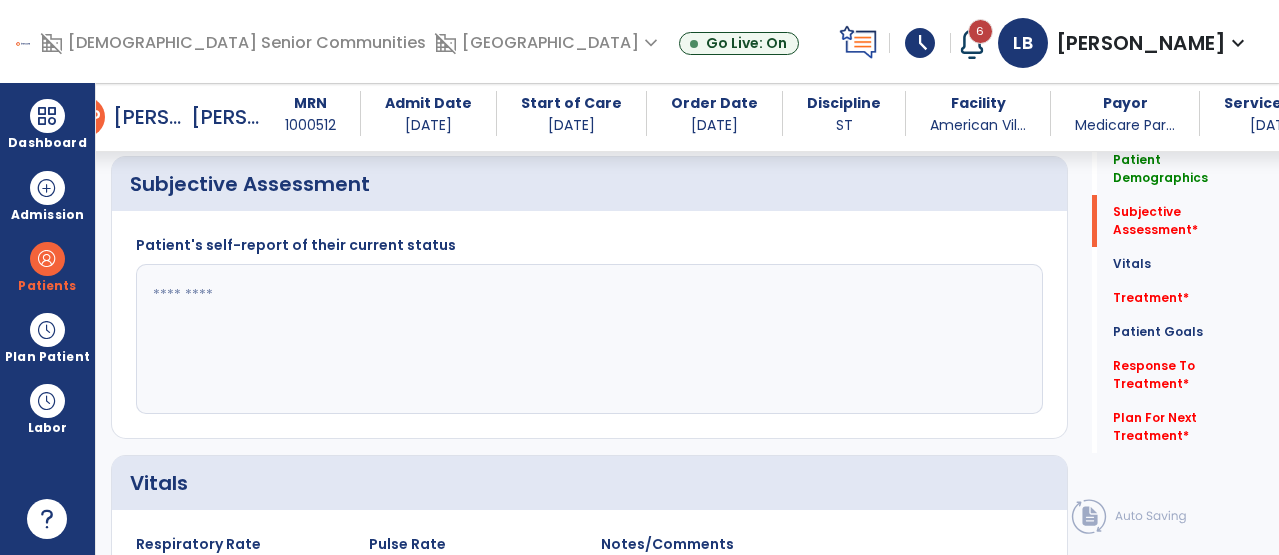 scroll, scrollTop: 494, scrollLeft: 0, axis: vertical 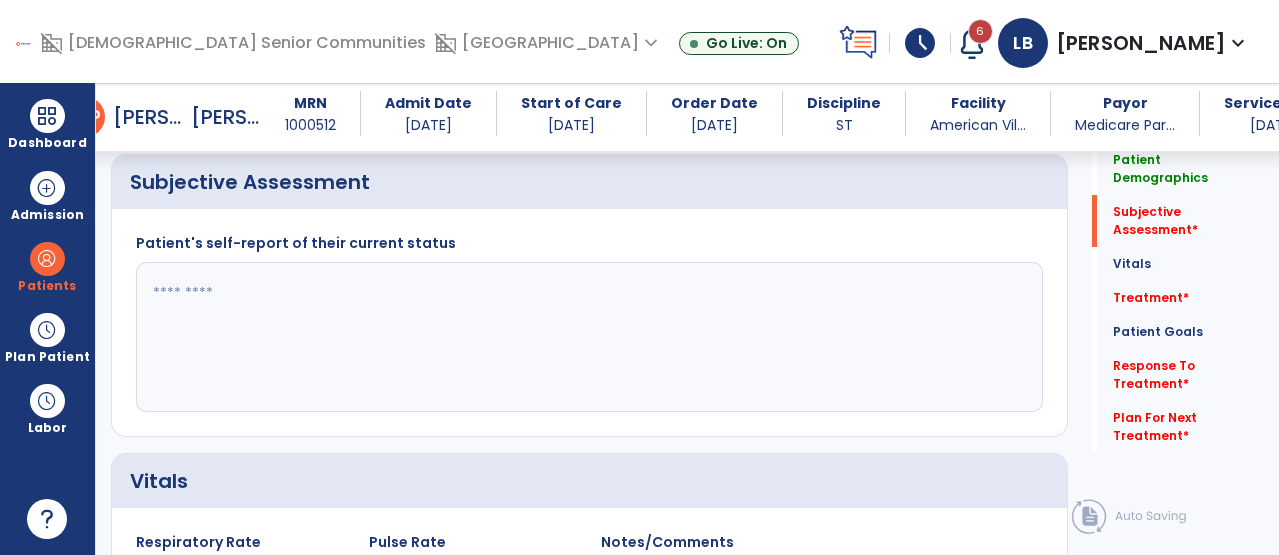 click 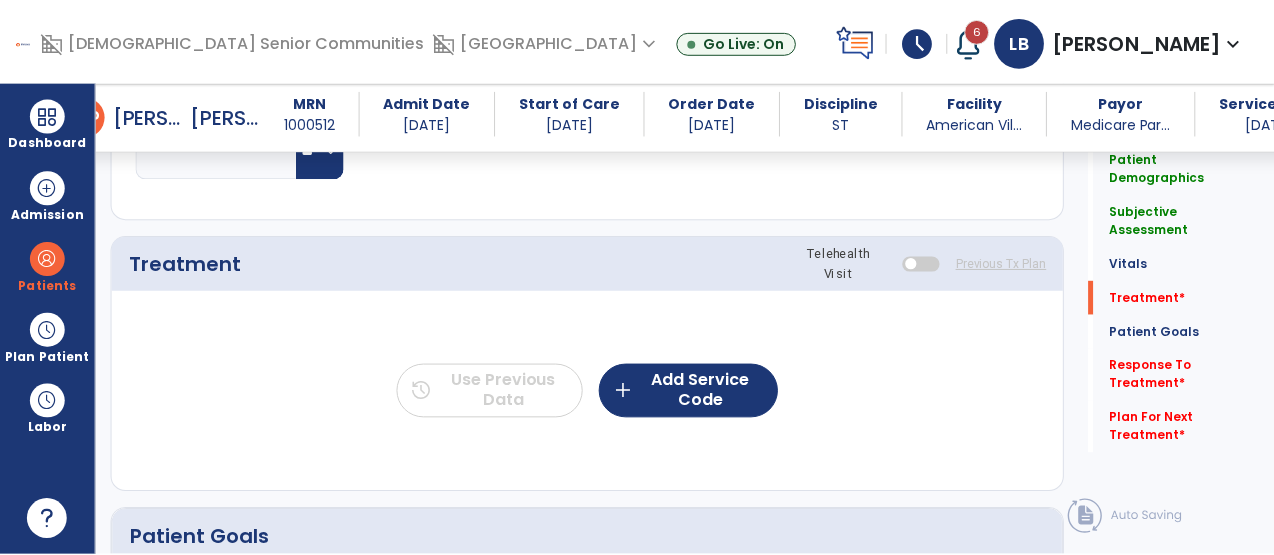 scroll, scrollTop: 1143, scrollLeft: 0, axis: vertical 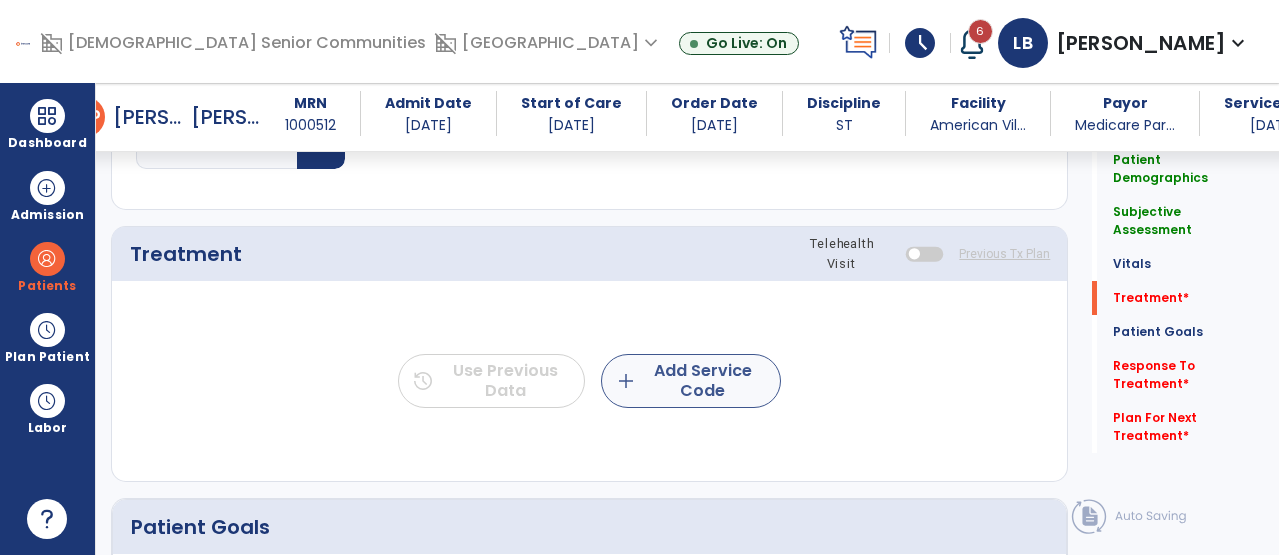 type on "**********" 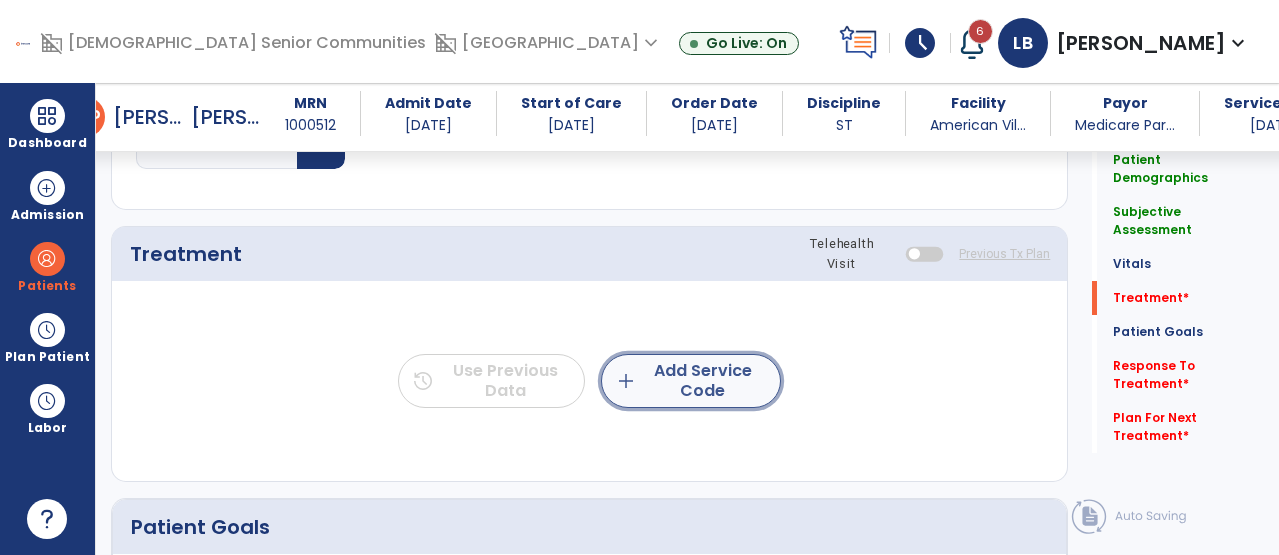 click on "add  Add Service Code" 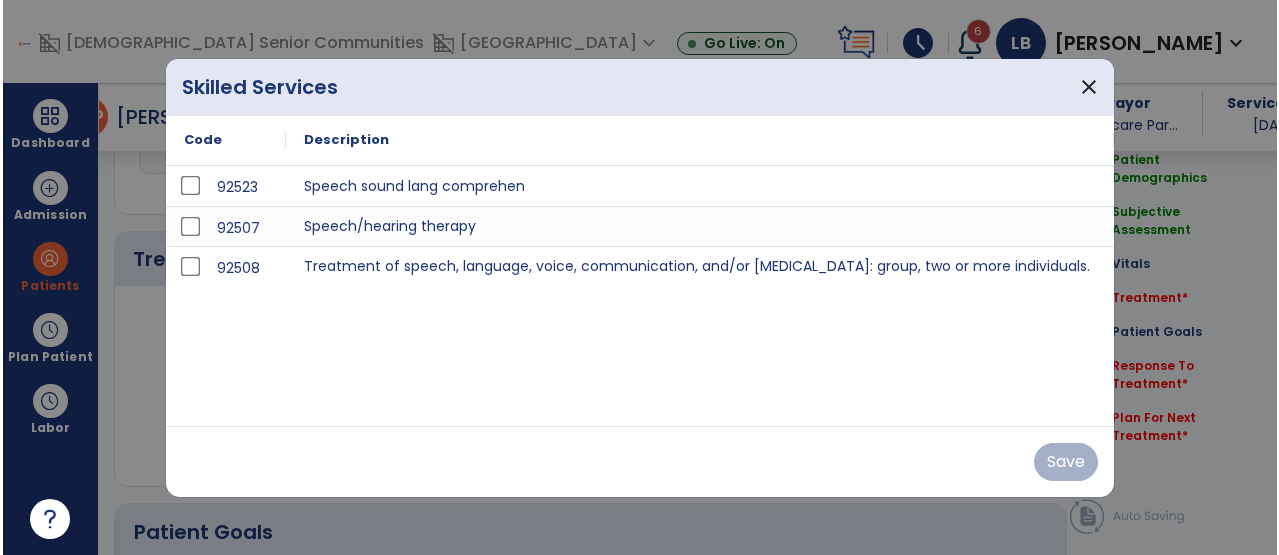 scroll, scrollTop: 1143, scrollLeft: 0, axis: vertical 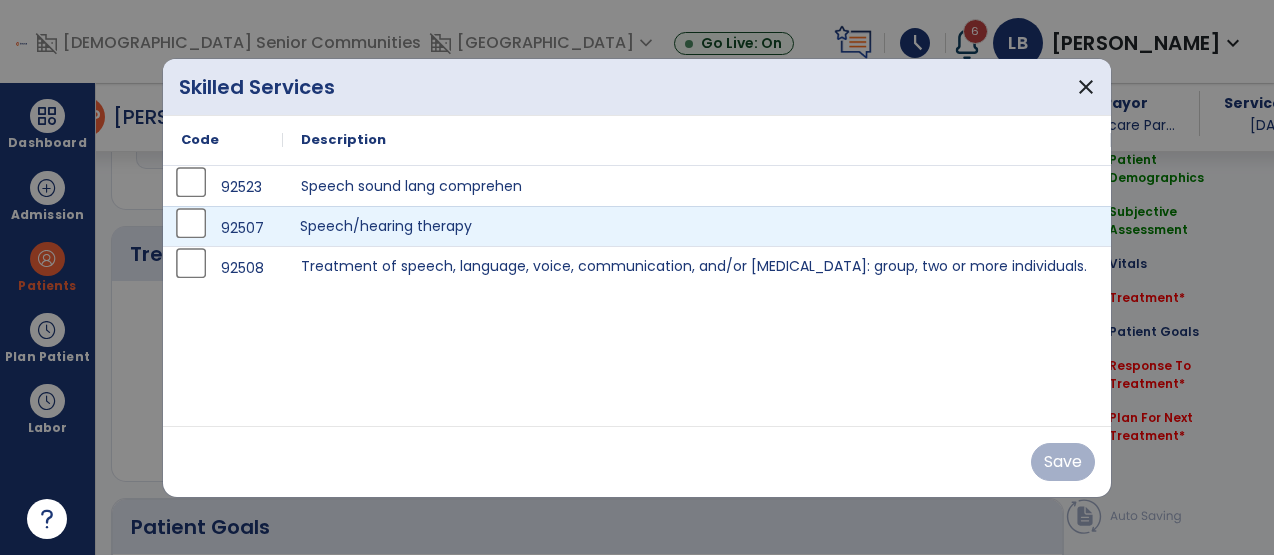 click on "Speech/hearing therapy" at bounding box center (697, 226) 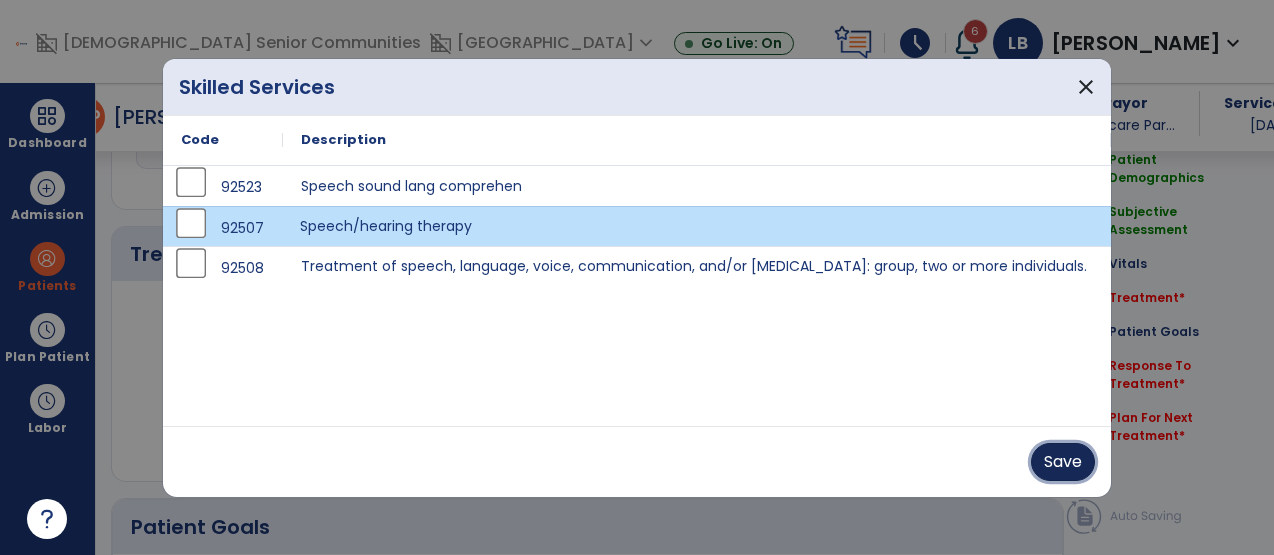 click on "Save" at bounding box center [1063, 462] 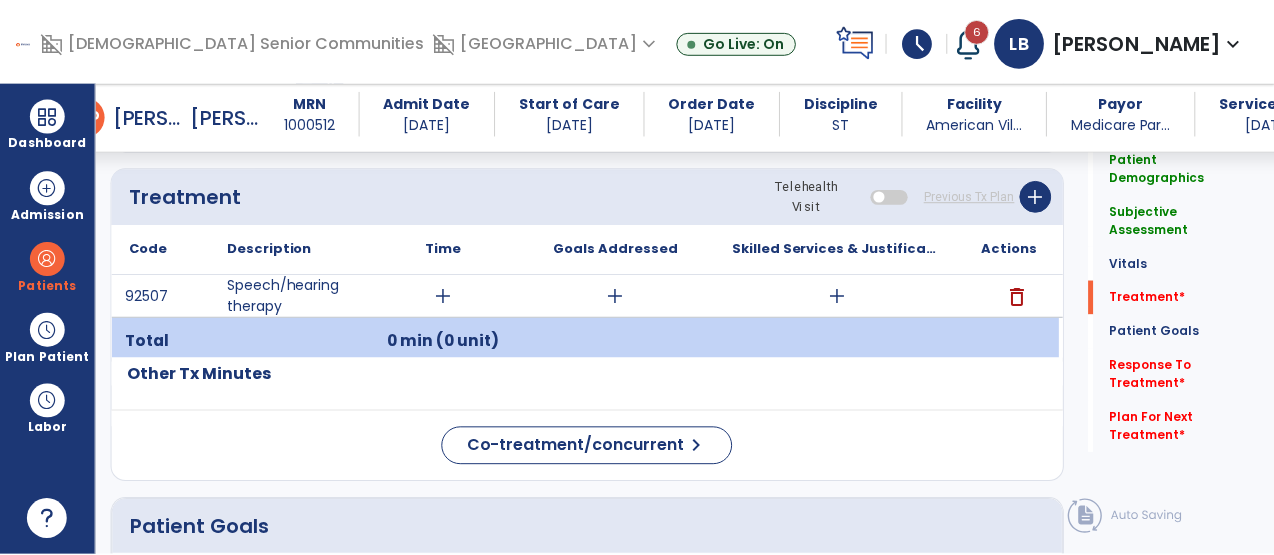 scroll, scrollTop: 1195, scrollLeft: 0, axis: vertical 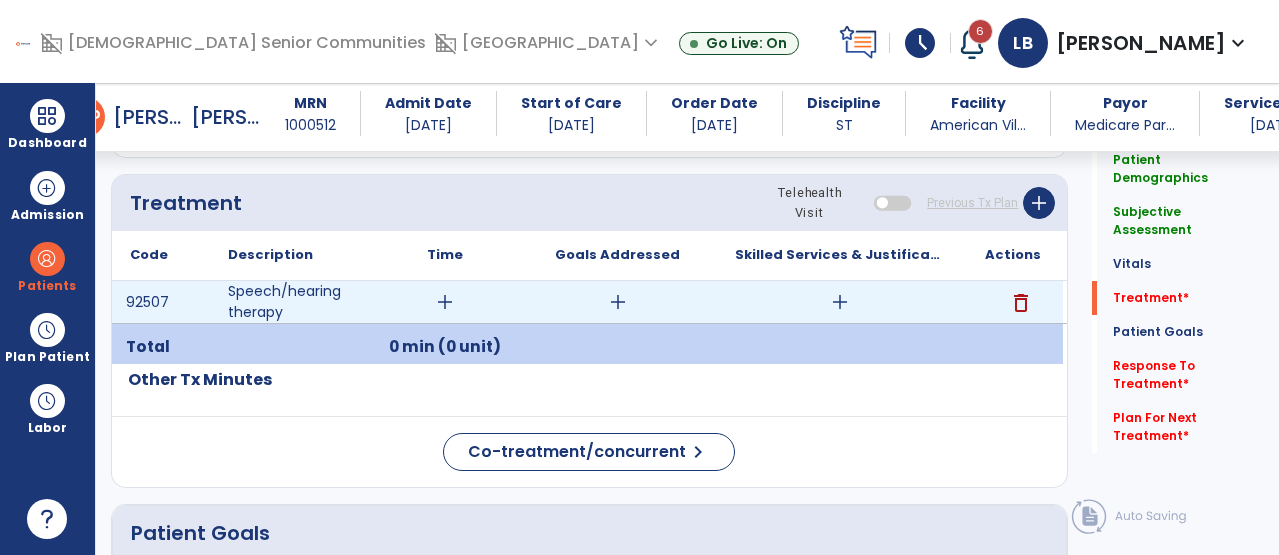 click on "add" at bounding box center (445, 302) 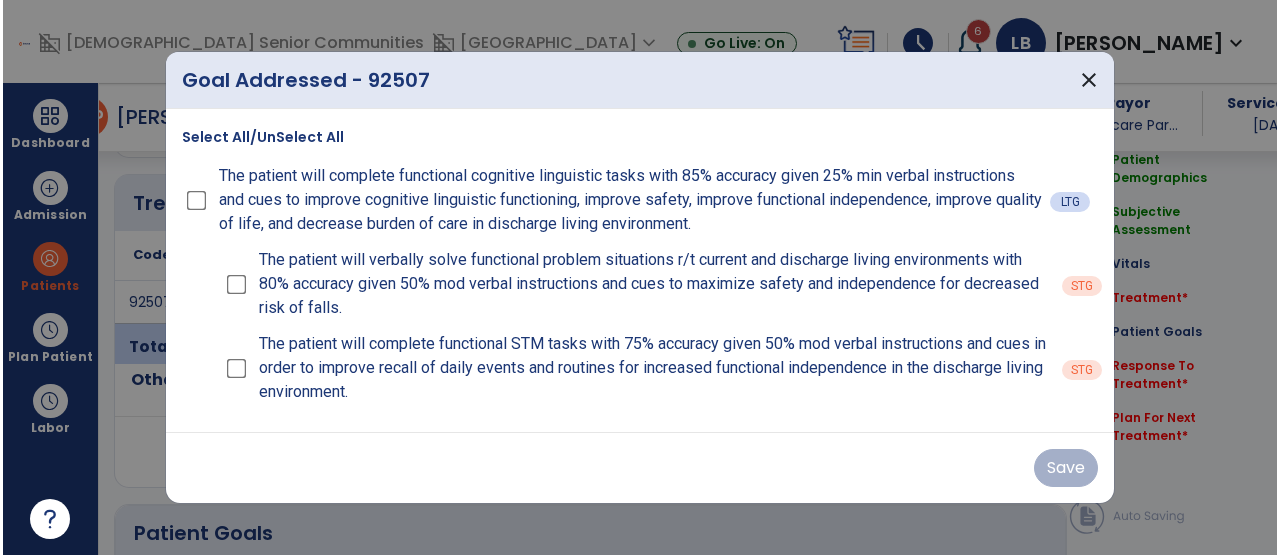 scroll, scrollTop: 1195, scrollLeft: 0, axis: vertical 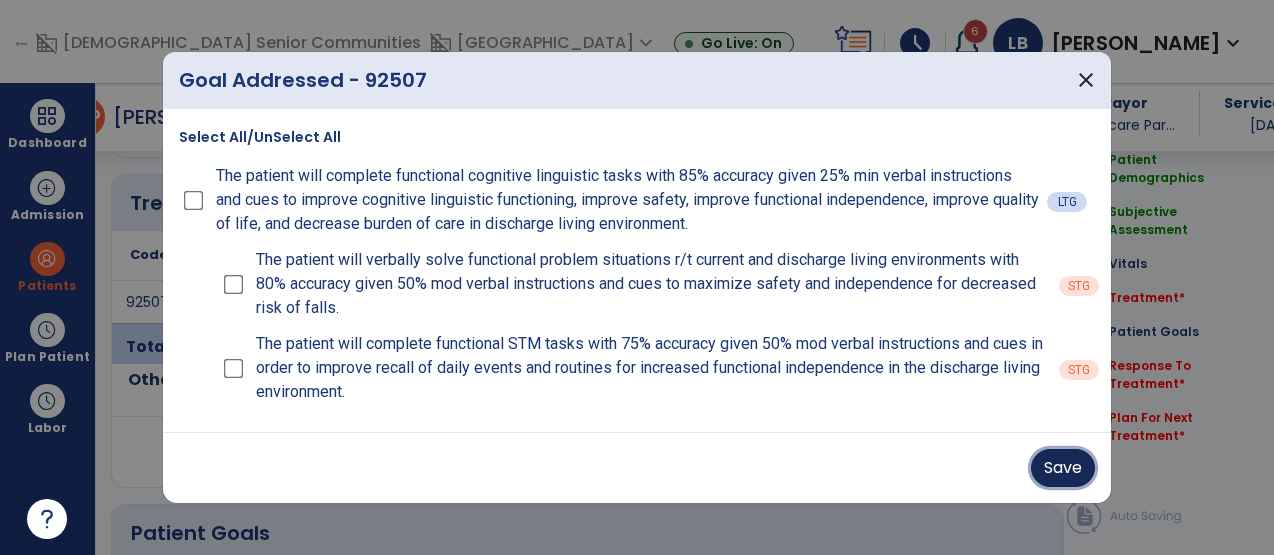 click on "Save" at bounding box center (1063, 468) 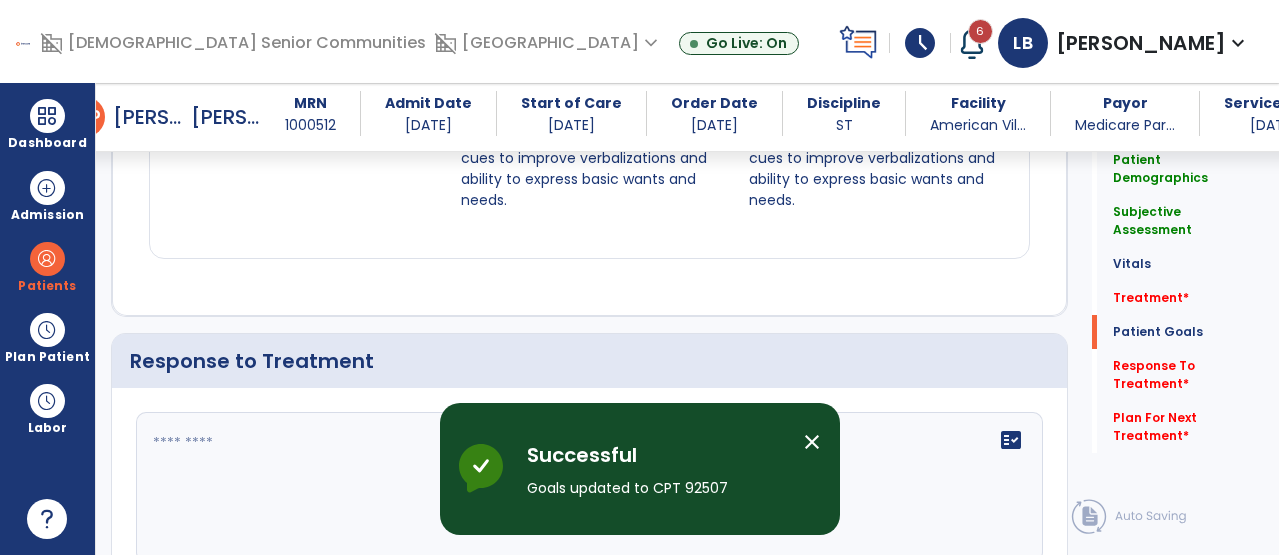 scroll, scrollTop: 3230, scrollLeft: 0, axis: vertical 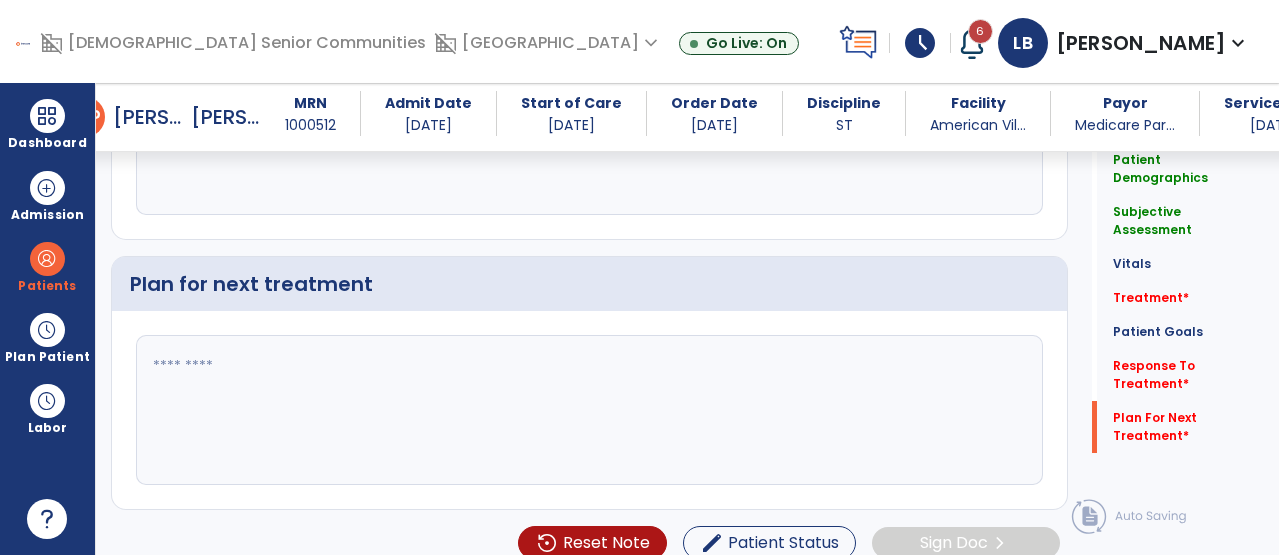 click 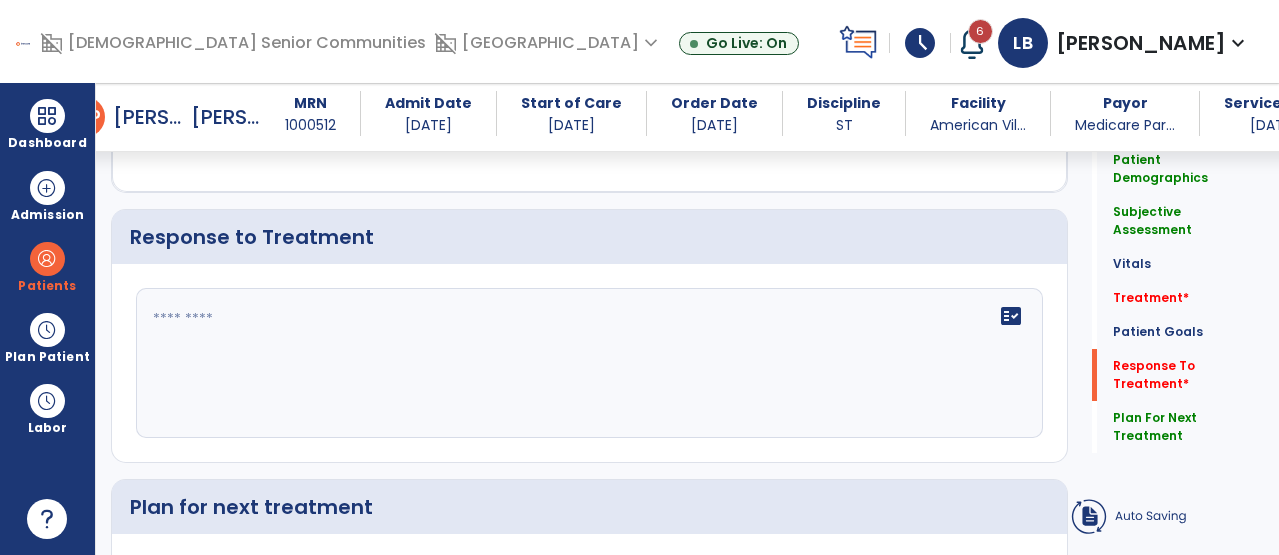 type on "**********" 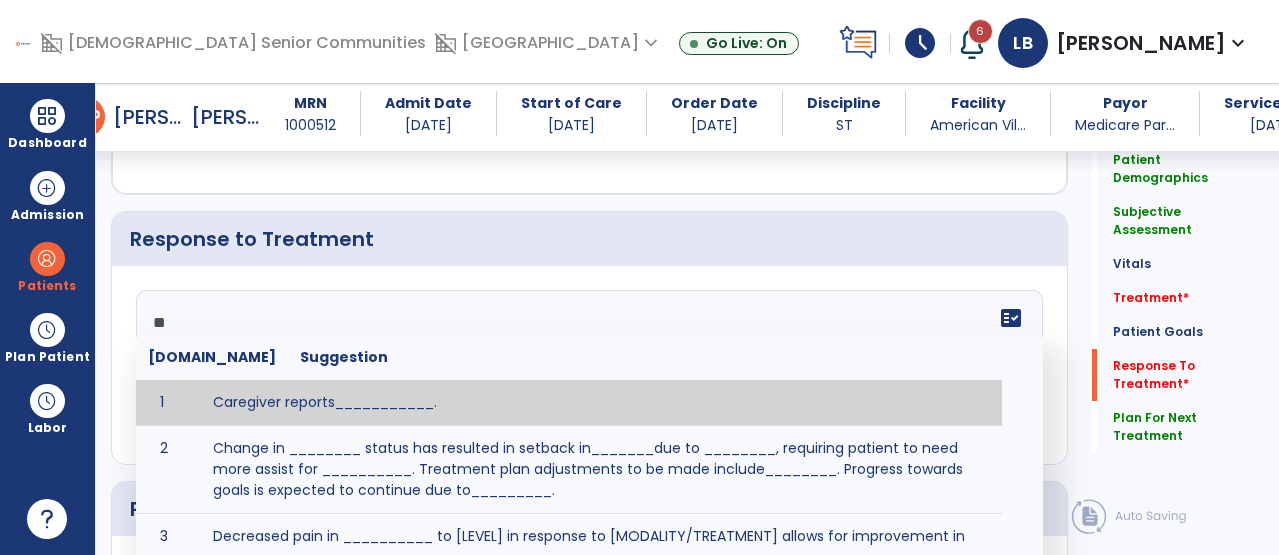scroll, scrollTop: 3007, scrollLeft: 0, axis: vertical 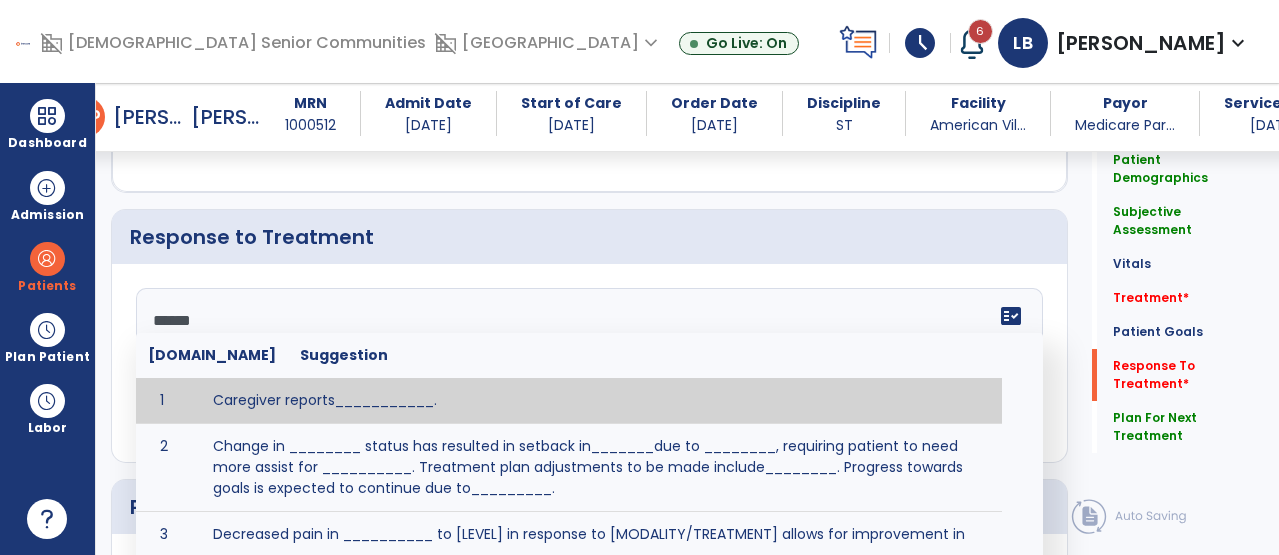 type on "*******" 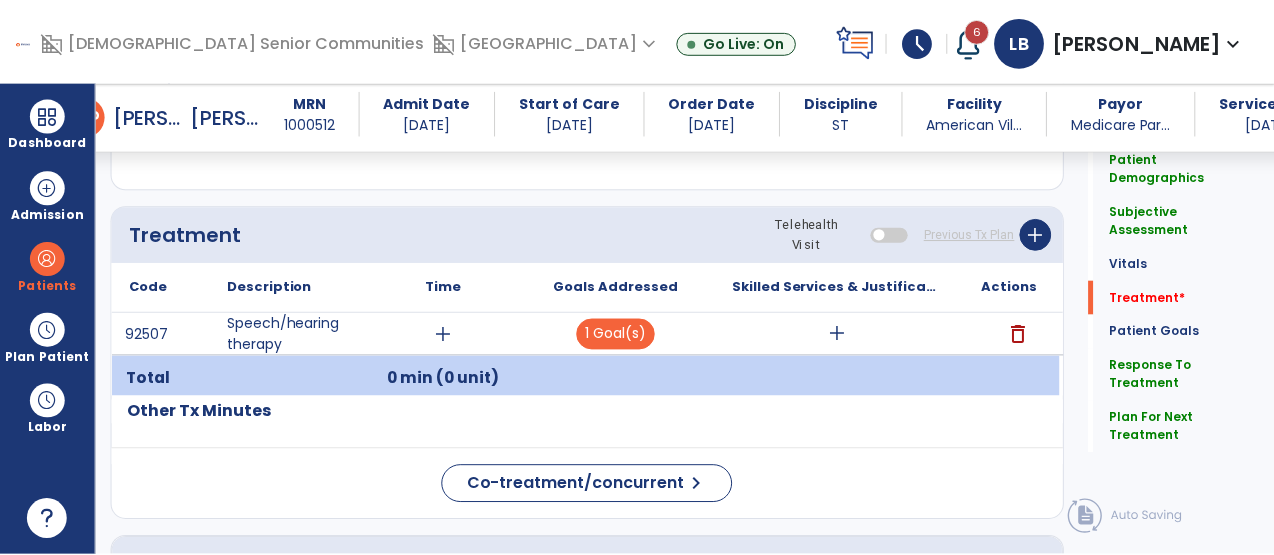 scroll, scrollTop: 1161, scrollLeft: 0, axis: vertical 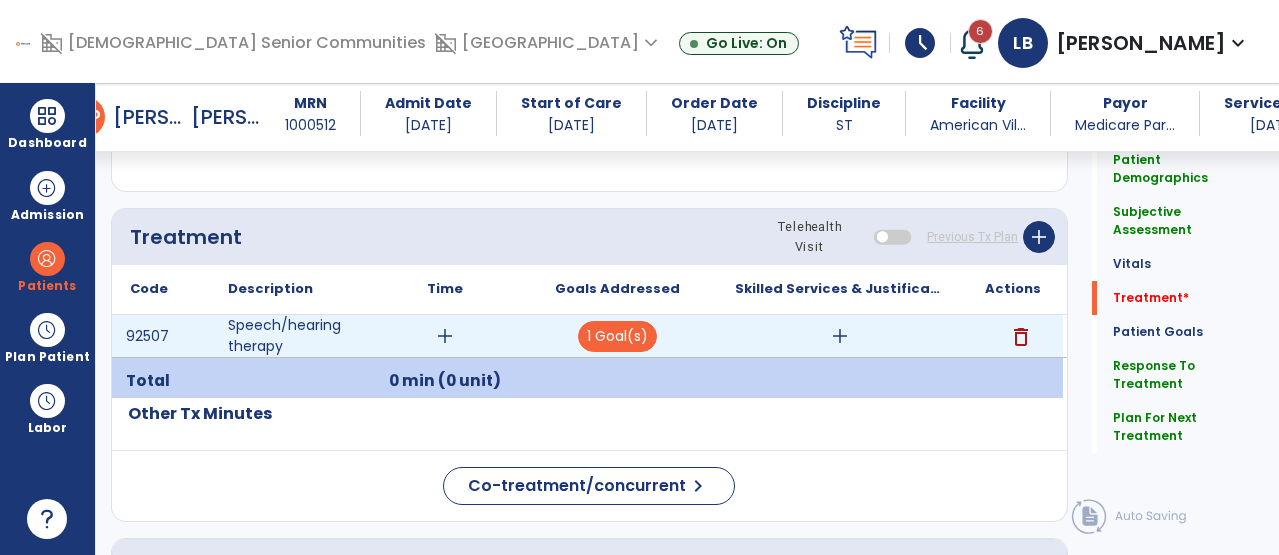 type on "**********" 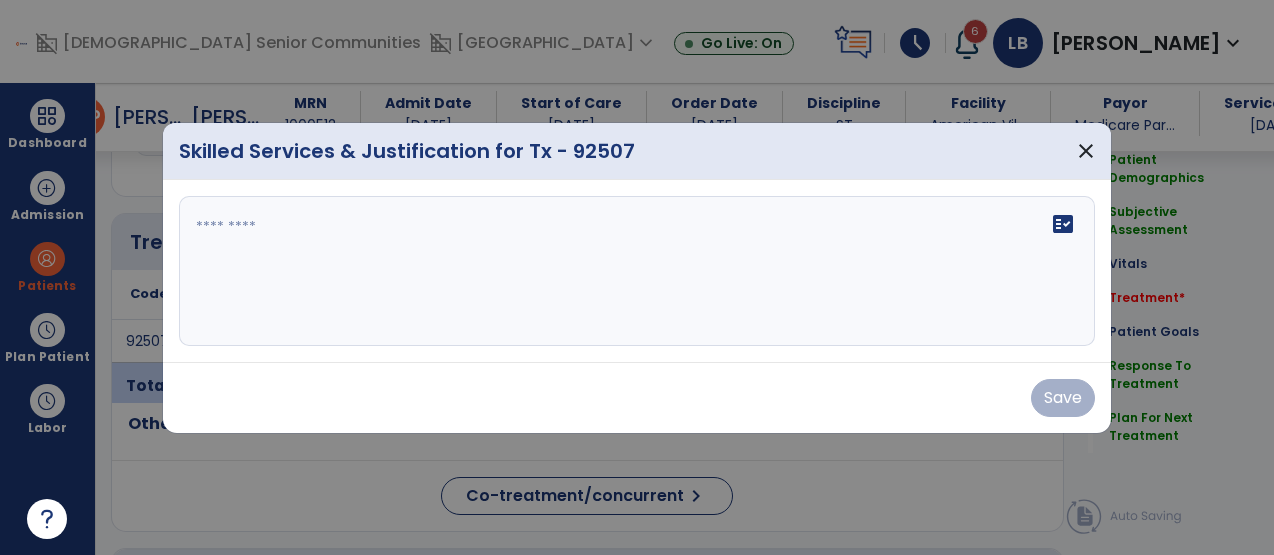 scroll, scrollTop: 1161, scrollLeft: 0, axis: vertical 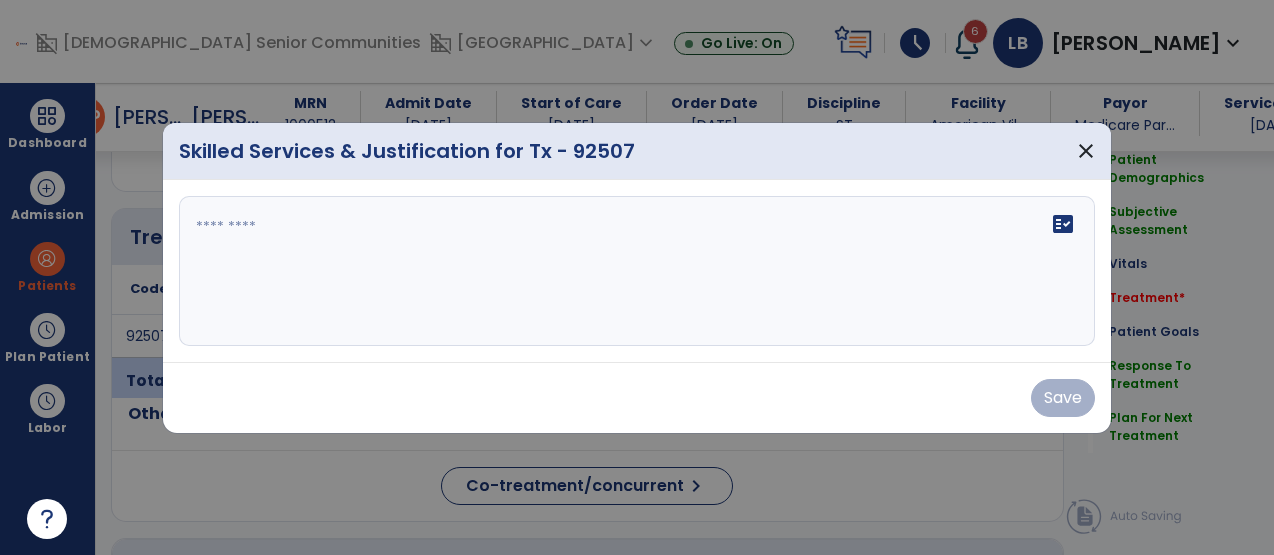 click on "fact_check" at bounding box center [637, 271] 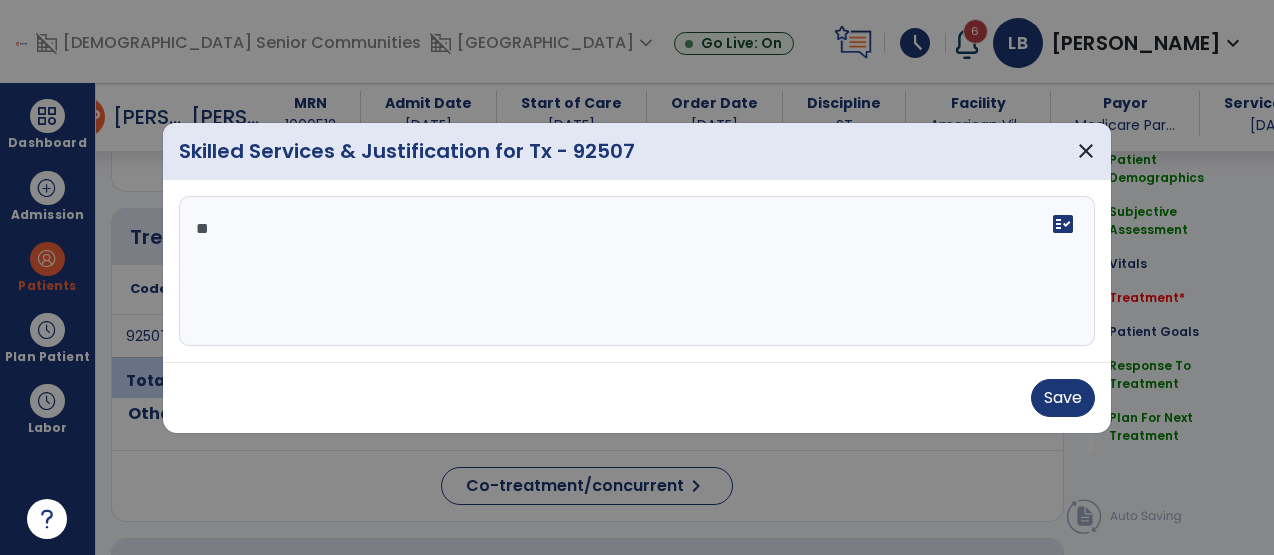 type on "*" 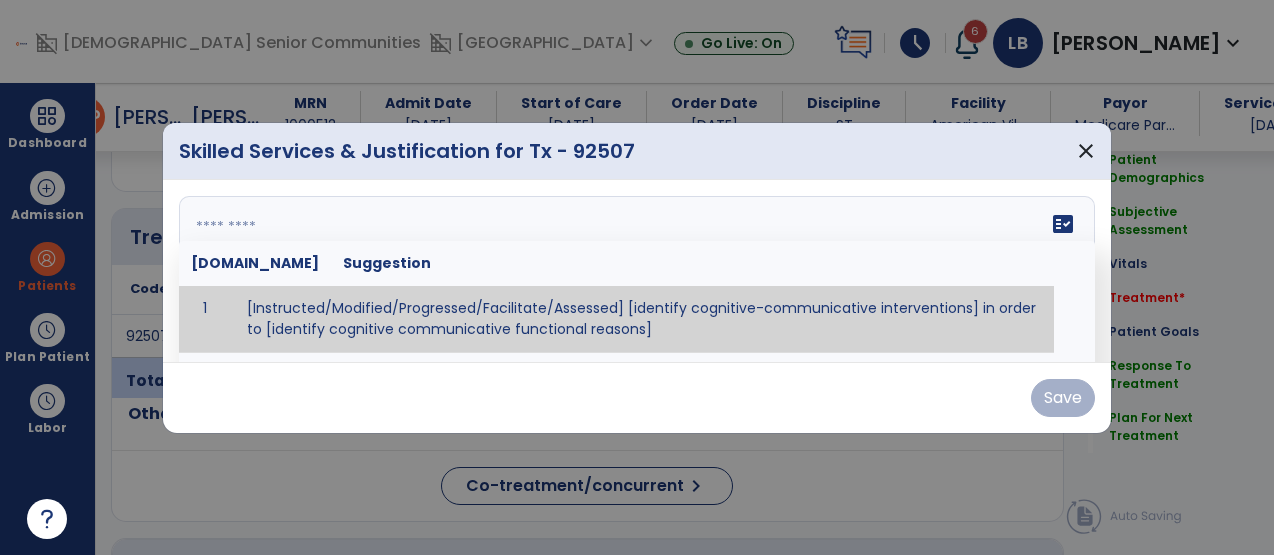 paste on "**********" 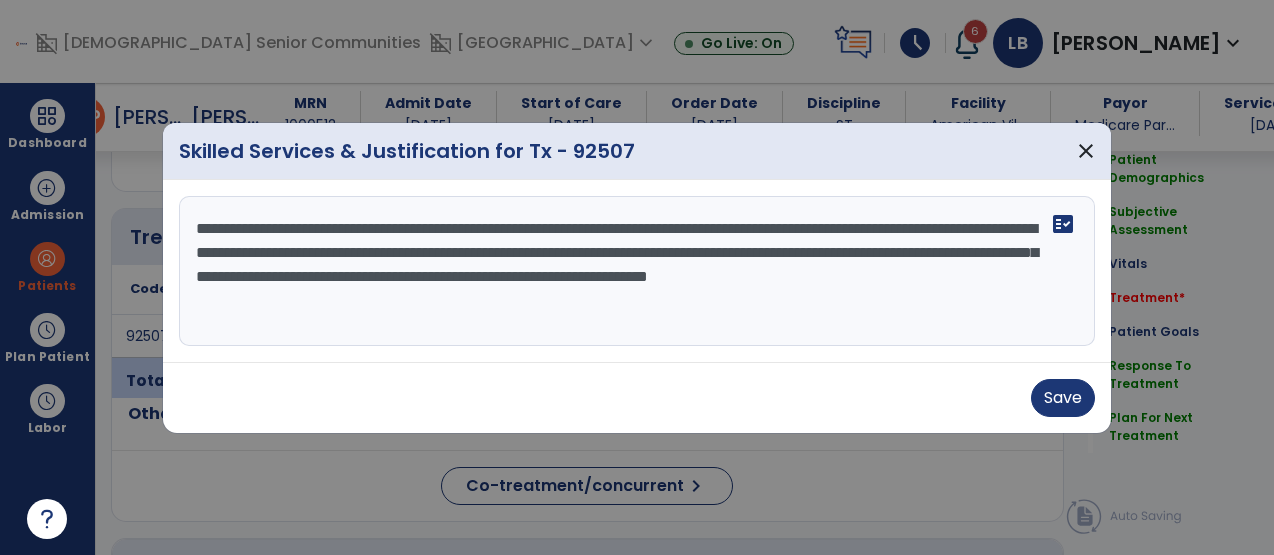 click on "**********" at bounding box center (637, 271) 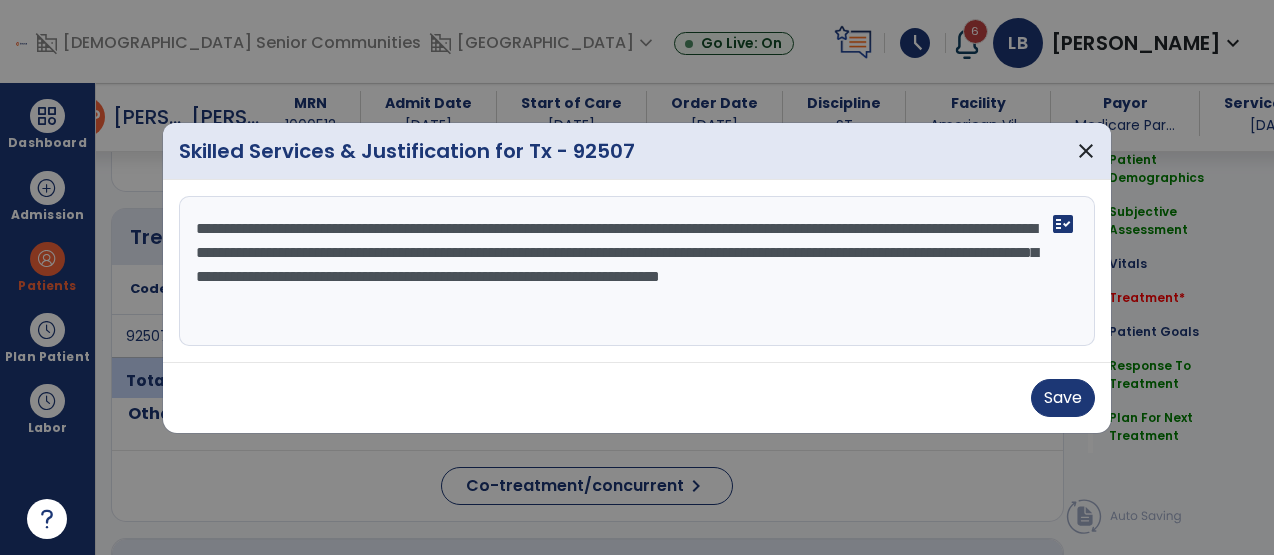 click on "**********" at bounding box center (637, 271) 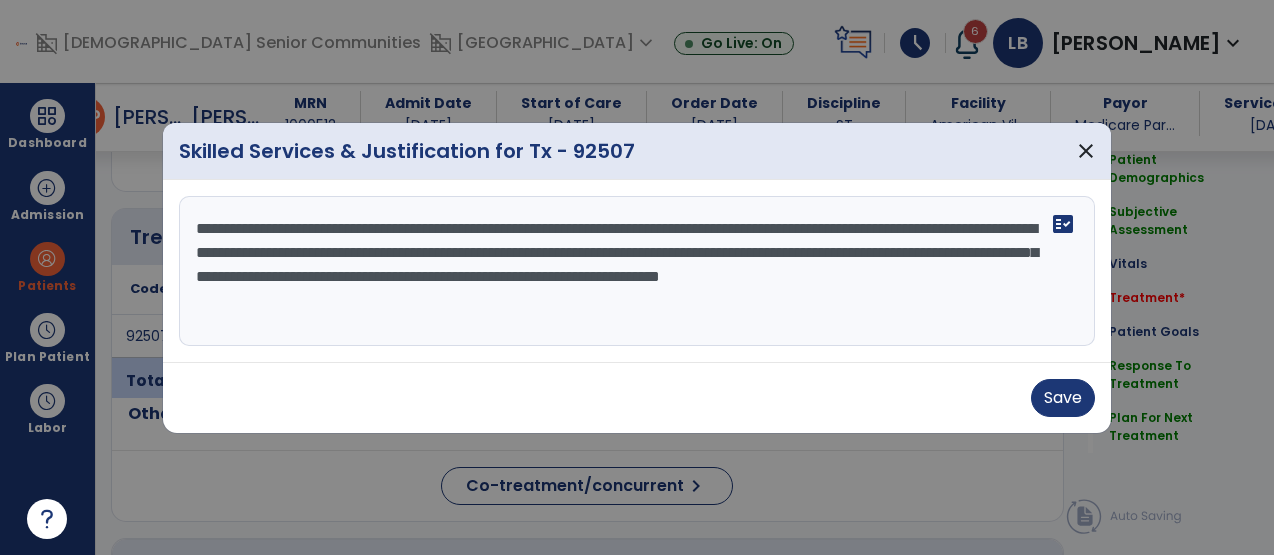click on "**********" at bounding box center (637, 271) 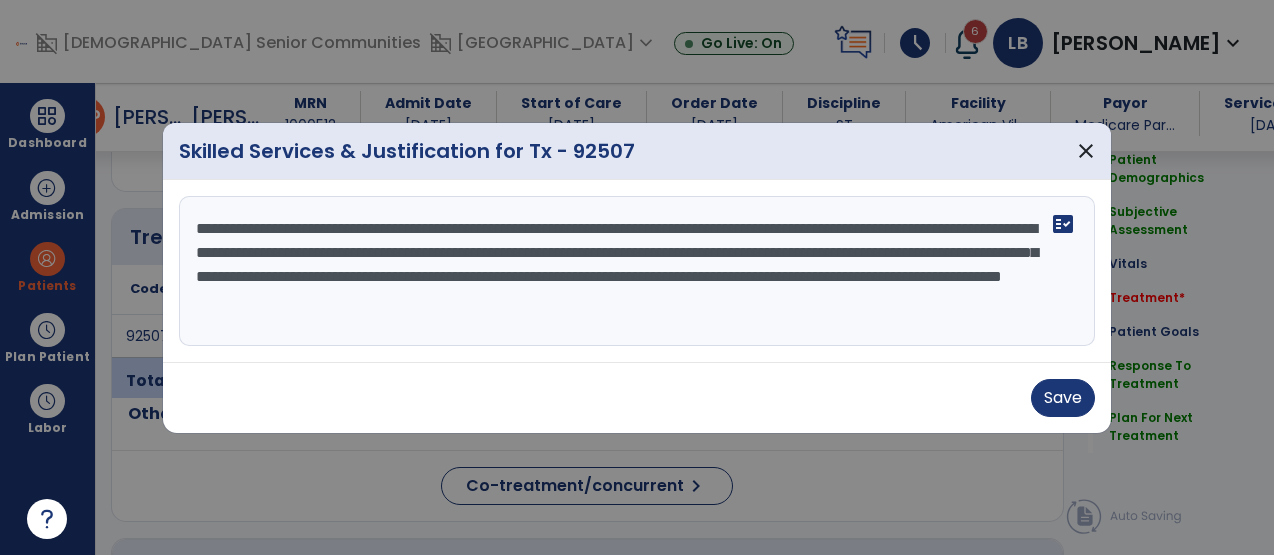drag, startPoint x: 764, startPoint y: 253, endPoint x: 404, endPoint y: 281, distance: 361.08725 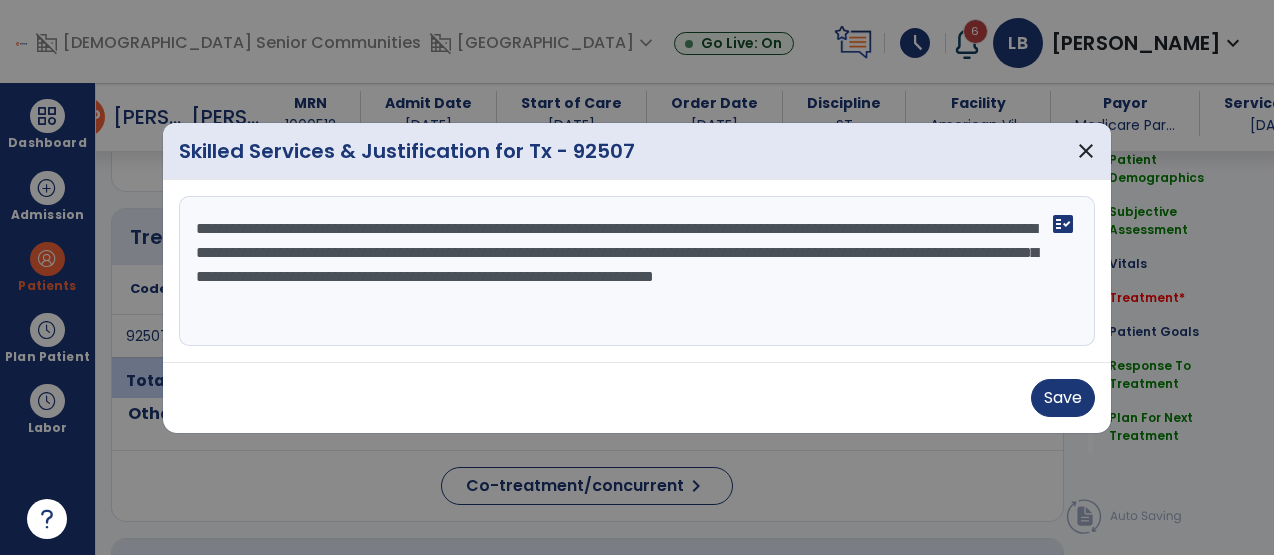 drag, startPoint x: 629, startPoint y: 276, endPoint x: 379, endPoint y: 281, distance: 250.04999 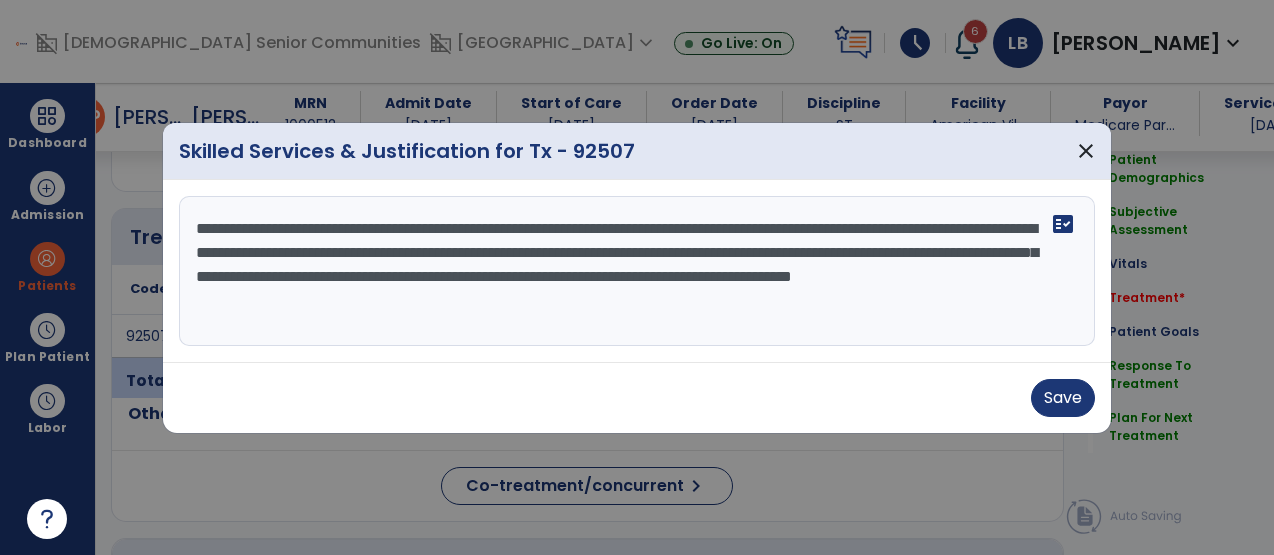 drag, startPoint x: 607, startPoint y: 306, endPoint x: 481, endPoint y: 318, distance: 126.57014 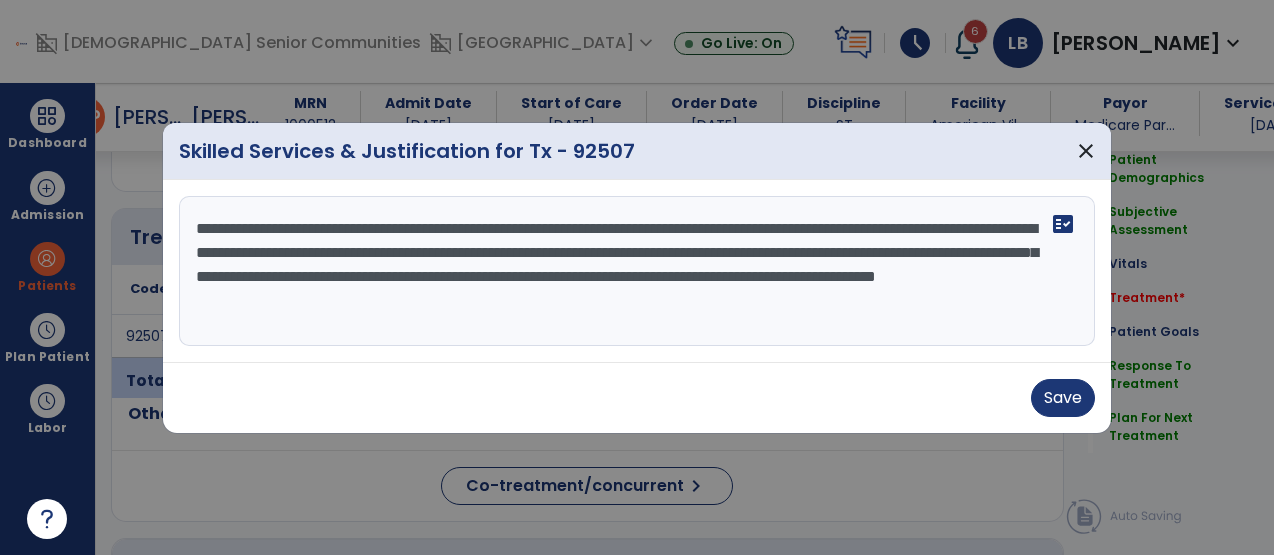 click on "**********" at bounding box center [637, 271] 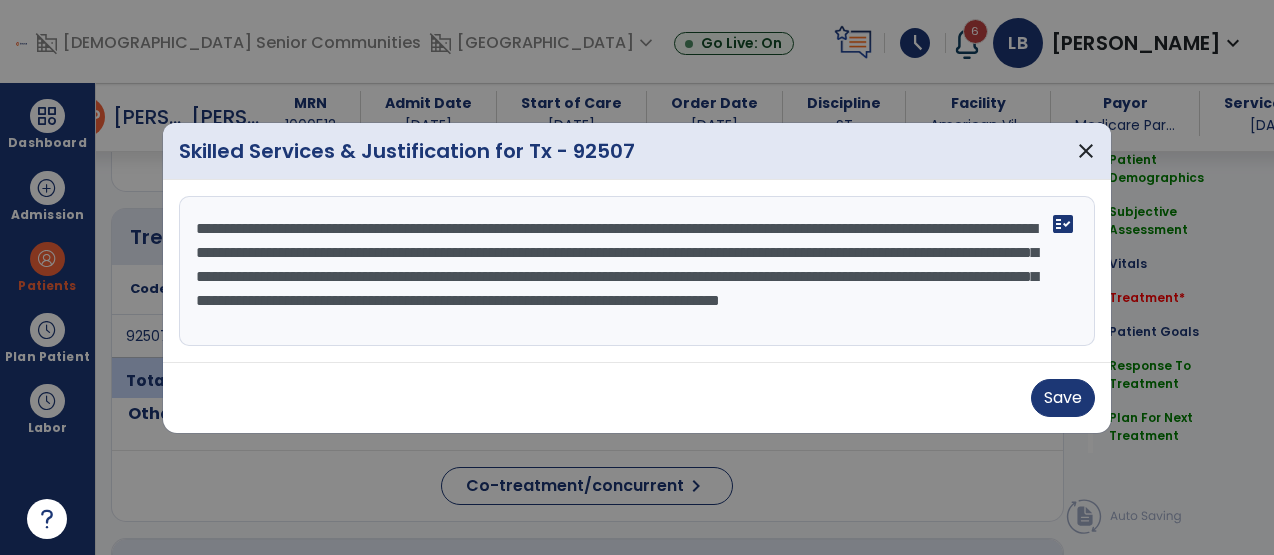 scroll, scrollTop: 16, scrollLeft: 0, axis: vertical 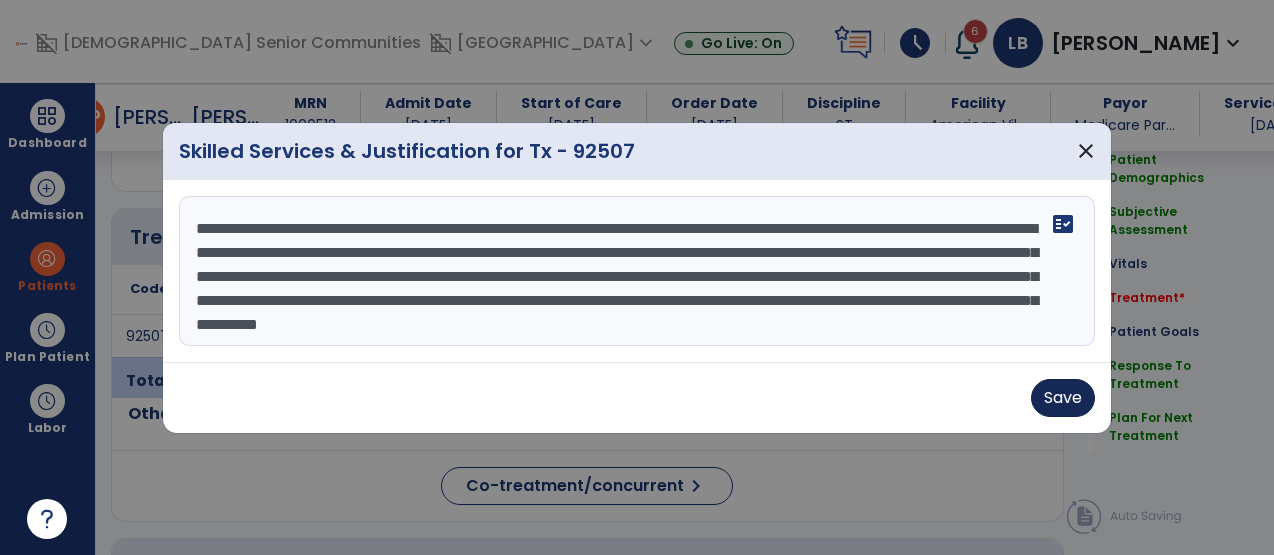 type on "**********" 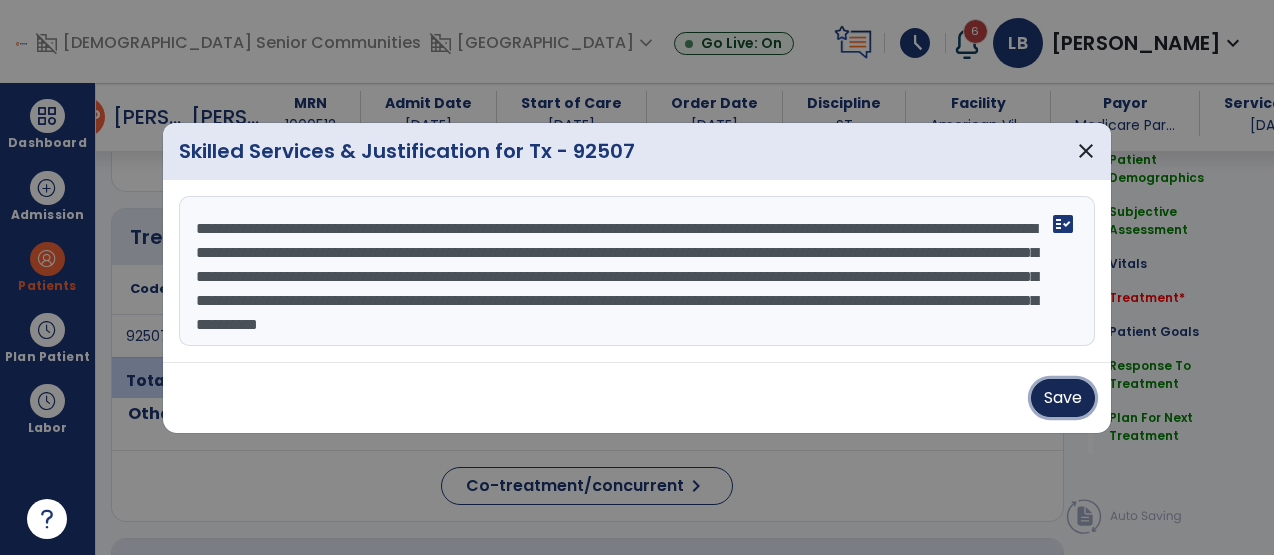 click on "Save" at bounding box center [1063, 398] 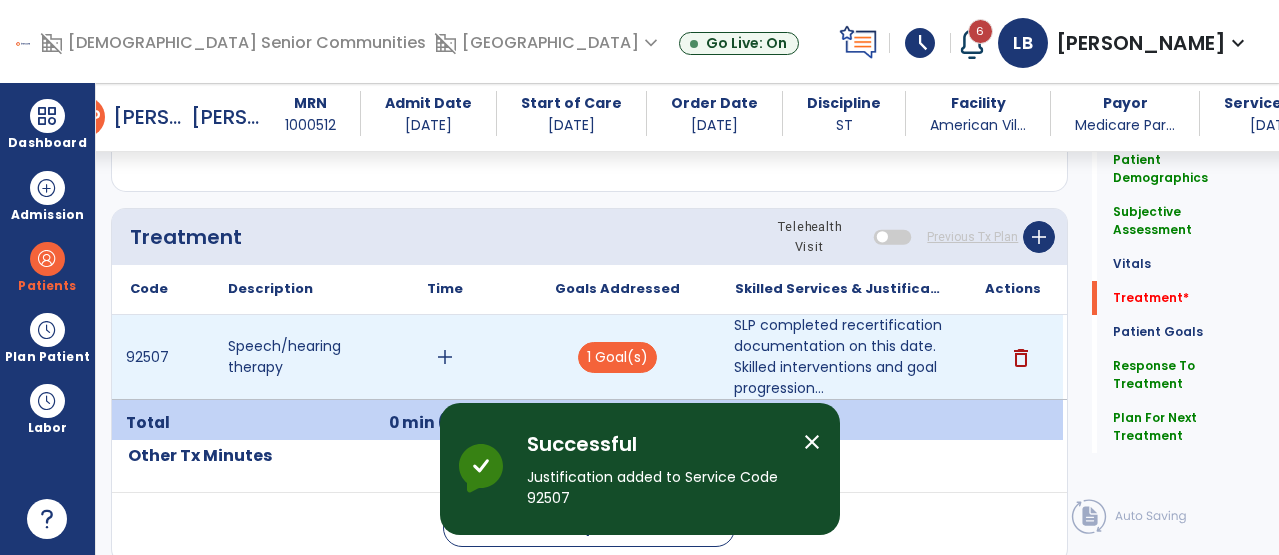 click on "add" at bounding box center [445, 357] 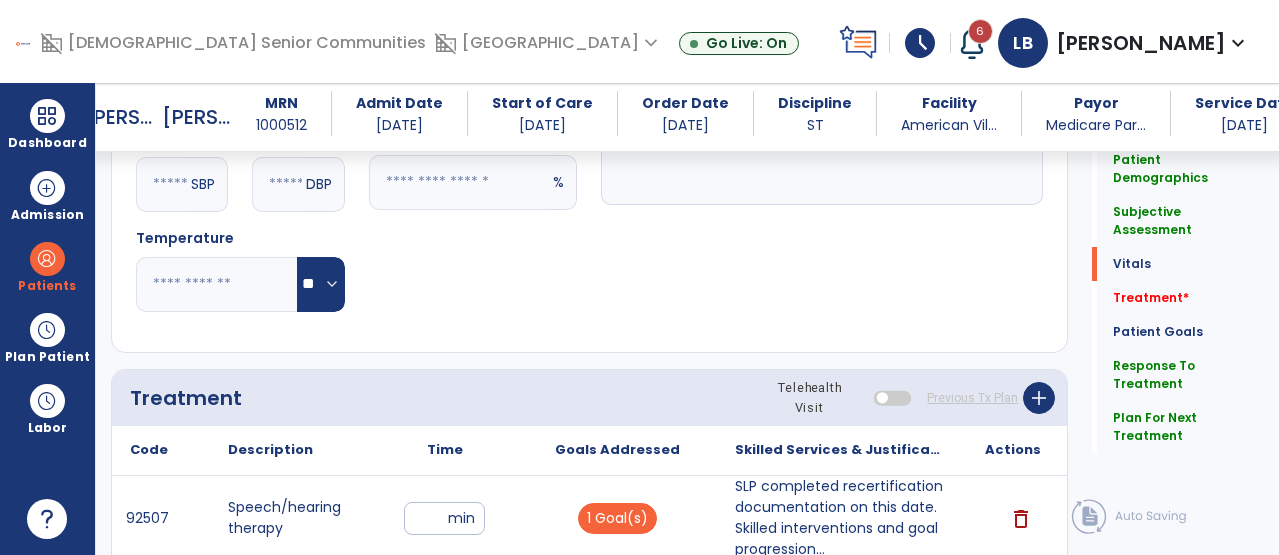 scroll, scrollTop: 1046, scrollLeft: 0, axis: vertical 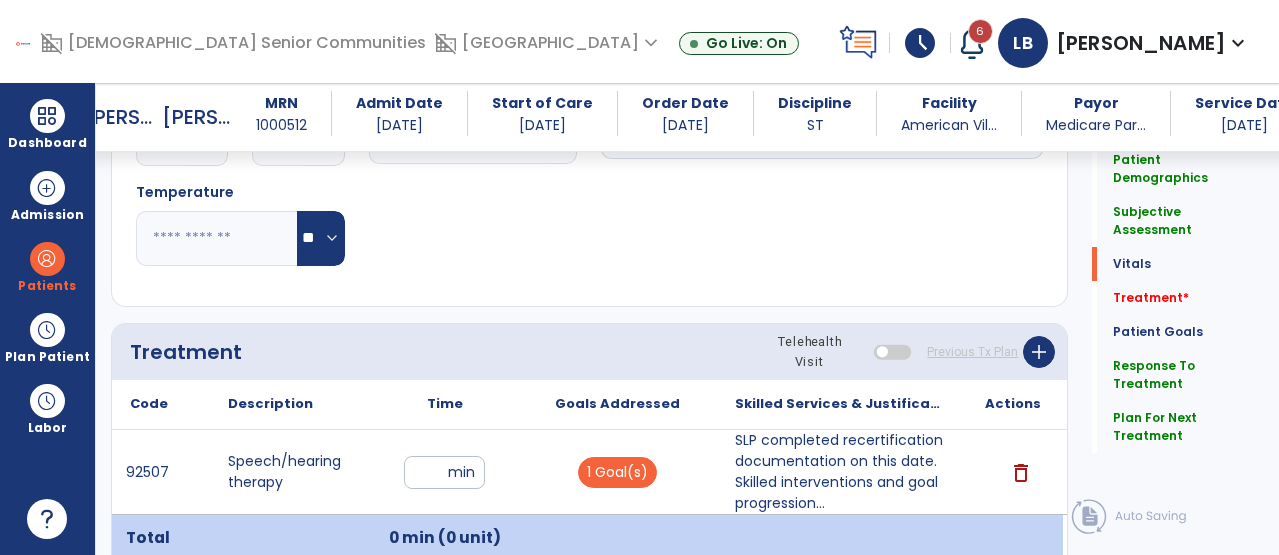 type on "**" 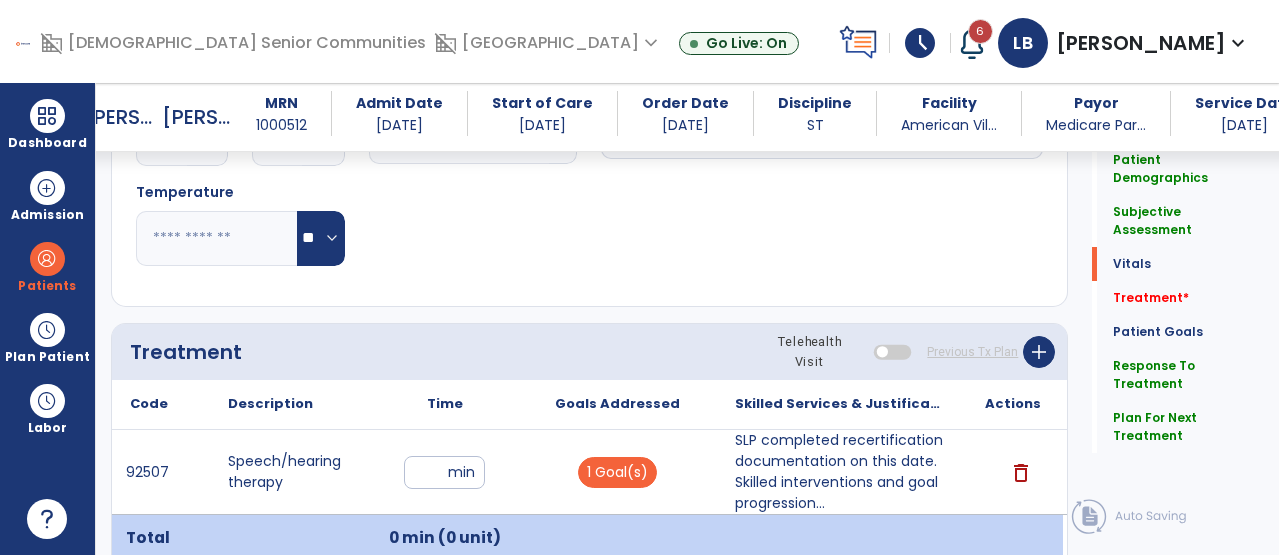 click on "Patient Demographics  Medical Diagnosis   Treatment Diagnosis   Precautions   Contraindications
Code
Description
Pdpm Clinical Category
F03.90" 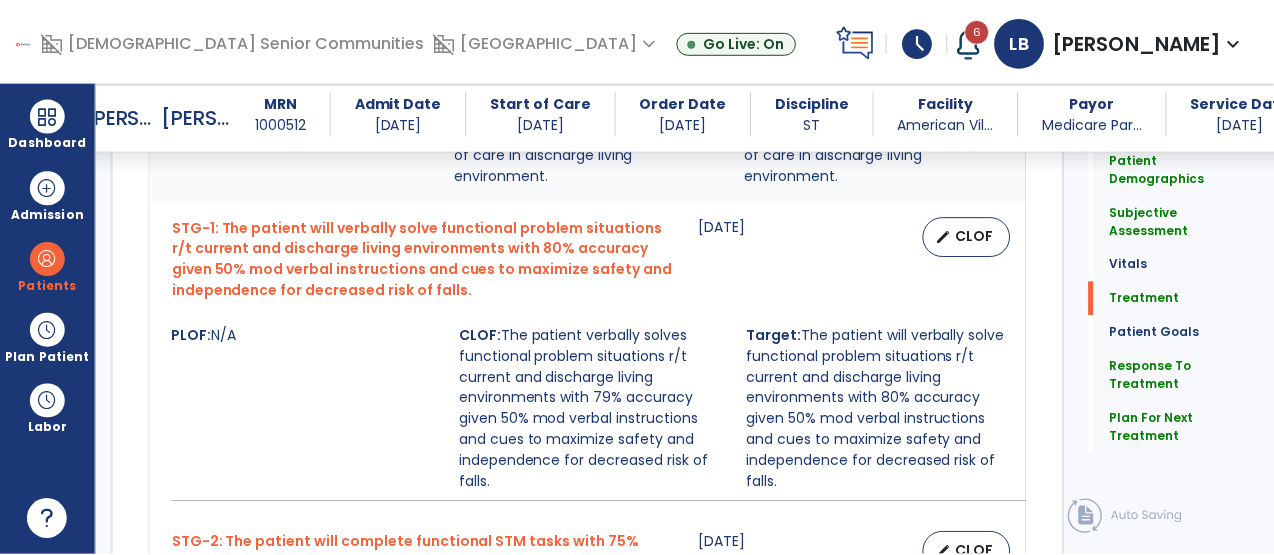 scroll, scrollTop: 3272, scrollLeft: 0, axis: vertical 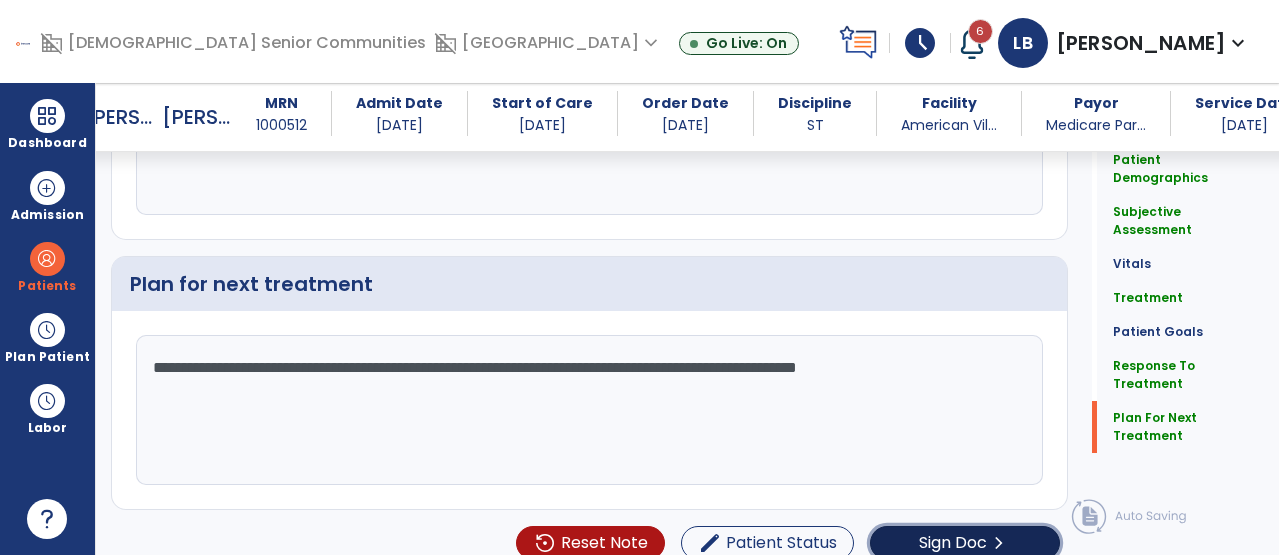 click on "Sign Doc  chevron_right" 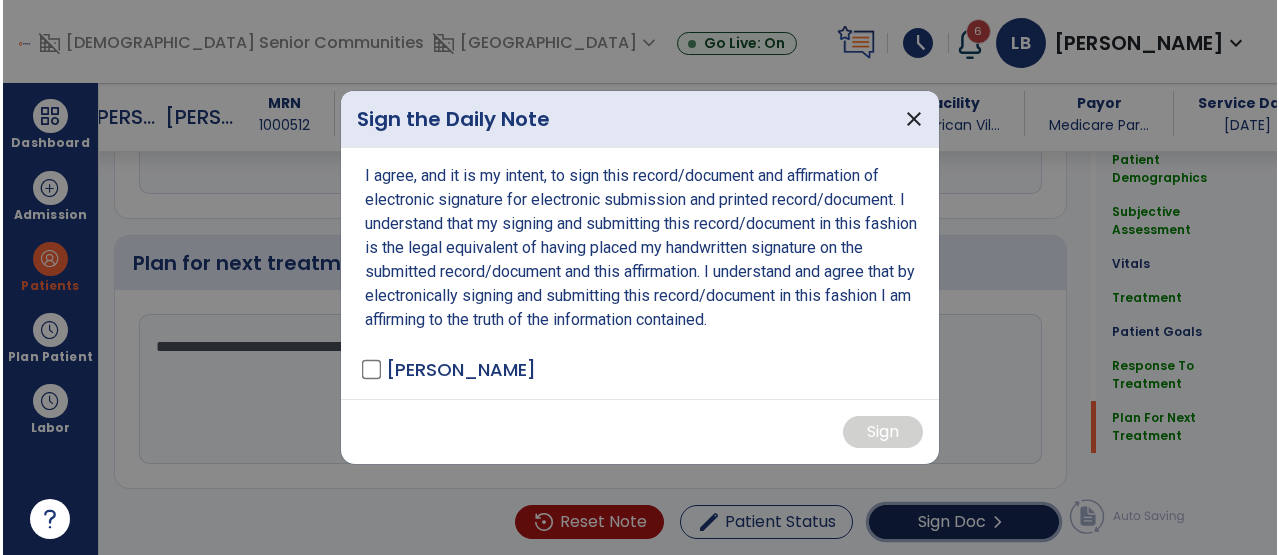 scroll, scrollTop: 3293, scrollLeft: 0, axis: vertical 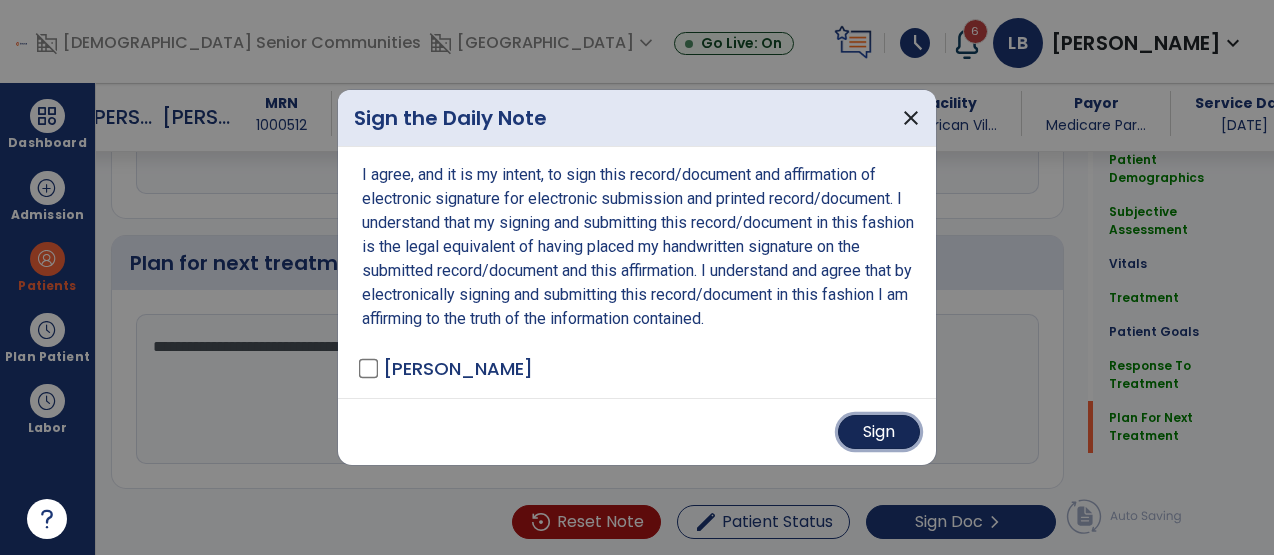 click on "Sign" at bounding box center [879, 432] 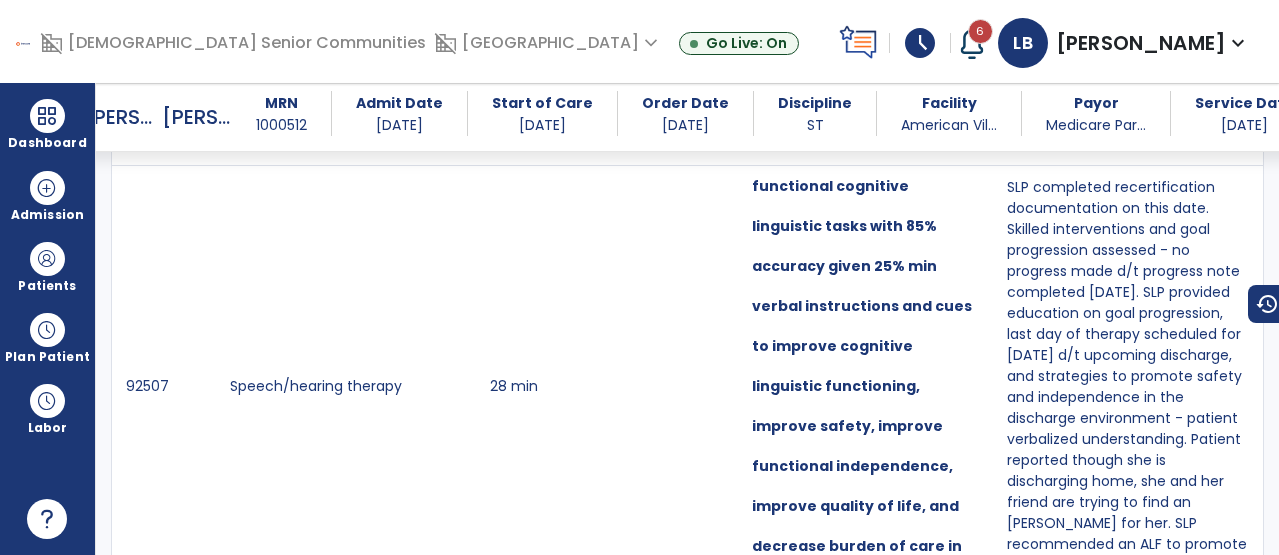 scroll, scrollTop: 0, scrollLeft: 0, axis: both 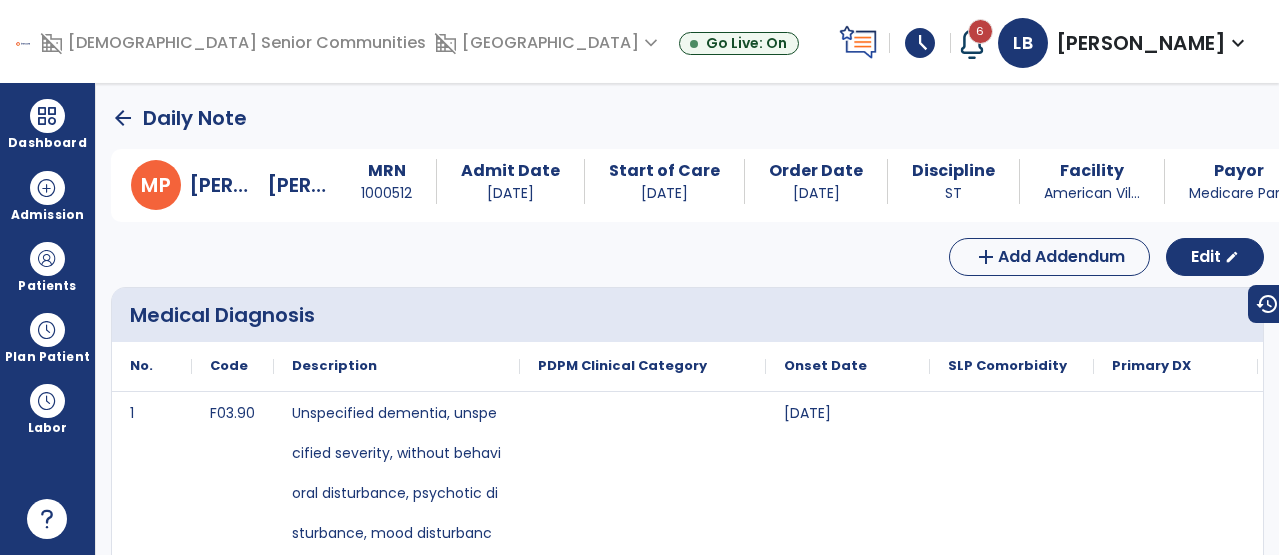 click on "arrow_back" 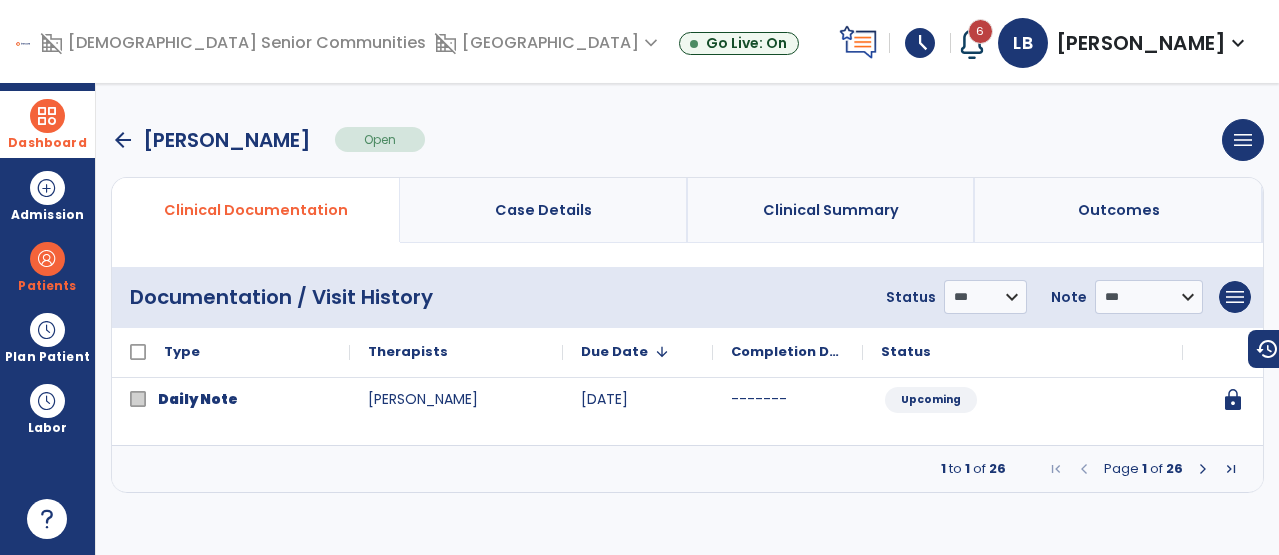 click on "Dashboard" at bounding box center [47, 124] 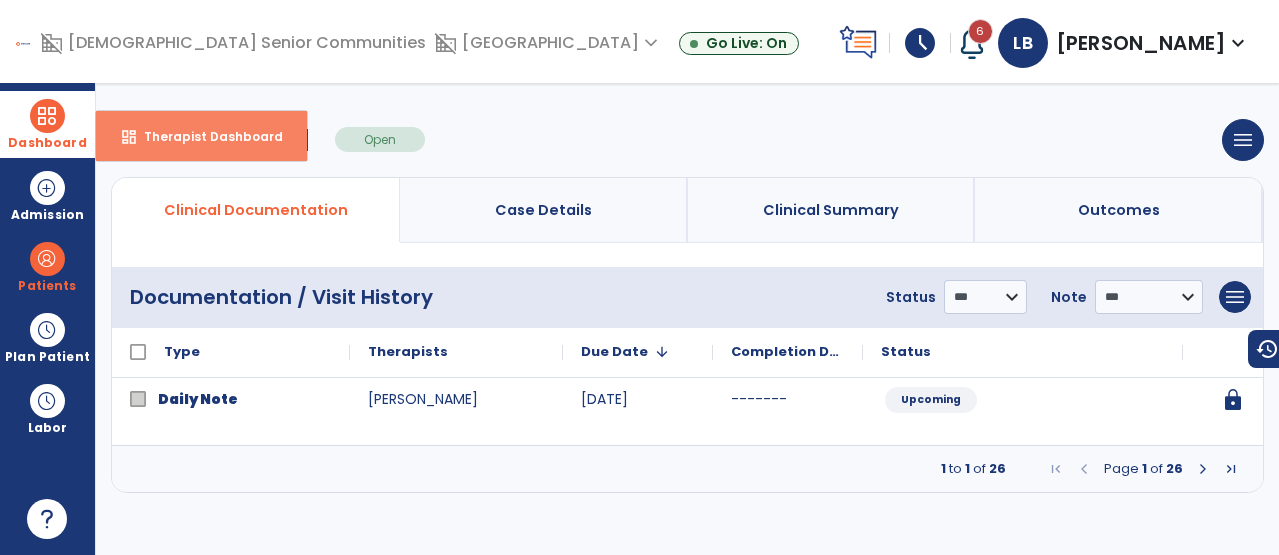 click on "dashboard" at bounding box center (129, 137) 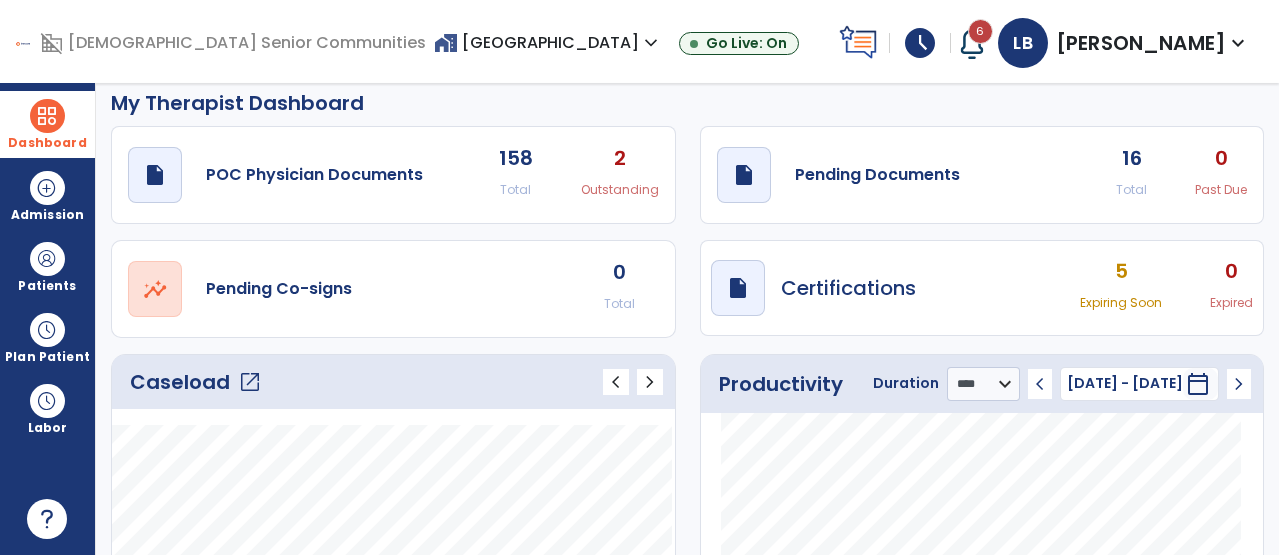 scroll, scrollTop: 0, scrollLeft: 0, axis: both 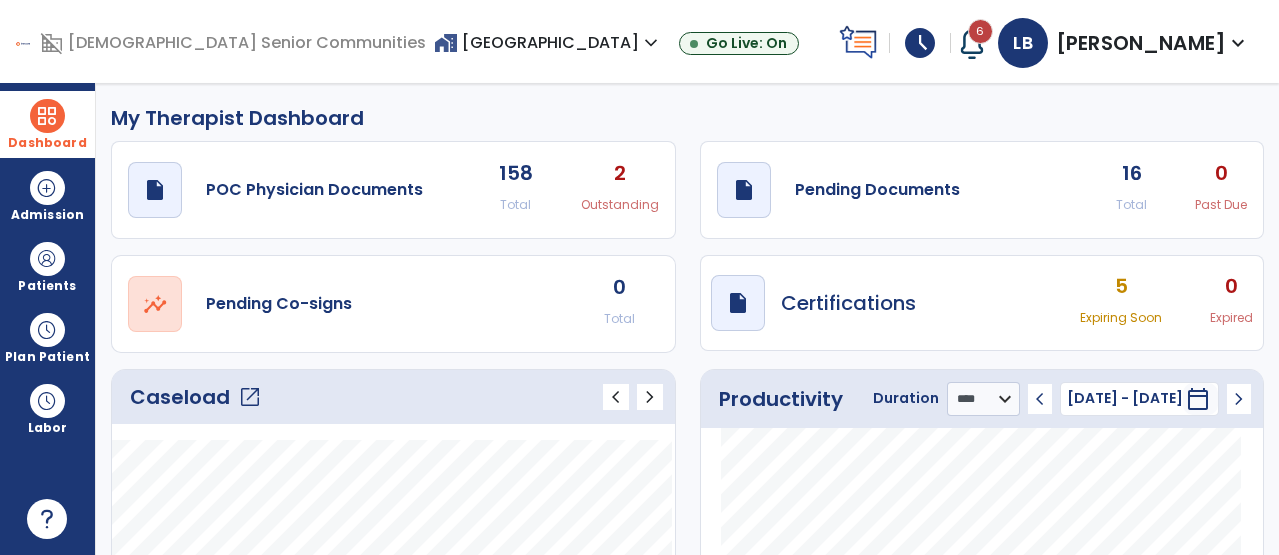 click on "My Therapist Dashboard" 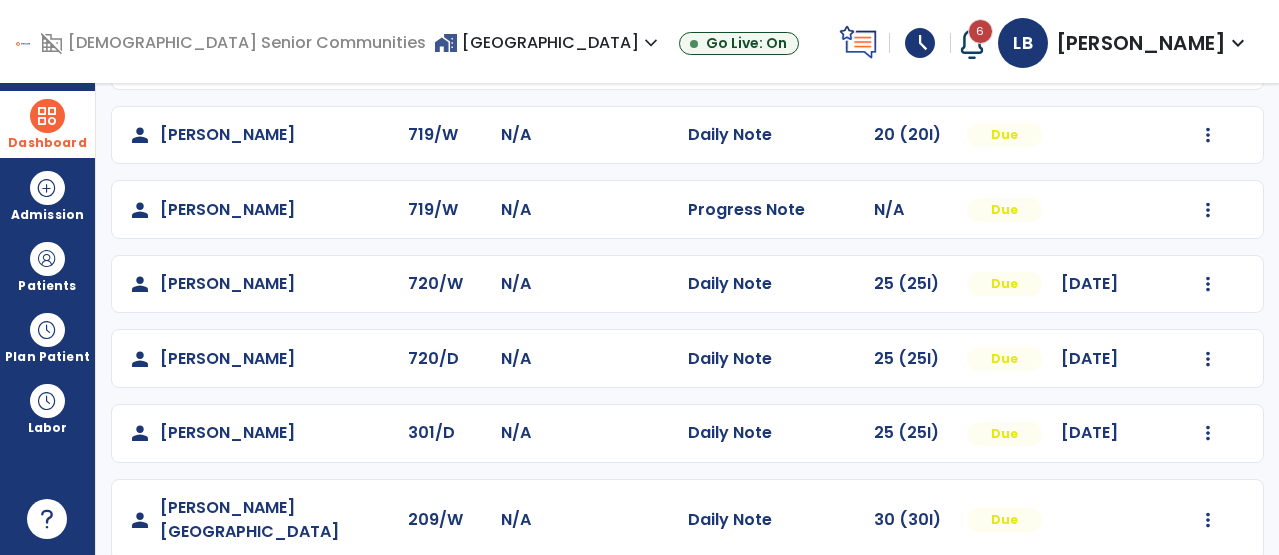 scroll, scrollTop: 329, scrollLeft: 0, axis: vertical 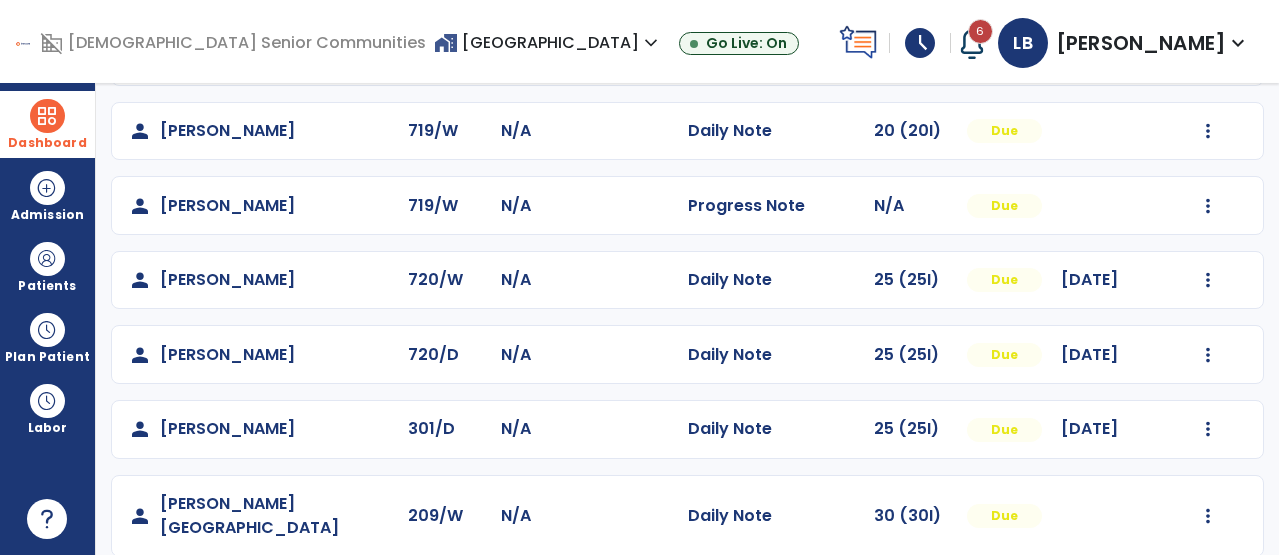 click on "Mark Visit As Complete   Reset Note   Open Document   G + C Mins" 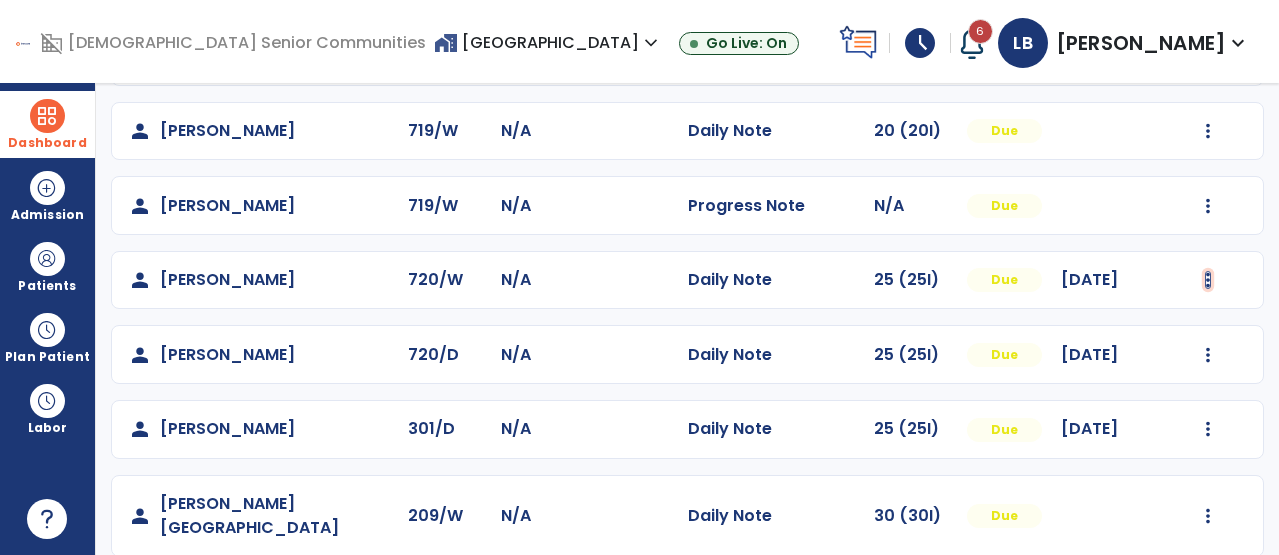 click at bounding box center [1208, 131] 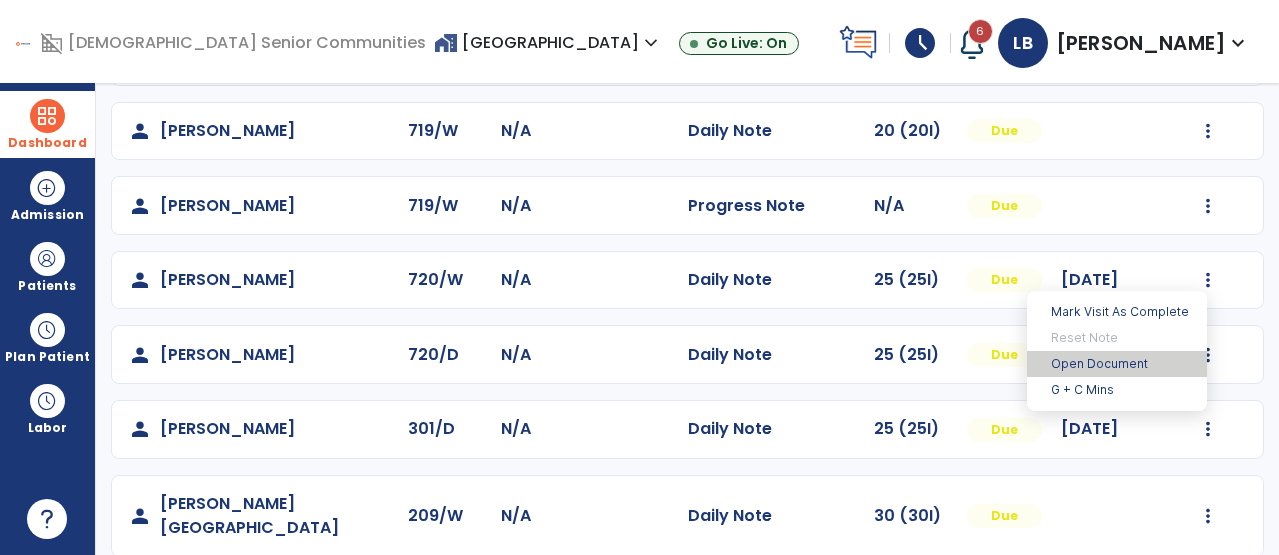 click on "Open Document" at bounding box center (1117, 364) 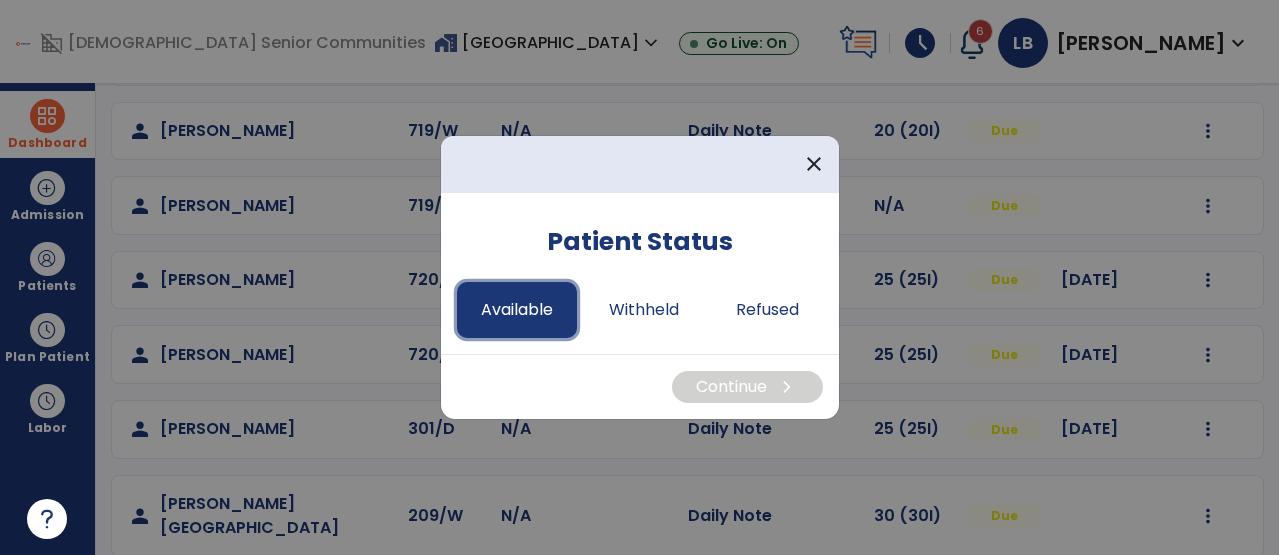 click on "Available" at bounding box center [517, 310] 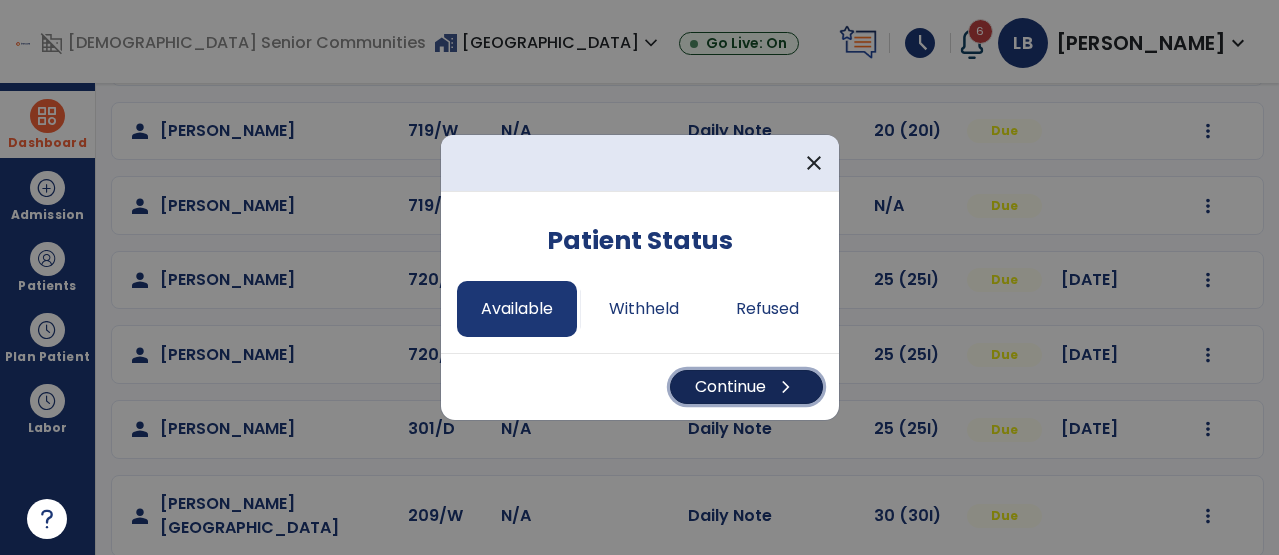 click on "Continue   chevron_right" at bounding box center (746, 387) 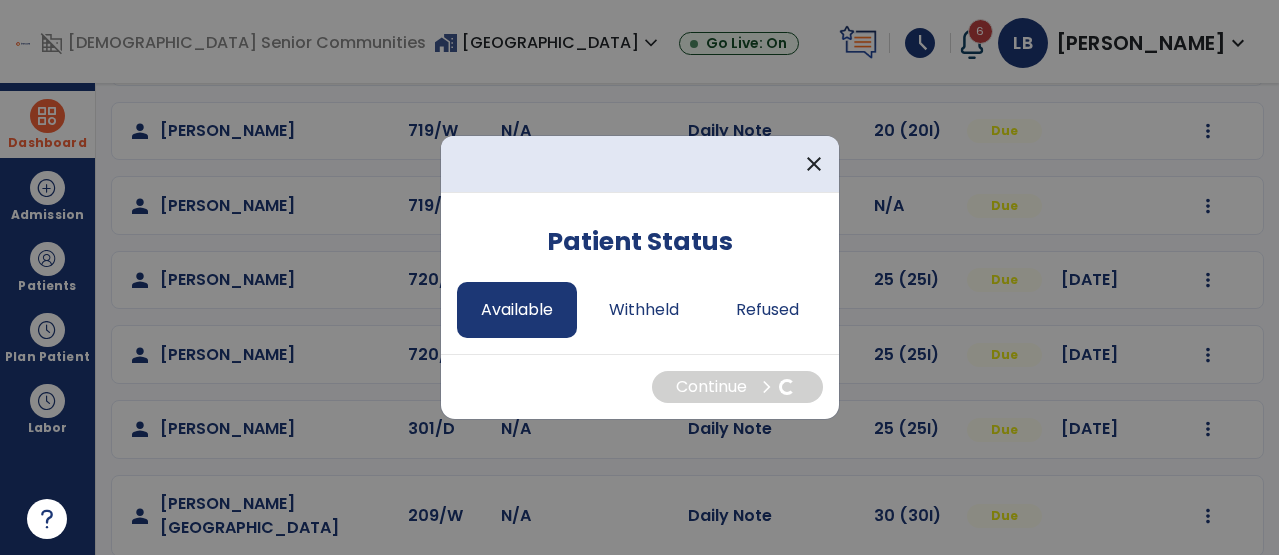 select on "*" 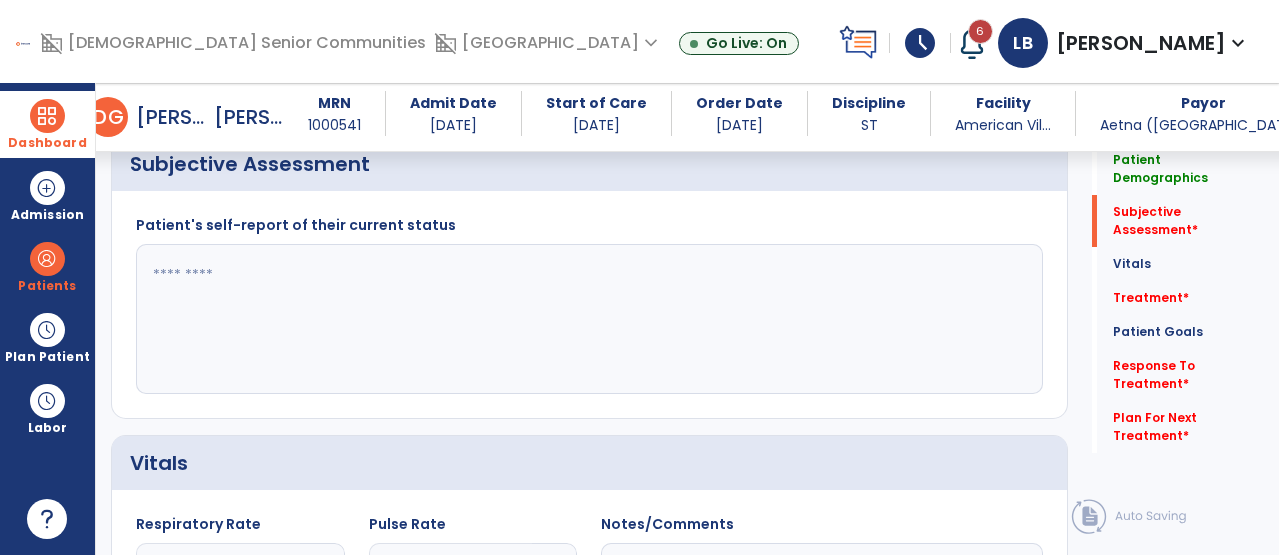 scroll, scrollTop: 475, scrollLeft: 0, axis: vertical 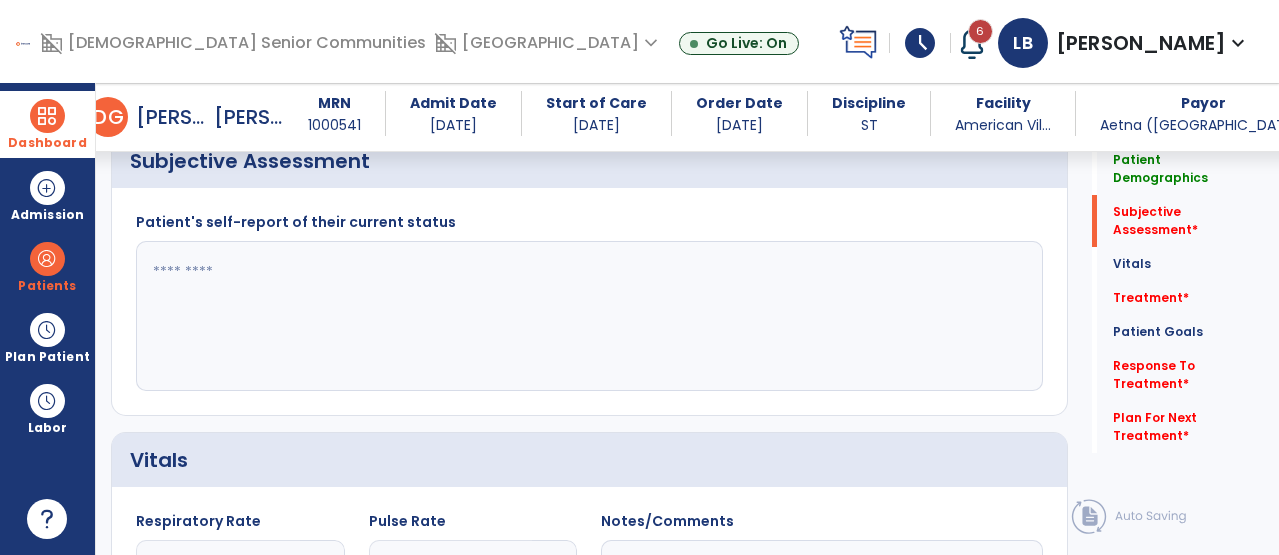 click 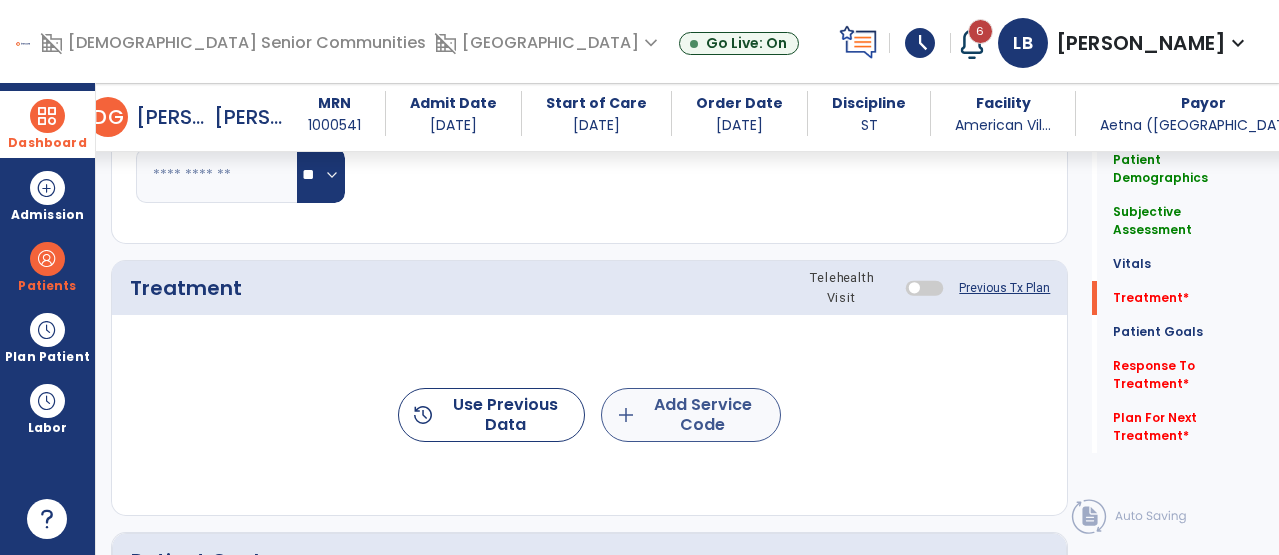 type on "**********" 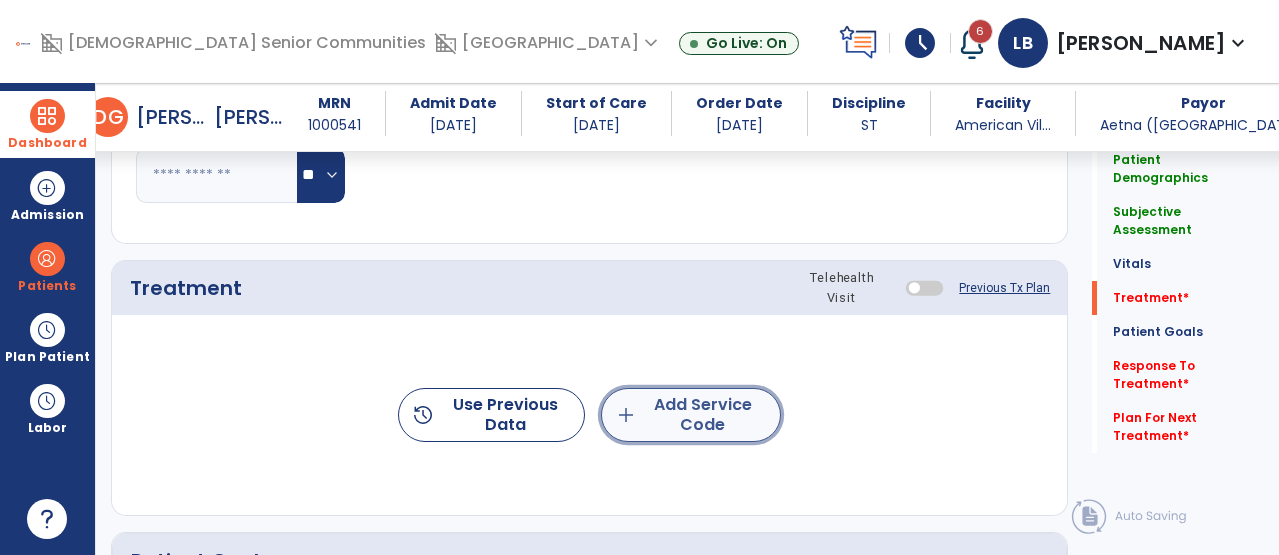 click on "add" 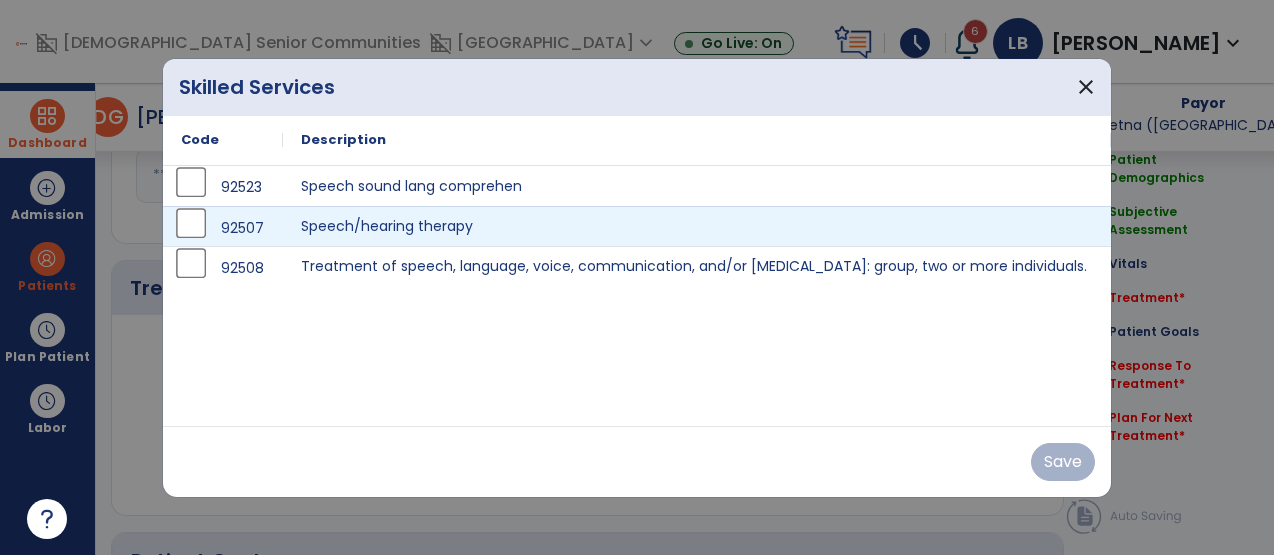 scroll, scrollTop: 1069, scrollLeft: 0, axis: vertical 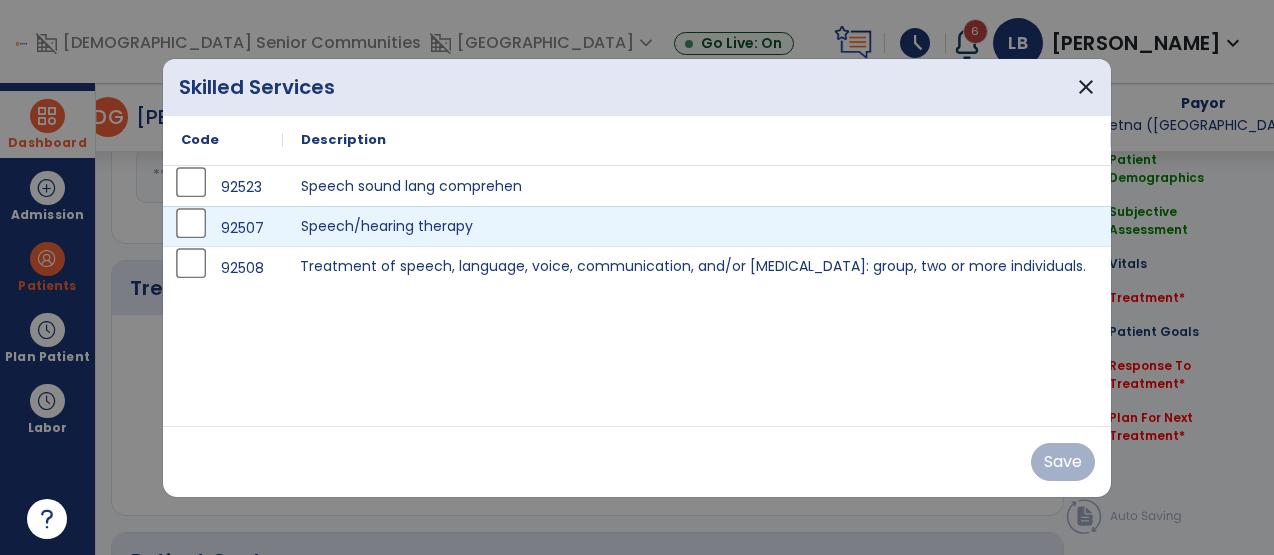 click on "Treatment of speech, language, voice, communication, and/or auditory processing disorder: group, two or more individuals." at bounding box center (697, 266) 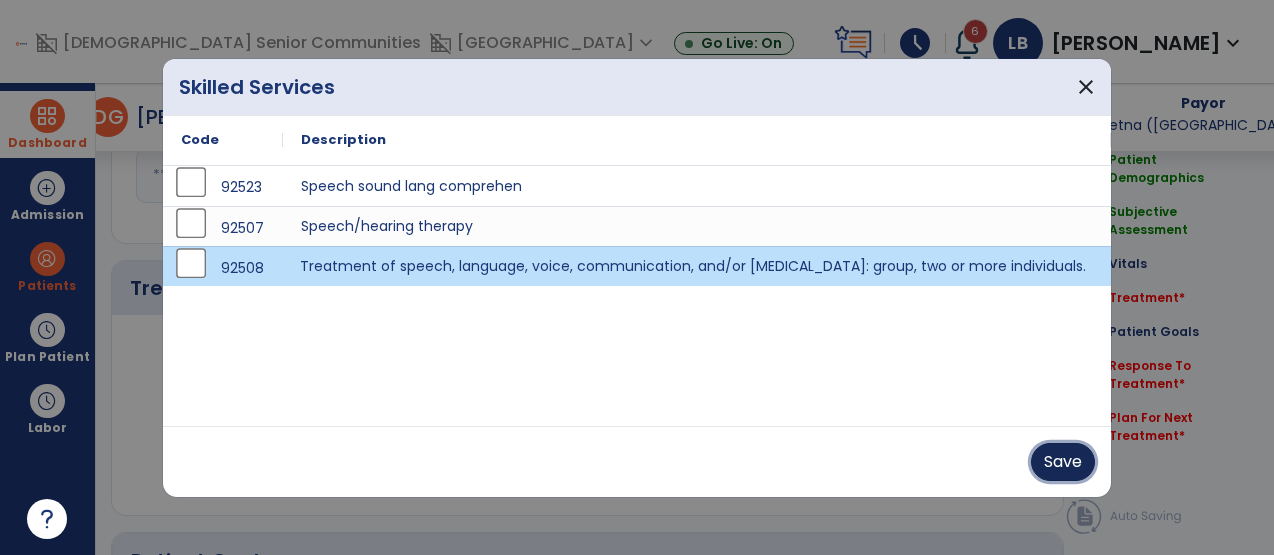 click on "Save" at bounding box center [1063, 462] 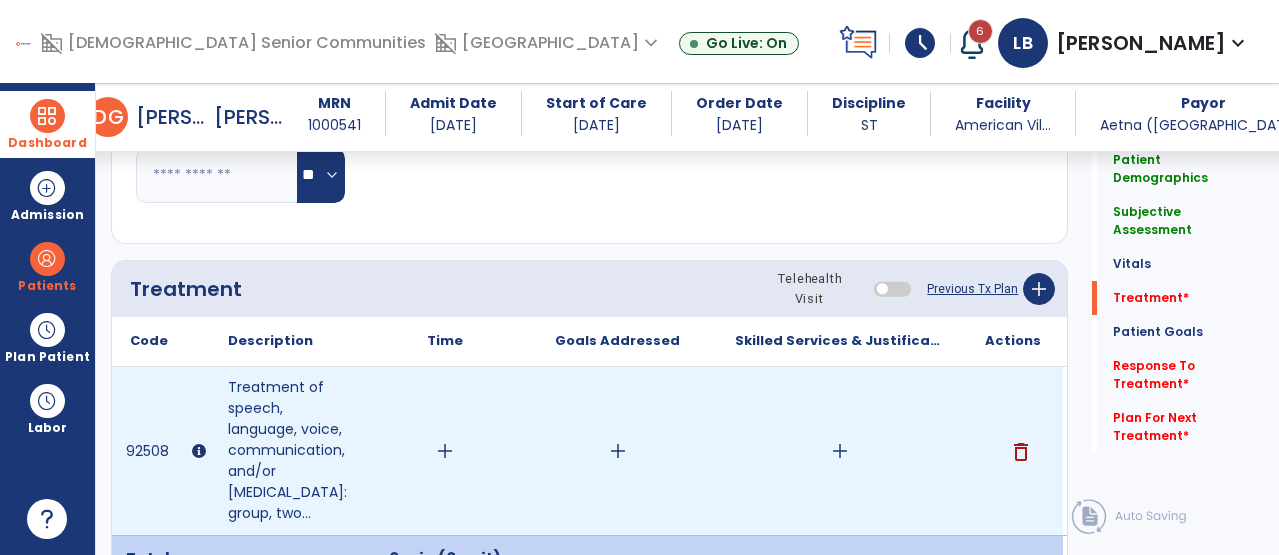 click on "add" at bounding box center [618, 451] 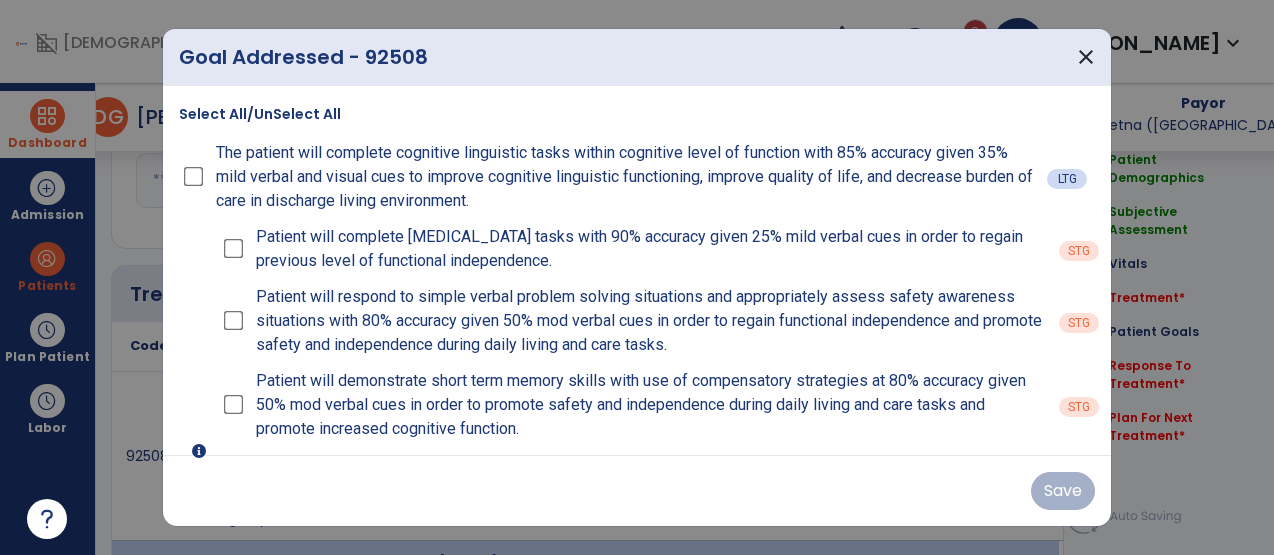 scroll, scrollTop: 1069, scrollLeft: 0, axis: vertical 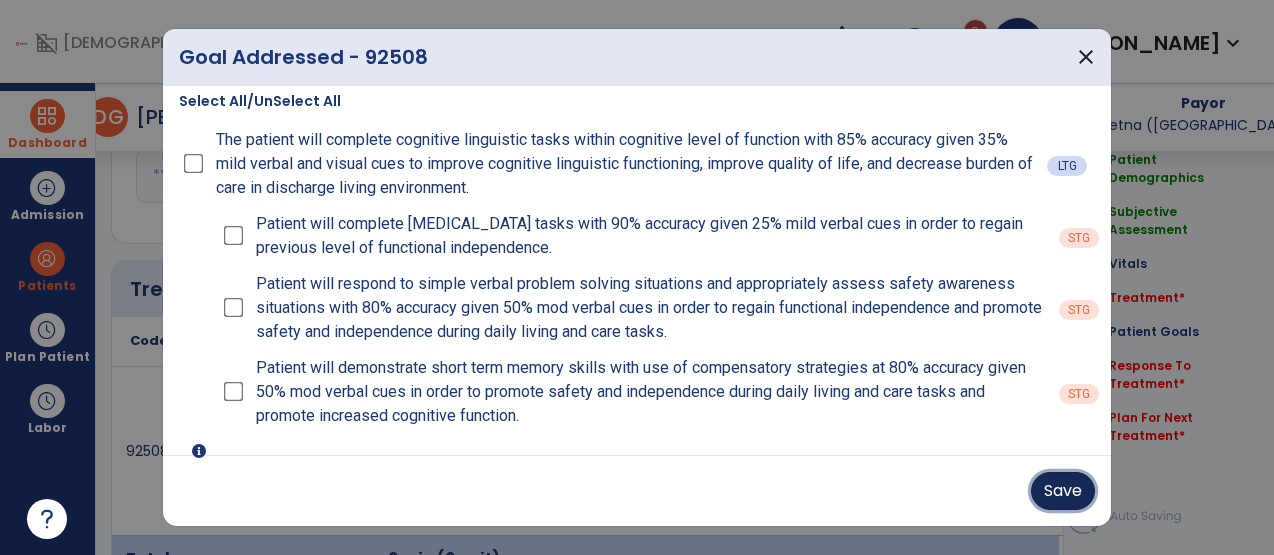 click on "Save" at bounding box center (1063, 491) 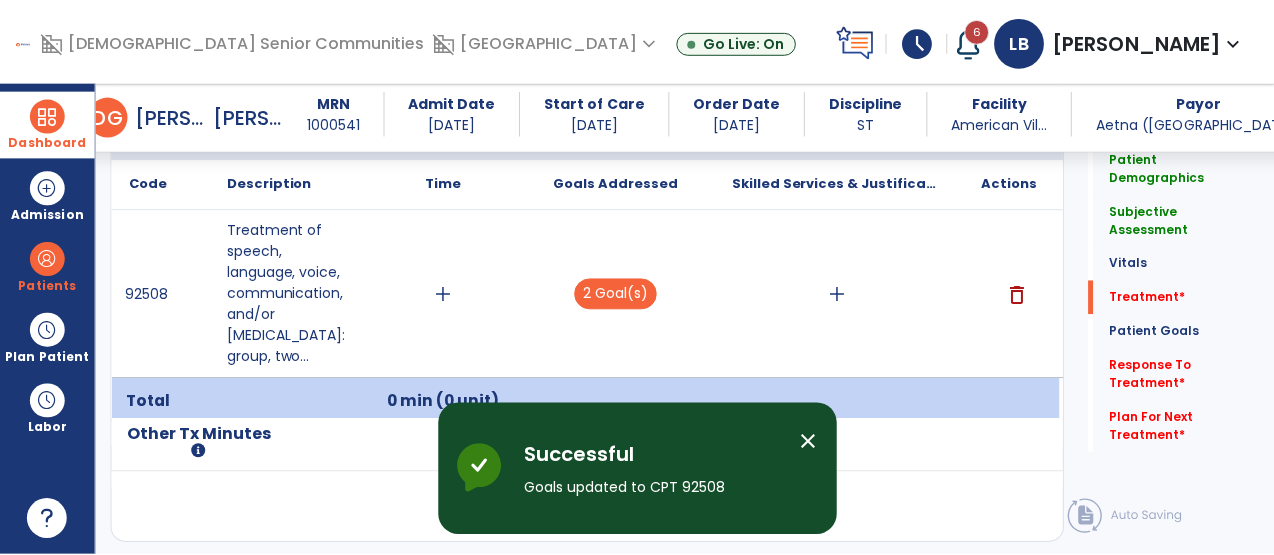 scroll, scrollTop: 1227, scrollLeft: 0, axis: vertical 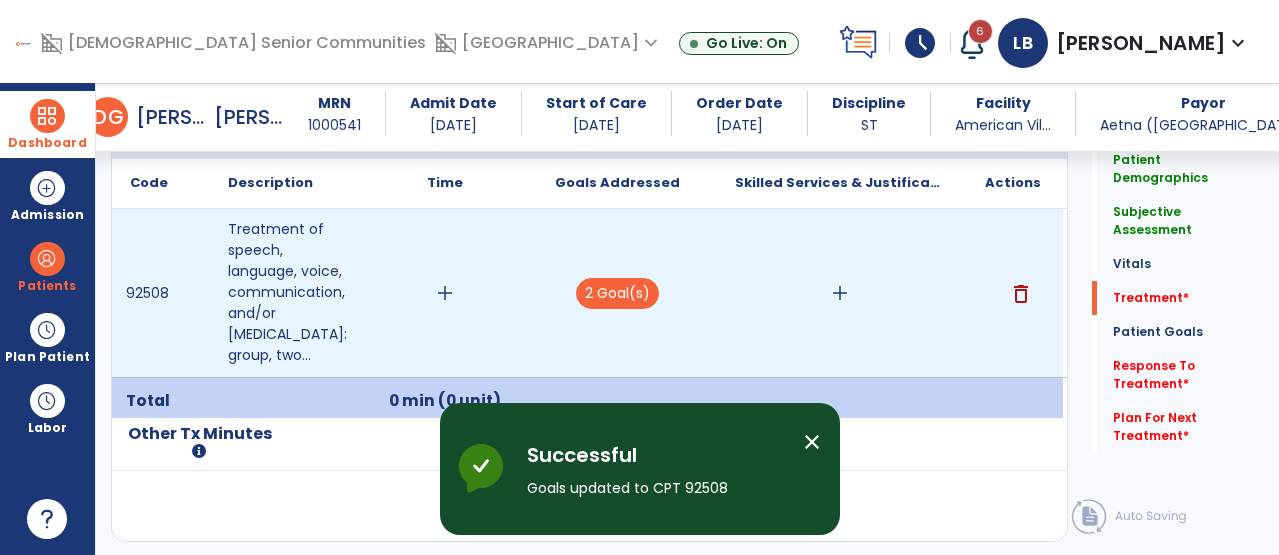 click on "add" at bounding box center [840, 293] 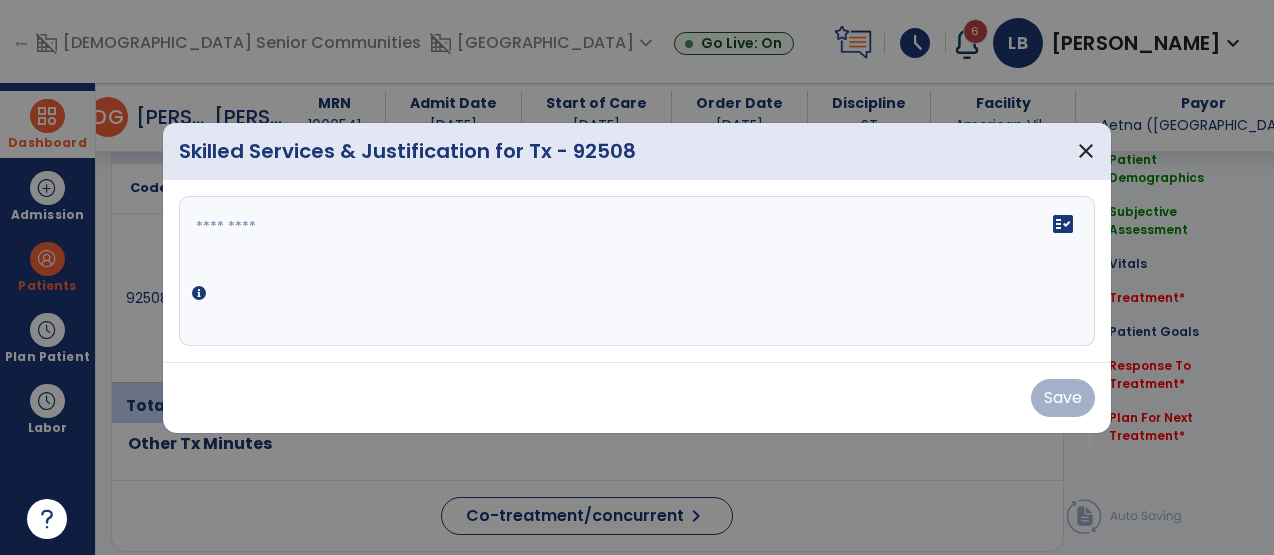 click on "fact_check" at bounding box center [637, 271] 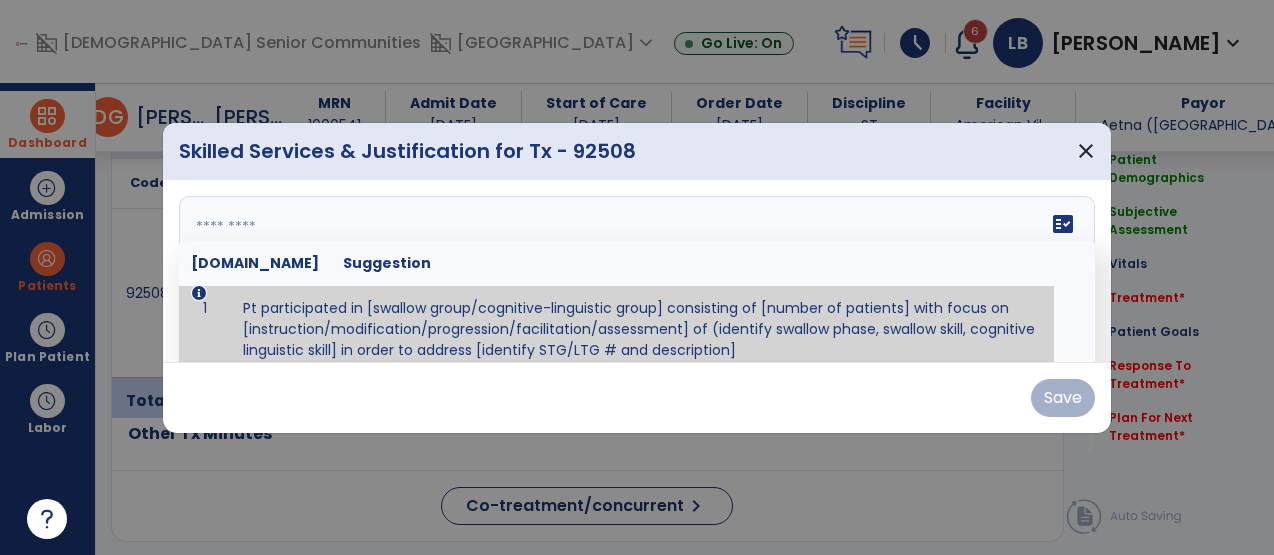 paste on "**********" 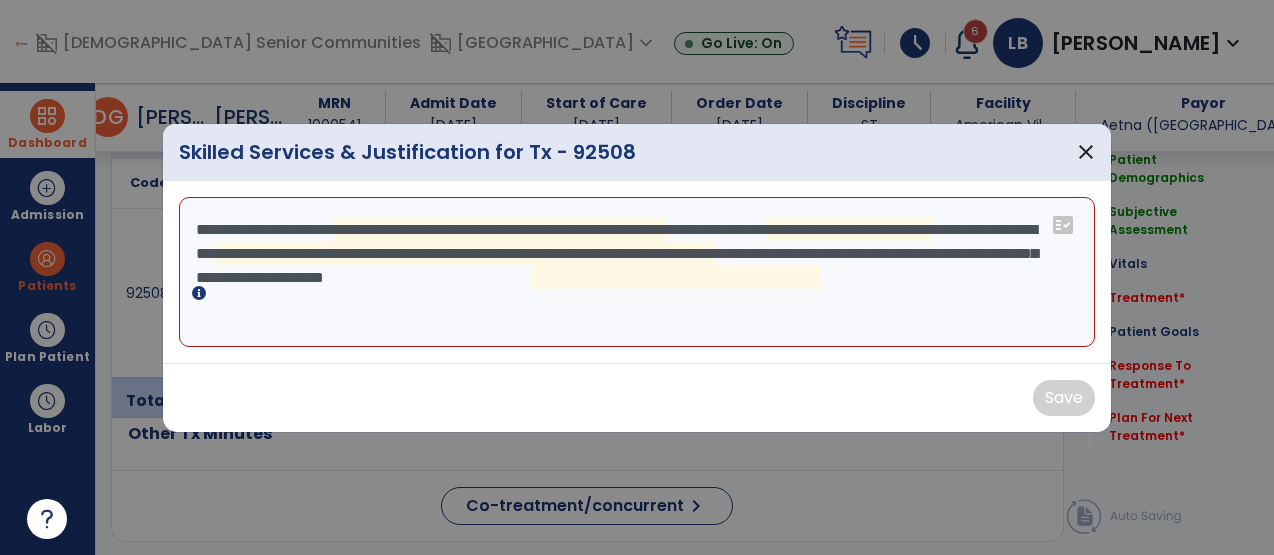 scroll, scrollTop: 0, scrollLeft: 0, axis: both 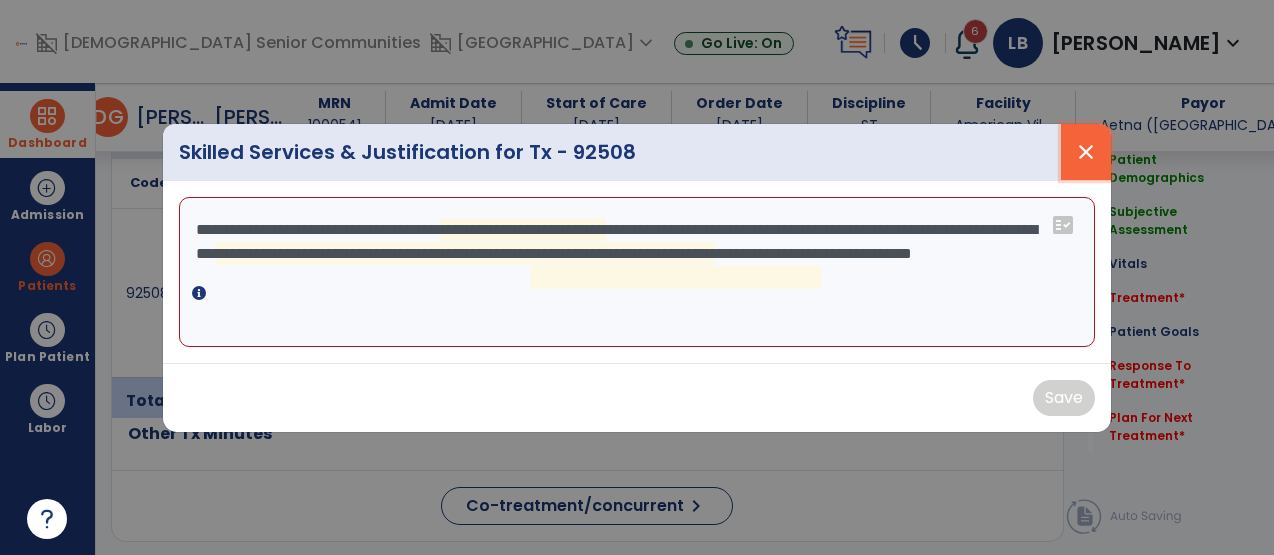 click on "close" at bounding box center [1086, 152] 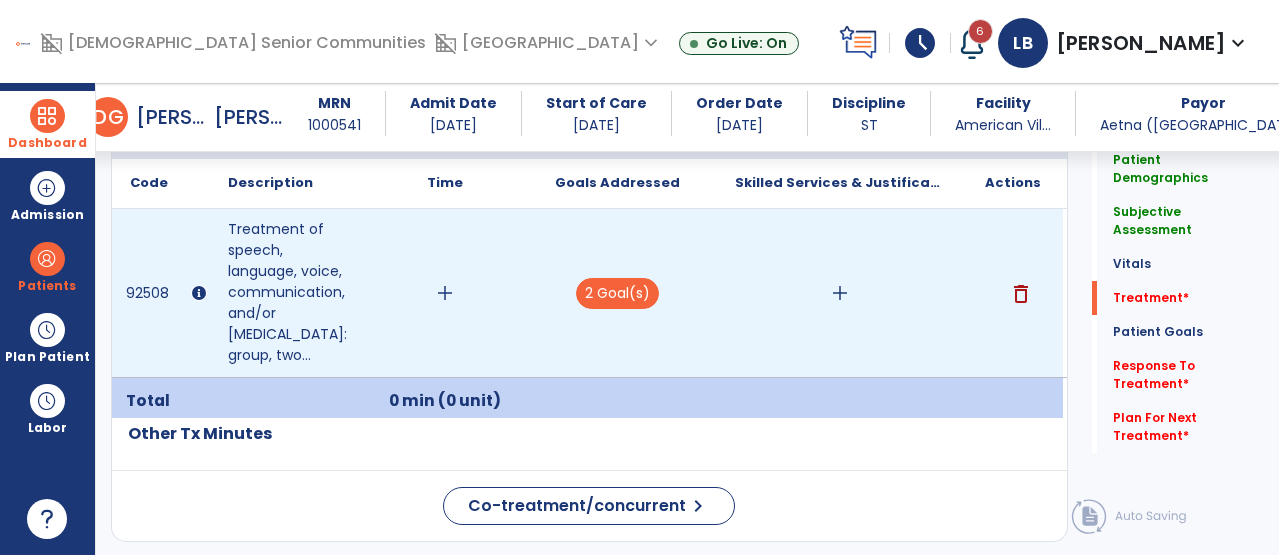 click on "add" at bounding box center (840, 293) 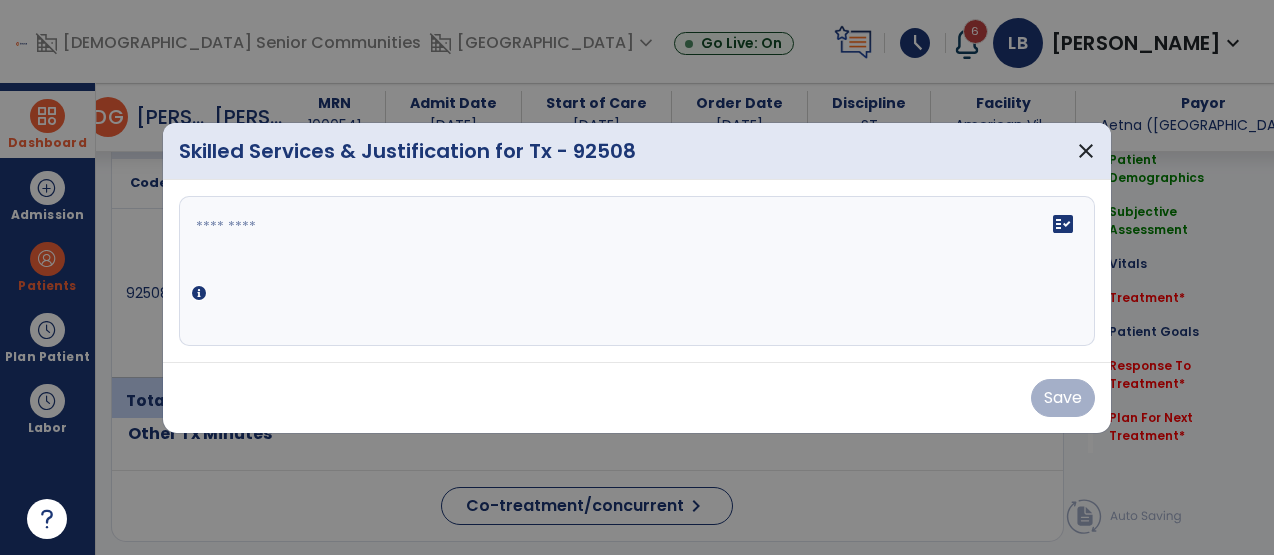 scroll, scrollTop: 1227, scrollLeft: 0, axis: vertical 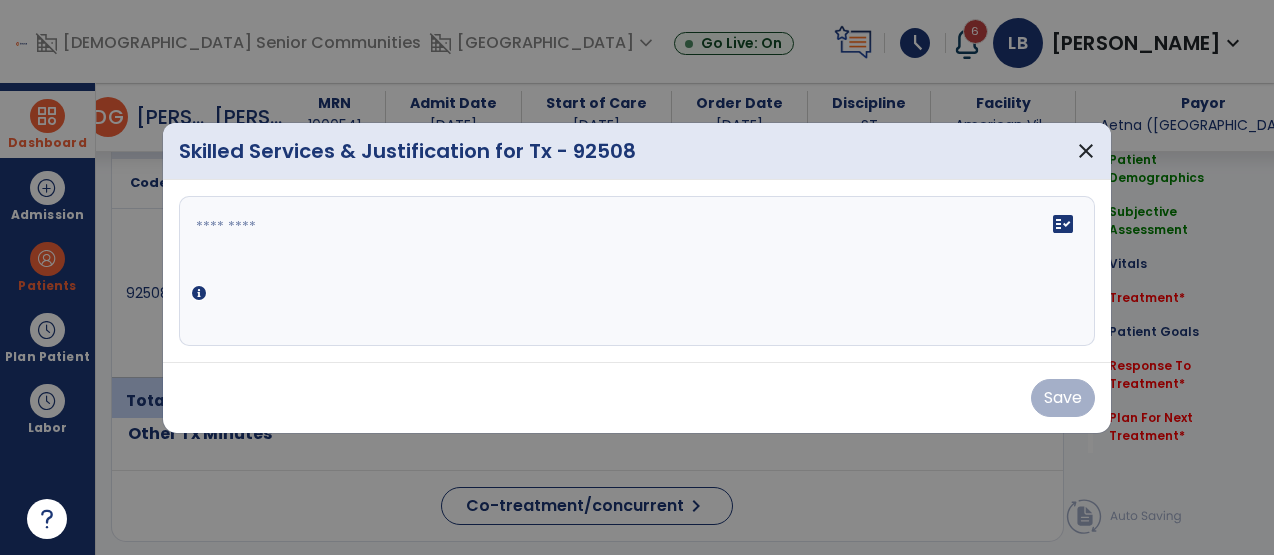 click at bounding box center (637, 271) 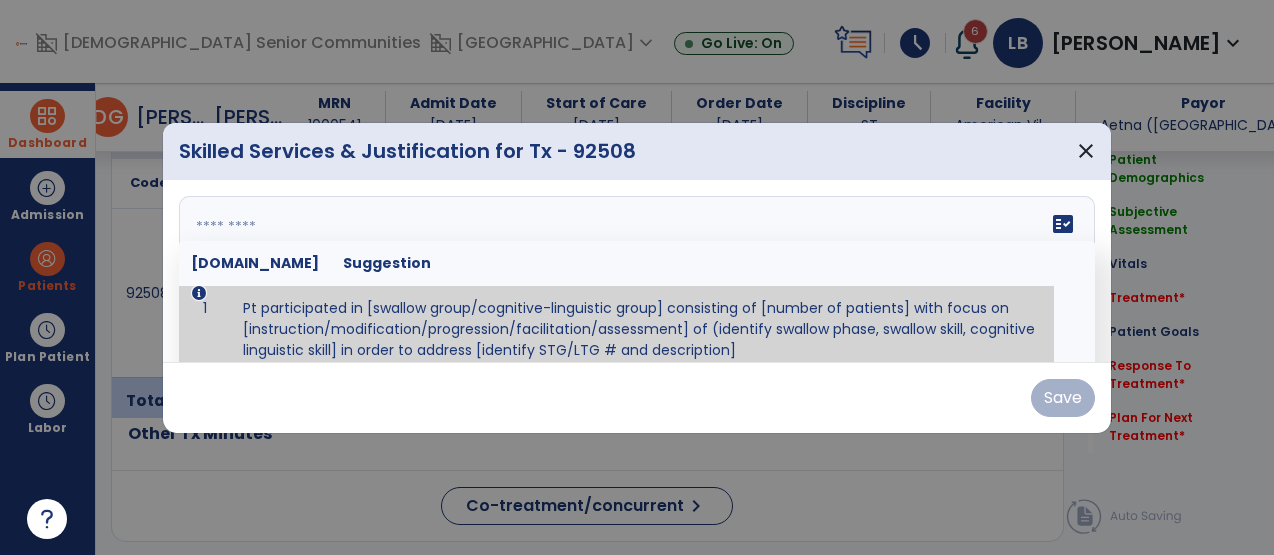 paste on "**********" 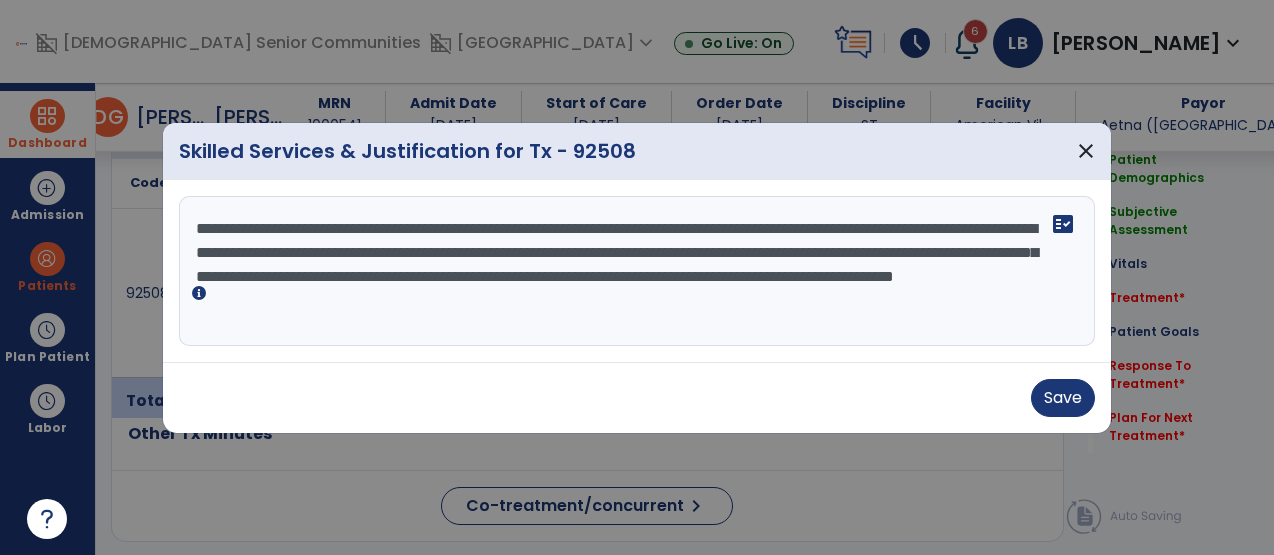 scroll, scrollTop: 0, scrollLeft: 0, axis: both 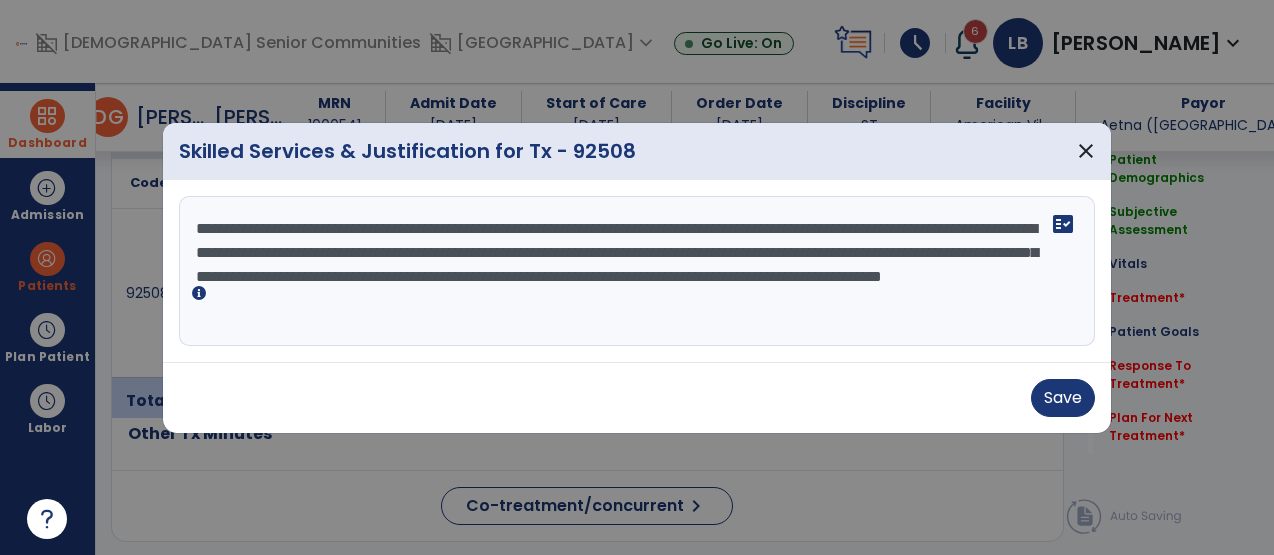 click on "**********" at bounding box center (637, 271) 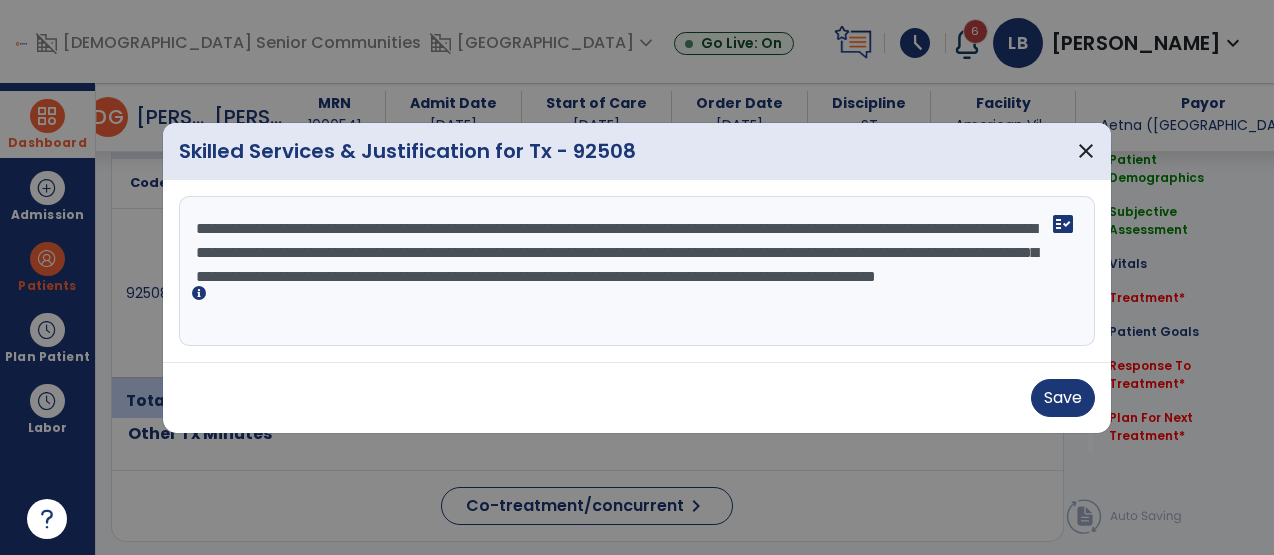 click on "**********" at bounding box center [637, 271] 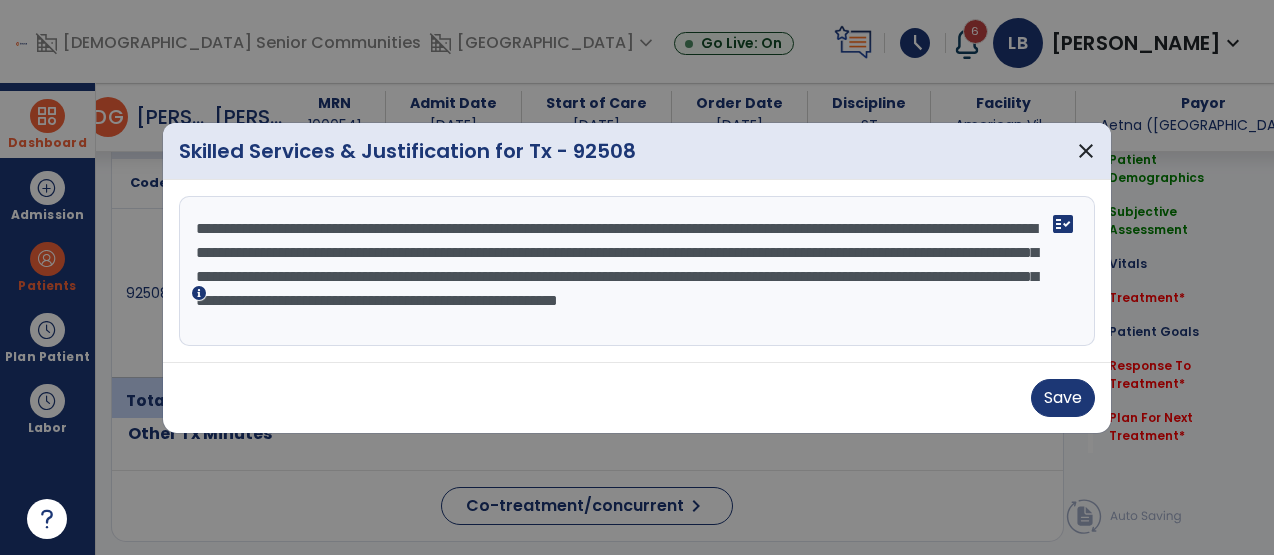 drag, startPoint x: 433, startPoint y: 300, endPoint x: 288, endPoint y: 302, distance: 145.0138 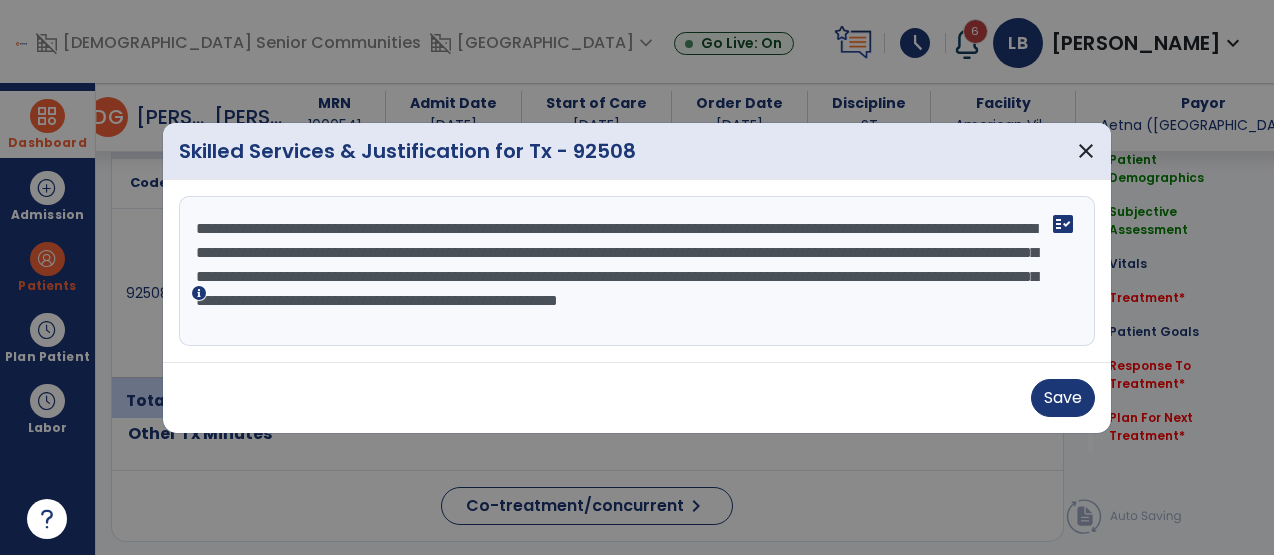 click on "**********" at bounding box center [637, 271] 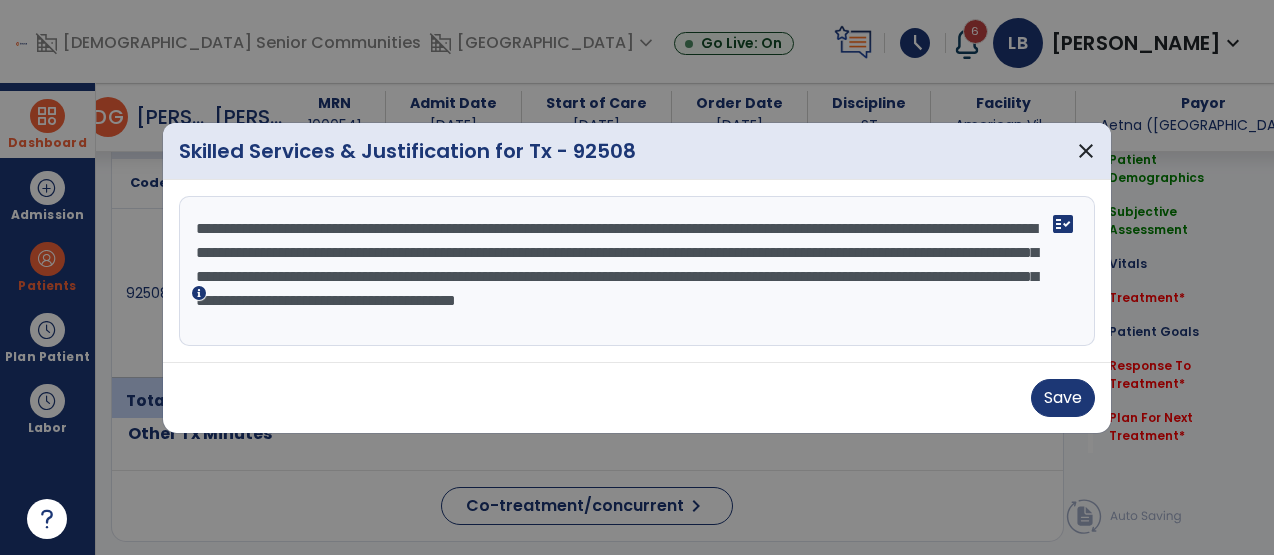 click on "**********" at bounding box center [637, 271] 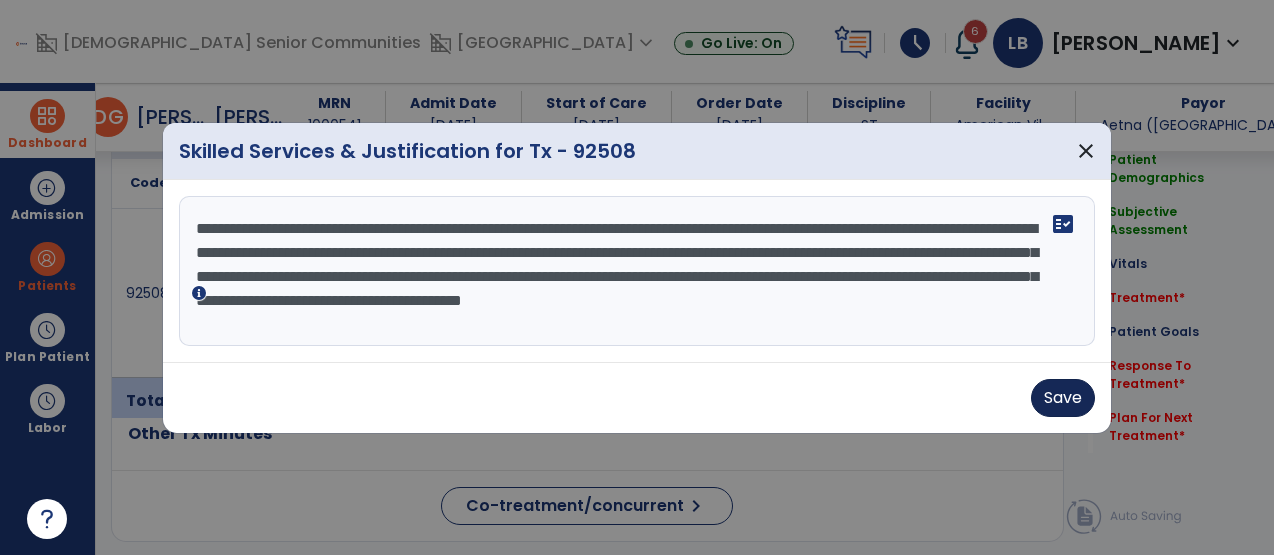 type on "**********" 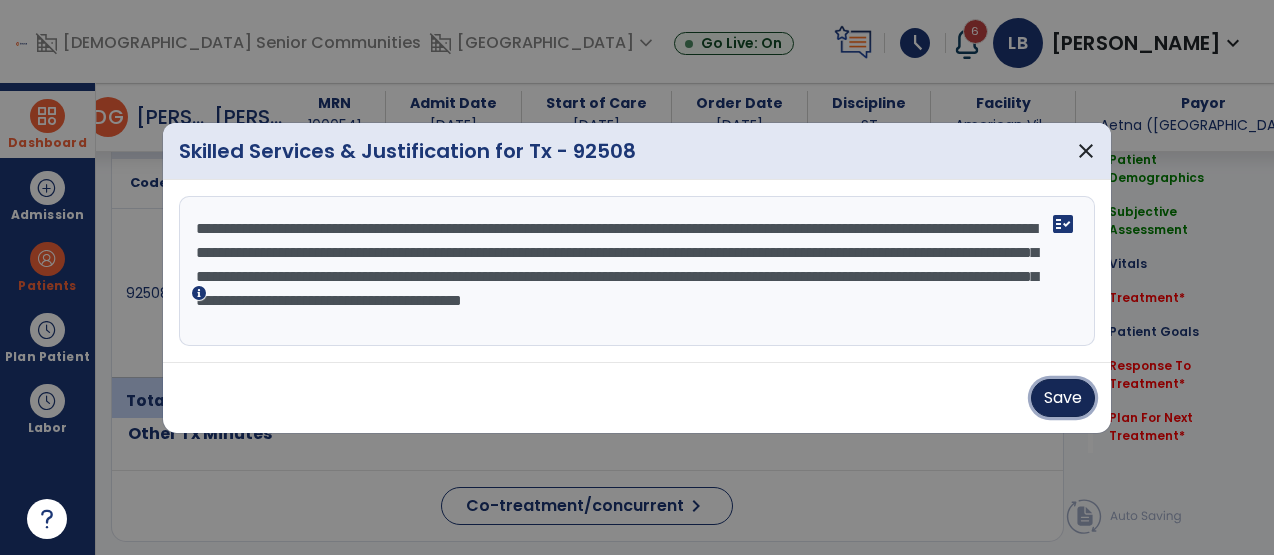 click on "Save" at bounding box center (1063, 398) 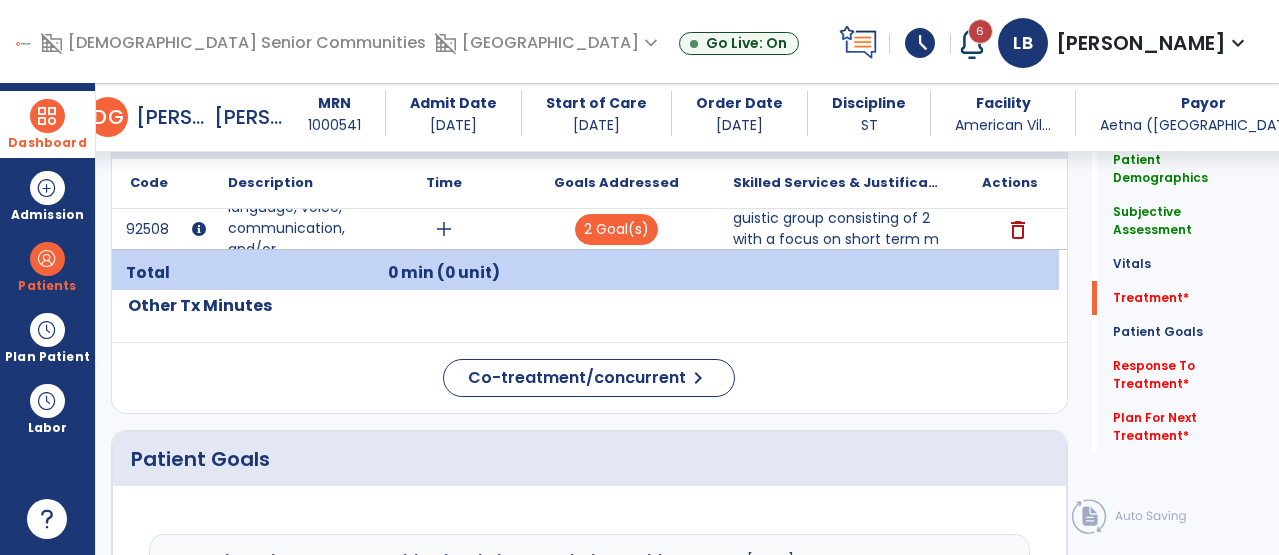 click at bounding box center (838, 273) 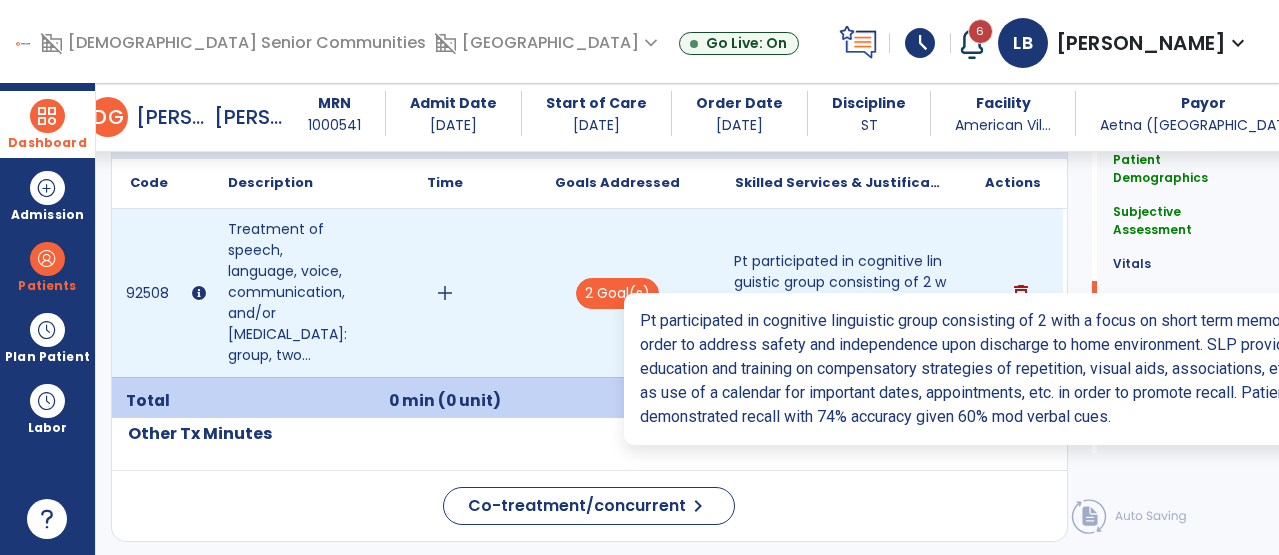 click on "Pt participated in cognitive linguistic group consisting of 2 with a focus on short term memory reca..." at bounding box center (840, 293) 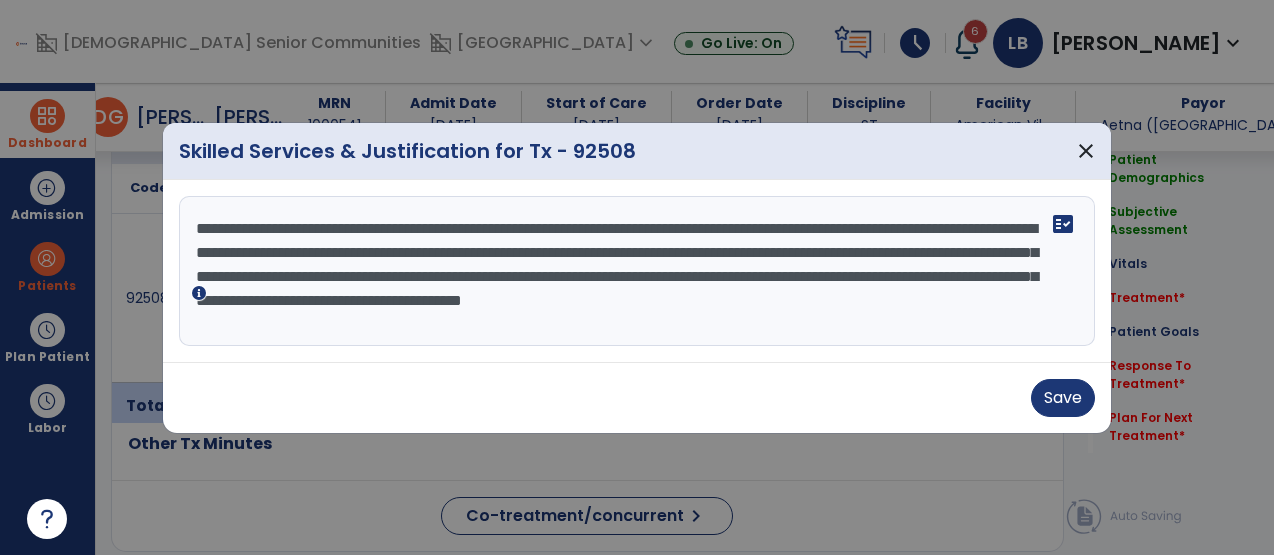 click on "**********" at bounding box center [637, 271] 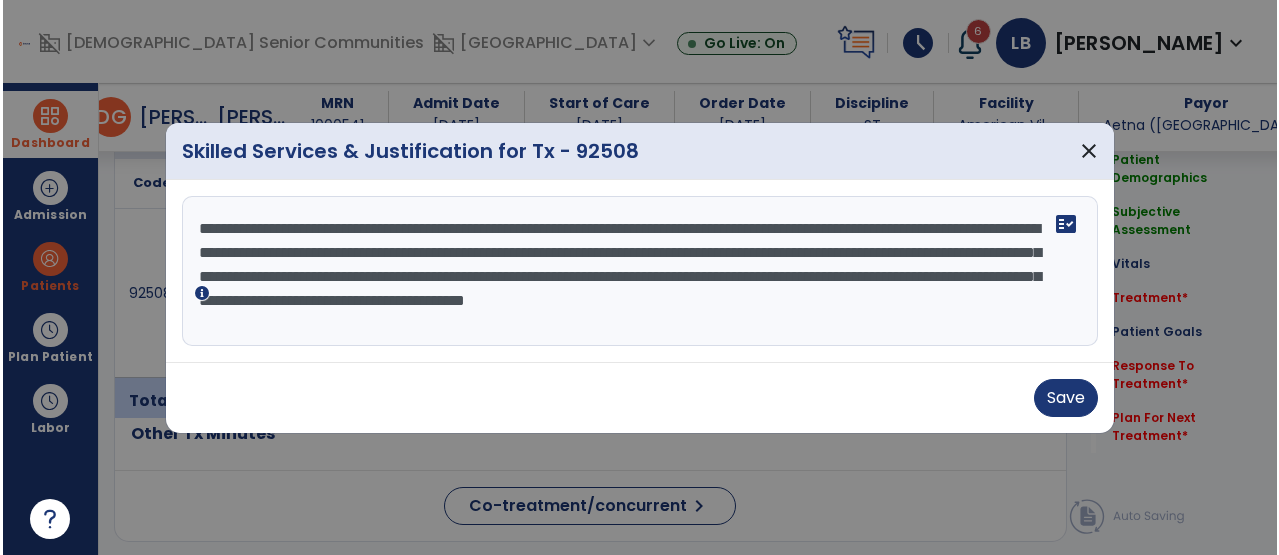 scroll, scrollTop: 1227, scrollLeft: 0, axis: vertical 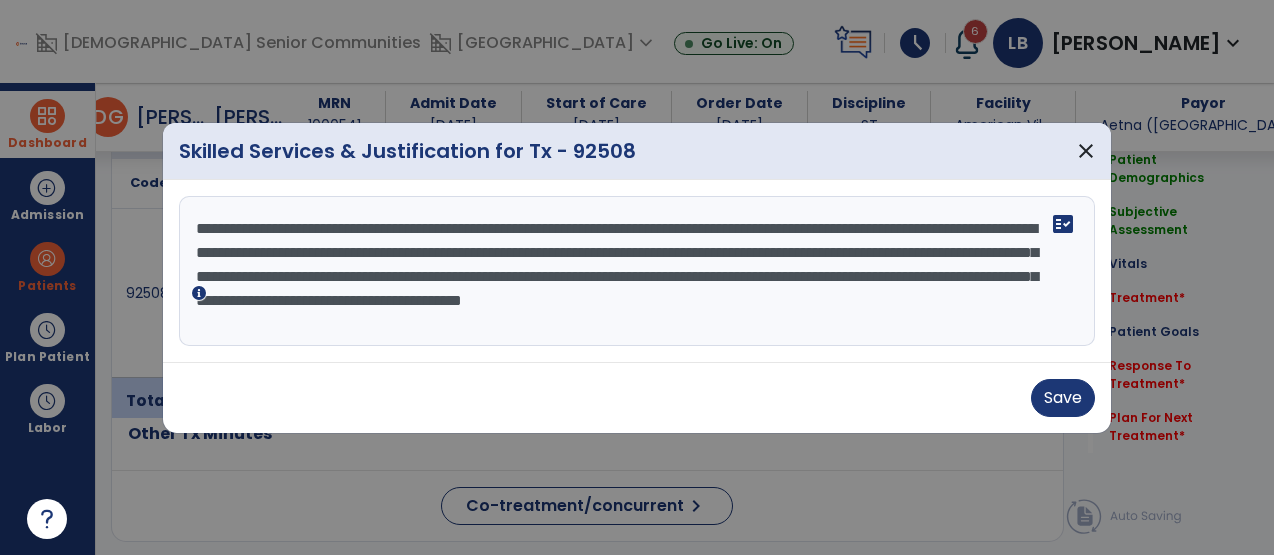 click on "**********" at bounding box center [637, 271] 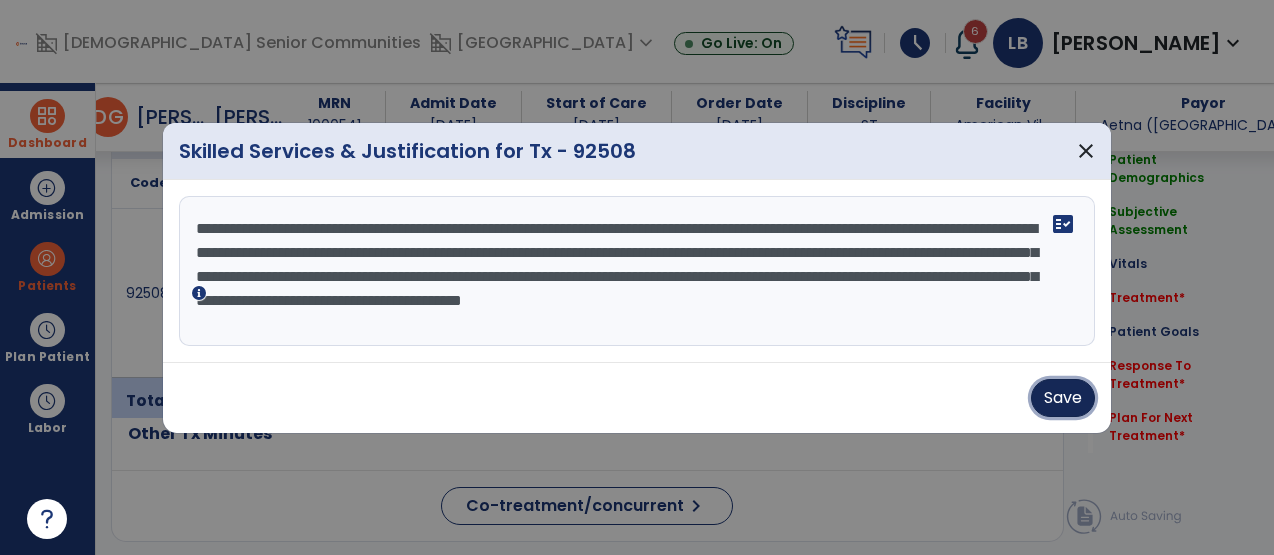 click on "Save" at bounding box center (1063, 398) 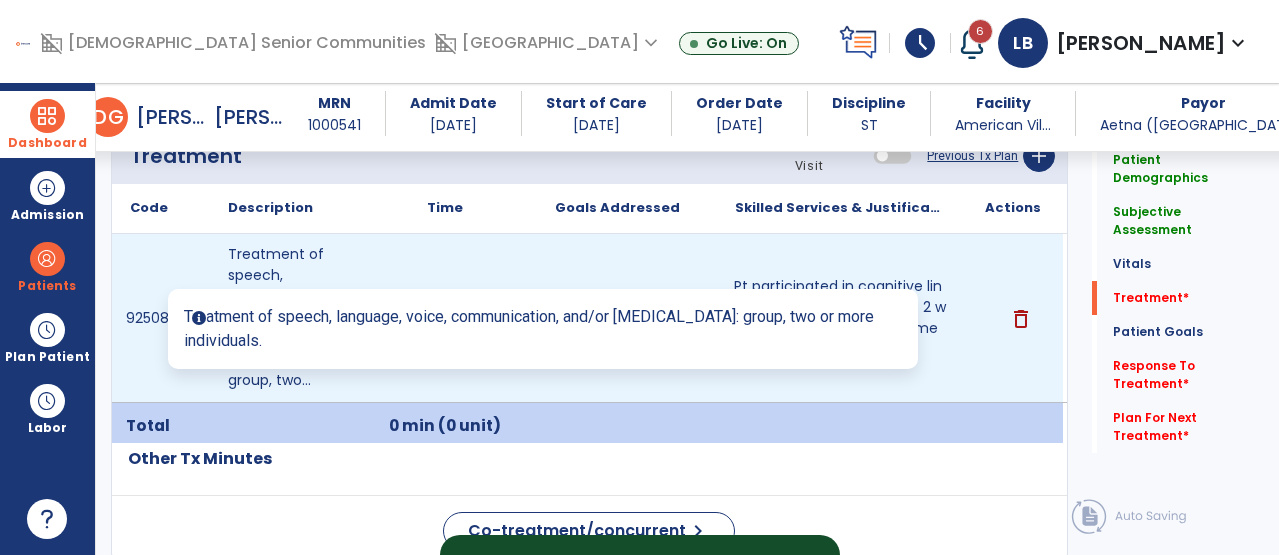 scroll, scrollTop: 1164, scrollLeft: 0, axis: vertical 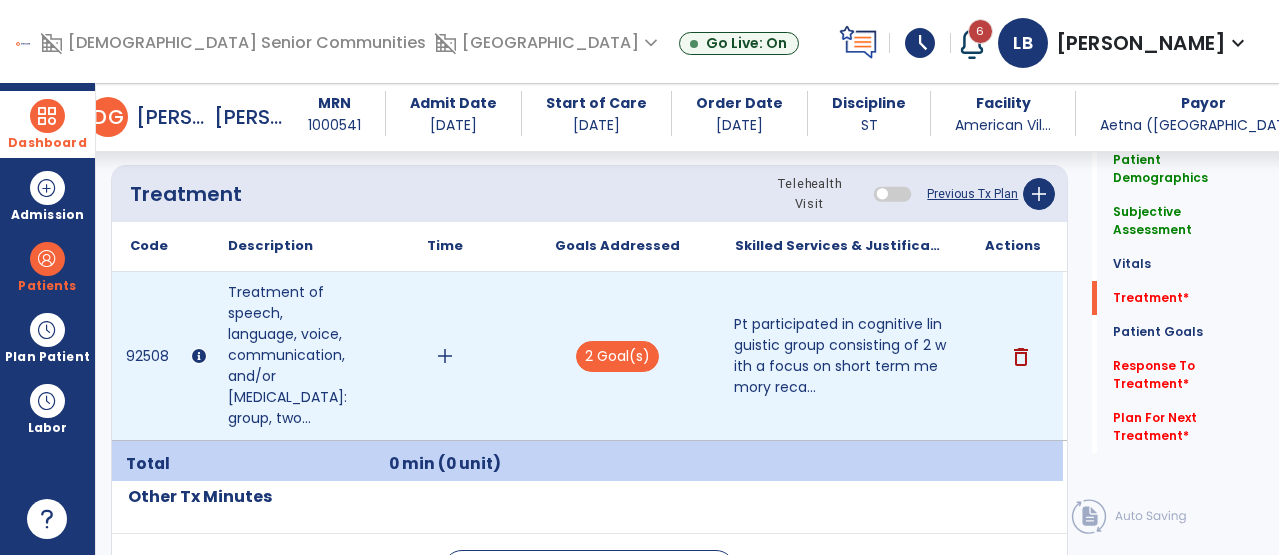 click on "add" at bounding box center [445, 356] 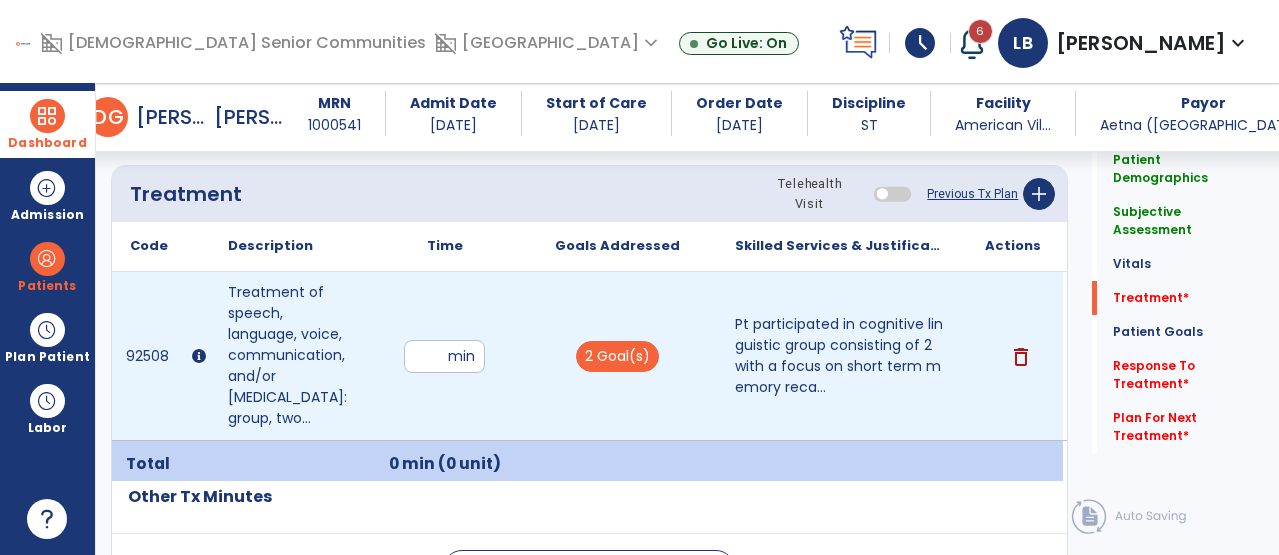 type on "**" 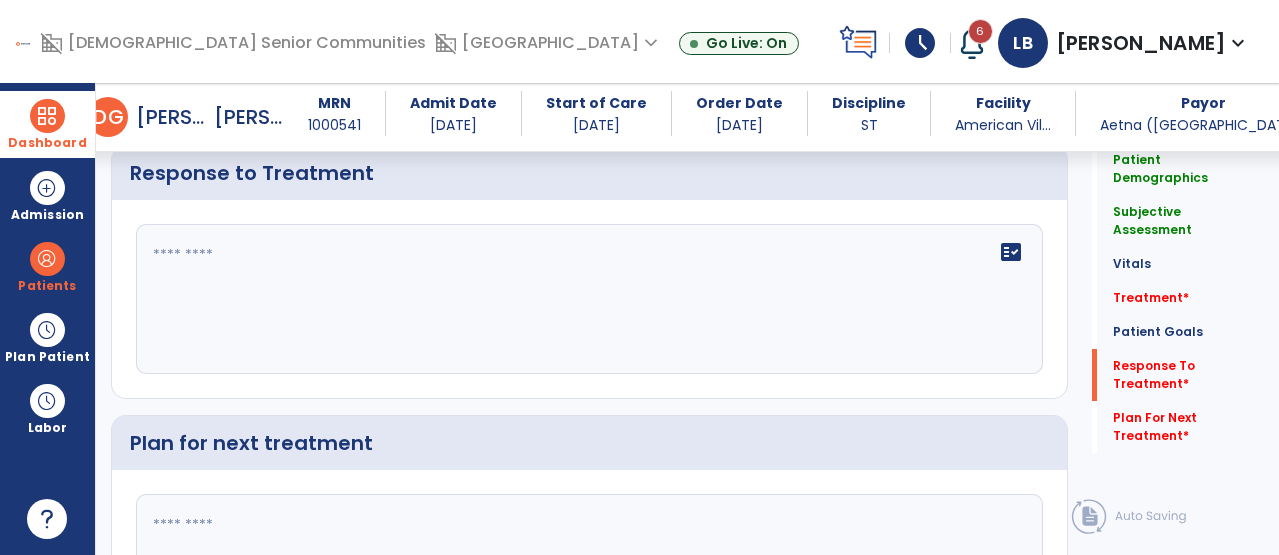scroll, scrollTop: 3049, scrollLeft: 0, axis: vertical 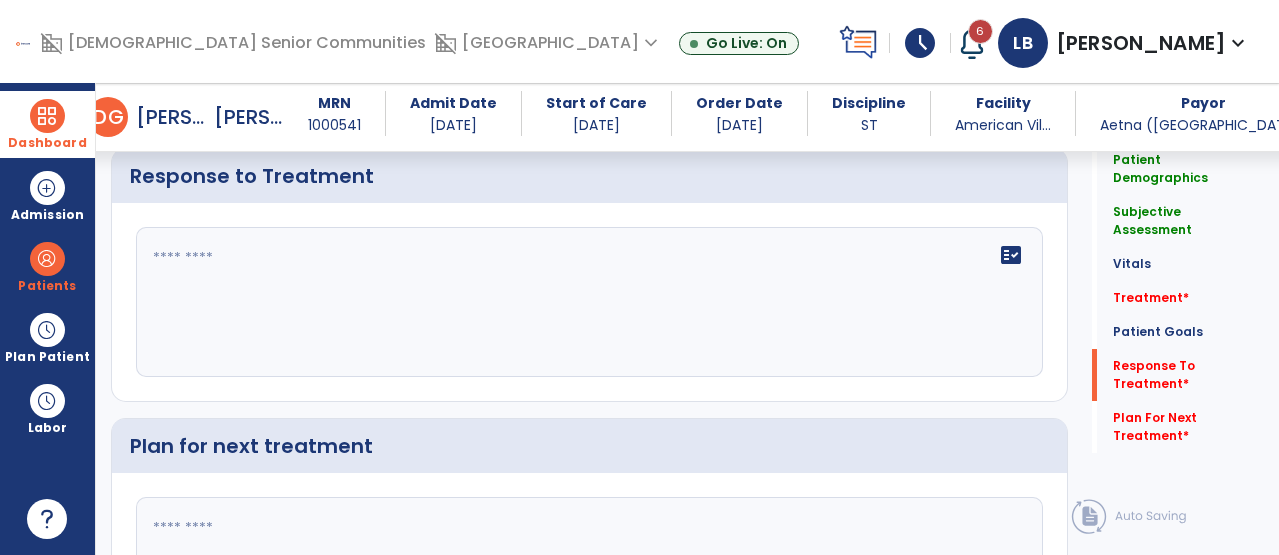 click on "fact_check" 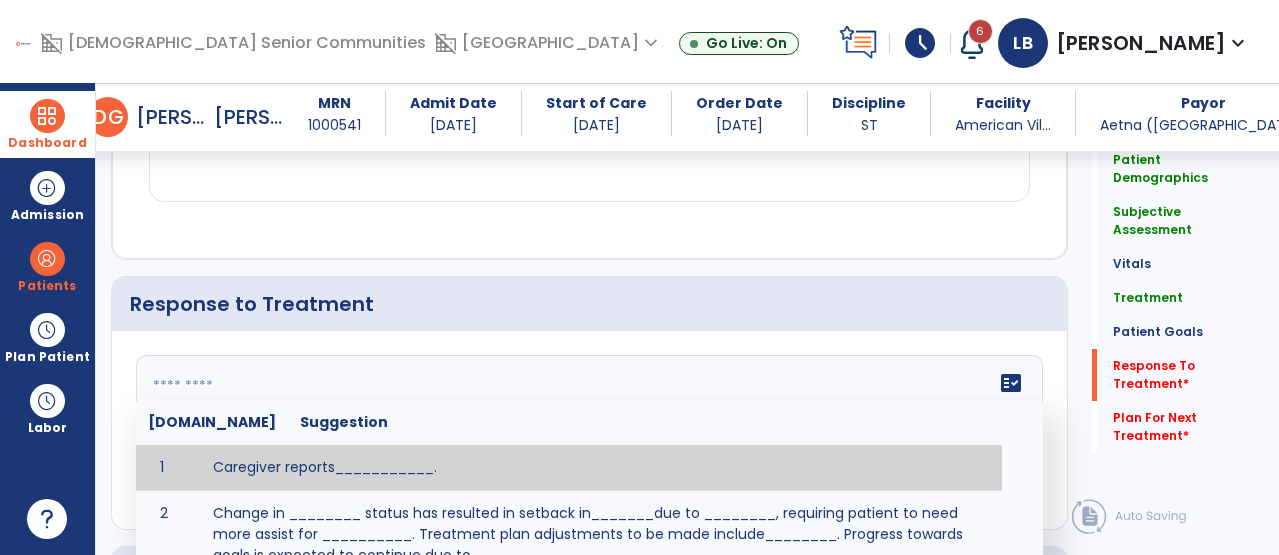 scroll, scrollTop: 3049, scrollLeft: 0, axis: vertical 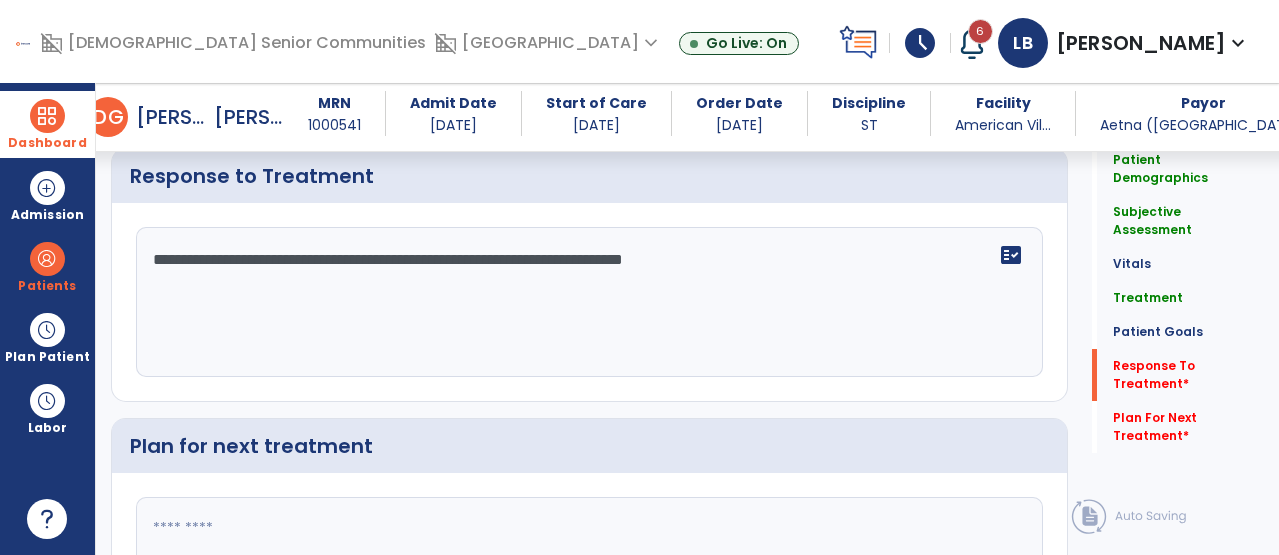 click on "**********" 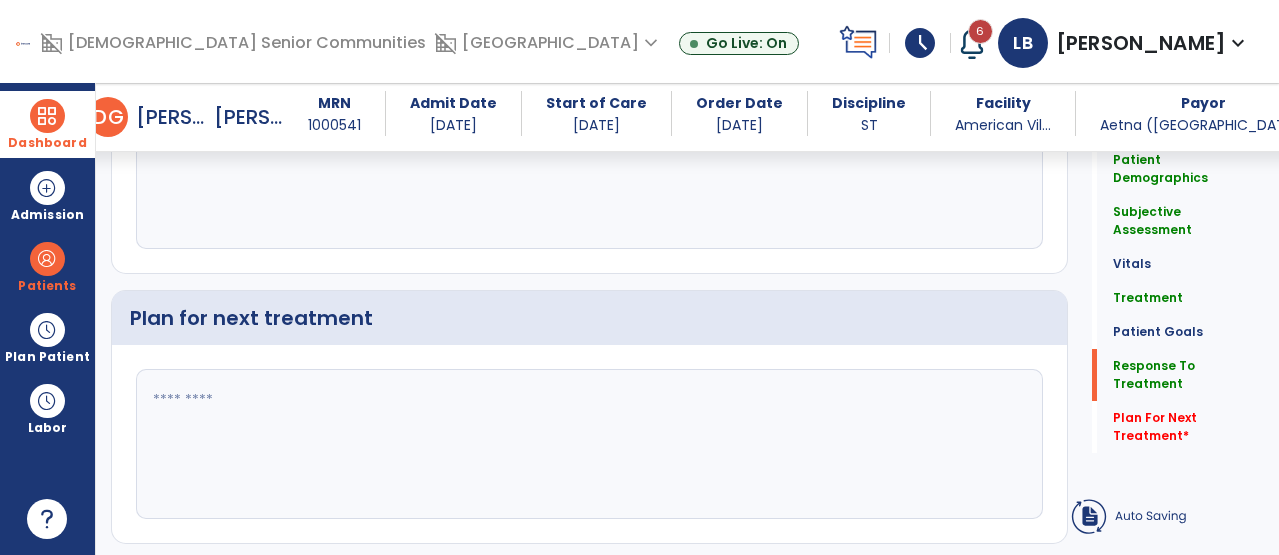 type on "**********" 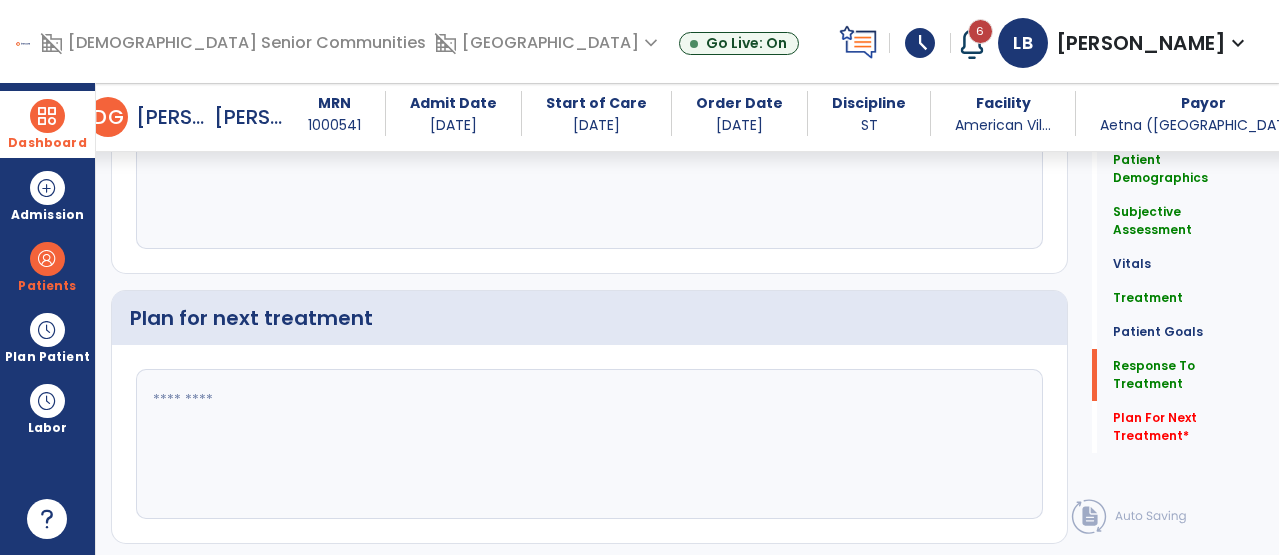 scroll, scrollTop: 2921, scrollLeft: 0, axis: vertical 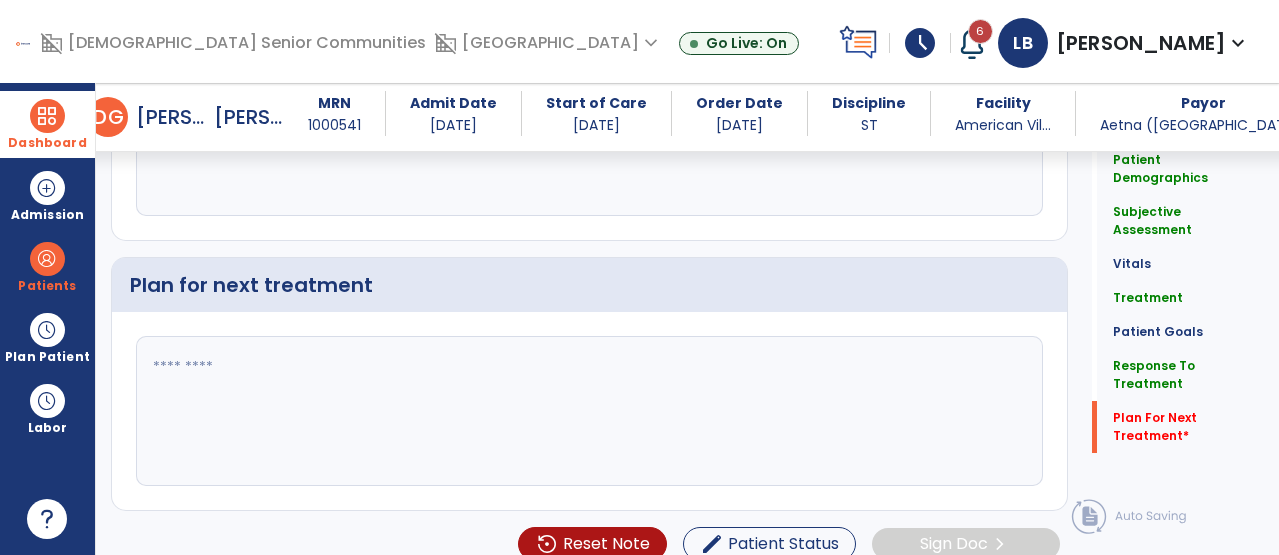 click 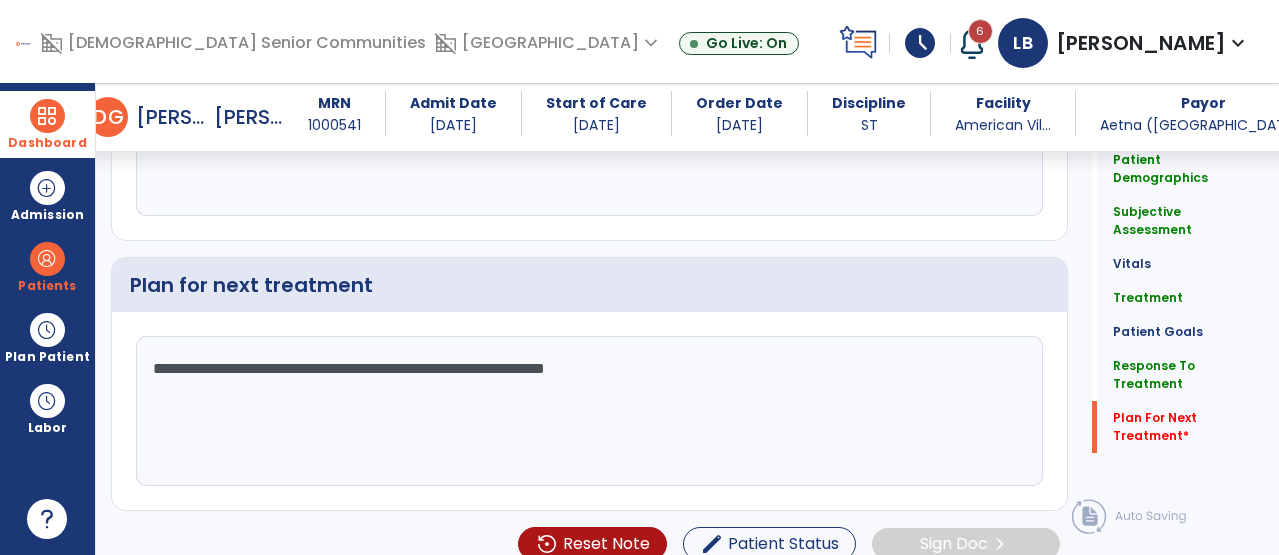 click on "**********" 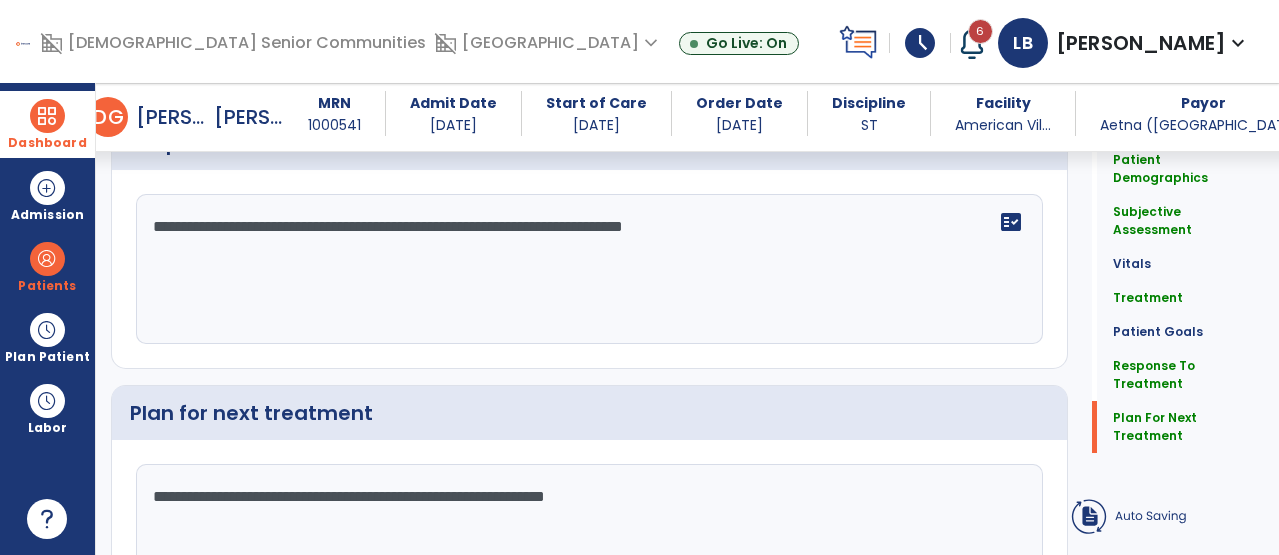 click on "**********" 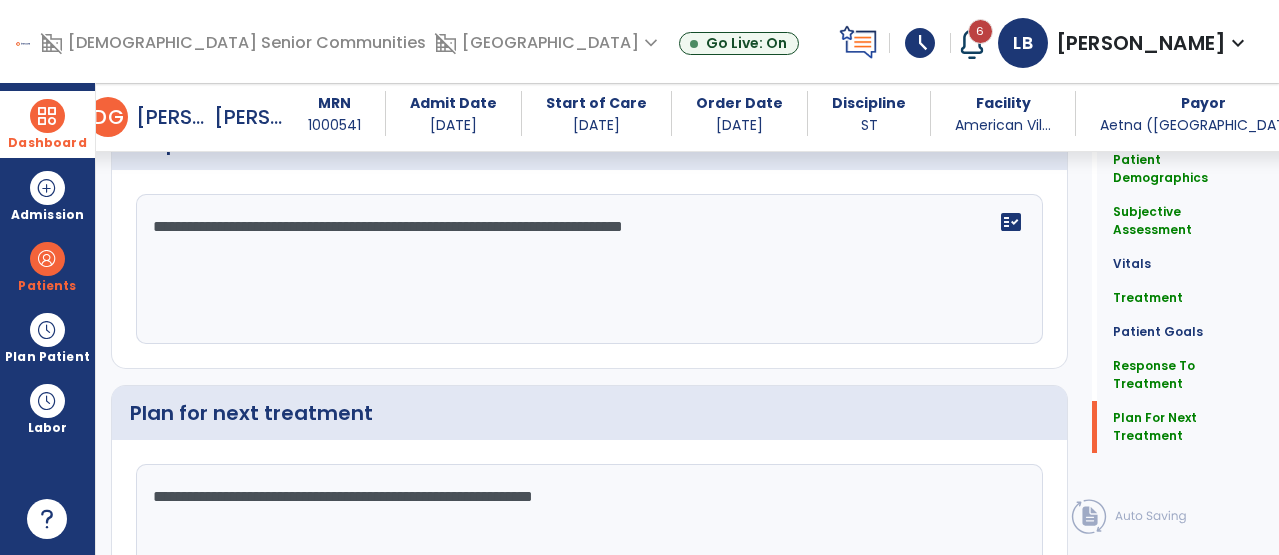 scroll, scrollTop: 3210, scrollLeft: 0, axis: vertical 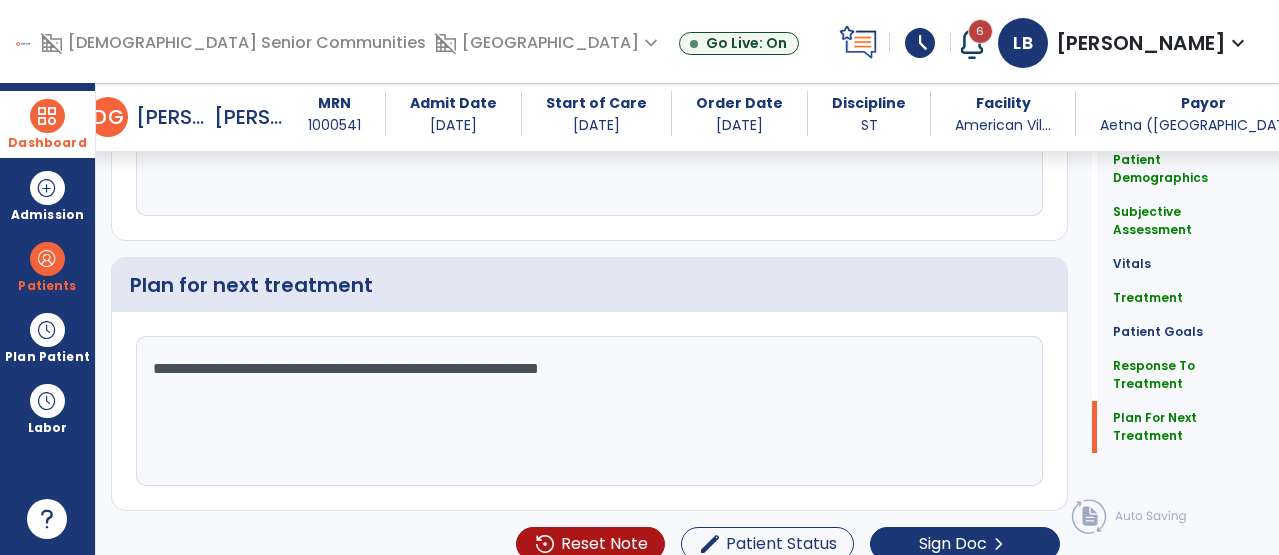 click on "**********" 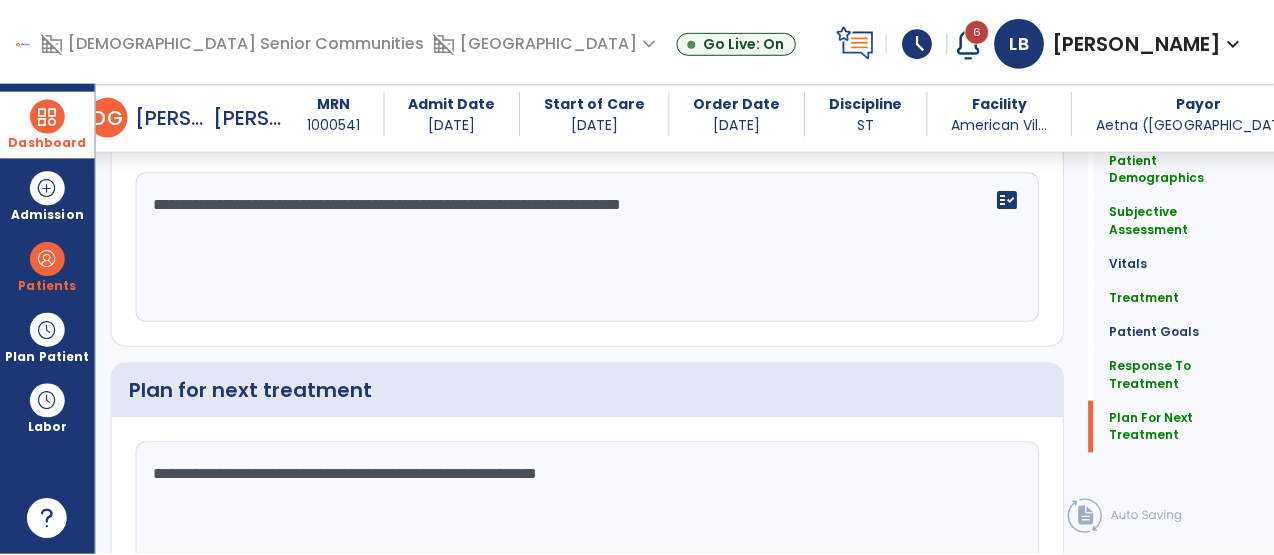 scroll, scrollTop: 3232, scrollLeft: 0, axis: vertical 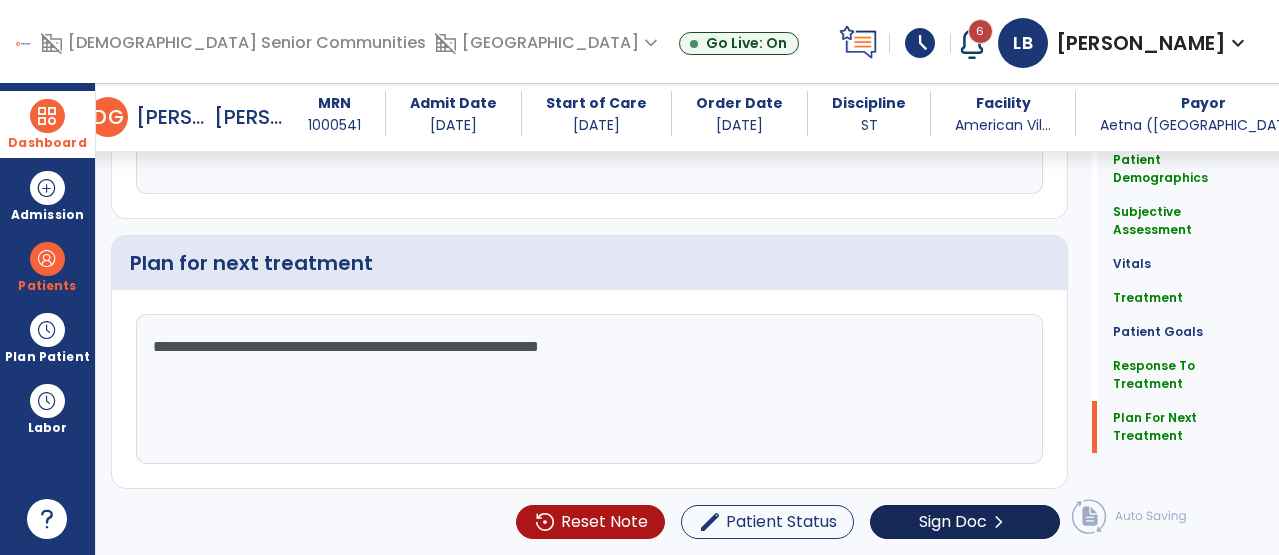 type on "**********" 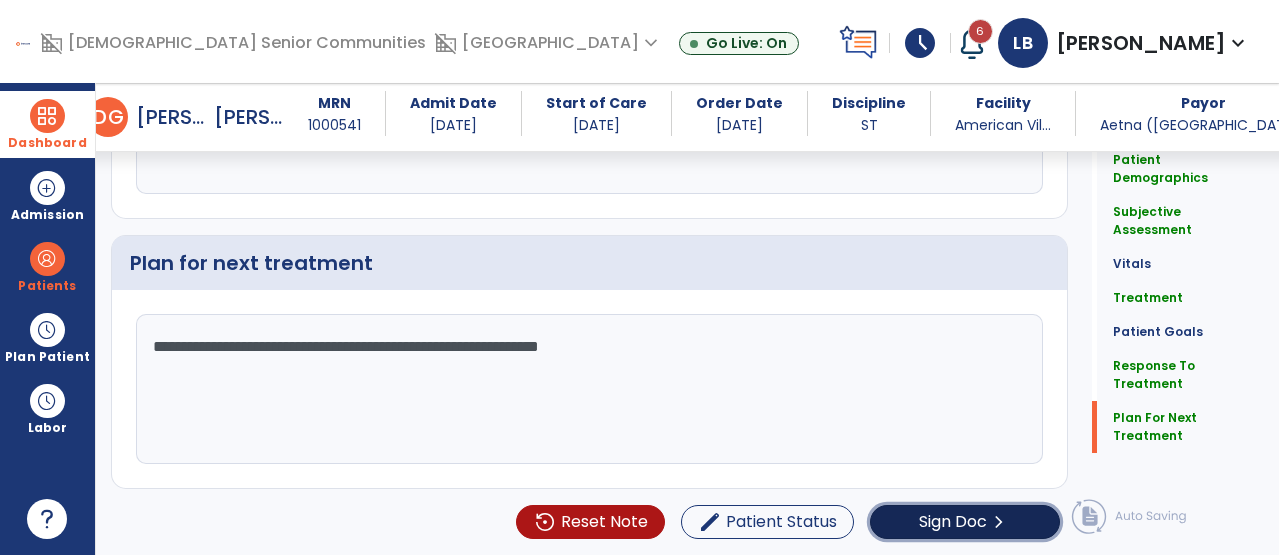 click on "Sign Doc" 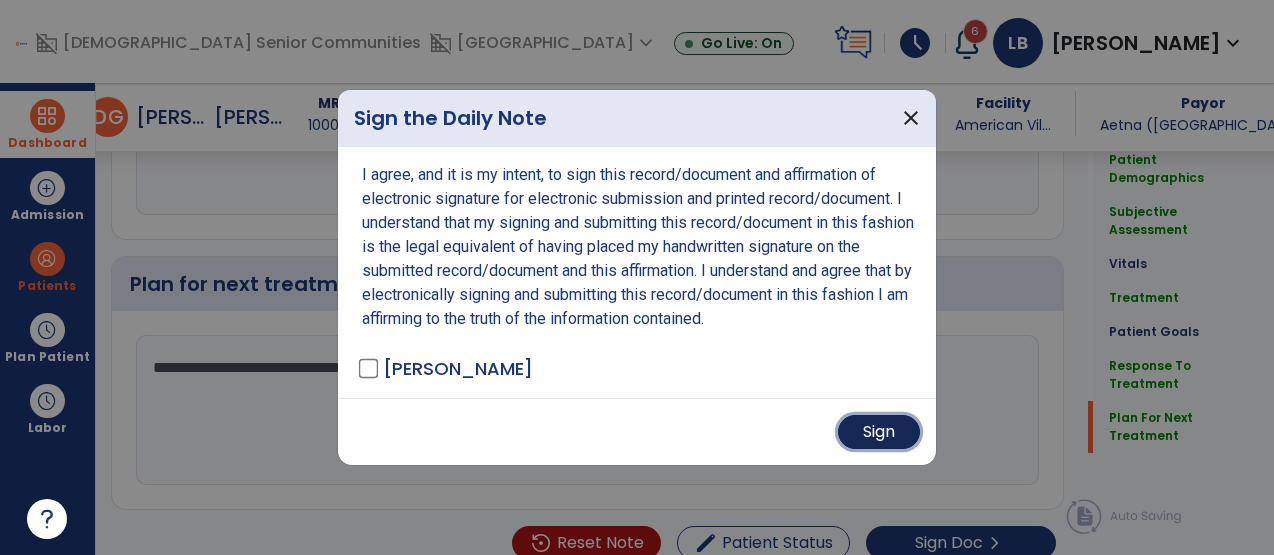 click on "Sign" at bounding box center (879, 432) 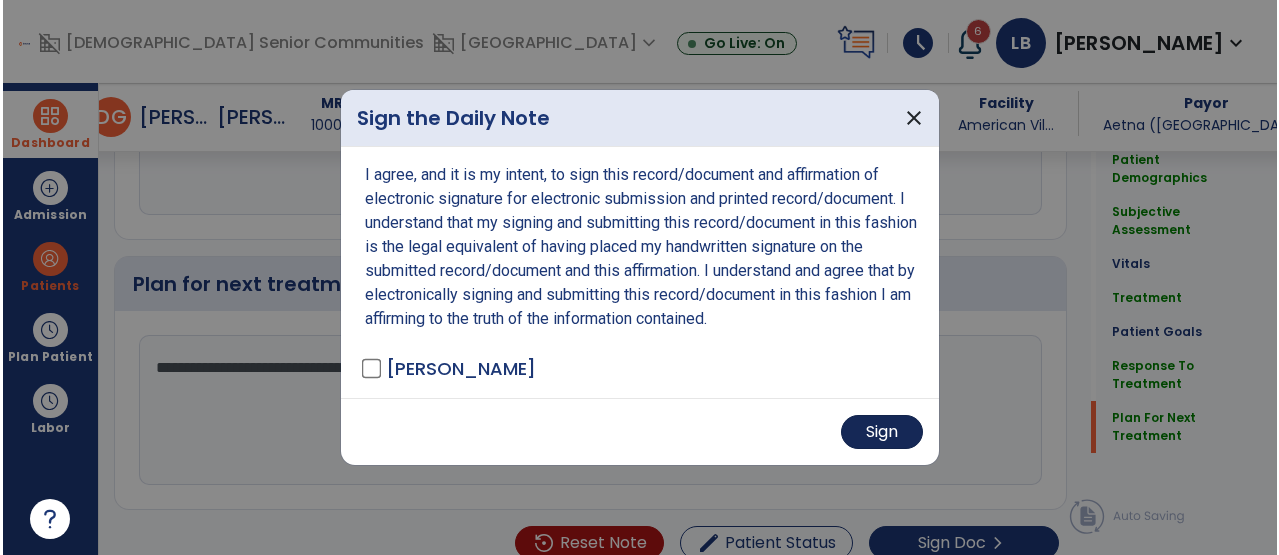 scroll, scrollTop: 3232, scrollLeft: 0, axis: vertical 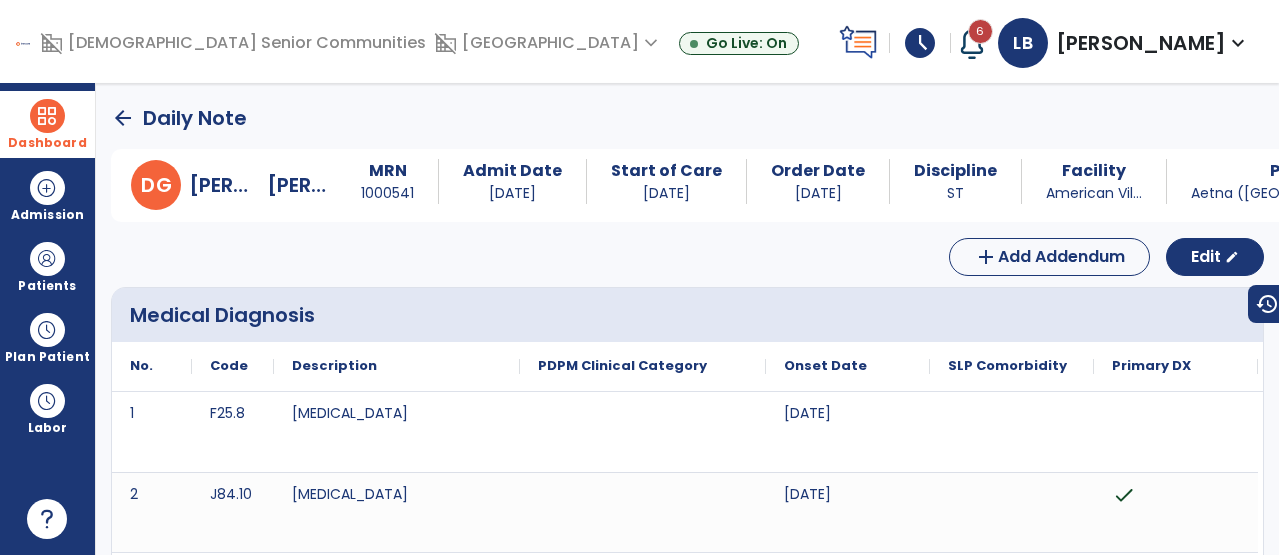 click on "arrow_back" 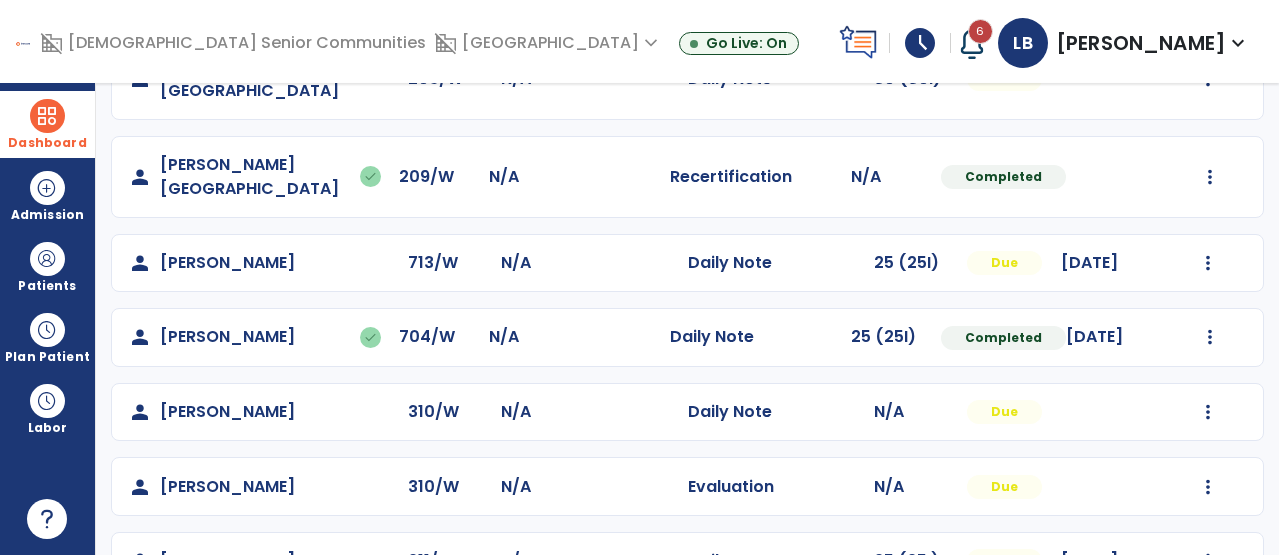scroll, scrollTop: 771, scrollLeft: 0, axis: vertical 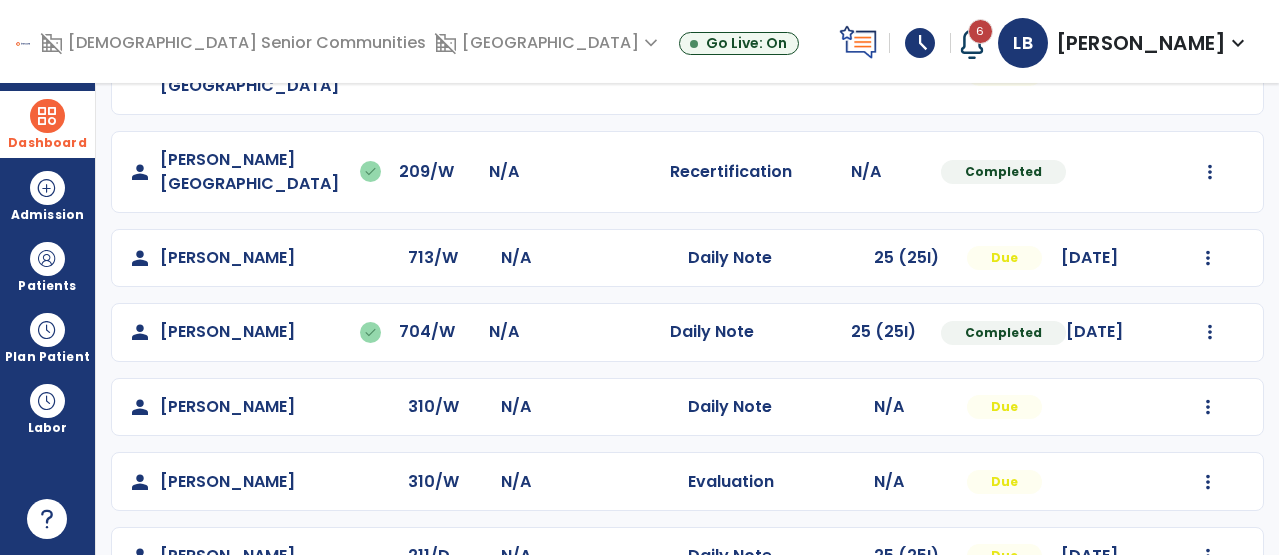 click on "Mark Visit As Complete   Reset Note   Open Document   G + C Mins" 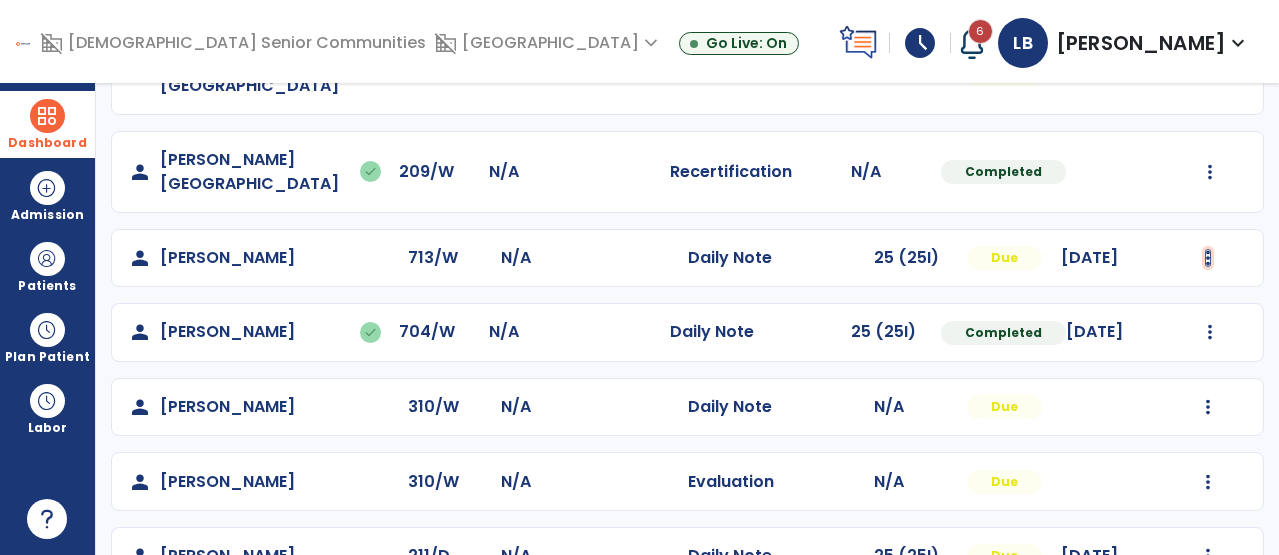 click at bounding box center (1208, -311) 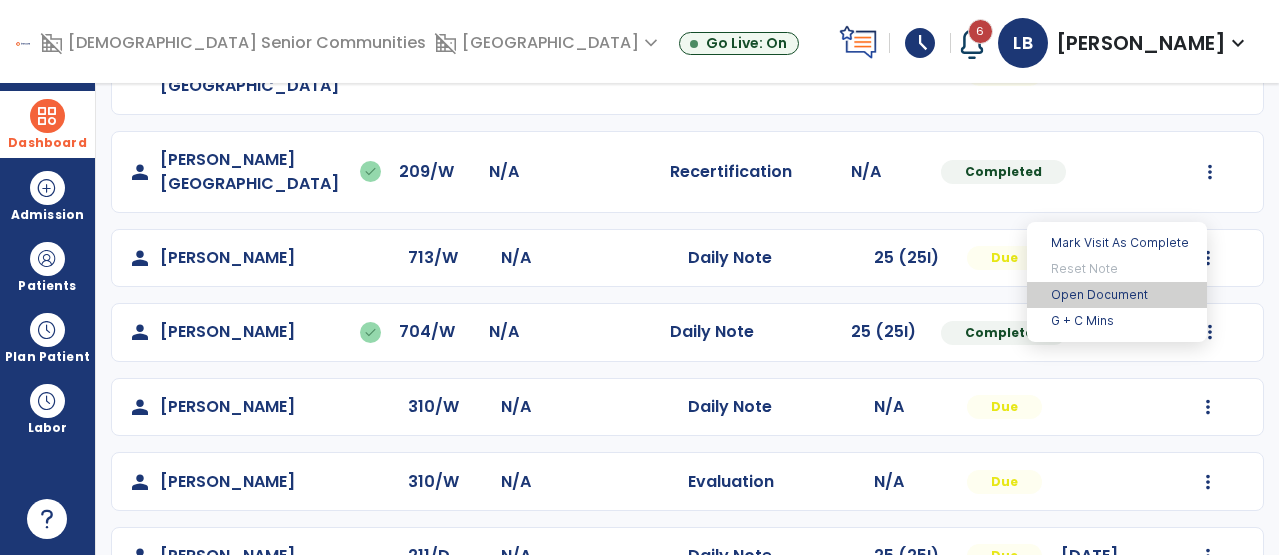 click on "Open Document" at bounding box center (1117, 295) 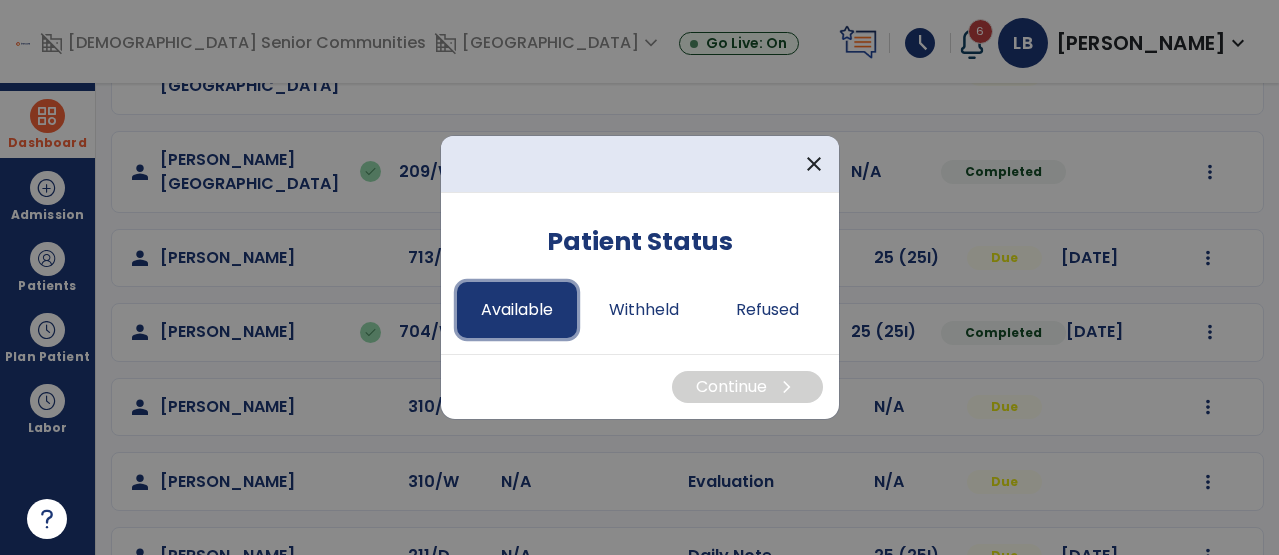 click on "Available" at bounding box center [517, 310] 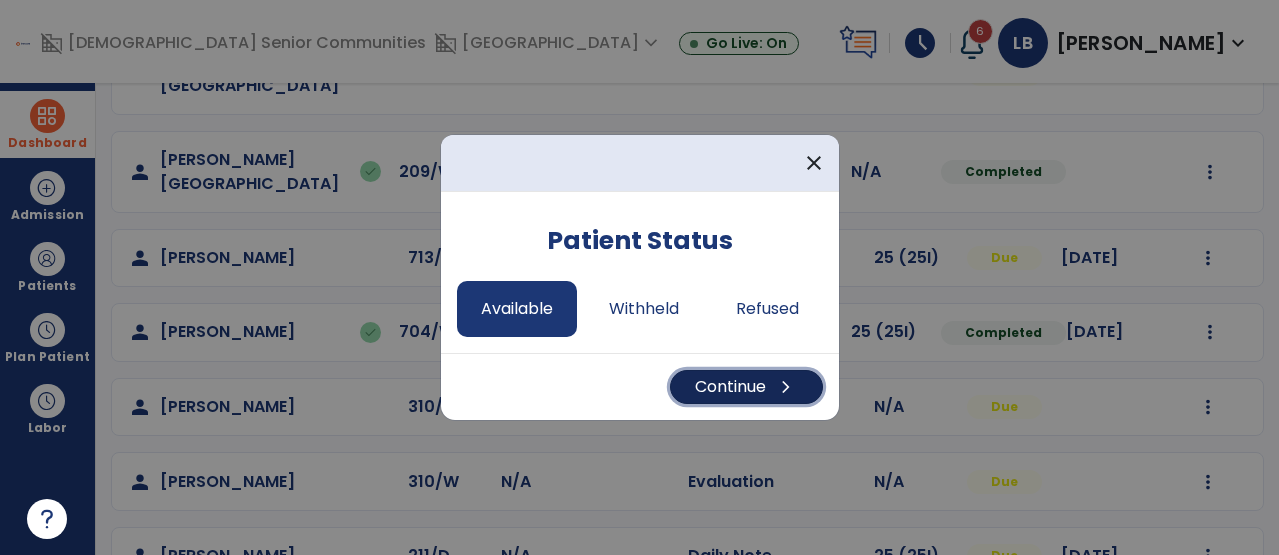 click on "Continue   chevron_right" at bounding box center (746, 387) 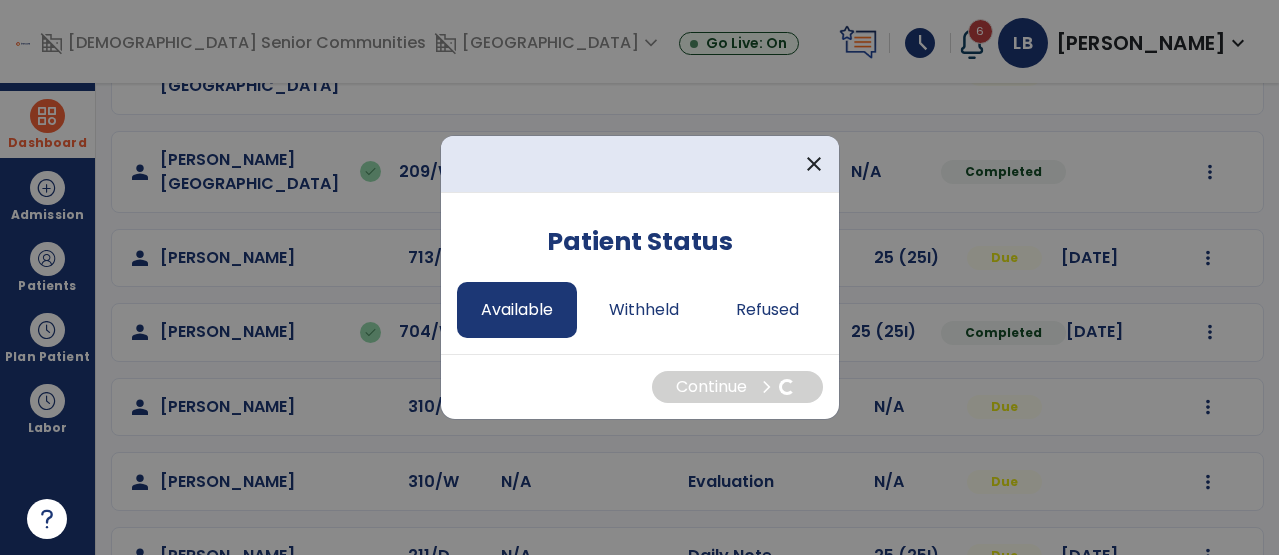 select on "*" 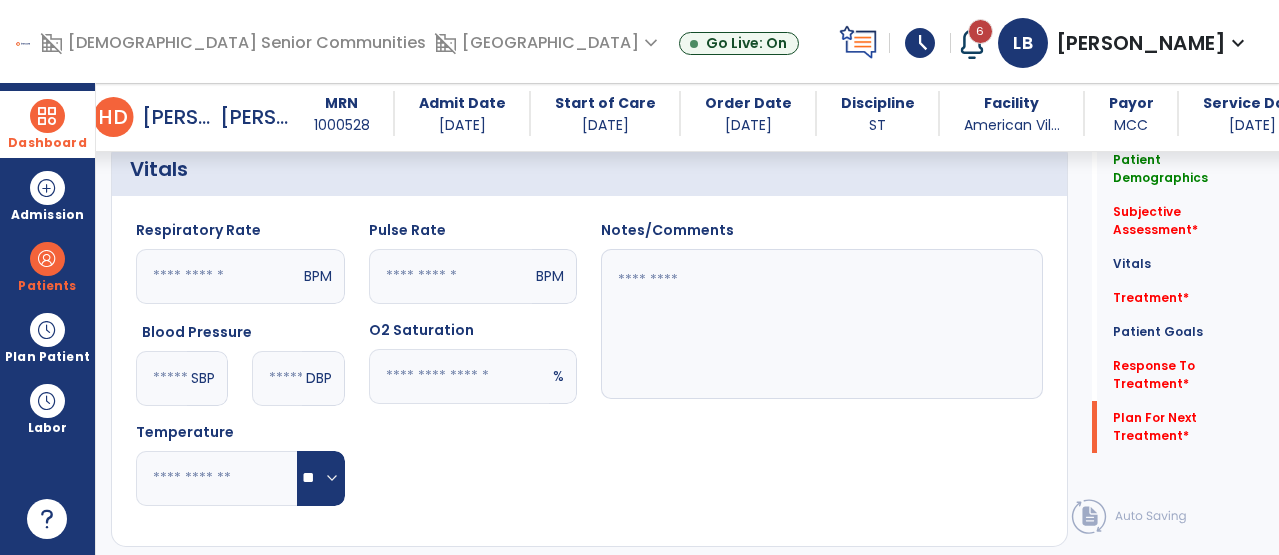 scroll, scrollTop: 3321, scrollLeft: 0, axis: vertical 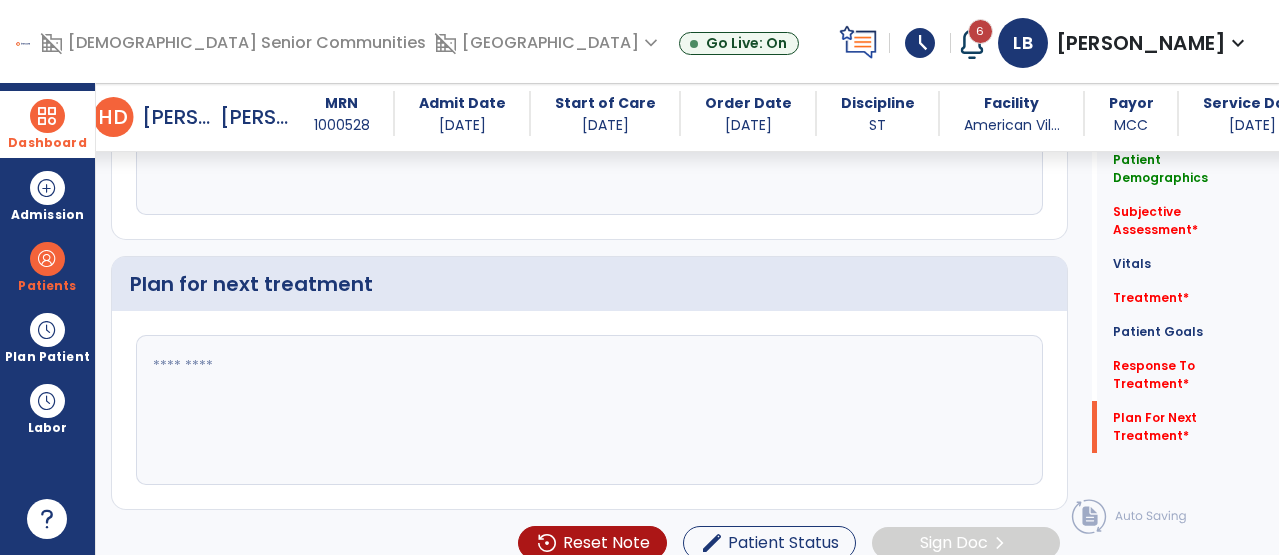 click 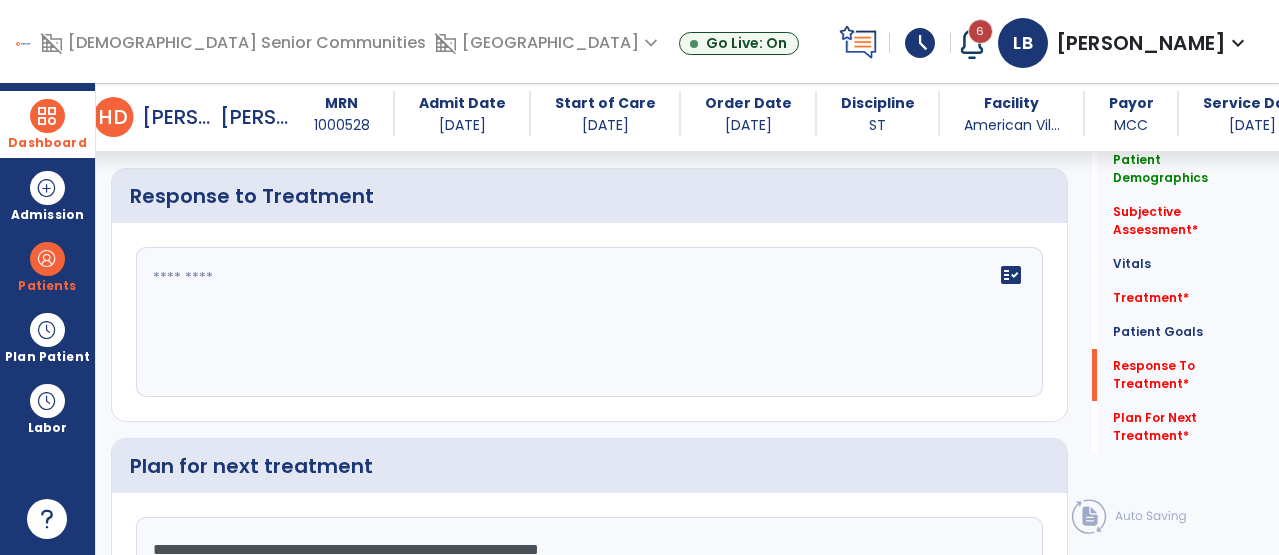 scroll, scrollTop: 3127, scrollLeft: 0, axis: vertical 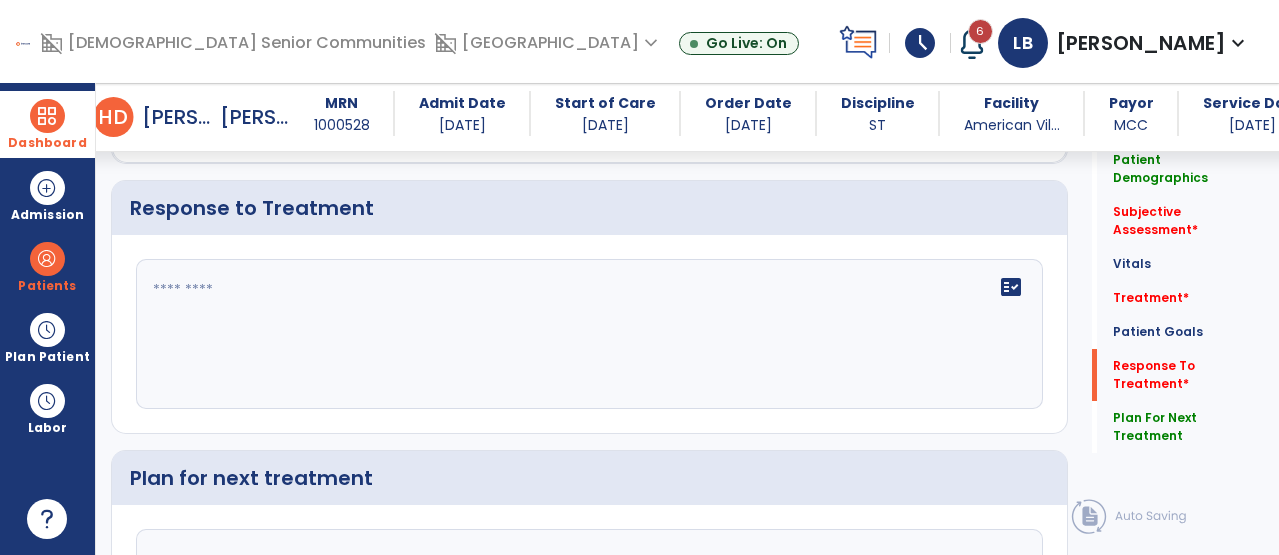 type on "**********" 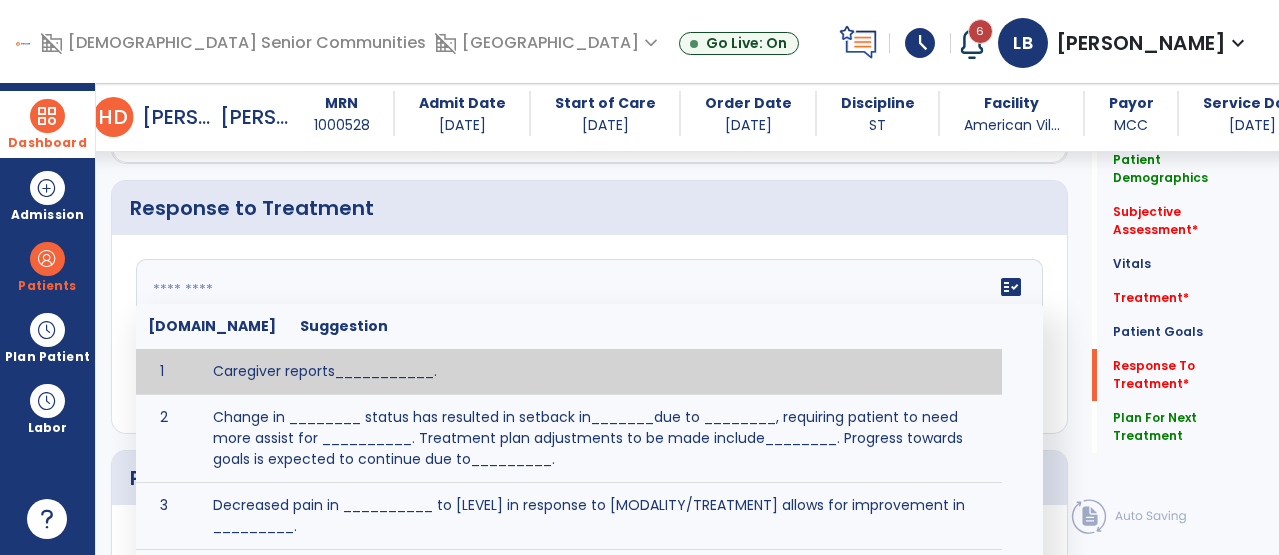 paste on "**********" 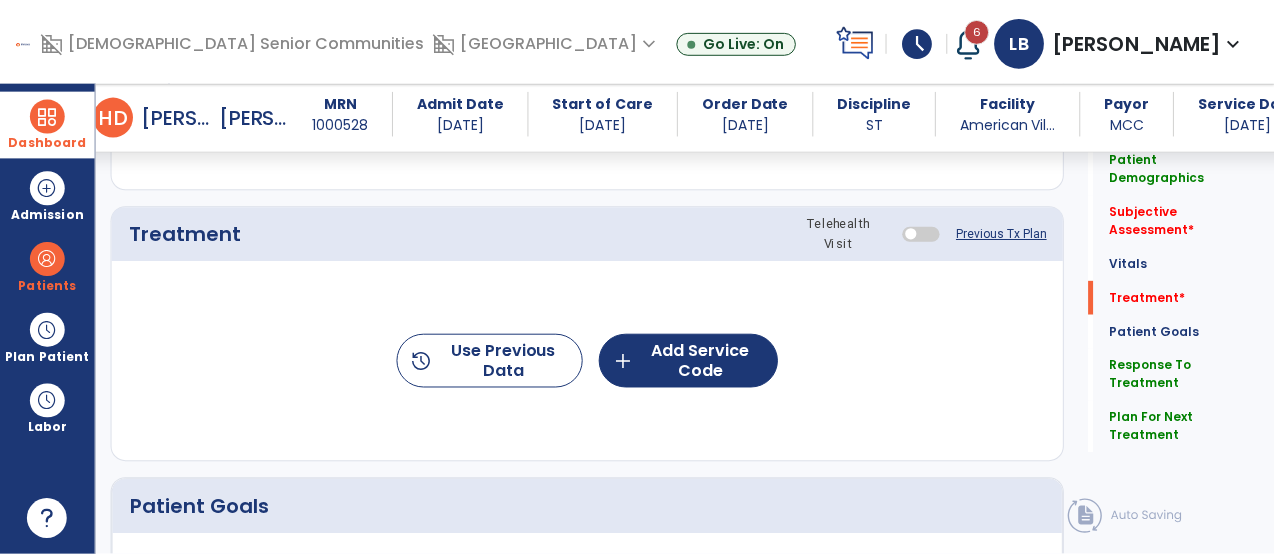 scroll, scrollTop: 1114, scrollLeft: 0, axis: vertical 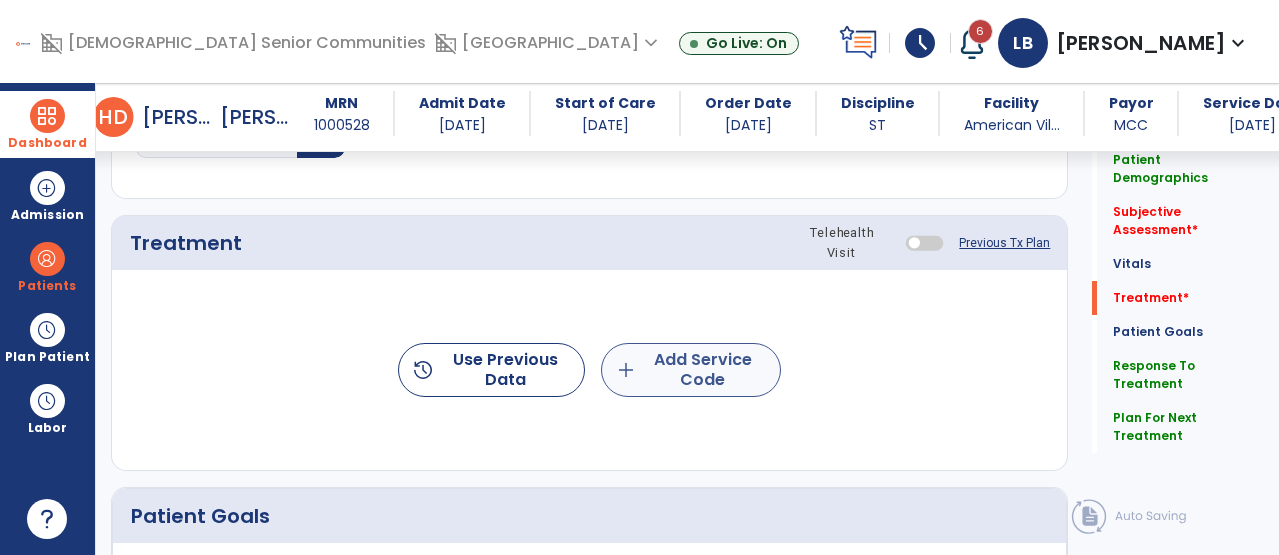 type on "**********" 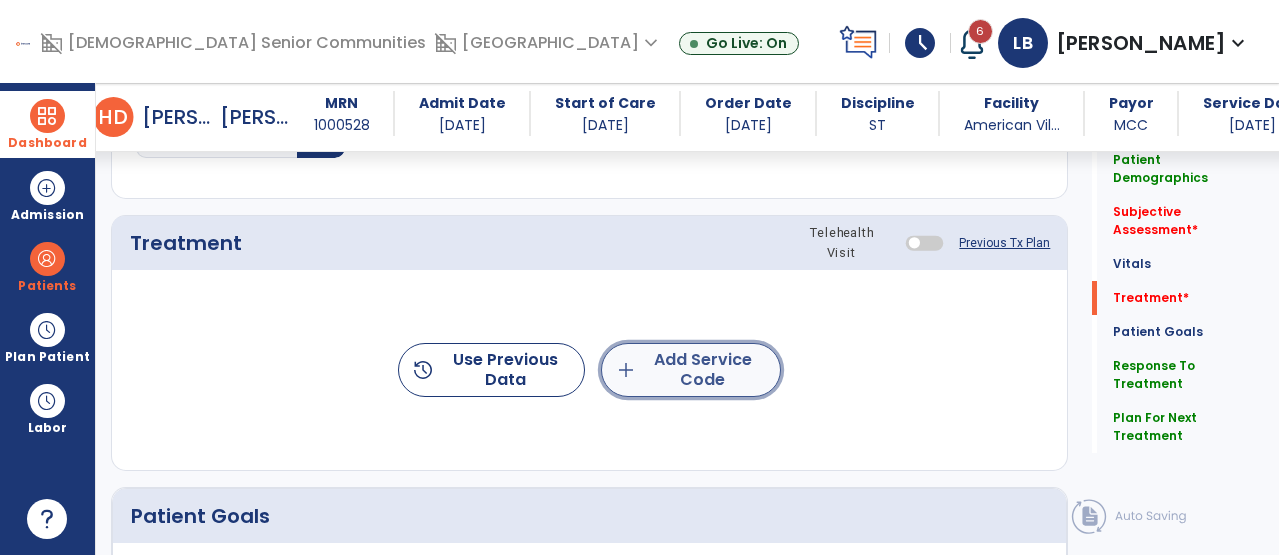 click on "add  Add Service Code" 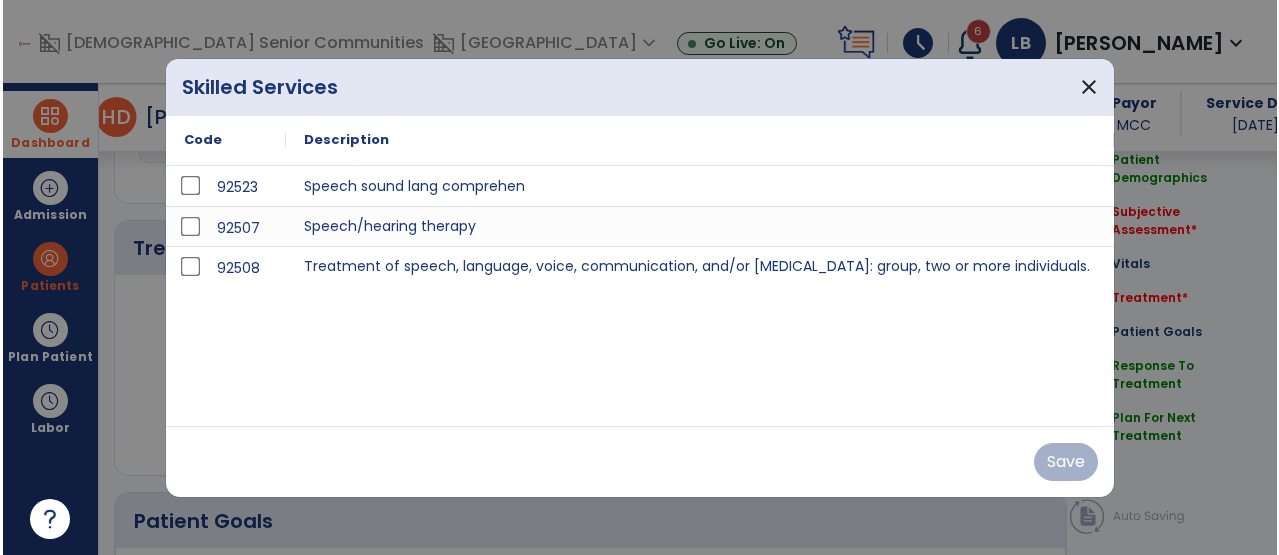 scroll, scrollTop: 1114, scrollLeft: 0, axis: vertical 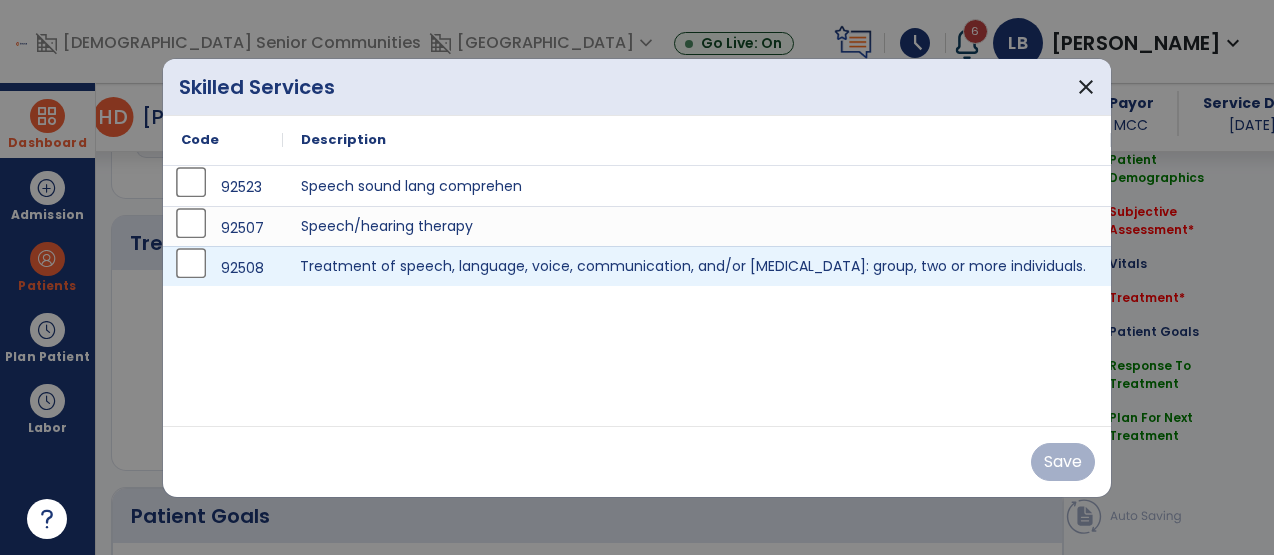 click on "Treatment of speech, language, voice, communication, and/or auditory processing disorder: group, two or more individuals." at bounding box center [697, 266] 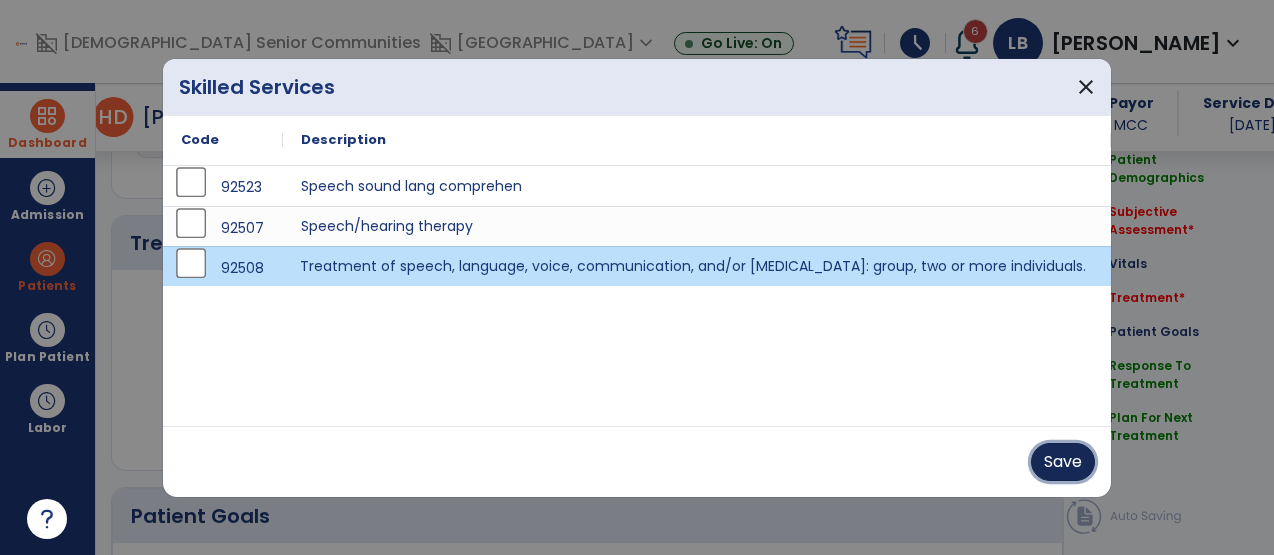 click on "Save" at bounding box center (1063, 462) 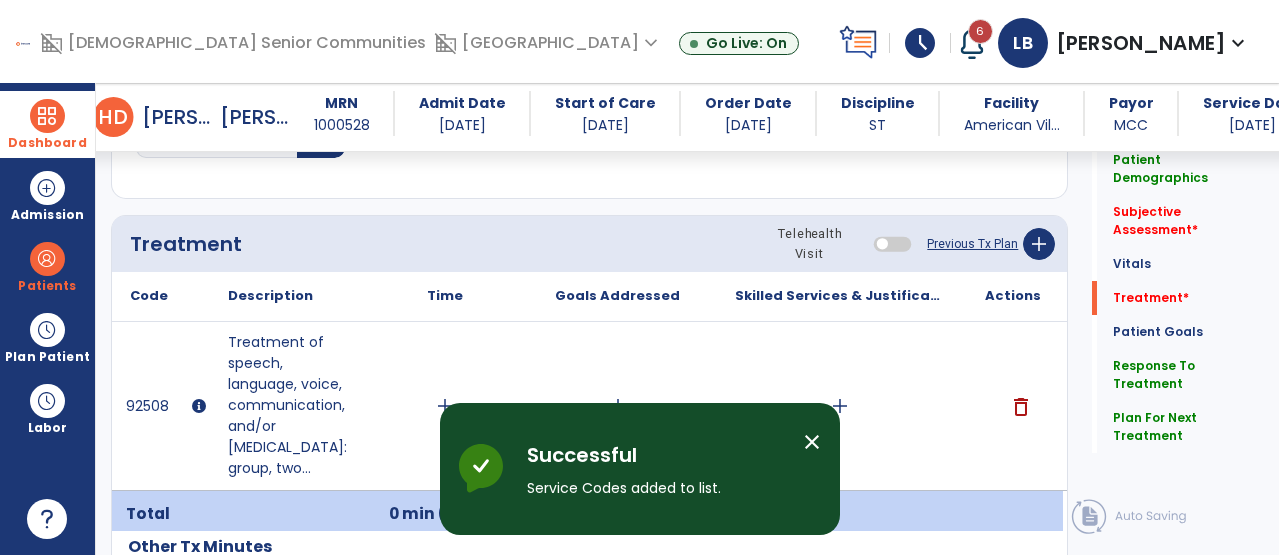 click on "Successful Service Codes added to list.  close" at bounding box center (640, 469) 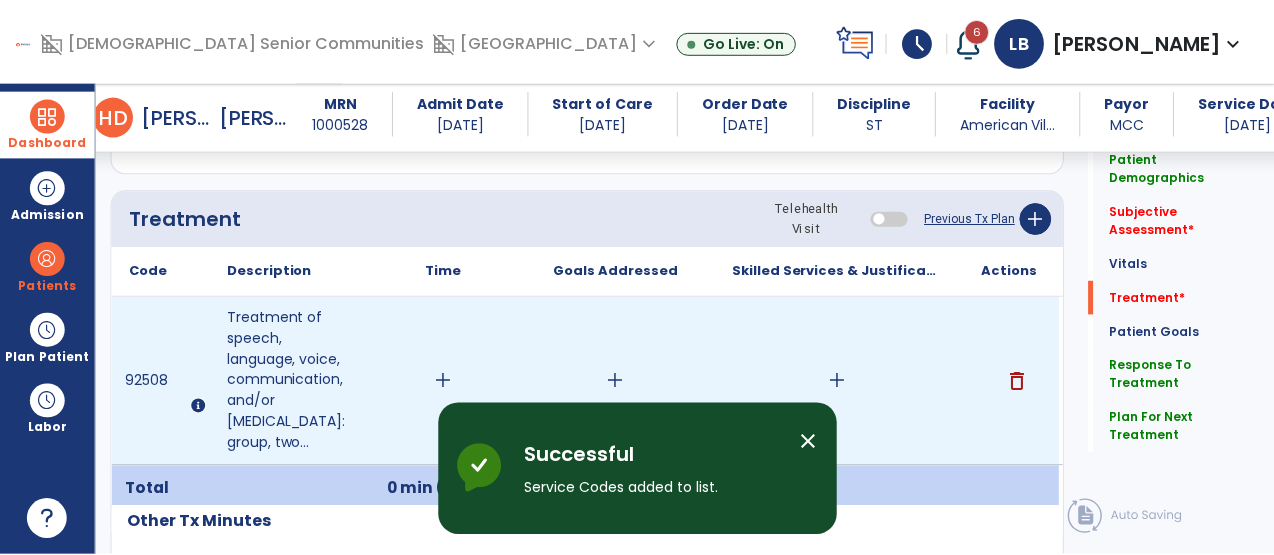 scroll, scrollTop: 1151, scrollLeft: 0, axis: vertical 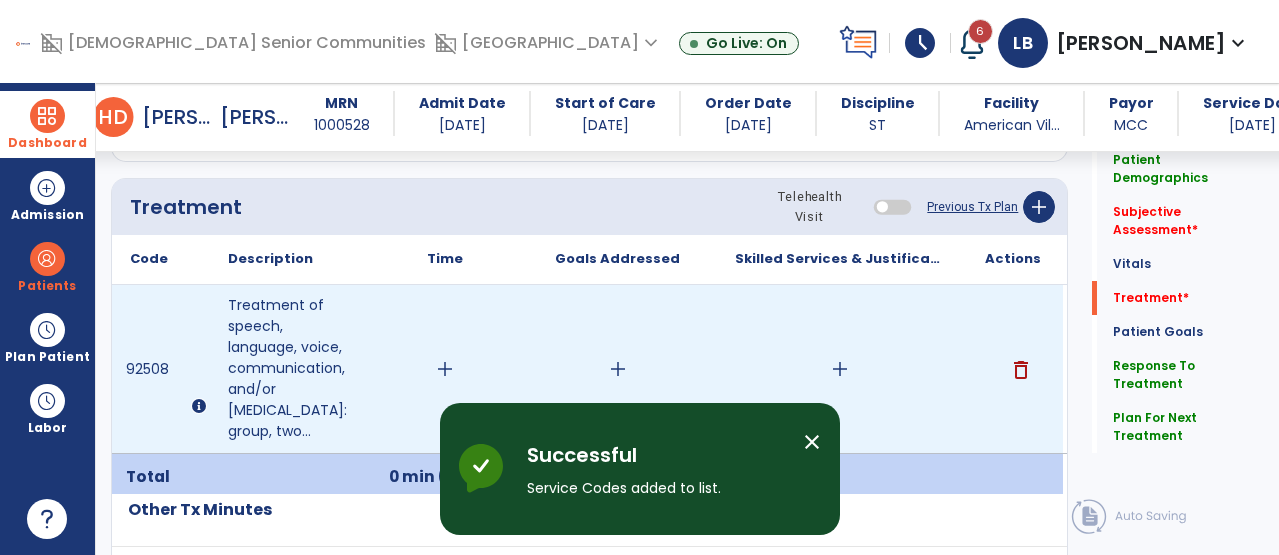 click on "add" at bounding box center (445, 369) 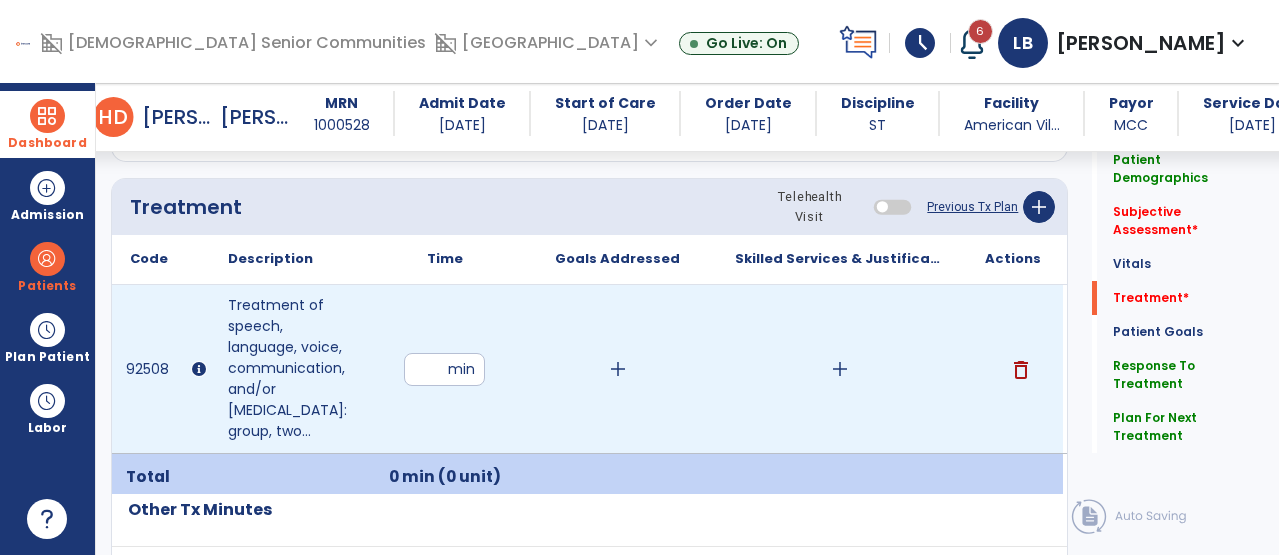 type on "**" 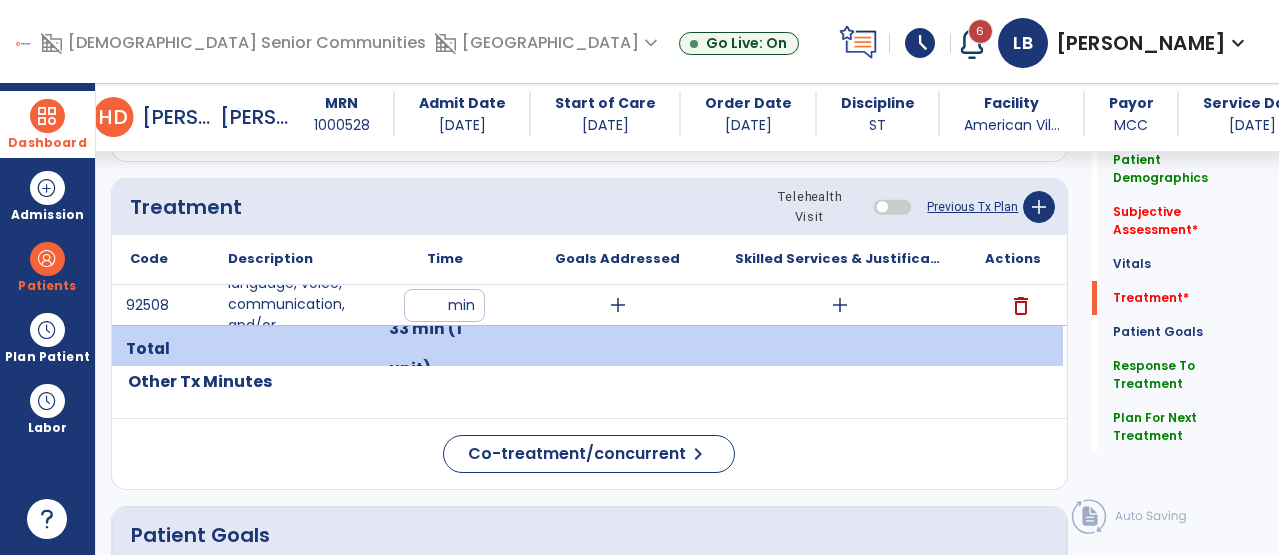 click on "add" at bounding box center (618, 305) 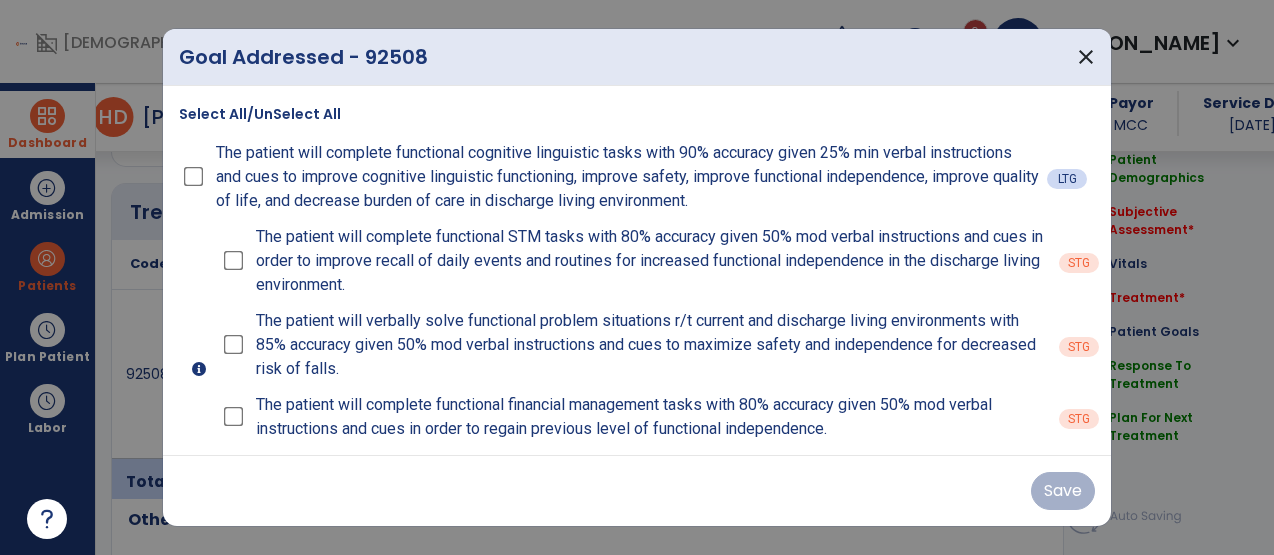 click on "The patient will verbally solve functional problem situations r/t current and discharge living environments with 85% accuracy given 50% mod verbal instructions and cues to maximize safety and independence for decreased risk of falls." at bounding box center [651, 345] 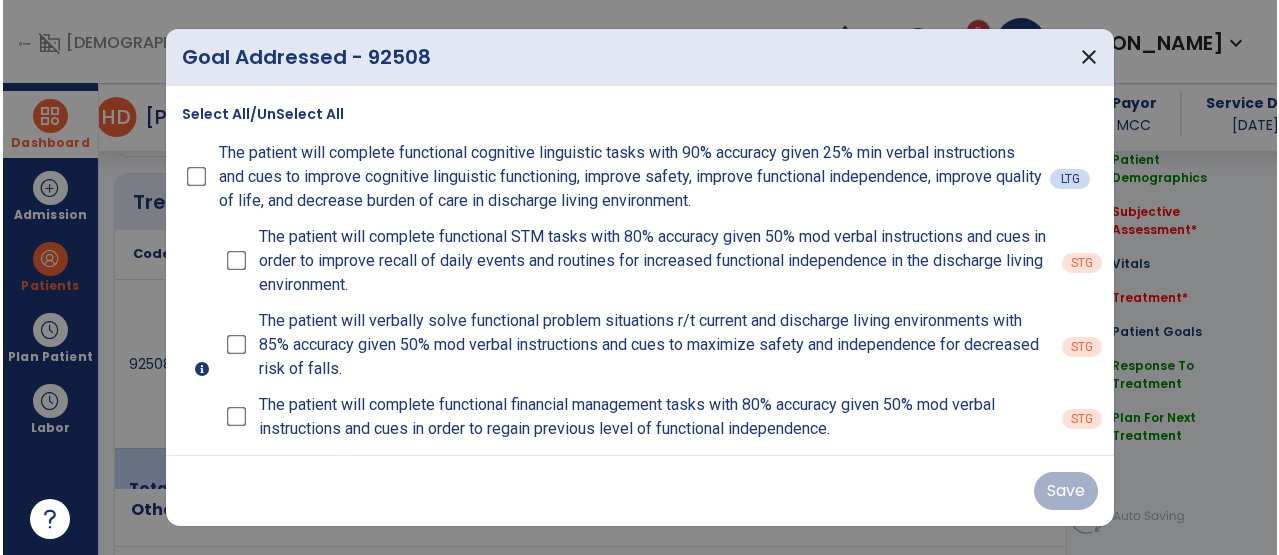 scroll, scrollTop: 1151, scrollLeft: 0, axis: vertical 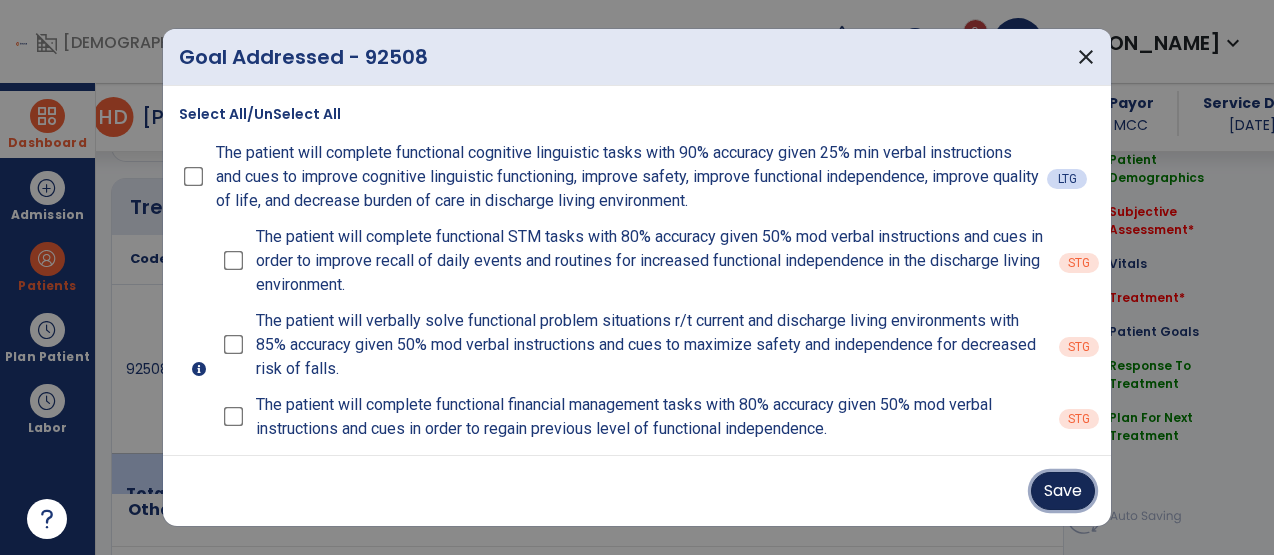 click on "Save" at bounding box center [1063, 491] 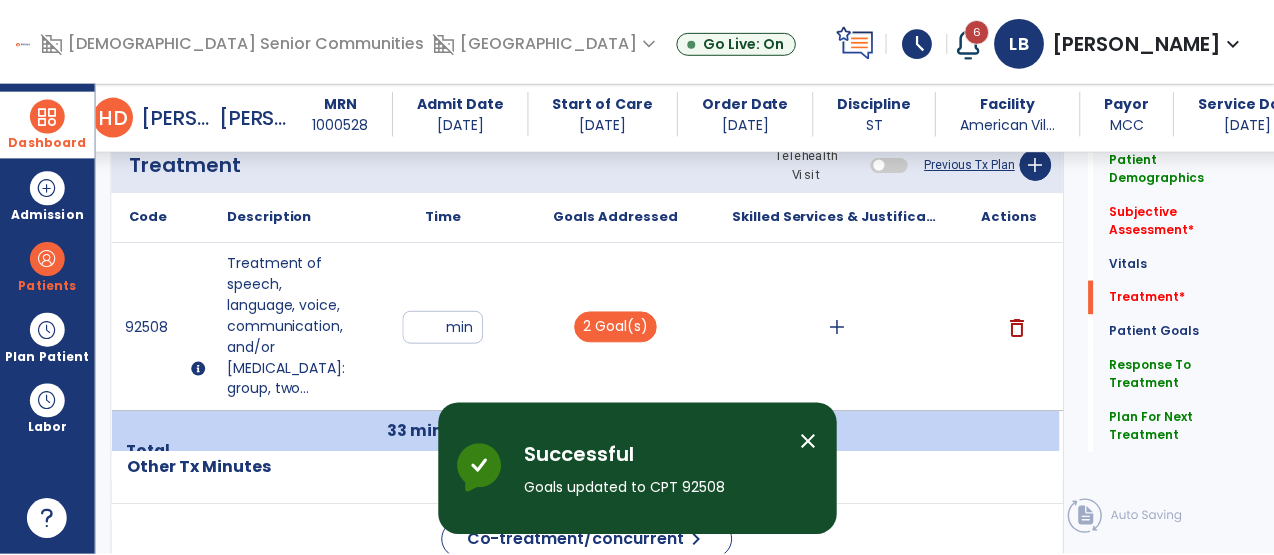 scroll, scrollTop: 1189, scrollLeft: 0, axis: vertical 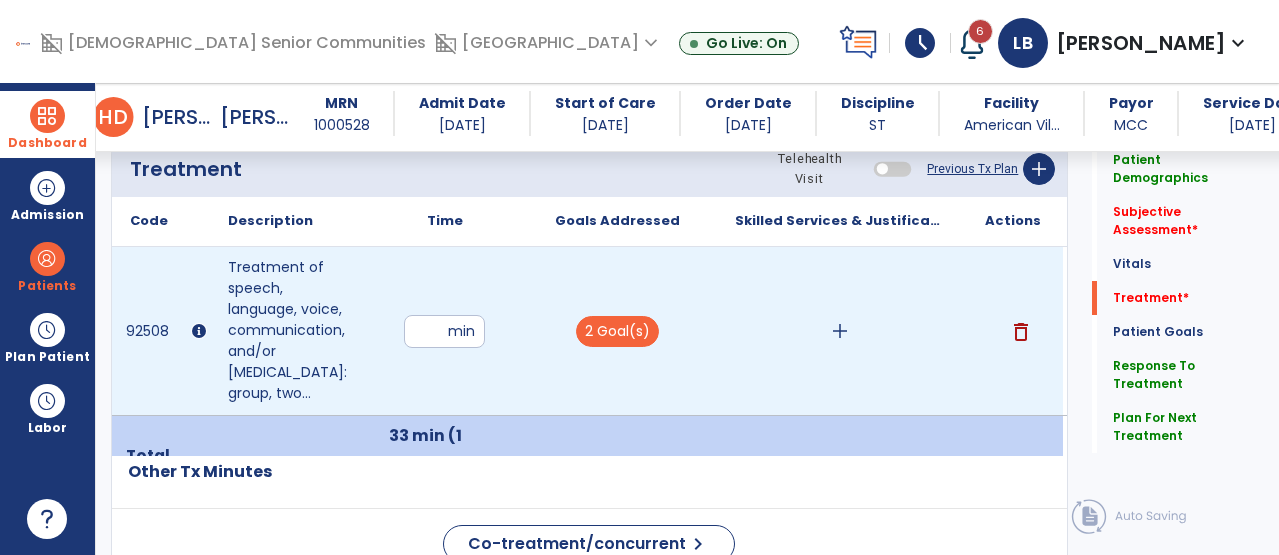 click on "add" at bounding box center (840, 331) 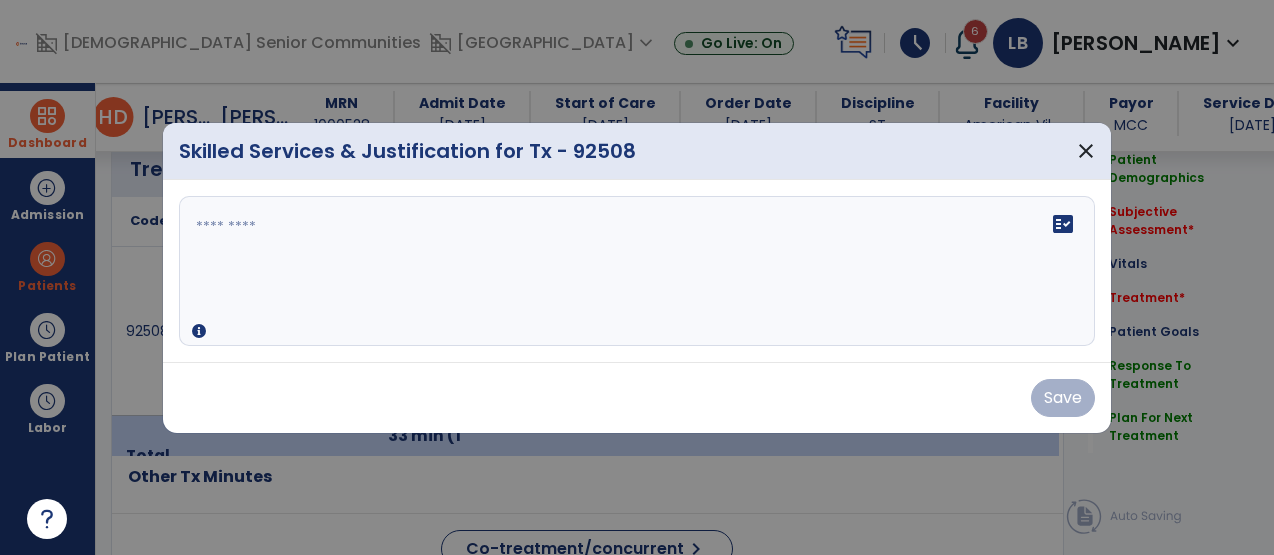 click on "fact_check" at bounding box center (637, 271) 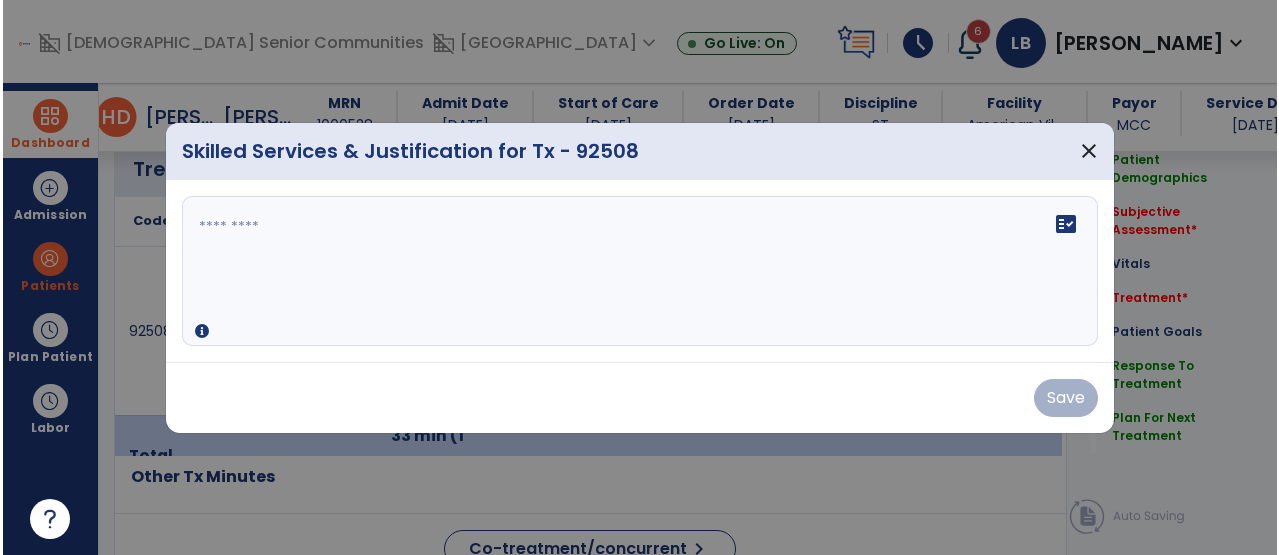 scroll, scrollTop: 1189, scrollLeft: 0, axis: vertical 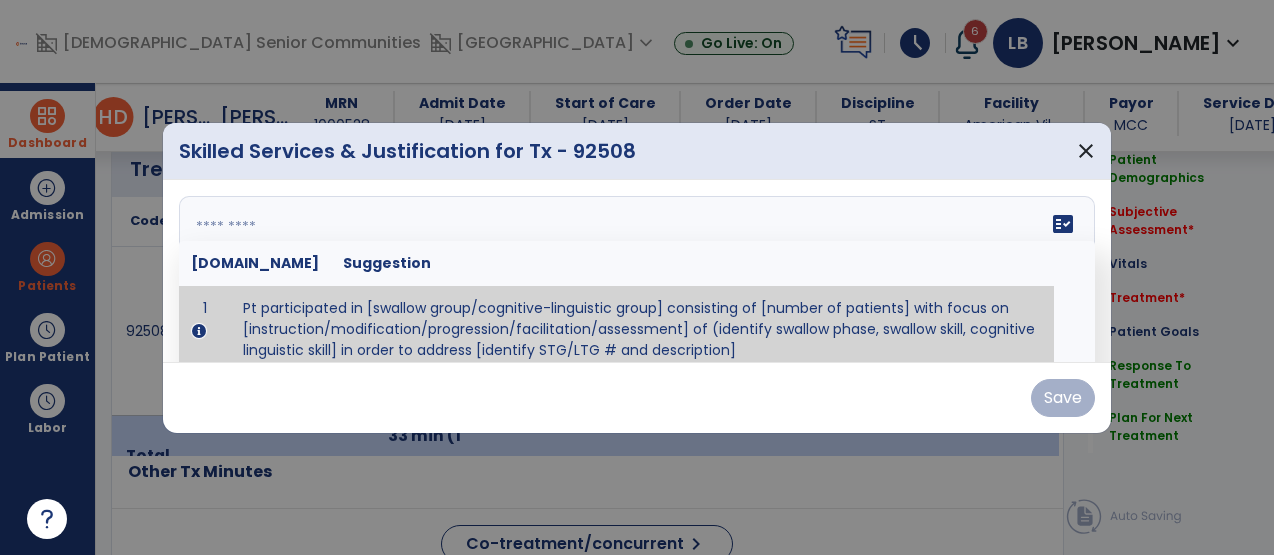 paste on "**********" 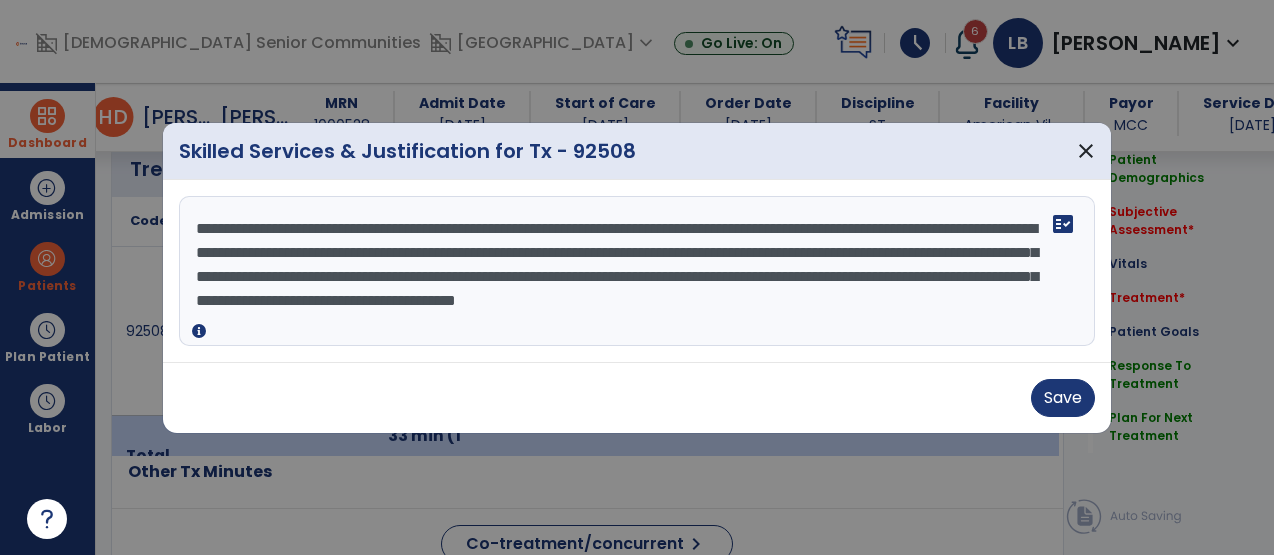 click on "**********" at bounding box center [637, 271] 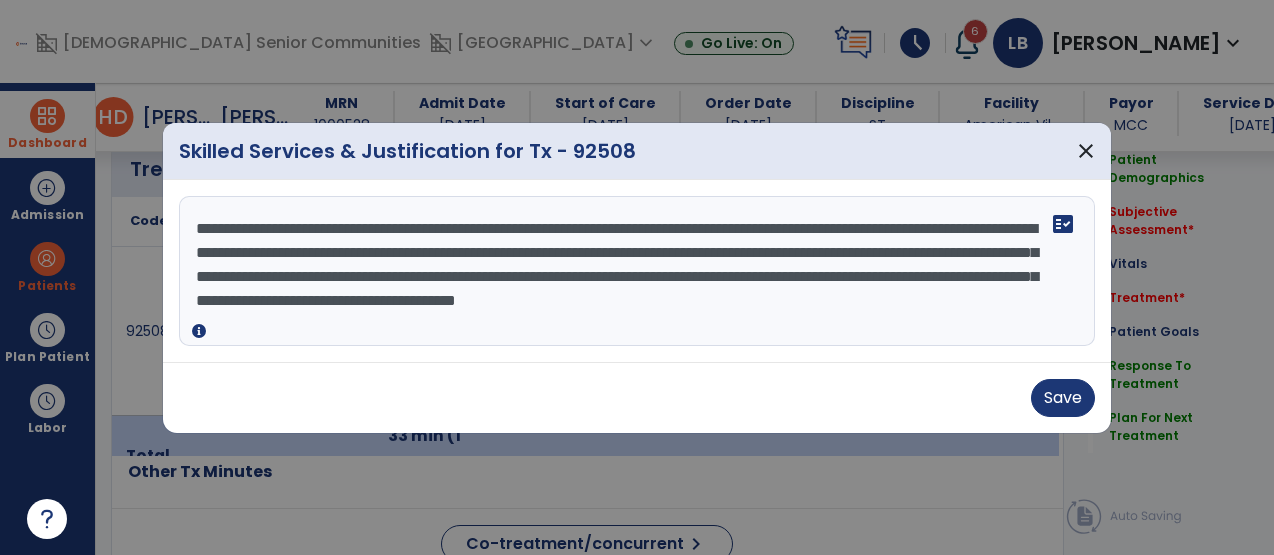 click on "**********" at bounding box center [637, 271] 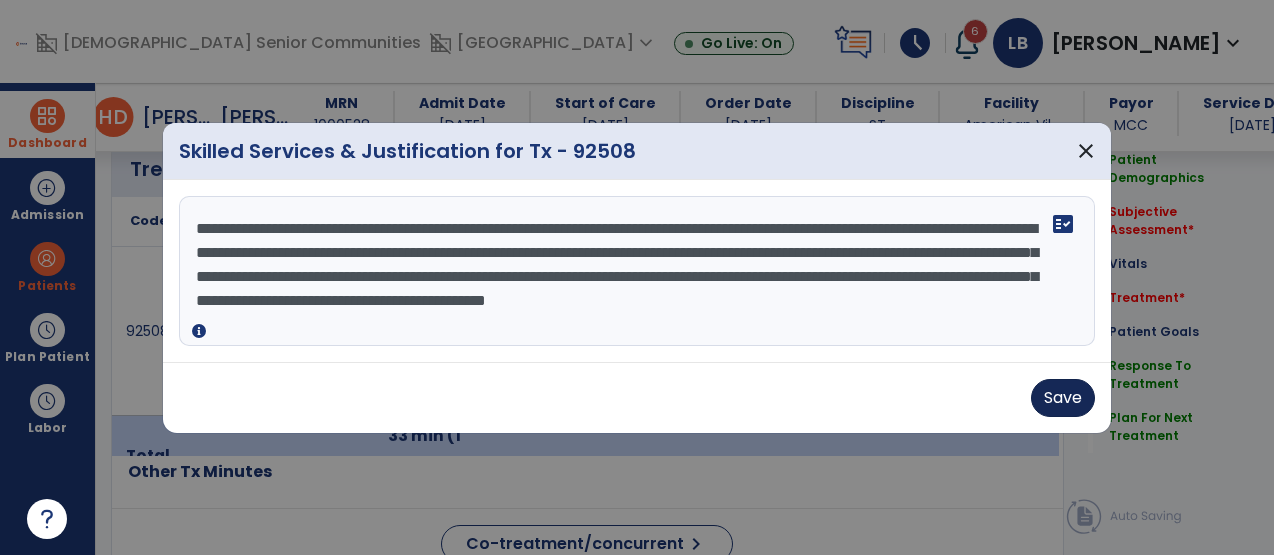 type on "**********" 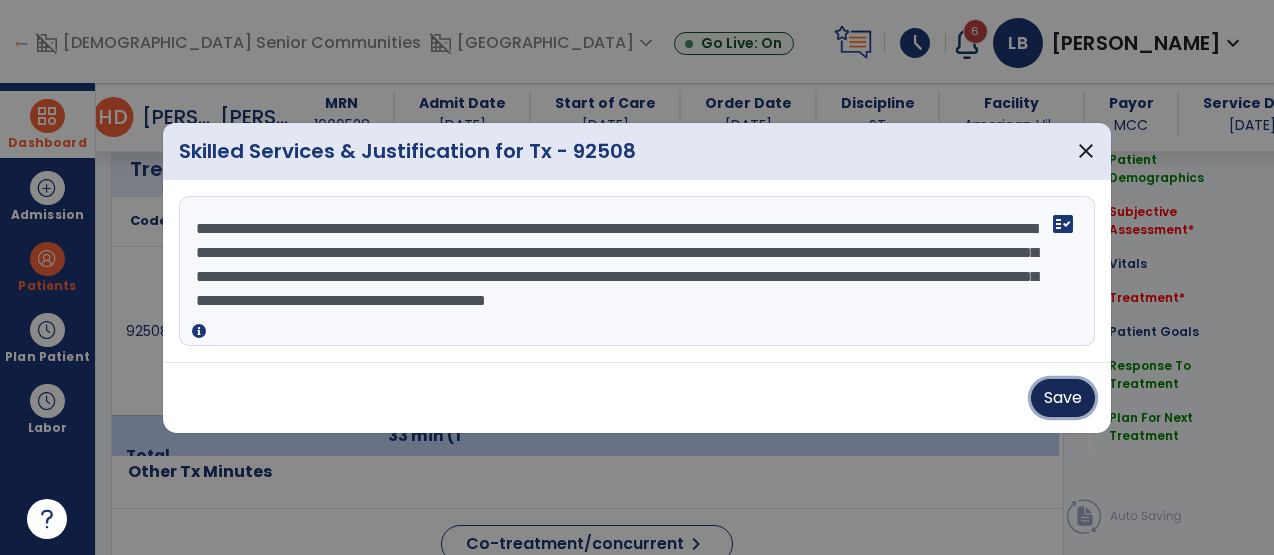 click on "Save" at bounding box center (1063, 398) 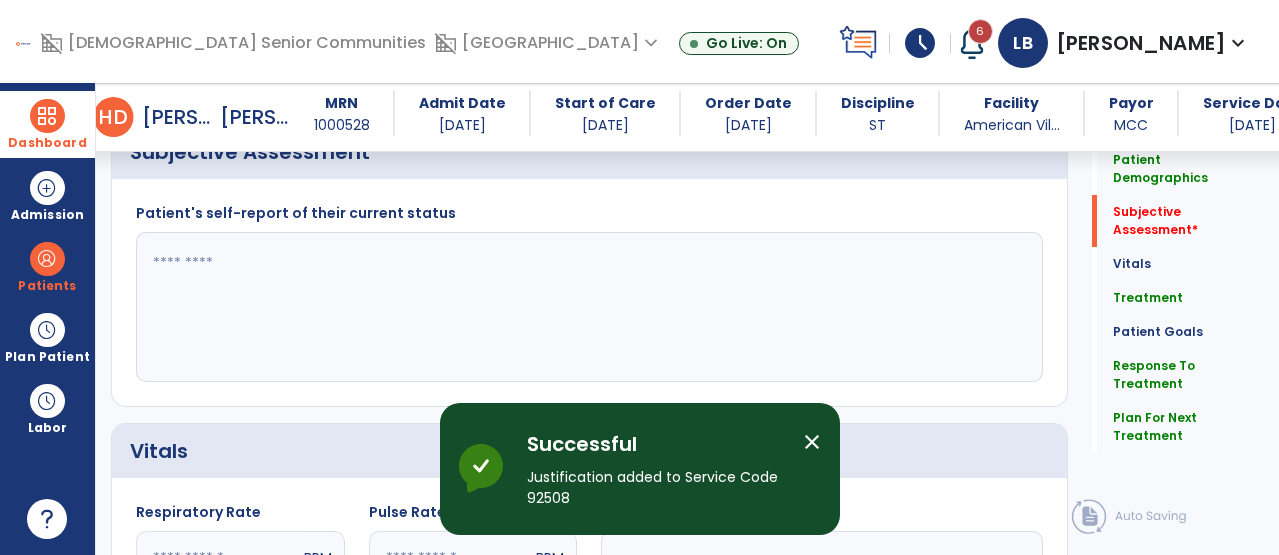 scroll, scrollTop: 483, scrollLeft: 0, axis: vertical 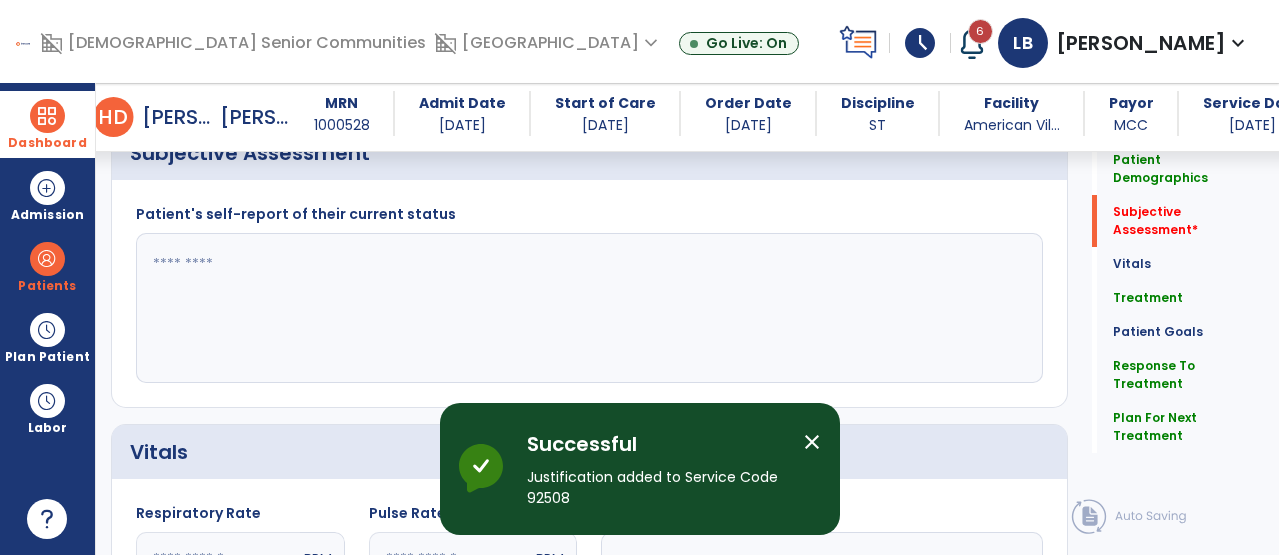 click 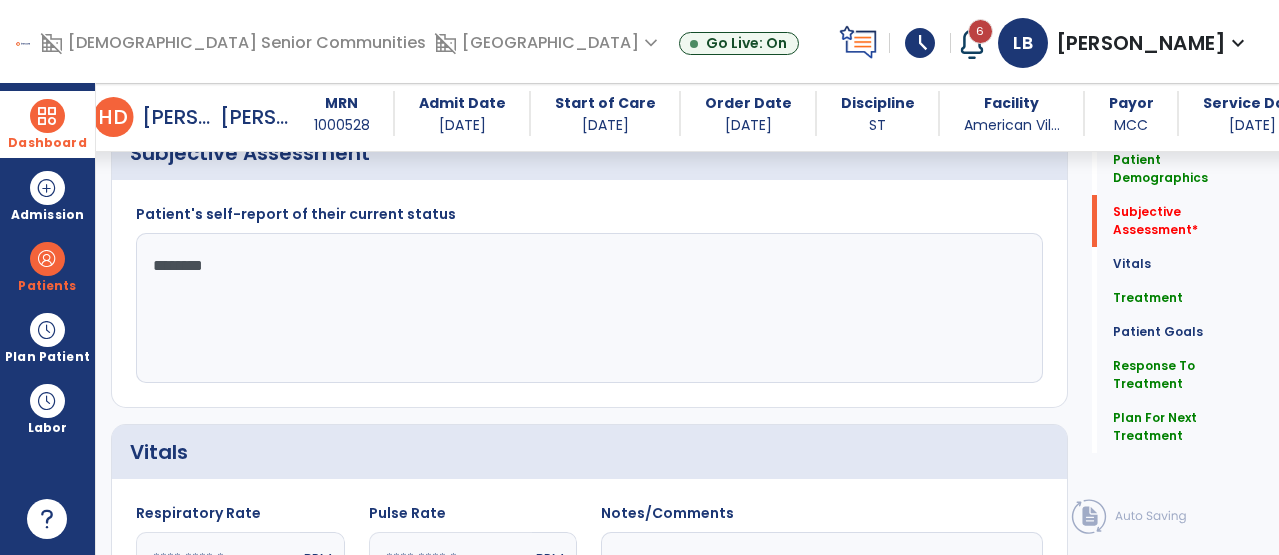 type on "*******" 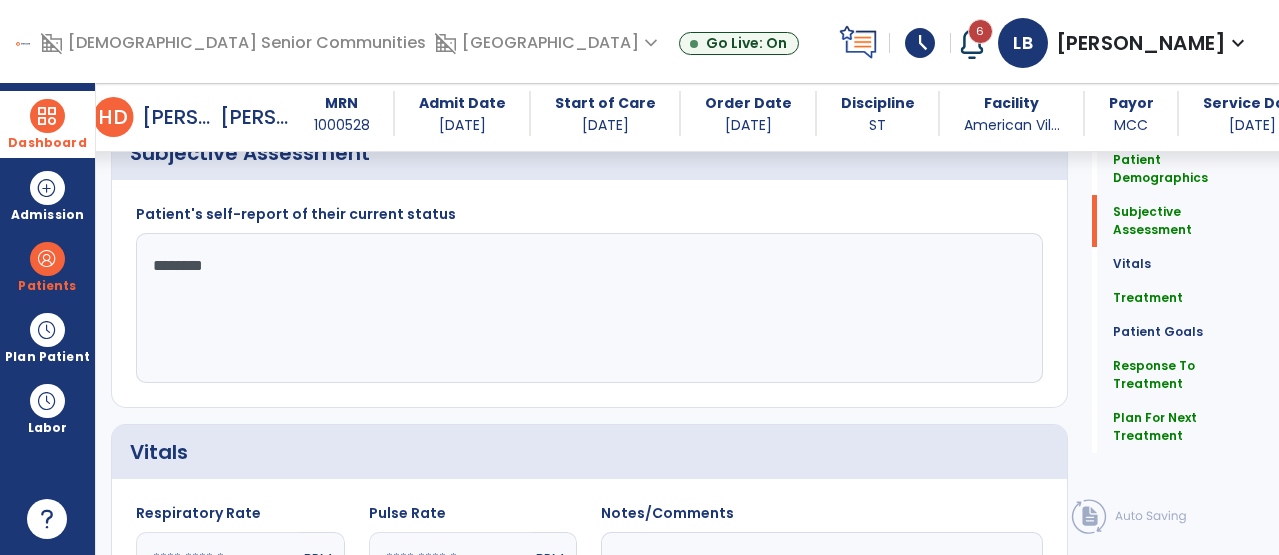click on "Patient's self-report of their current status  "Fine."  *******" 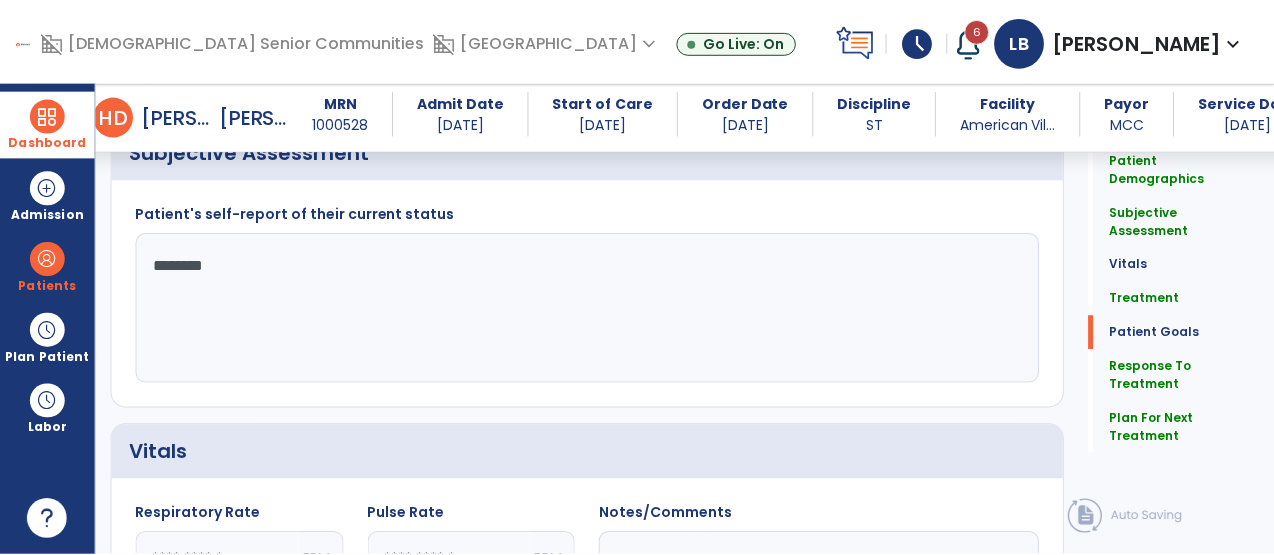 scroll, scrollTop: 3505, scrollLeft: 0, axis: vertical 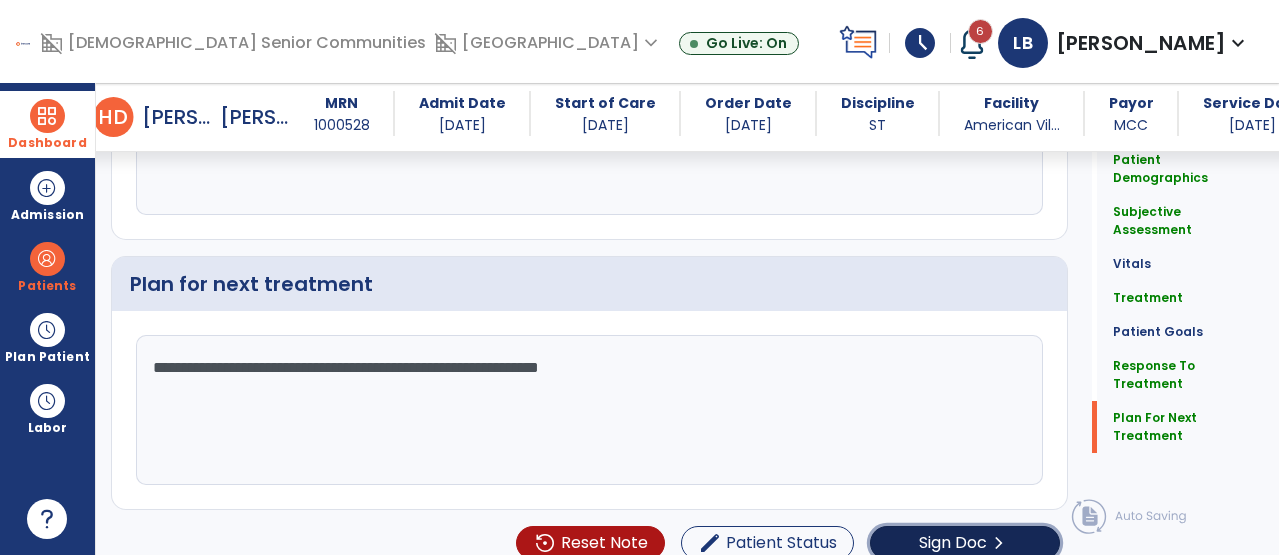 click on "Sign Doc" 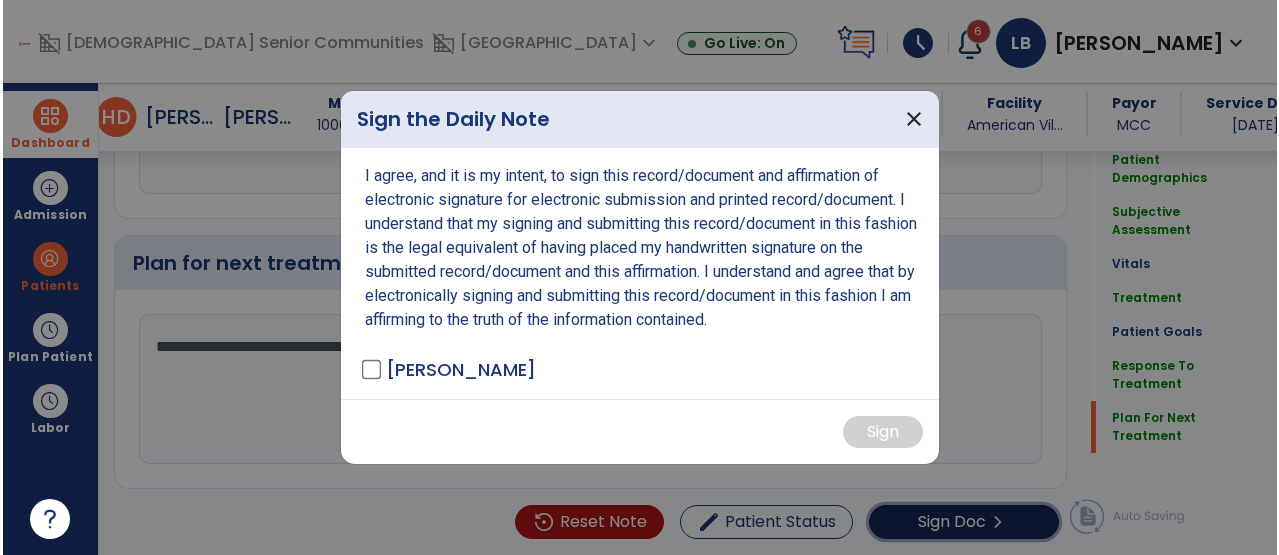 scroll, scrollTop: 3526, scrollLeft: 0, axis: vertical 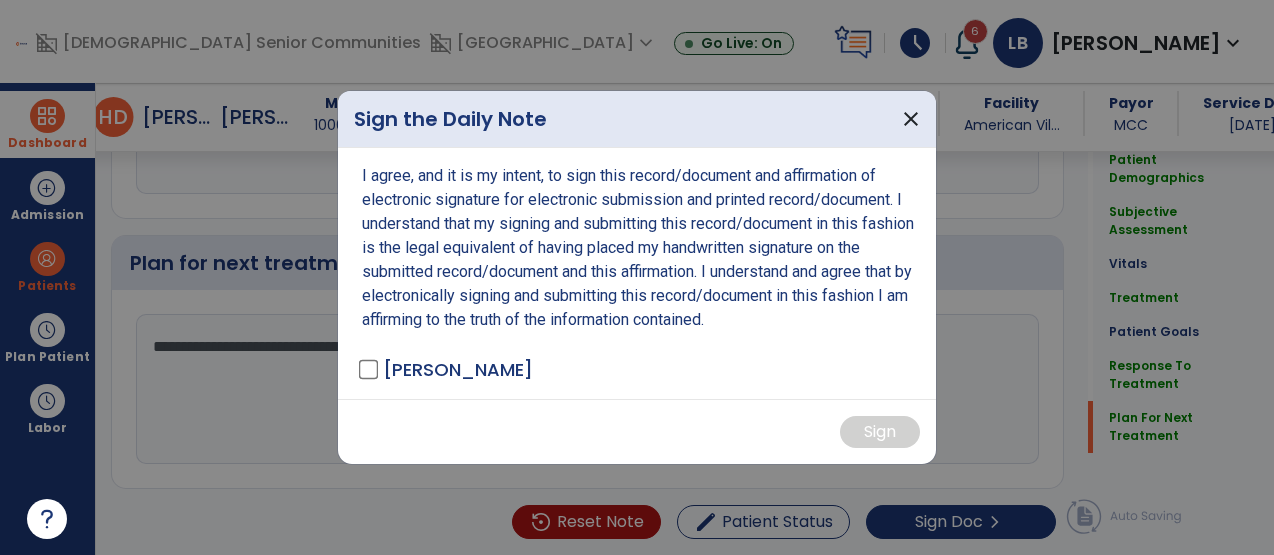 click on "[PERSON_NAME]" at bounding box center [458, 369] 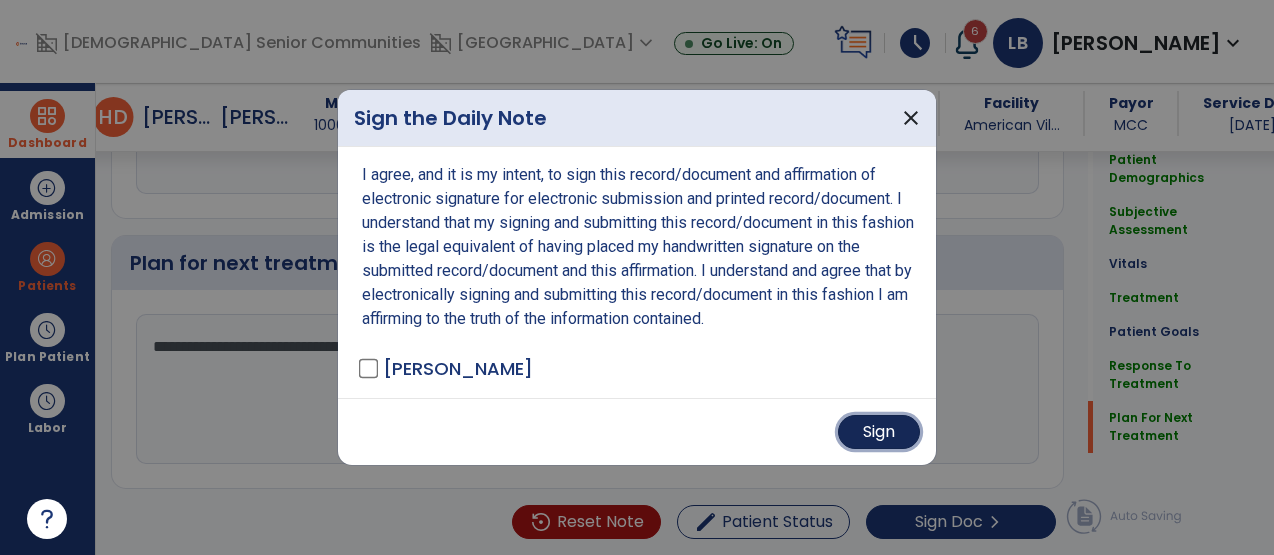 click on "Sign" at bounding box center (879, 432) 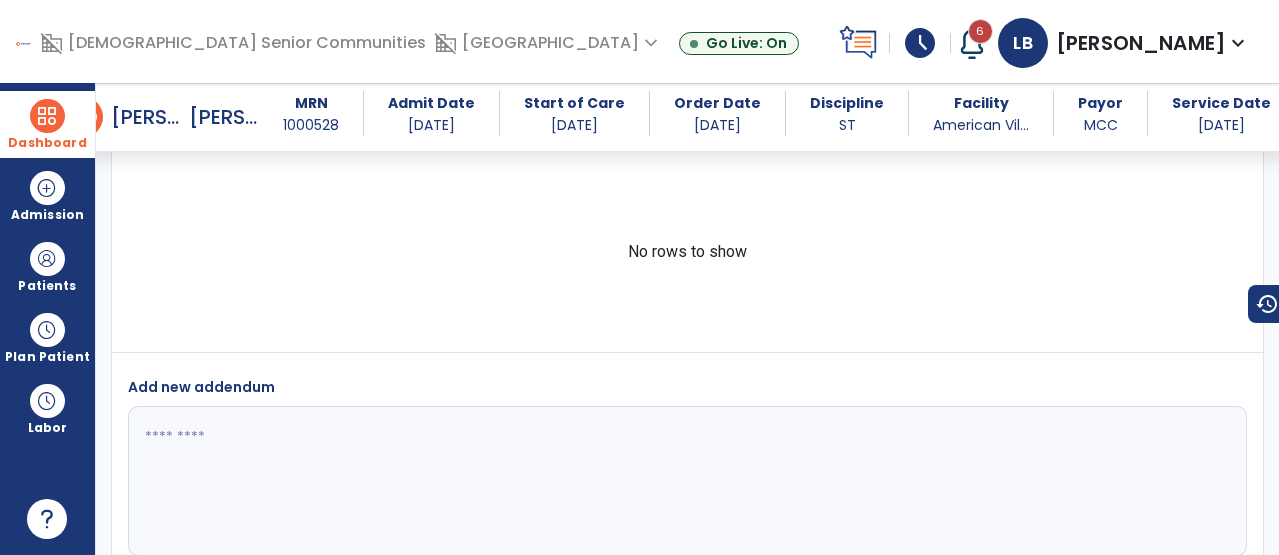scroll, scrollTop: 0, scrollLeft: 0, axis: both 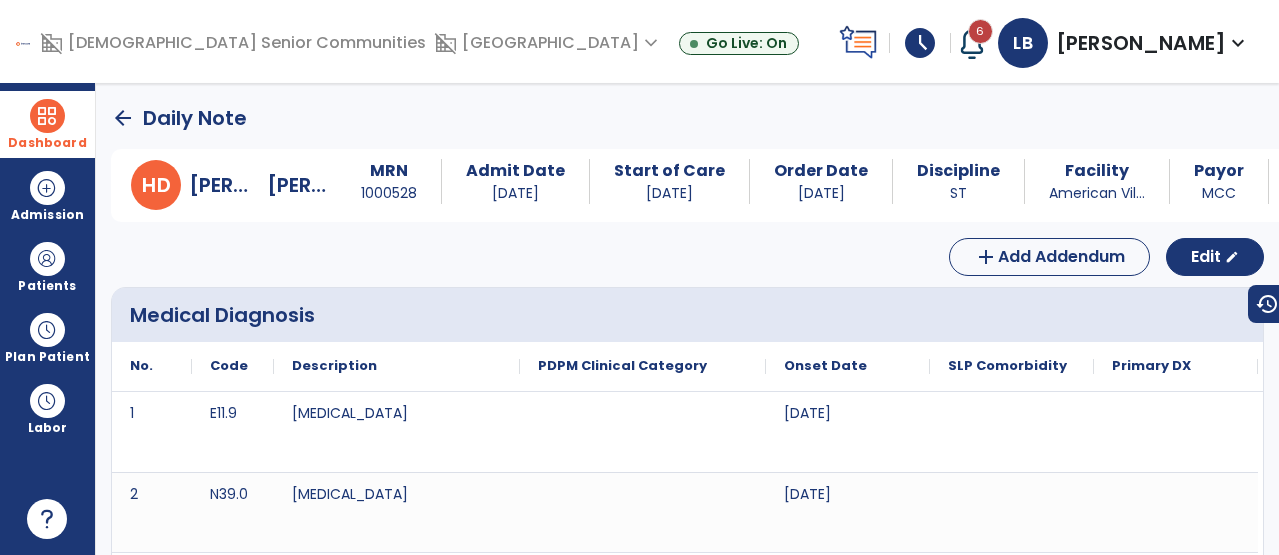 click on "arrow_back" 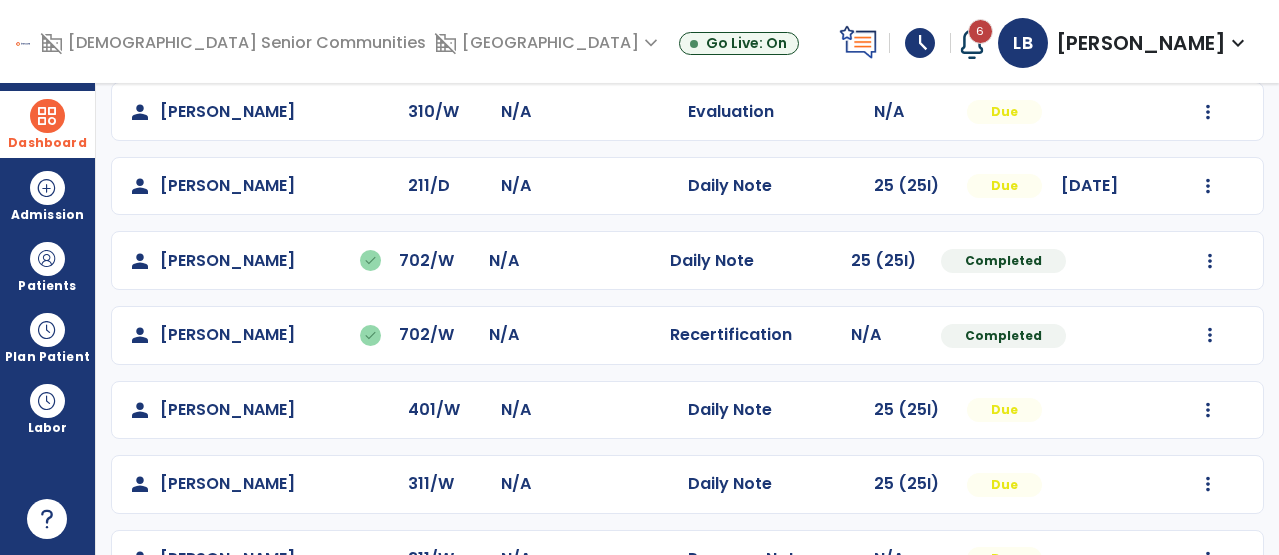 scroll, scrollTop: 1524, scrollLeft: 0, axis: vertical 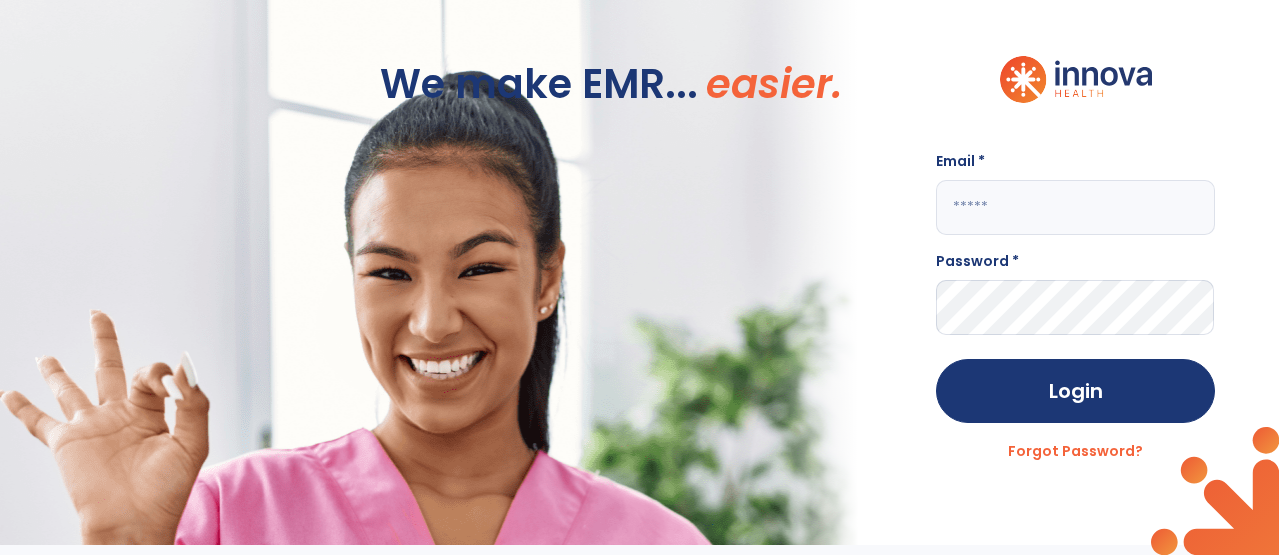 click 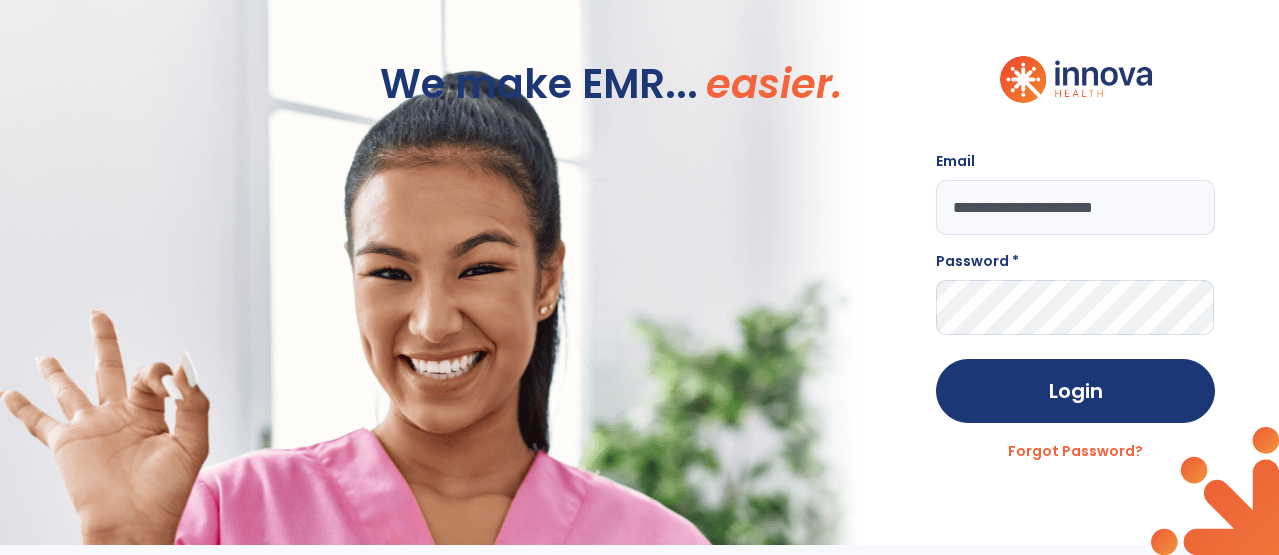 type on "**********" 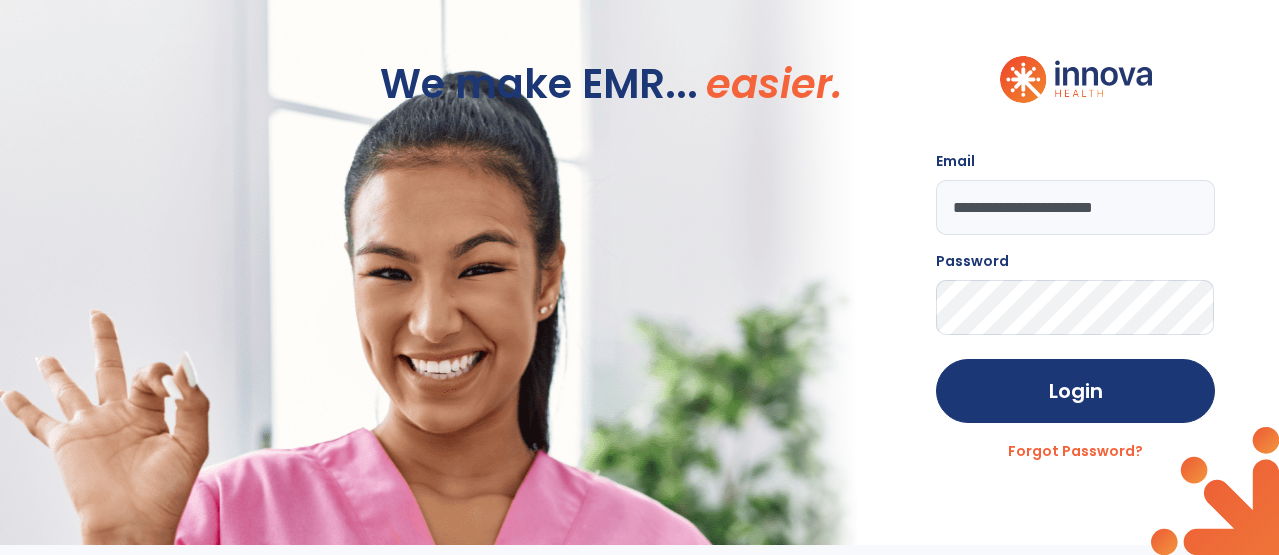 click on "Login" 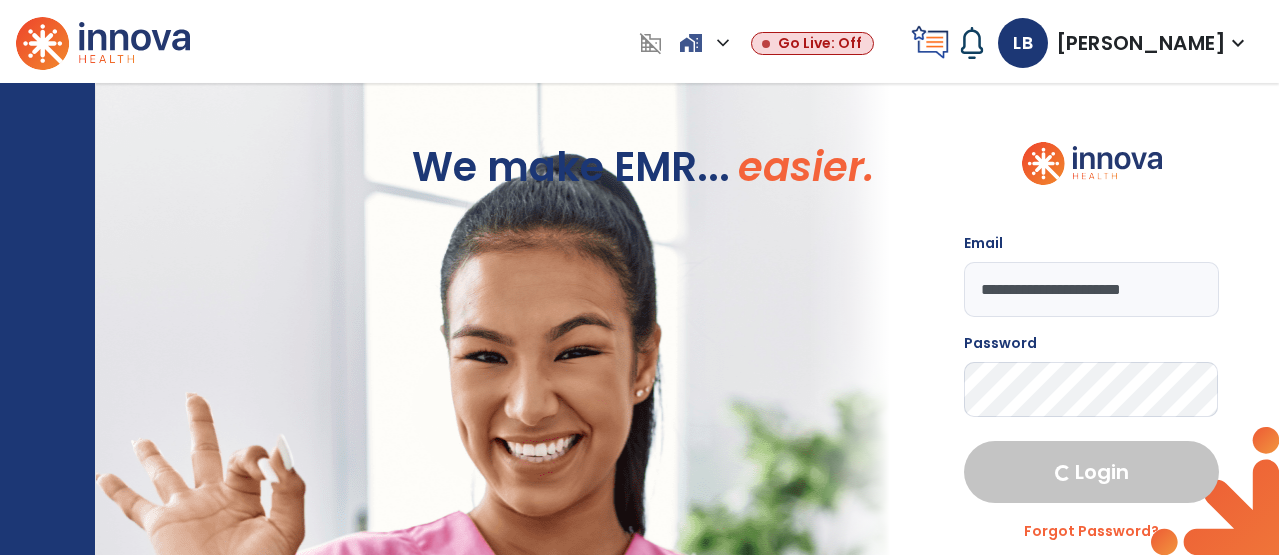 select on "****" 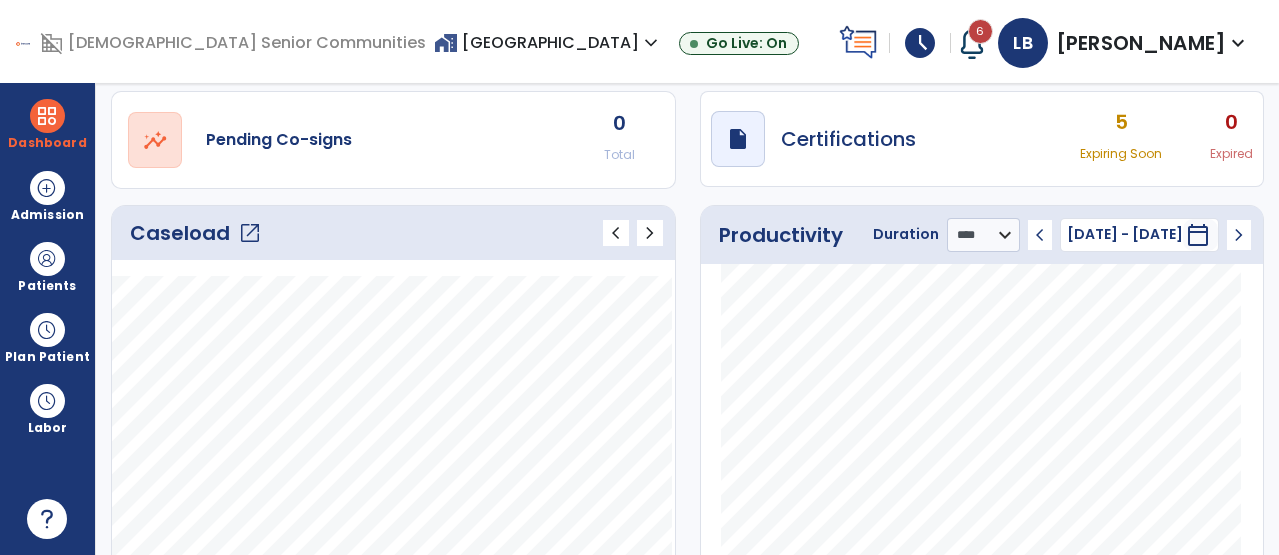 scroll, scrollTop: 163, scrollLeft: 0, axis: vertical 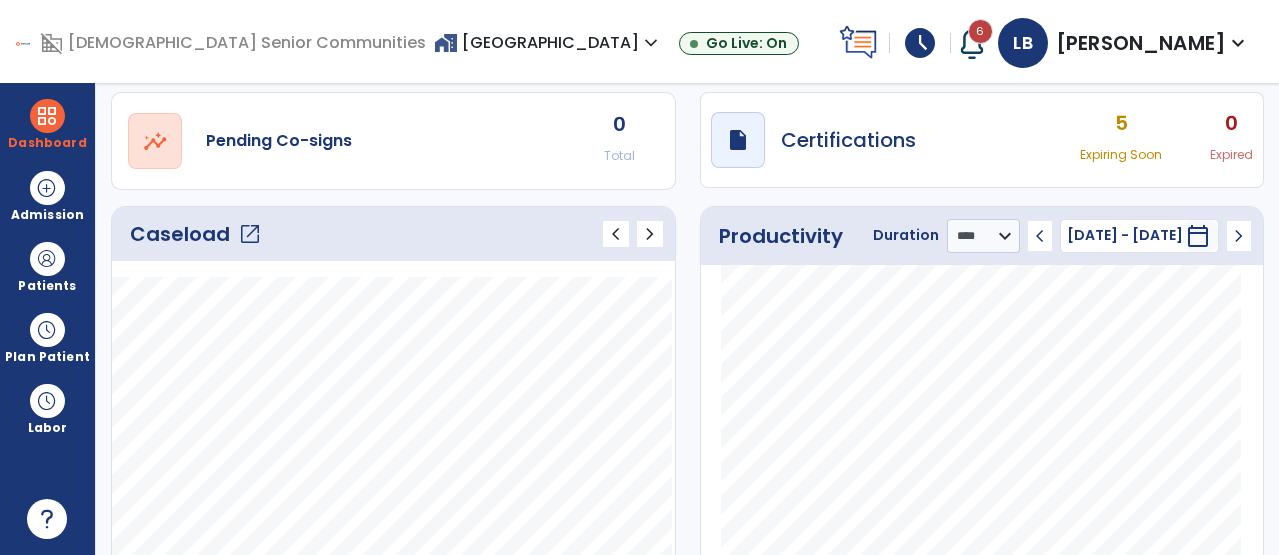 click on "open_in_new" 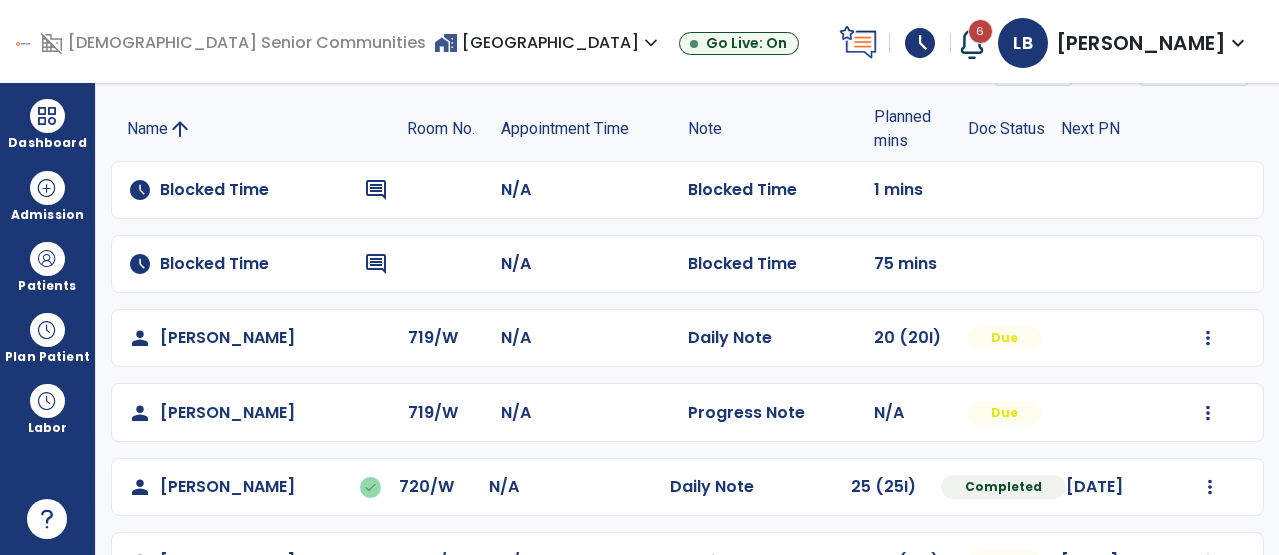 scroll, scrollTop: 1524, scrollLeft: 0, axis: vertical 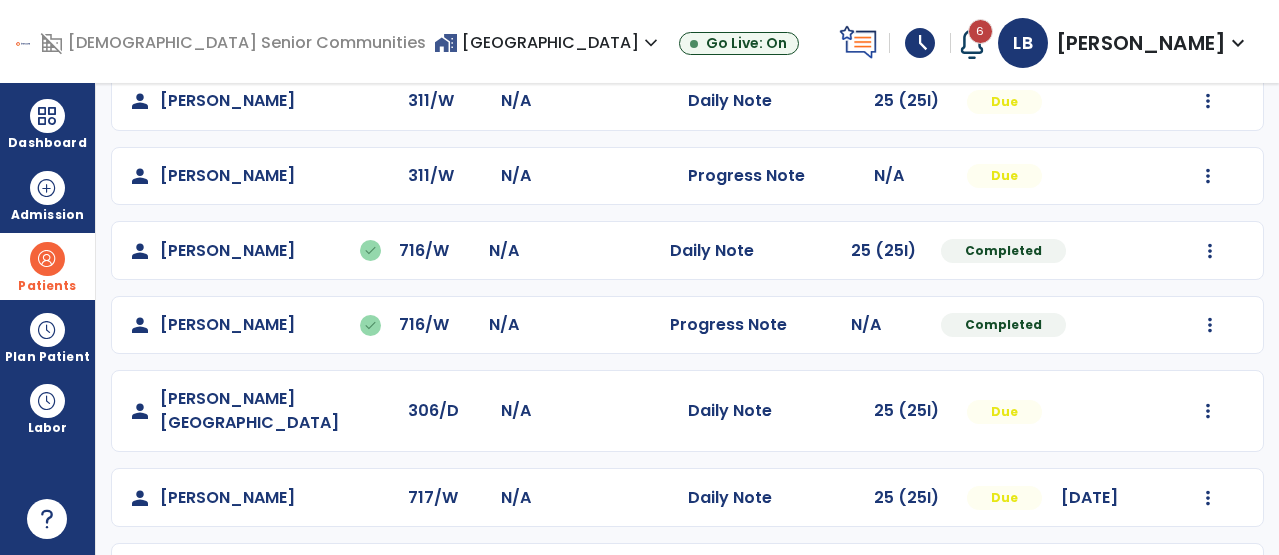 click at bounding box center (47, 259) 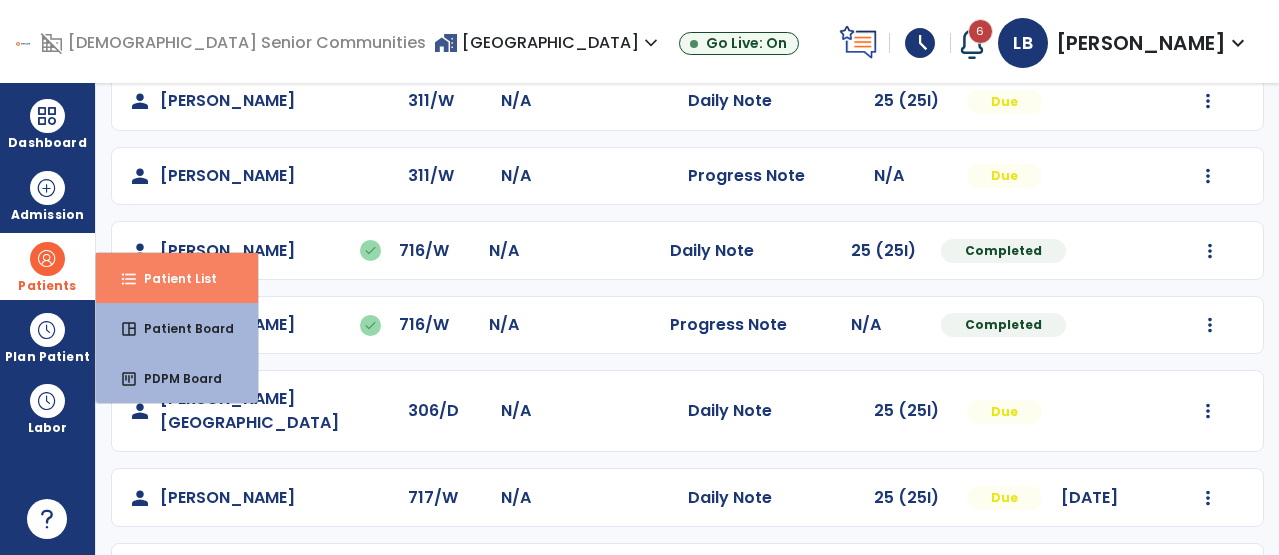 click on "format_list_bulleted  Patient List" at bounding box center [177, 278] 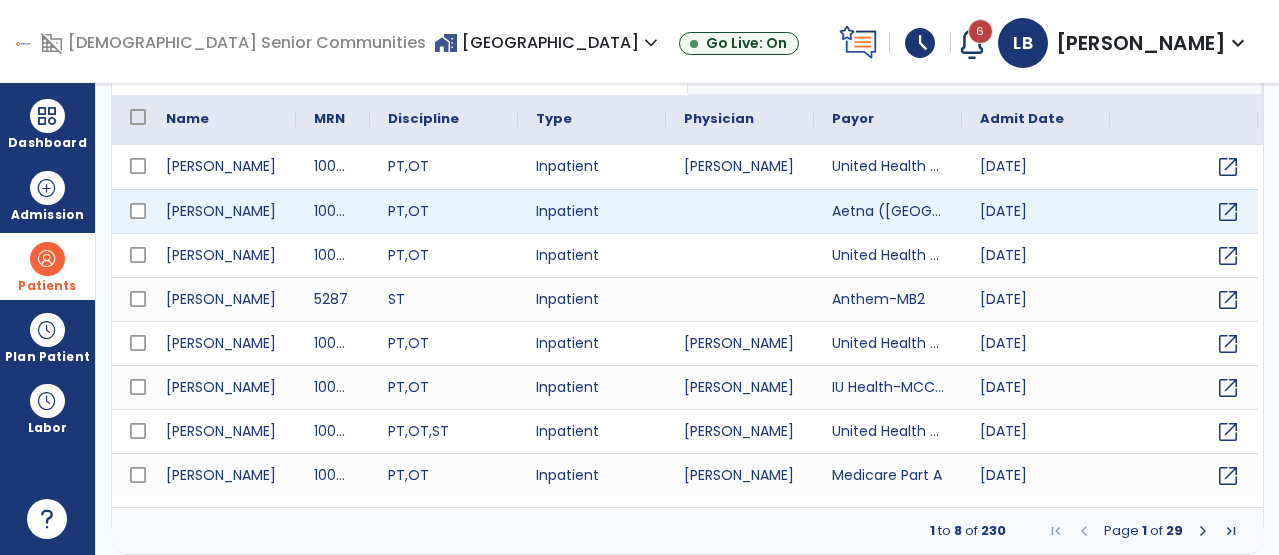 scroll, scrollTop: 0, scrollLeft: 0, axis: both 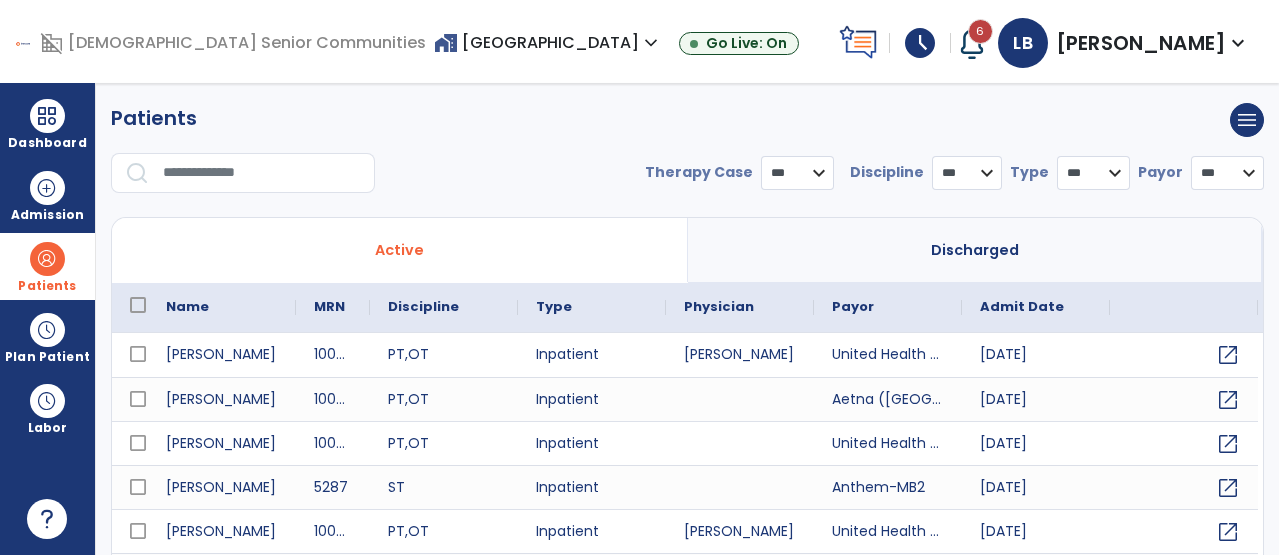 click at bounding box center (262, 173) 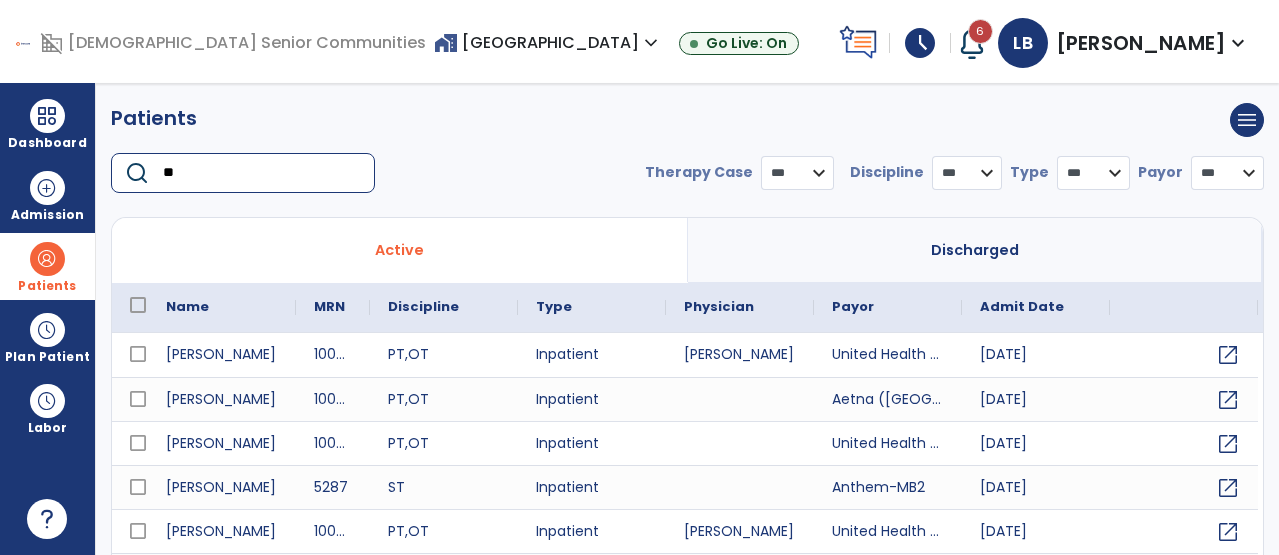 type on "***" 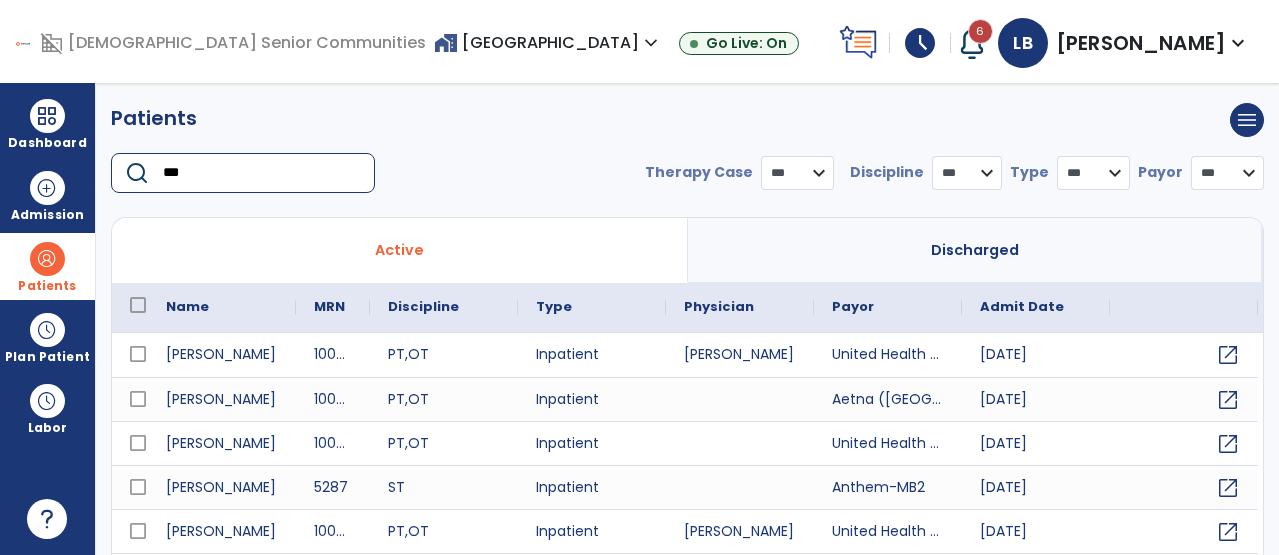 select on "***" 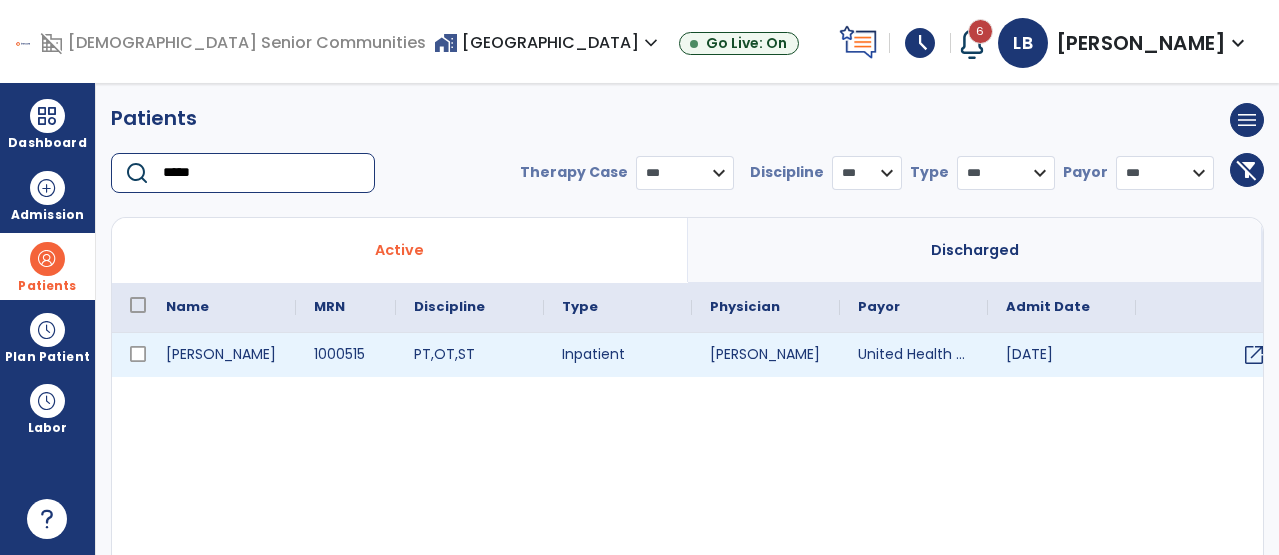 type on "*****" 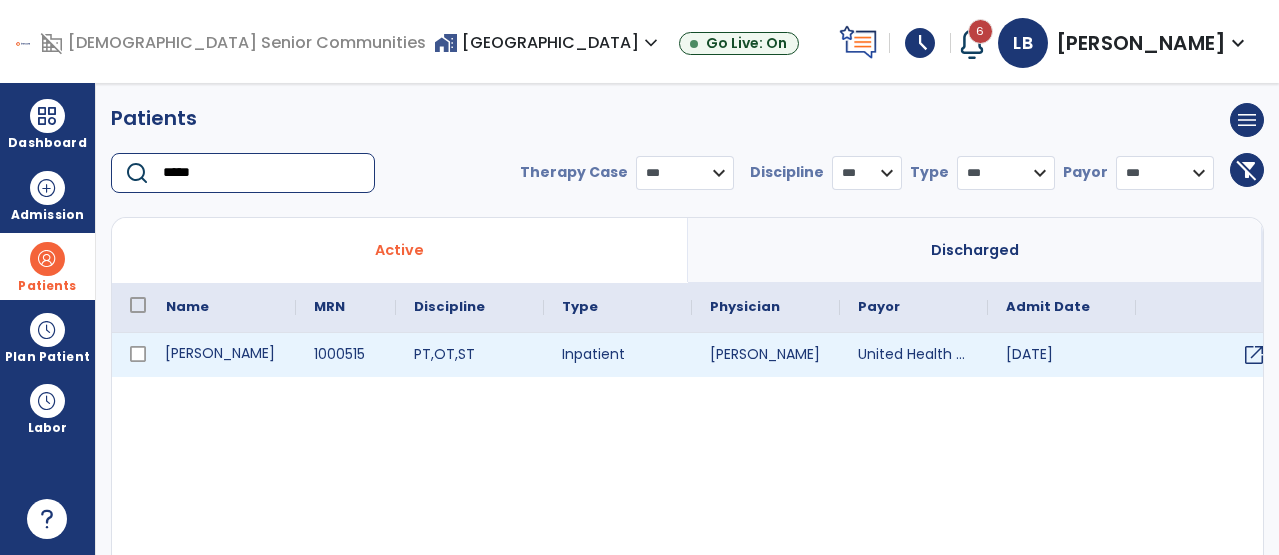 click on "[PERSON_NAME]" at bounding box center [222, 355] 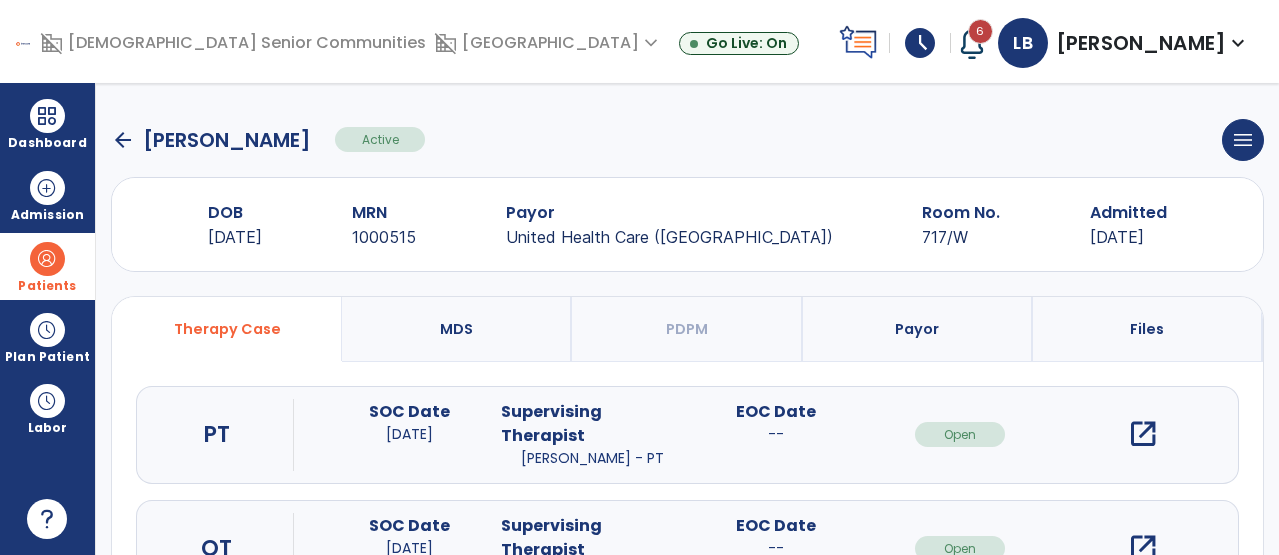 scroll, scrollTop: 206, scrollLeft: 0, axis: vertical 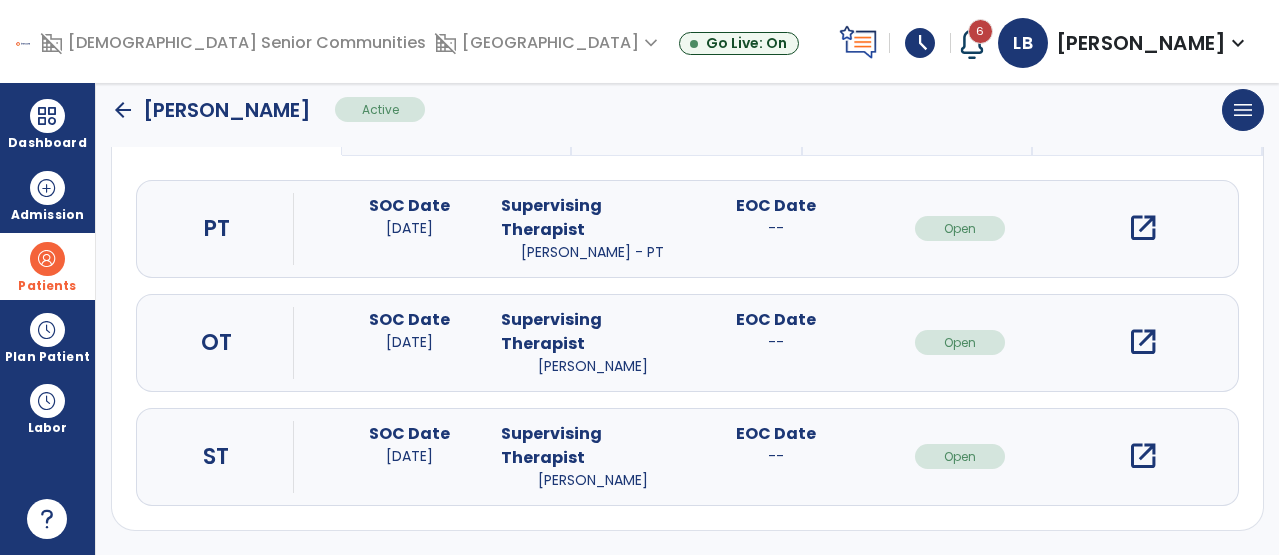 click on "open_in_new" at bounding box center [1143, 456] 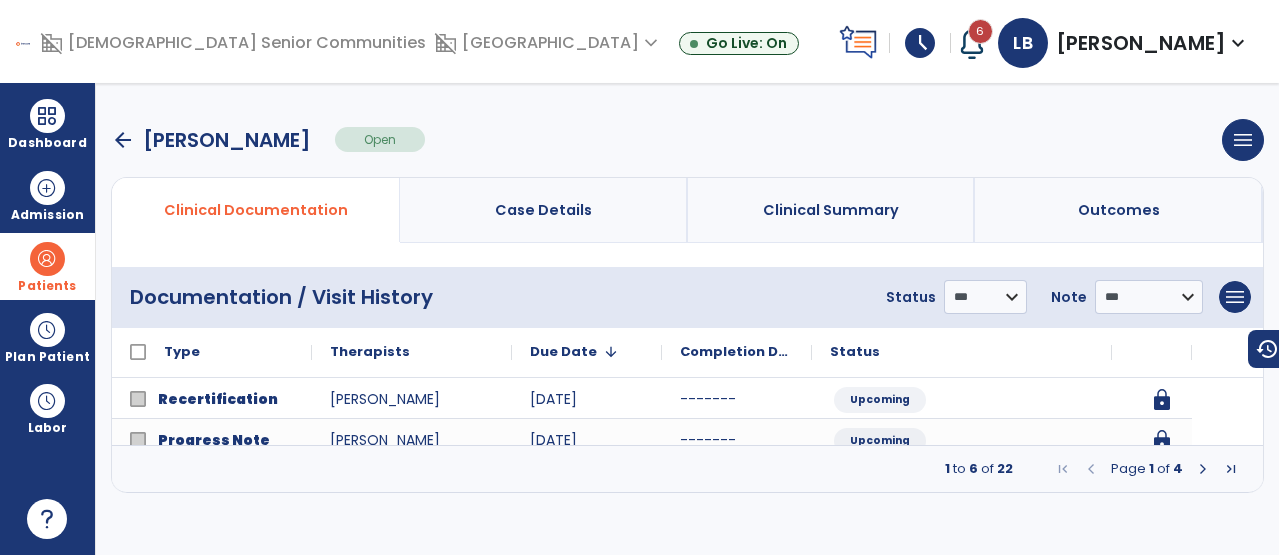 scroll, scrollTop: 0, scrollLeft: 0, axis: both 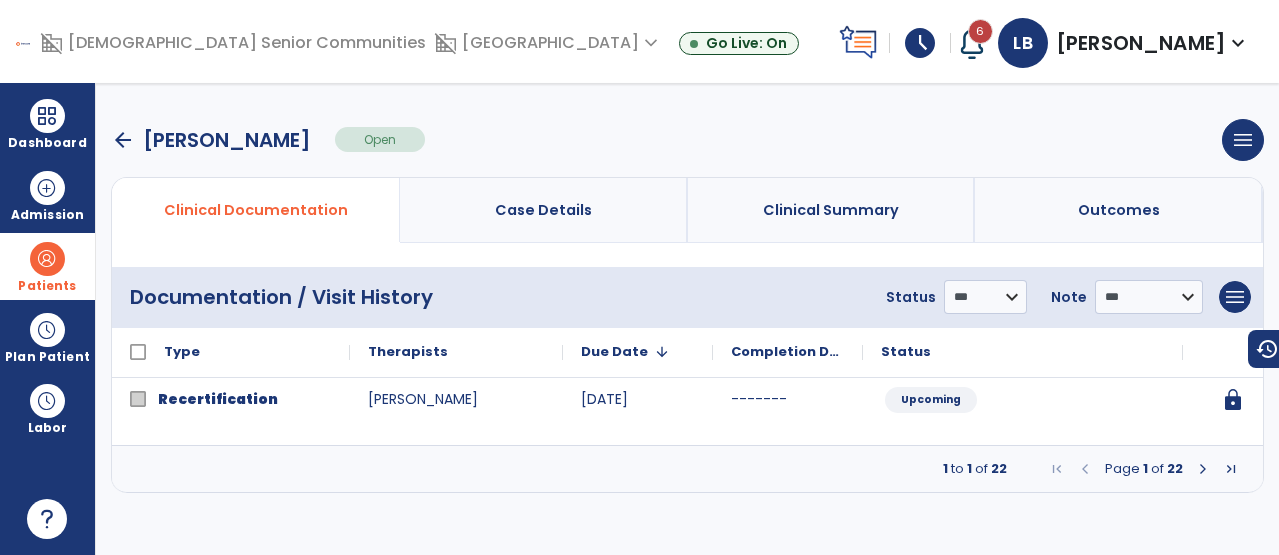 click at bounding box center (1203, 469) 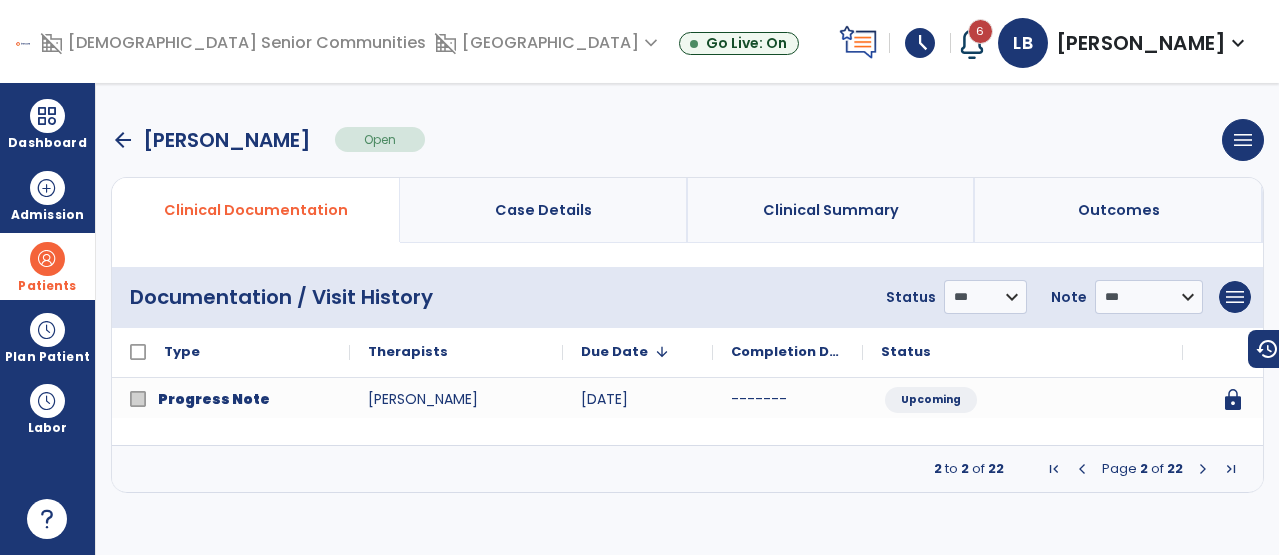 click at bounding box center [1203, 469] 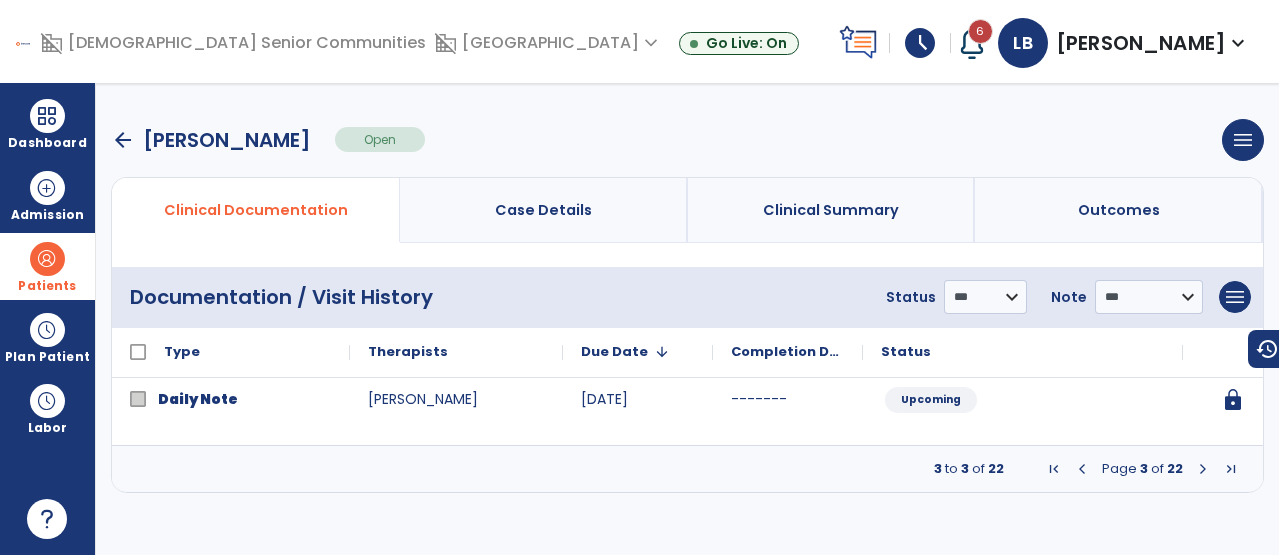 click at bounding box center [1203, 469] 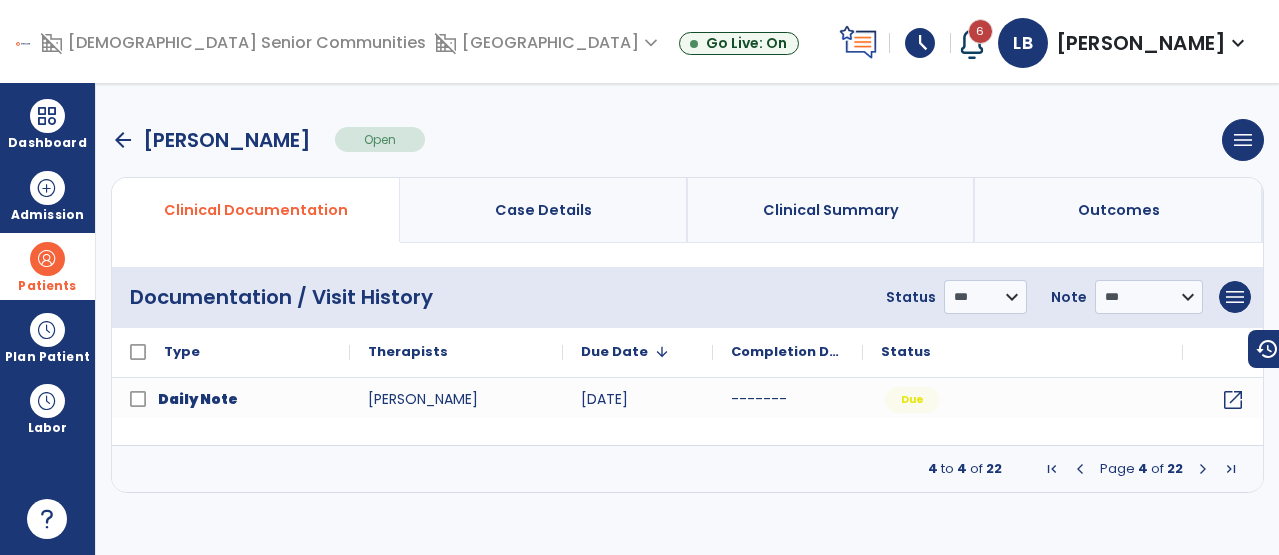 click at bounding box center (1203, 469) 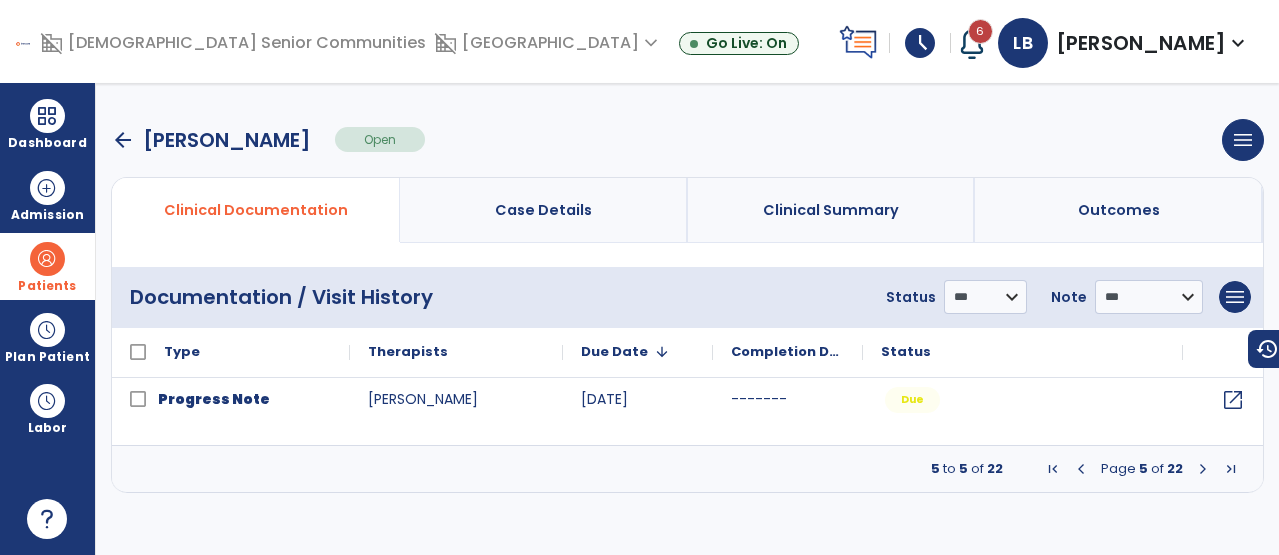 click at bounding box center (1203, 469) 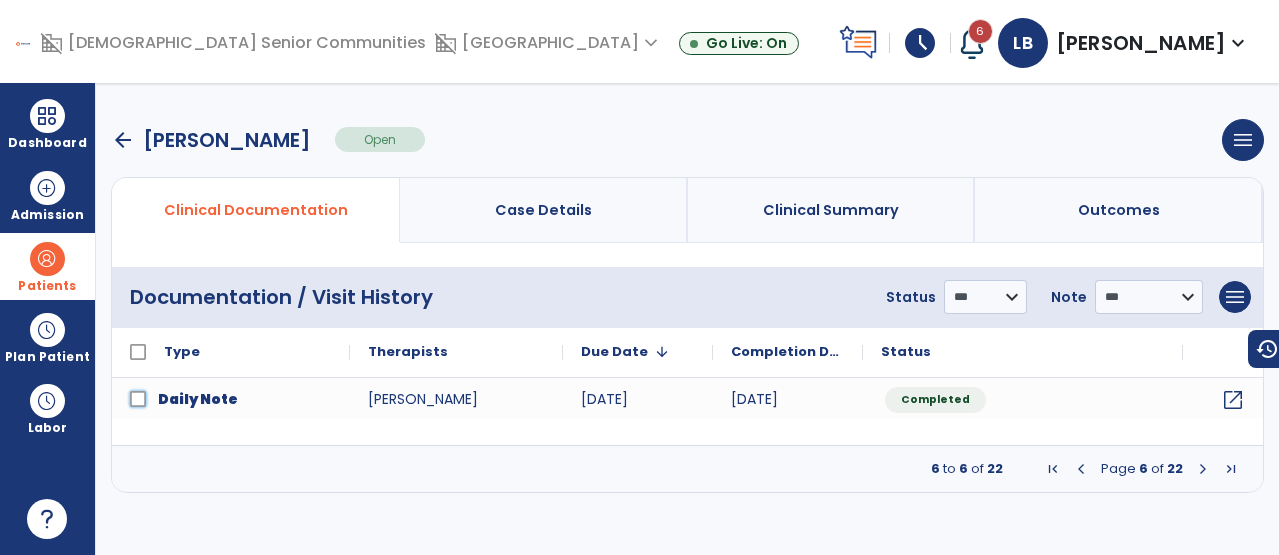 click 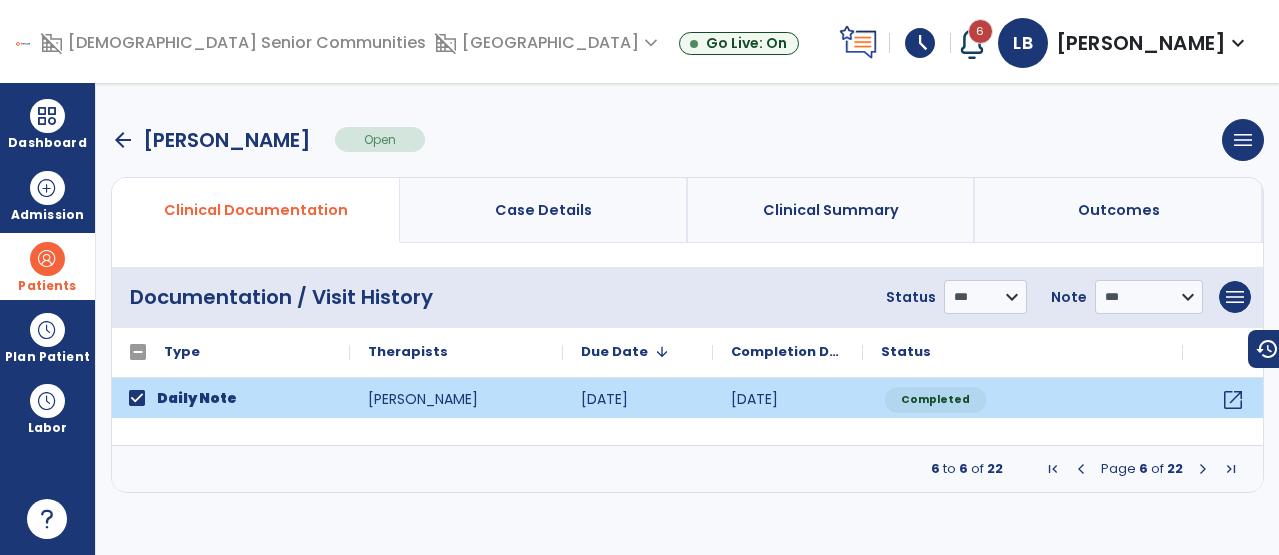 click at bounding box center [1203, 469] 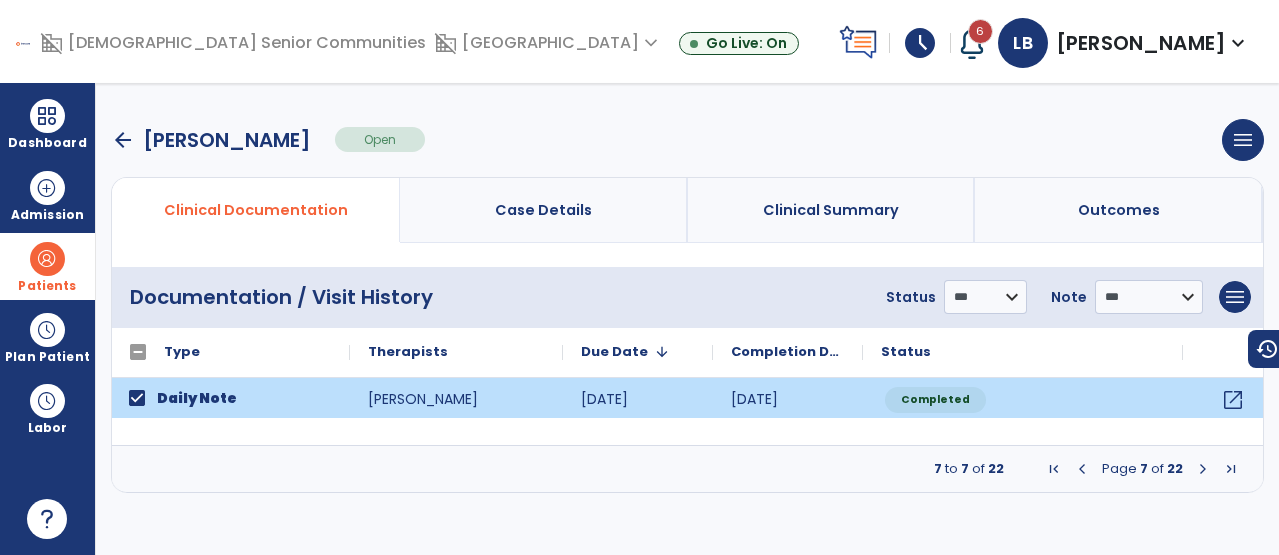 click at bounding box center (1203, 469) 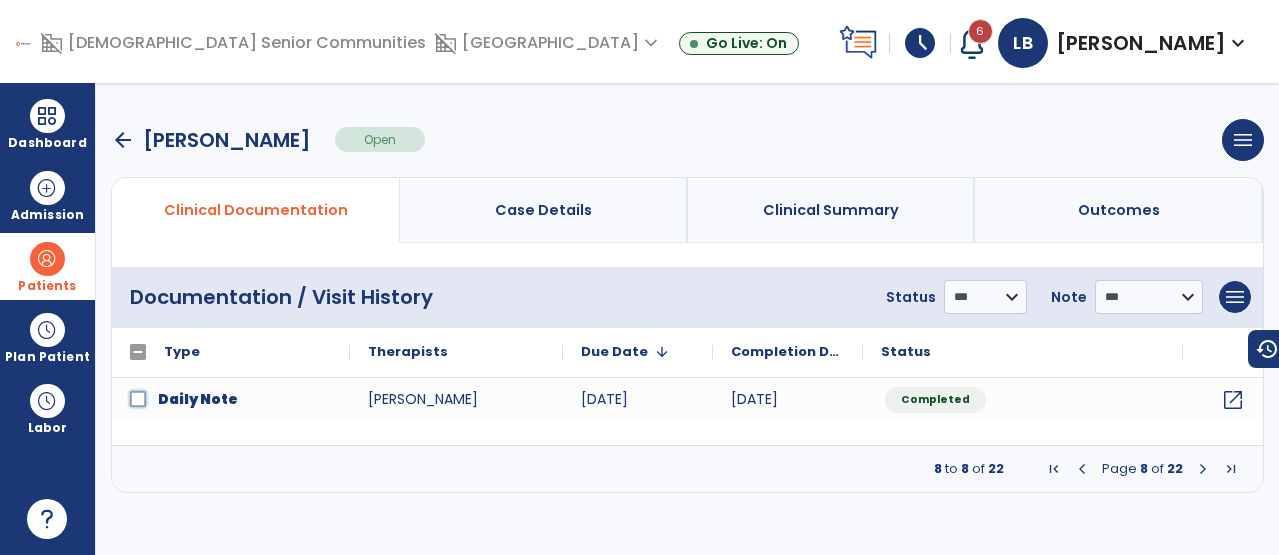 click 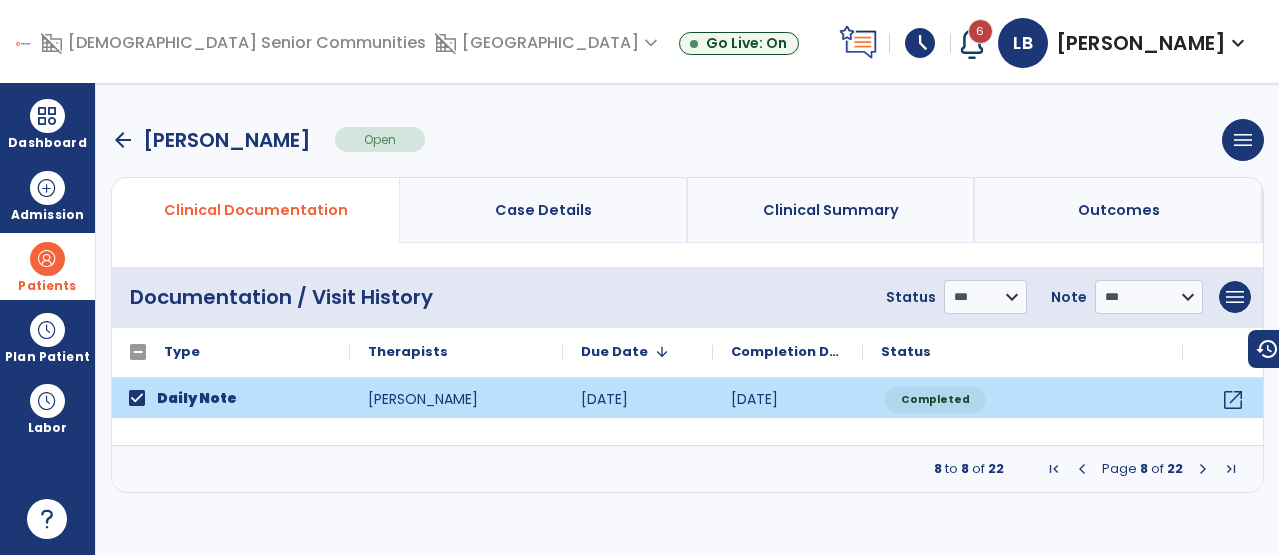 click at bounding box center [1203, 469] 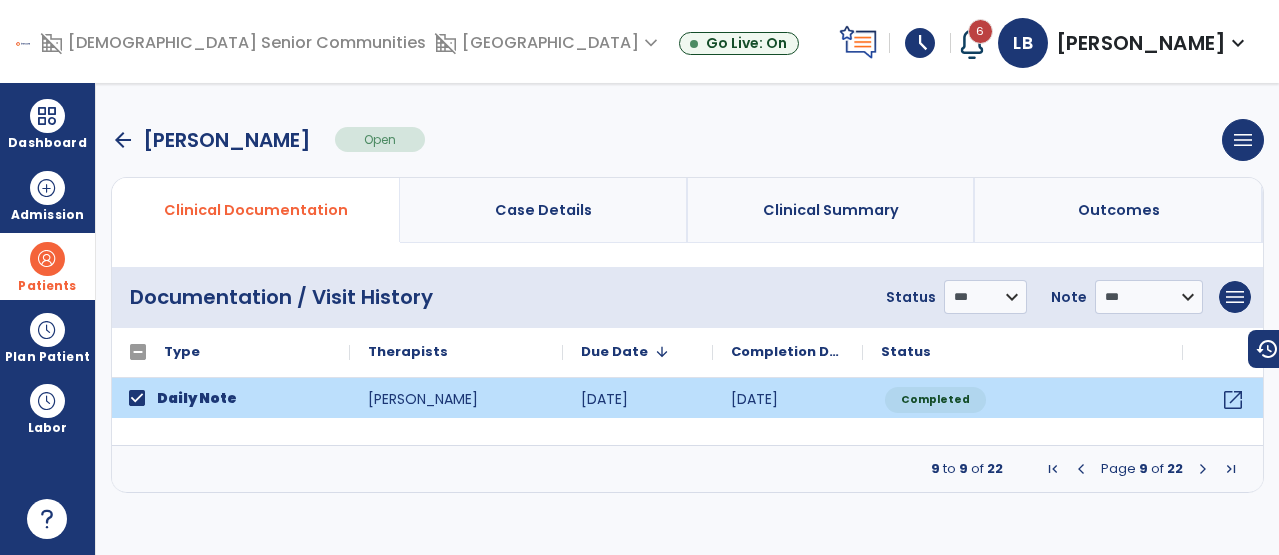 click at bounding box center (1203, 469) 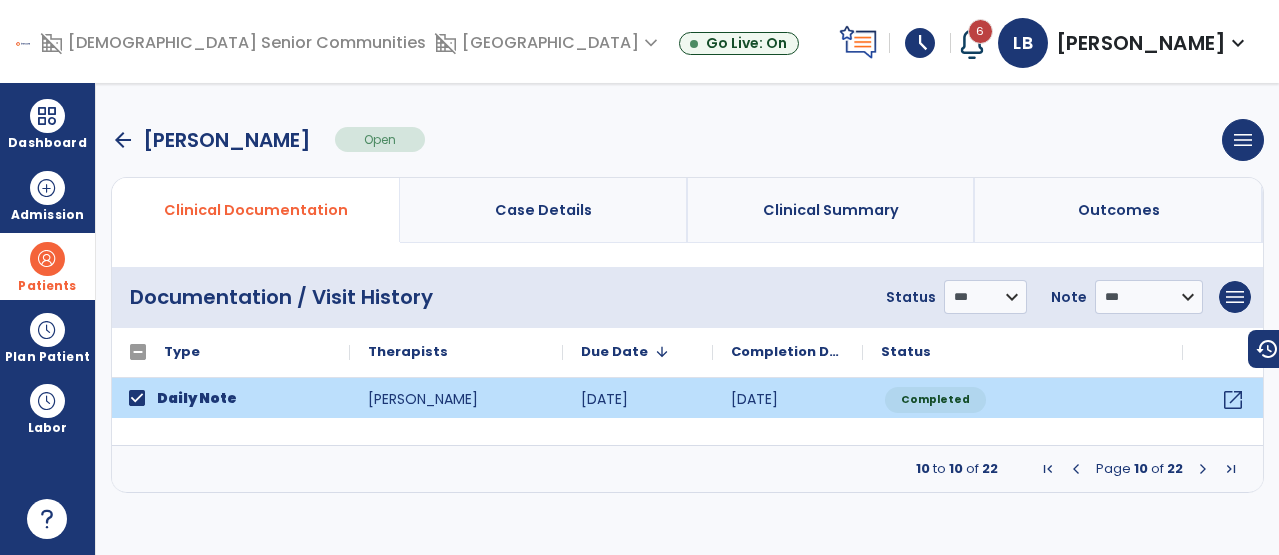 click at bounding box center (1203, 469) 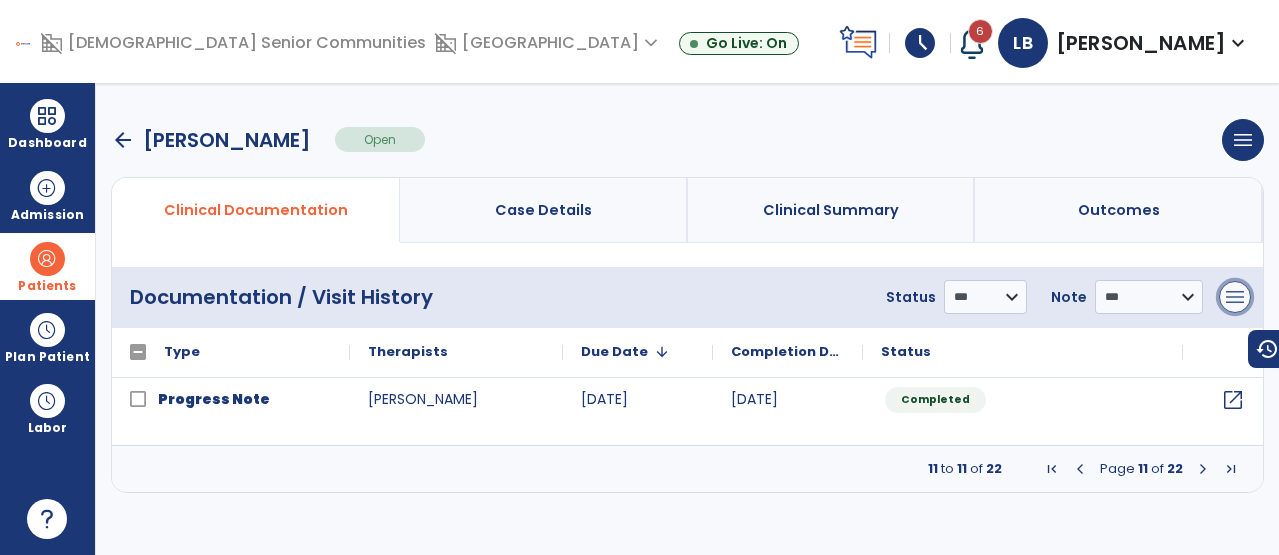 click on "menu" at bounding box center (1235, 297) 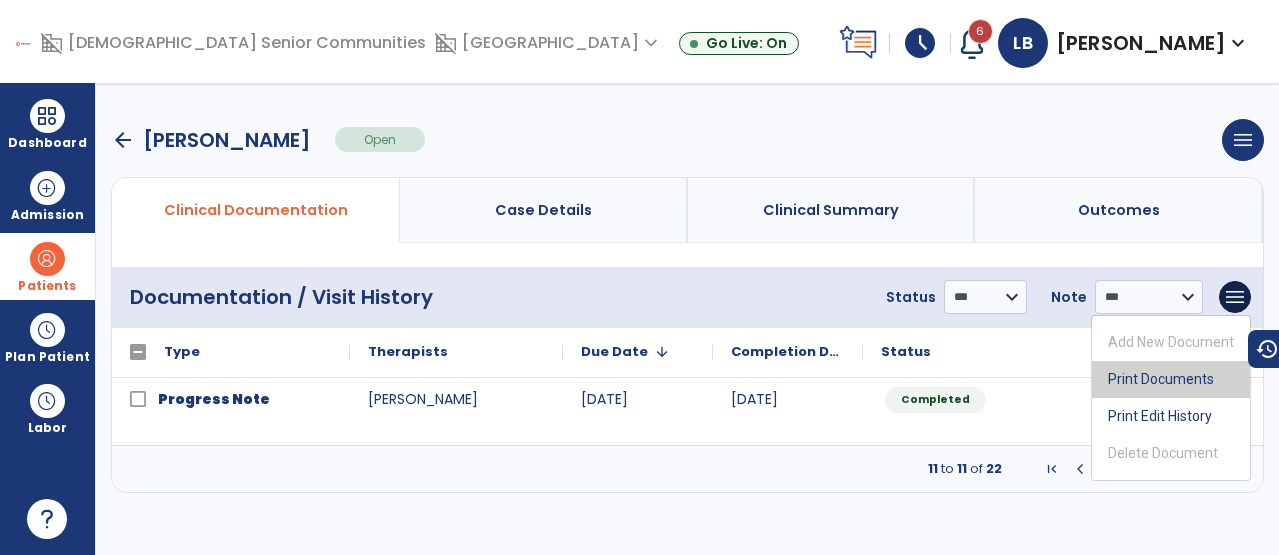 click on "Print Documents" at bounding box center [1171, 379] 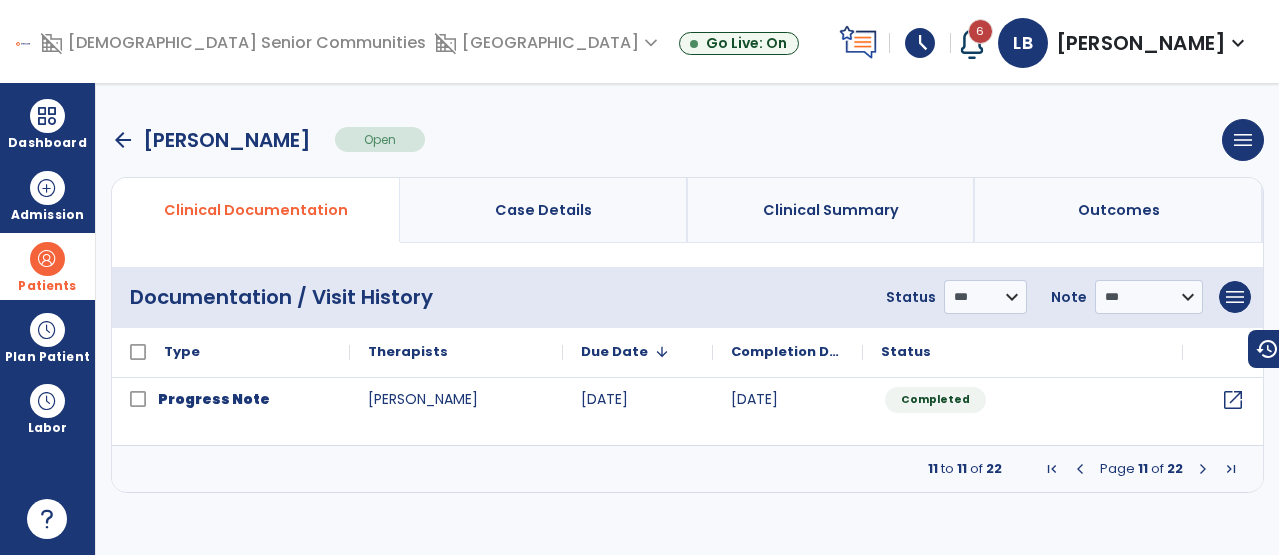 click at bounding box center [1080, 469] 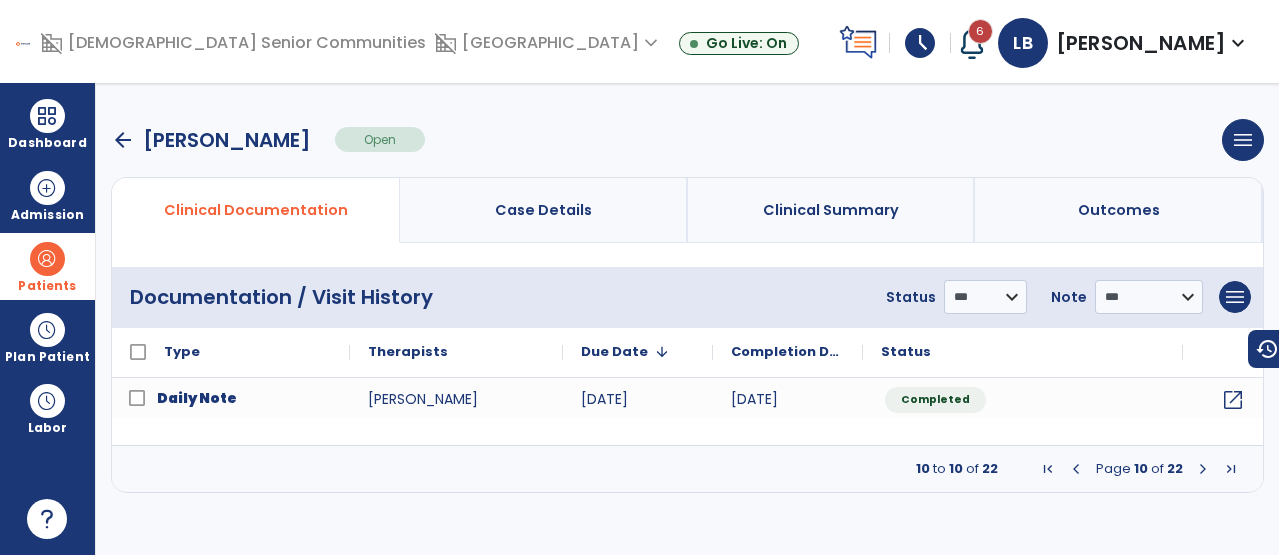 click at bounding box center (1076, 469) 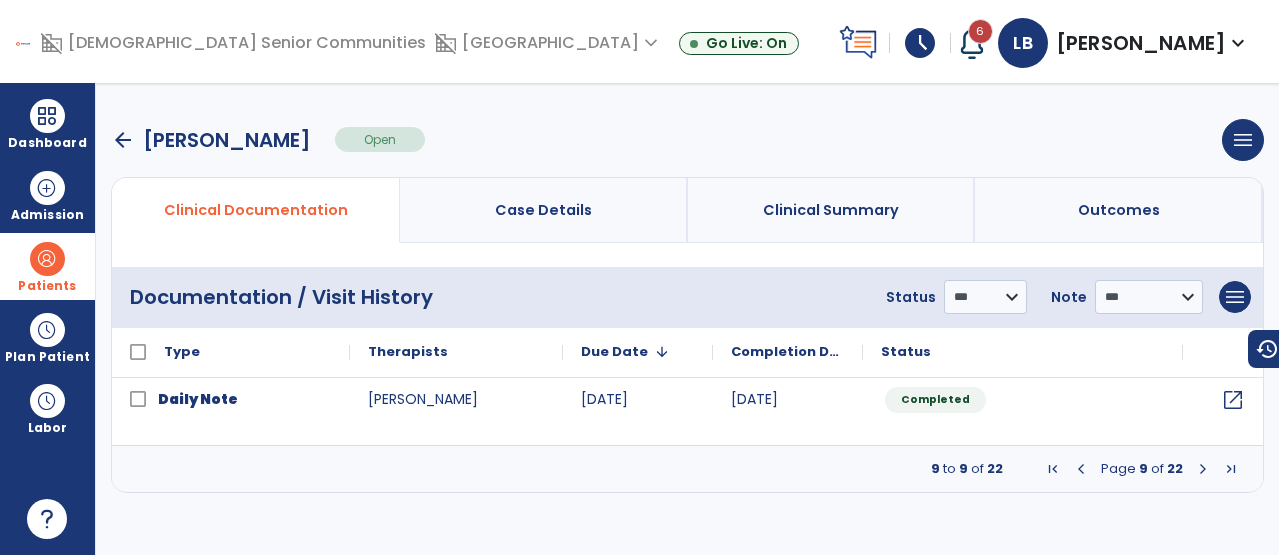 click at bounding box center (1081, 469) 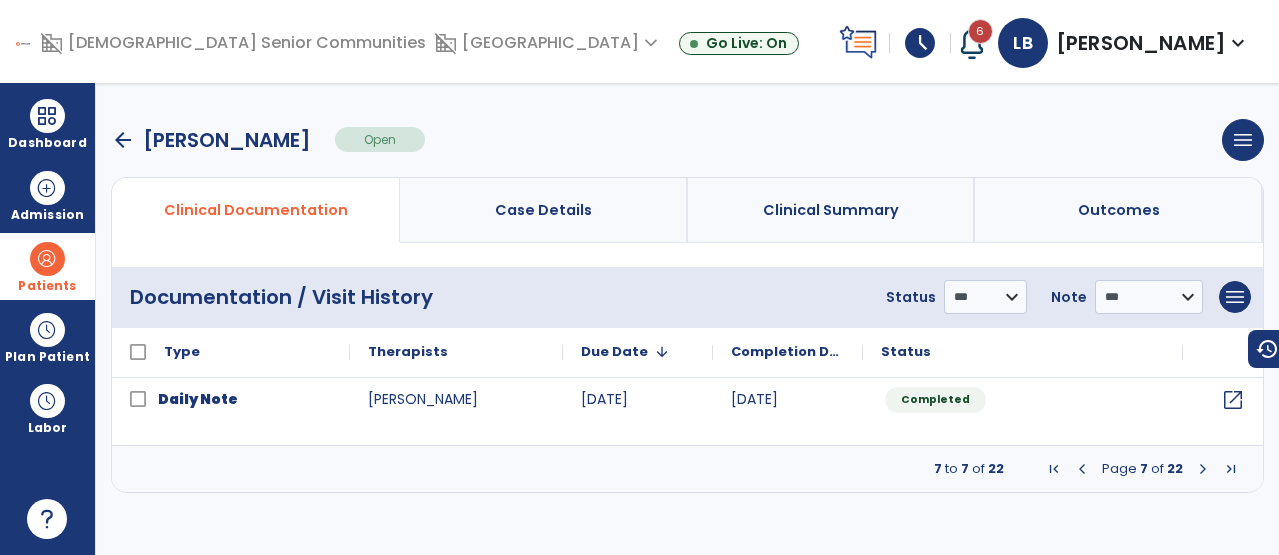 click at bounding box center [1082, 469] 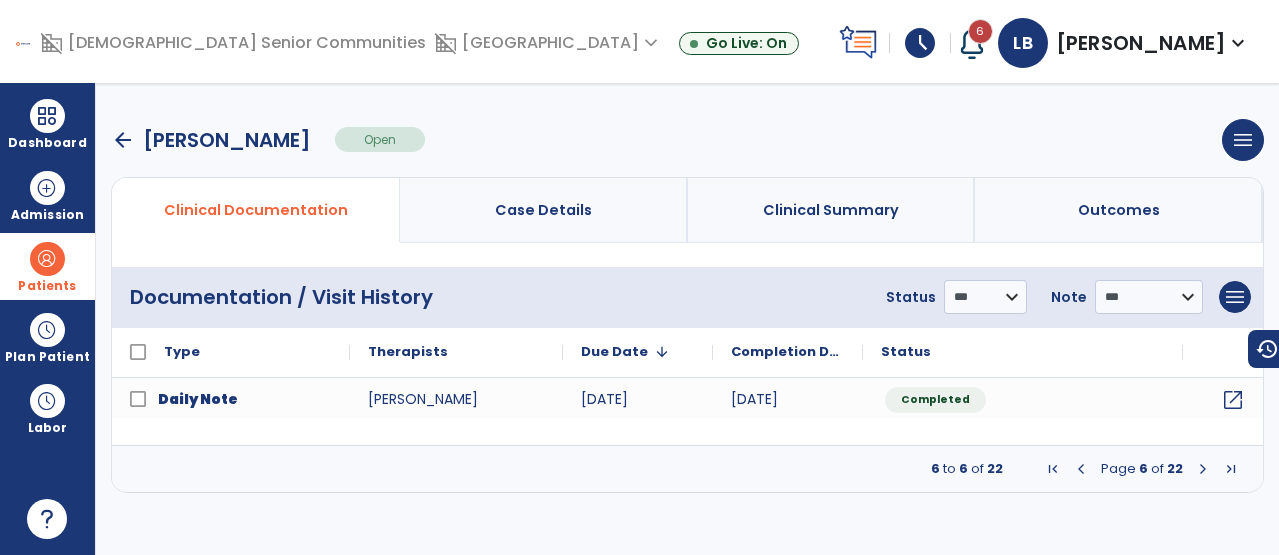click at bounding box center (1081, 469) 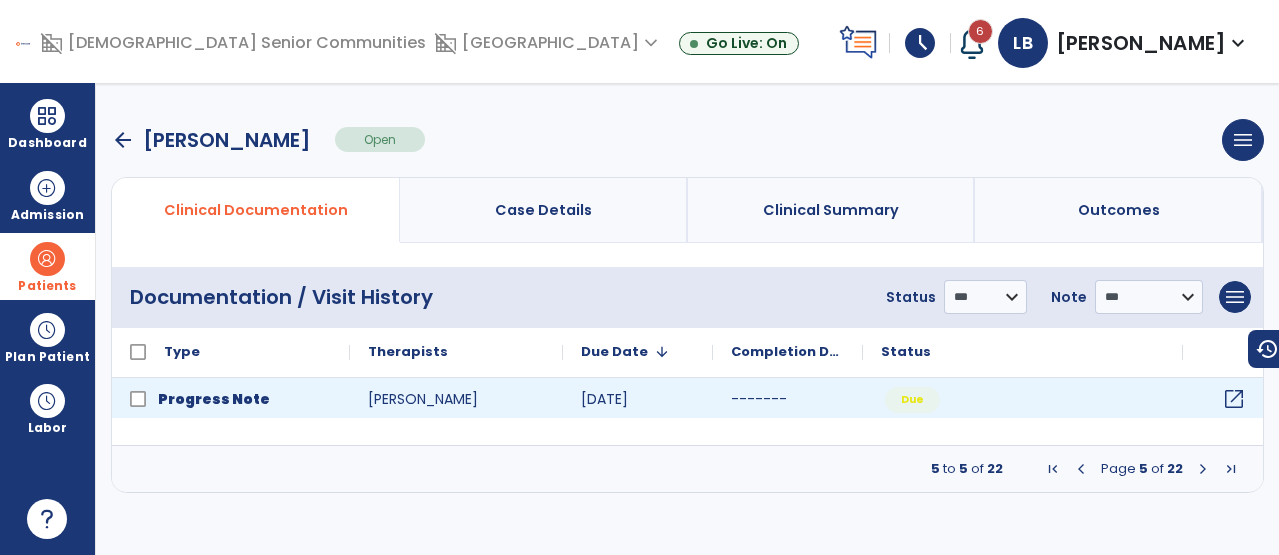 click on "open_in_new" 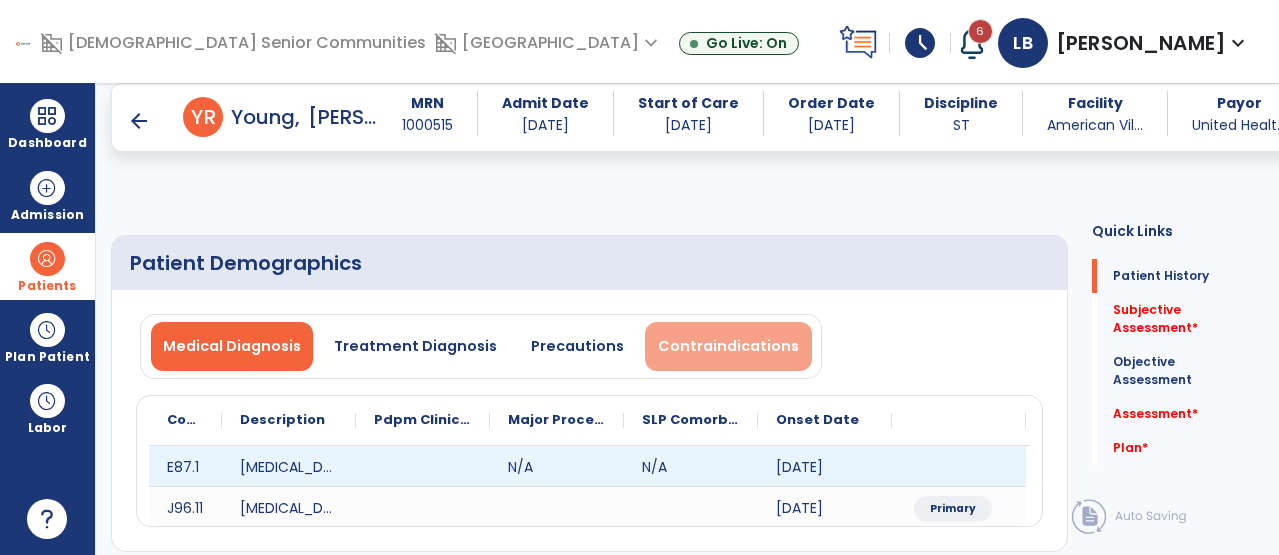 scroll, scrollTop: 412, scrollLeft: 0, axis: vertical 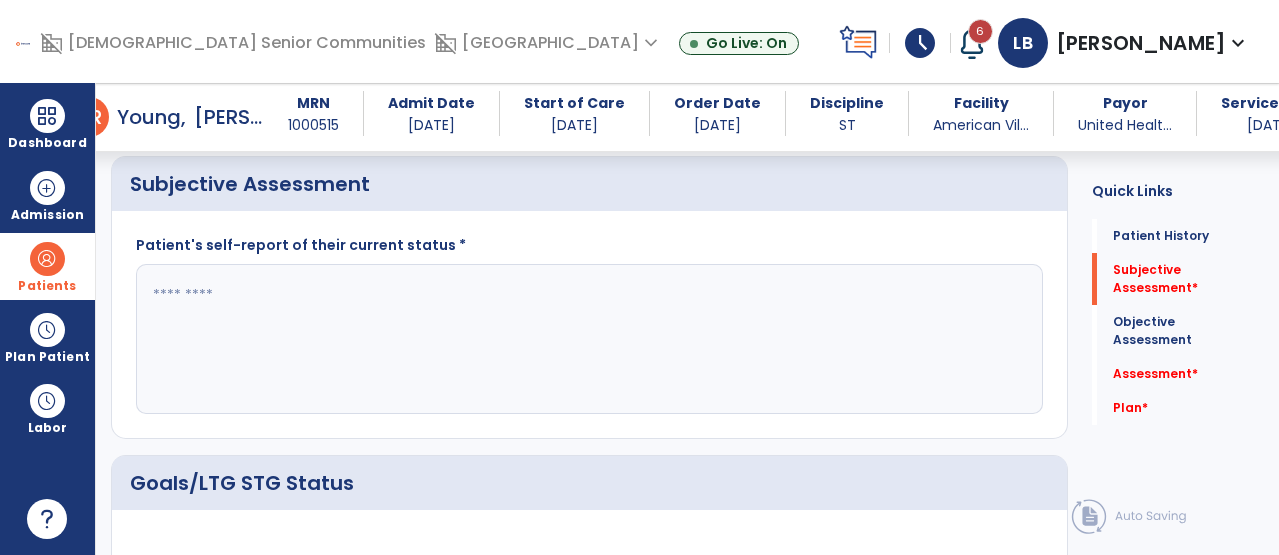 click 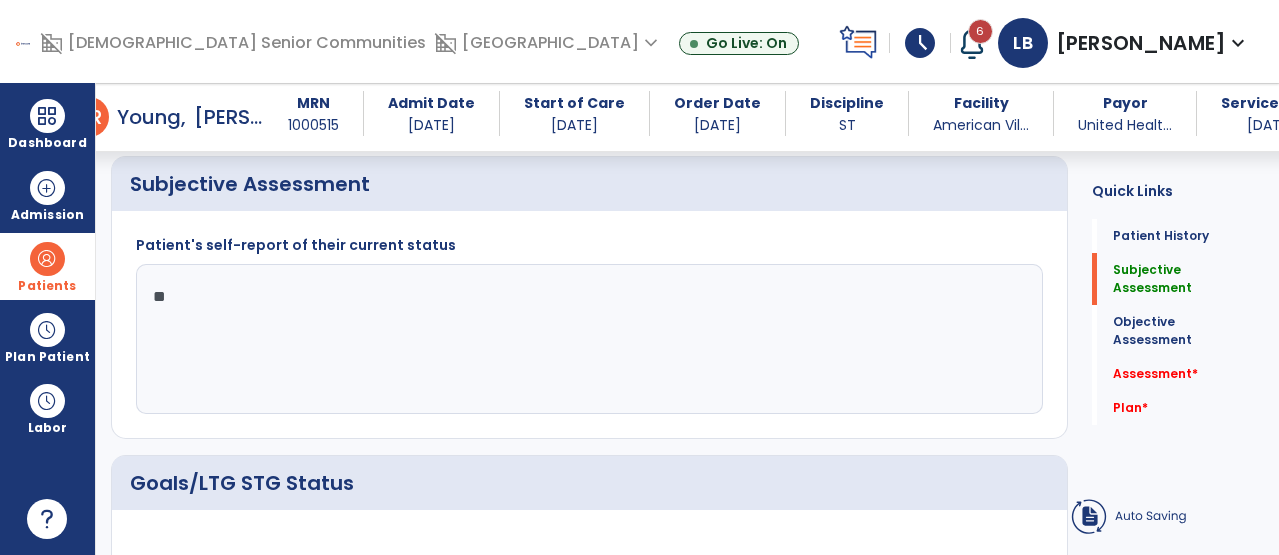 type on "*" 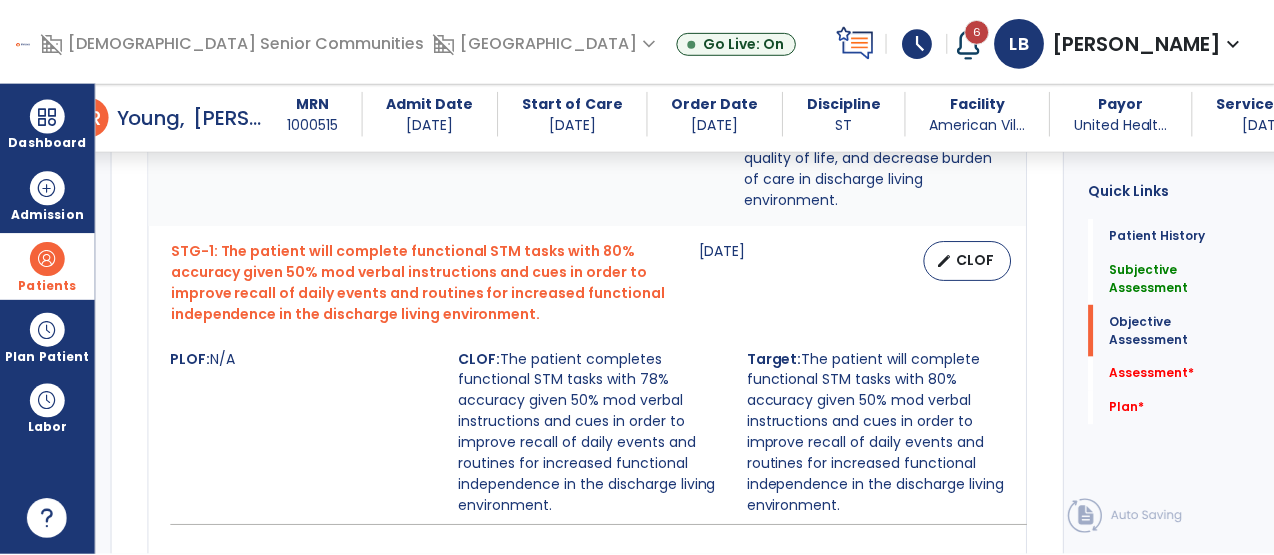 scroll, scrollTop: 1117, scrollLeft: 0, axis: vertical 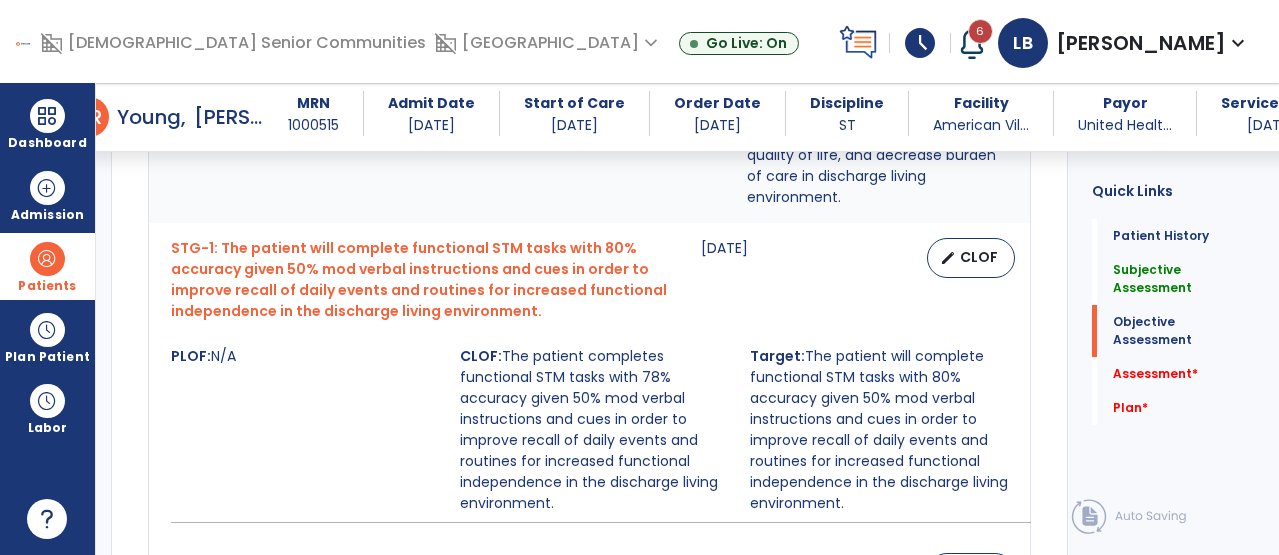 type on "**********" 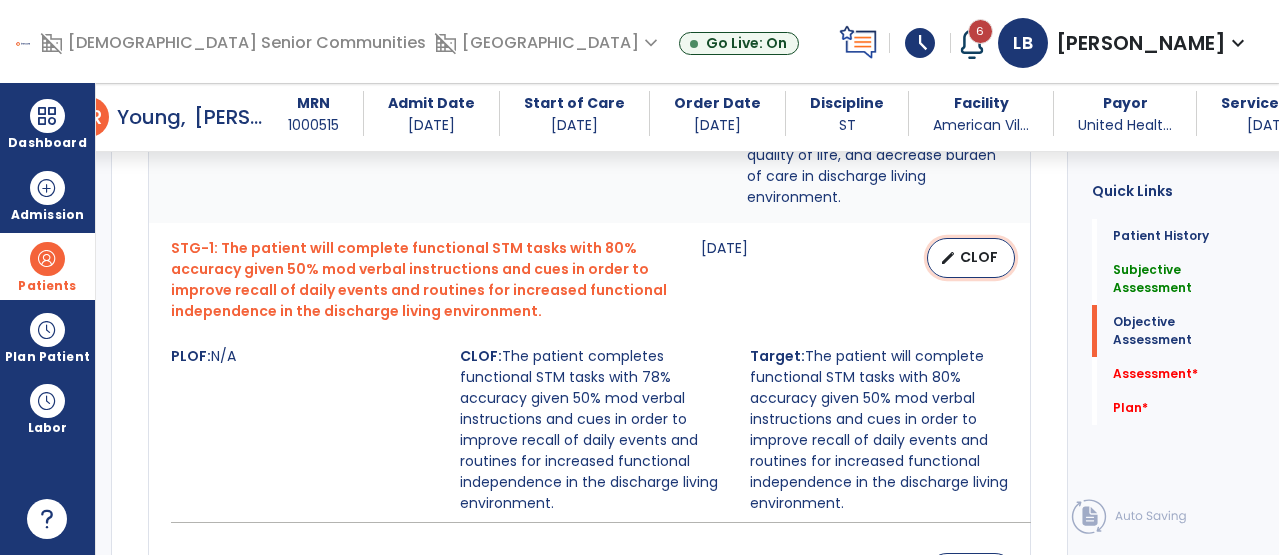 click on "edit" at bounding box center (948, 258) 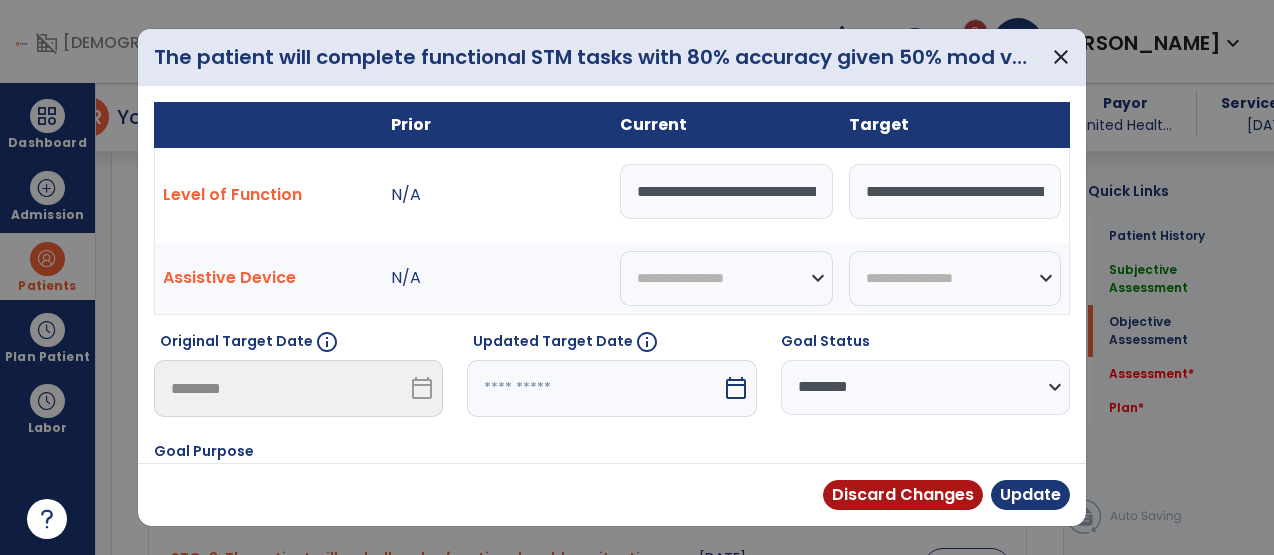 scroll, scrollTop: 1117, scrollLeft: 0, axis: vertical 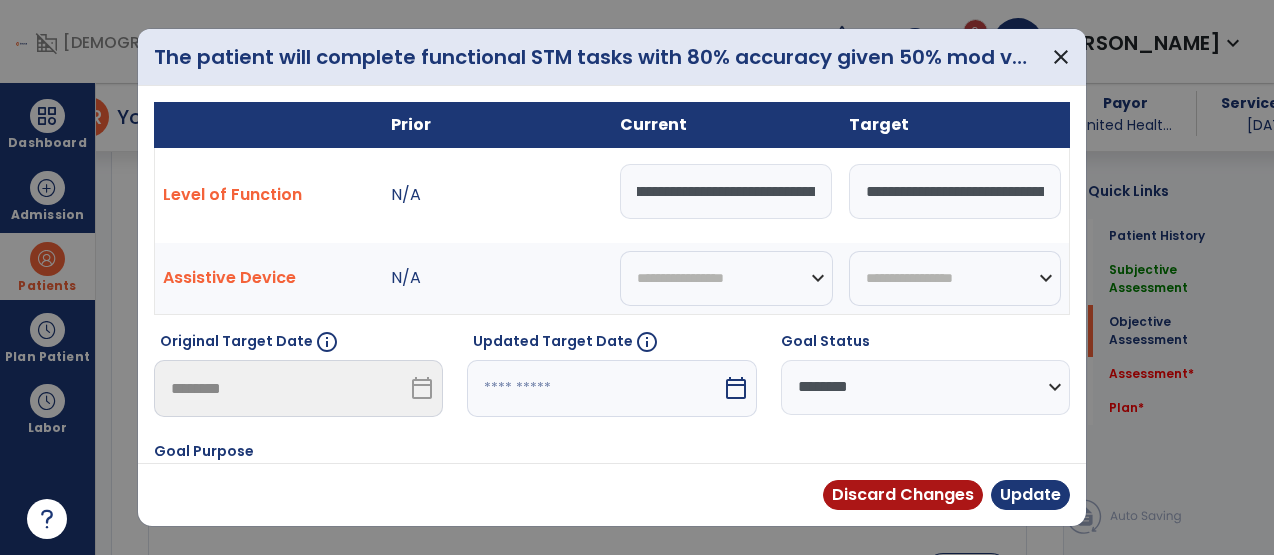 click at bounding box center (594, 388) 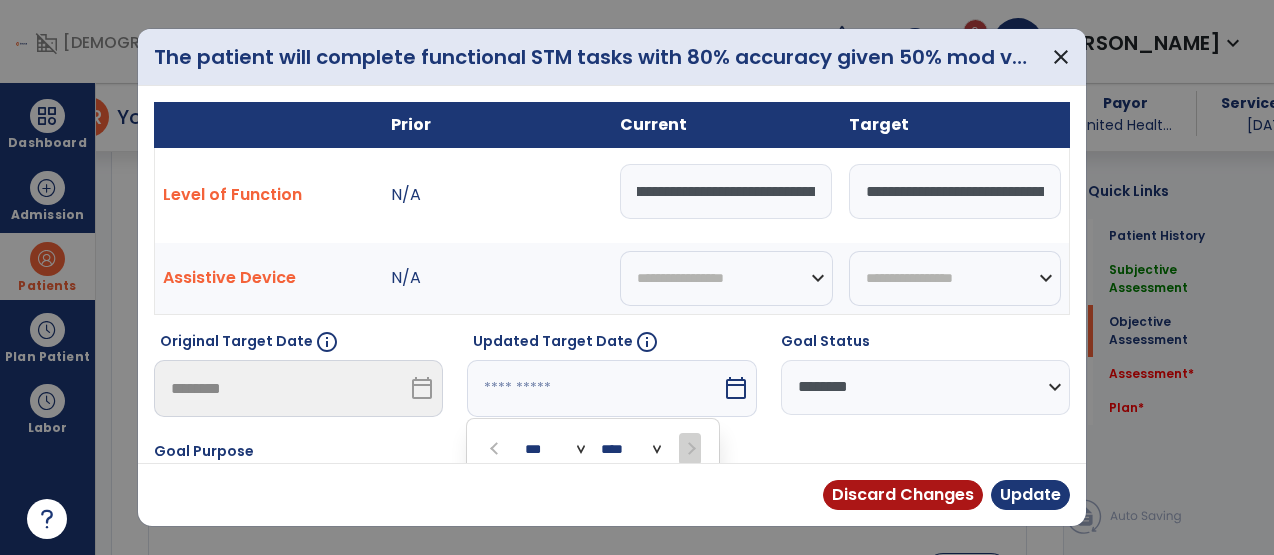 scroll, scrollTop: 250, scrollLeft: 0, axis: vertical 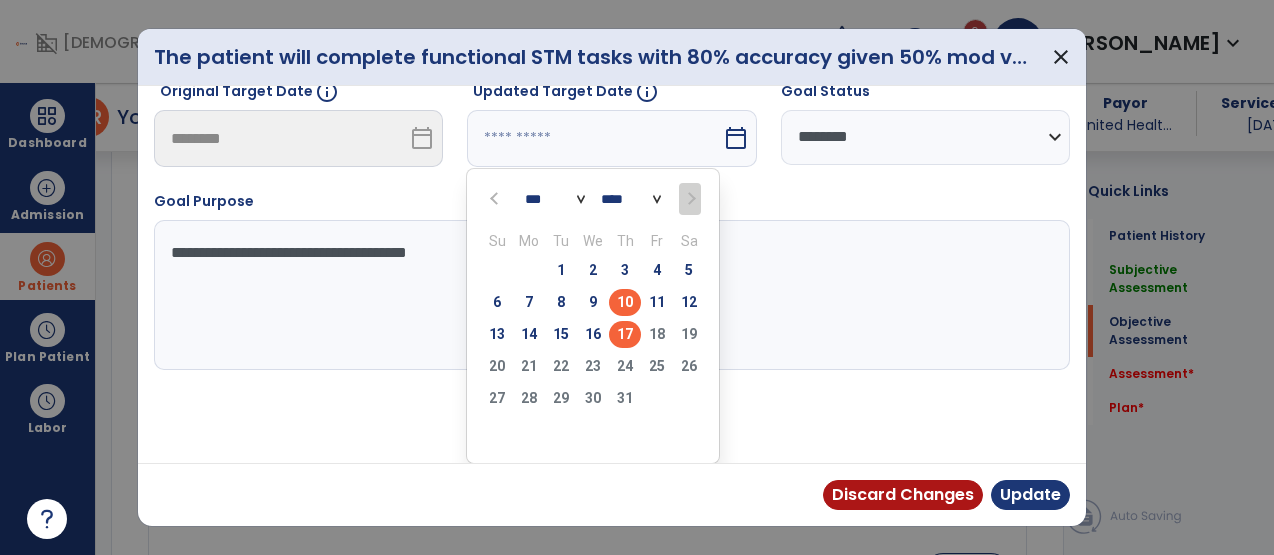 click on "17" at bounding box center (625, 334) 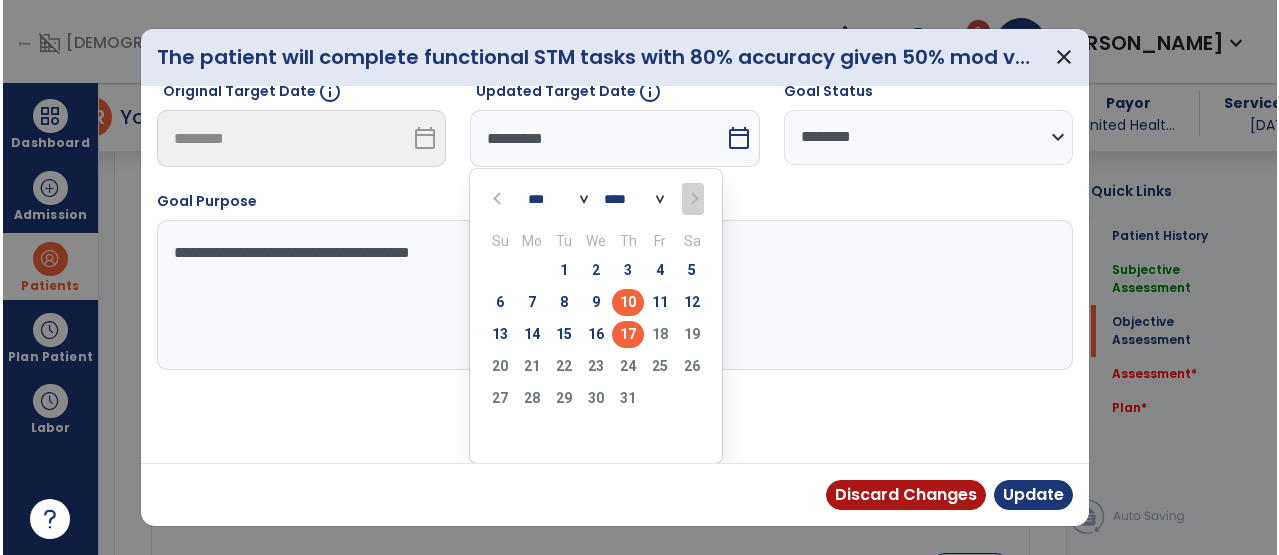 scroll, scrollTop: 172, scrollLeft: 0, axis: vertical 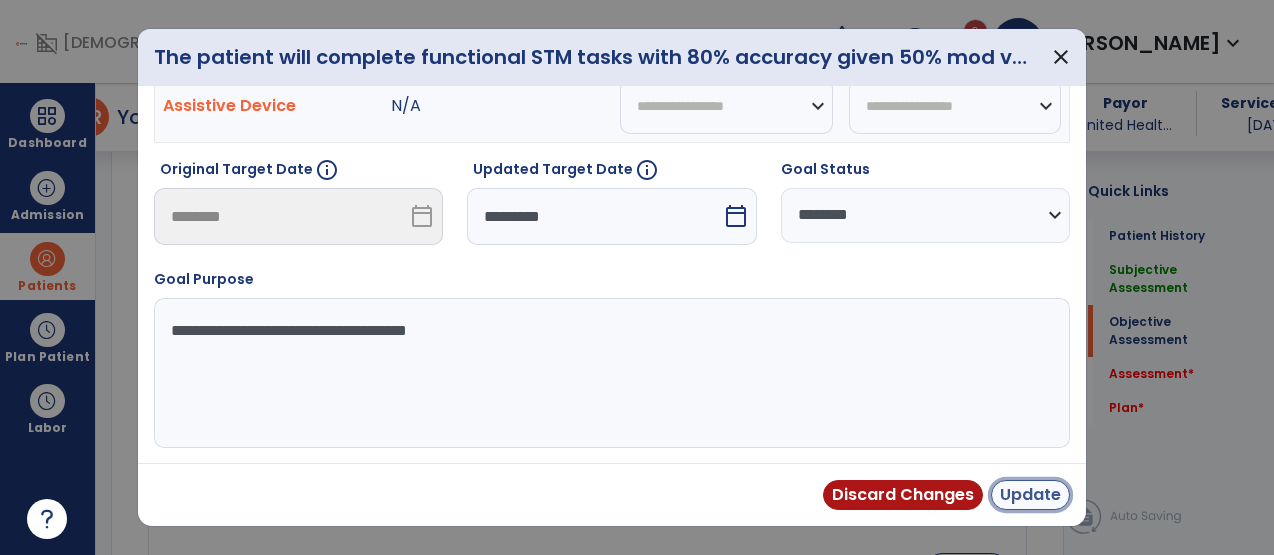 click on "Update" at bounding box center (1030, 495) 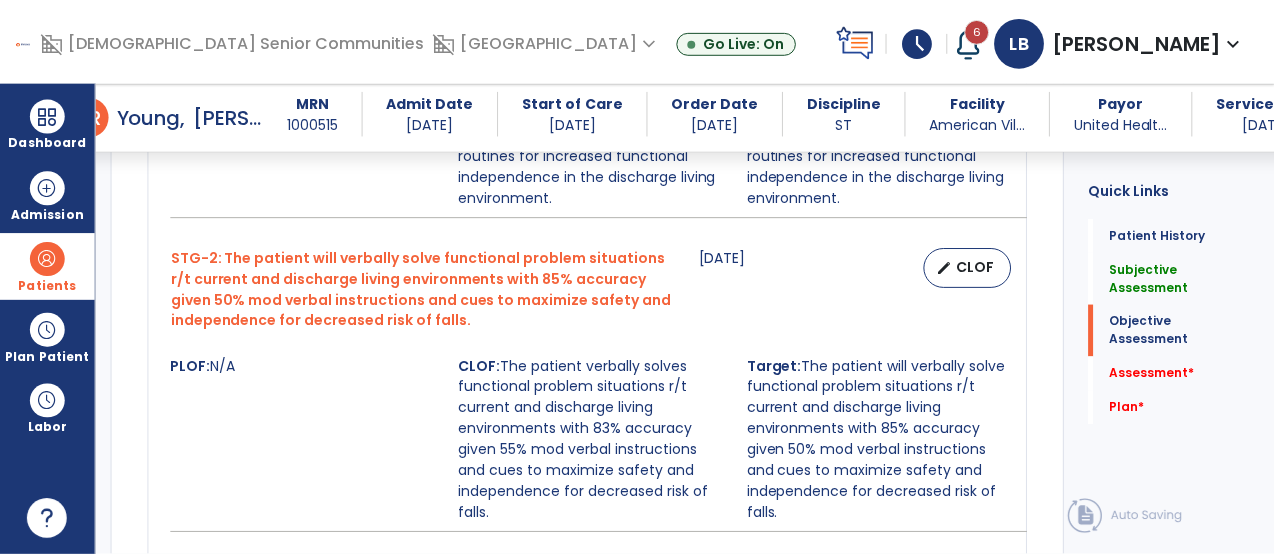 scroll, scrollTop: 1423, scrollLeft: 0, axis: vertical 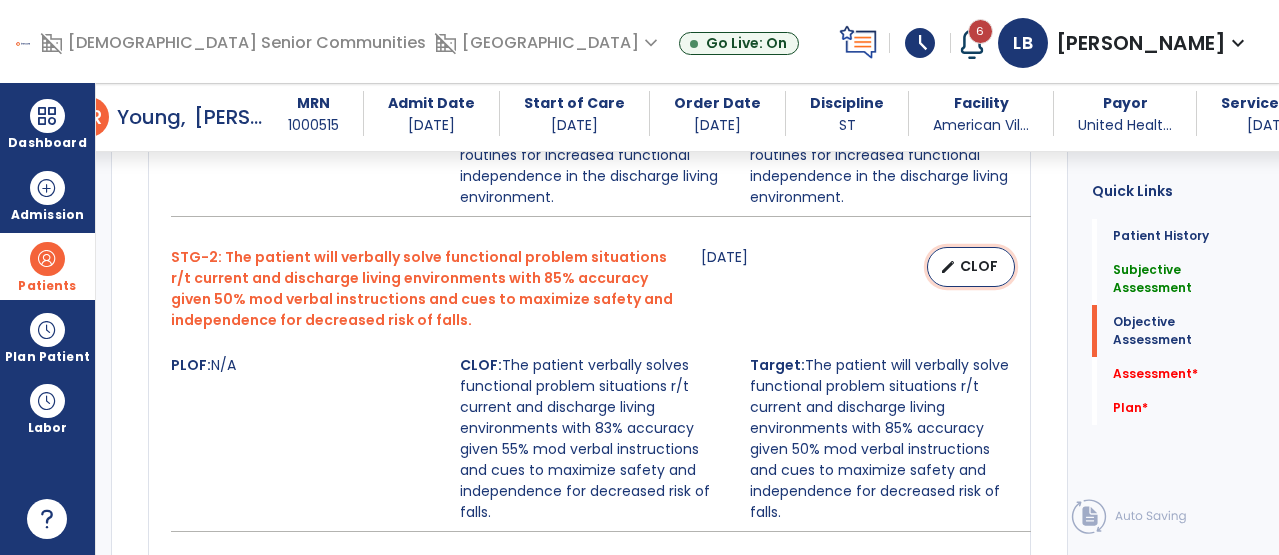click on "CLOF" at bounding box center [979, 266] 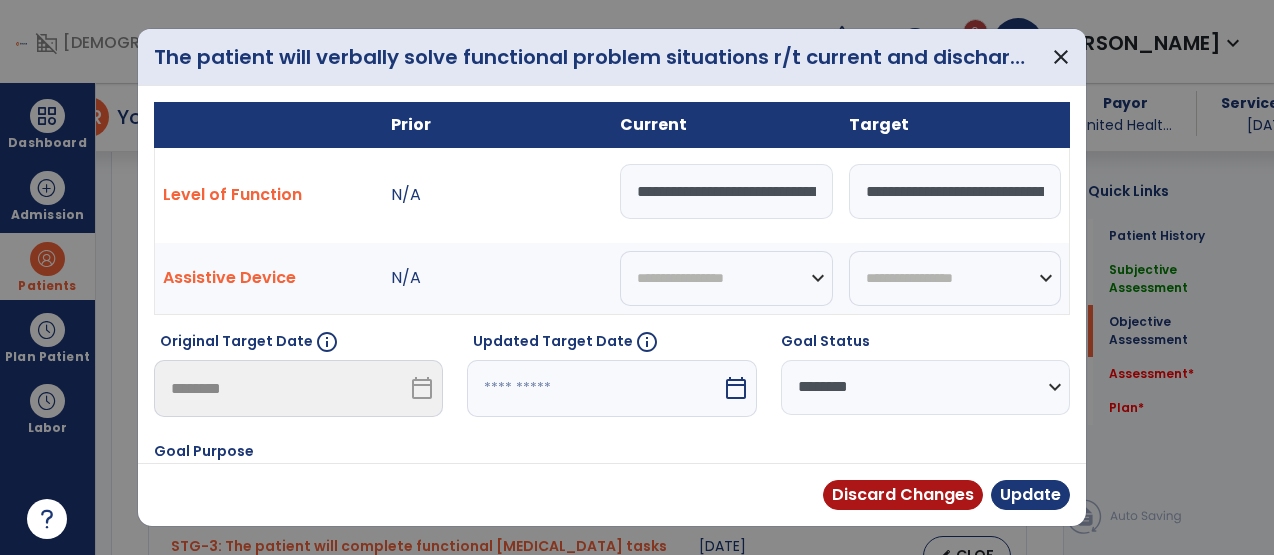 scroll, scrollTop: 1444, scrollLeft: 0, axis: vertical 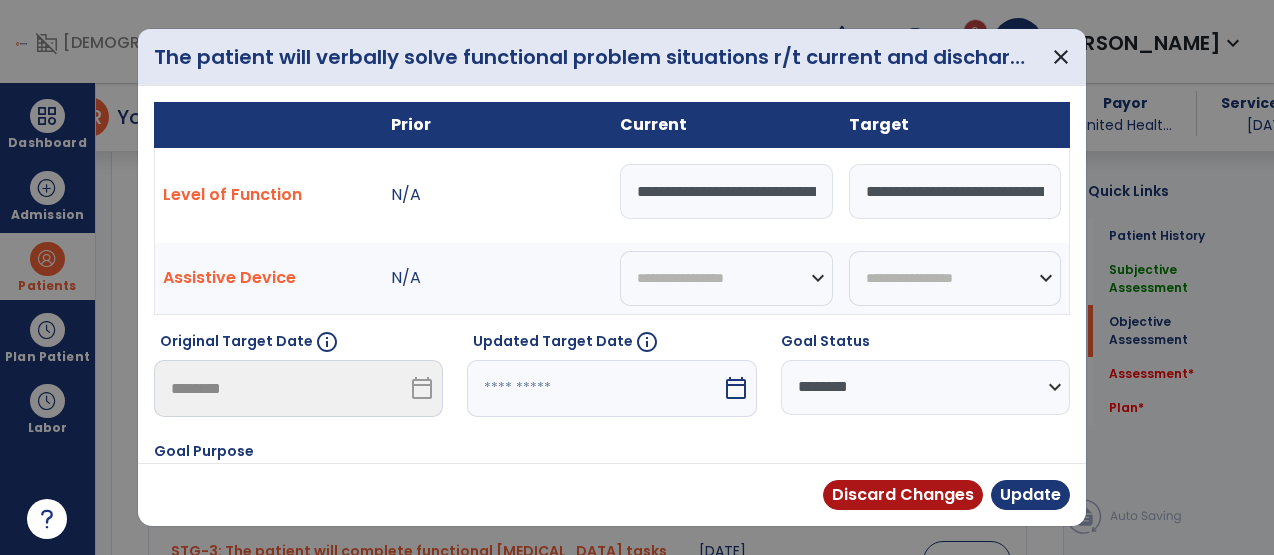 click at bounding box center [594, 388] 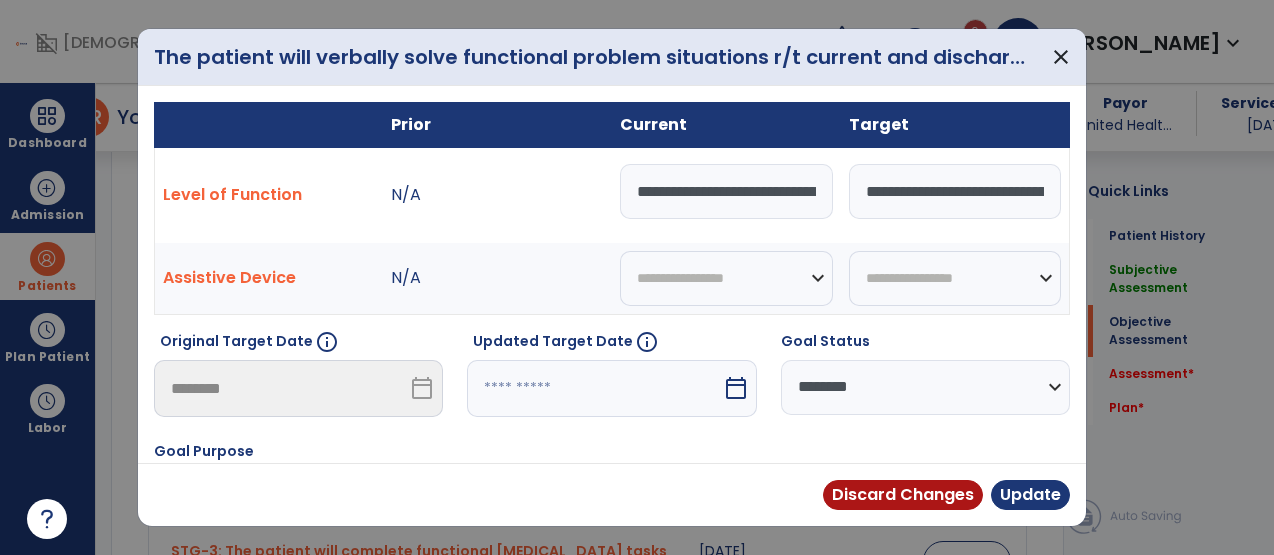 select on "*" 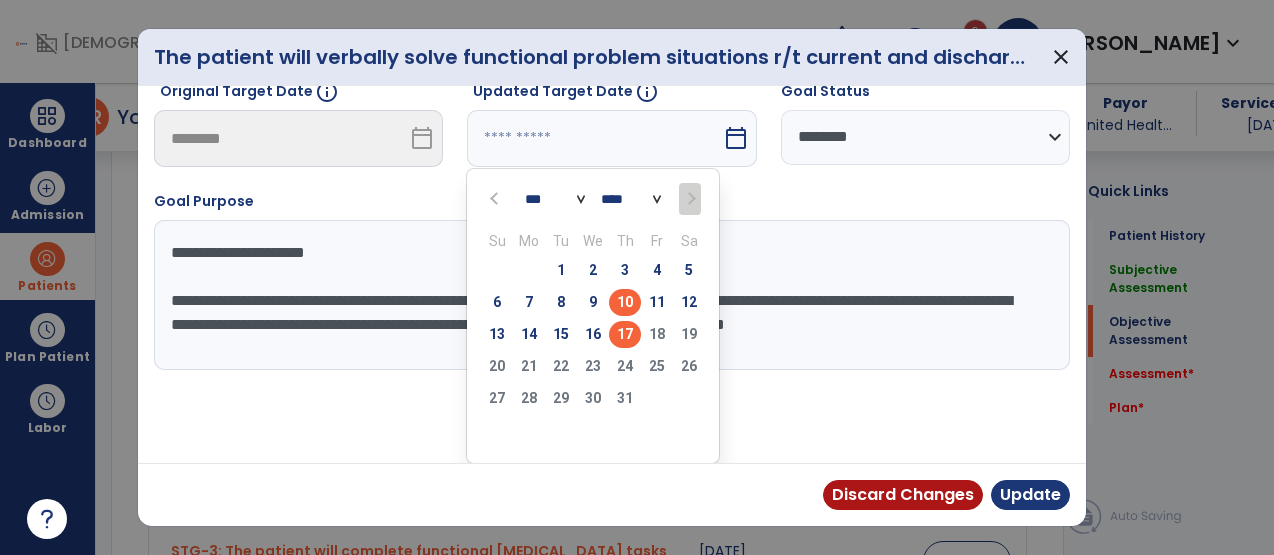 click on "17" at bounding box center [625, 334] 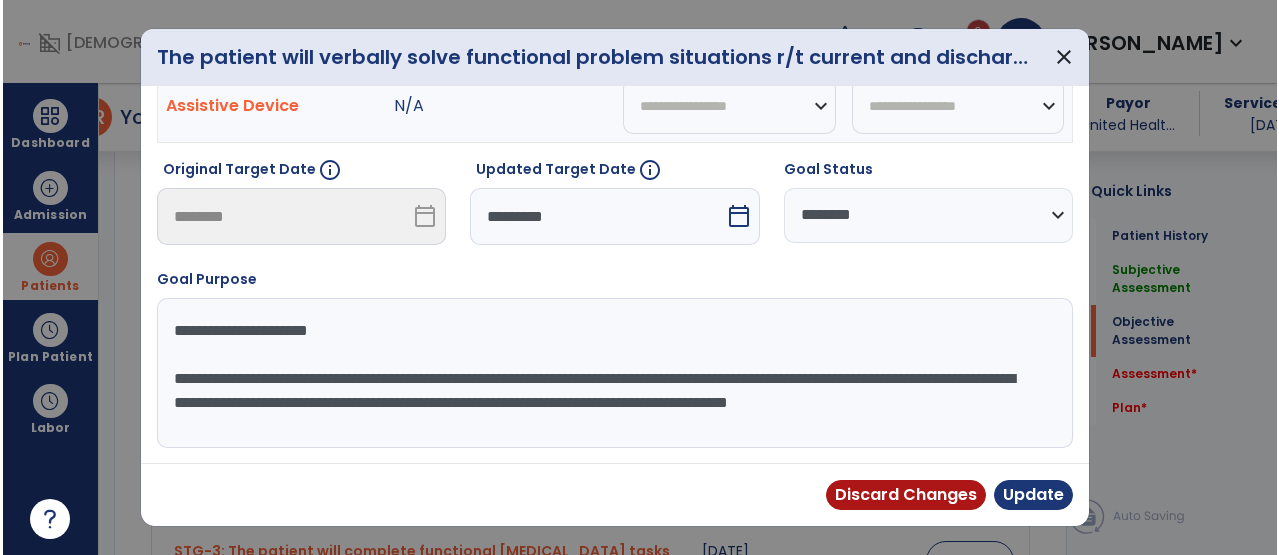 scroll, scrollTop: 172, scrollLeft: 0, axis: vertical 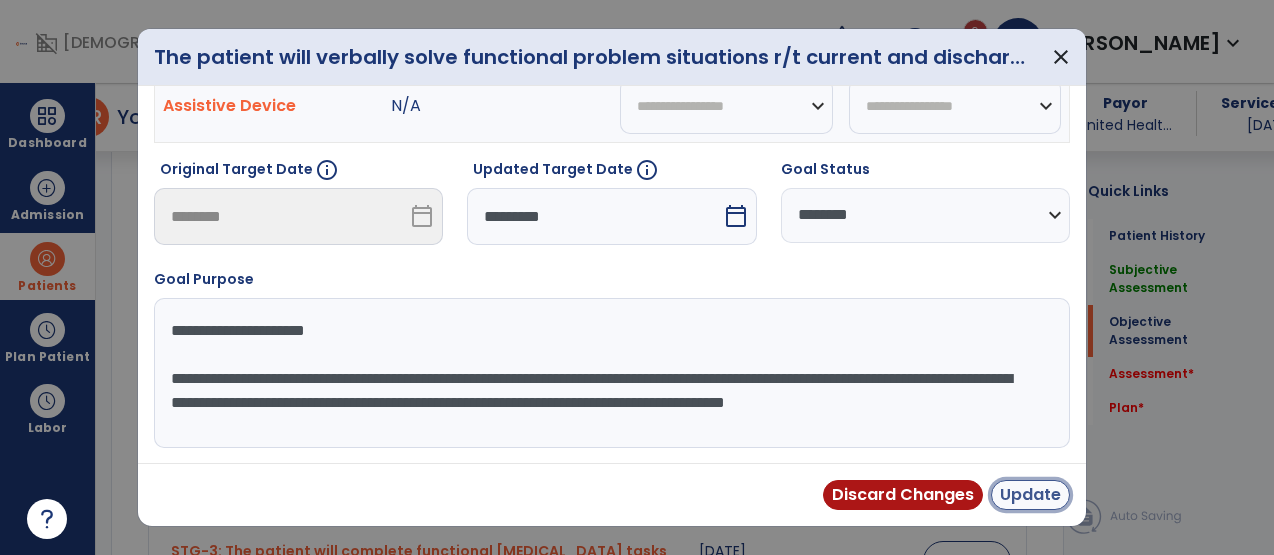 click on "Update" at bounding box center [1030, 495] 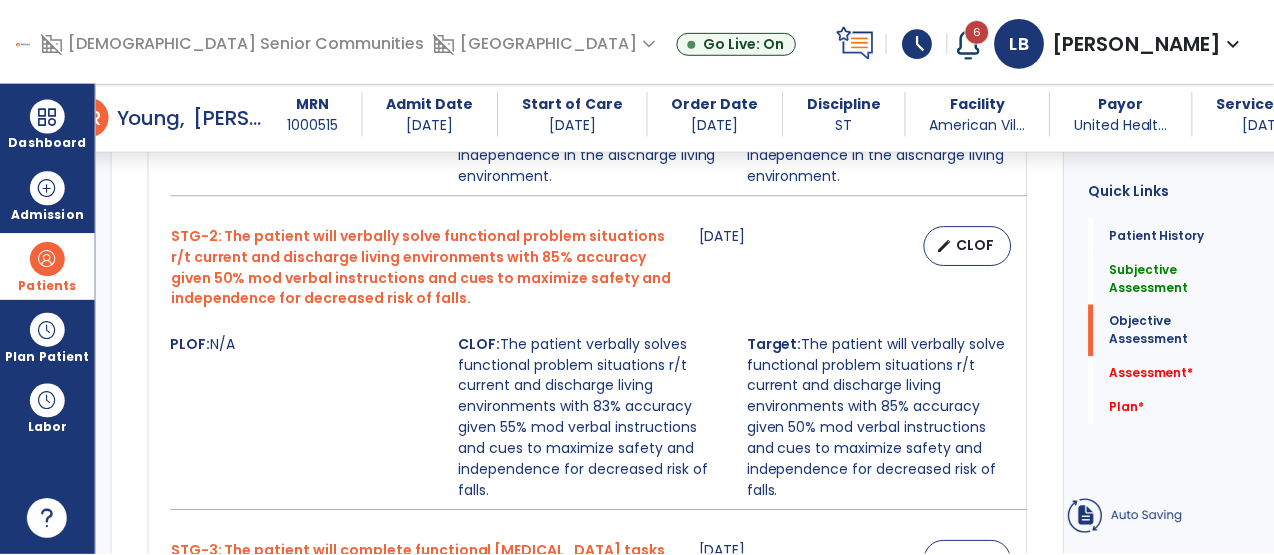 scroll, scrollTop: 1423, scrollLeft: 0, axis: vertical 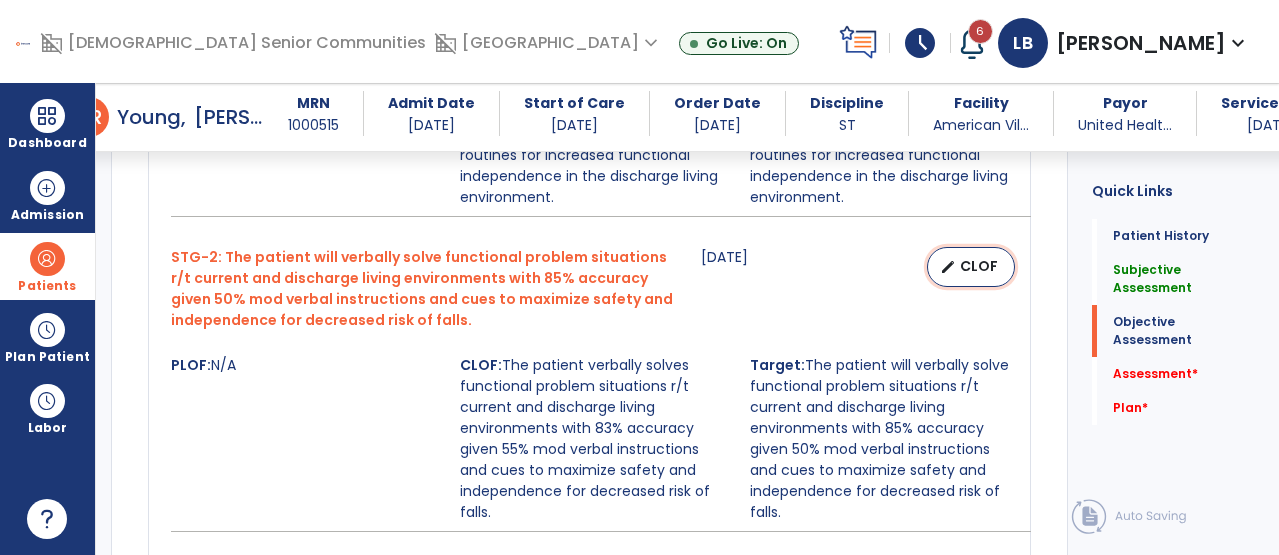 click on "edit" at bounding box center [948, 267] 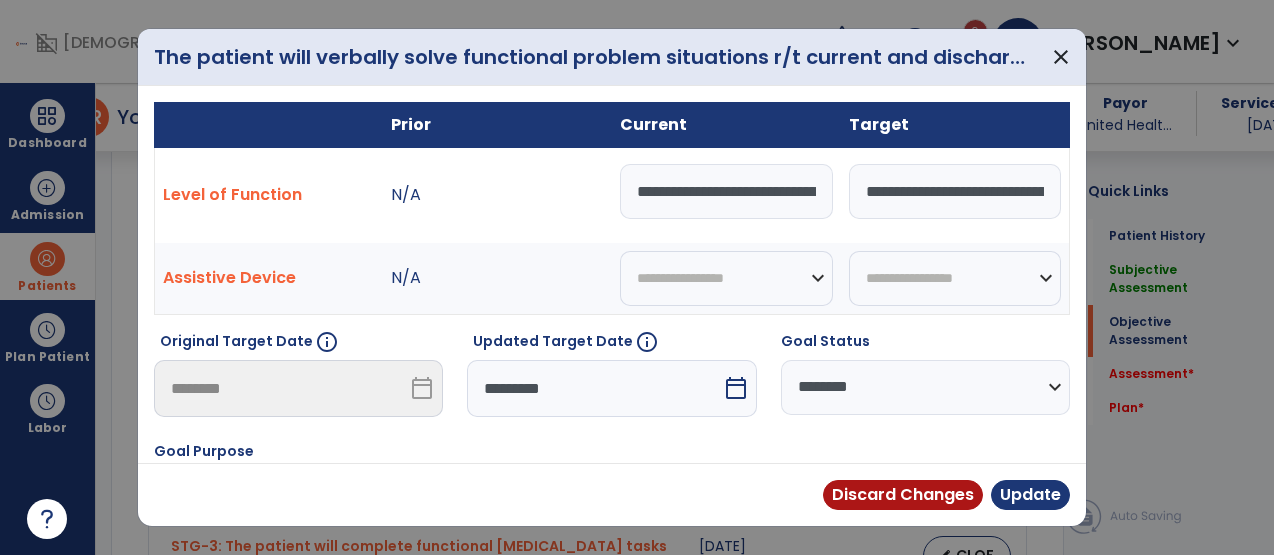 scroll, scrollTop: 1444, scrollLeft: 0, axis: vertical 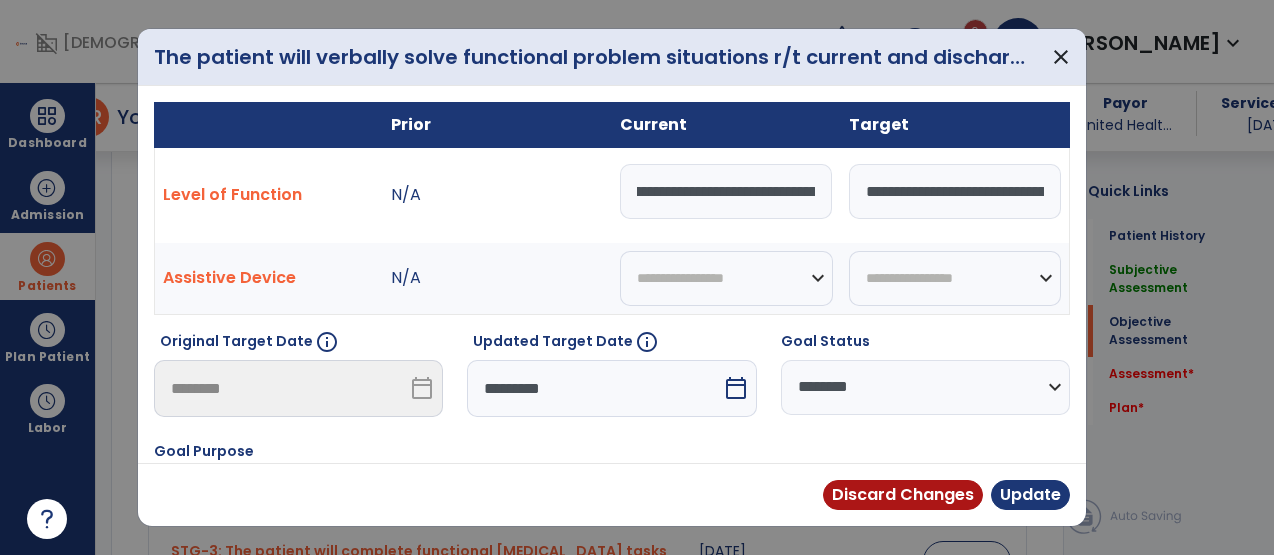 click on "**********" at bounding box center (955, 191) 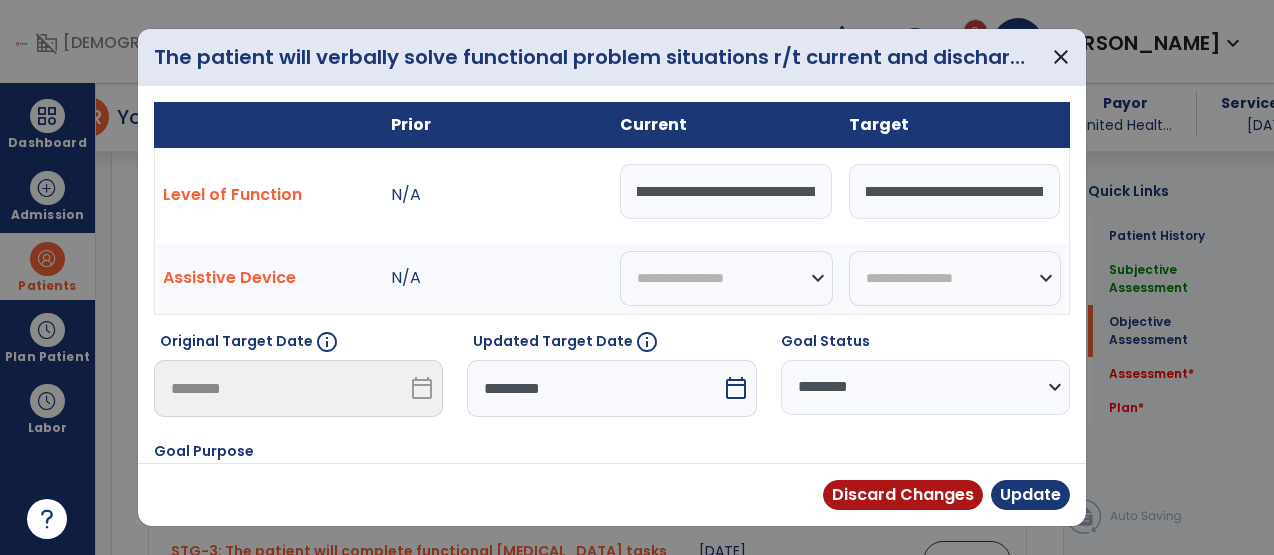 scroll, scrollTop: 0, scrollLeft: 878, axis: horizontal 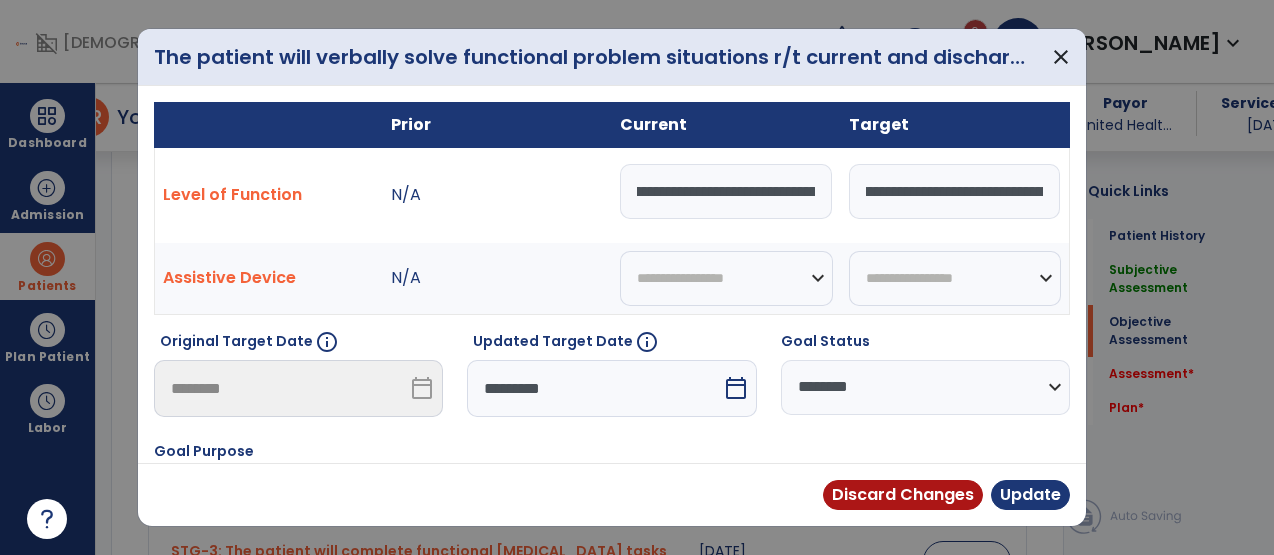 click on "**********" at bounding box center (726, 191) 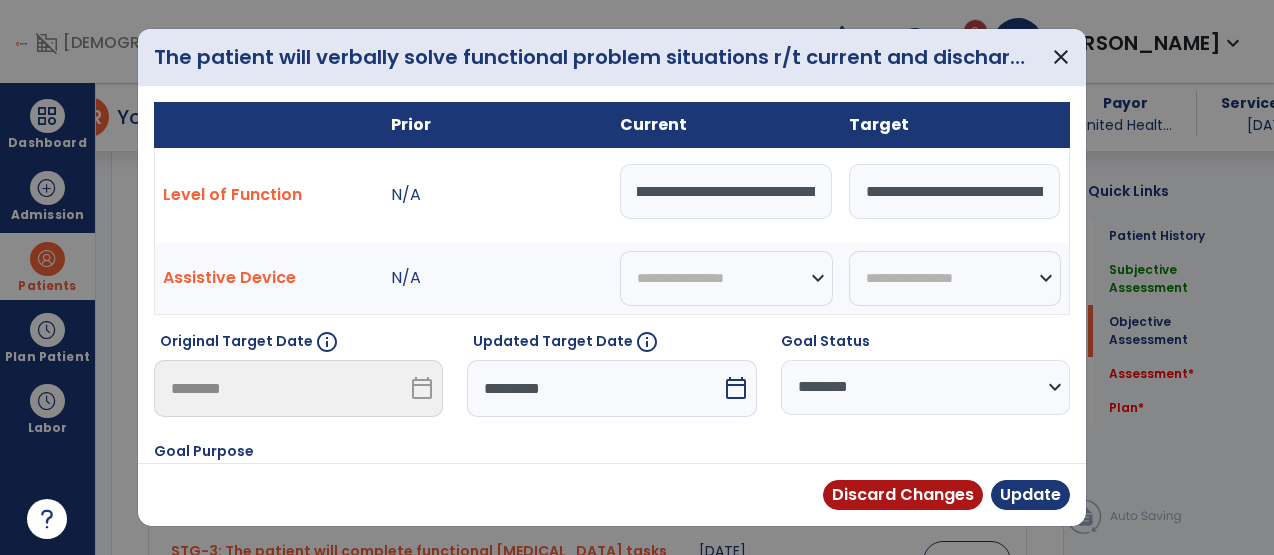 scroll, scrollTop: 0, scrollLeft: 953, axis: horizontal 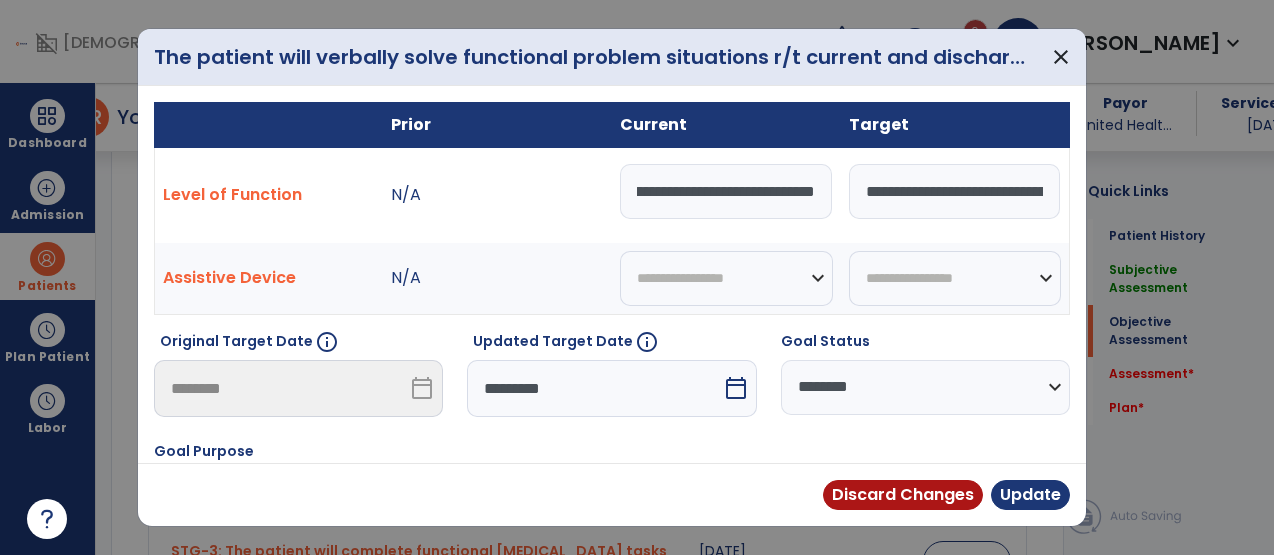 drag, startPoint x: 728, startPoint y: 195, endPoint x: 922, endPoint y: 216, distance: 195.13329 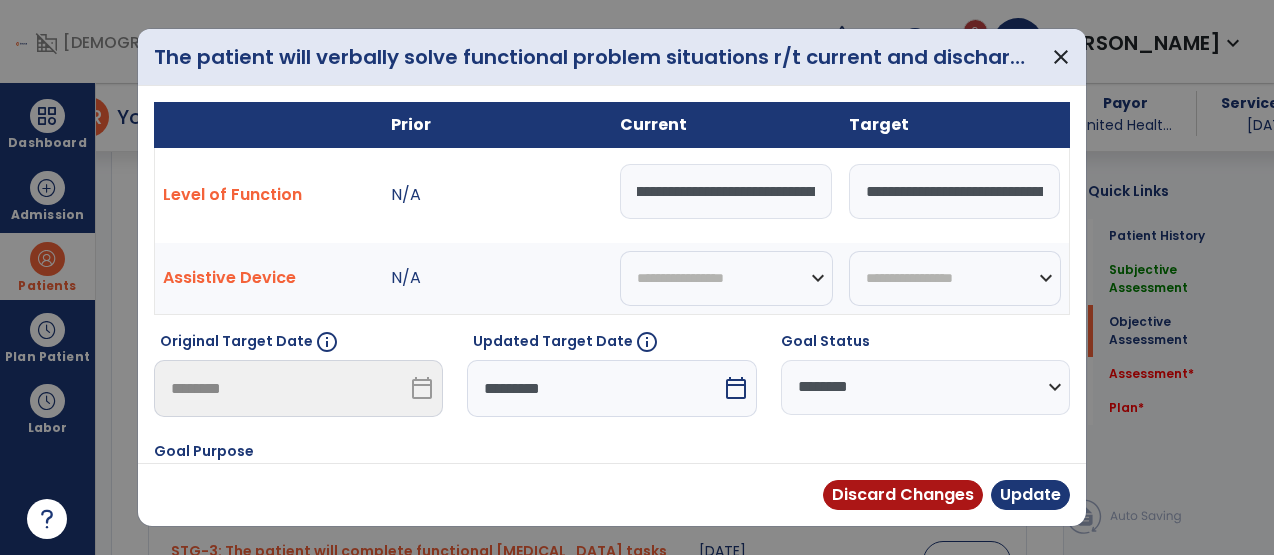 scroll, scrollTop: 0, scrollLeft: 1674, axis: horizontal 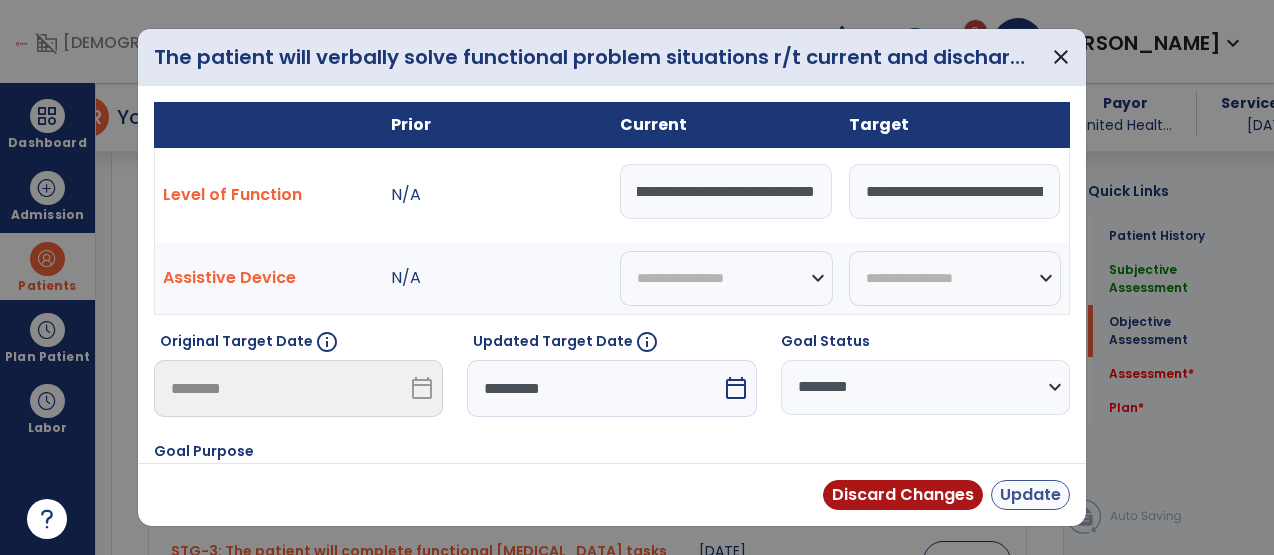 type on "**********" 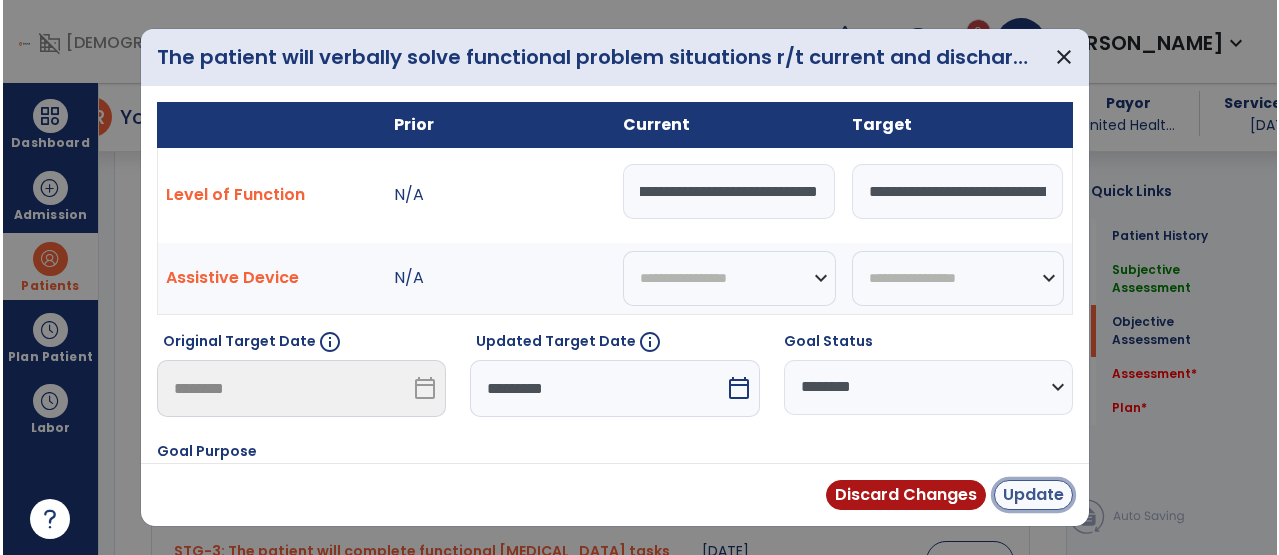 scroll, scrollTop: 0, scrollLeft: 0, axis: both 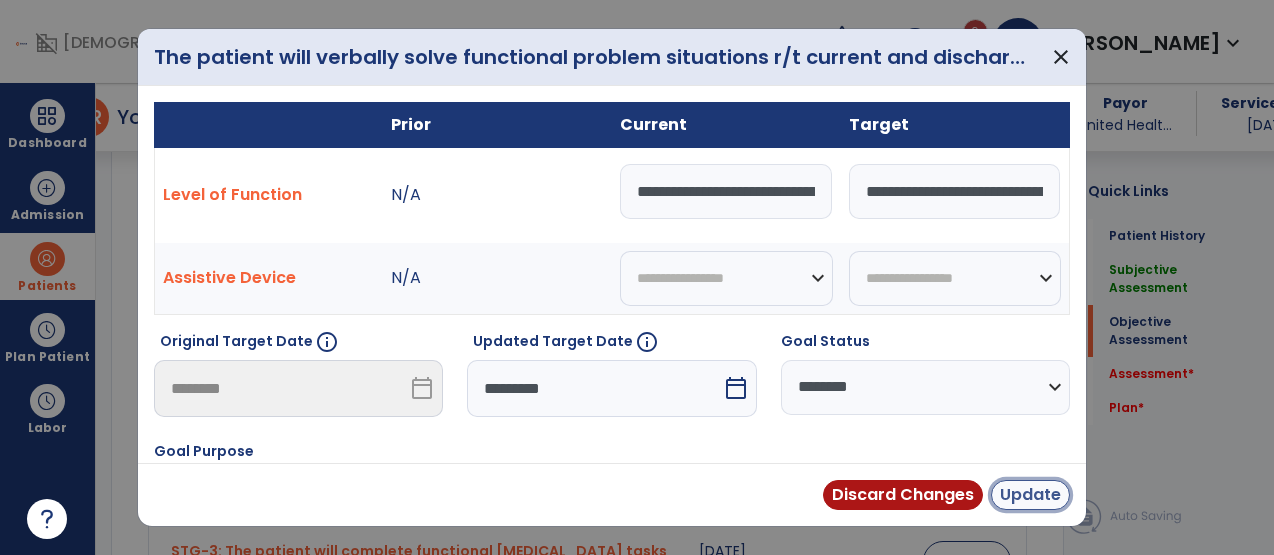 click on "Update" at bounding box center (1030, 495) 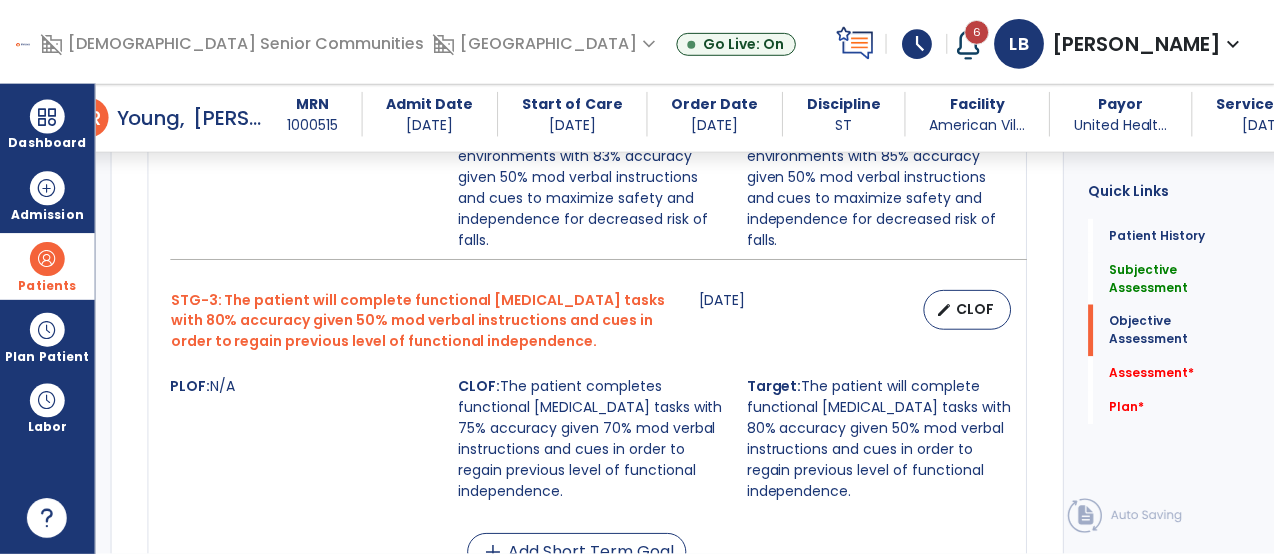 scroll, scrollTop: 1768, scrollLeft: 0, axis: vertical 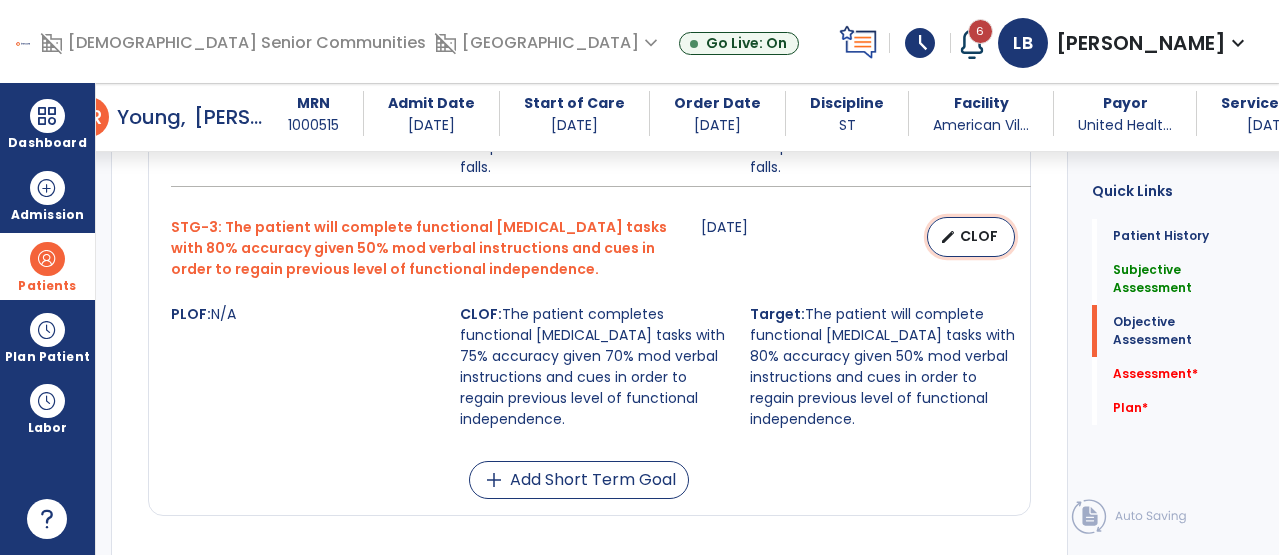 click on "edit   CLOF" at bounding box center (971, 237) 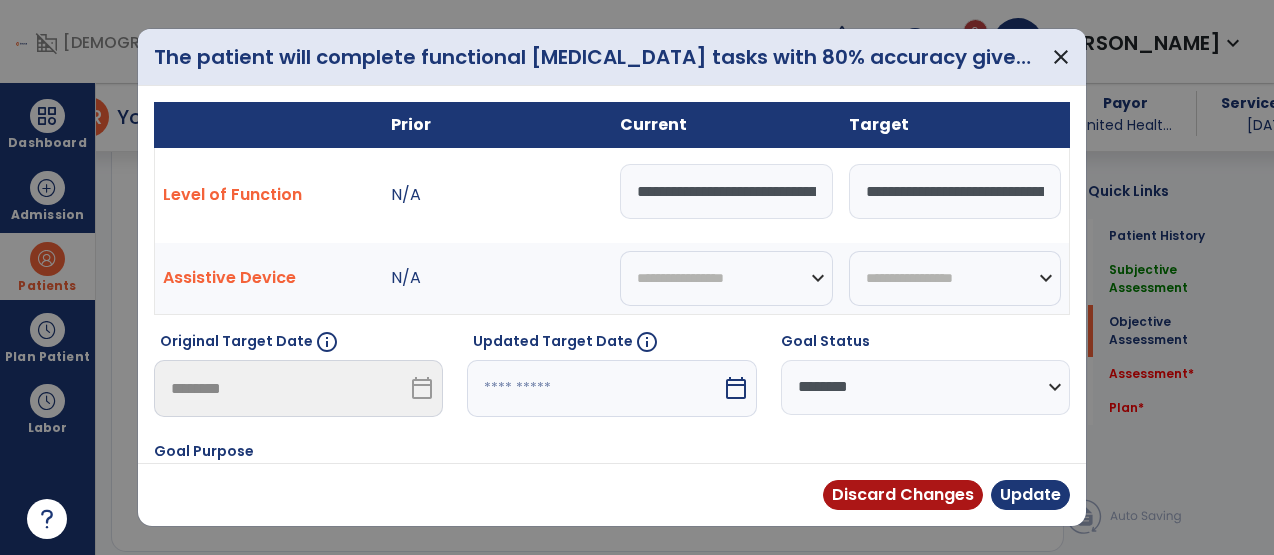 scroll, scrollTop: 1789, scrollLeft: 0, axis: vertical 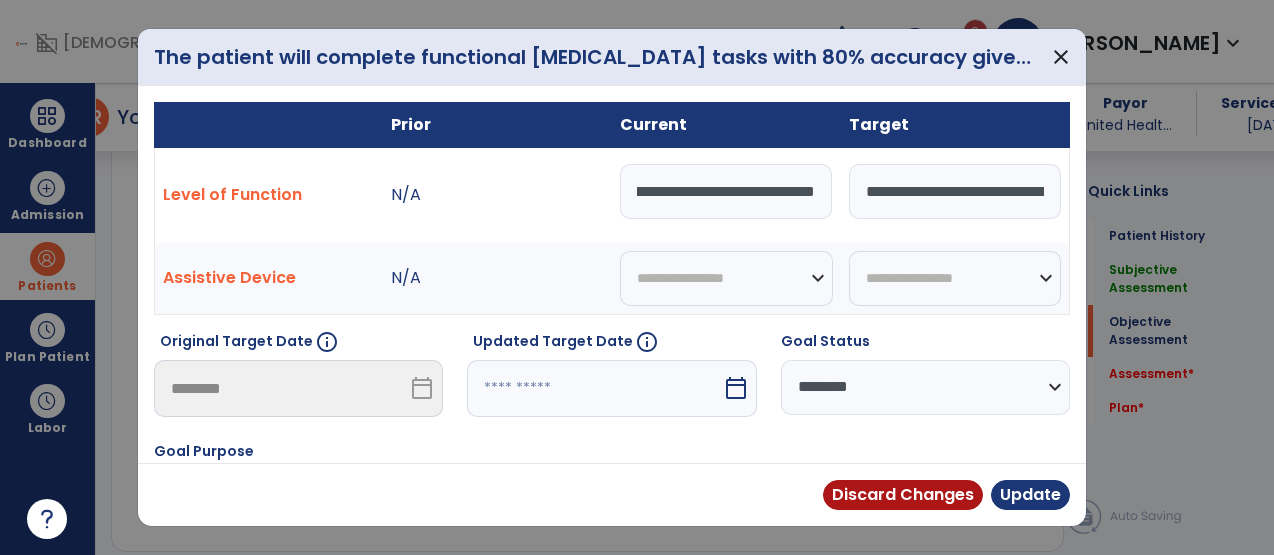 drag, startPoint x: 684, startPoint y: 192, endPoint x: 867, endPoint y: 185, distance: 183.13383 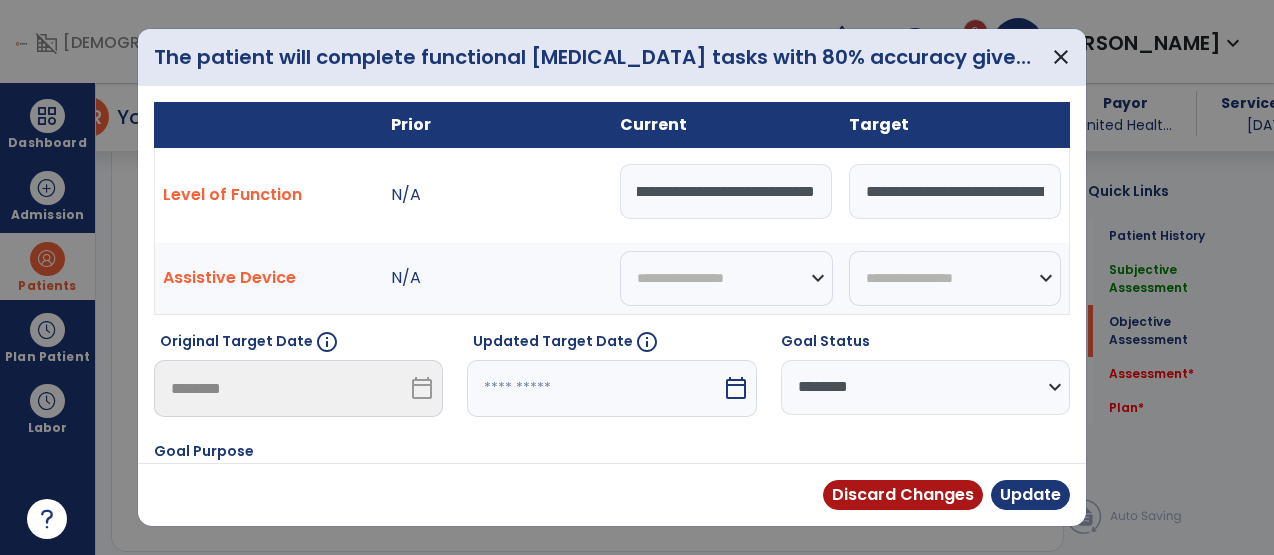 scroll, scrollTop: 0, scrollLeft: 405, axis: horizontal 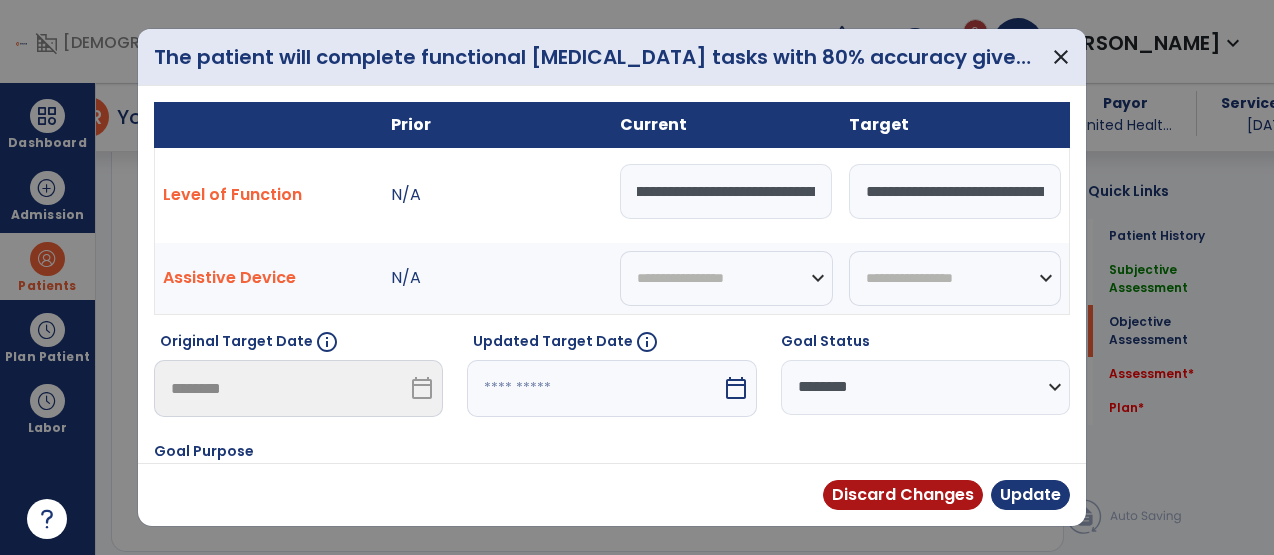 type on "**********" 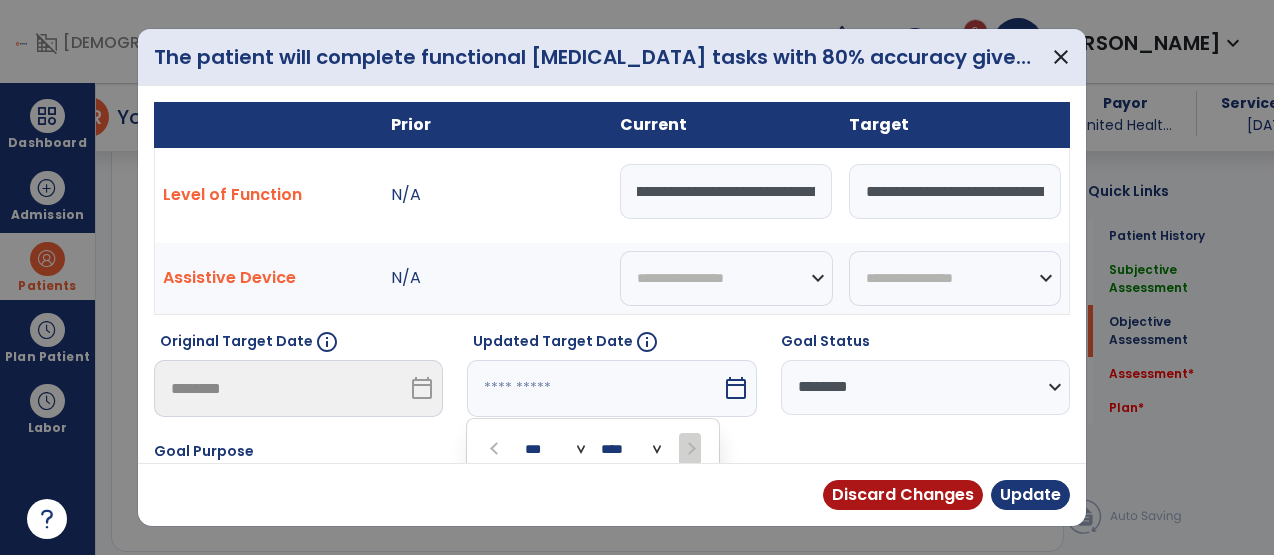 scroll, scrollTop: 0, scrollLeft: 0, axis: both 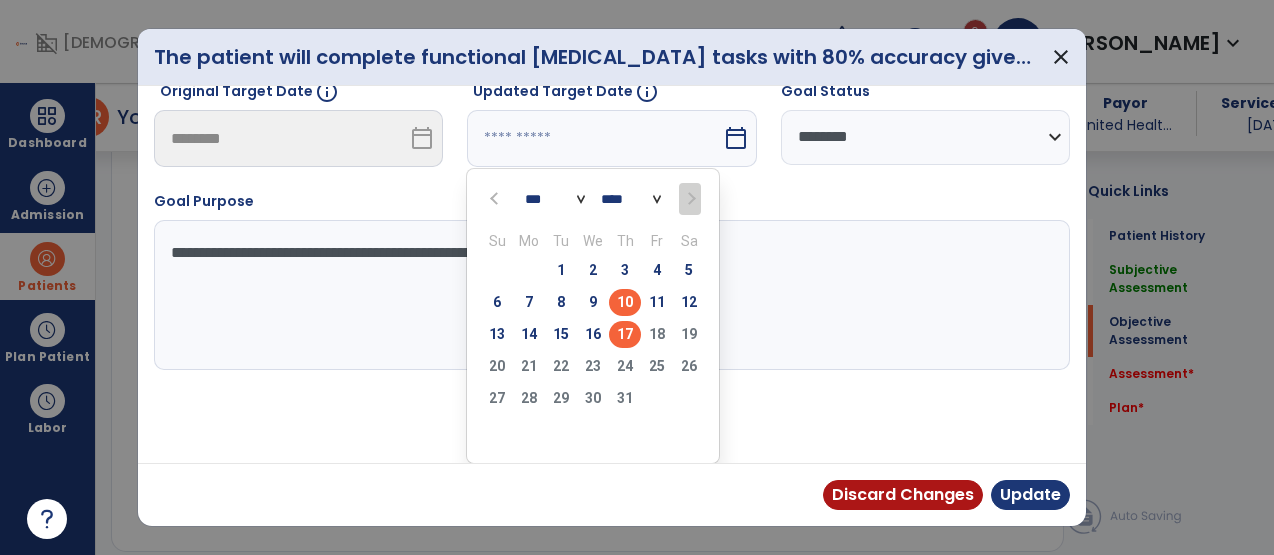click on "17" at bounding box center (625, 334) 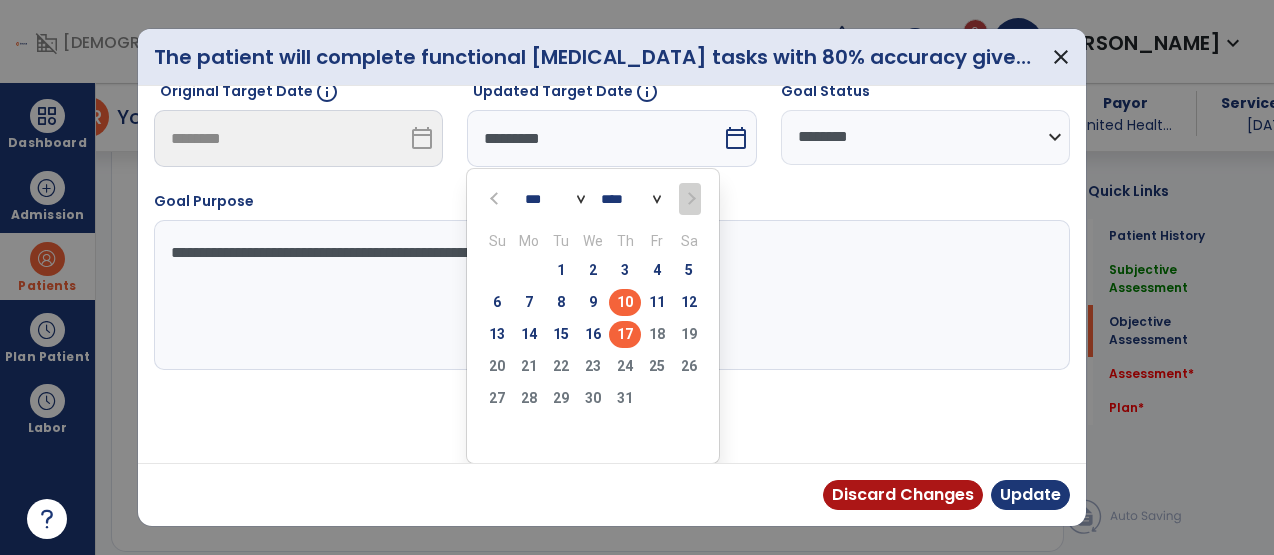 scroll, scrollTop: 172, scrollLeft: 0, axis: vertical 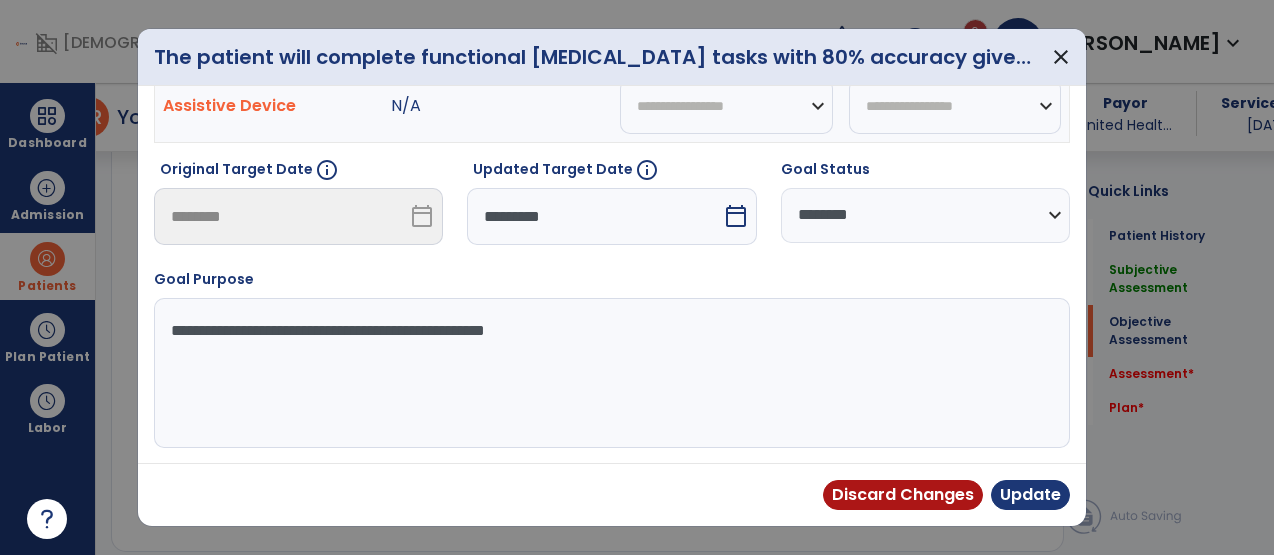 click on "**********" at bounding box center (609, 373) 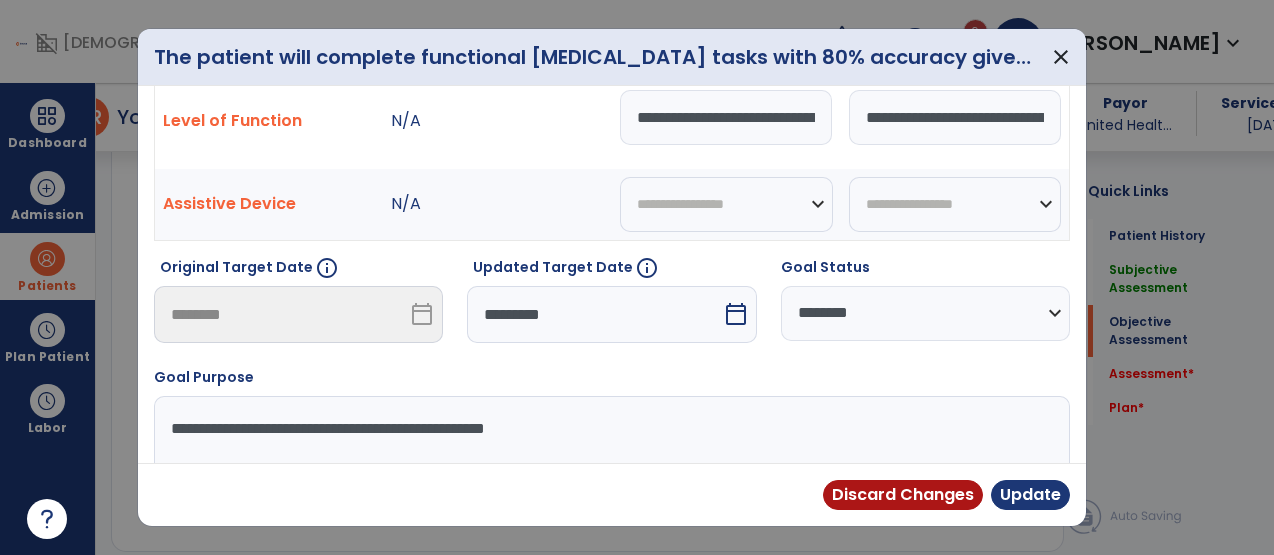 scroll, scrollTop: 0, scrollLeft: 0, axis: both 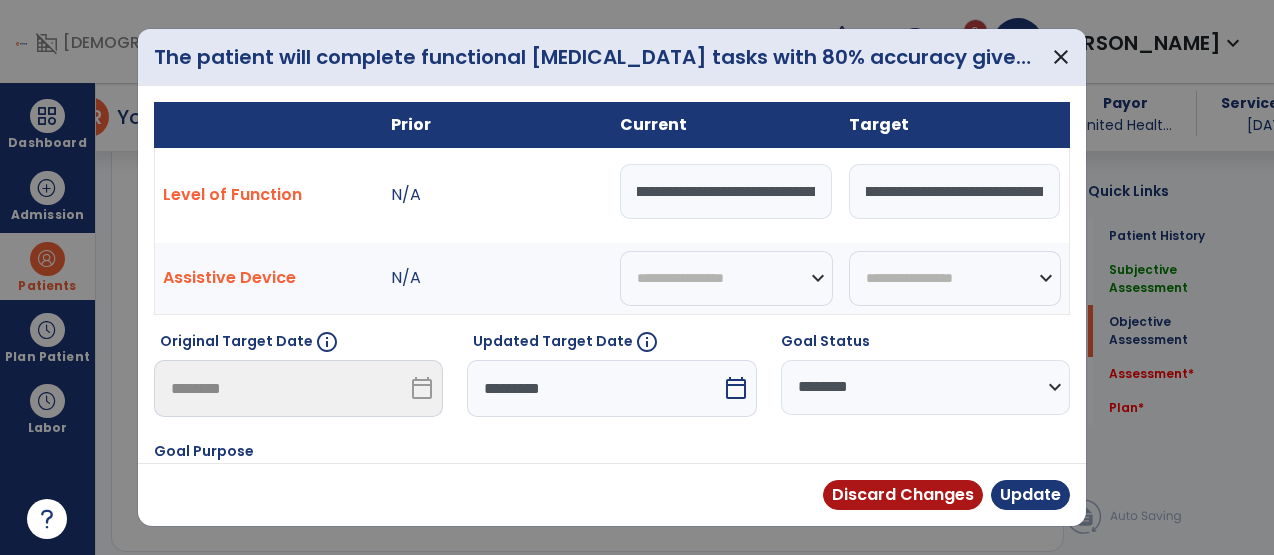 click on "**********" at bounding box center (726, 191) 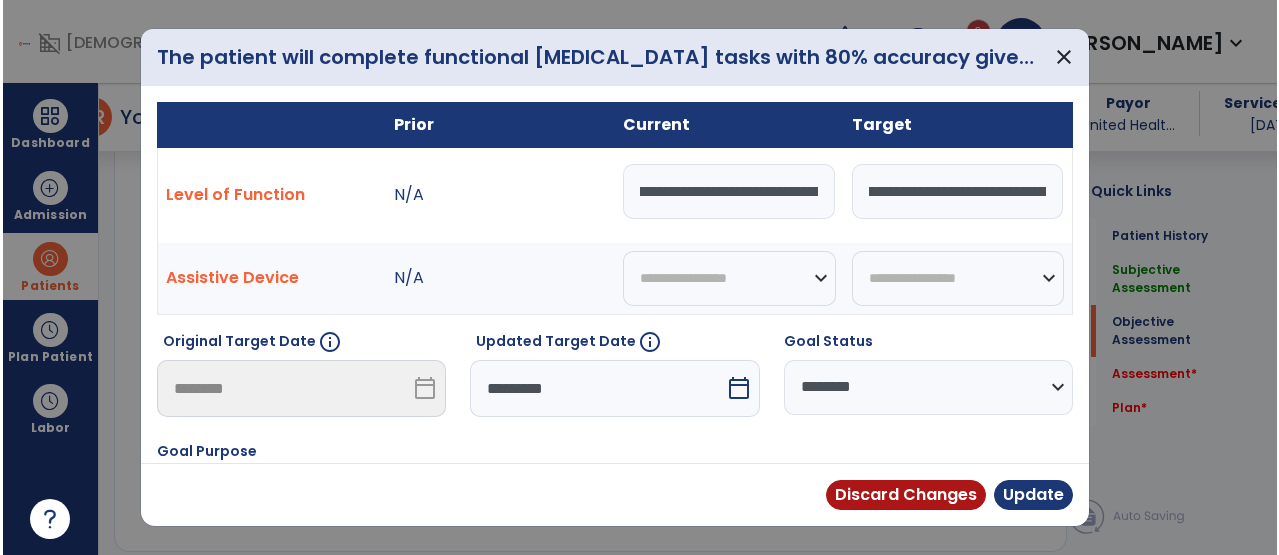 scroll, scrollTop: 0, scrollLeft: 825, axis: horizontal 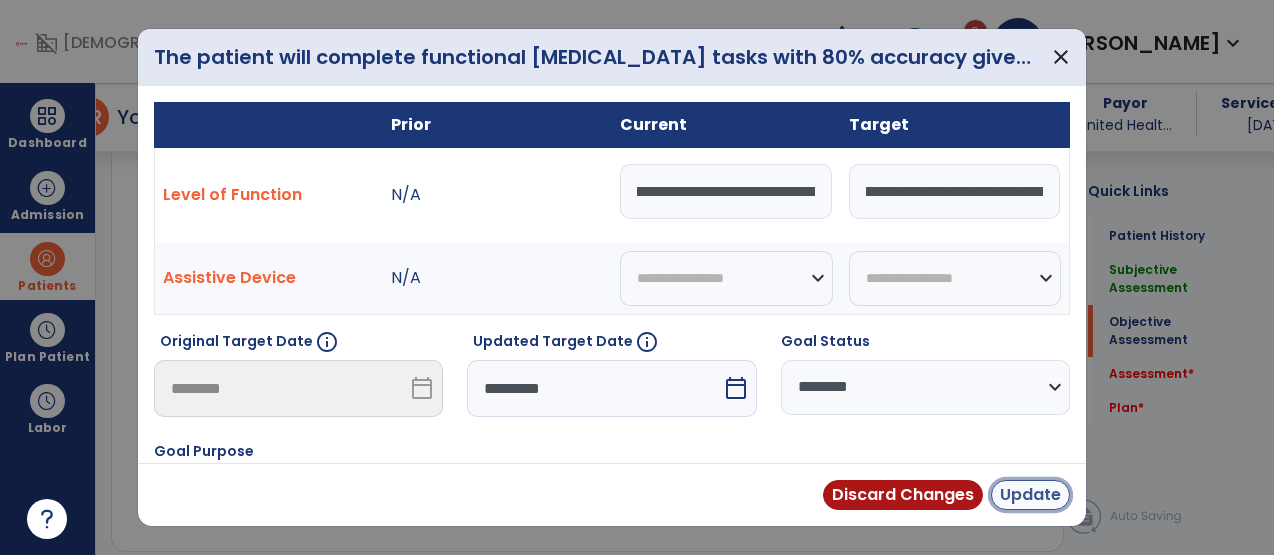 click on "Update" at bounding box center [1030, 495] 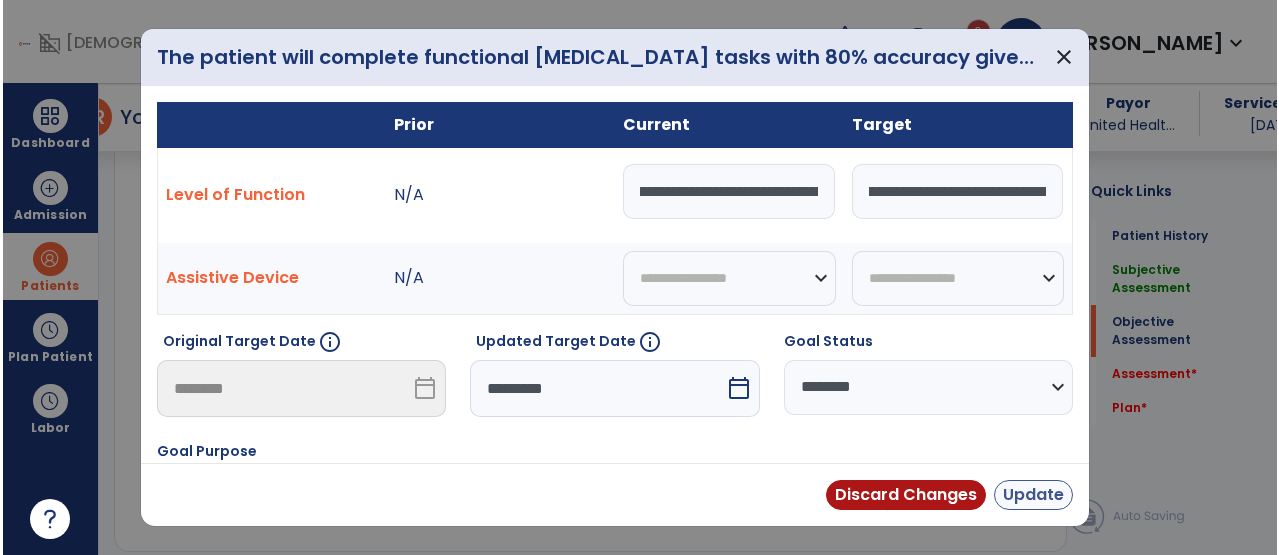 scroll, scrollTop: 1768, scrollLeft: 0, axis: vertical 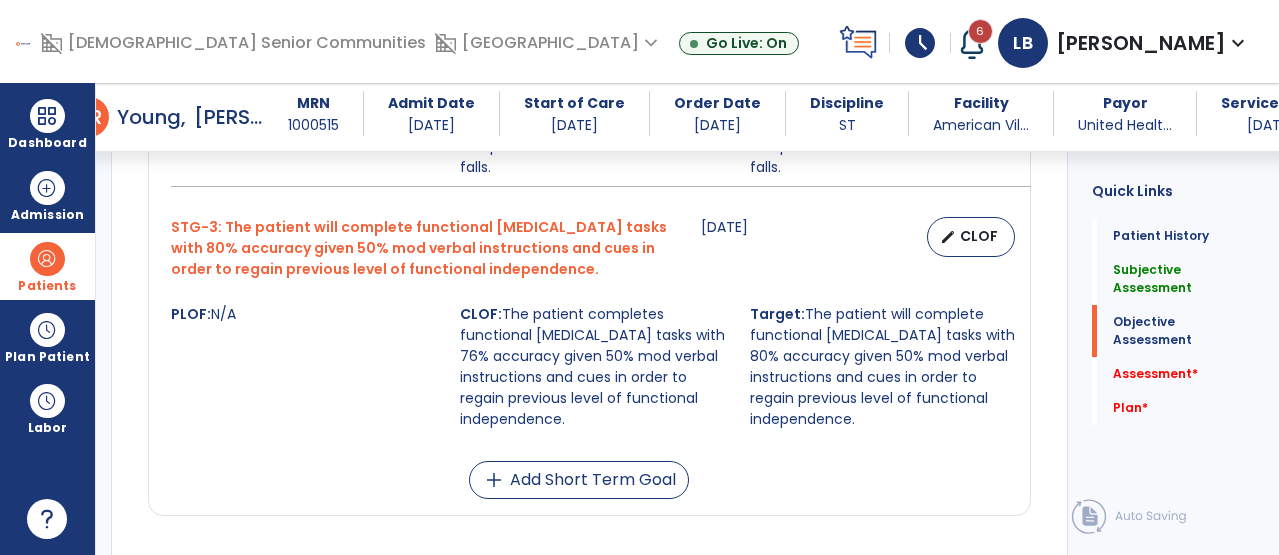 click on "CLOF:  The patient completes functional medication management tasks with 76% accuracy given 50% mod verbal instructions and cues in order to regain previous level of functional independence." at bounding box center [592, 367] 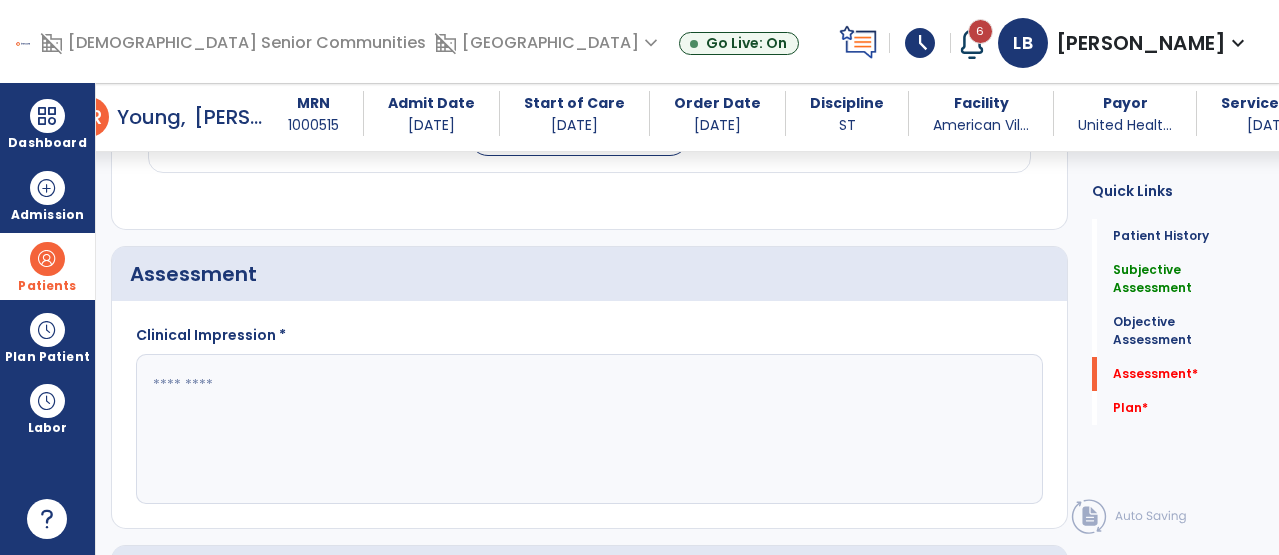scroll, scrollTop: 2169, scrollLeft: 0, axis: vertical 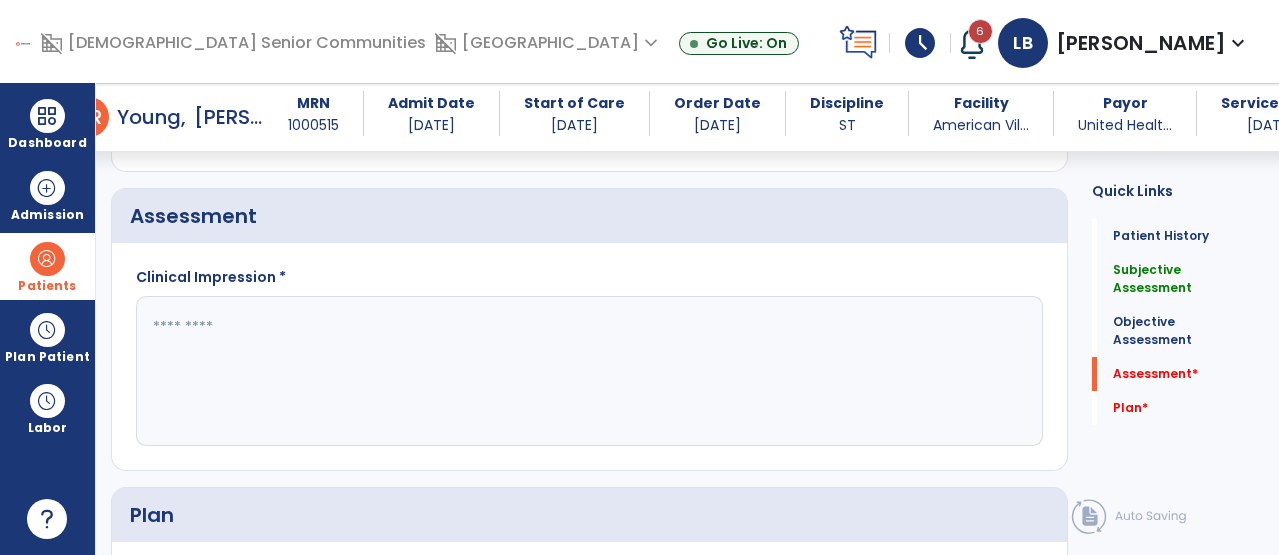 click 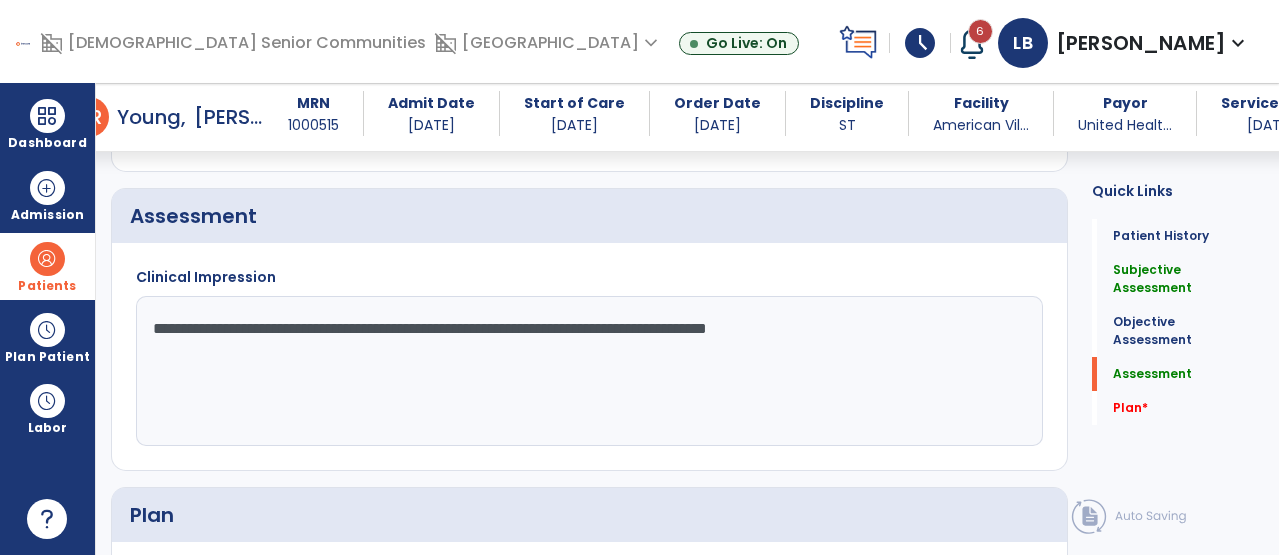 click on "**********" 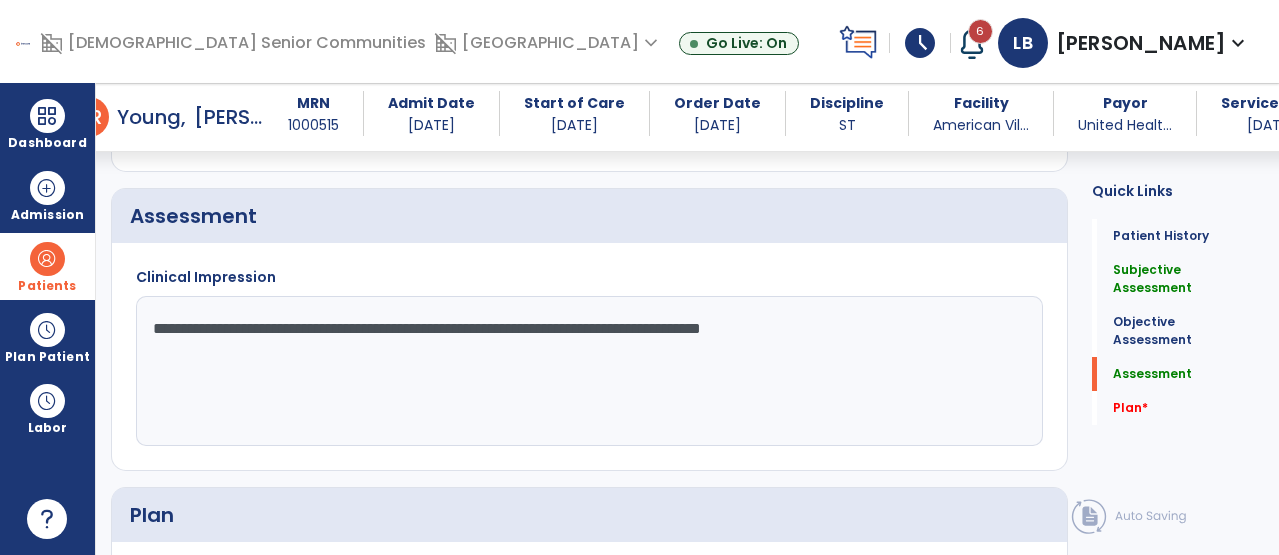 click on "**********" 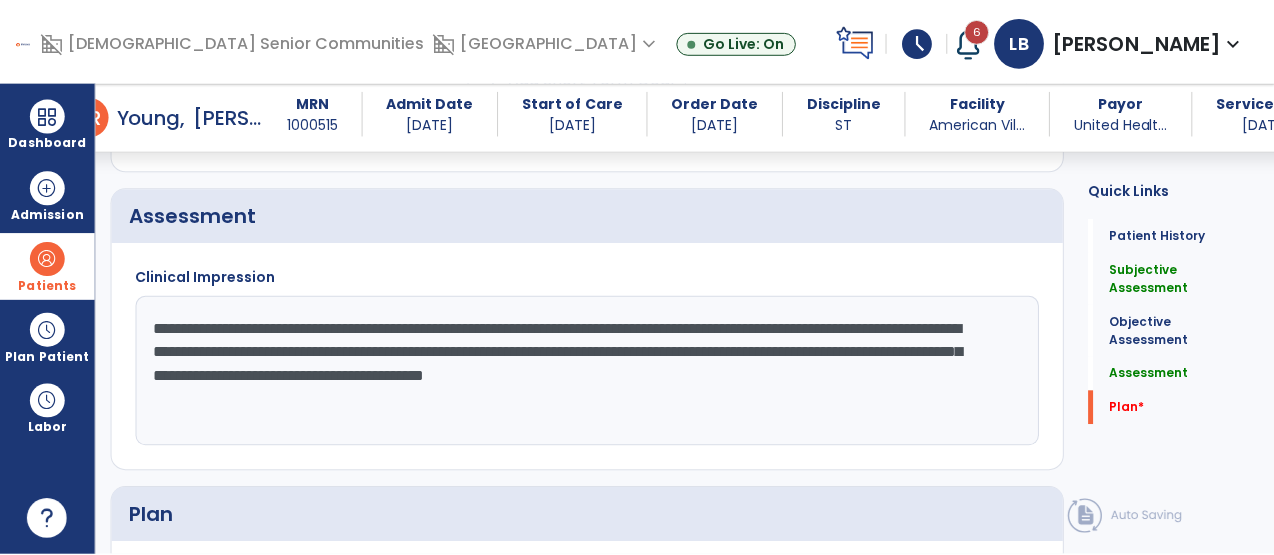 scroll, scrollTop: 2435, scrollLeft: 0, axis: vertical 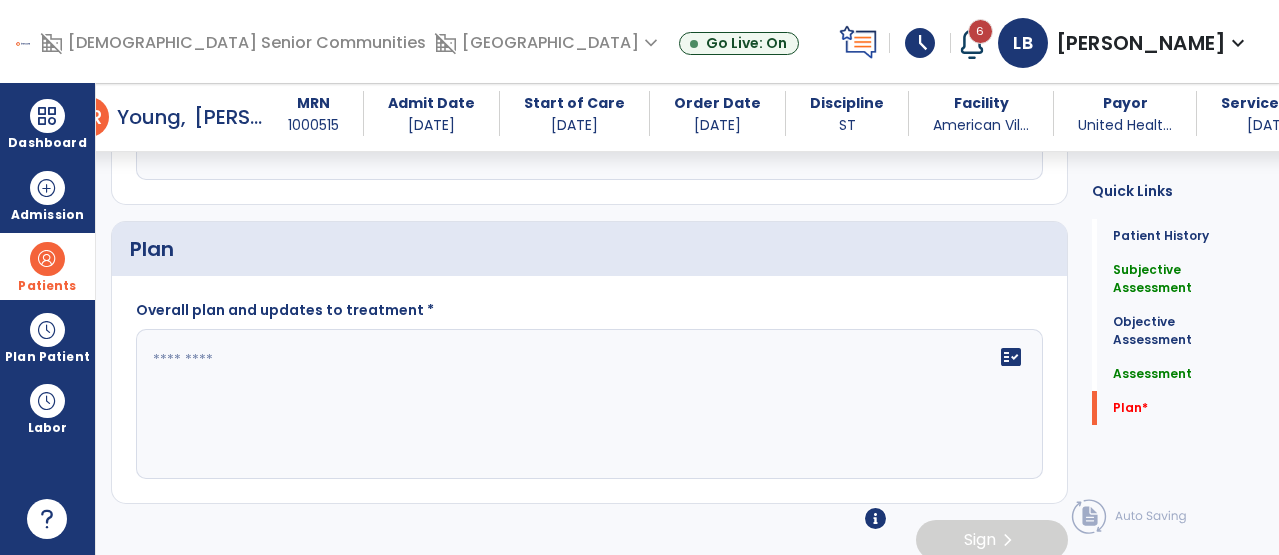 type on "**********" 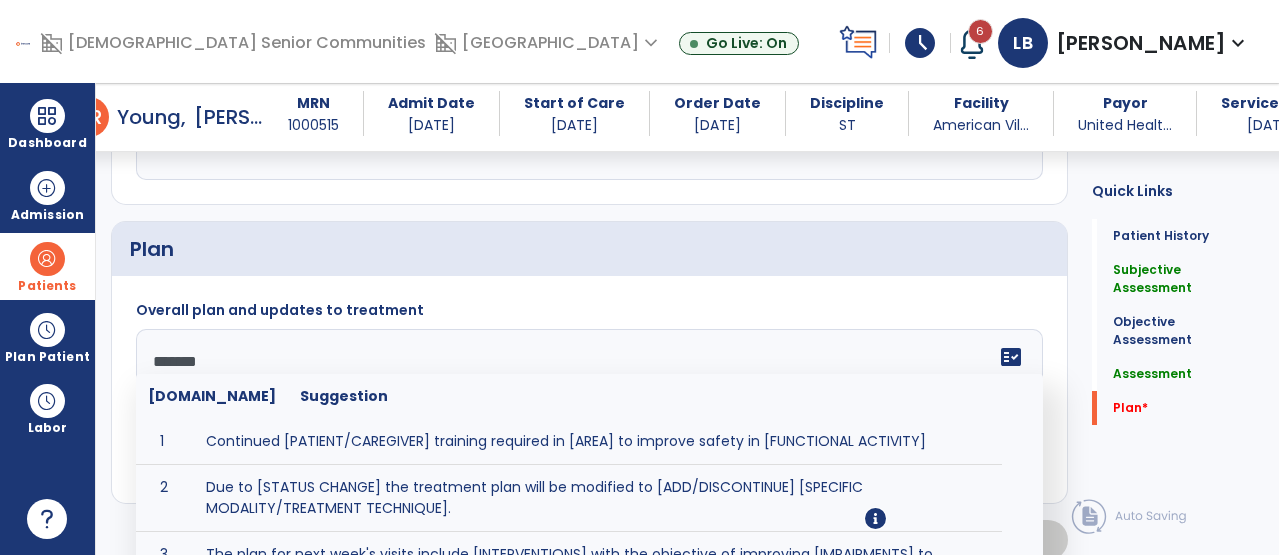 type on "********" 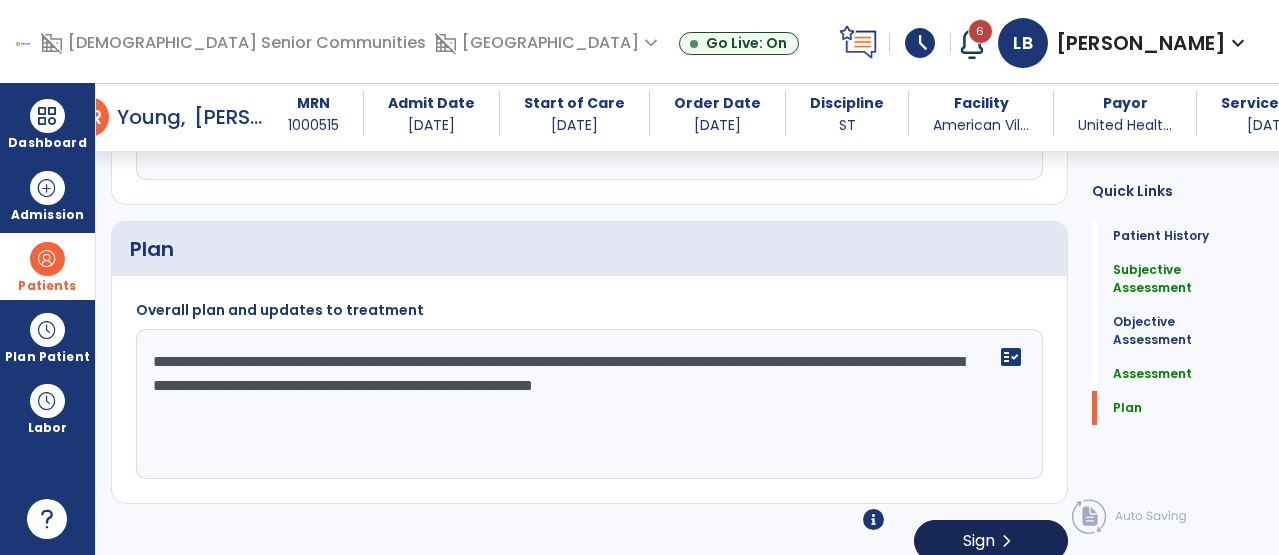 type on "**********" 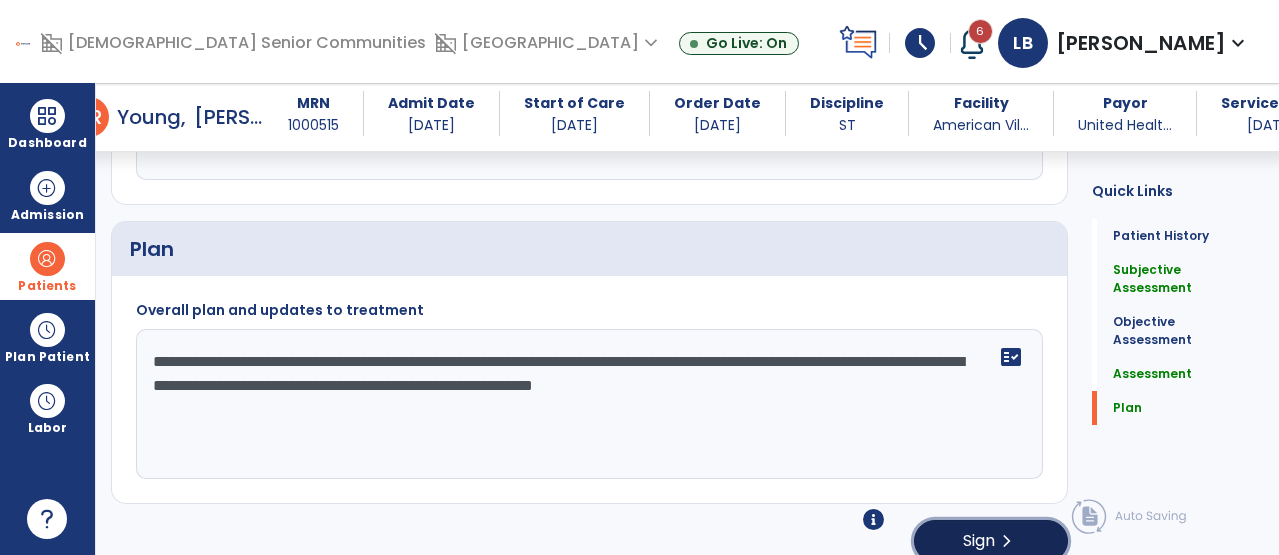 click on "Sign  chevron_right" 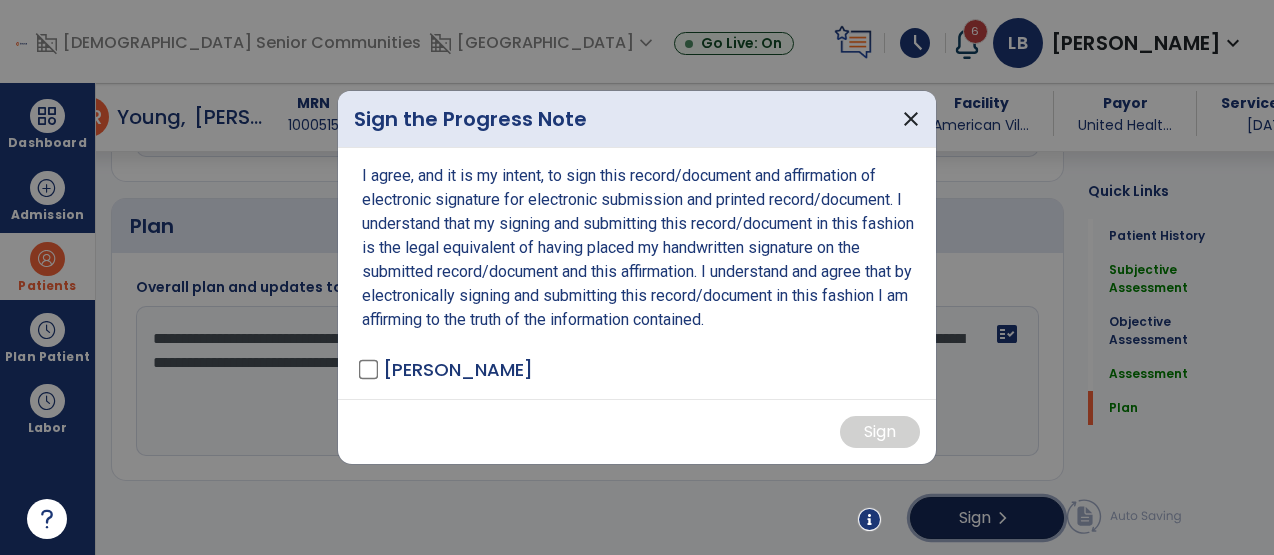 scroll, scrollTop: 2456, scrollLeft: 0, axis: vertical 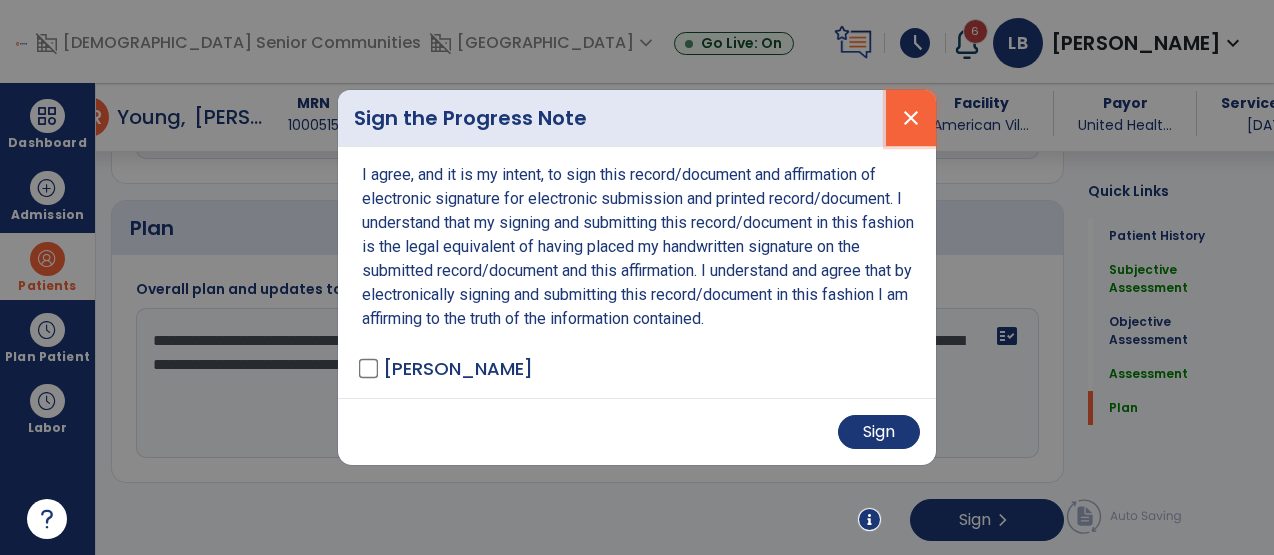 click on "close" at bounding box center [911, 118] 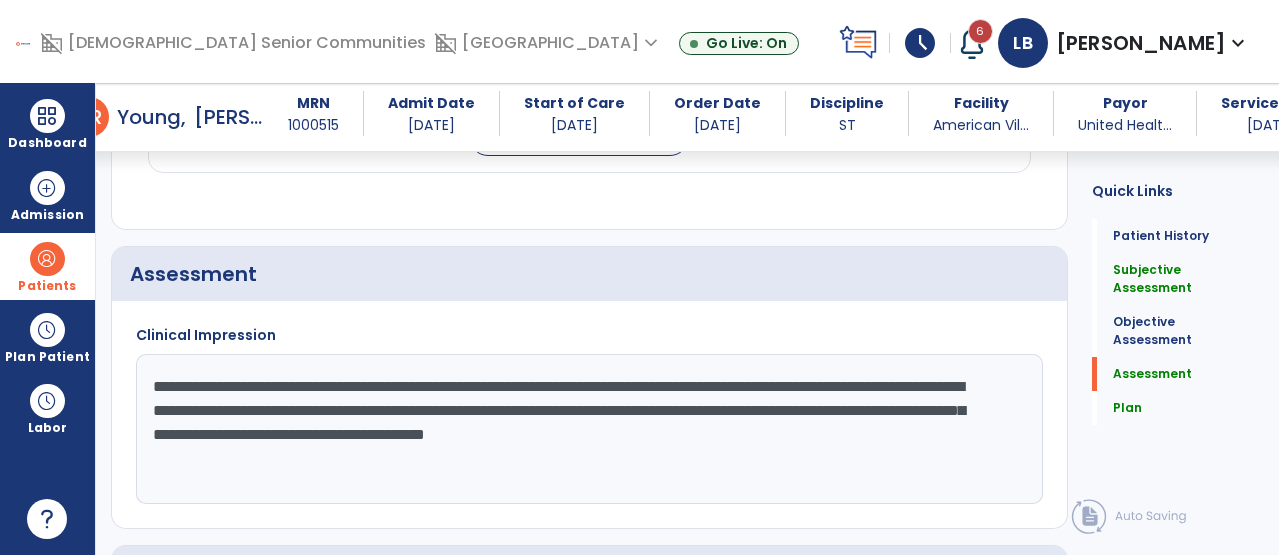 scroll, scrollTop: 2112, scrollLeft: 0, axis: vertical 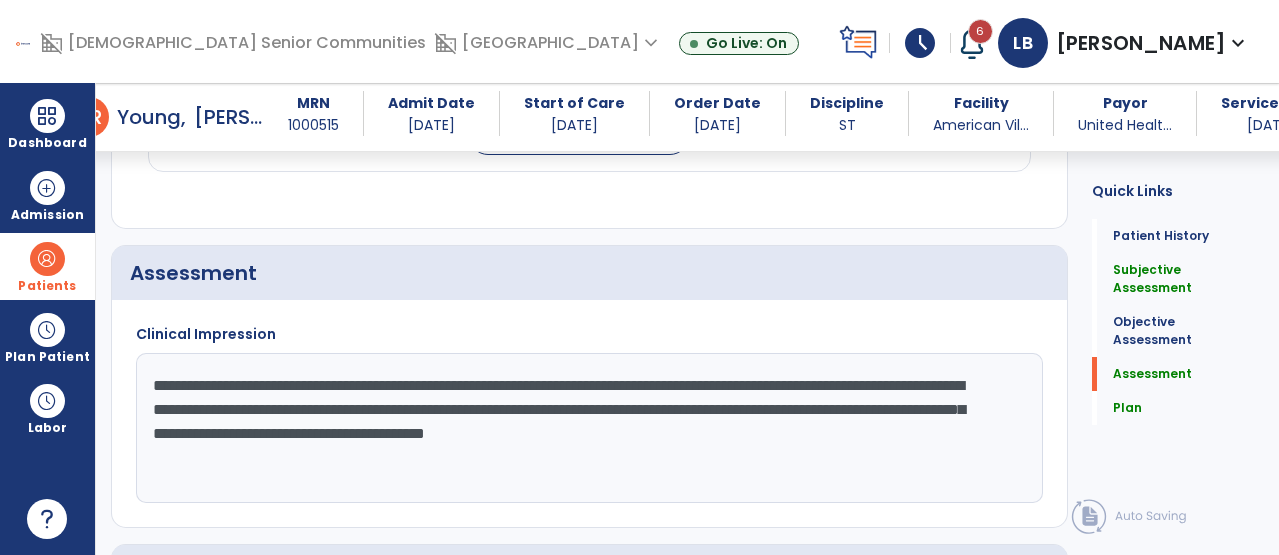 click on "**********" 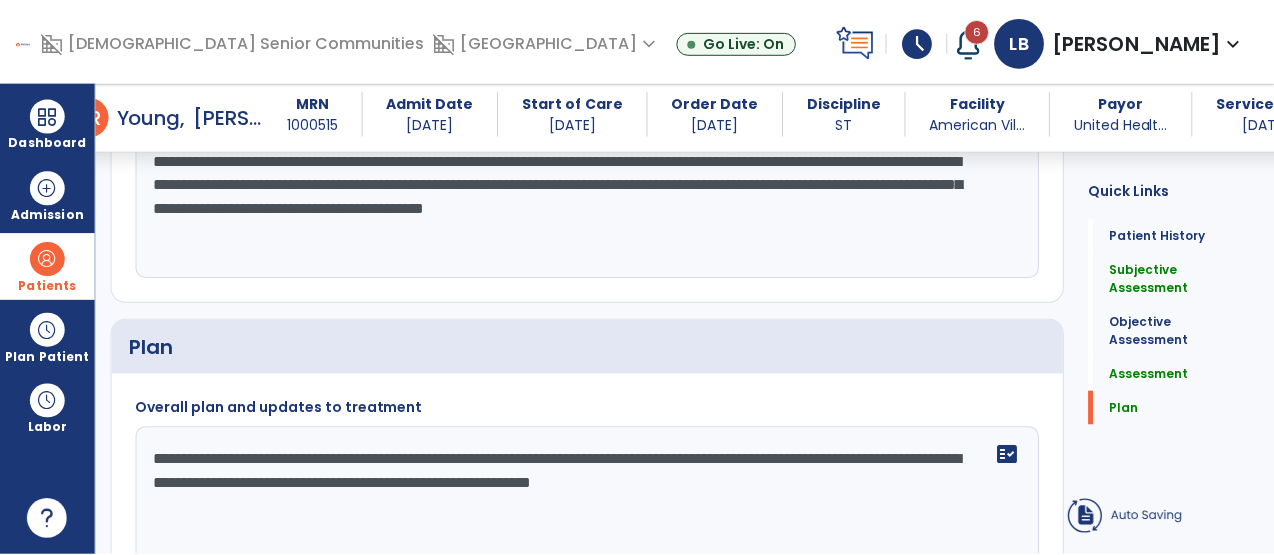 scroll, scrollTop: 2437, scrollLeft: 0, axis: vertical 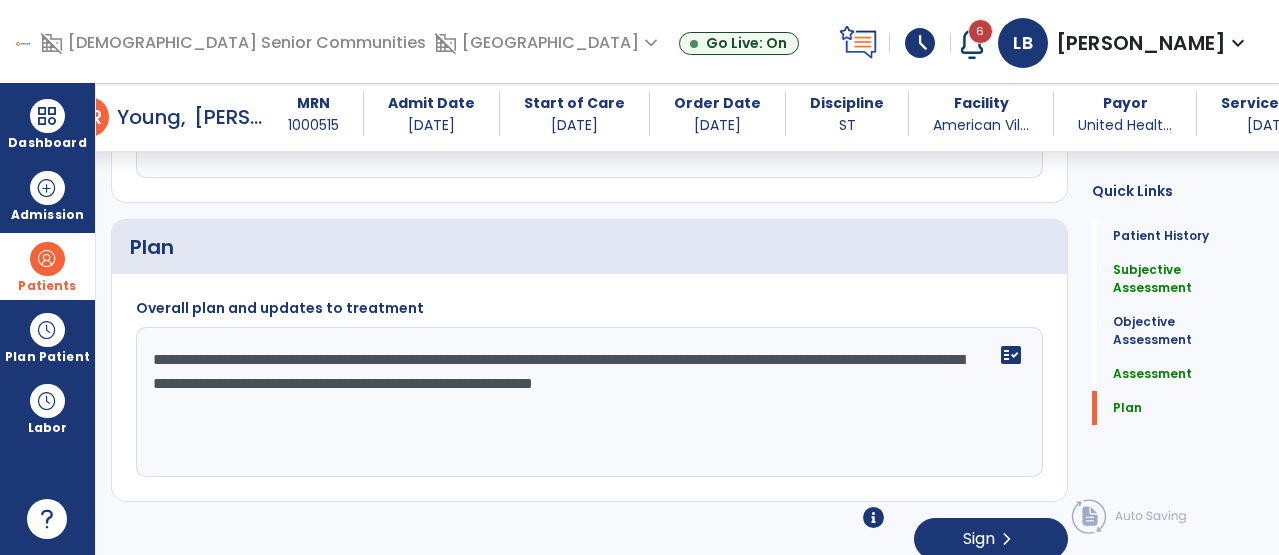 click on "**********" 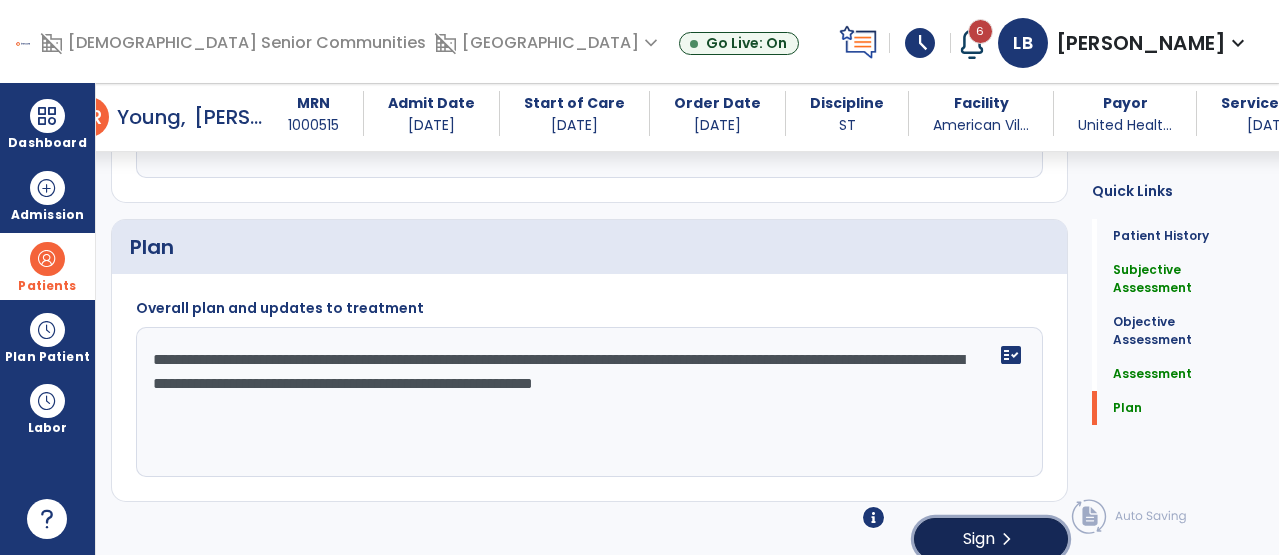 click on "chevron_right" 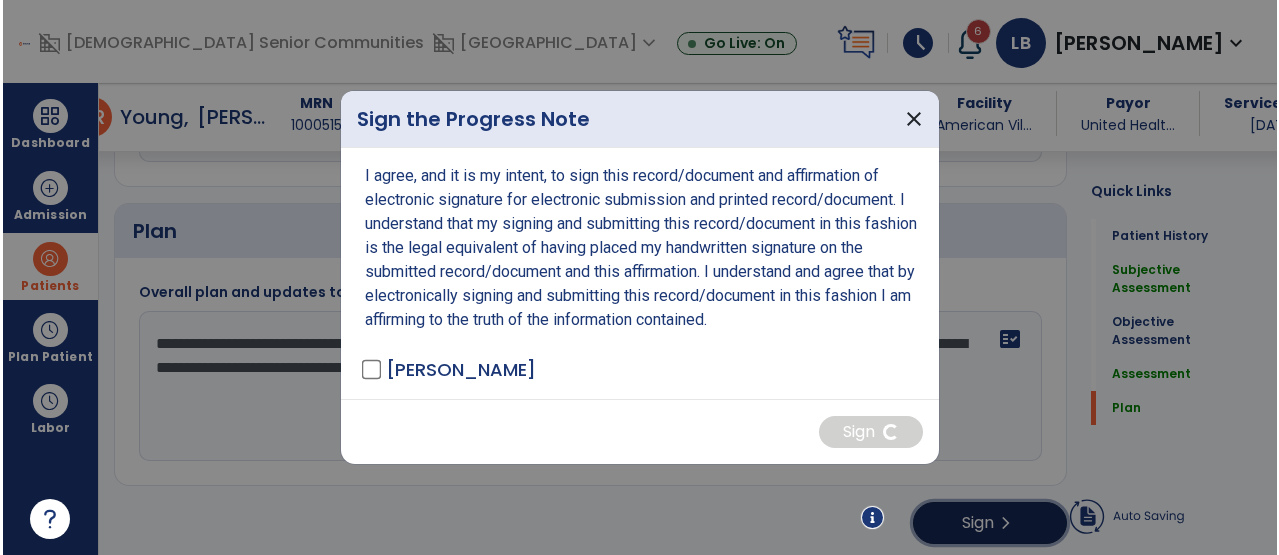 scroll, scrollTop: 2458, scrollLeft: 0, axis: vertical 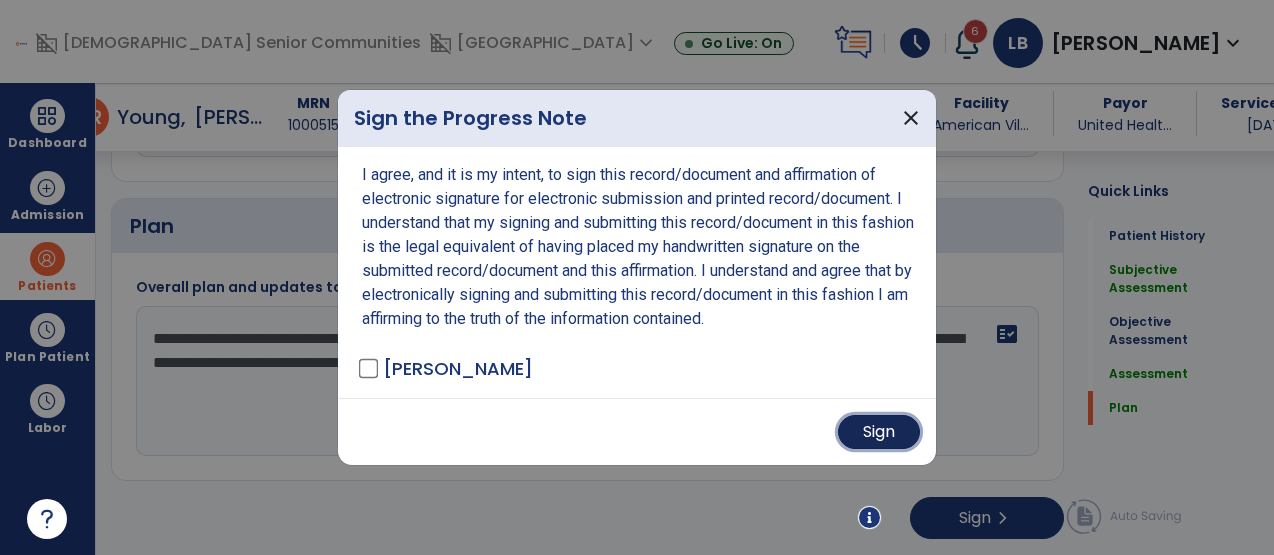 click on "Sign" at bounding box center (879, 432) 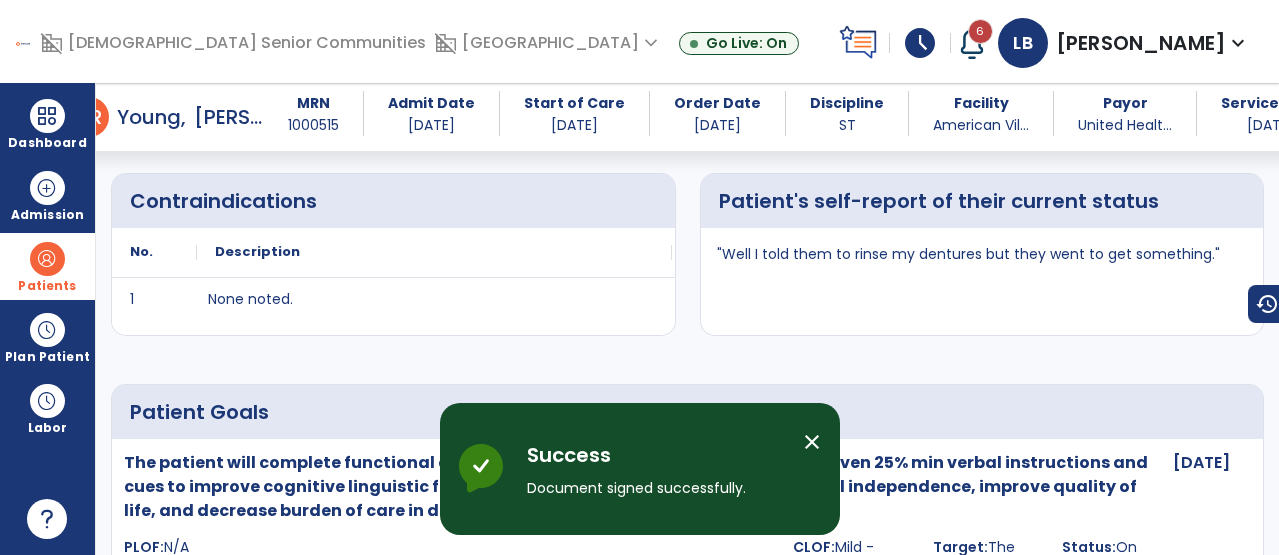scroll, scrollTop: 0, scrollLeft: 0, axis: both 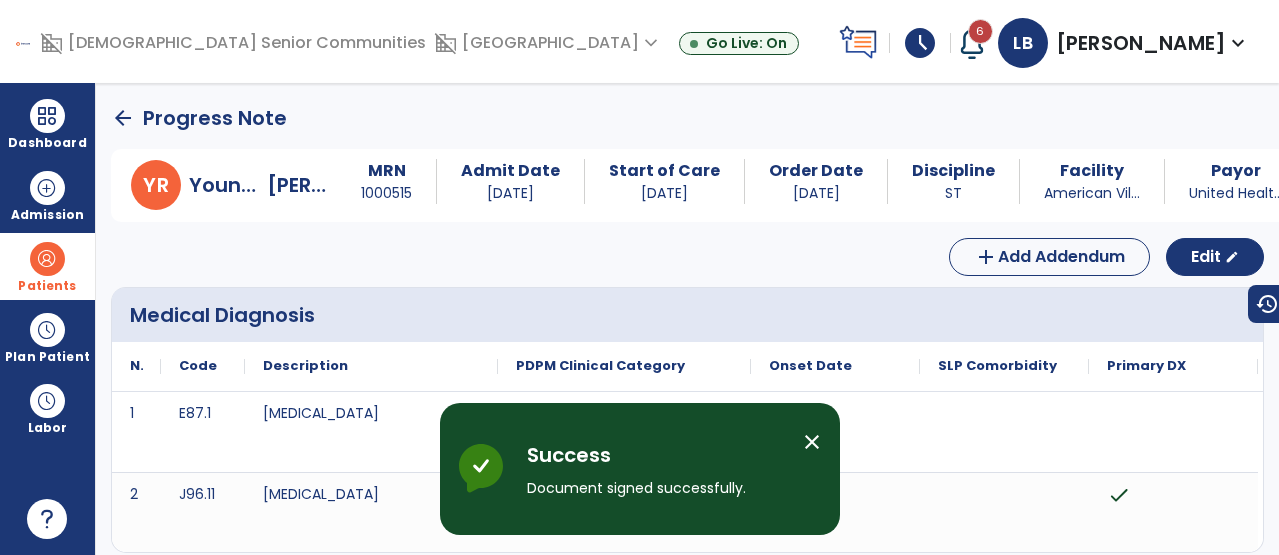 click on "arrow_back" 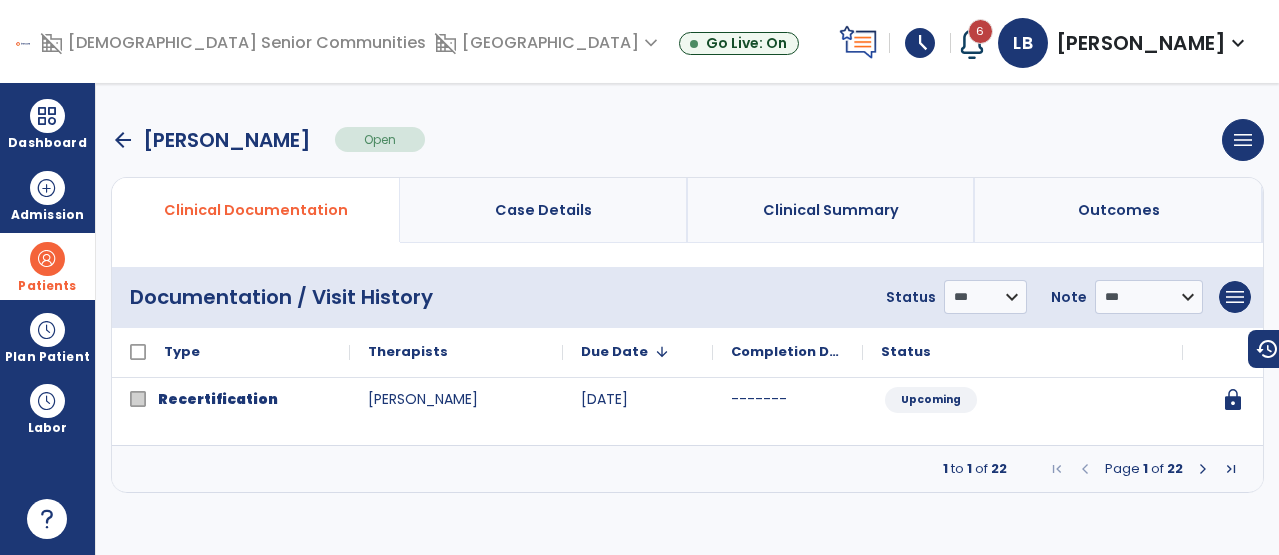 click at bounding box center (1203, 469) 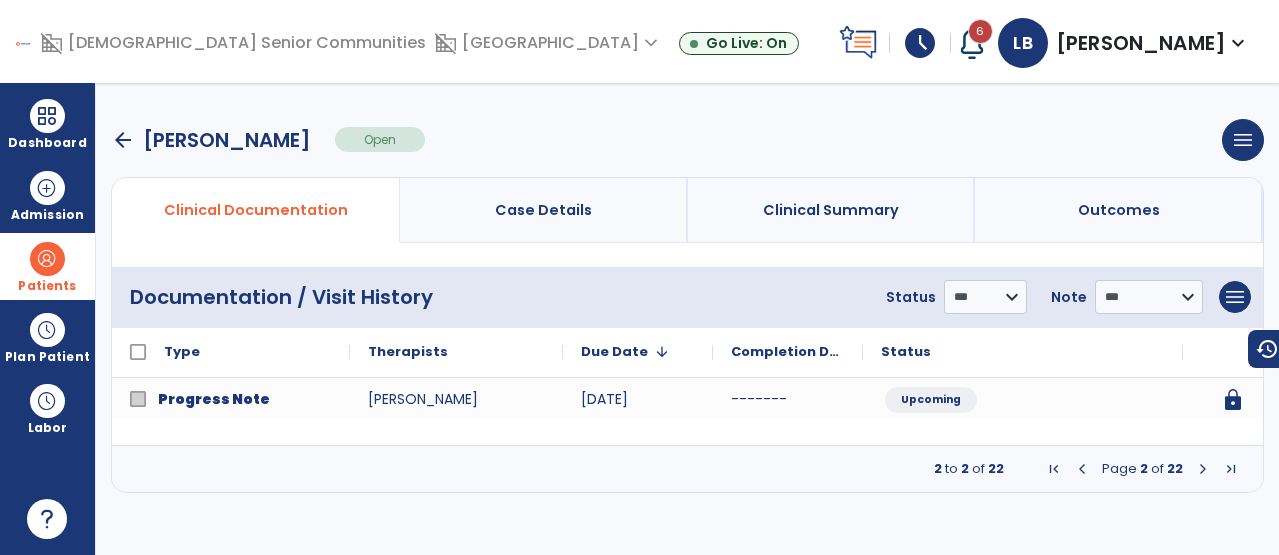 click at bounding box center [1203, 469] 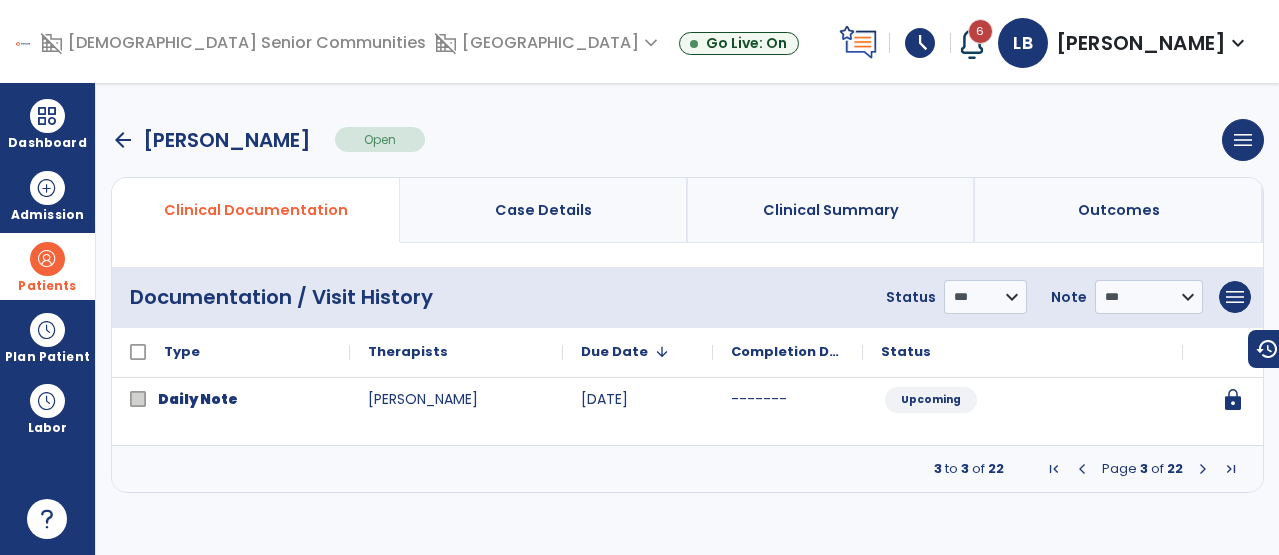 click at bounding box center [1203, 469] 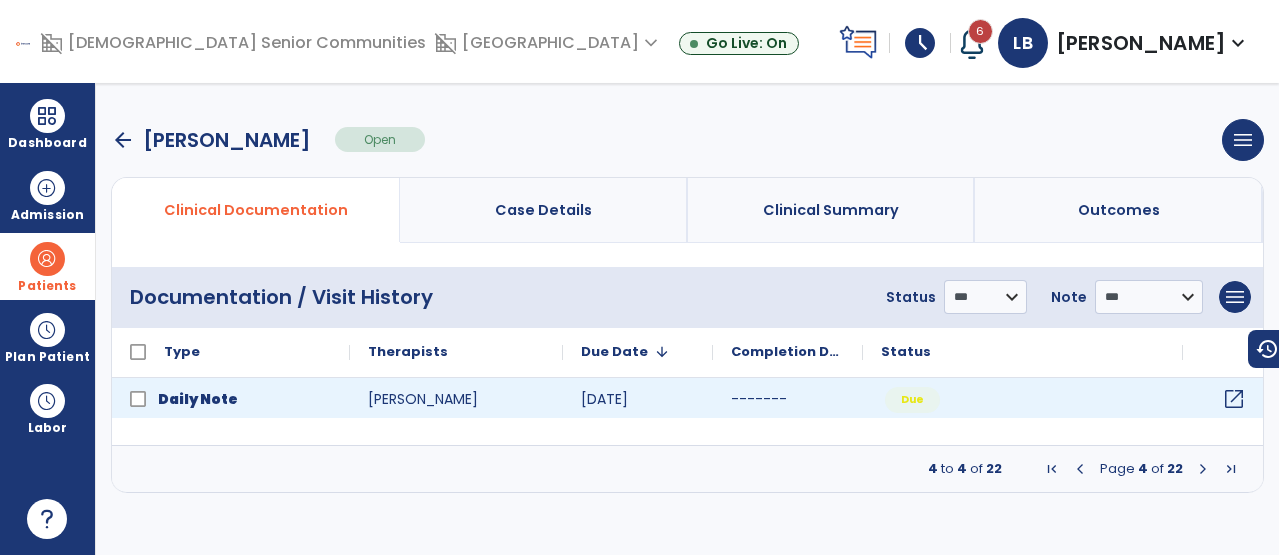 click on "open_in_new" 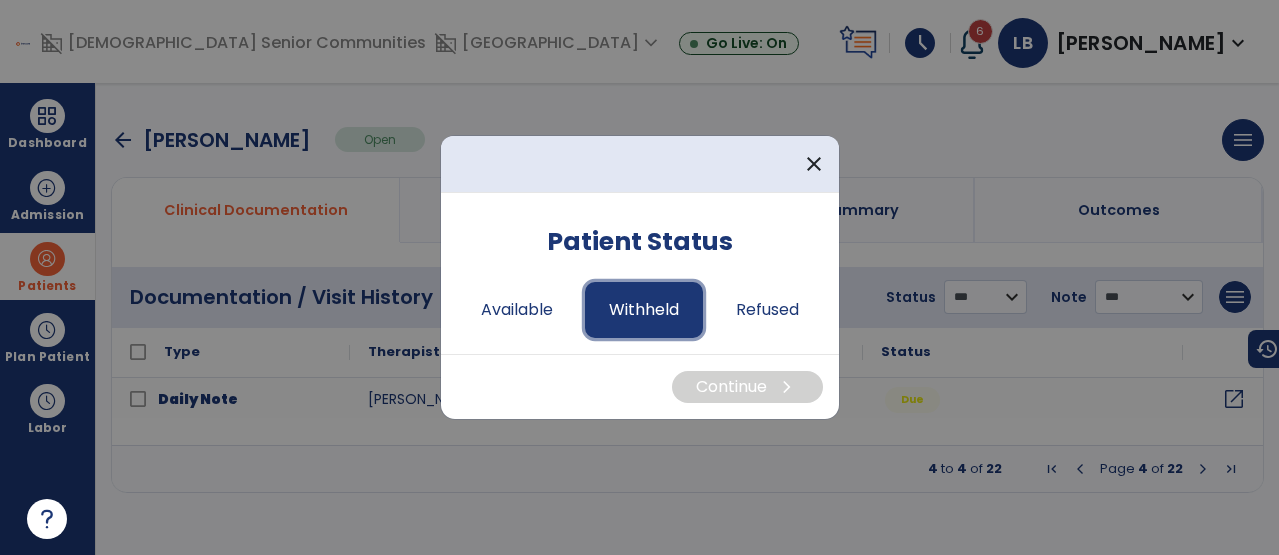 click on "Withheld" at bounding box center (644, 310) 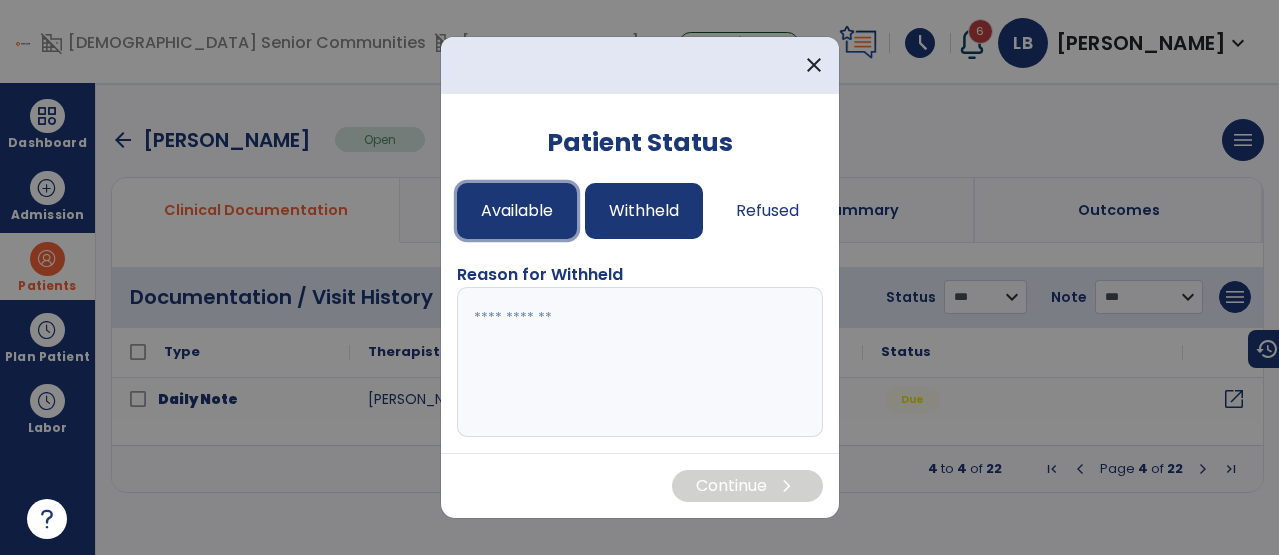 click on "Available" at bounding box center (517, 211) 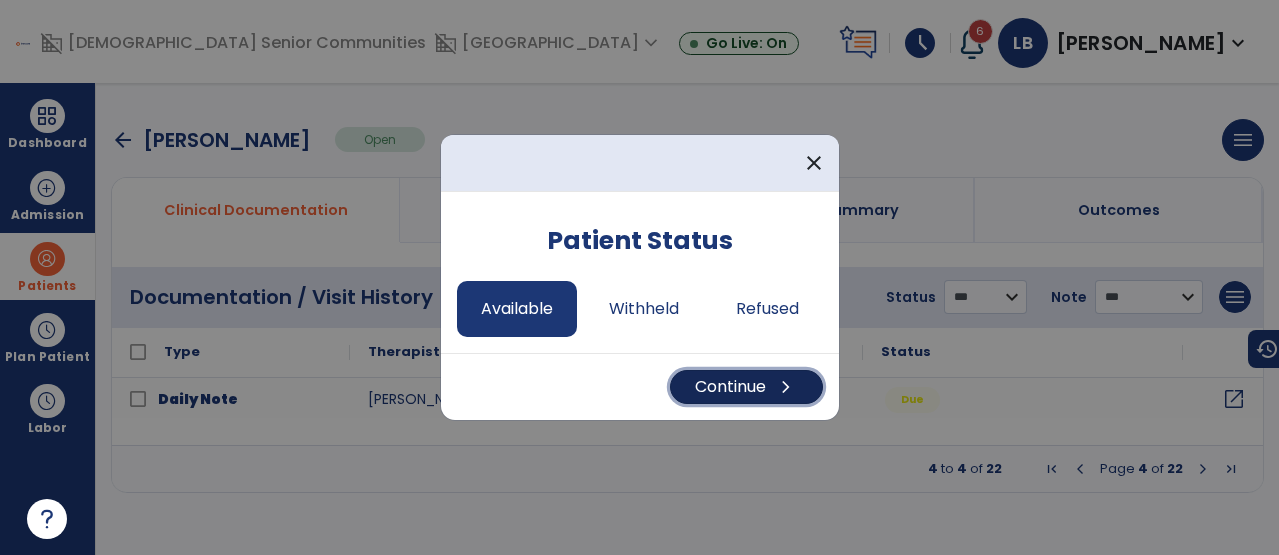 click on "Continue   chevron_right" at bounding box center [746, 387] 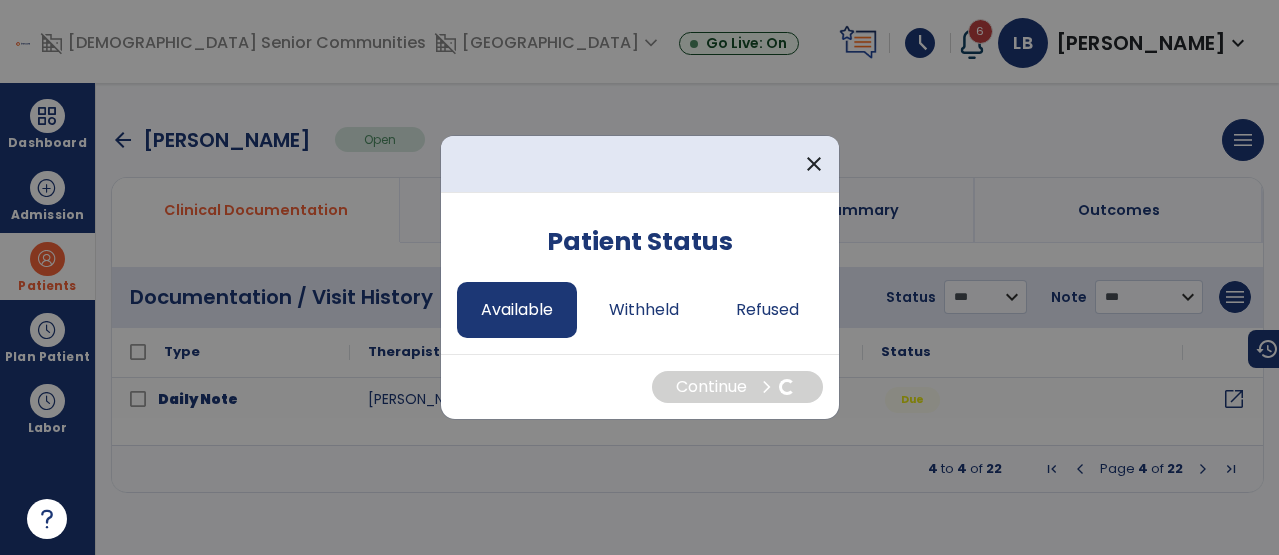 select on "*" 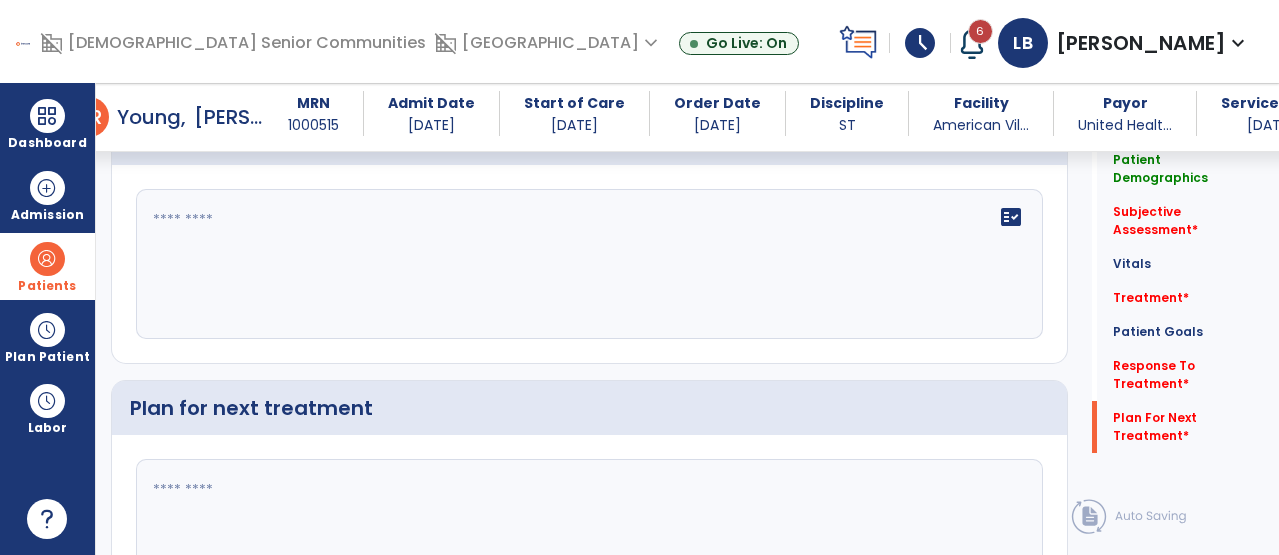 scroll, scrollTop: 3029, scrollLeft: 0, axis: vertical 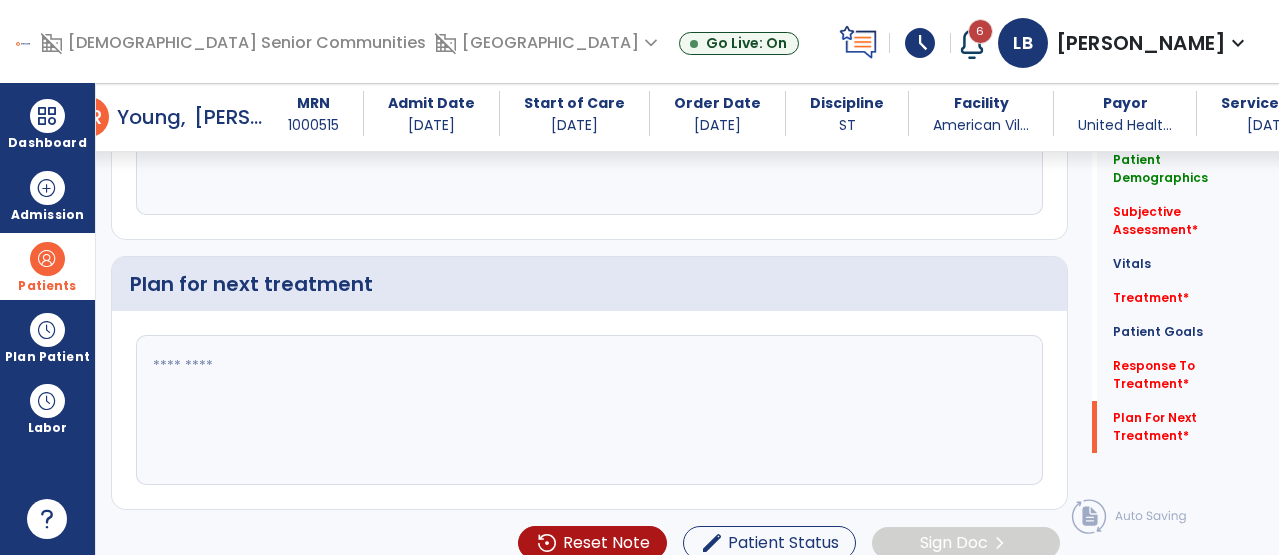 click 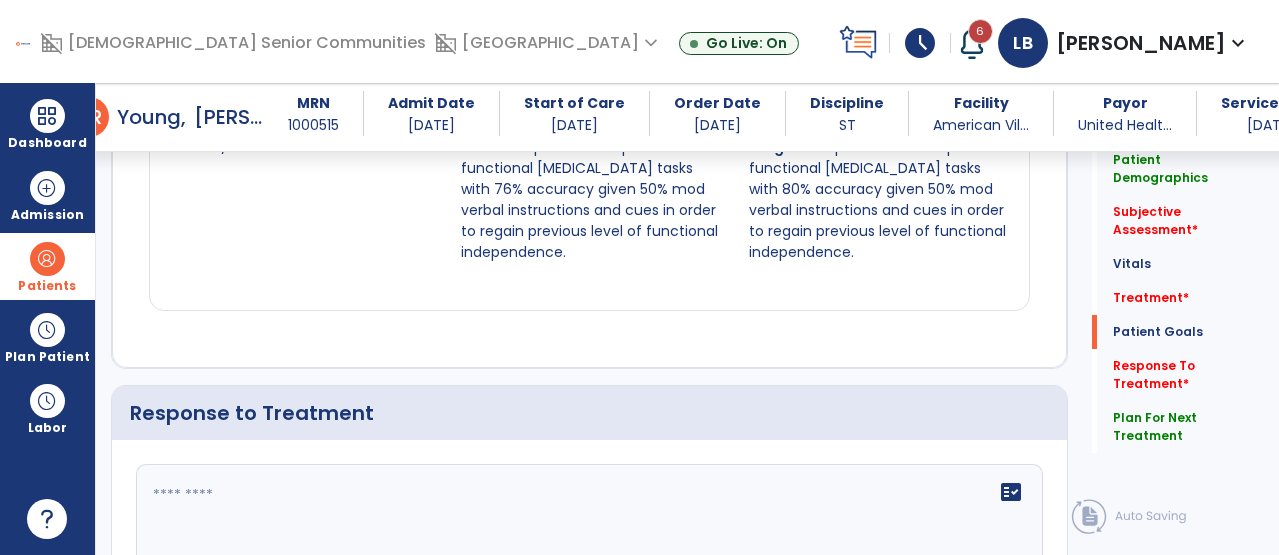 scroll, scrollTop: 2663, scrollLeft: 0, axis: vertical 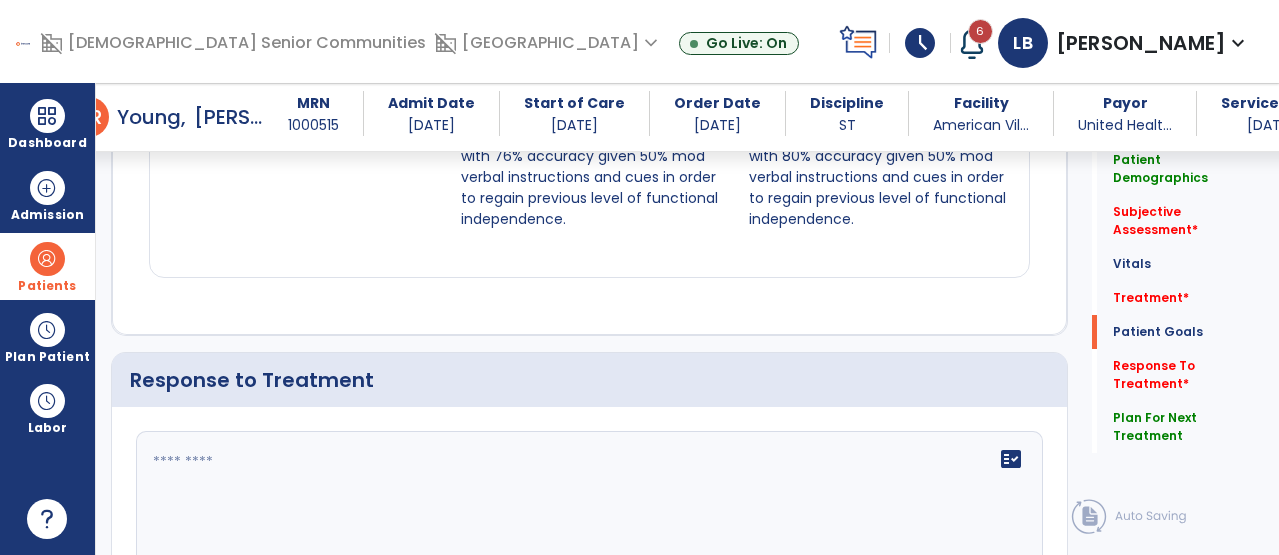 type on "**********" 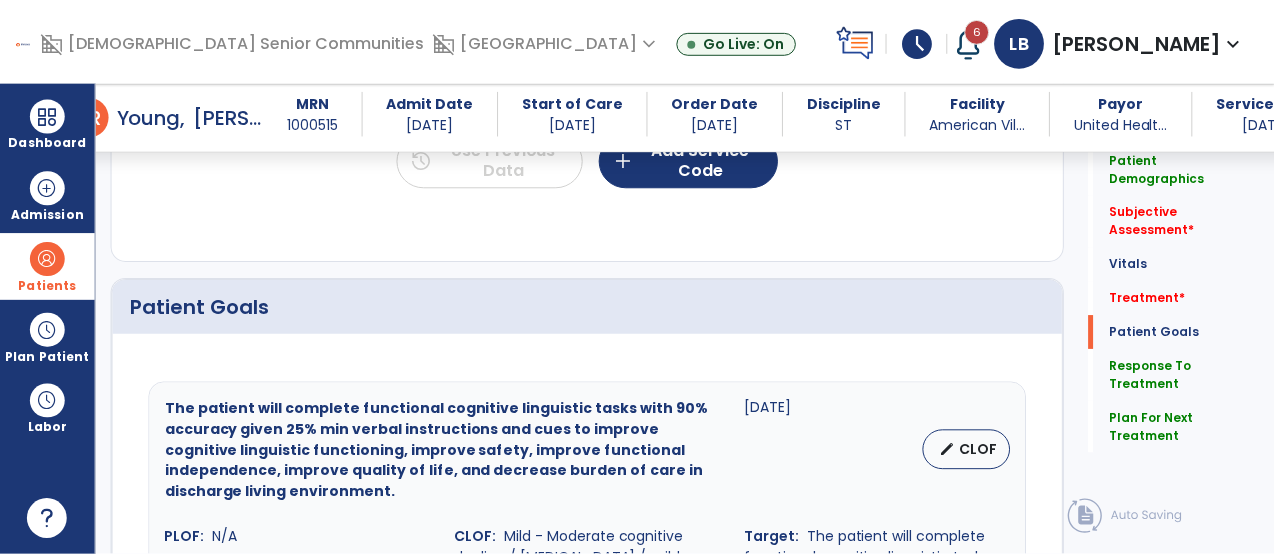 scroll, scrollTop: 955, scrollLeft: 0, axis: vertical 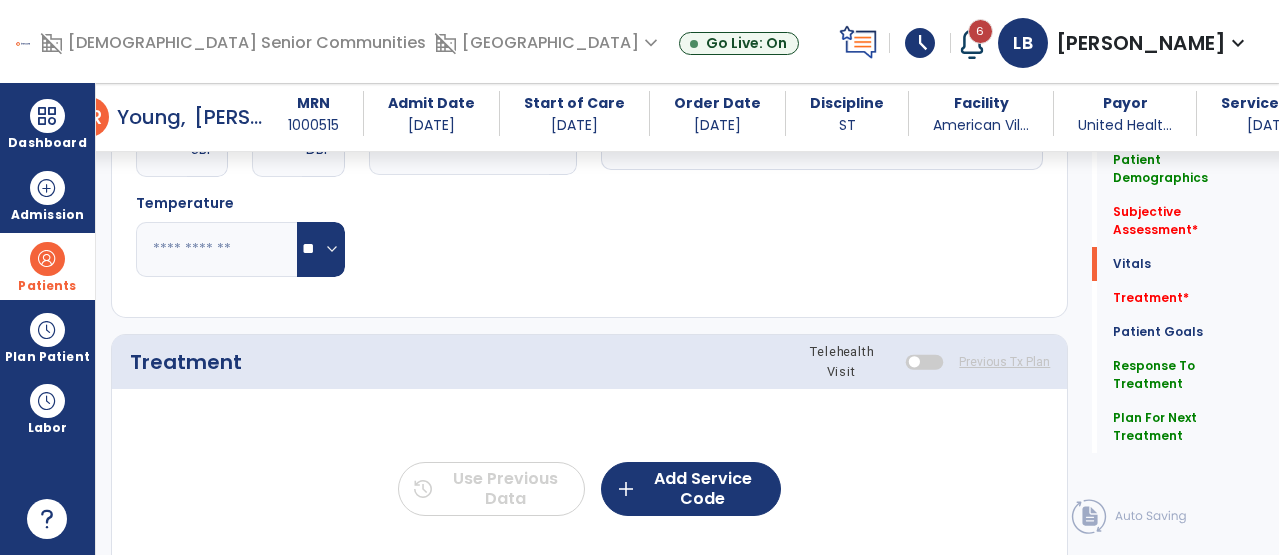type on "**********" 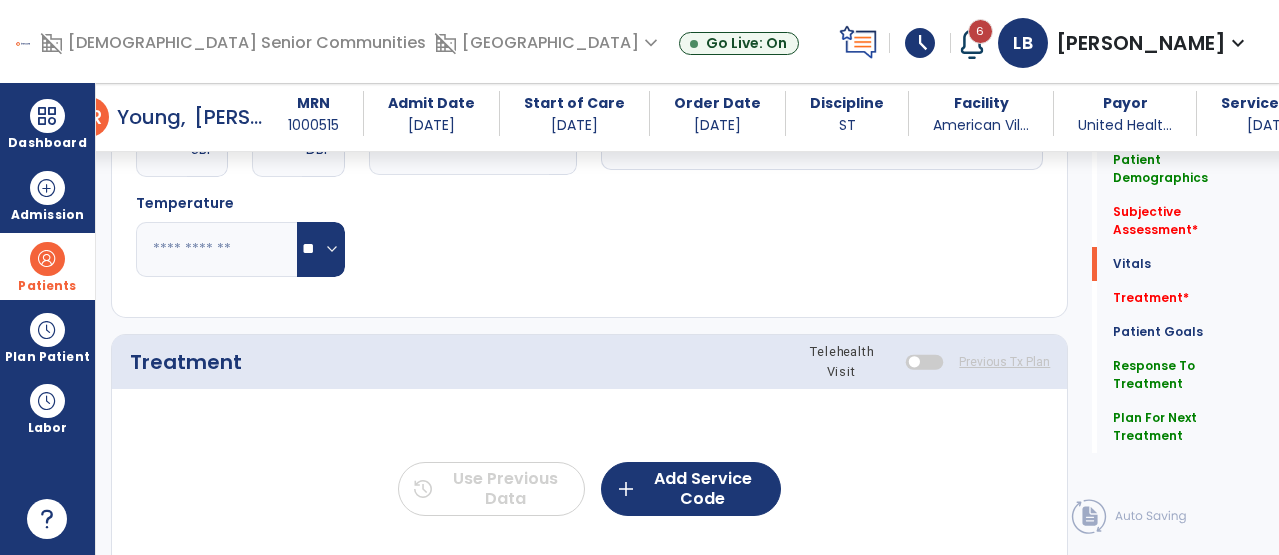 click on "Treatment Telehealth Visit  Previous Tx Plan" 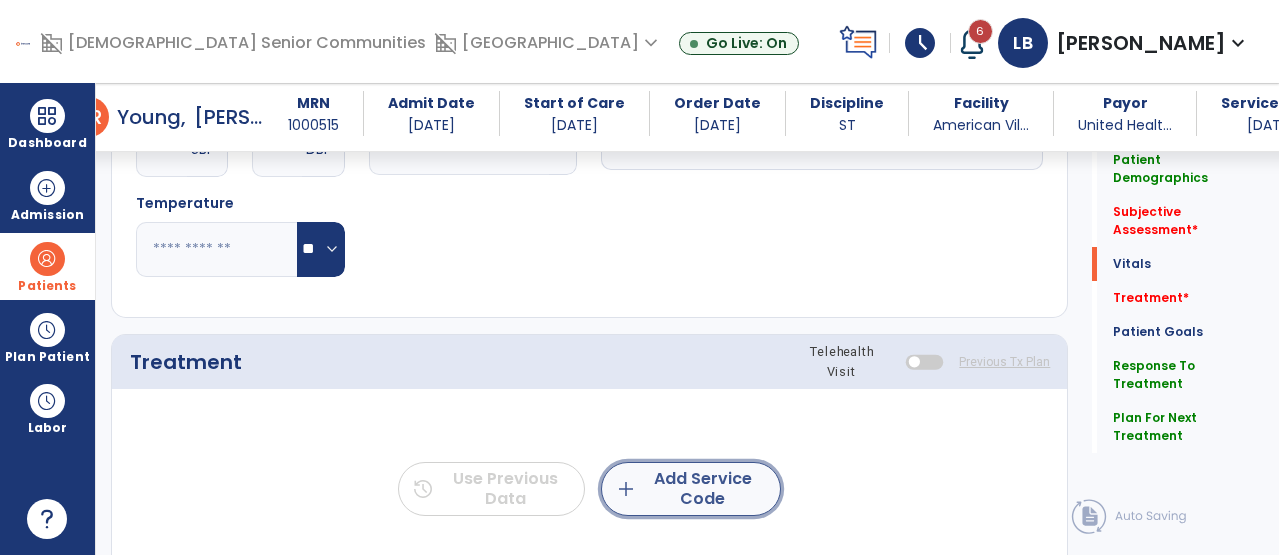 click on "add  Add Service Code" 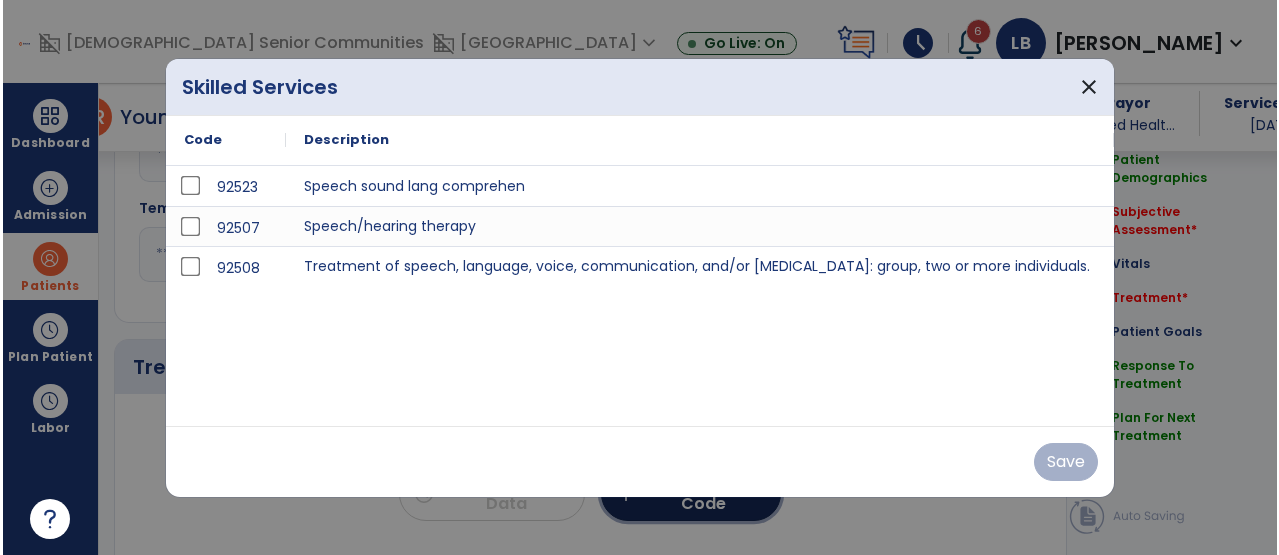 scroll, scrollTop: 955, scrollLeft: 0, axis: vertical 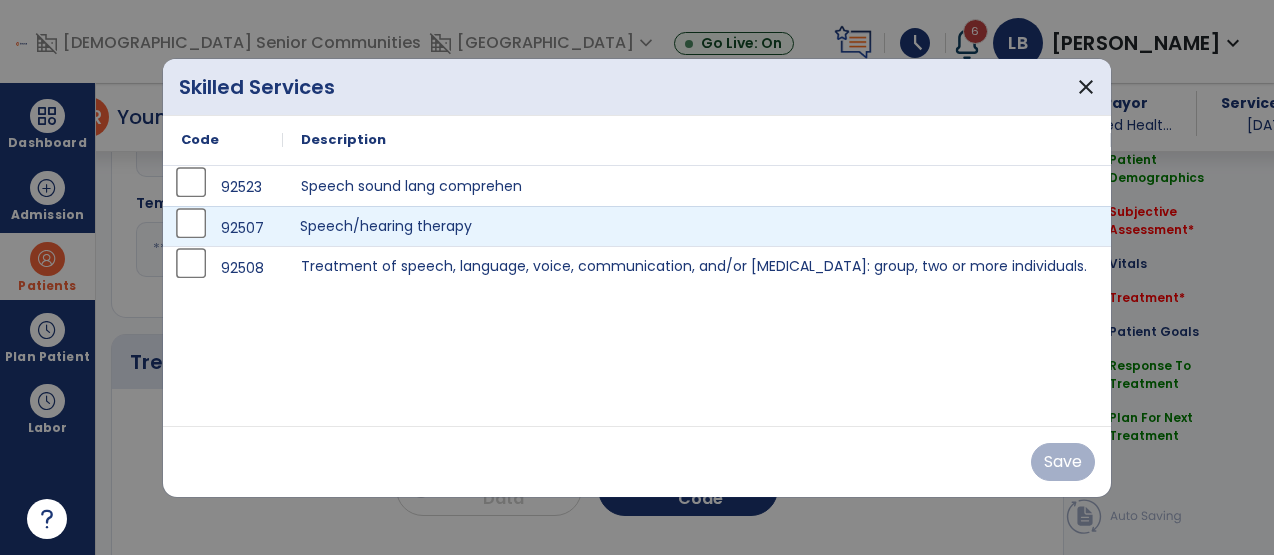 click on "Speech/hearing therapy" at bounding box center (697, 226) 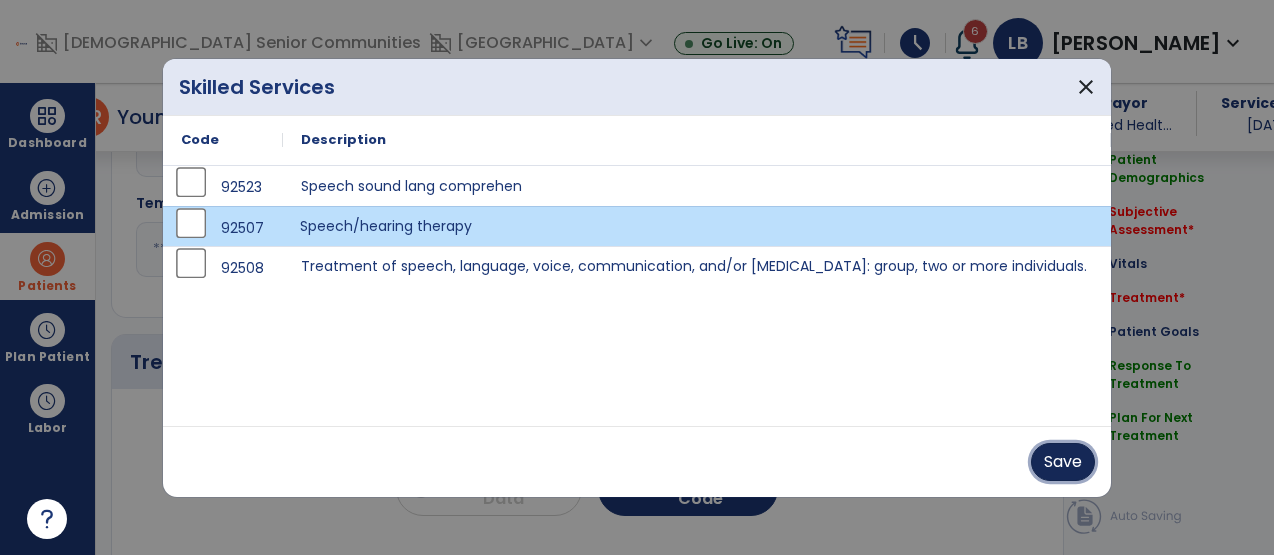 click on "Save" at bounding box center [1063, 462] 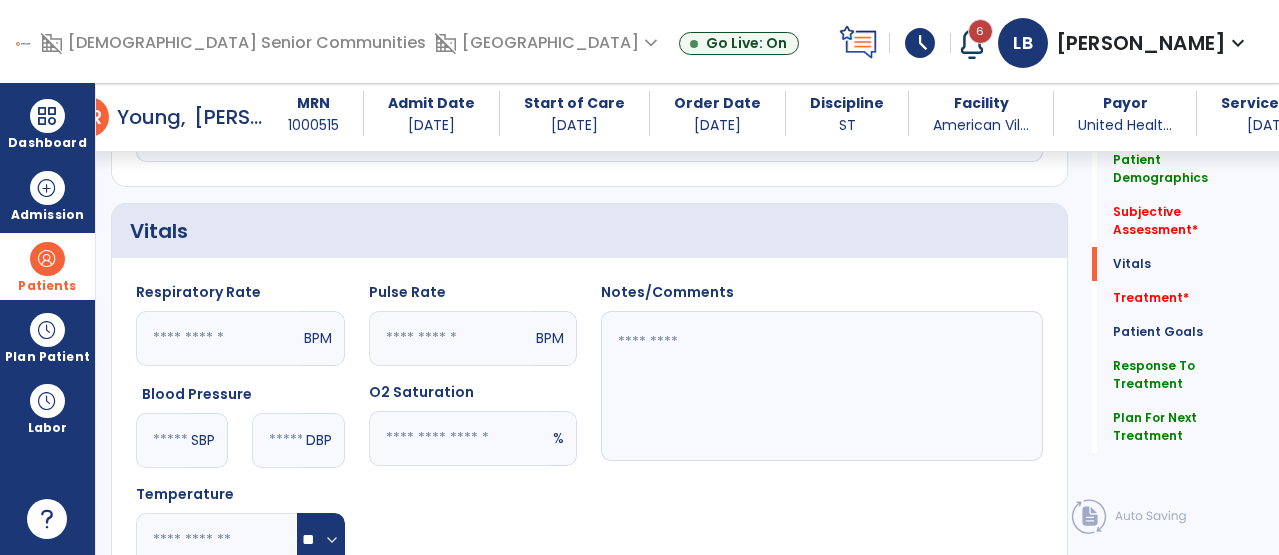 scroll, scrollTop: 0, scrollLeft: 0, axis: both 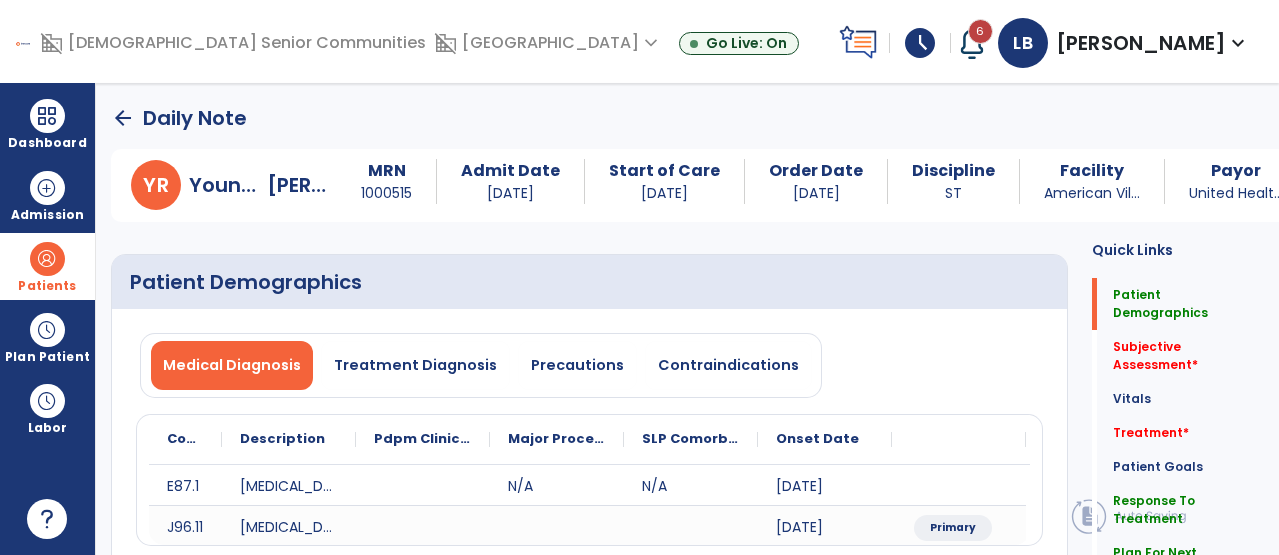 click on "arrow_back" 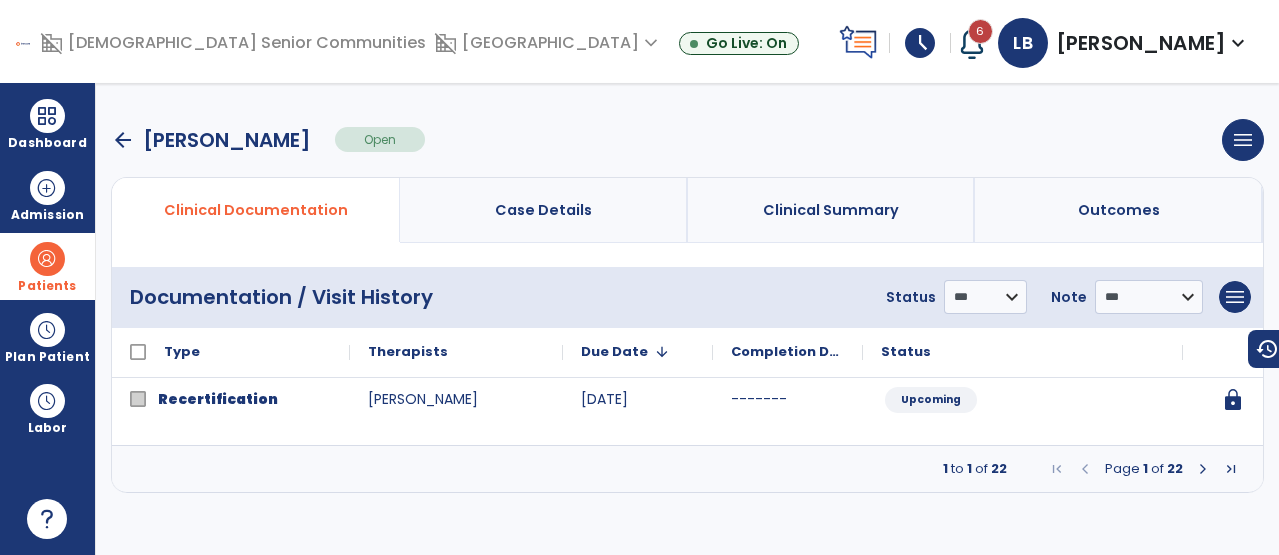 click at bounding box center (1203, 469) 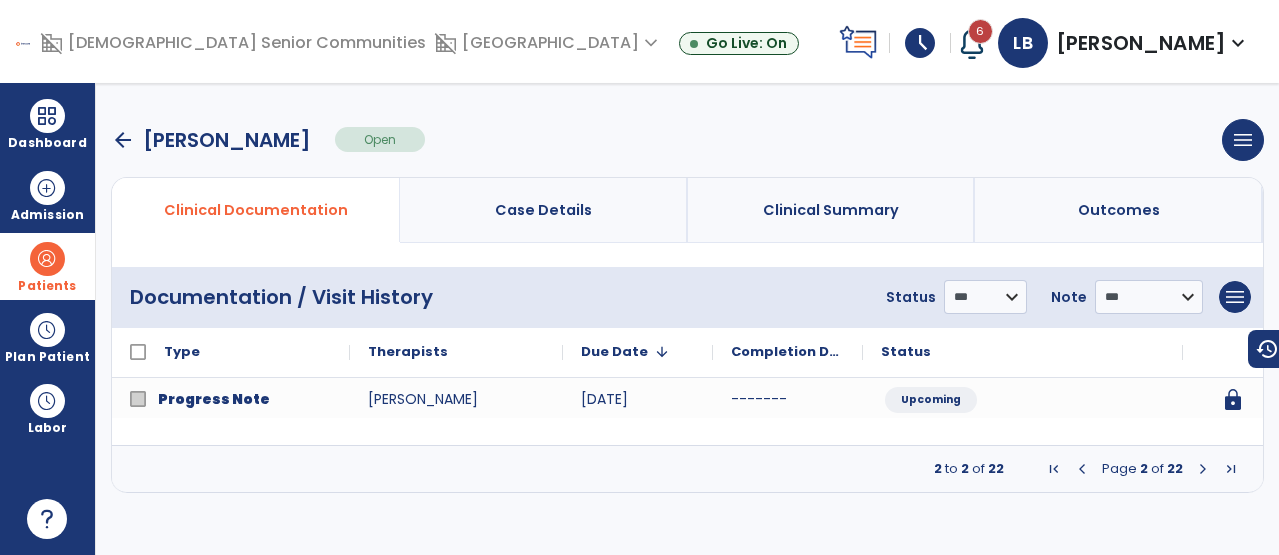 click at bounding box center (1203, 469) 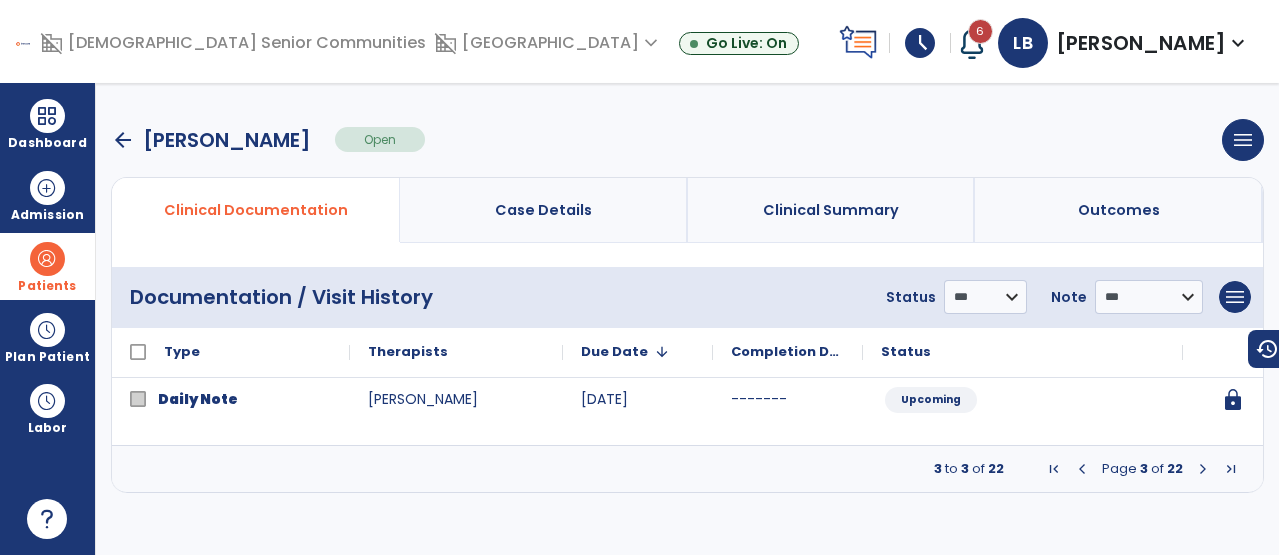 click at bounding box center [1203, 469] 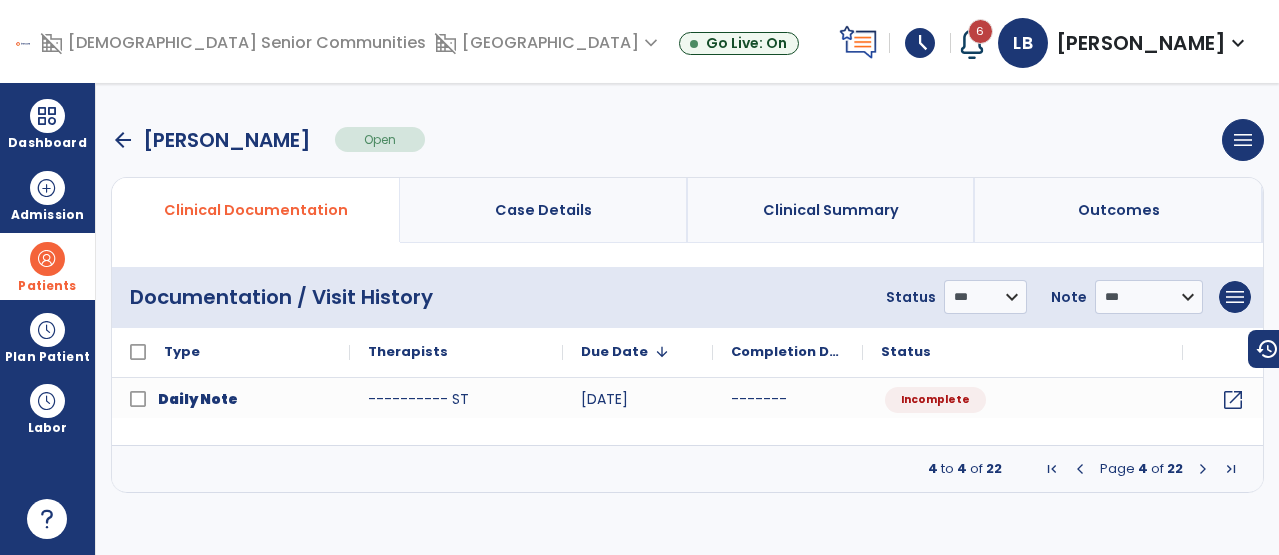 click at bounding box center (1203, 469) 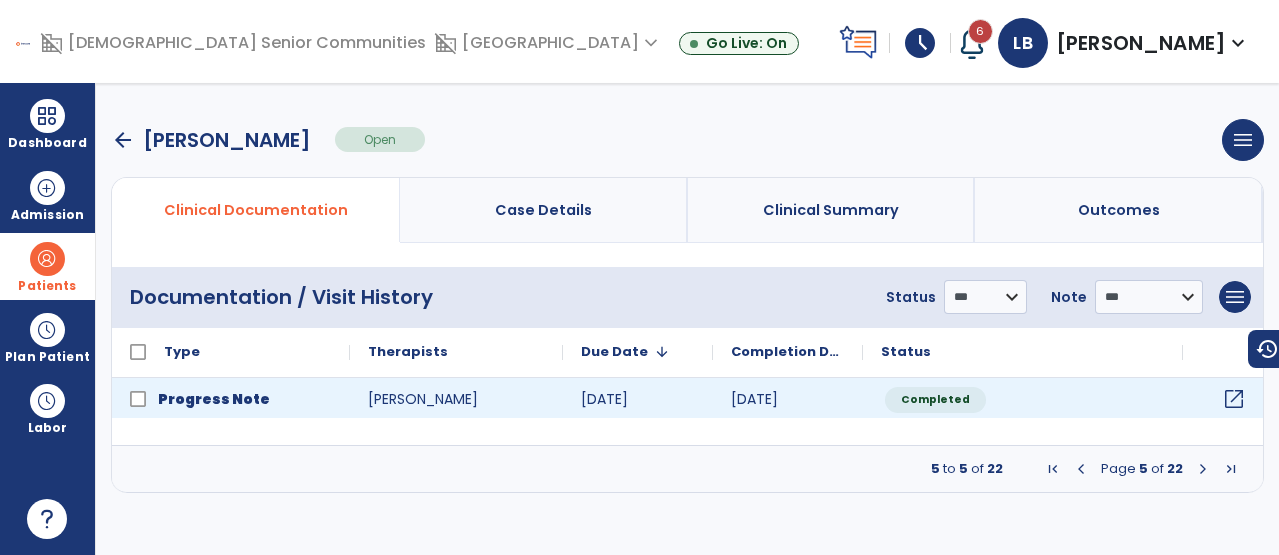 click on "open_in_new" 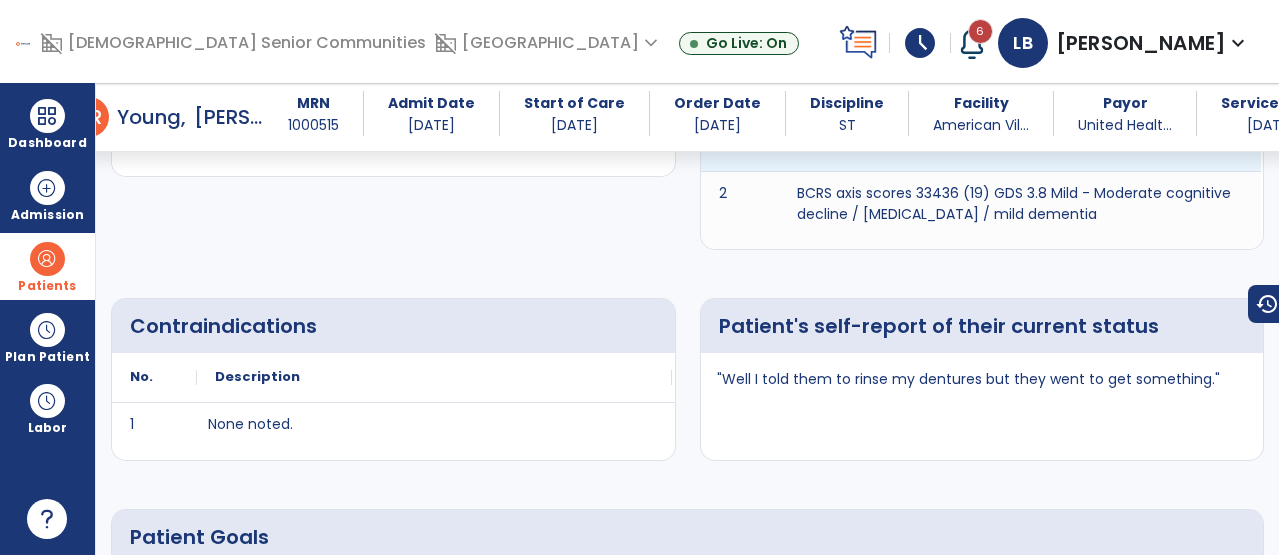 scroll, scrollTop: 575, scrollLeft: 0, axis: vertical 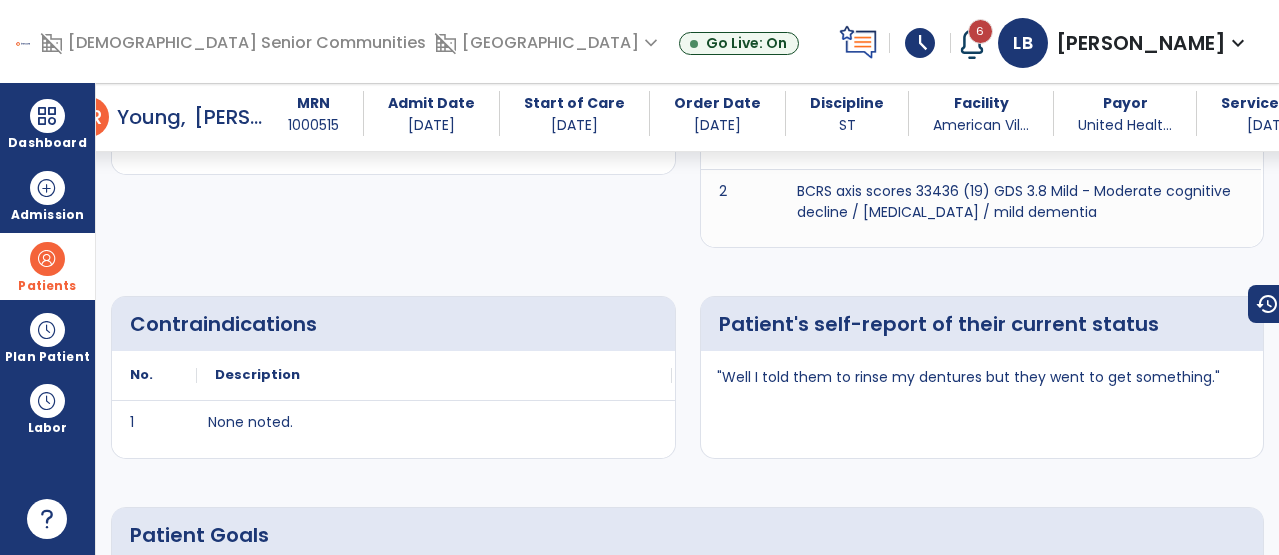 click on ""Well I told them to rinse my dentures but they went to get something."" at bounding box center (968, 377) 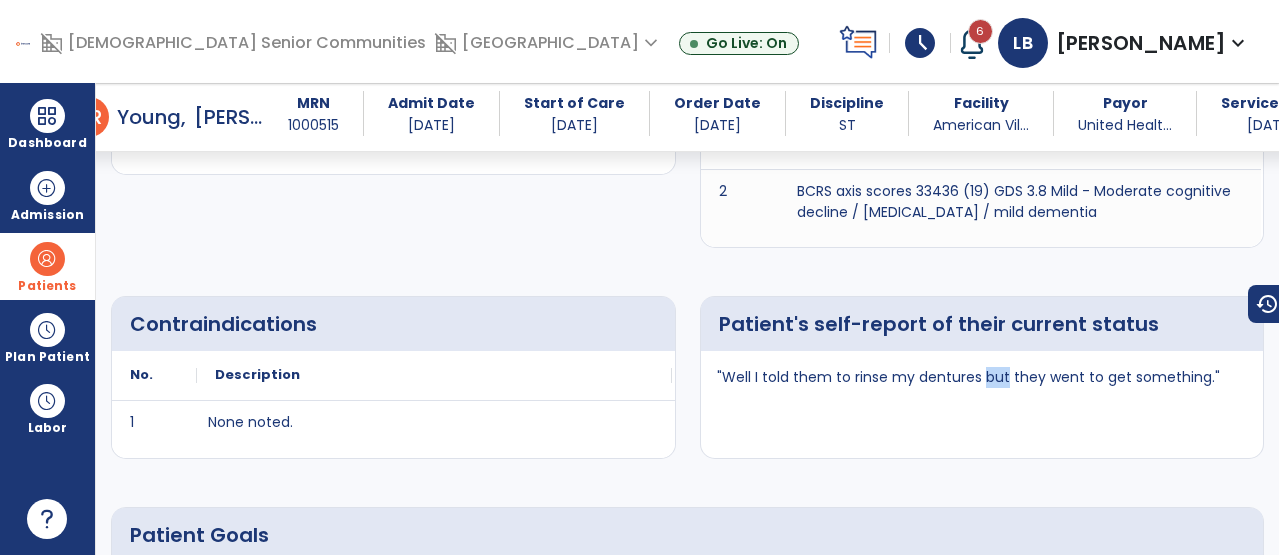 click on ""Well I told them to rinse my dentures but they went to get something."" at bounding box center [968, 377] 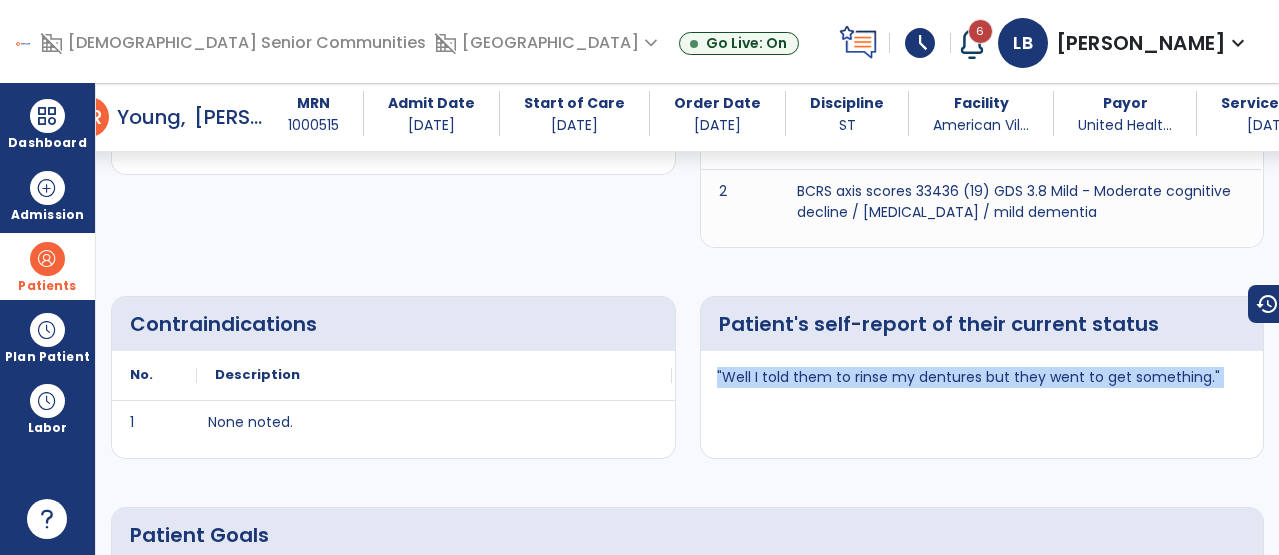 click on ""Well I told them to rinse my dentures but they went to get something."" at bounding box center (968, 377) 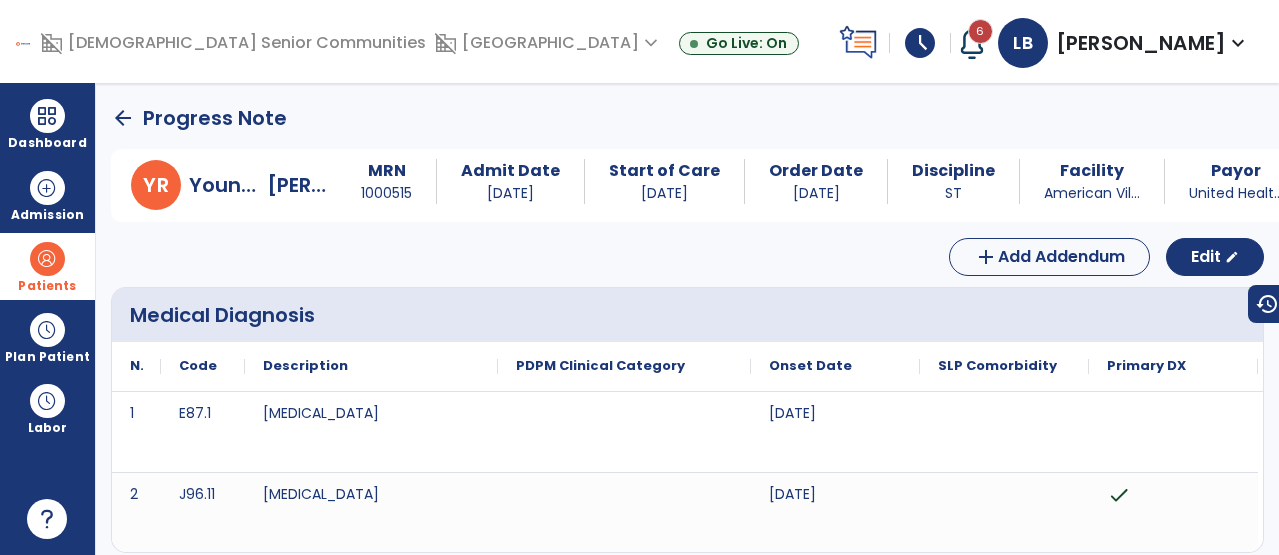 click on "arrow_back" 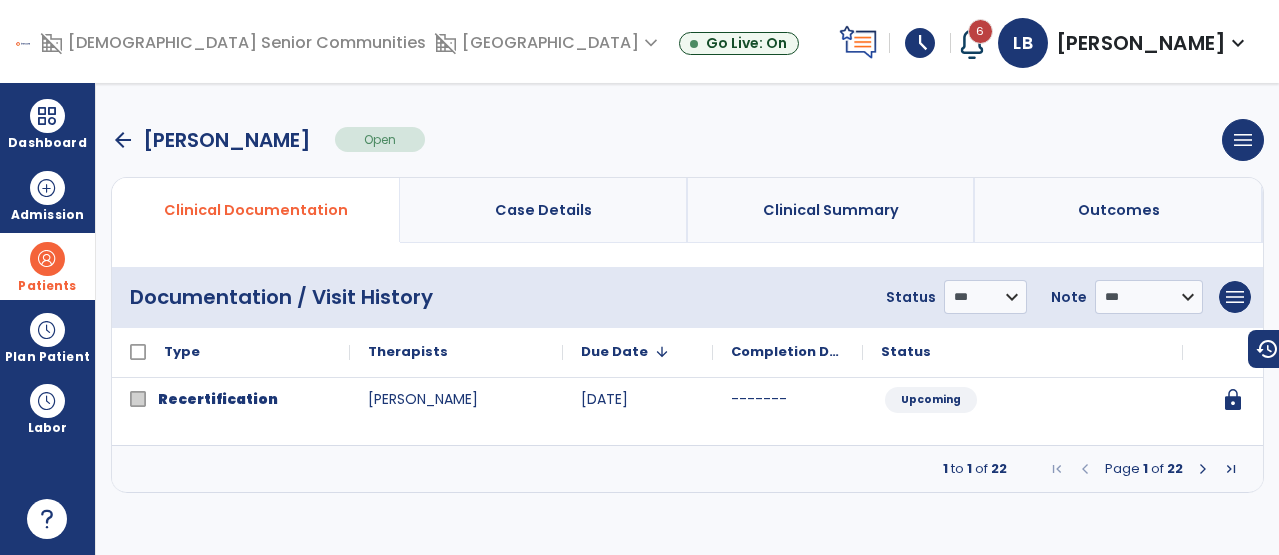click at bounding box center (1203, 469) 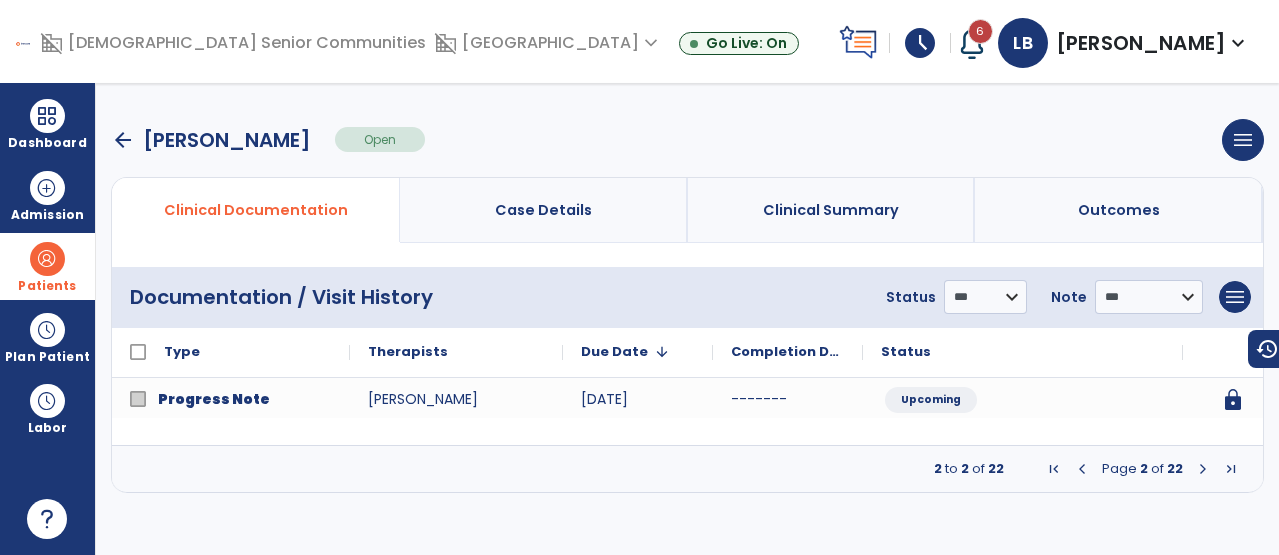 click at bounding box center [1203, 469] 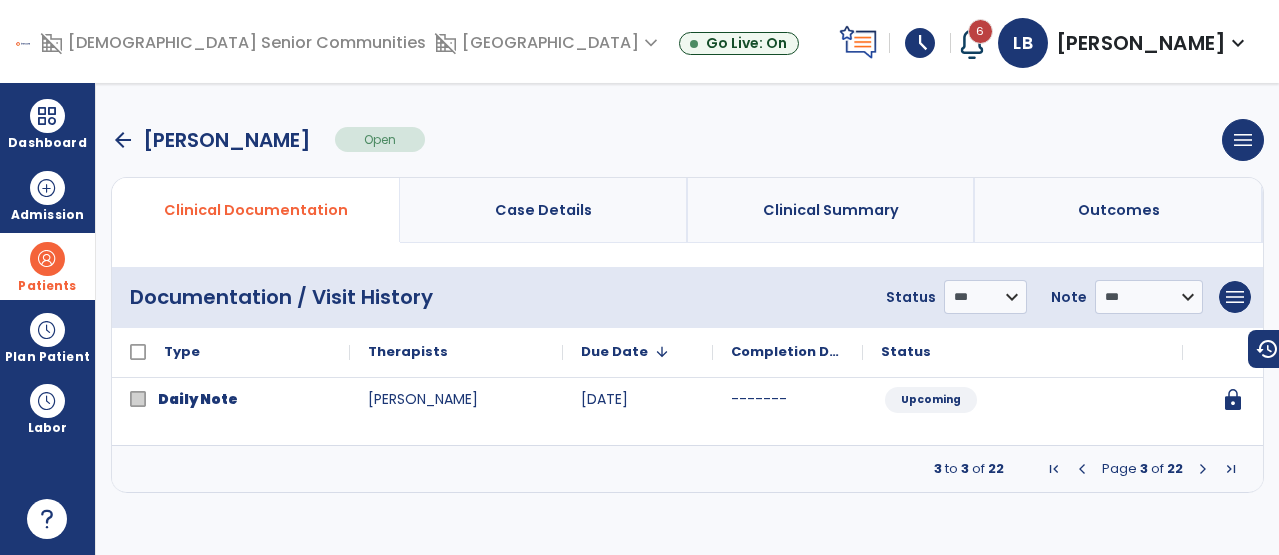 click at bounding box center (1203, 469) 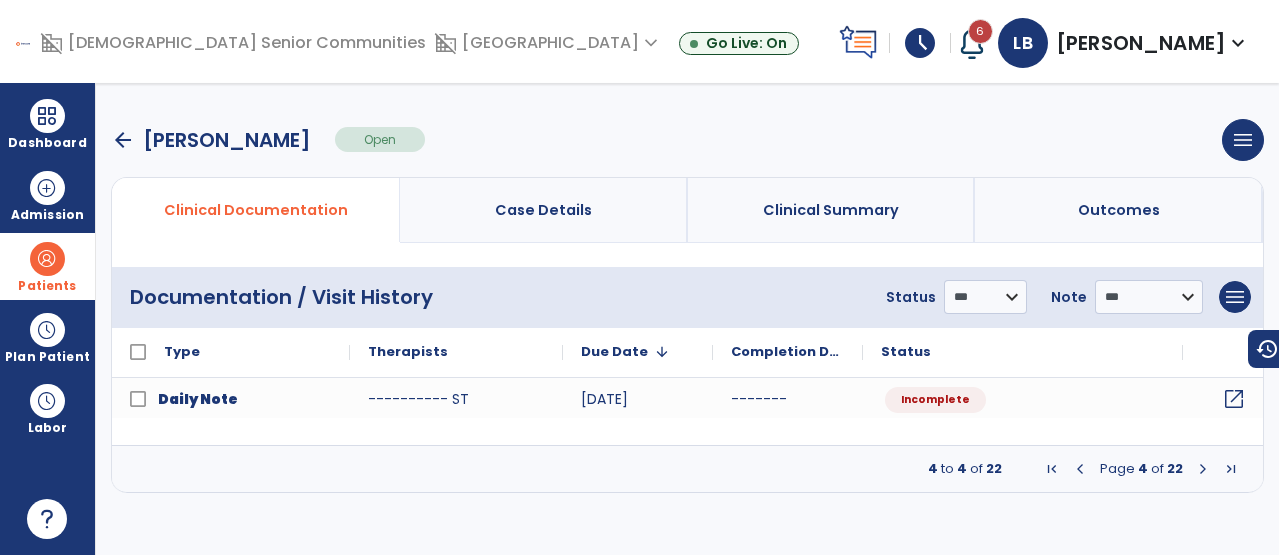 click on "open_in_new" 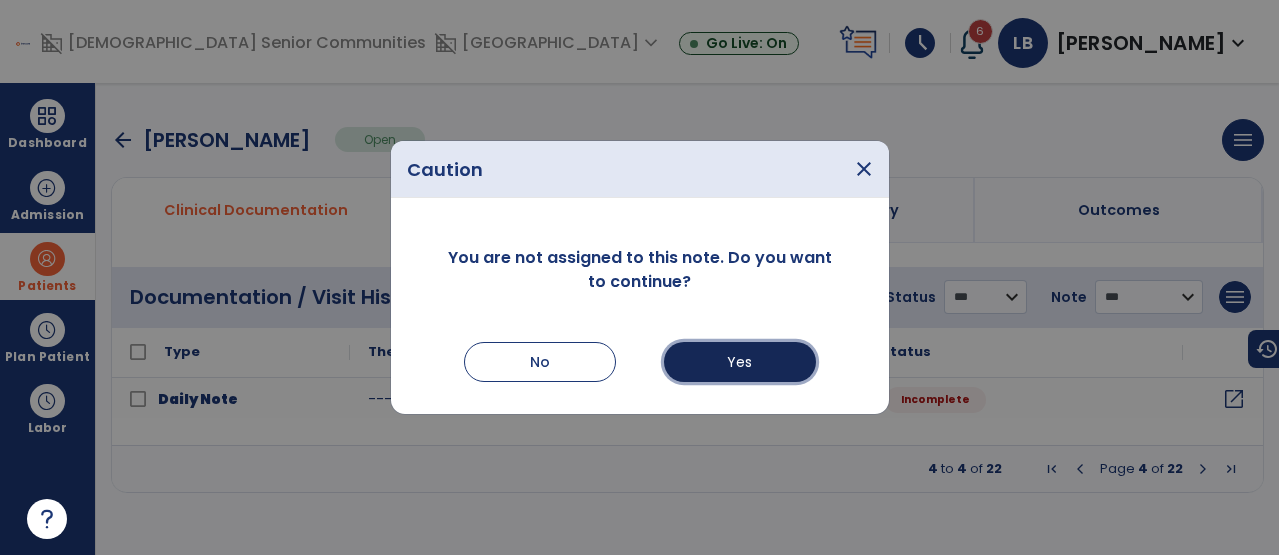 click on "Yes" at bounding box center (740, 362) 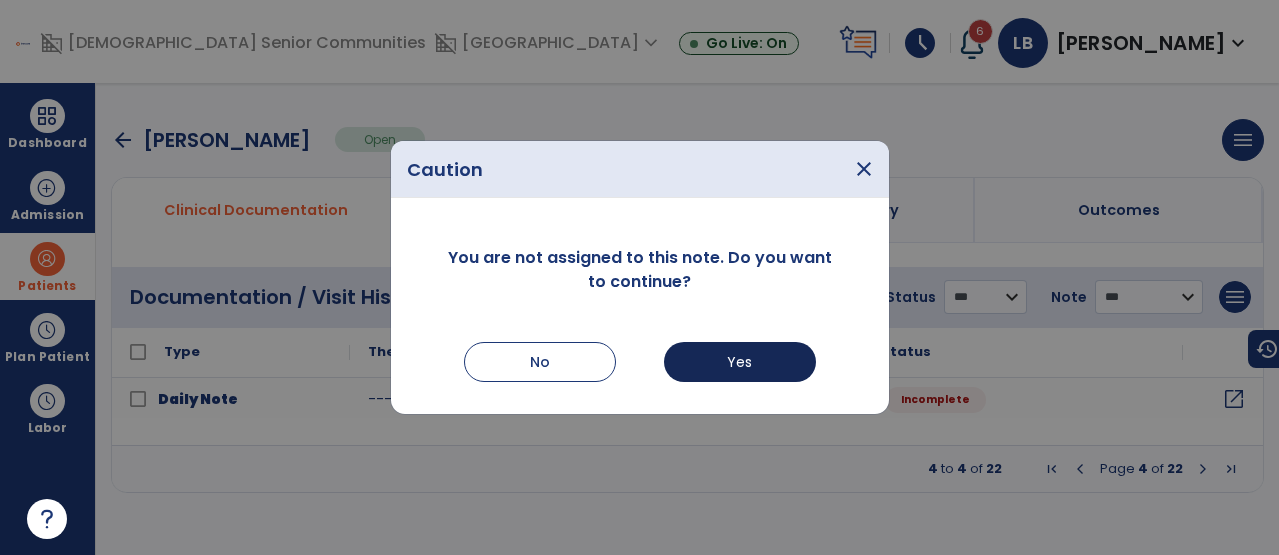 select on "*" 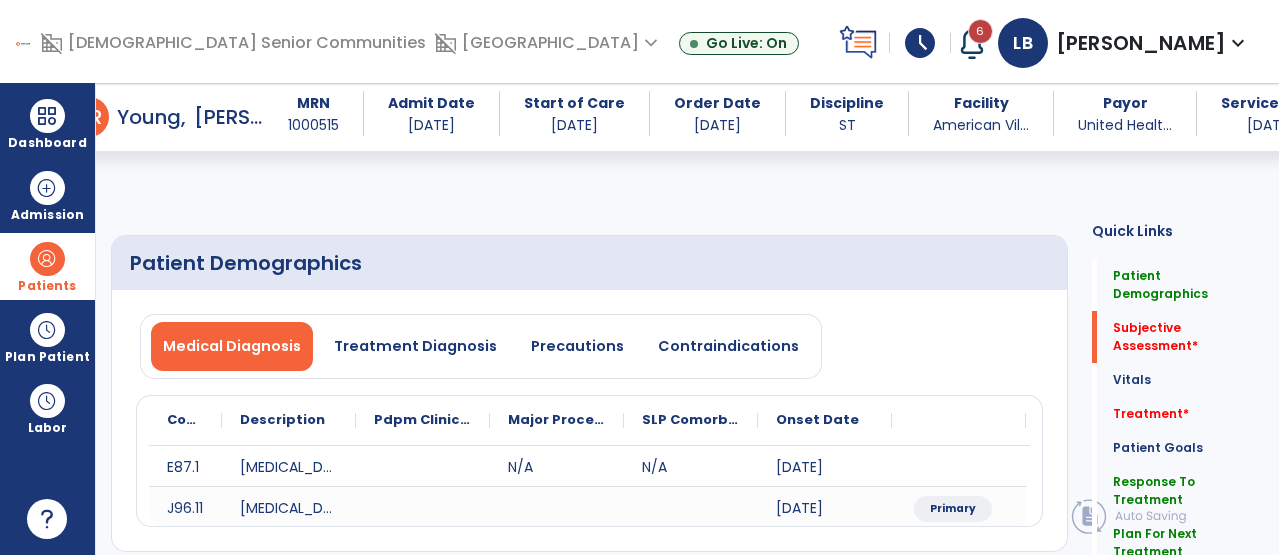 scroll, scrollTop: 527, scrollLeft: 0, axis: vertical 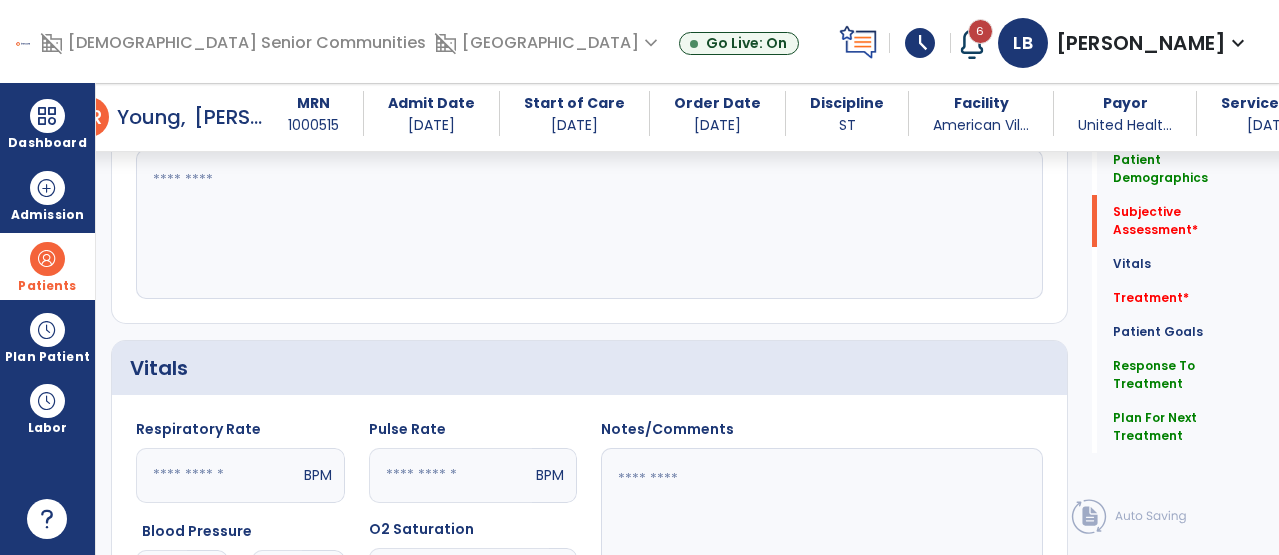 click 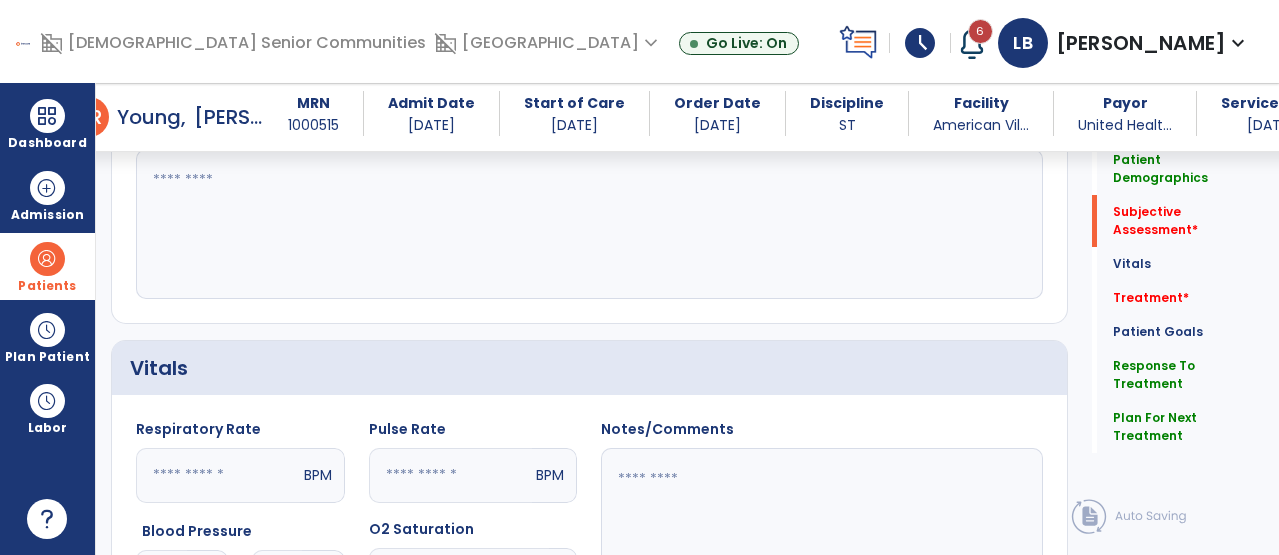 paste on "**********" 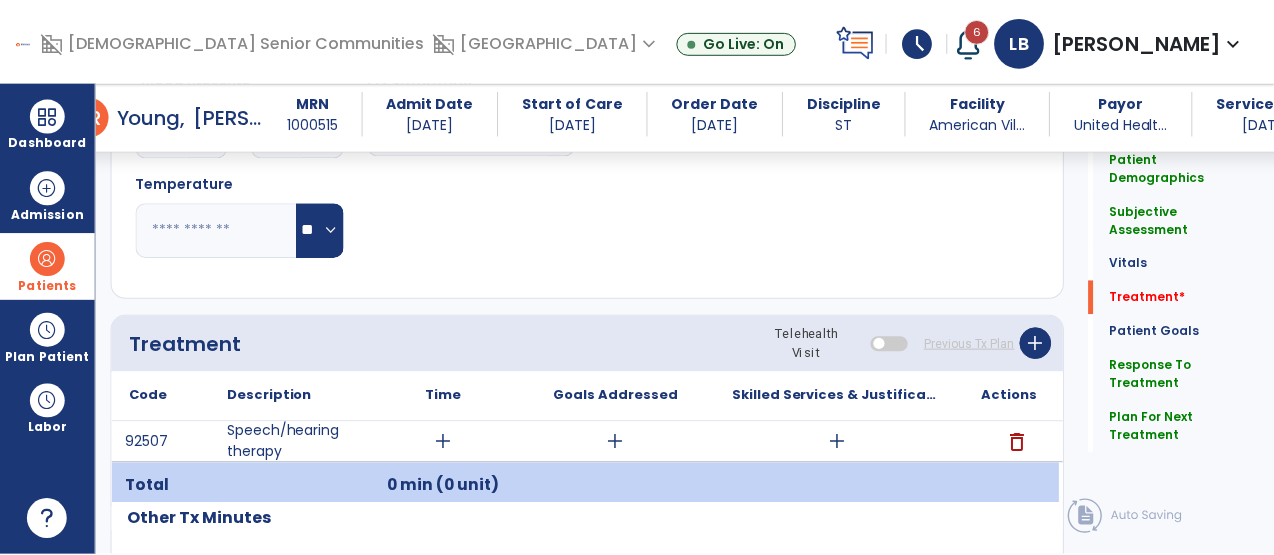 scroll, scrollTop: 1038, scrollLeft: 0, axis: vertical 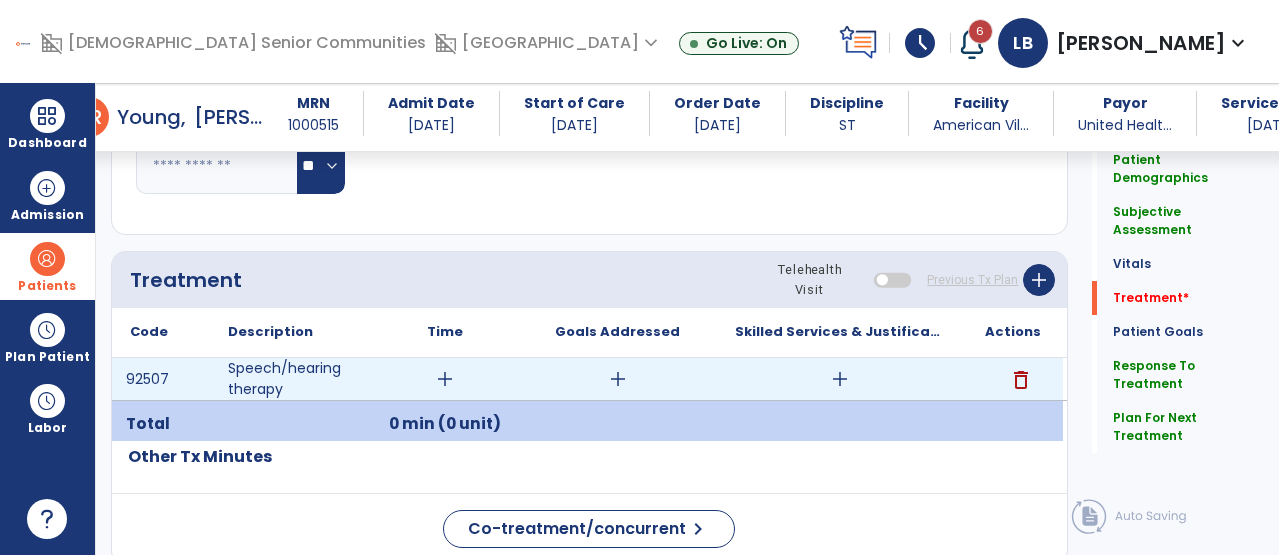 type on "**********" 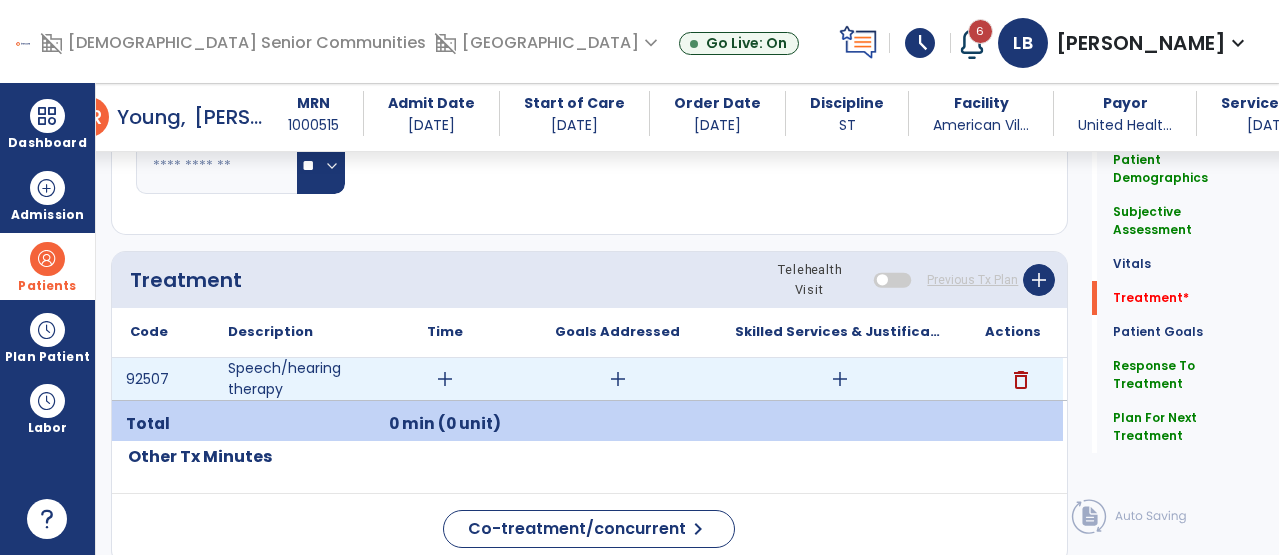 click on "add" at bounding box center (618, 379) 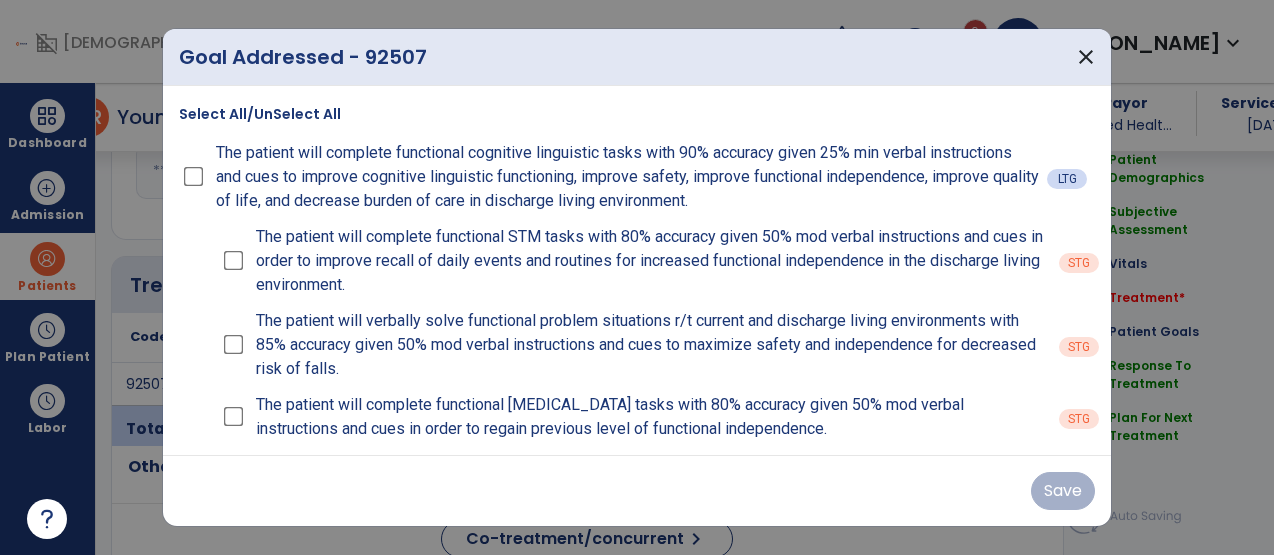 scroll, scrollTop: 1038, scrollLeft: 0, axis: vertical 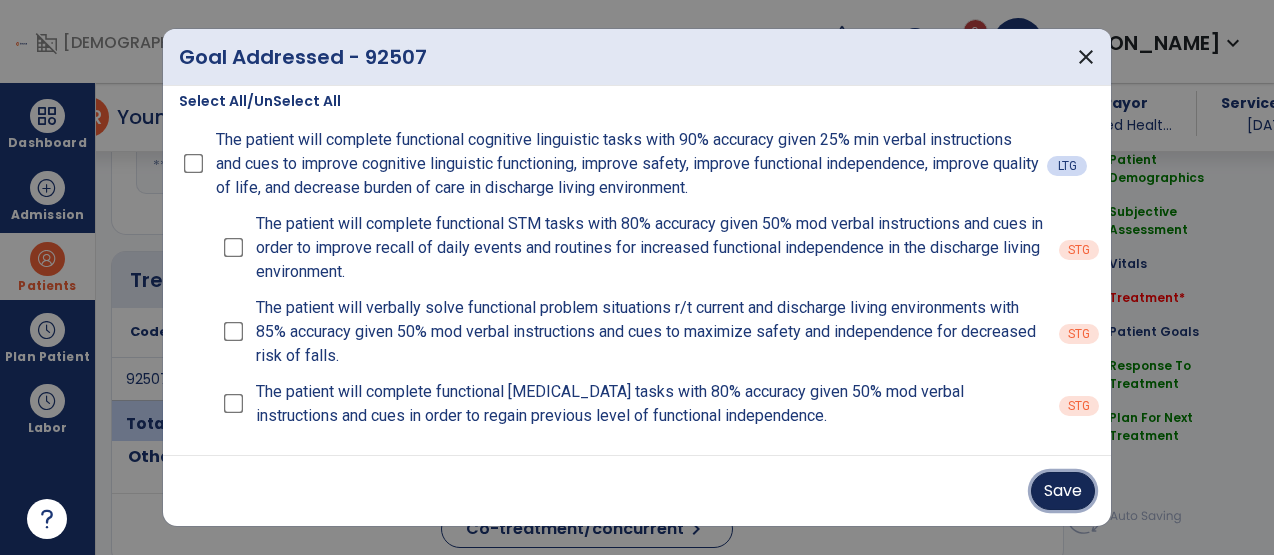 click on "Save" at bounding box center [1063, 491] 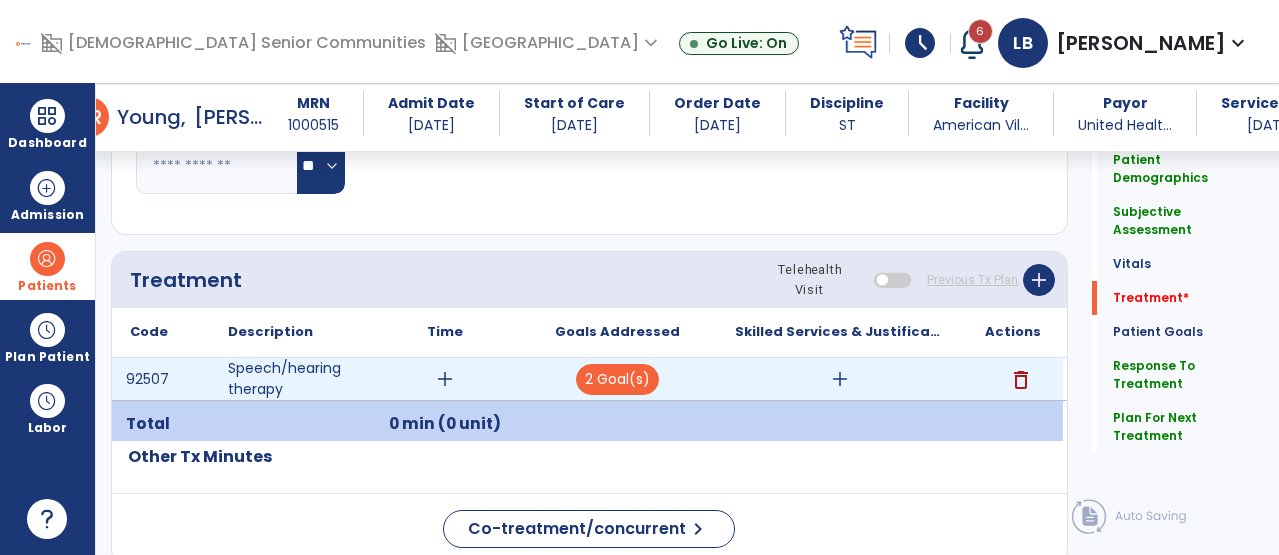 click on "add" at bounding box center [840, 379] 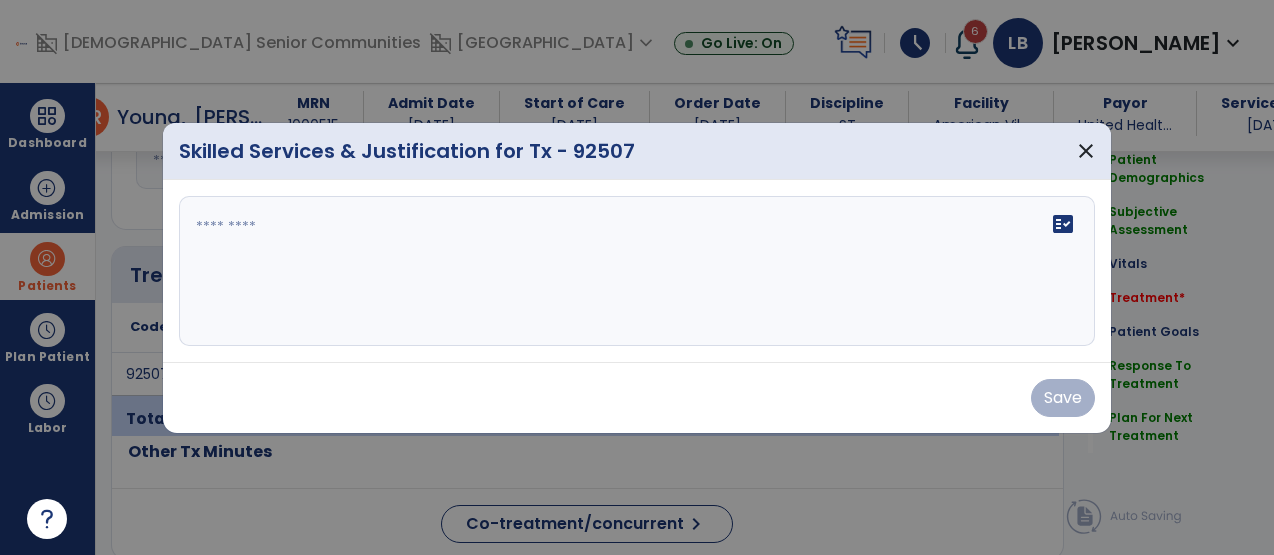 scroll, scrollTop: 1038, scrollLeft: 0, axis: vertical 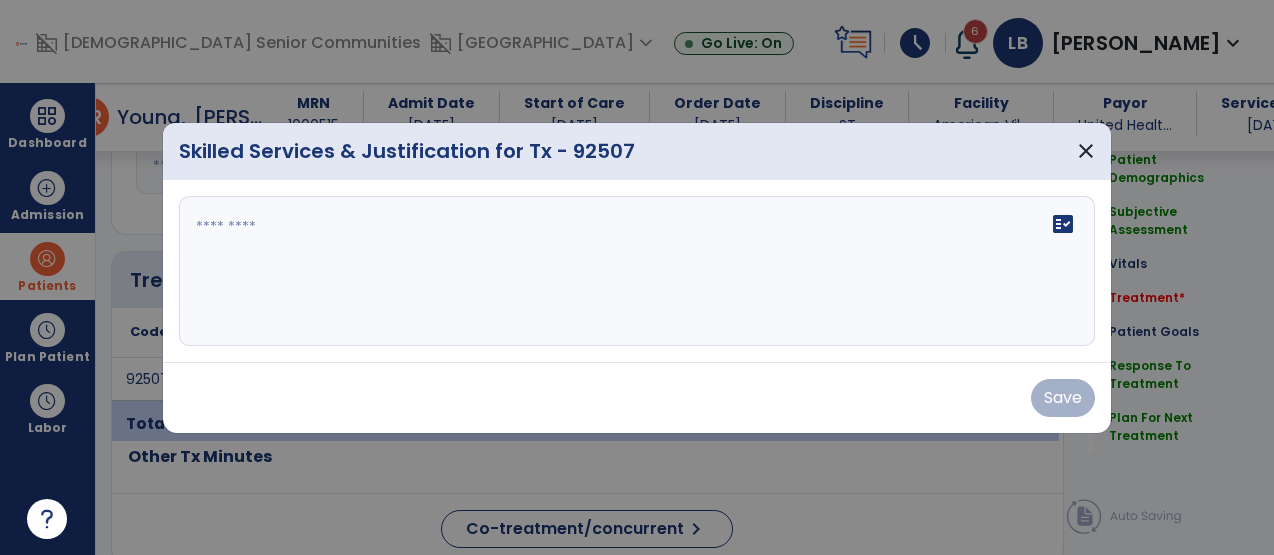 click on "fact_check" at bounding box center [637, 271] 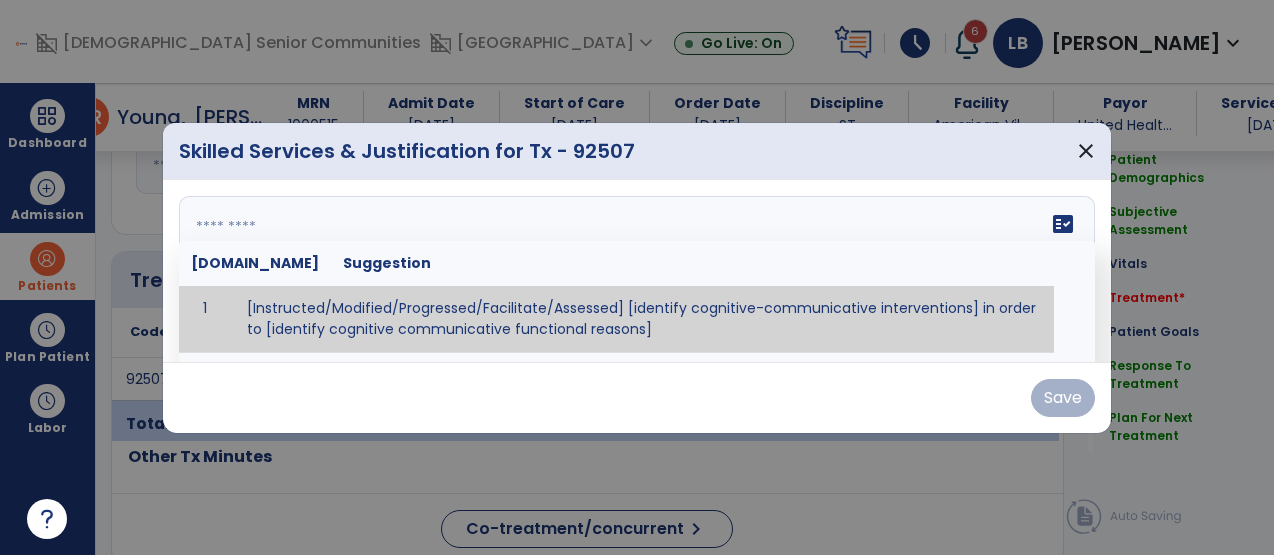 paste on "**********" 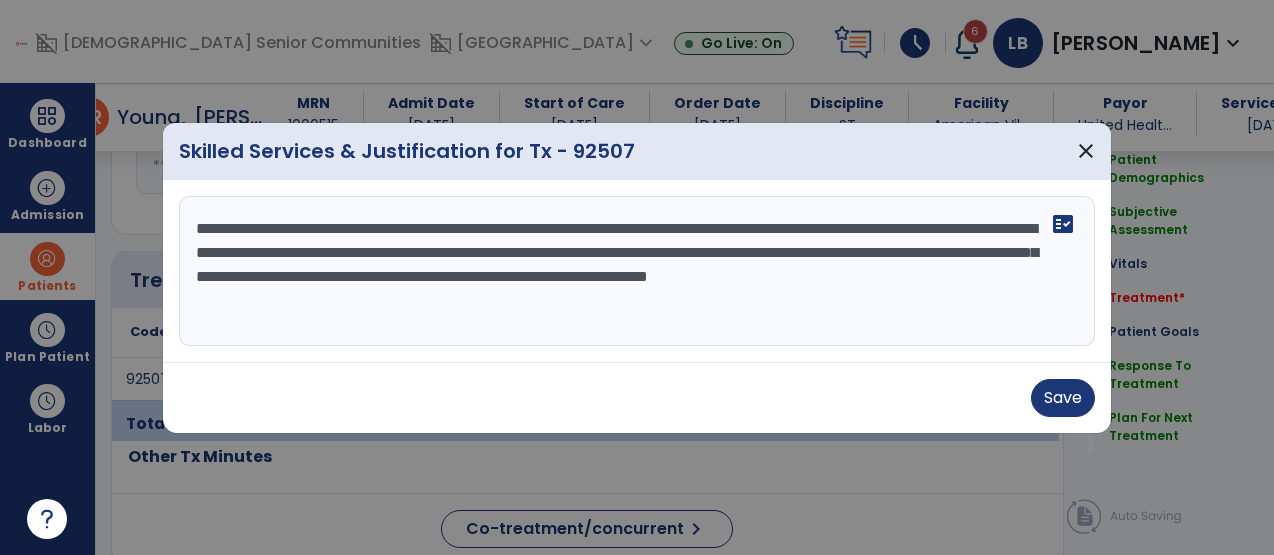 click on "**********" at bounding box center (637, 271) 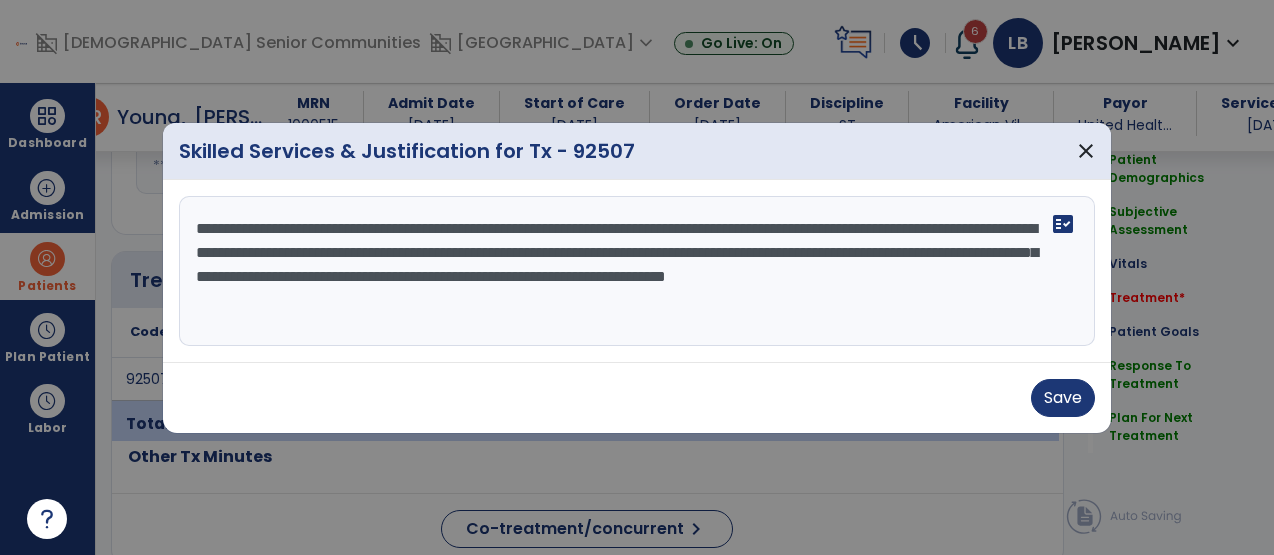 paste on "**********" 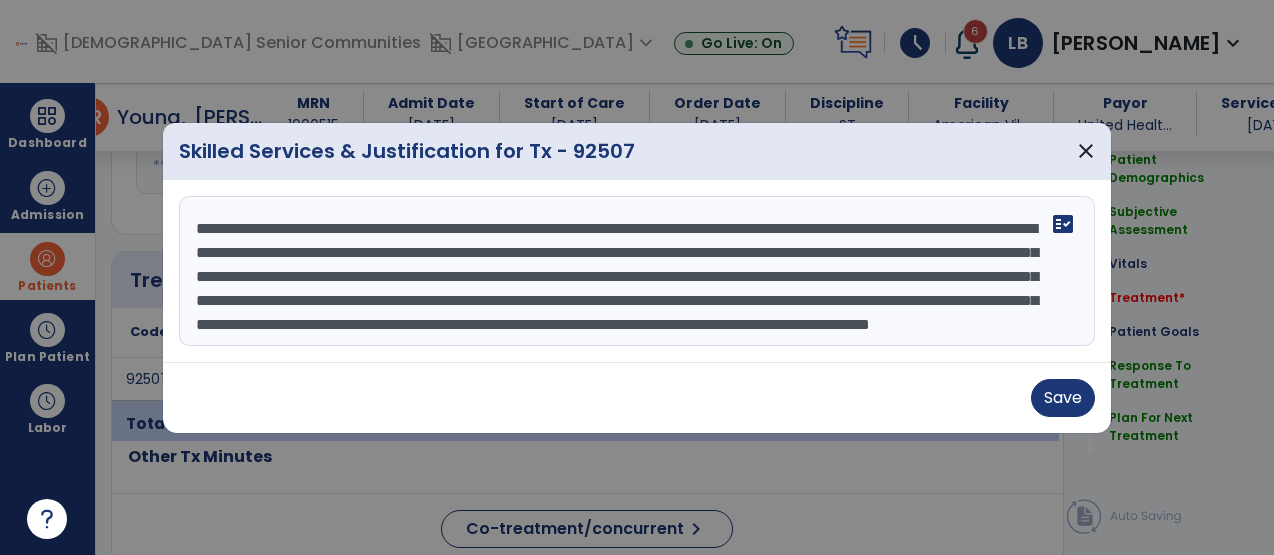 click on "**********" at bounding box center (637, 271) 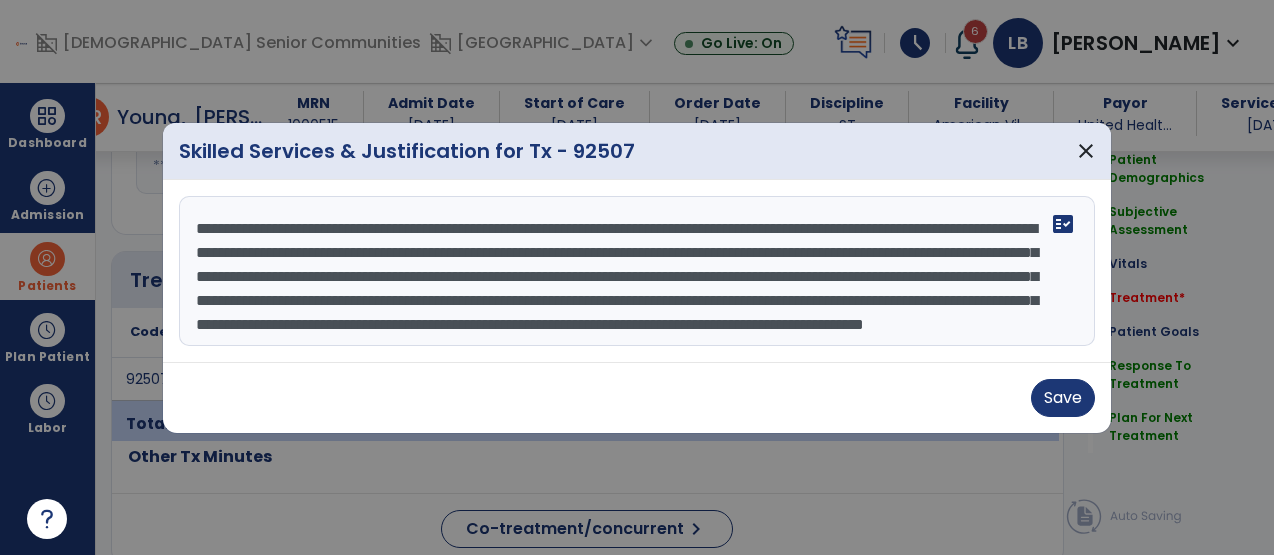 click on "**********" at bounding box center (637, 271) 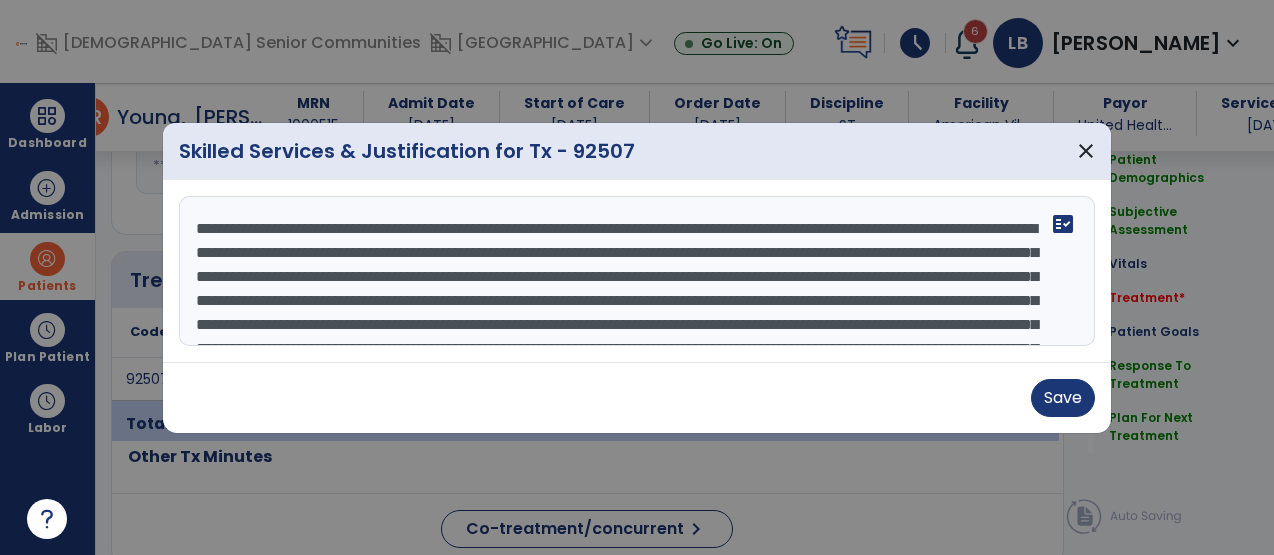 scroll, scrollTop: 44, scrollLeft: 0, axis: vertical 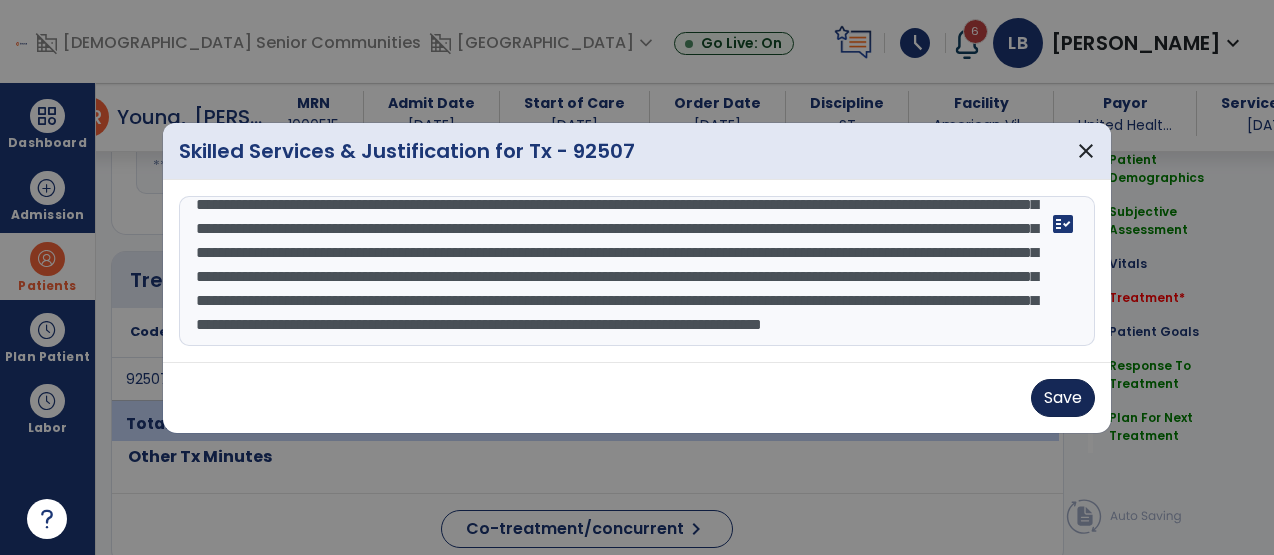 type on "**********" 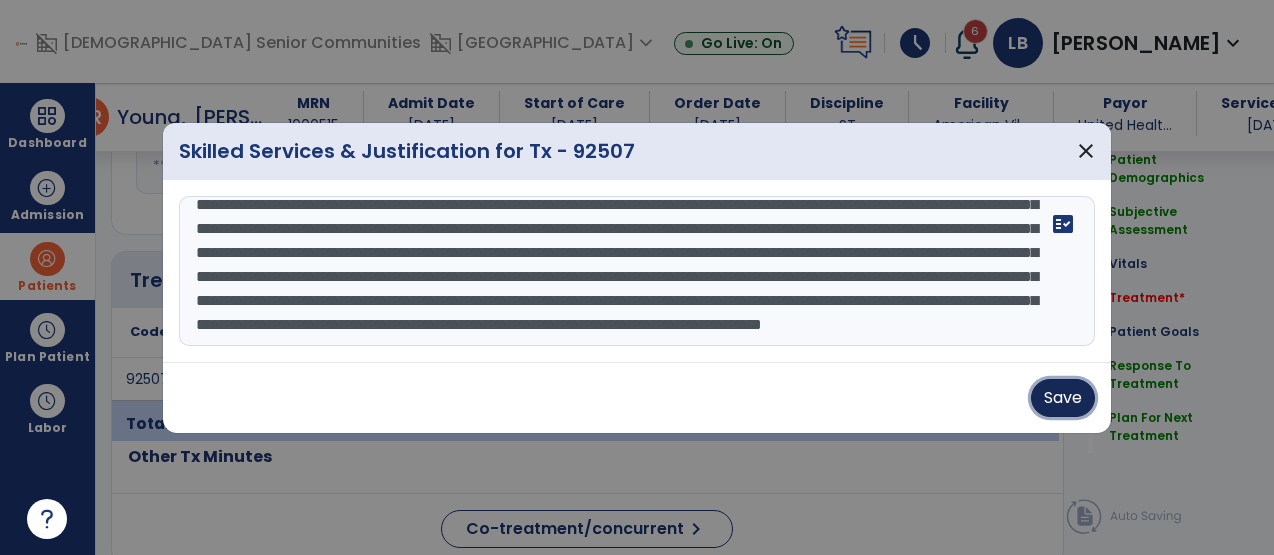 click on "Save" at bounding box center (1063, 398) 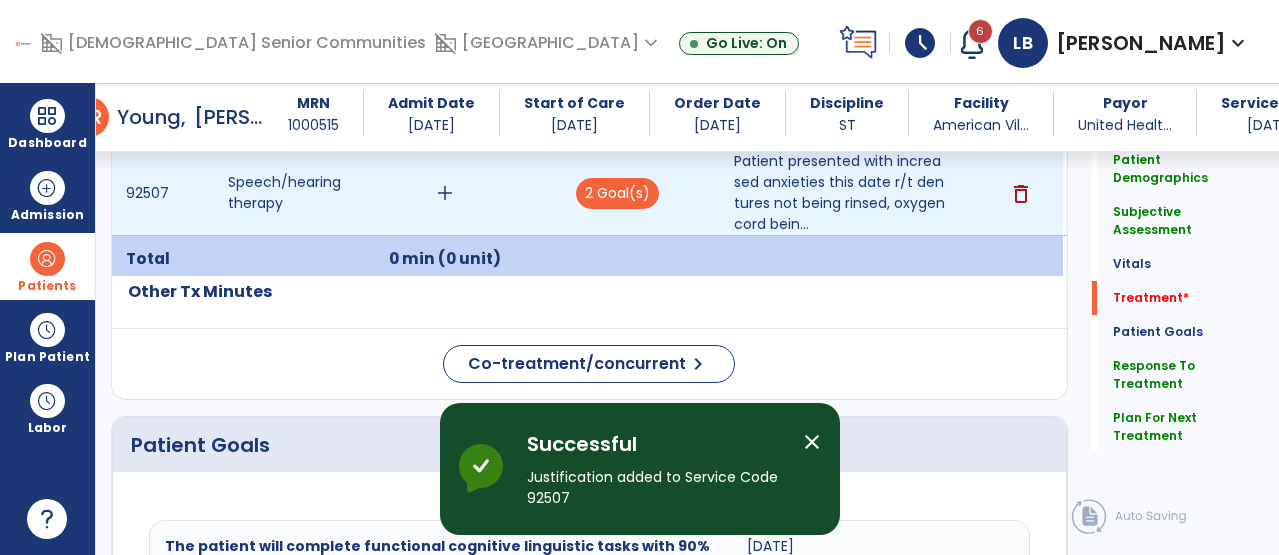 scroll 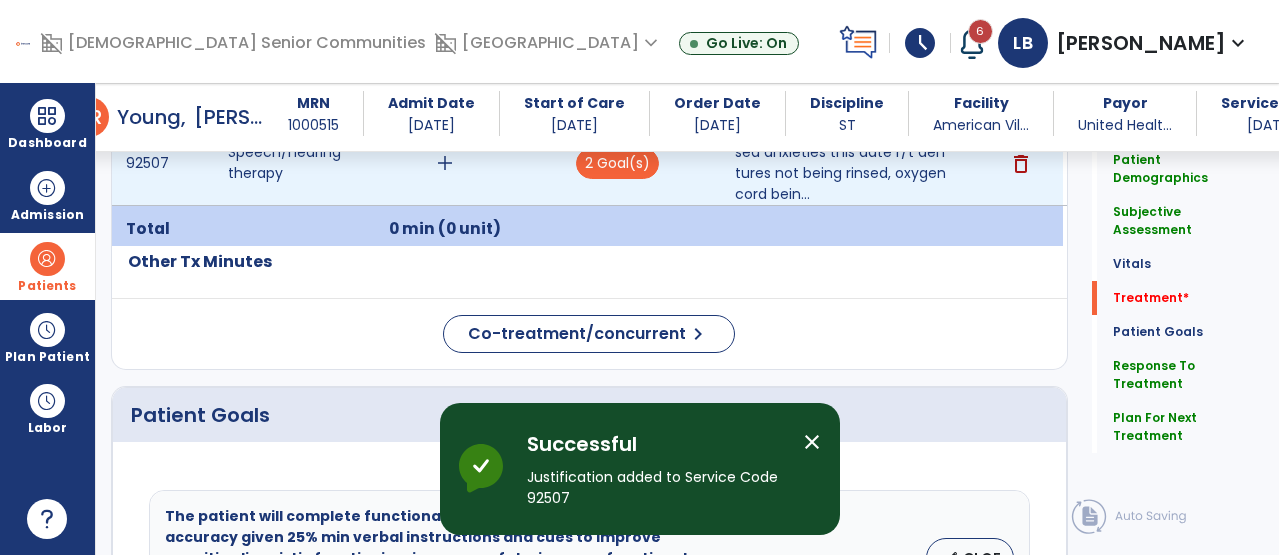 click on "add" at bounding box center (445, 163) 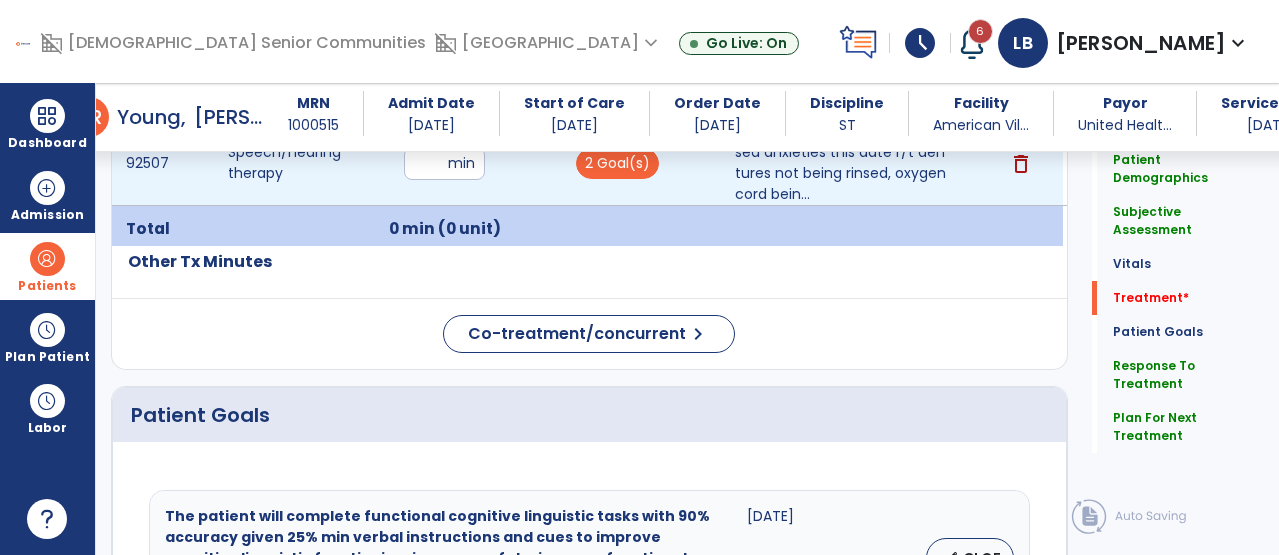 type on "**" 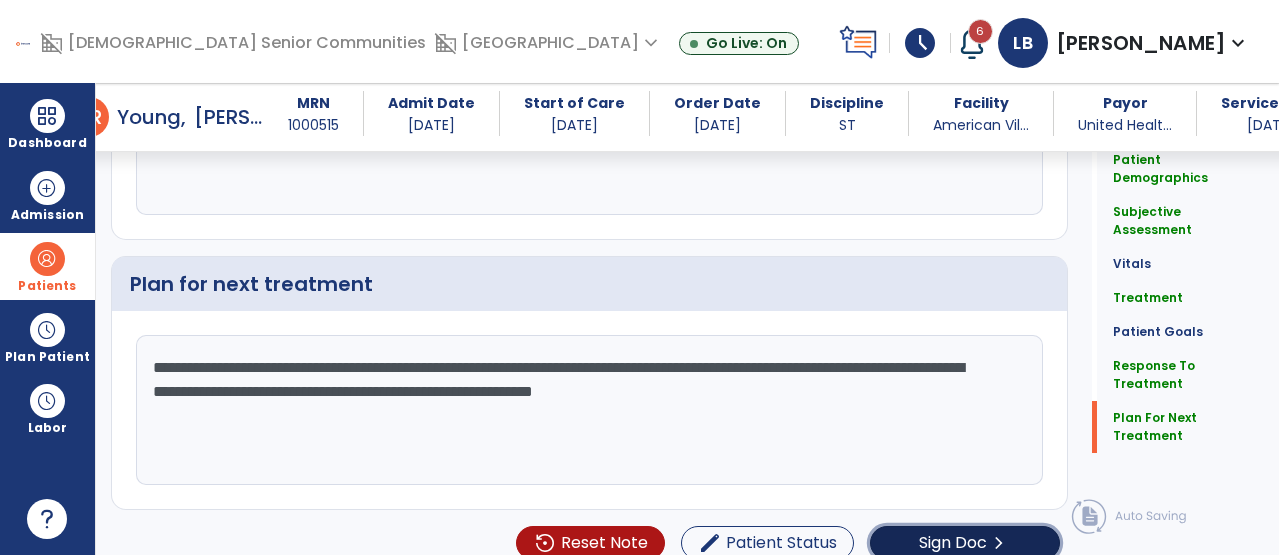 click on "Sign Doc" 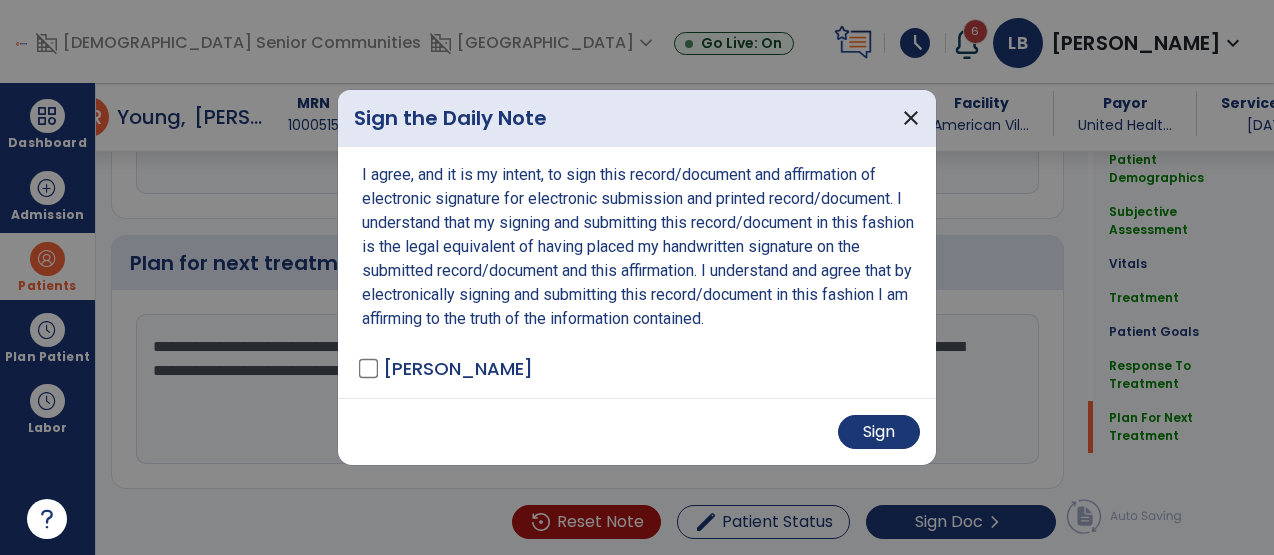 click on "Sign" at bounding box center (637, 431) 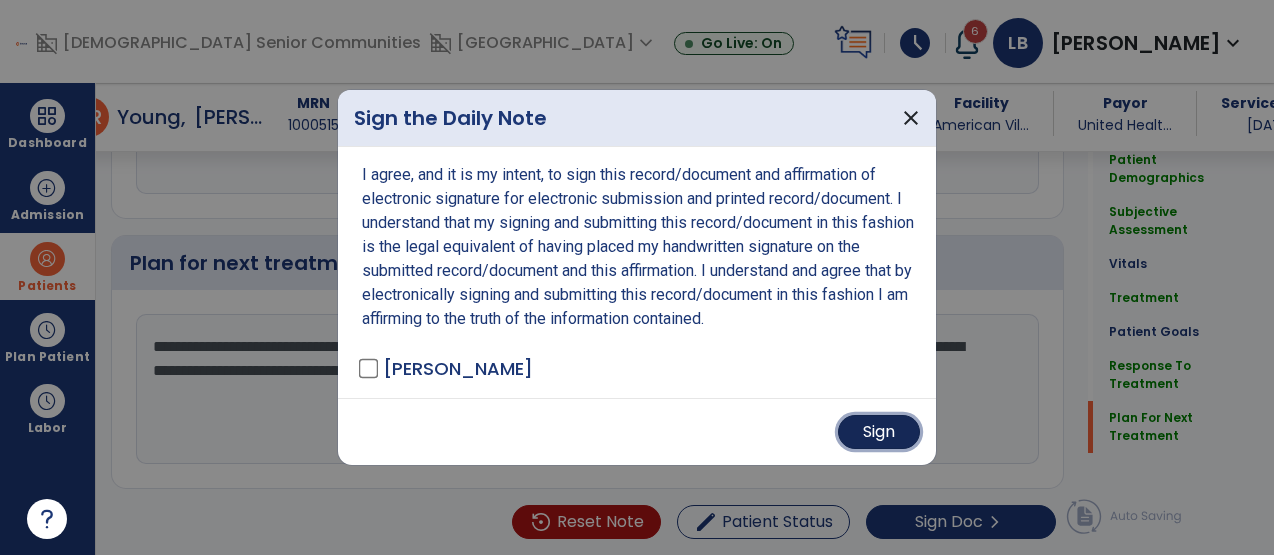 click on "Sign" at bounding box center (879, 432) 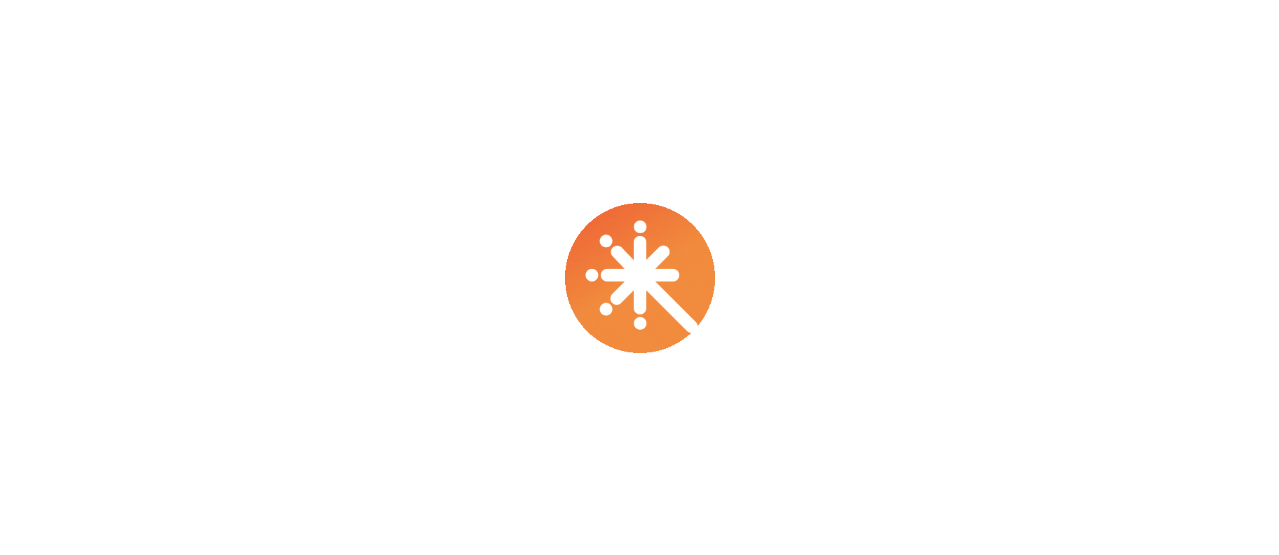 scroll, scrollTop: 0, scrollLeft: 0, axis: both 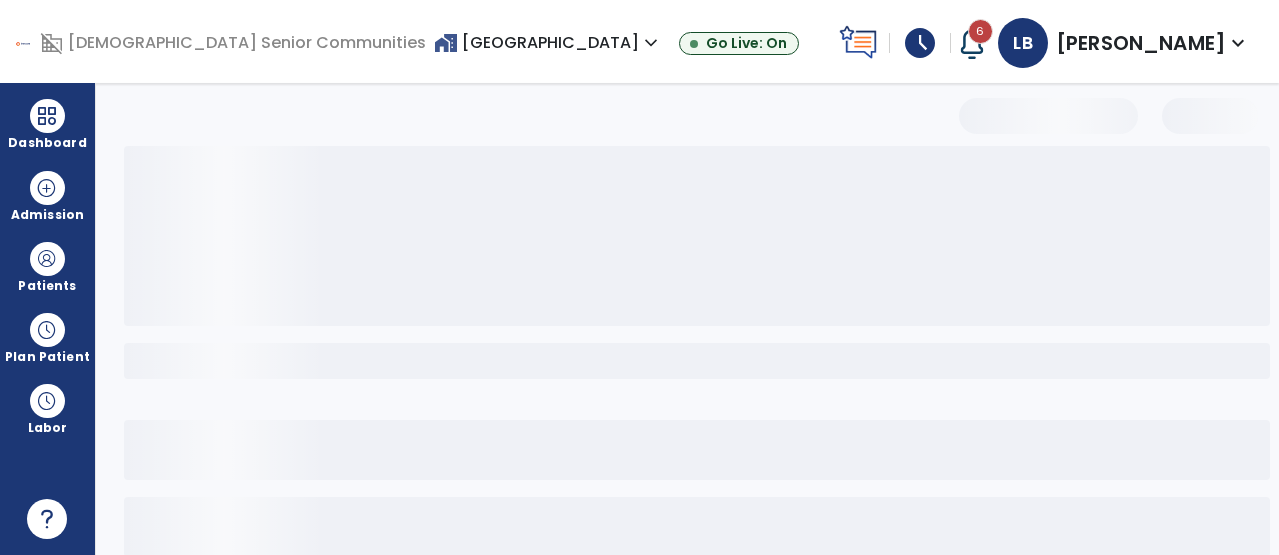 select on "*" 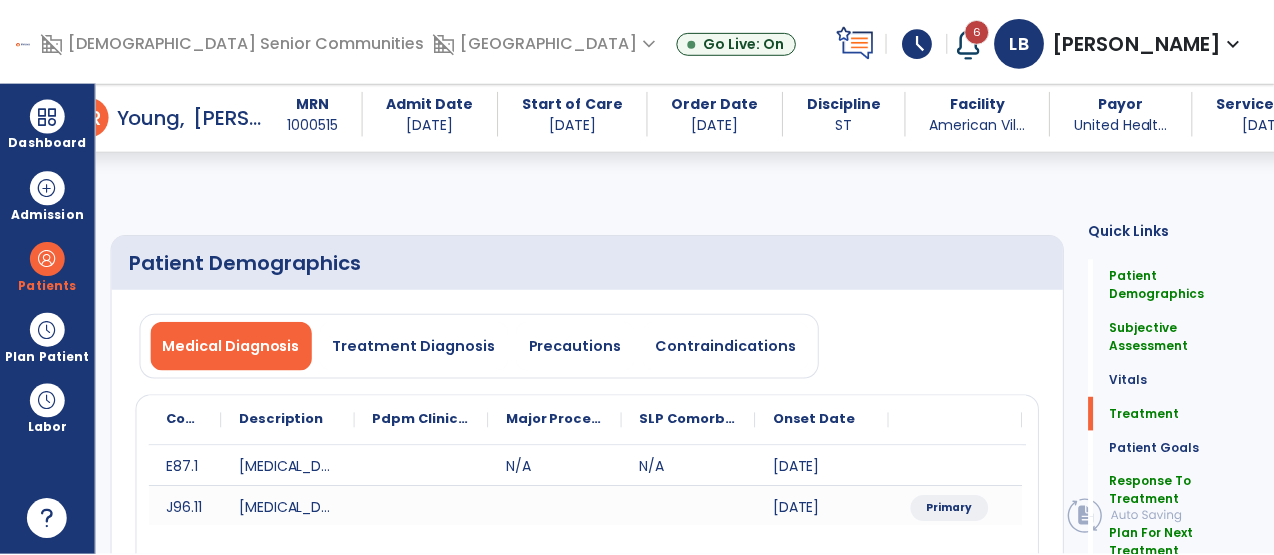 scroll, scrollTop: 3265, scrollLeft: 0, axis: vertical 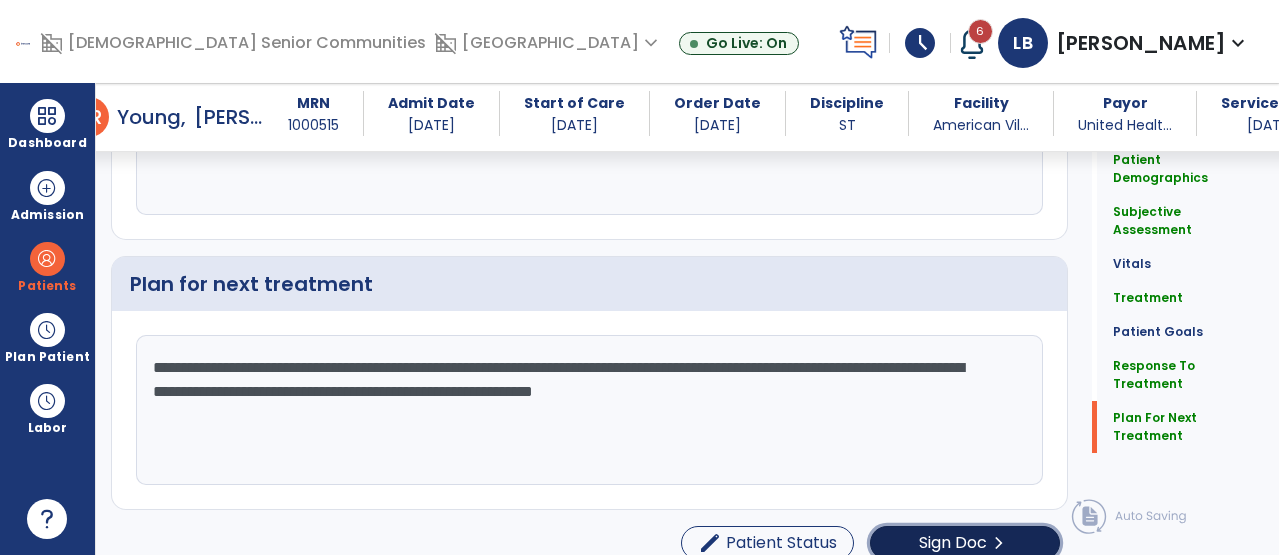 click on "chevron_right" 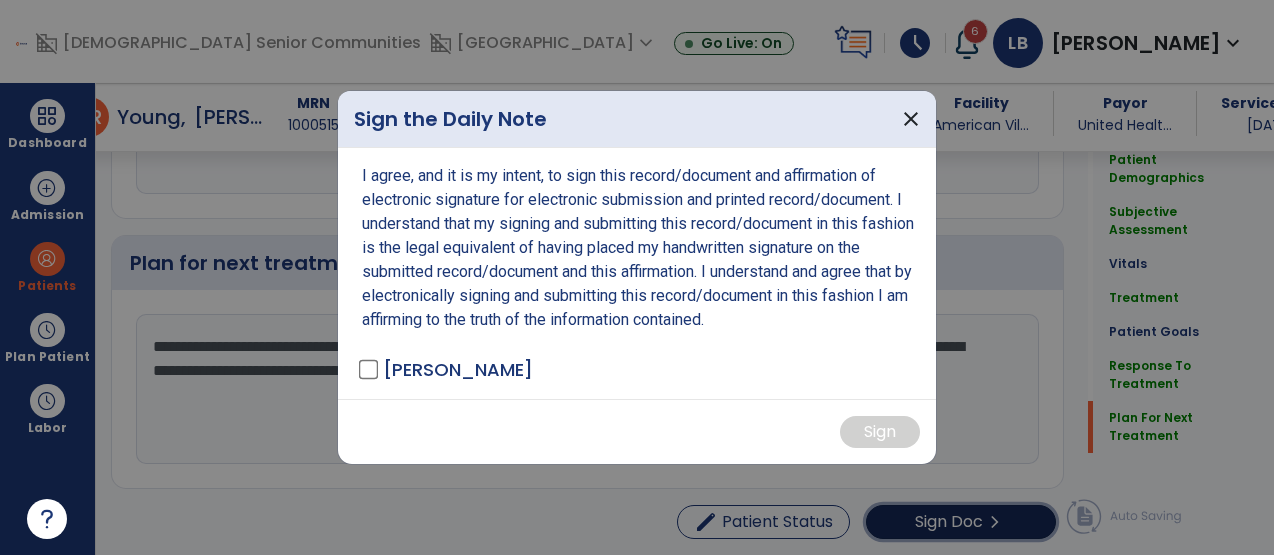 scroll, scrollTop: 3286, scrollLeft: 0, axis: vertical 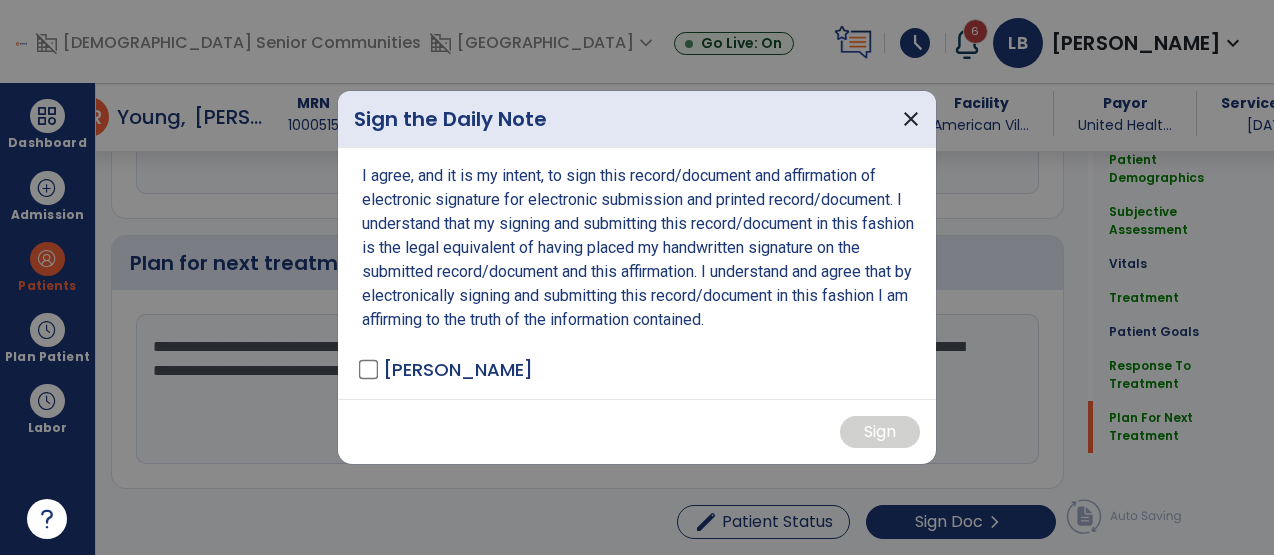 click on "I agree, and it is my intent, to sign this record/document and affirmation of electronic signature for electronic submission and printed record/document. I understand that my signing and submitting this record/document in this fashion is the legal equivalent of having placed my handwritten signature on the submitted record/document and this affirmation. I understand and agree that by electronically signing and submitting this record/document in this fashion I am affirming to the truth of the information contained.  Bailey, Laura  - ST" at bounding box center [637, 273] 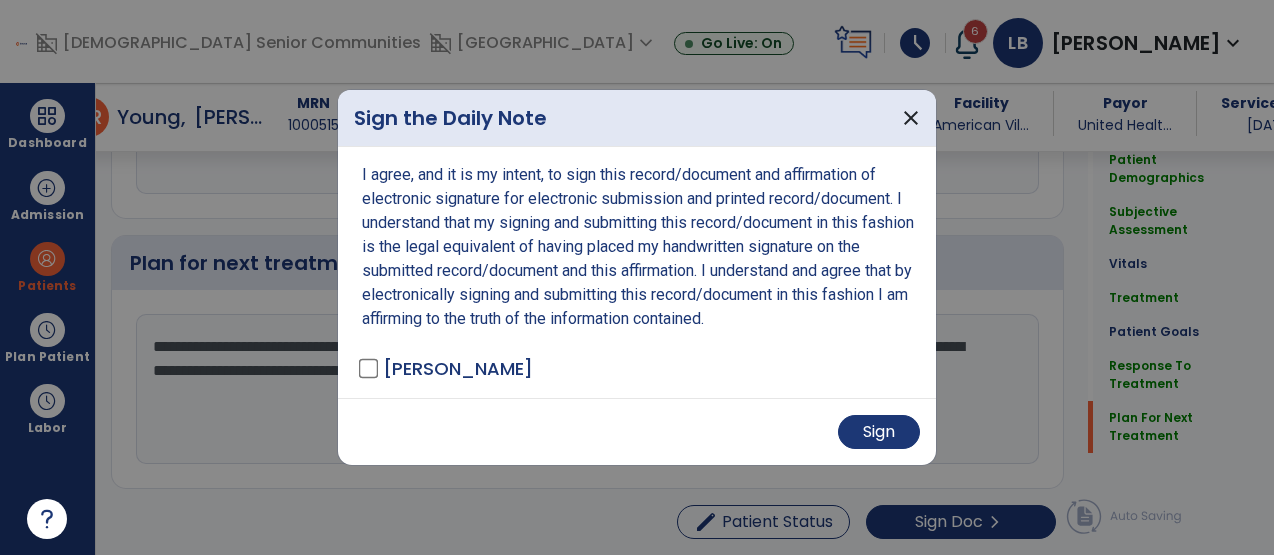 click on "Sign" at bounding box center (637, 432) 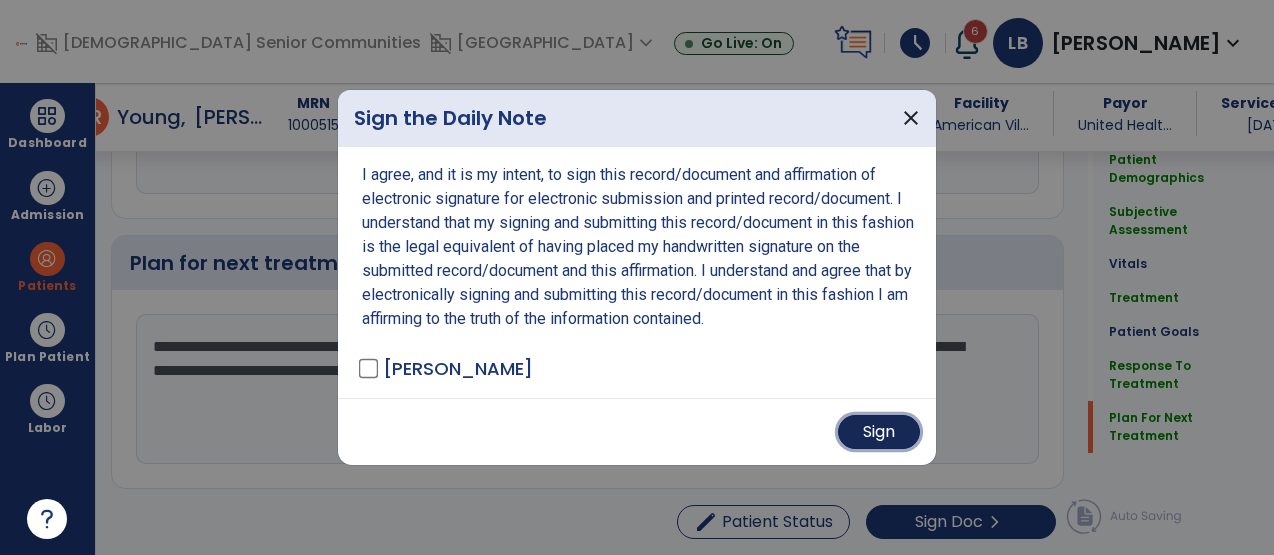 click on "Sign" at bounding box center [879, 432] 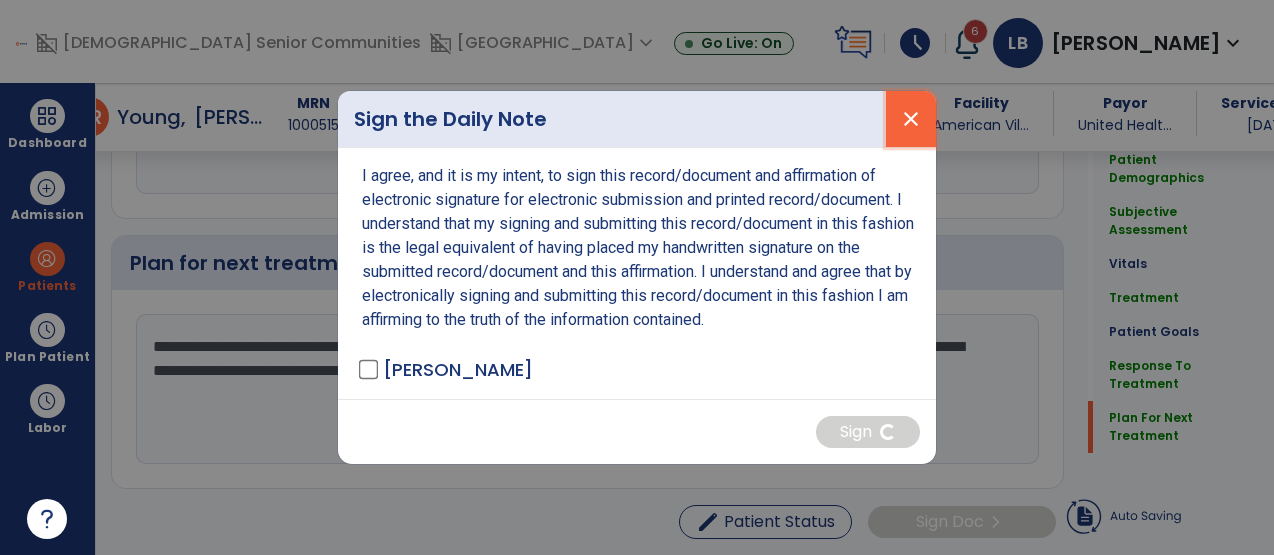 click on "close" at bounding box center [911, 119] 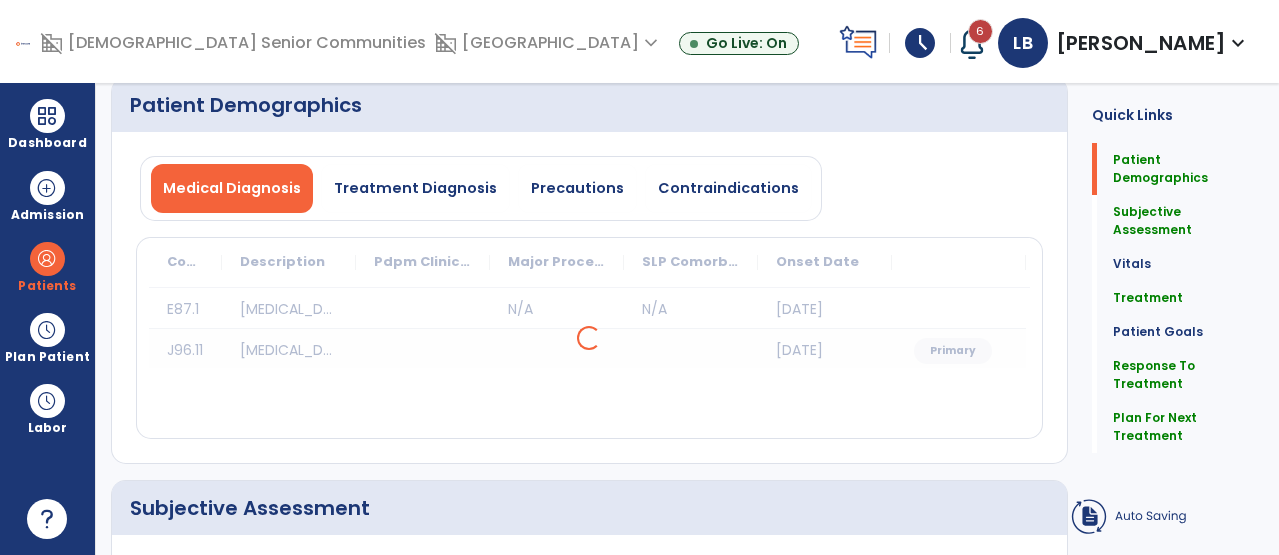 scroll, scrollTop: 0, scrollLeft: 0, axis: both 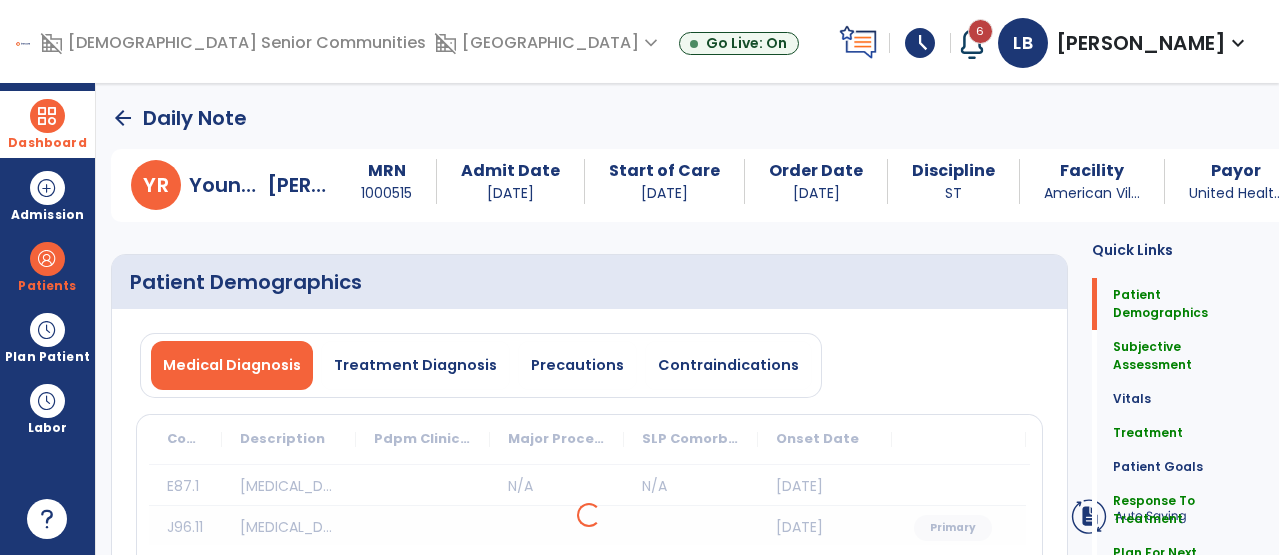 click on "Dashboard" at bounding box center (47, 124) 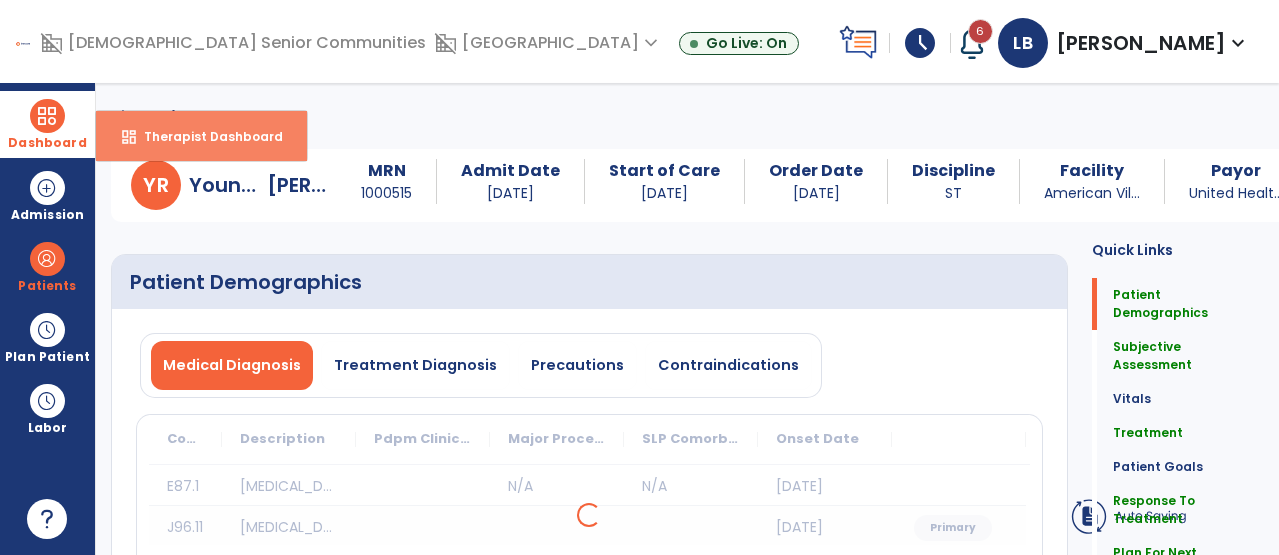 click on "dashboard" at bounding box center [129, 137] 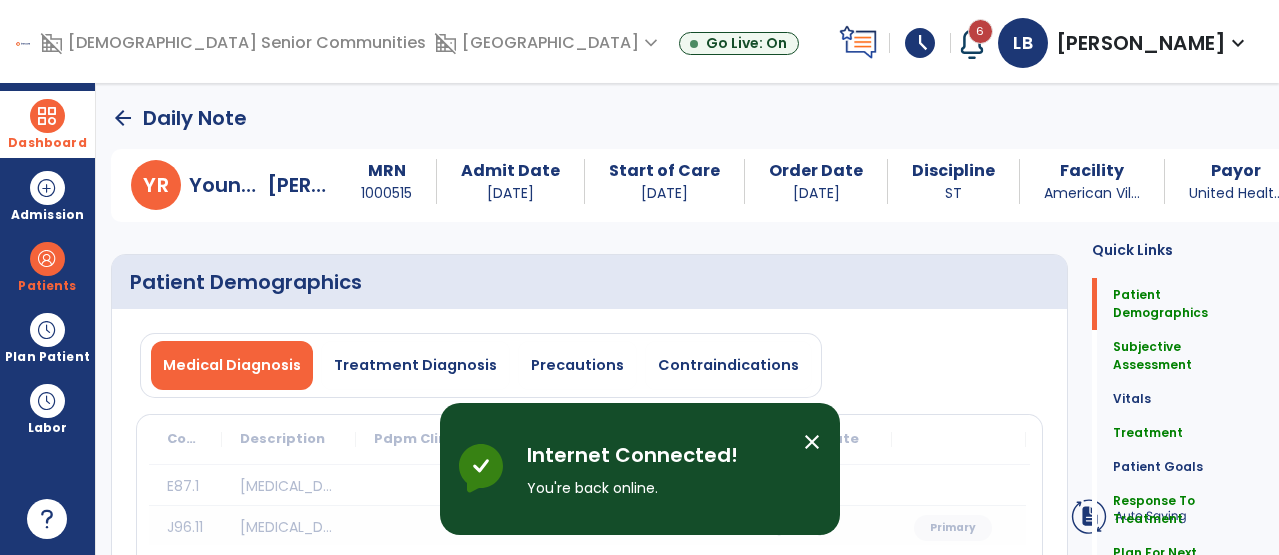 click on "Patient Demographics" 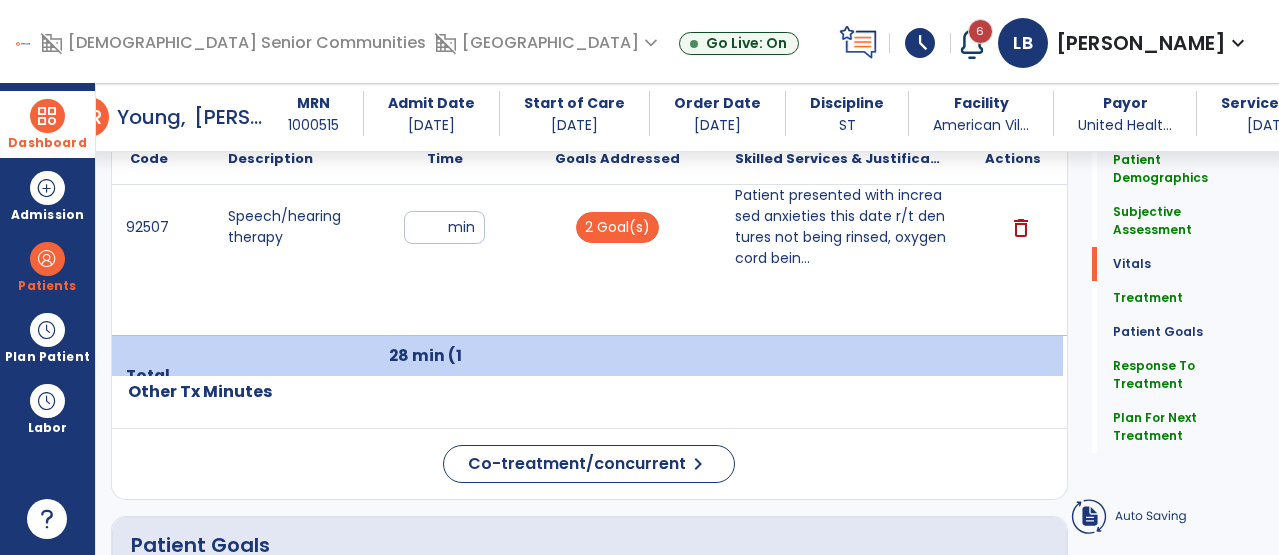 scroll, scrollTop: 0, scrollLeft: 0, axis: both 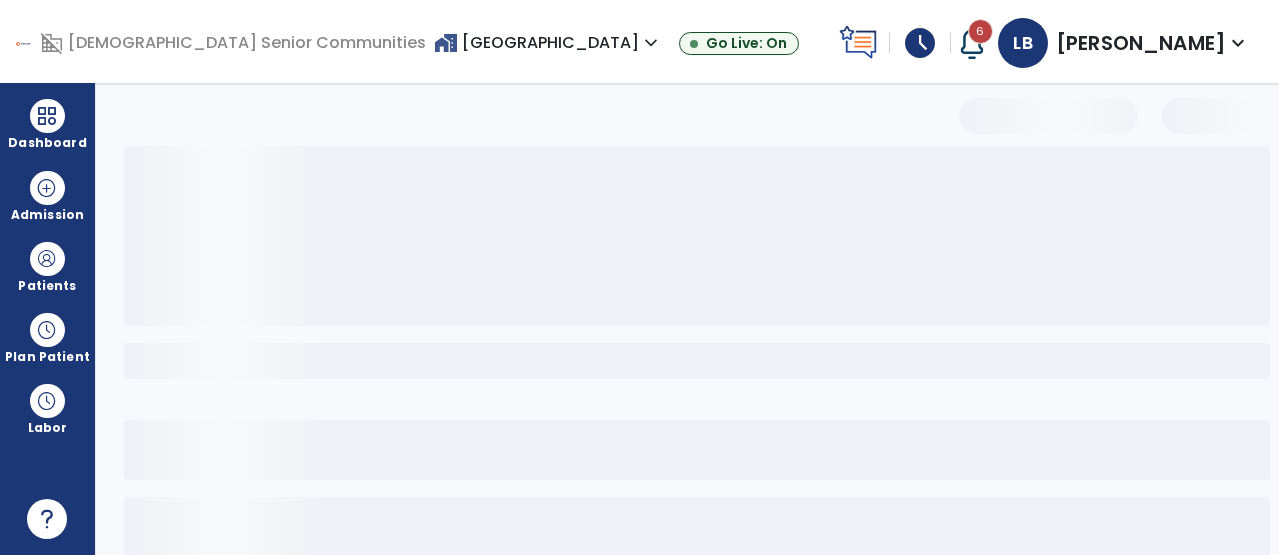 select on "*" 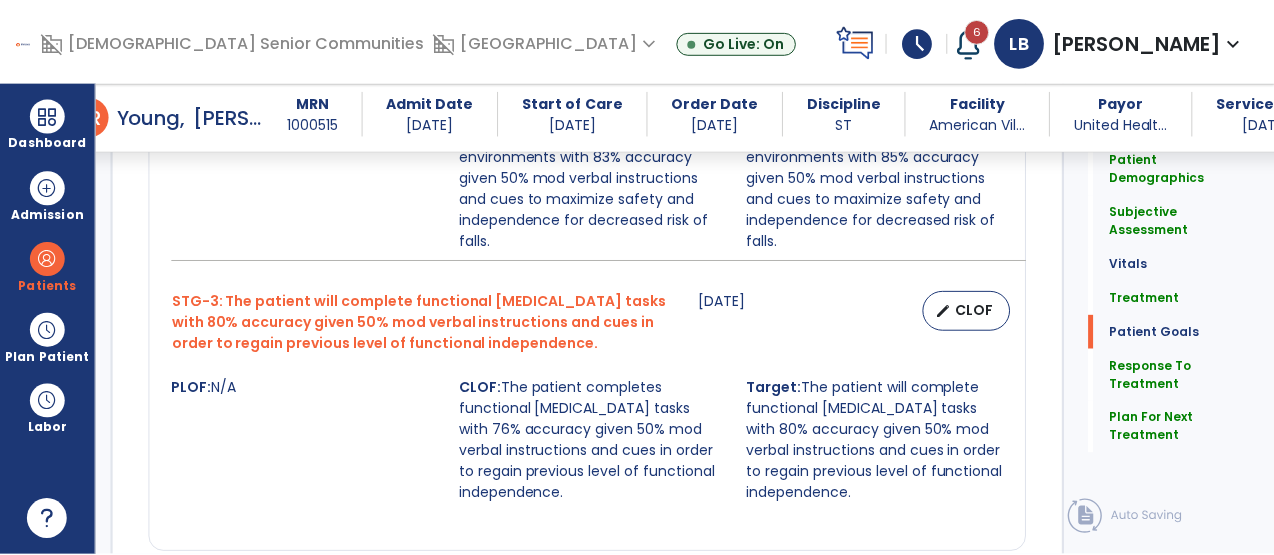 scroll, scrollTop: 3265, scrollLeft: 0, axis: vertical 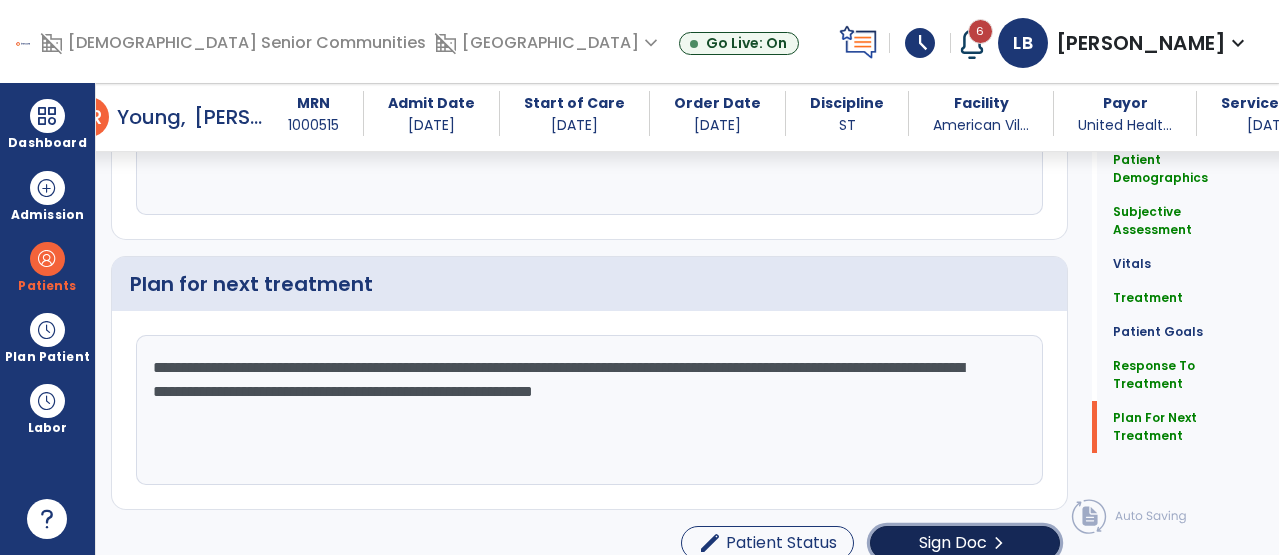 click on "Sign Doc" 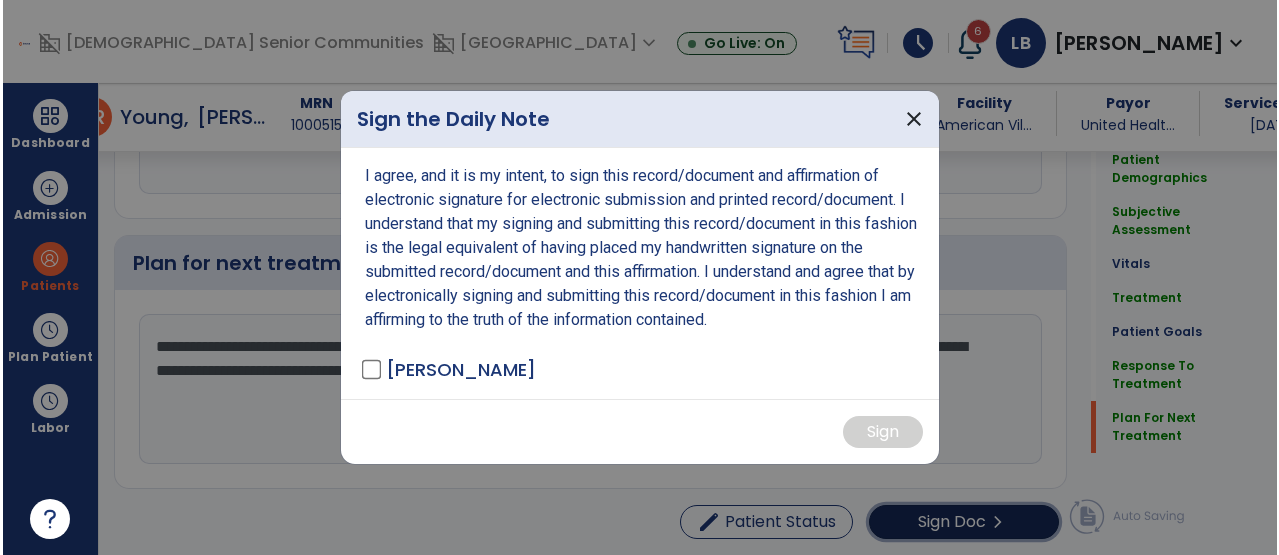 scroll, scrollTop: 3286, scrollLeft: 0, axis: vertical 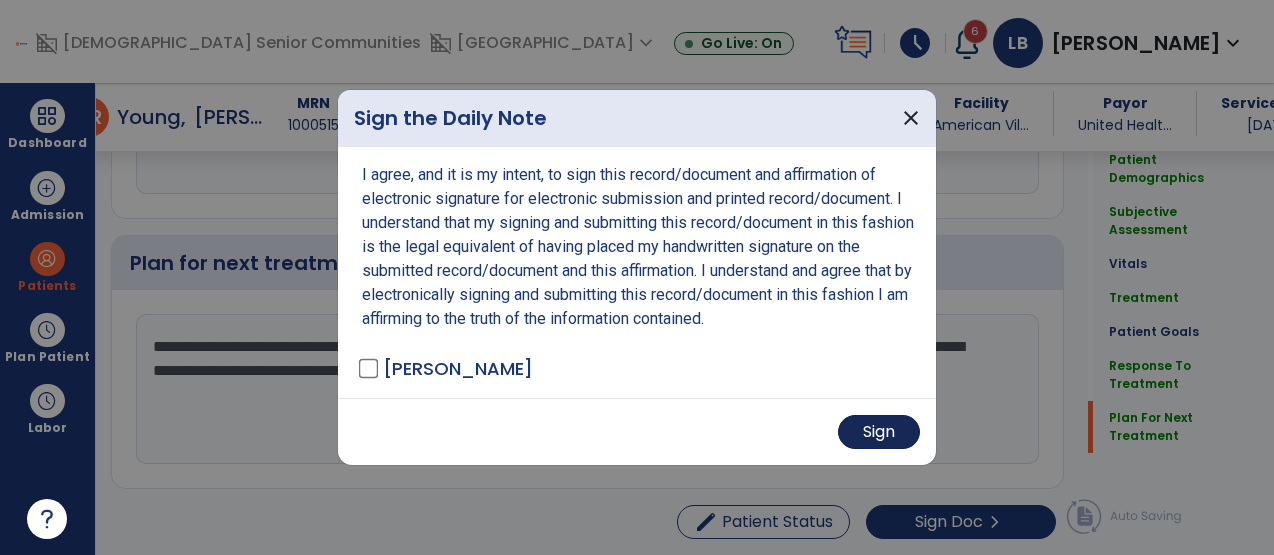 click on "Sign" at bounding box center (879, 432) 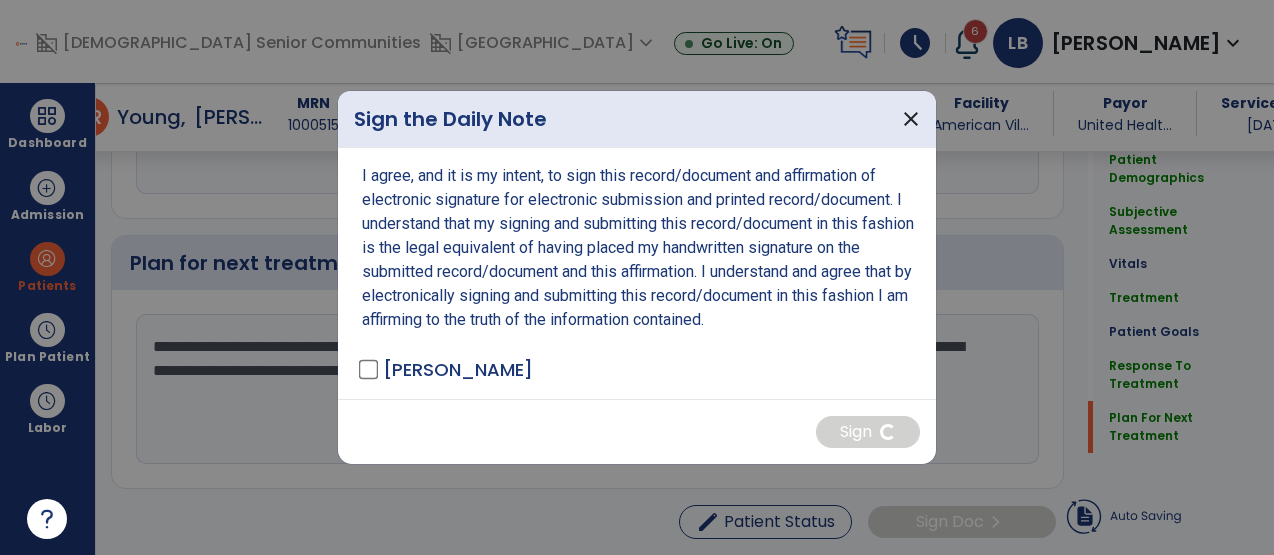 click at bounding box center [637, 277] 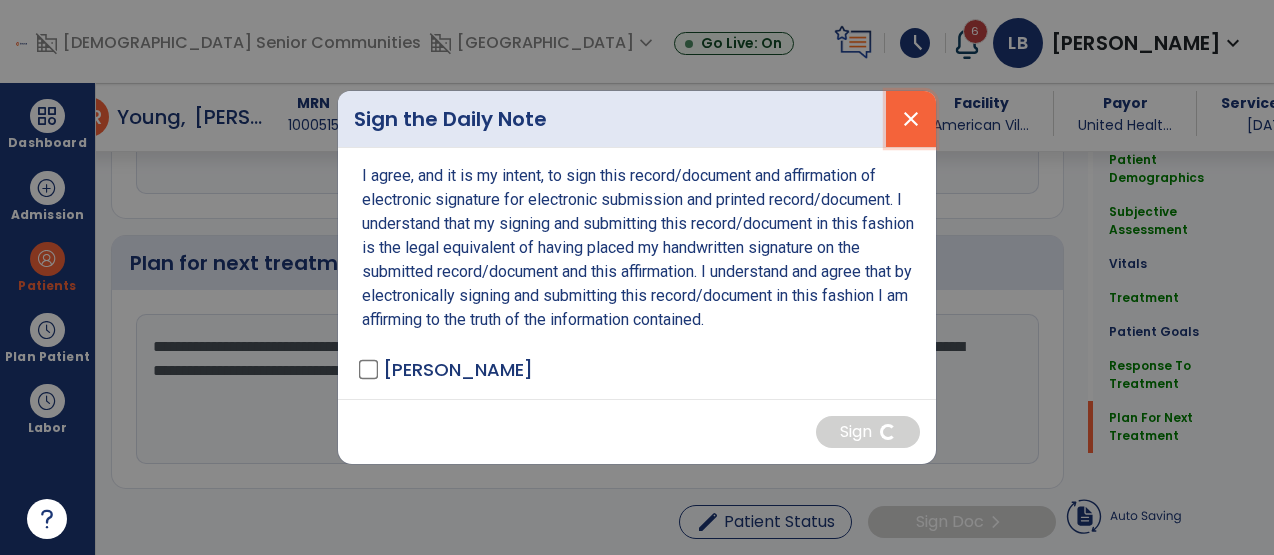 click on "close" at bounding box center (911, 119) 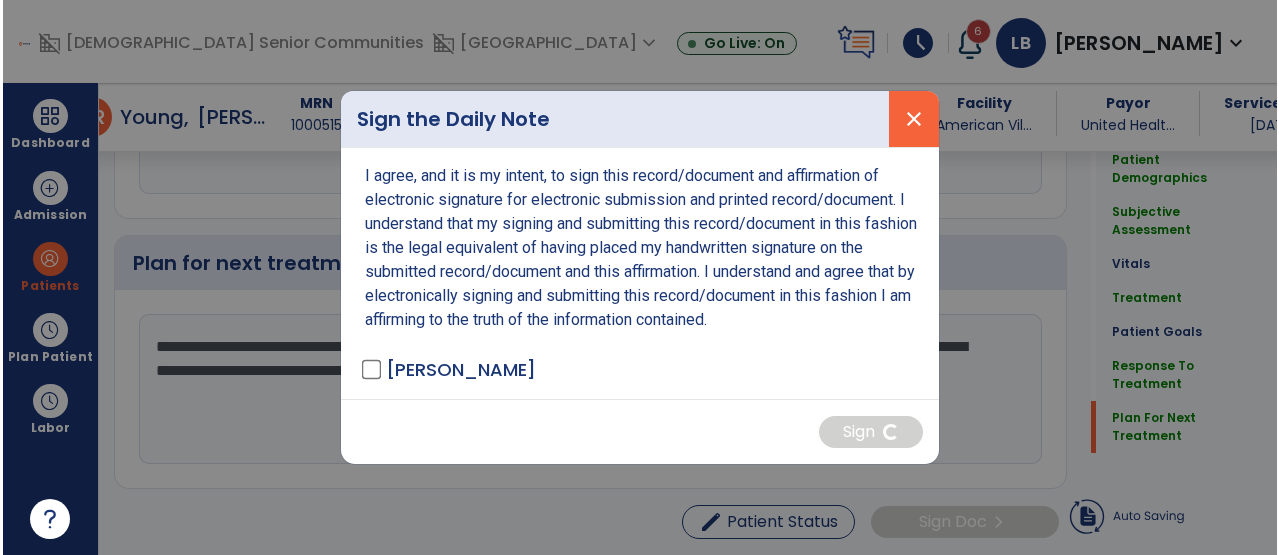 scroll, scrollTop: 3265, scrollLeft: 0, axis: vertical 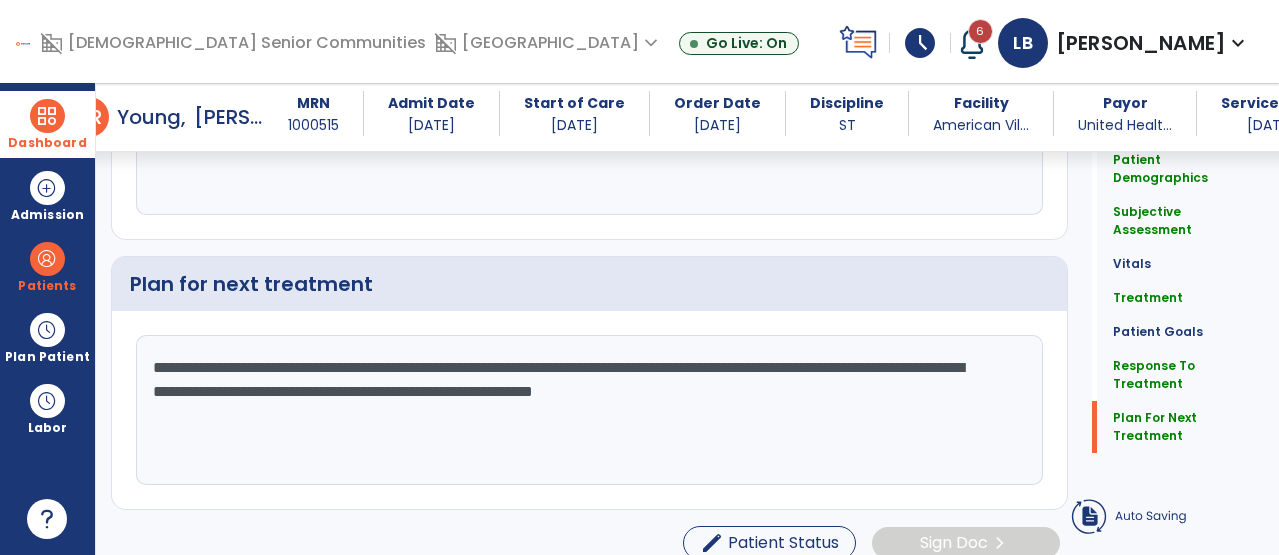 click on "Dashboard" at bounding box center [47, 124] 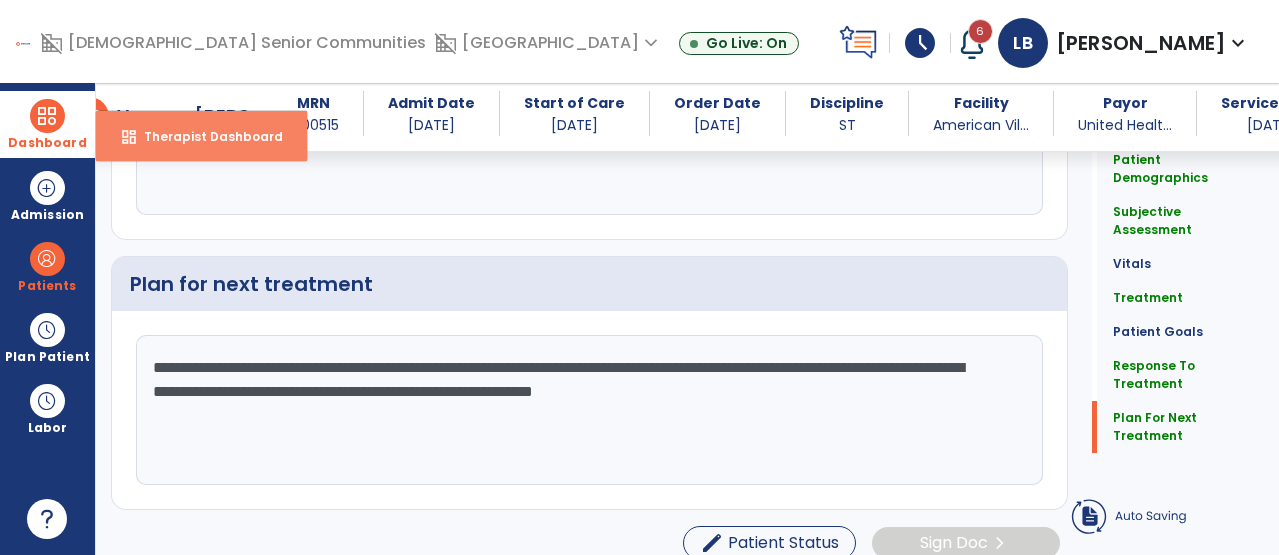 click on "Therapist Dashboard" at bounding box center (205, 136) 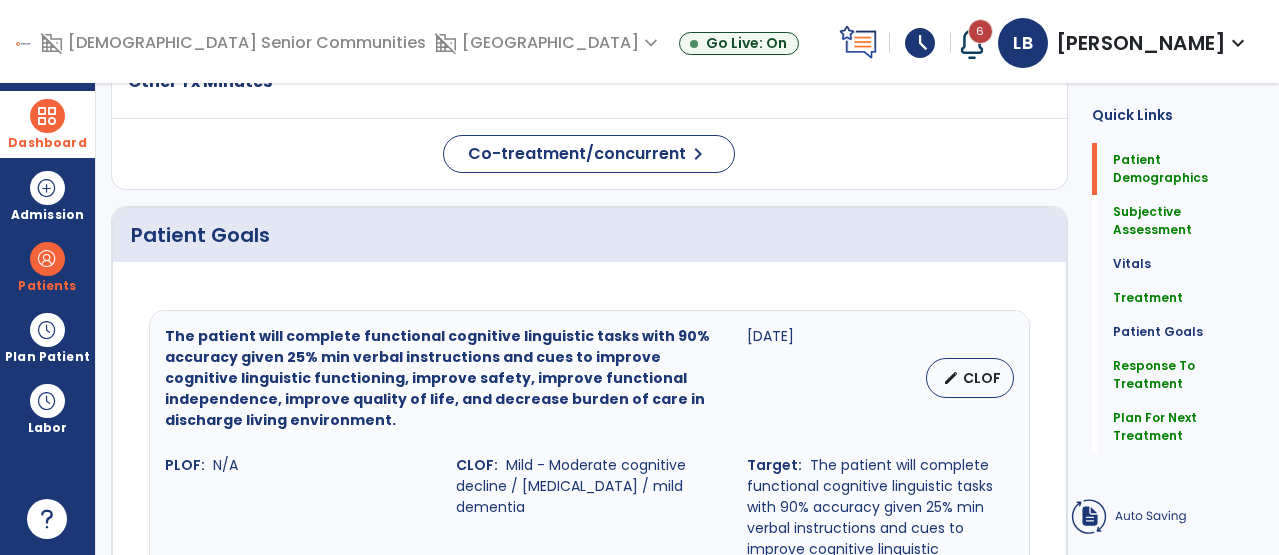 scroll, scrollTop: 0, scrollLeft: 0, axis: both 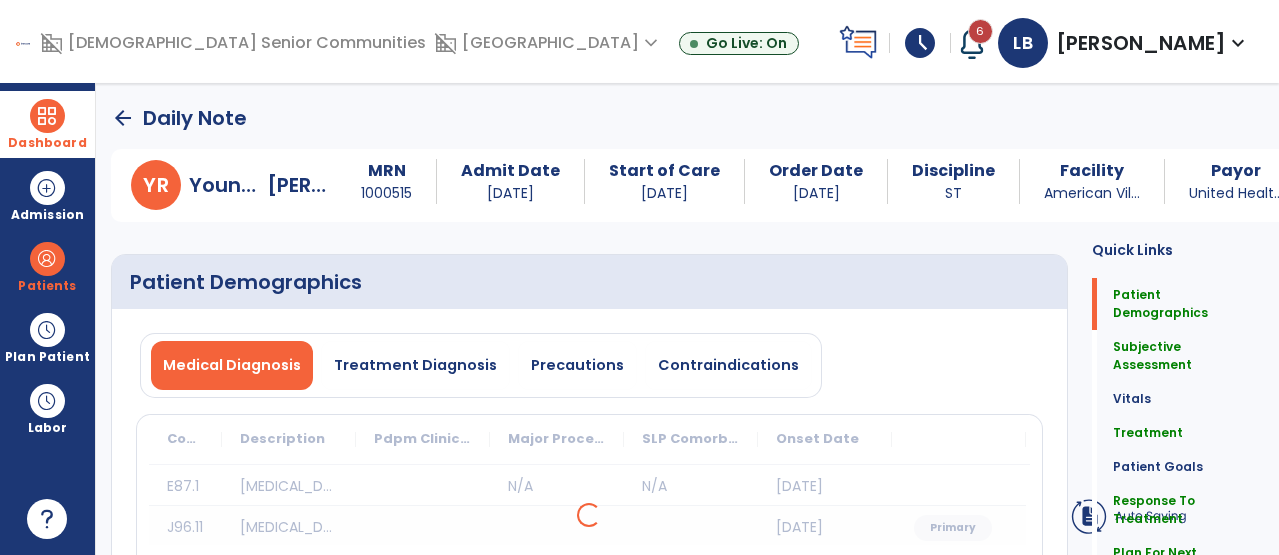 click at bounding box center [47, 116] 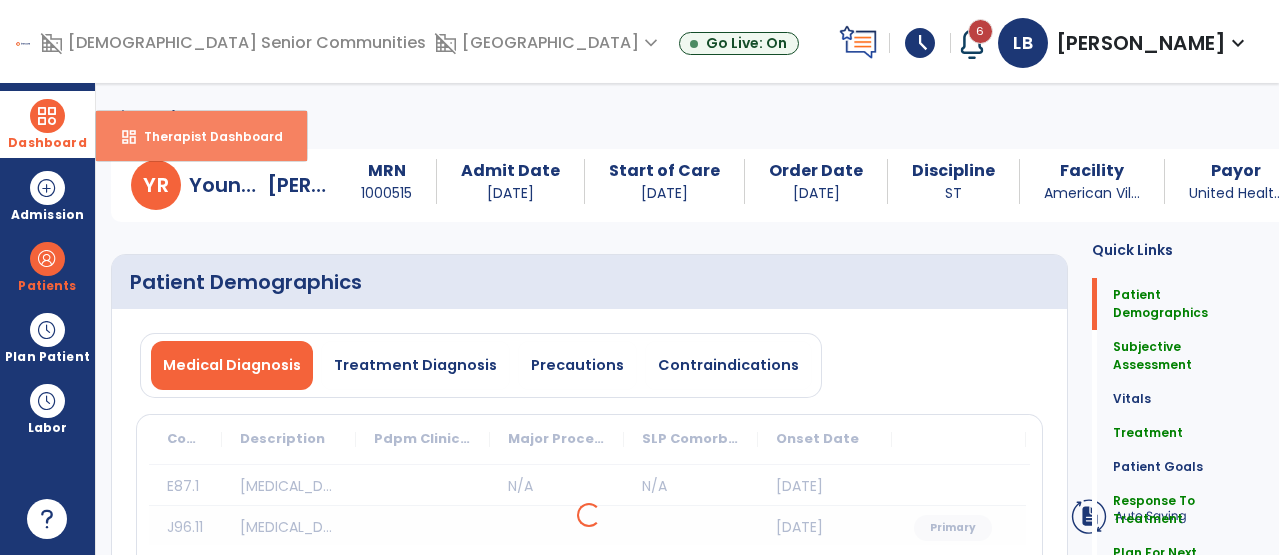 click on "Therapist Dashboard" at bounding box center [205, 136] 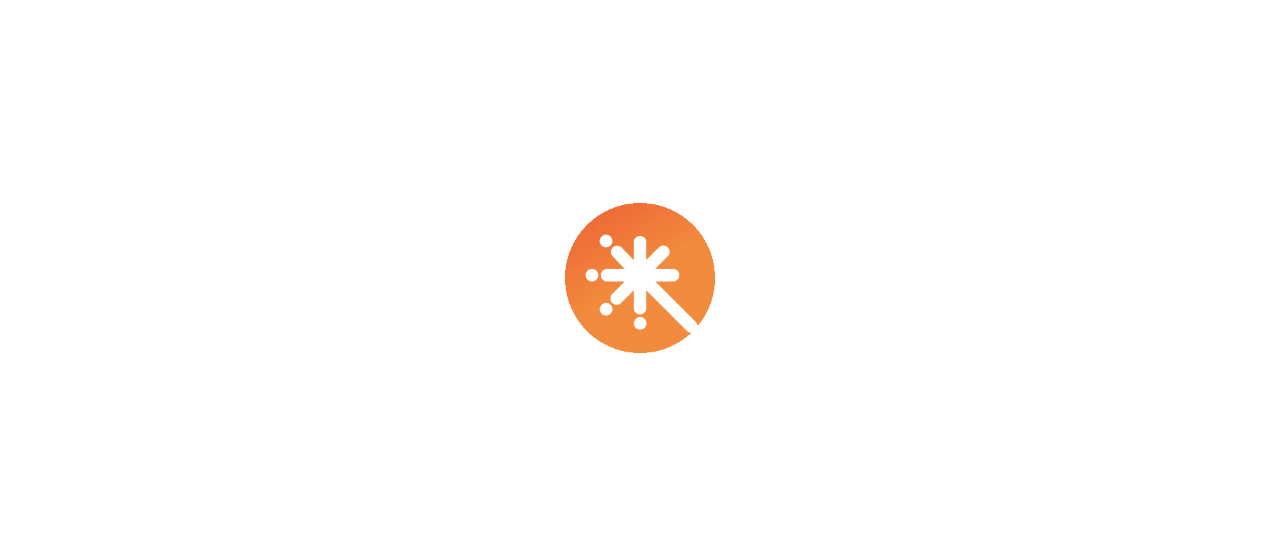 scroll, scrollTop: 0, scrollLeft: 0, axis: both 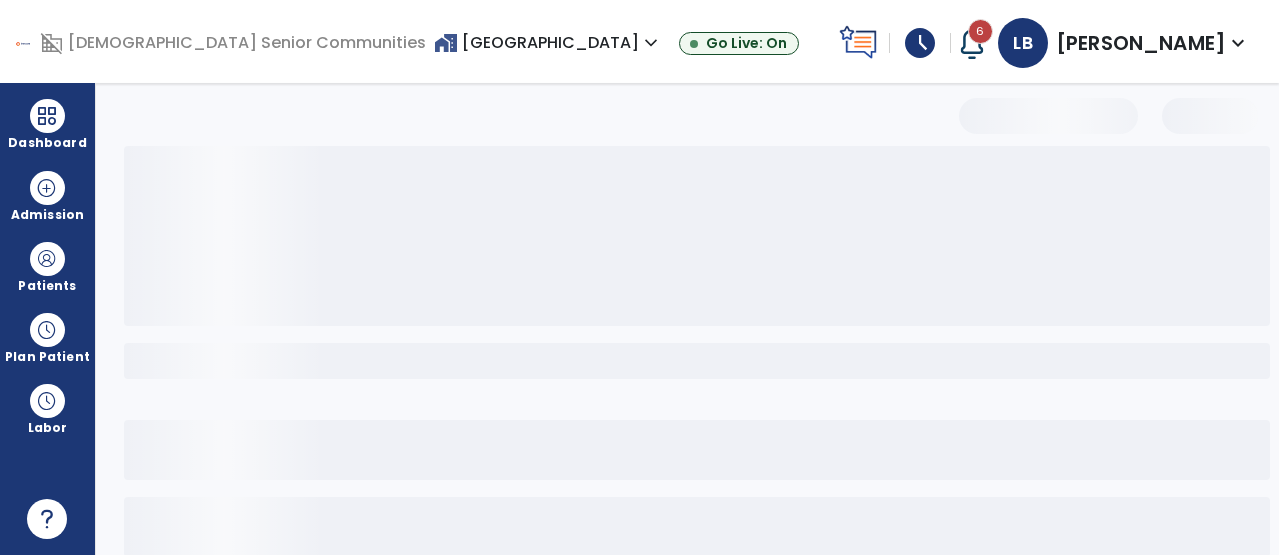 select on "*" 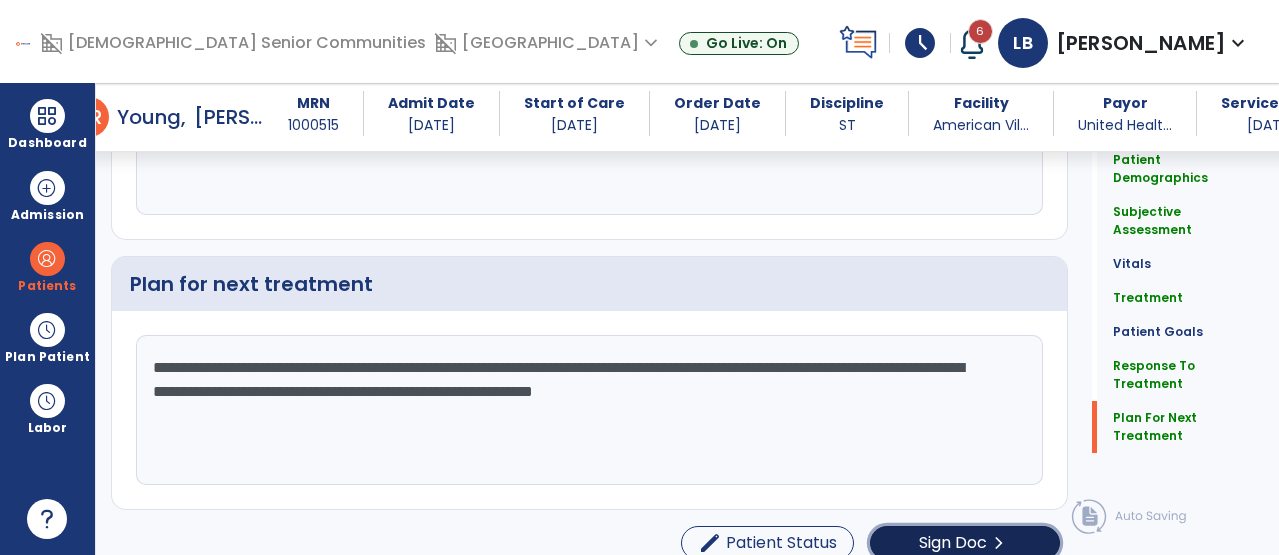 click on "Sign Doc" 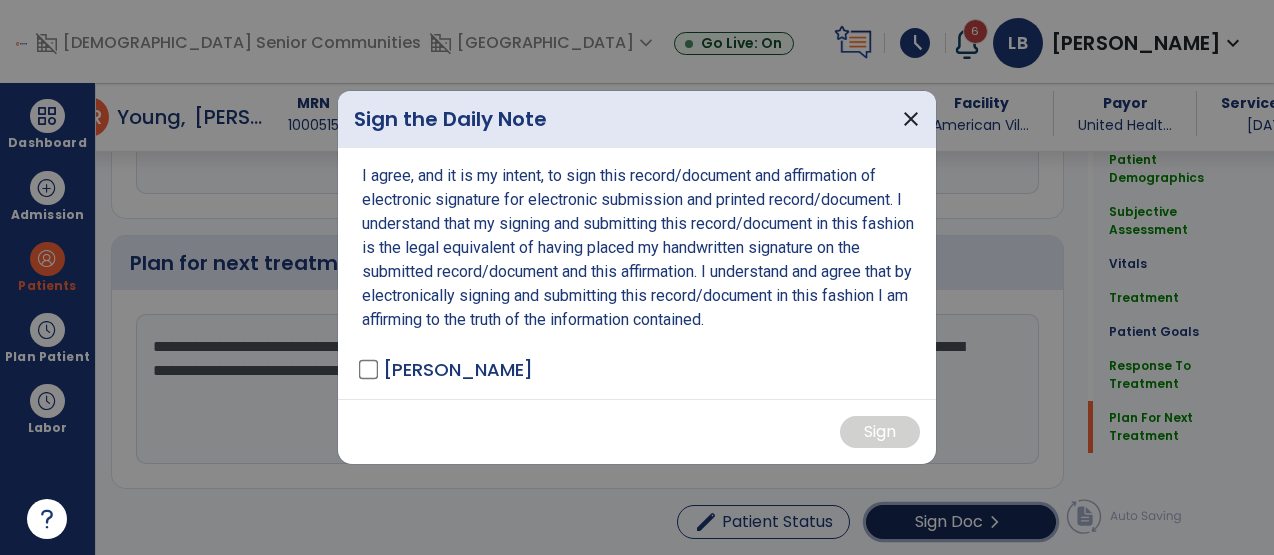 scroll, scrollTop: 3286, scrollLeft: 0, axis: vertical 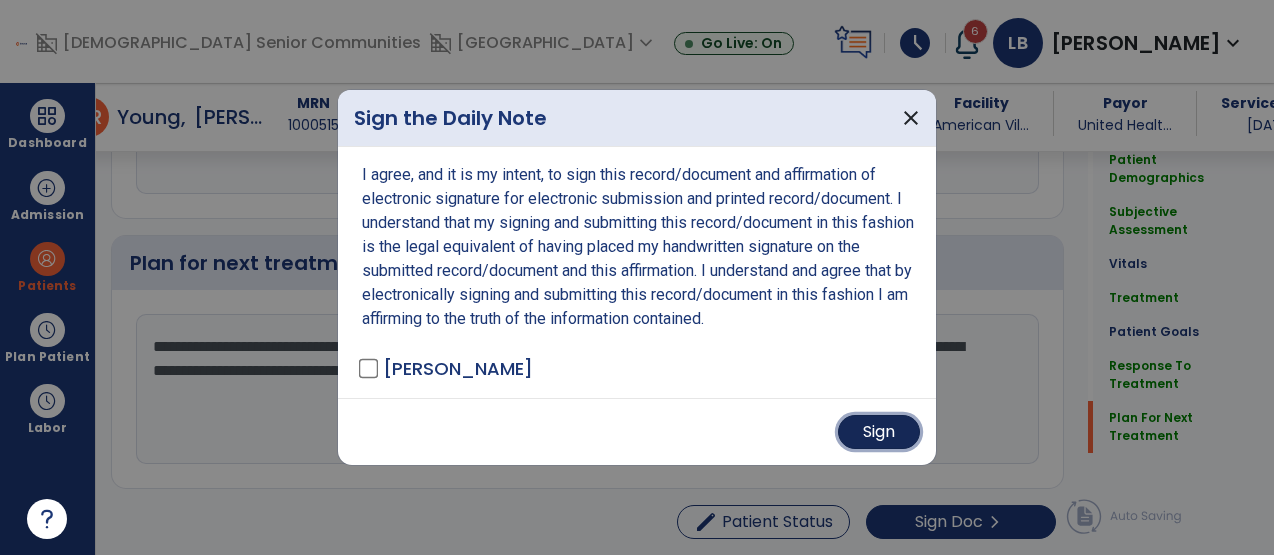 click on "Sign" at bounding box center (879, 432) 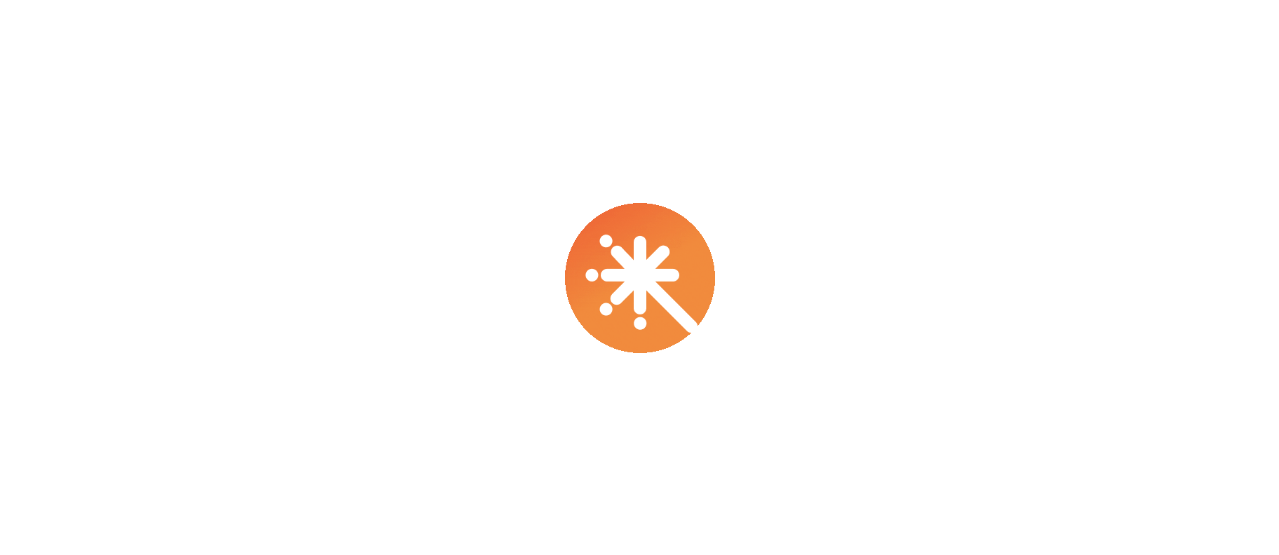 scroll, scrollTop: 0, scrollLeft: 0, axis: both 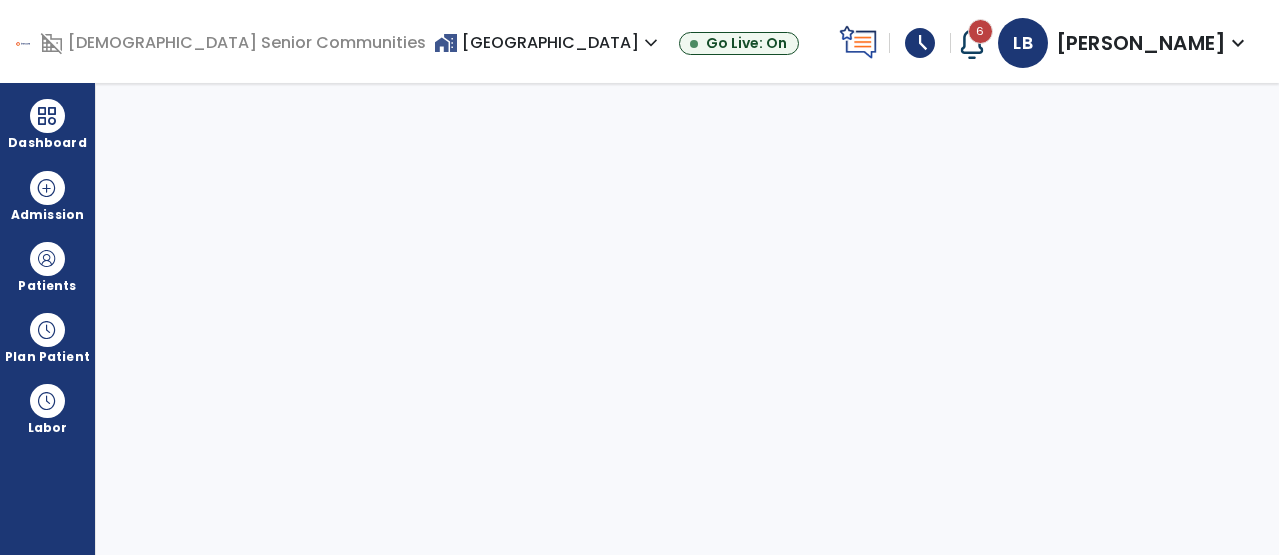 select on "****" 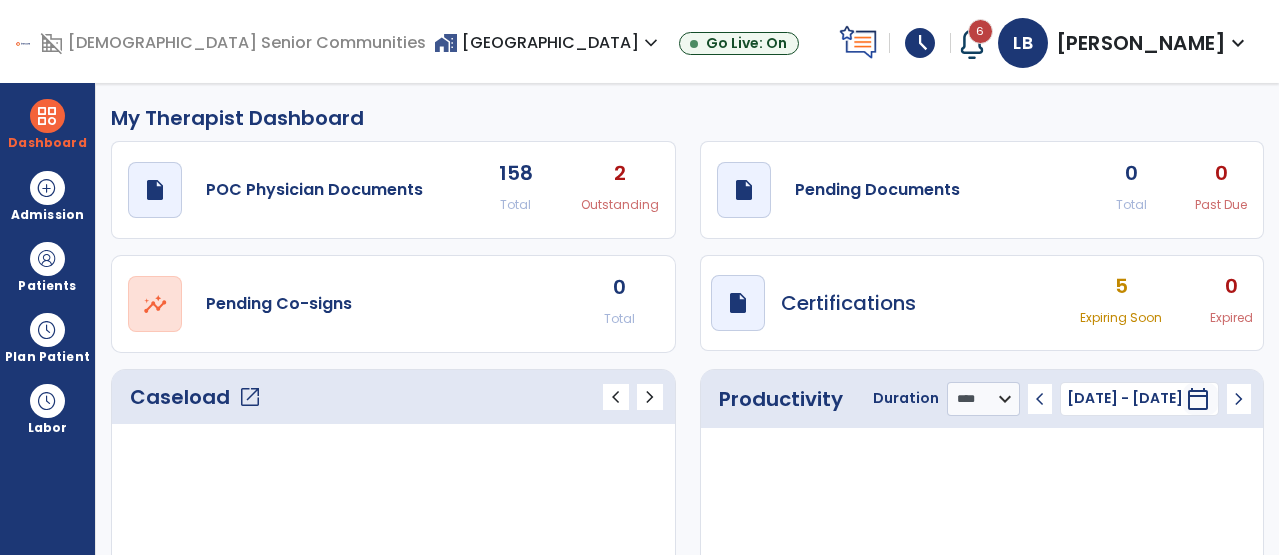 click on "open_in_new" 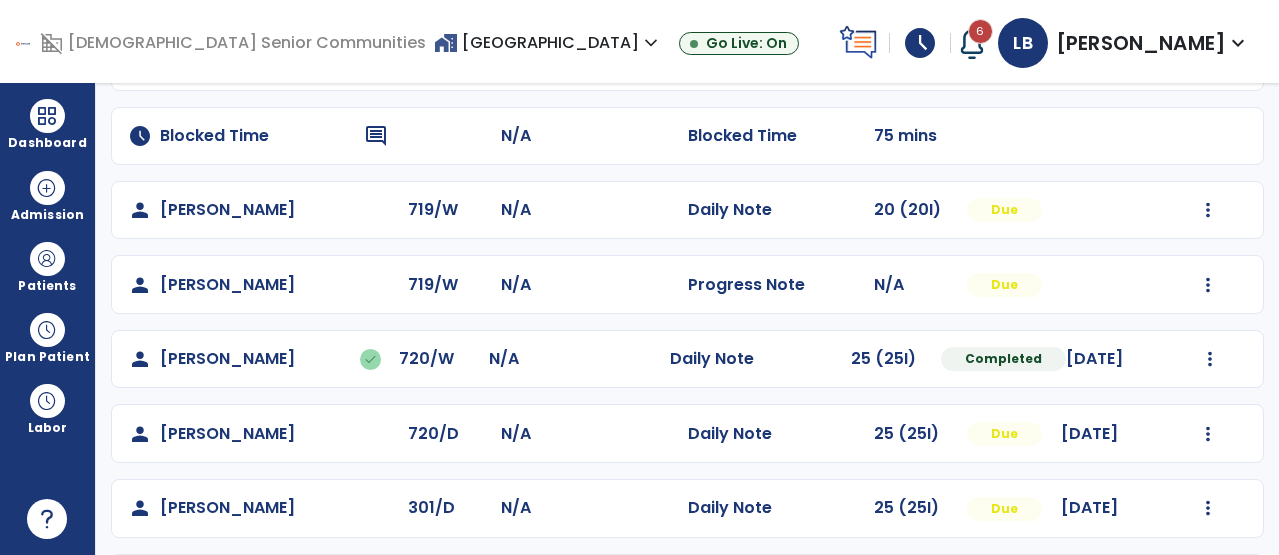 scroll, scrollTop: 249, scrollLeft: 0, axis: vertical 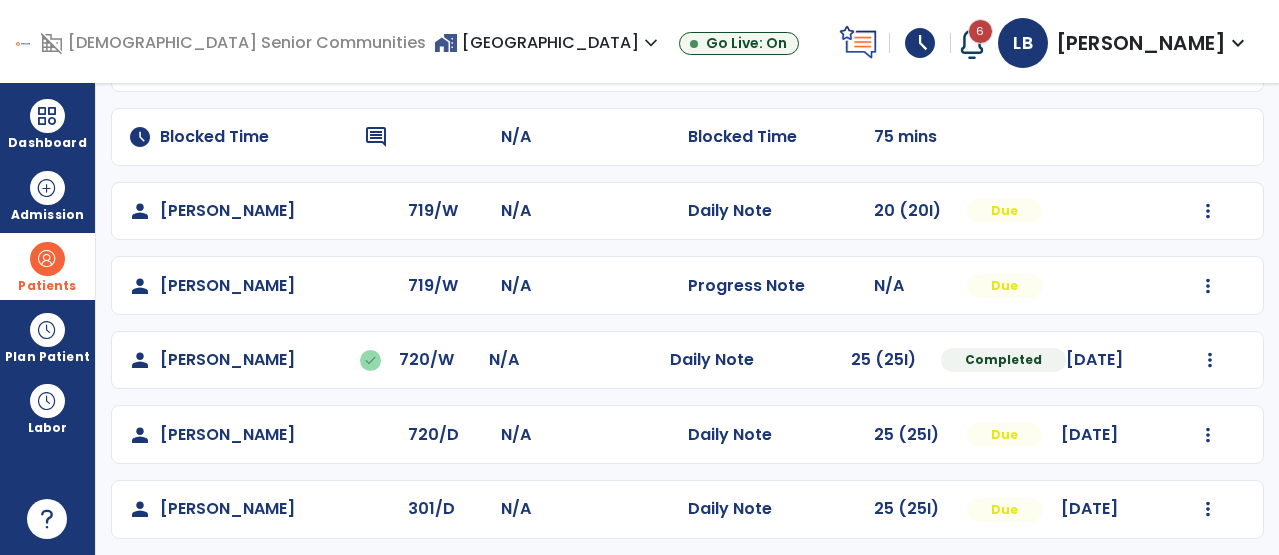 click at bounding box center (47, 259) 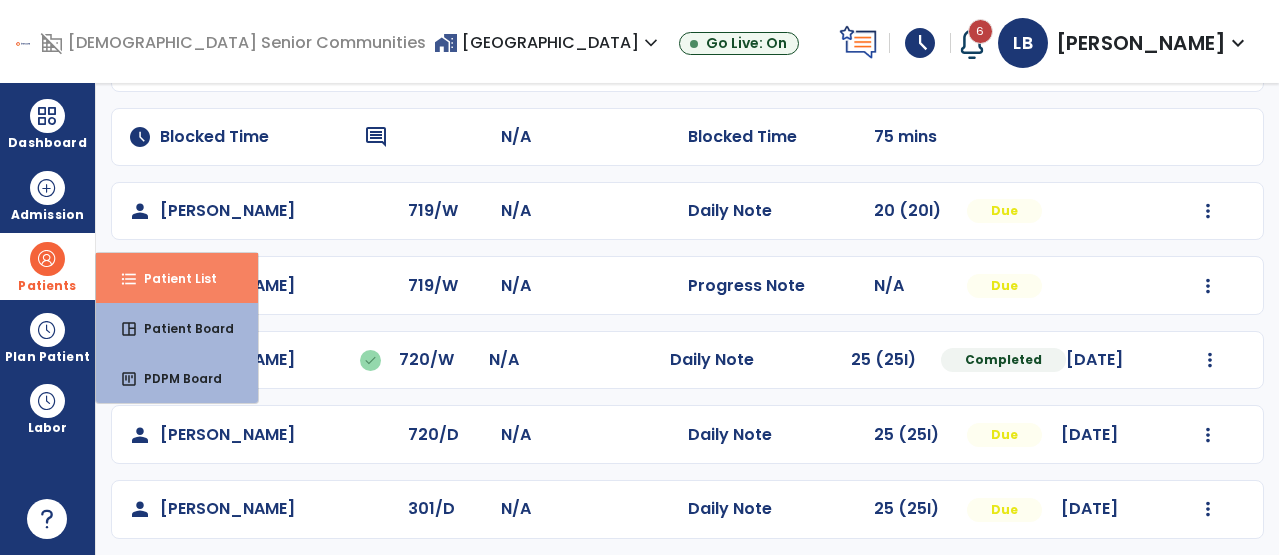 click on "Patient List" at bounding box center [172, 278] 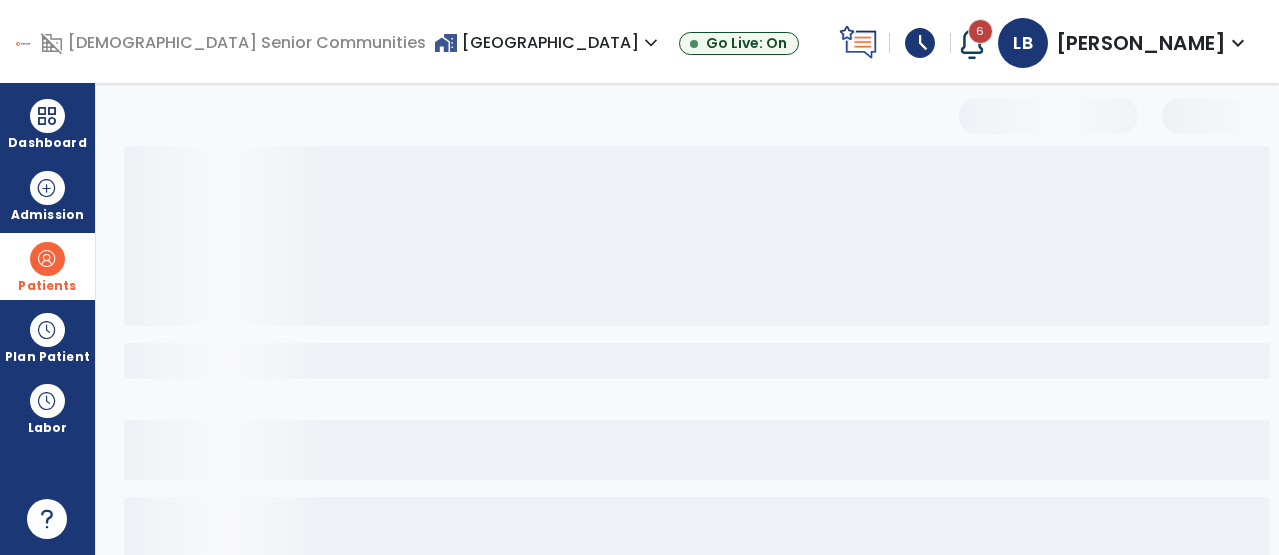 scroll, scrollTop: 188, scrollLeft: 0, axis: vertical 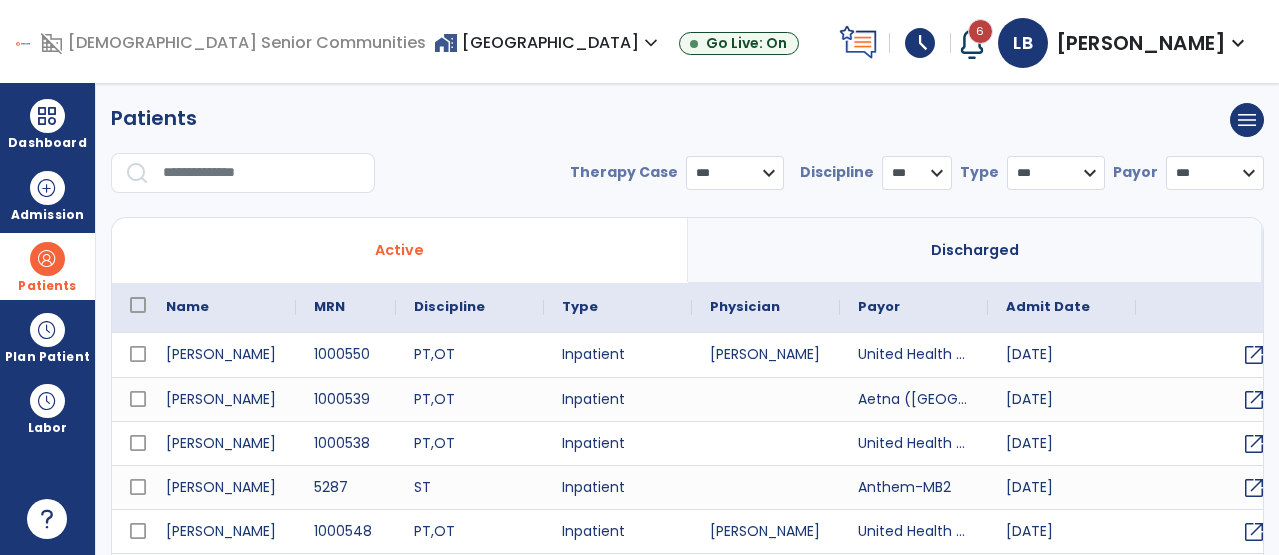 click at bounding box center [262, 173] 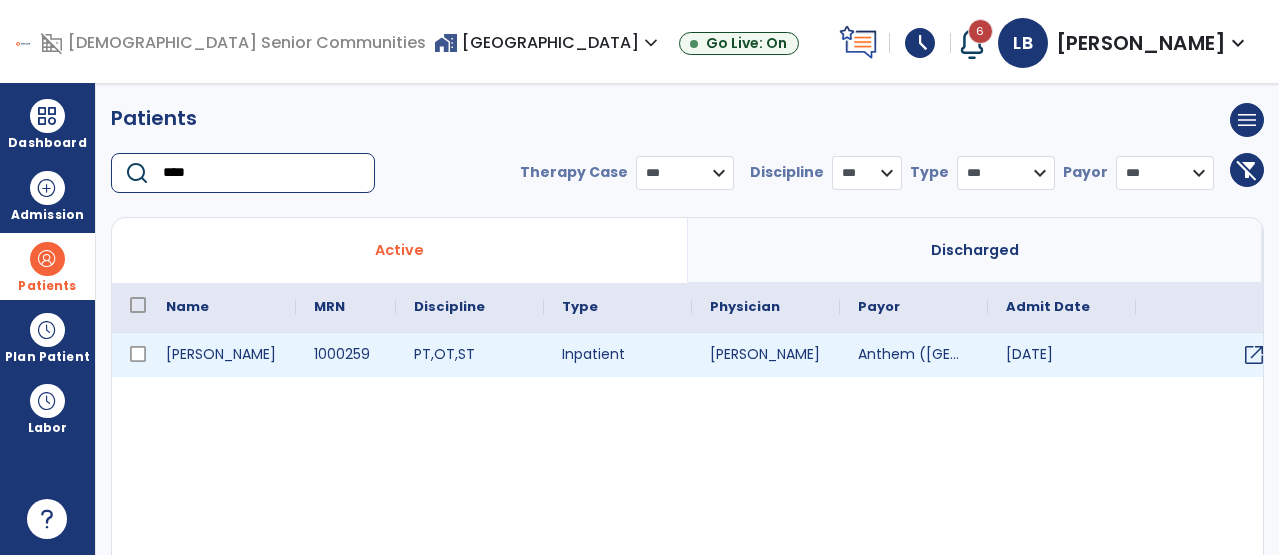 type on "****" 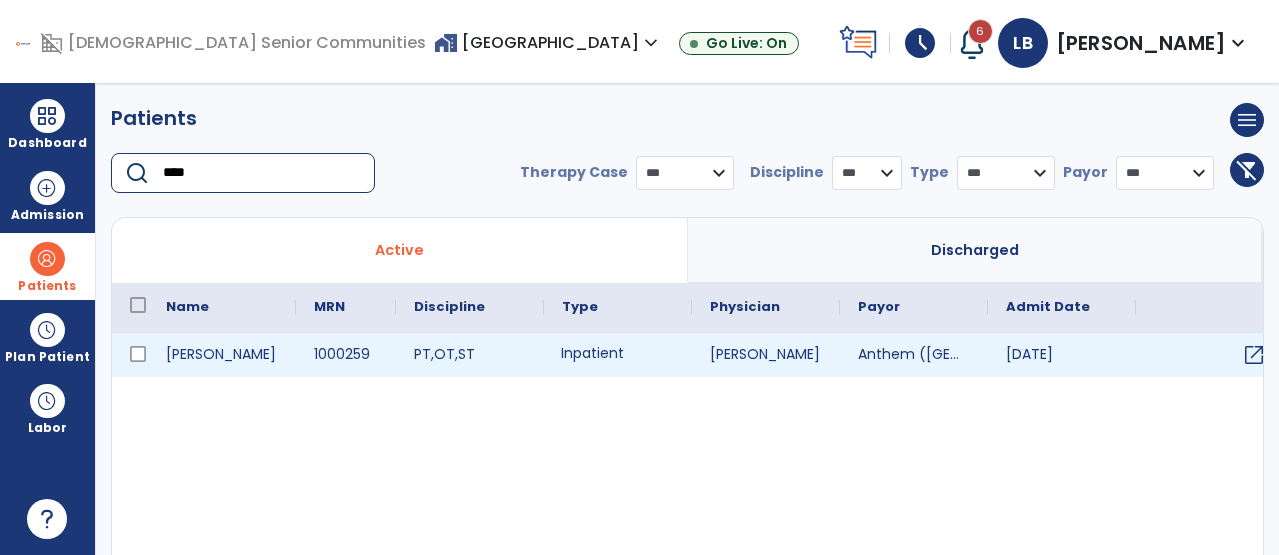 click on "Inpatient" at bounding box center (618, 355) 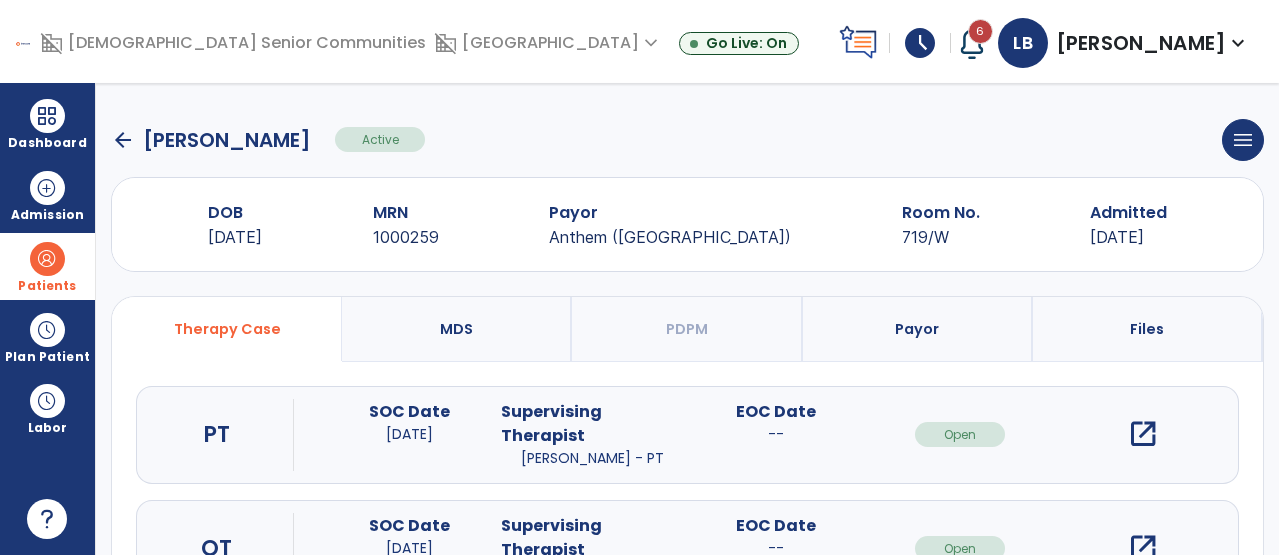 scroll, scrollTop: 206, scrollLeft: 0, axis: vertical 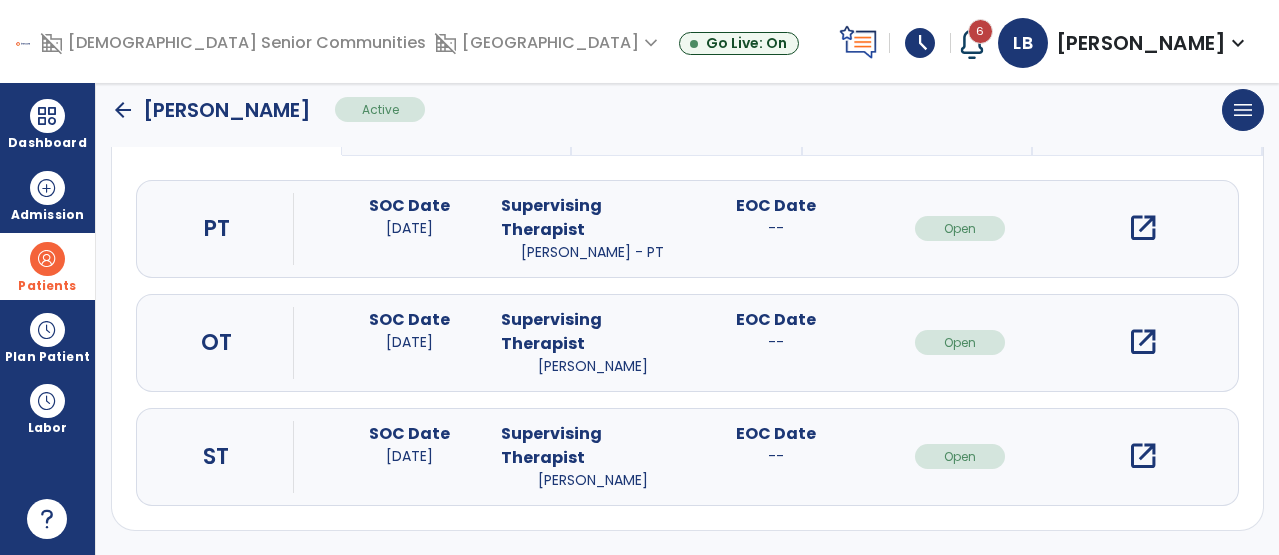 click on "open_in_new" at bounding box center (1143, 456) 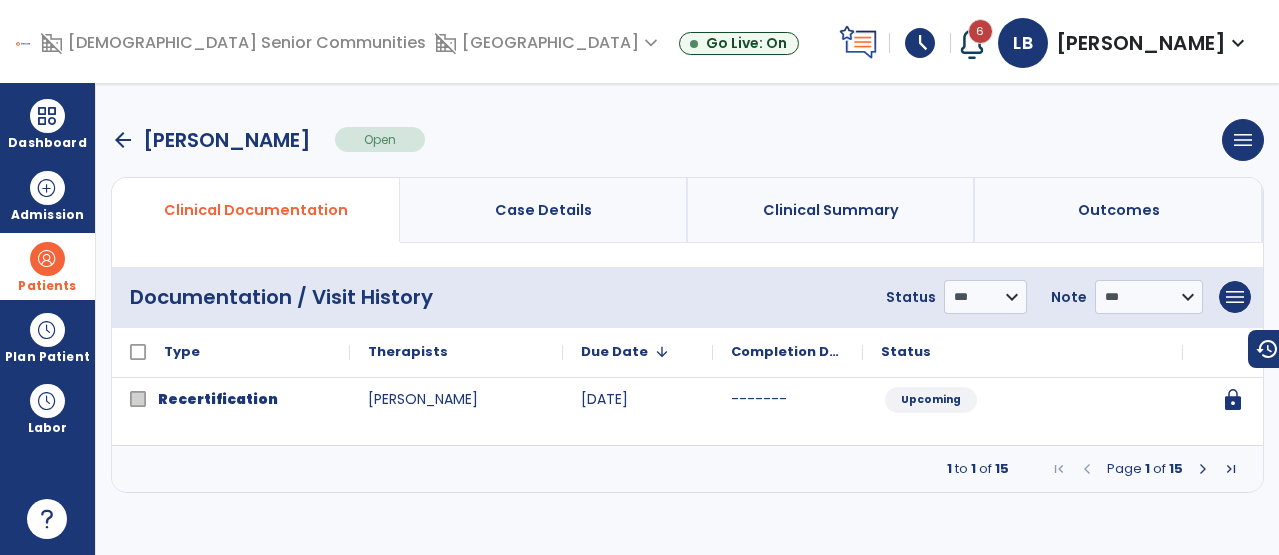 scroll, scrollTop: 0, scrollLeft: 0, axis: both 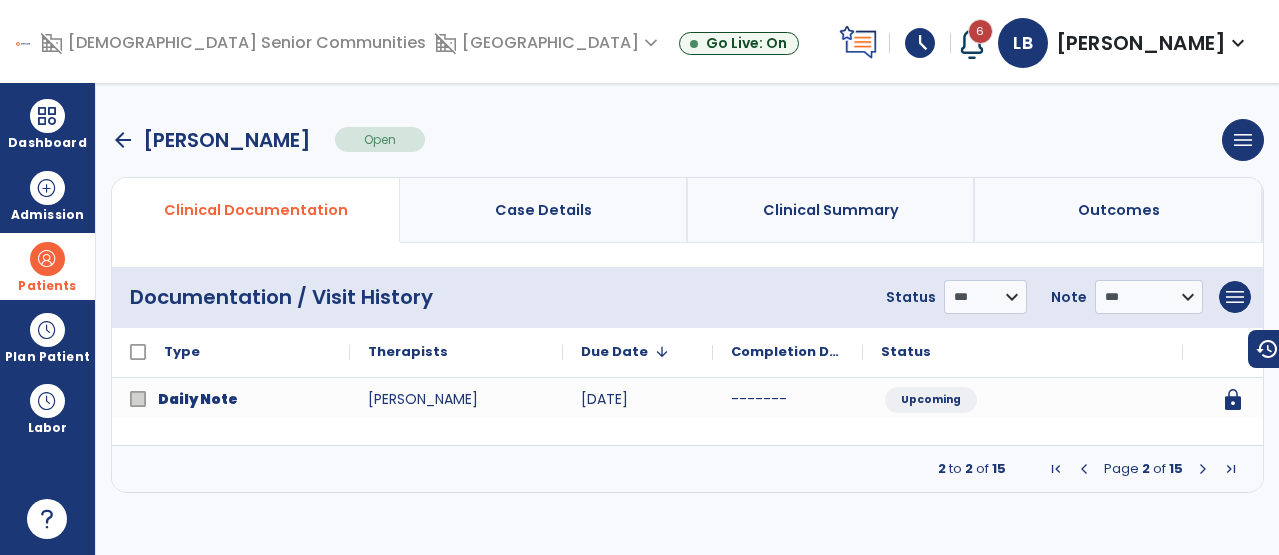 click at bounding box center [1203, 469] 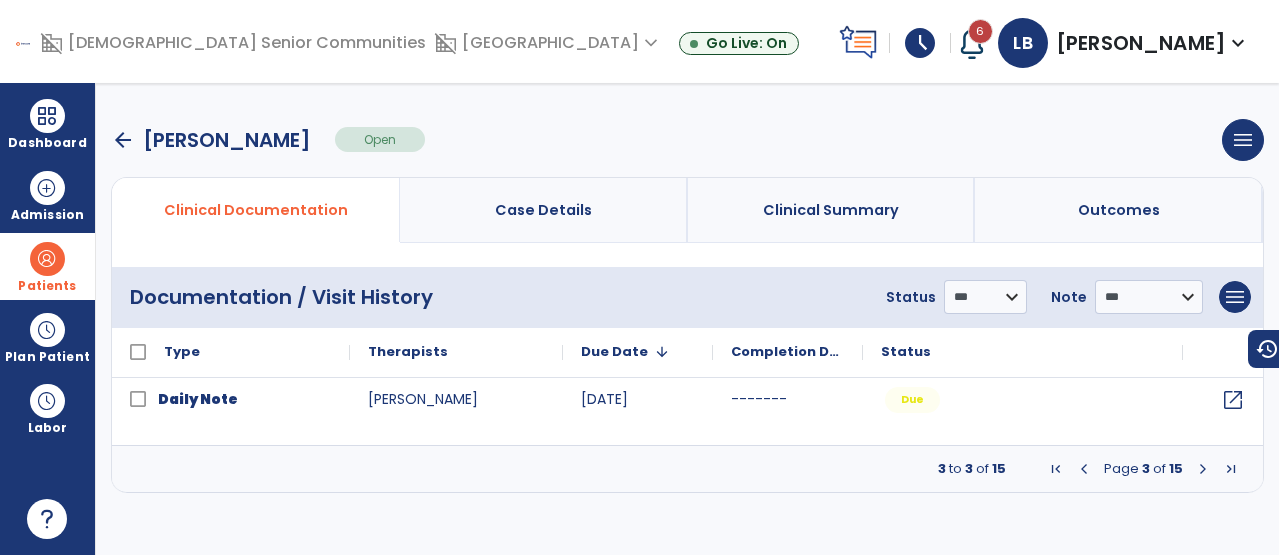 click at bounding box center [1203, 469] 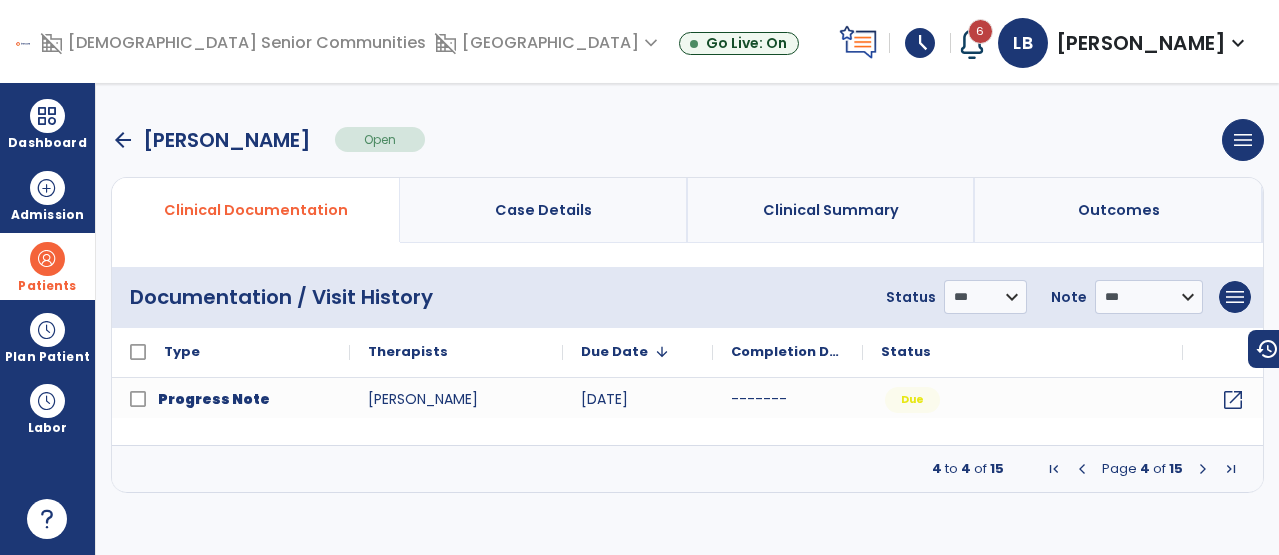 click at bounding box center [1203, 469] 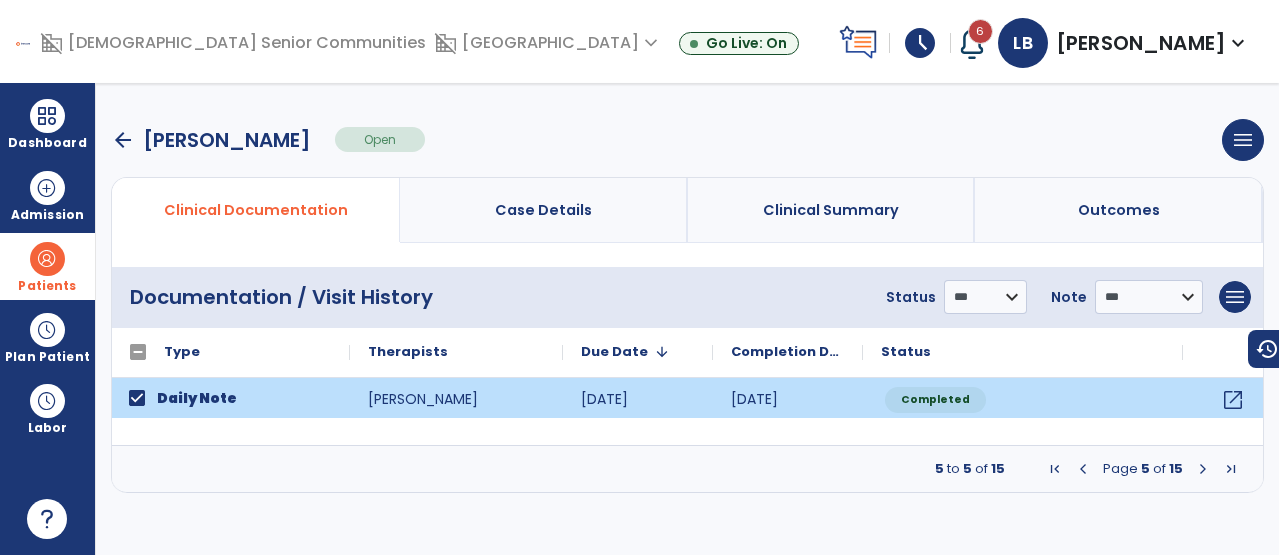 click at bounding box center [1203, 469] 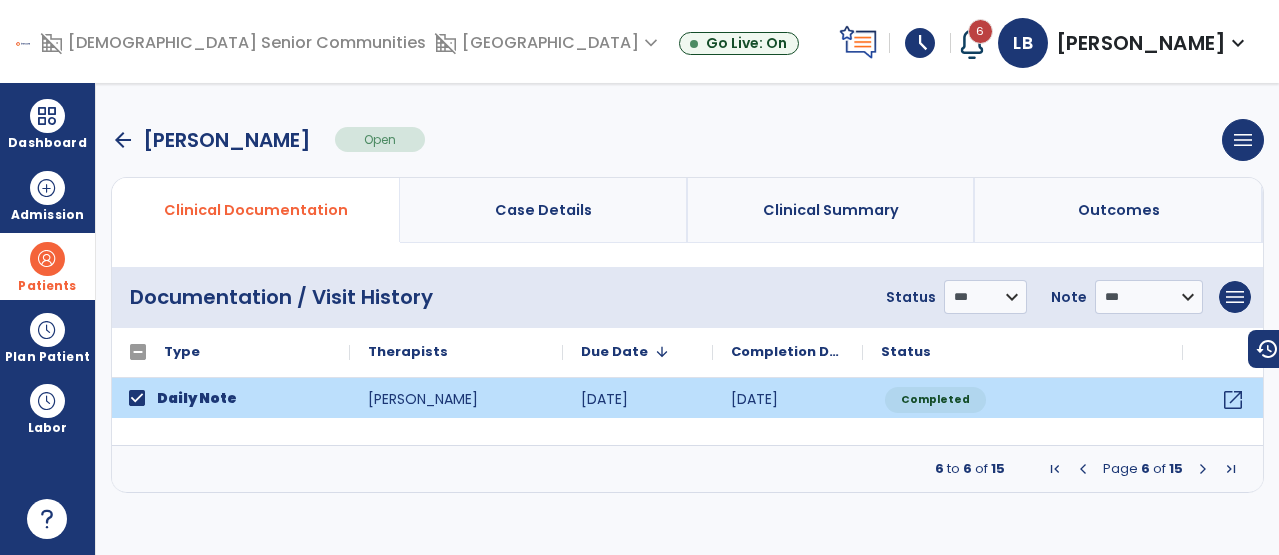 click at bounding box center (1203, 469) 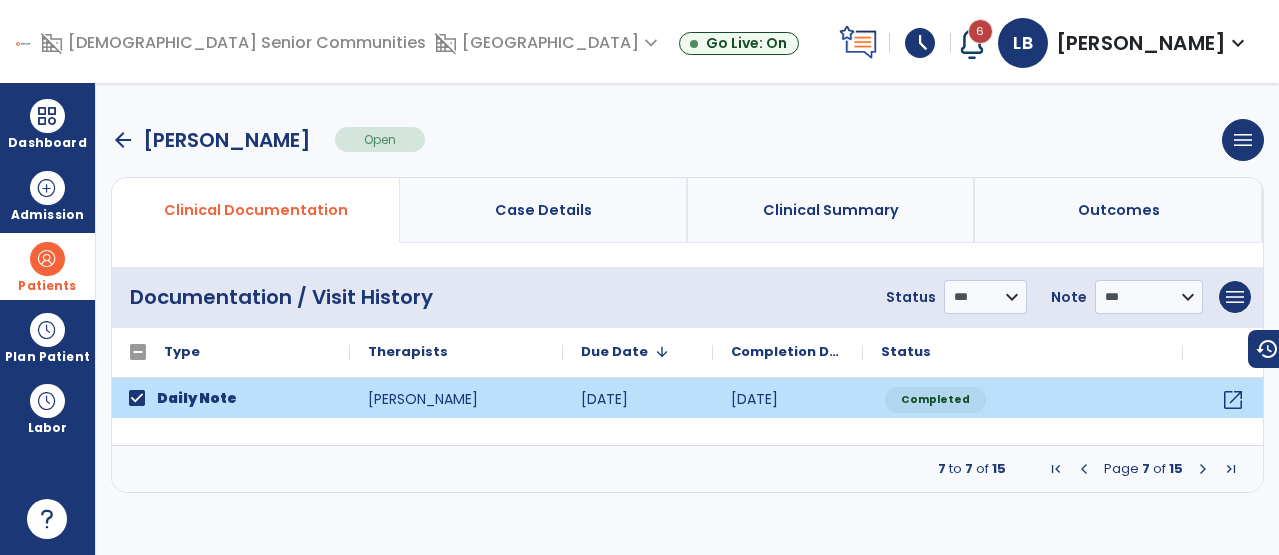 click at bounding box center [1203, 469] 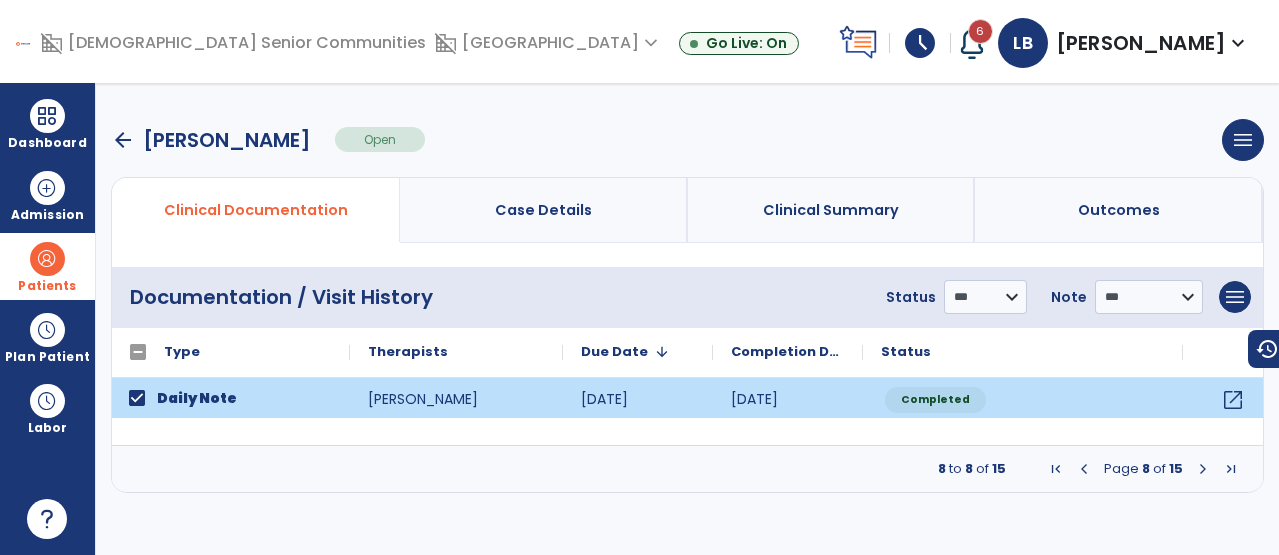 click at bounding box center [1203, 469] 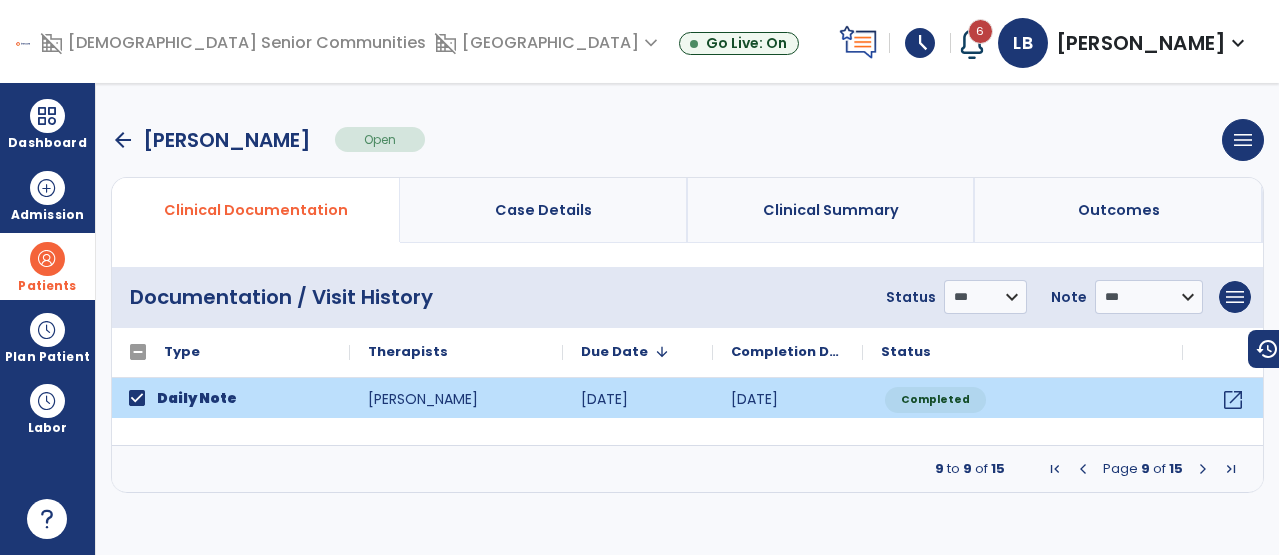 click at bounding box center (1203, 469) 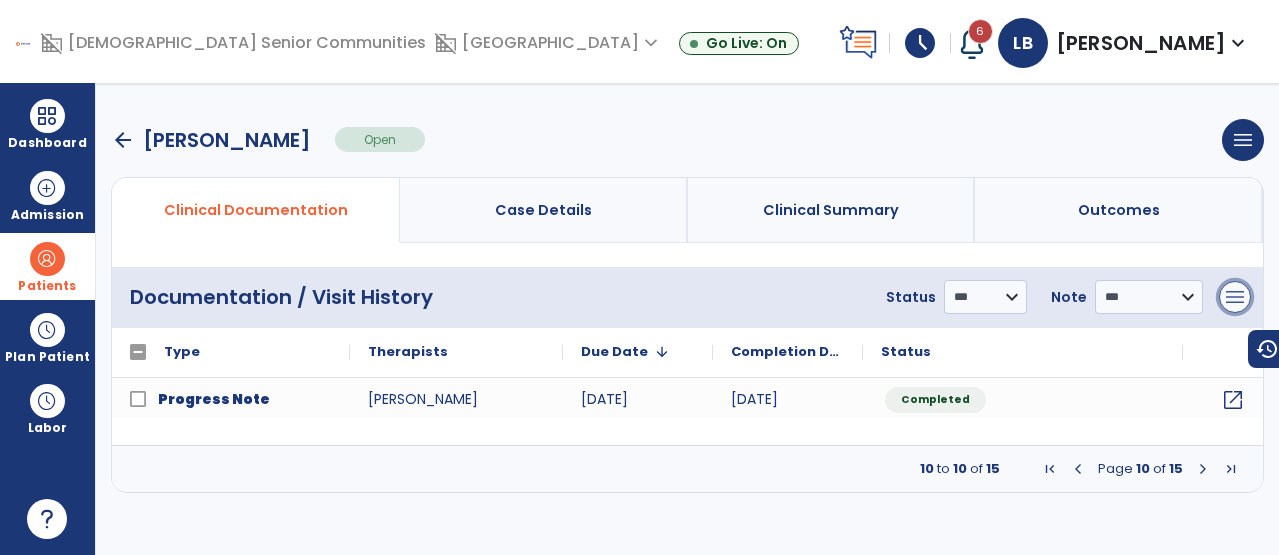 click on "menu" at bounding box center (1235, 297) 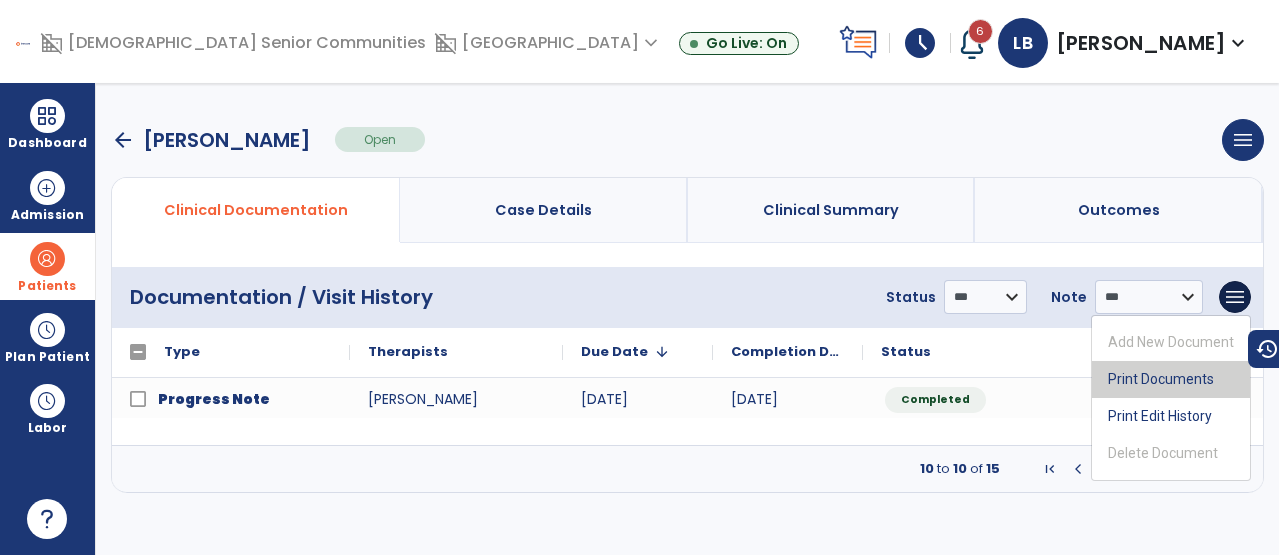 click on "Print Documents" at bounding box center (1171, 379) 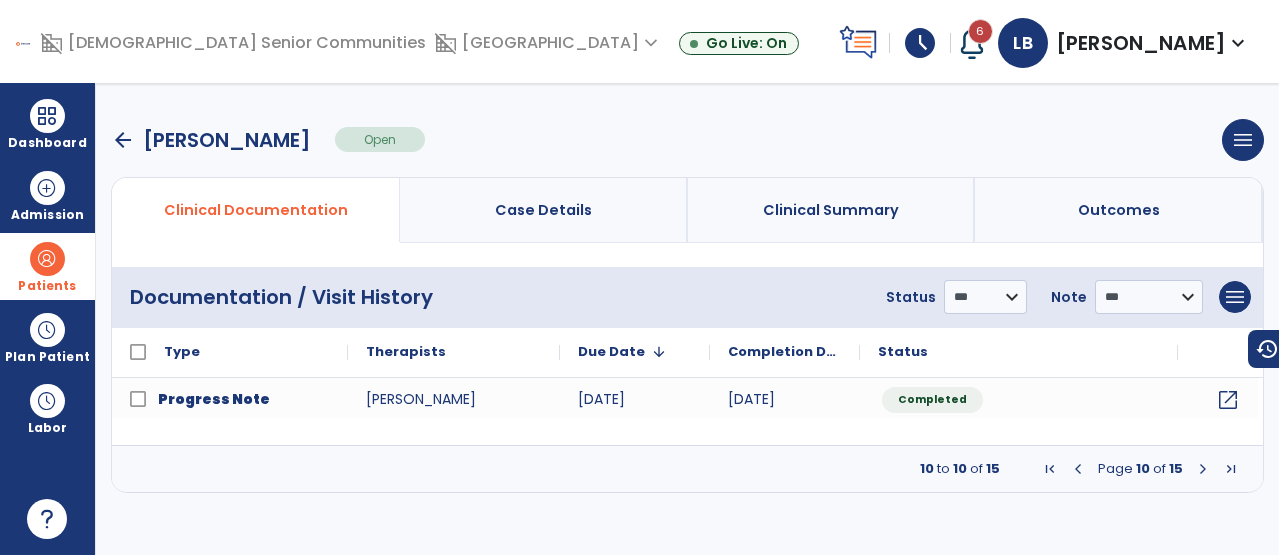 click at bounding box center (1078, 469) 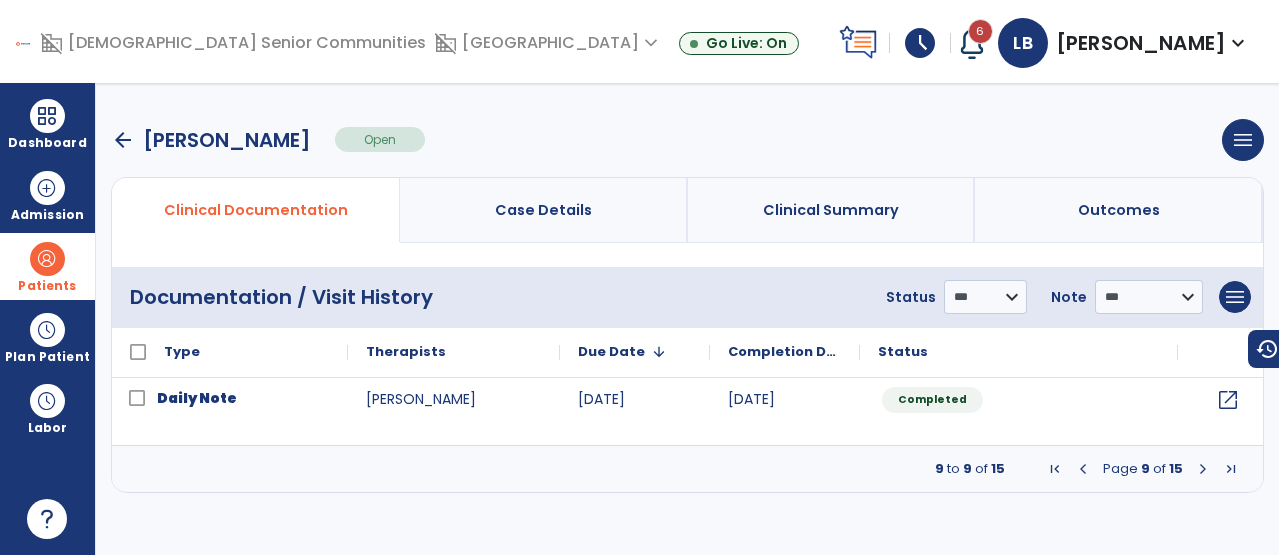 click at bounding box center [1083, 469] 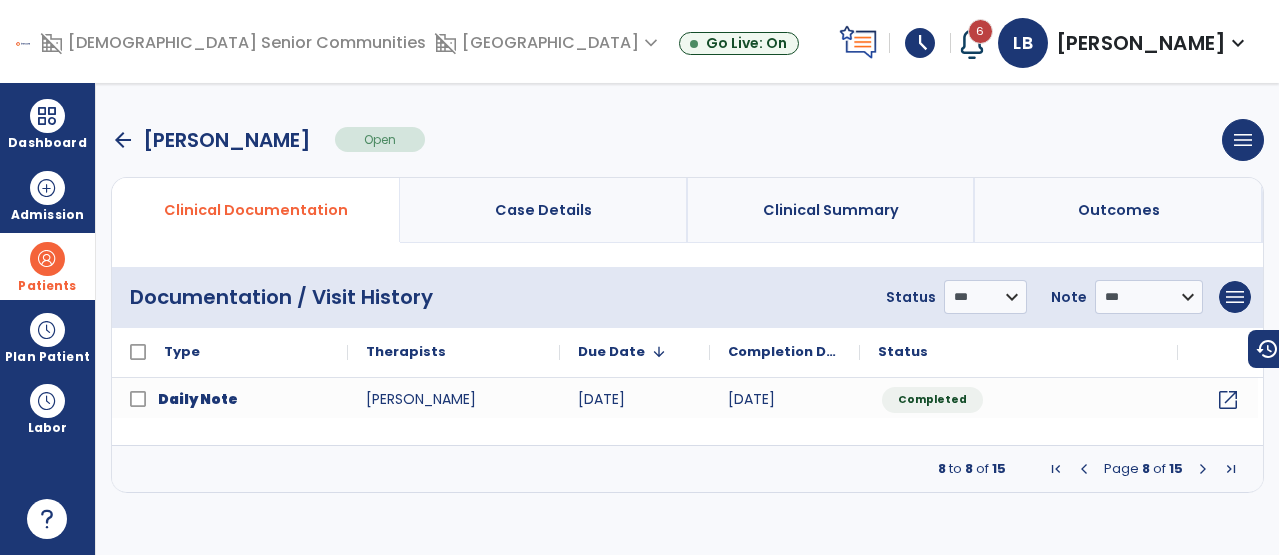 click at bounding box center (1084, 469) 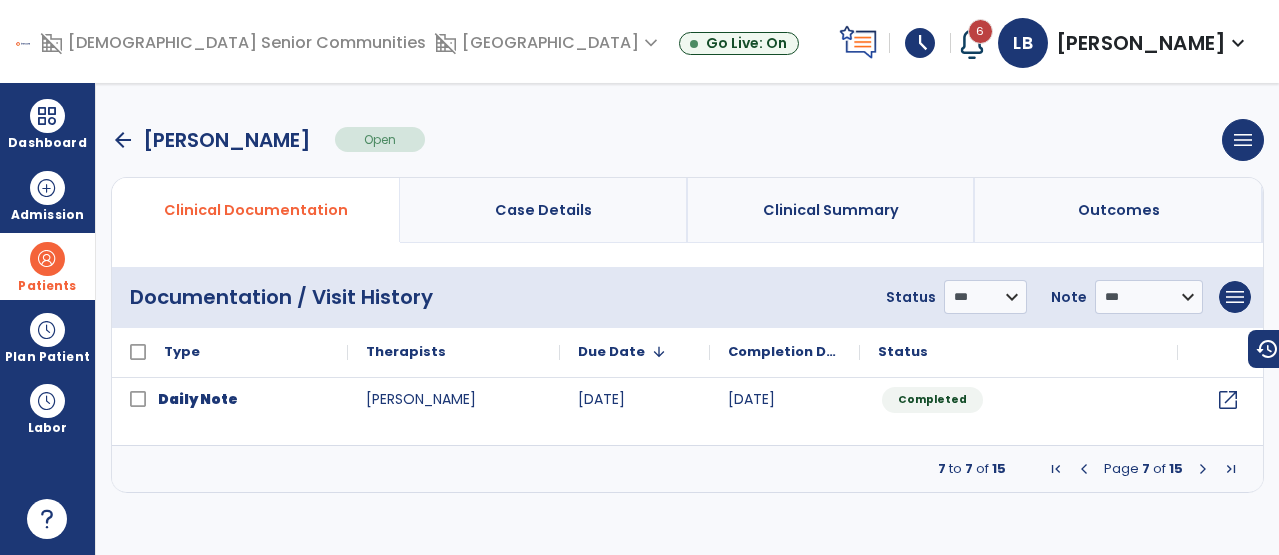 click at bounding box center [1084, 469] 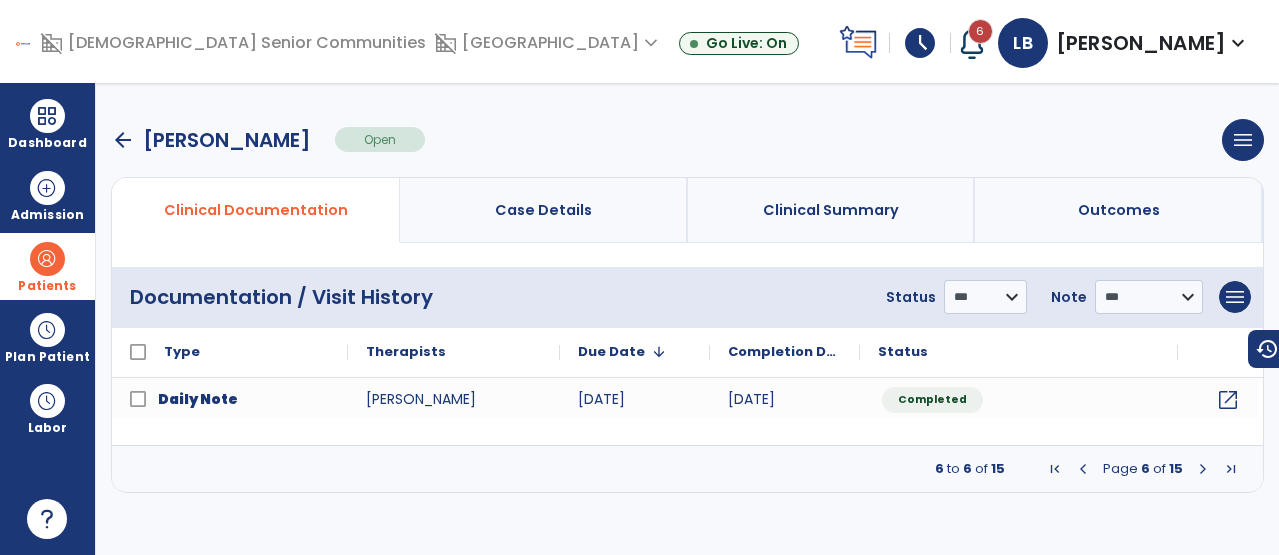 click at bounding box center [1083, 469] 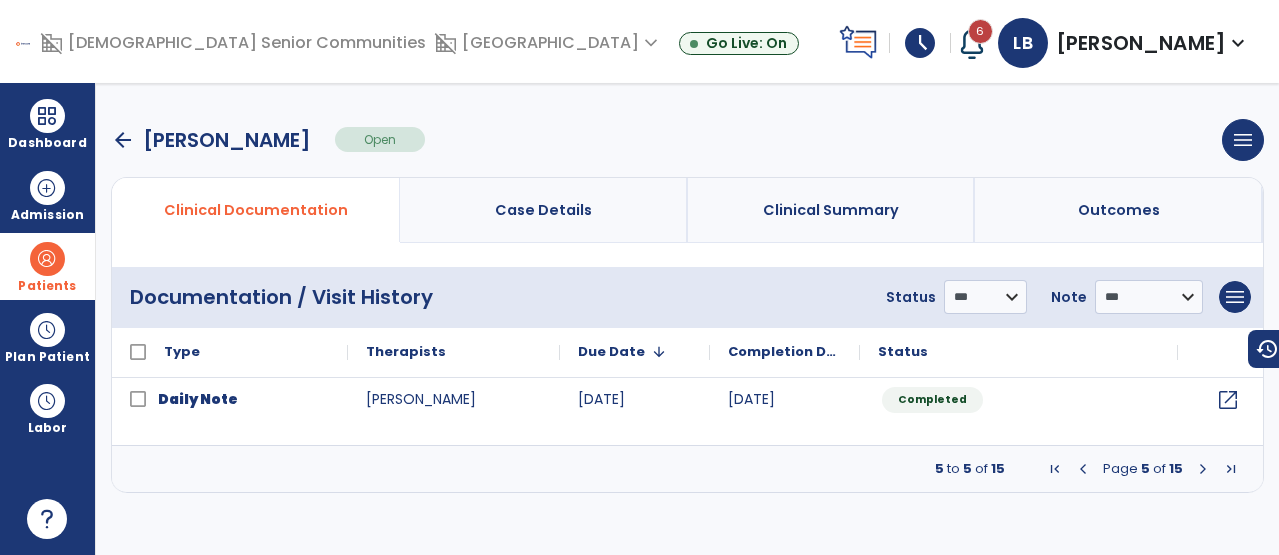 click at bounding box center [1083, 469] 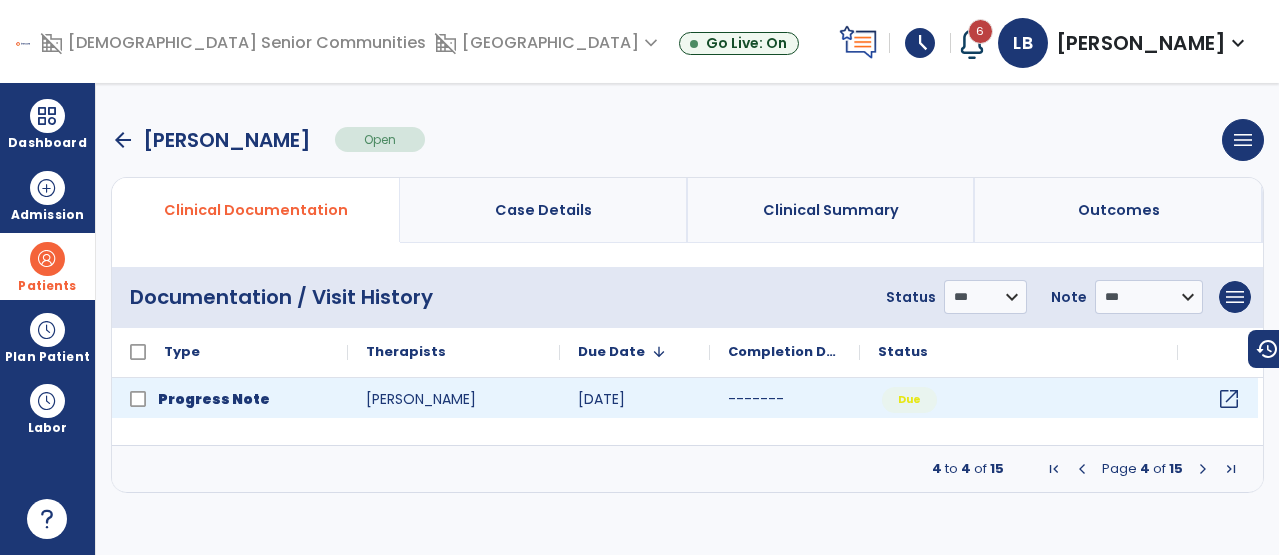 click on "open_in_new" 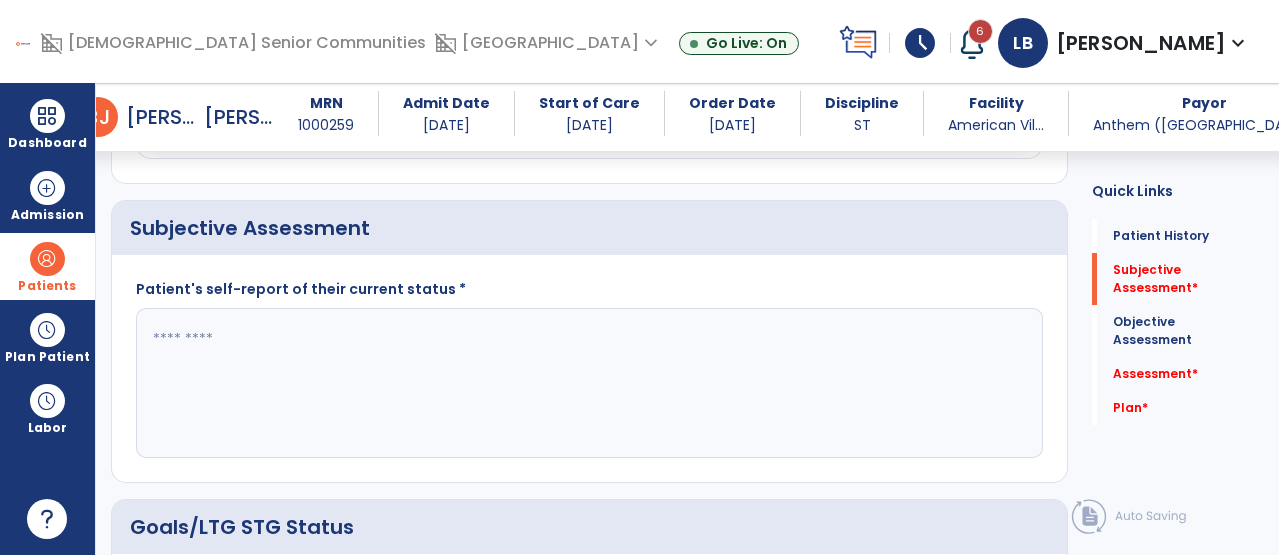 scroll, scrollTop: 453, scrollLeft: 0, axis: vertical 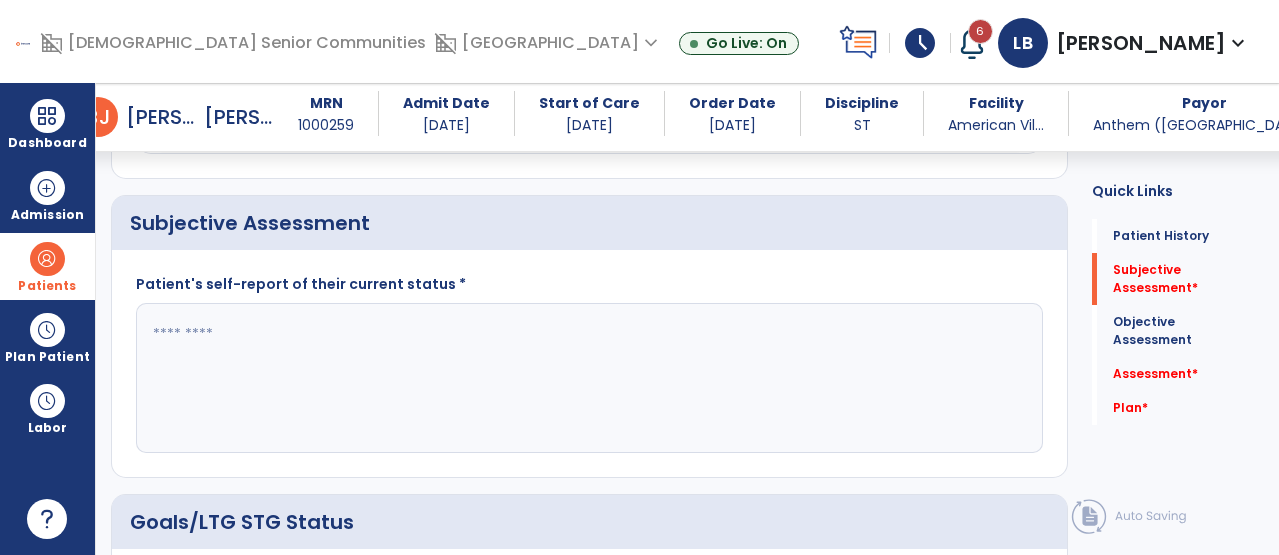 click 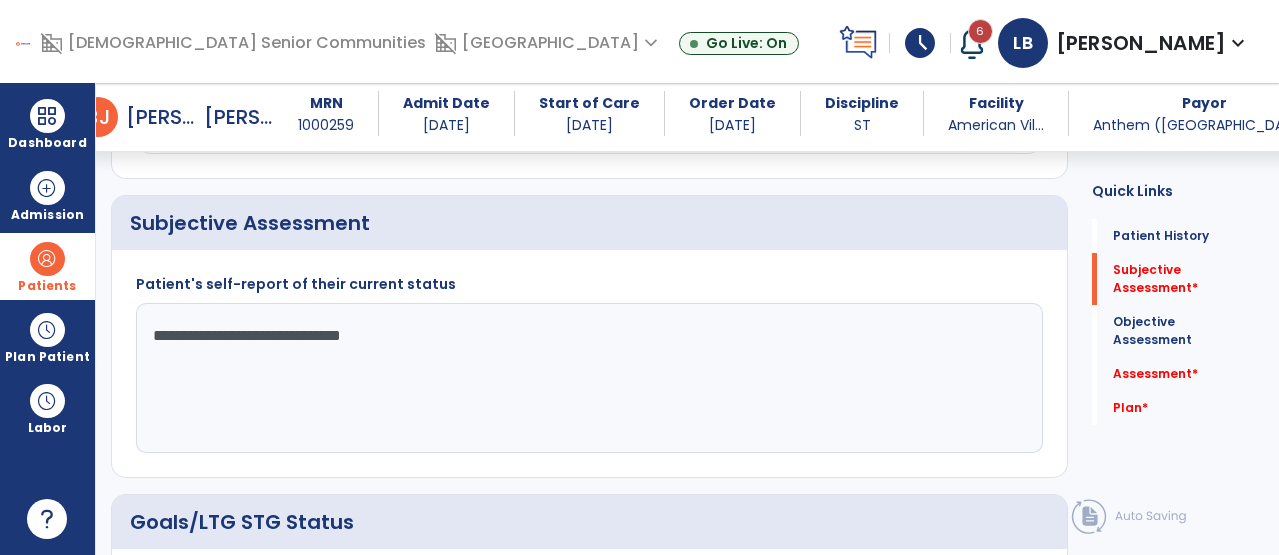 click on "**********" 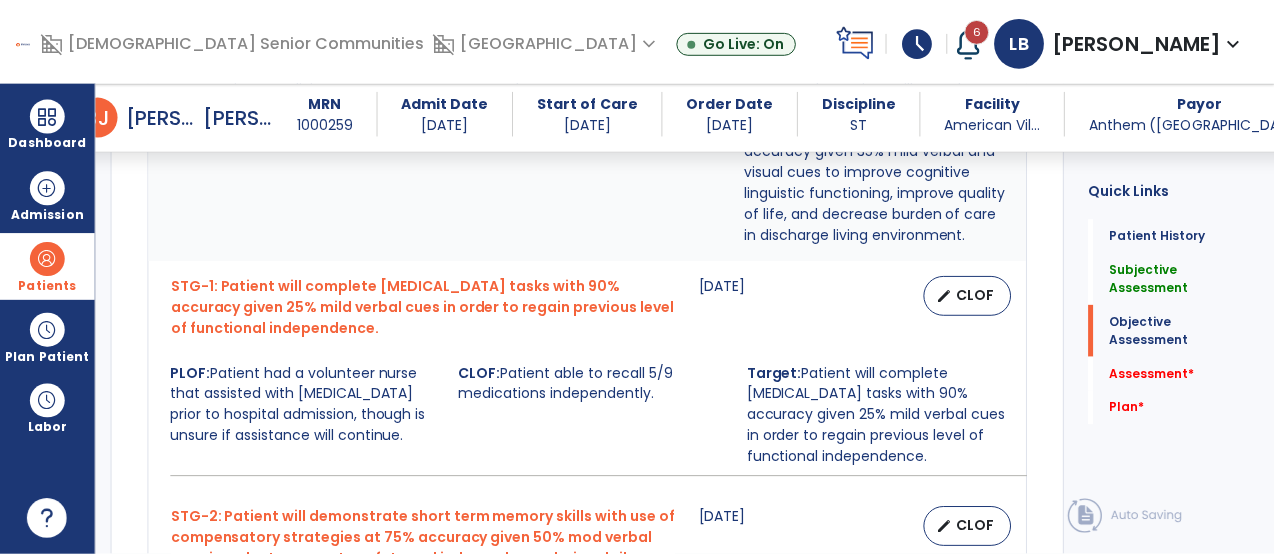 scroll, scrollTop: 1097, scrollLeft: 0, axis: vertical 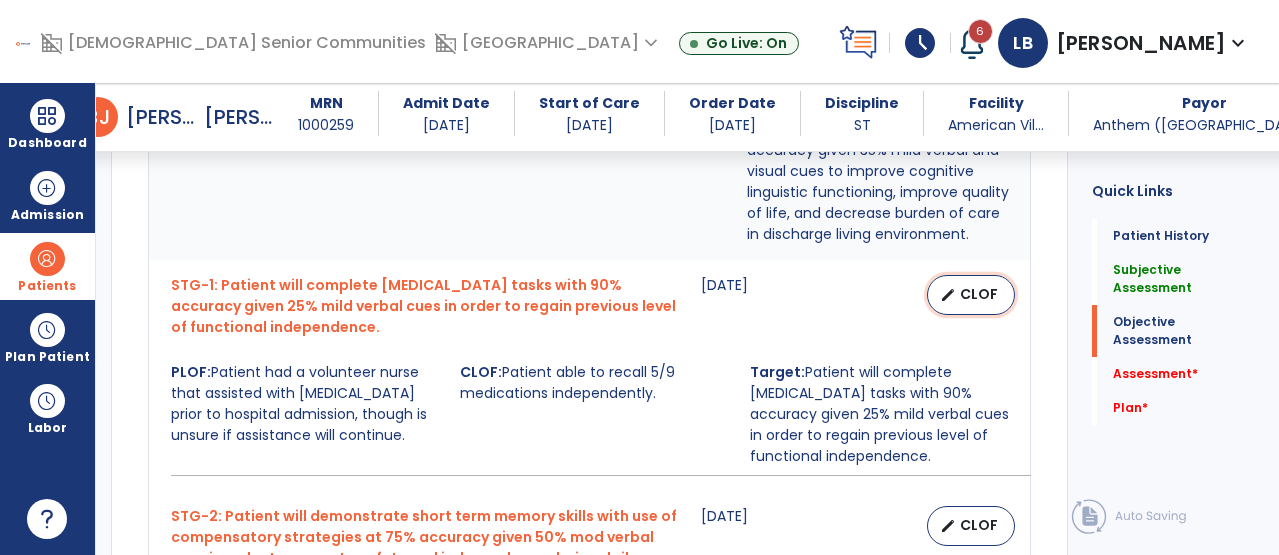 click on "CLOF" at bounding box center [979, 294] 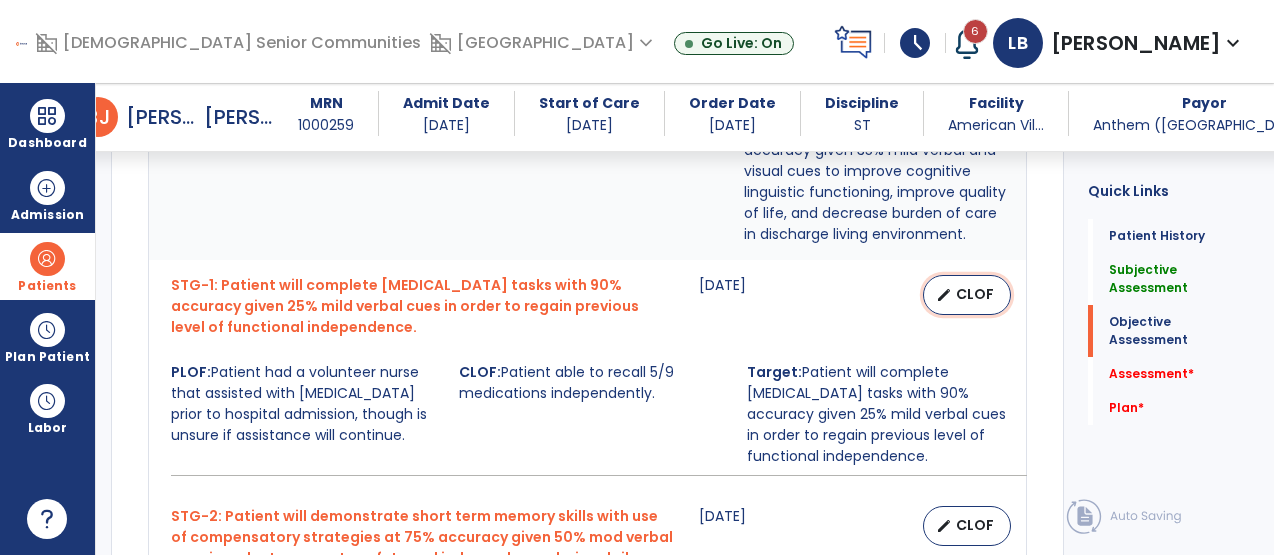 select on "********" 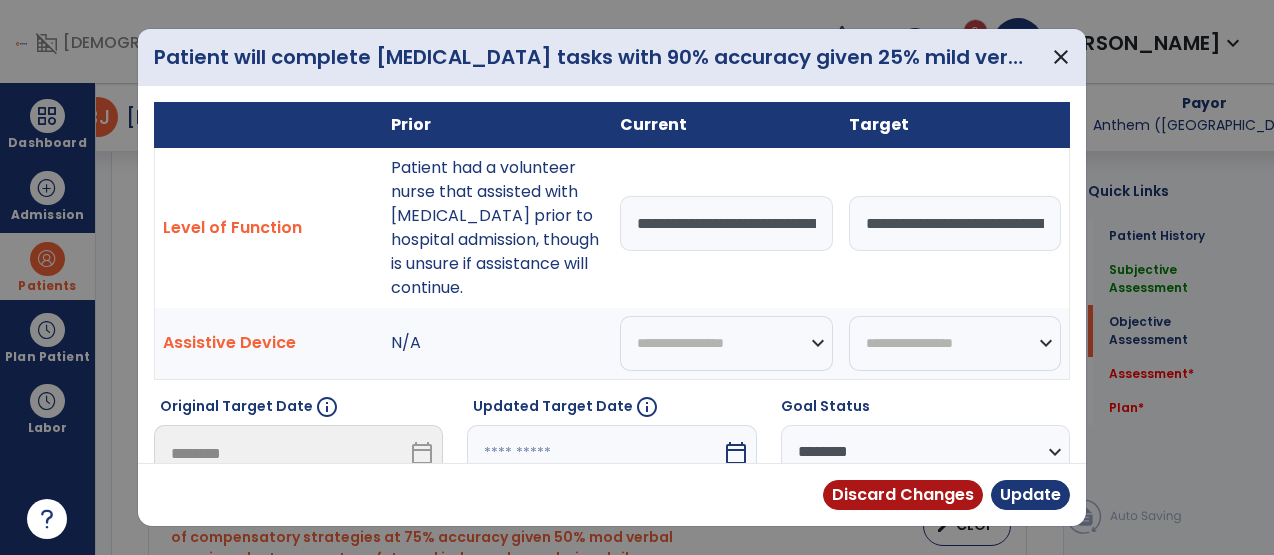 scroll, scrollTop: 1097, scrollLeft: 0, axis: vertical 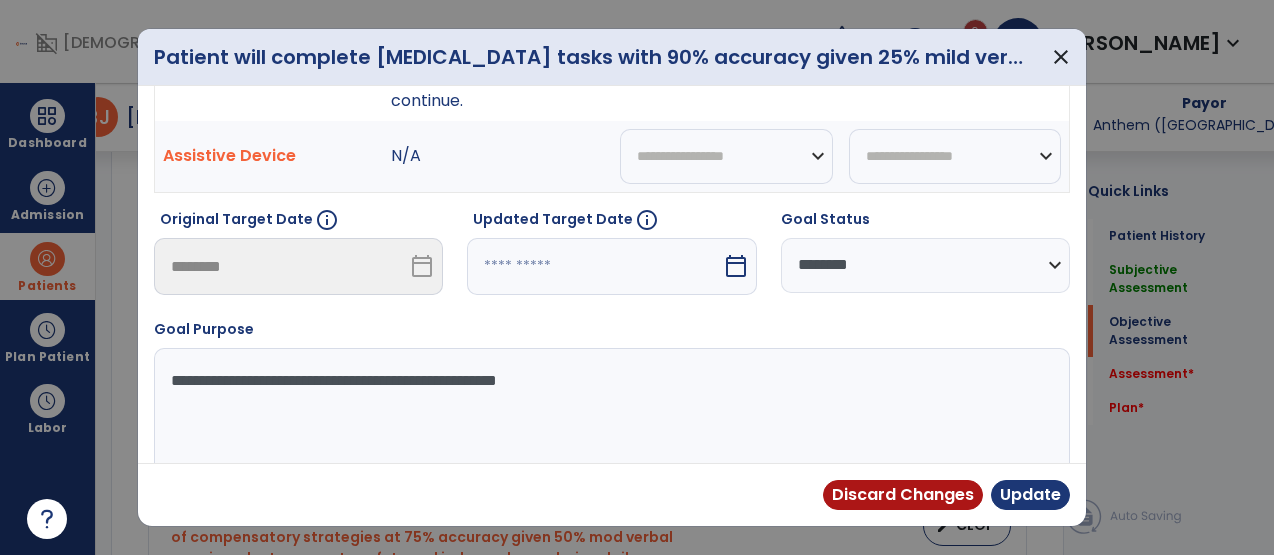 type on "**********" 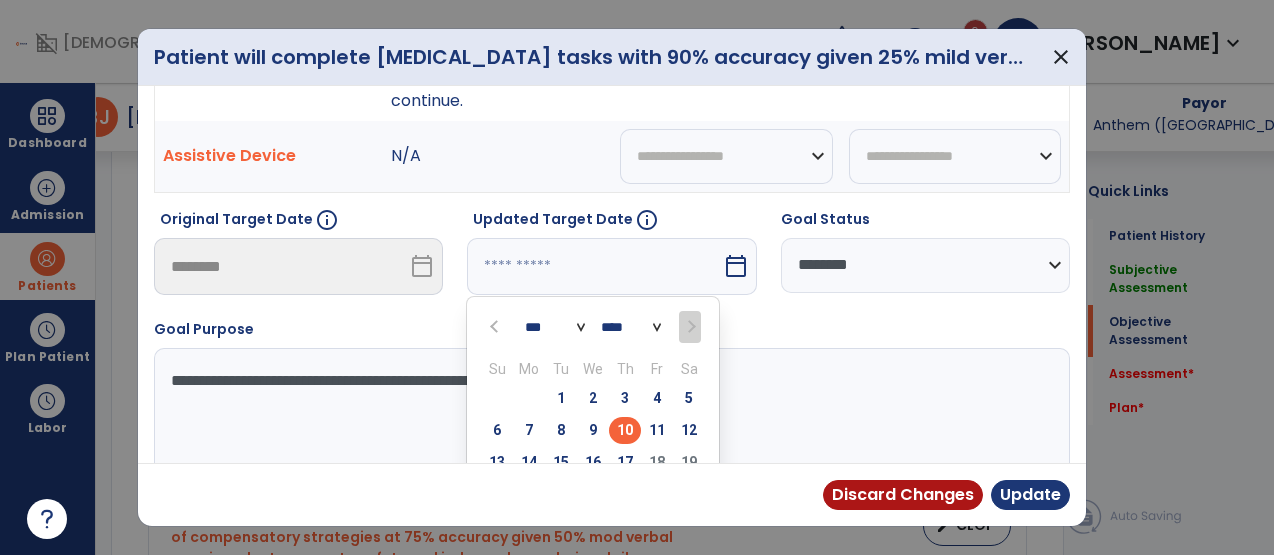 scroll, scrollTop: 0, scrollLeft: 0, axis: both 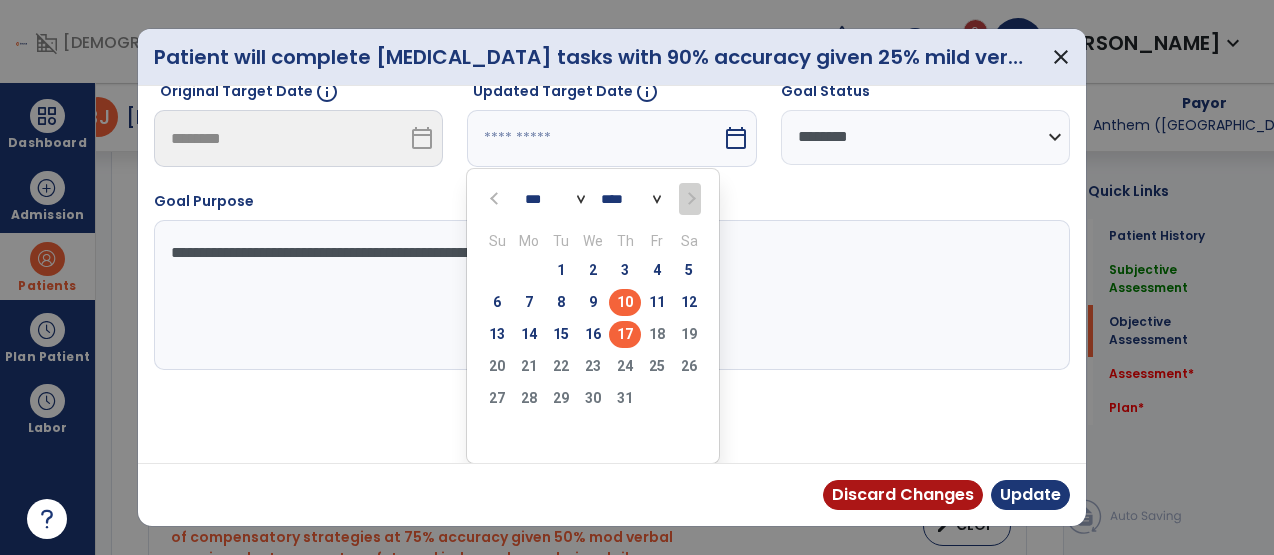 click on "17" at bounding box center [625, 334] 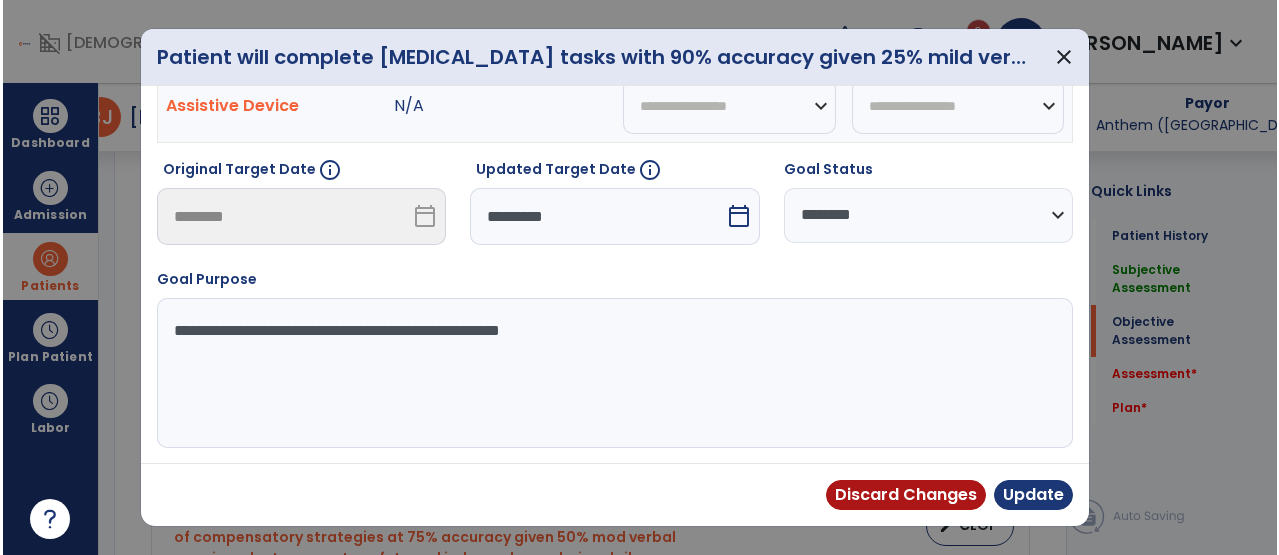 scroll, scrollTop: 261, scrollLeft: 0, axis: vertical 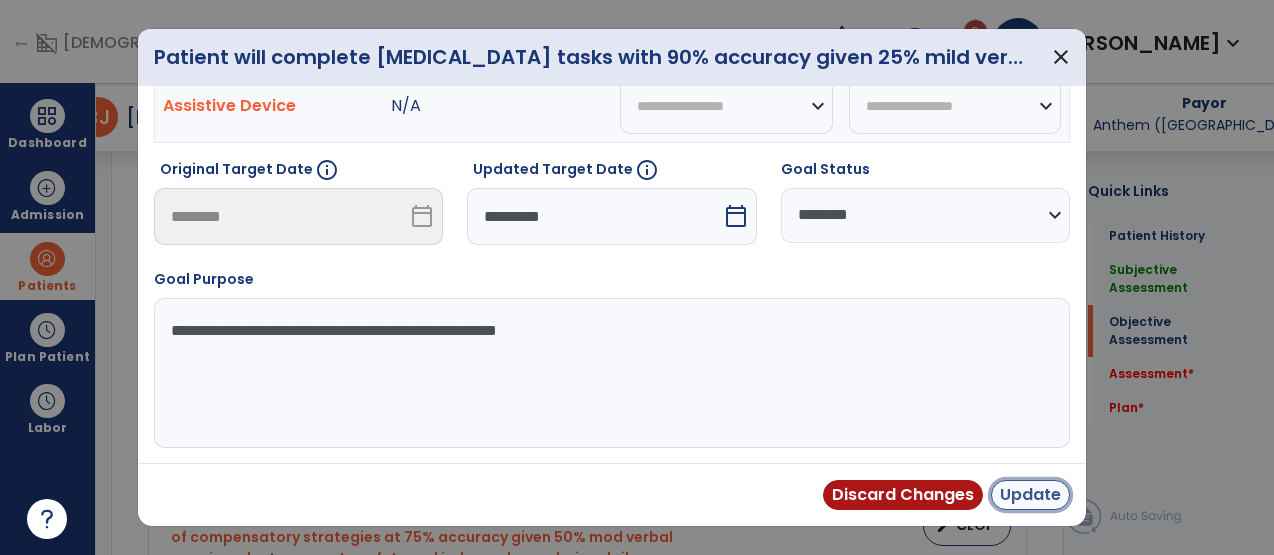 click on "Update" at bounding box center (1030, 495) 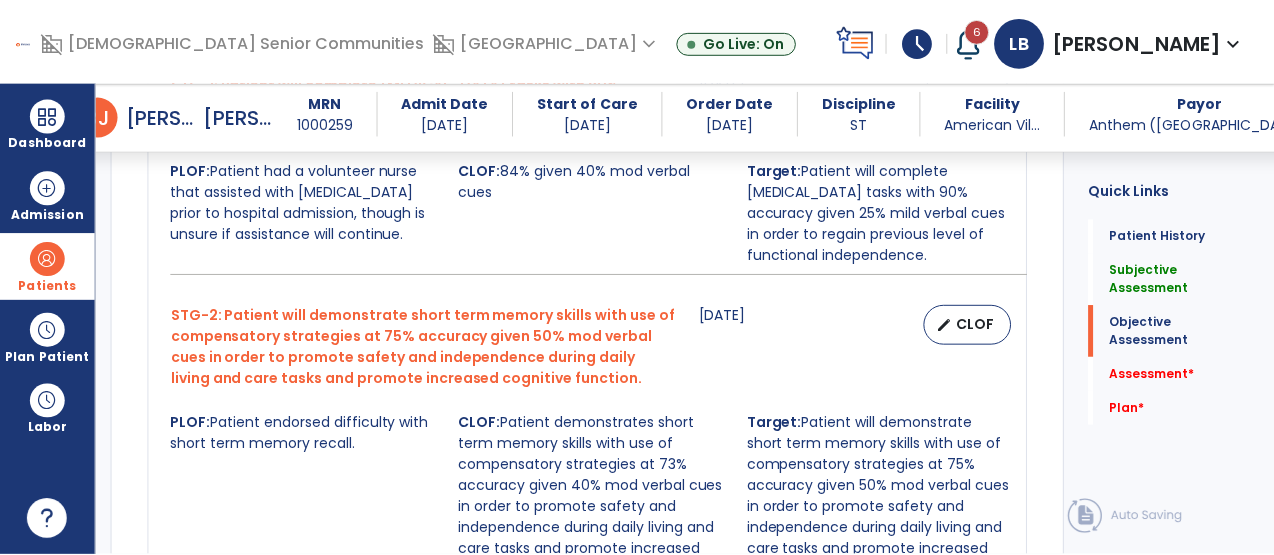 scroll, scrollTop: 1299, scrollLeft: 0, axis: vertical 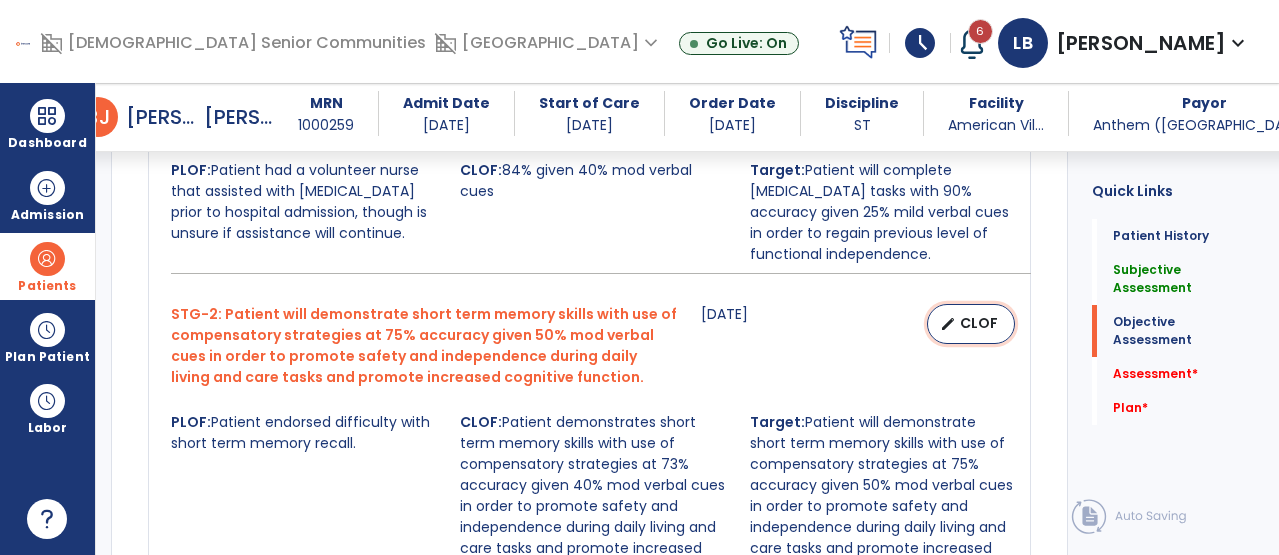 click on "CLOF" at bounding box center (979, 323) 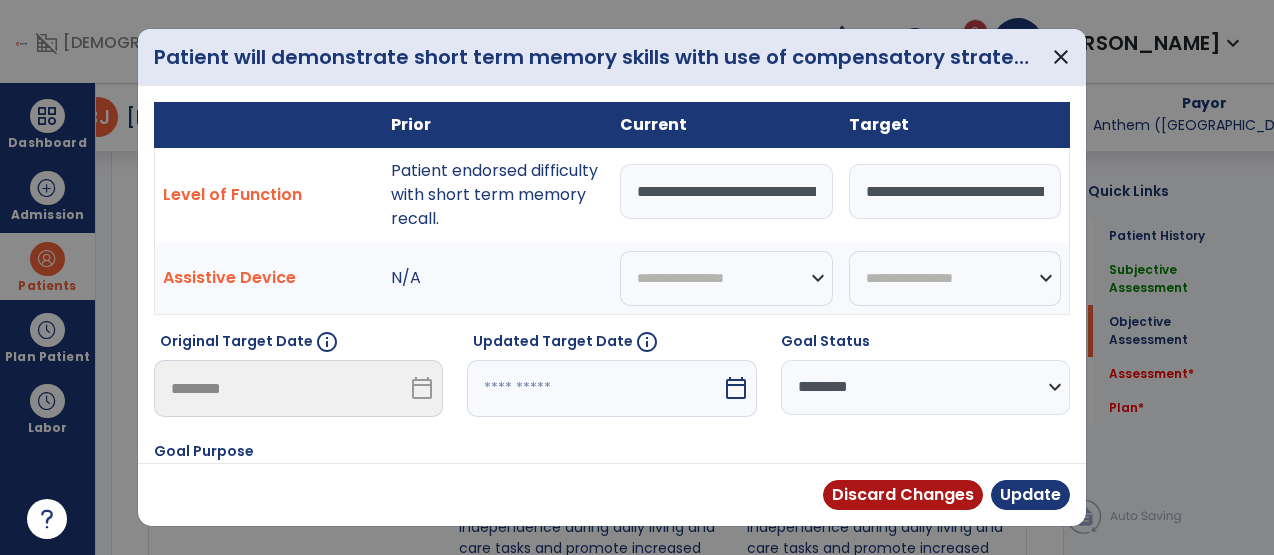 scroll, scrollTop: 1299, scrollLeft: 0, axis: vertical 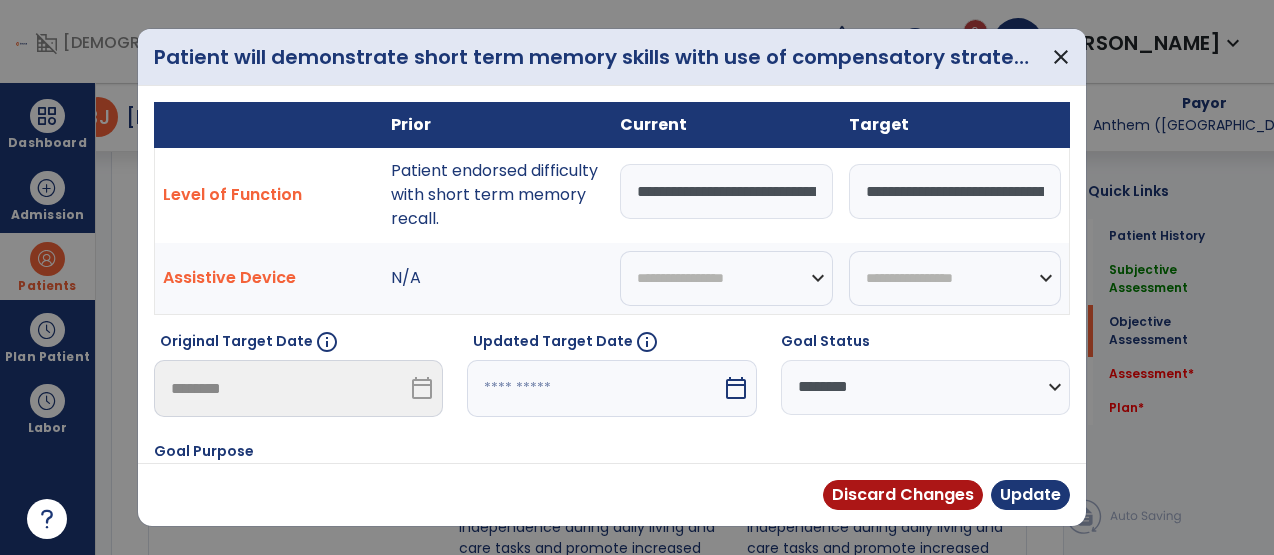 click at bounding box center [594, 388] 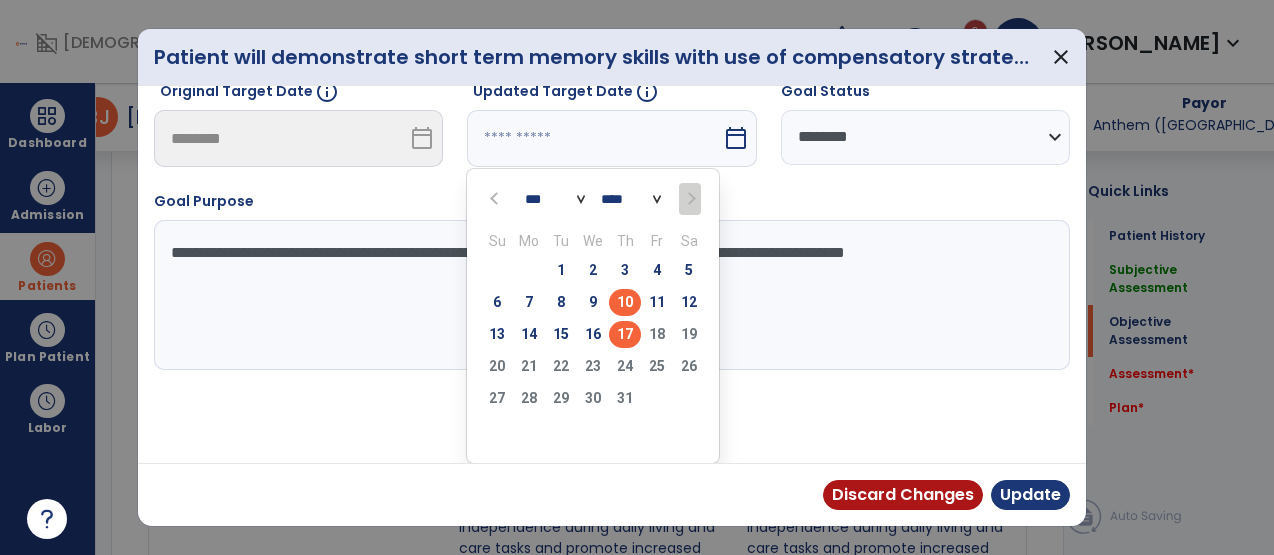 click on "17" at bounding box center [625, 334] 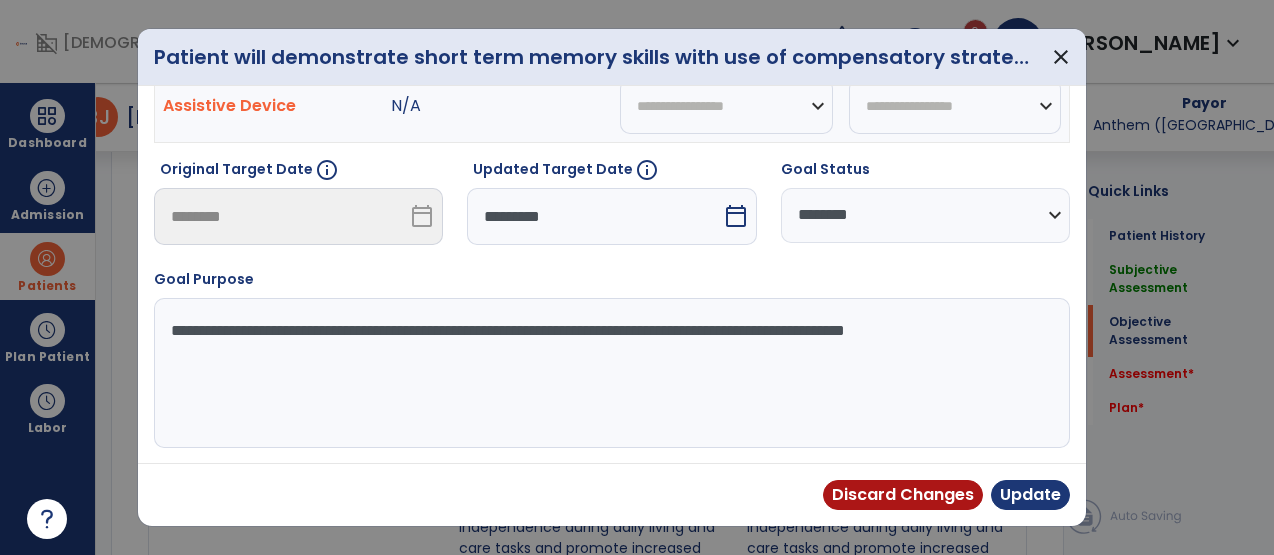 scroll, scrollTop: 0, scrollLeft: 0, axis: both 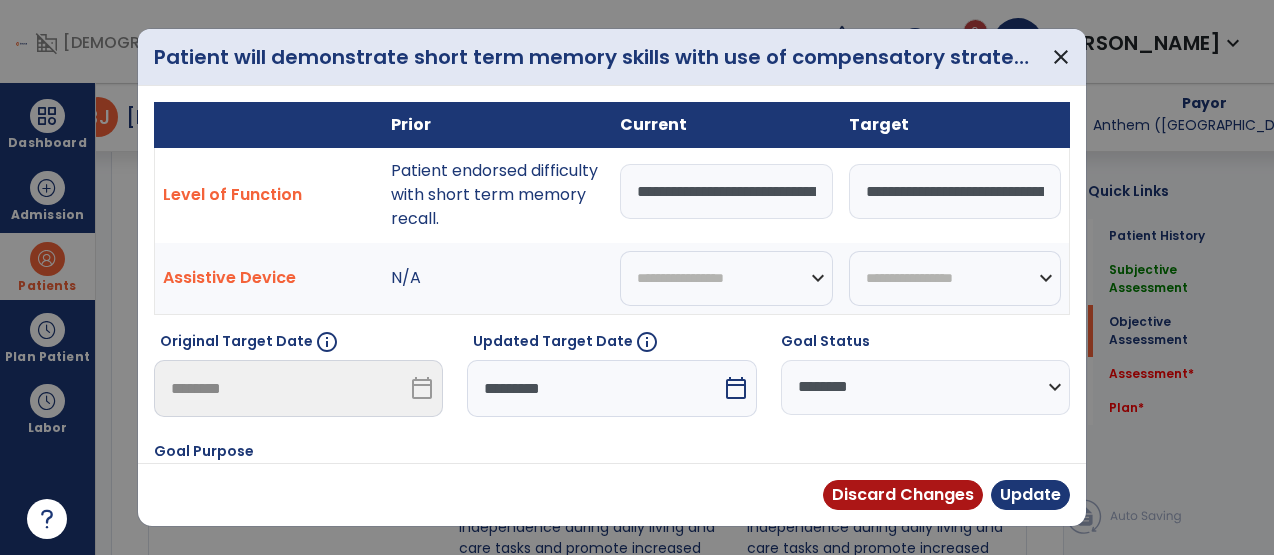 click on "**********" at bounding box center [726, 191] 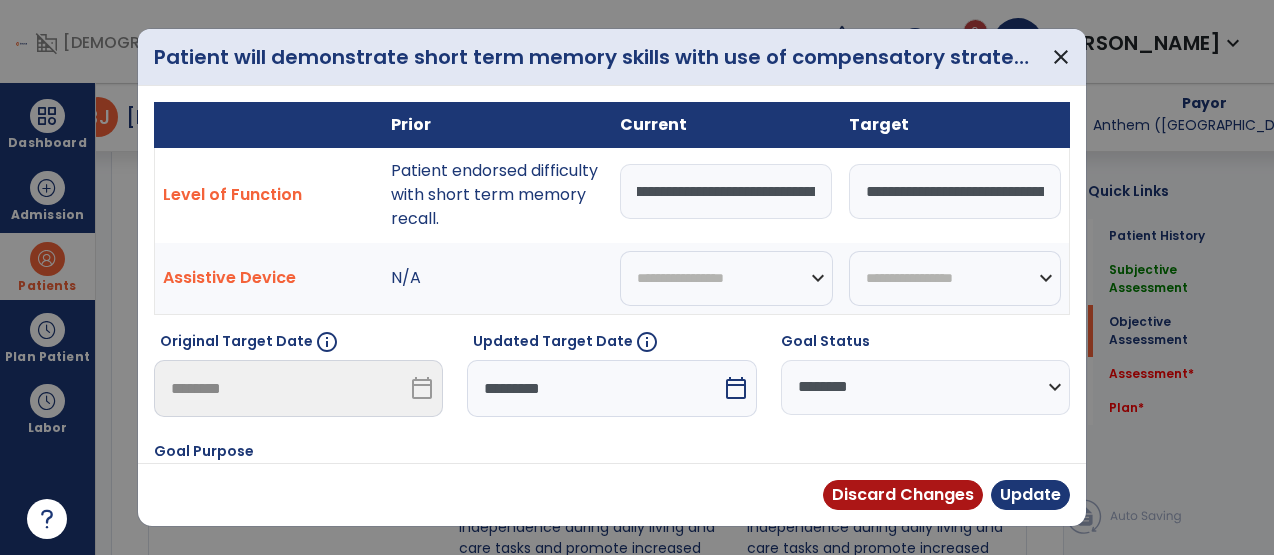 scroll, scrollTop: 0, scrollLeft: 654, axis: horizontal 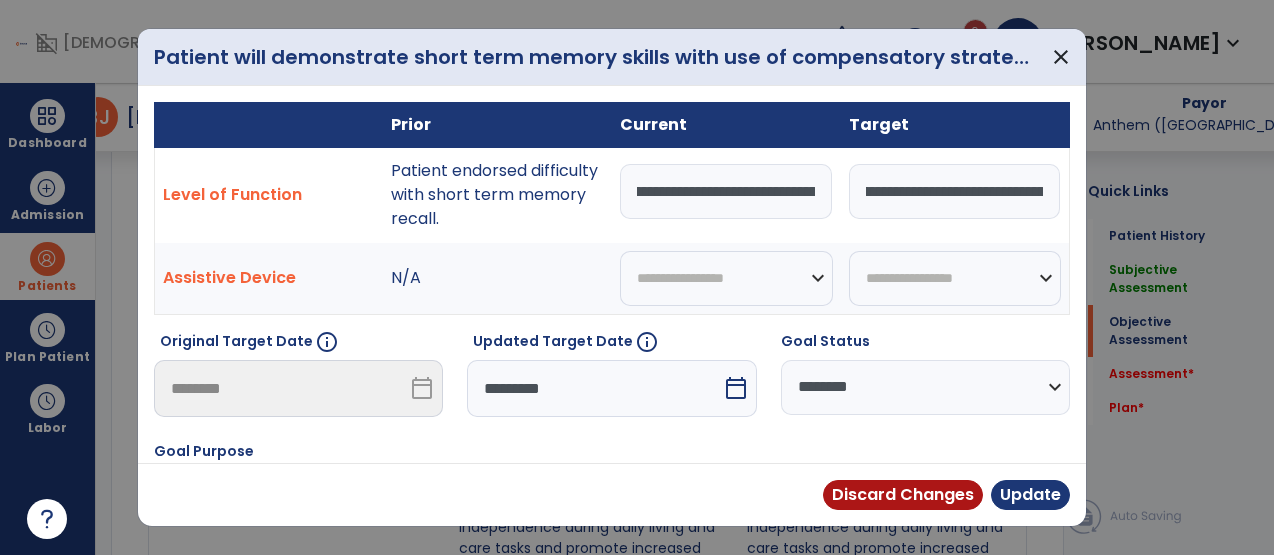 click on "**********" at bounding box center [726, 191] 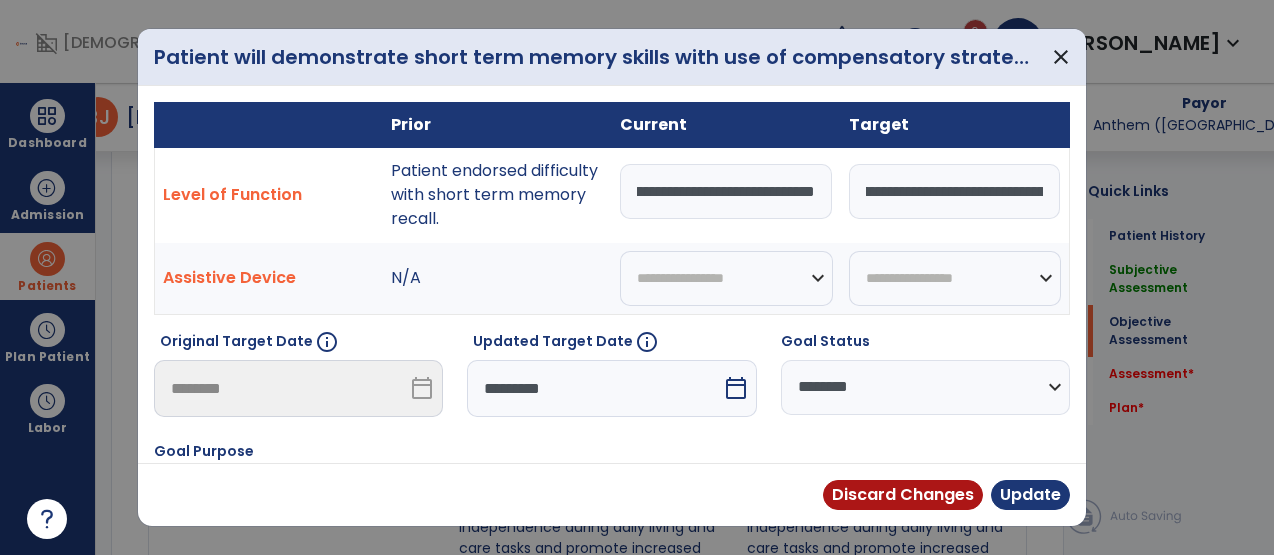 scroll, scrollTop: 0, scrollLeft: 535, axis: horizontal 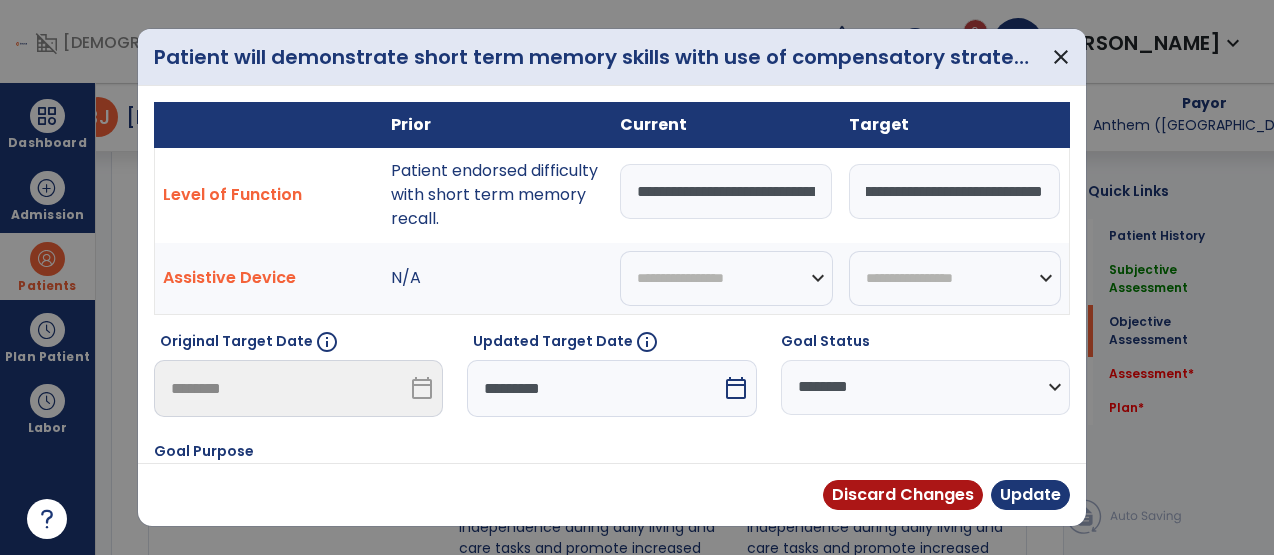 drag, startPoint x: 978, startPoint y: 196, endPoint x: 1166, endPoint y: 214, distance: 188.85974 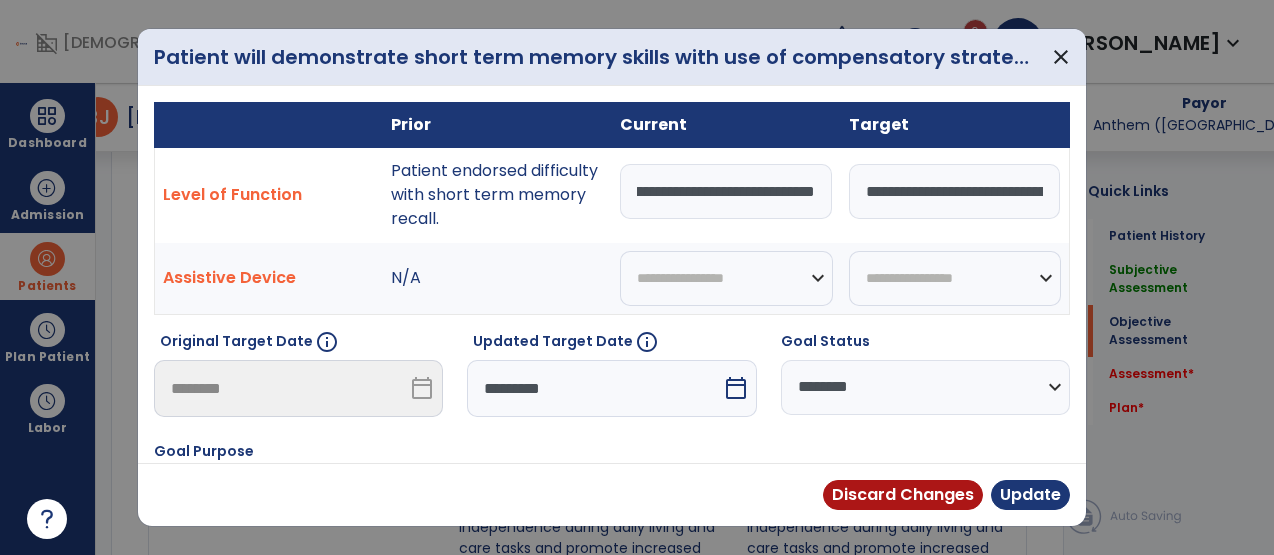 scroll, scrollTop: 0, scrollLeft: 535, axis: horizontal 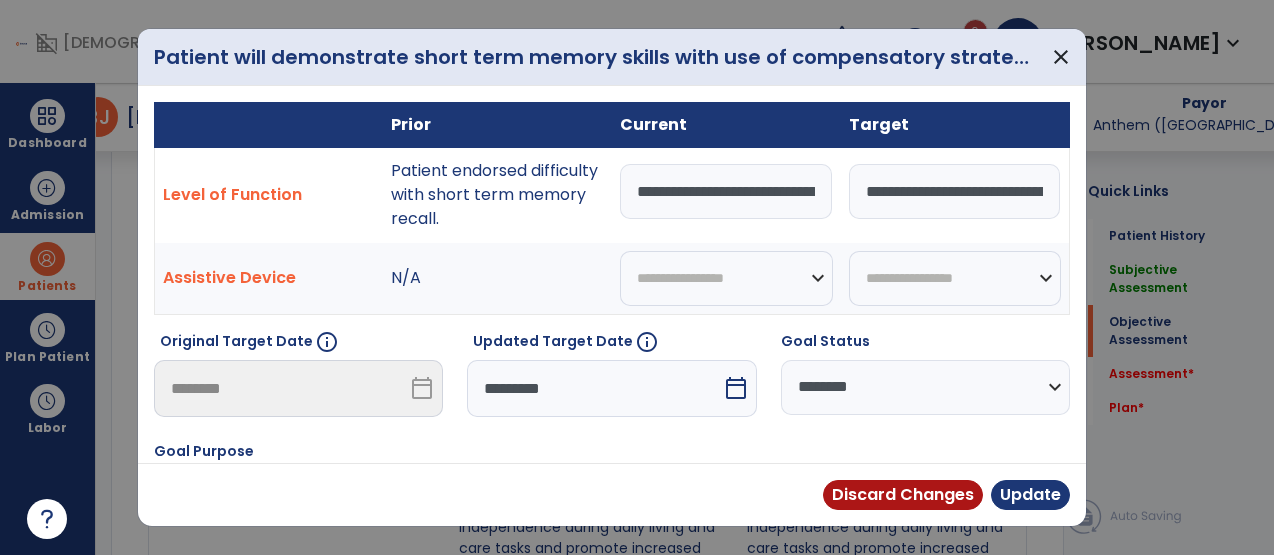 select on "********" 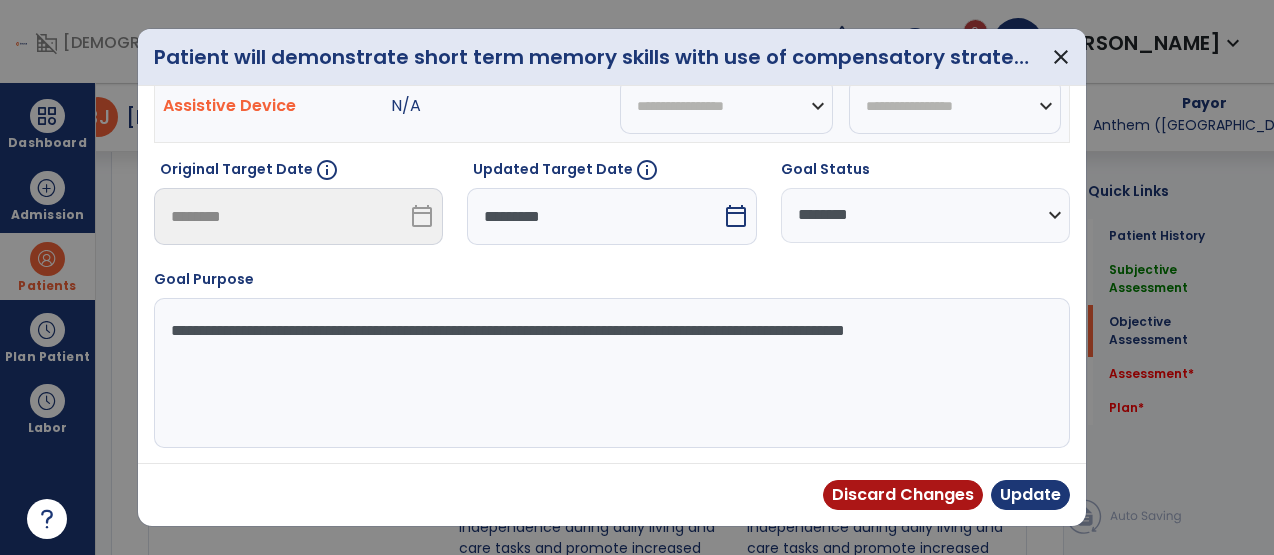 select on "*" 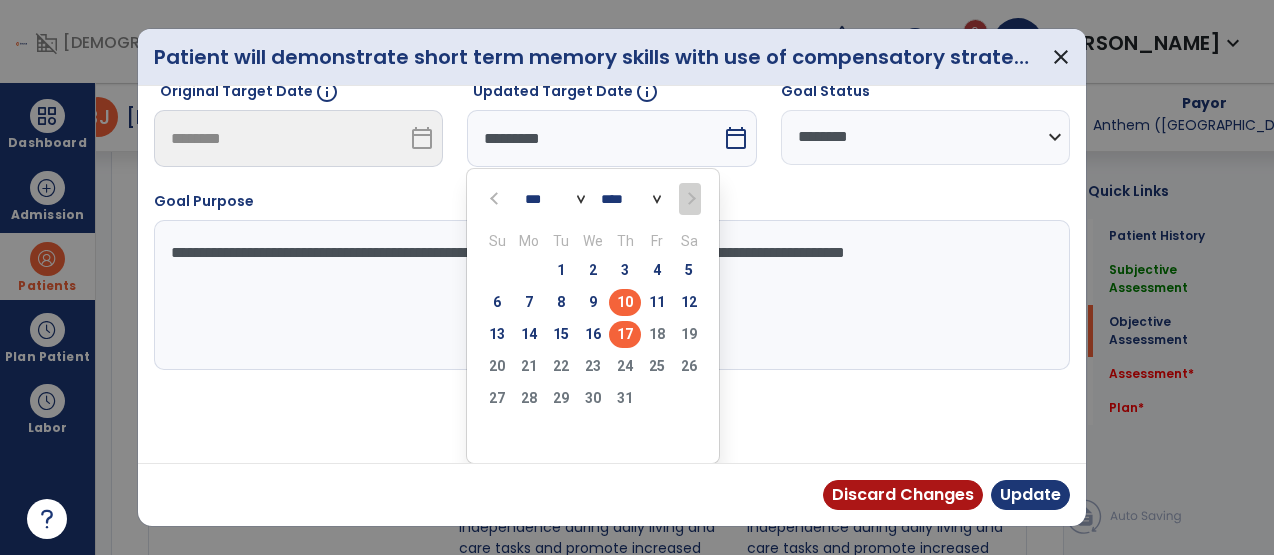 click on "10" at bounding box center (625, 302) 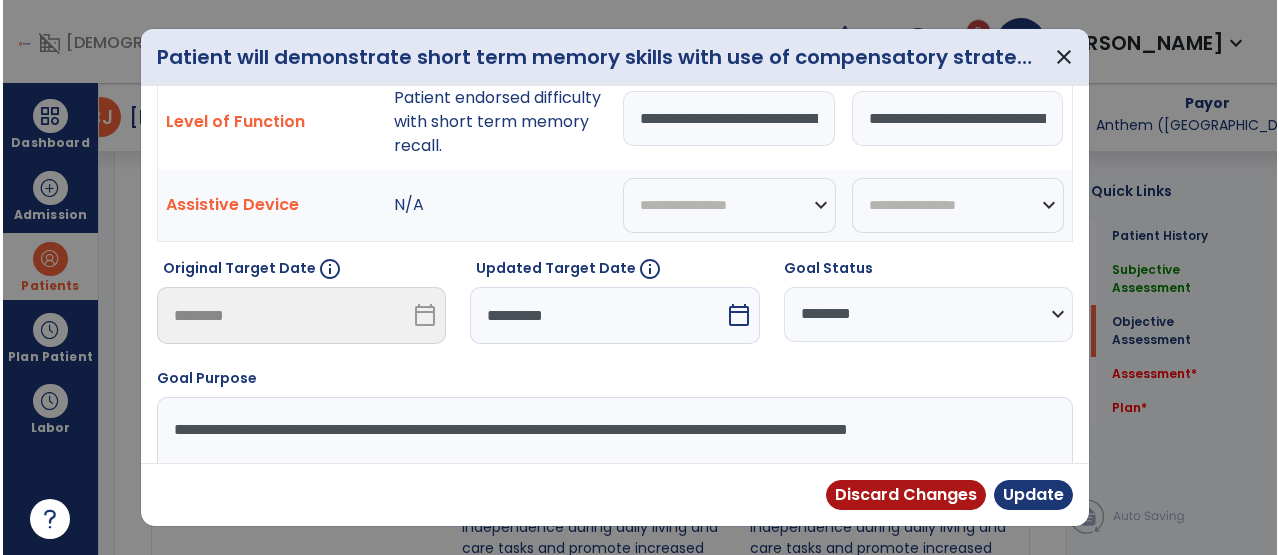 scroll, scrollTop: 0, scrollLeft: 0, axis: both 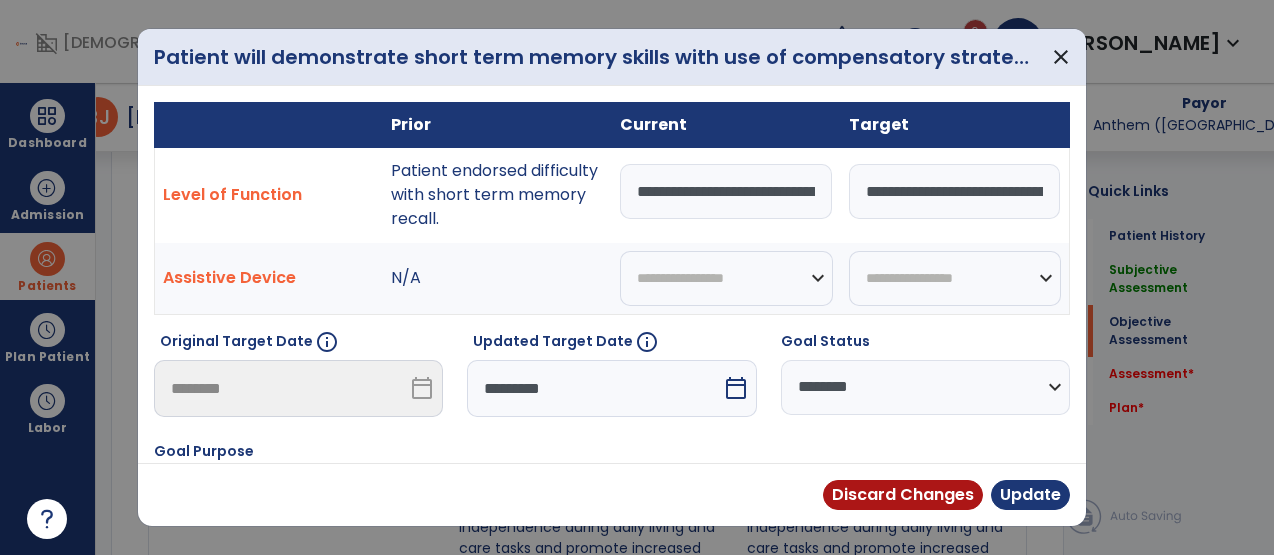 click on "**********" at bounding box center [954, 191] 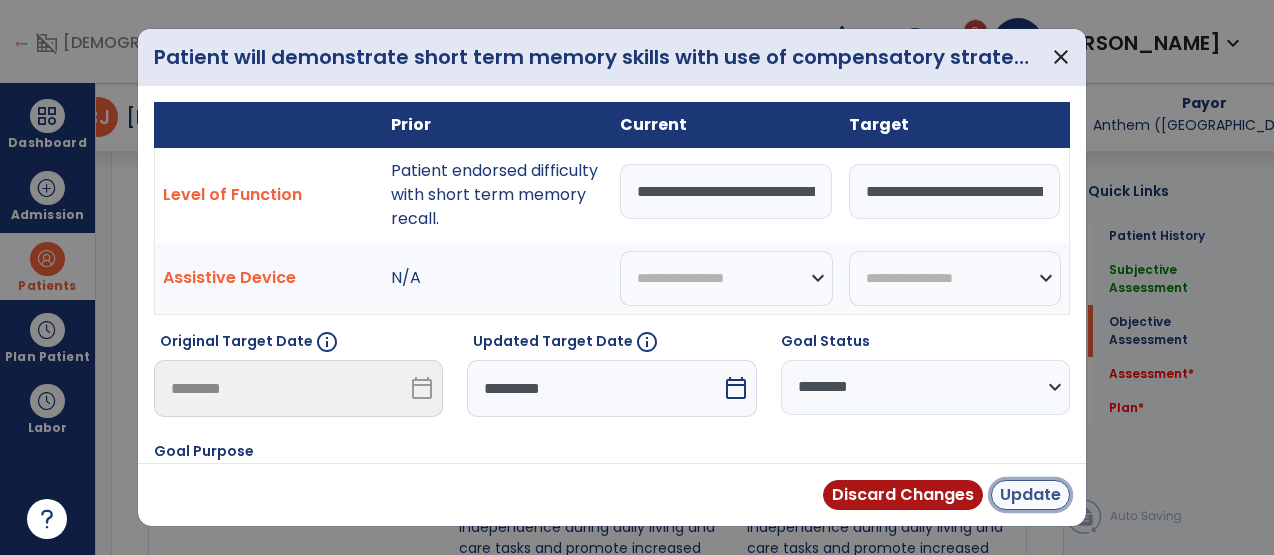 click on "Update" at bounding box center [1030, 495] 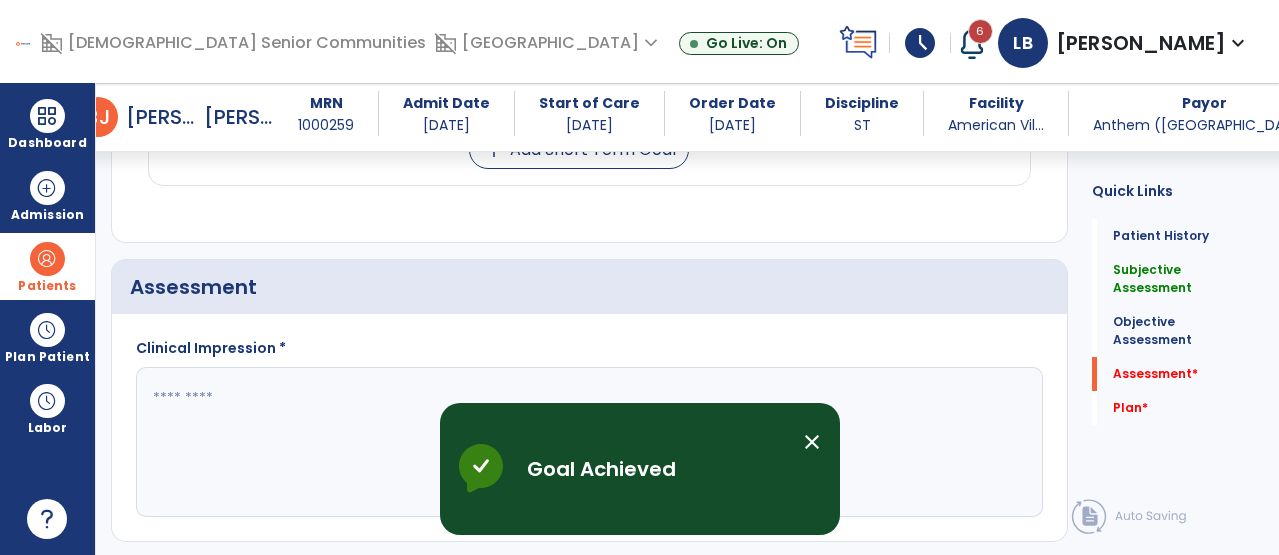 scroll, scrollTop: 2092, scrollLeft: 0, axis: vertical 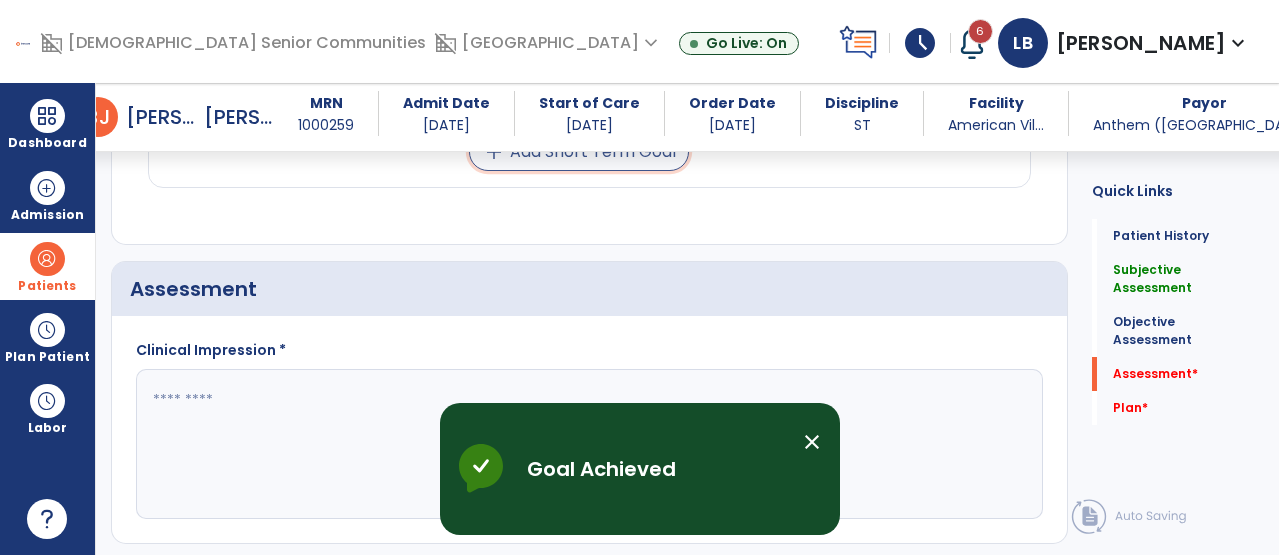 click on "add  Add Short Term Goal" at bounding box center [579, 152] 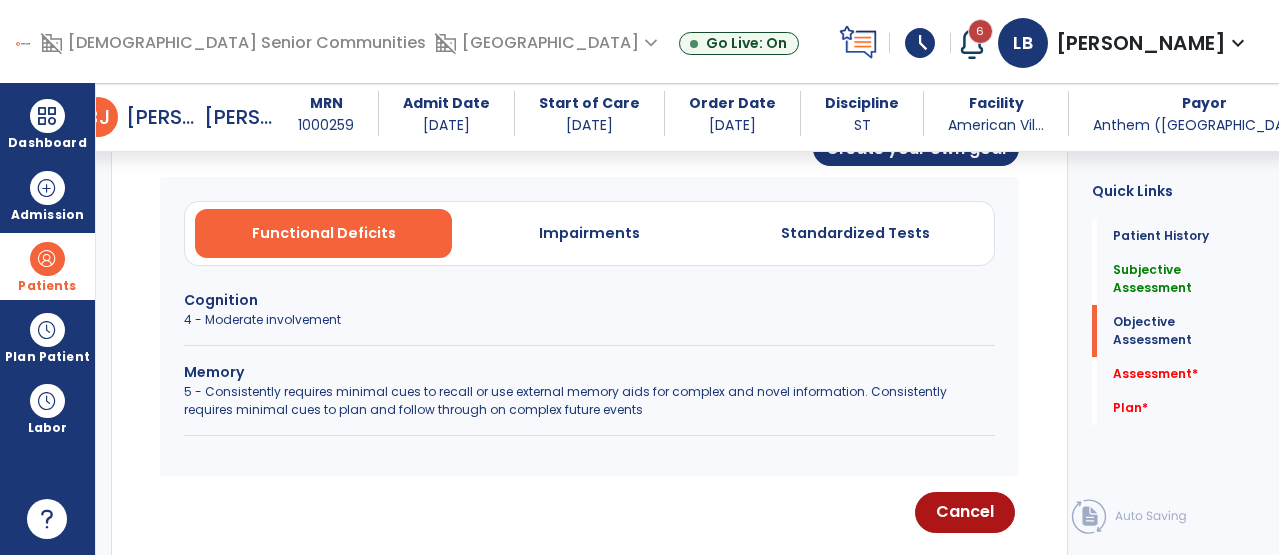 scroll, scrollTop: 914, scrollLeft: 0, axis: vertical 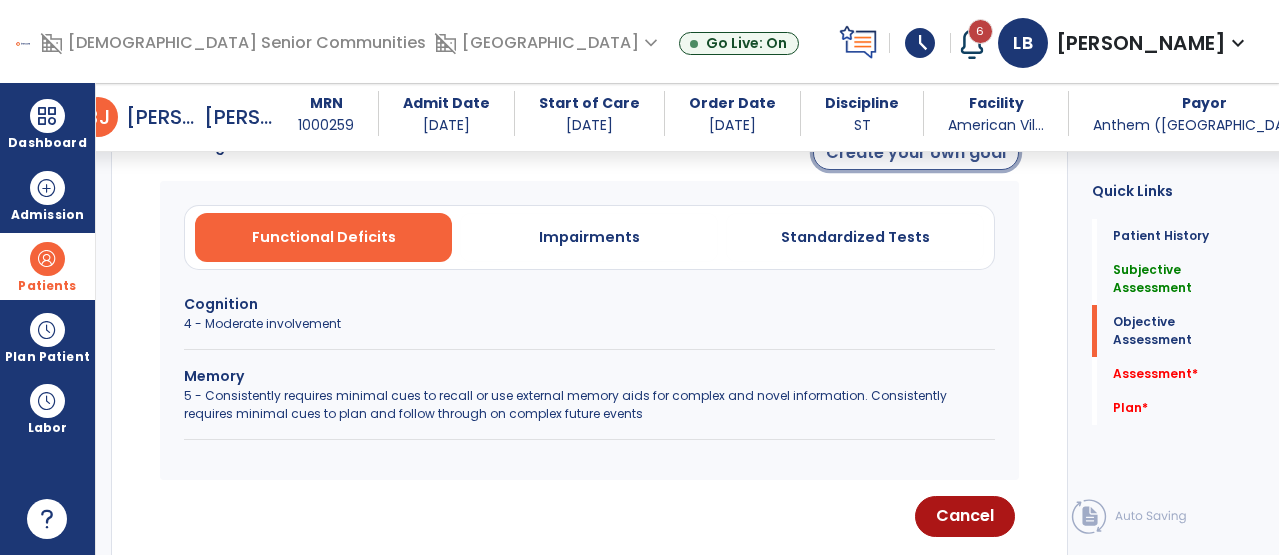 click on "Create your own goal" 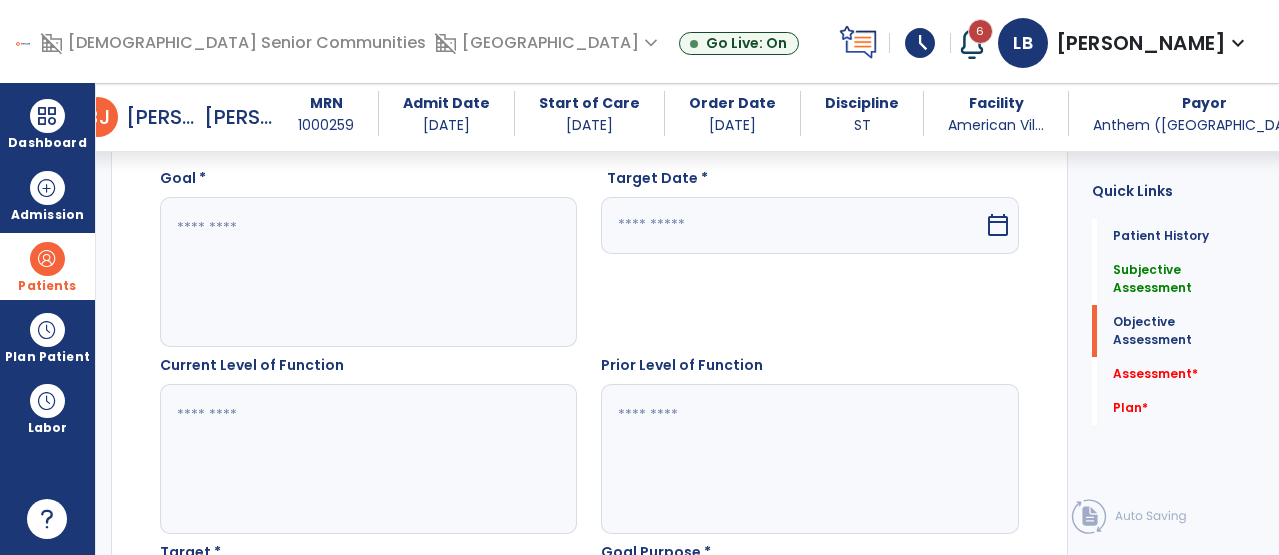 click 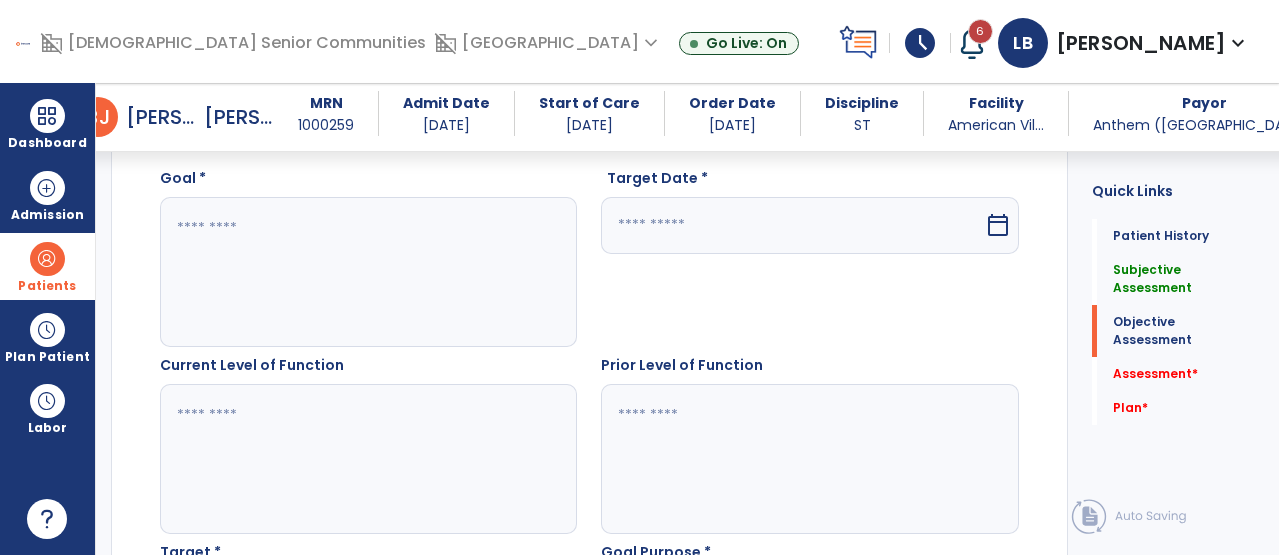 paste on "**********" 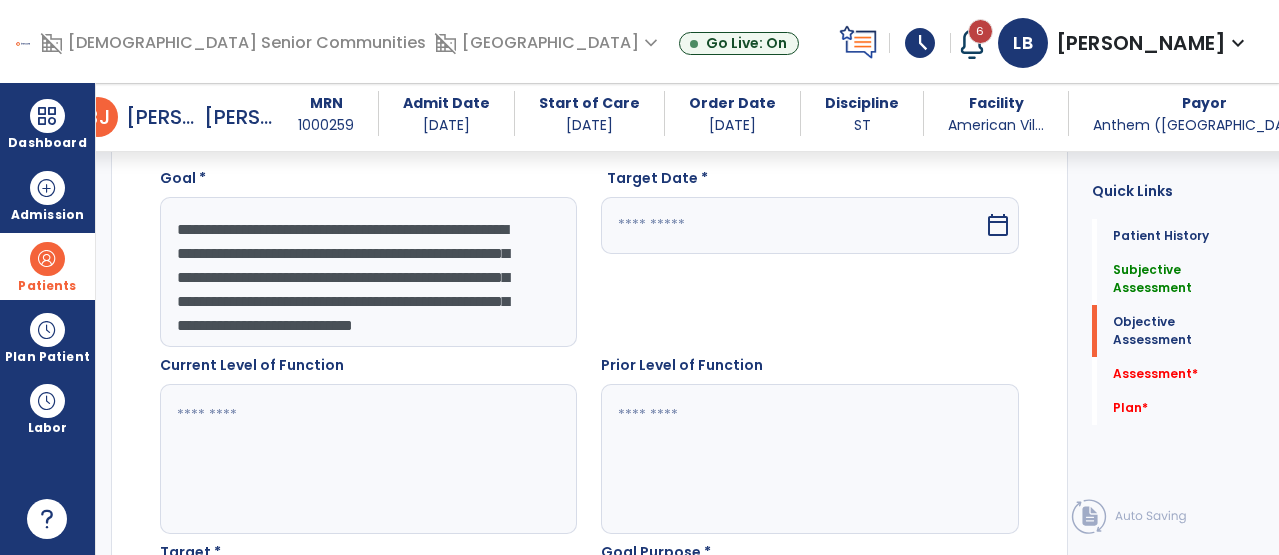 scroll, scrollTop: 39, scrollLeft: 0, axis: vertical 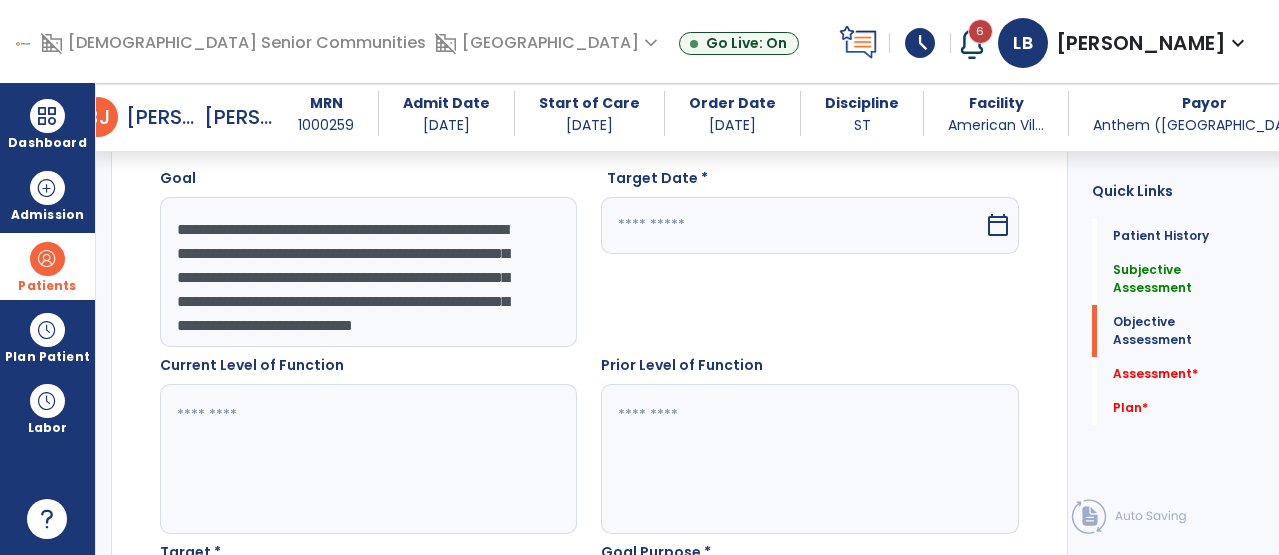 click on "**********" 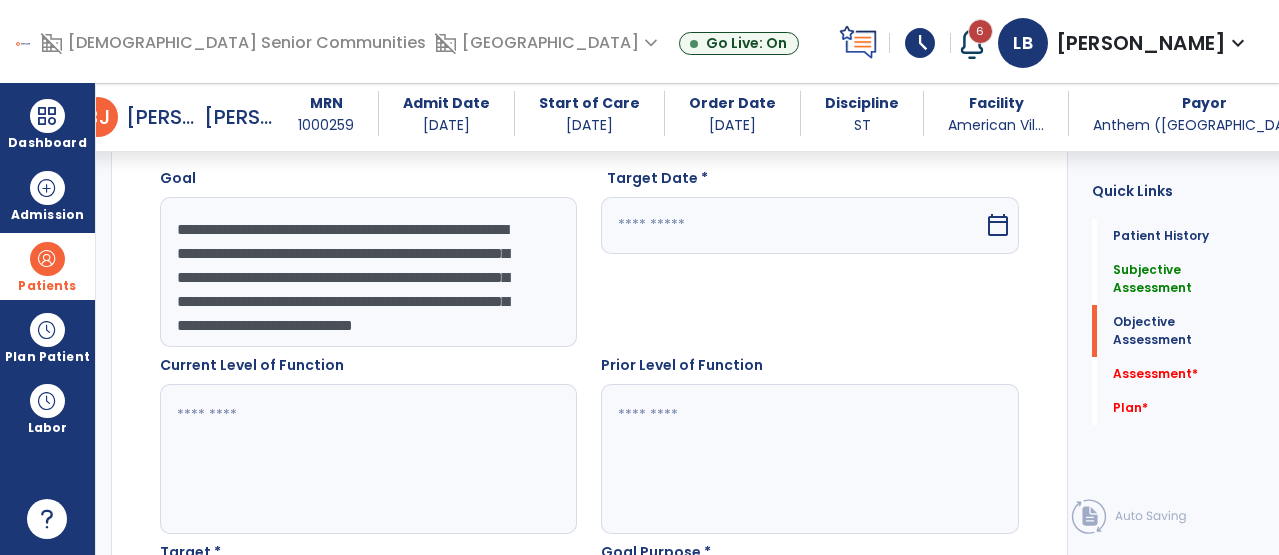 scroll, scrollTop: 48, scrollLeft: 0, axis: vertical 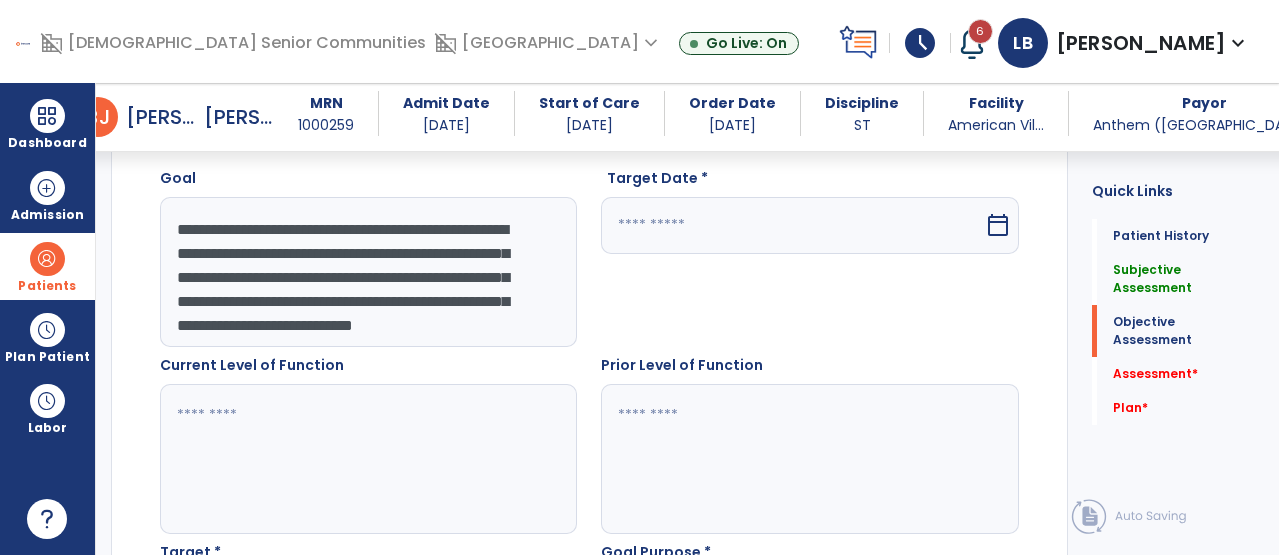 click on "**********" 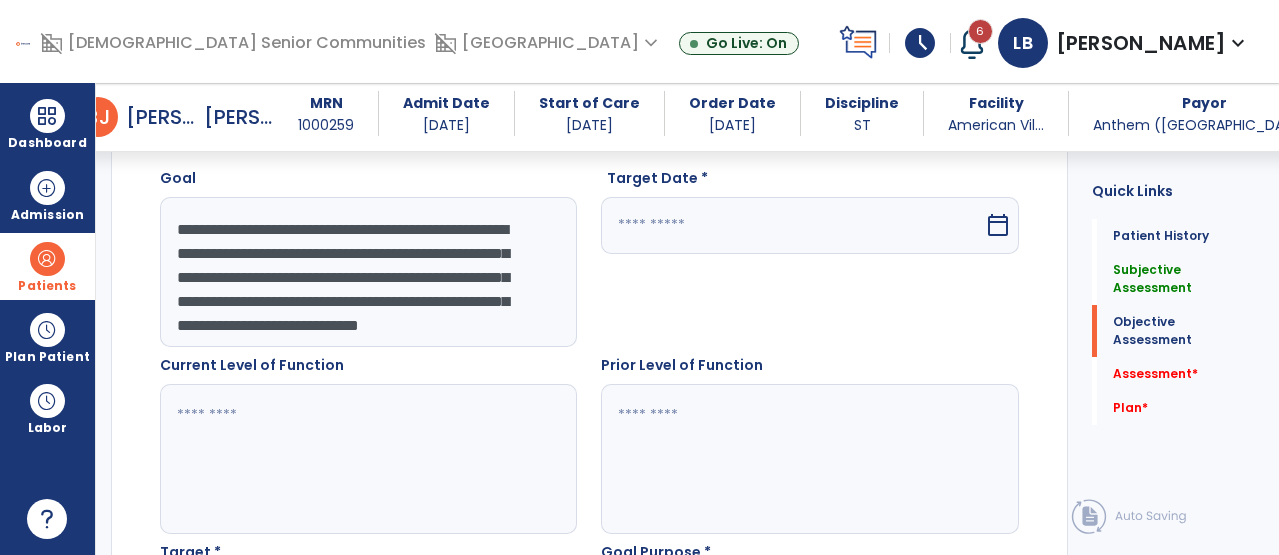 click on "**********" 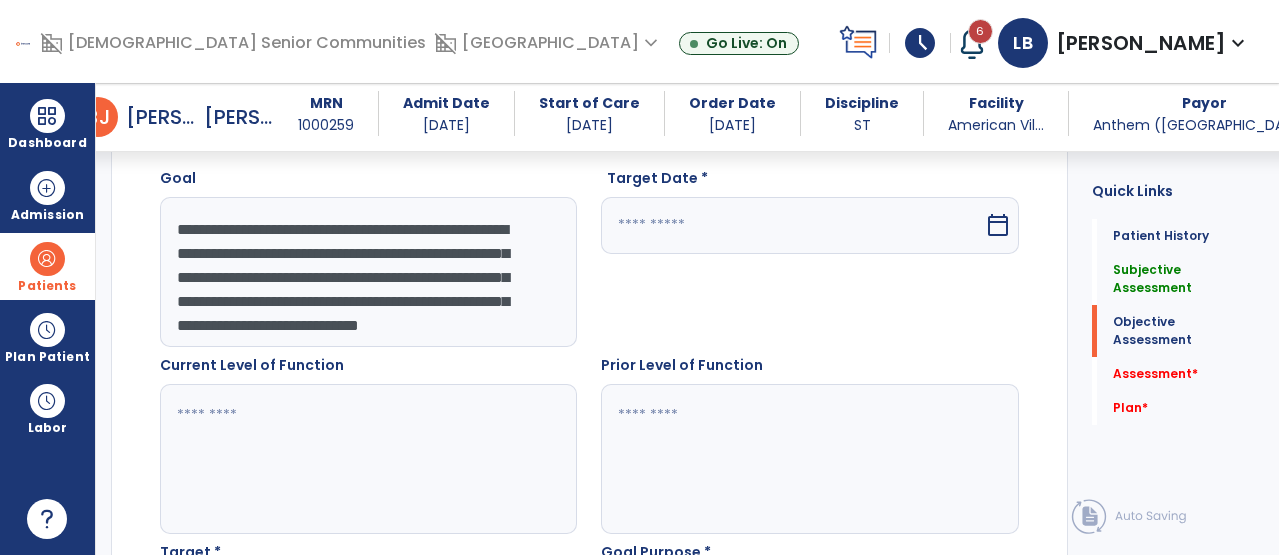click on "**********" 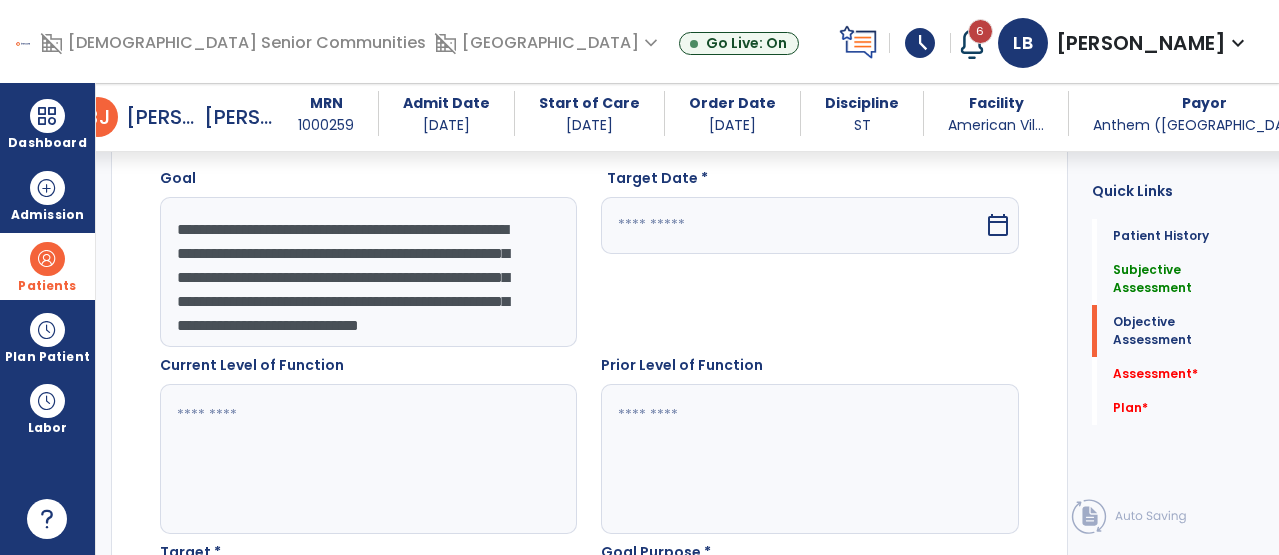 scroll, scrollTop: 966, scrollLeft: 0, axis: vertical 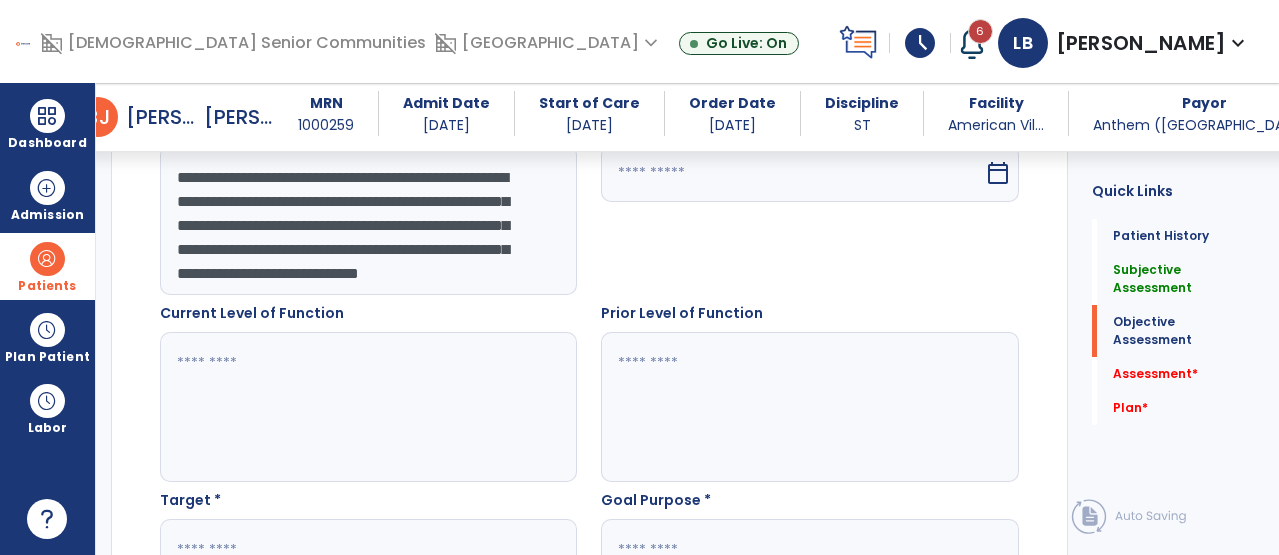 type on "**********" 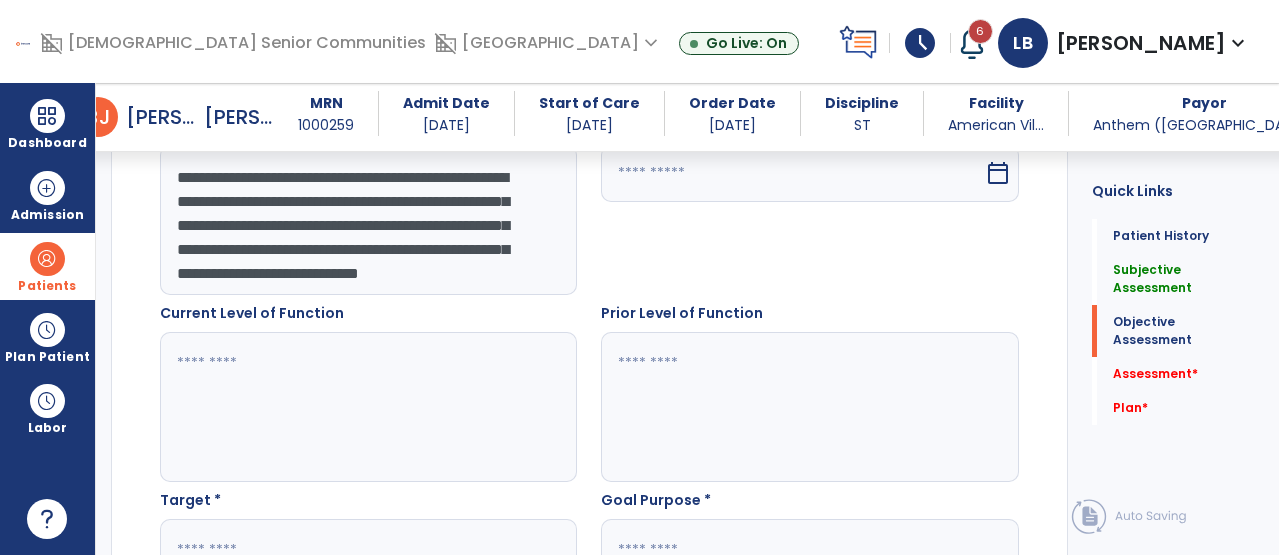 click 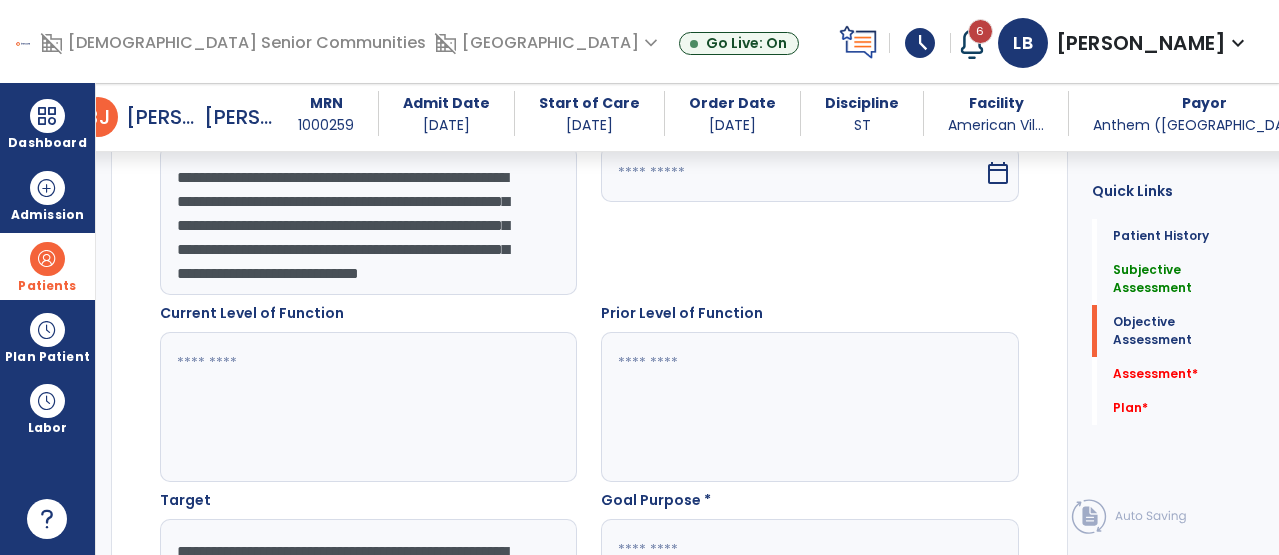 scroll, scrollTop: 39, scrollLeft: 0, axis: vertical 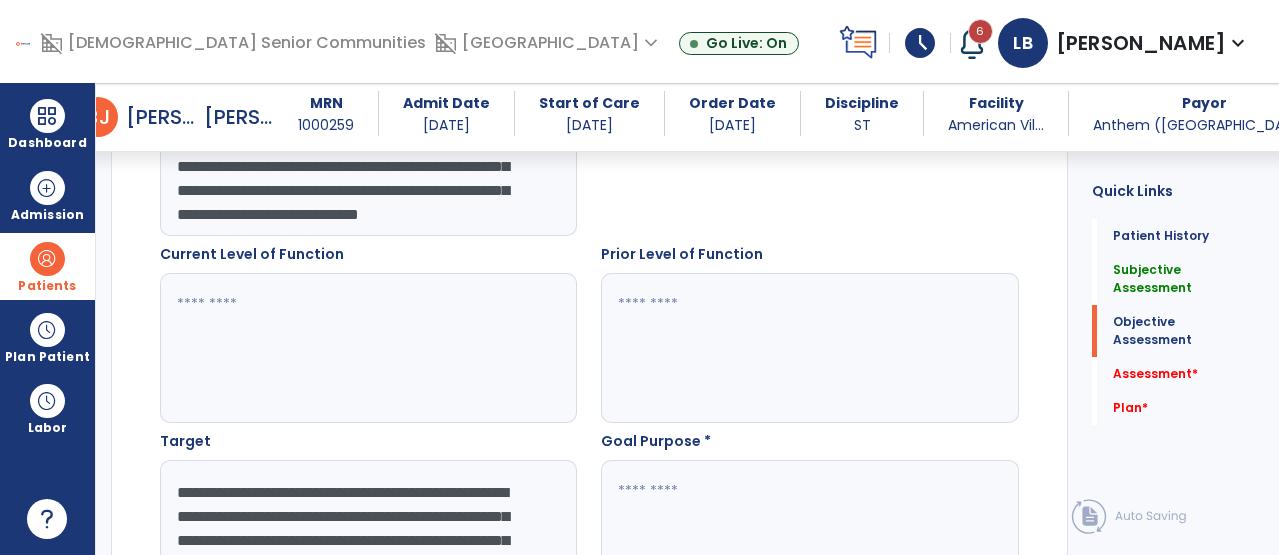 type on "**********" 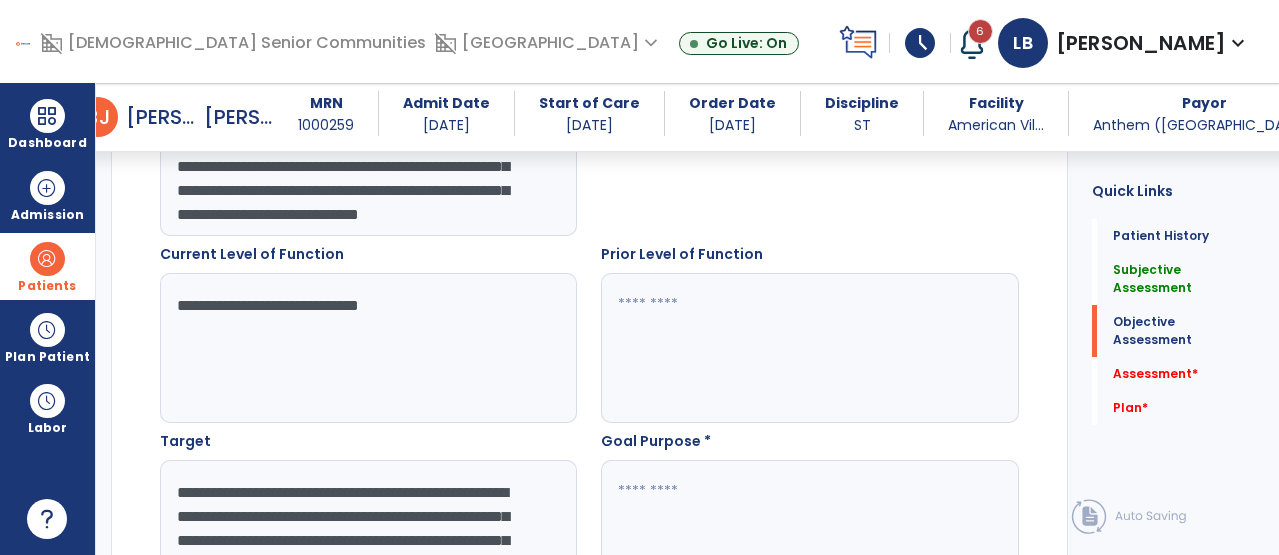 type on "**********" 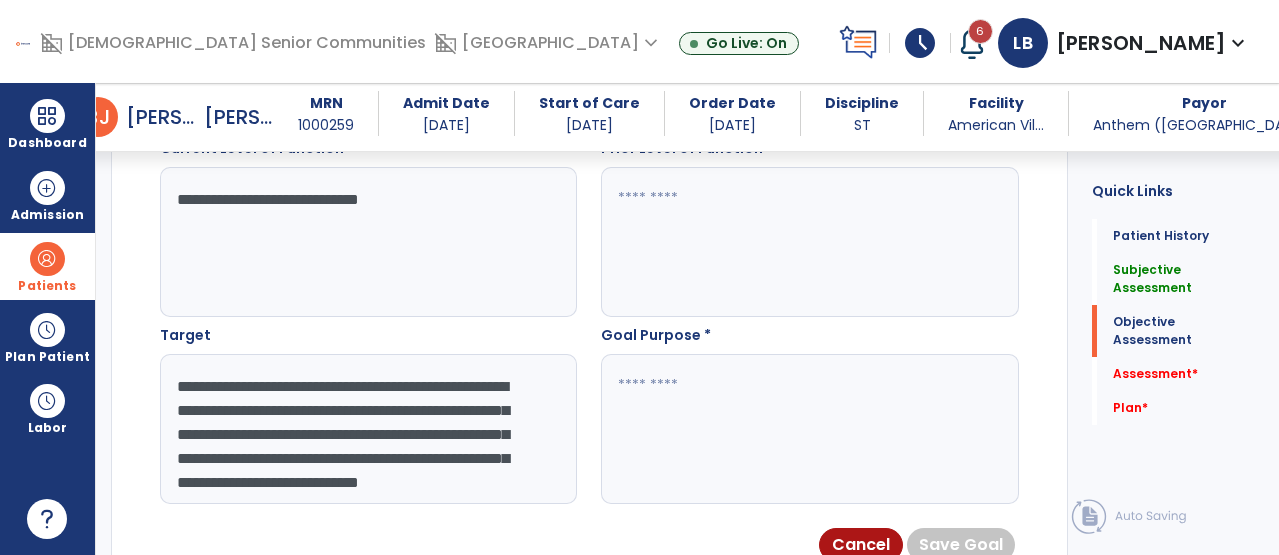 scroll, scrollTop: 1160, scrollLeft: 0, axis: vertical 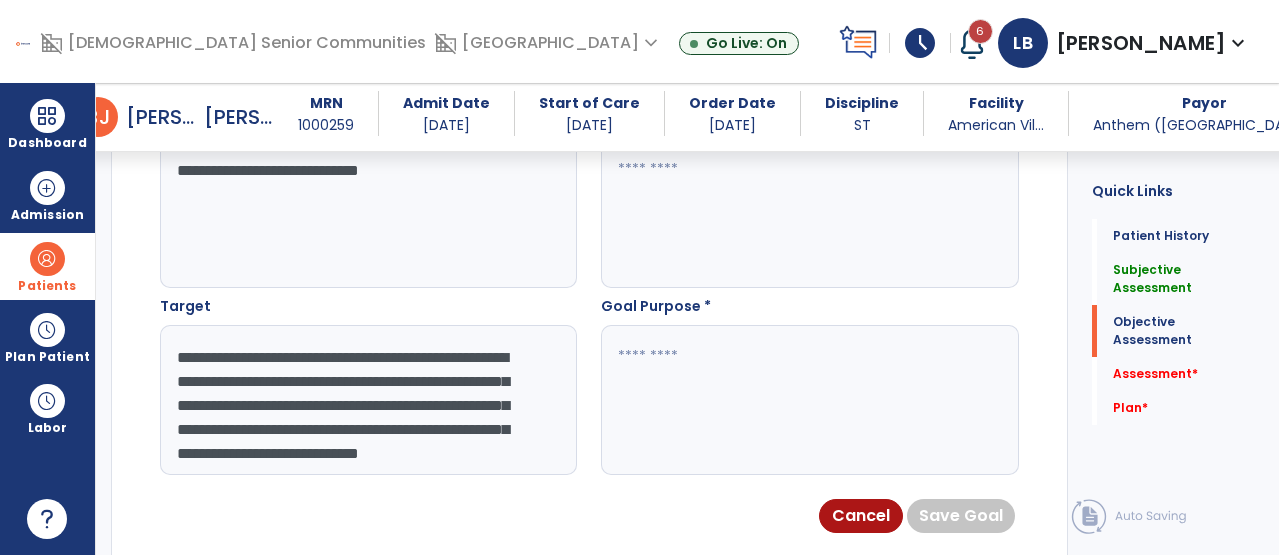 drag, startPoint x: 342, startPoint y: 389, endPoint x: 516, endPoint y: 505, distance: 209.12198 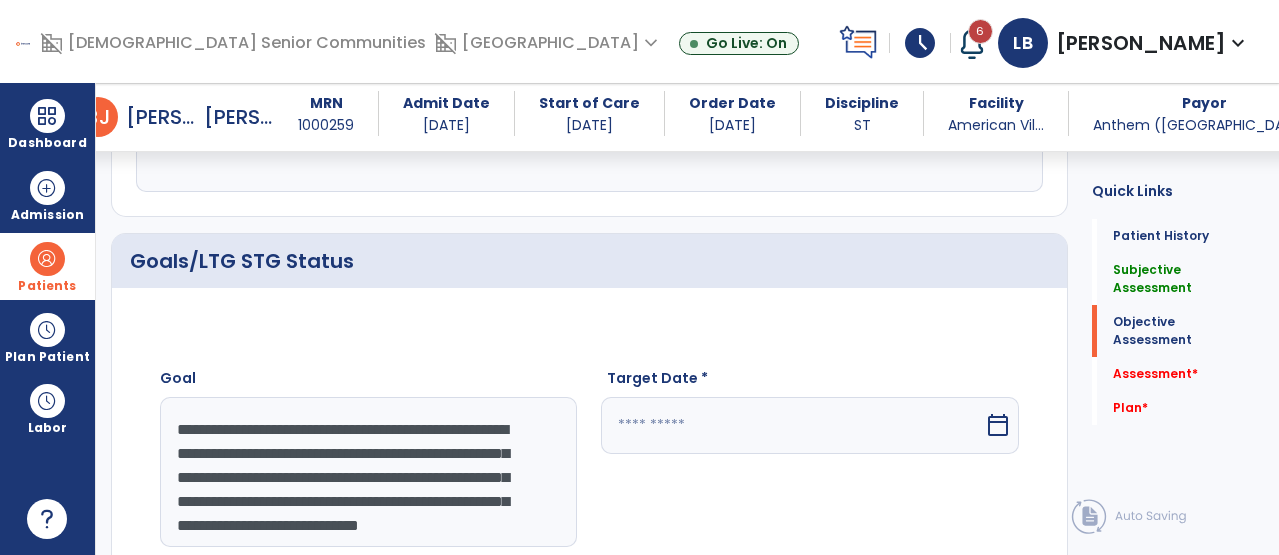 type on "**********" 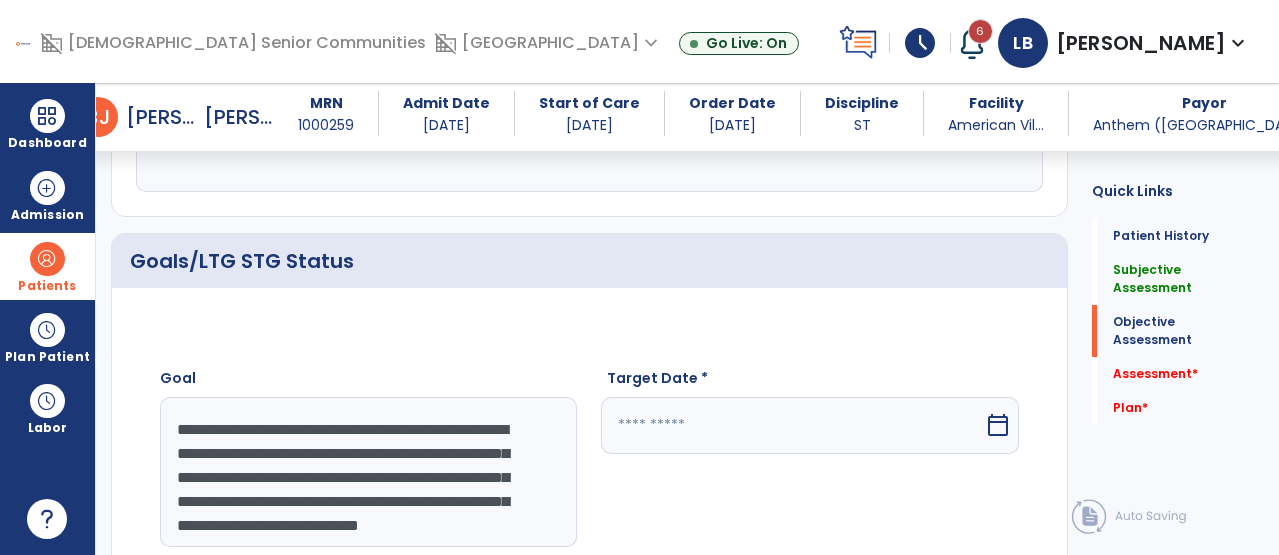 click at bounding box center [792, 425] 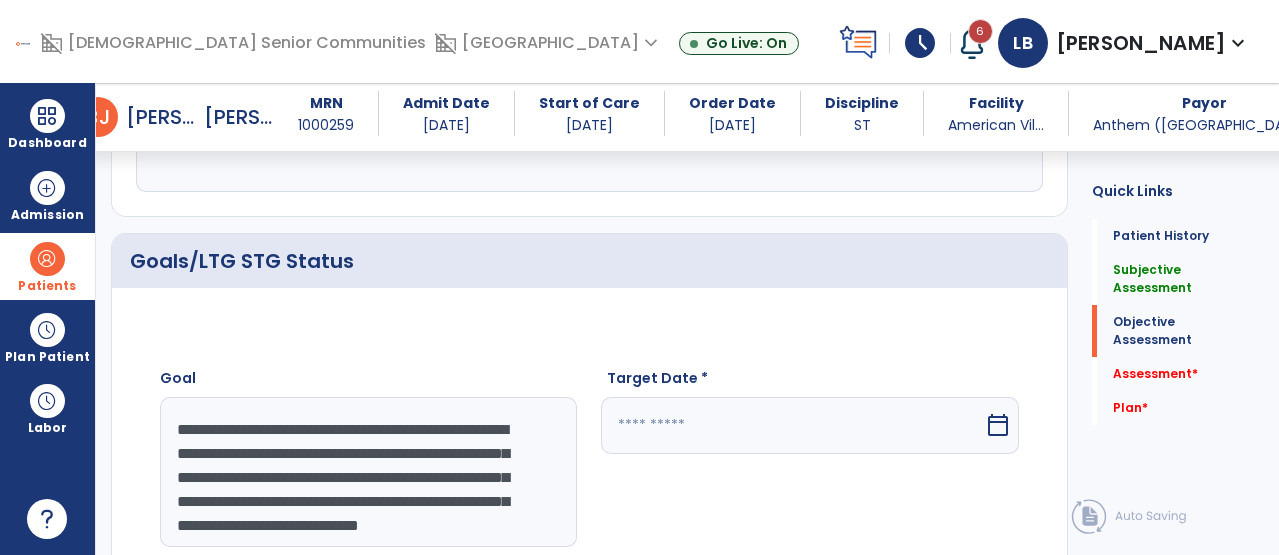 select on "*" 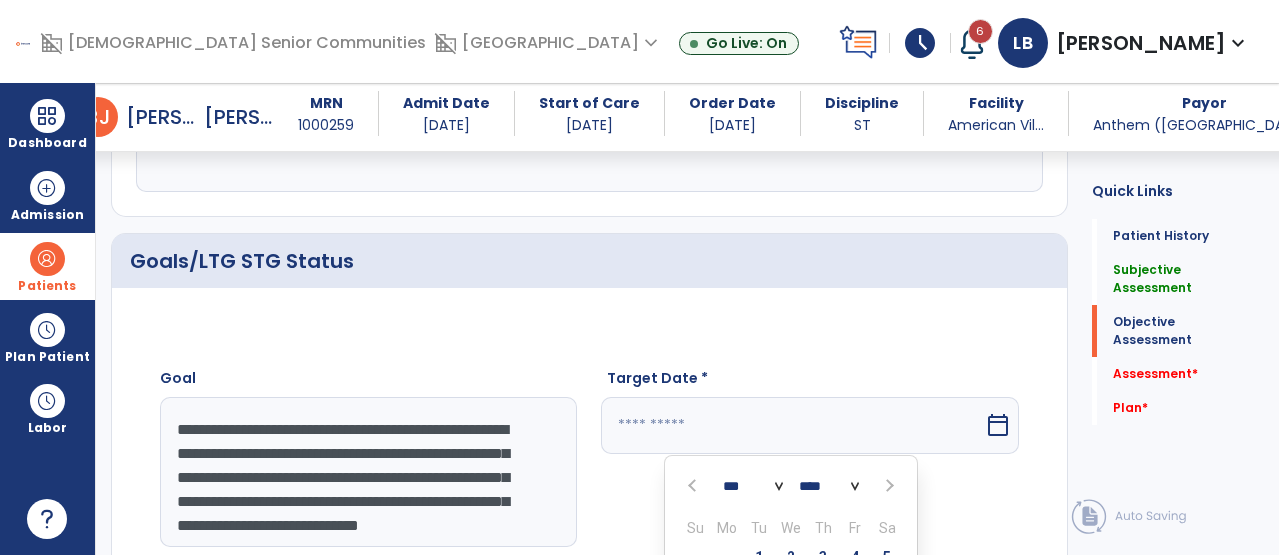 scroll, scrollTop: 987, scrollLeft: 0, axis: vertical 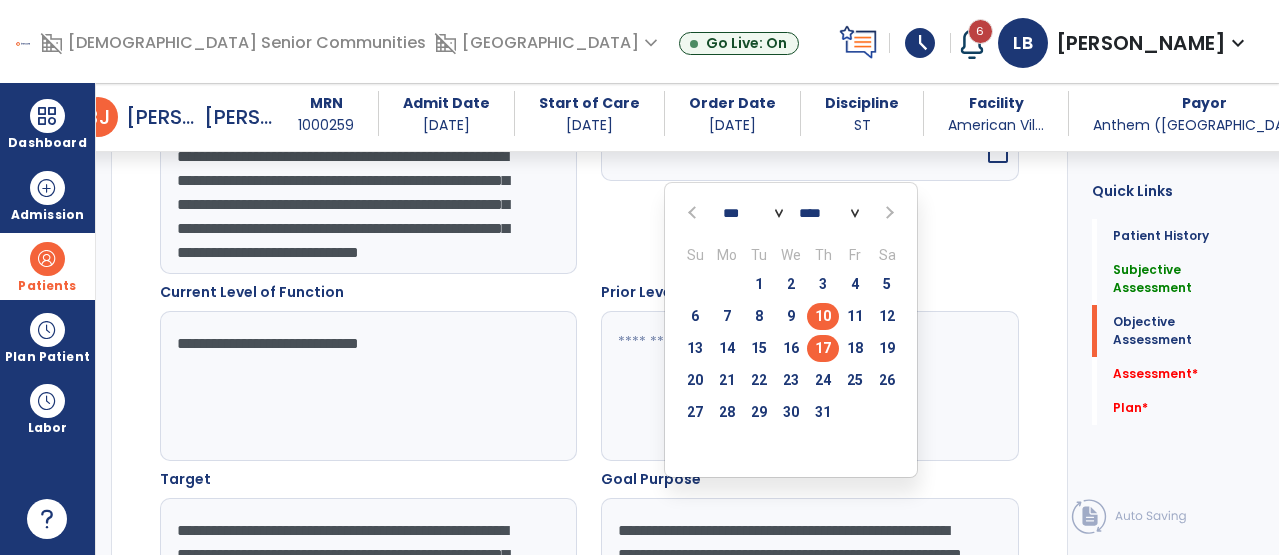 click on "17" at bounding box center (823, 348) 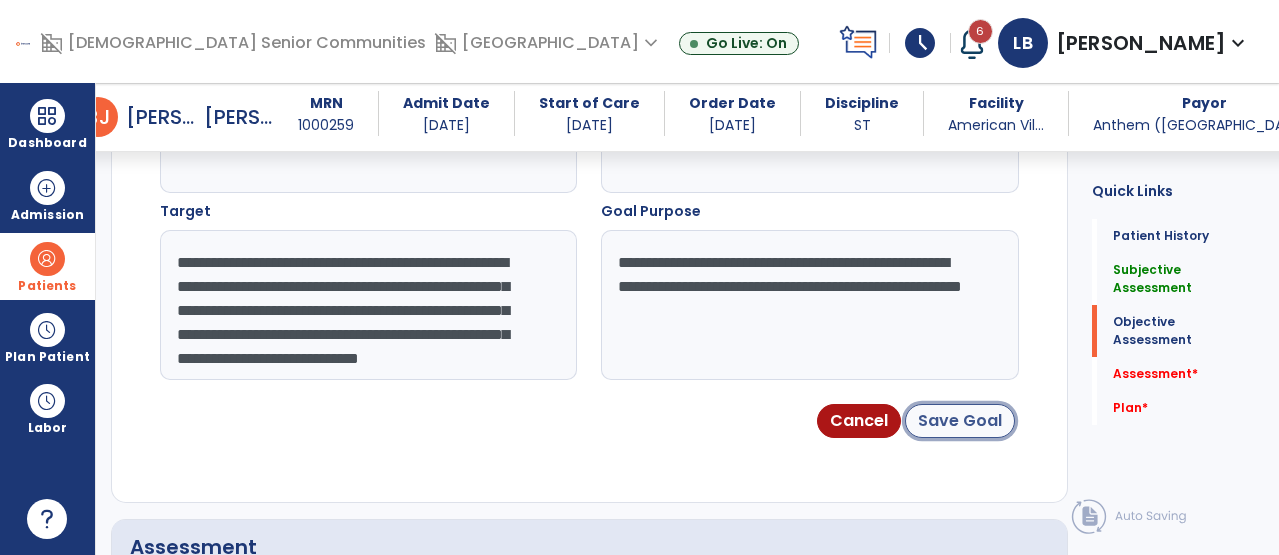 click on "Save Goal" 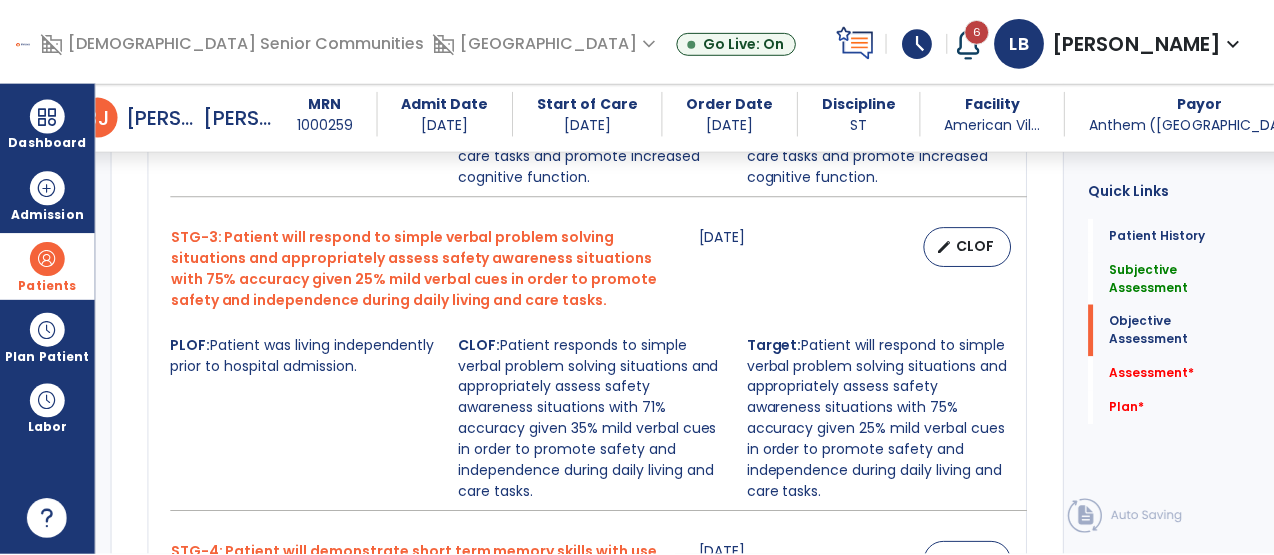 scroll, scrollTop: 1680, scrollLeft: 0, axis: vertical 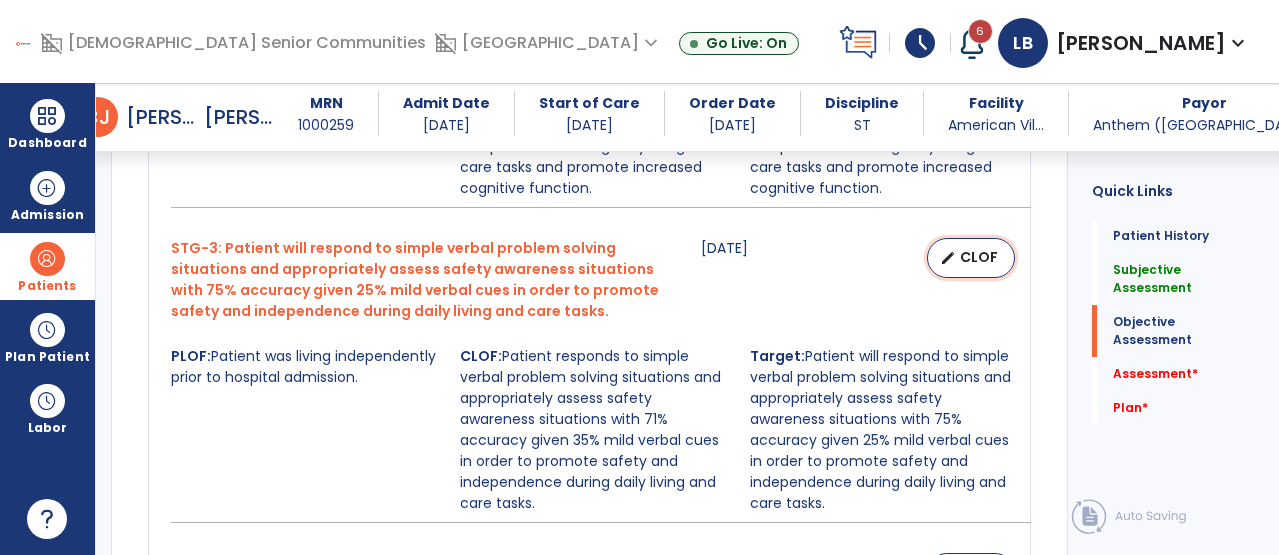 click on "CLOF" at bounding box center (979, 257) 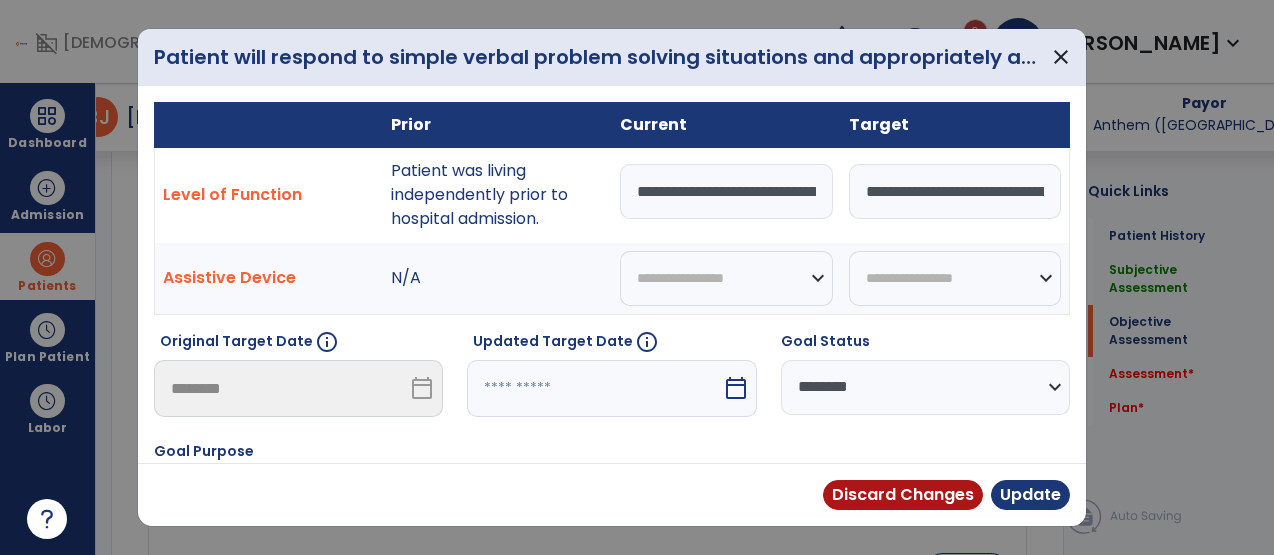scroll, scrollTop: 1680, scrollLeft: 0, axis: vertical 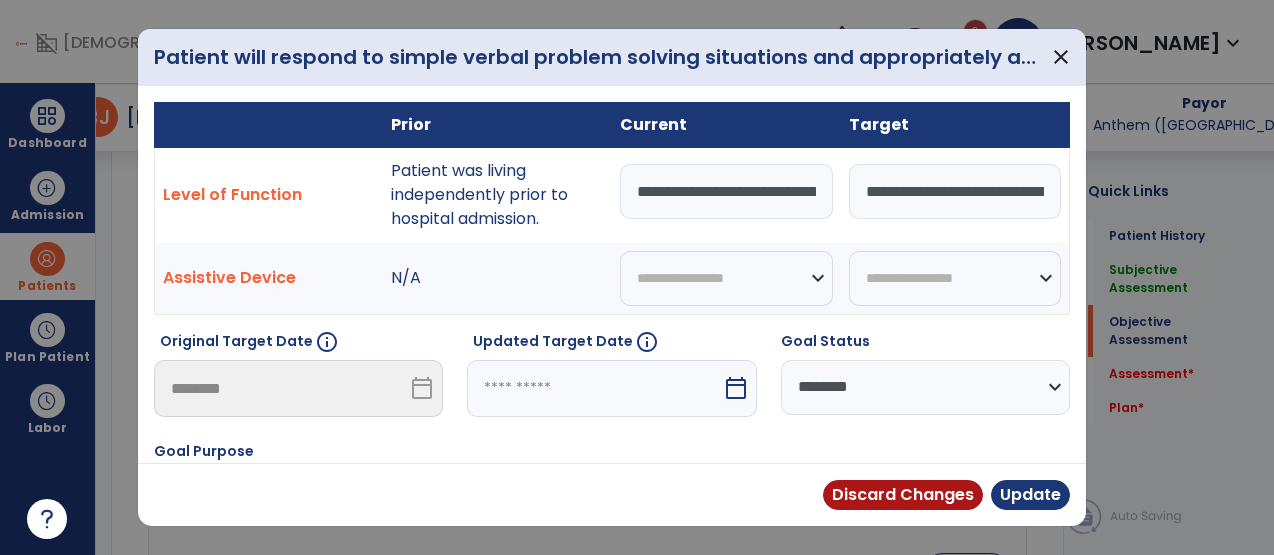 click on "**********" at bounding box center (726, 191) 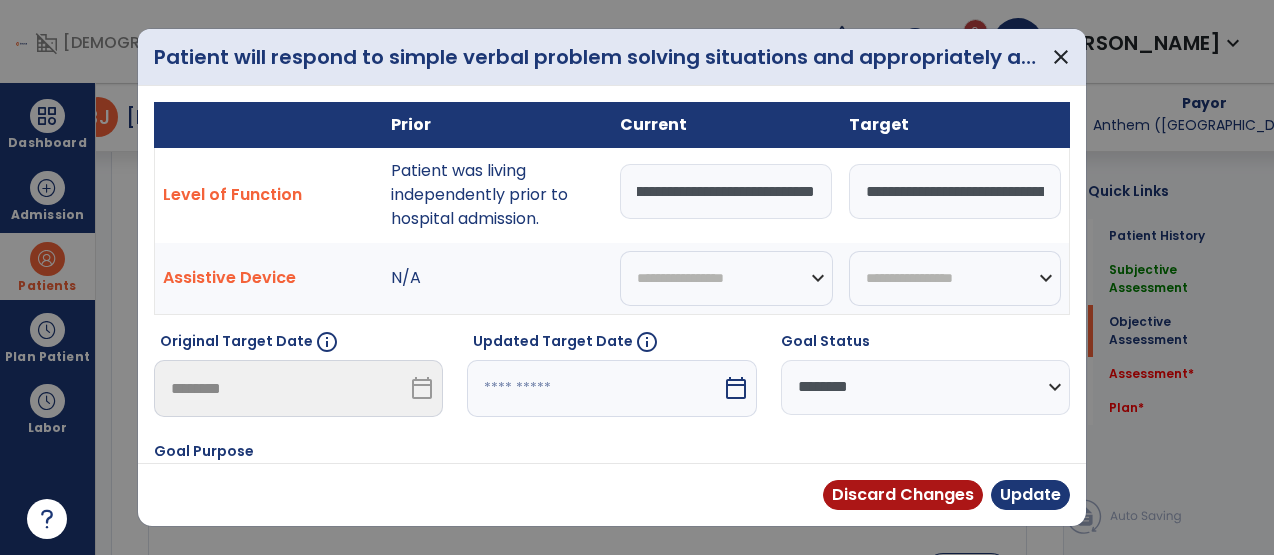 scroll, scrollTop: 0, scrollLeft: 1754, axis: horizontal 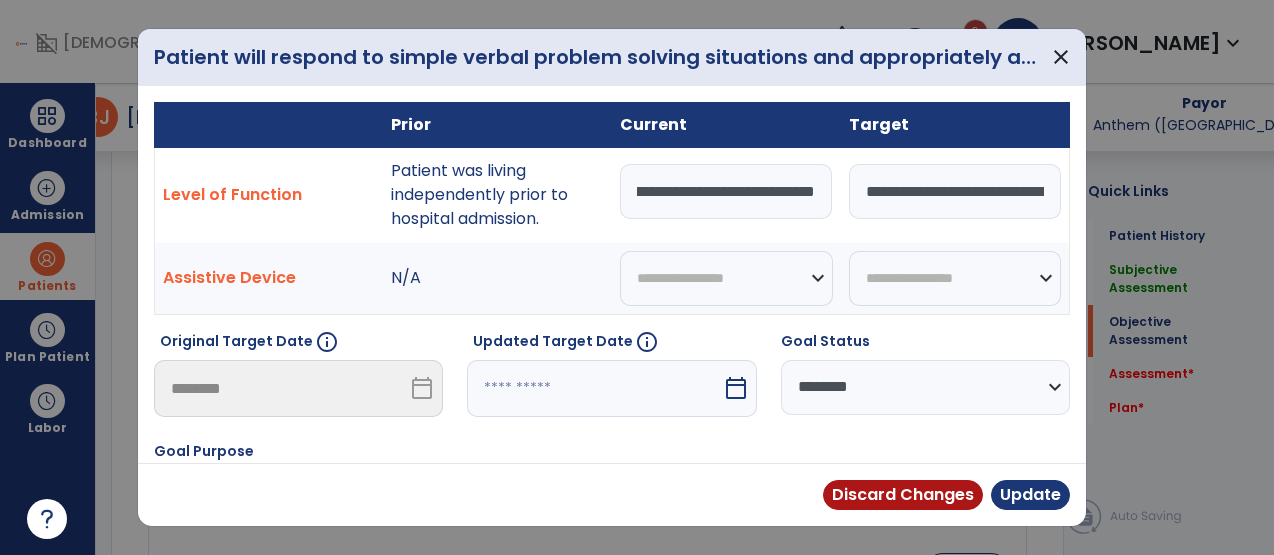 drag, startPoint x: 708, startPoint y: 188, endPoint x: 908, endPoint y: 216, distance: 201.95049 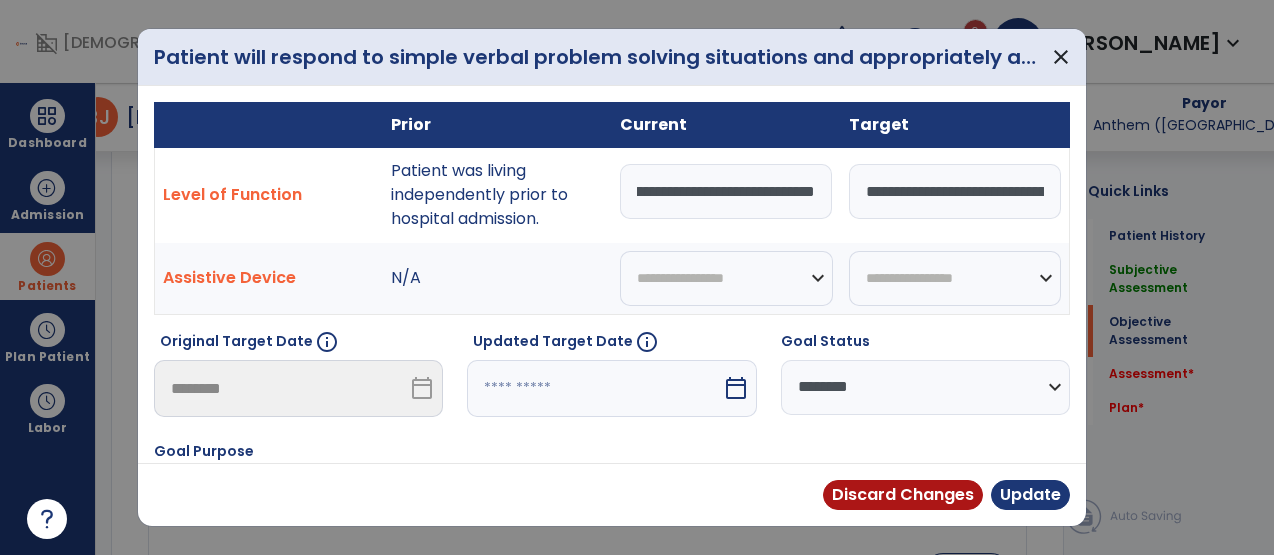 scroll, scrollTop: 0, scrollLeft: 795, axis: horizontal 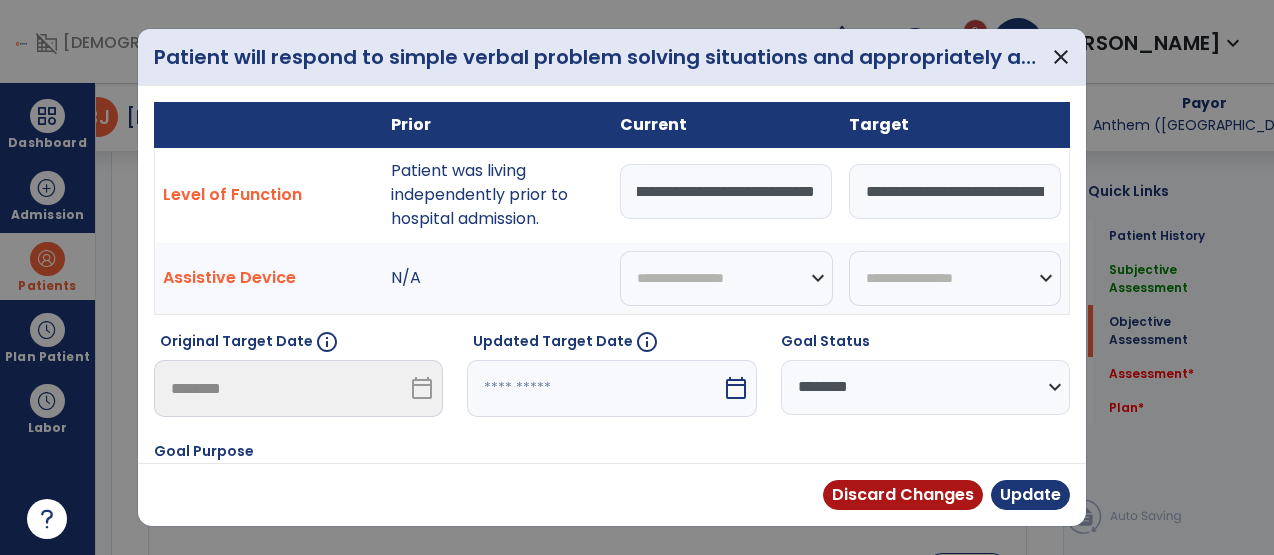 click on "**********" at bounding box center [726, 191] 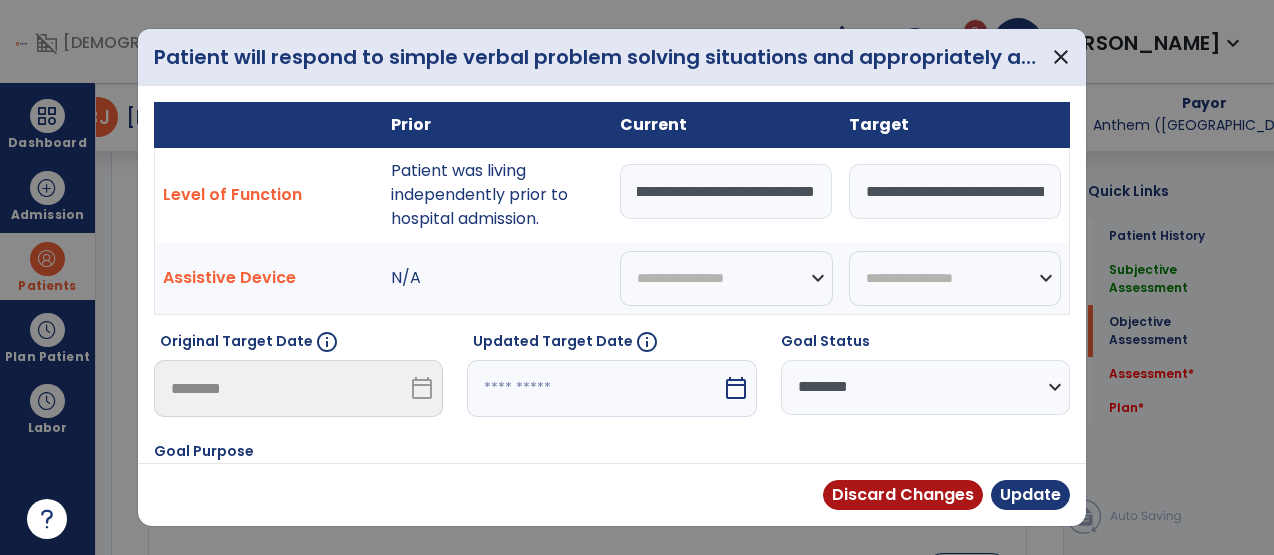 click on "**********" at bounding box center (726, 191) 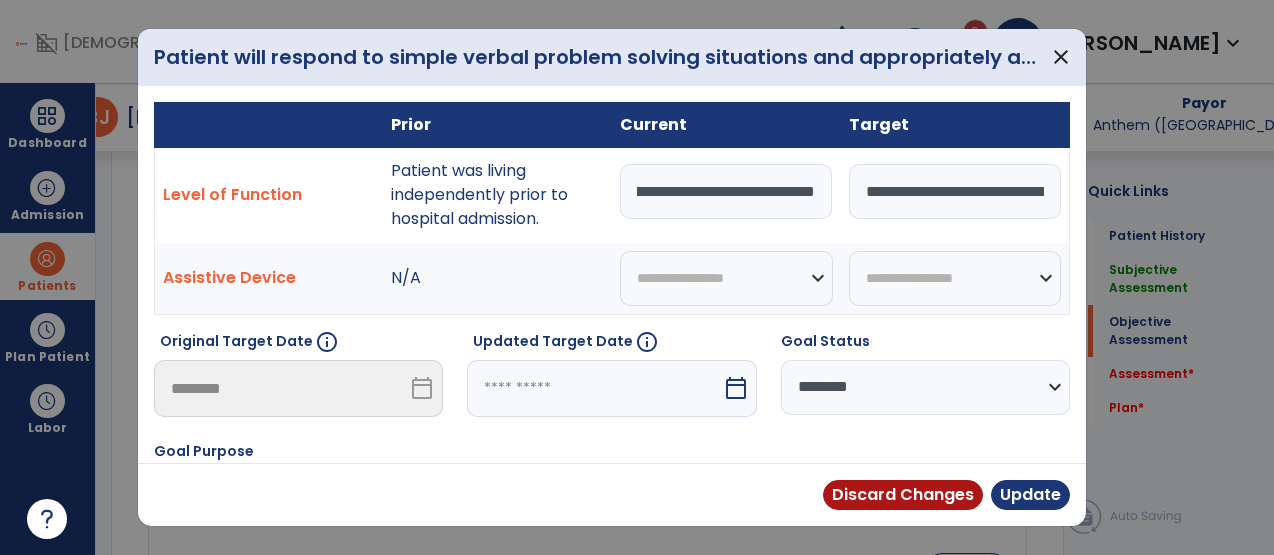 paste on "**********" 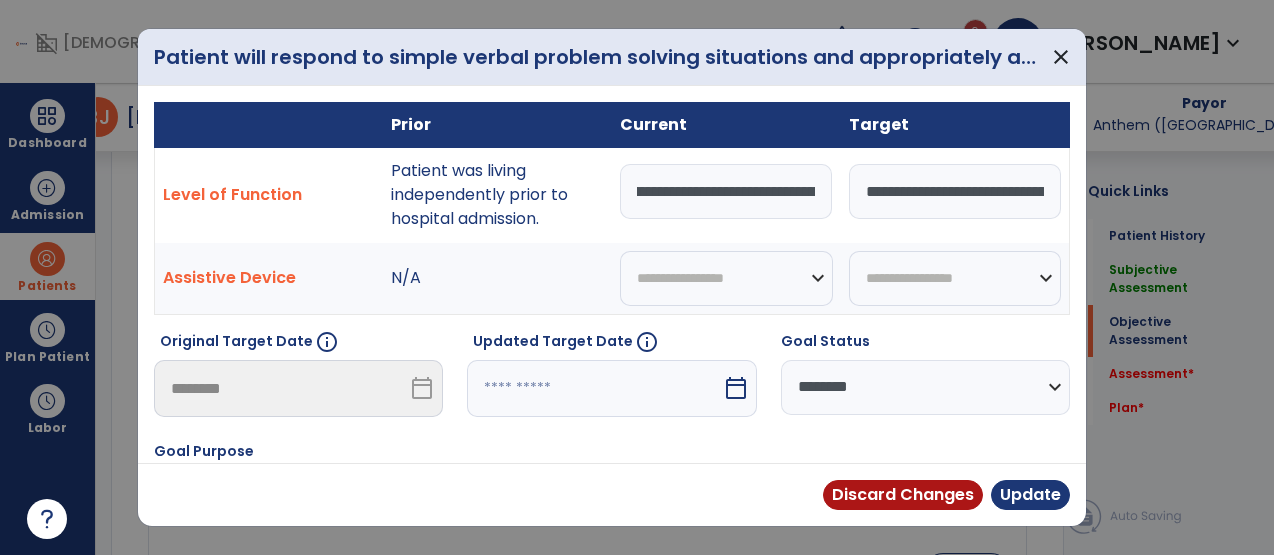 scroll, scrollTop: 0, scrollLeft: 1759, axis: horizontal 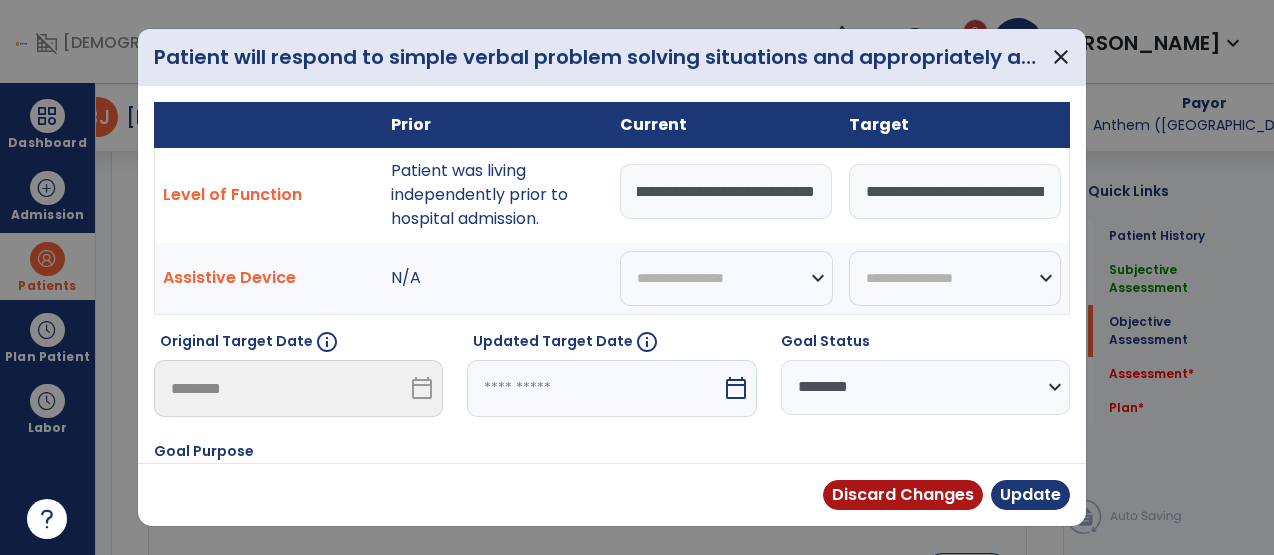 type on "**********" 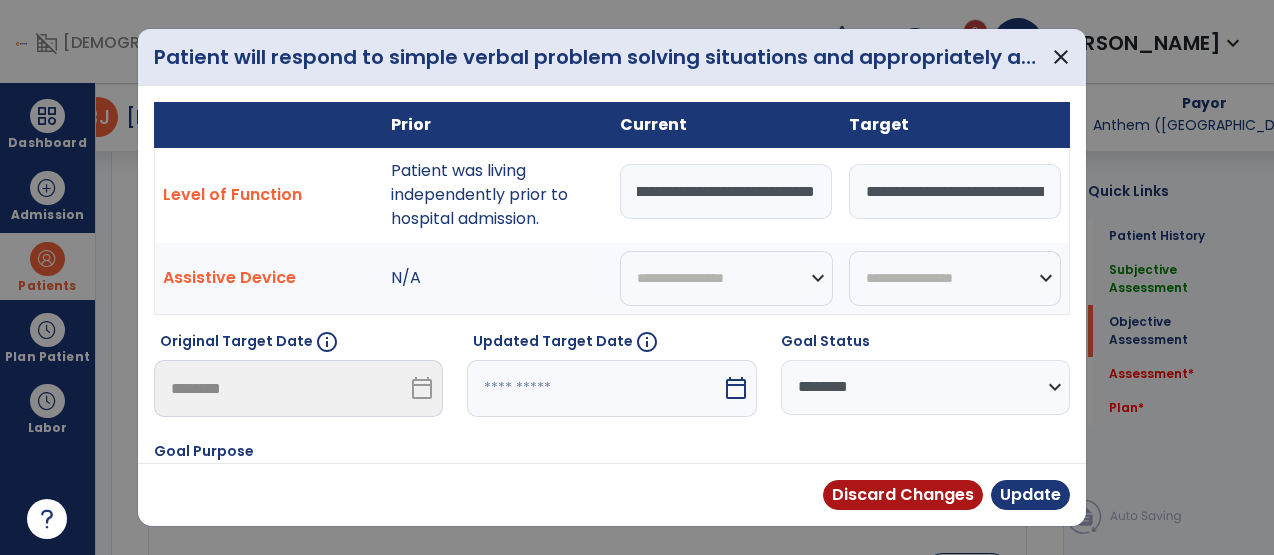 click at bounding box center [594, 388] 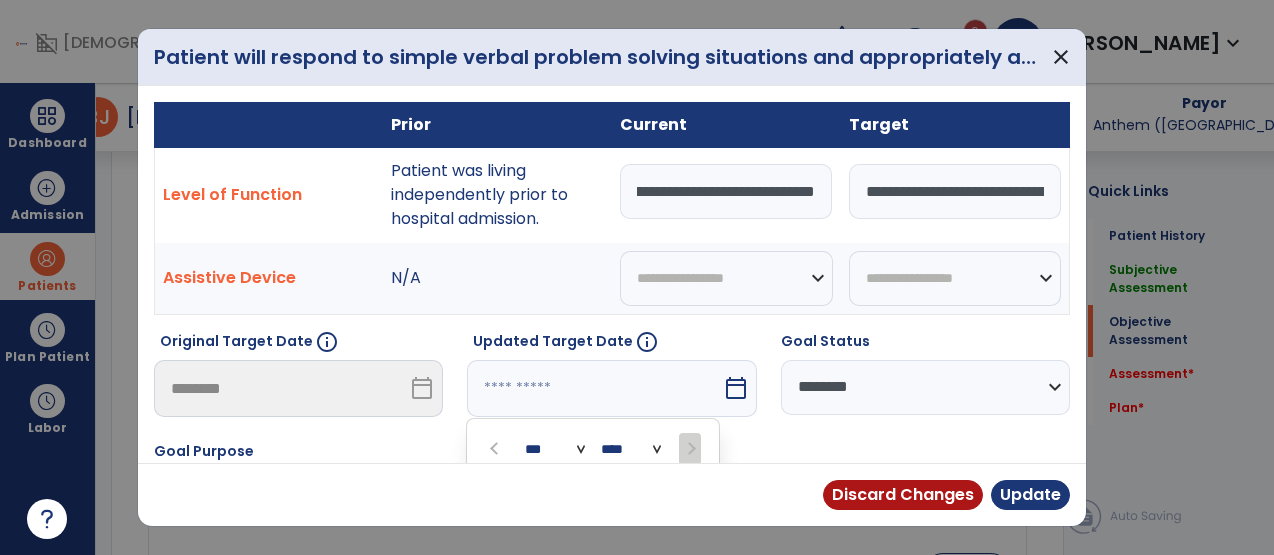 scroll, scrollTop: 0, scrollLeft: 0, axis: both 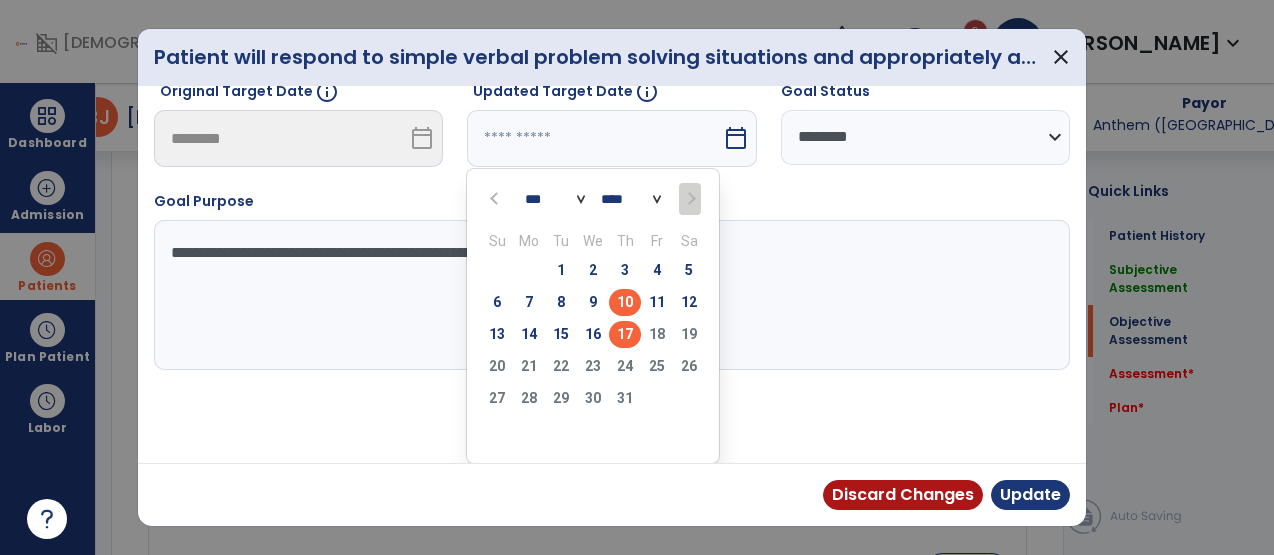 click on "17" at bounding box center [625, 334] 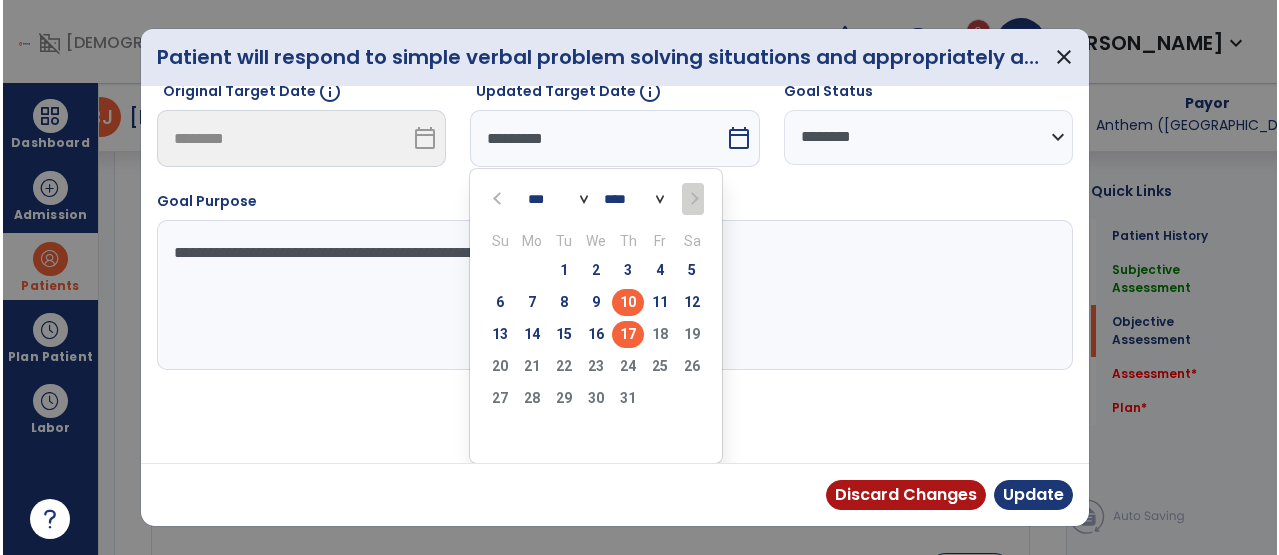 scroll, scrollTop: 172, scrollLeft: 0, axis: vertical 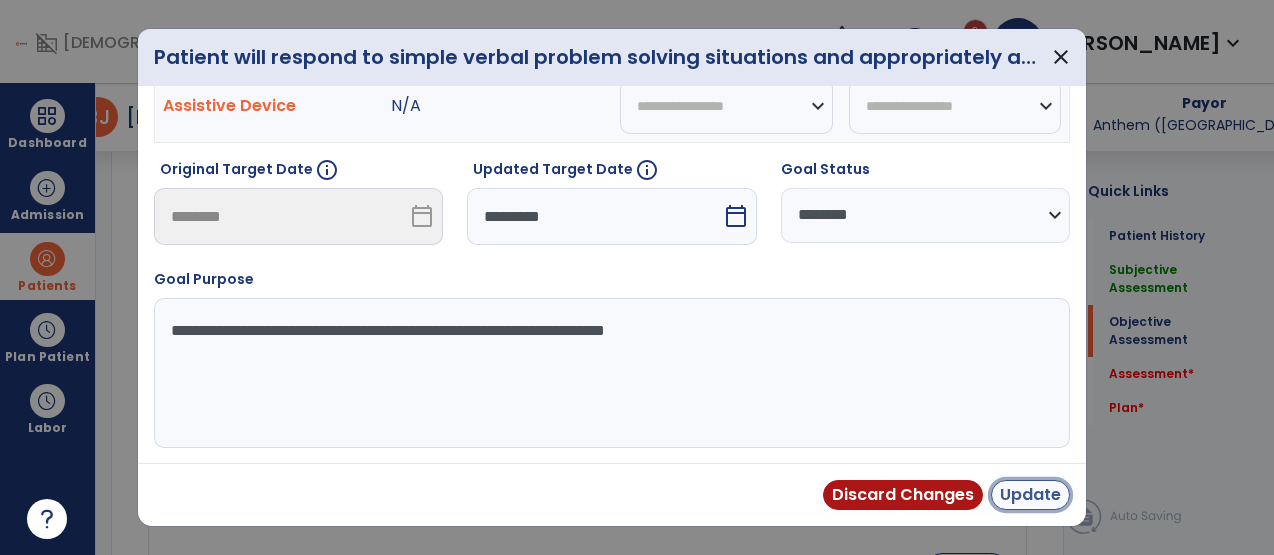 click on "Update" at bounding box center [1030, 495] 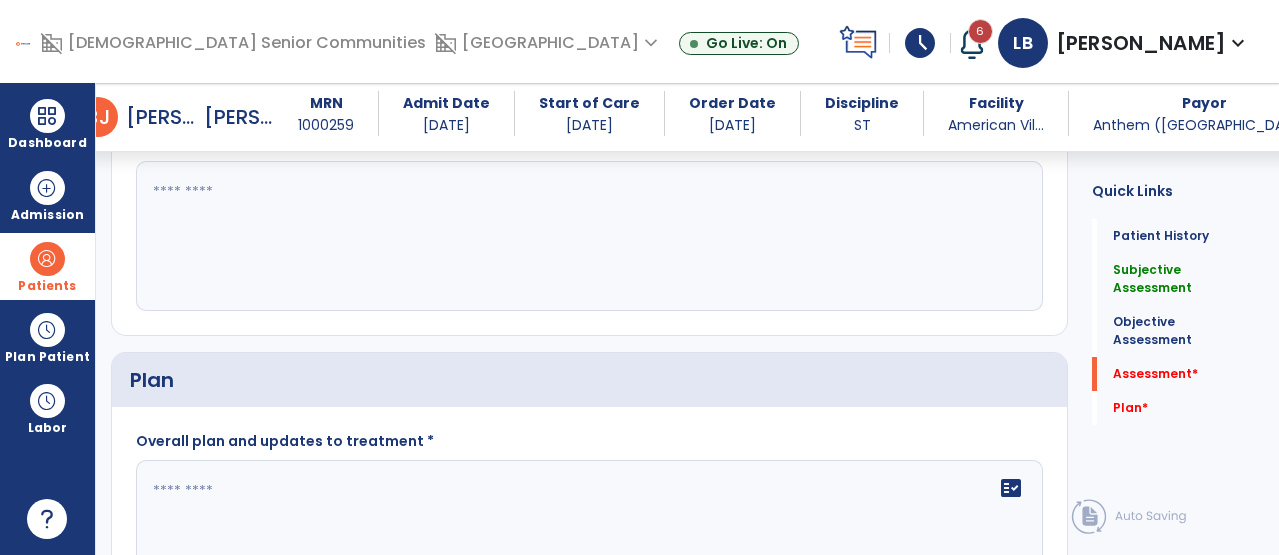 scroll, scrollTop: 2609, scrollLeft: 0, axis: vertical 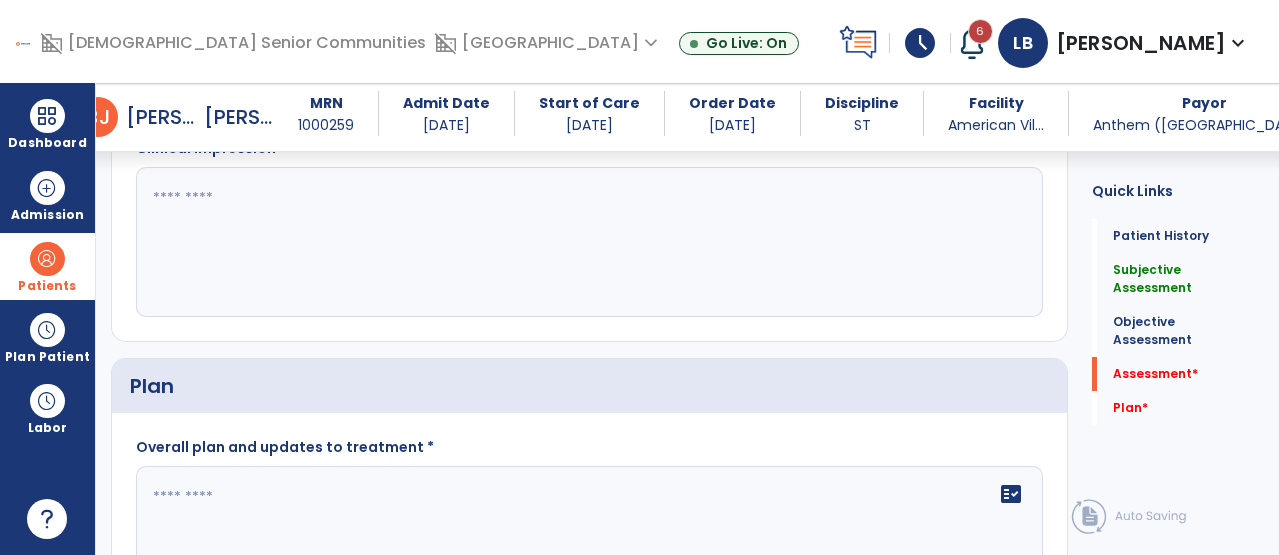 click 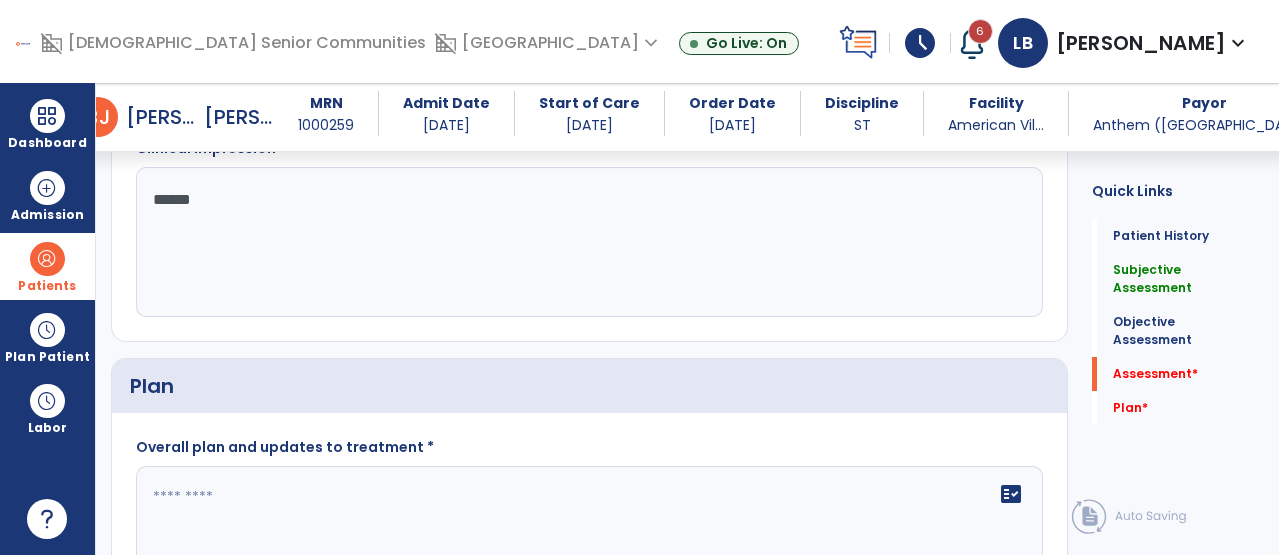 type on "*******" 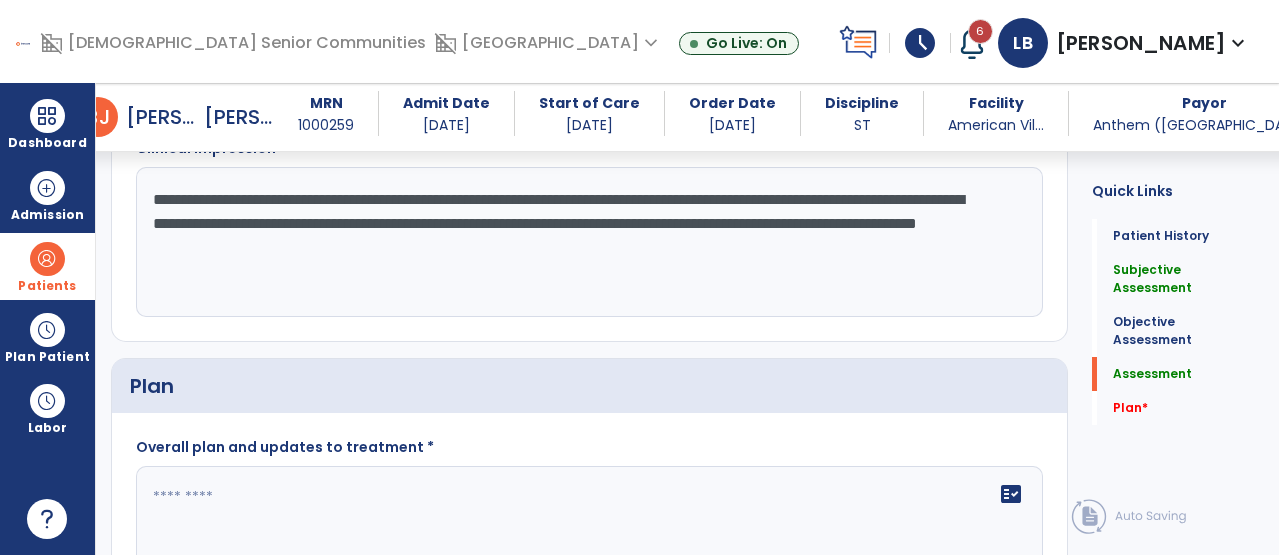 click on "**********" 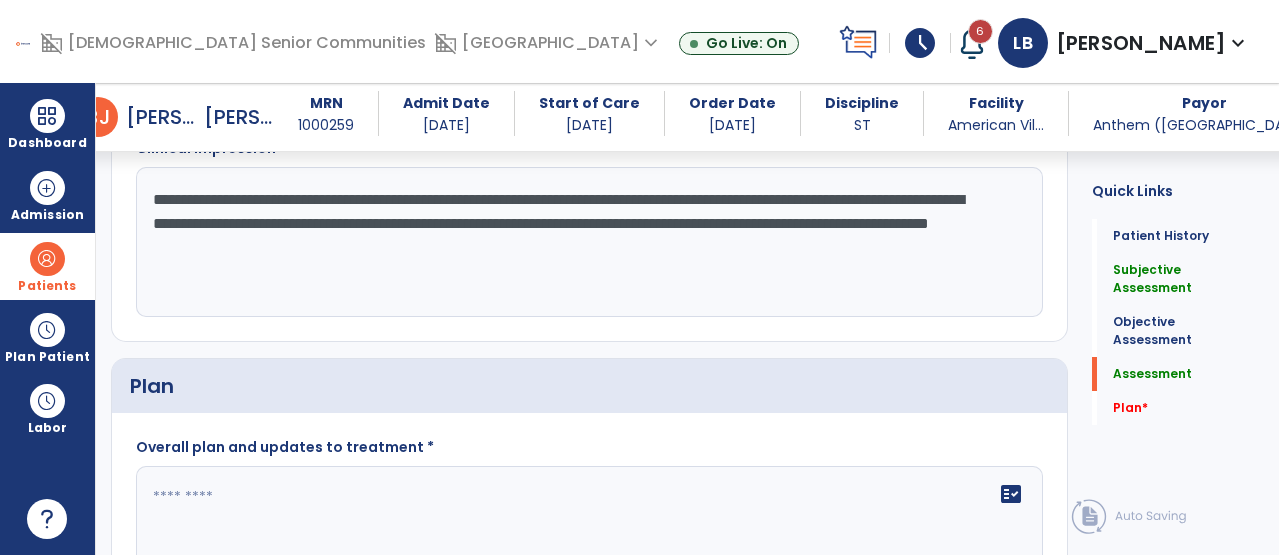 click on "**********" 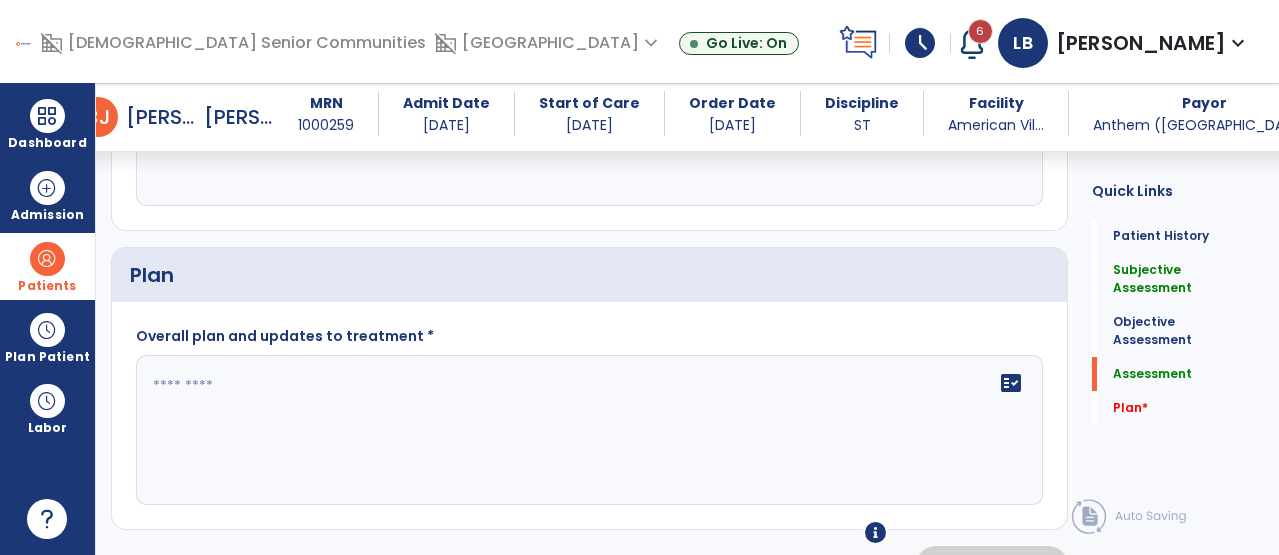 scroll, scrollTop: 2767, scrollLeft: 0, axis: vertical 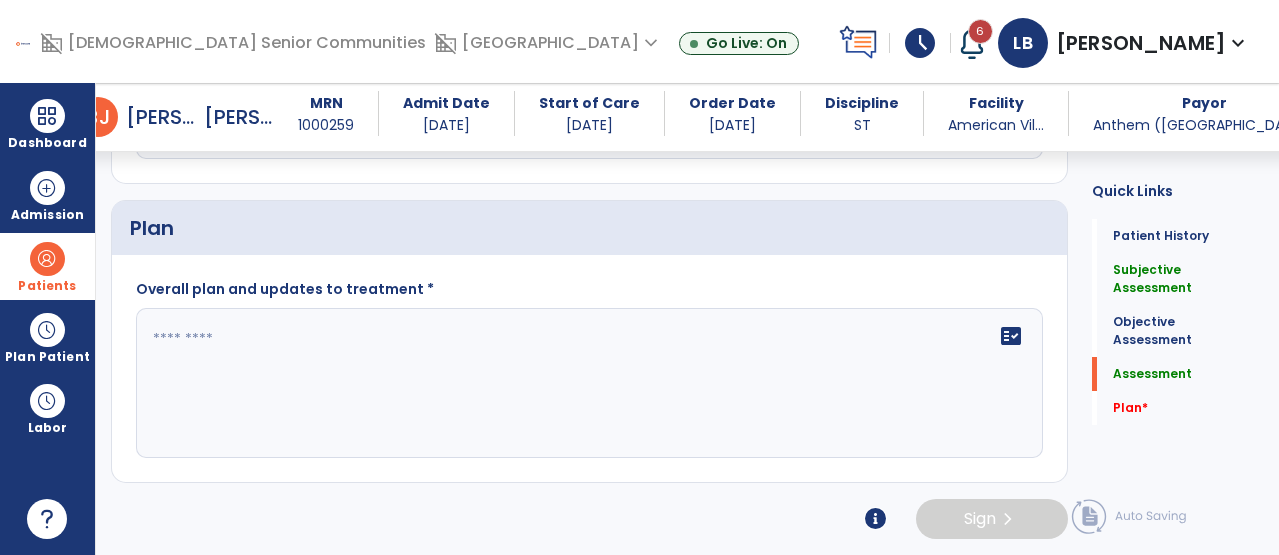 type on "**********" 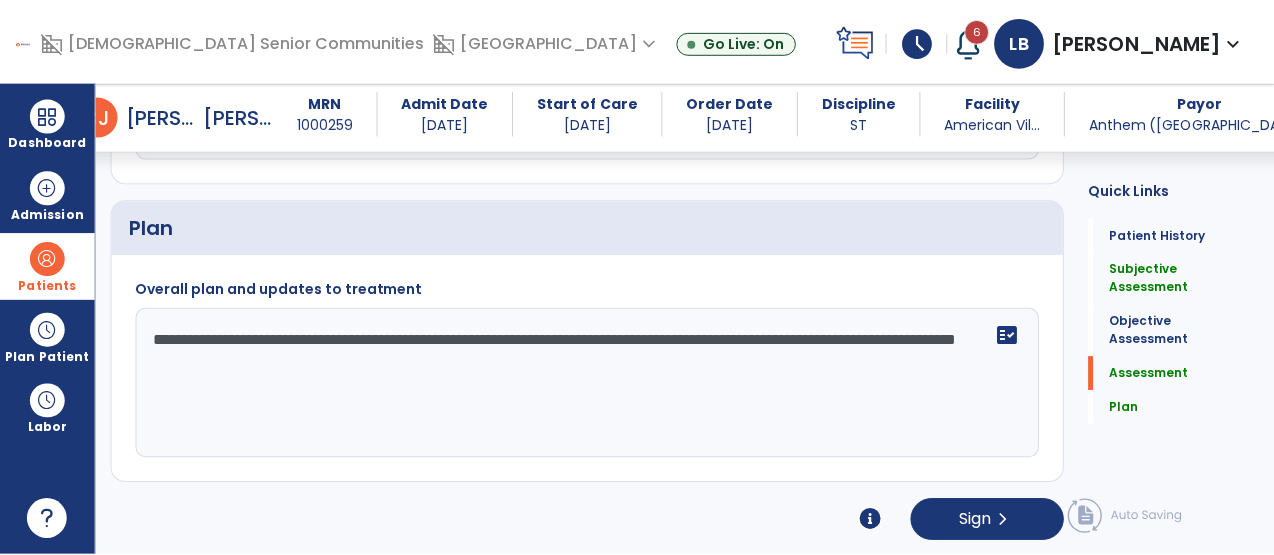 scroll, scrollTop: 2769, scrollLeft: 0, axis: vertical 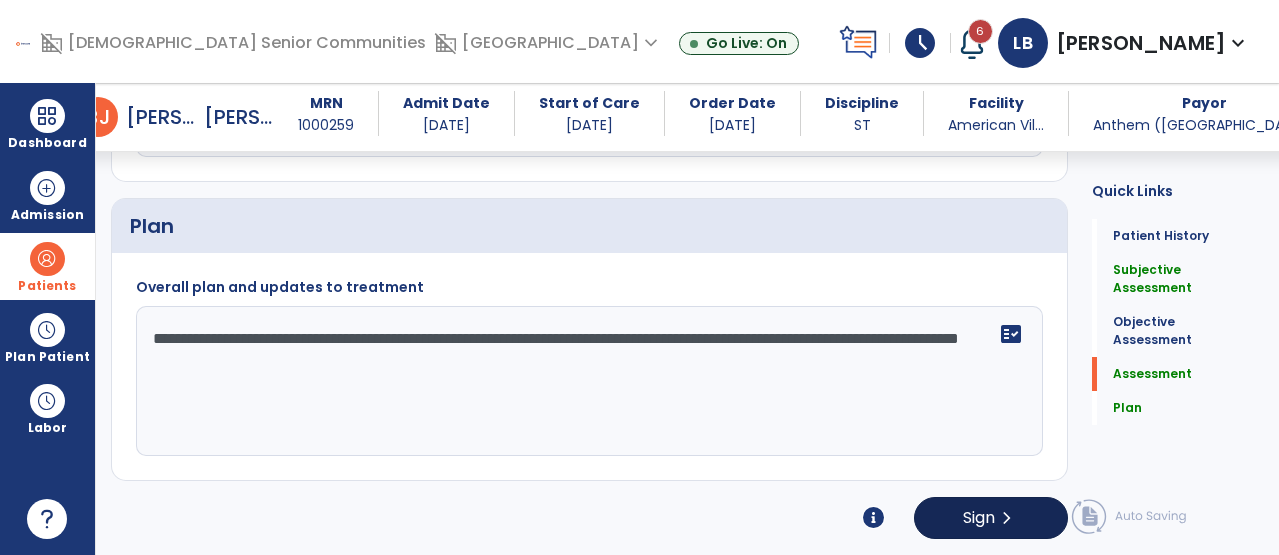type on "**********" 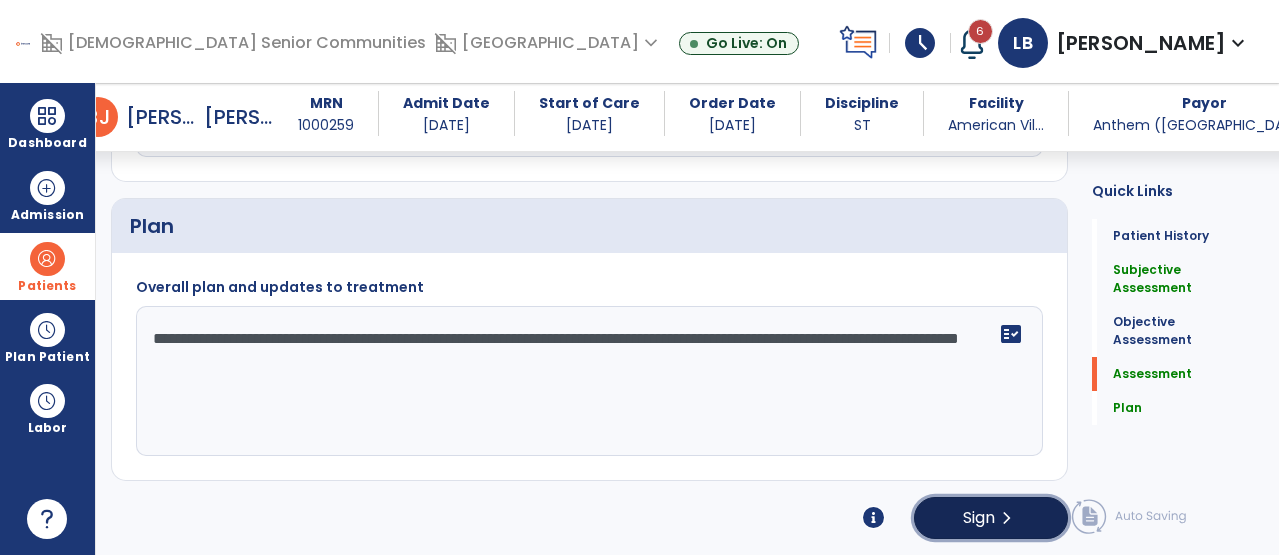 click on "Sign" 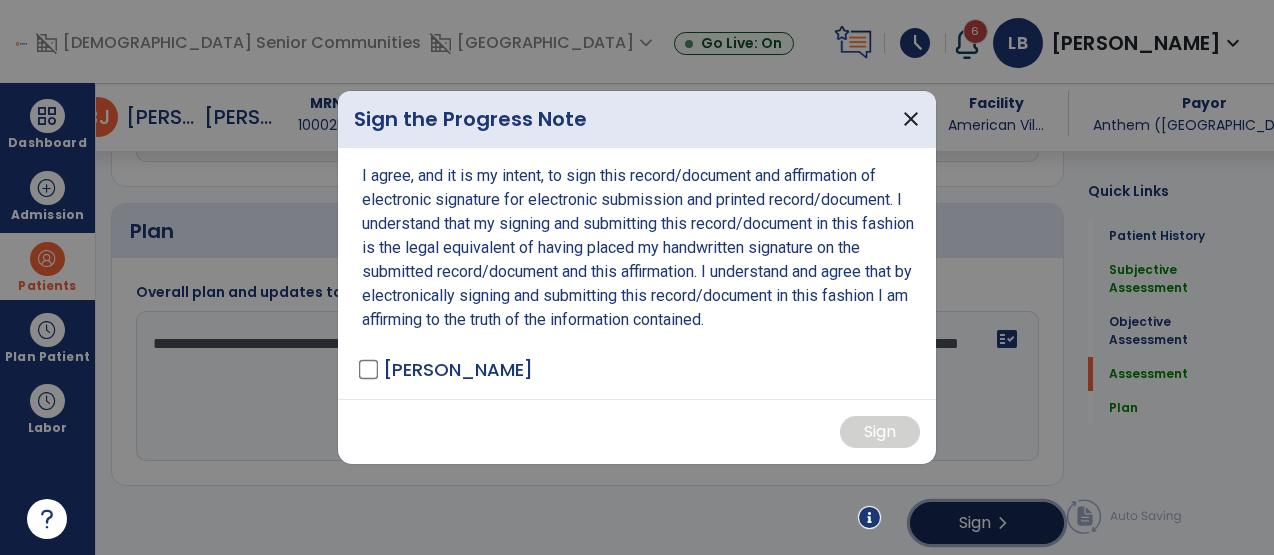 scroll, scrollTop: 2769, scrollLeft: 0, axis: vertical 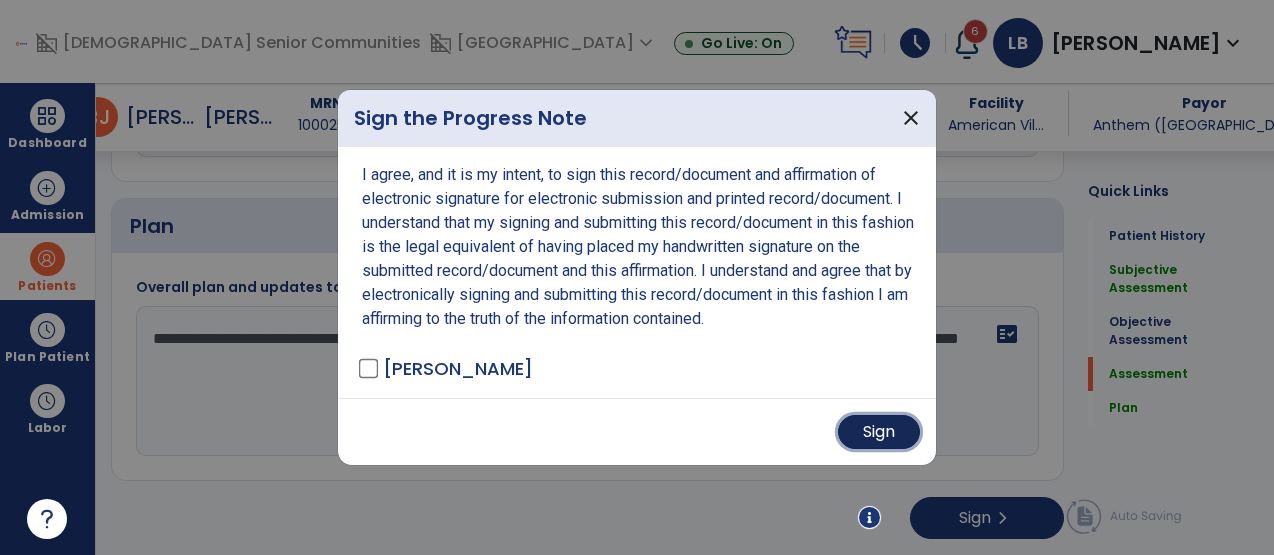 click on "Sign" at bounding box center [879, 432] 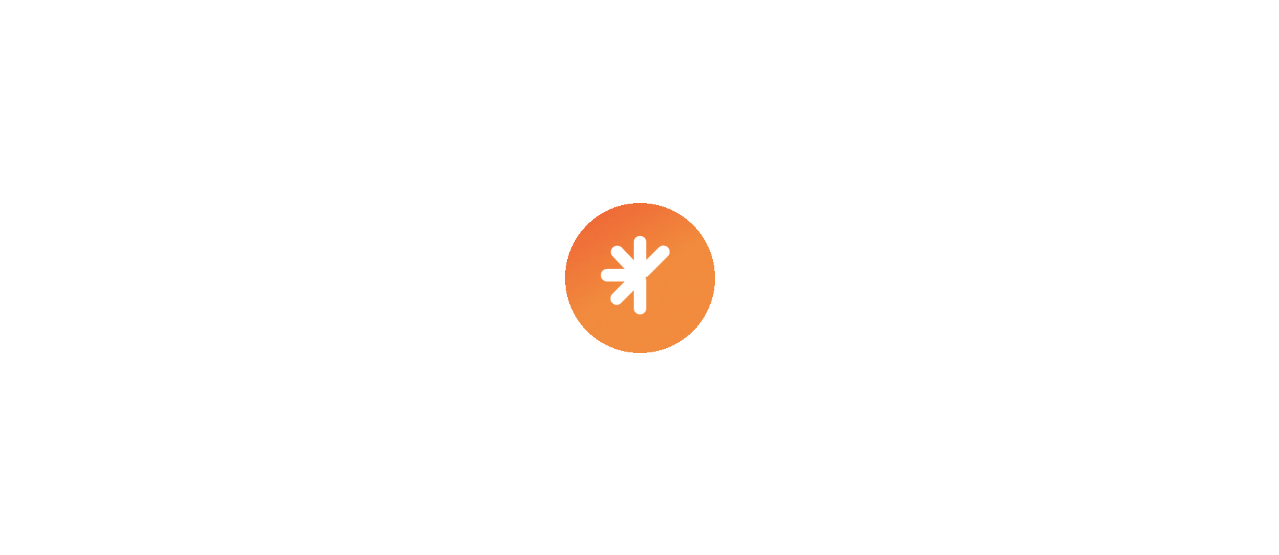 scroll, scrollTop: 0, scrollLeft: 0, axis: both 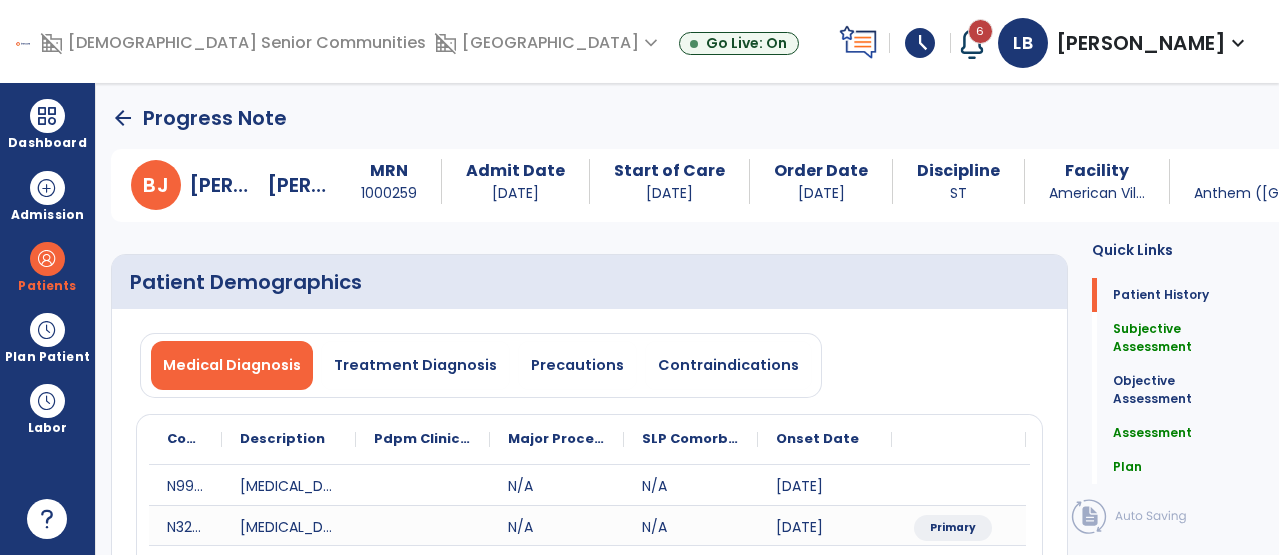 click on "arrow_back" 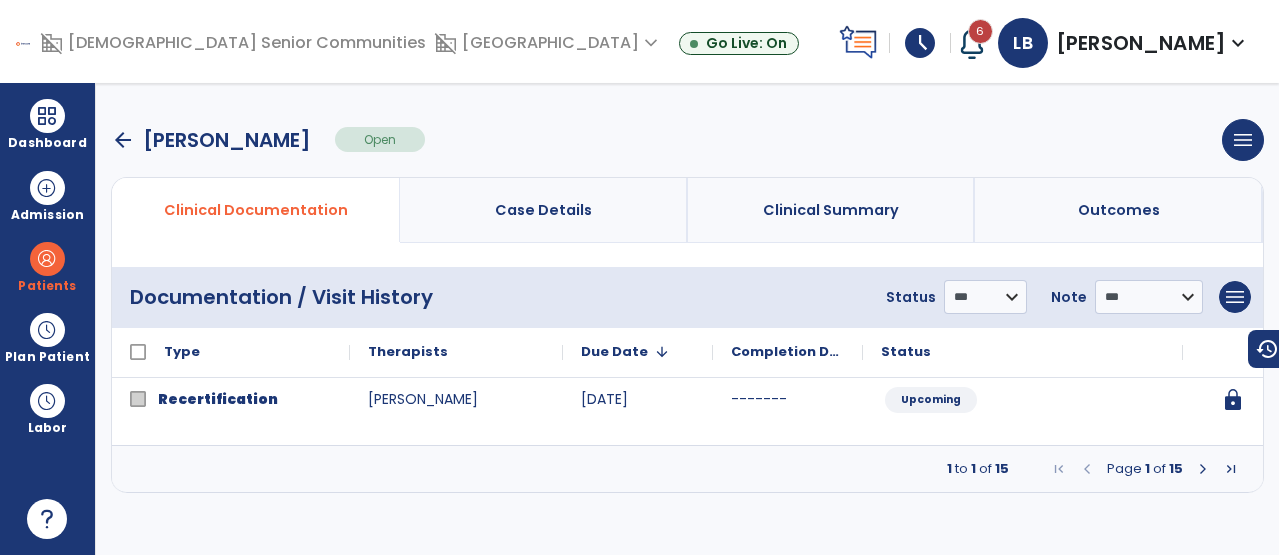 click at bounding box center [1203, 469] 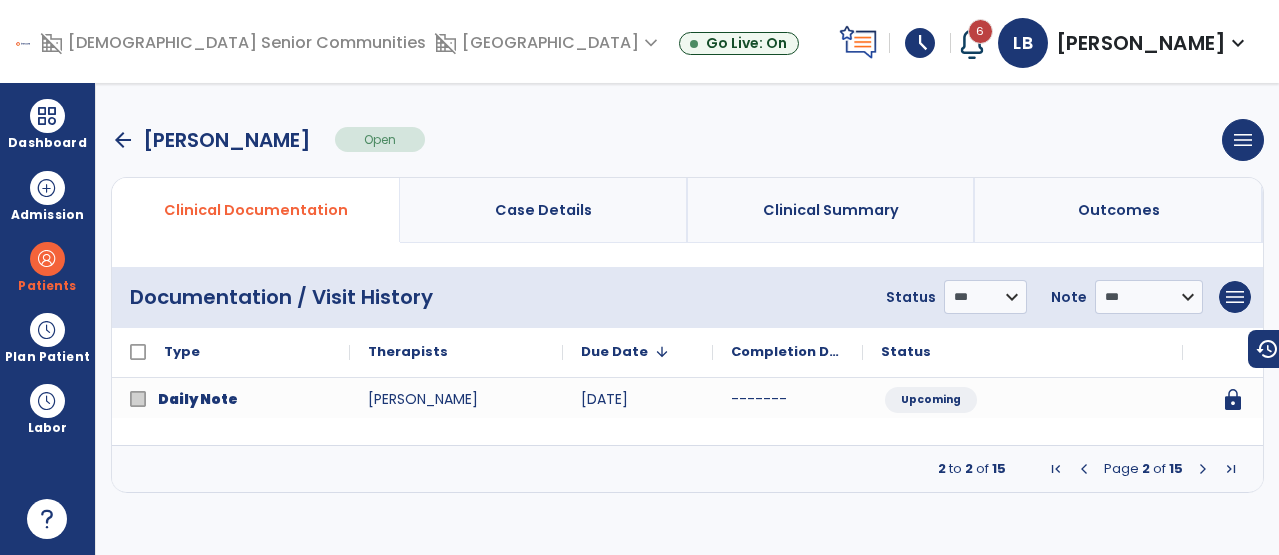 click at bounding box center [1203, 469] 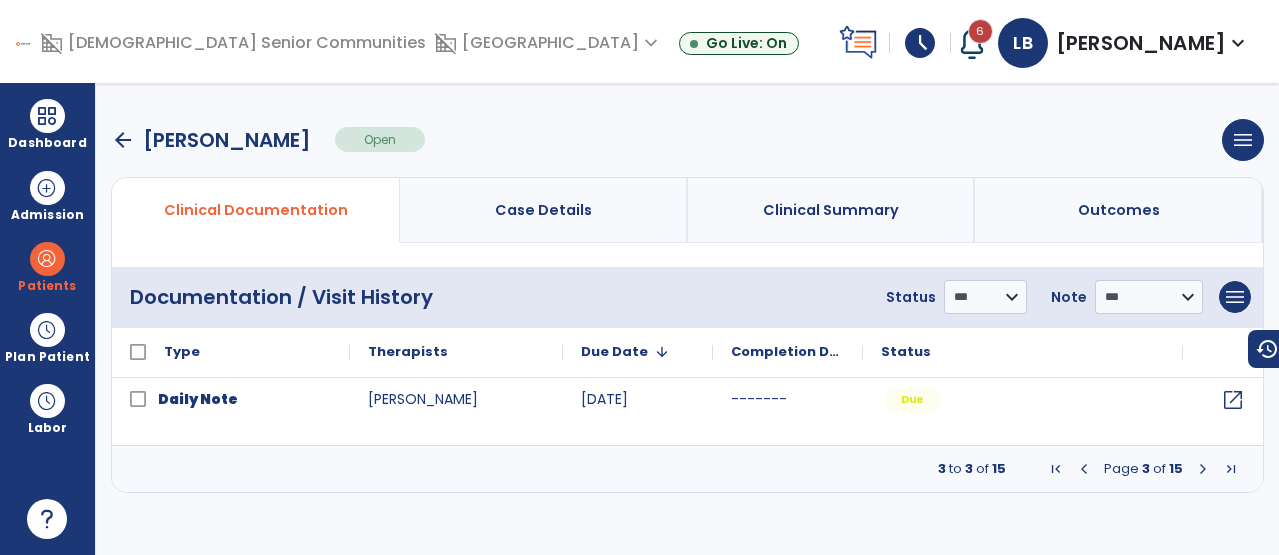 click at bounding box center (1203, 469) 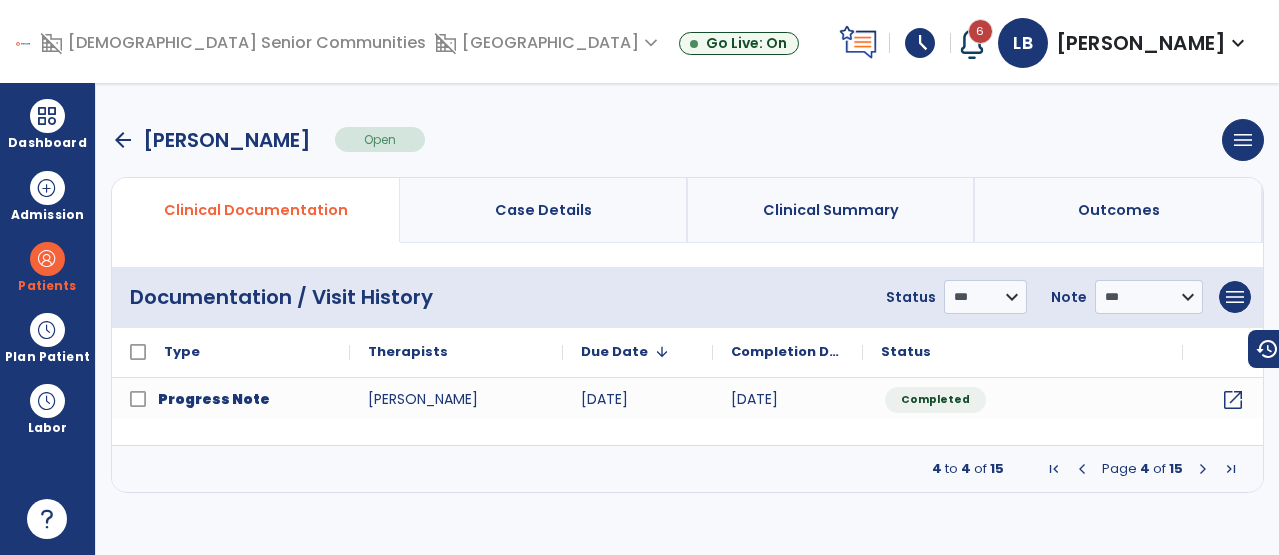 click at bounding box center [1082, 469] 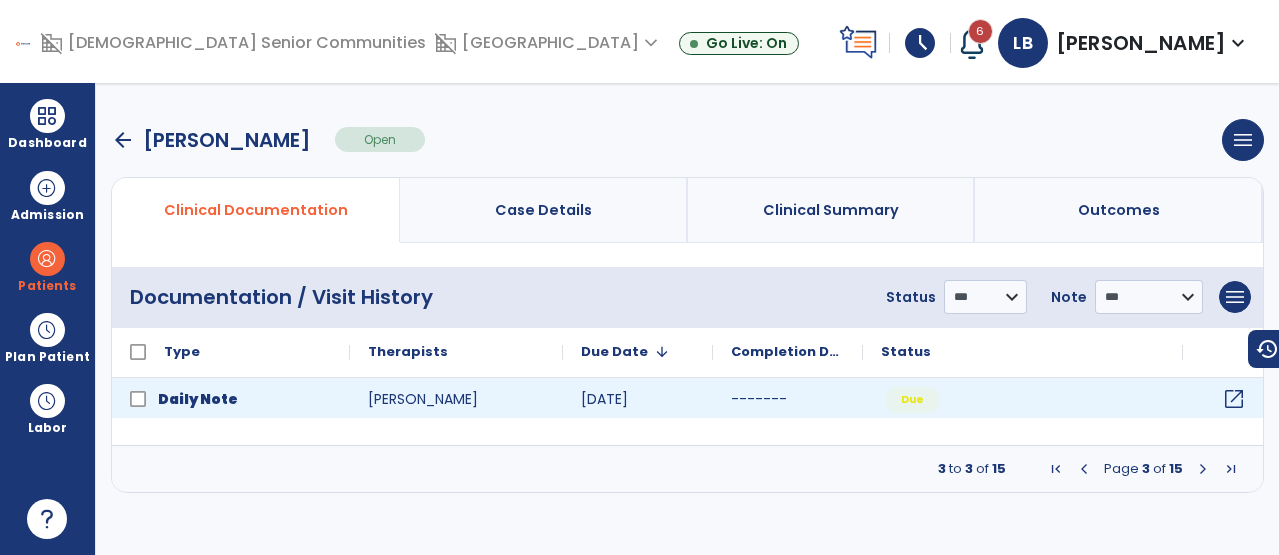 click on "open_in_new" 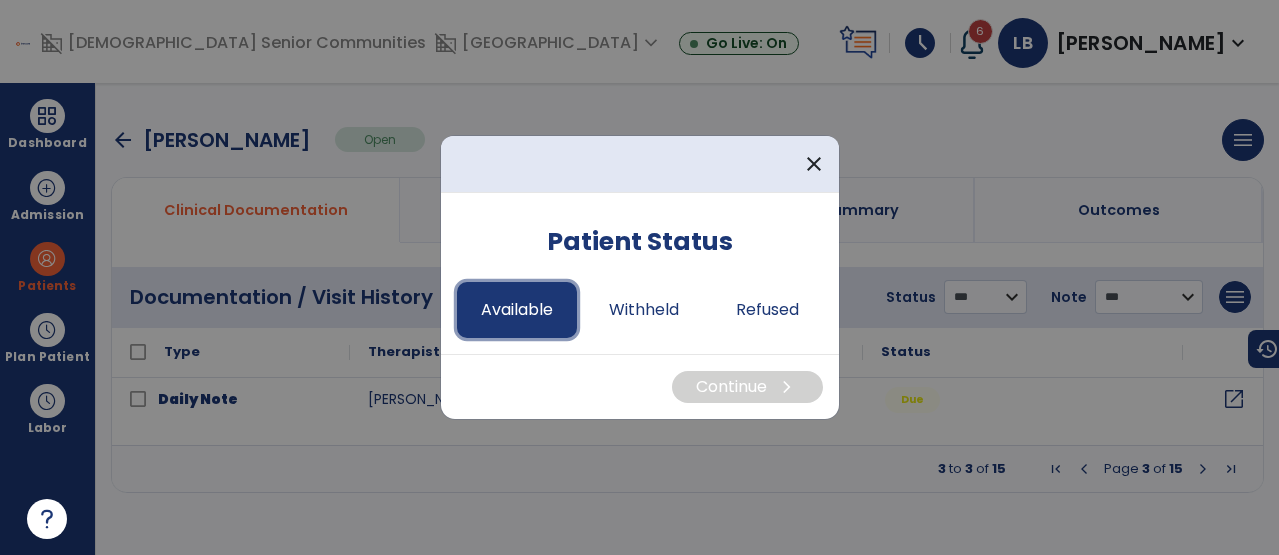 click on "Available" at bounding box center (517, 310) 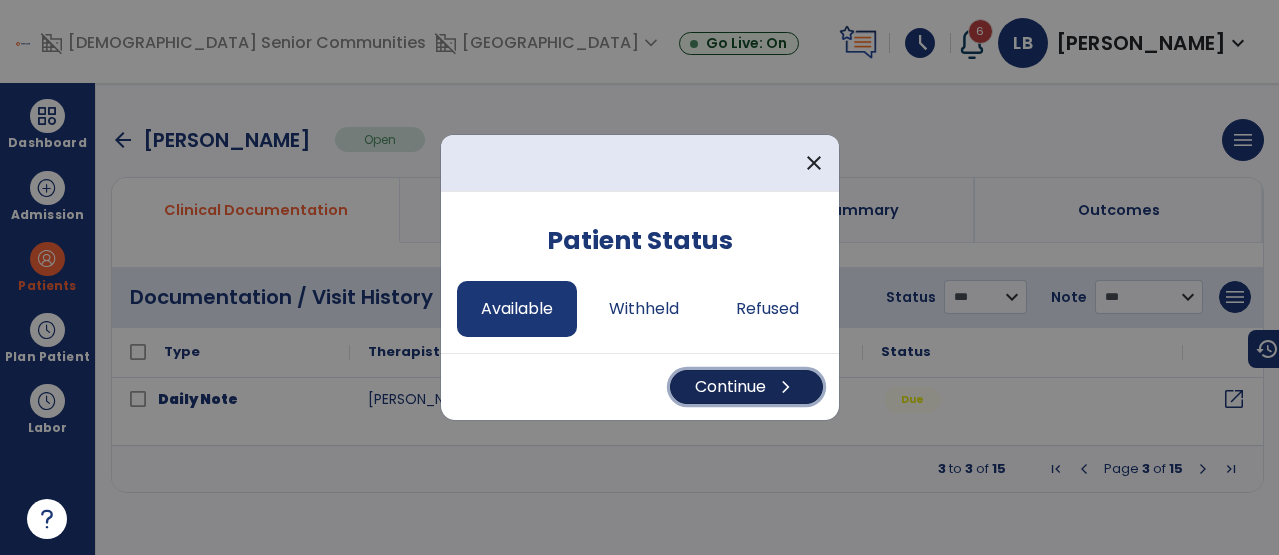 click on "Continue   chevron_right" at bounding box center [746, 387] 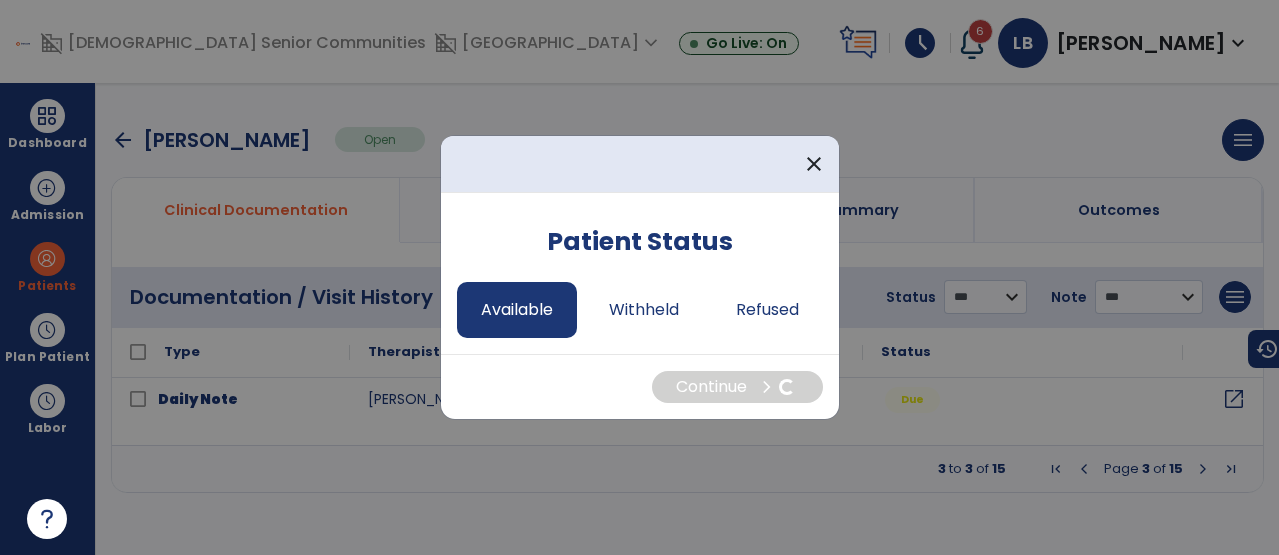 select on "*" 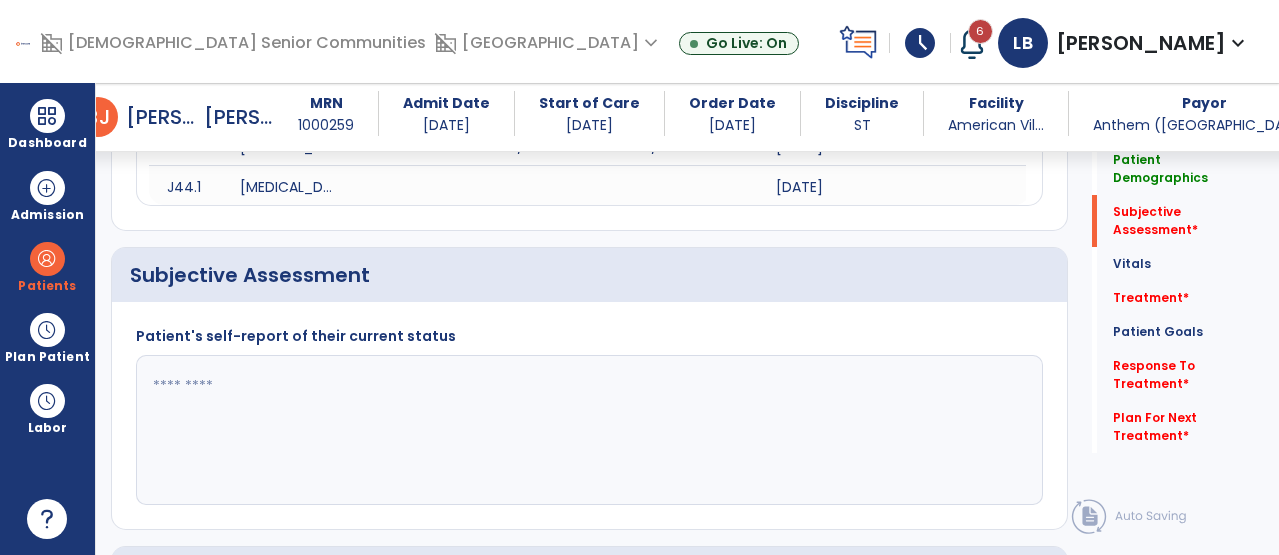 scroll, scrollTop: 431, scrollLeft: 0, axis: vertical 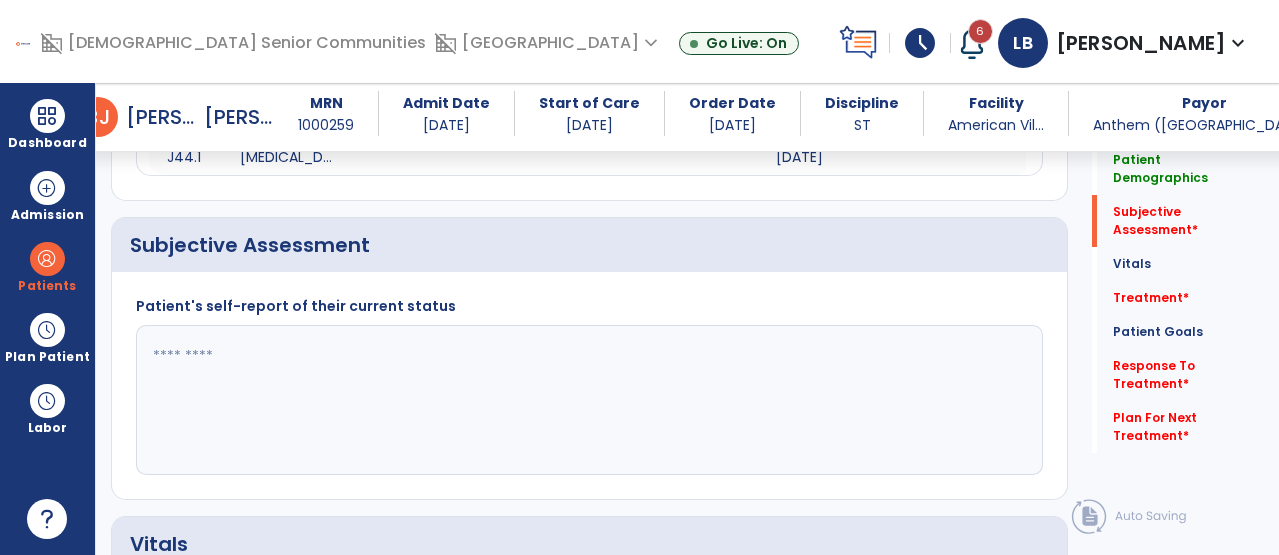 click 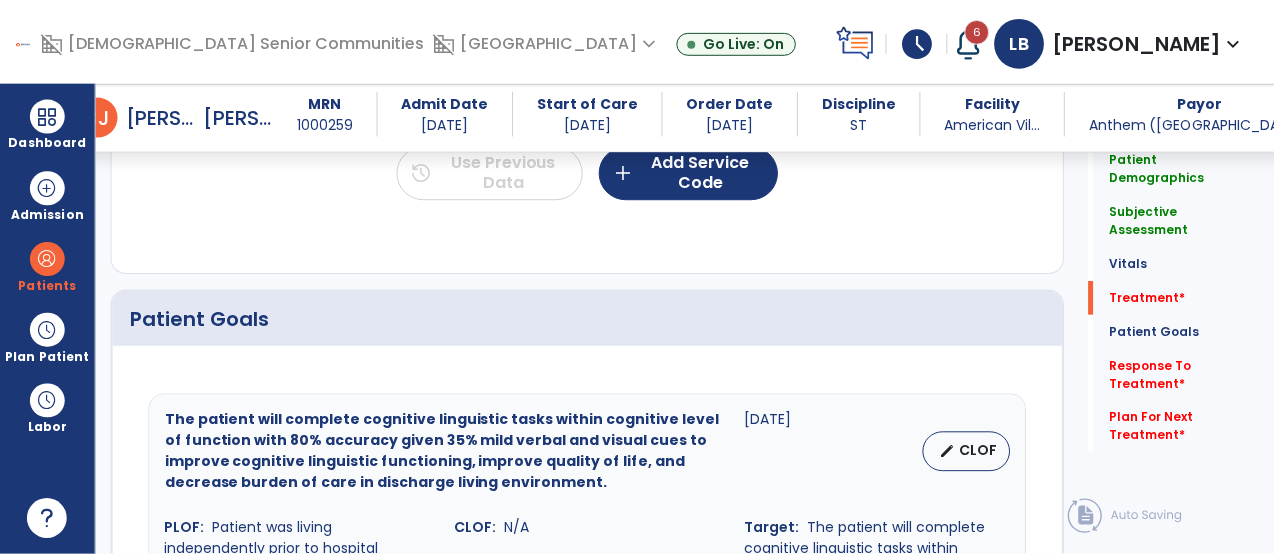 scroll, scrollTop: 1362, scrollLeft: 0, axis: vertical 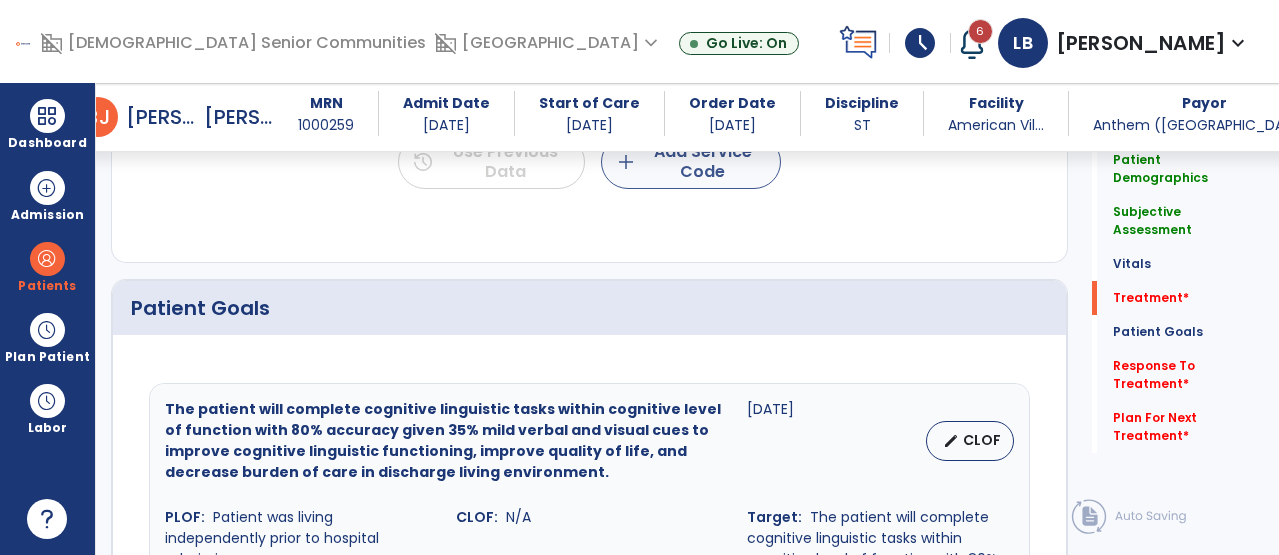 type on "**********" 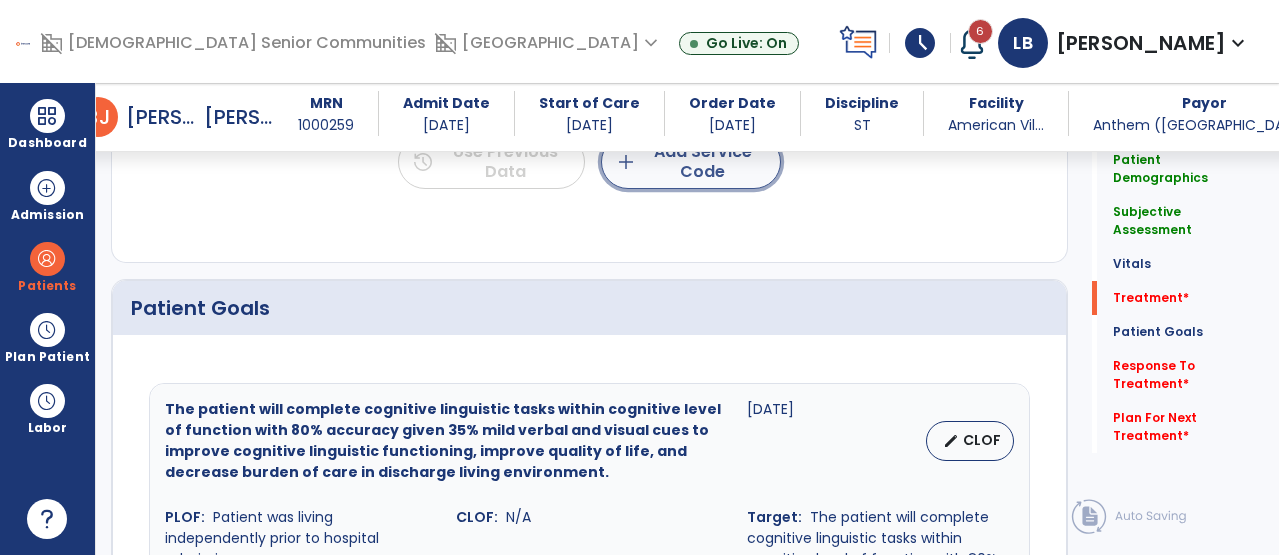 click on "add  Add Service Code" 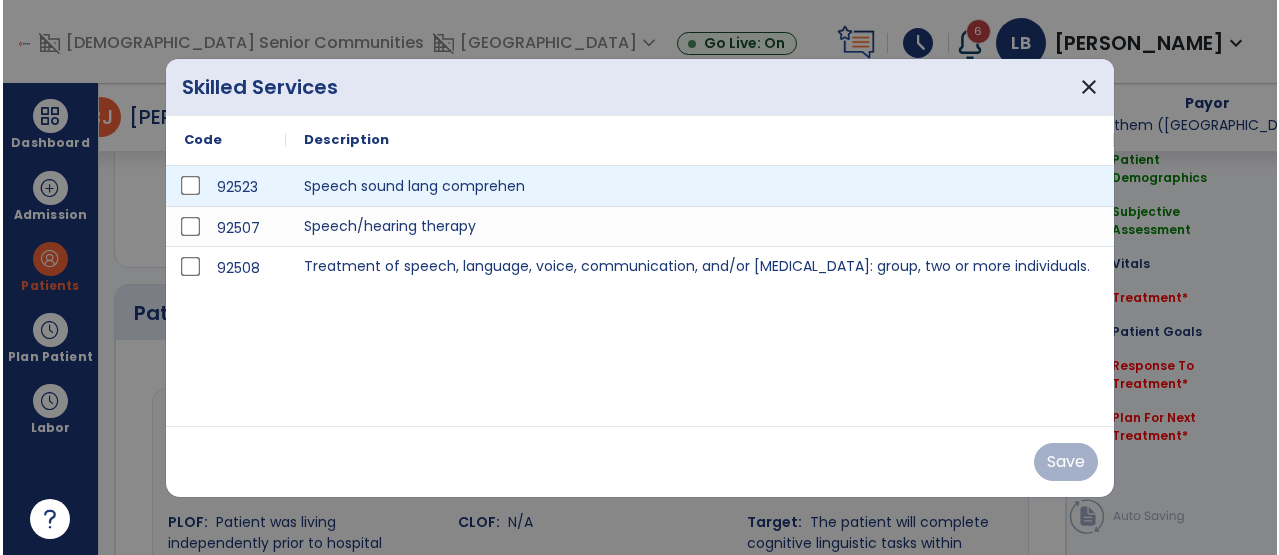scroll, scrollTop: 1362, scrollLeft: 0, axis: vertical 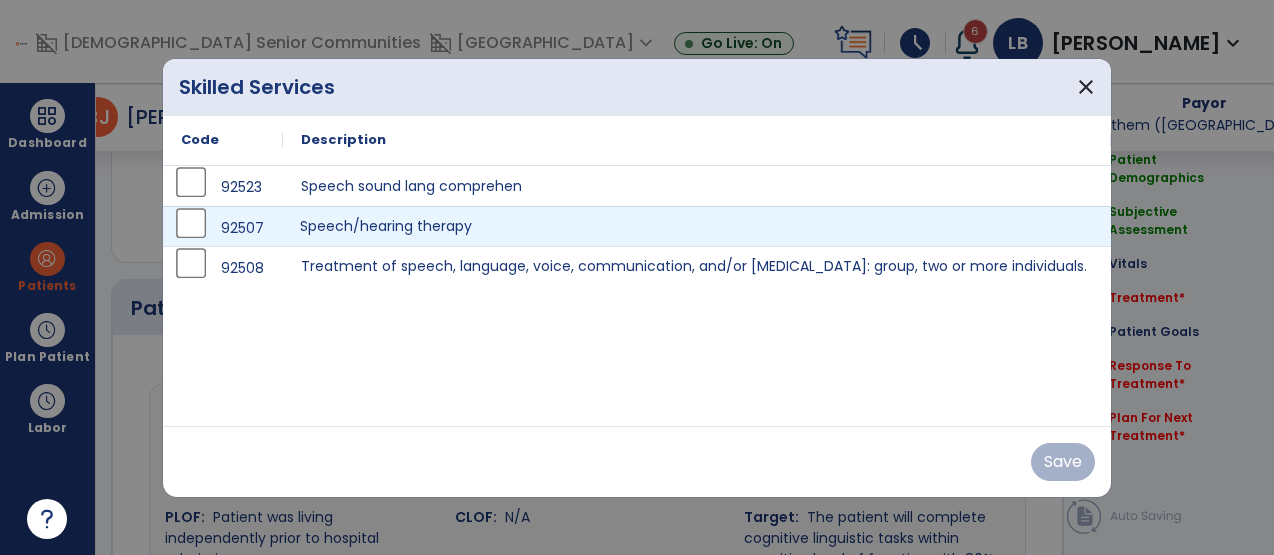 click on "Speech/hearing therapy" at bounding box center [697, 226] 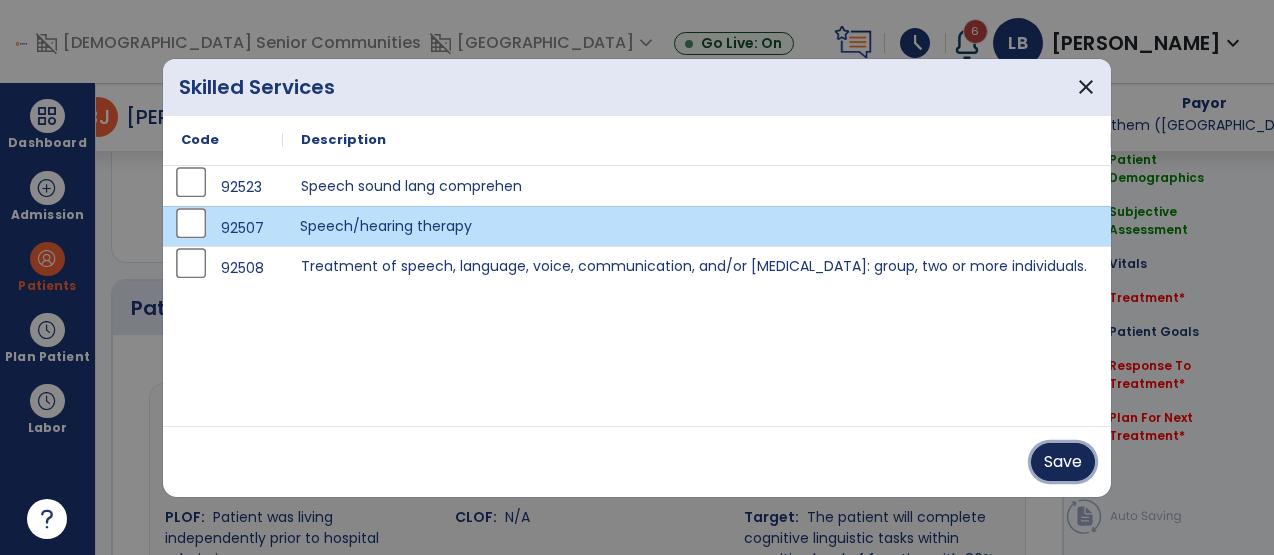 click on "Save" at bounding box center (1063, 462) 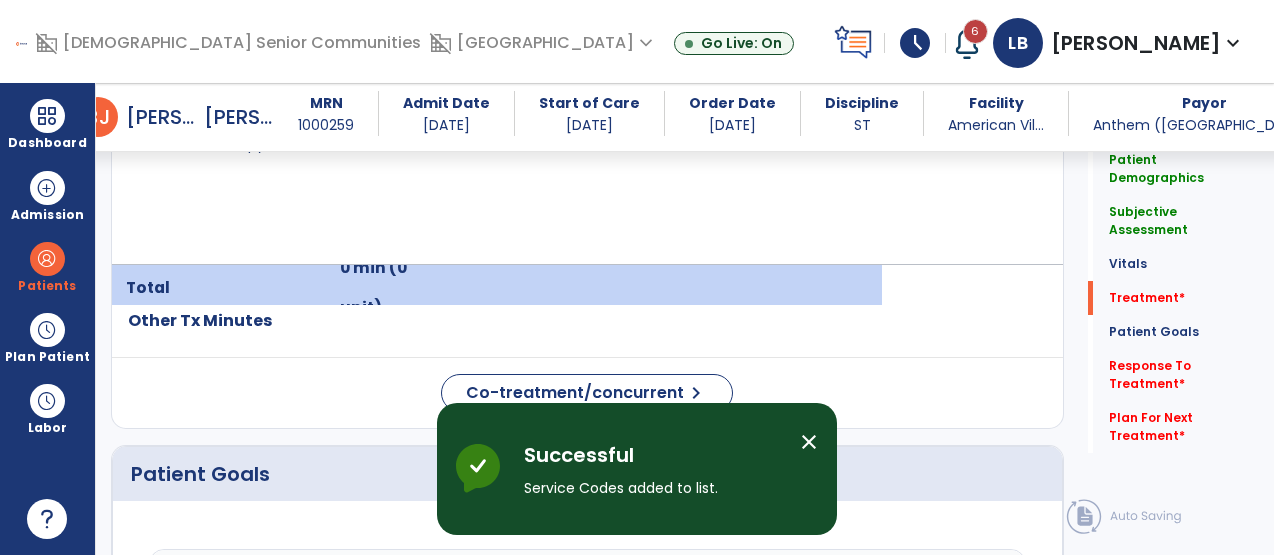 scroll, scrollTop: 1164, scrollLeft: 0, axis: vertical 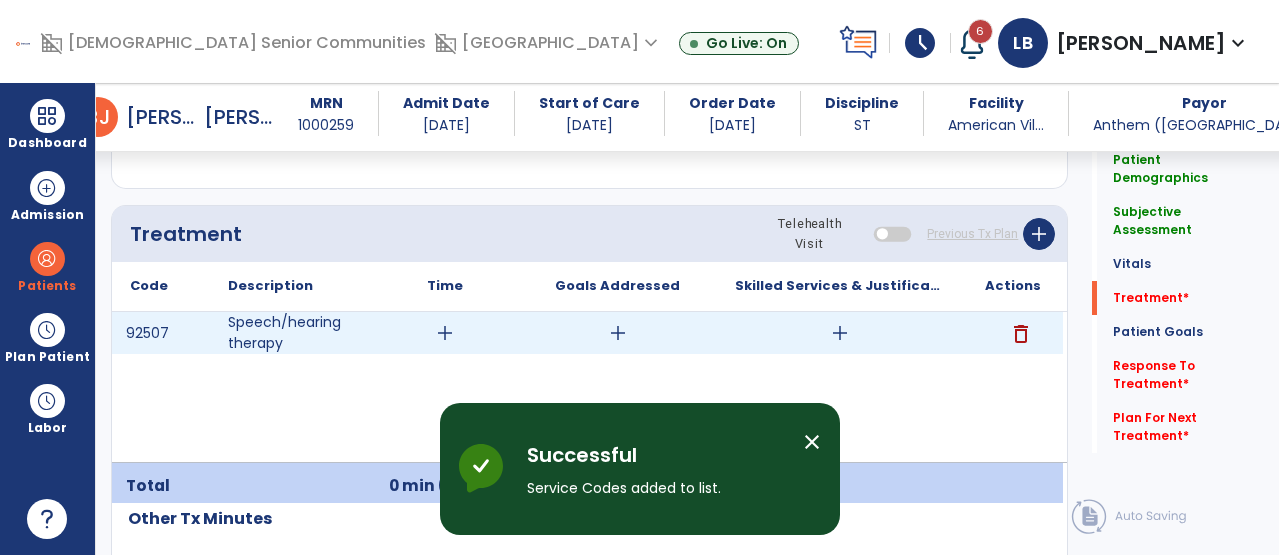 click on "add" at bounding box center (445, 333) 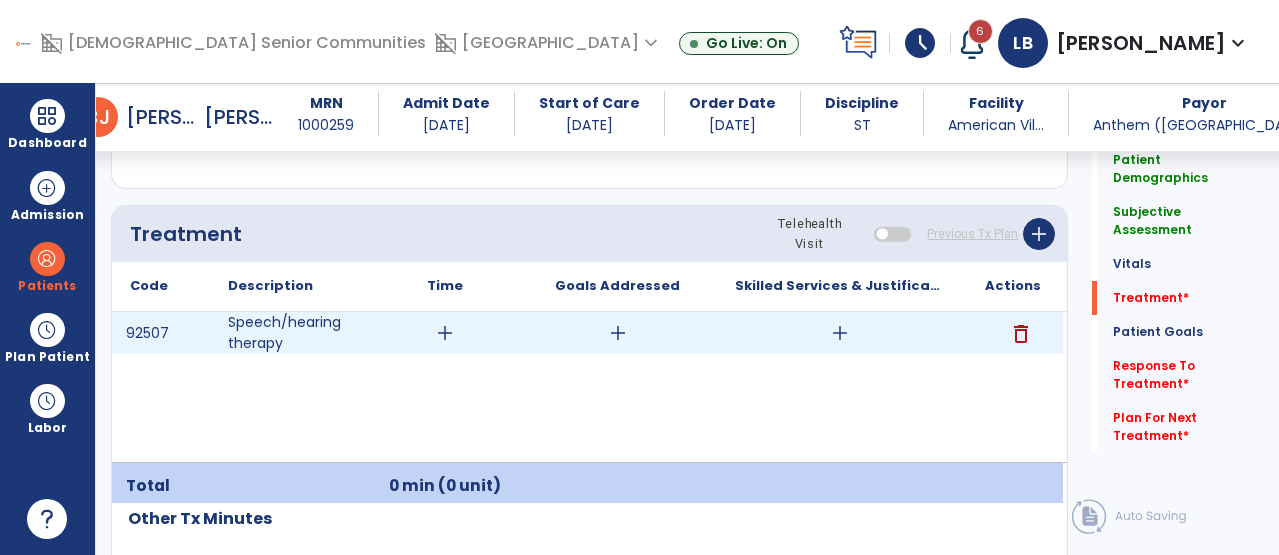 click on "add" at bounding box center (445, 333) 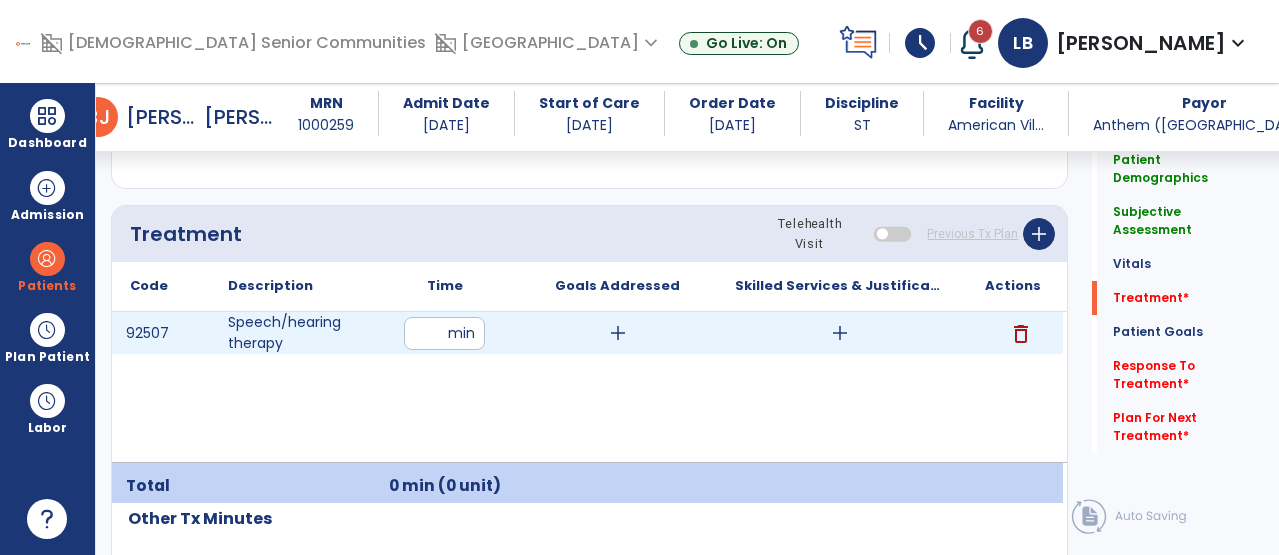 type on "**" 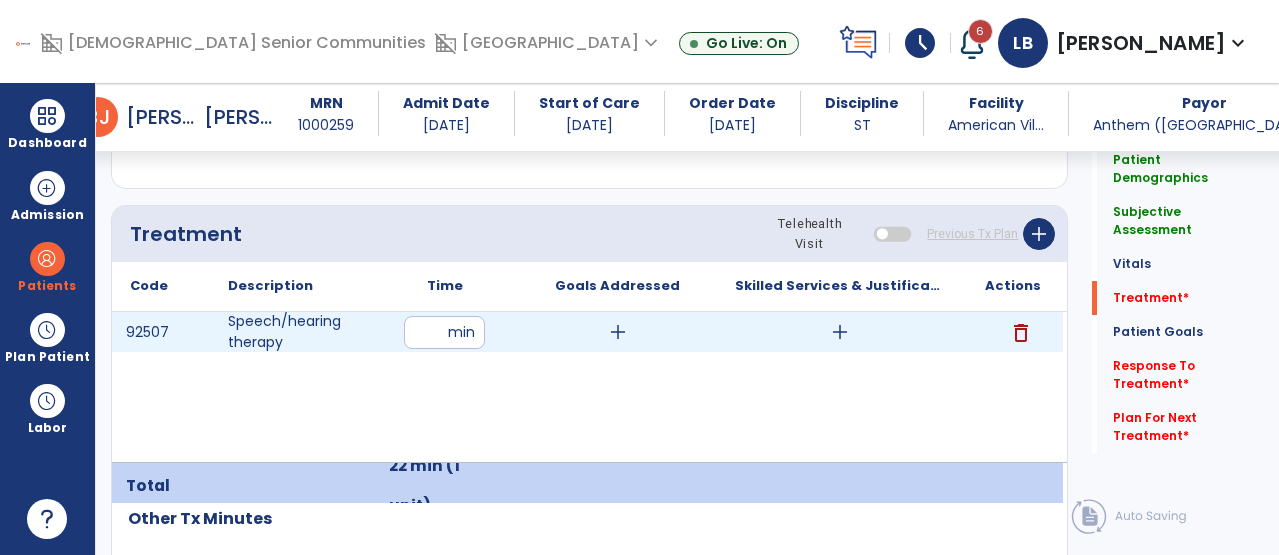 click on "add" at bounding box center [618, 332] 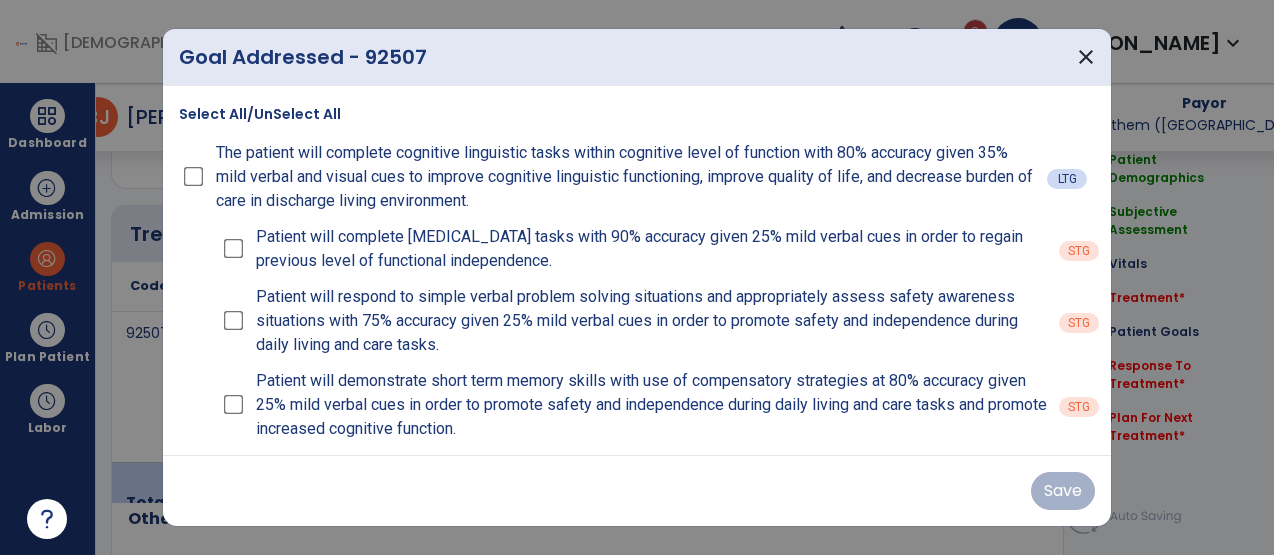 scroll, scrollTop: 1164, scrollLeft: 0, axis: vertical 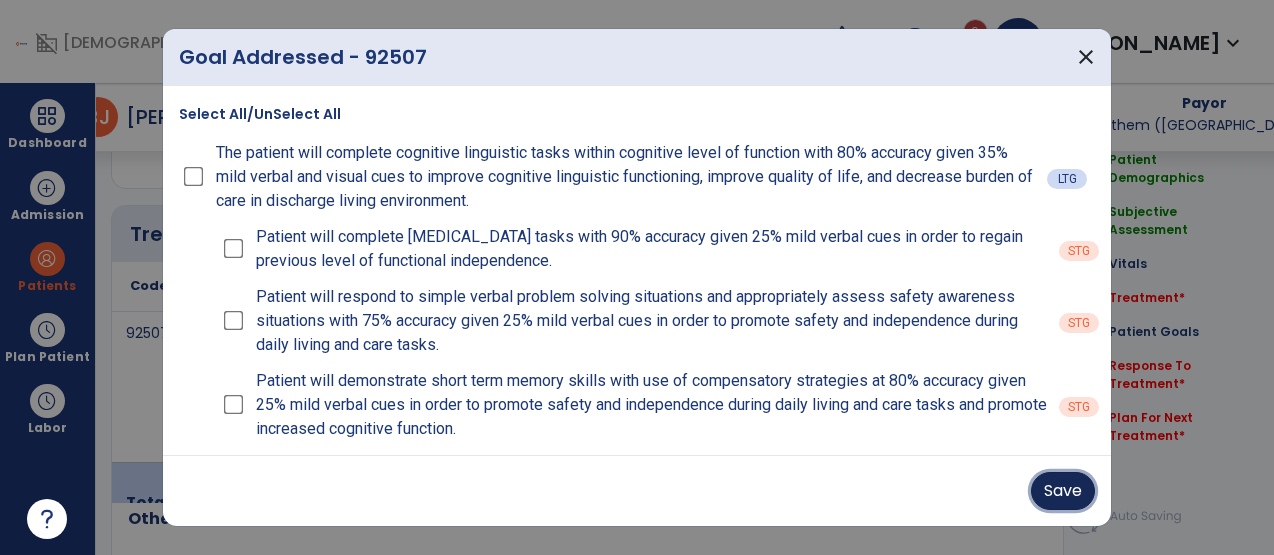 click on "Save" at bounding box center (1063, 491) 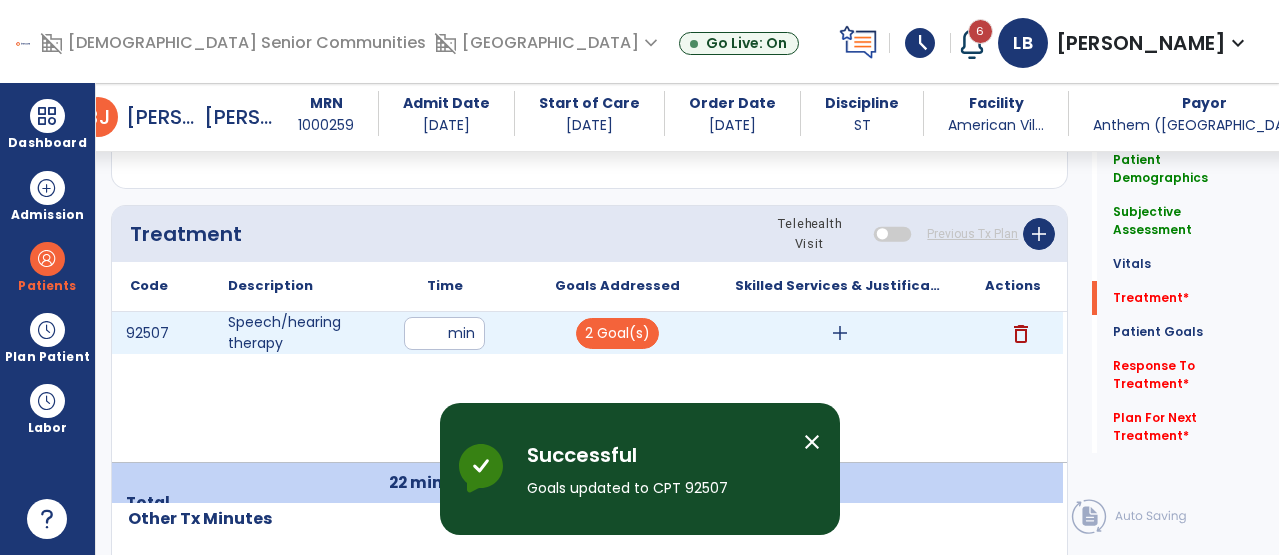 click on "add" at bounding box center [840, 333] 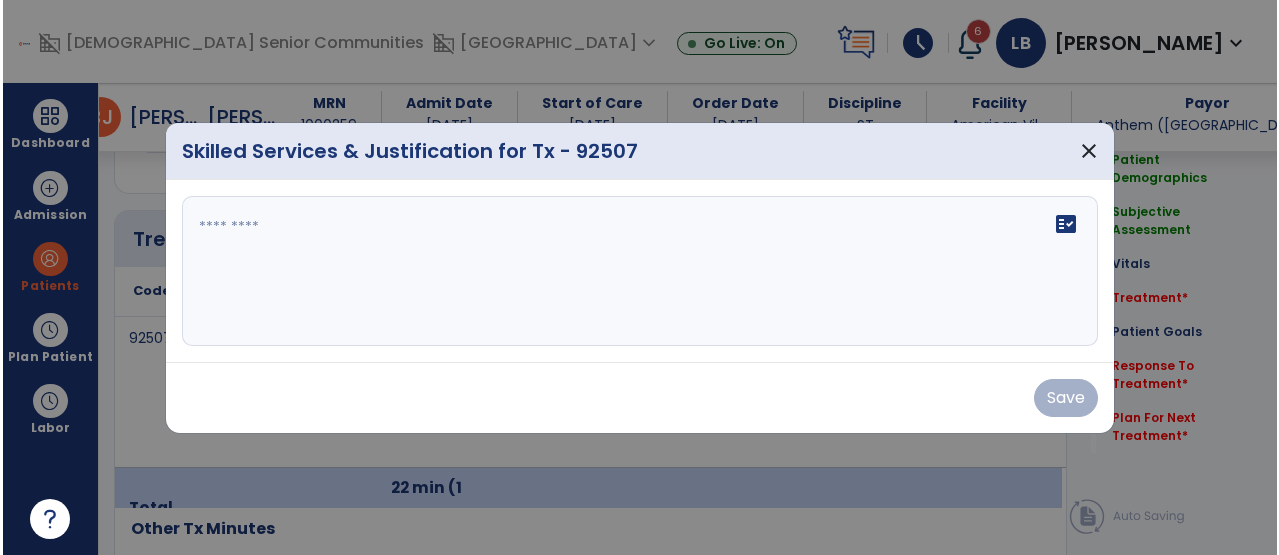 scroll, scrollTop: 1164, scrollLeft: 0, axis: vertical 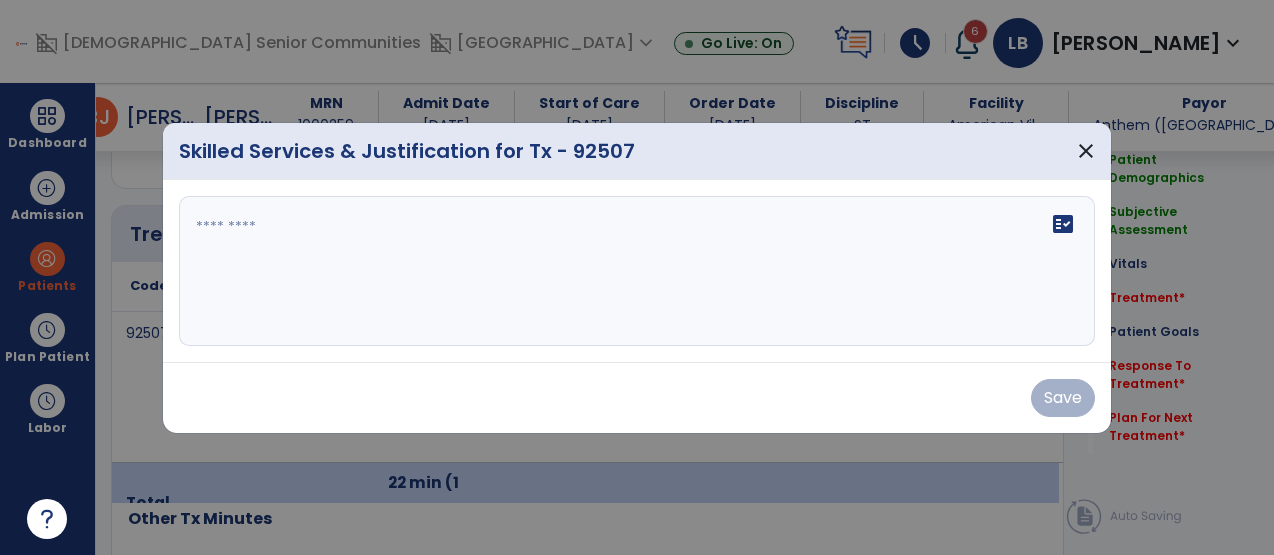 click on "fact_check" at bounding box center [637, 271] 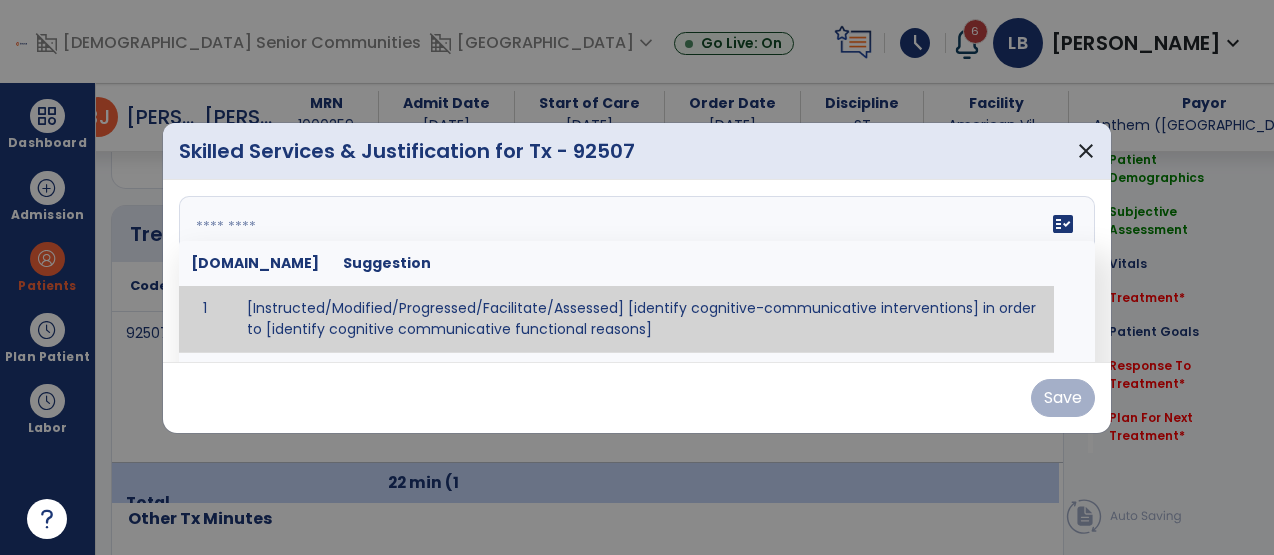 paste on "**********" 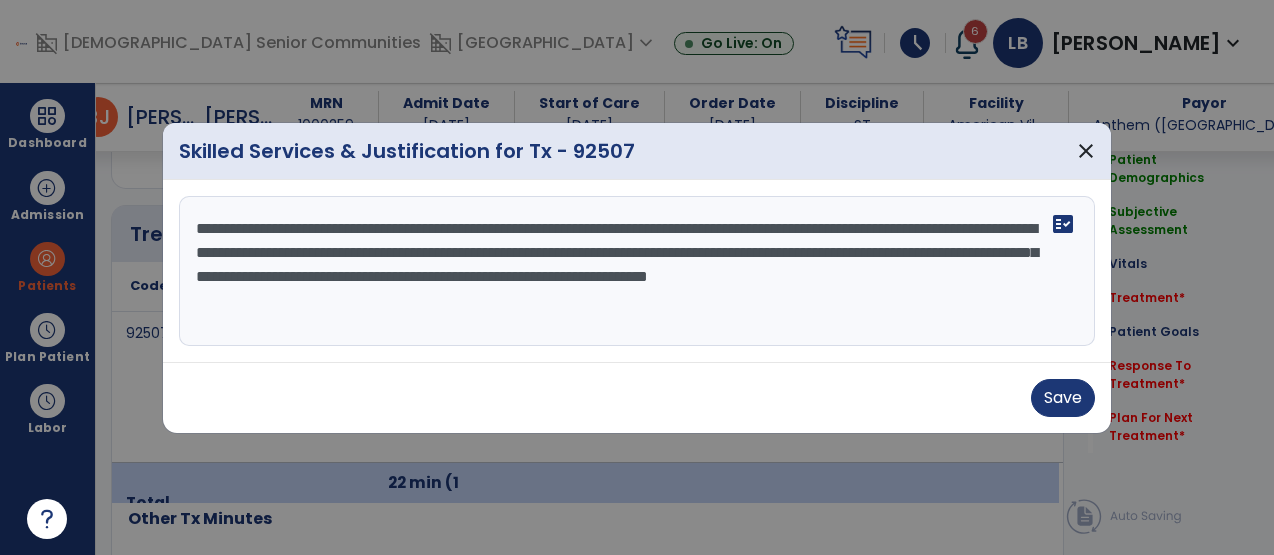 click on "**********" at bounding box center [637, 271] 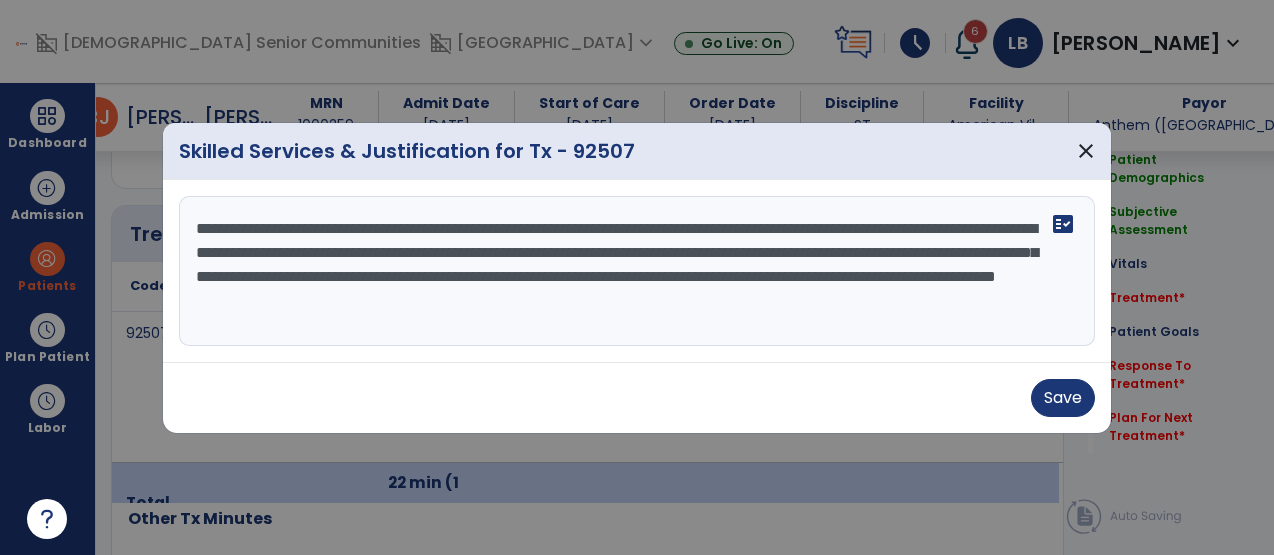 click on "**********" at bounding box center (637, 271) 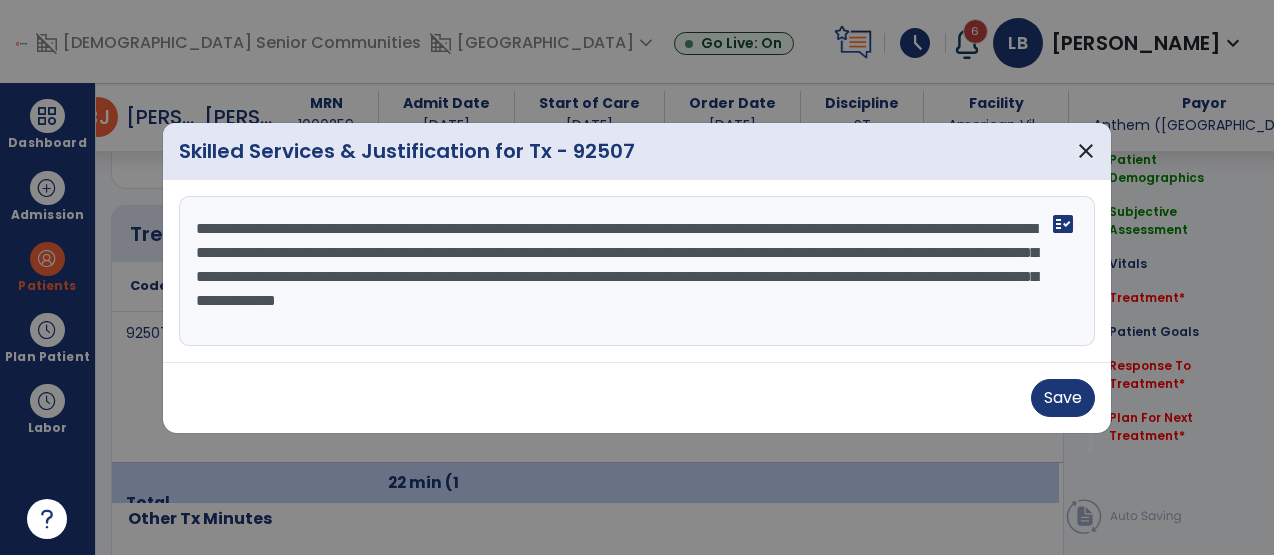 click on "**********" at bounding box center [637, 271] 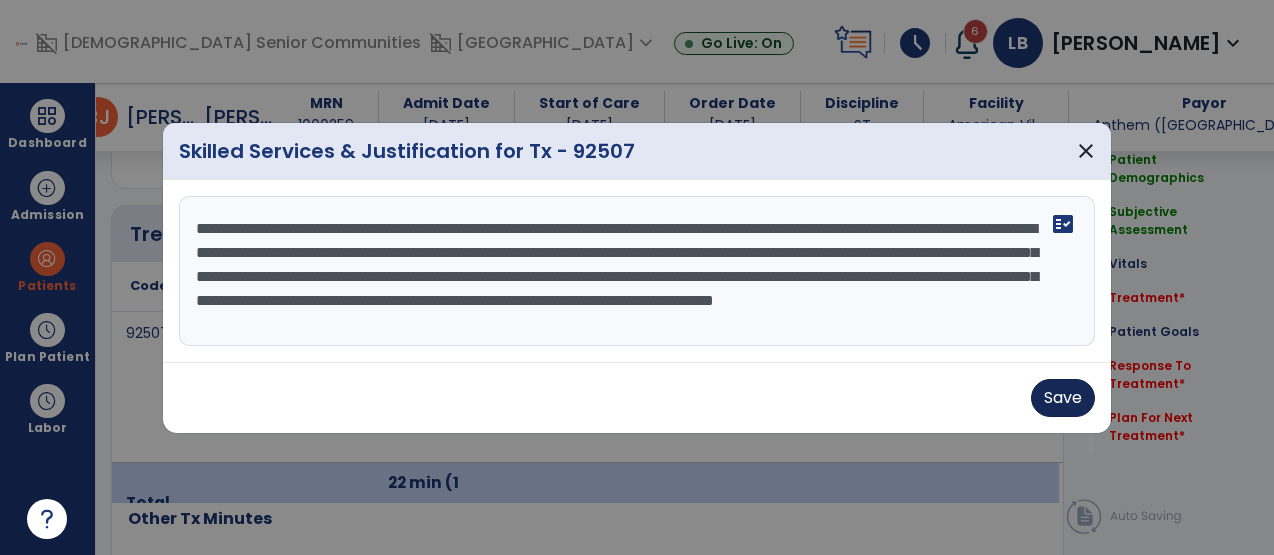 type on "**********" 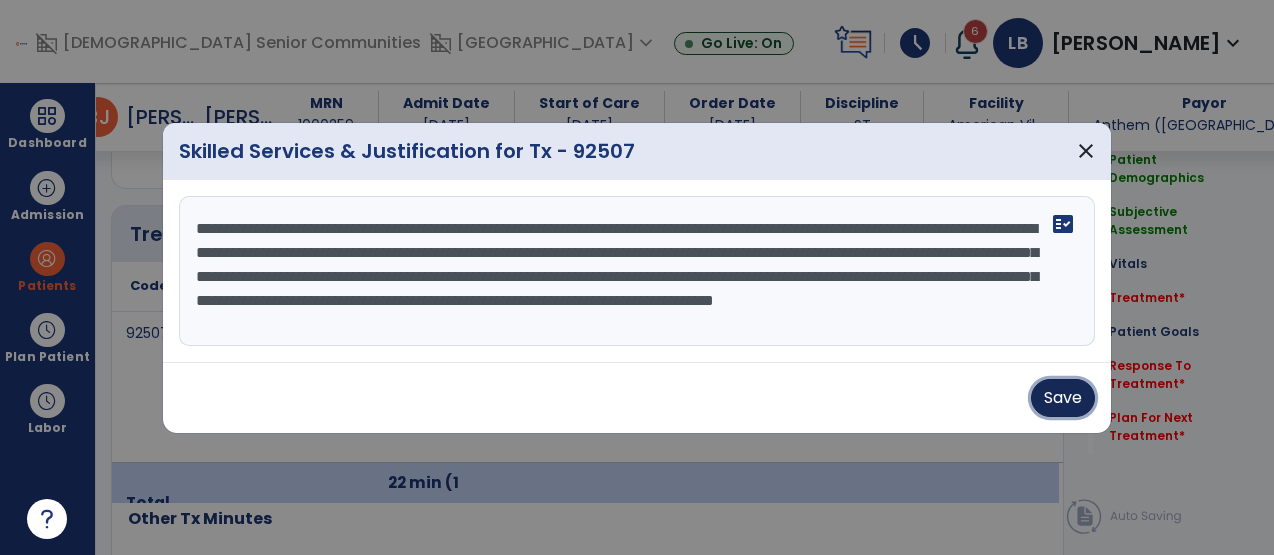click on "Save" at bounding box center (1063, 398) 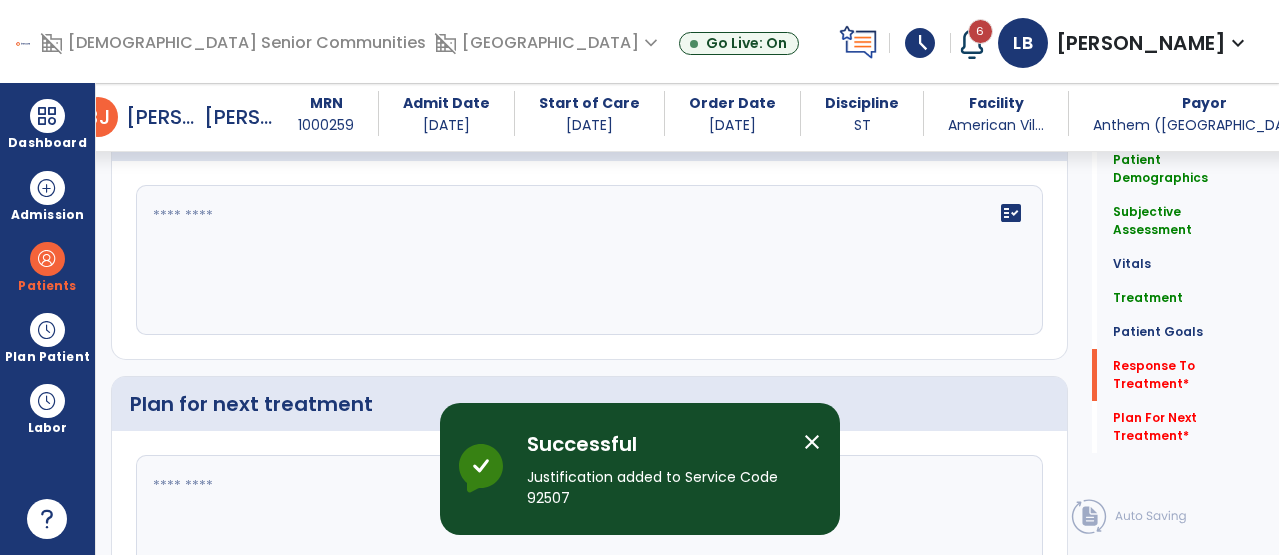 scroll, scrollTop: 3398, scrollLeft: 0, axis: vertical 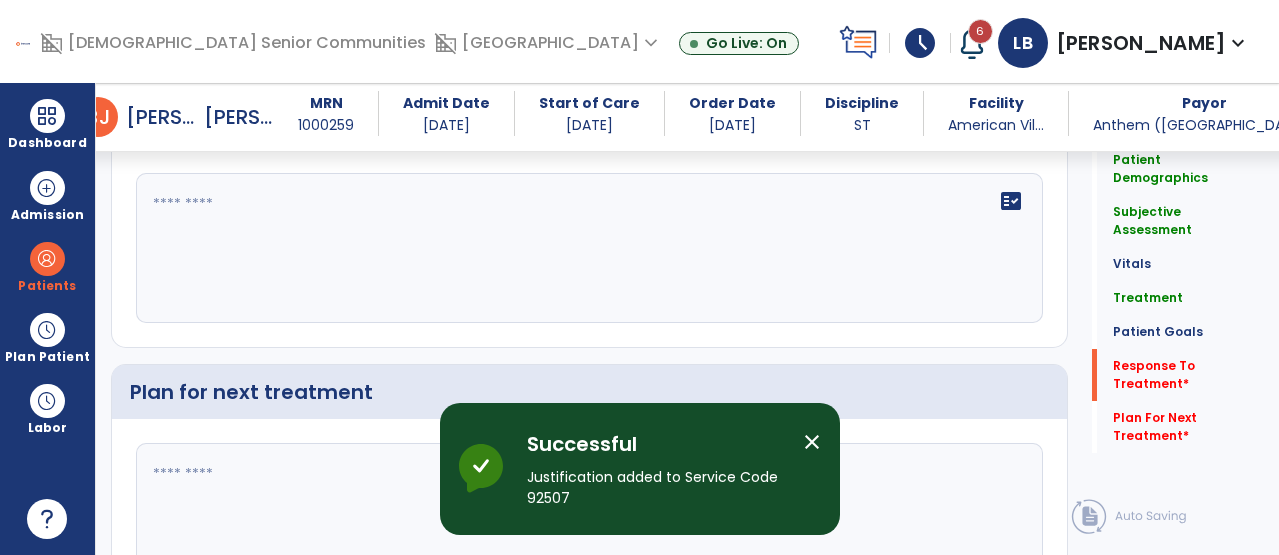 click on "fact_check" 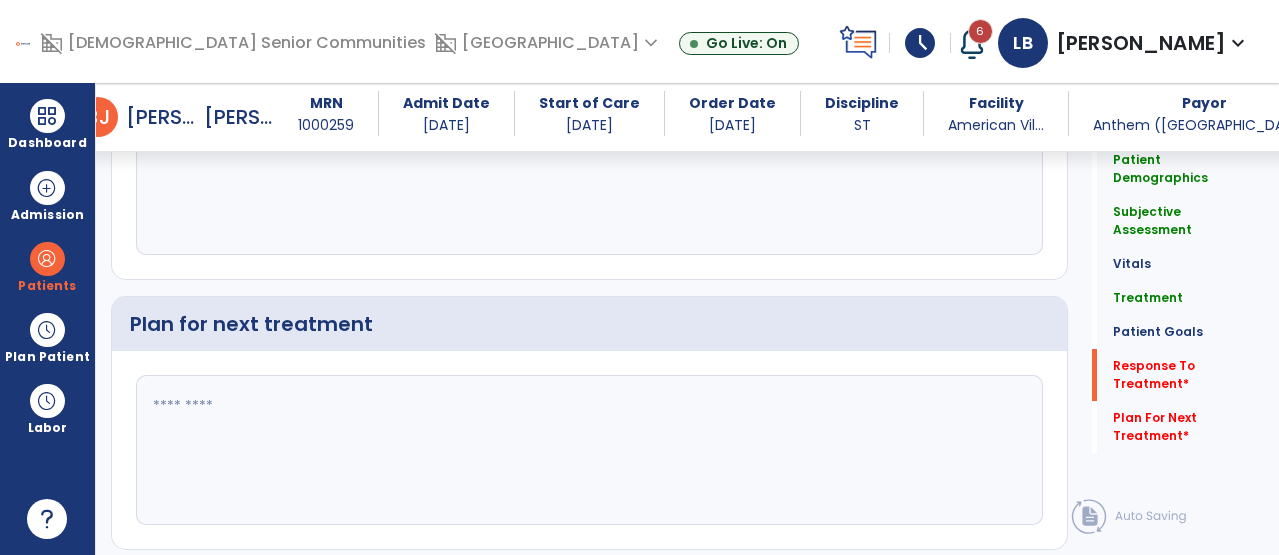 scroll, scrollTop: 3468, scrollLeft: 0, axis: vertical 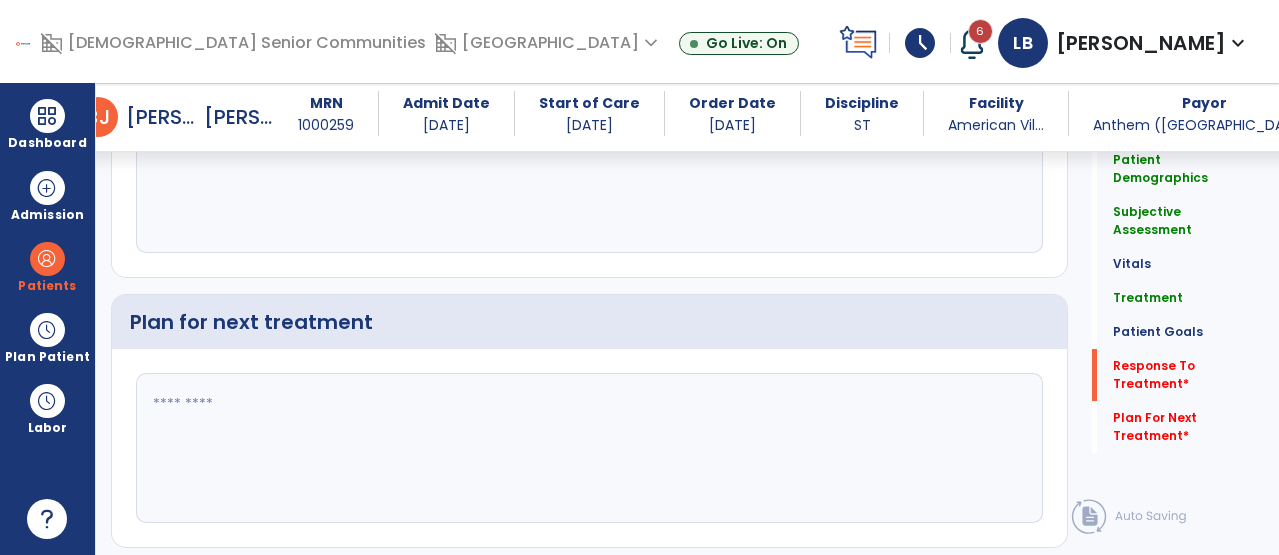 type on "**********" 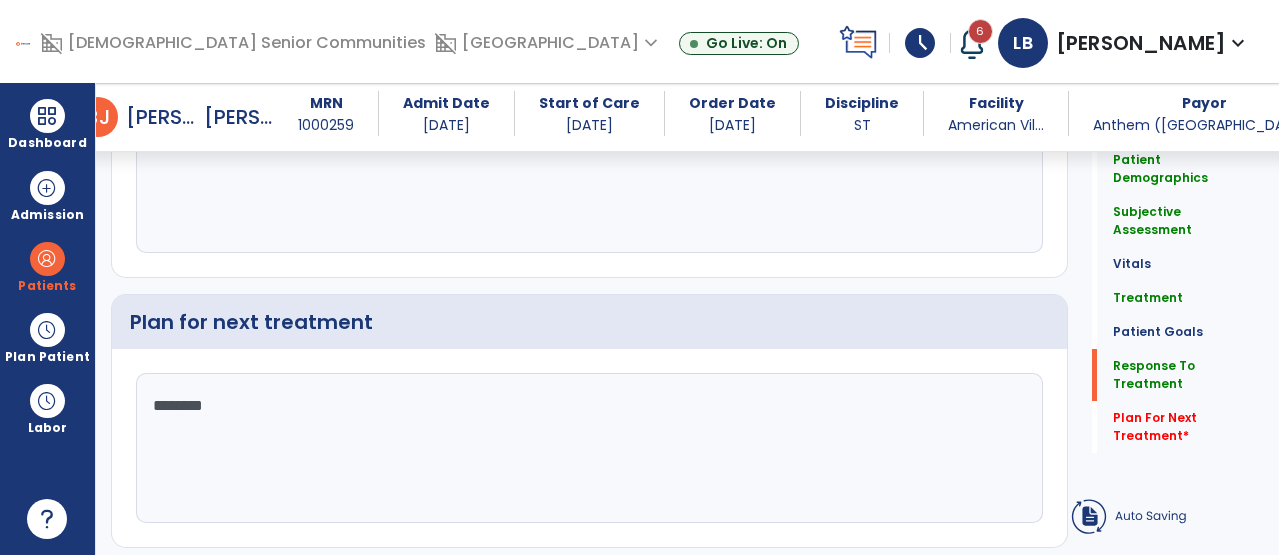 type on "*********" 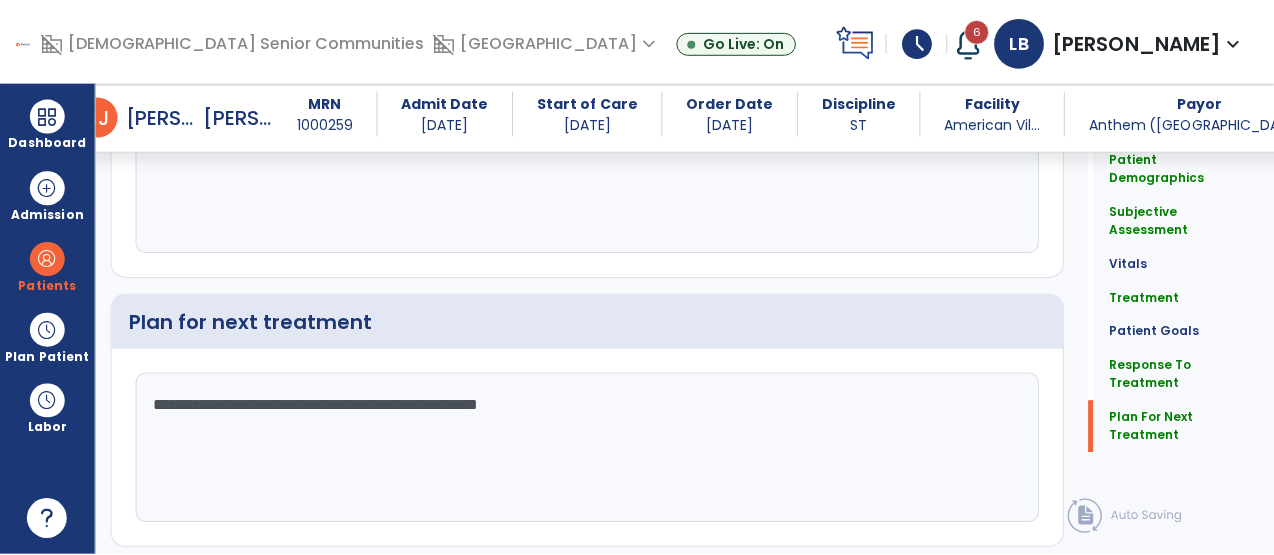 scroll, scrollTop: 3527, scrollLeft: 0, axis: vertical 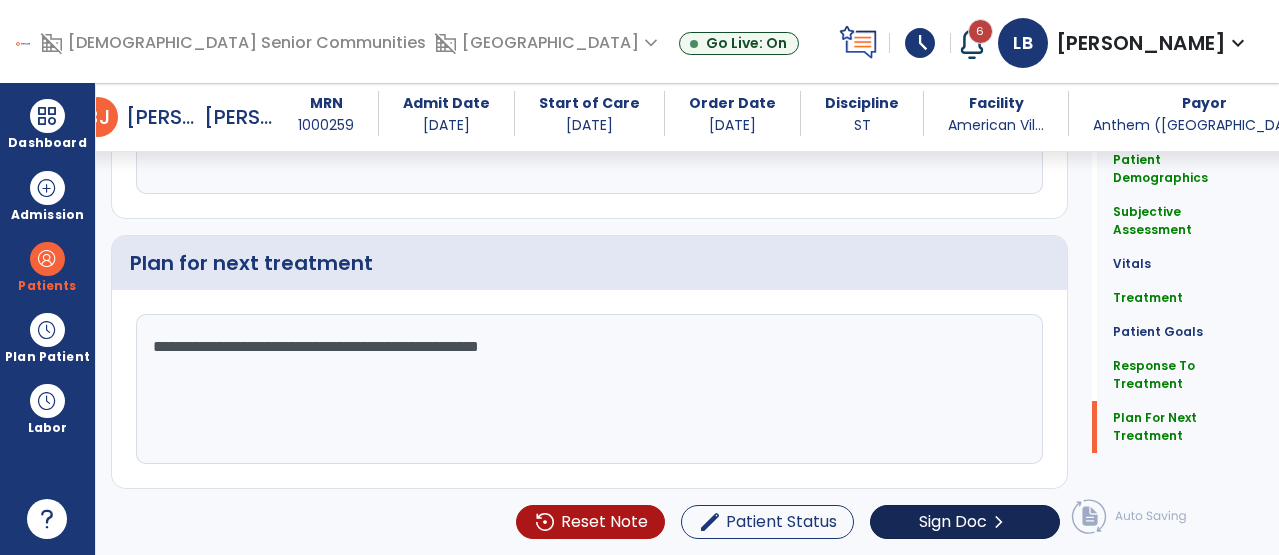 type on "**********" 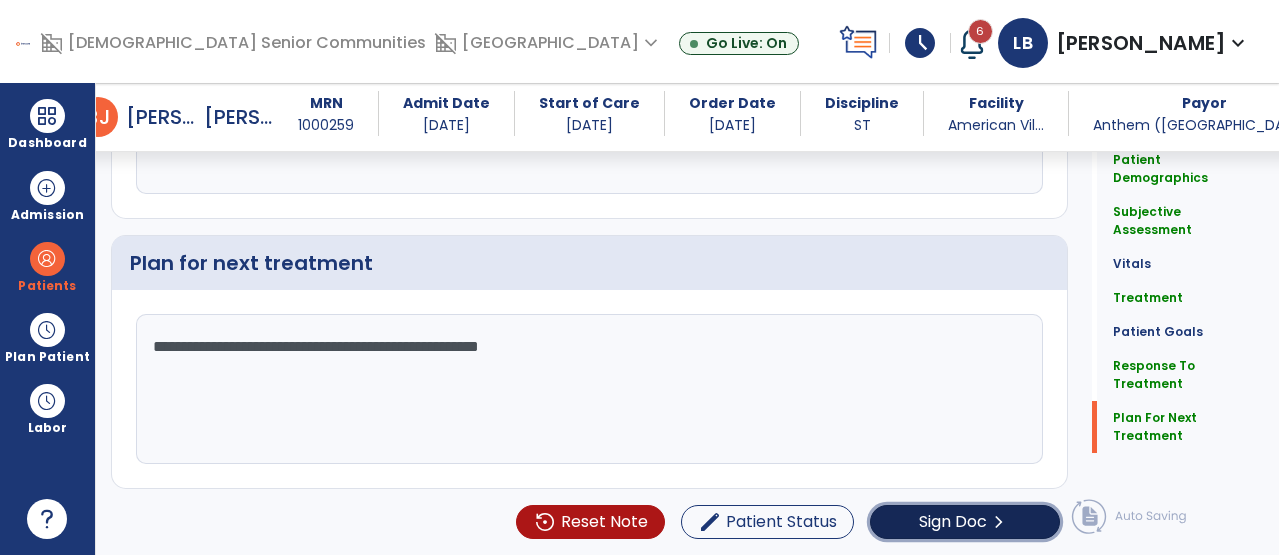 click on "Sign Doc" 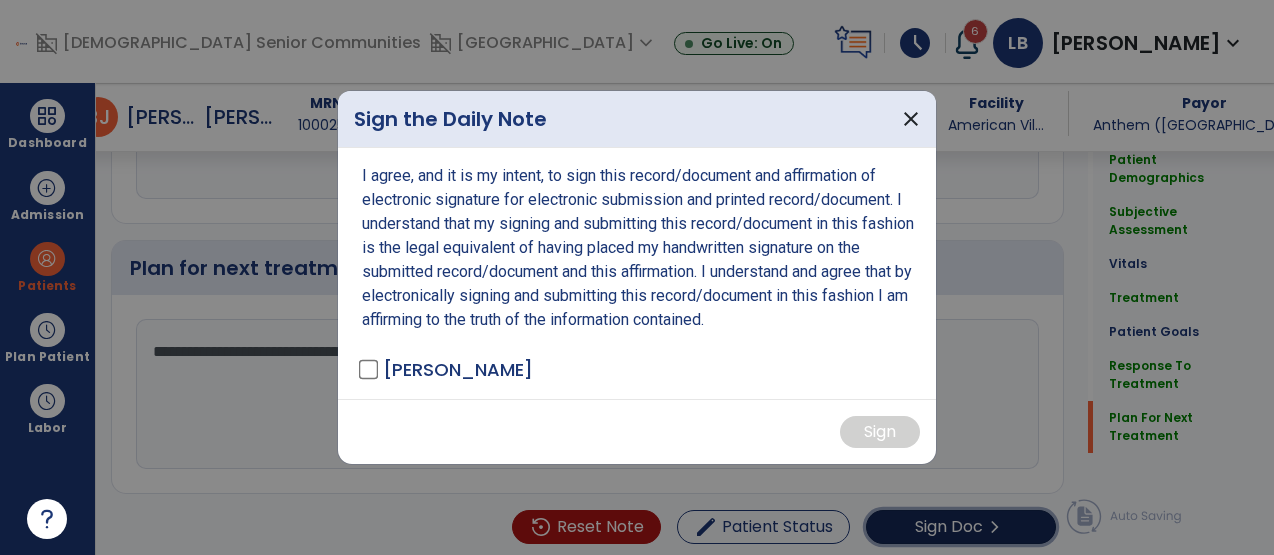 scroll, scrollTop: 3527, scrollLeft: 0, axis: vertical 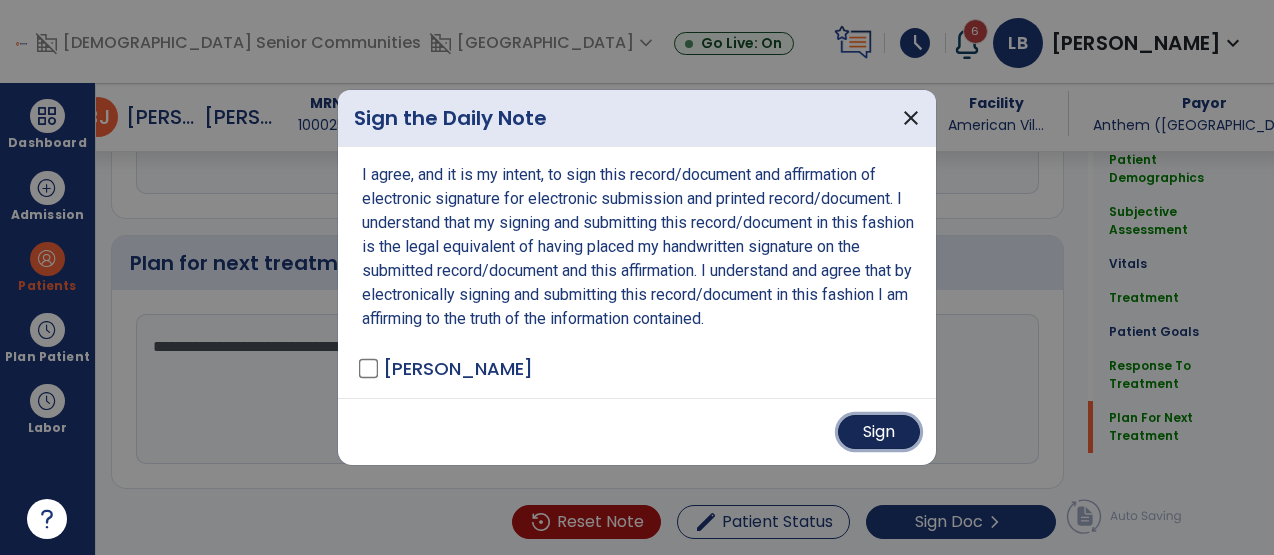 click on "Sign" at bounding box center [879, 432] 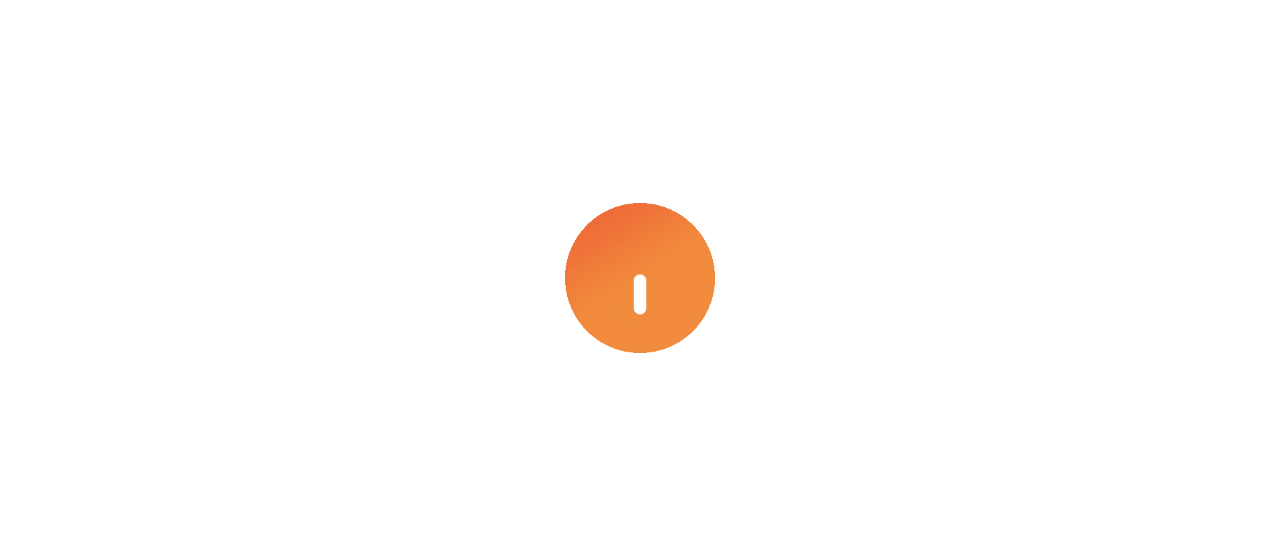 scroll, scrollTop: 0, scrollLeft: 0, axis: both 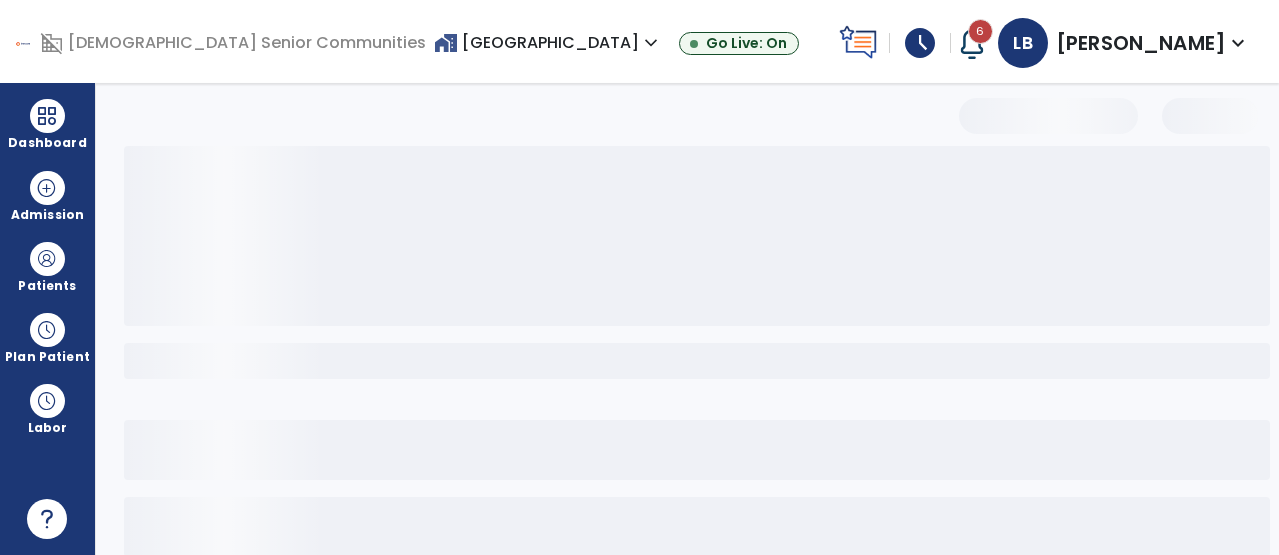select on "*" 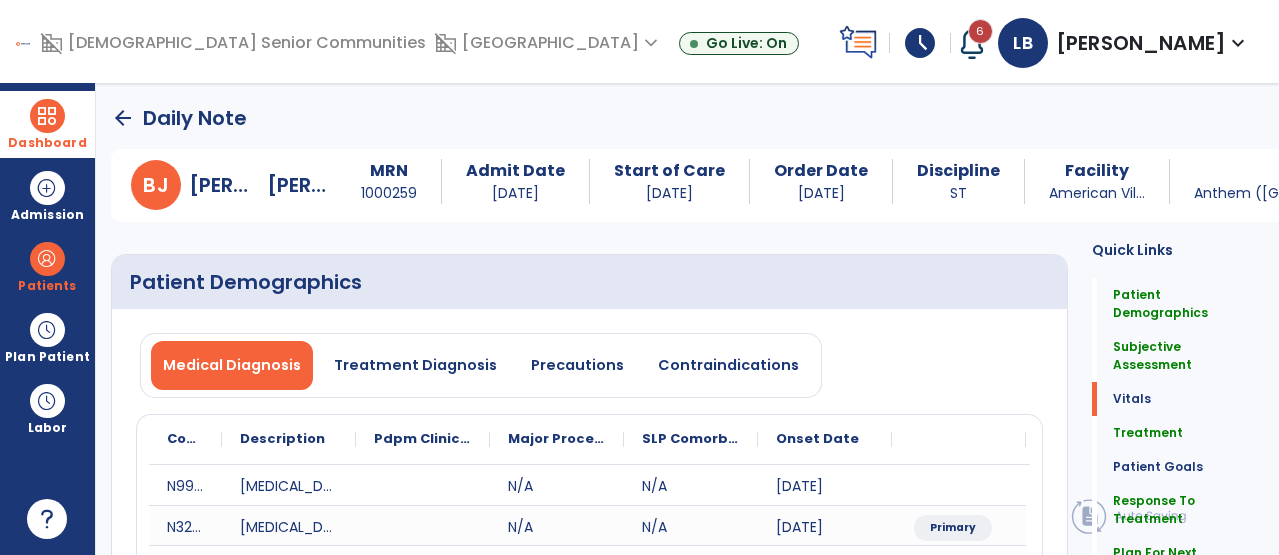 scroll, scrollTop: 0, scrollLeft: 0, axis: both 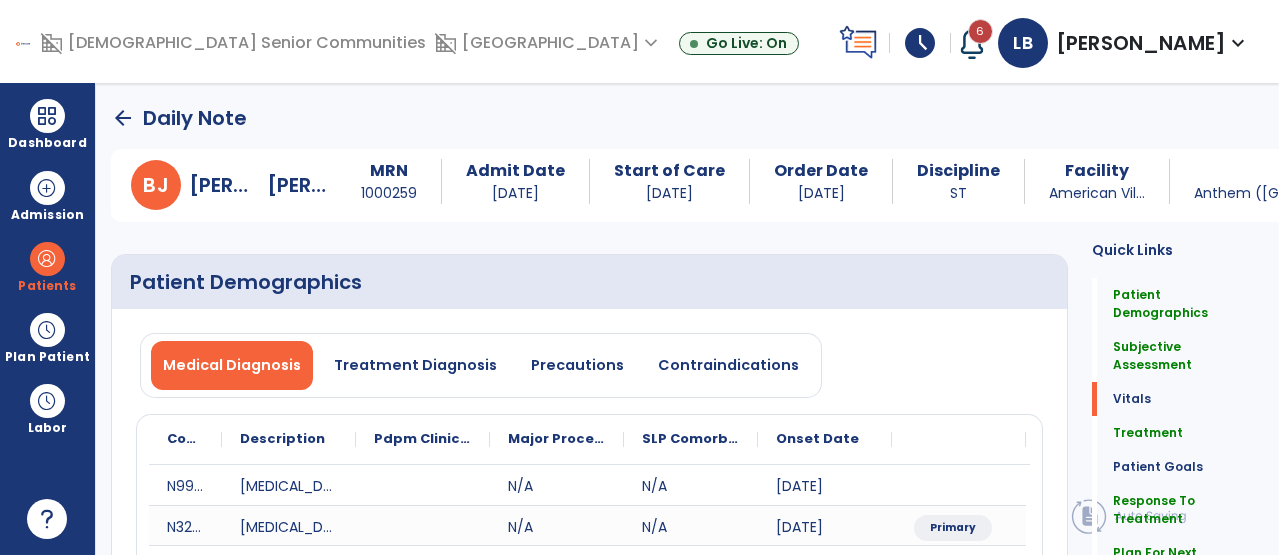 click on "arrow_back" 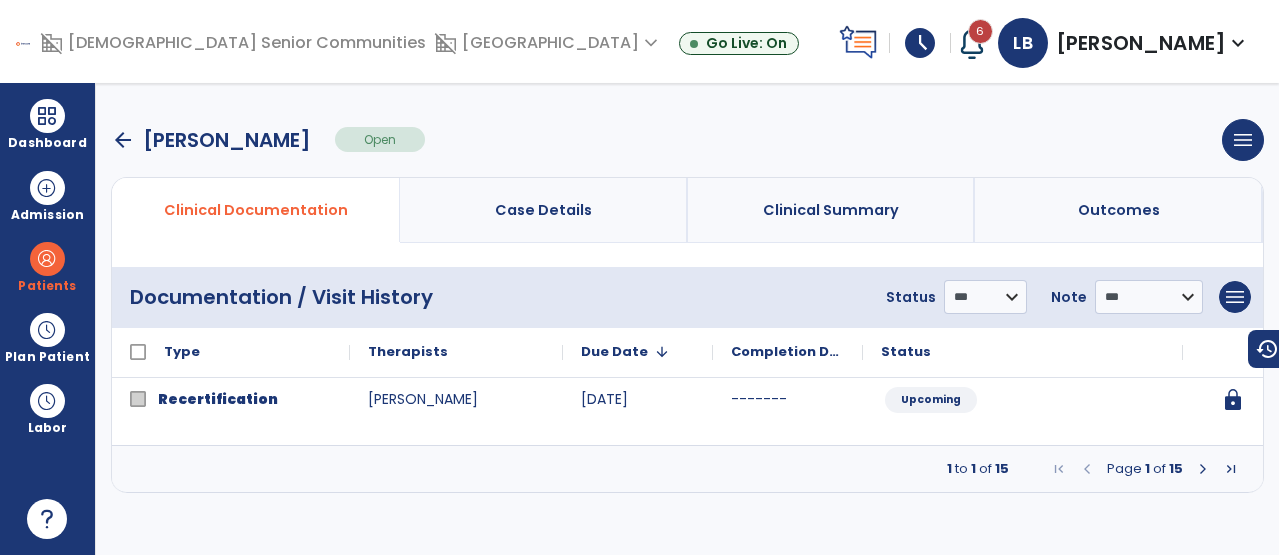 click at bounding box center [1203, 469] 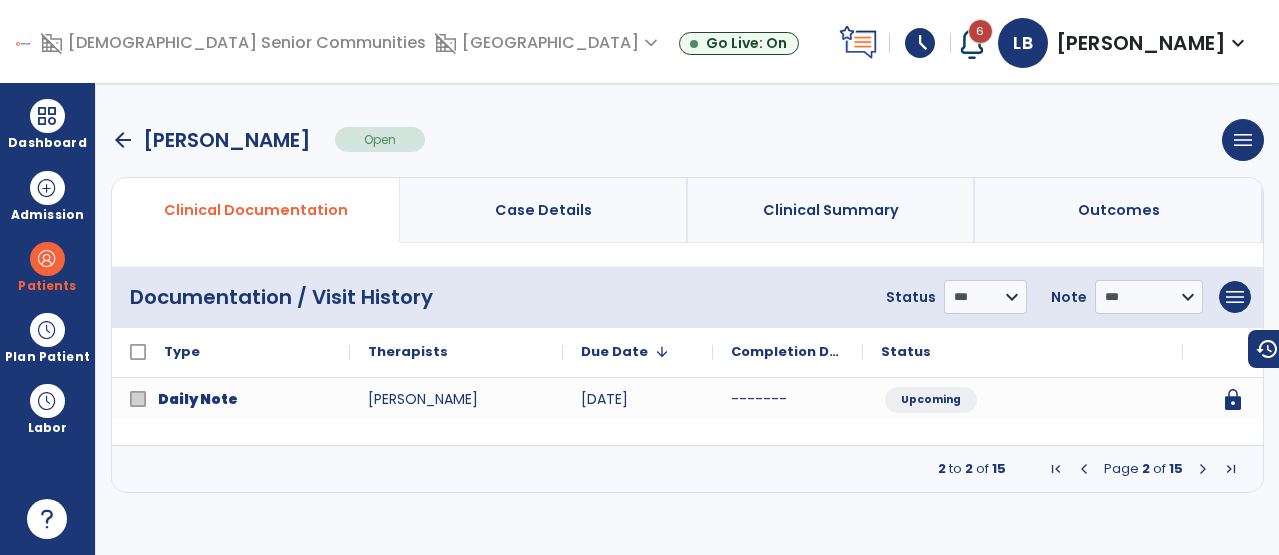 click at bounding box center [1203, 469] 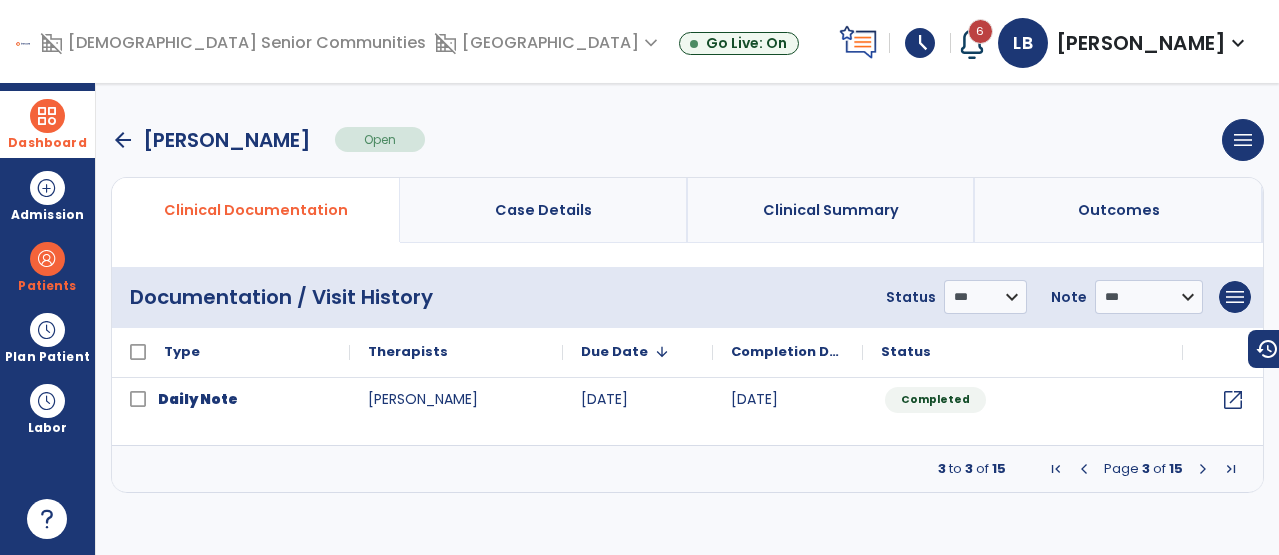 click on "Dashboard" at bounding box center (47, 124) 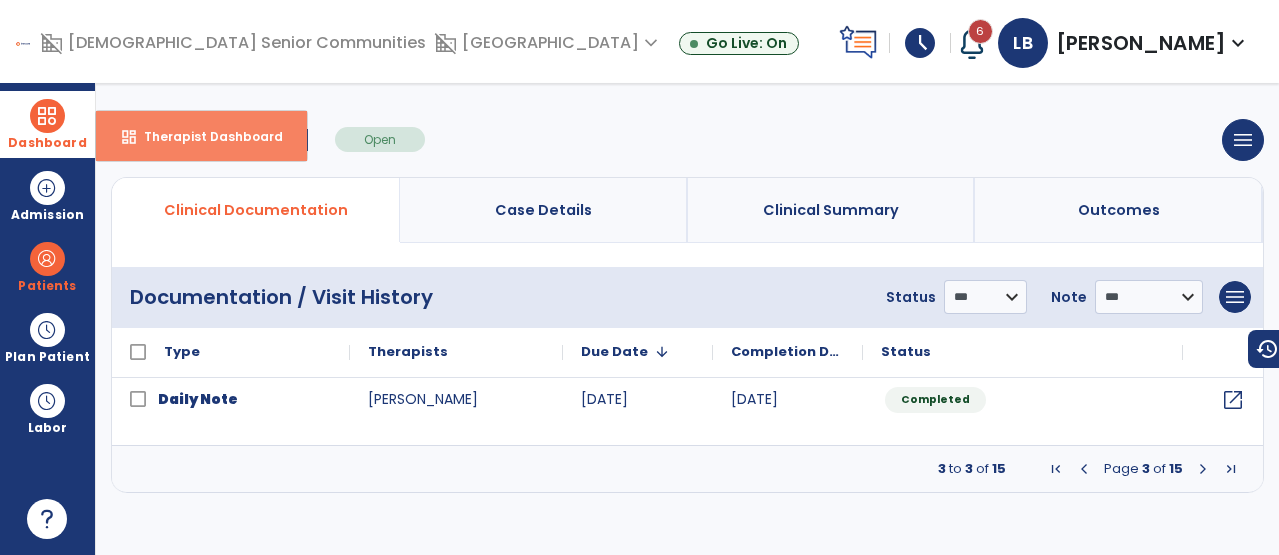 click on "dashboard" at bounding box center (129, 137) 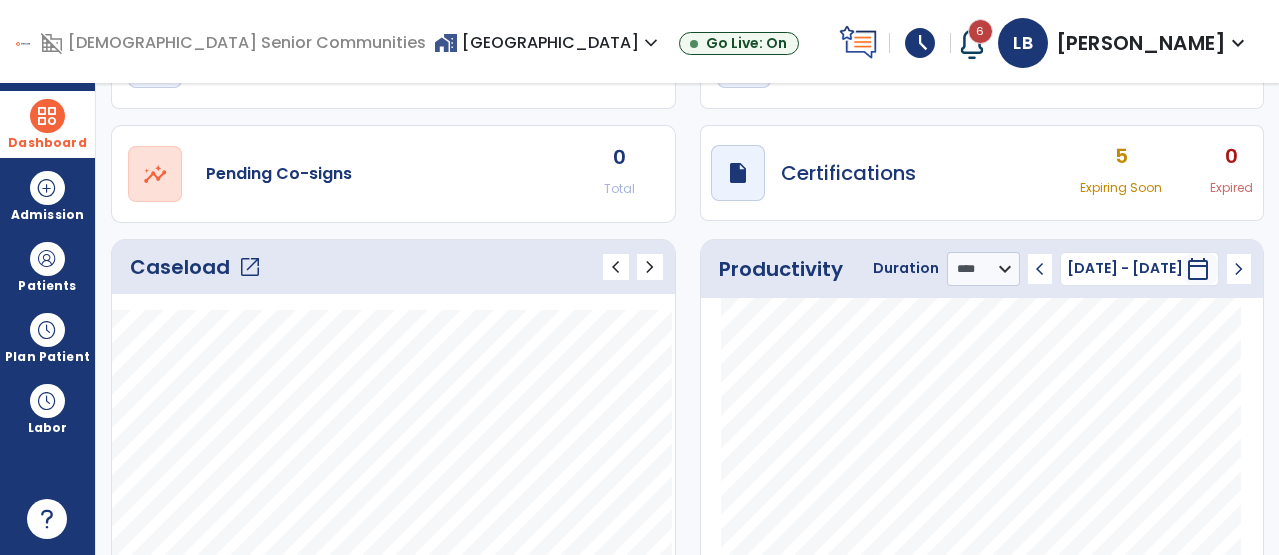 click on "open_in_new" 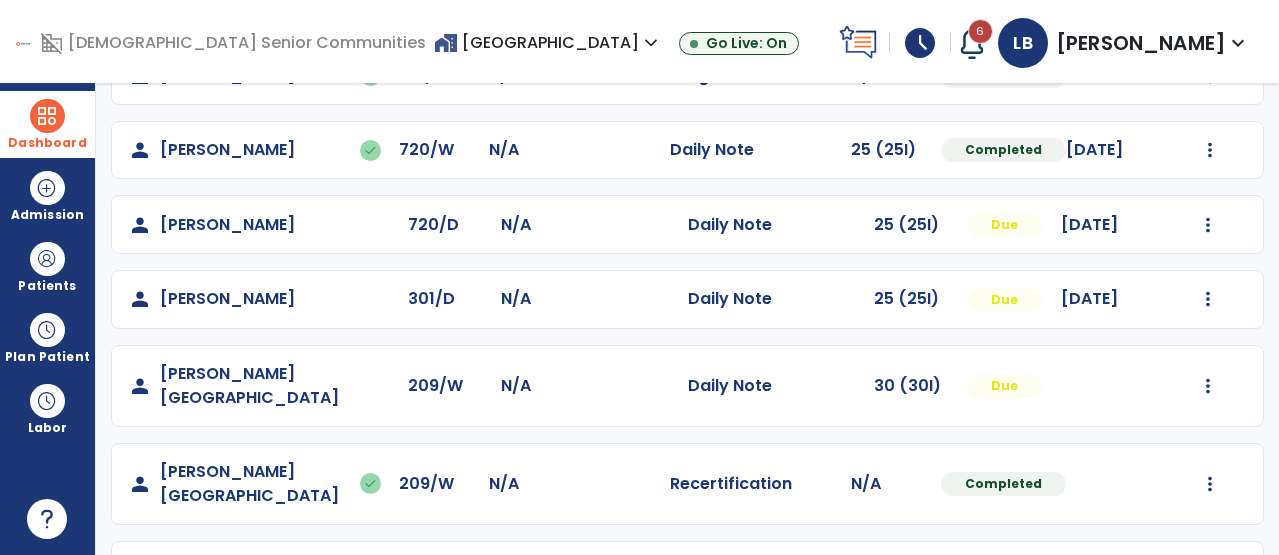 scroll, scrollTop: 460, scrollLeft: 0, axis: vertical 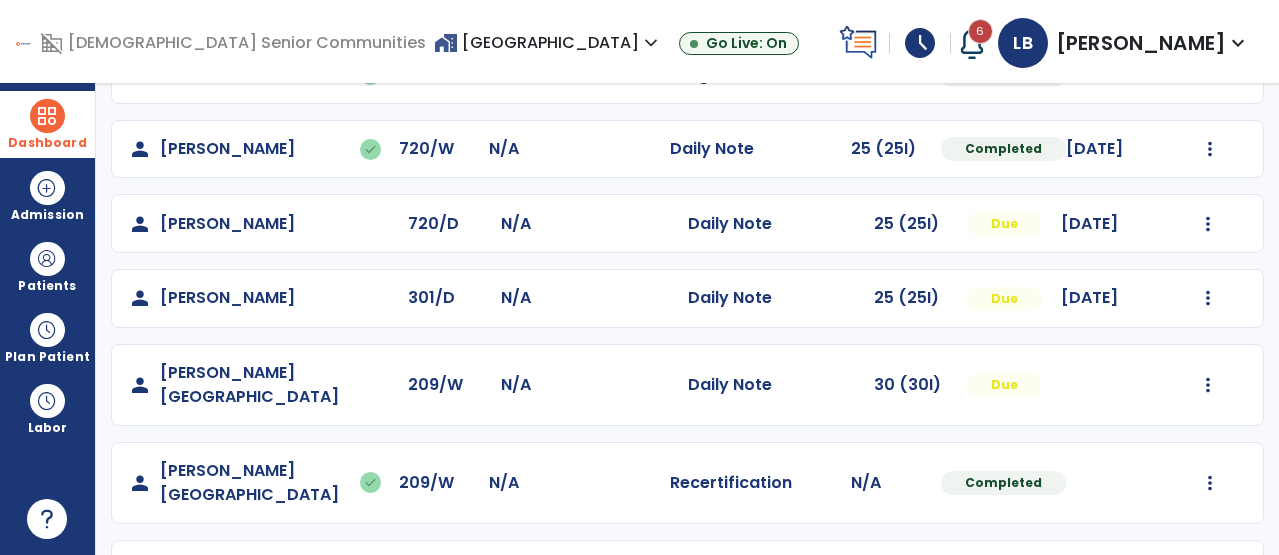 click on "Mark Visit As Complete   Reset Note   Open Document   G + C Mins" 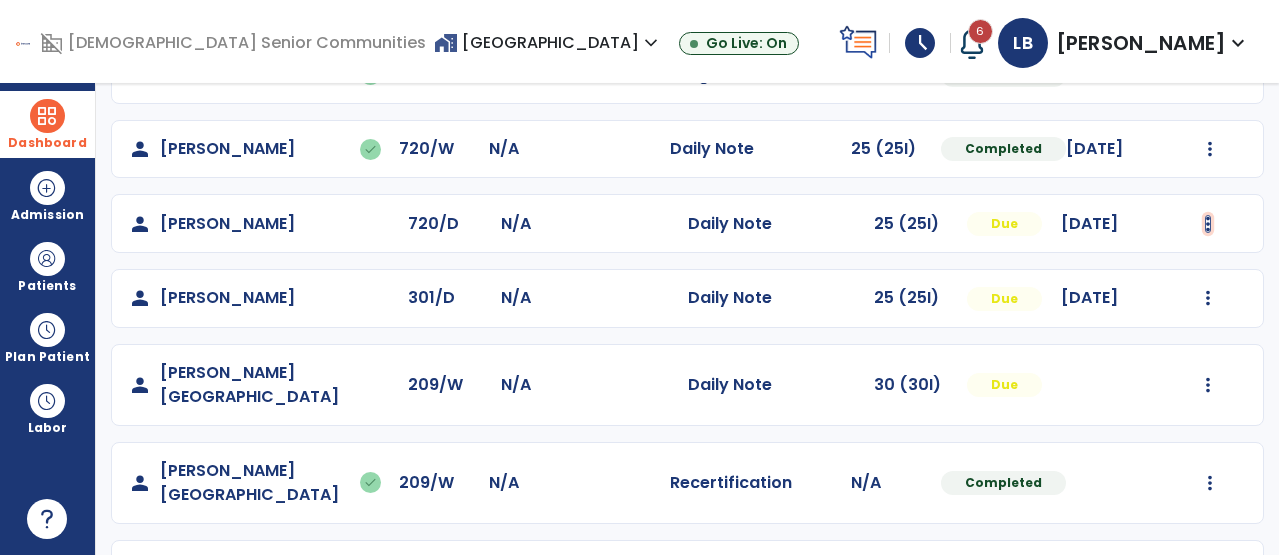 click at bounding box center [1210, 0] 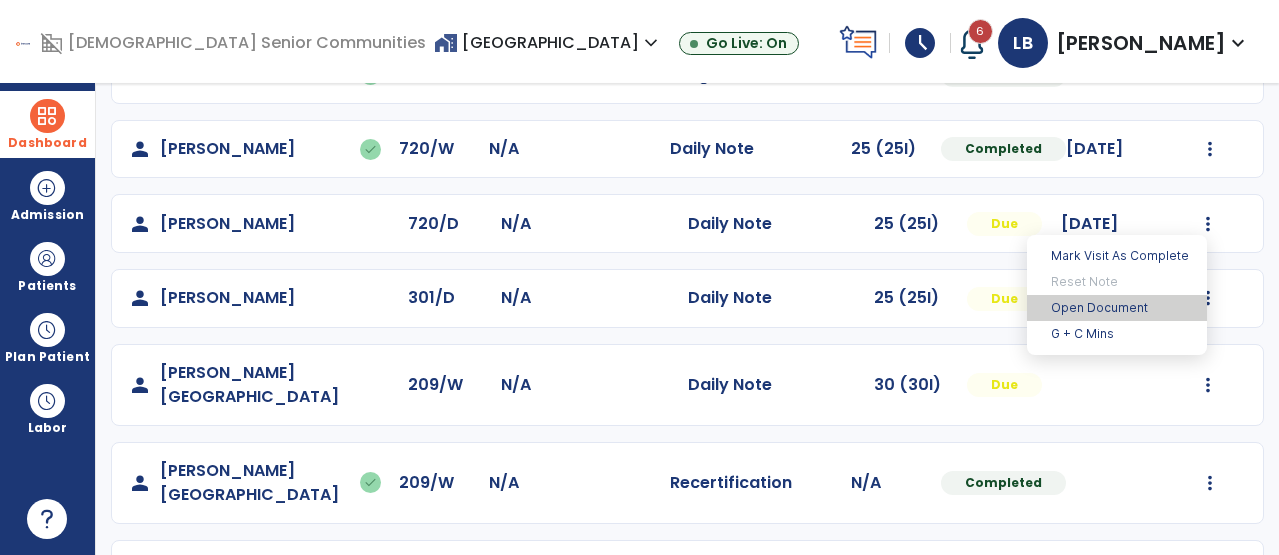 click on "Open Document" at bounding box center (1117, 308) 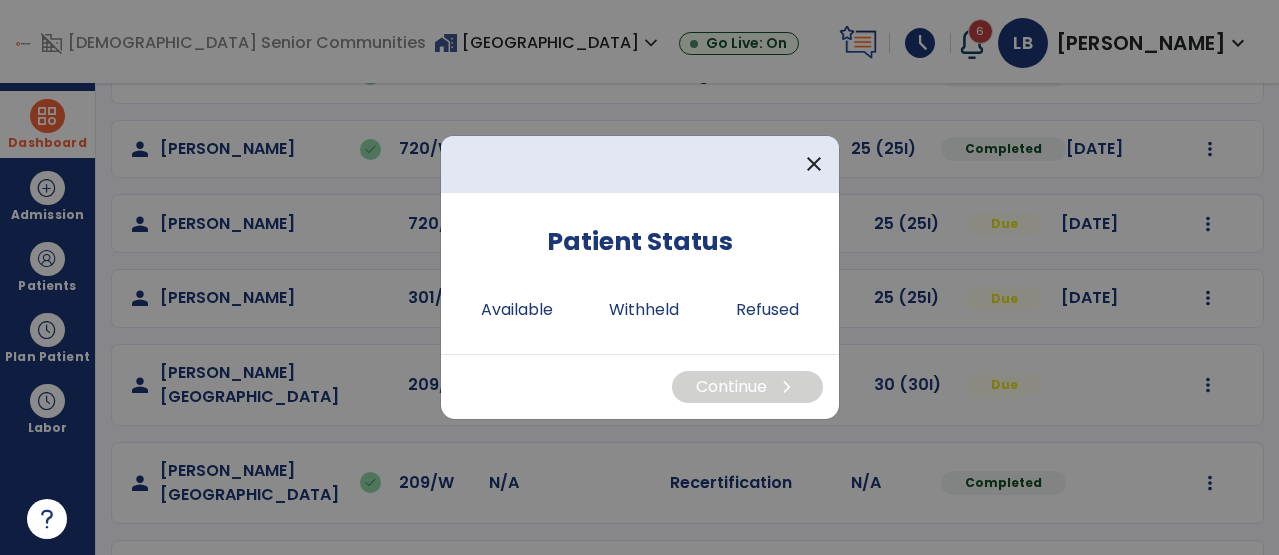 click on "Patient Status  Available   Withheld   Refused" at bounding box center (640, 281) 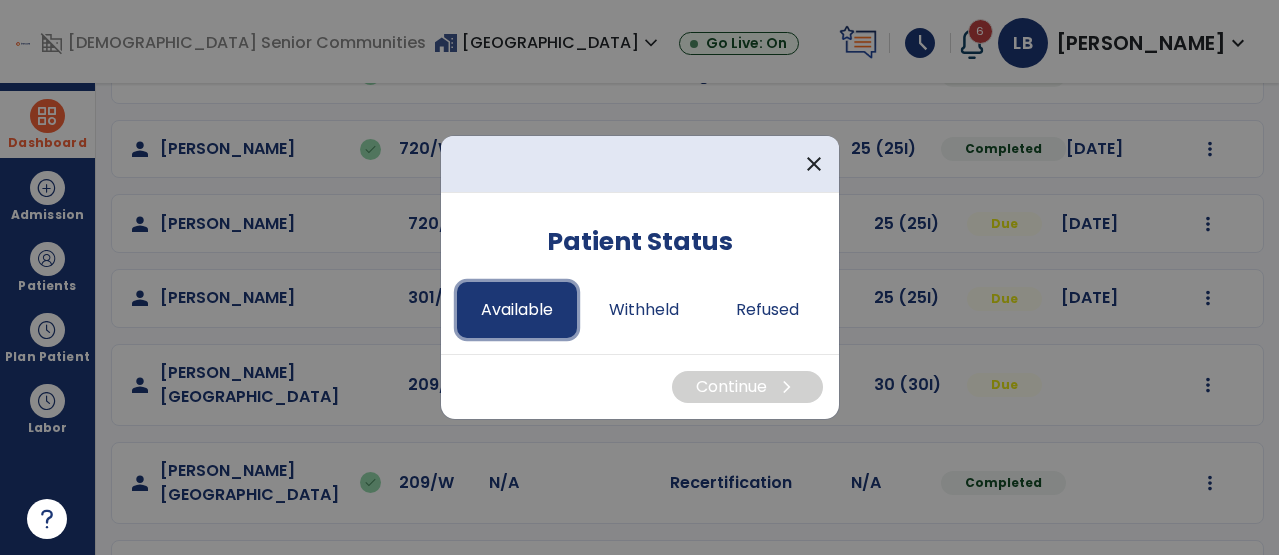 click on "Available" at bounding box center (517, 310) 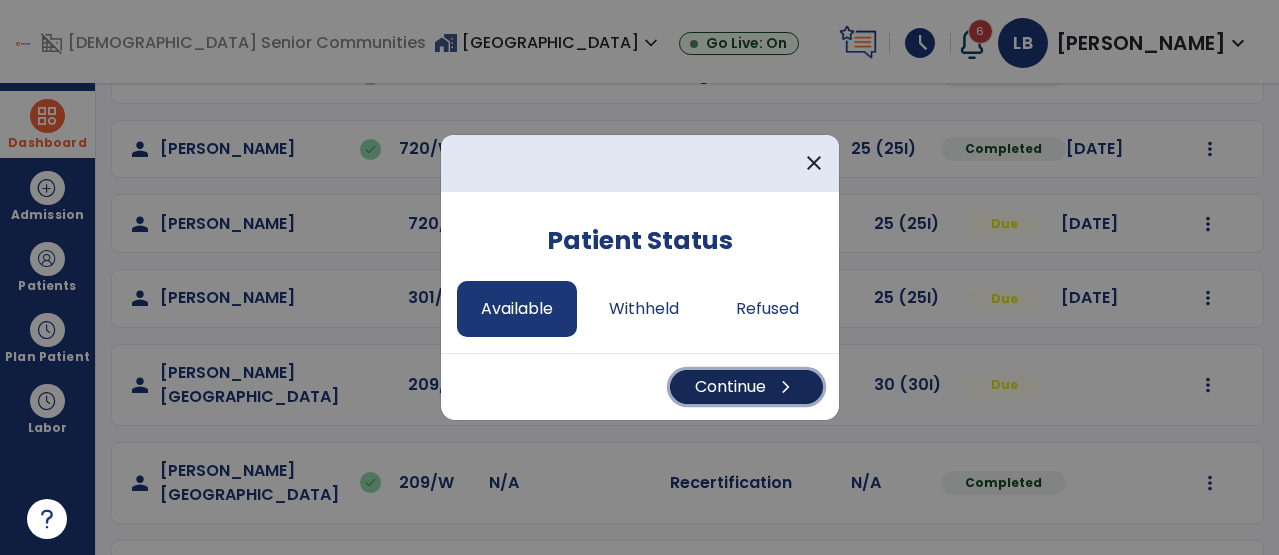 click on "Continue   chevron_right" at bounding box center [746, 387] 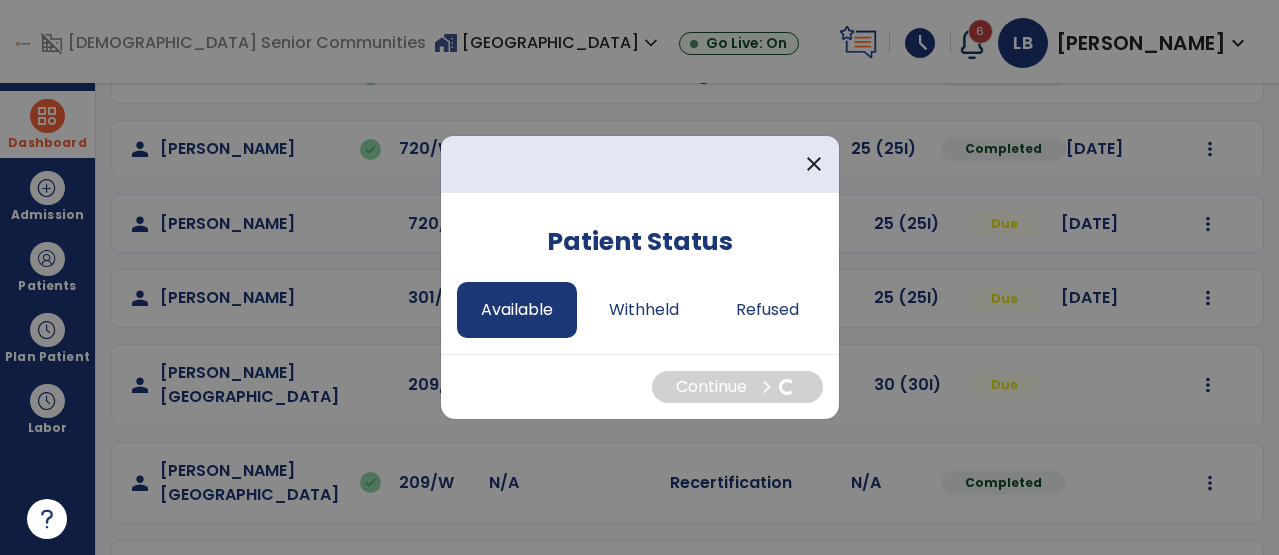 select on "*" 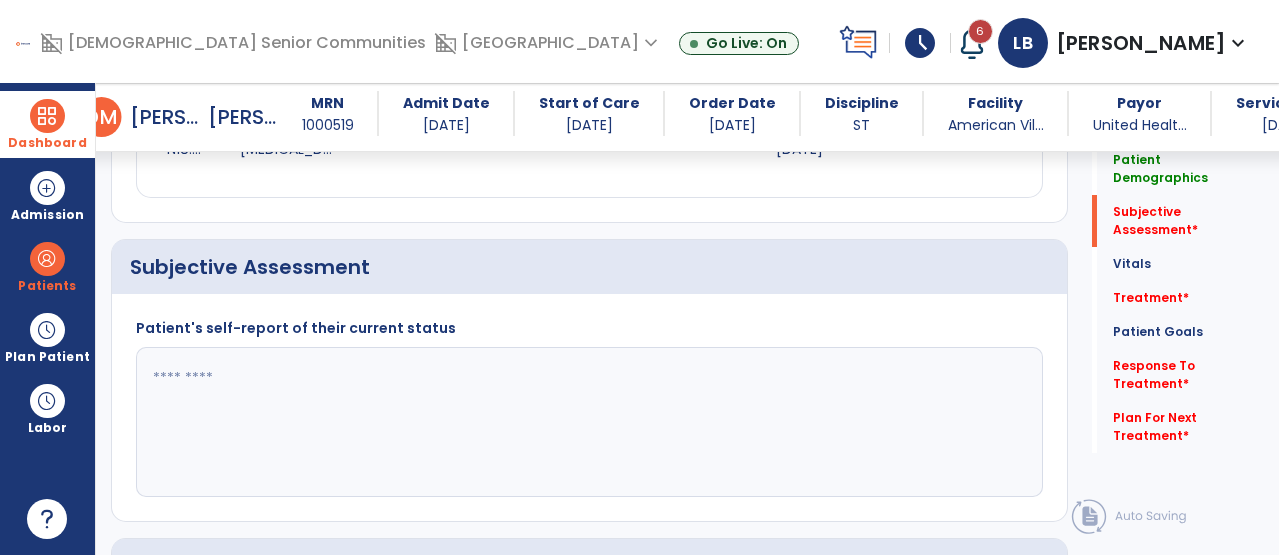 scroll, scrollTop: 413, scrollLeft: 0, axis: vertical 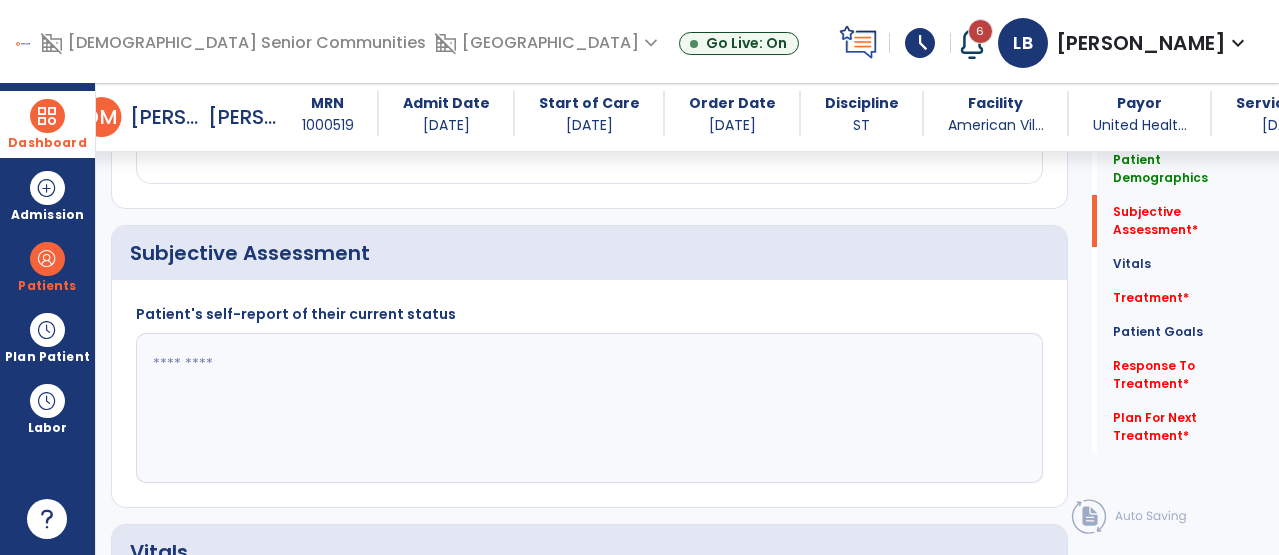 click 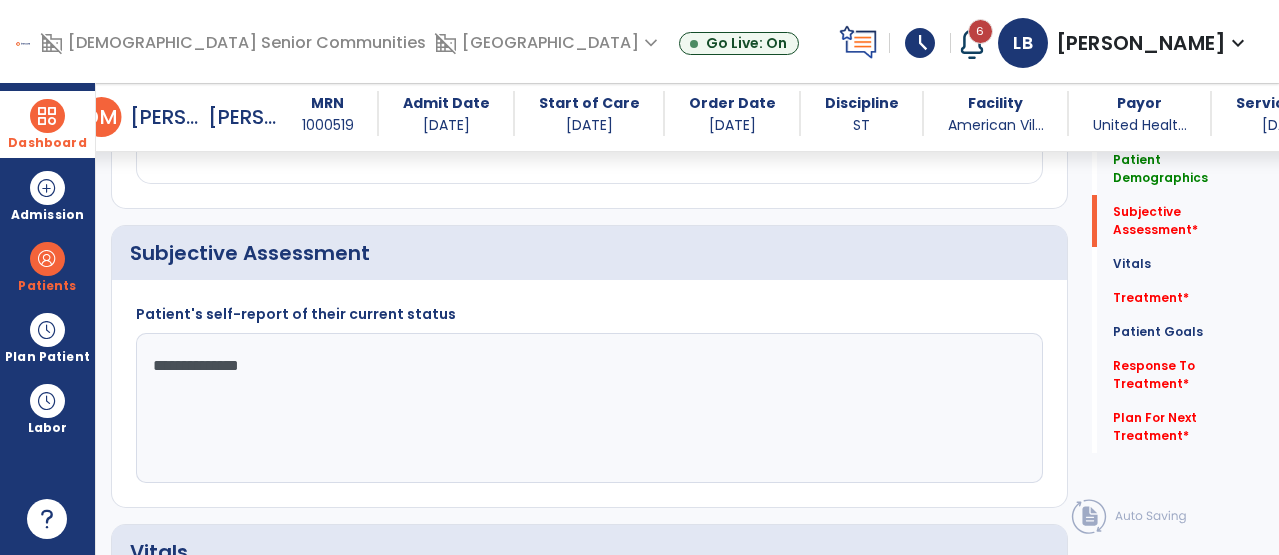 click on "**********" 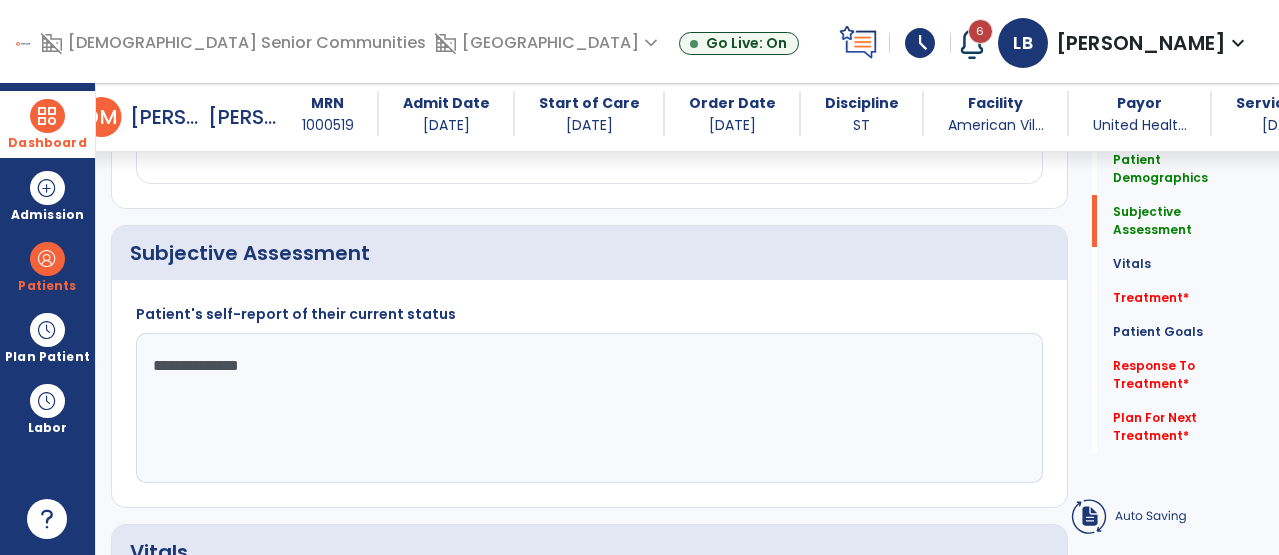 click on "**********" 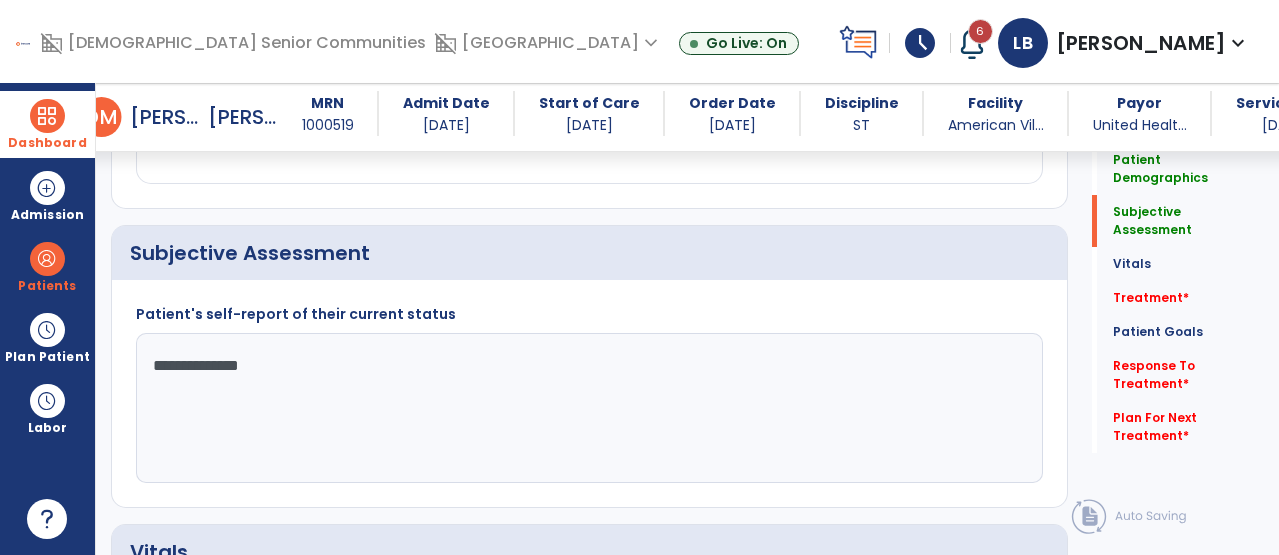 click on "**********" 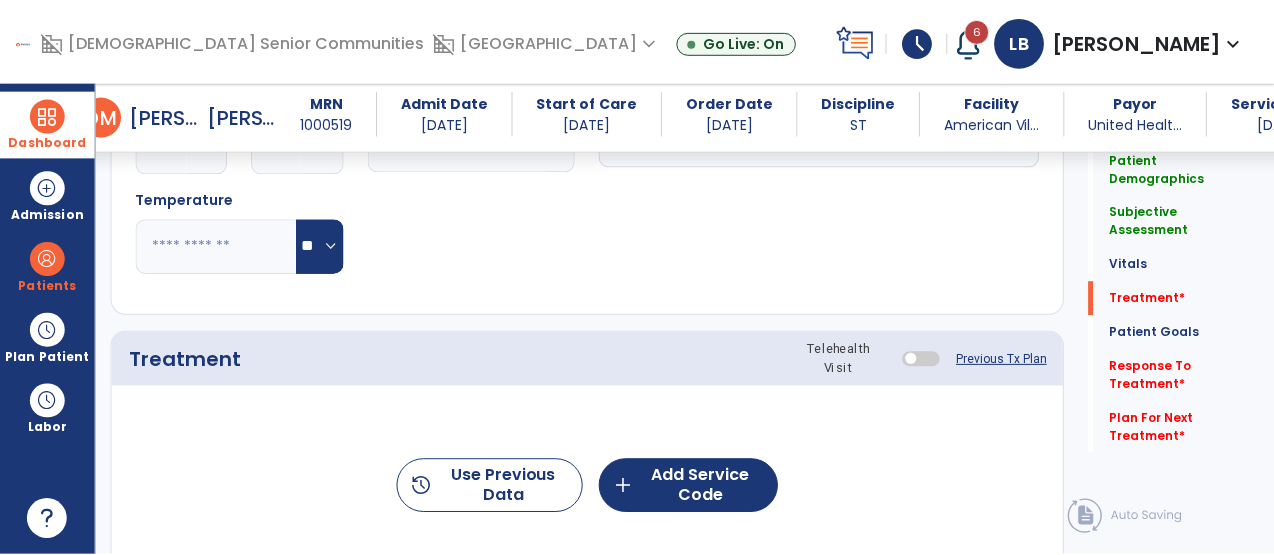 scroll, scrollTop: 1272, scrollLeft: 0, axis: vertical 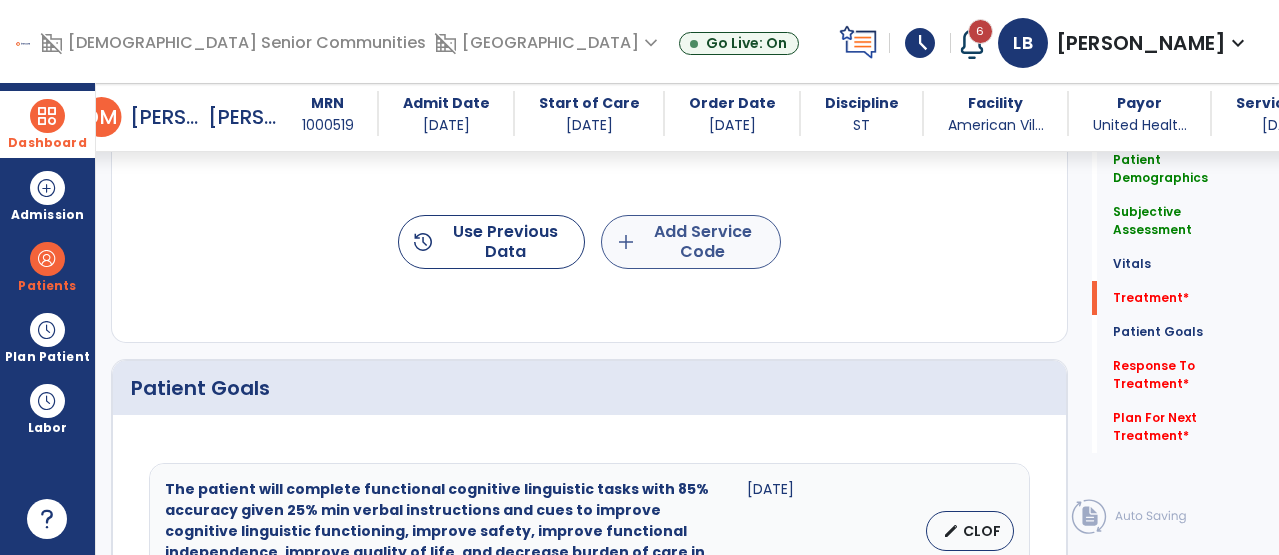 type on "**********" 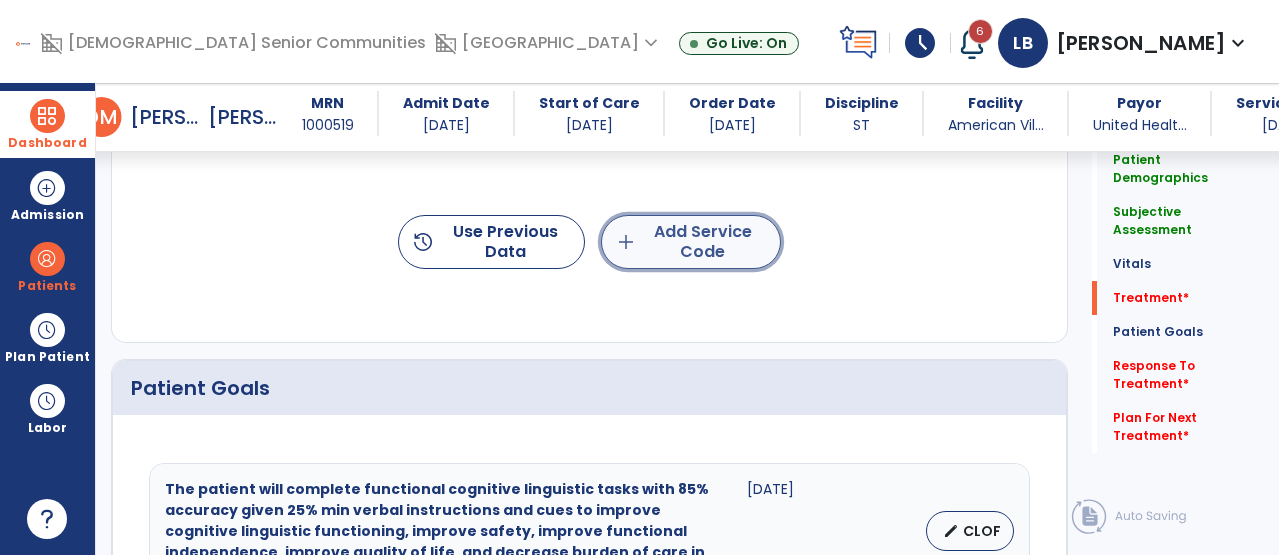 click on "add  Add Service Code" 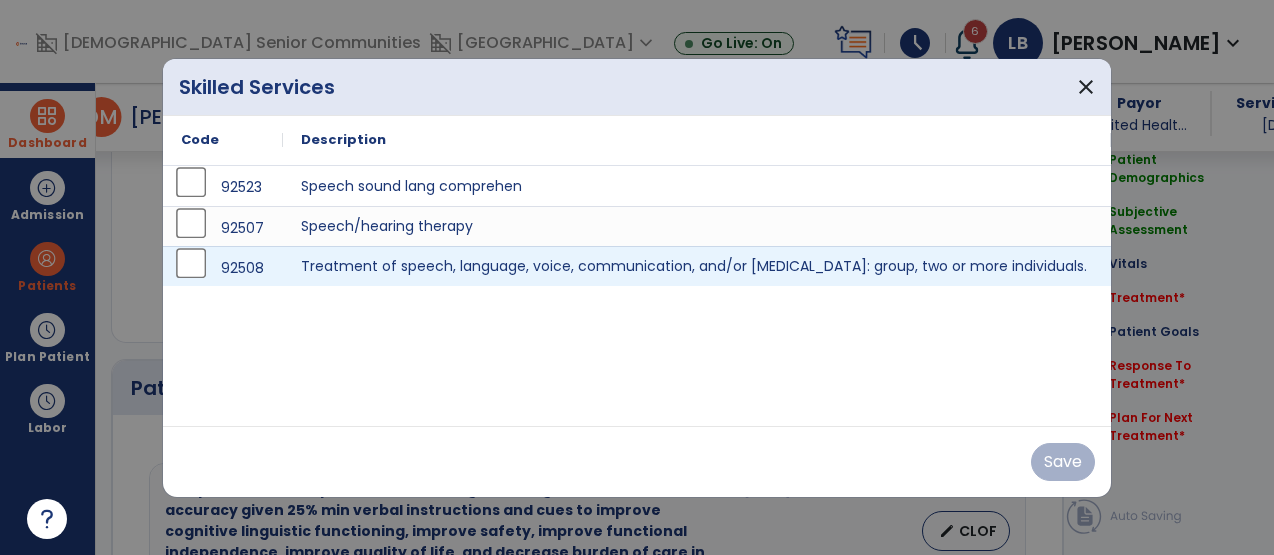 scroll, scrollTop: 1272, scrollLeft: 0, axis: vertical 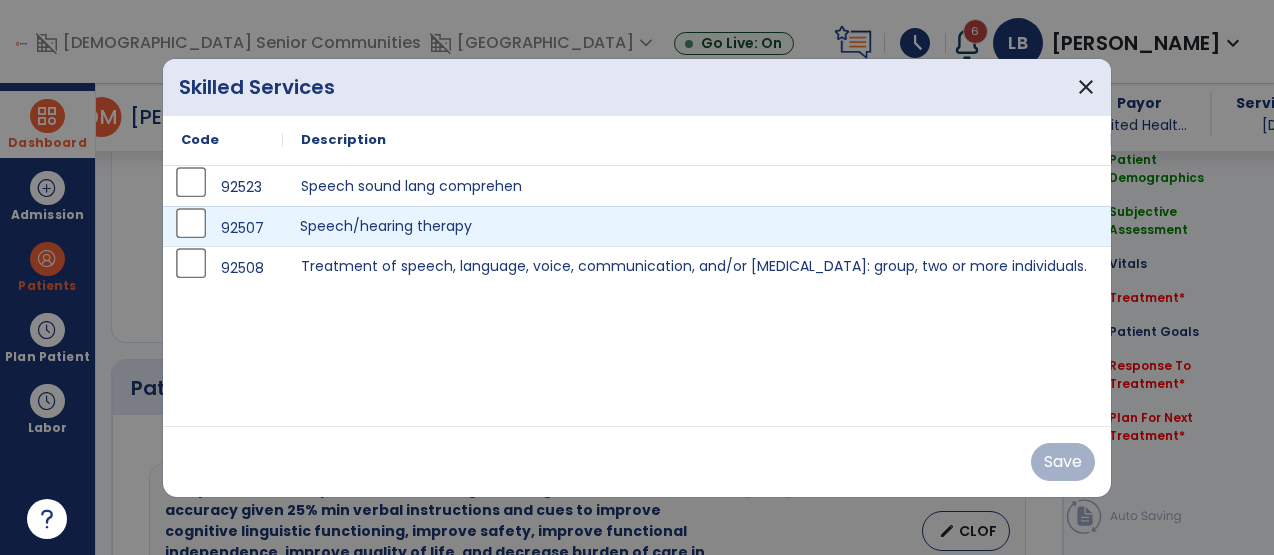 click on "Speech/hearing therapy" at bounding box center [697, 226] 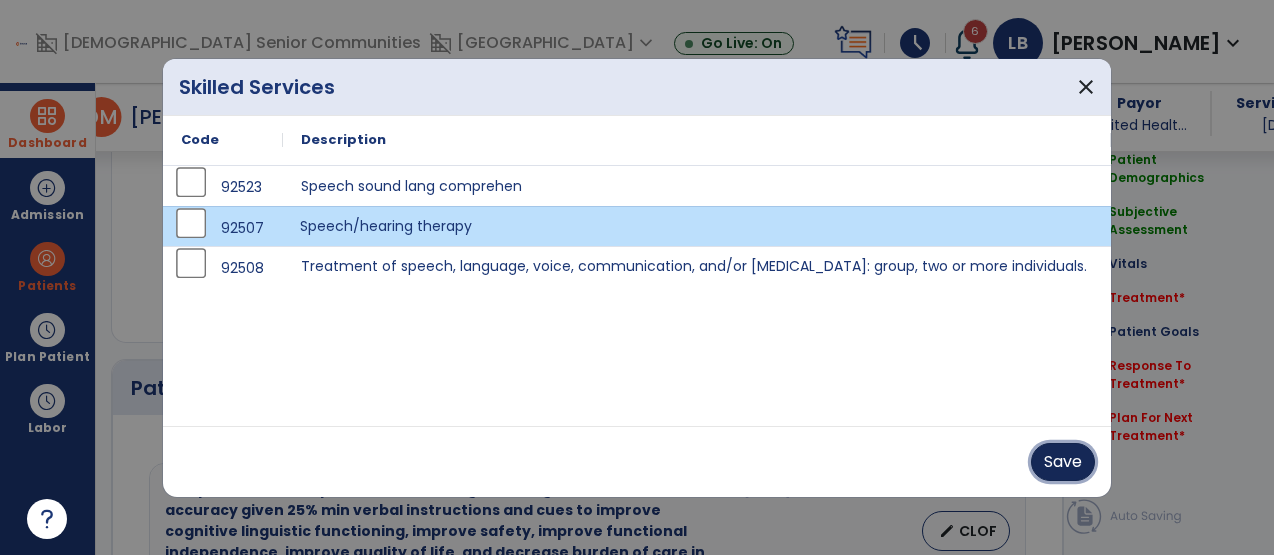 click on "Save" at bounding box center (1063, 462) 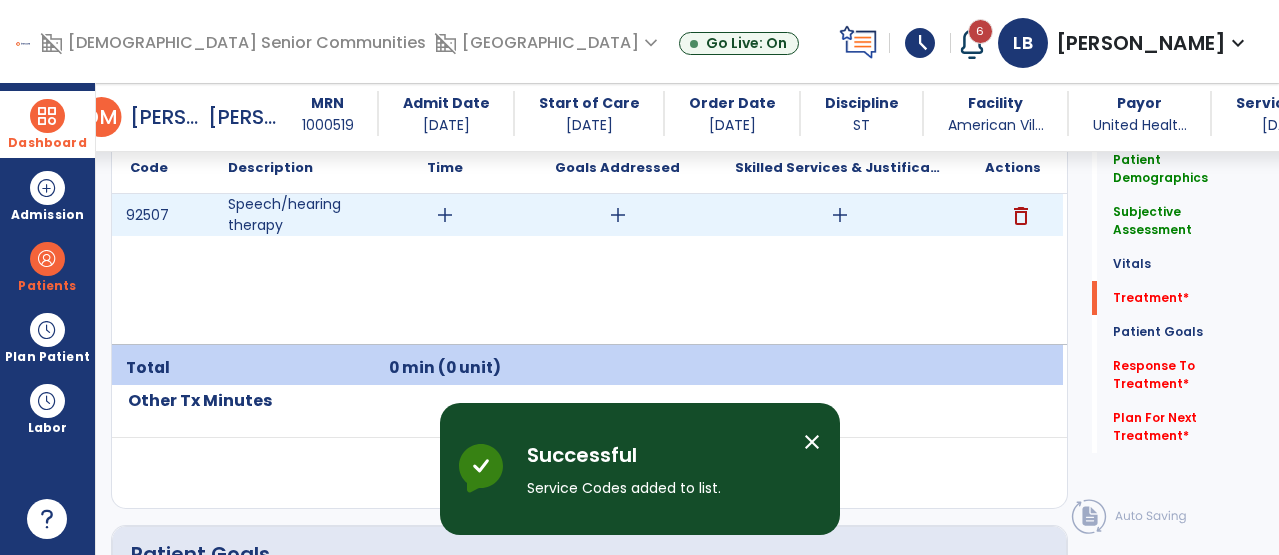 click on "add" at bounding box center [618, 215] 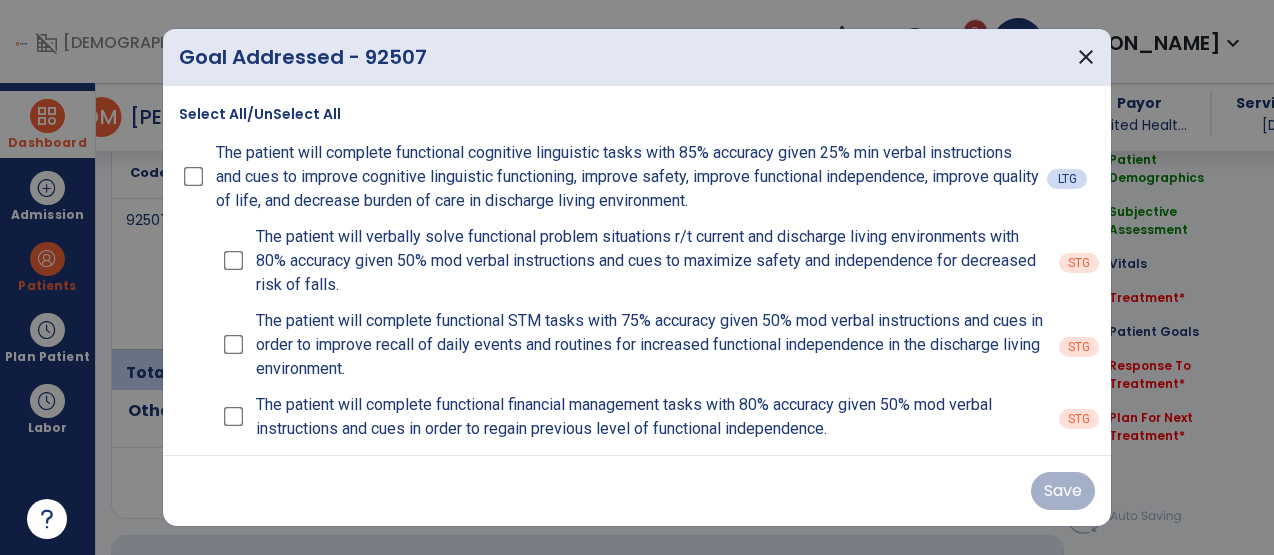 scroll, scrollTop: 1272, scrollLeft: 0, axis: vertical 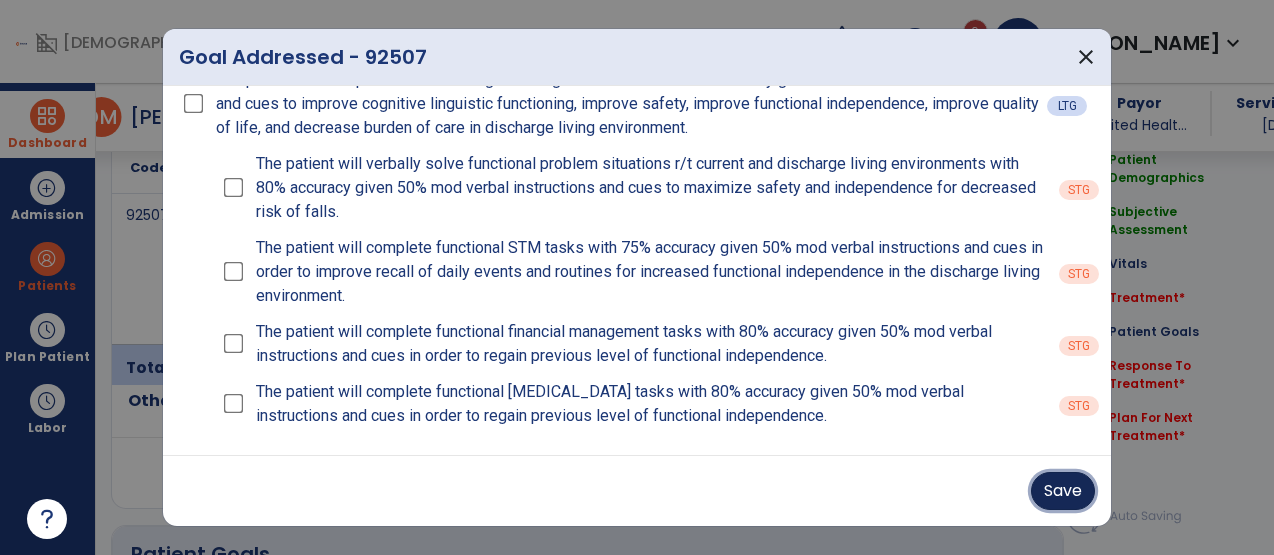 click on "Save" at bounding box center [1063, 491] 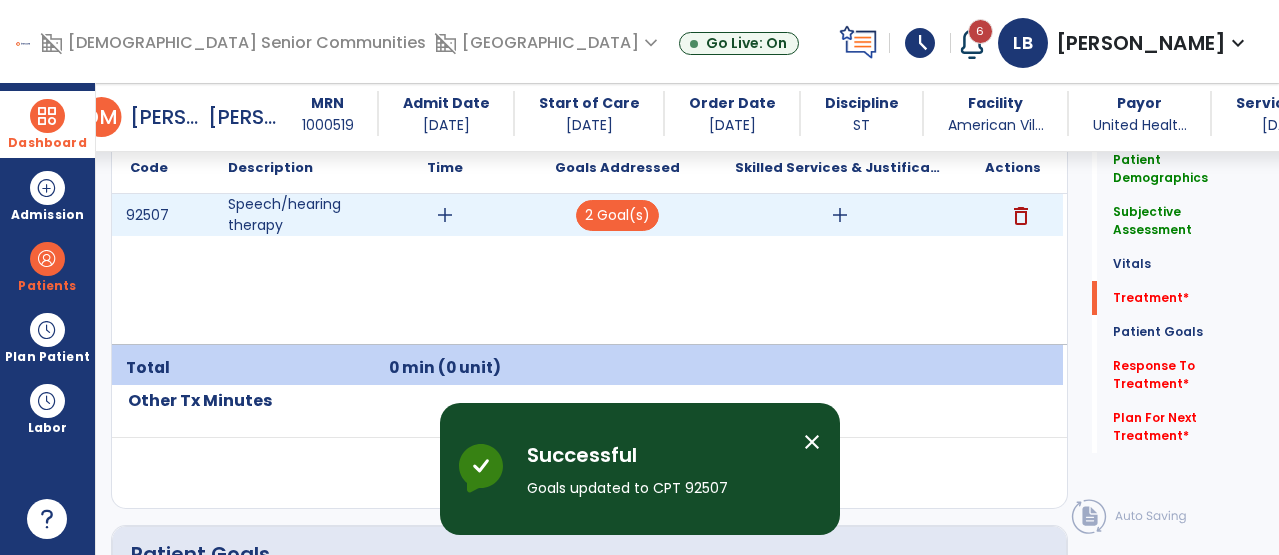 click on "add" at bounding box center [840, 215] 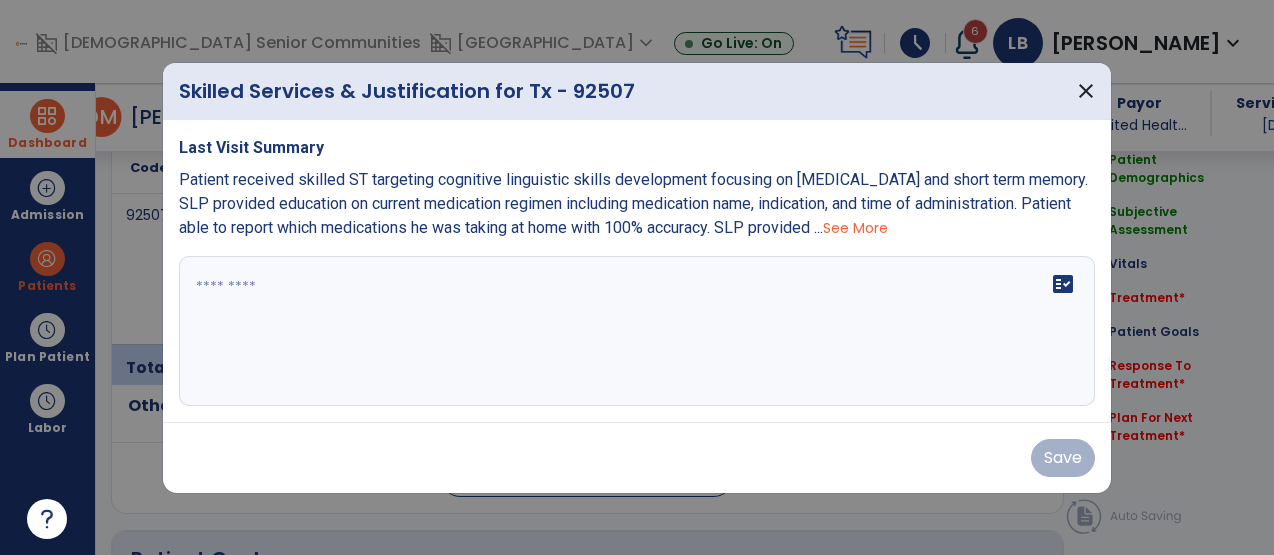 scroll, scrollTop: 1272, scrollLeft: 0, axis: vertical 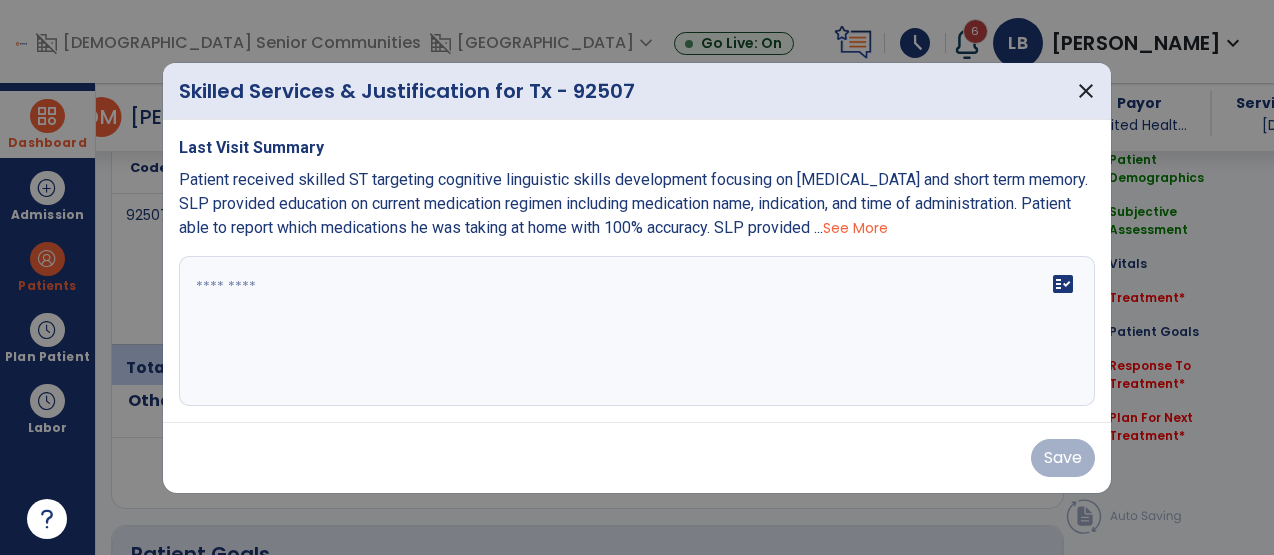 click on "fact_check" at bounding box center [637, 331] 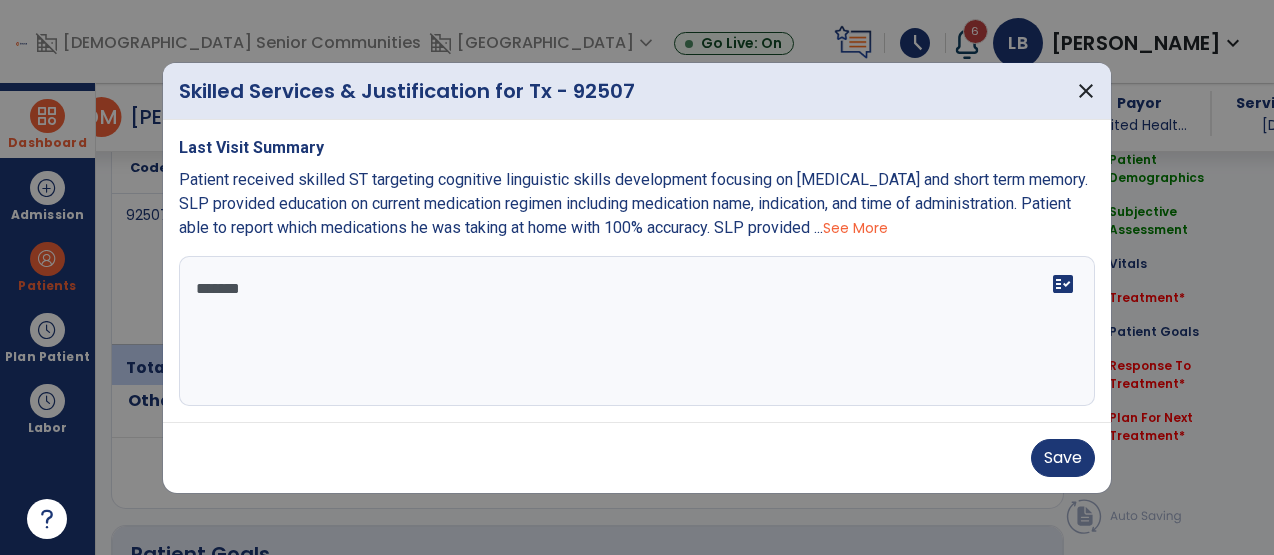 type on "*******" 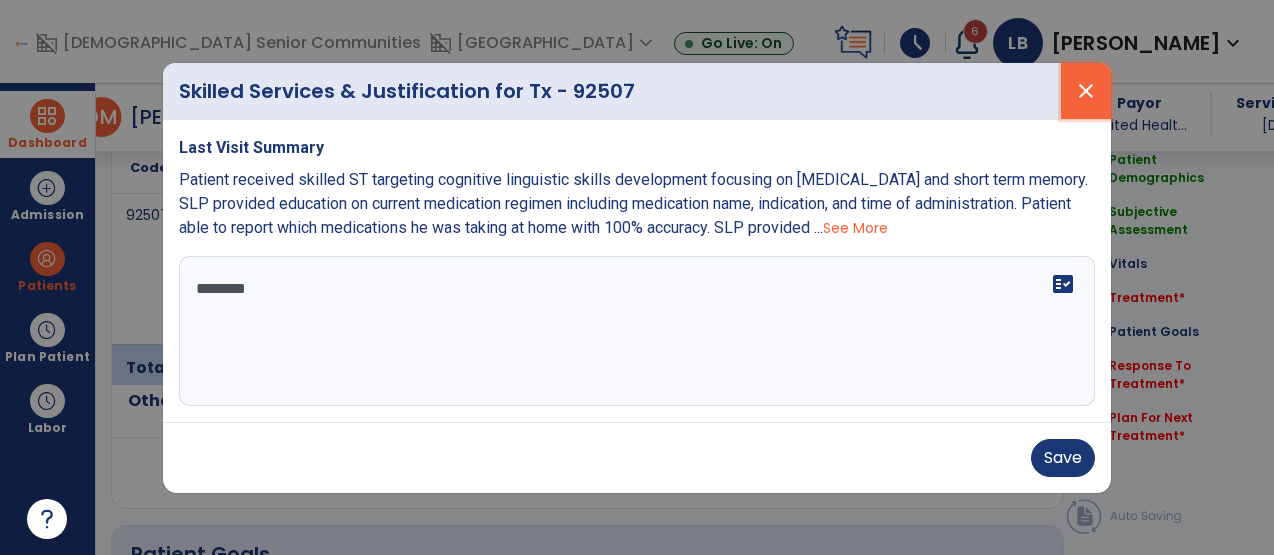 click on "close" at bounding box center (1086, 91) 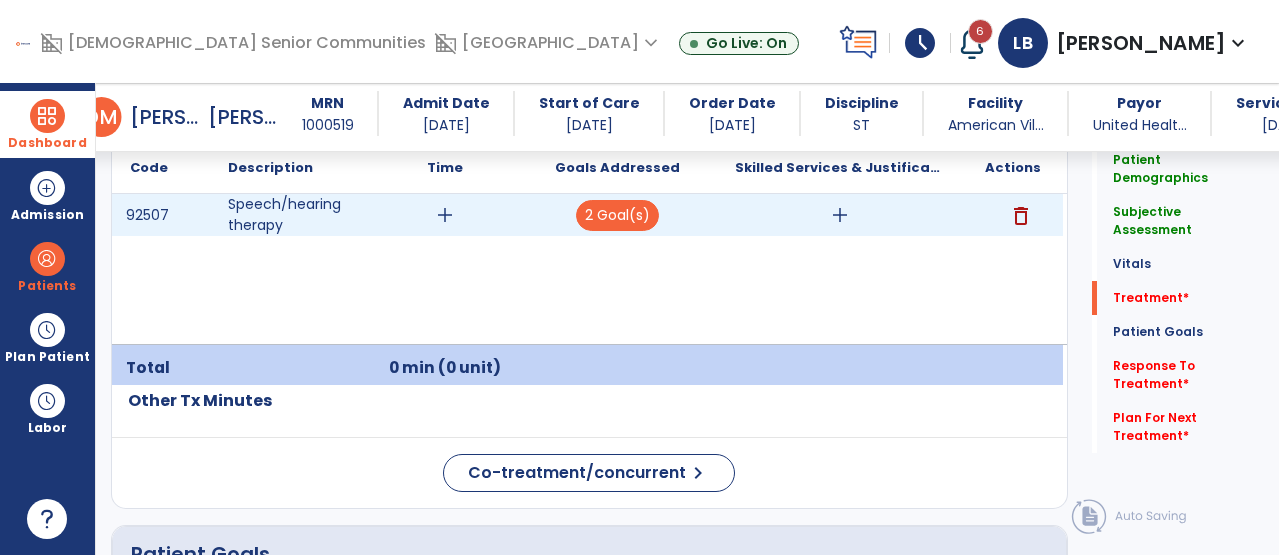 click on "add" at bounding box center [840, 215] 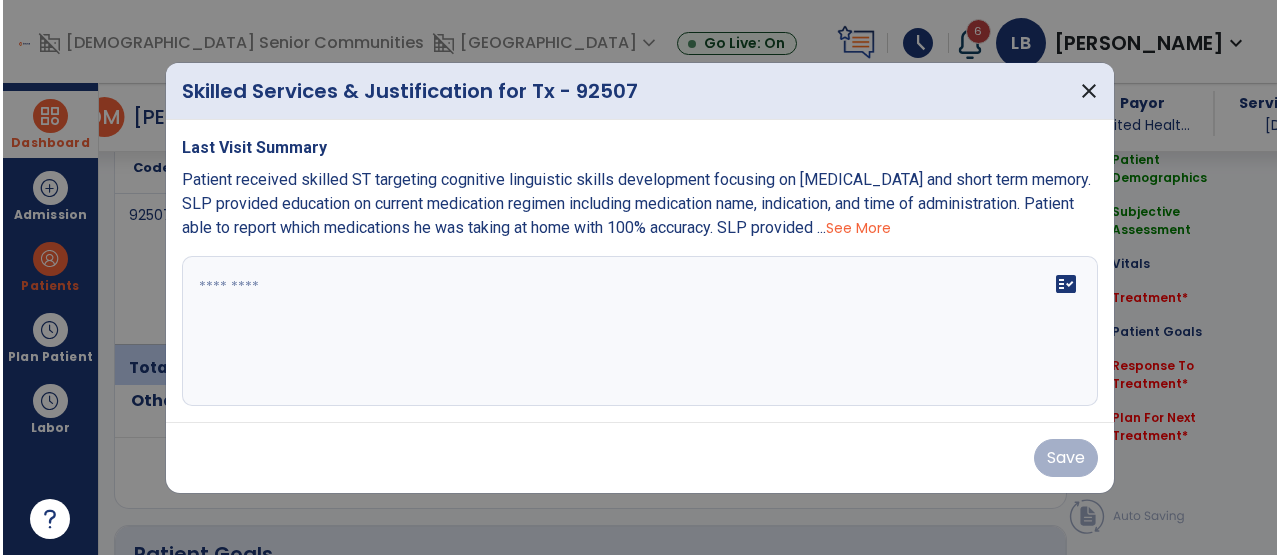 scroll, scrollTop: 1272, scrollLeft: 0, axis: vertical 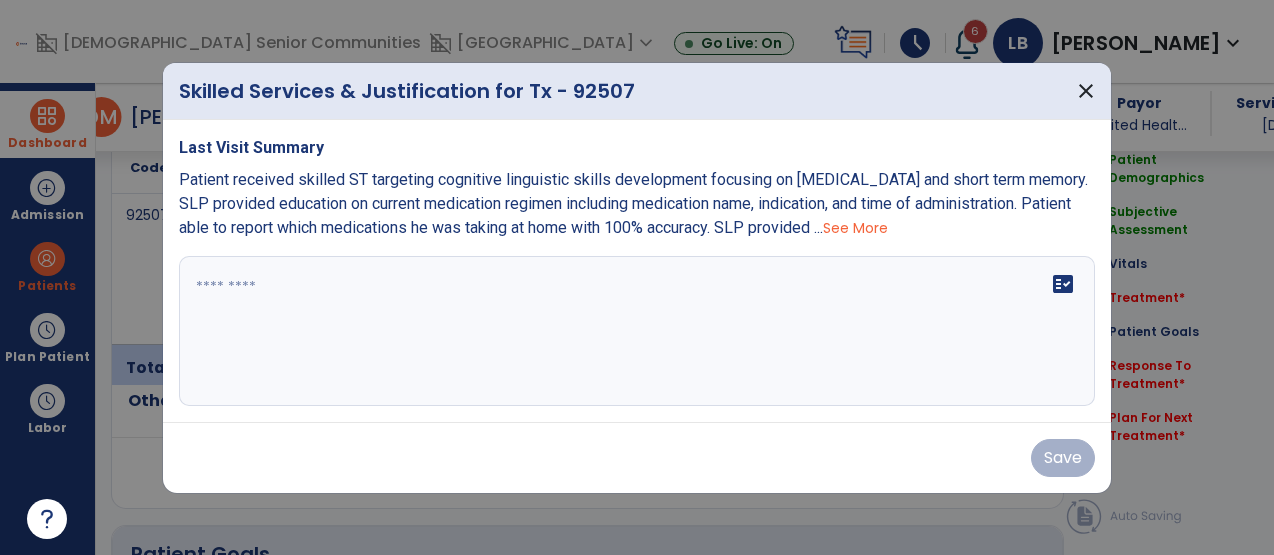 click on "fact_check" at bounding box center [637, 331] 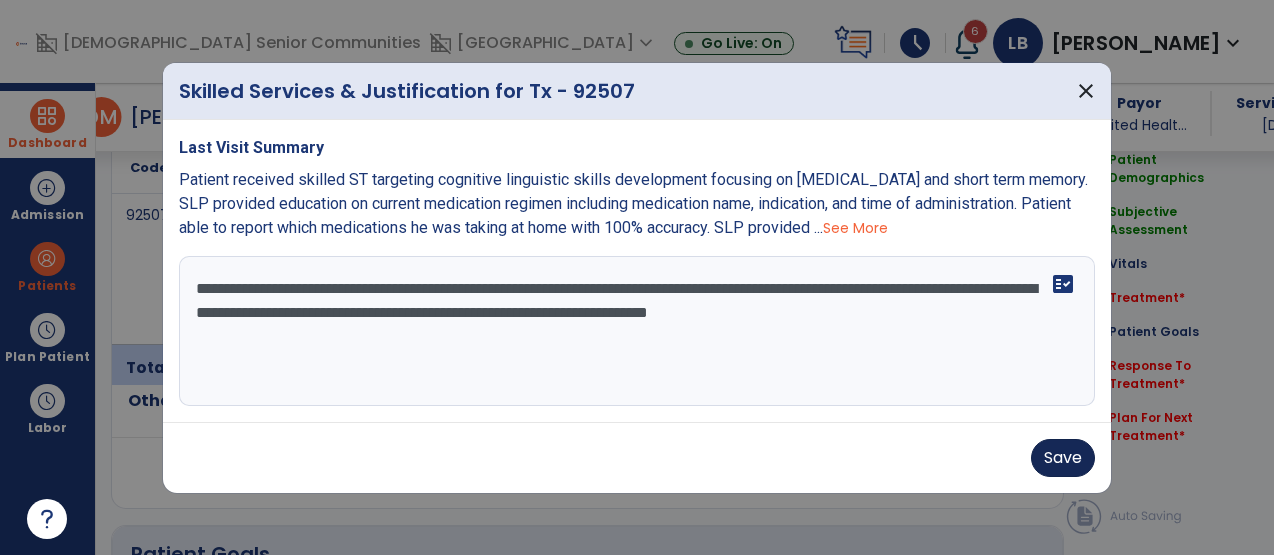 type on "**********" 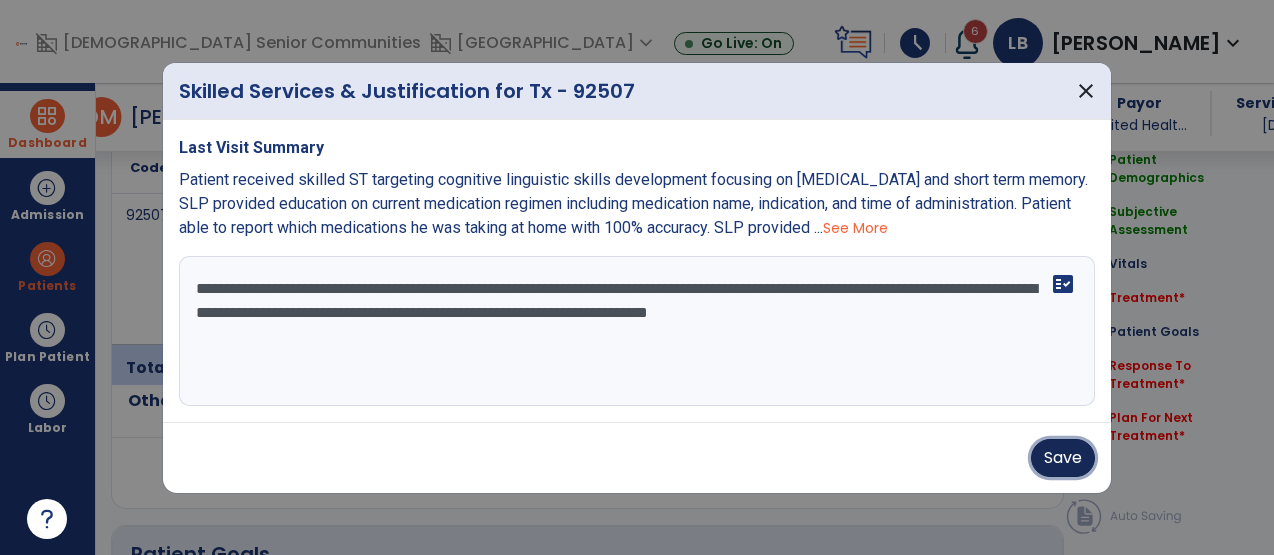 click on "Save" at bounding box center (1063, 458) 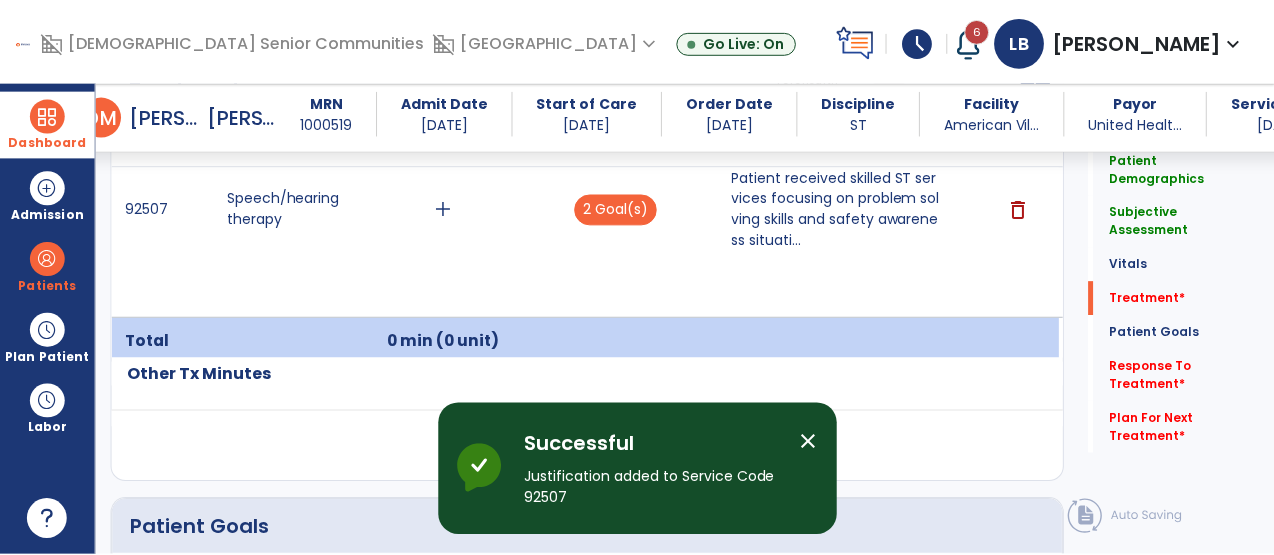 scroll, scrollTop: 1292, scrollLeft: 0, axis: vertical 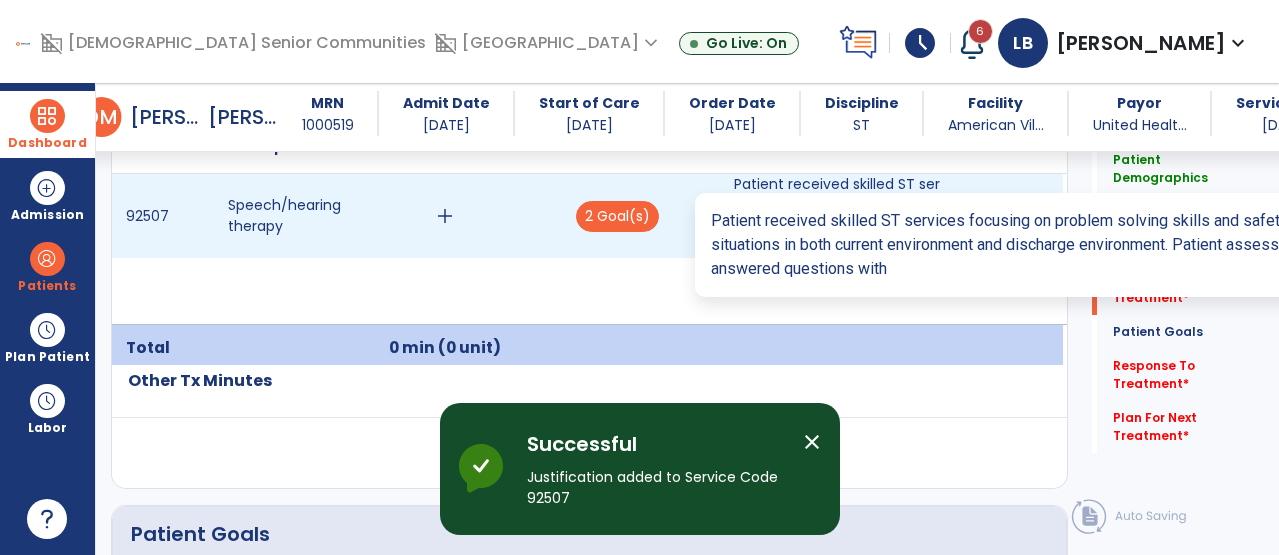 click on "Patient received skilled ST services focusing on problem solving skills and safety awareness situati..." at bounding box center (840, 216) 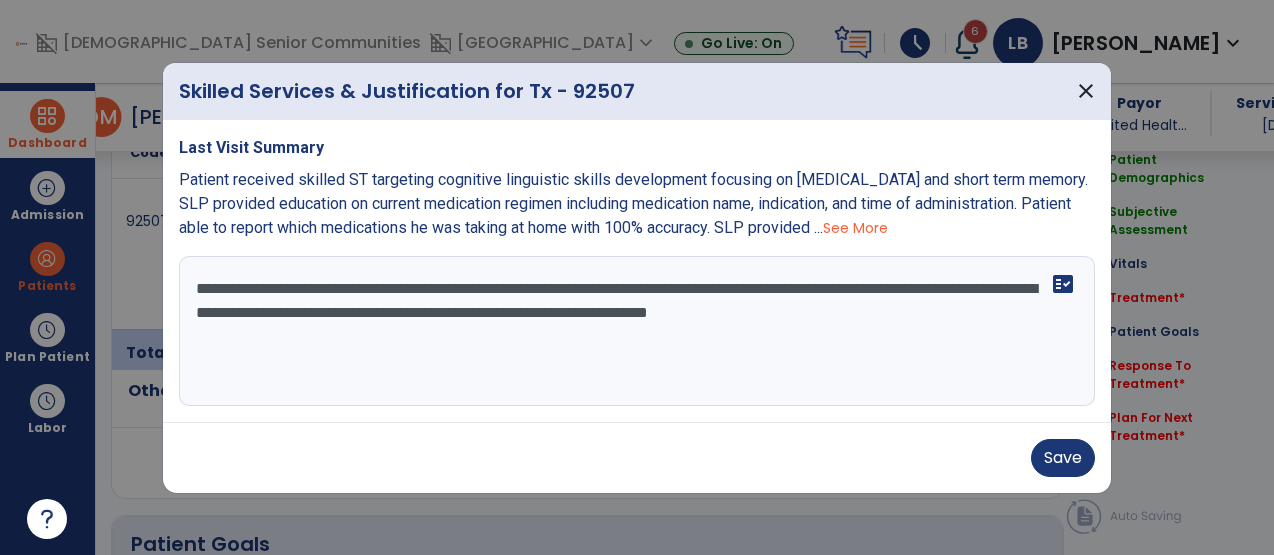 scroll, scrollTop: 1292, scrollLeft: 0, axis: vertical 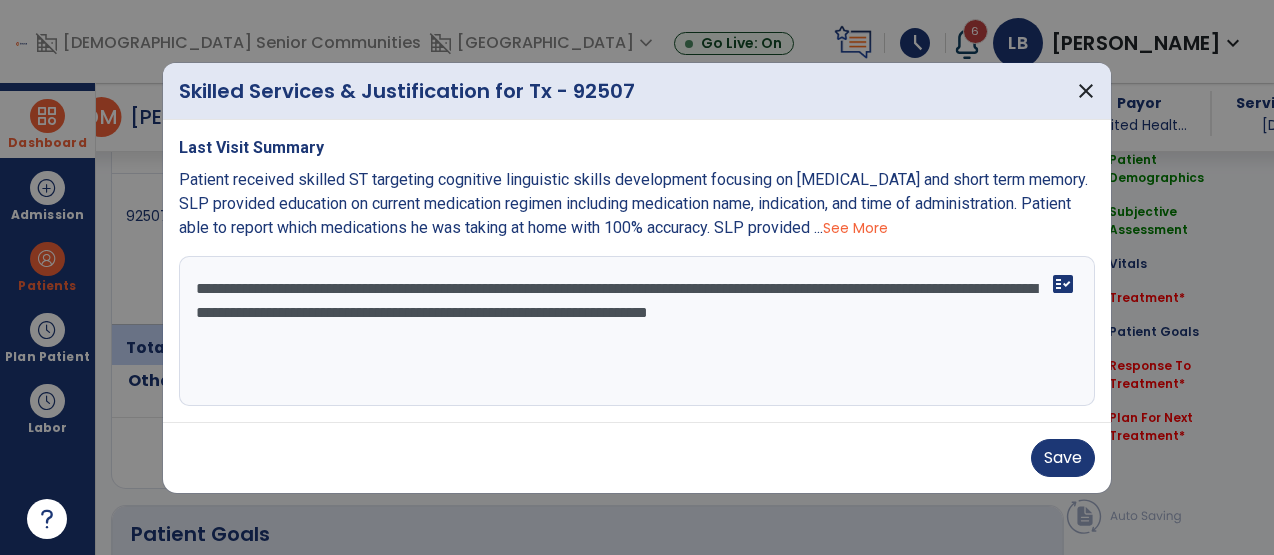 click on "**********" at bounding box center [637, 331] 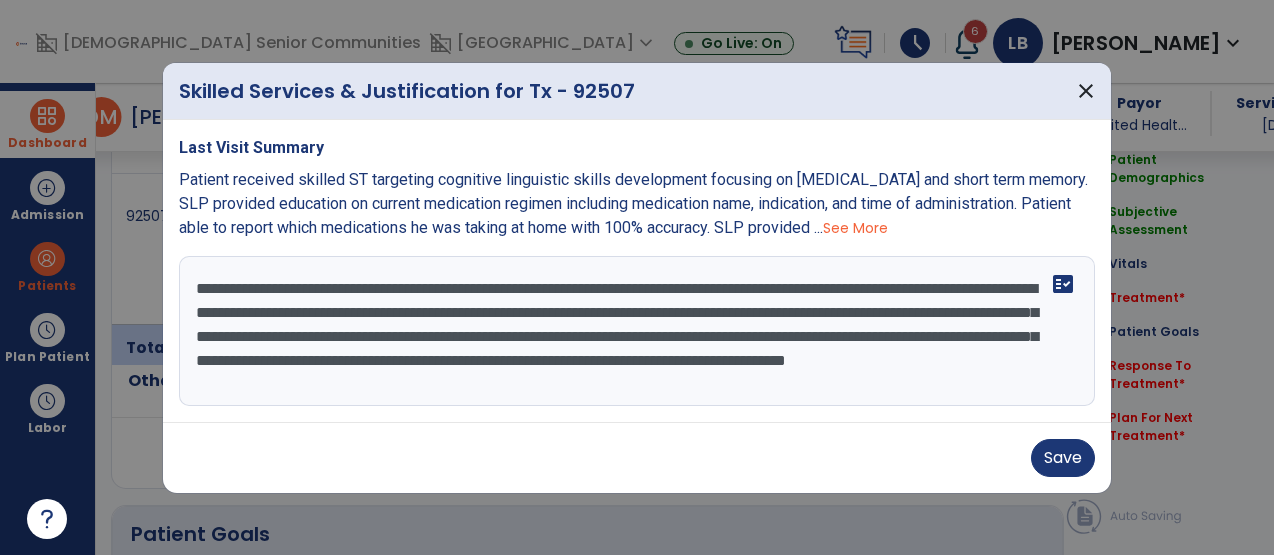 scroll, scrollTop: 16, scrollLeft: 0, axis: vertical 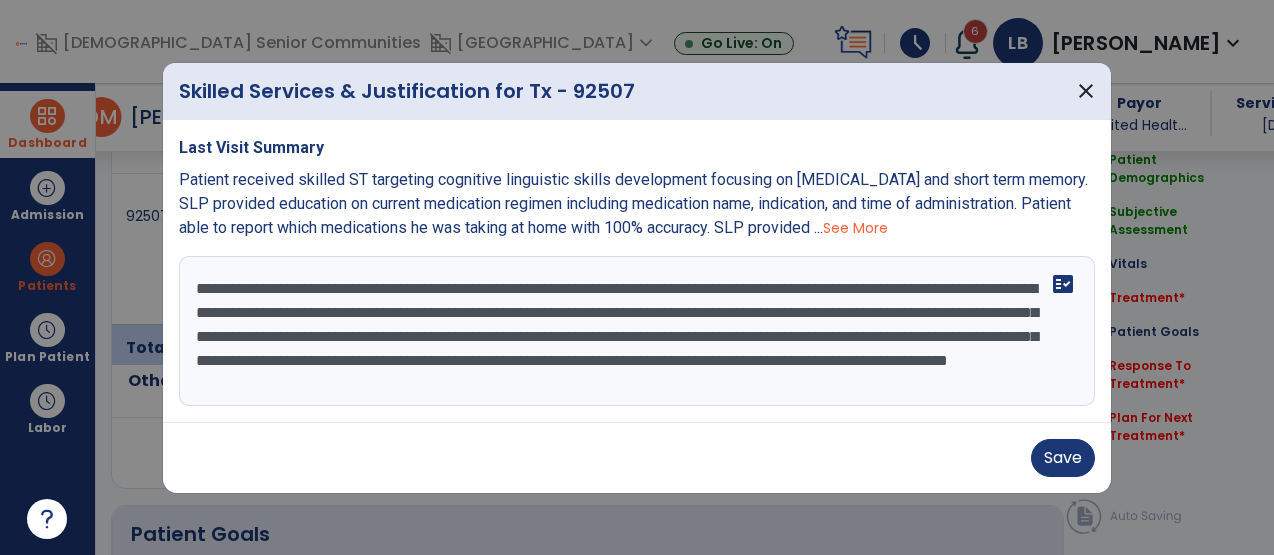 click on "**********" at bounding box center [637, 331] 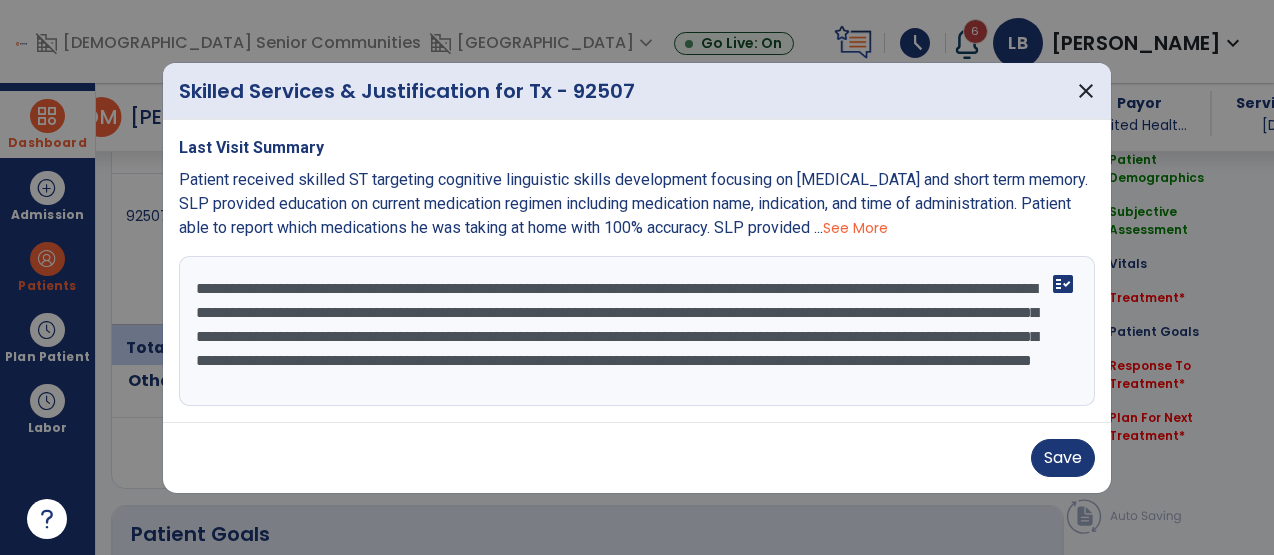 click on "**********" at bounding box center (637, 331) 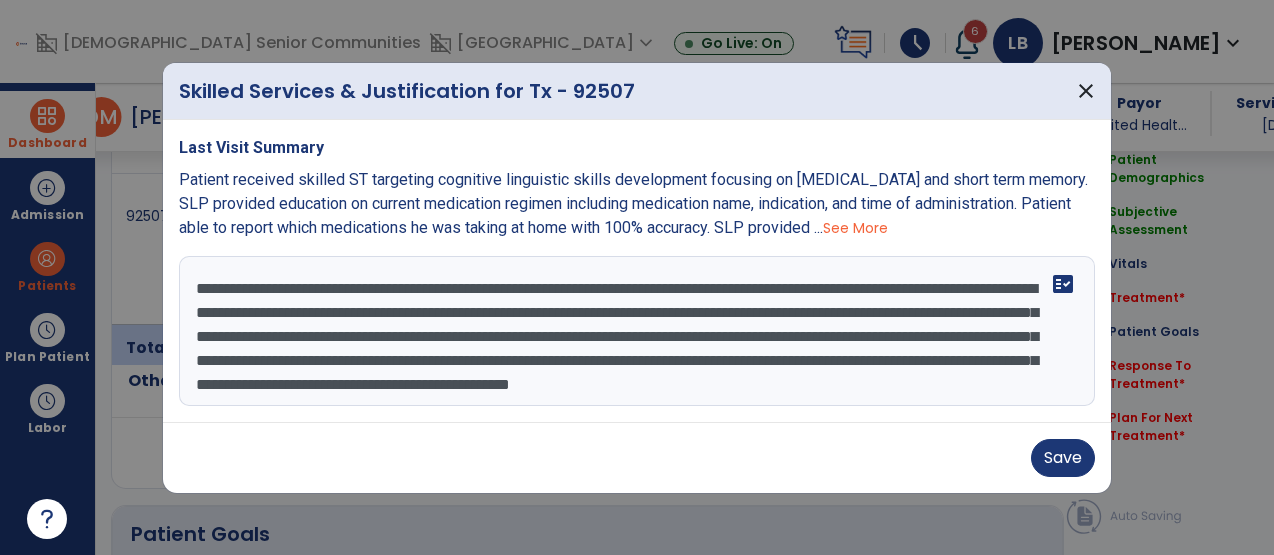 scroll, scrollTop: 40, scrollLeft: 0, axis: vertical 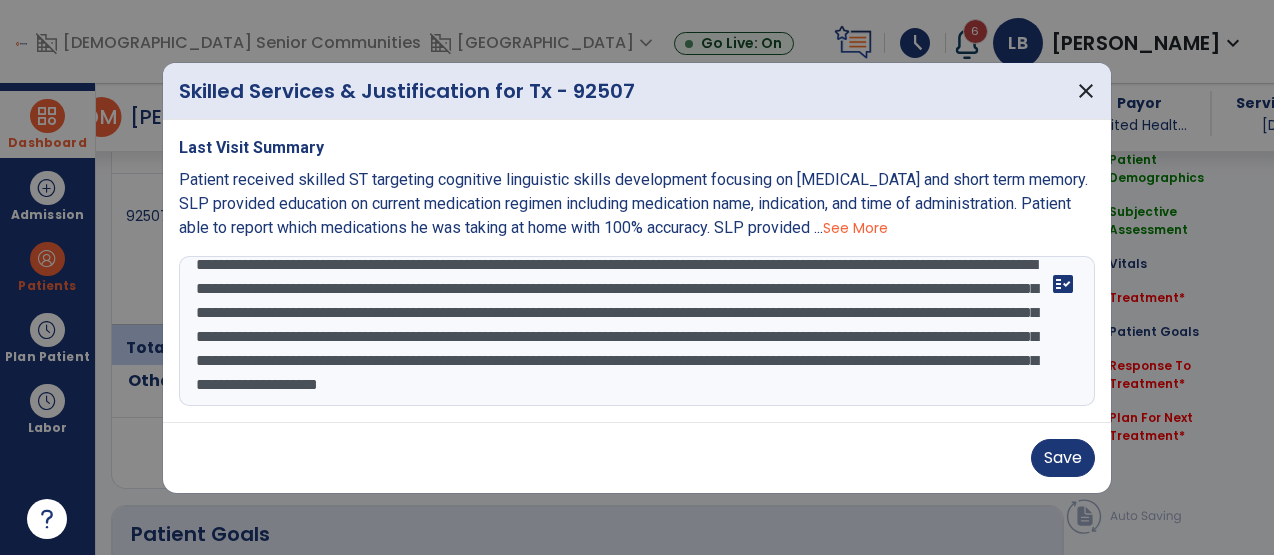 click on "**********" at bounding box center [637, 331] 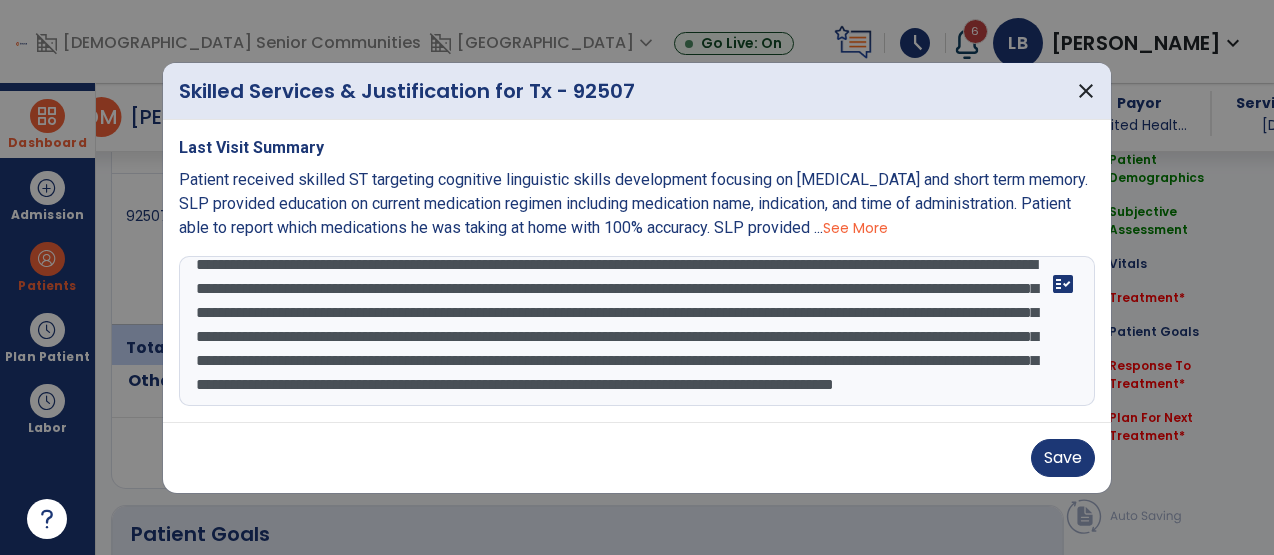 scroll, scrollTop: 88, scrollLeft: 0, axis: vertical 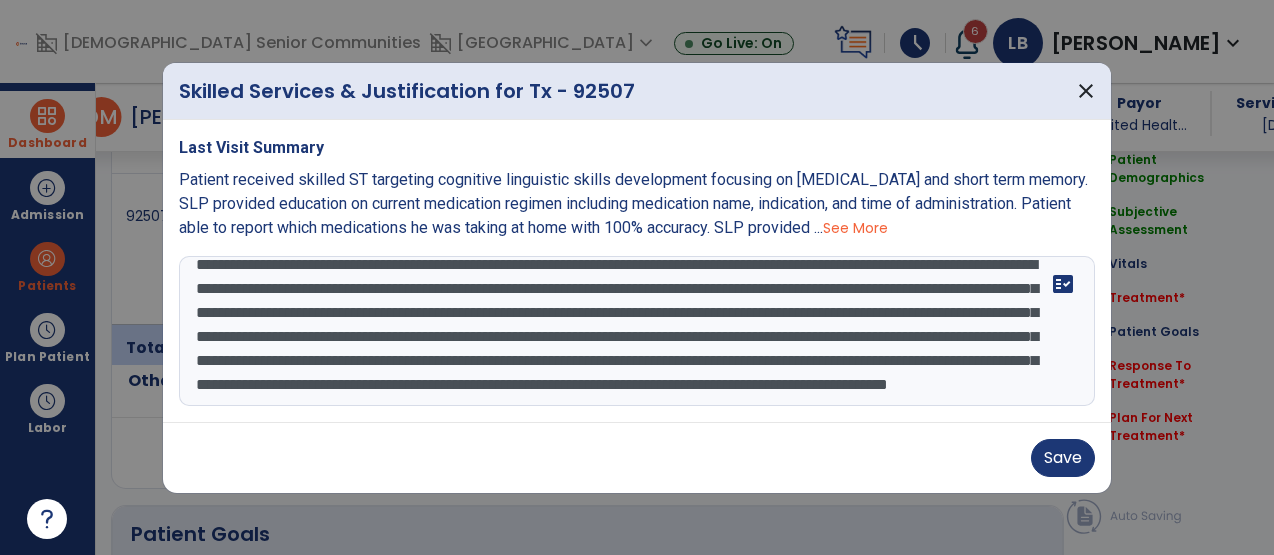 click on "**********" at bounding box center (637, 331) 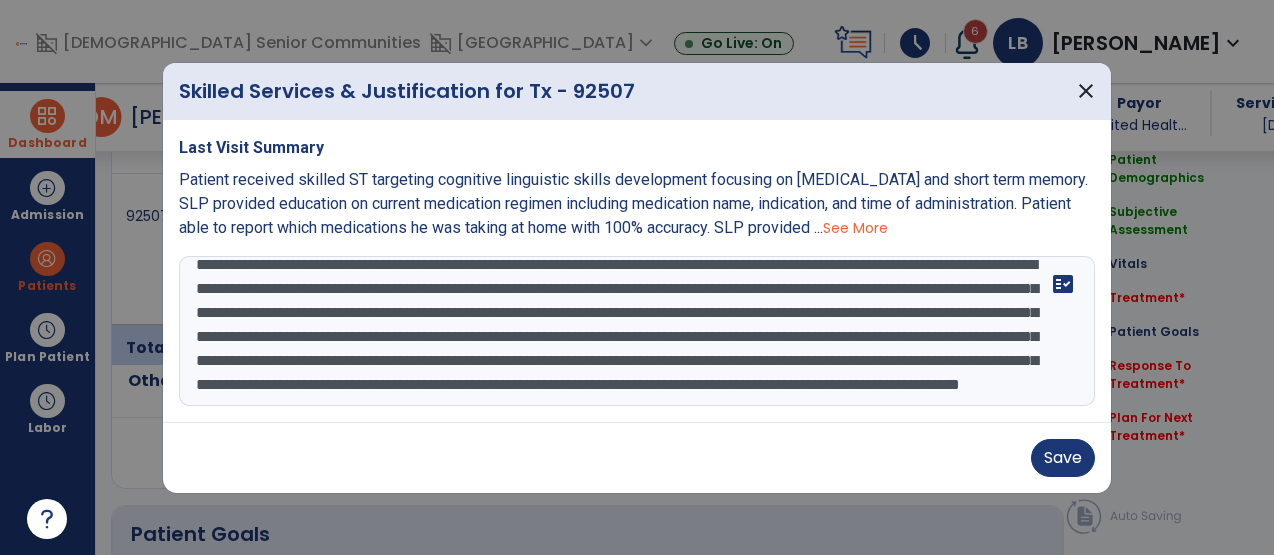 click on "**********" at bounding box center (637, 331) 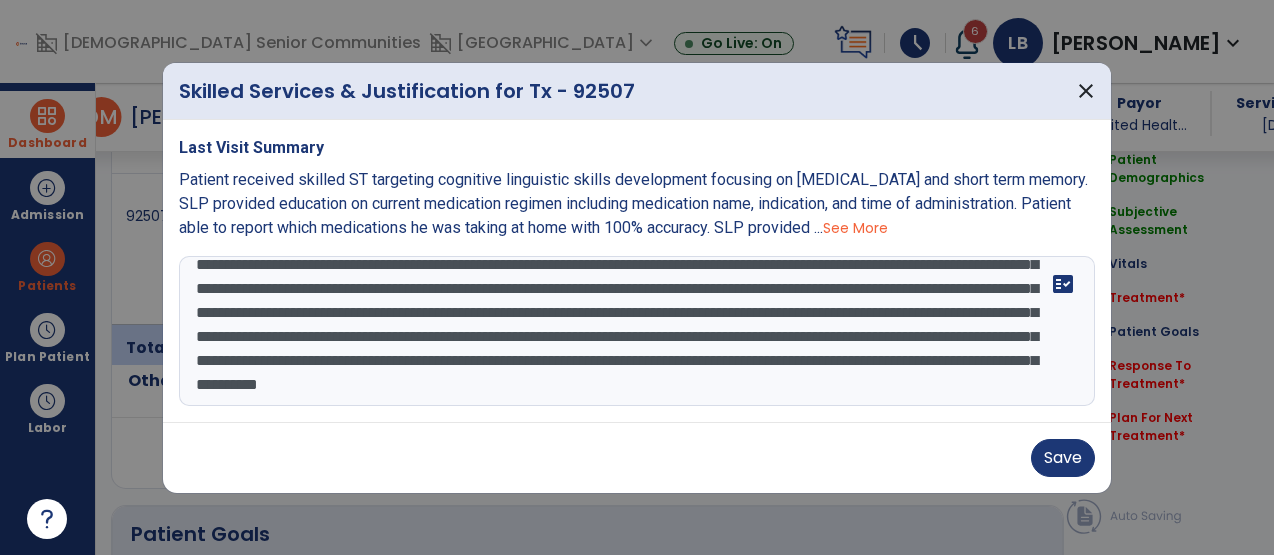 scroll, scrollTop: 96, scrollLeft: 0, axis: vertical 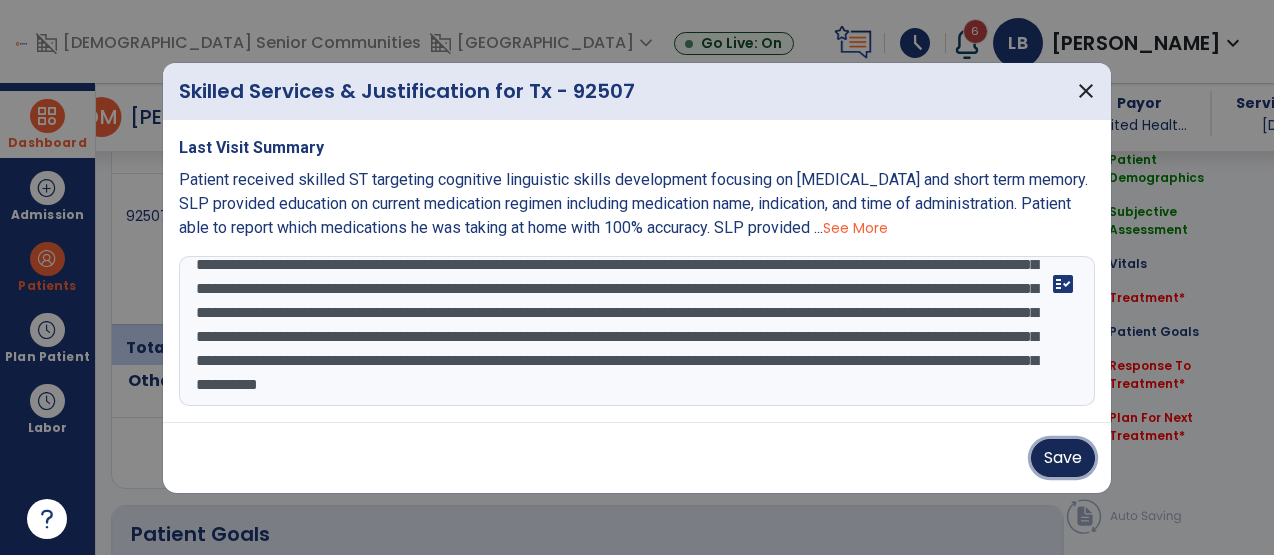 click on "Save" at bounding box center [1063, 458] 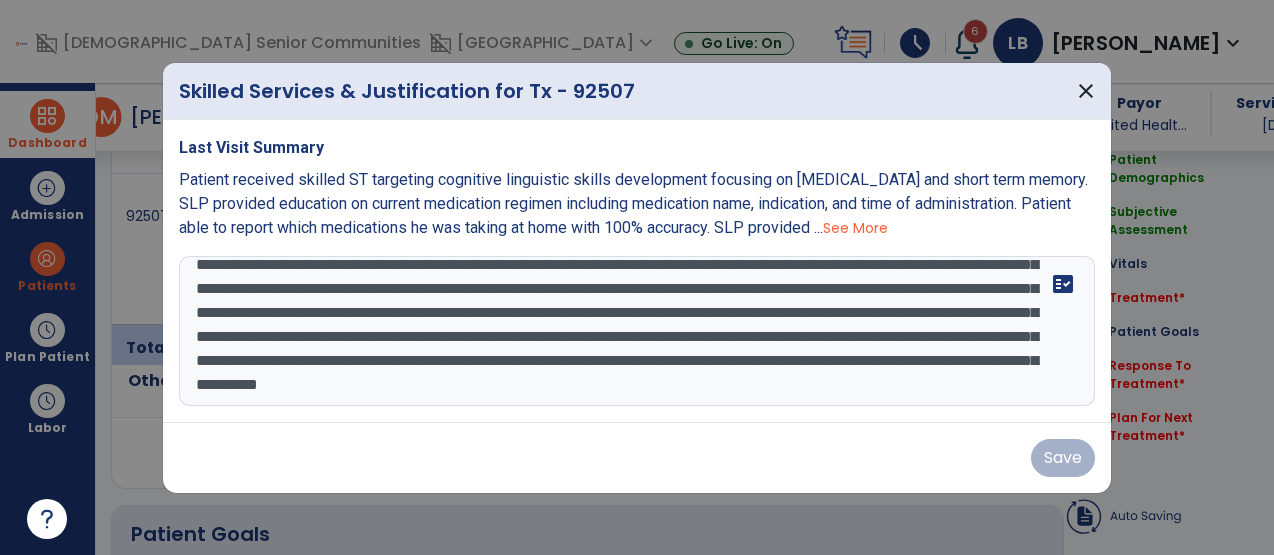 click on "**********" at bounding box center [637, 331] 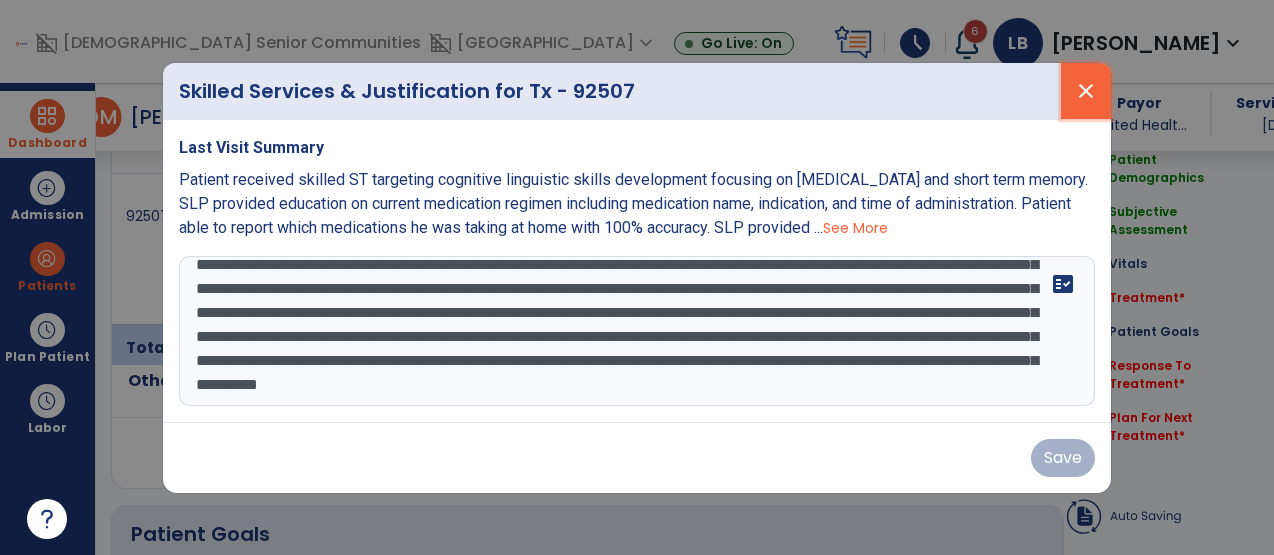 click on "close" at bounding box center [1086, 91] 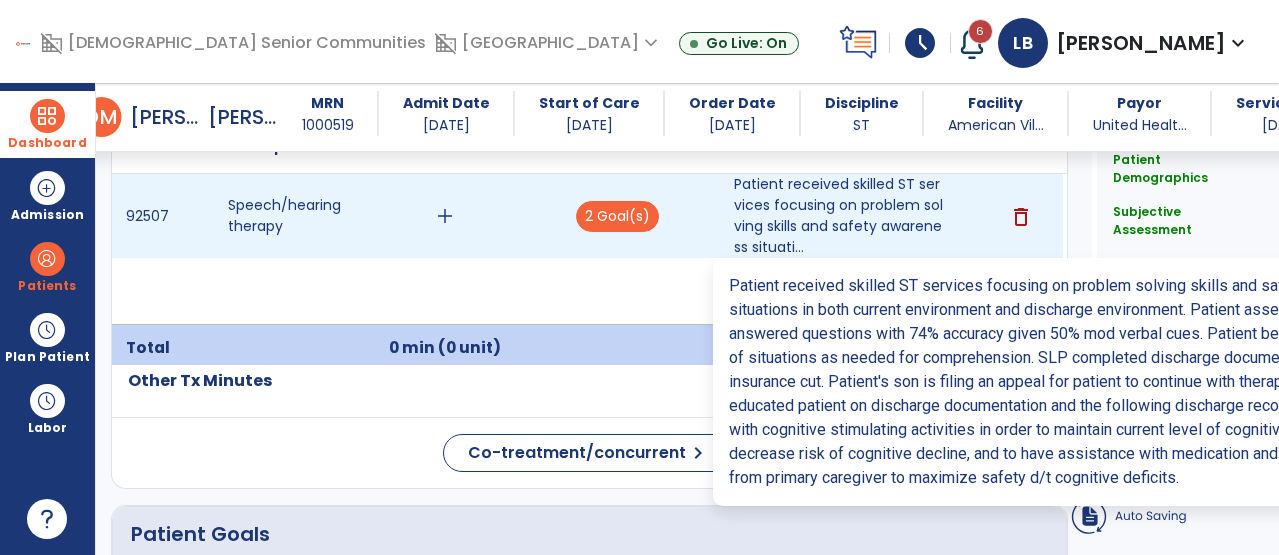 click on "Patient received skilled ST services focusing on problem solving skills and safety awareness situati..." at bounding box center (840, 216) 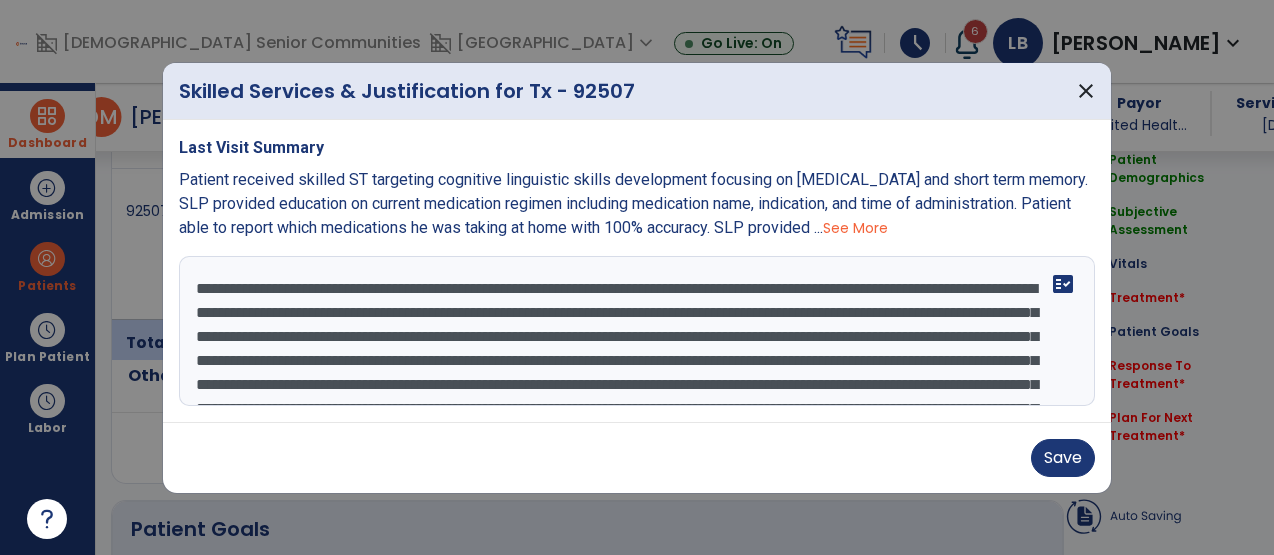 scroll, scrollTop: 1292, scrollLeft: 0, axis: vertical 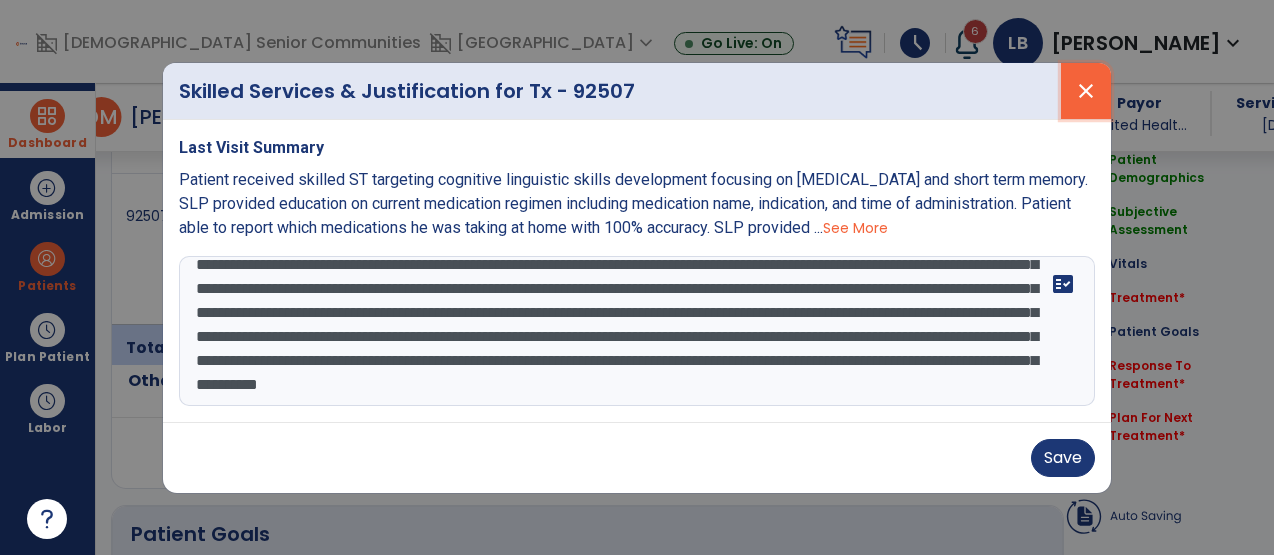 click on "close" at bounding box center [1086, 91] 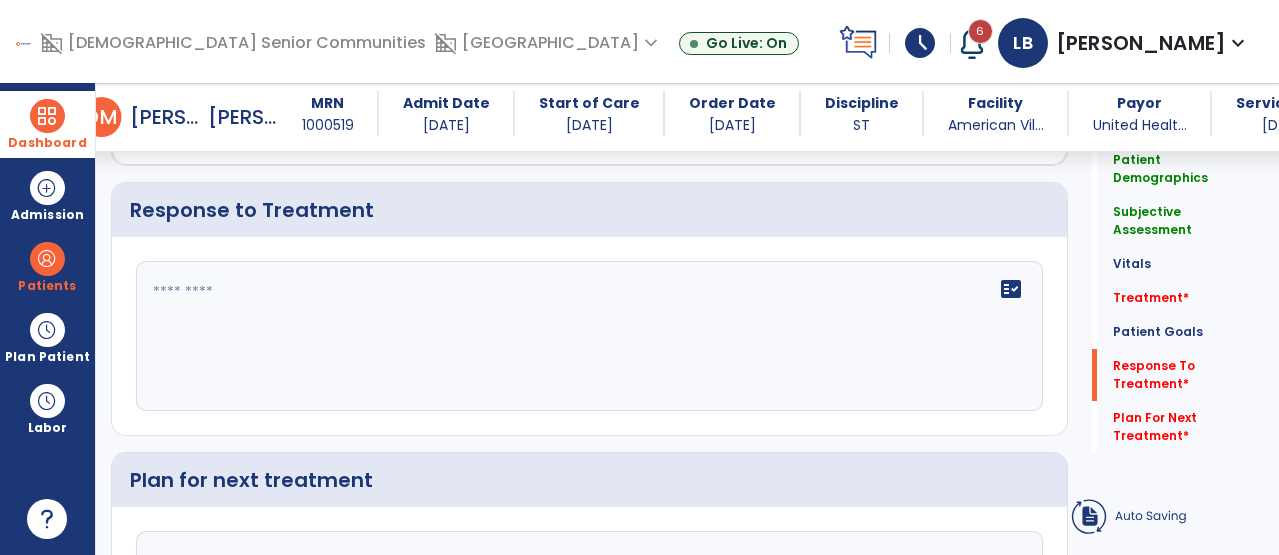 scroll, scrollTop: 3318, scrollLeft: 0, axis: vertical 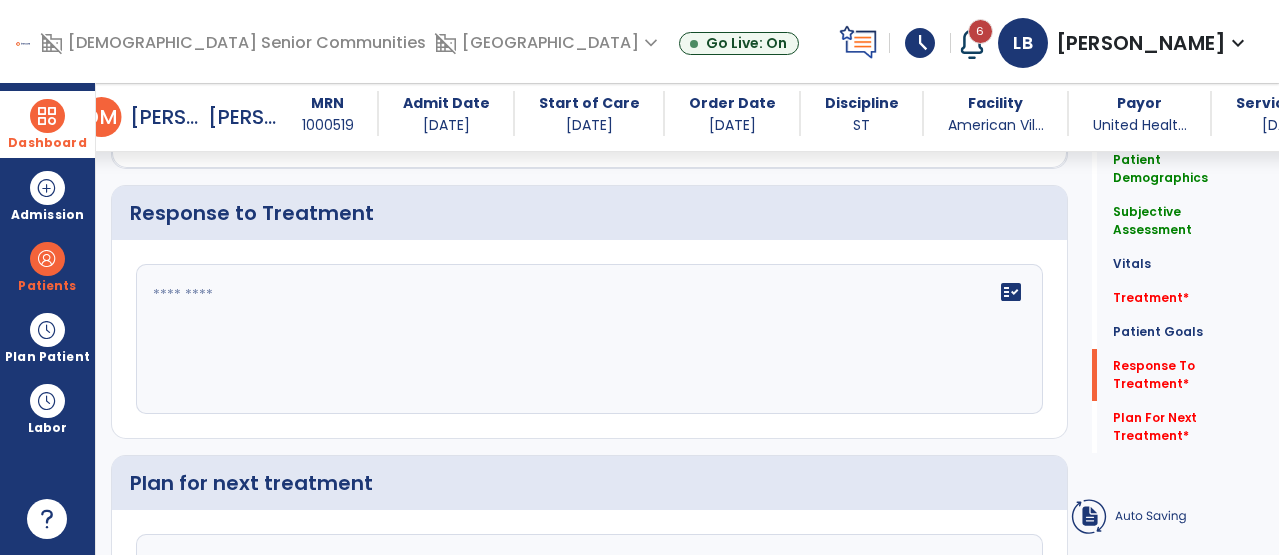 click on "fact_check" 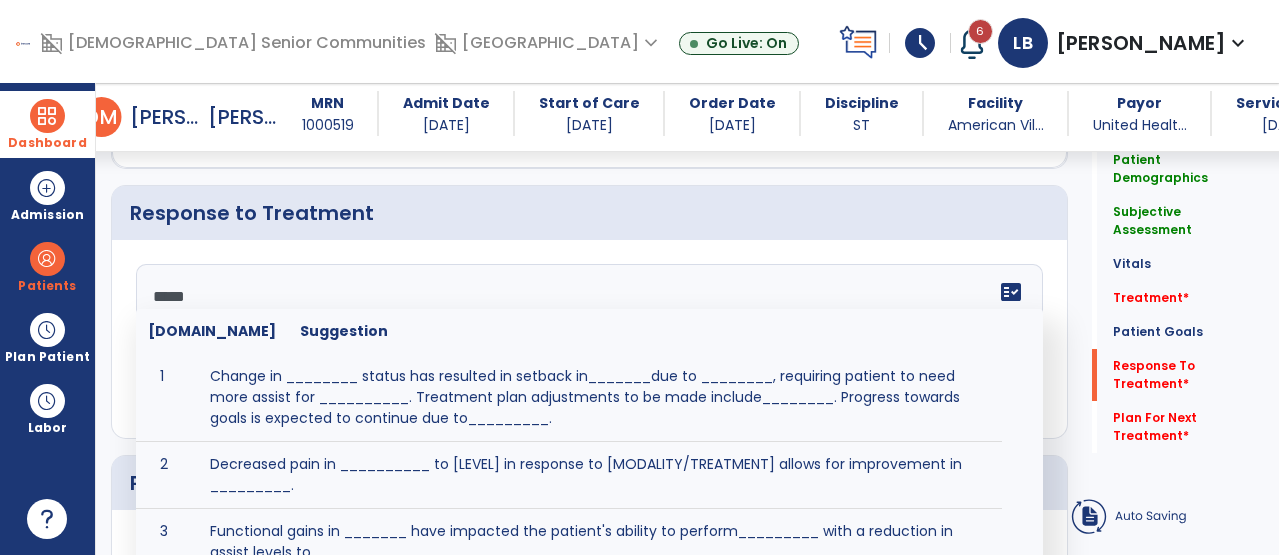 type on "******" 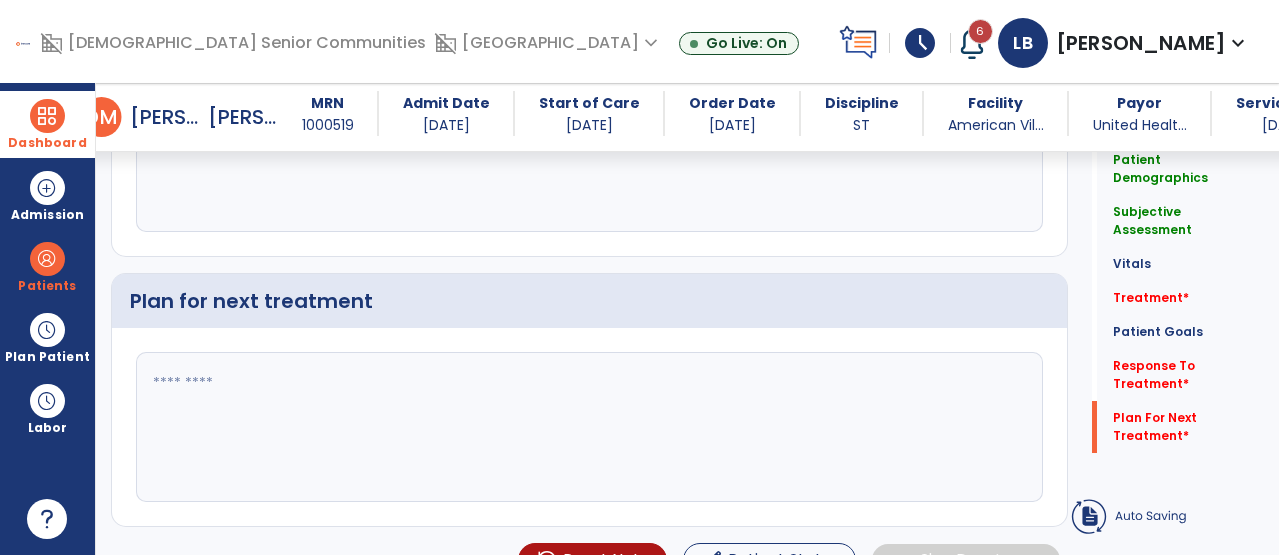 scroll, scrollTop: 3501, scrollLeft: 0, axis: vertical 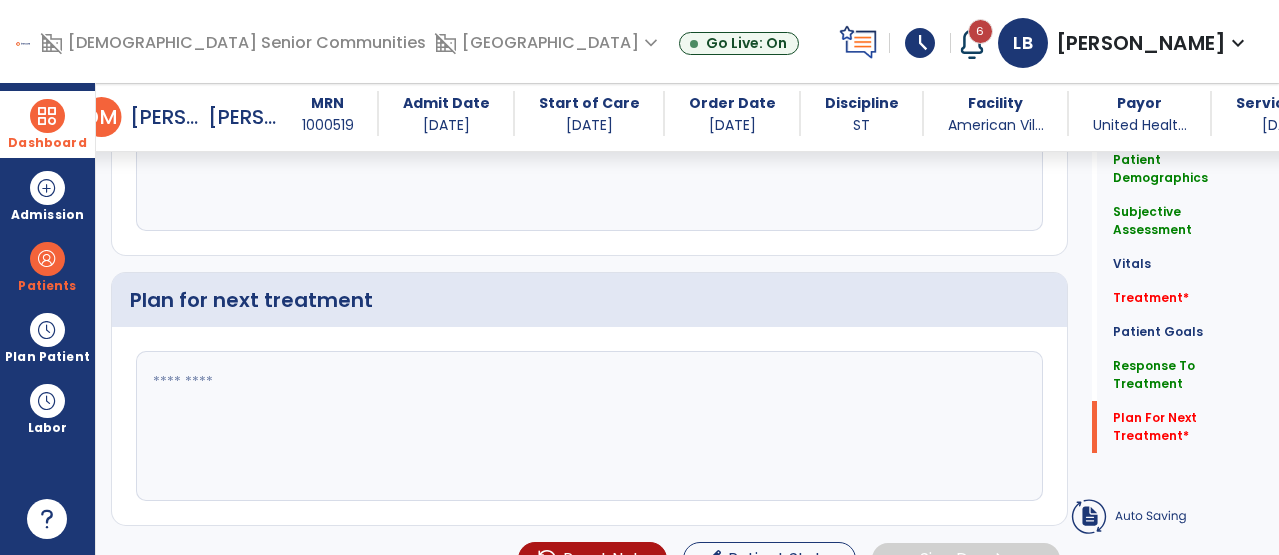 type on "**********" 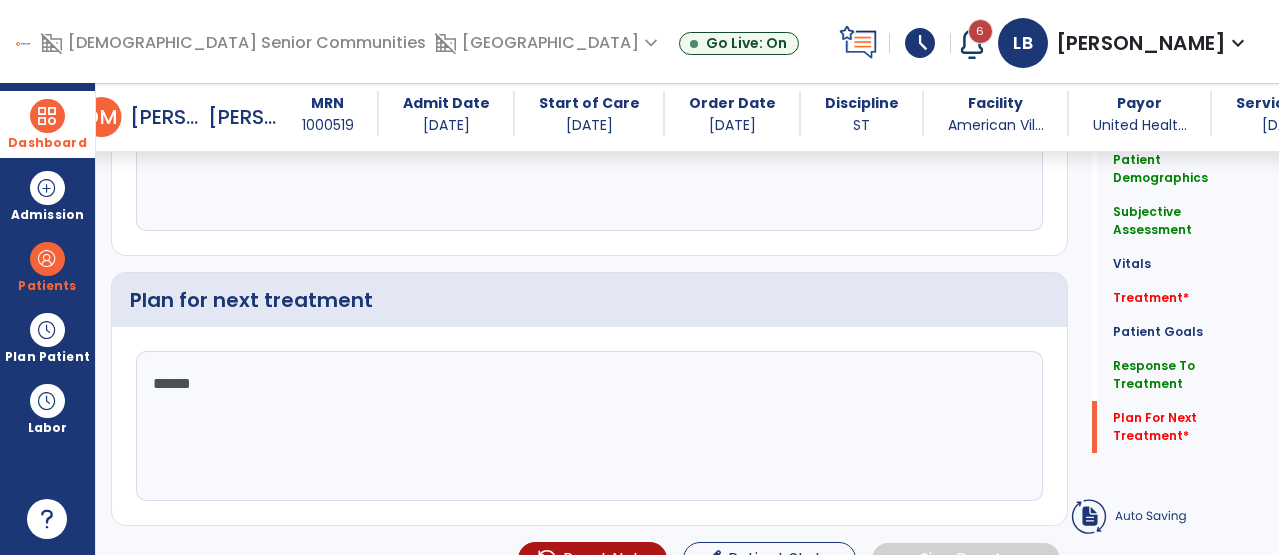 type on "*******" 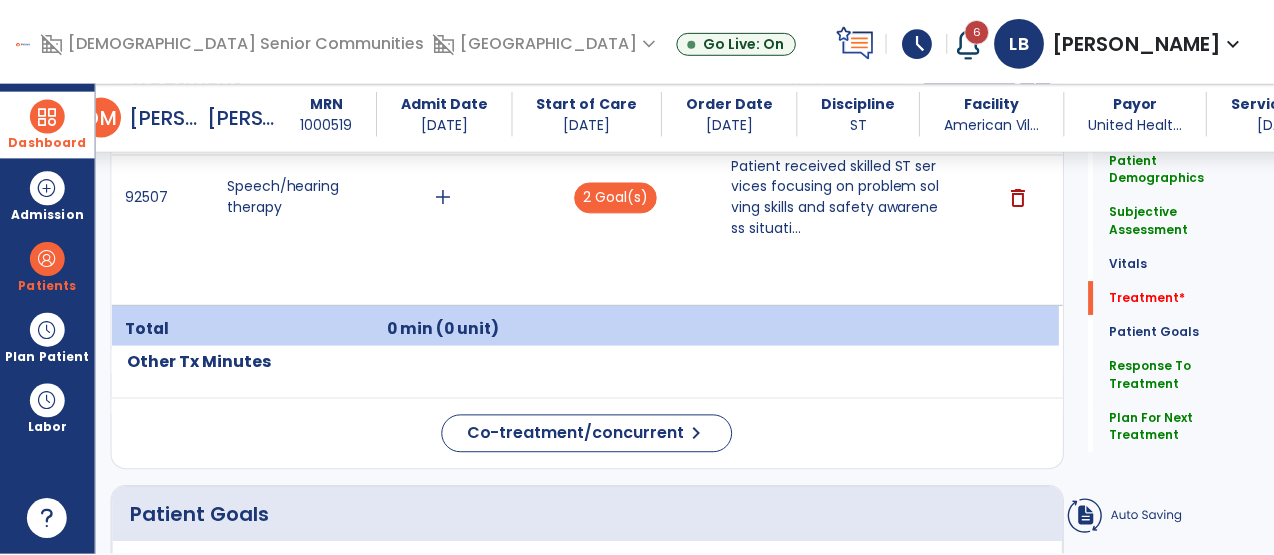 scroll, scrollTop: 1325, scrollLeft: 0, axis: vertical 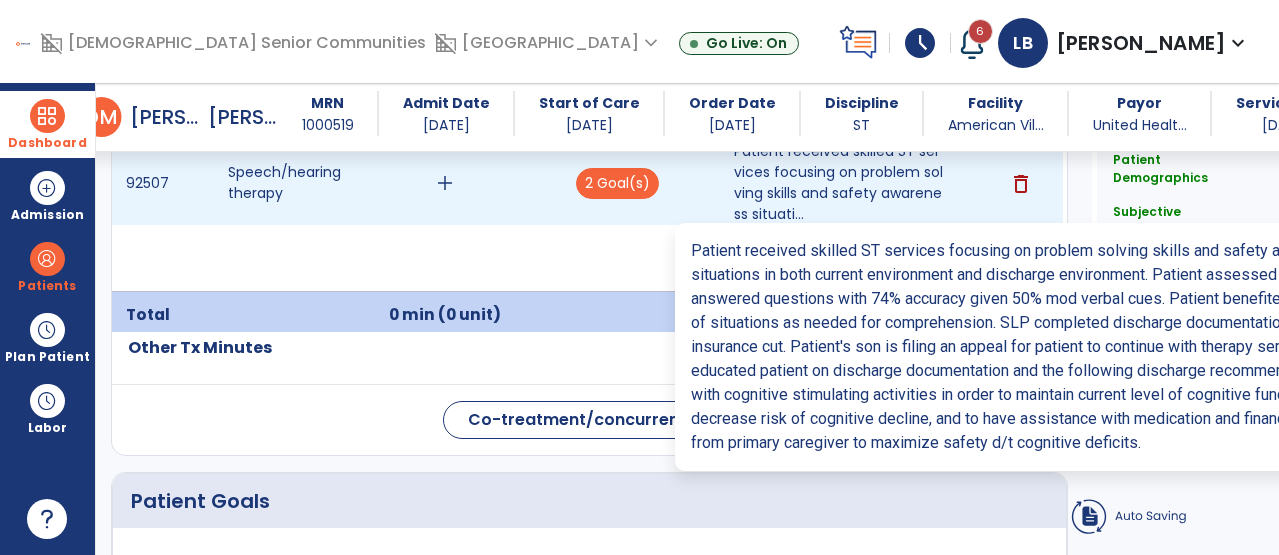 type on "**********" 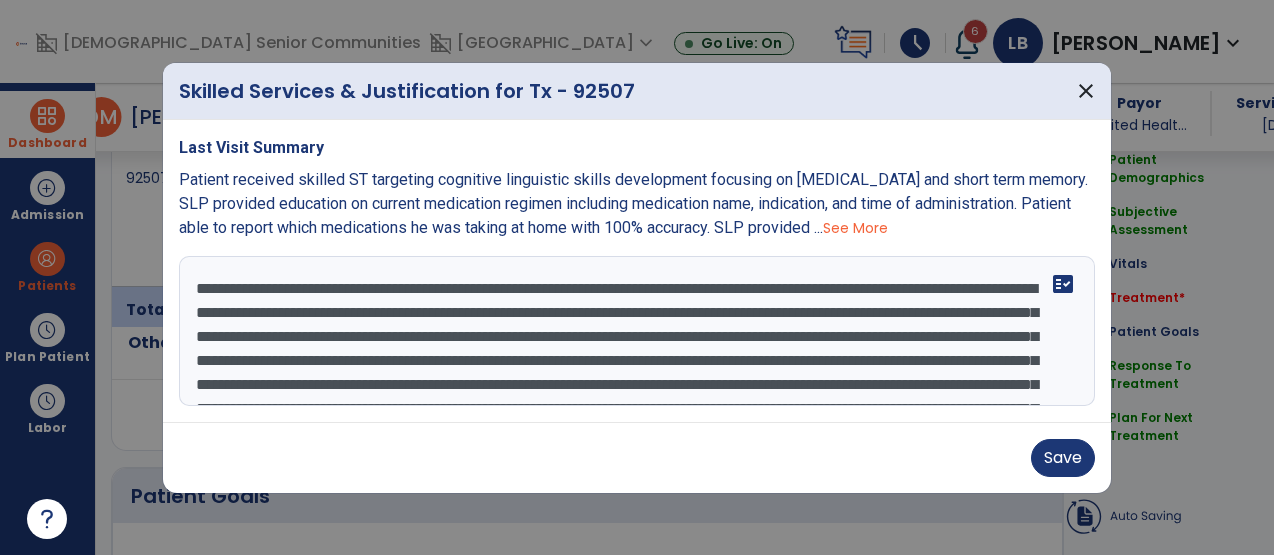 click on "Patient received skilled ST targeting cognitive linguistic skills development focusing on [MEDICAL_DATA] and short term memory. SLP provided education on current medication regimen including medication name, indication, and time of administration. Patient able to report which medications he was taking at home with 100% accuracy. SLP provided ..." at bounding box center (633, 203) 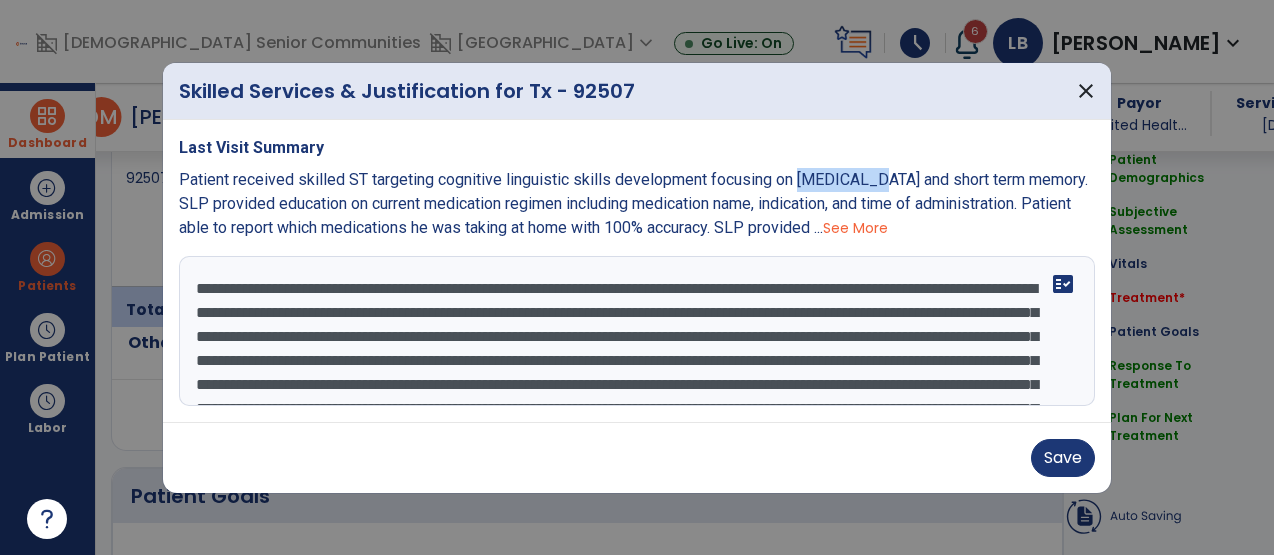 scroll, scrollTop: 1325, scrollLeft: 0, axis: vertical 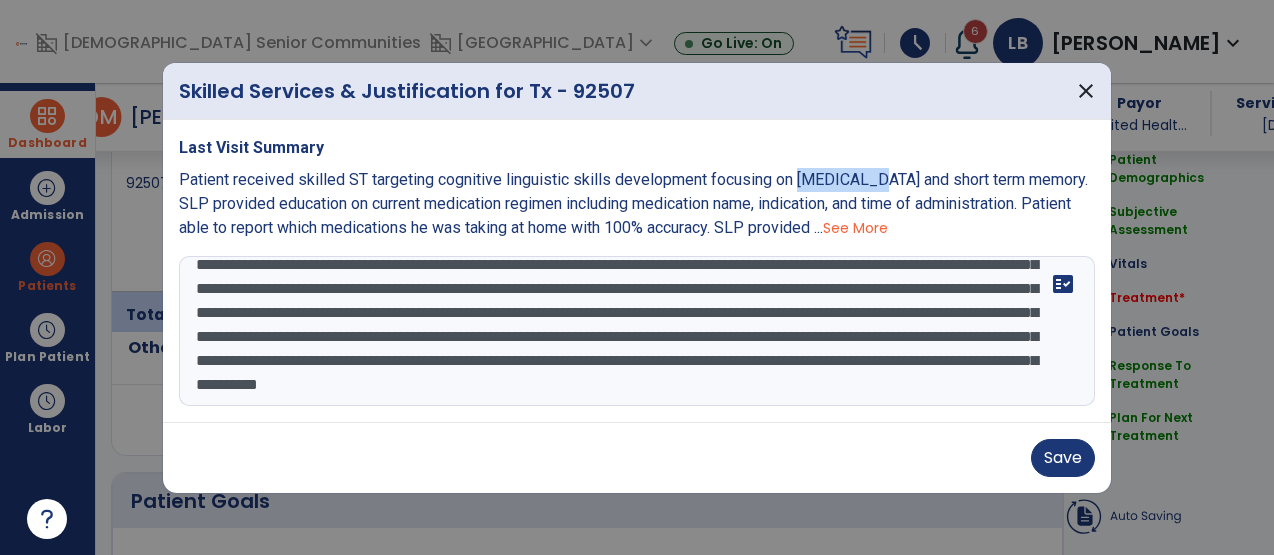 click on "**********" at bounding box center [637, 331] 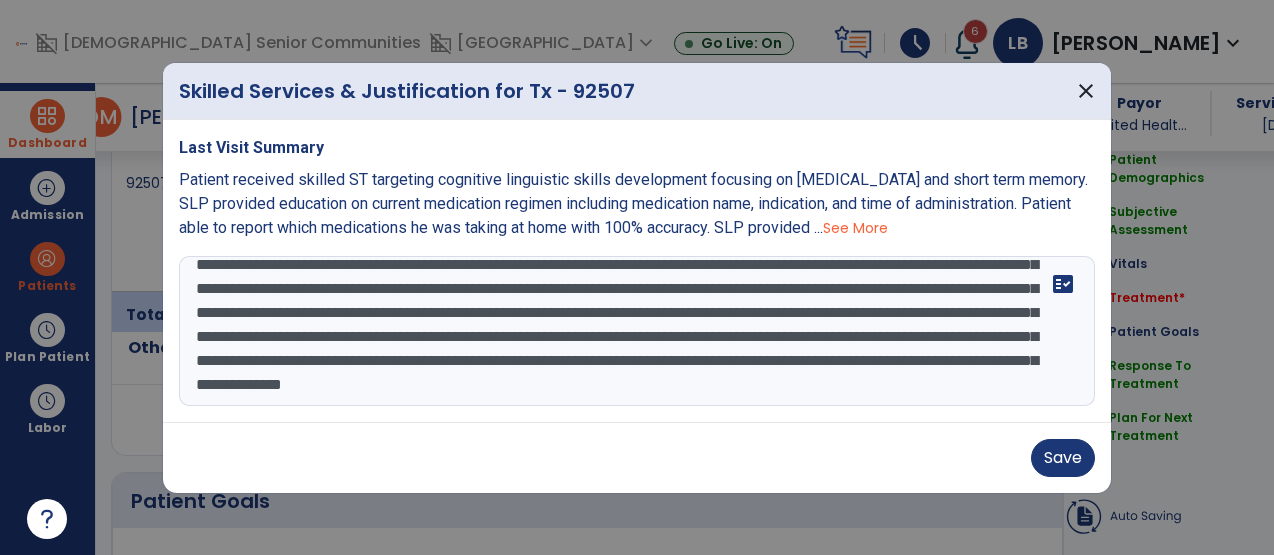 click on "**********" at bounding box center [637, 331] 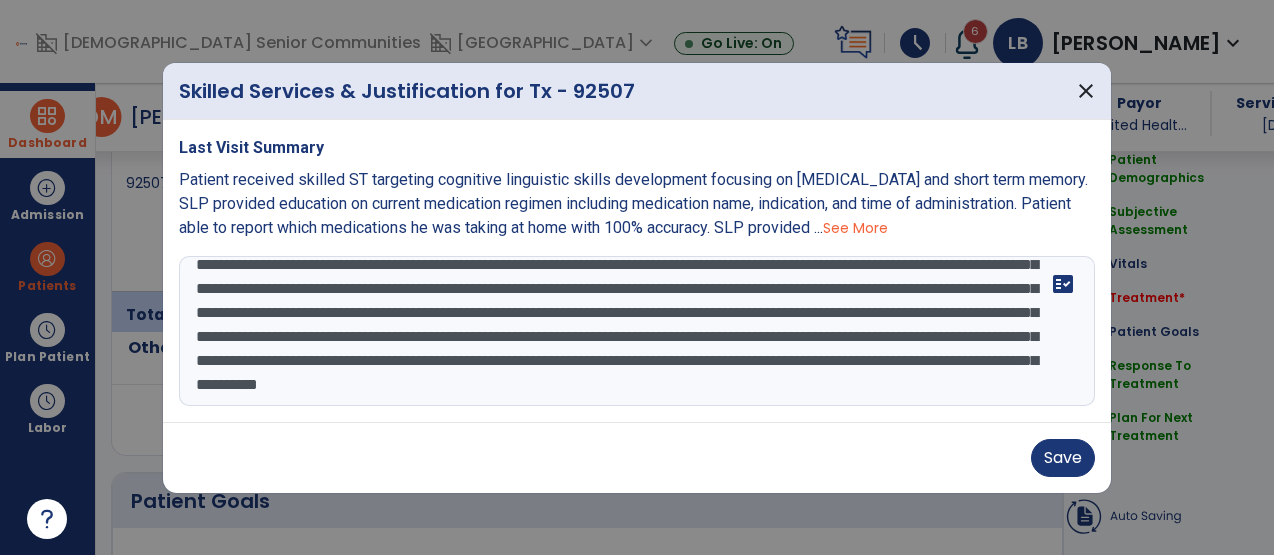 click on "**********" at bounding box center [637, 331] 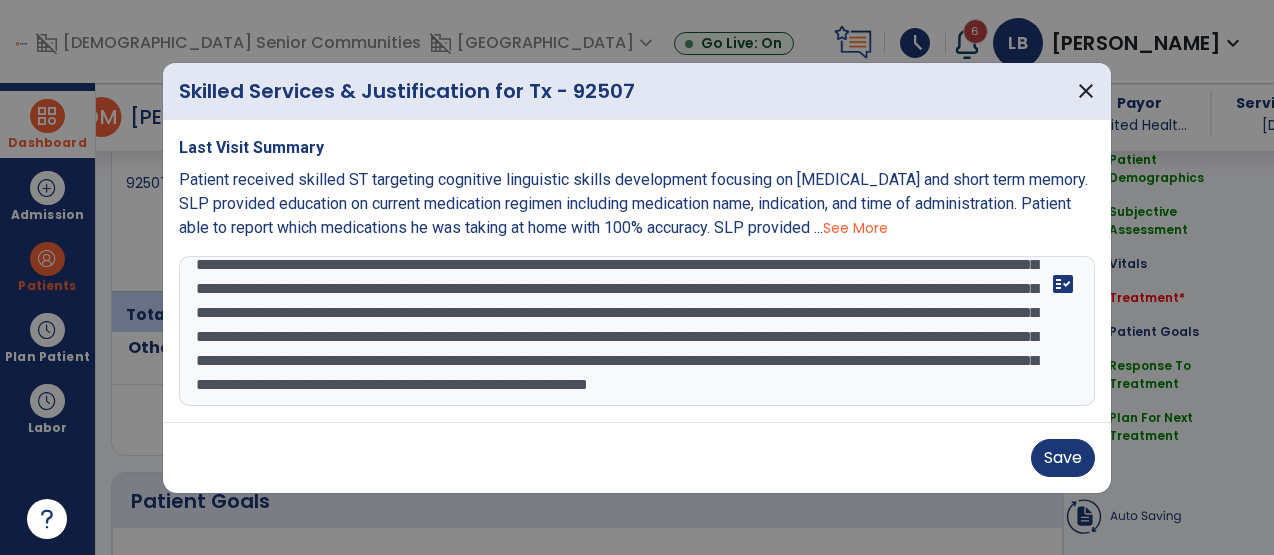 scroll, scrollTop: 112, scrollLeft: 0, axis: vertical 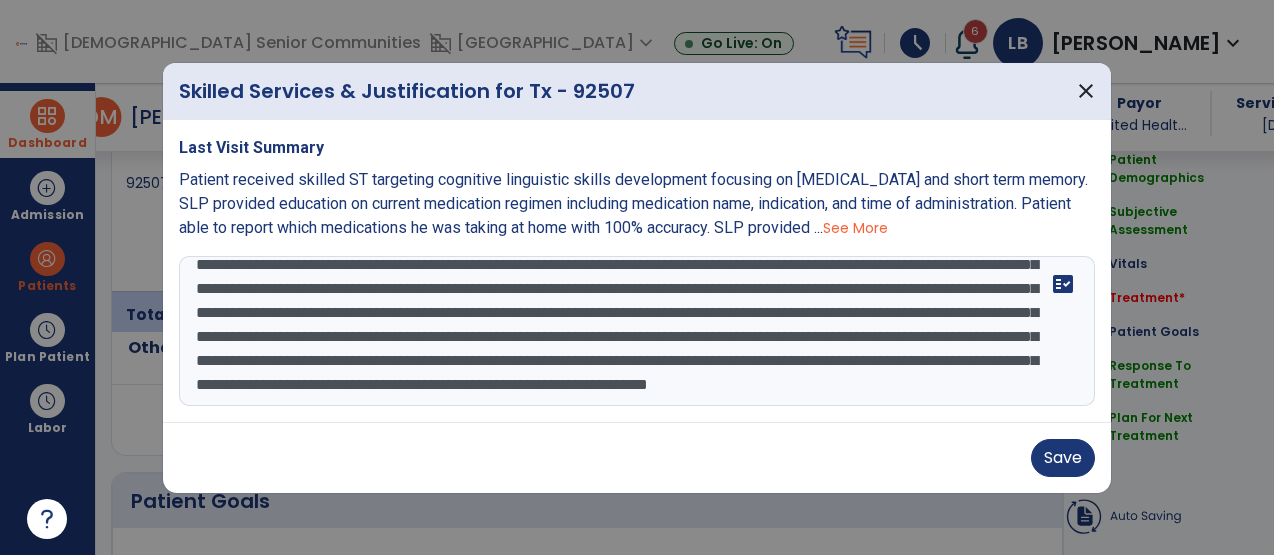 drag, startPoint x: 792, startPoint y: 300, endPoint x: 918, endPoint y: 410, distance: 167.26027 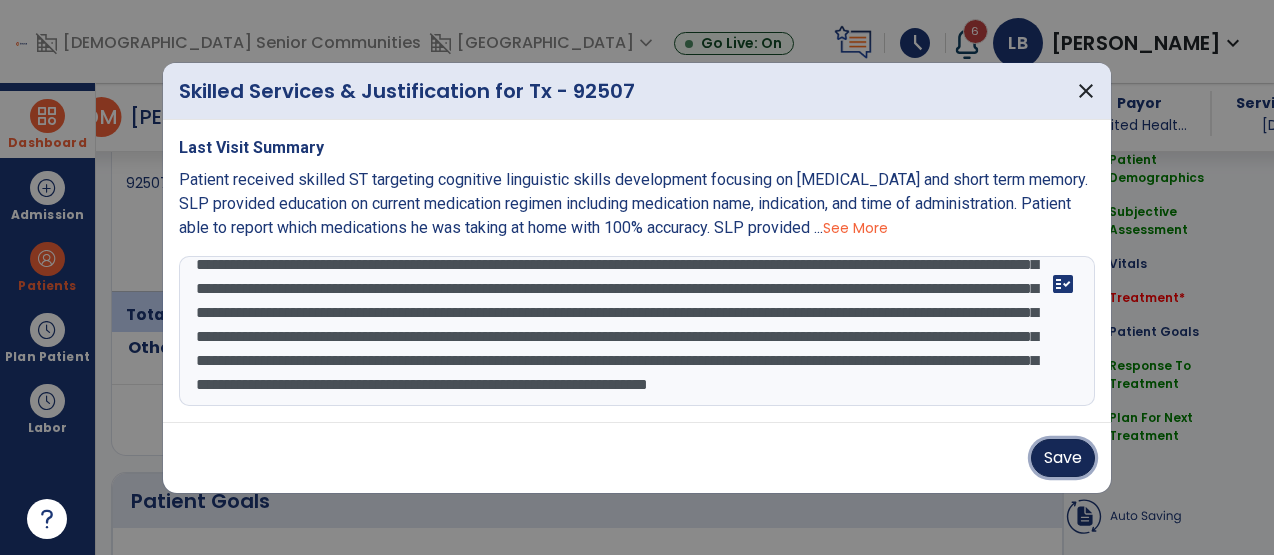 click on "Save" at bounding box center (1063, 458) 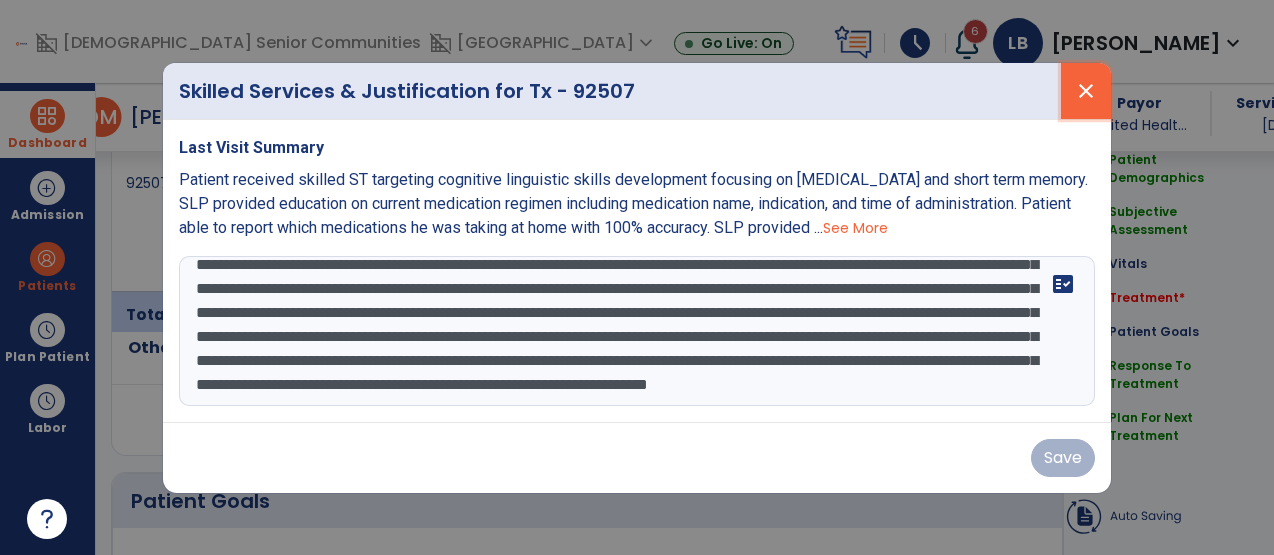click on "close" at bounding box center [1086, 91] 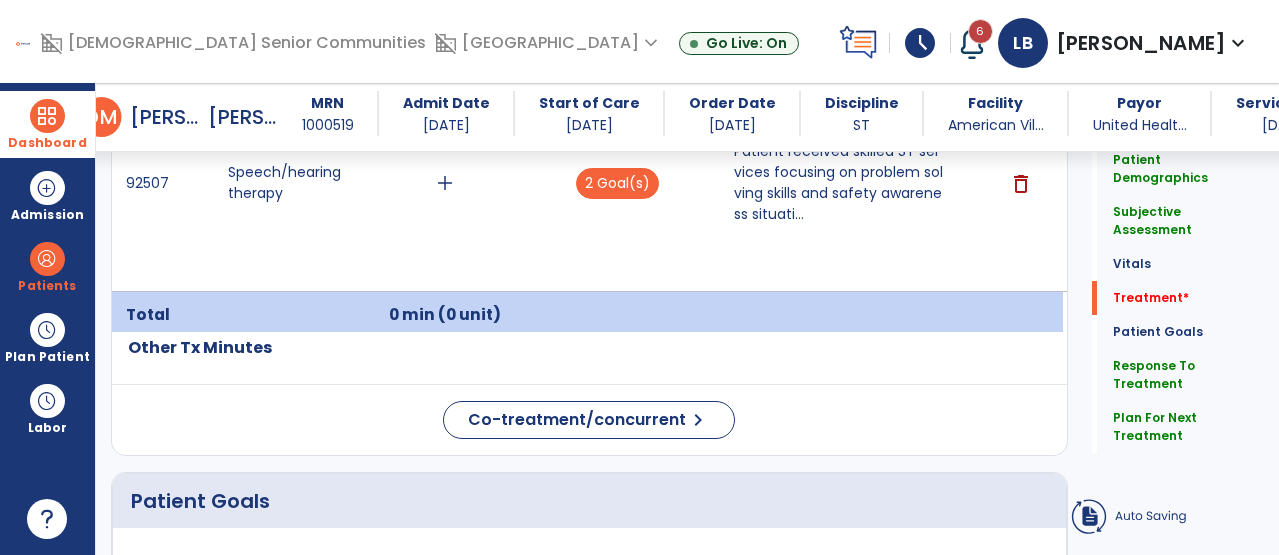 click at bounding box center (618, 315) 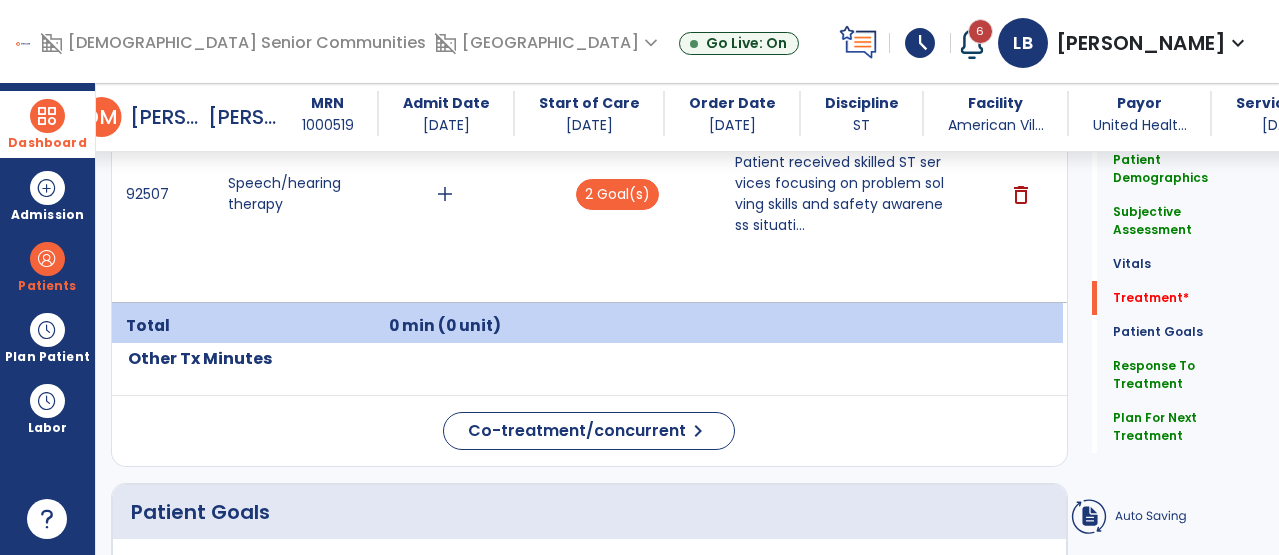 scroll, scrollTop: 1335, scrollLeft: 0, axis: vertical 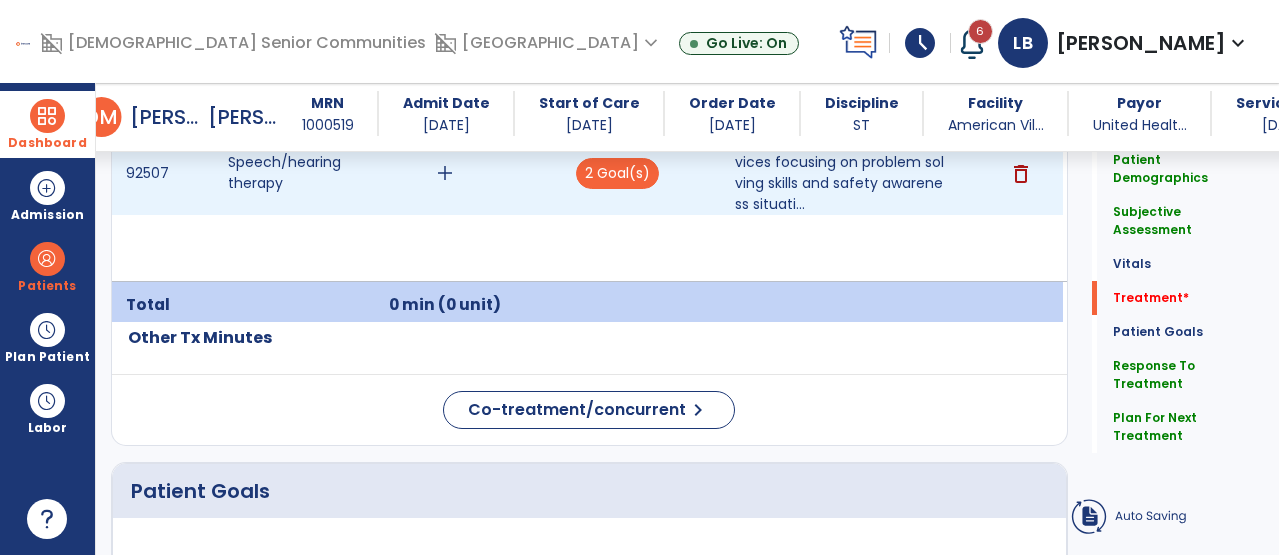 click on "add" at bounding box center (445, 173) 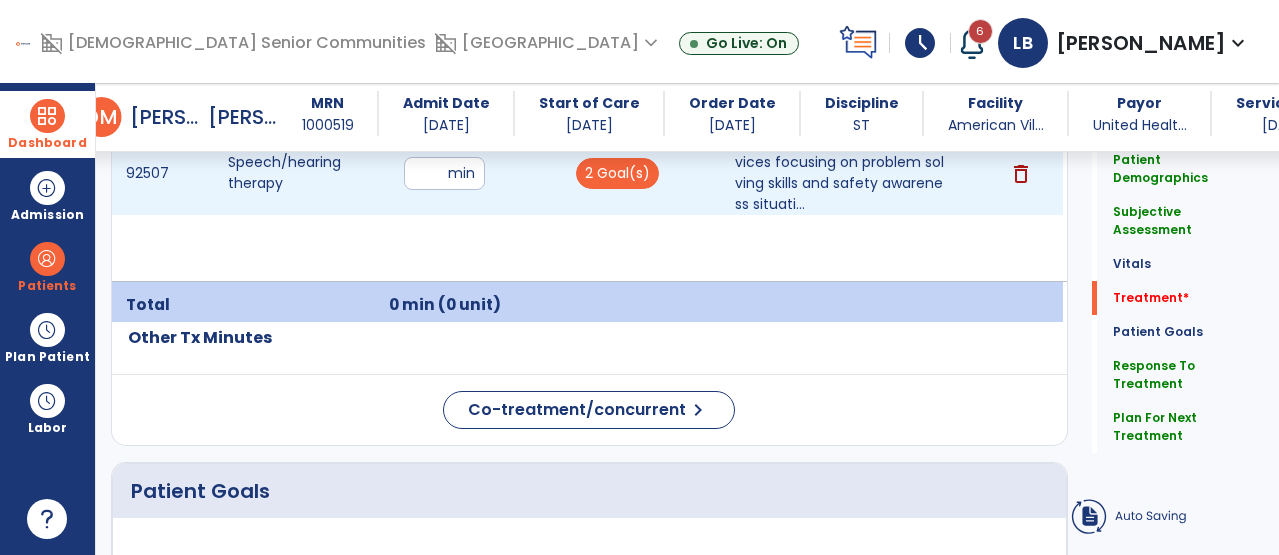 type on "**" 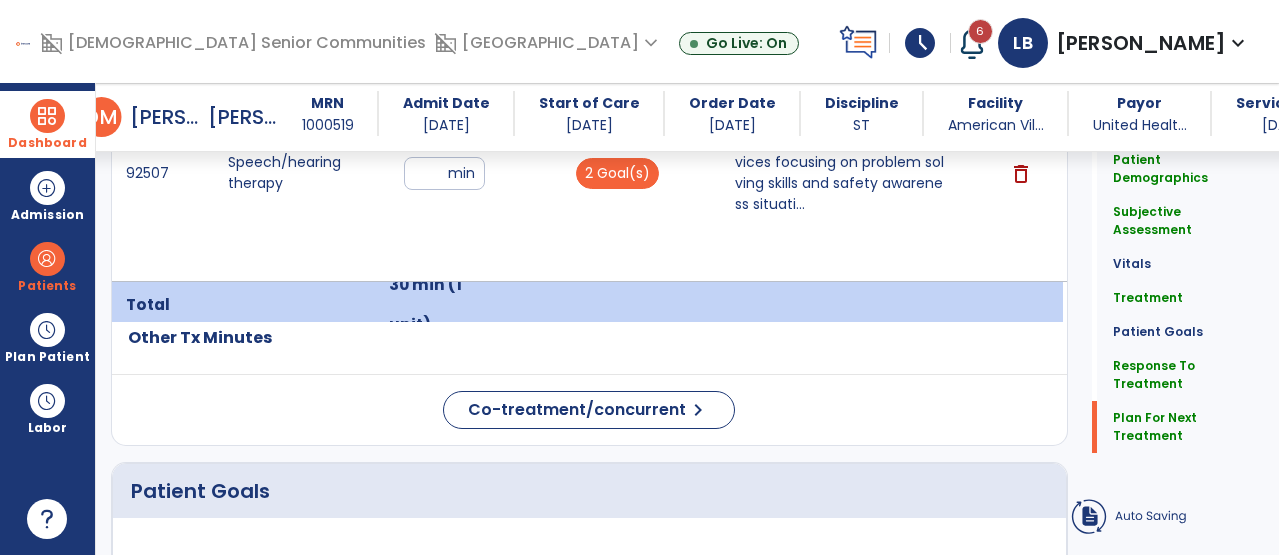 scroll, scrollTop: 3517, scrollLeft: 0, axis: vertical 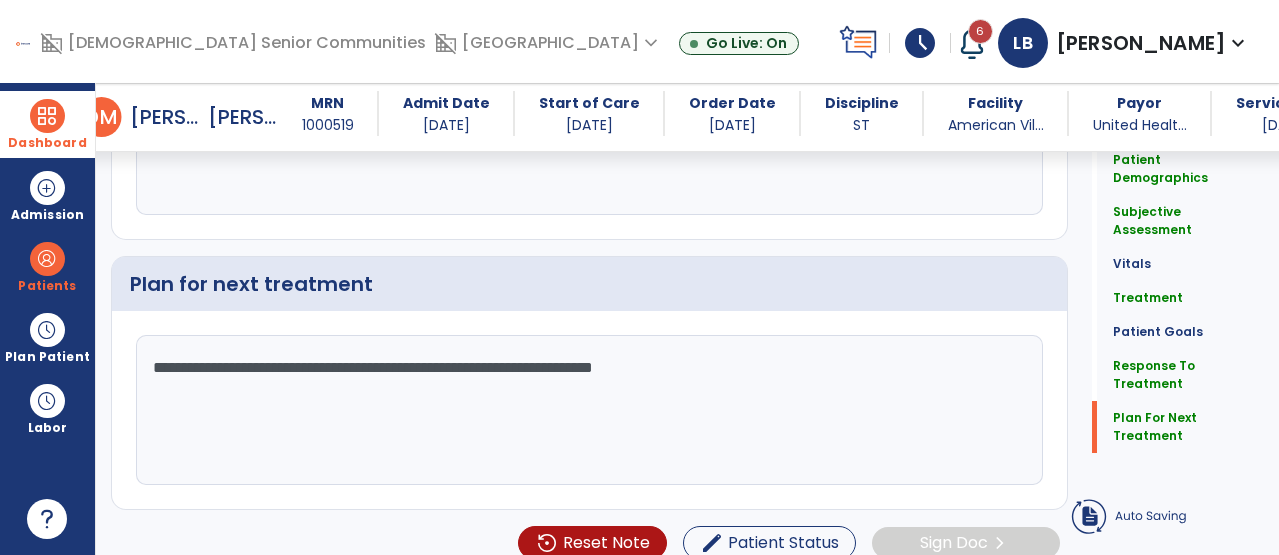 click at bounding box center (47, 116) 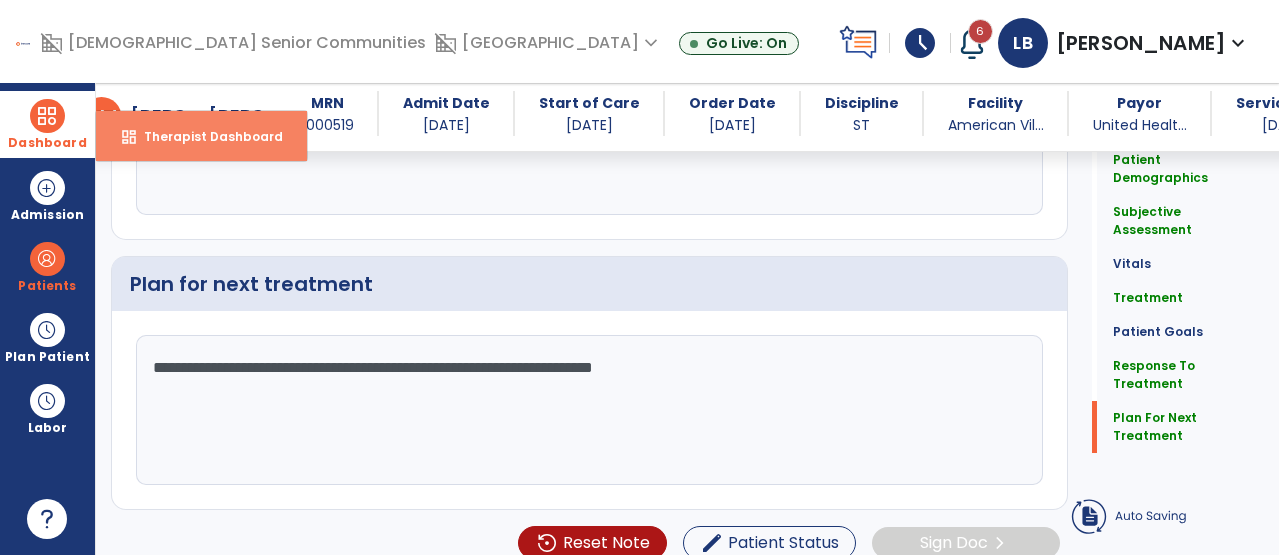 click on "dashboard" at bounding box center (129, 137) 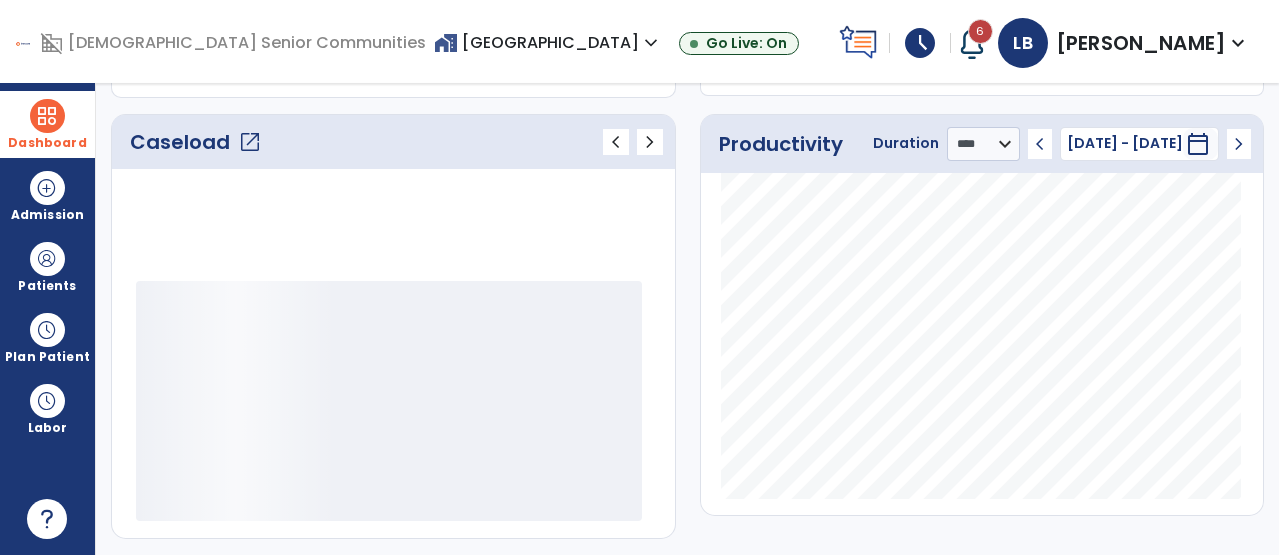 scroll, scrollTop: 255, scrollLeft: 0, axis: vertical 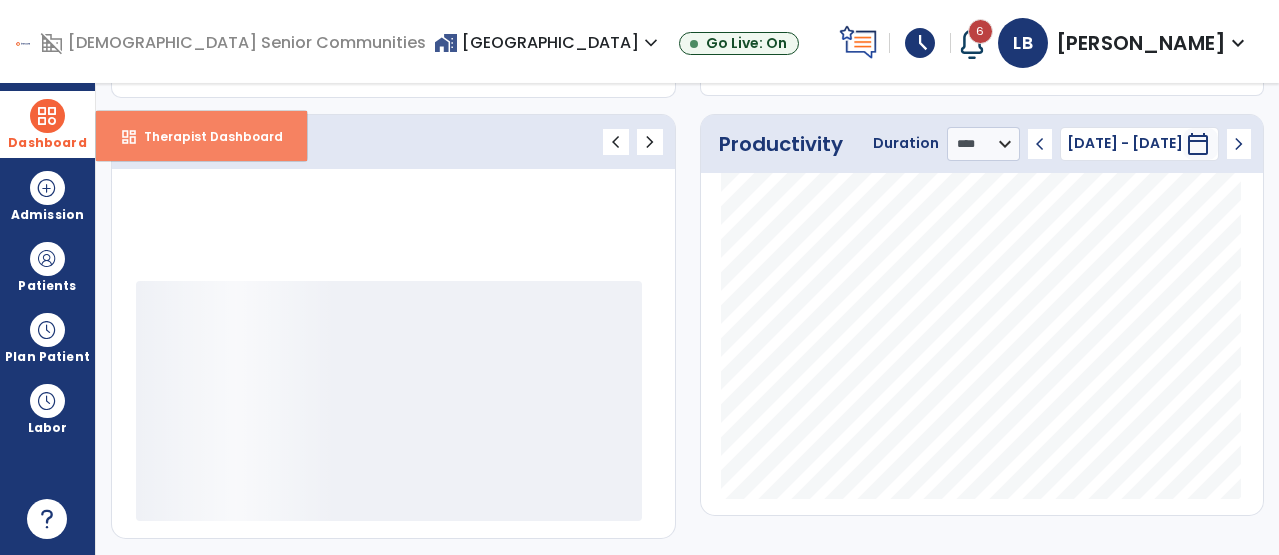 click on "dashboard  Therapist Dashboard" at bounding box center [201, 136] 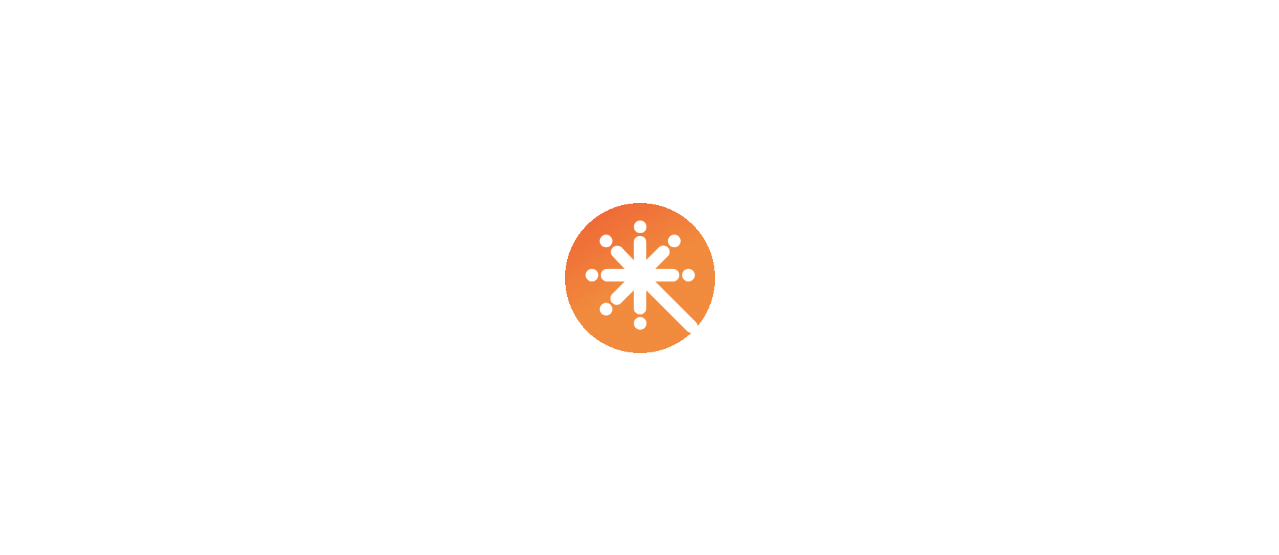 scroll, scrollTop: 0, scrollLeft: 0, axis: both 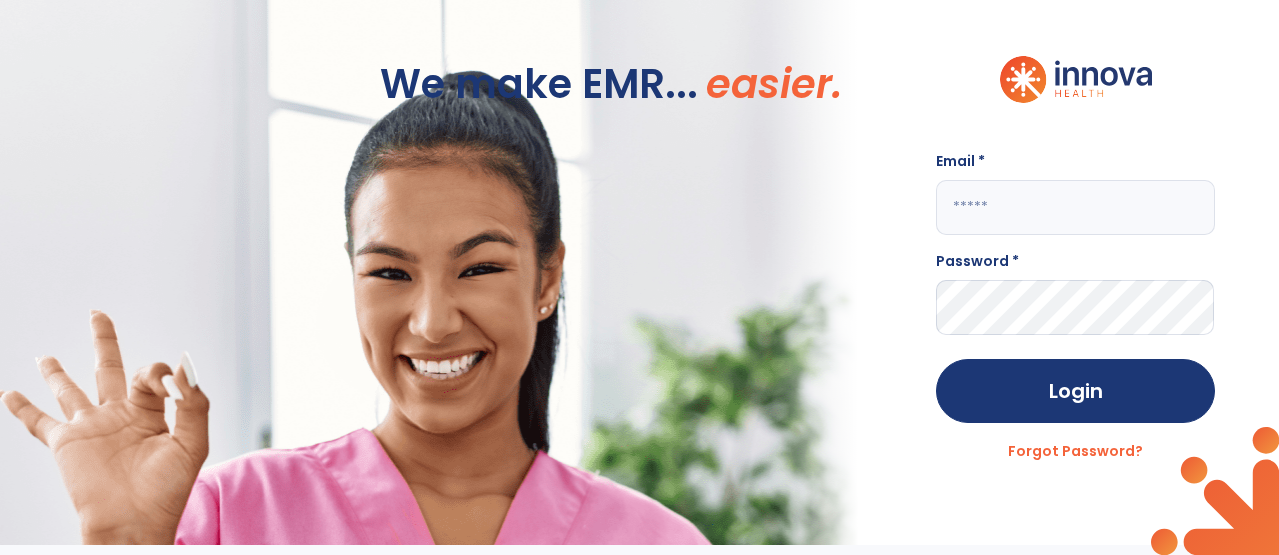 click 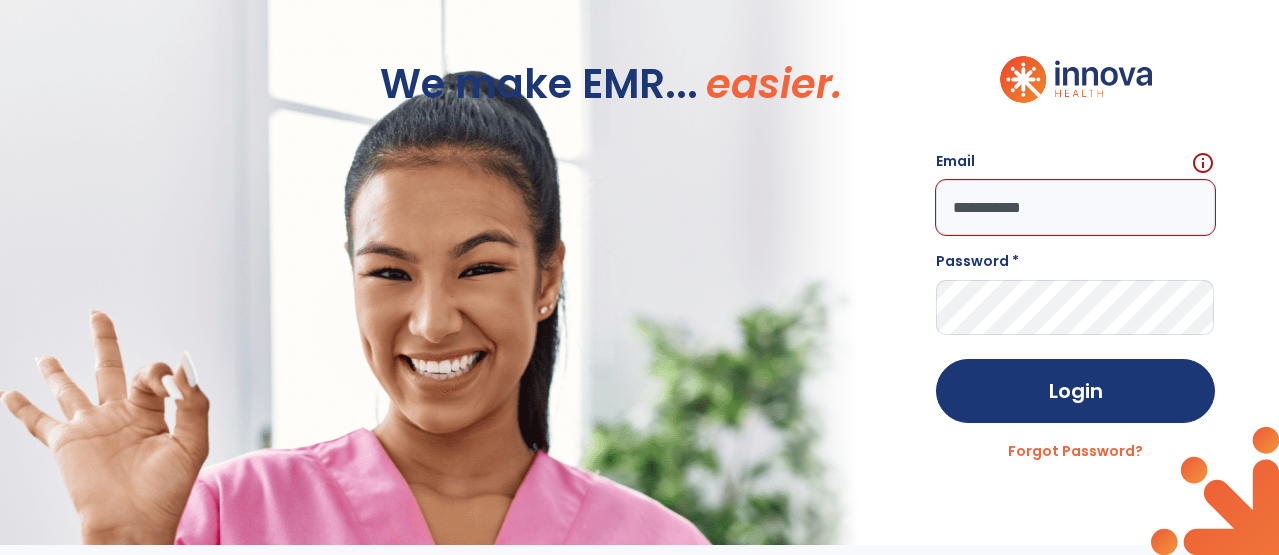 click on "Login" 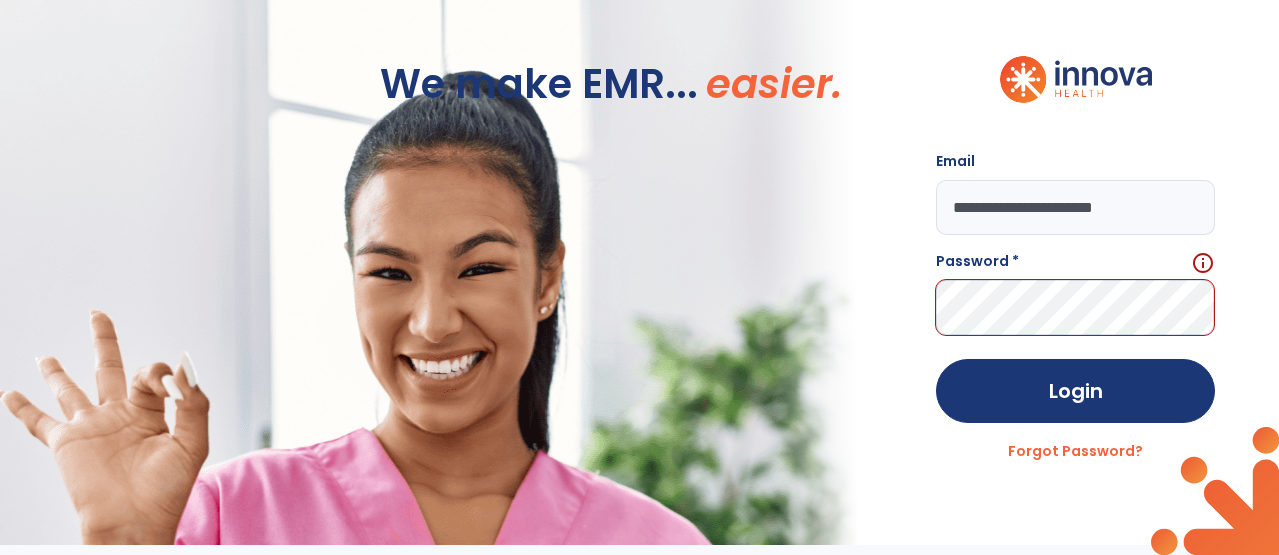 type on "**********" 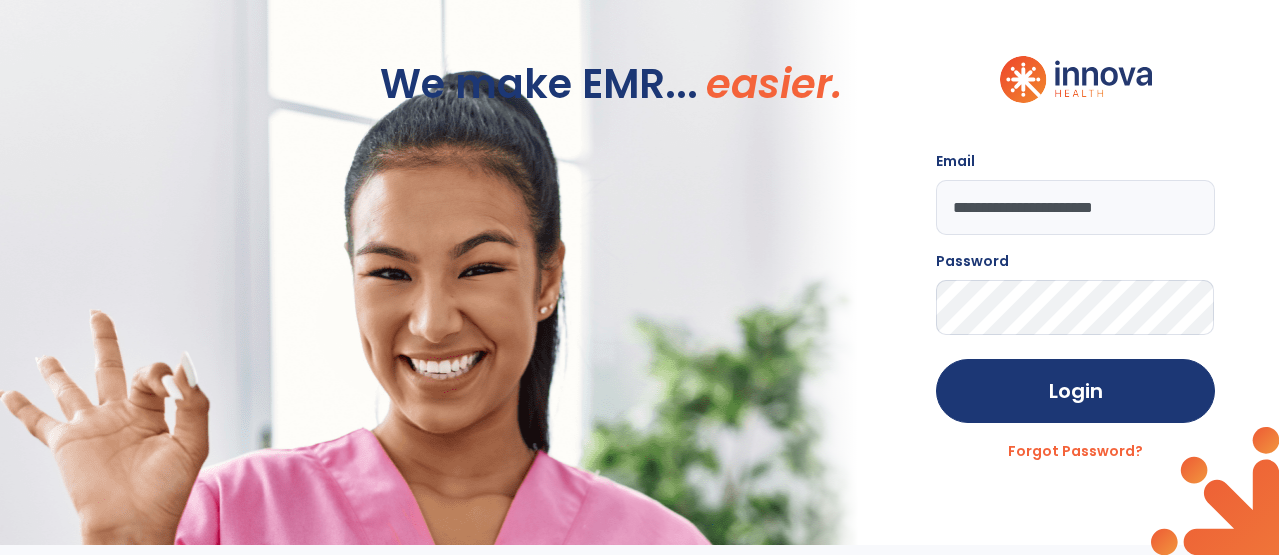 click on "Login" 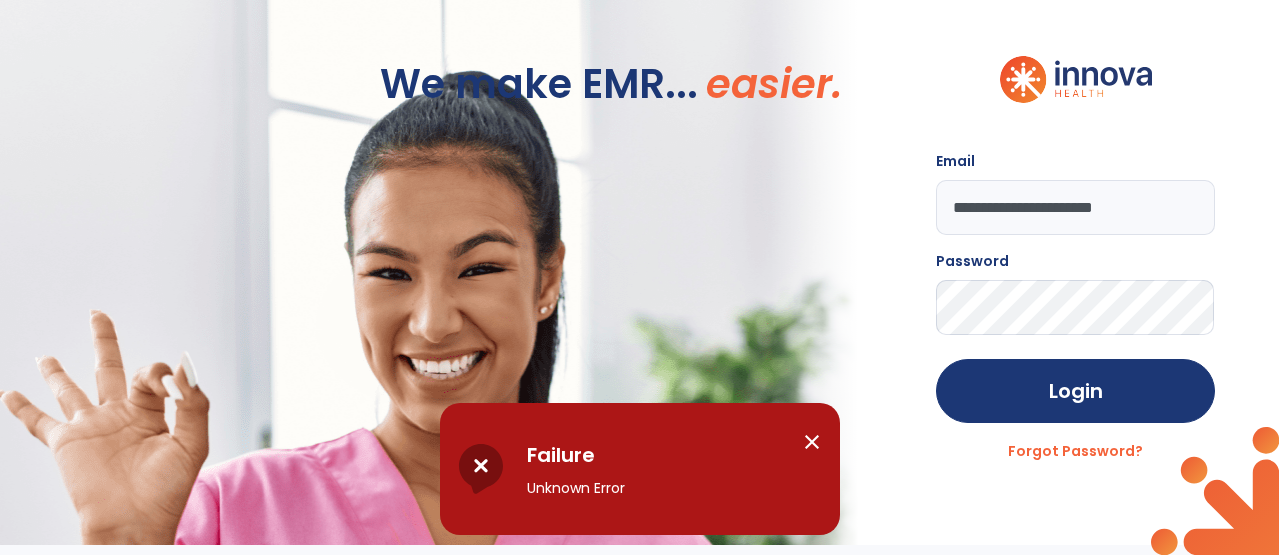 click on "**********" 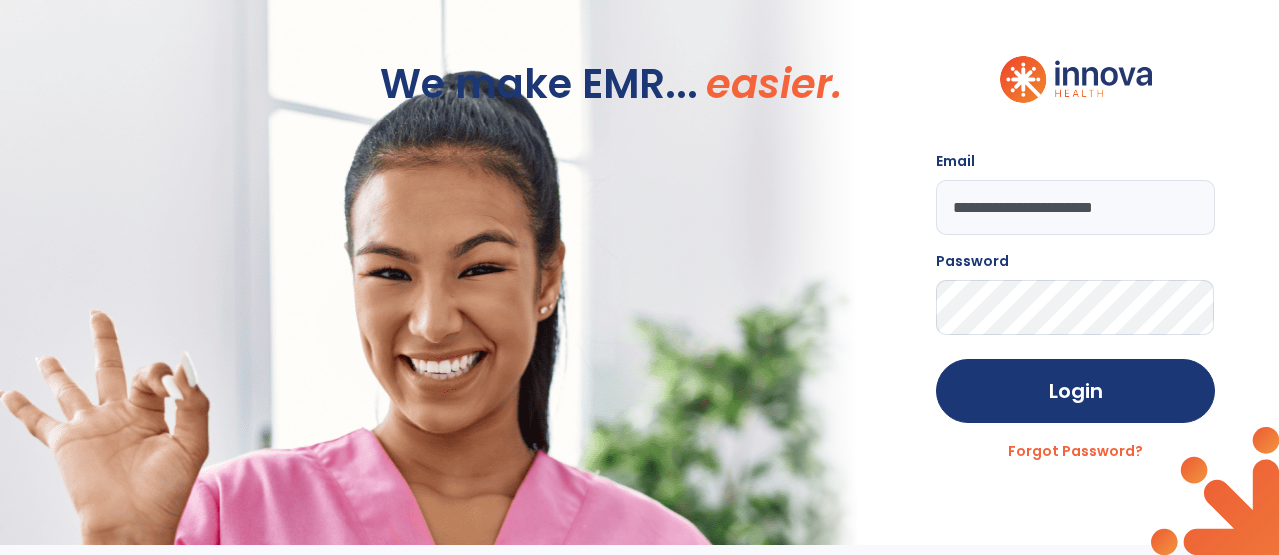 click on "Login" 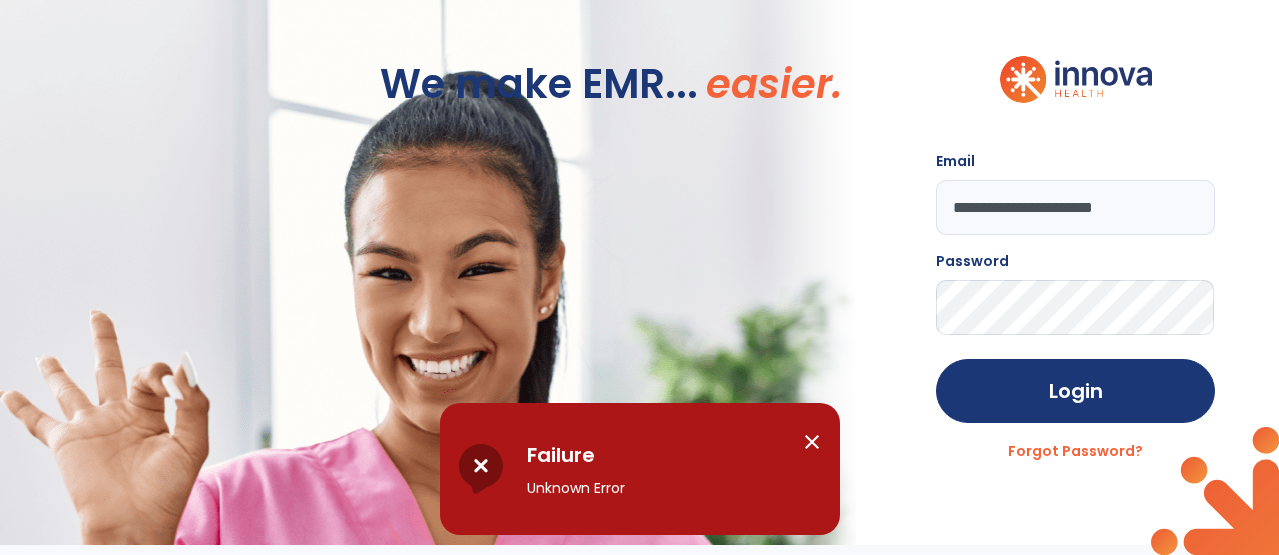 click on "**********" 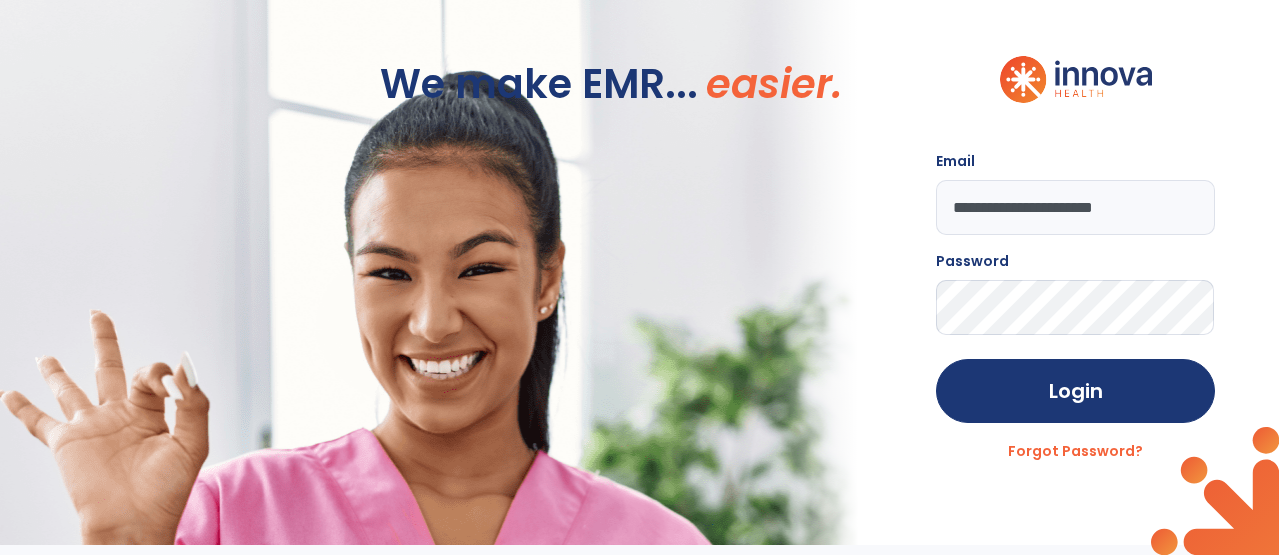 click on "**********" 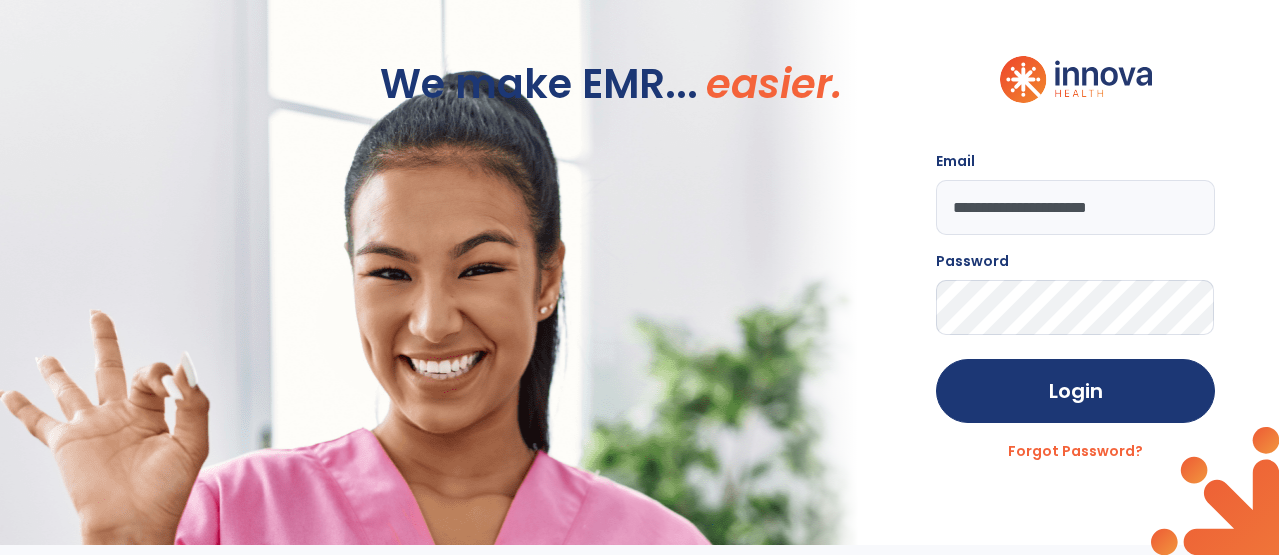 type on "**********" 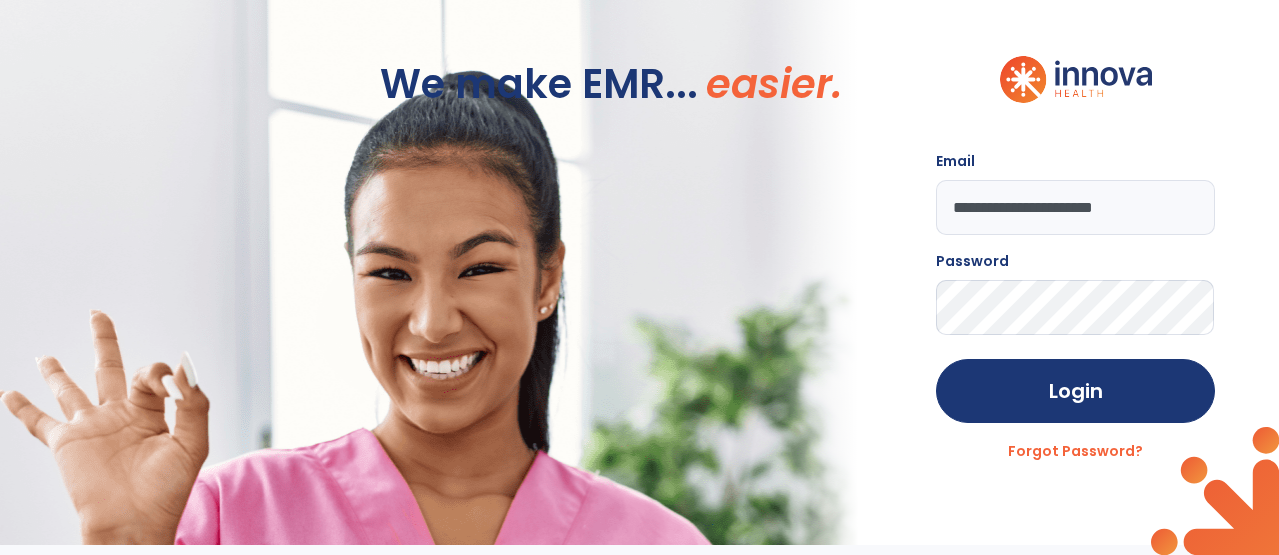 click on "Login" 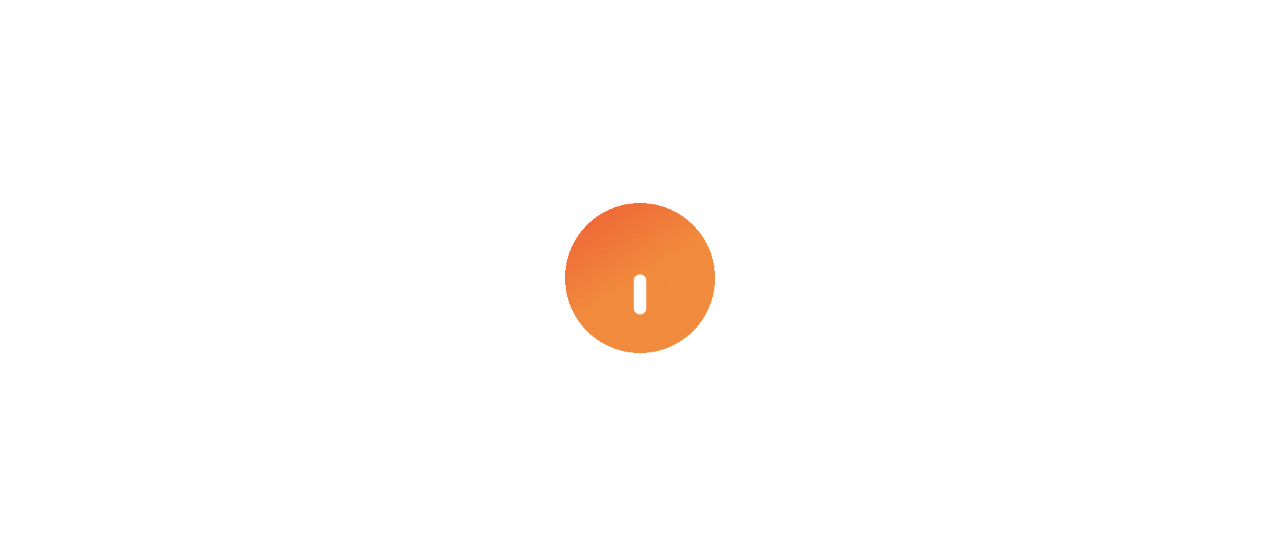 scroll, scrollTop: 0, scrollLeft: 0, axis: both 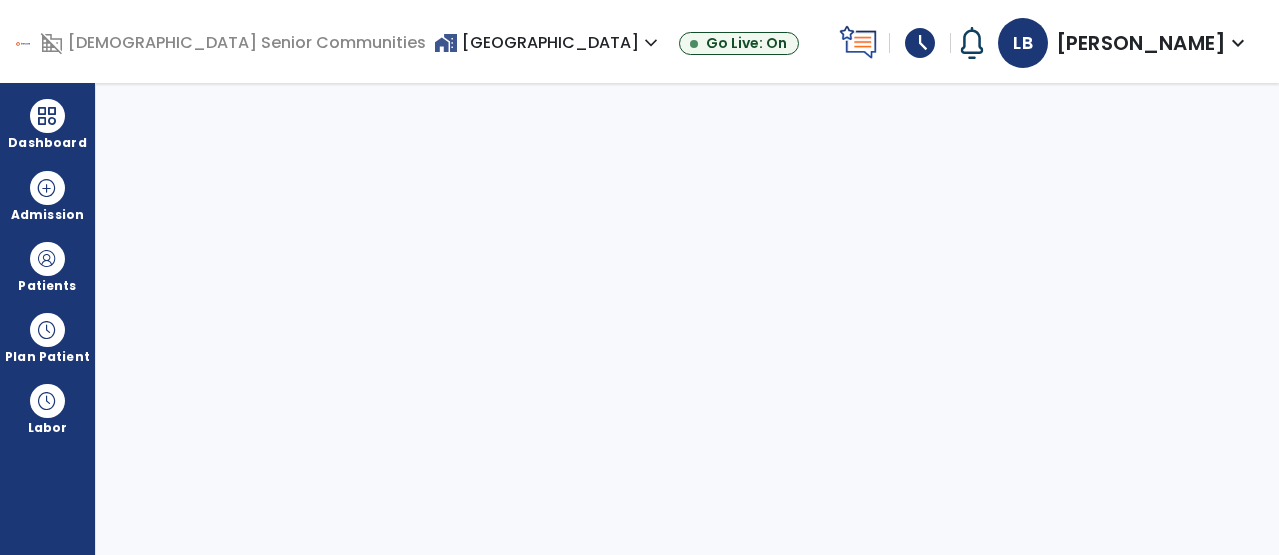 select on "****" 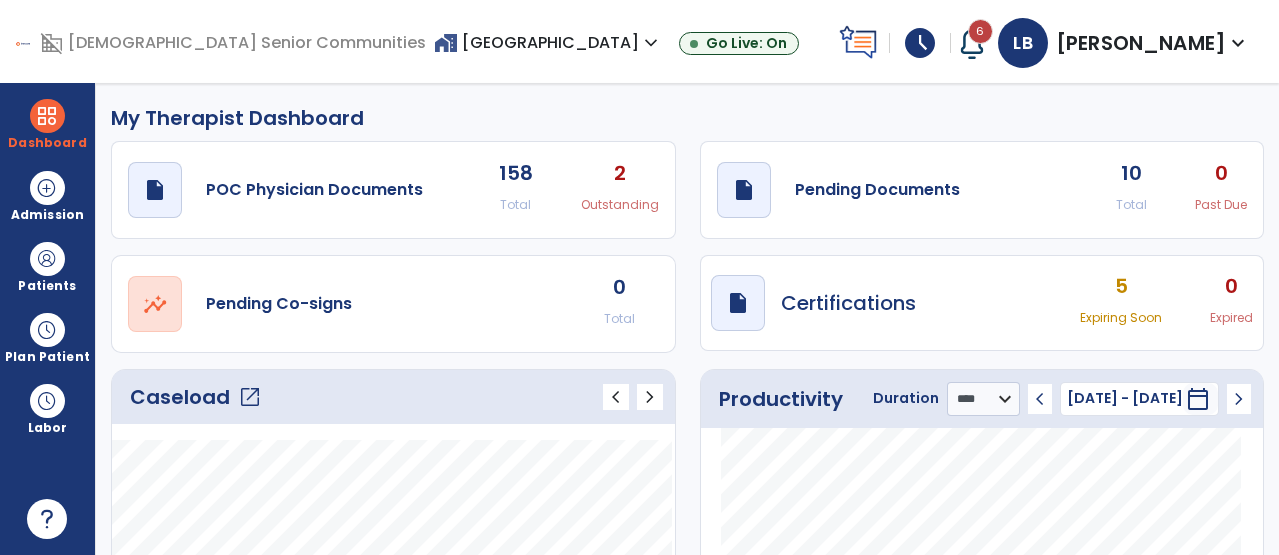 click on "open_in_new" 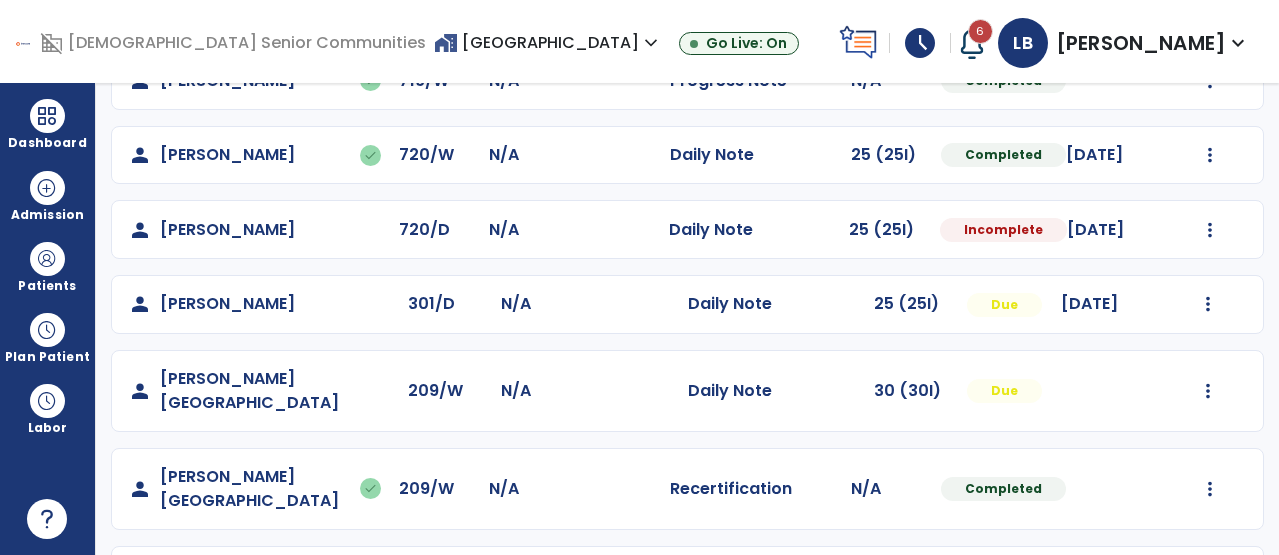 scroll, scrollTop: 438, scrollLeft: 0, axis: vertical 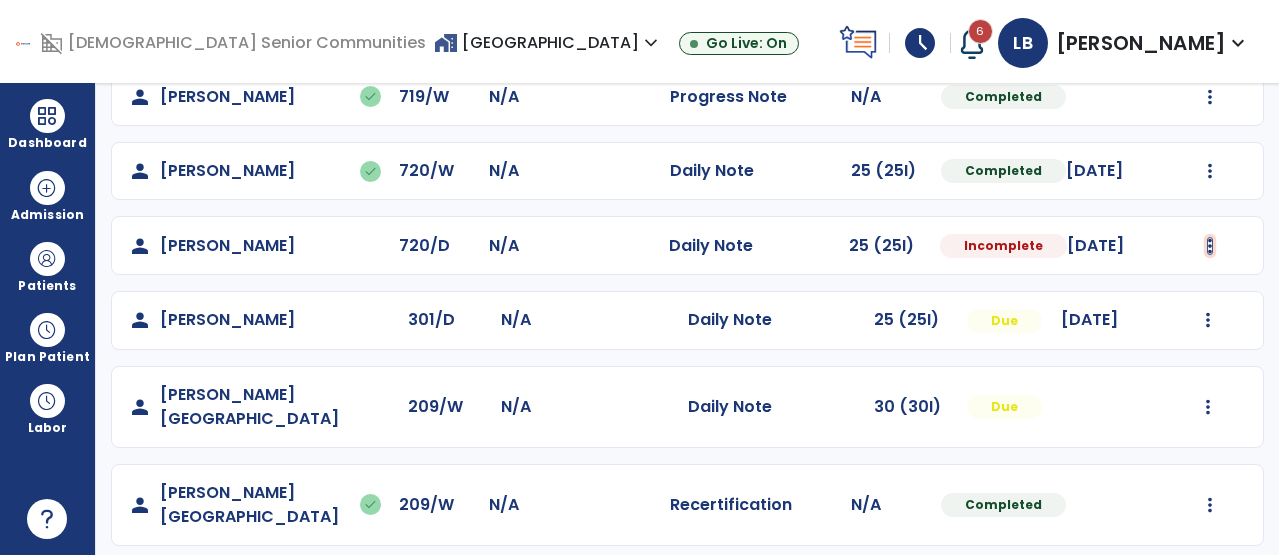 click at bounding box center (1210, 22) 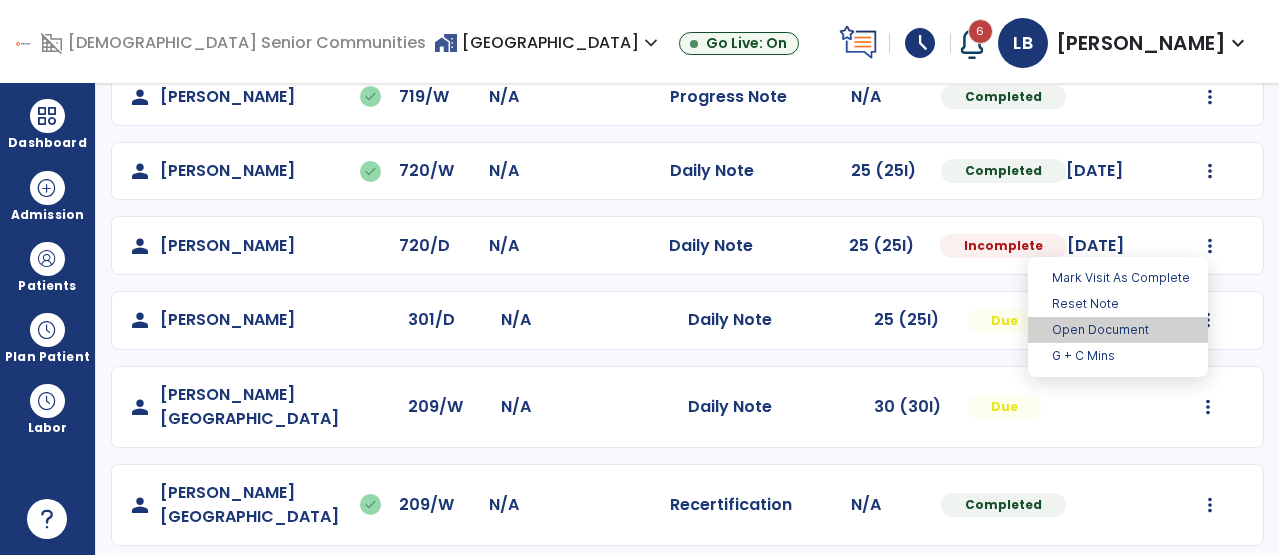 click on "Open Document" at bounding box center (1118, 330) 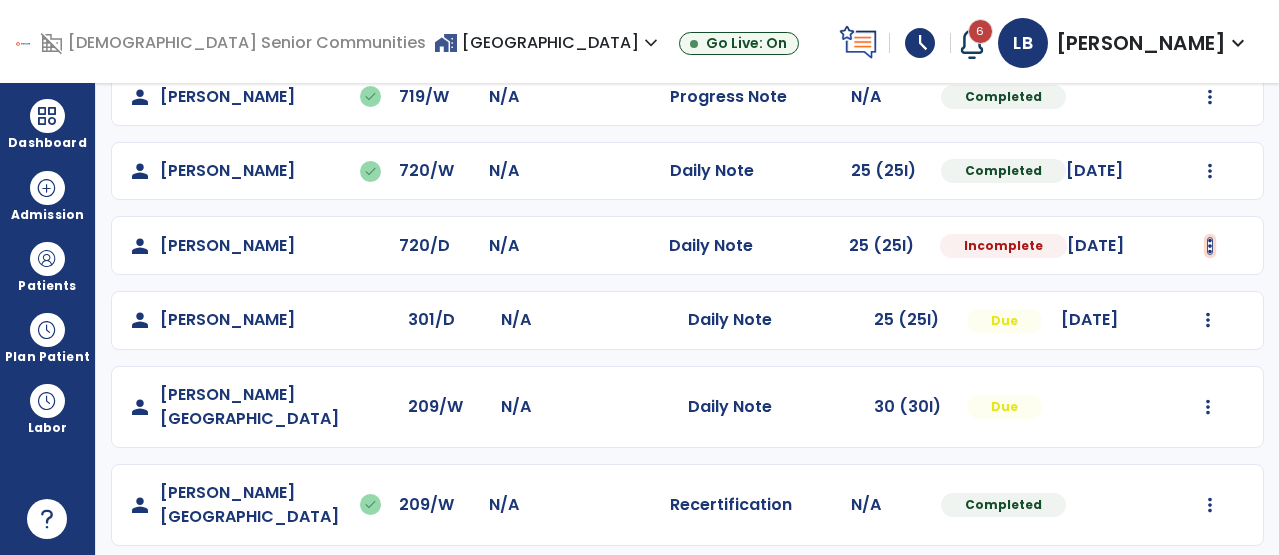 click at bounding box center (1210, 22) 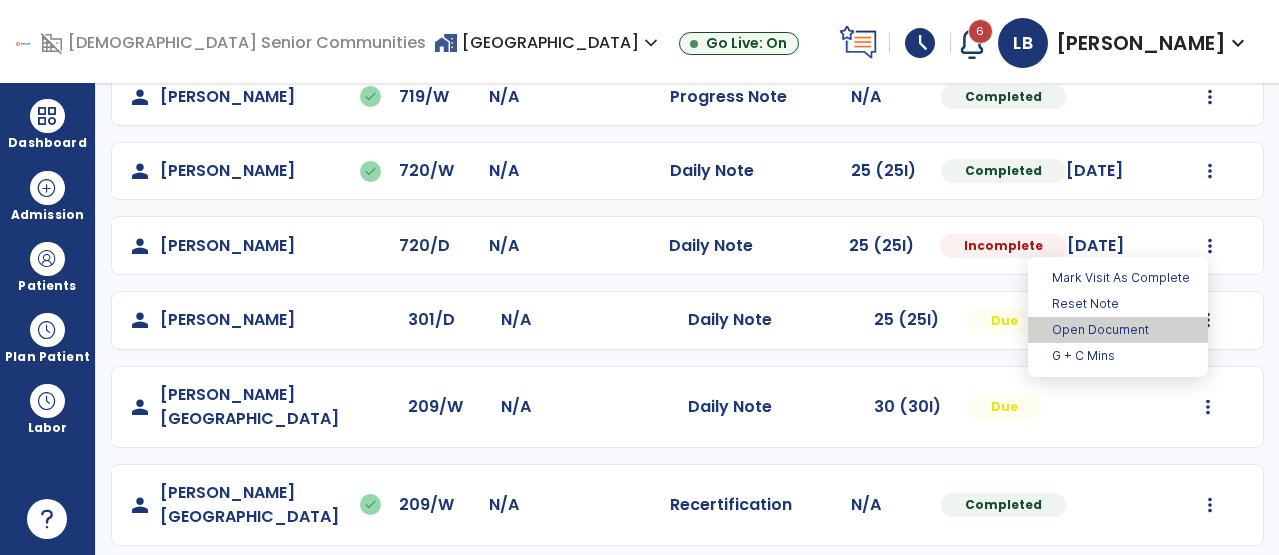 click on "Open Document" at bounding box center (1118, 330) 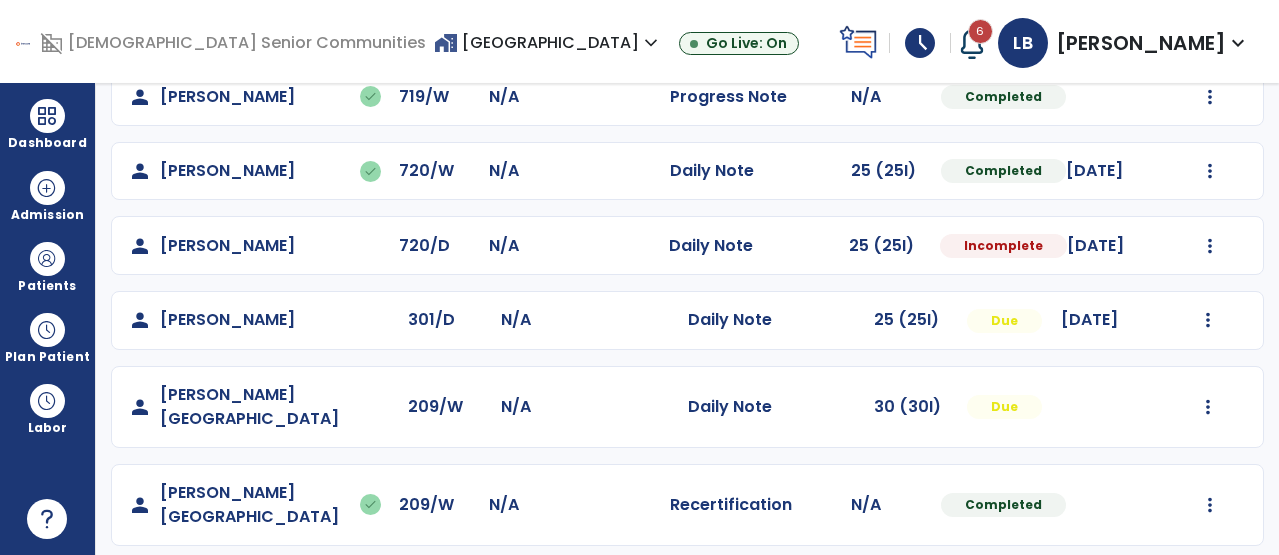 select on "*" 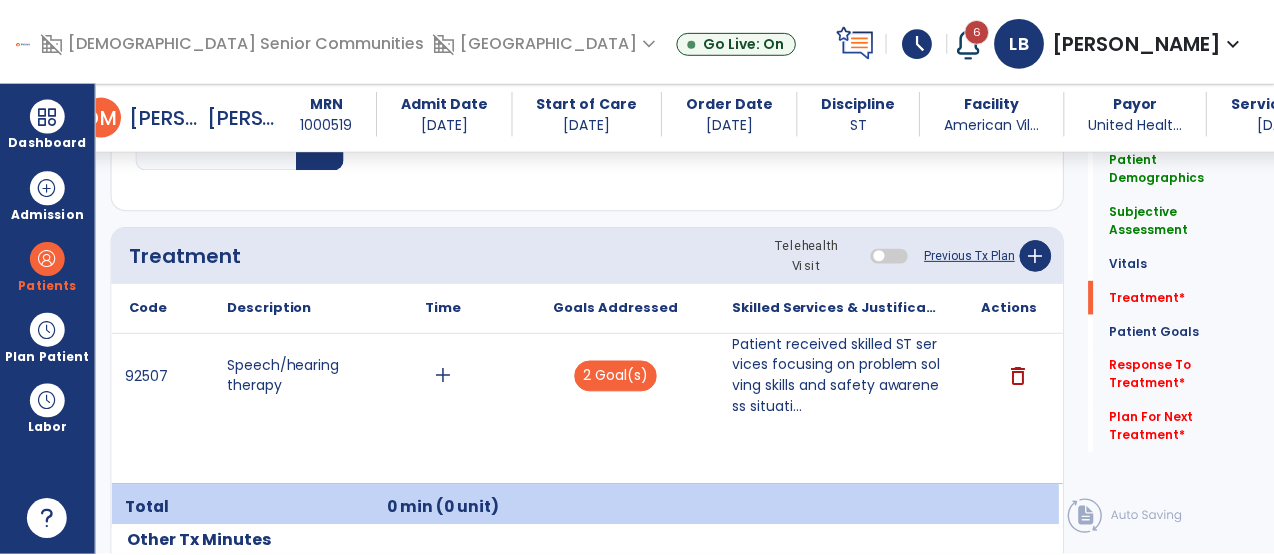 scroll, scrollTop: 1159, scrollLeft: 0, axis: vertical 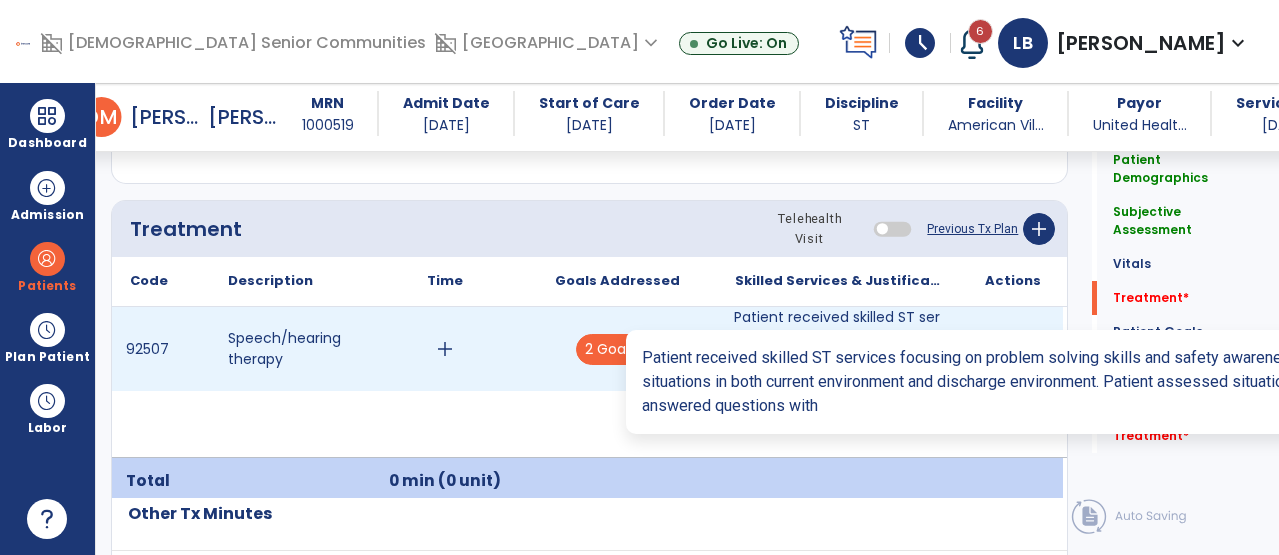 click on "Patient received skilled ST services focusing on problem solving skills and safety awareness situati..." at bounding box center (840, 349) 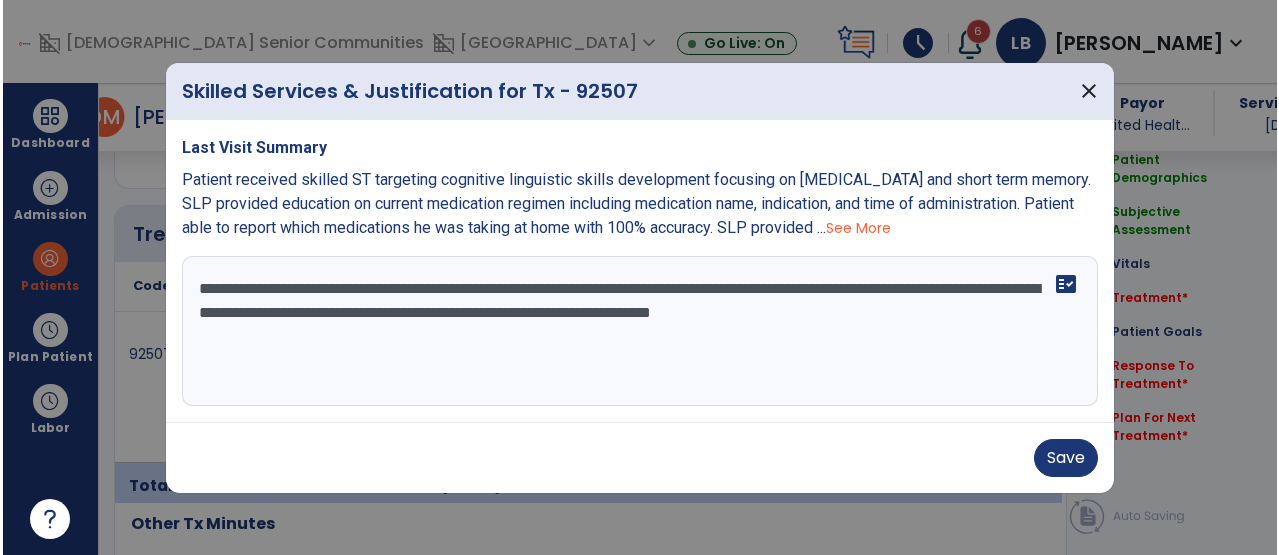 scroll, scrollTop: 1159, scrollLeft: 0, axis: vertical 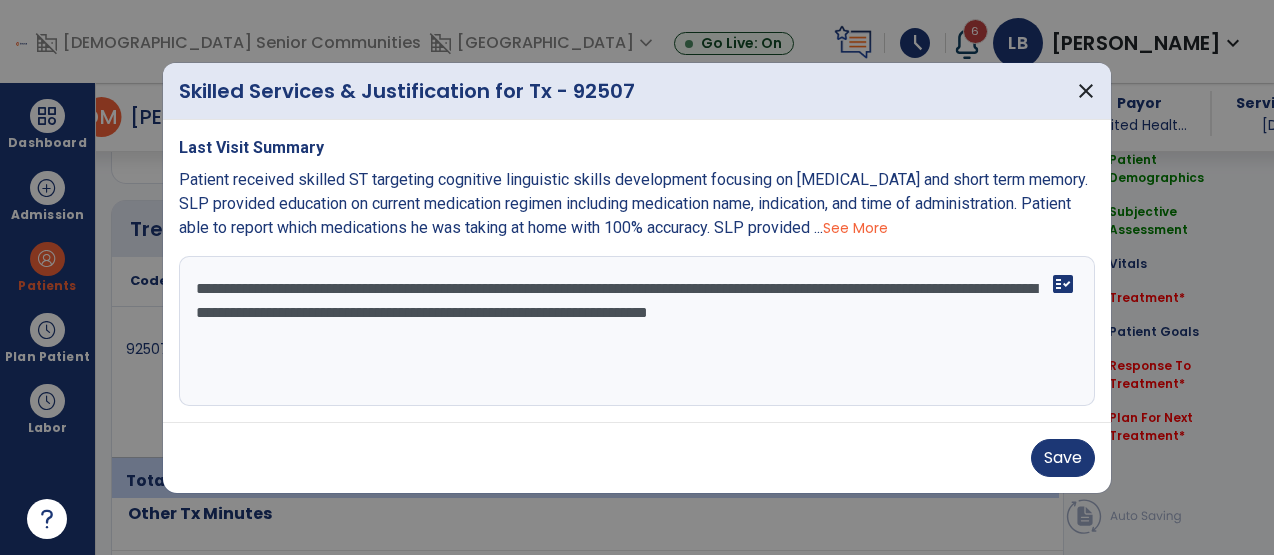 click on "**********" at bounding box center [637, 331] 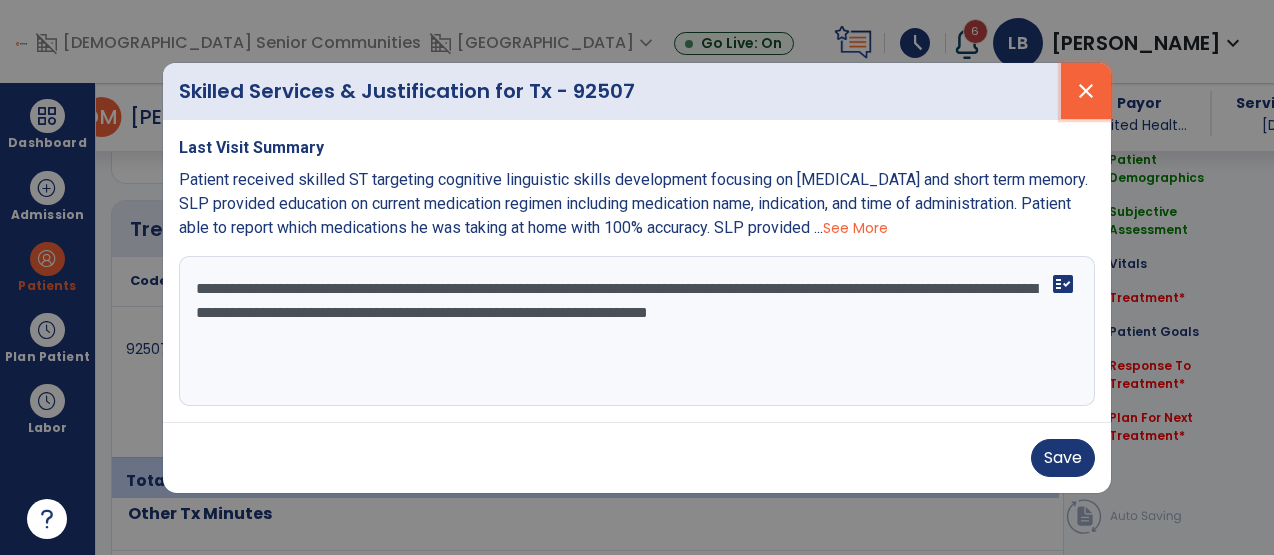 click on "close" at bounding box center (1086, 91) 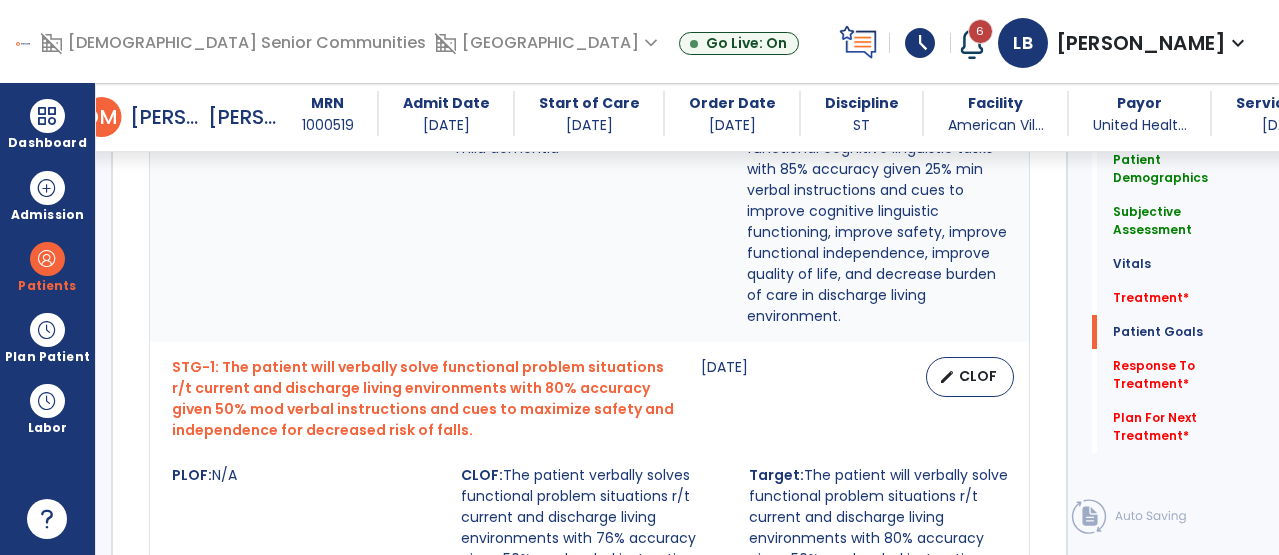 scroll, scrollTop: 1931, scrollLeft: 0, axis: vertical 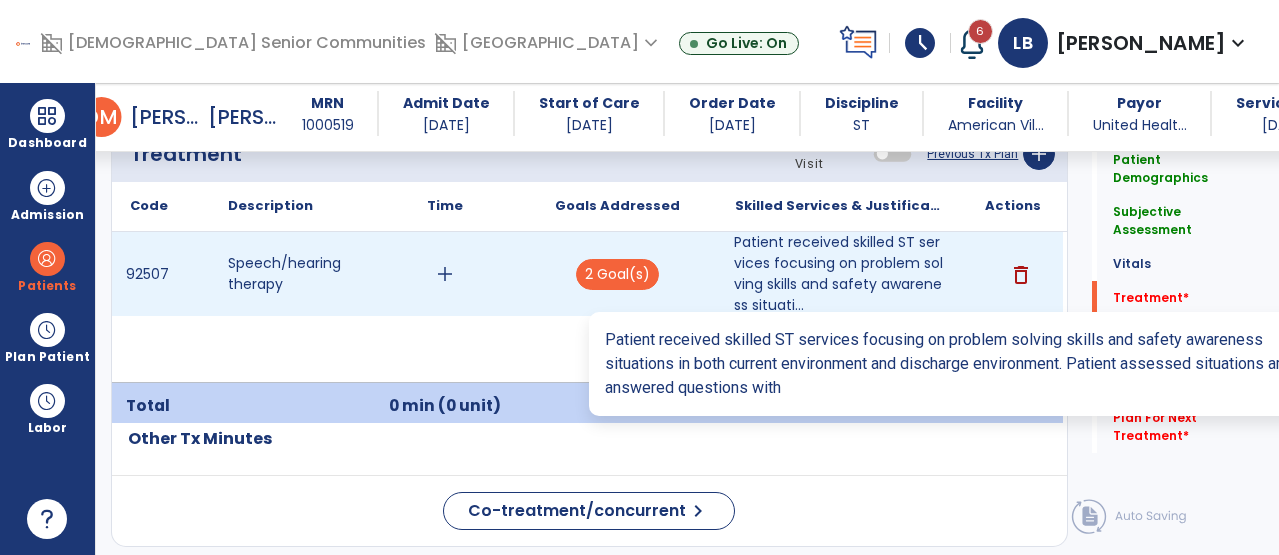 click on "Patient received skilled ST services focusing on problem solving skills and safety awareness situati..." at bounding box center (840, 274) 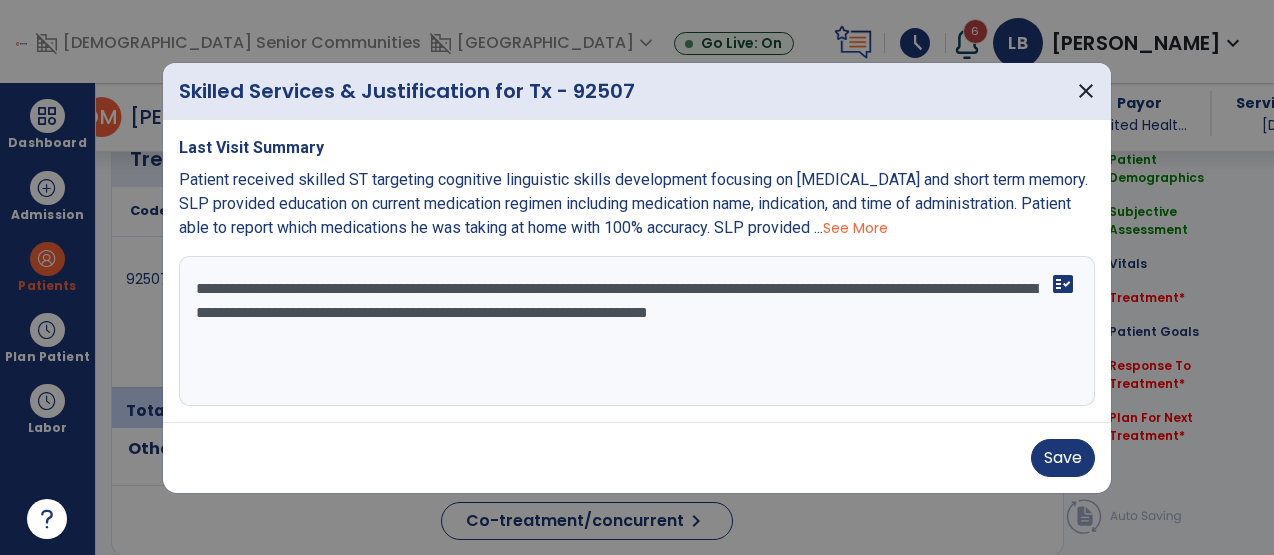 scroll, scrollTop: 1234, scrollLeft: 0, axis: vertical 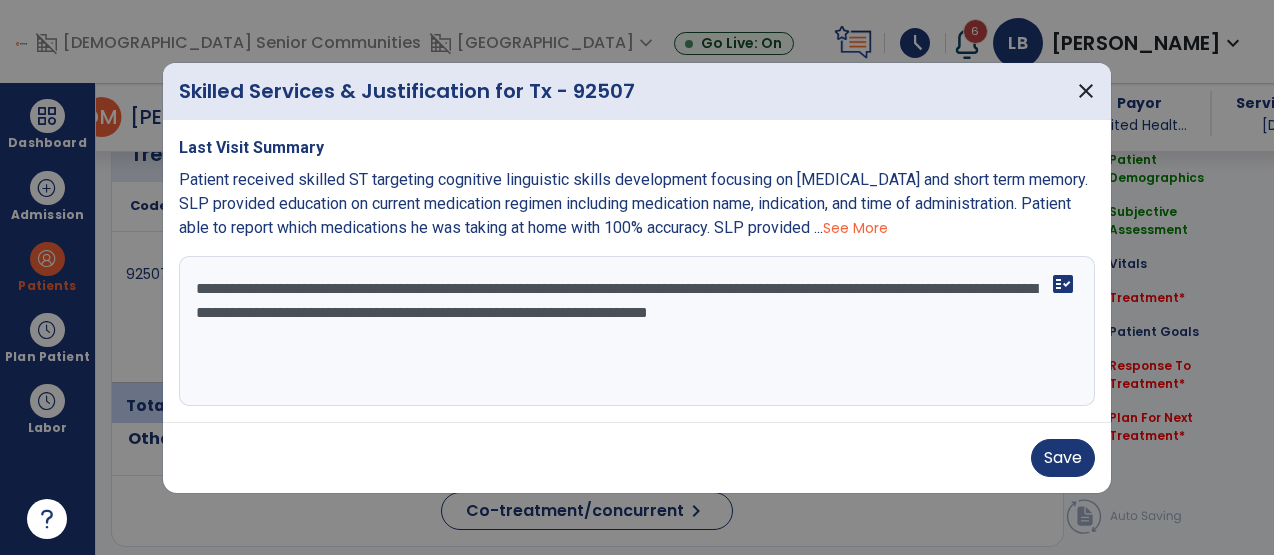click on "**********" at bounding box center (637, 331) 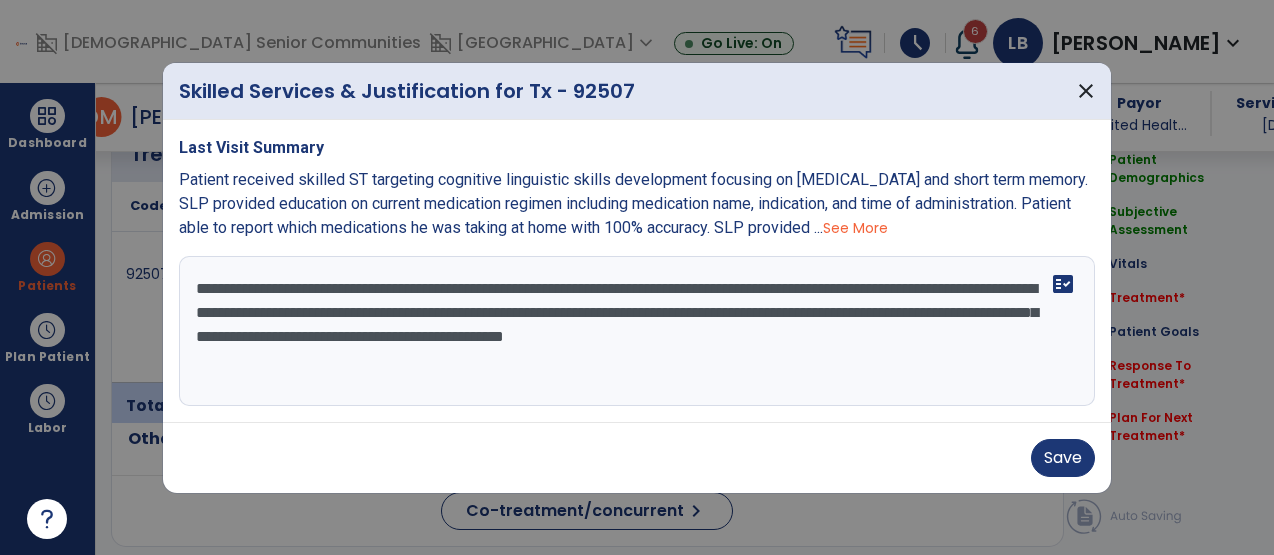 click on "**********" at bounding box center (637, 331) 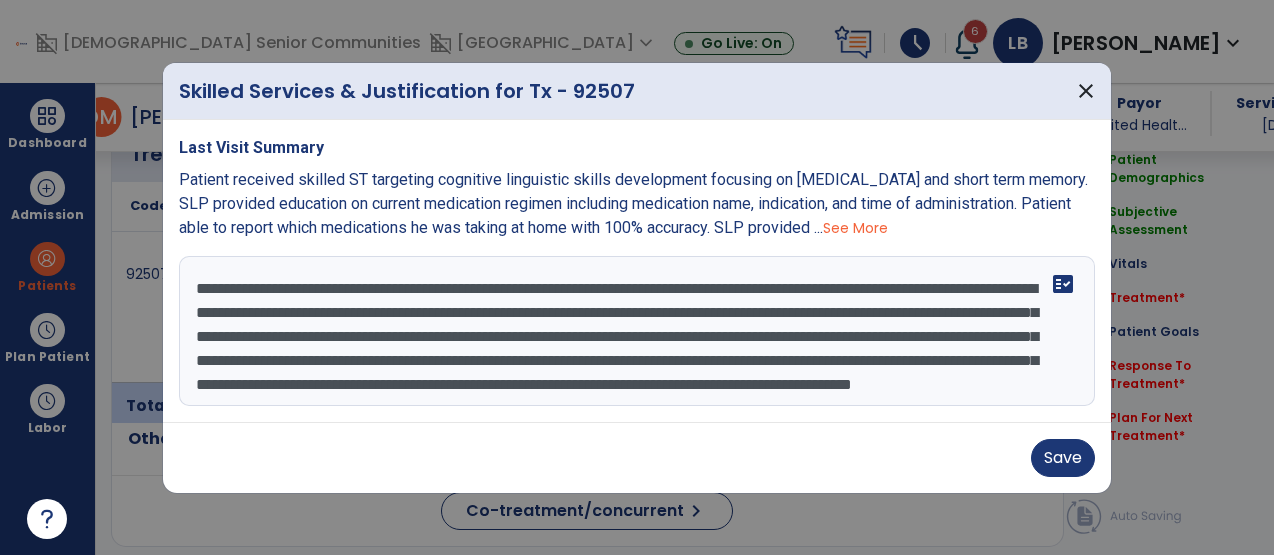 scroll, scrollTop: 40, scrollLeft: 0, axis: vertical 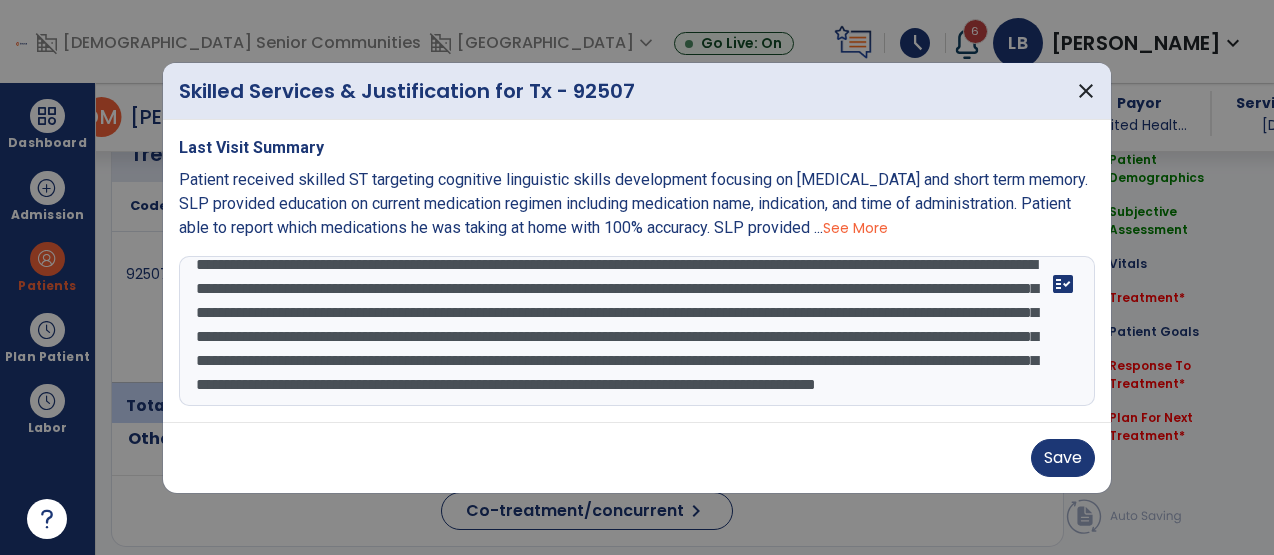 click on "**********" at bounding box center [637, 331] 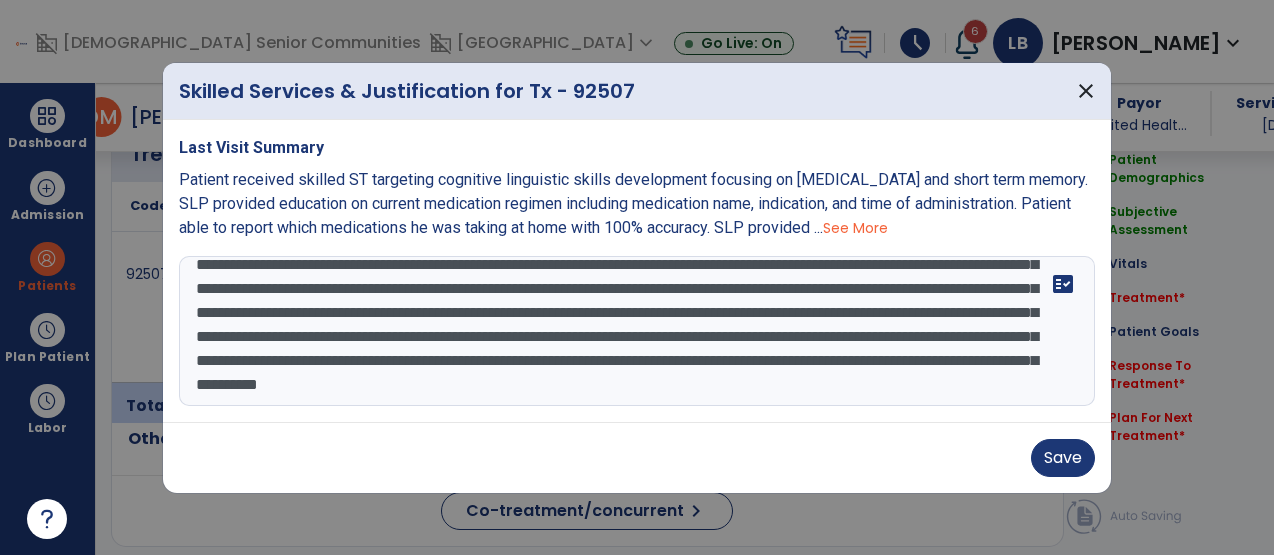 click on "**********" at bounding box center (637, 331) 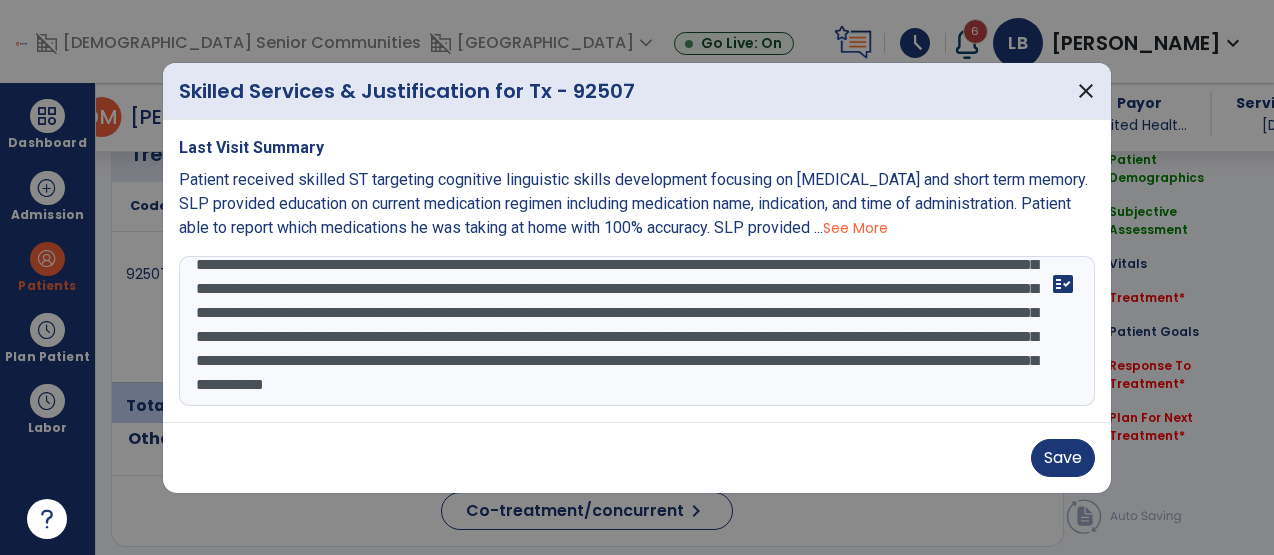 scroll, scrollTop: 47, scrollLeft: 0, axis: vertical 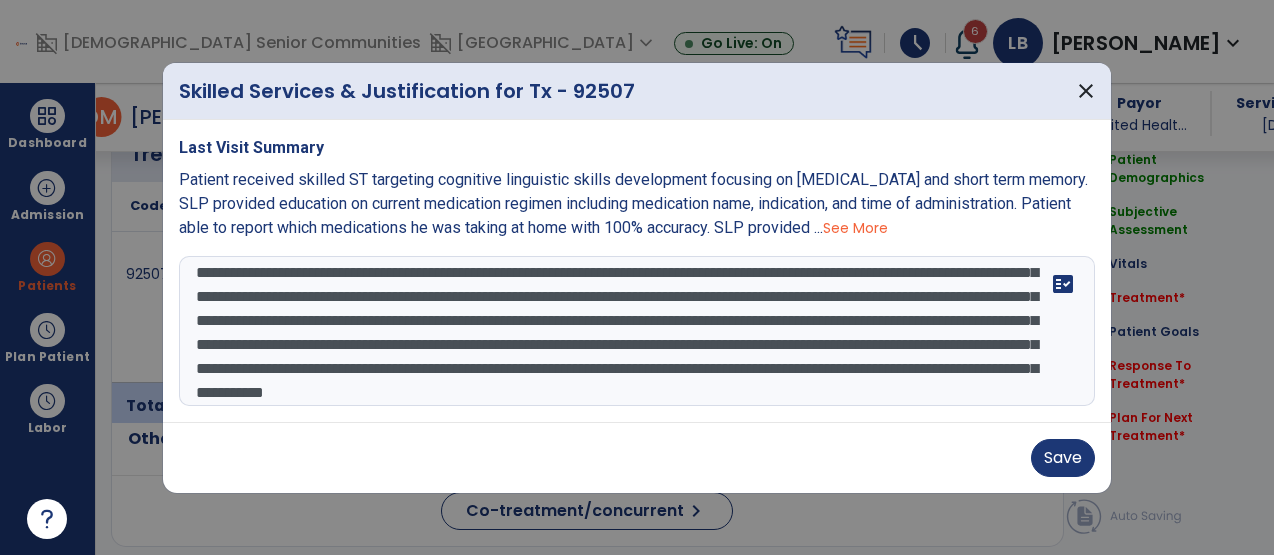 click on "**********" at bounding box center [637, 331] 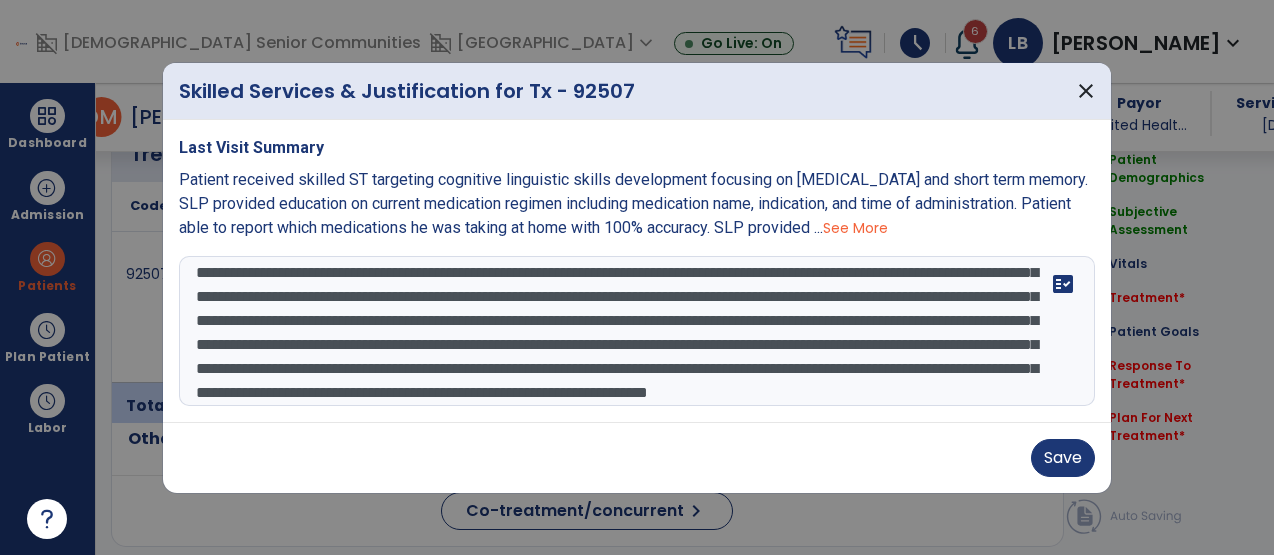 scroll, scrollTop: 41, scrollLeft: 0, axis: vertical 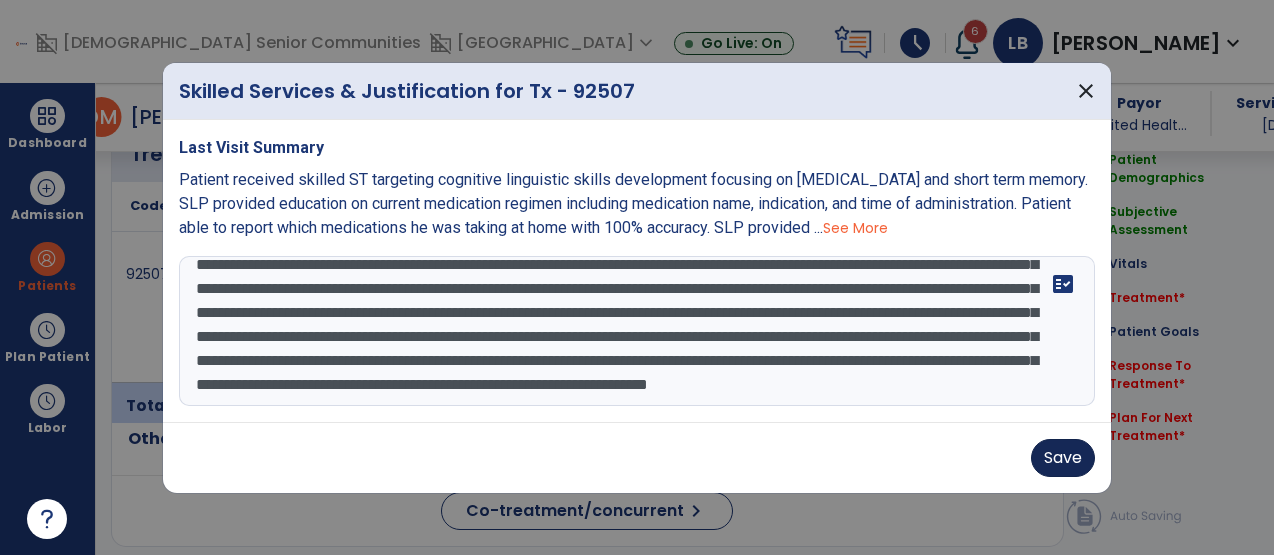 type on "**********" 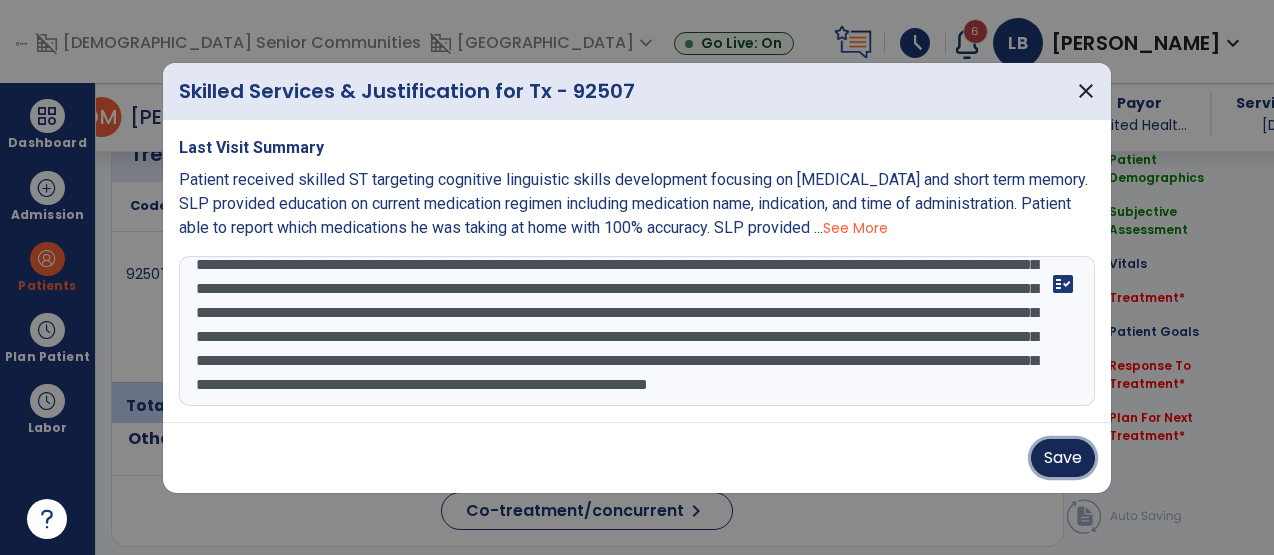 click on "Save" at bounding box center [1063, 458] 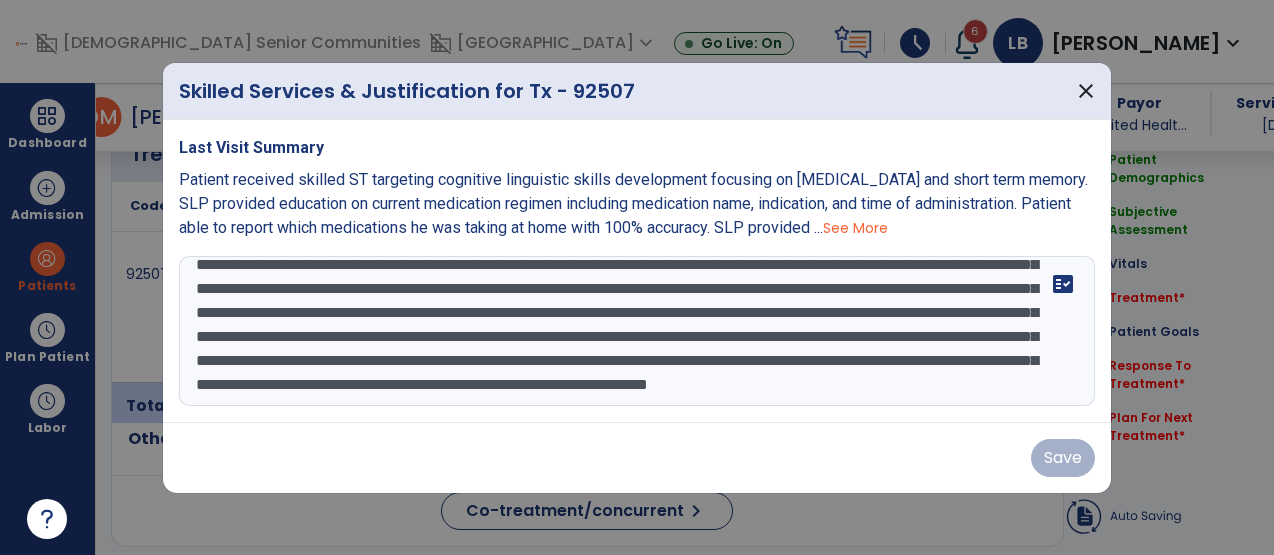click on "**********" at bounding box center [637, 331] 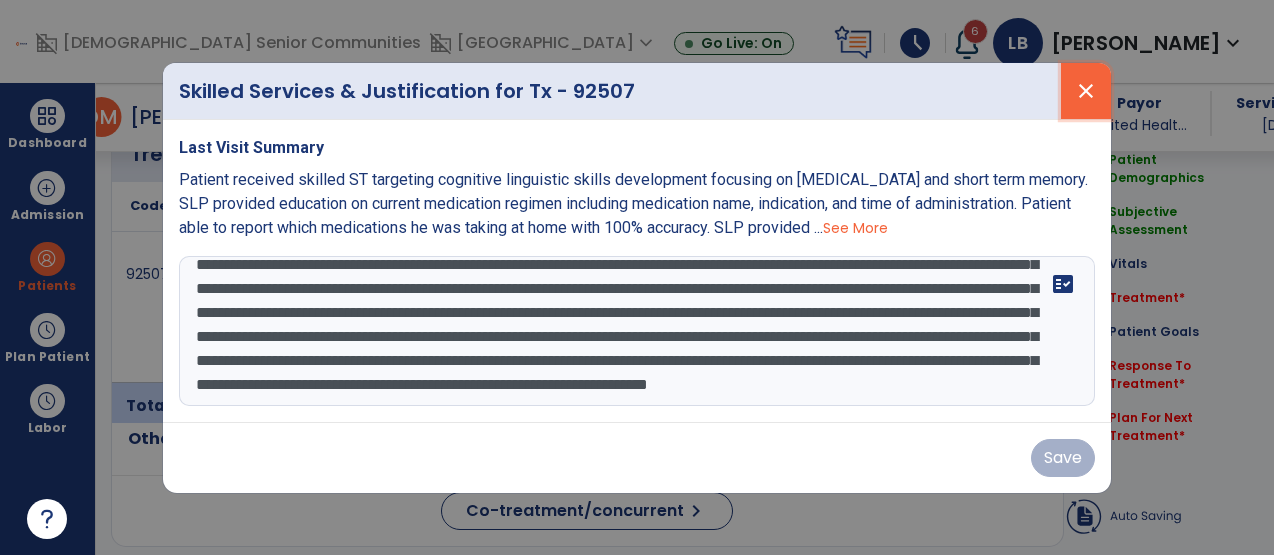 click on "close" at bounding box center [1086, 91] 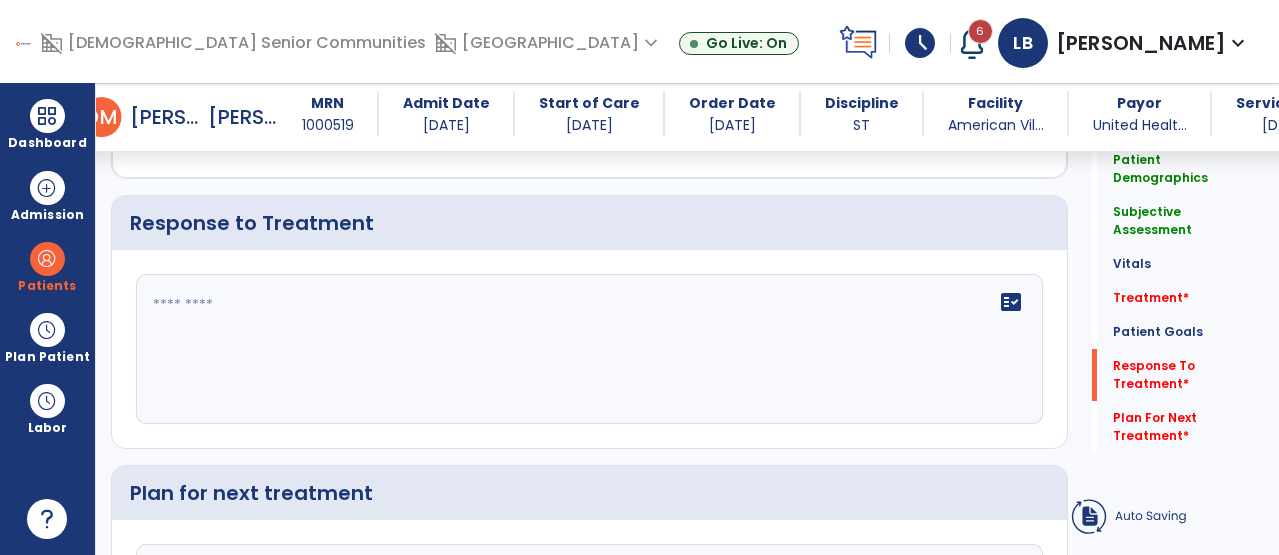 scroll, scrollTop: 3299, scrollLeft: 0, axis: vertical 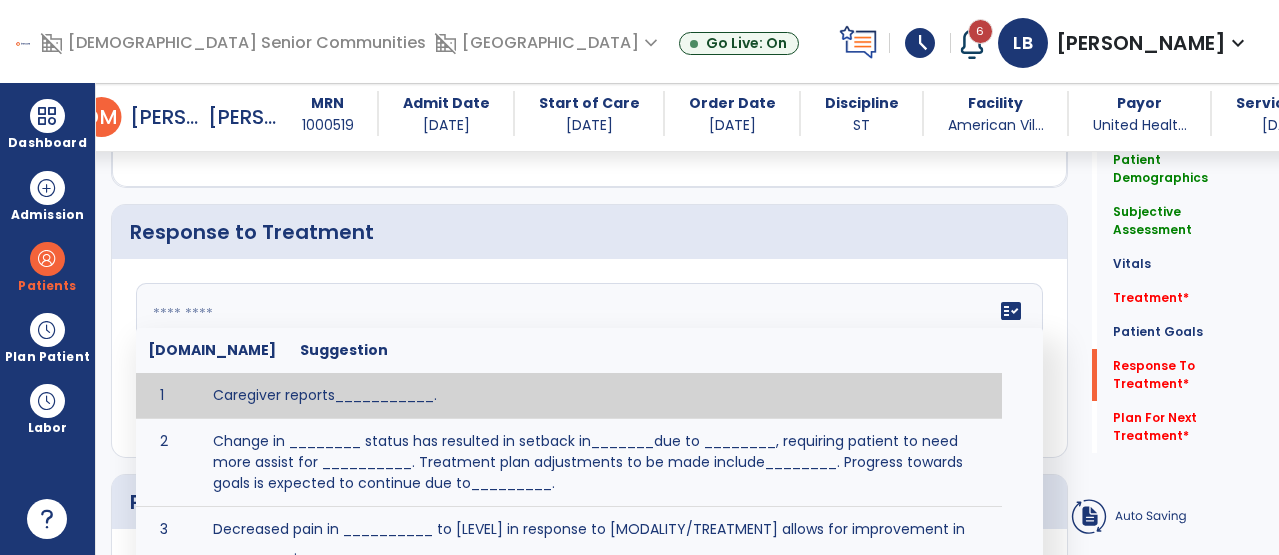 click on "fact_check  [DOMAIN_NAME] Suggestion 1 Caregiver reports___________. 2 Change in ________ status has resulted in setback in_______due to ________, requiring patient to need more assist for __________.   Treatment plan adjustments to be made include________.  Progress towards goals is expected to continue due to_________. 3 Decreased pain in __________ to [LEVEL] in response to [MODALITY/TREATMENT] allows for improvement in _________. 4 Functional gains in _______ have impacted the patient's ability to perform_________ with a reduction in assist levels to_________. 5 Functional progress this week has been significant due to__________. 6 Gains in ________ have improved the patient's ability to perform ______with decreased levels of assist to___________. 7 Improvement in ________allows patient to tolerate higher levels of challenges in_________. 8 Pain in [AREA] has decreased to [LEVEL] in response to [TREATMENT/MODALITY], allowing fore ease in completing__________. 9 10 11 12 13 14 15 16 17 18 19 20 21" 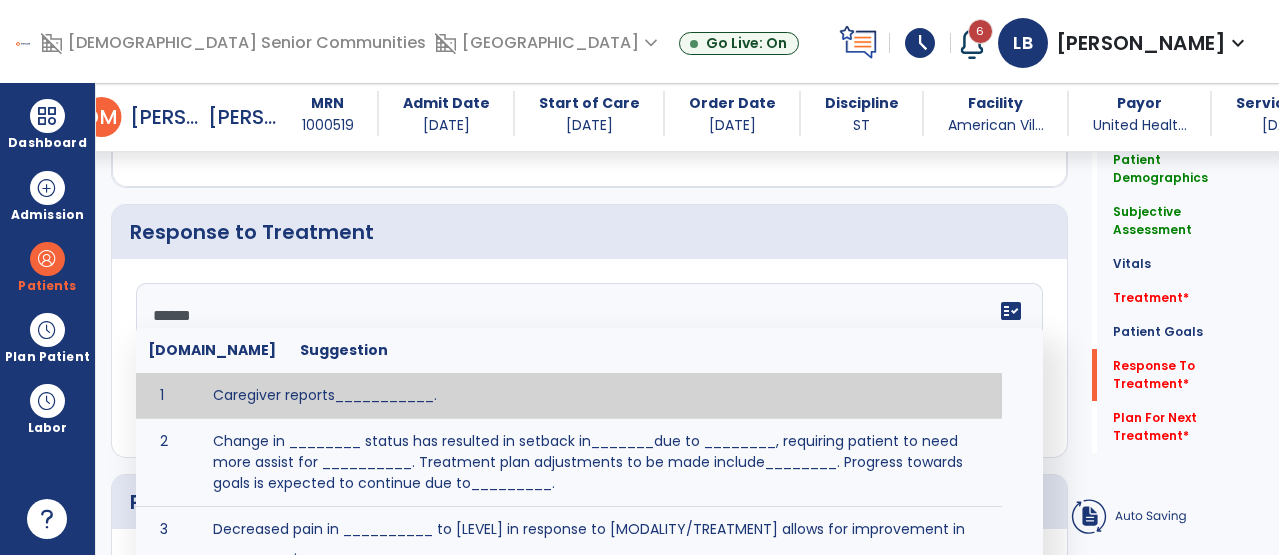 type on "*******" 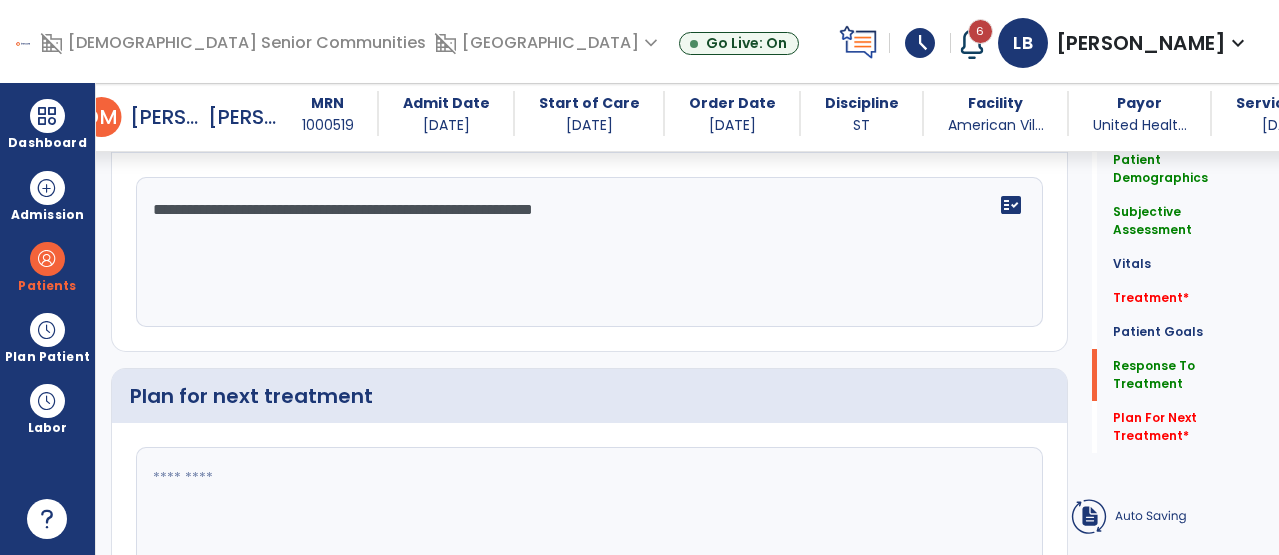 scroll, scrollTop: 3400, scrollLeft: 0, axis: vertical 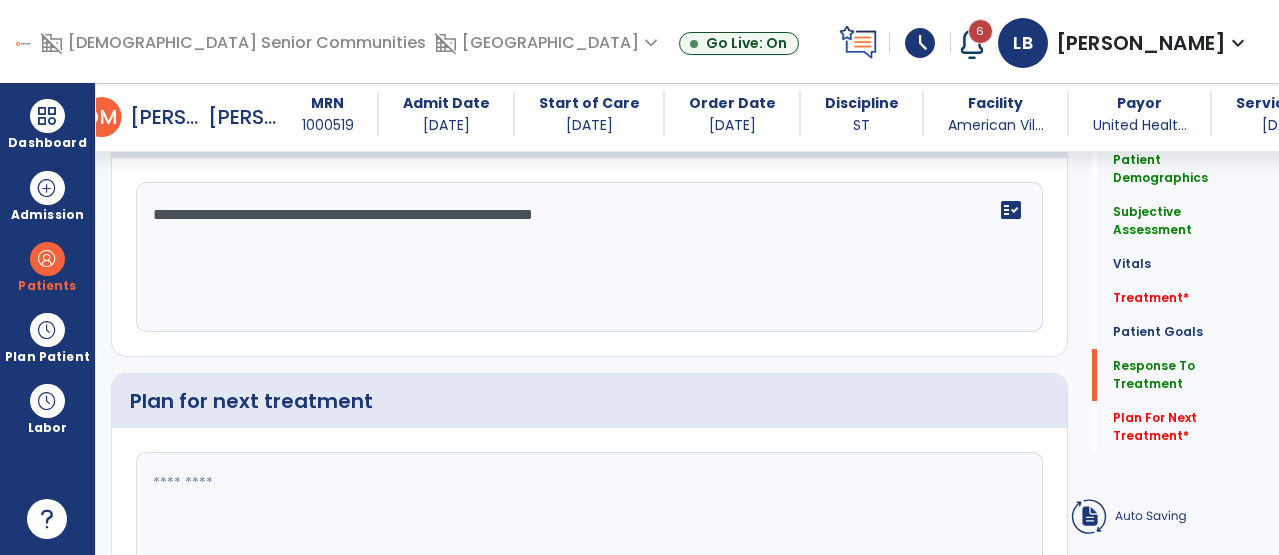type on "**********" 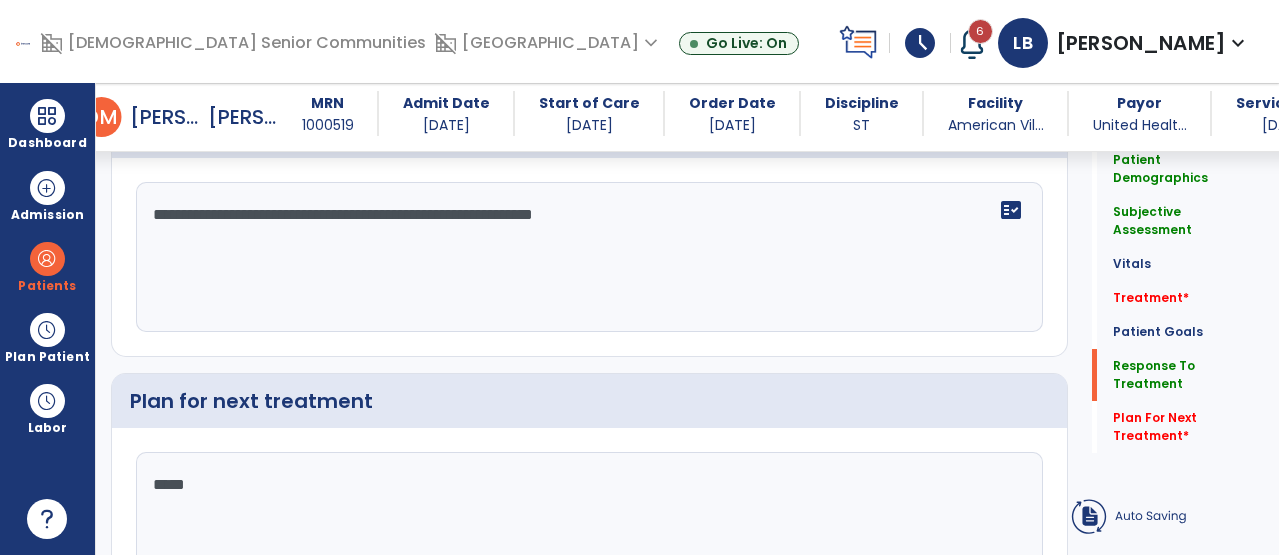 type on "******" 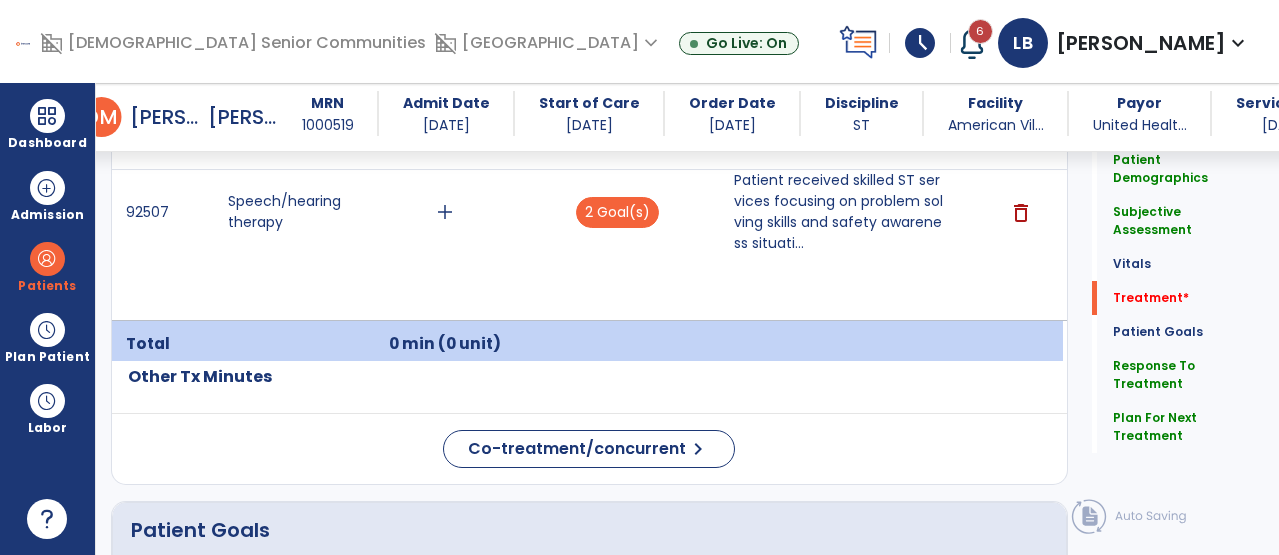 scroll, scrollTop: 1292, scrollLeft: 0, axis: vertical 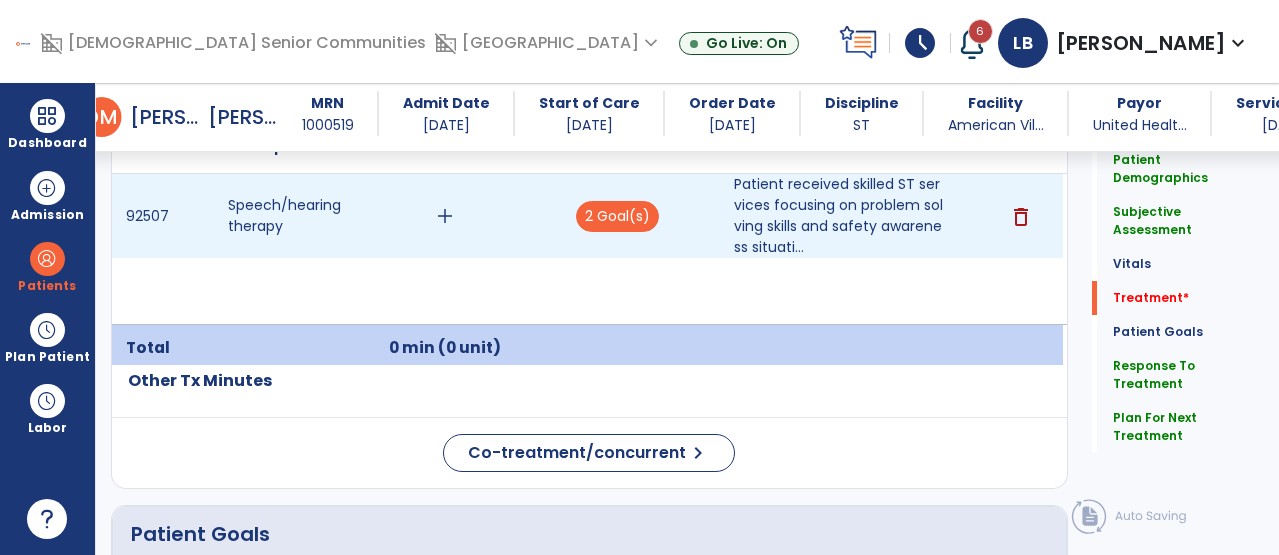 type on "**********" 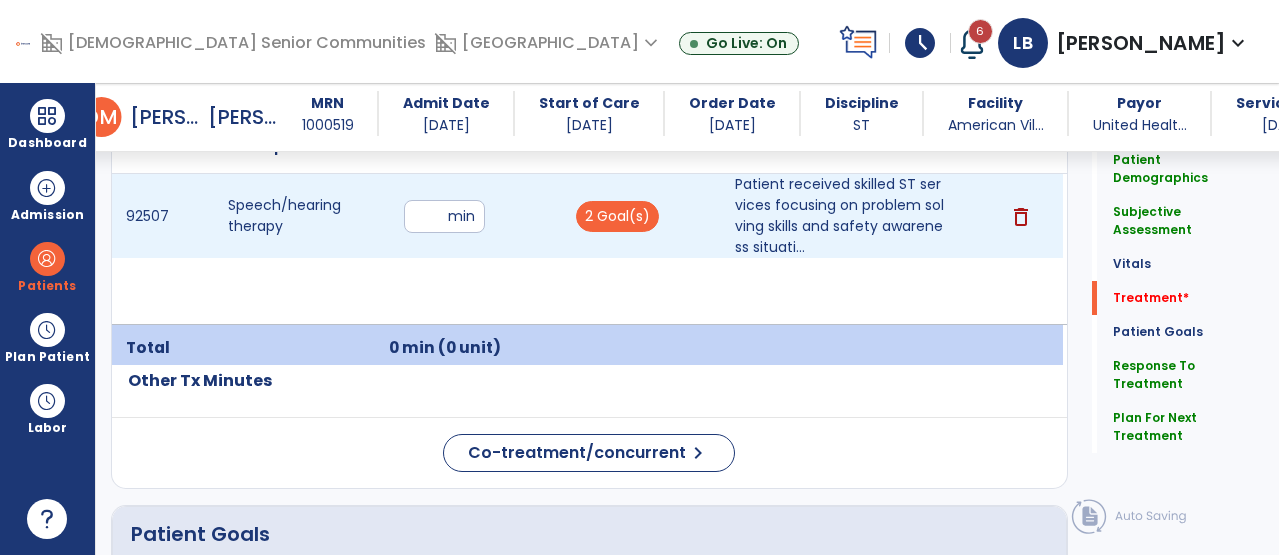 type on "**" 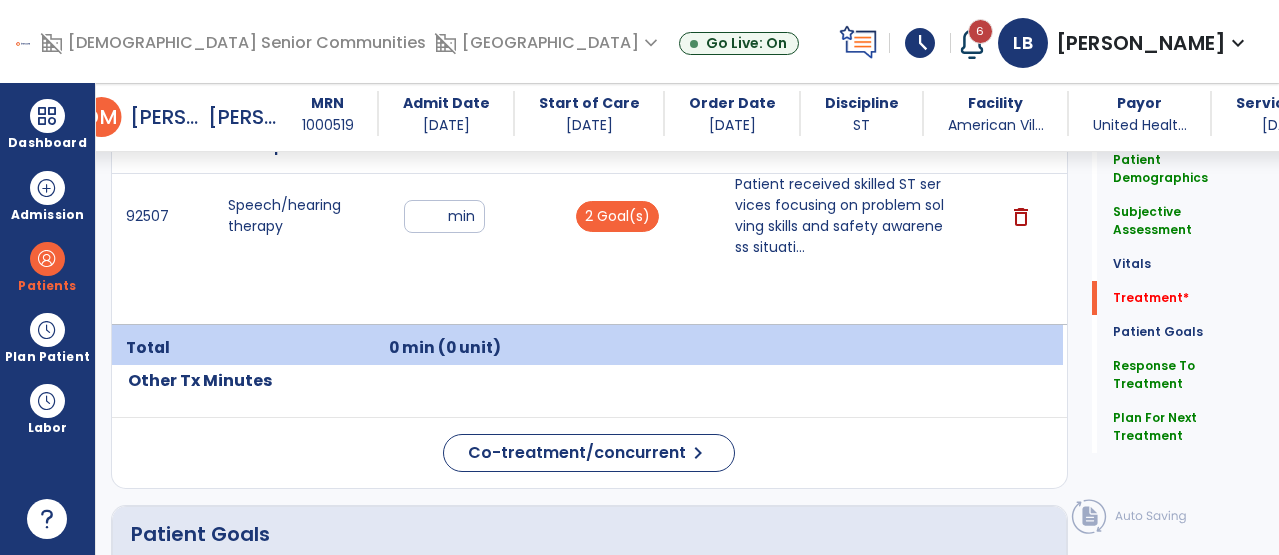 click on "92507  Speech/hearing therapy  ** min  2 Goal(s)  Patient received skilled ST services focusing on problem solving skills and safety awareness situati...  delete" at bounding box center (587, 249) 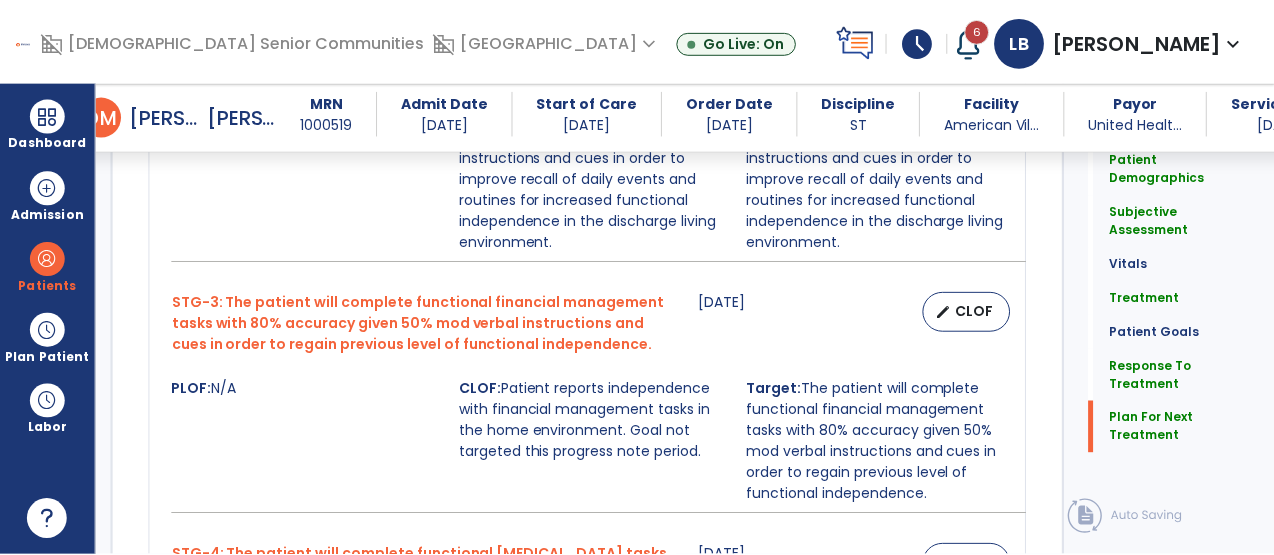 scroll, scrollTop: 3517, scrollLeft: 0, axis: vertical 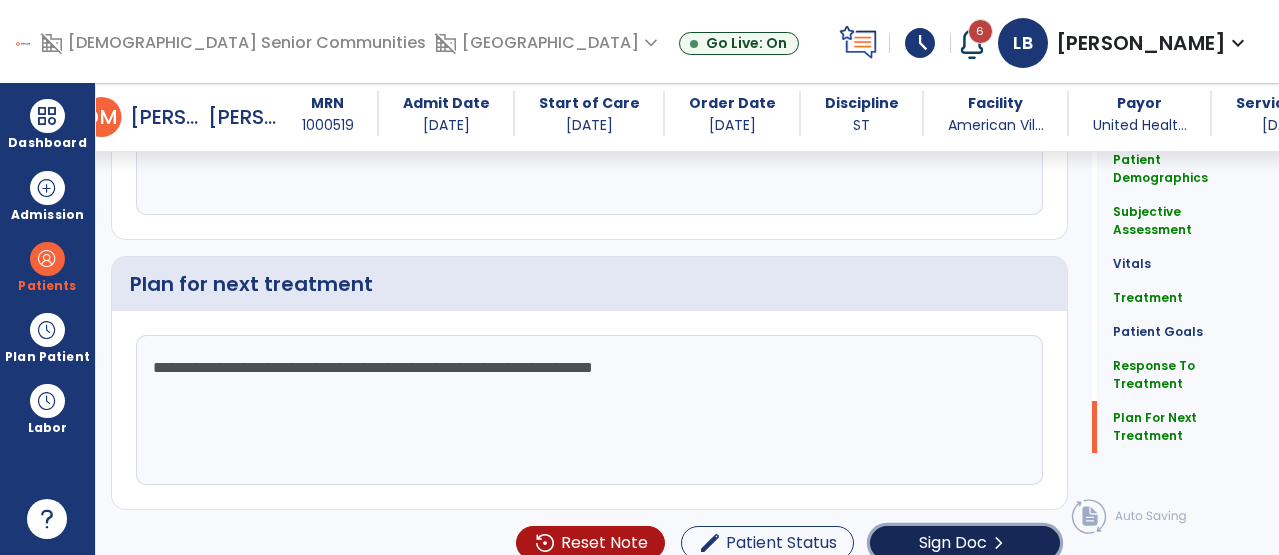 click on "Sign Doc" 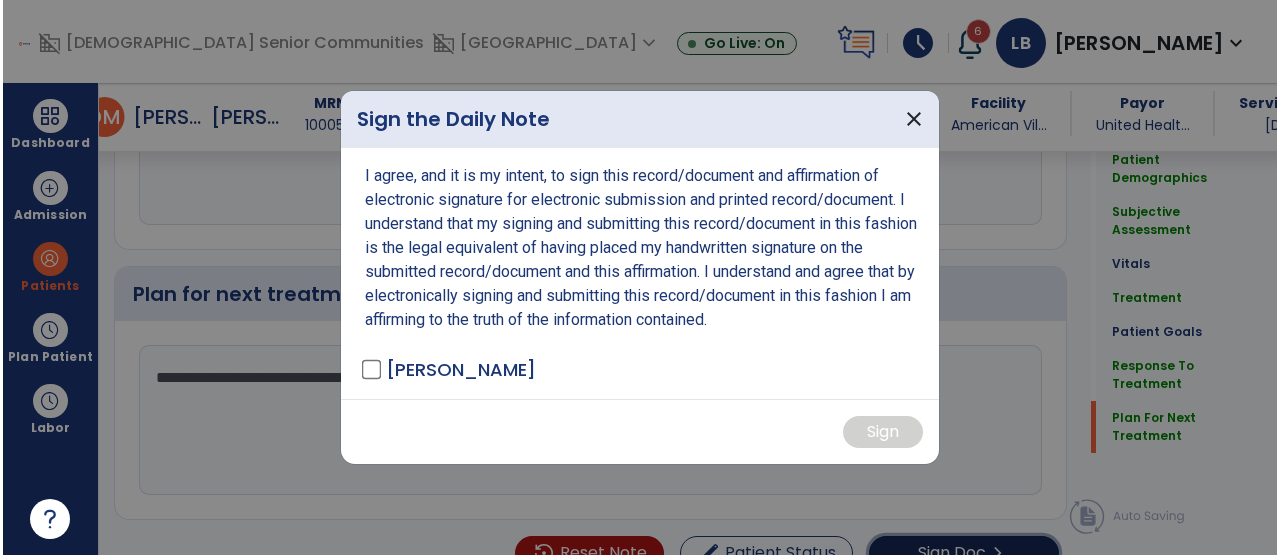 scroll, scrollTop: 3538, scrollLeft: 0, axis: vertical 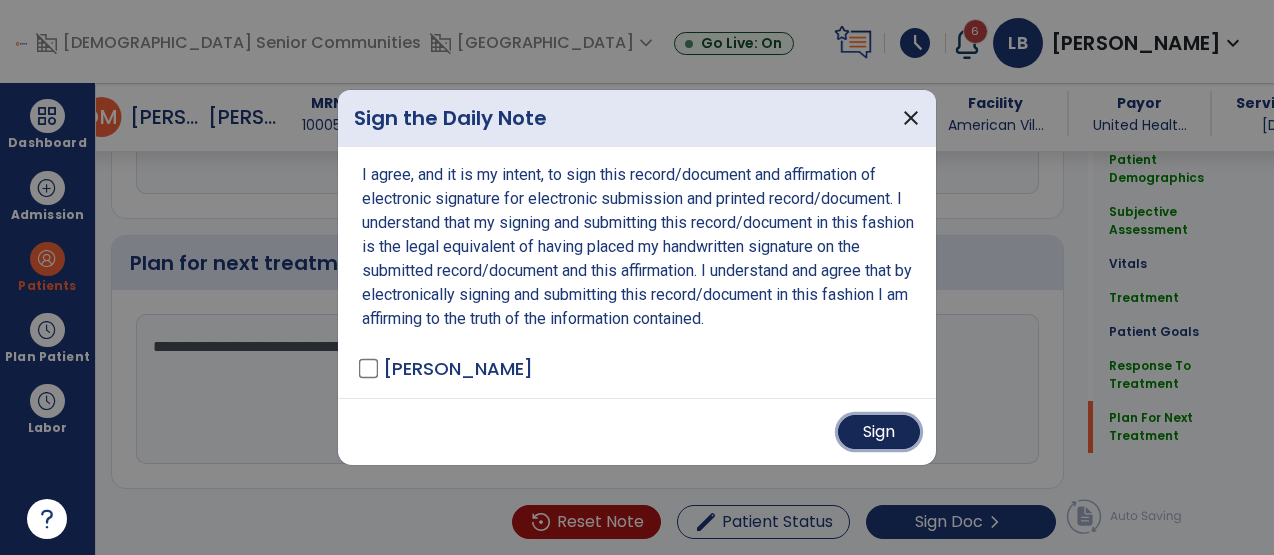 click on "Sign" at bounding box center [879, 432] 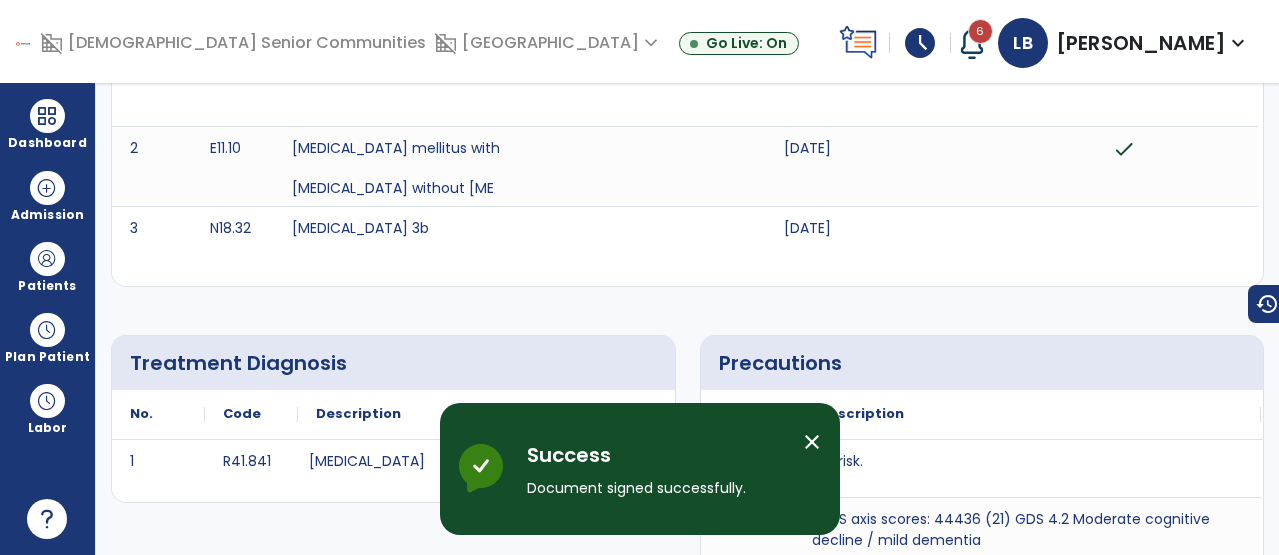 scroll, scrollTop: 0, scrollLeft: 0, axis: both 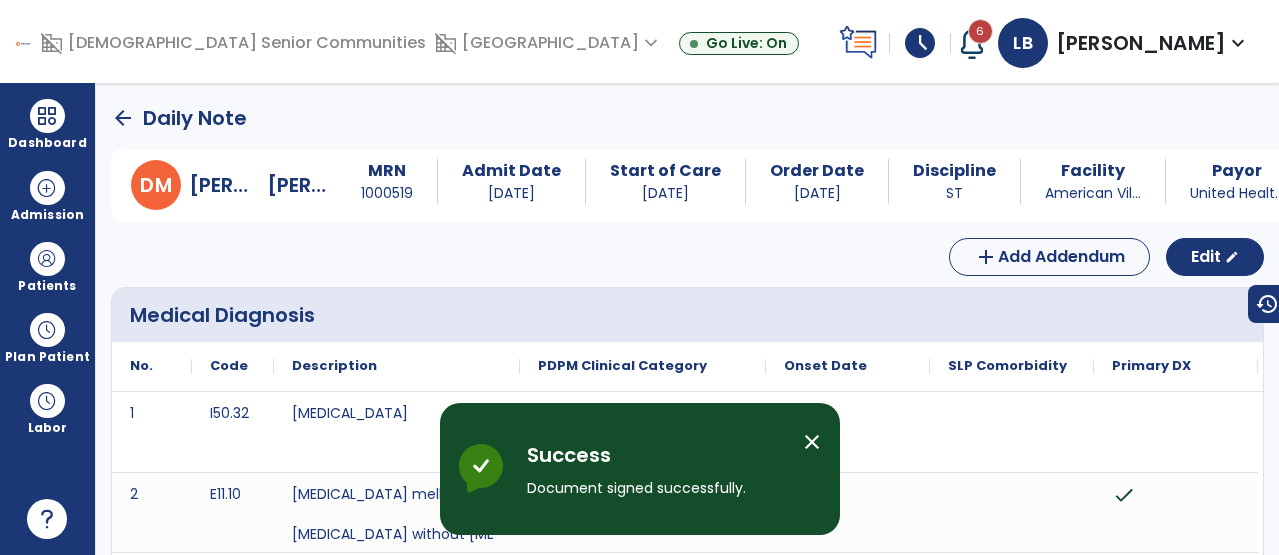 click on "arrow_back" 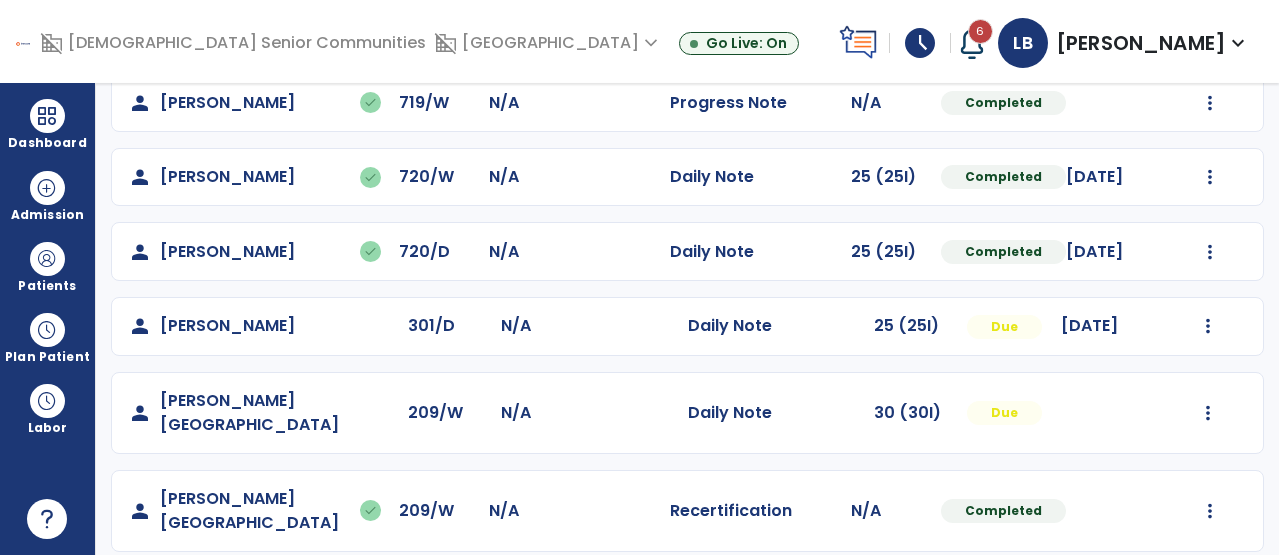 scroll, scrollTop: 440, scrollLeft: 0, axis: vertical 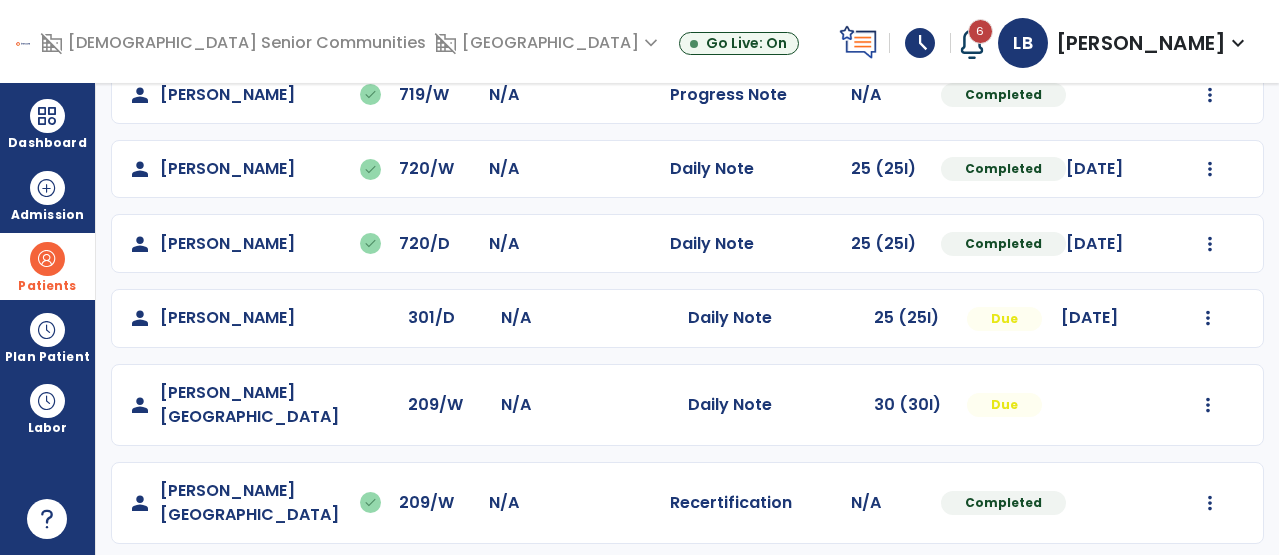 click at bounding box center (47, 259) 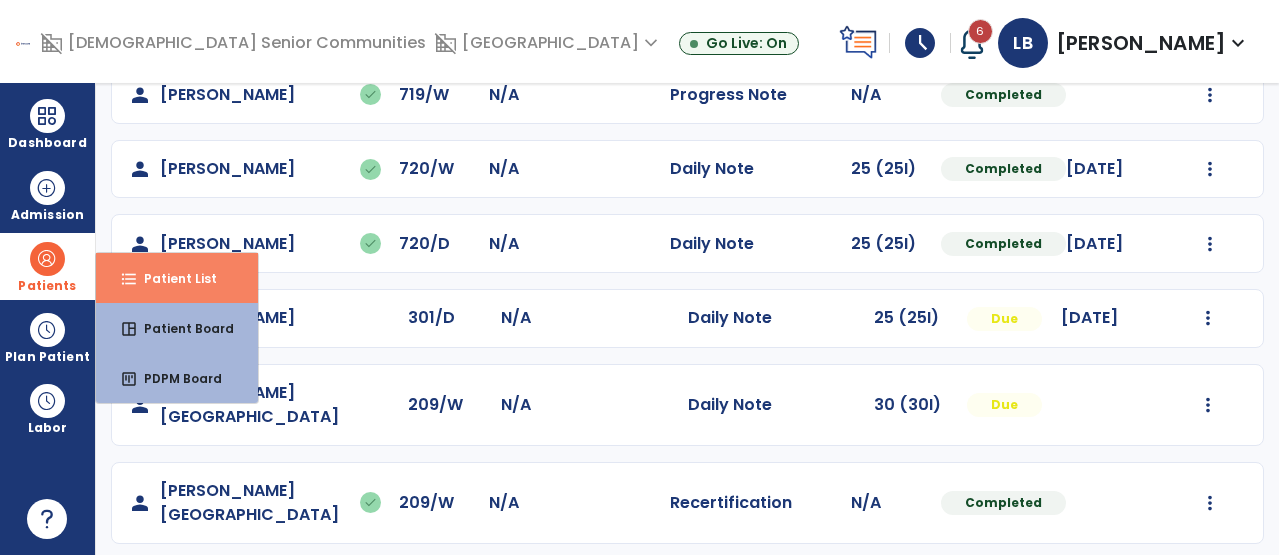 click on "format_list_bulleted" at bounding box center [129, 279] 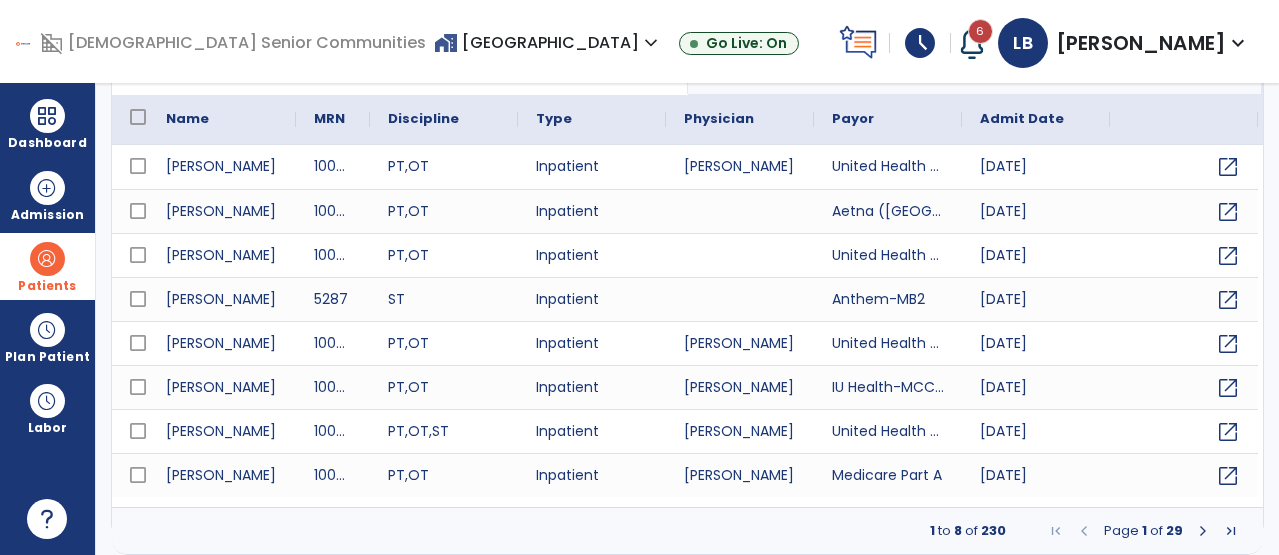 scroll, scrollTop: 0, scrollLeft: 0, axis: both 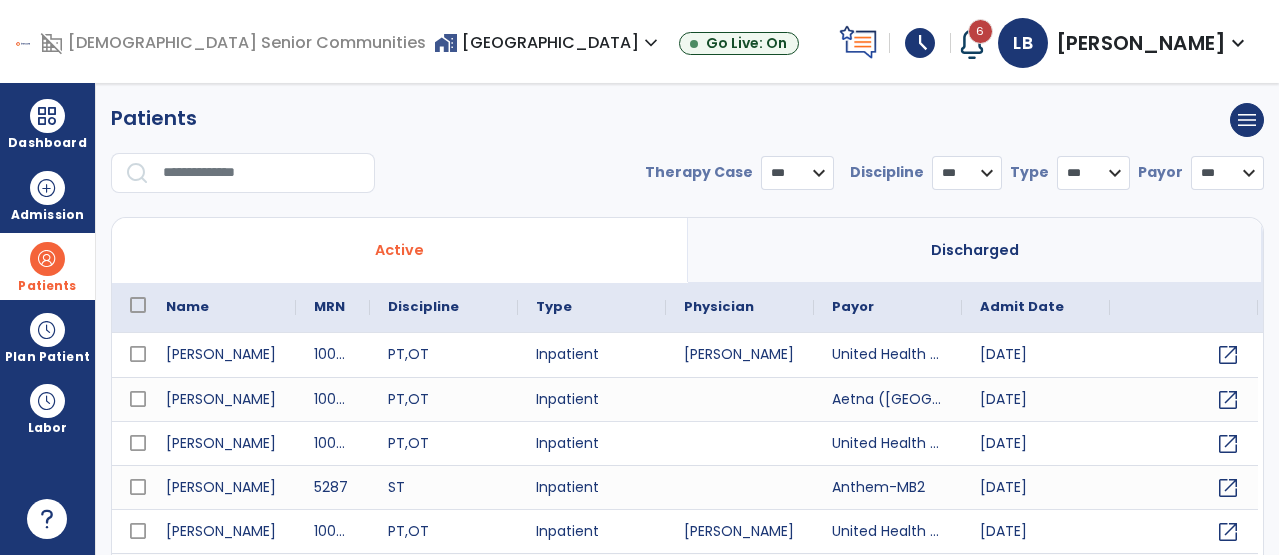 click at bounding box center (262, 173) 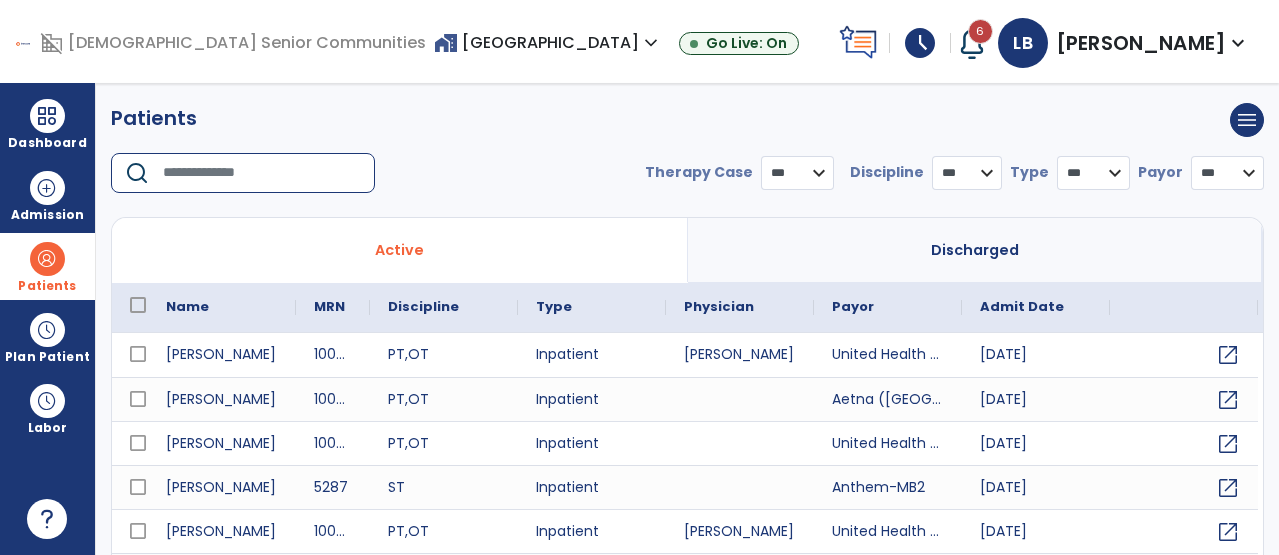 type on "*" 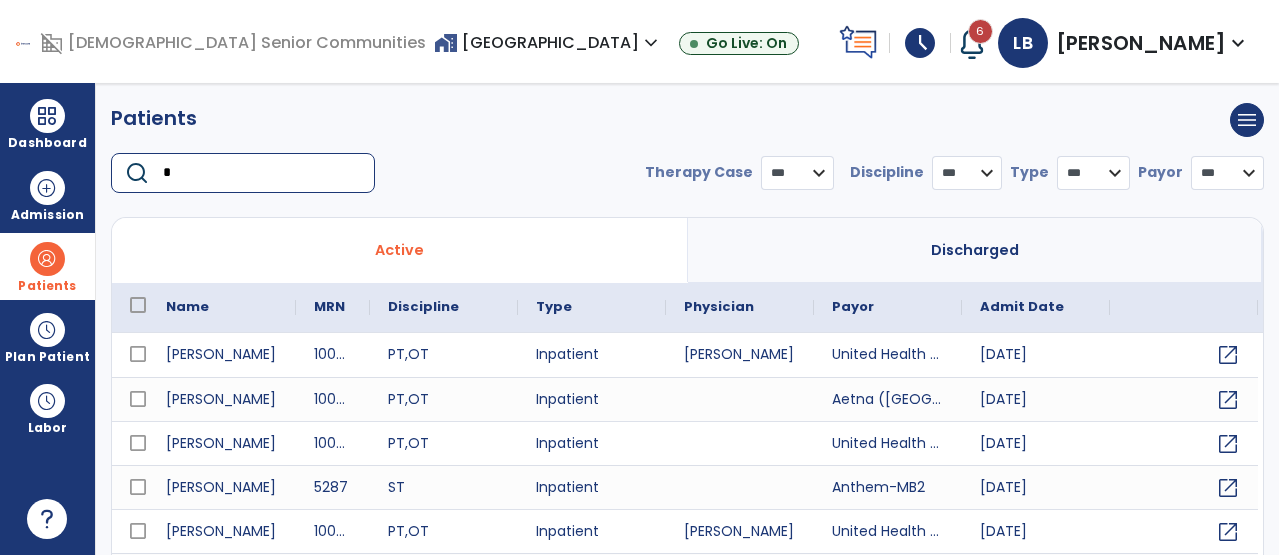 select on "***" 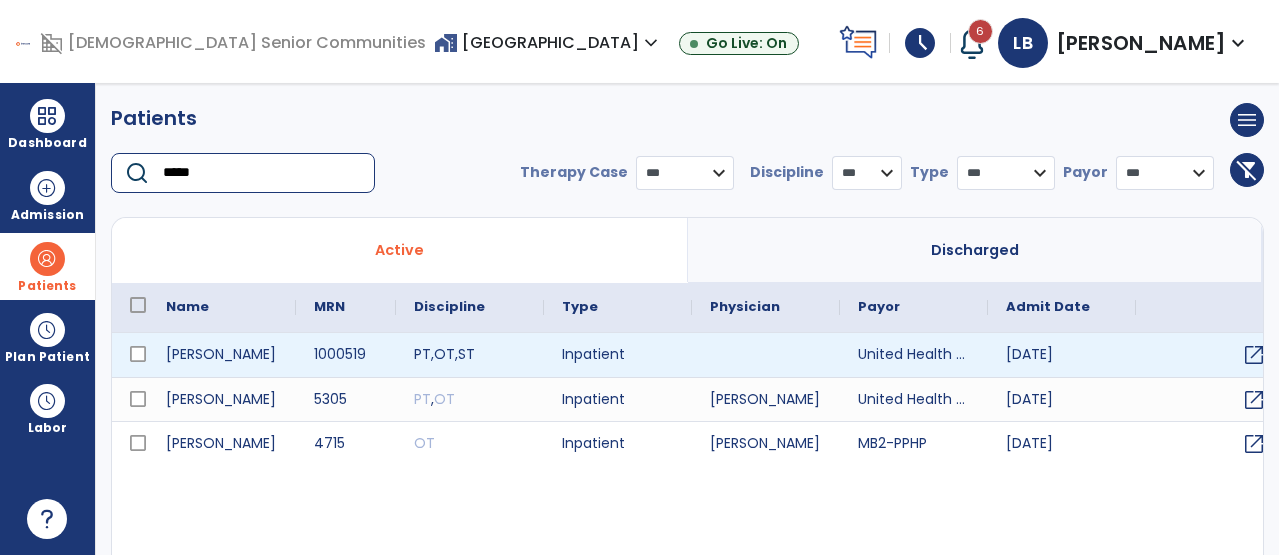 type on "*****" 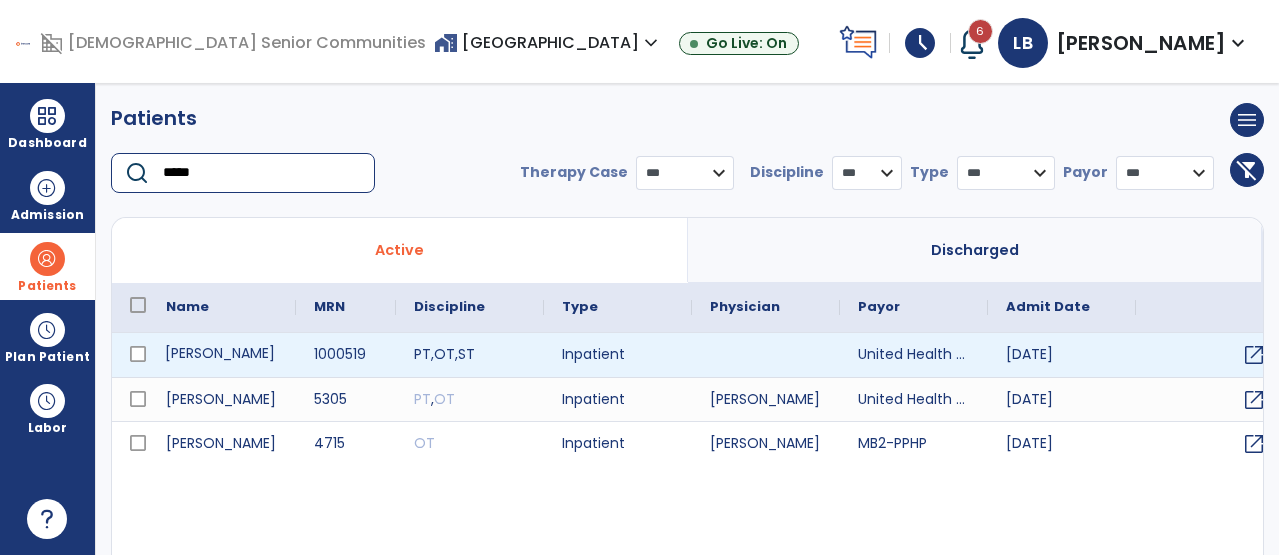 click on "[PERSON_NAME]" at bounding box center [222, 355] 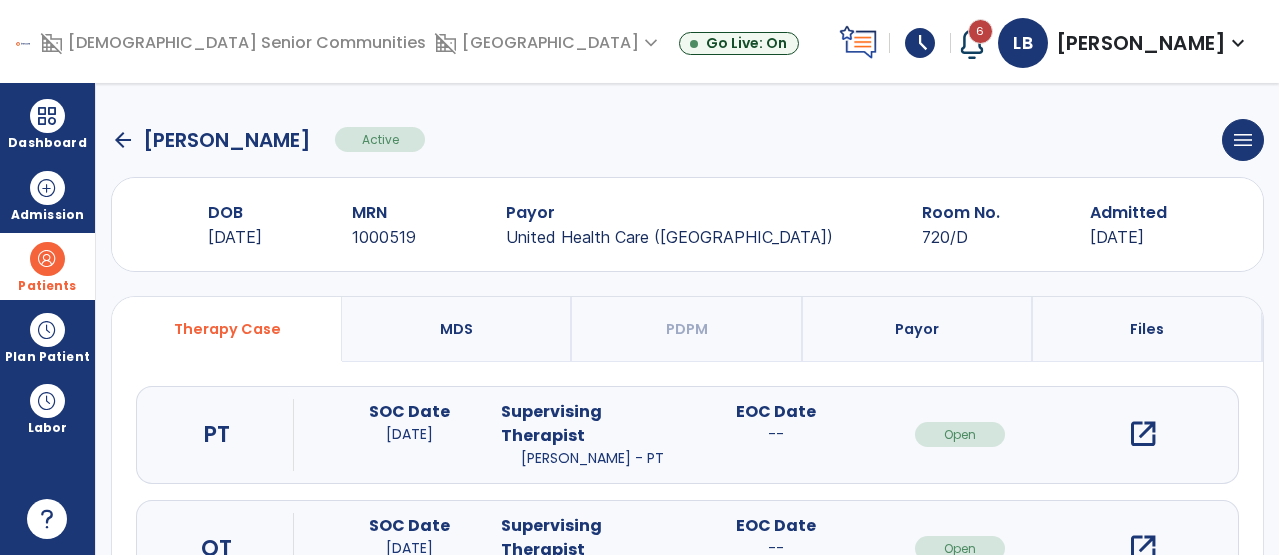 scroll, scrollTop: 206, scrollLeft: 0, axis: vertical 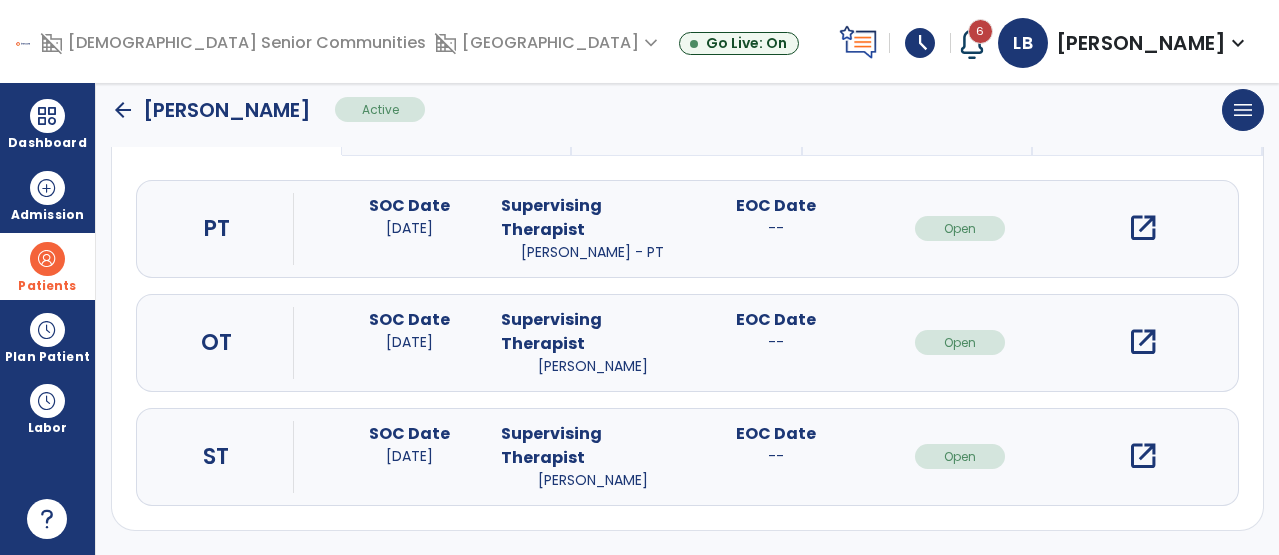 click on "open_in_new" at bounding box center [1143, 456] 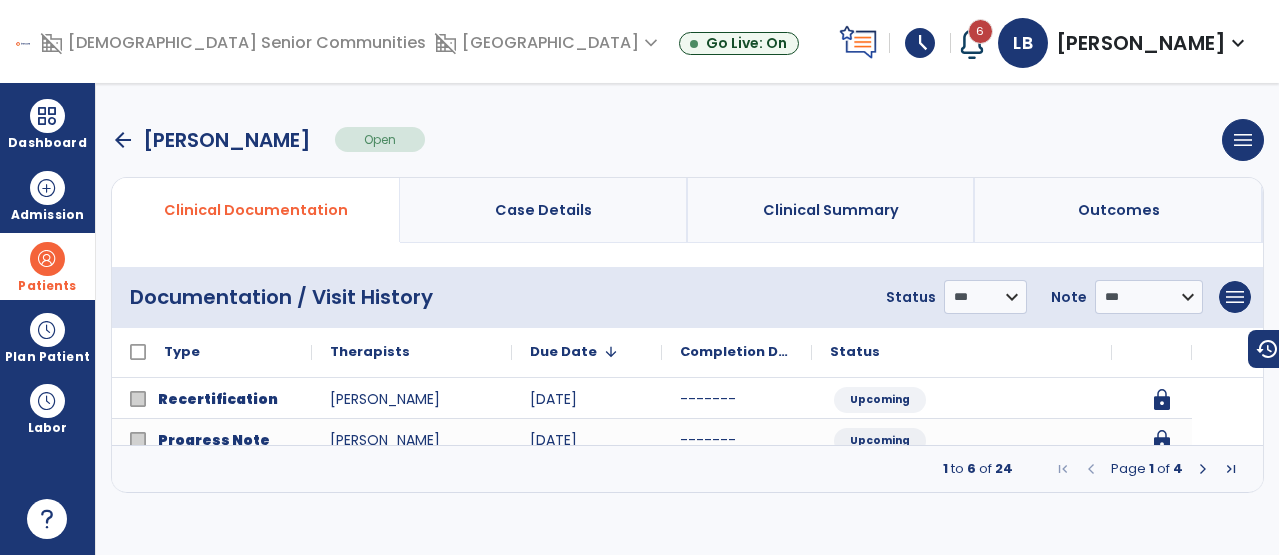 scroll, scrollTop: 0, scrollLeft: 0, axis: both 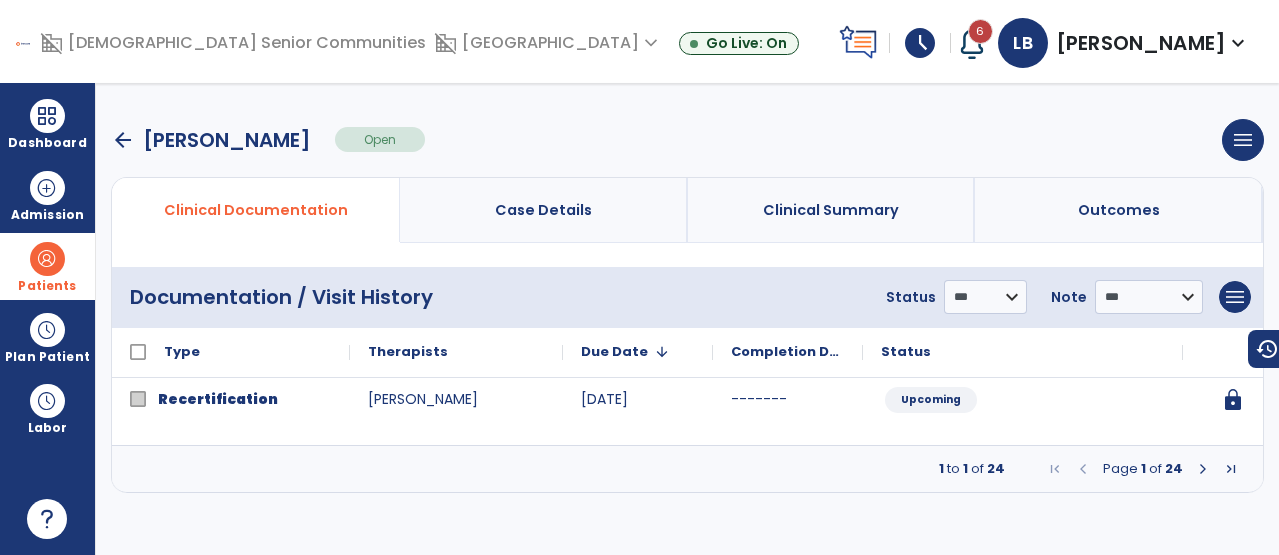 click at bounding box center (1203, 469) 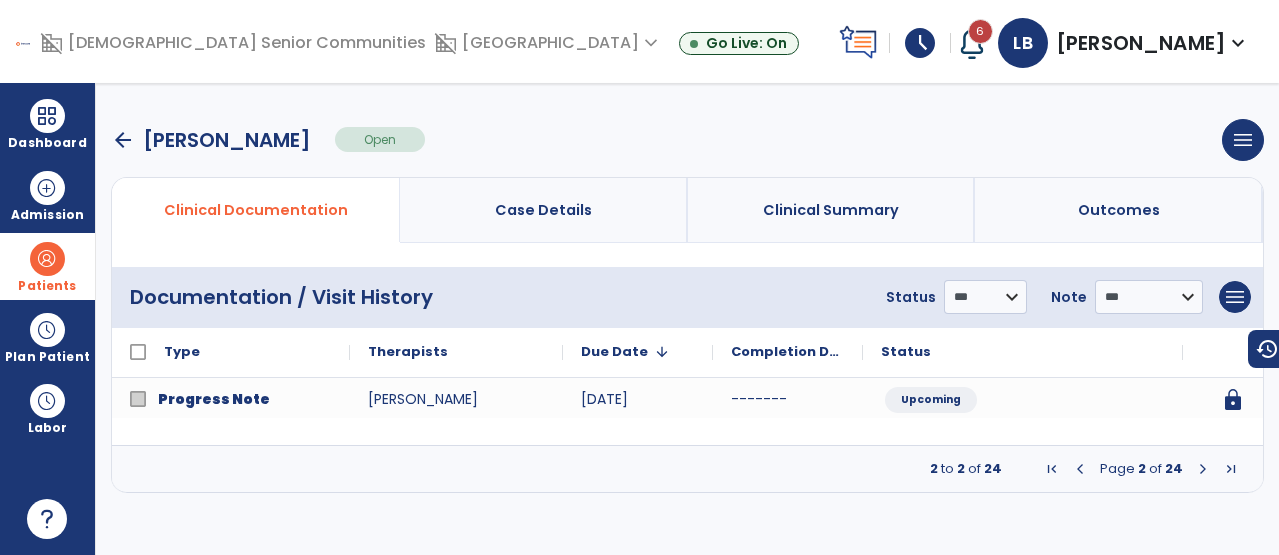 click at bounding box center [1203, 469] 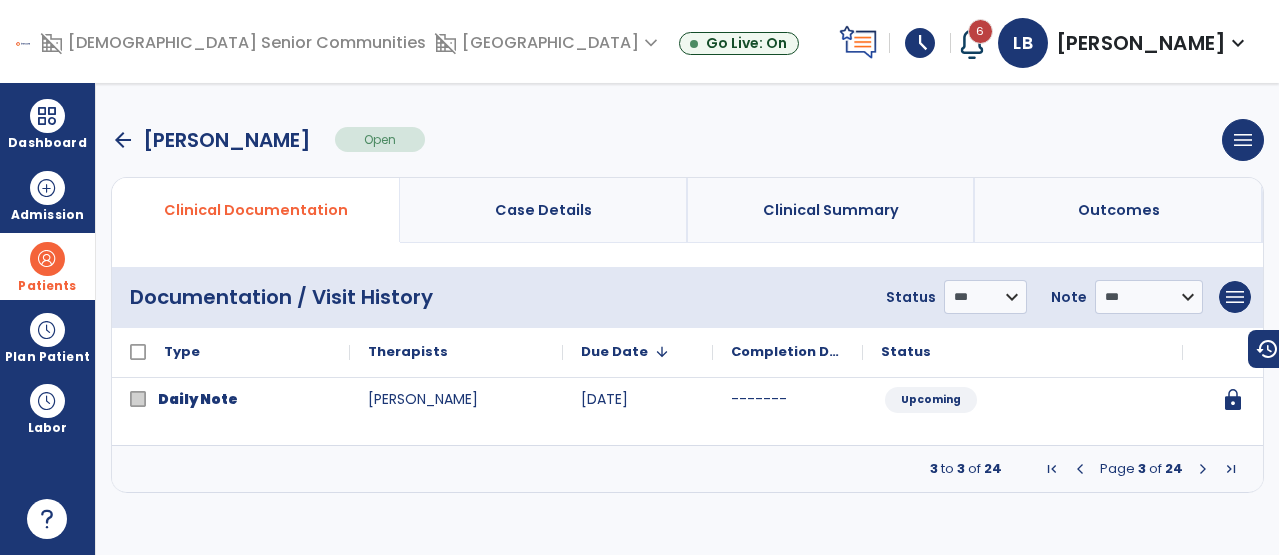 click at bounding box center (1203, 469) 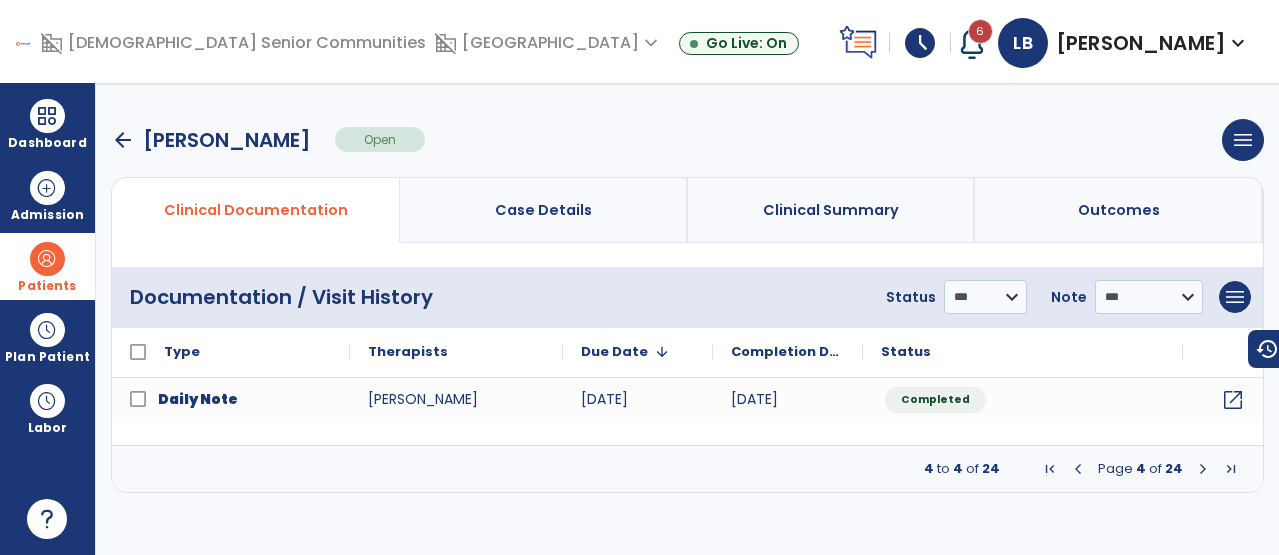click at bounding box center (1203, 469) 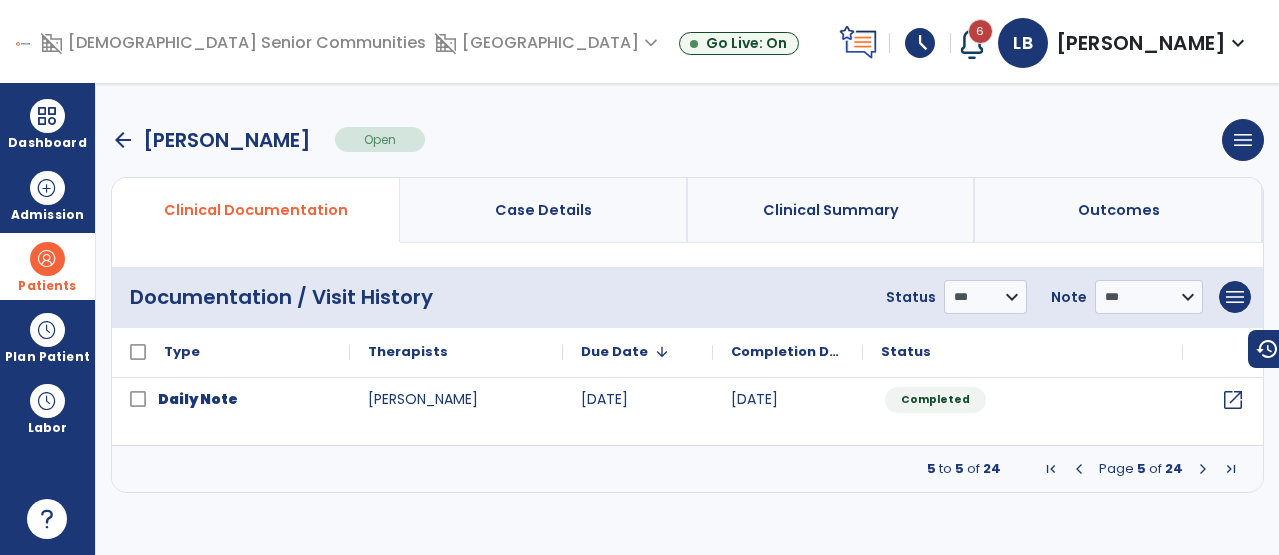 click at bounding box center (1079, 469) 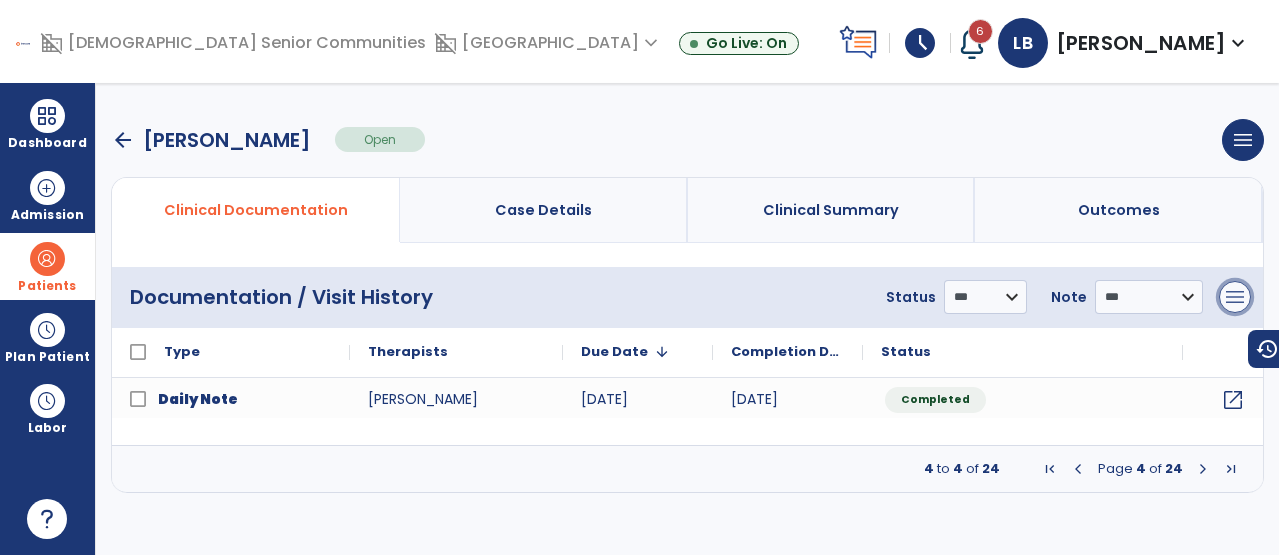 click on "menu" at bounding box center (1235, 297) 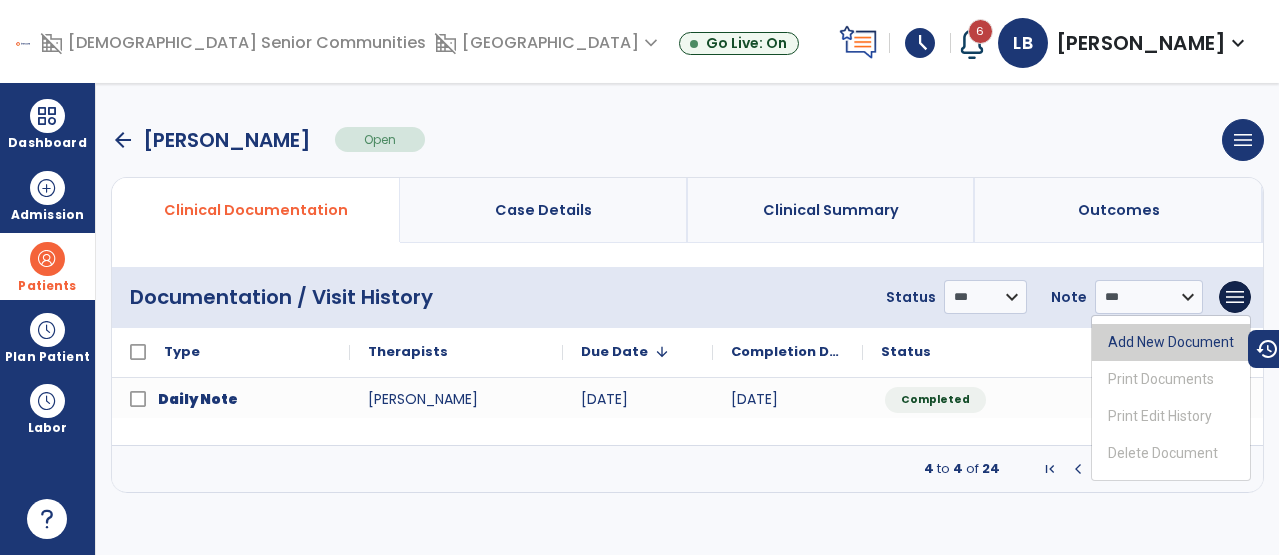click on "Add New Document" at bounding box center (1171, 342) 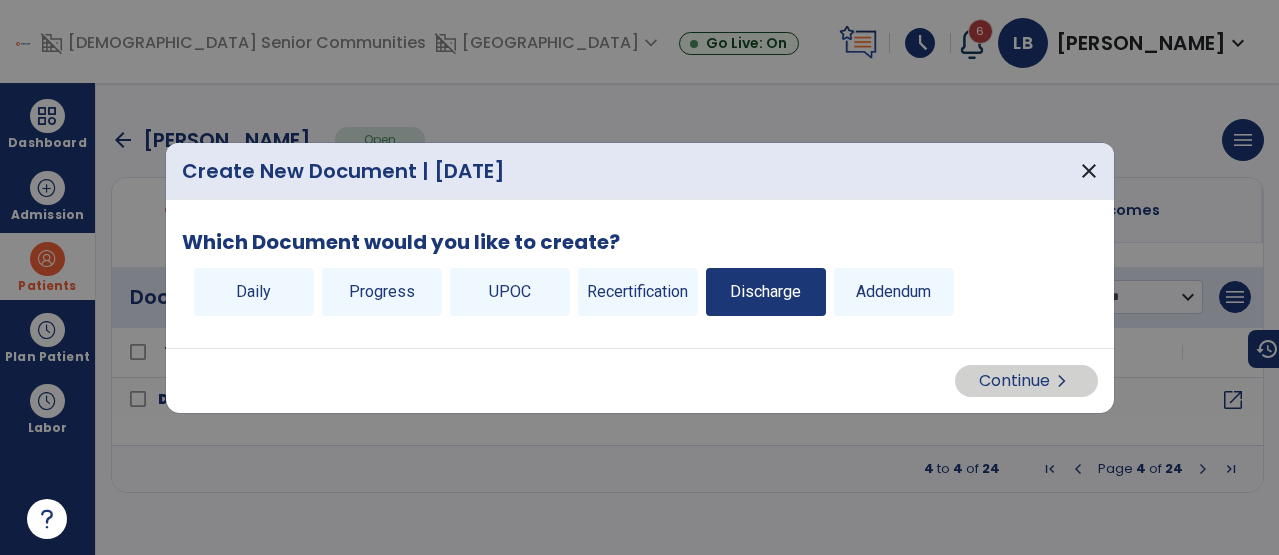 click on "Discharge" at bounding box center (766, 292) 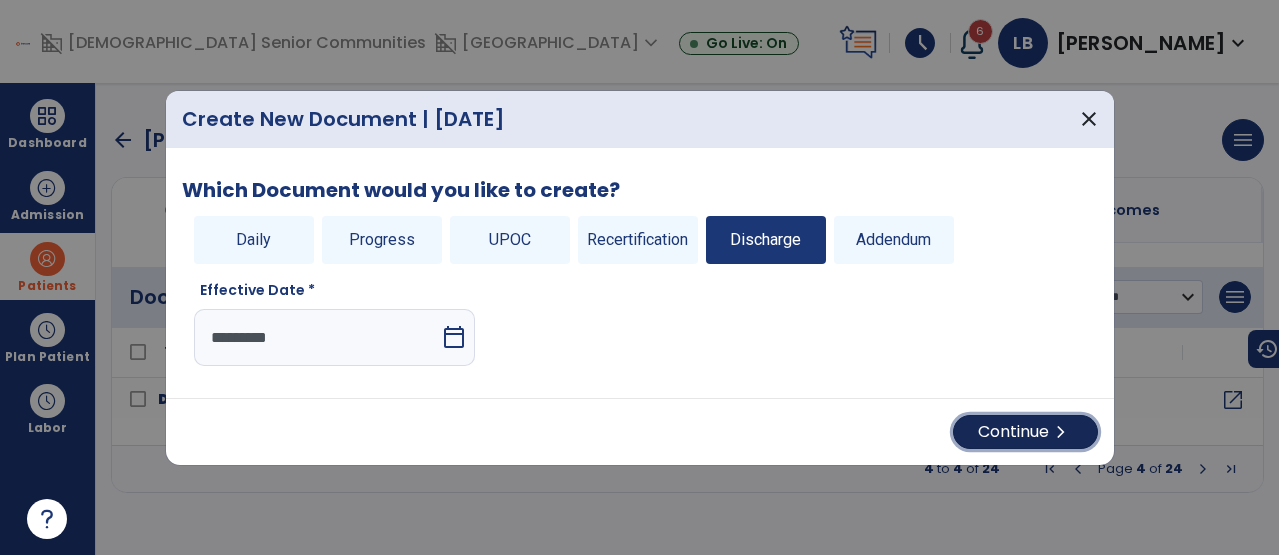 click on "Continue   chevron_right" at bounding box center (1025, 432) 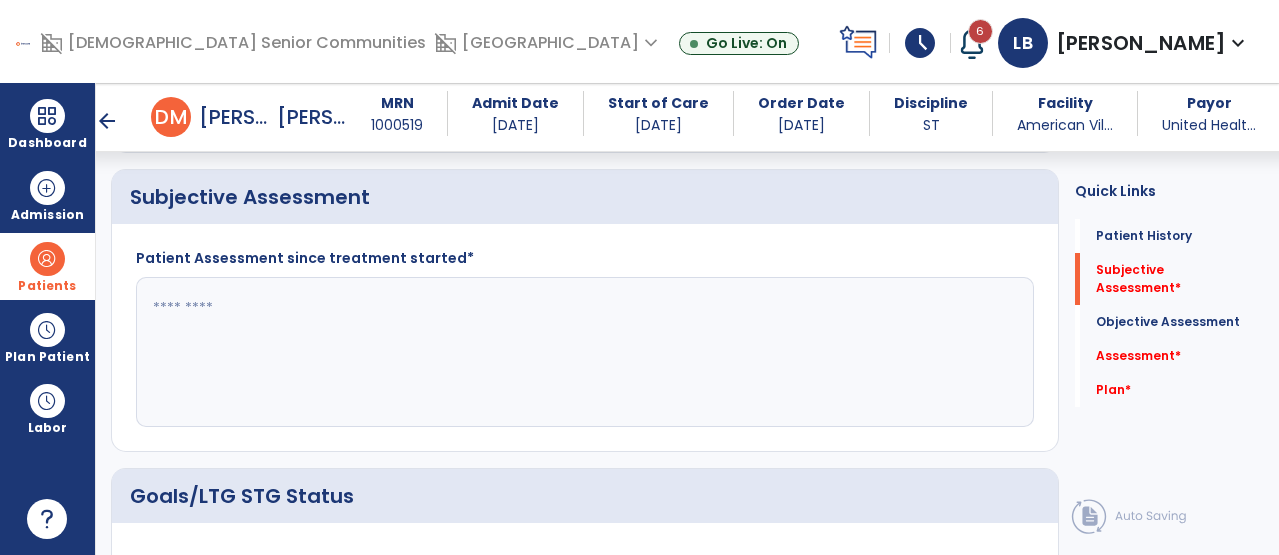 scroll, scrollTop: 0, scrollLeft: 0, axis: both 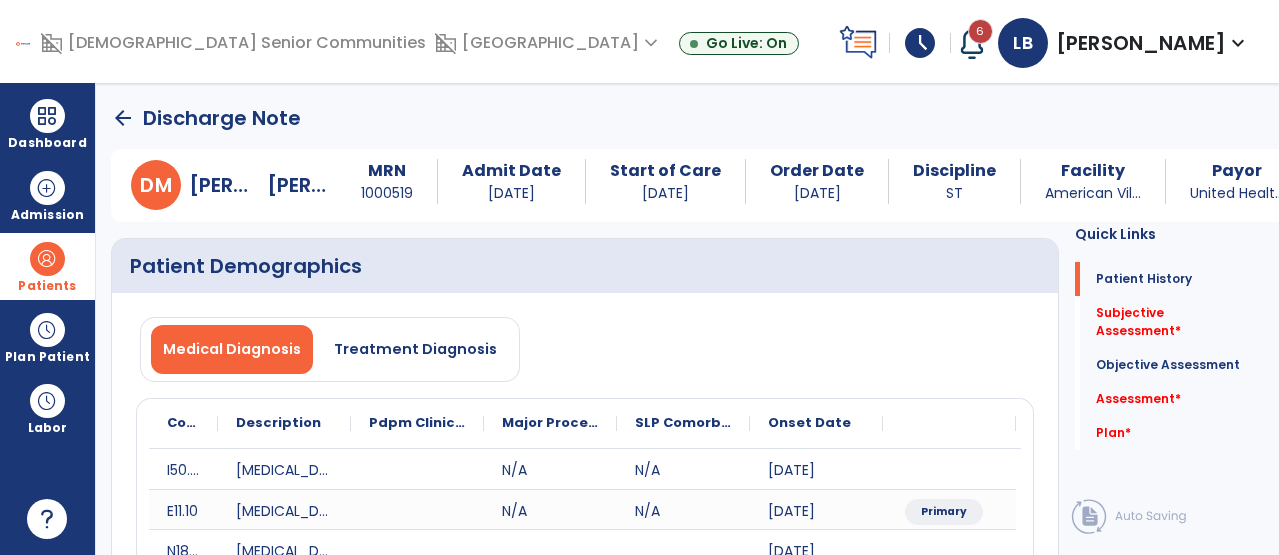 click on "arrow_back" 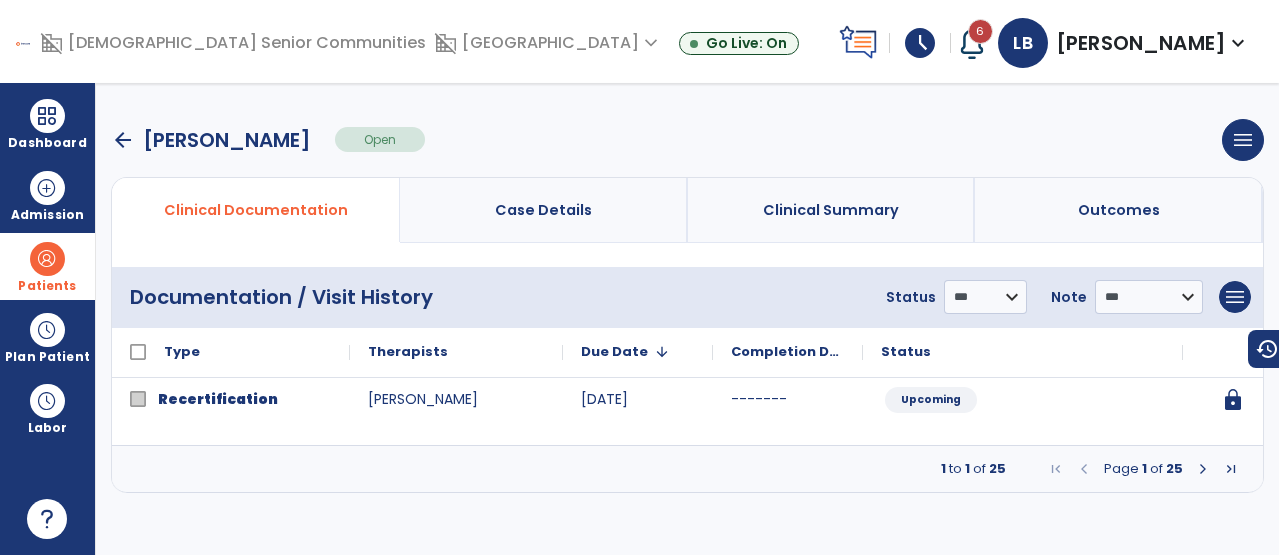 click at bounding box center [1203, 469] 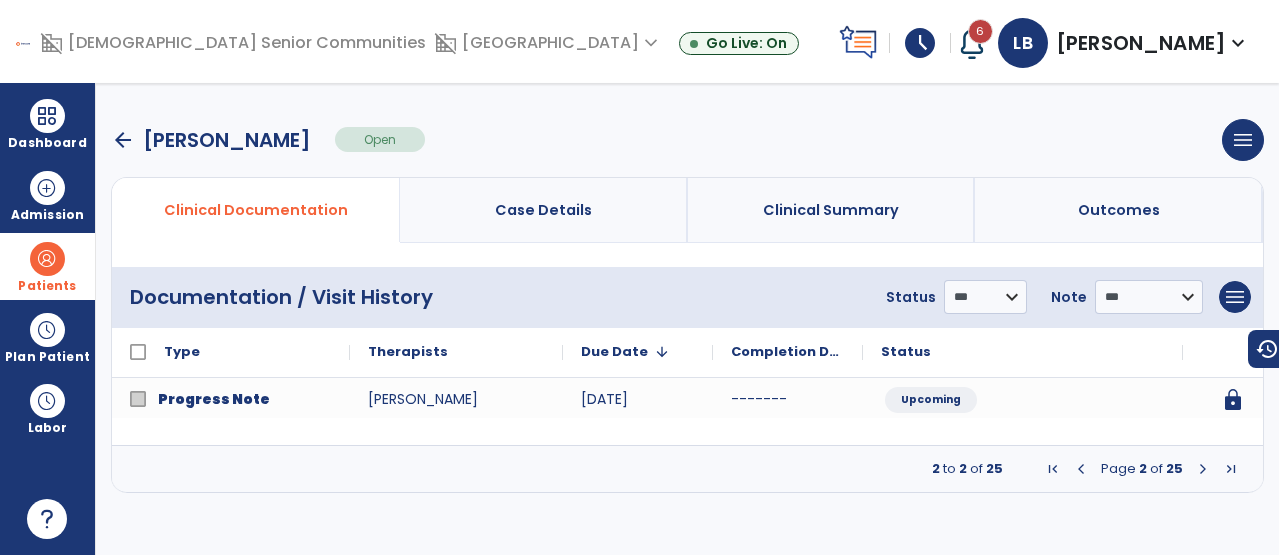 click at bounding box center [1203, 469] 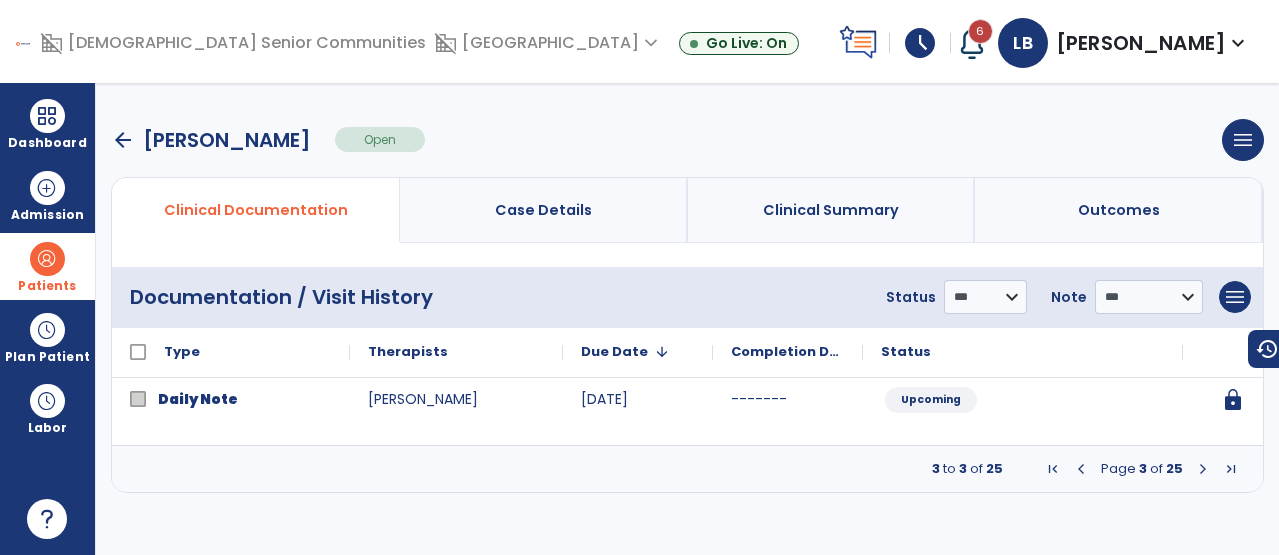 click at bounding box center [1203, 469] 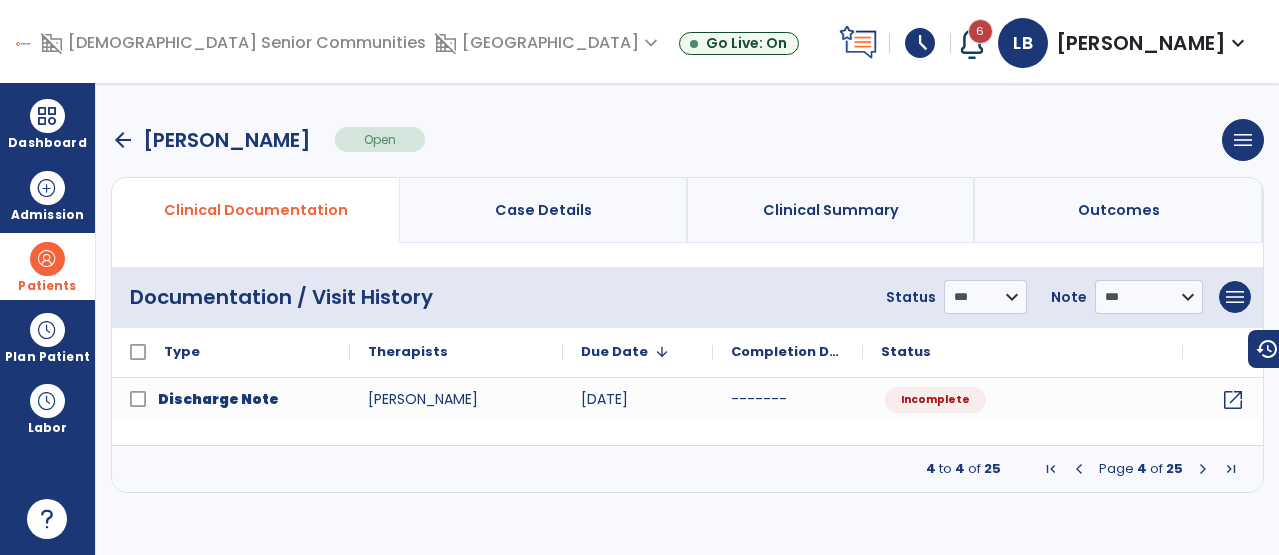 click at bounding box center [1203, 469] 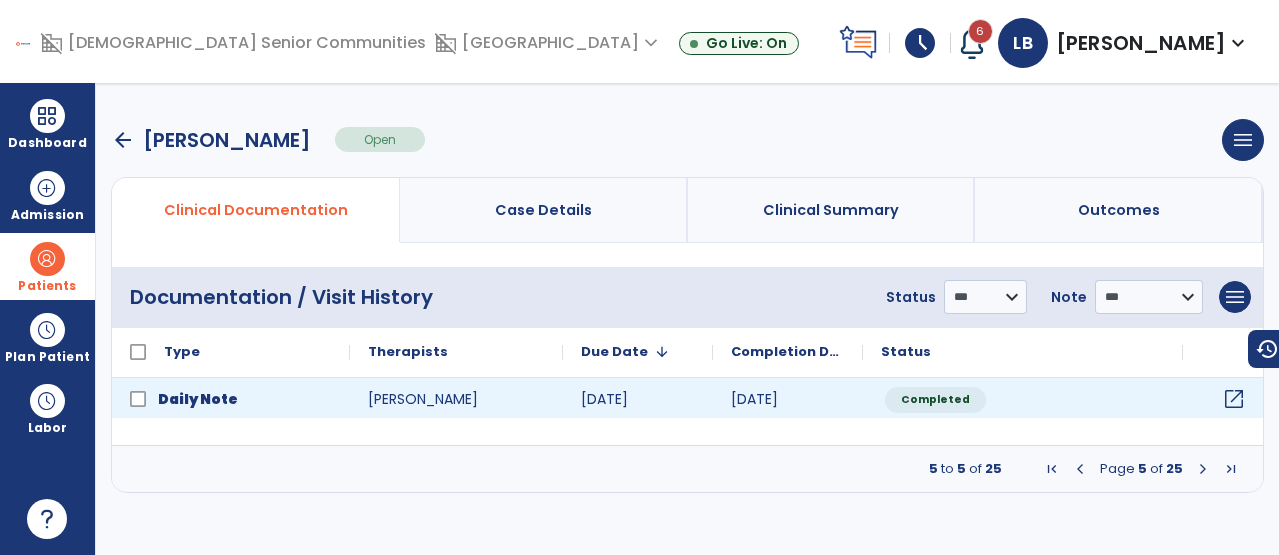 click on "open_in_new" 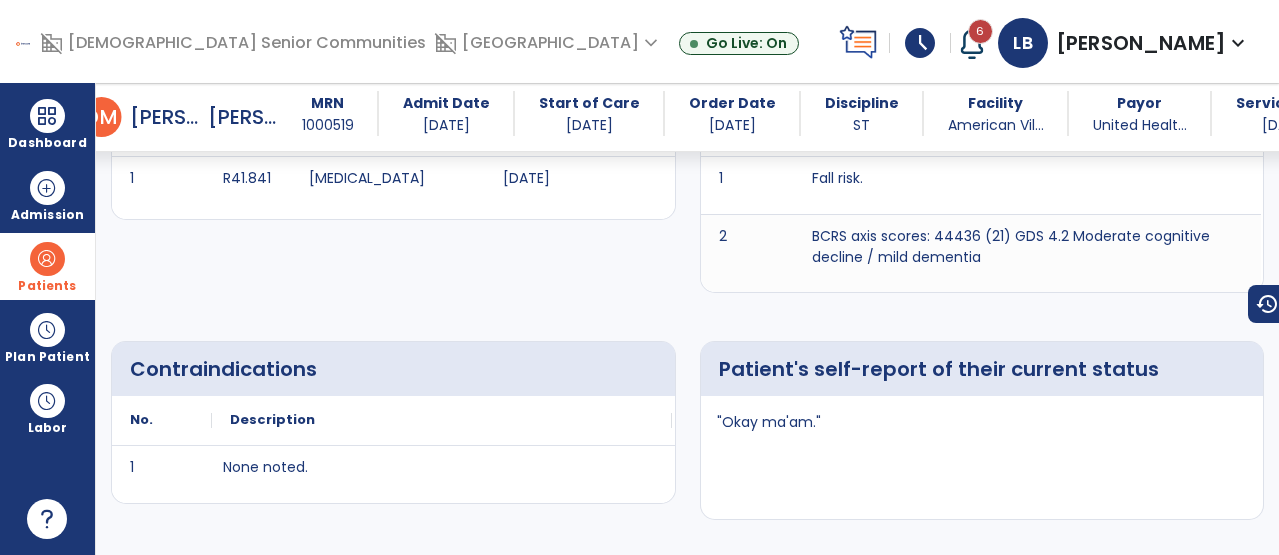 scroll, scrollTop: 730, scrollLeft: 0, axis: vertical 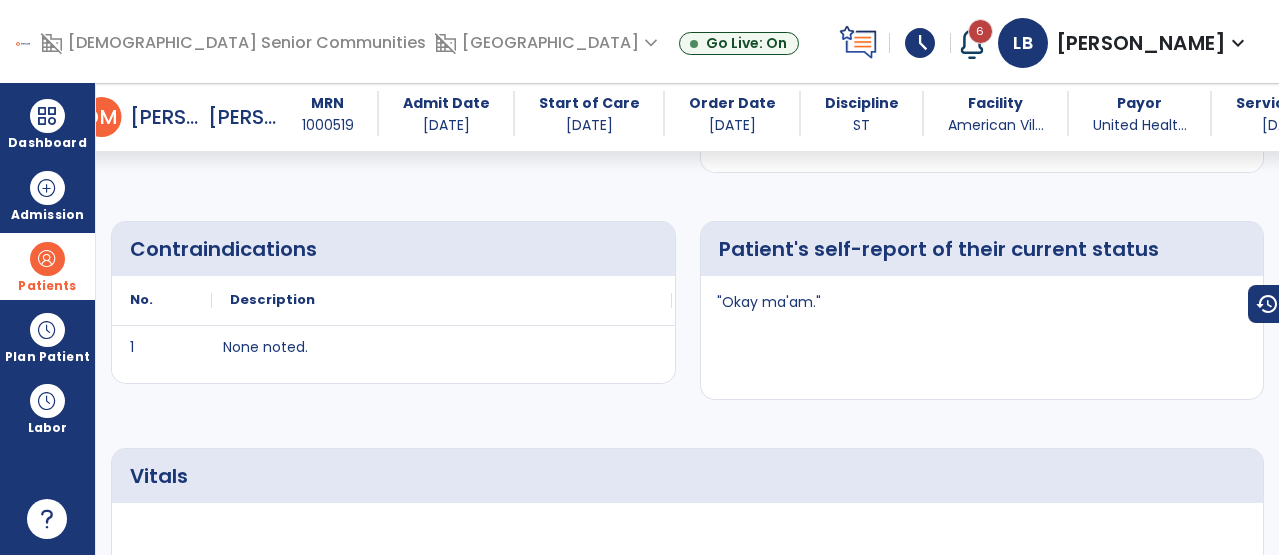 click on ""Okay ma'am."" at bounding box center (769, 302) 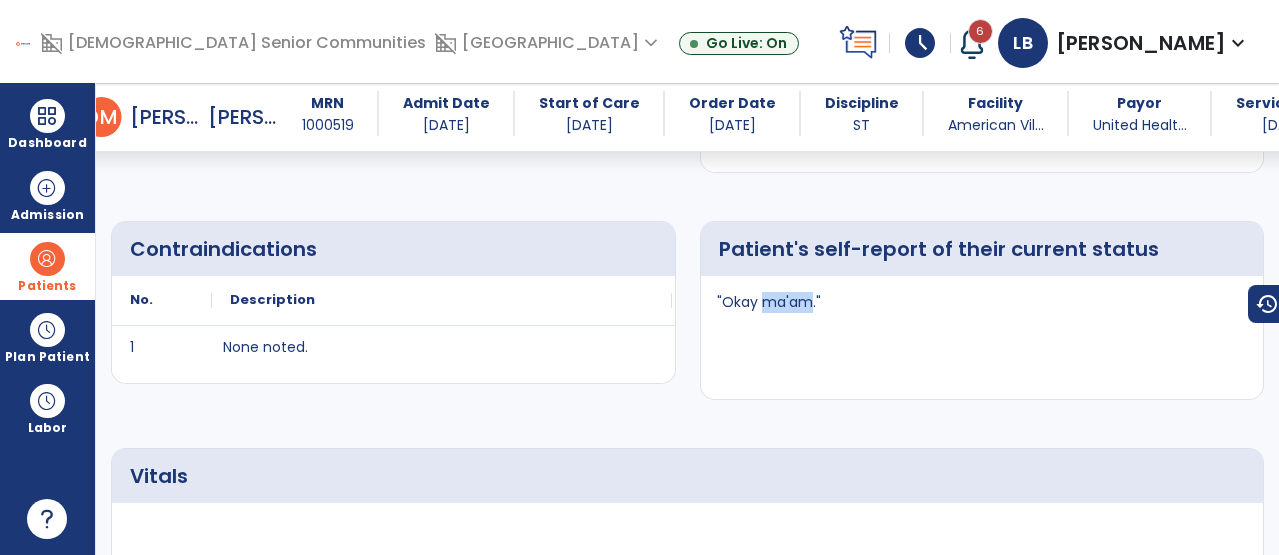 click on ""Okay ma'am."" at bounding box center [769, 302] 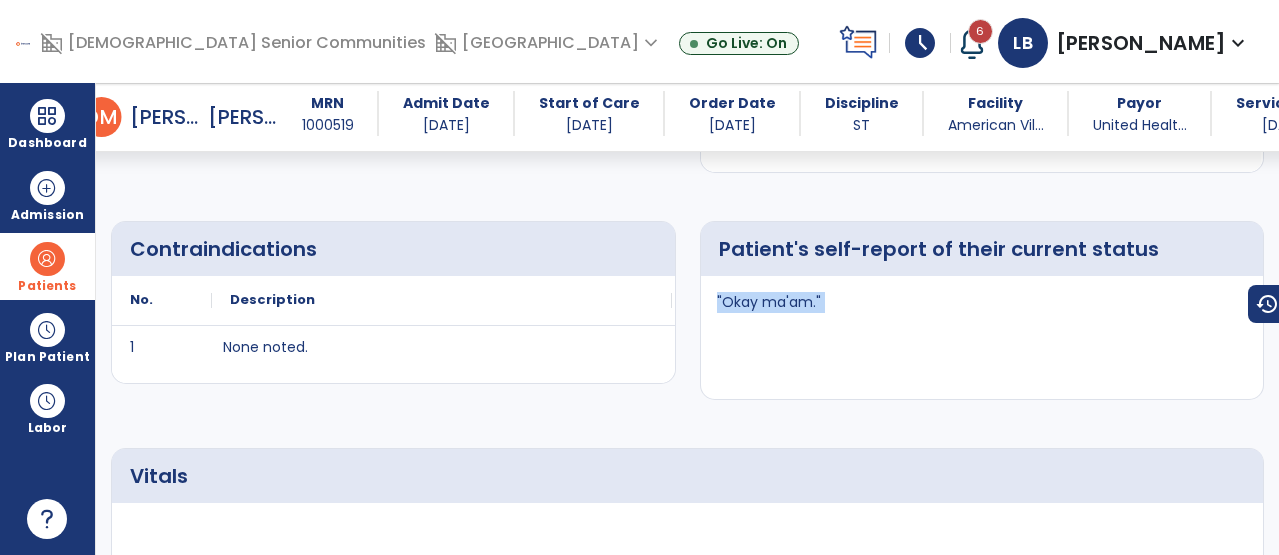 copy on ""Okay ma'am."" 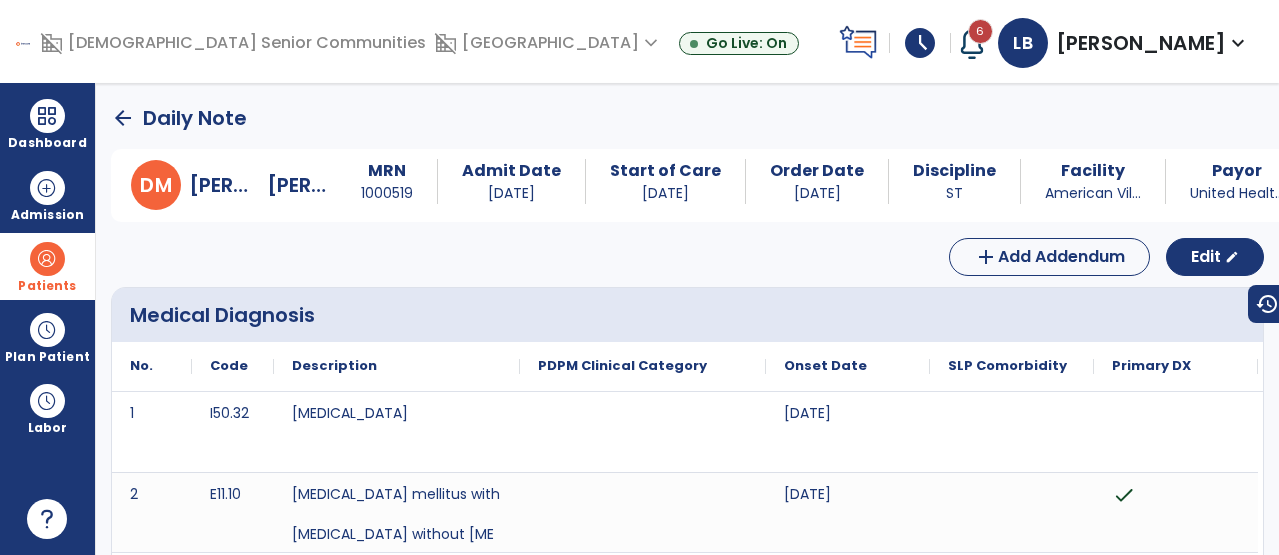 click on "arrow_back" 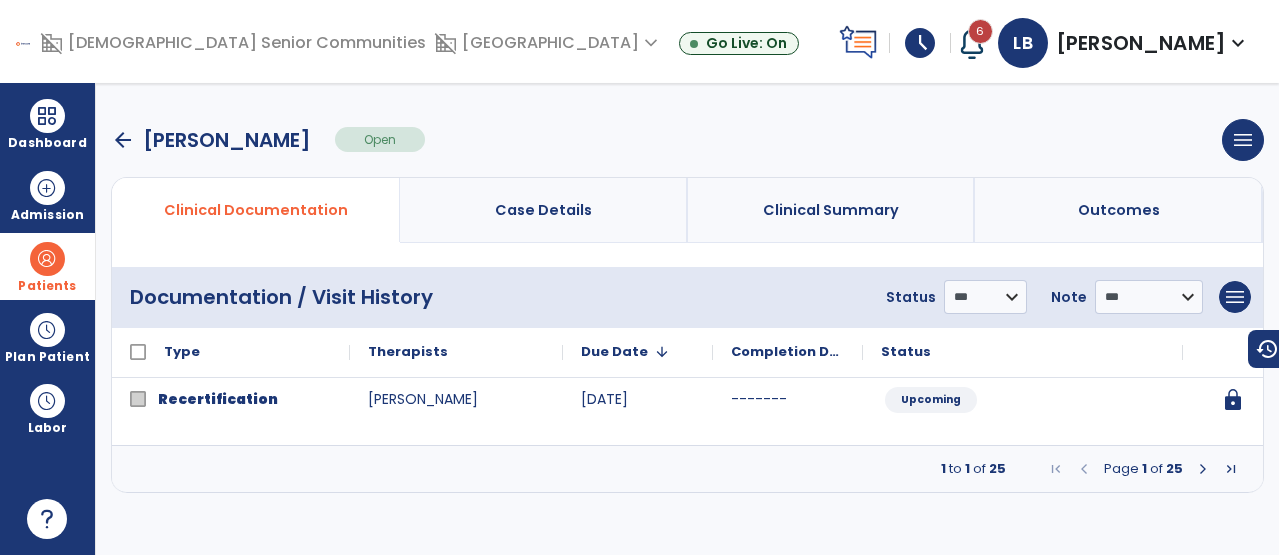click at bounding box center [1203, 469] 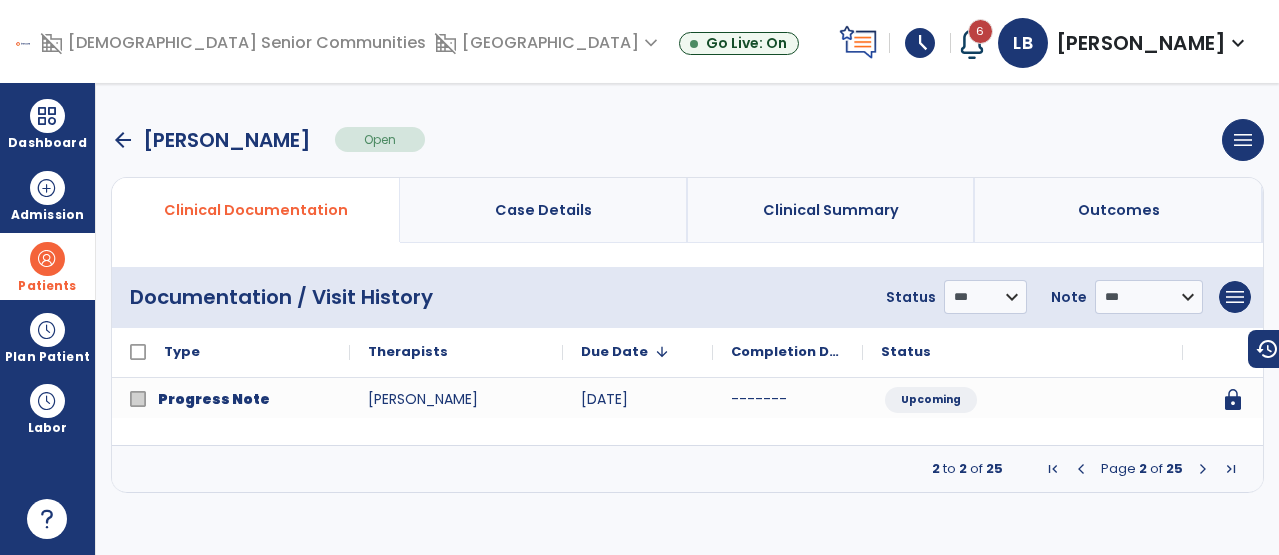 click at bounding box center [1203, 469] 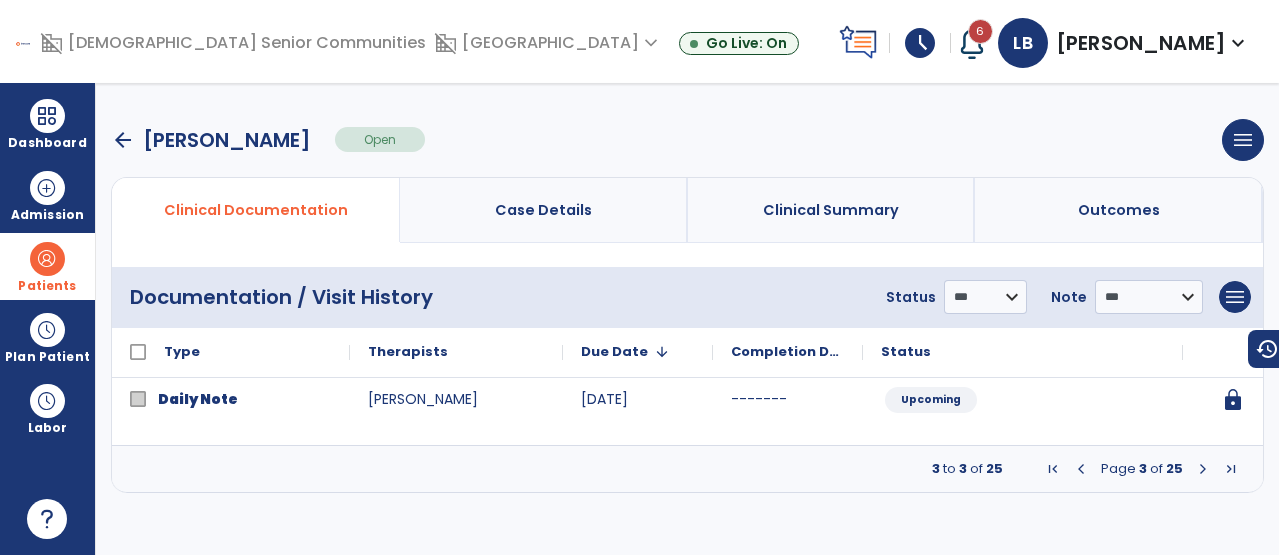 click at bounding box center (1203, 469) 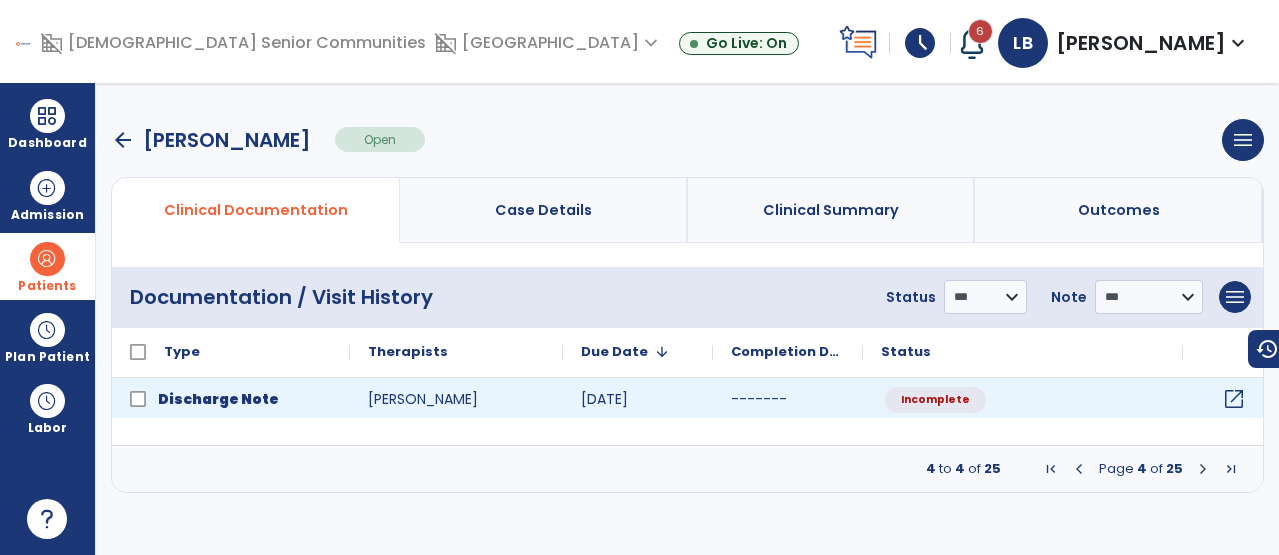 click on "open_in_new" 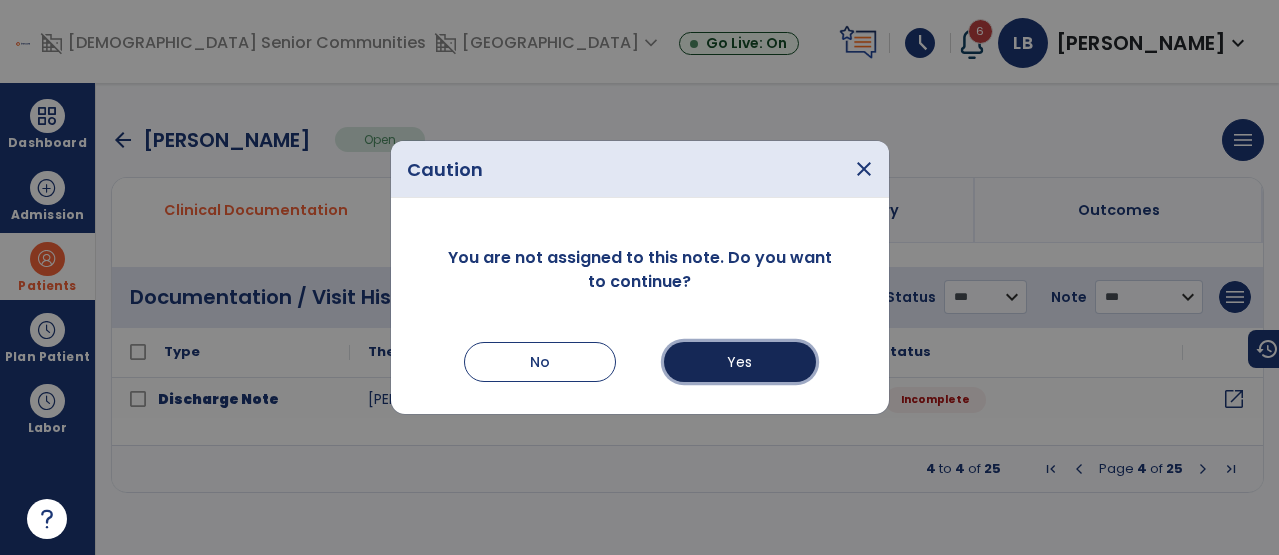 click on "Yes" at bounding box center (740, 362) 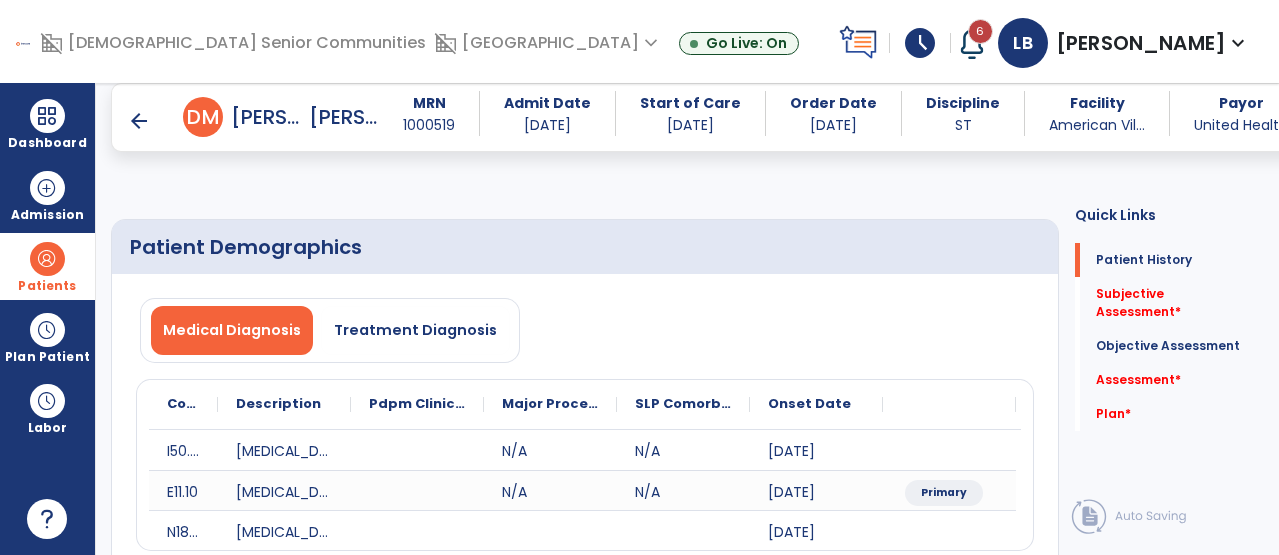 scroll, scrollTop: 273, scrollLeft: 0, axis: vertical 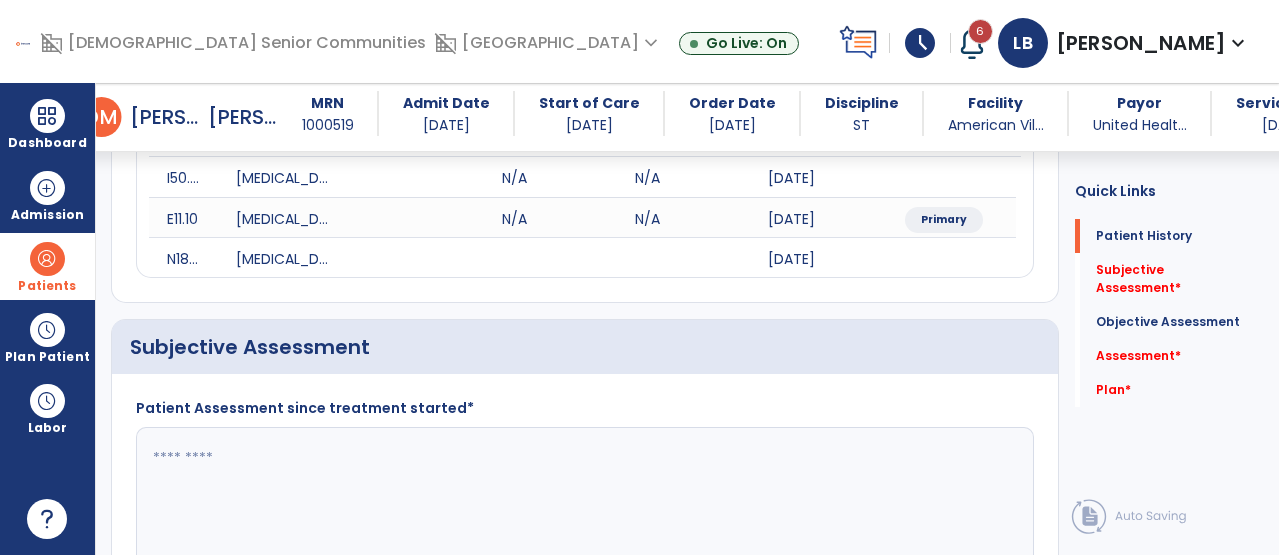 click 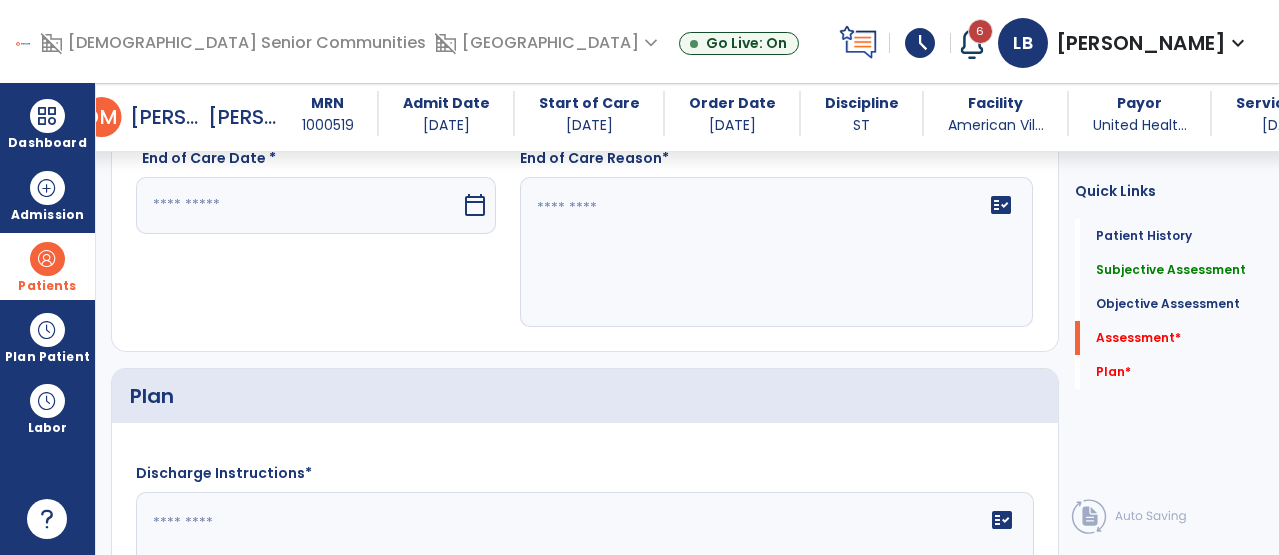 scroll, scrollTop: 2860, scrollLeft: 0, axis: vertical 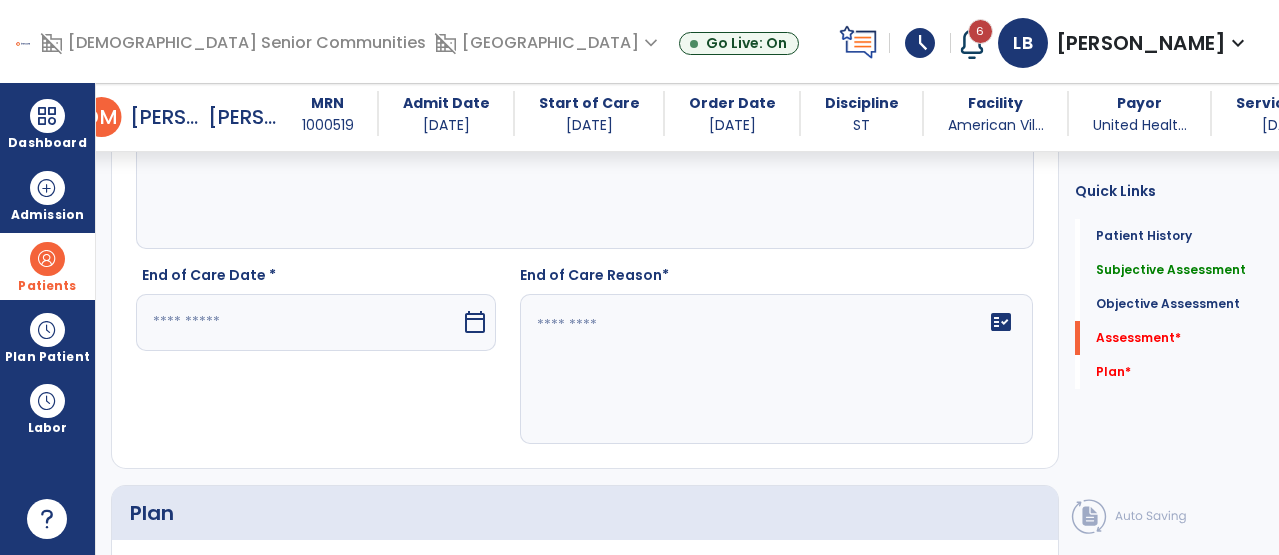 type on "**********" 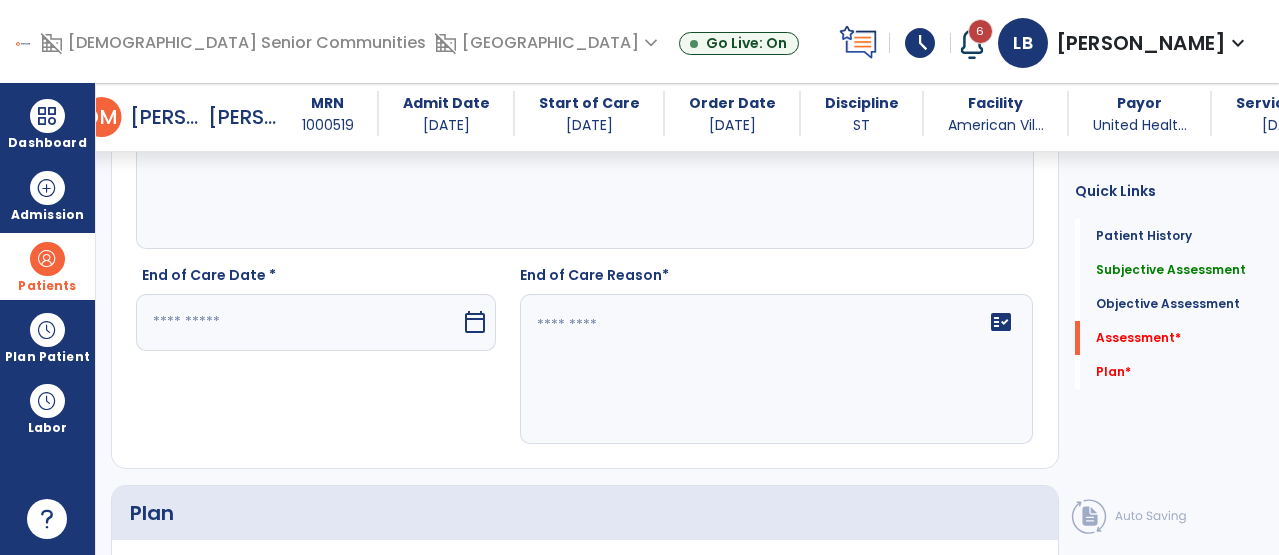 click at bounding box center [298, 322] 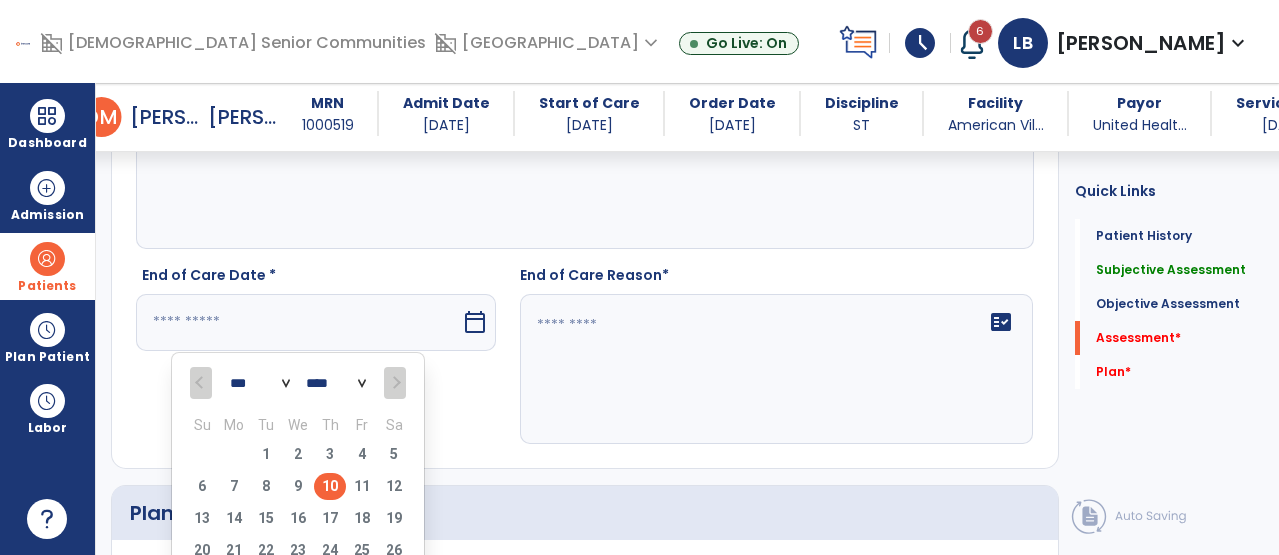 click on "10" at bounding box center (330, 486) 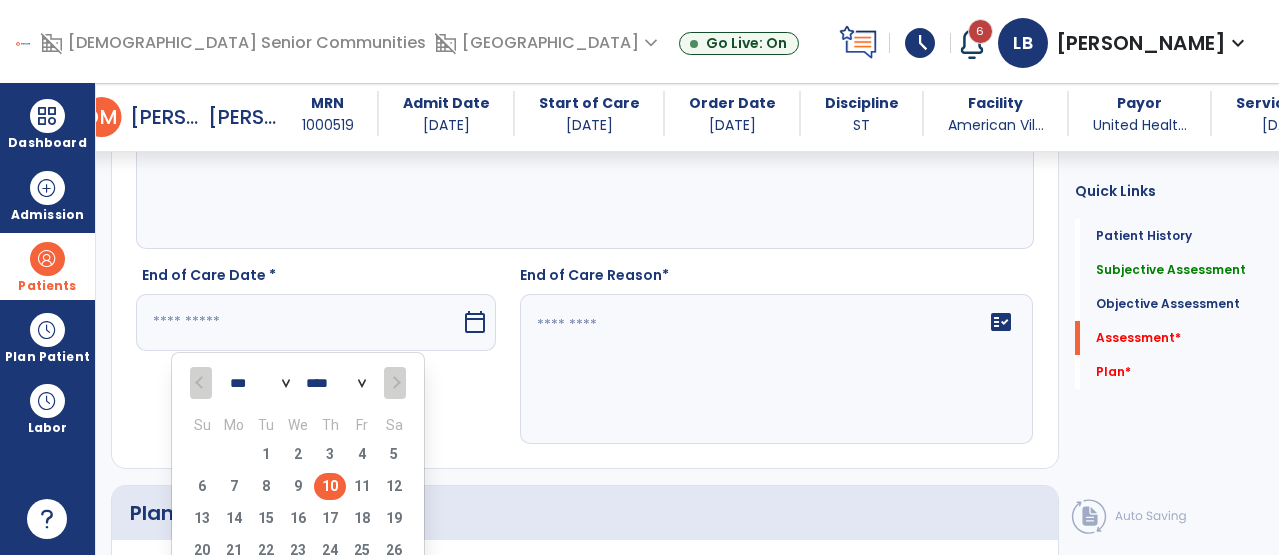 type on "*********" 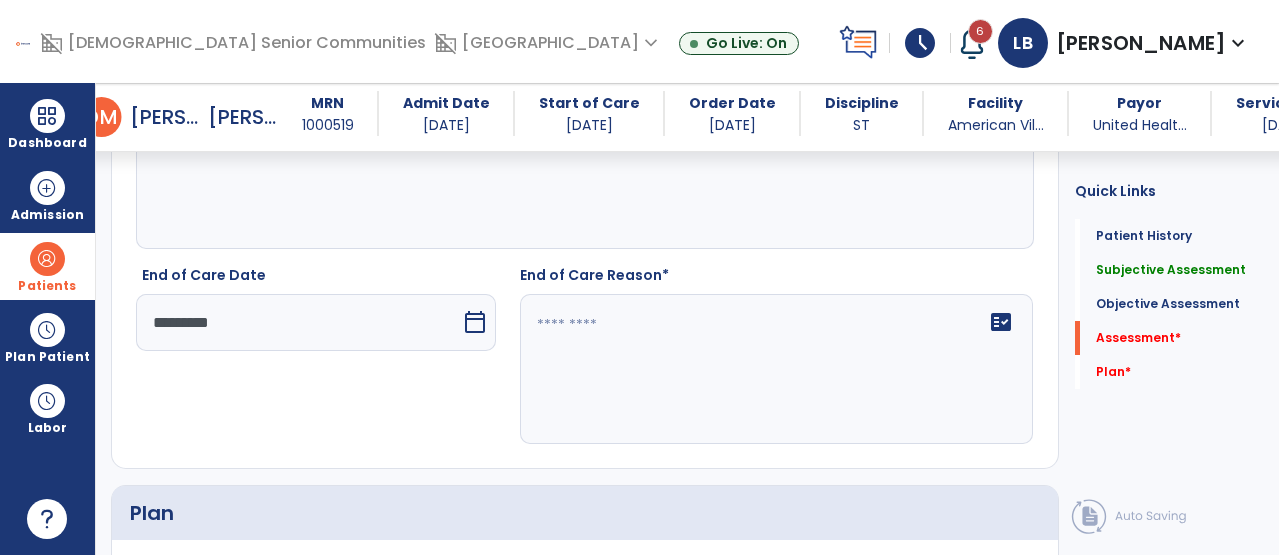 click on "fact_check" 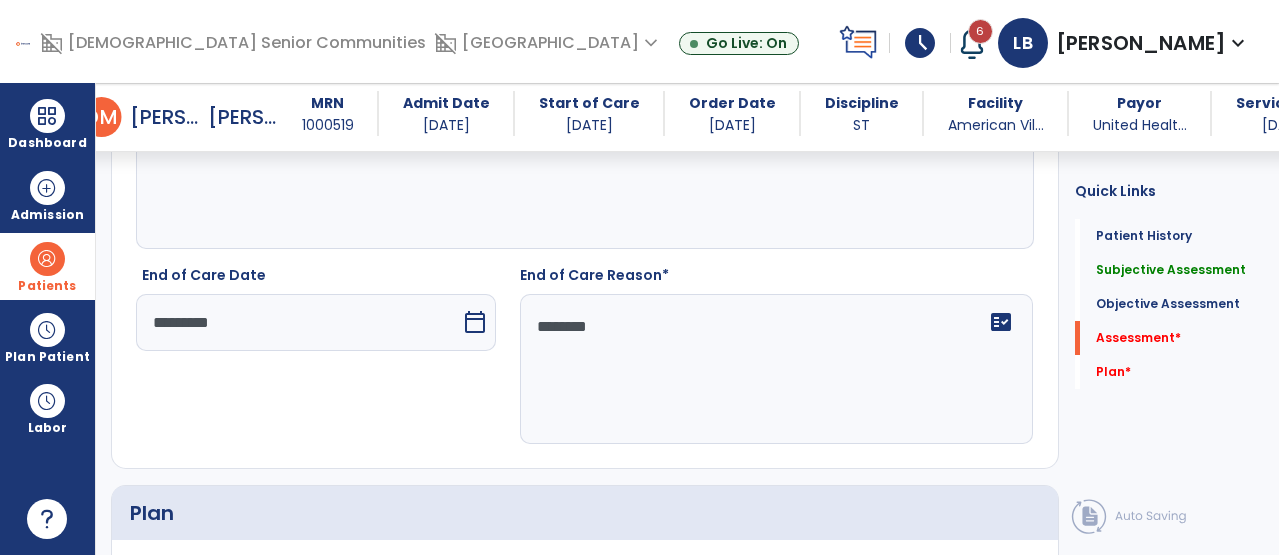 type on "*********" 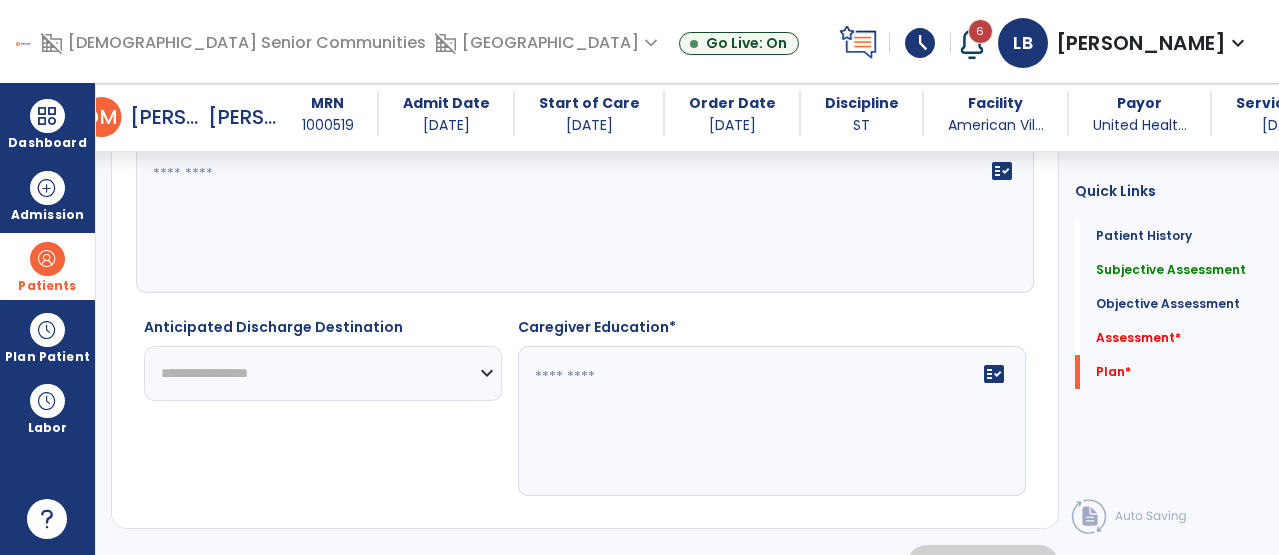 scroll, scrollTop: 3327, scrollLeft: 0, axis: vertical 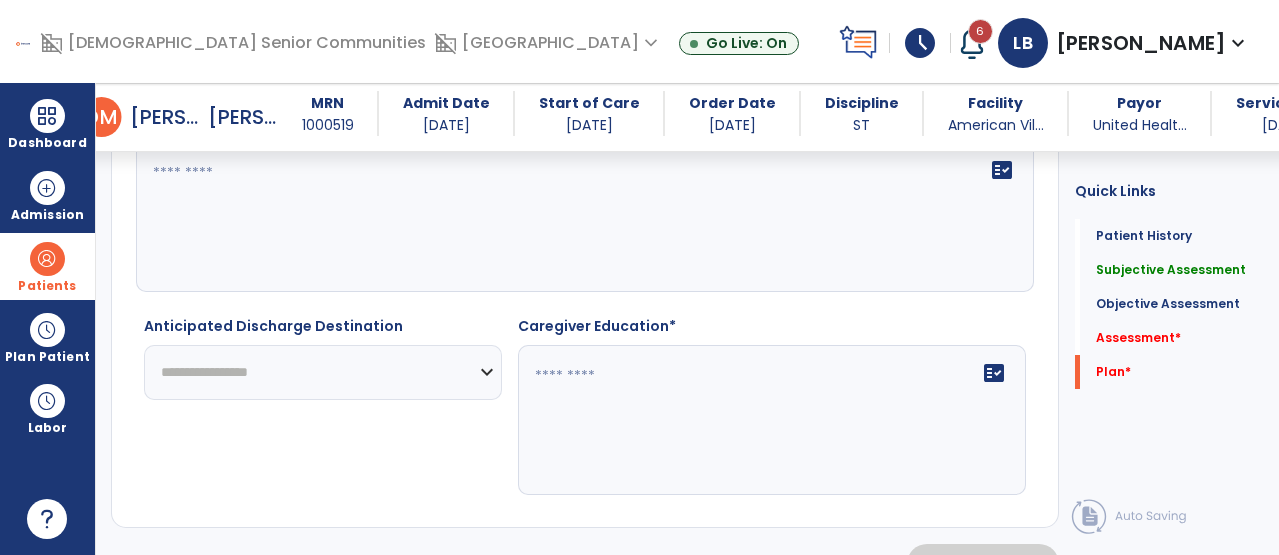 type on "**********" 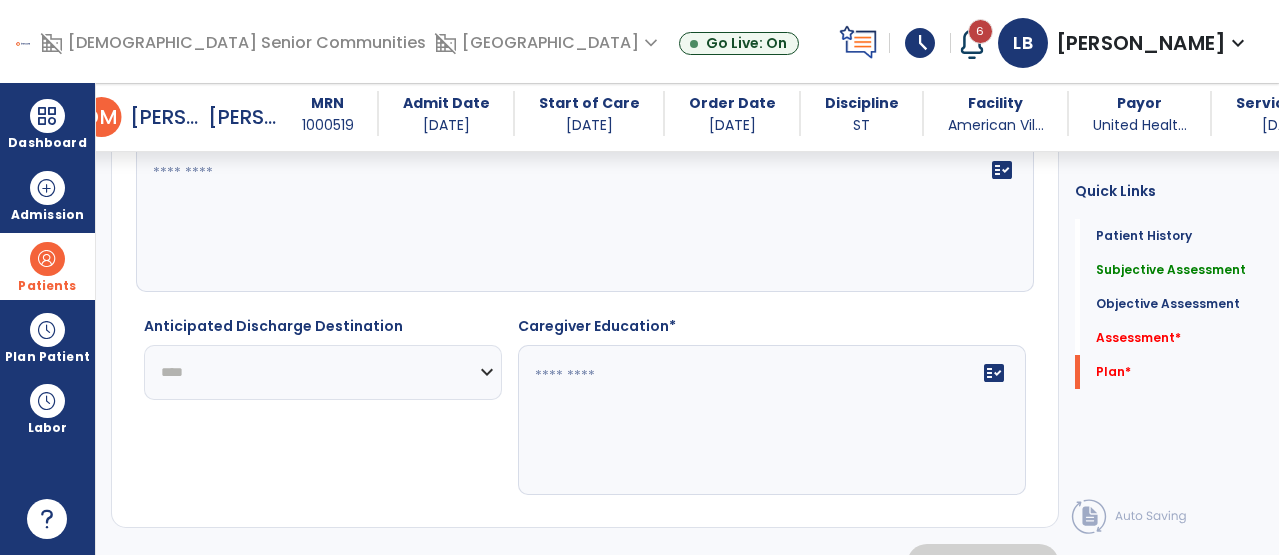 click on "**********" 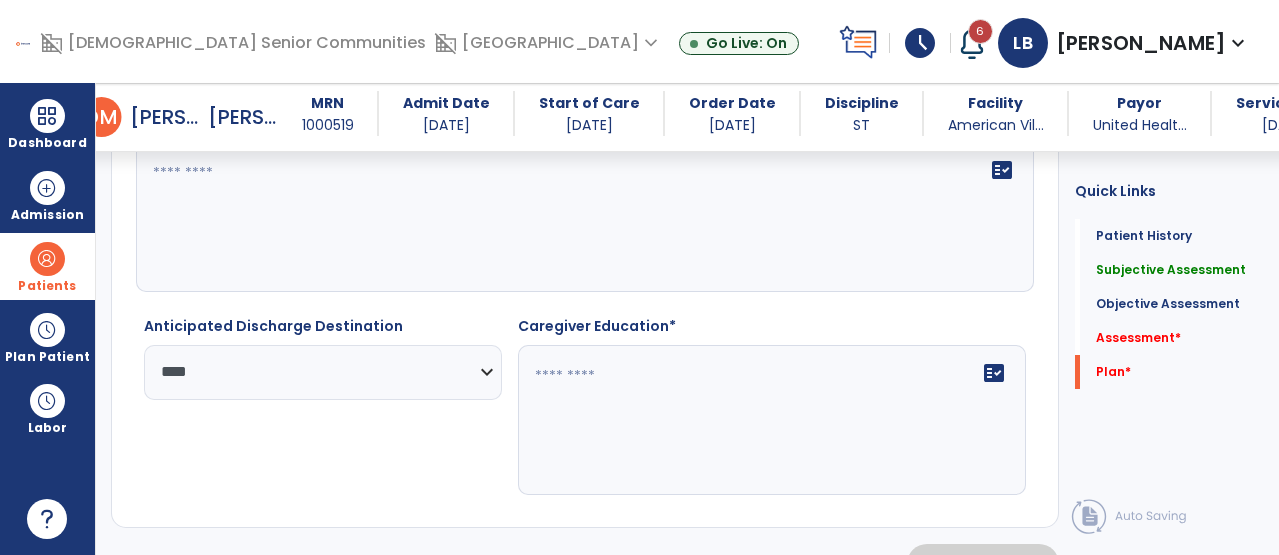 click on "fact_check" 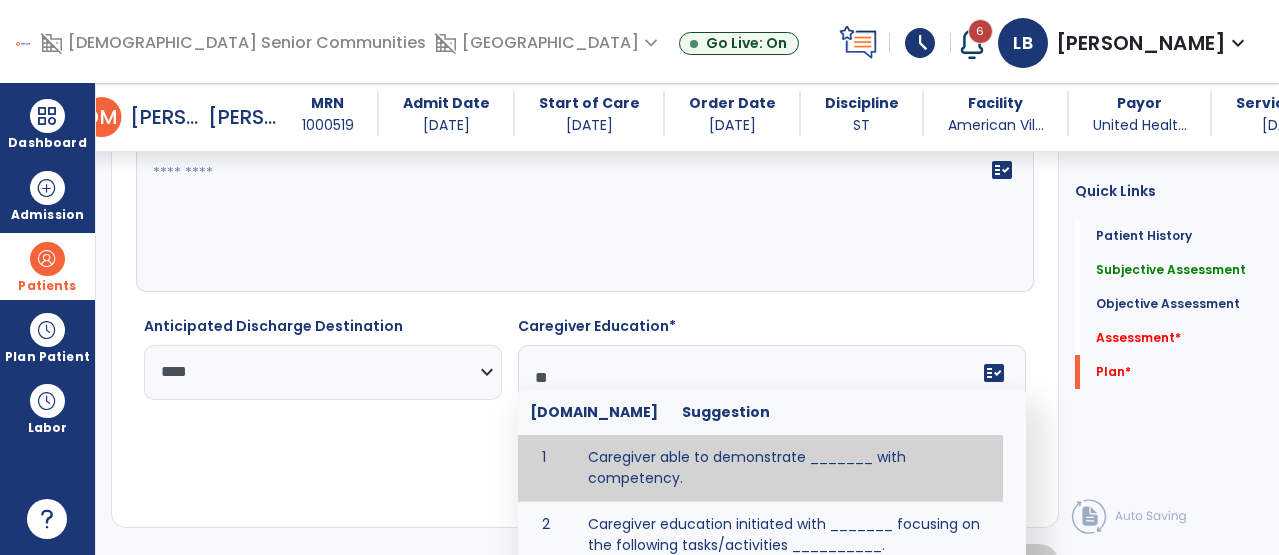 type on "*" 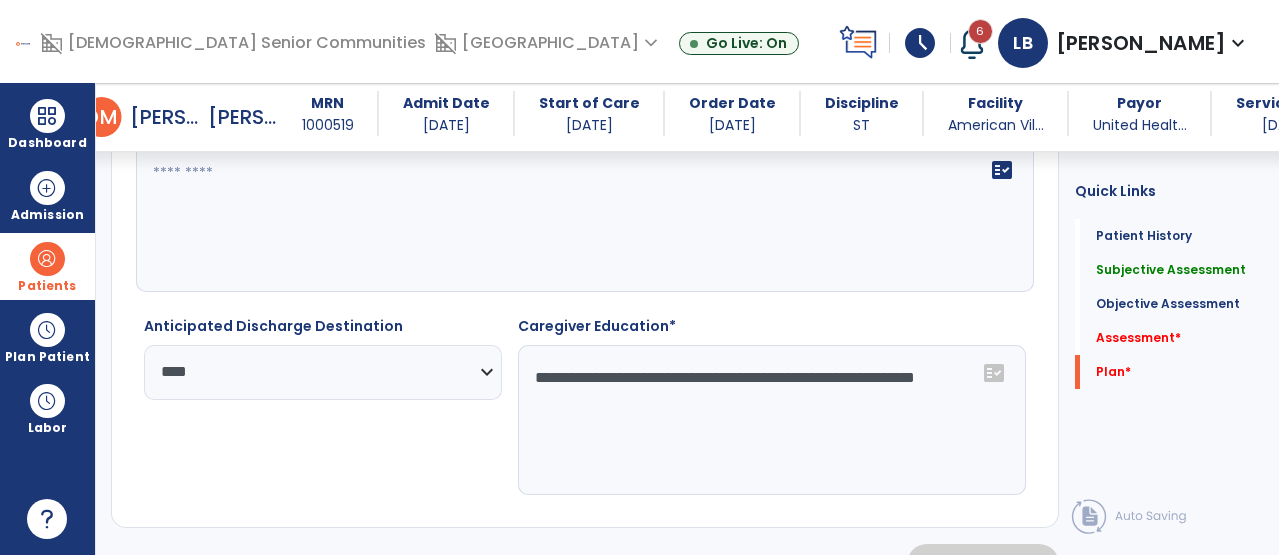 click on "**********" 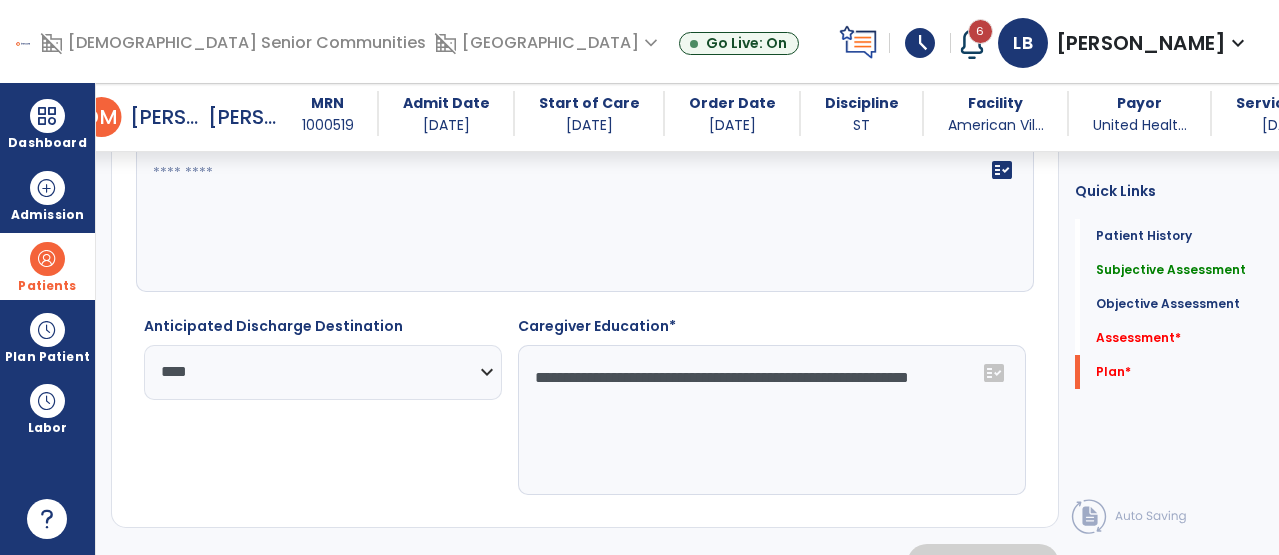 click on "**********" 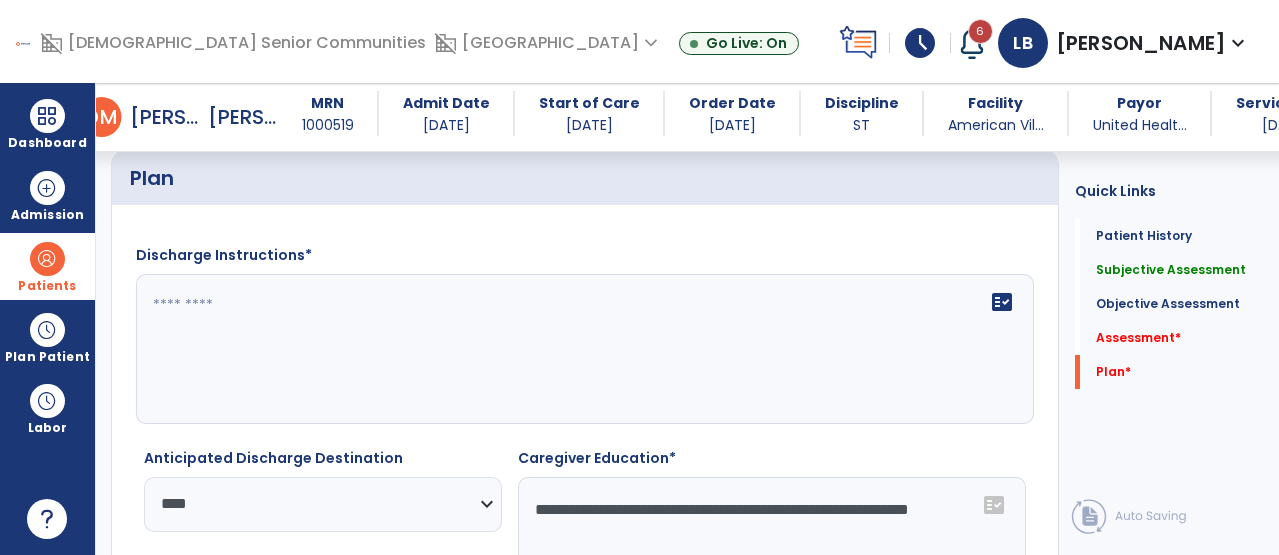 scroll, scrollTop: 3177, scrollLeft: 0, axis: vertical 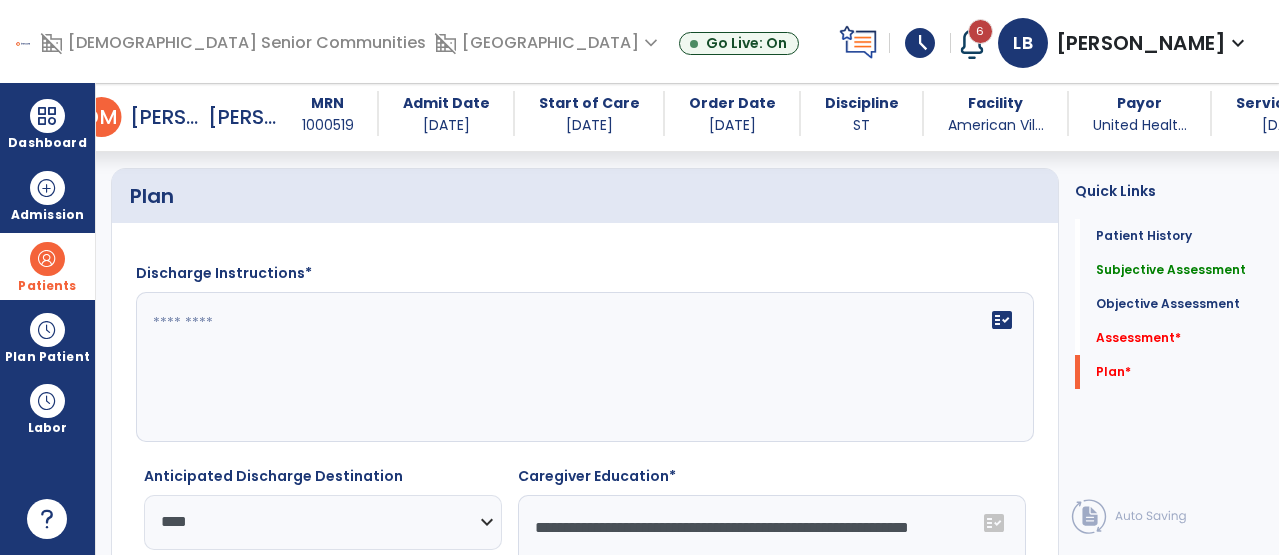 type on "**********" 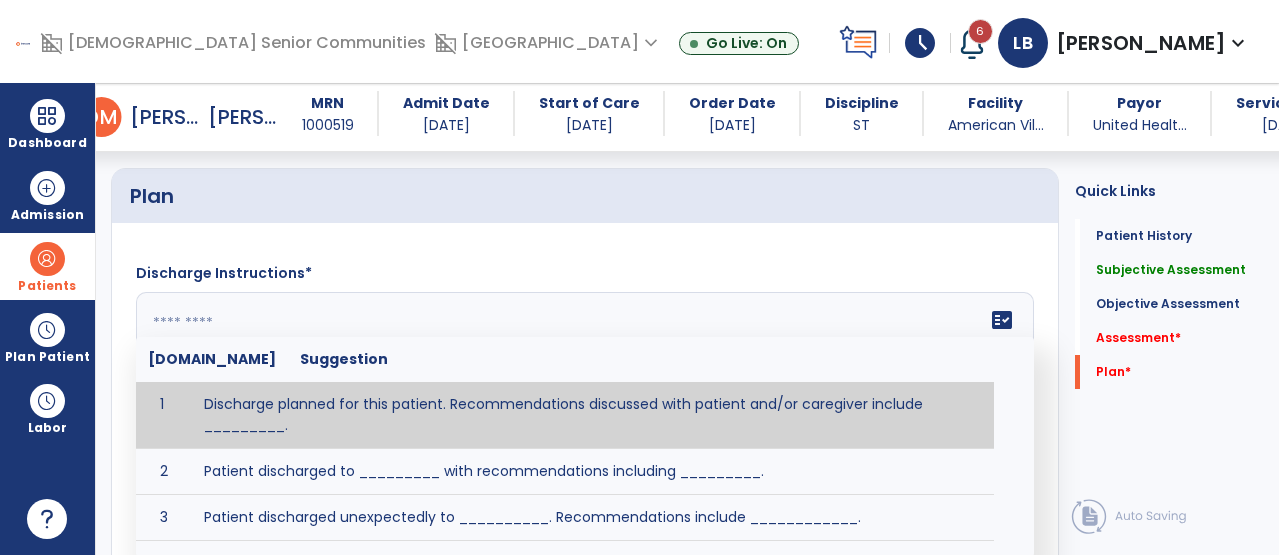 paste on "**********" 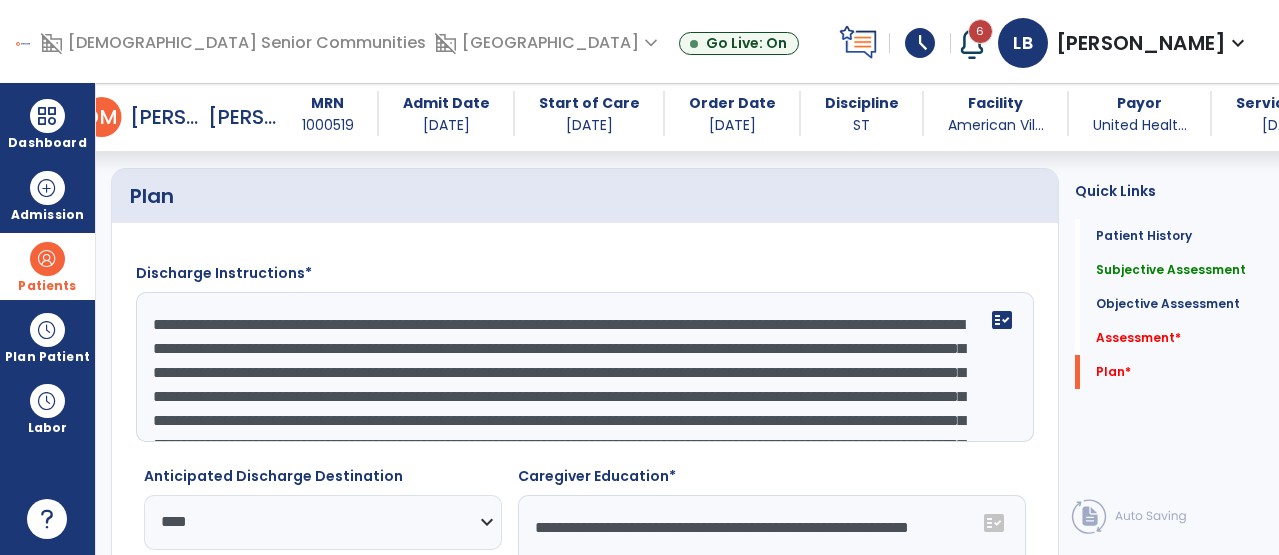 scroll, scrollTop: 111, scrollLeft: 0, axis: vertical 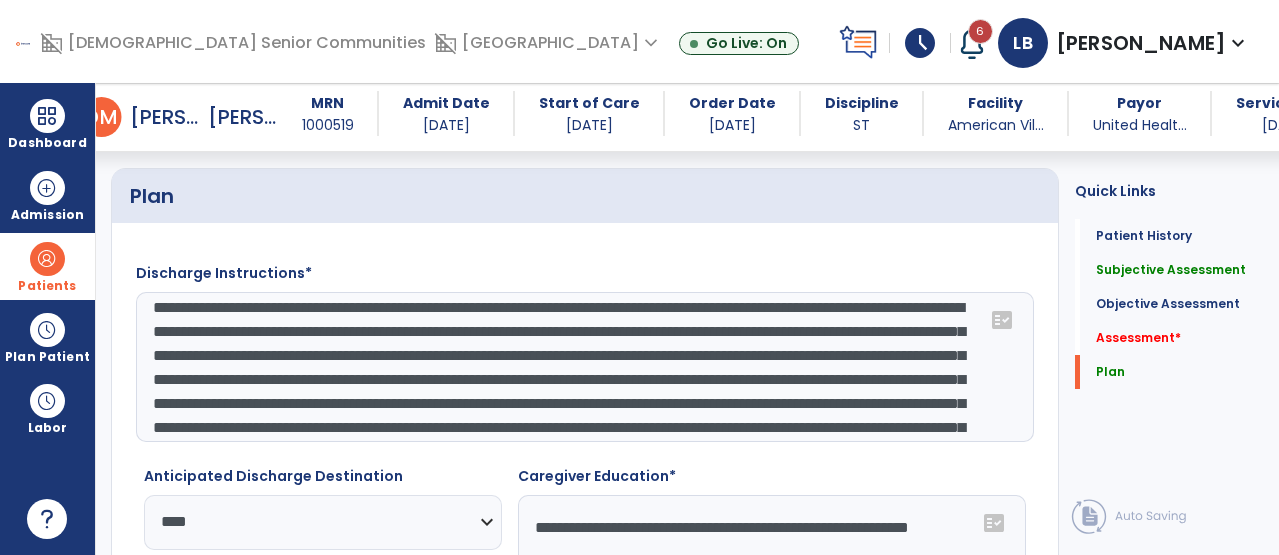click on "**********" 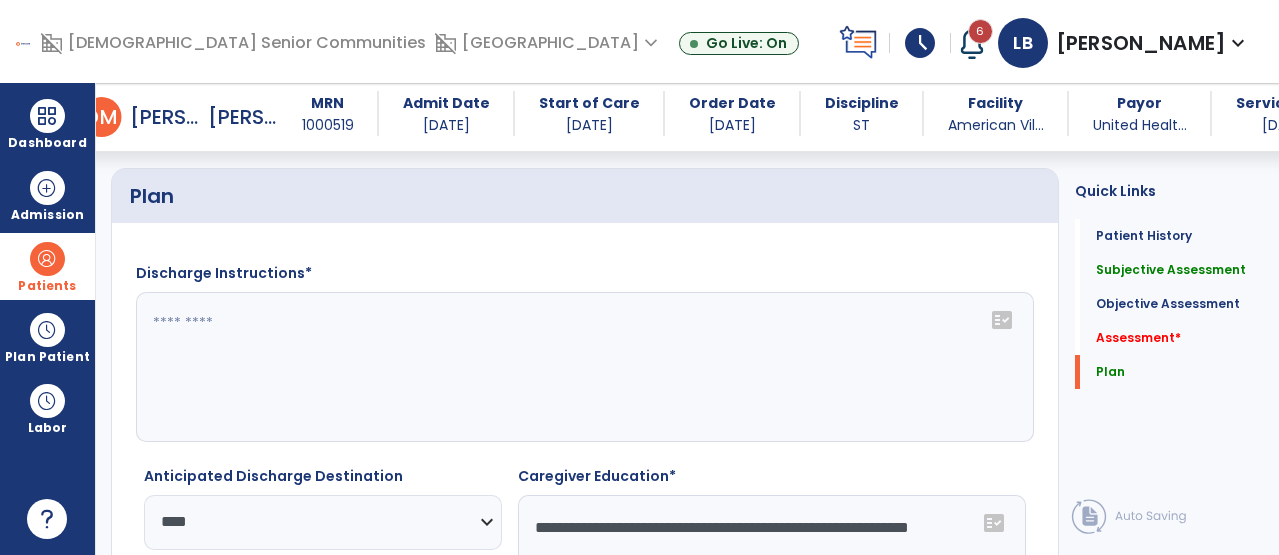 scroll, scrollTop: 0, scrollLeft: 0, axis: both 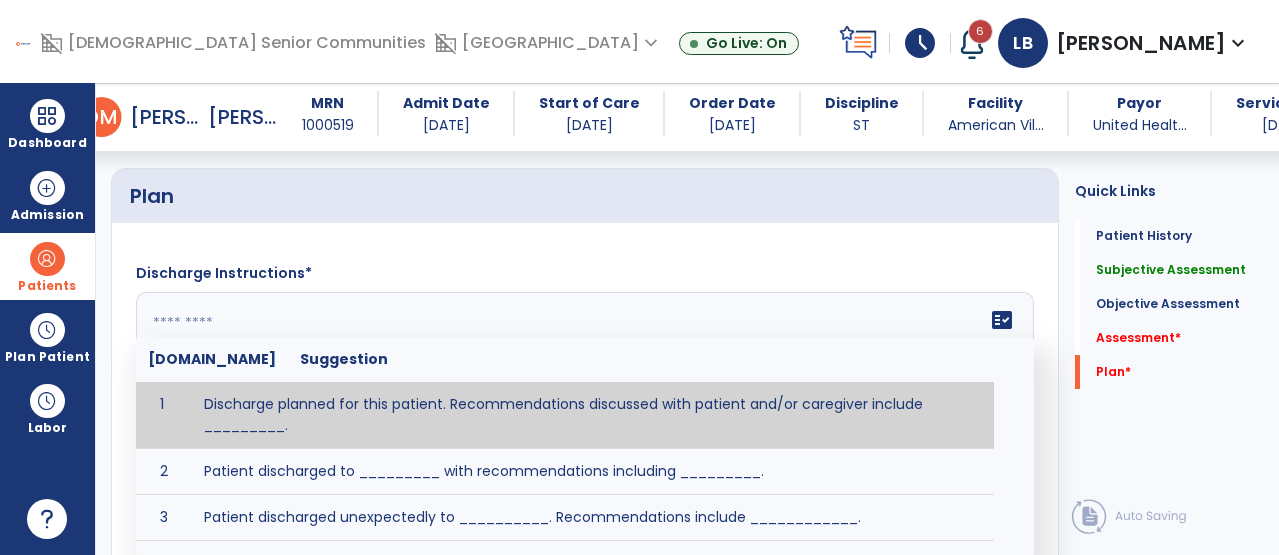 paste on "**********" 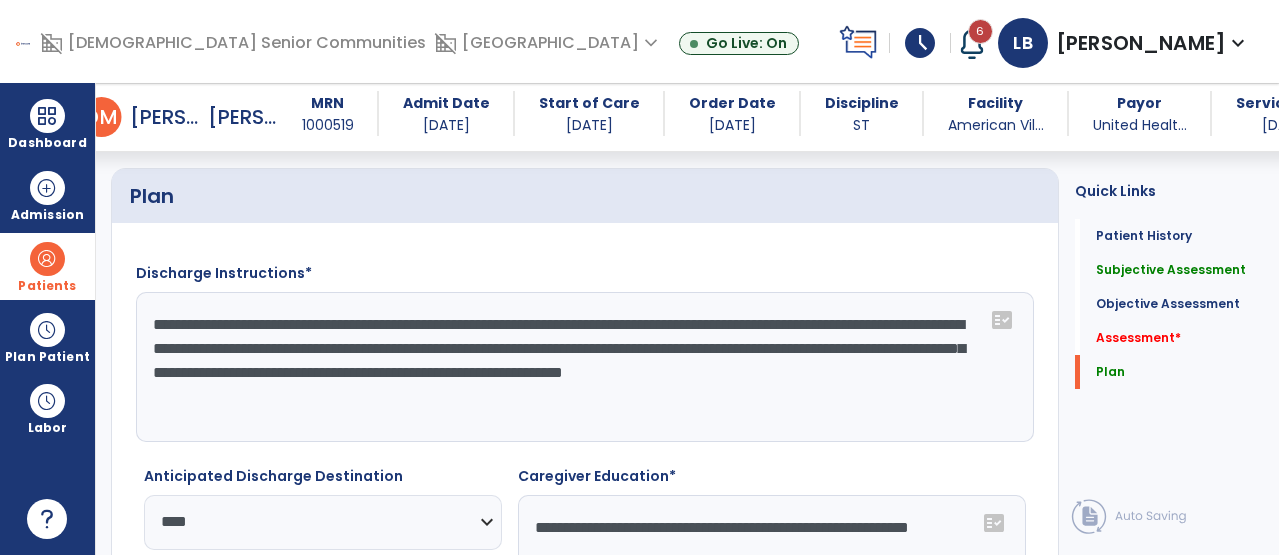 click on "**********" 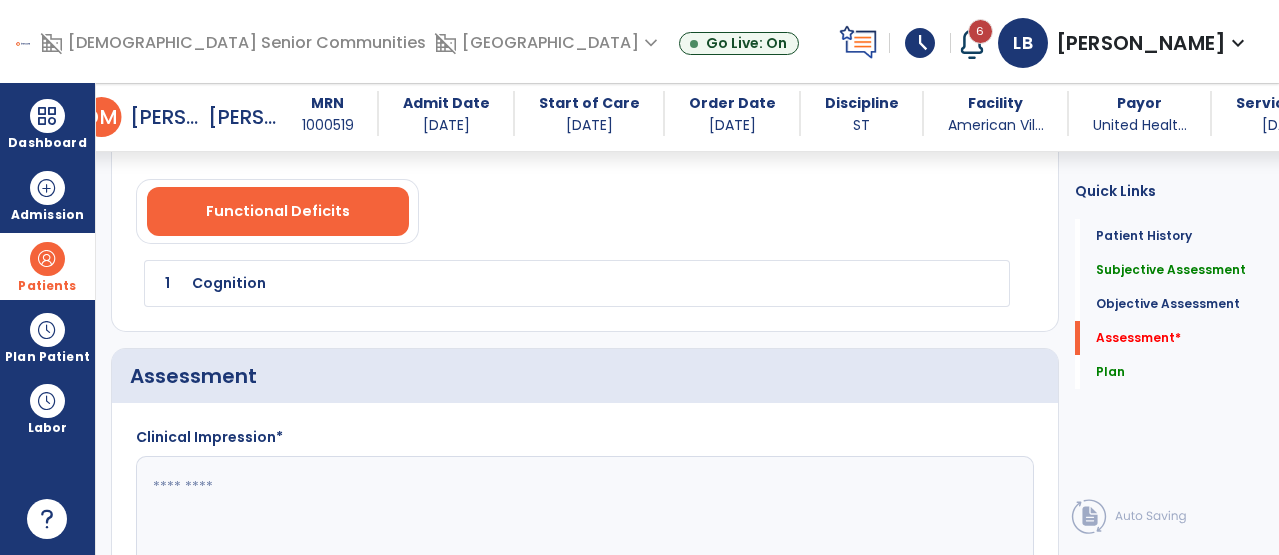 scroll, scrollTop: 2737, scrollLeft: 0, axis: vertical 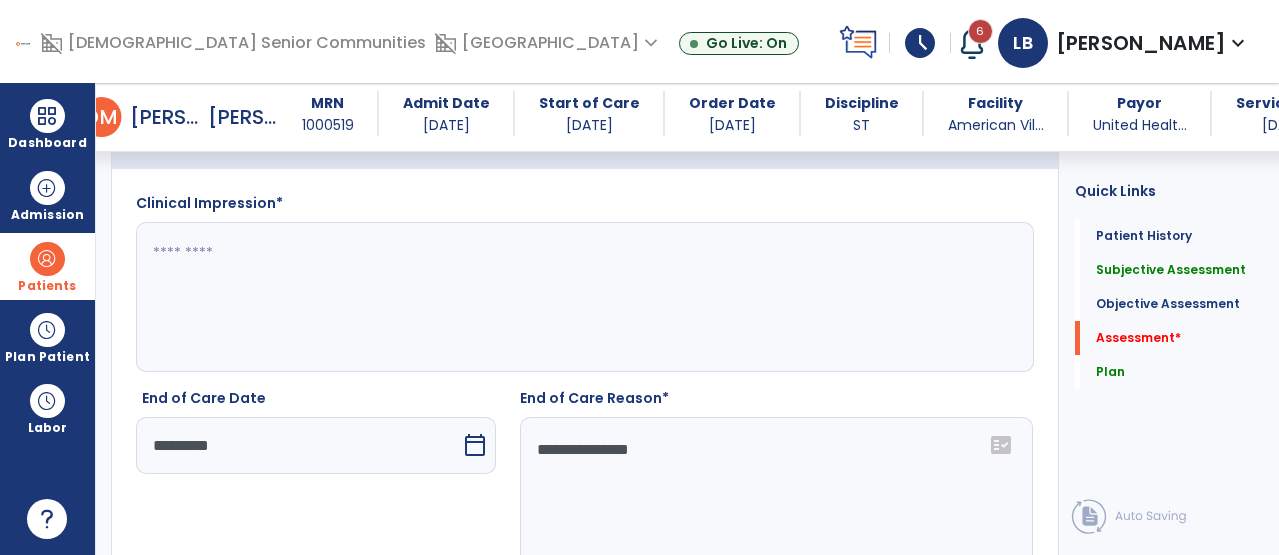 type on "**********" 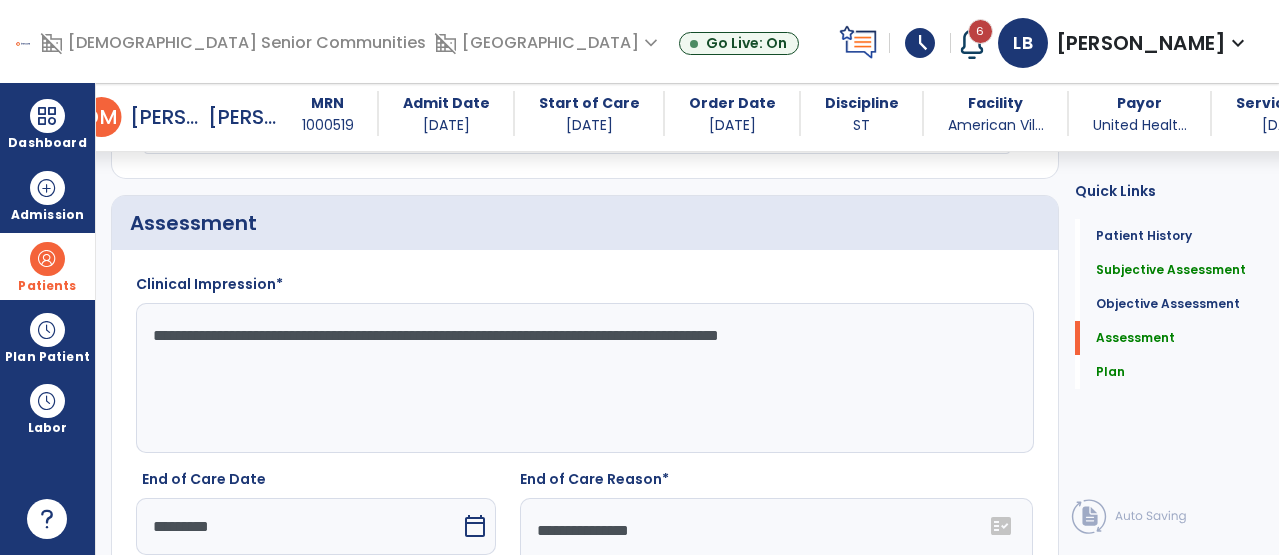 scroll, scrollTop: 2655, scrollLeft: 0, axis: vertical 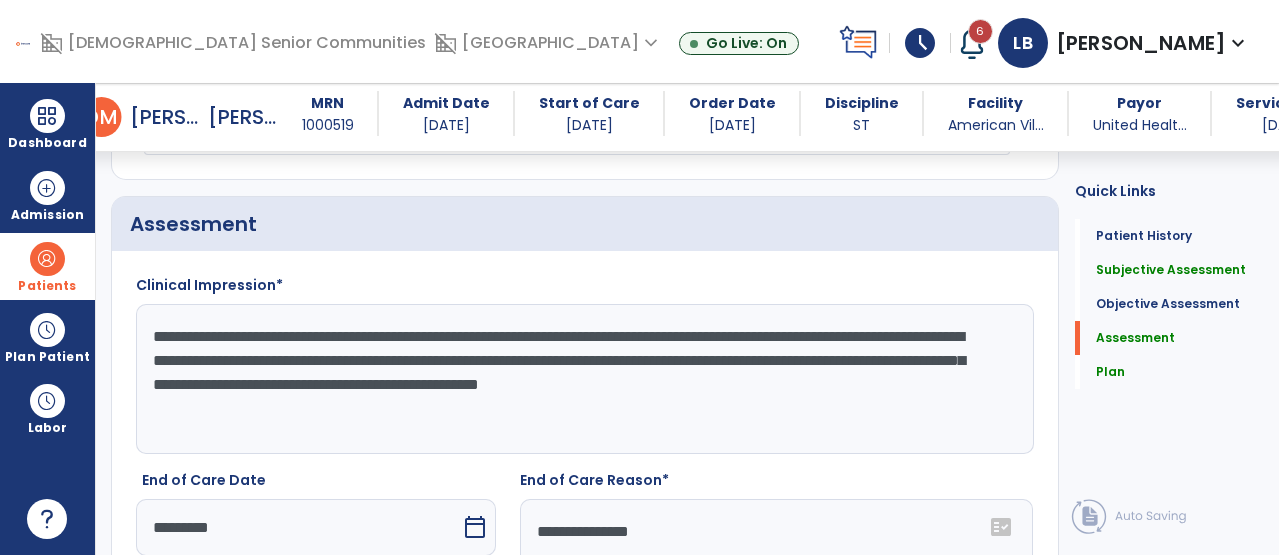 click on "**********" 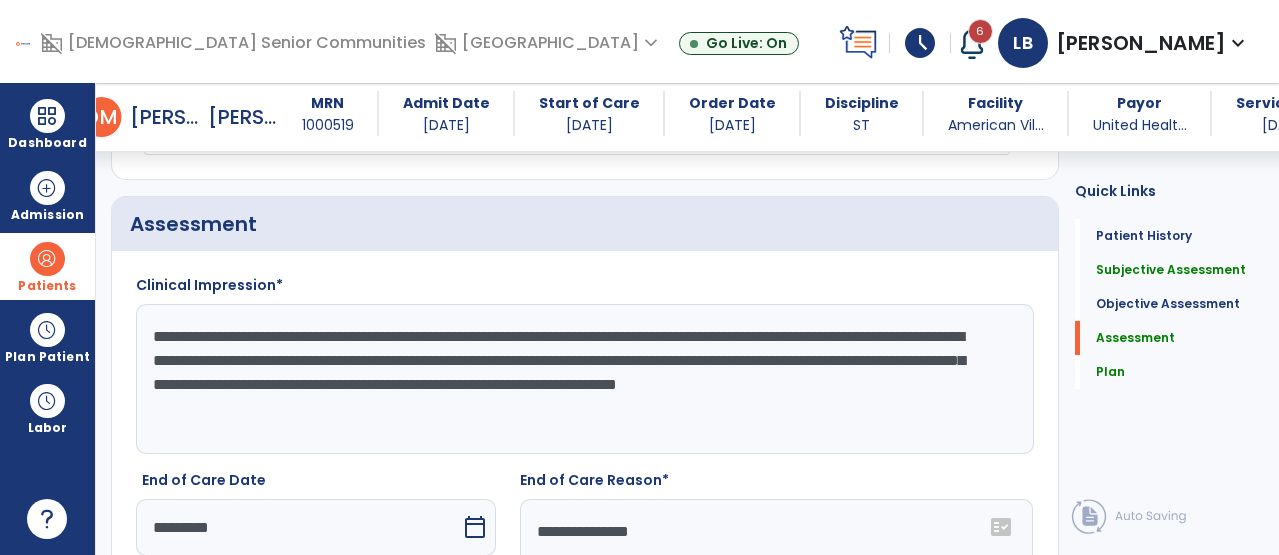 click on "**********" 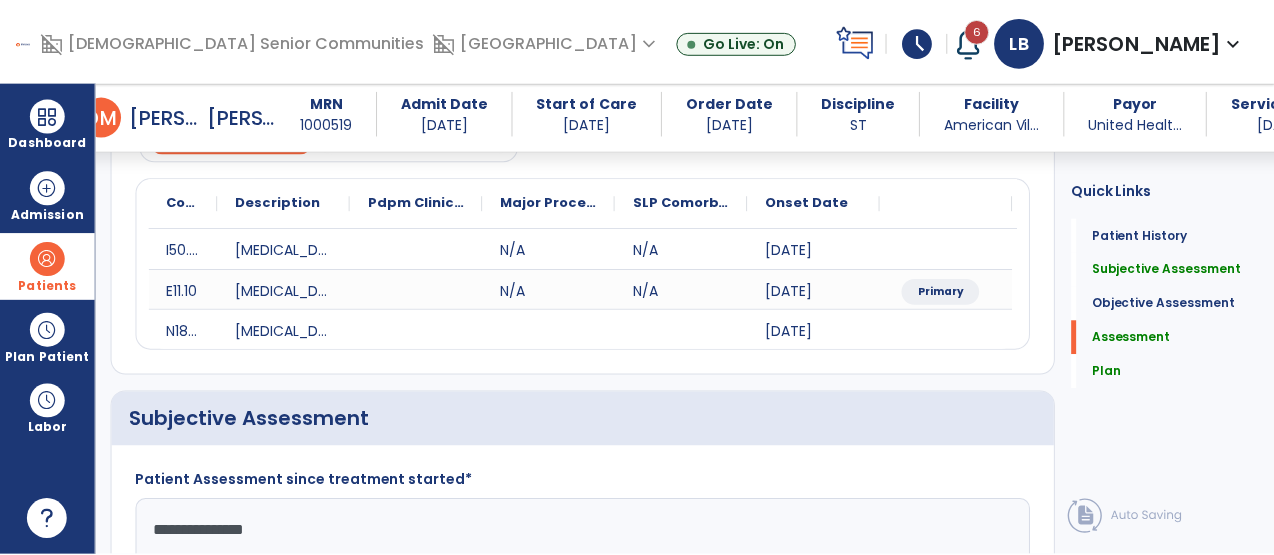scroll, scrollTop: 3374, scrollLeft: 0, axis: vertical 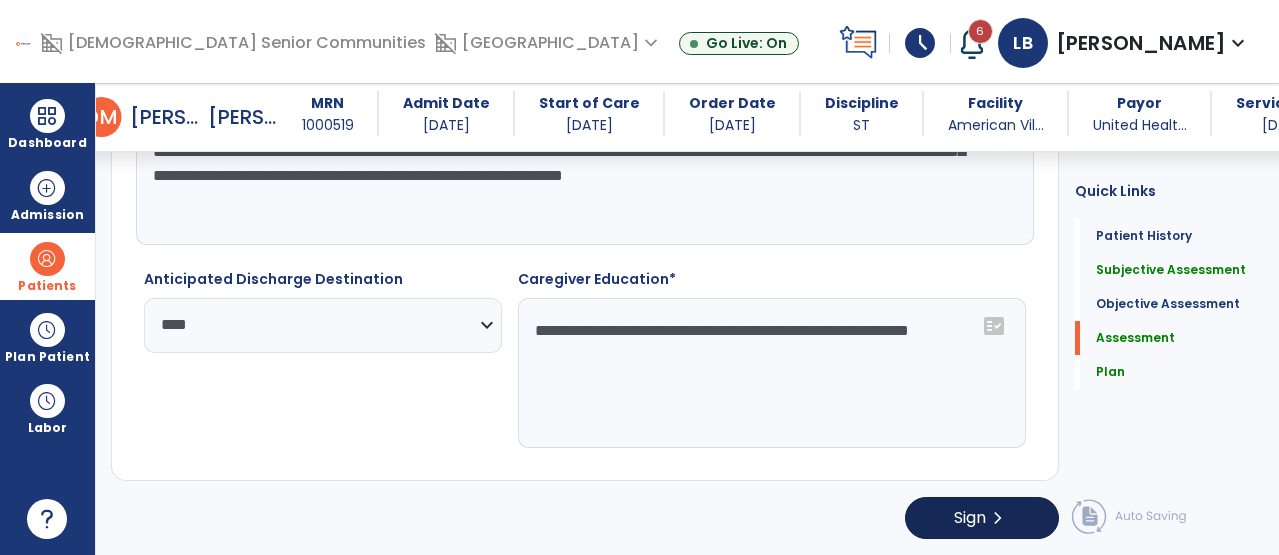 type on "**********" 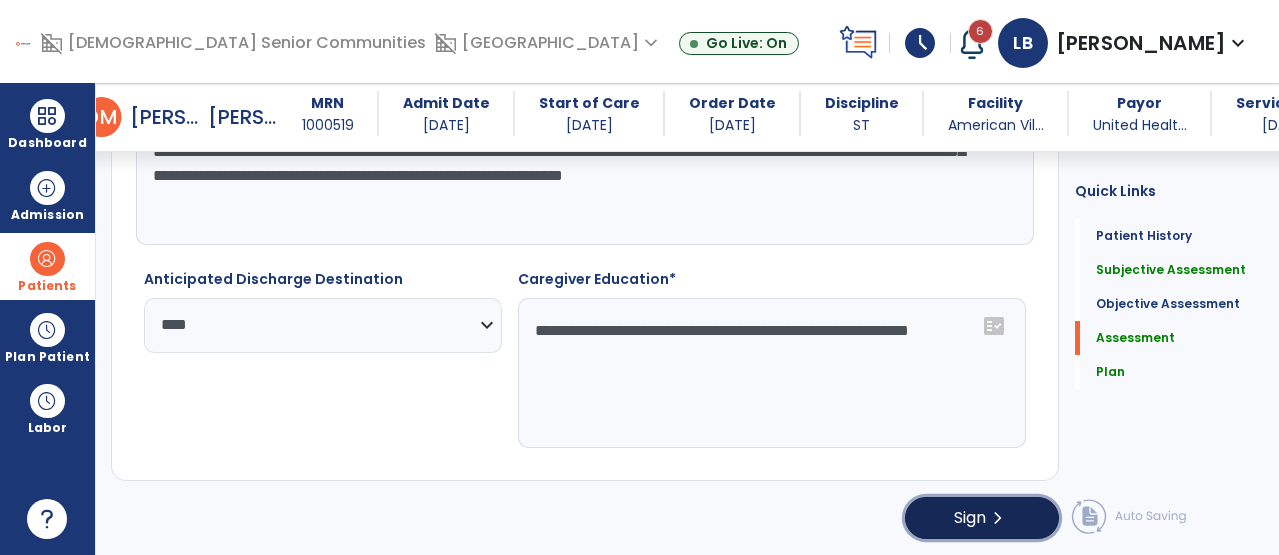 click on "Sign  chevron_right" 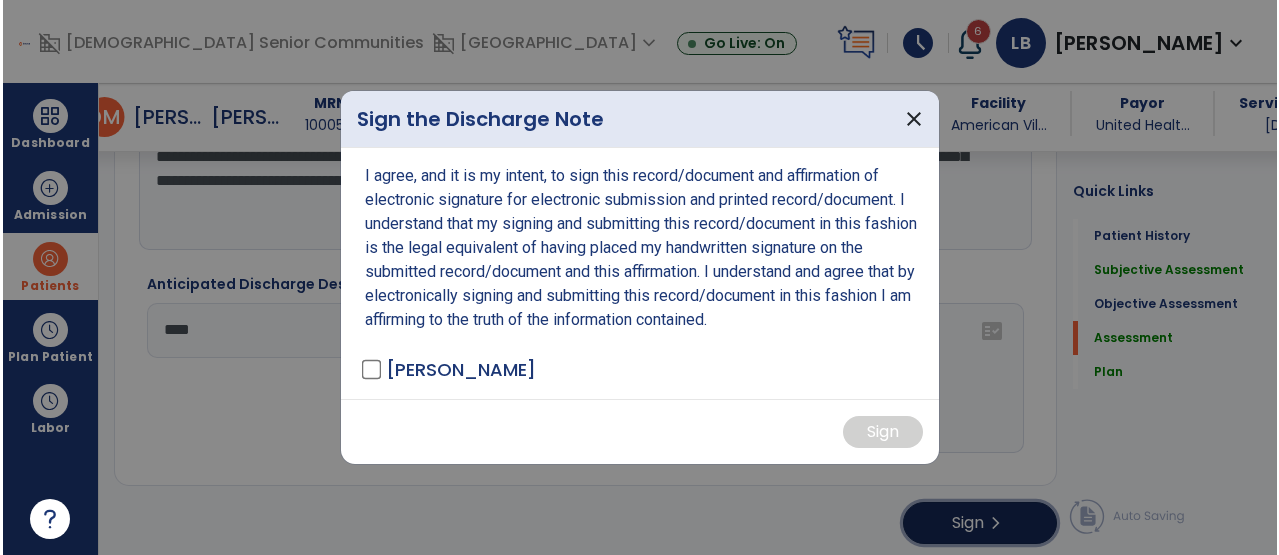 scroll, scrollTop: 3374, scrollLeft: 0, axis: vertical 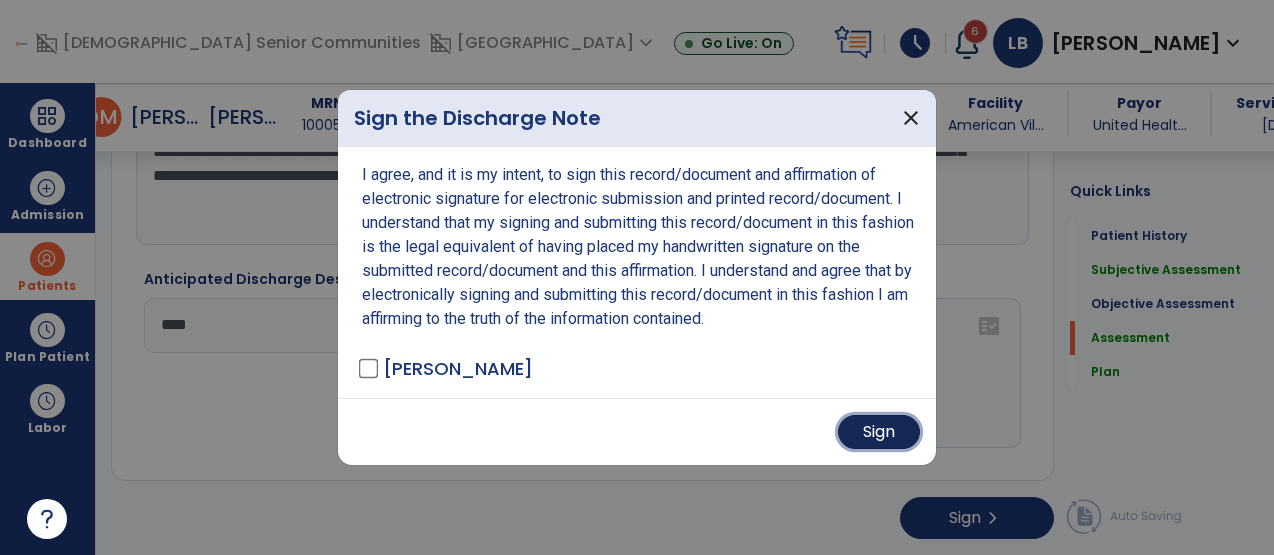 click on "Sign" at bounding box center [879, 432] 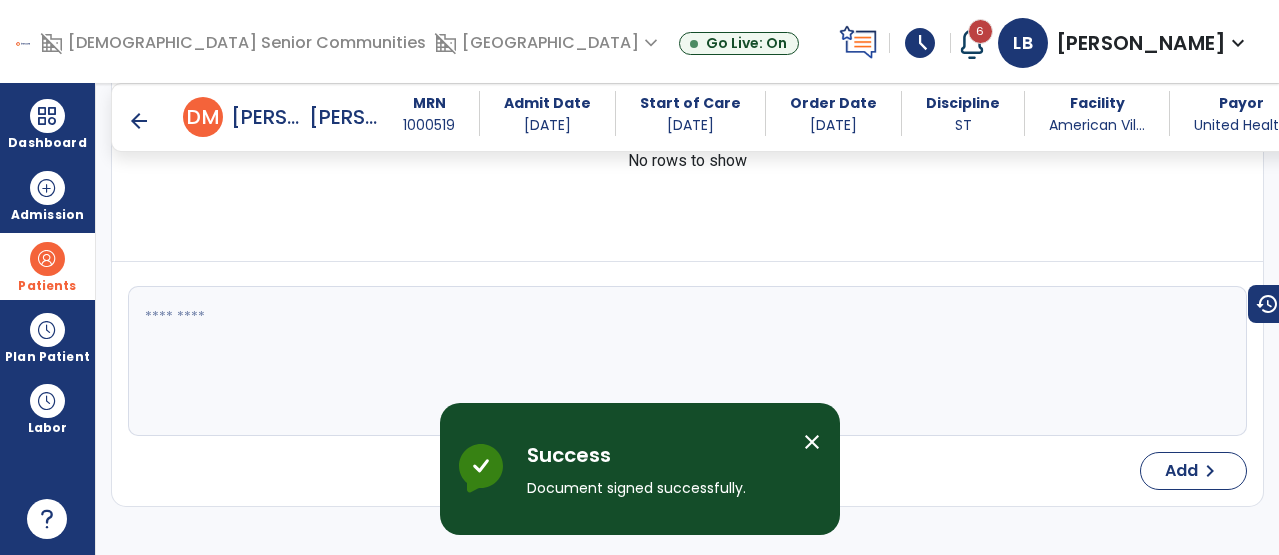 scroll, scrollTop: 0, scrollLeft: 0, axis: both 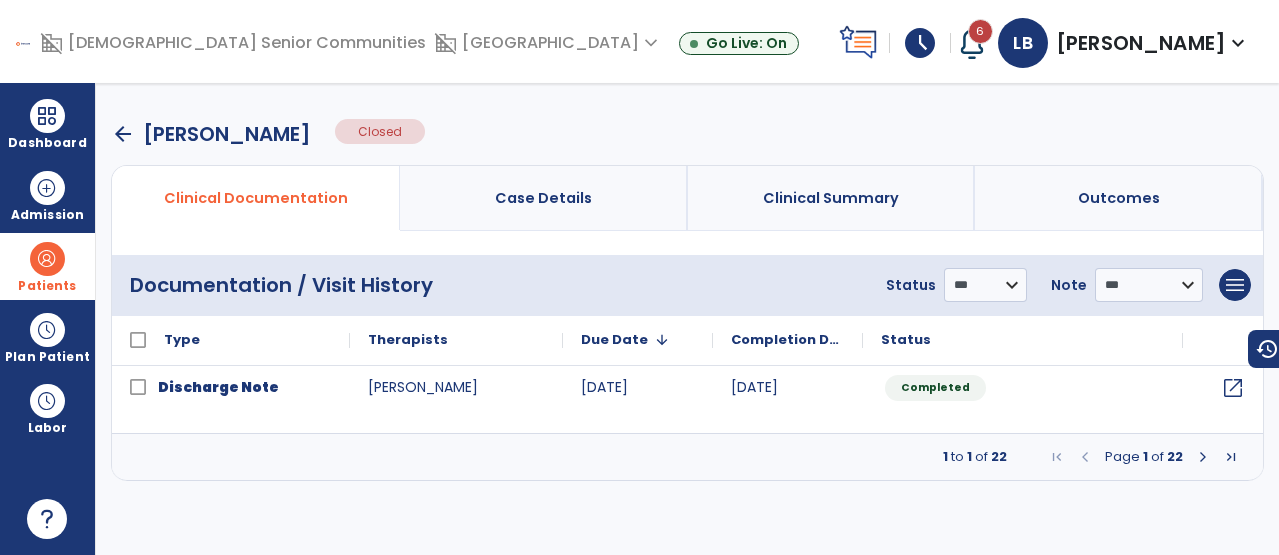 click at bounding box center (1203, 457) 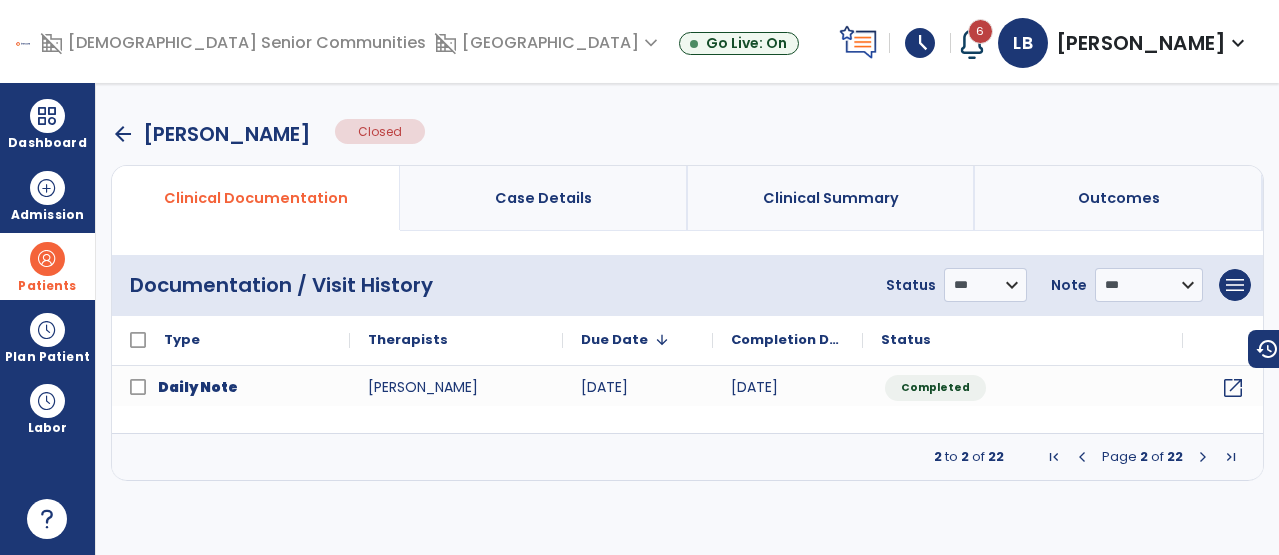 click at bounding box center (1082, 457) 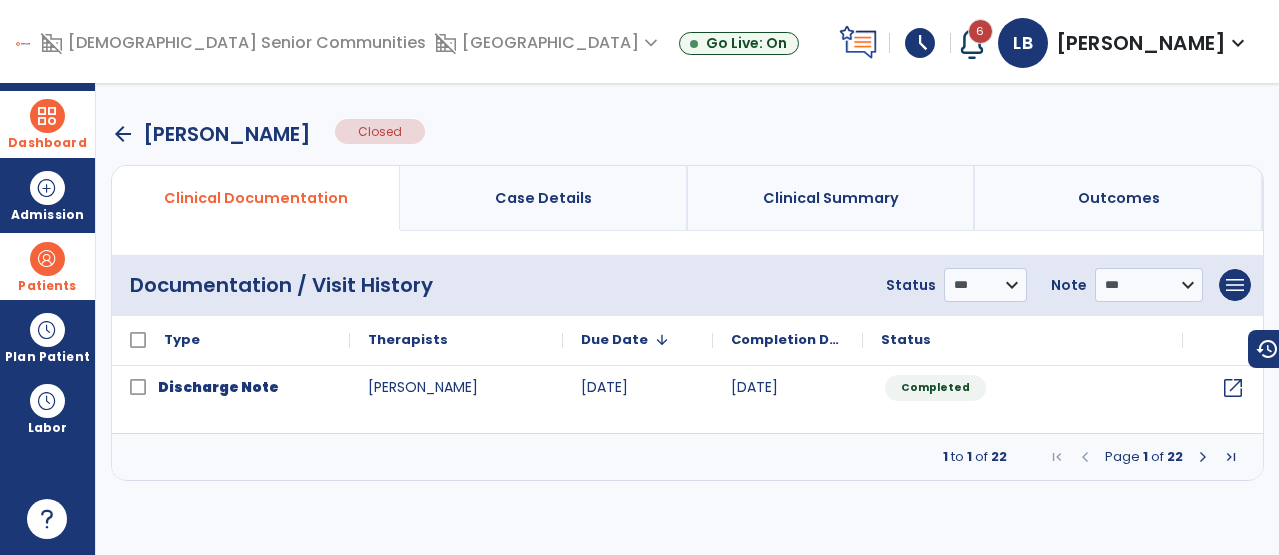 click on "Dashboard" at bounding box center [47, 143] 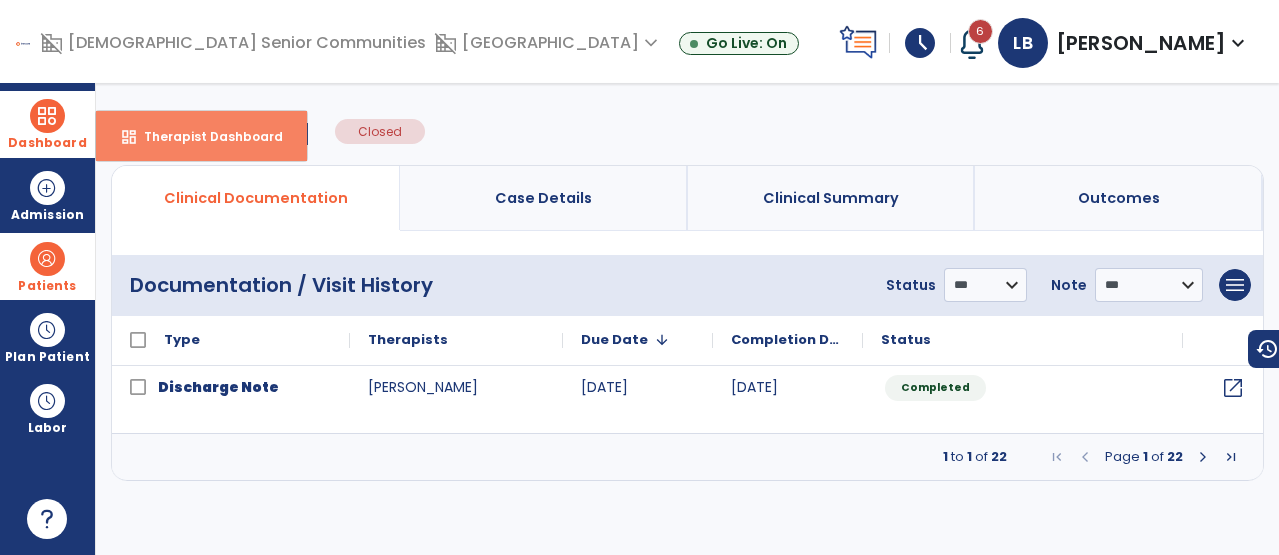 click on "dashboard" at bounding box center (129, 137) 